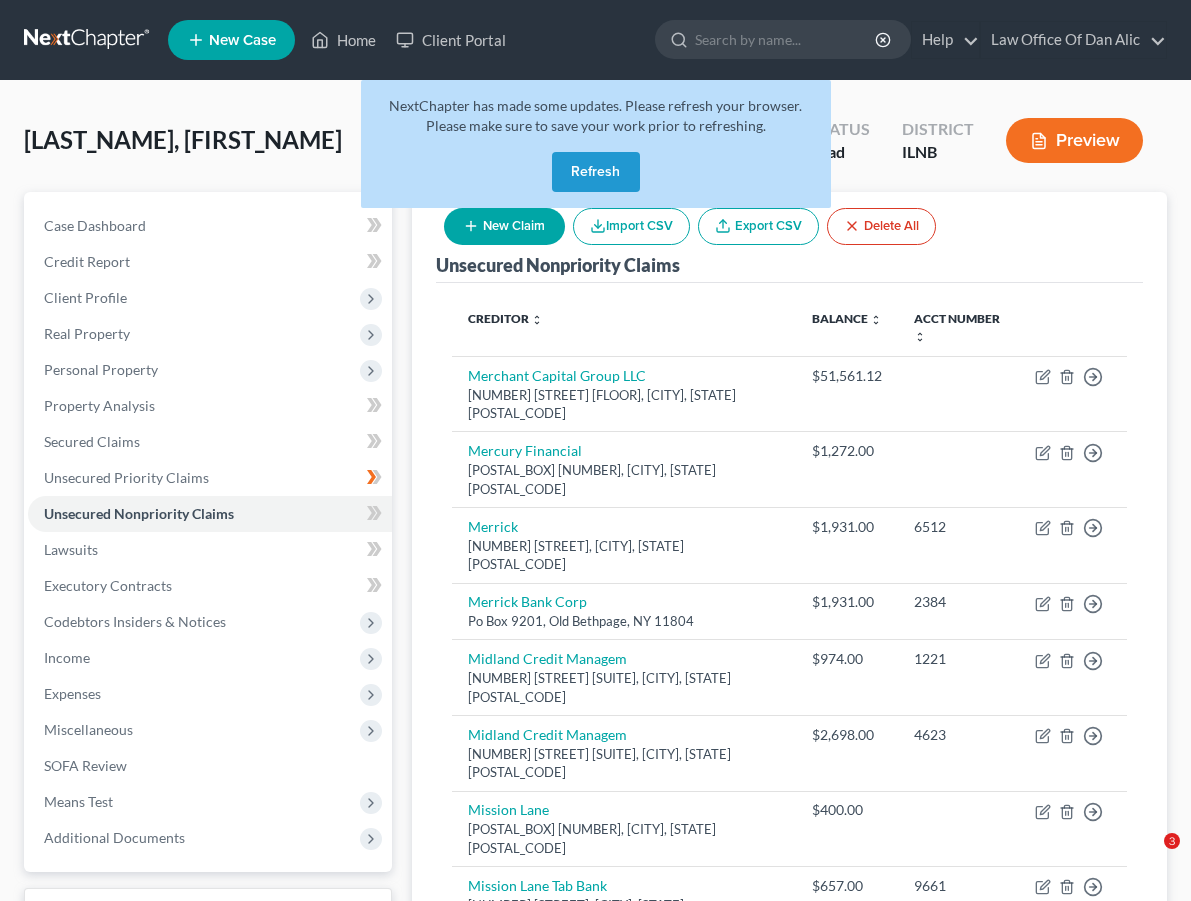 scroll, scrollTop: 268, scrollLeft: 0, axis: vertical 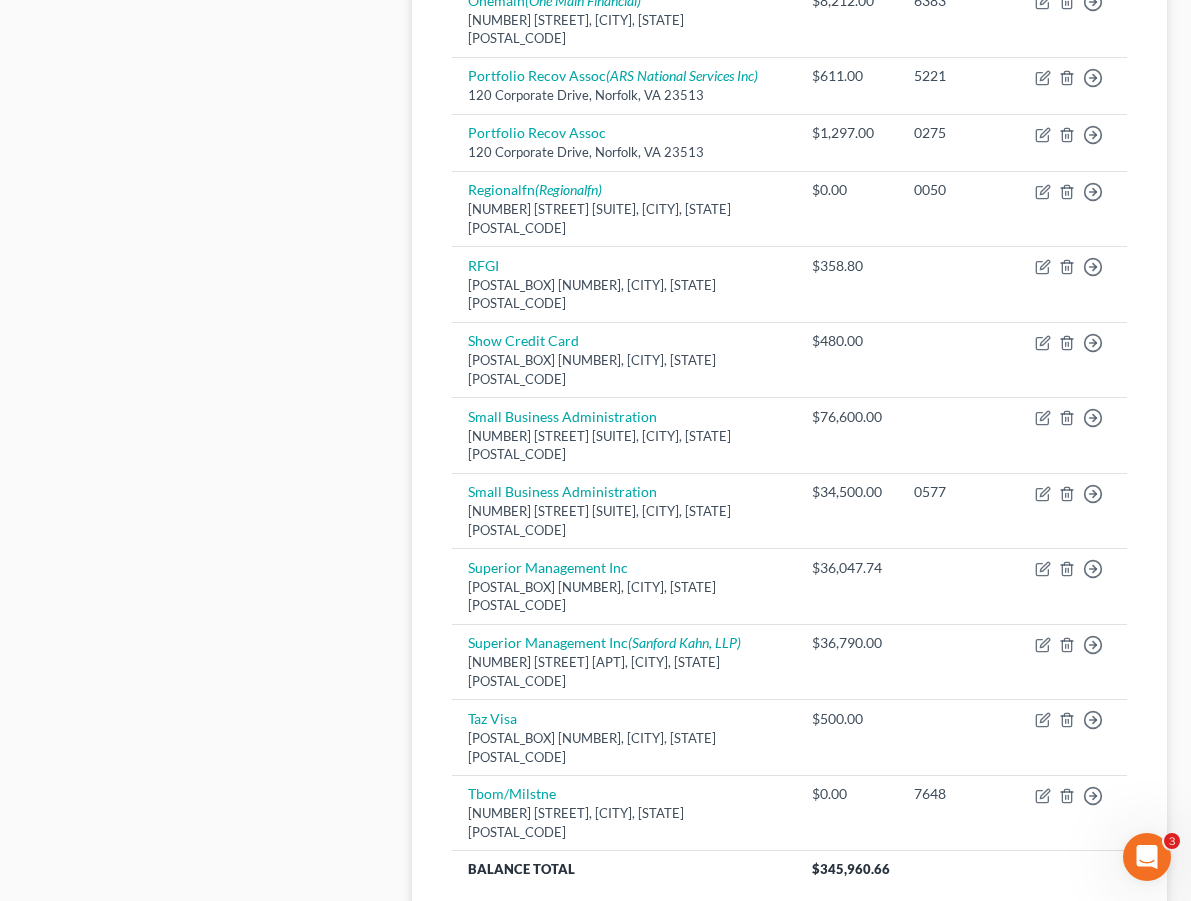 click on "1" at bounding box center [547, 953] 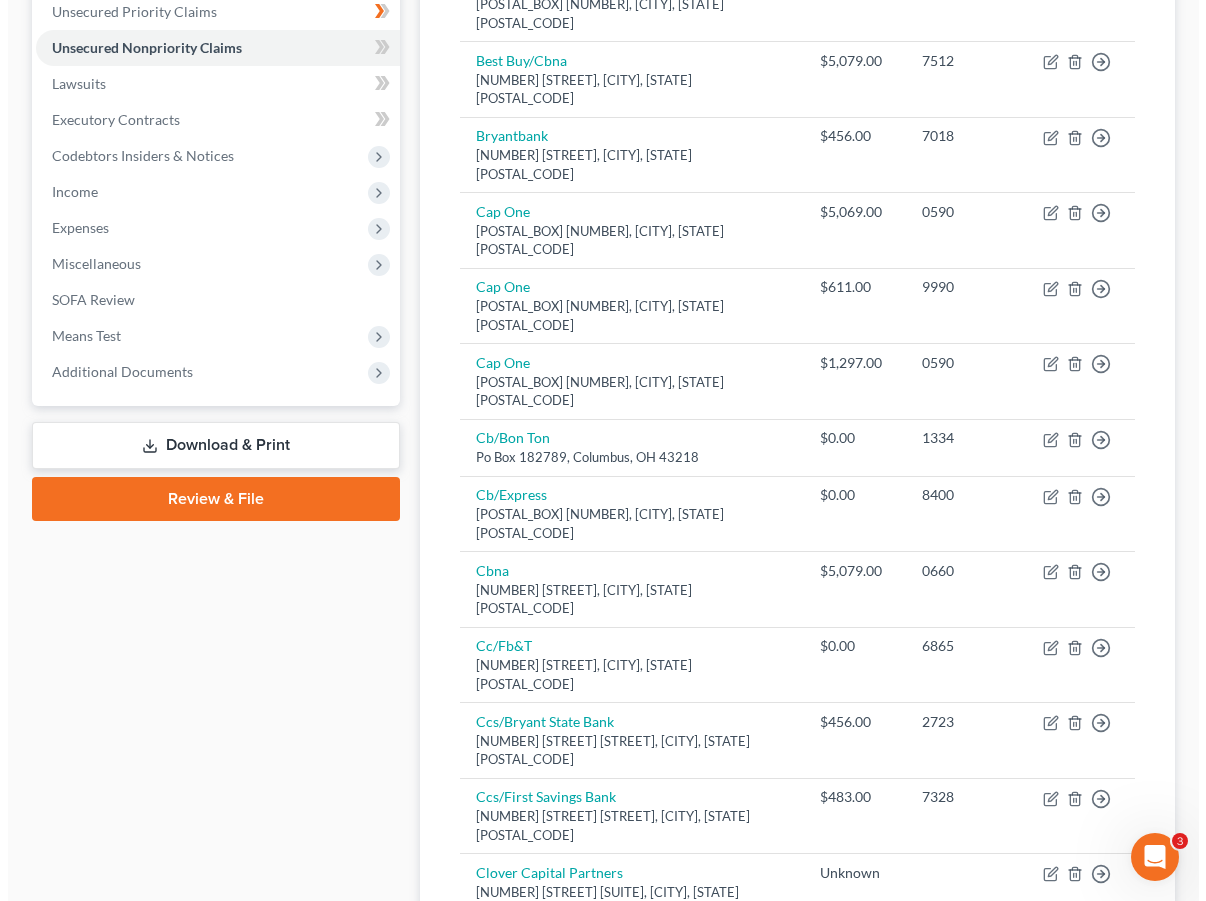 scroll, scrollTop: 464, scrollLeft: 0, axis: vertical 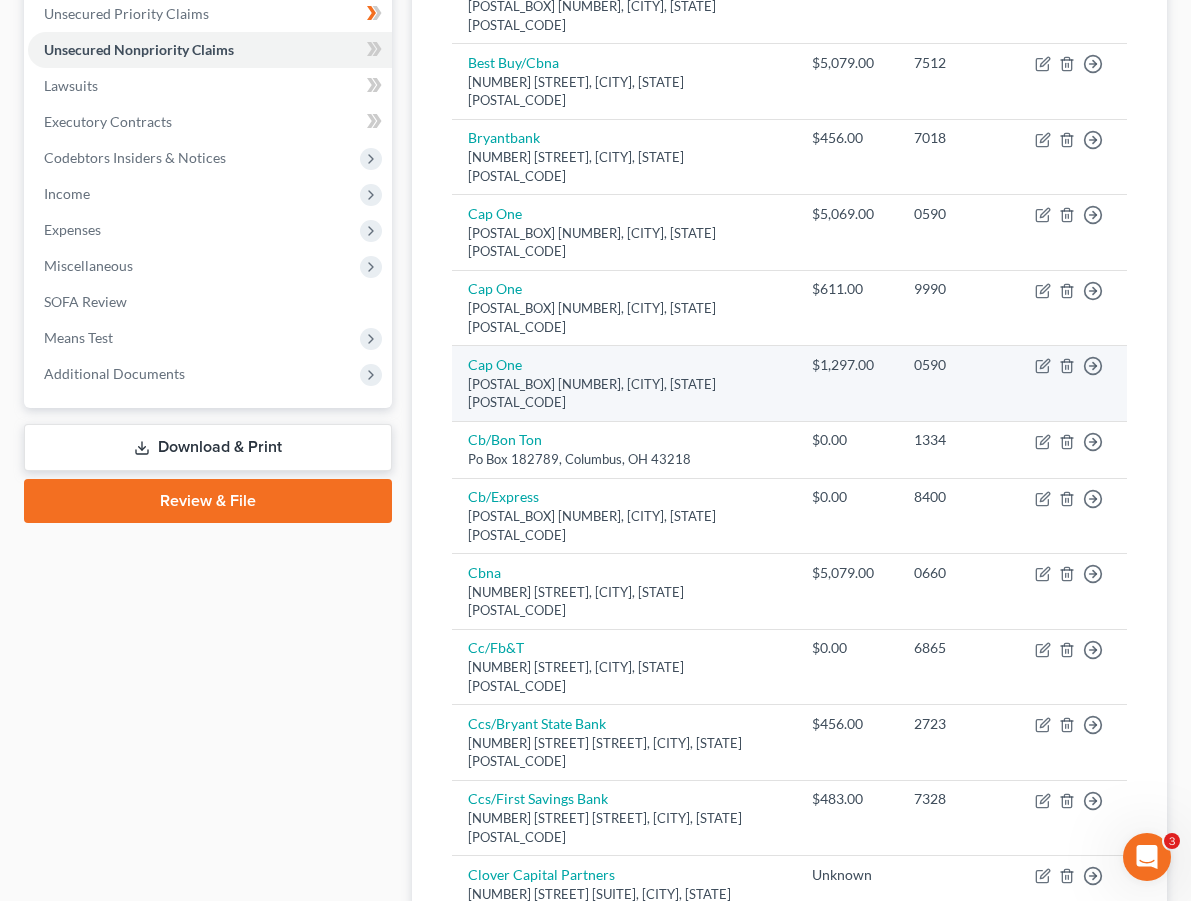click on "[POSTAL_BOX] [NUMBER], [CITY], [STATE] [POSTAL_CODE]" at bounding box center [624, 393] 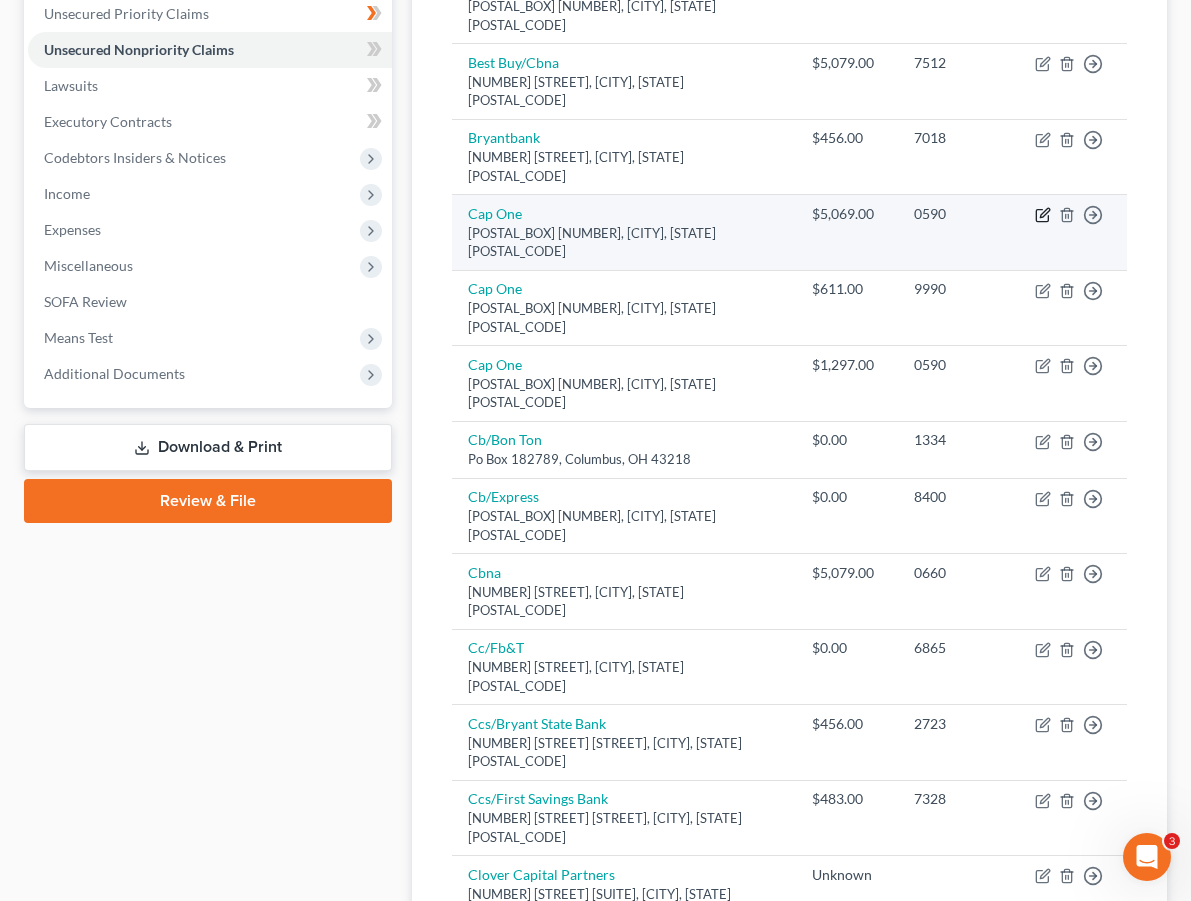 click 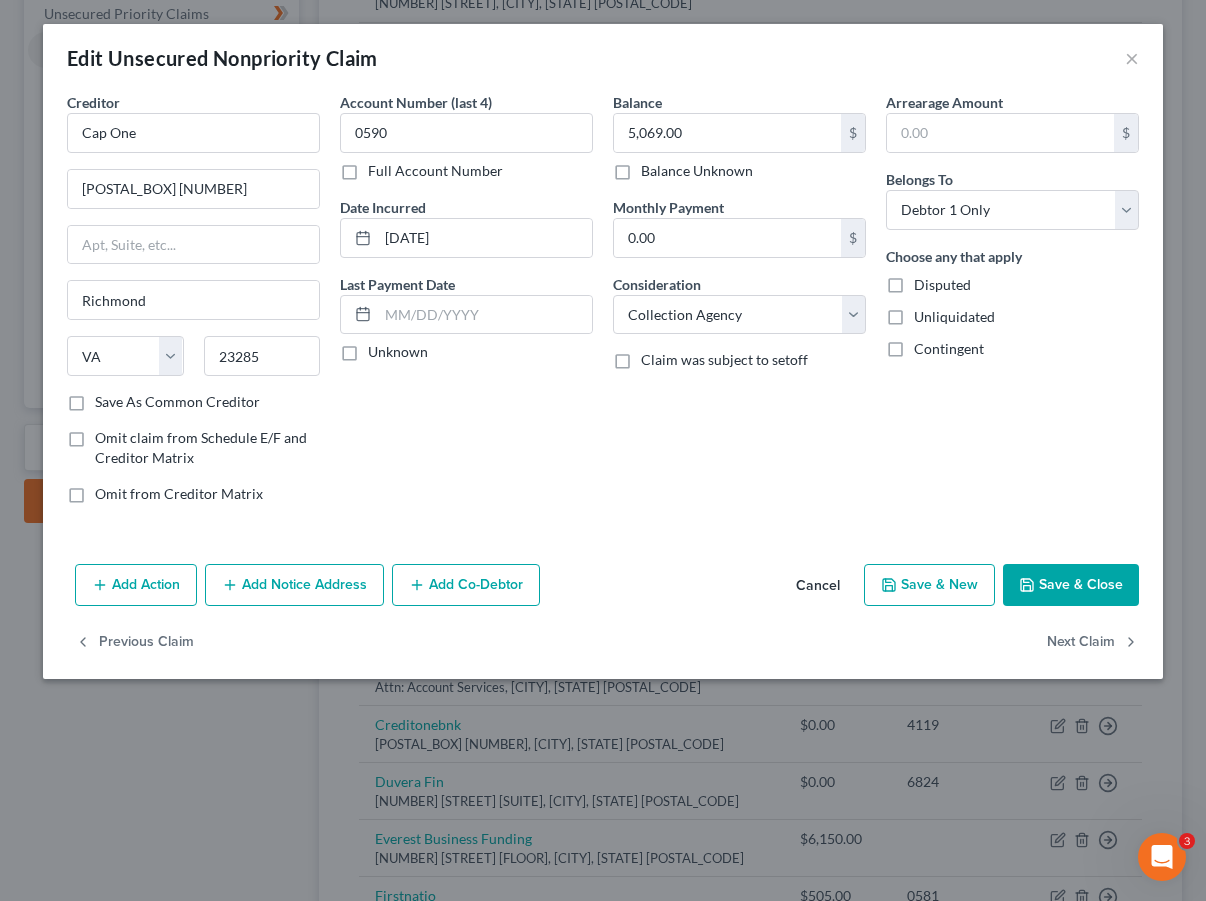 click on "Add Notice Address" at bounding box center [294, 585] 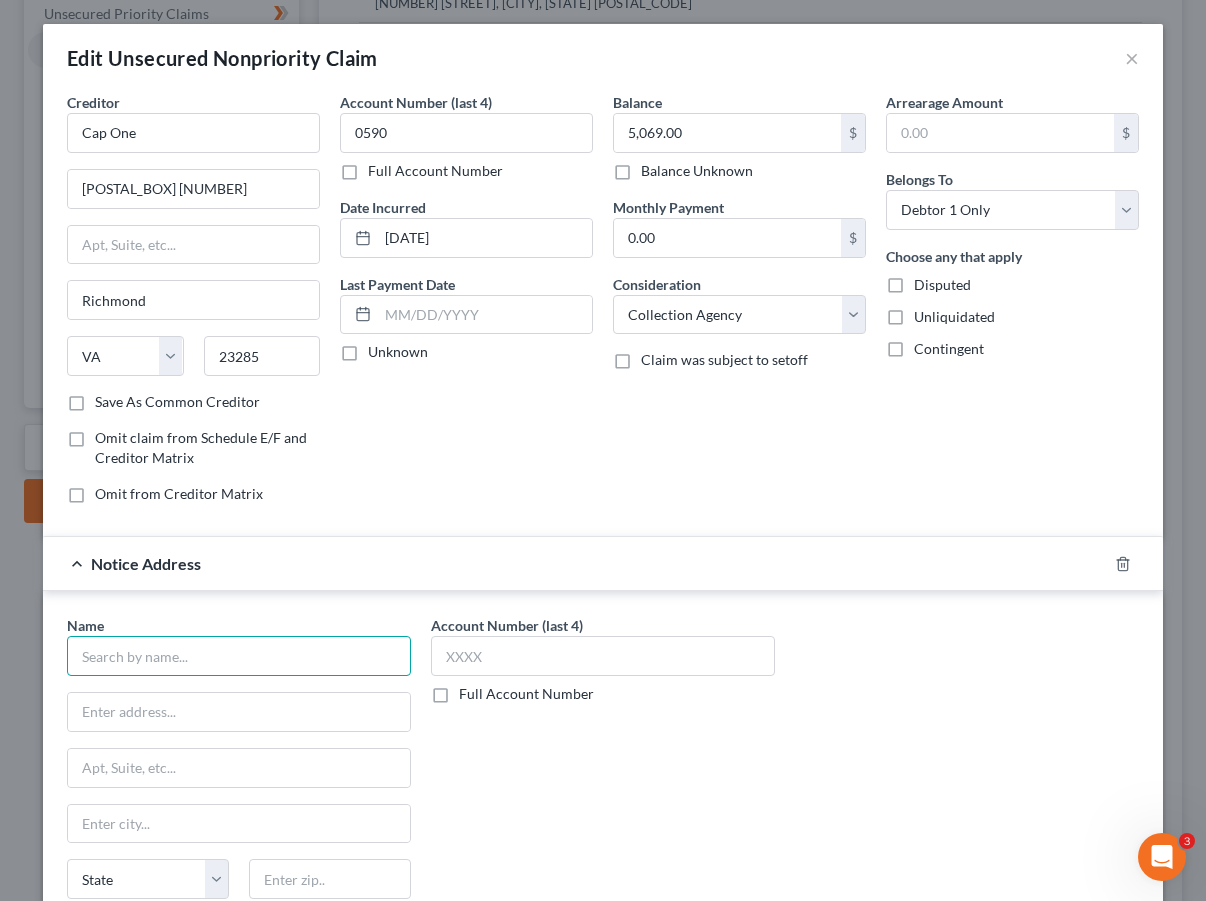 click at bounding box center (239, 656) 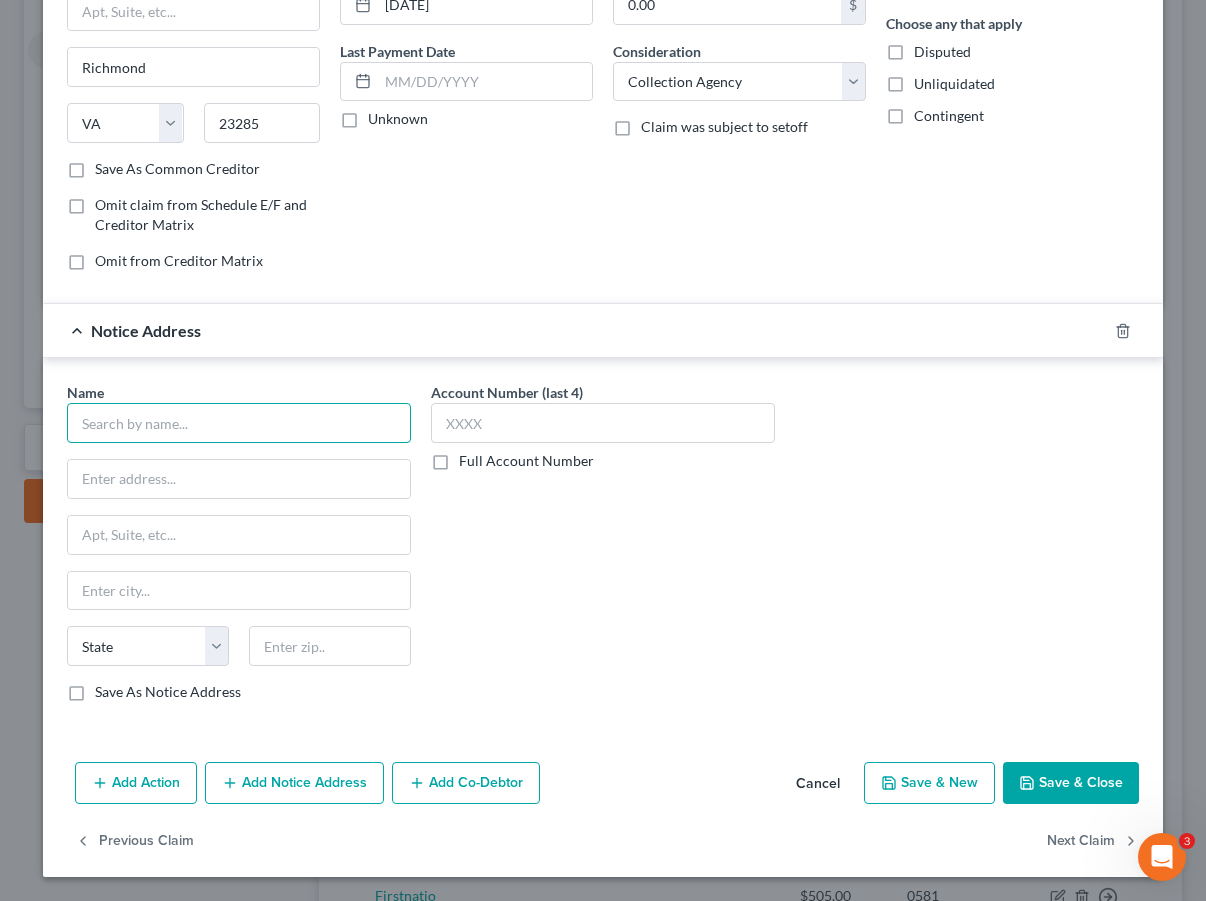 scroll, scrollTop: 301, scrollLeft: 0, axis: vertical 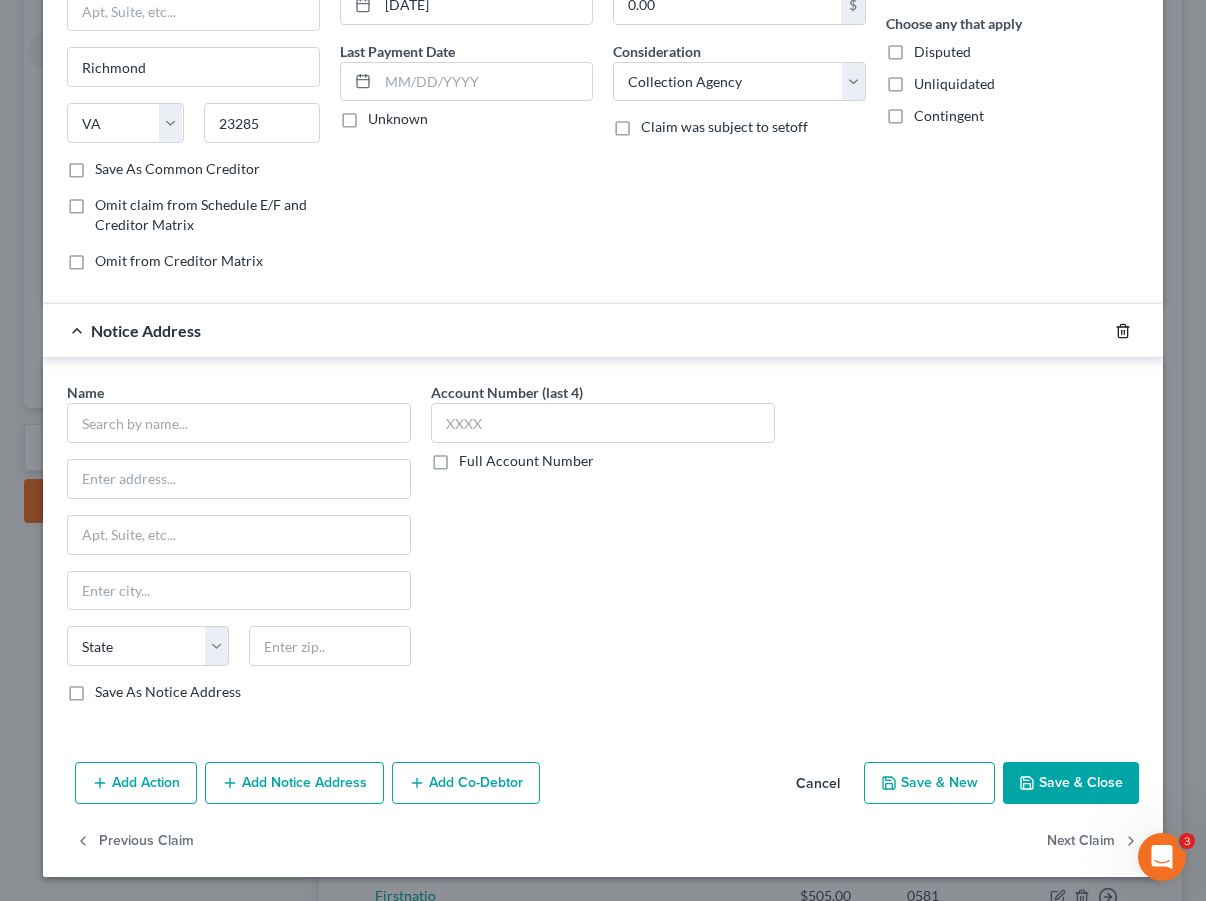 click 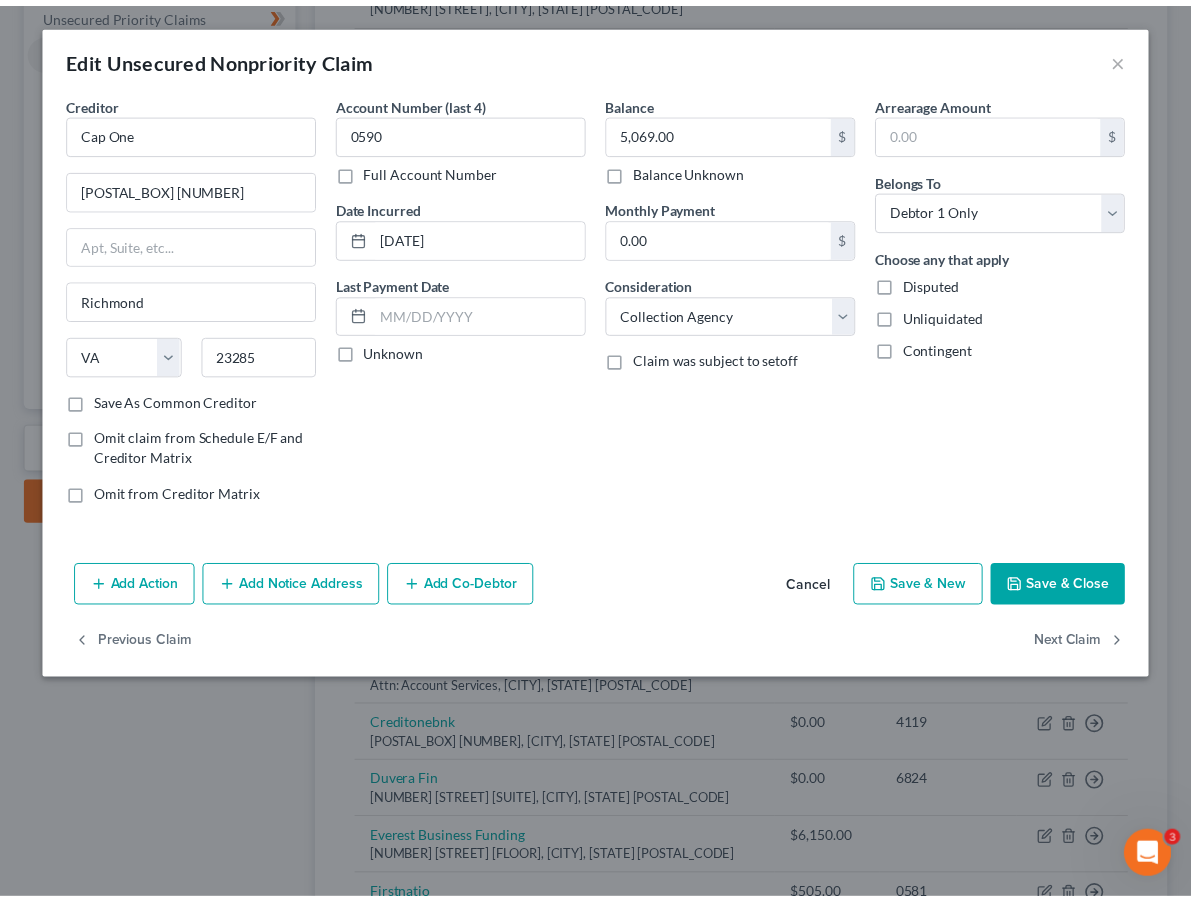 scroll, scrollTop: 0, scrollLeft: 0, axis: both 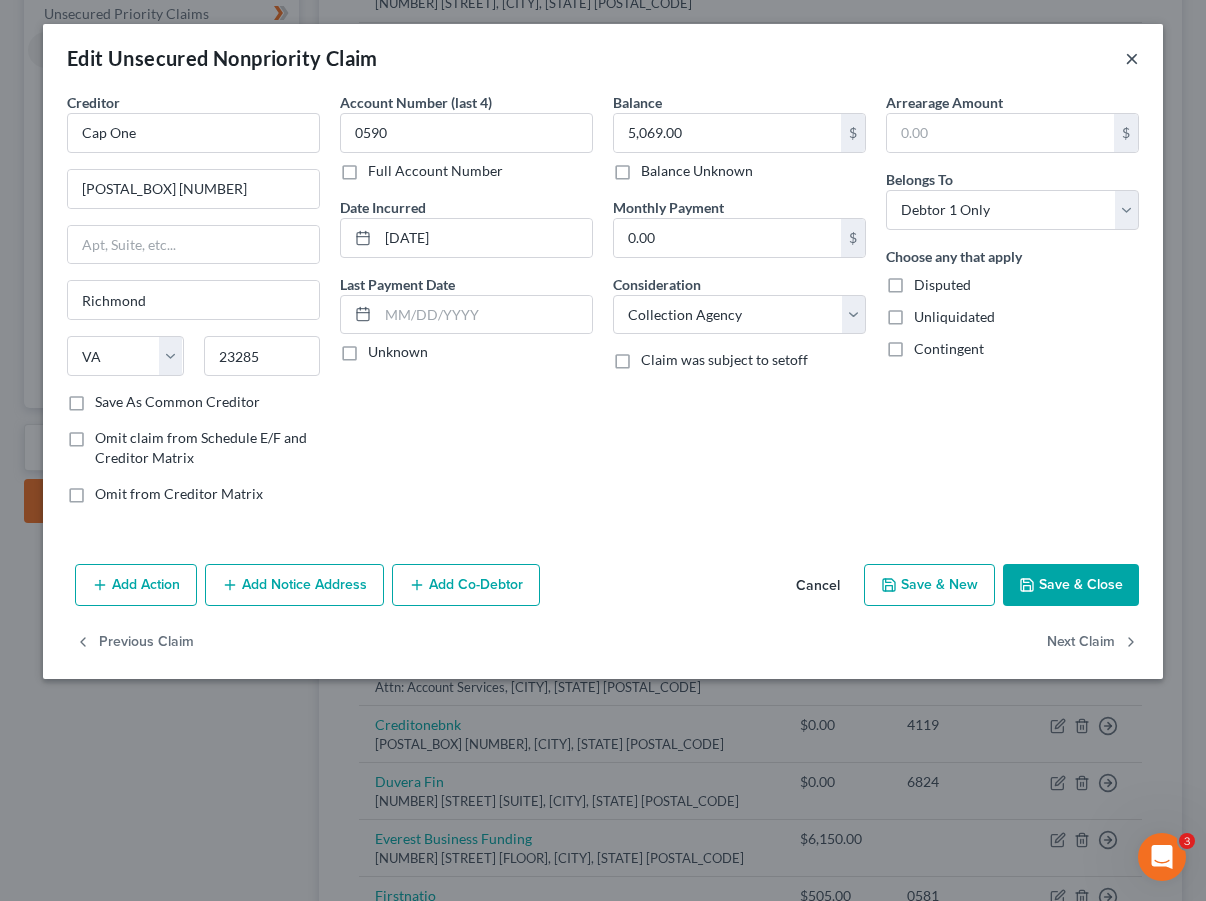 click on "×" at bounding box center [1132, 58] 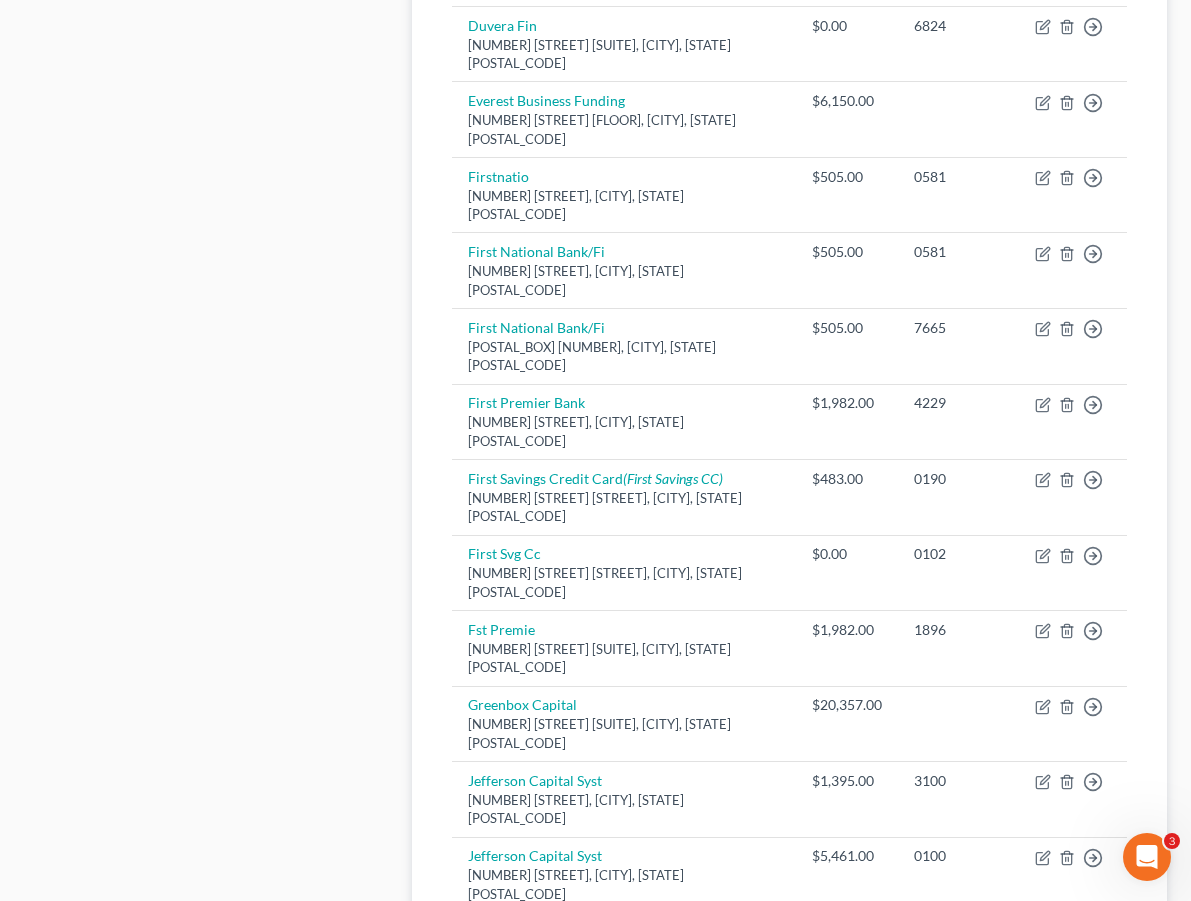 scroll, scrollTop: 1574, scrollLeft: 0, axis: vertical 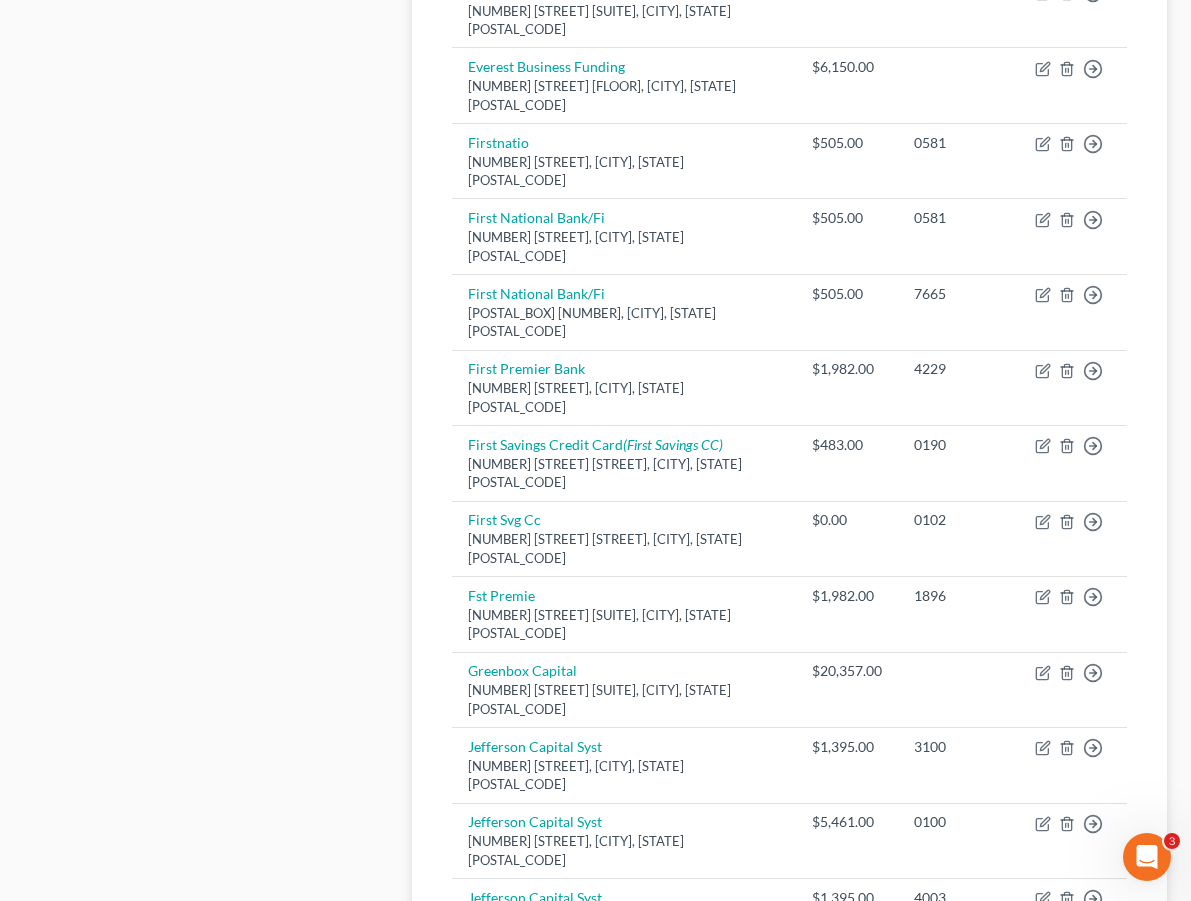 click on "2" at bounding box center [588, 1132] 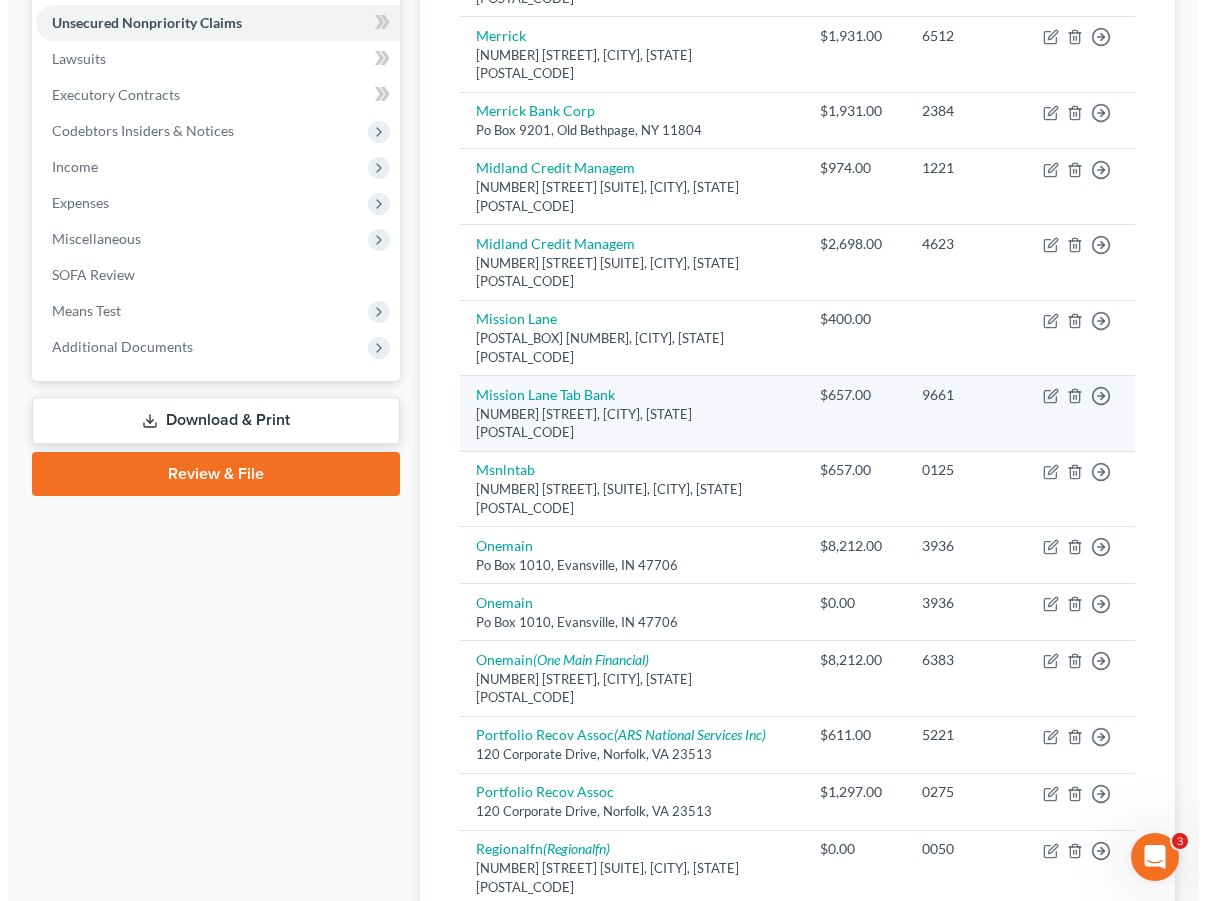 scroll, scrollTop: 489, scrollLeft: 0, axis: vertical 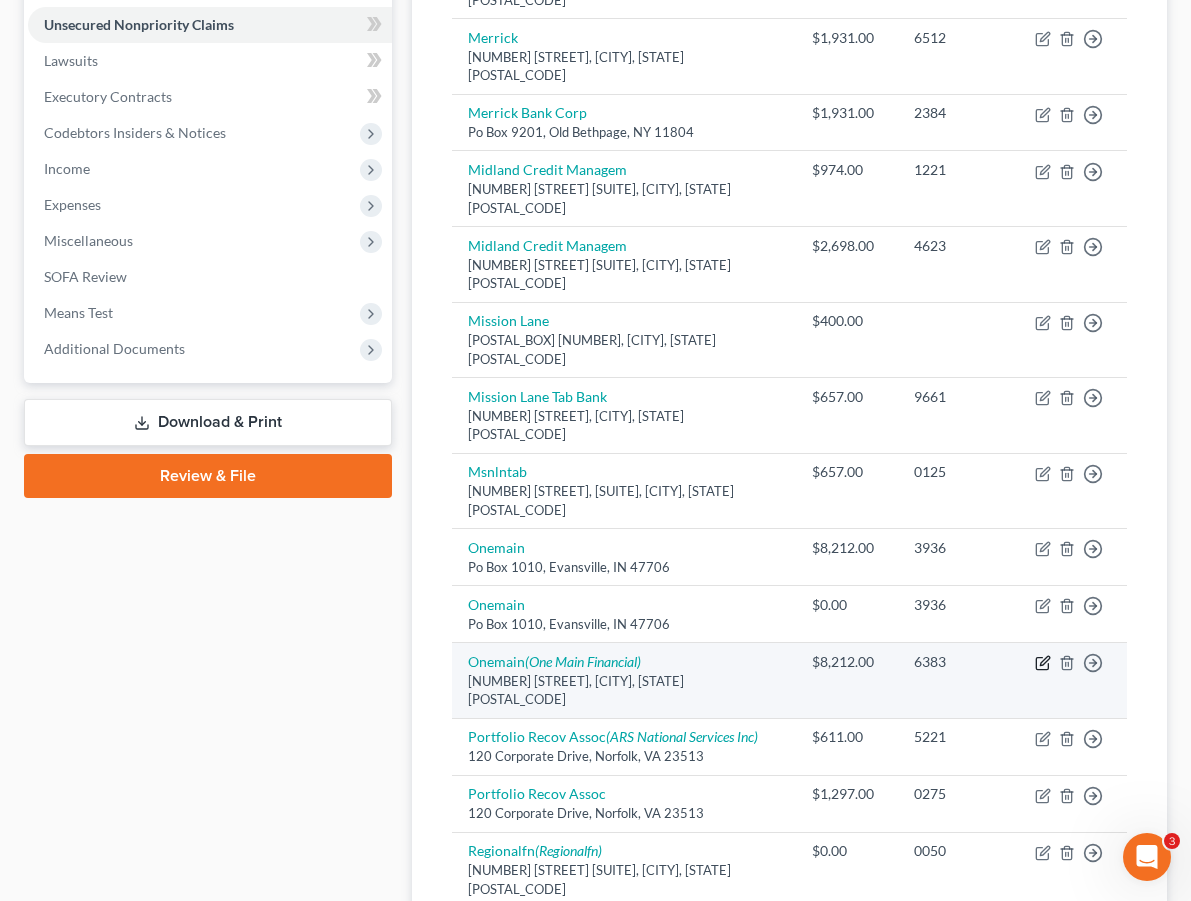 click 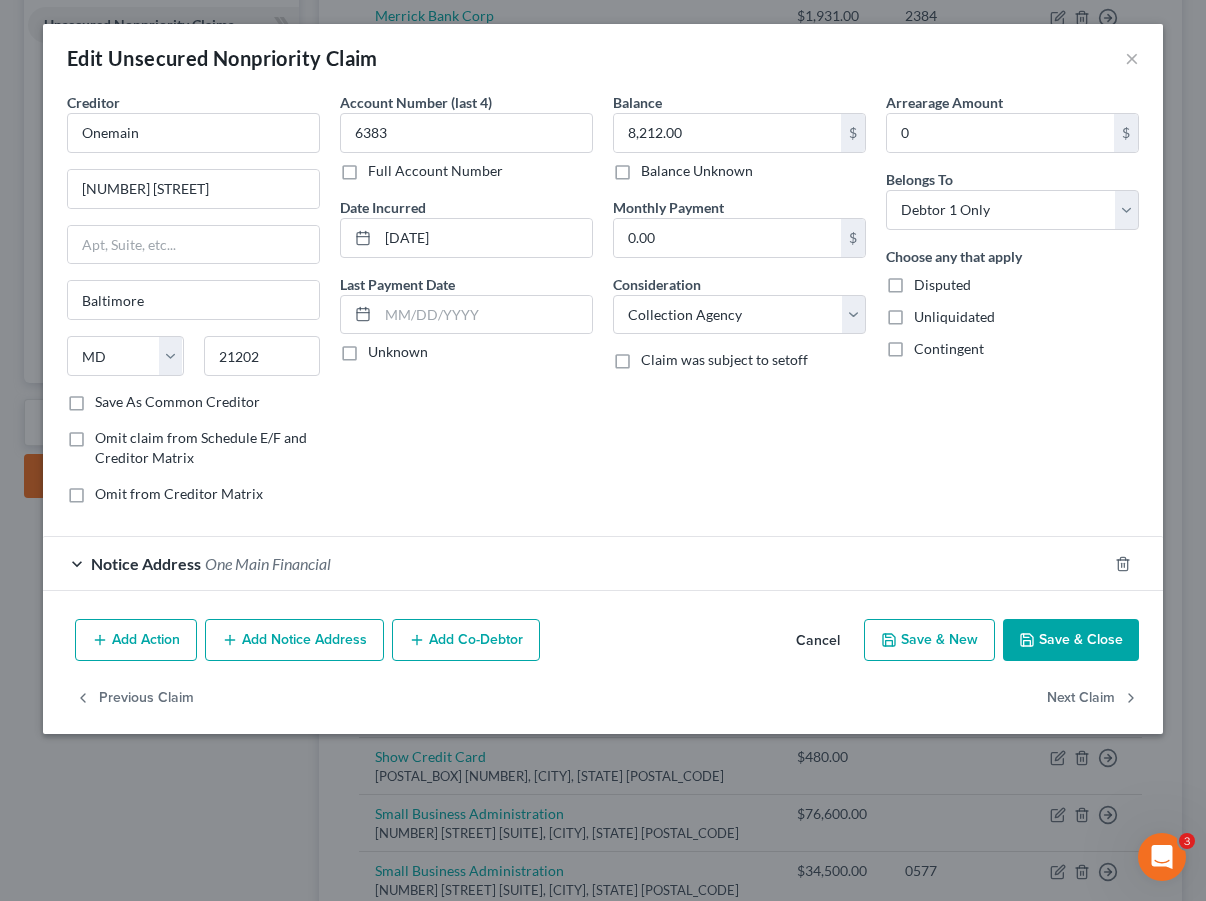 click on "Add Notice Address" at bounding box center (294, 640) 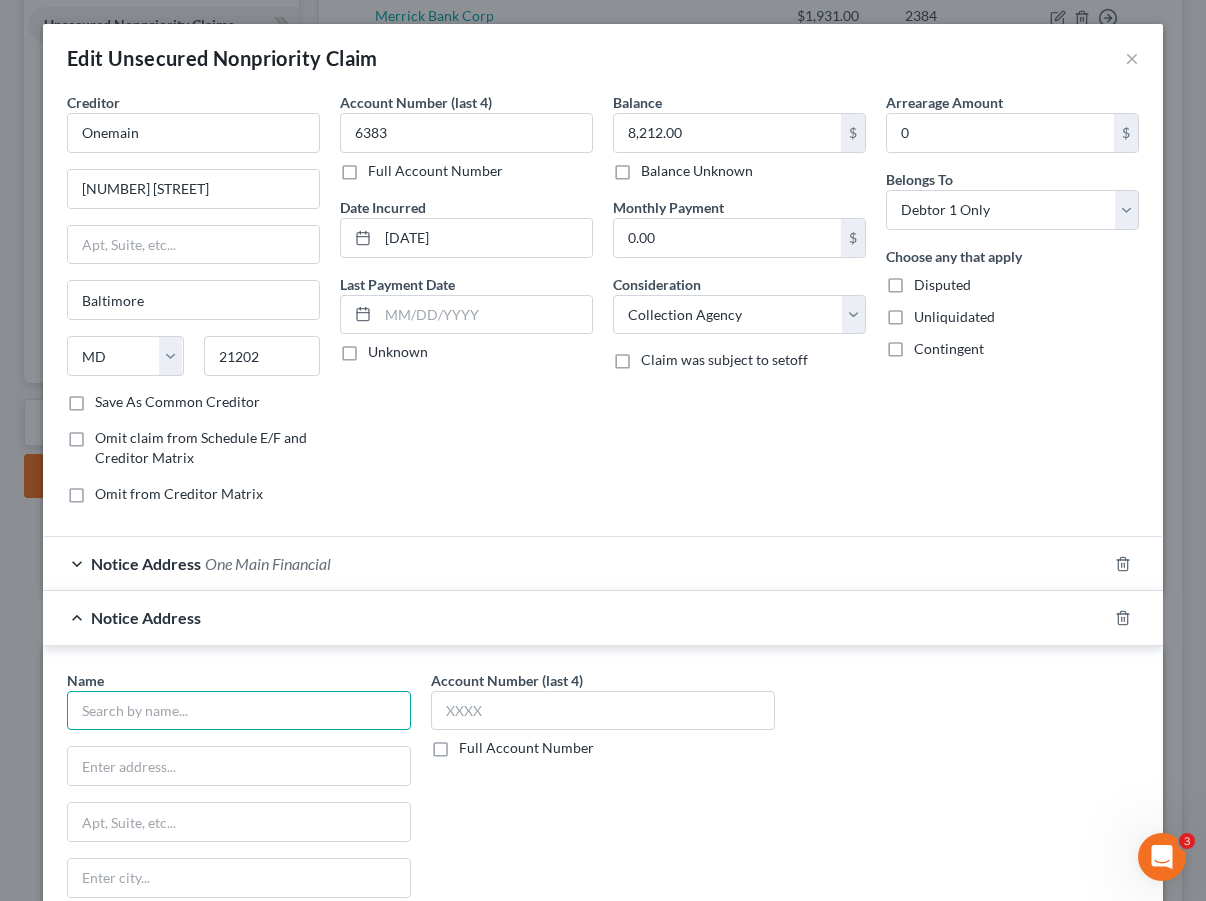 click at bounding box center (239, 711) 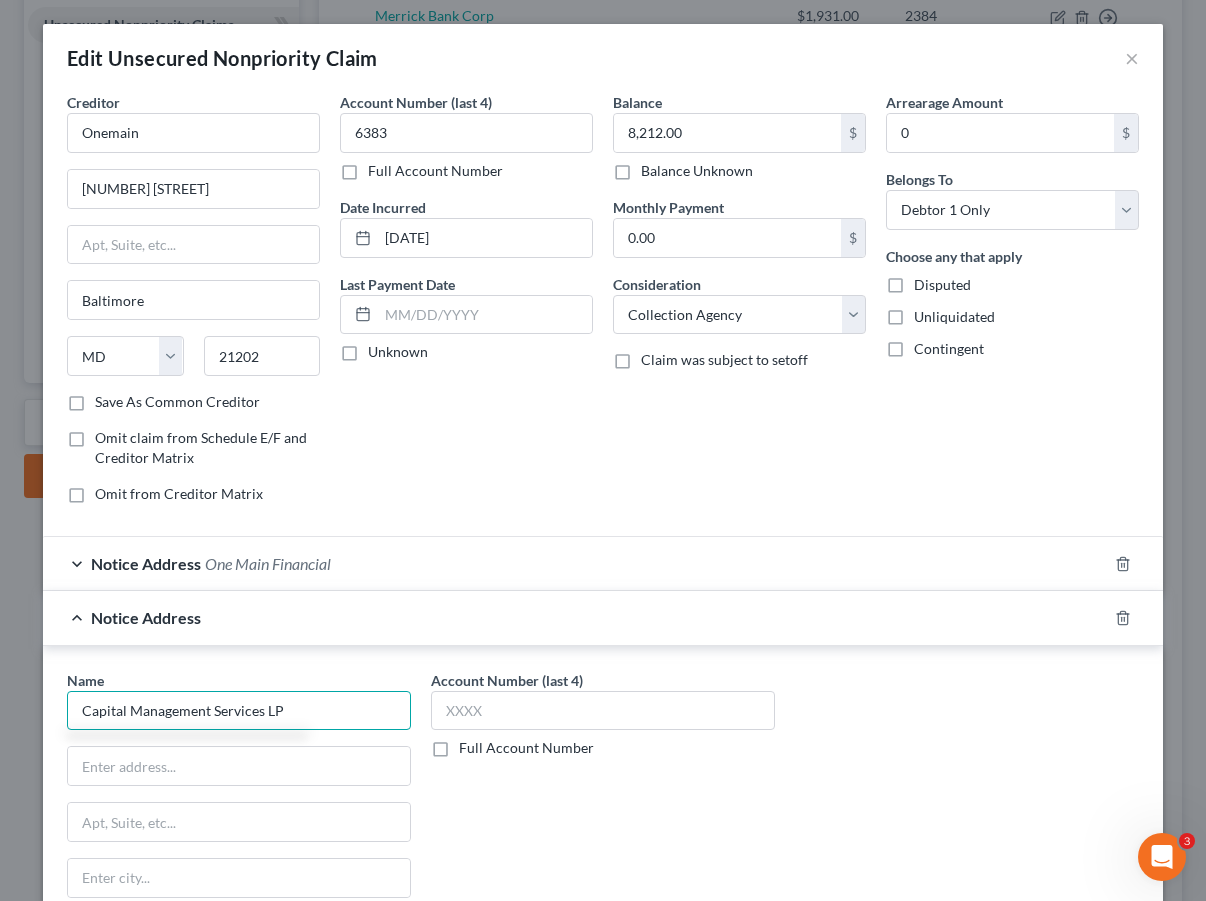 type on "Capital Management Services LP" 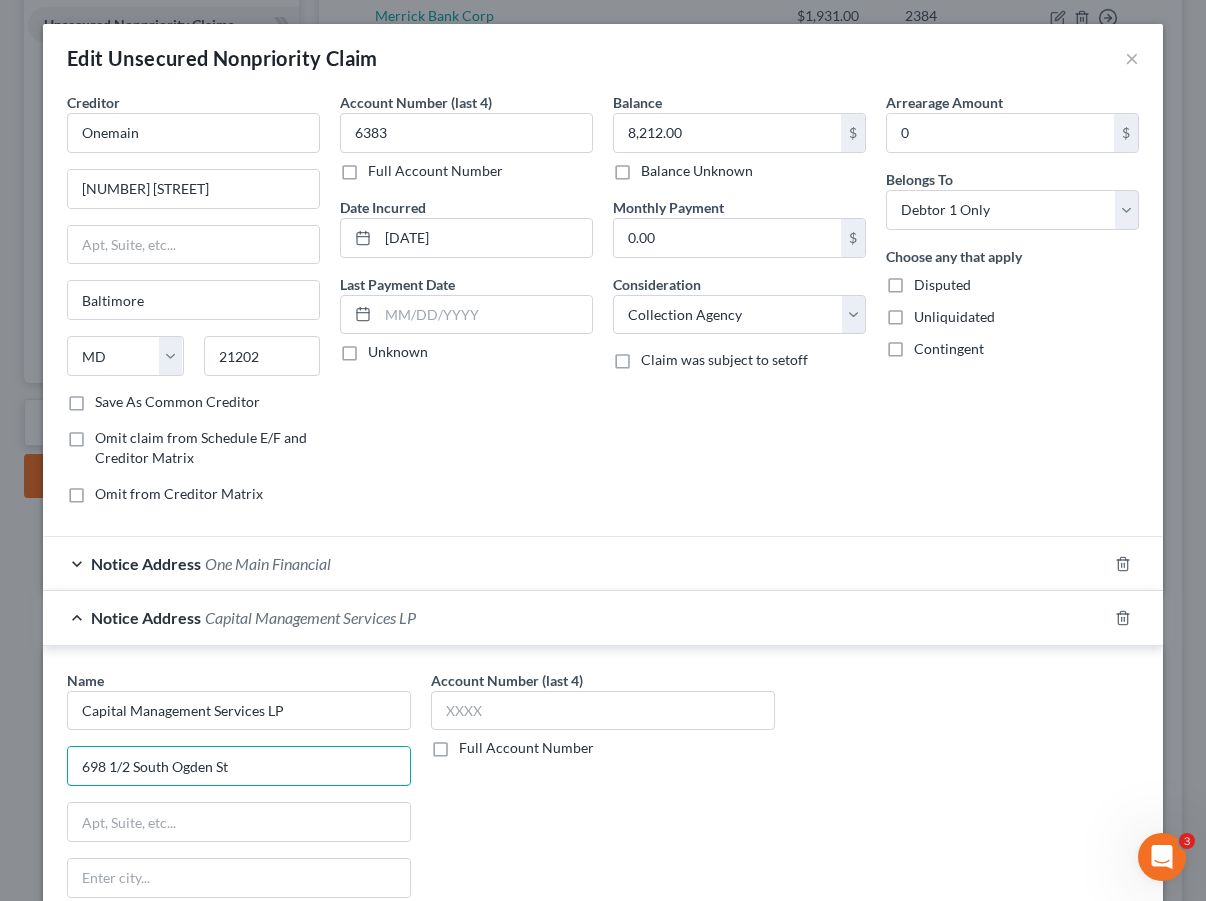 type on "698 1/2 South Ogden St" 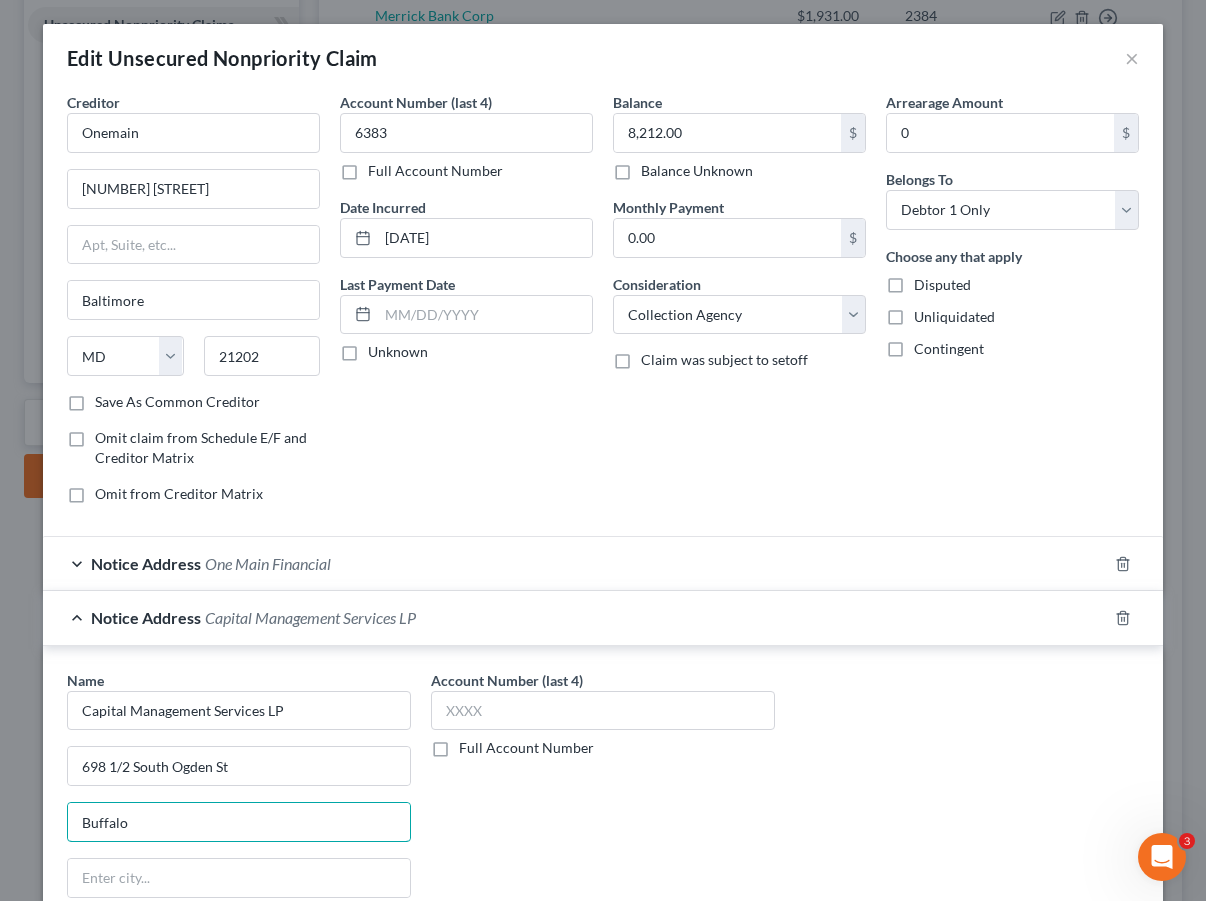type on "Buffalo" 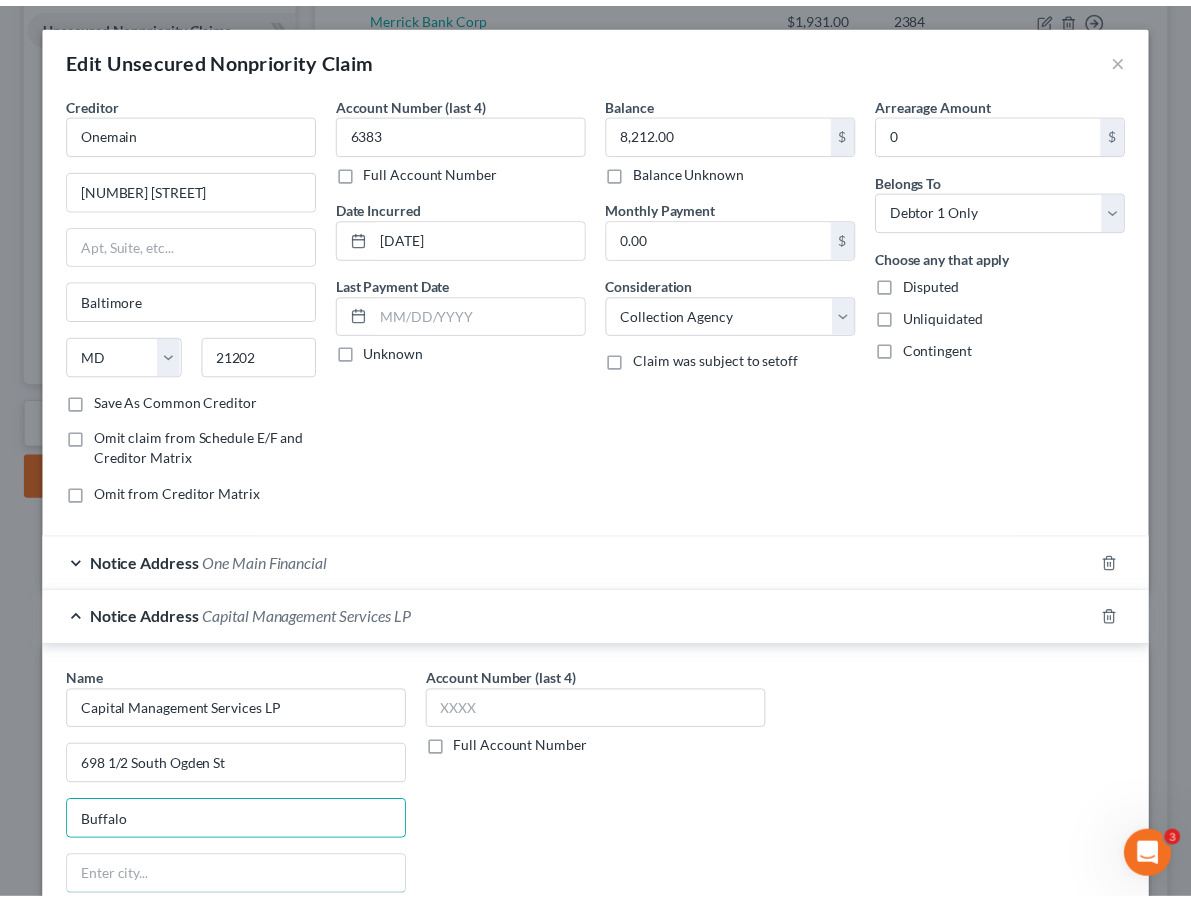 scroll, scrollTop: 359, scrollLeft: 0, axis: vertical 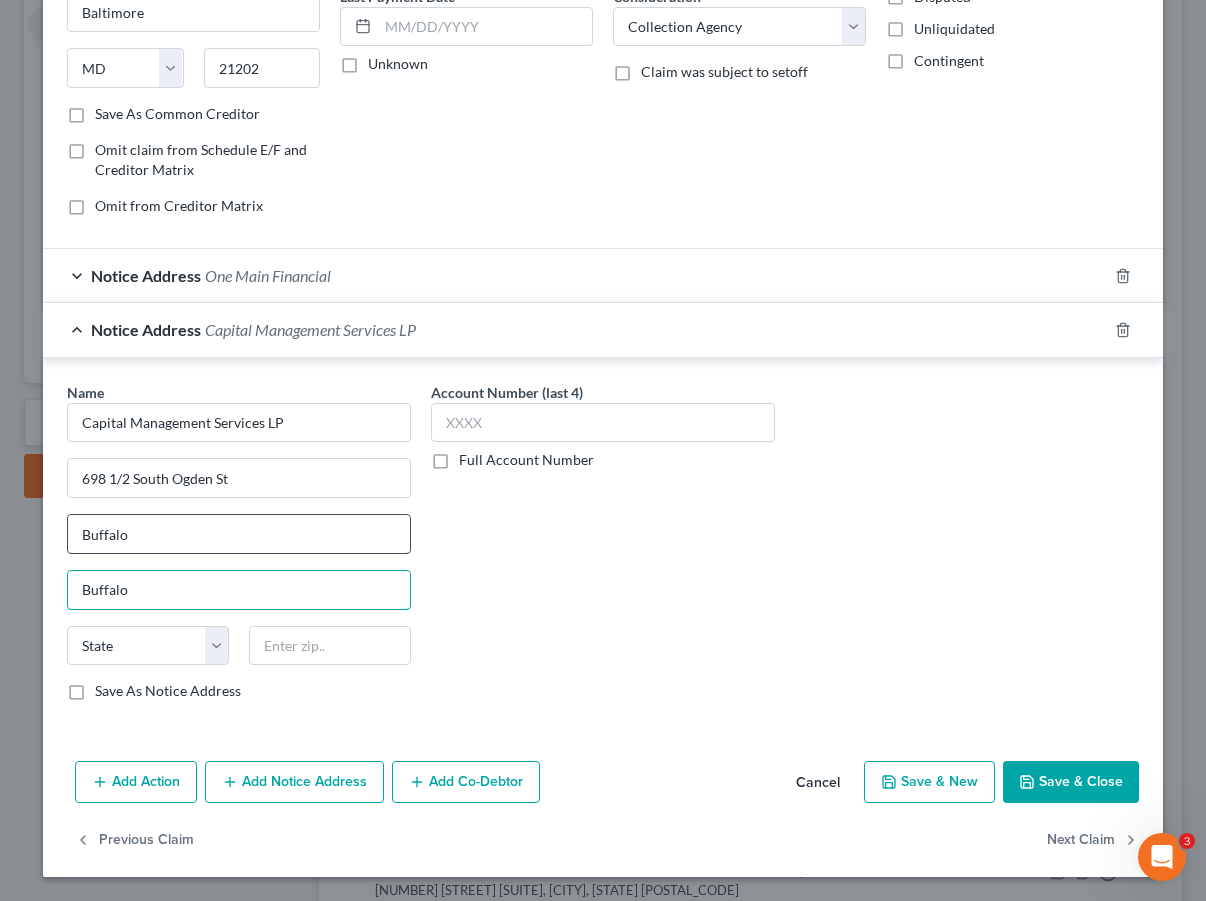type on "Buffalo" 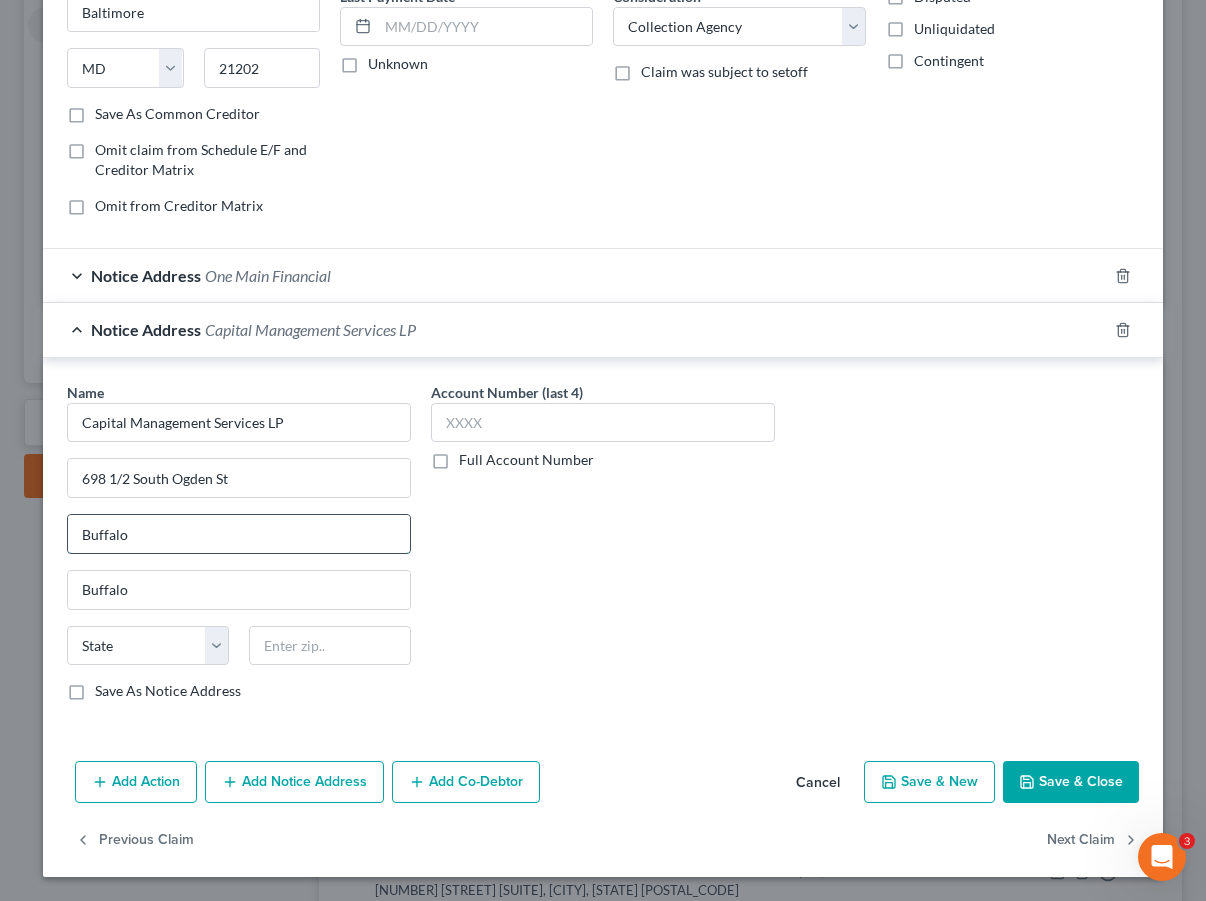 click on "Buffalo" at bounding box center [239, 534] 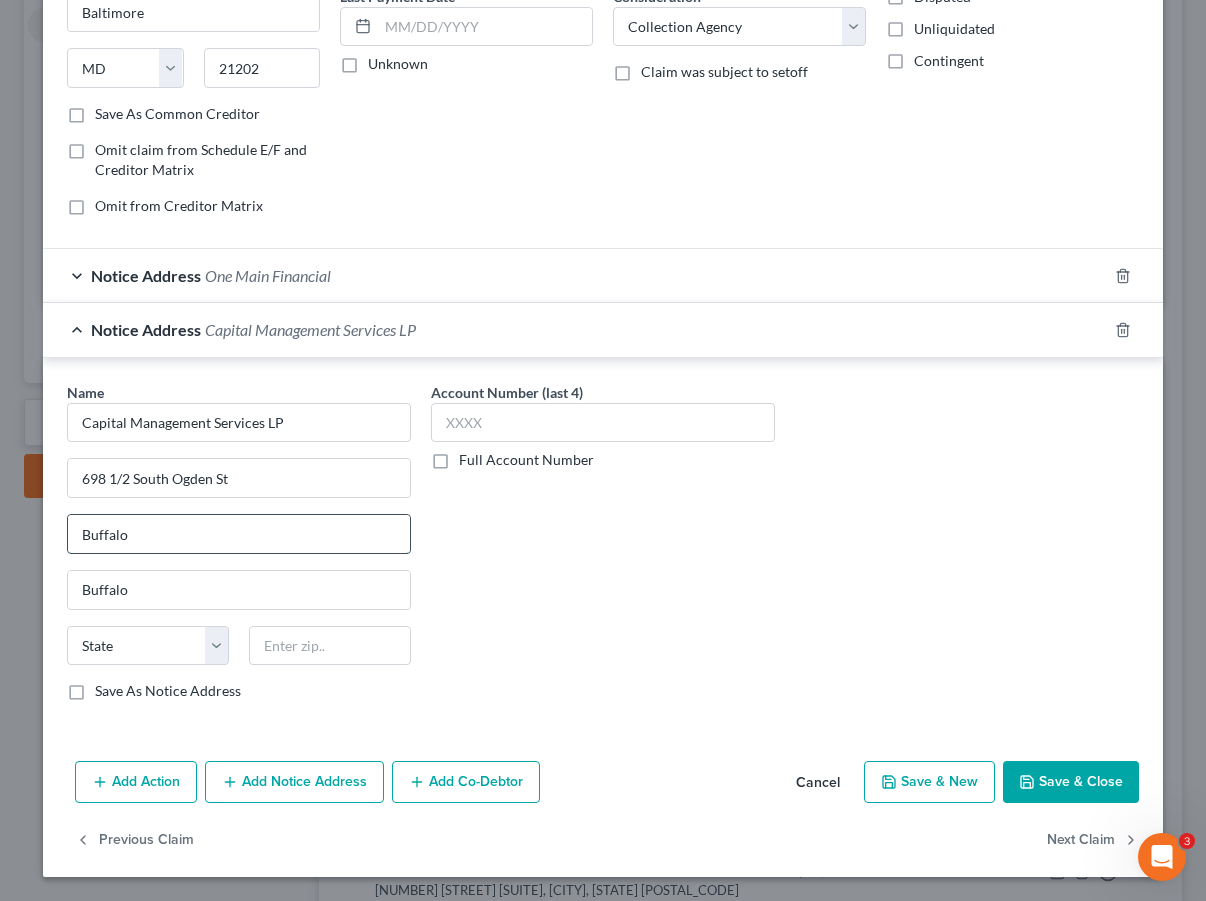 click on "Buffalo" at bounding box center (239, 534) 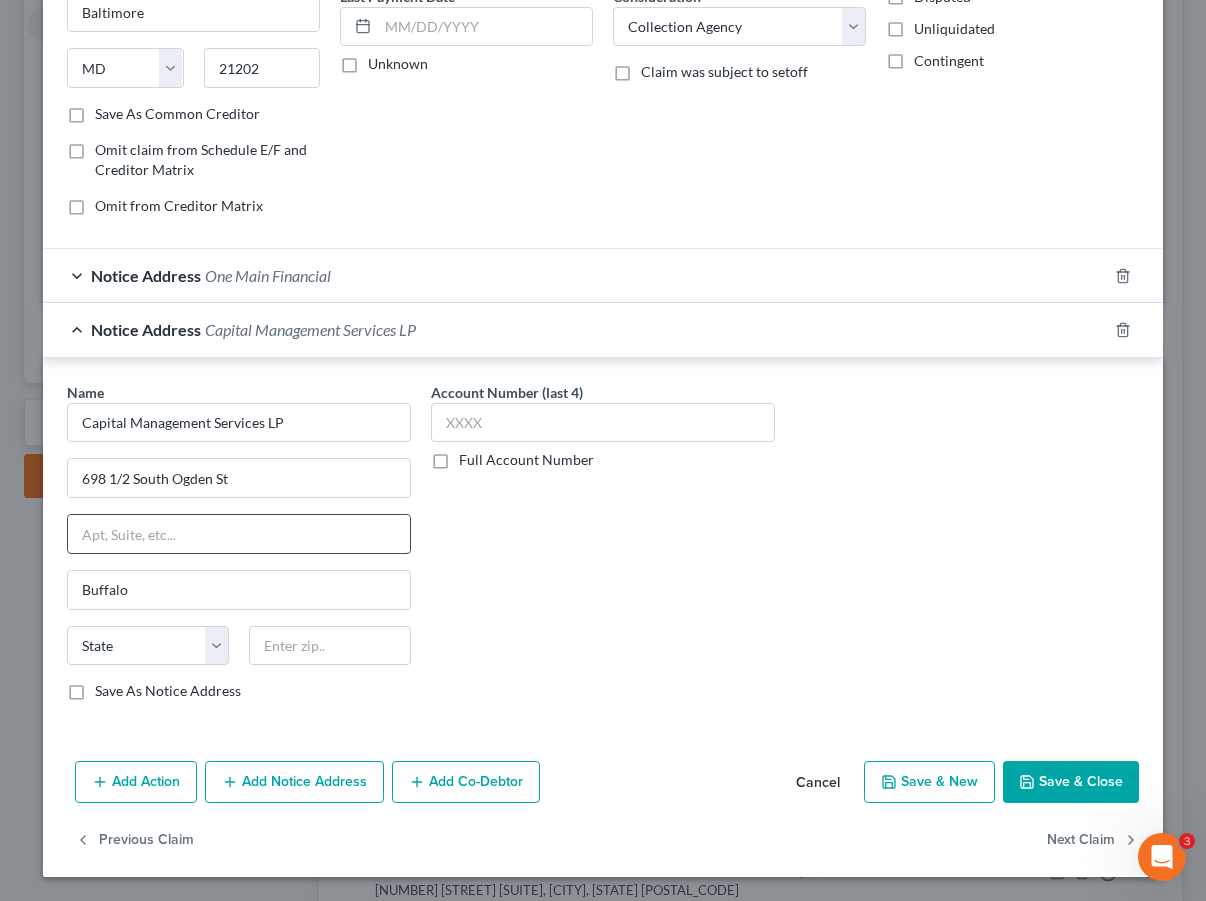 type 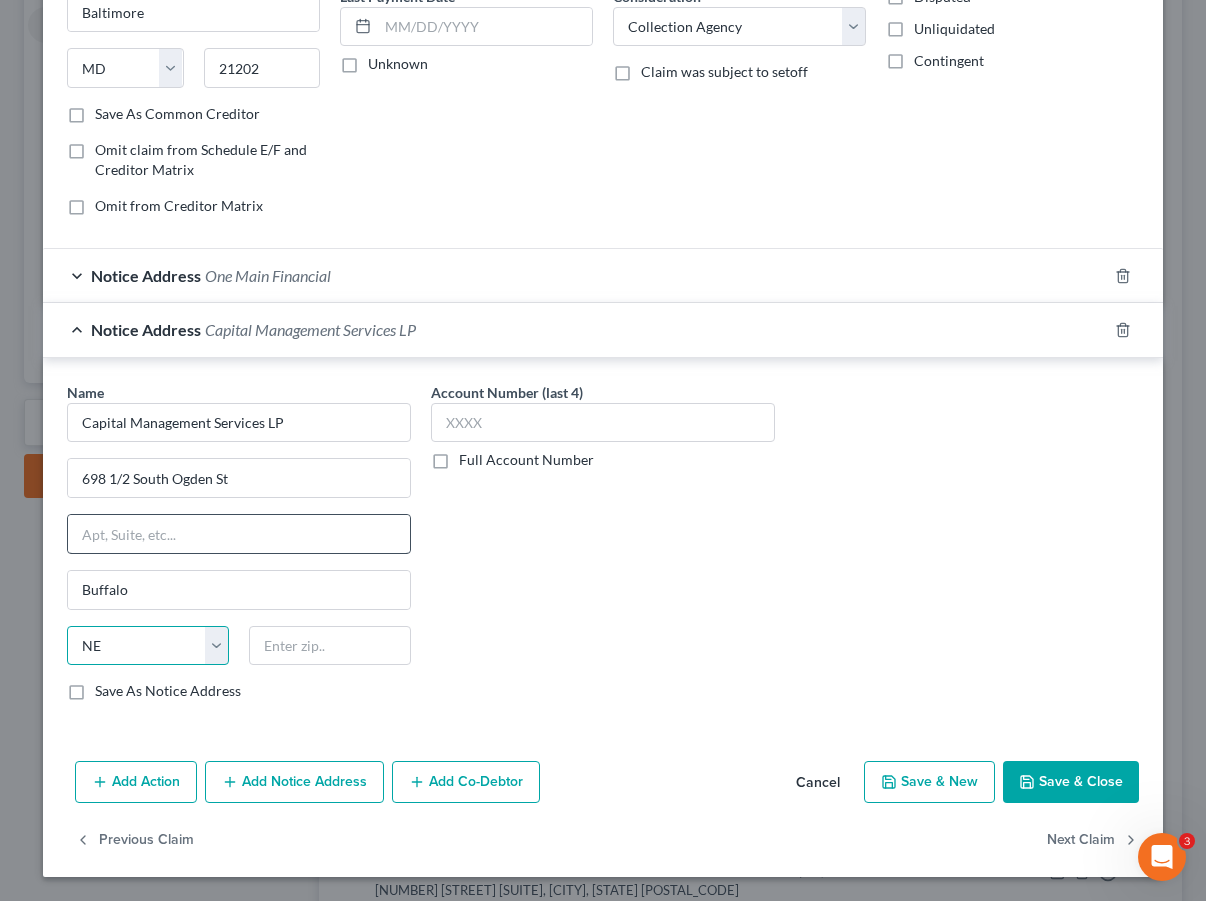 select on "31" 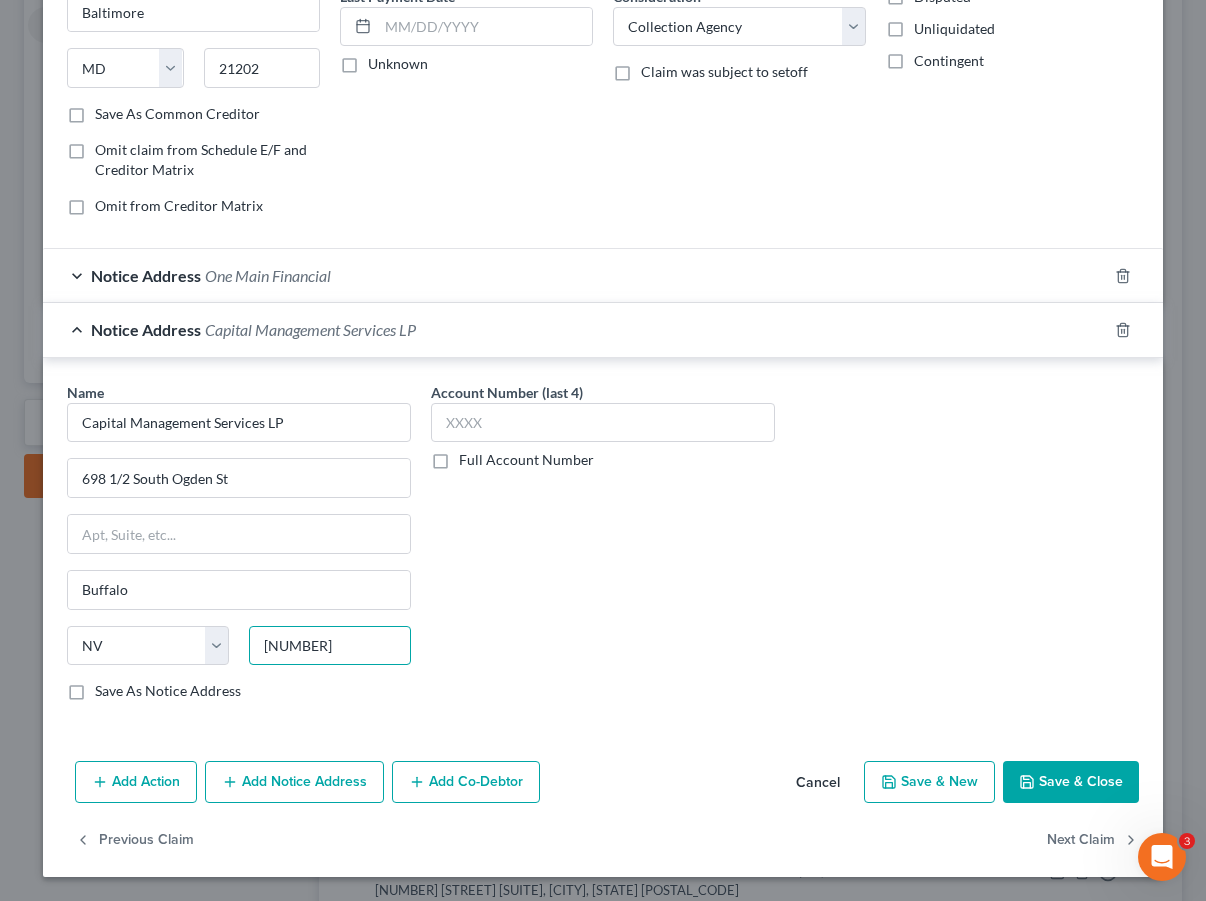 type on "14206" 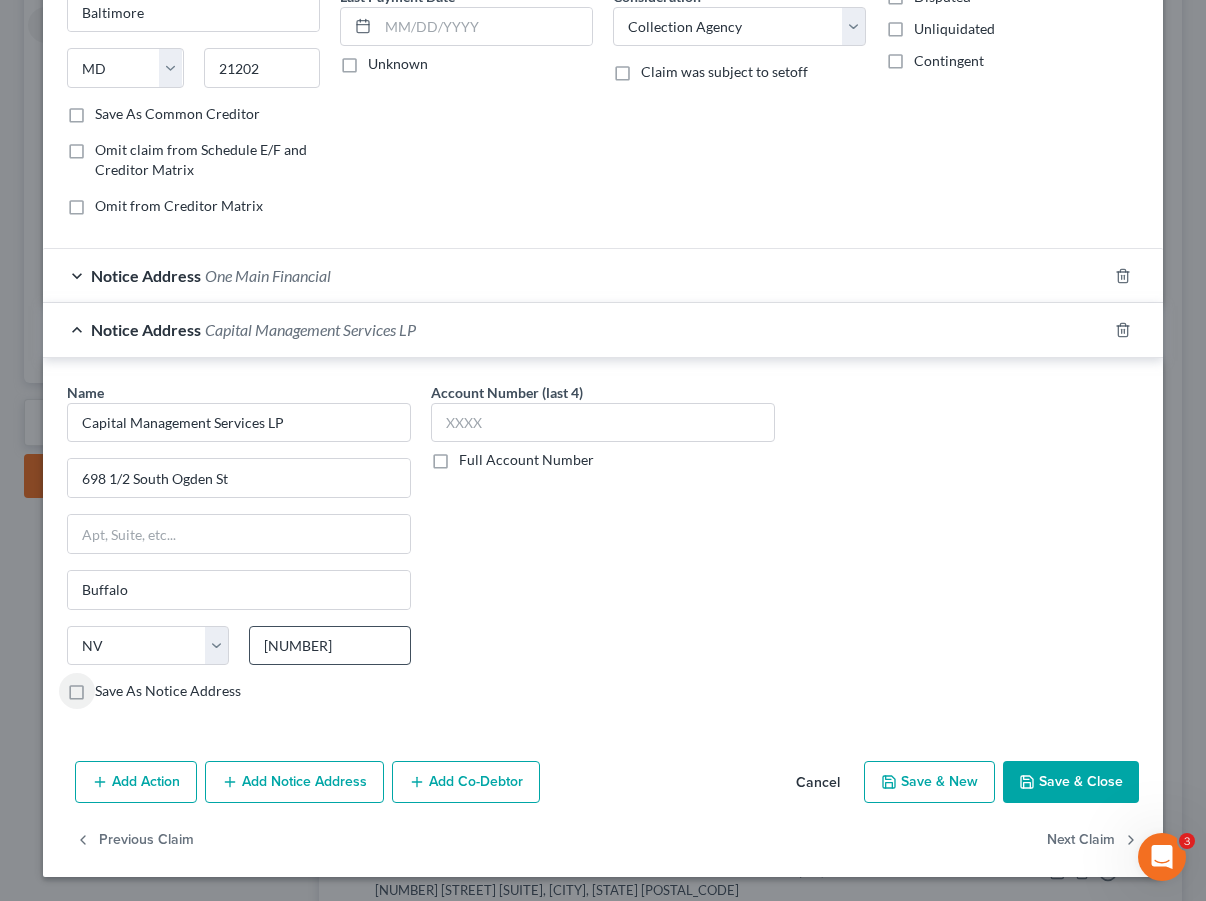 select on "35" 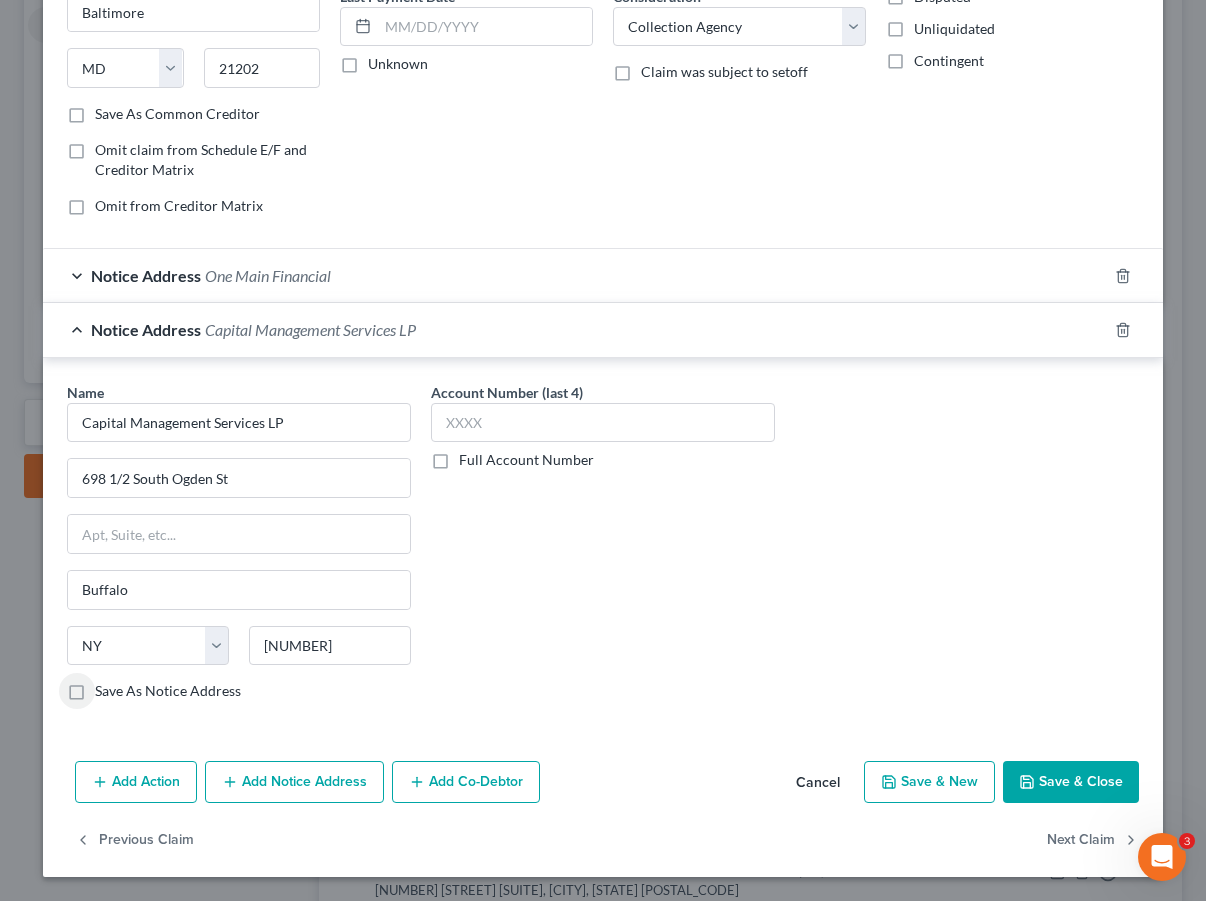 click on "Save As Notice Address" at bounding box center (168, 691) 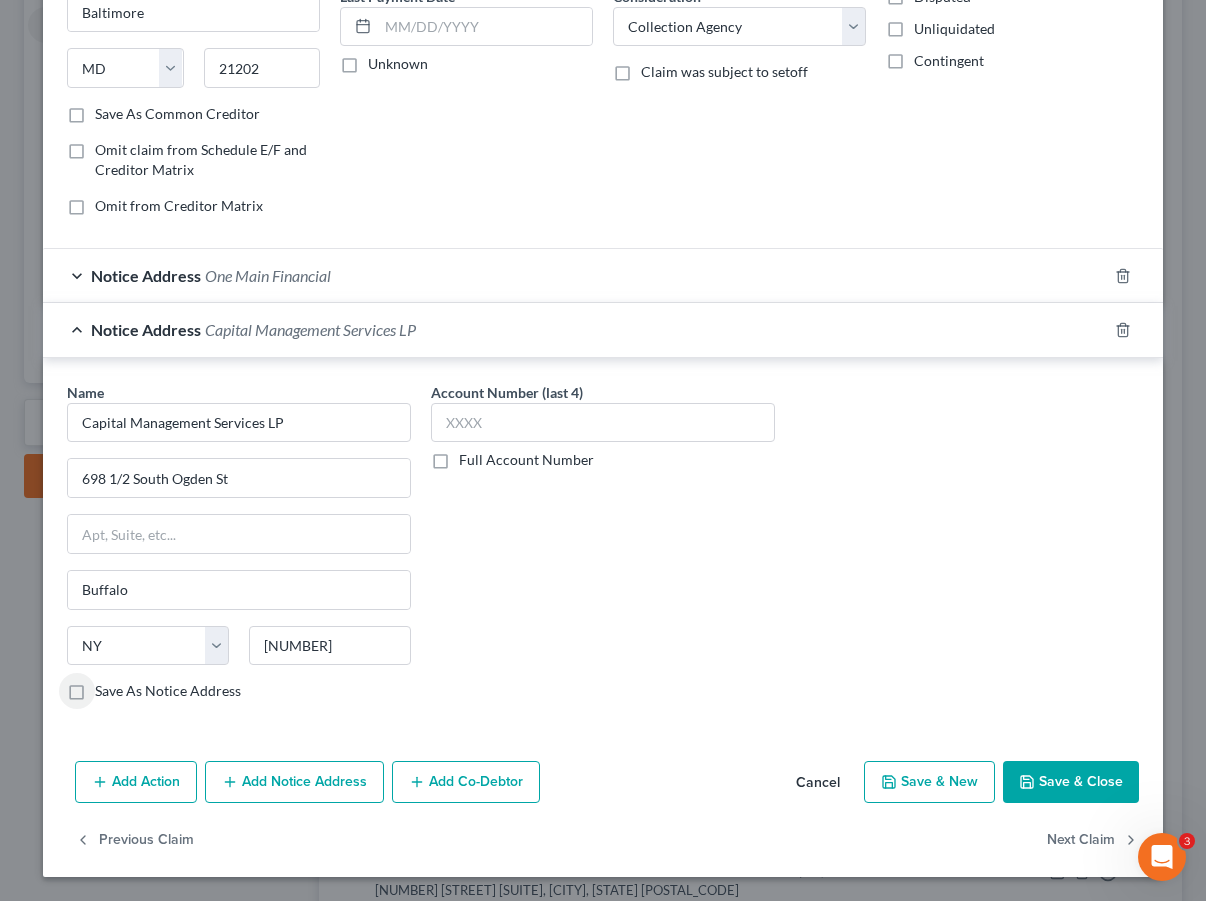 click on "Save As Notice Address" at bounding box center (109, 687) 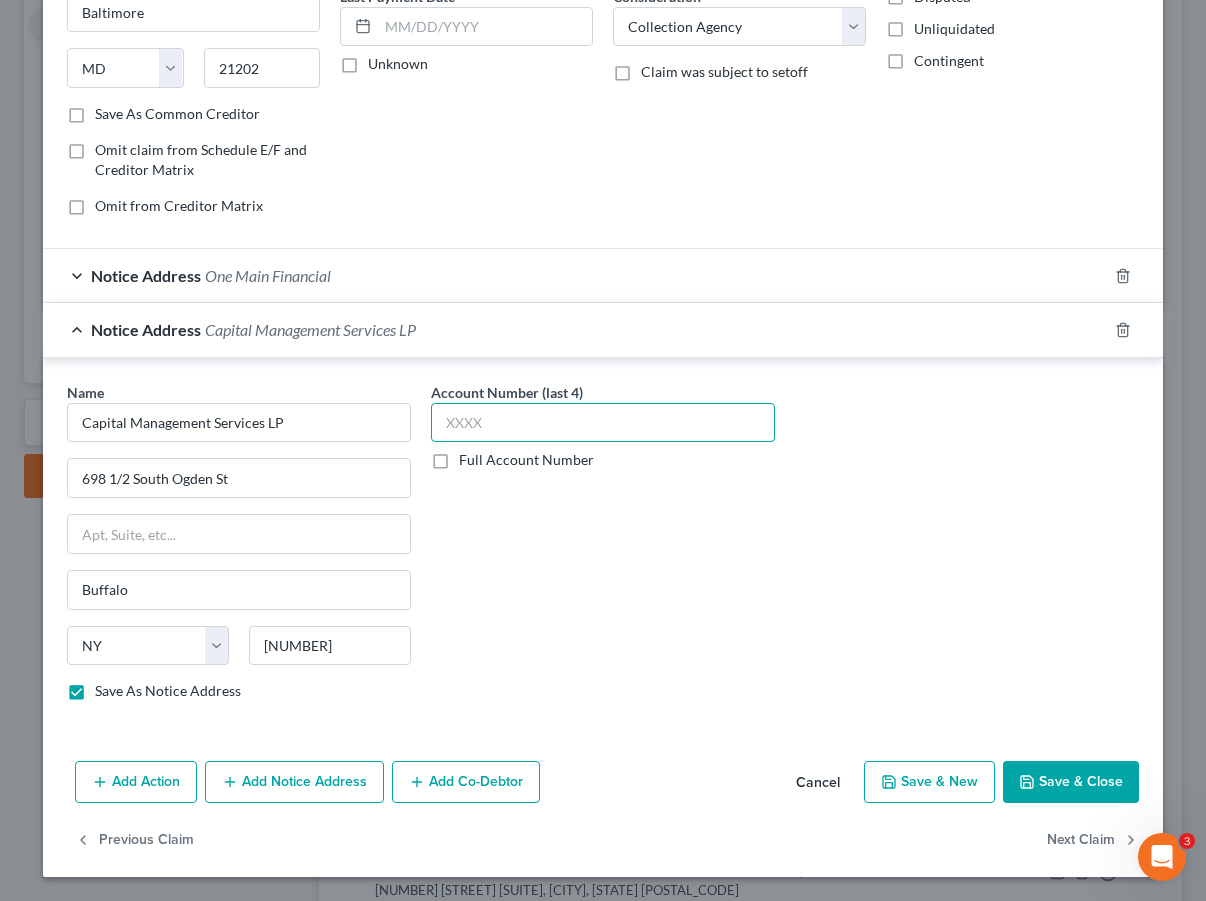 click at bounding box center (603, 423) 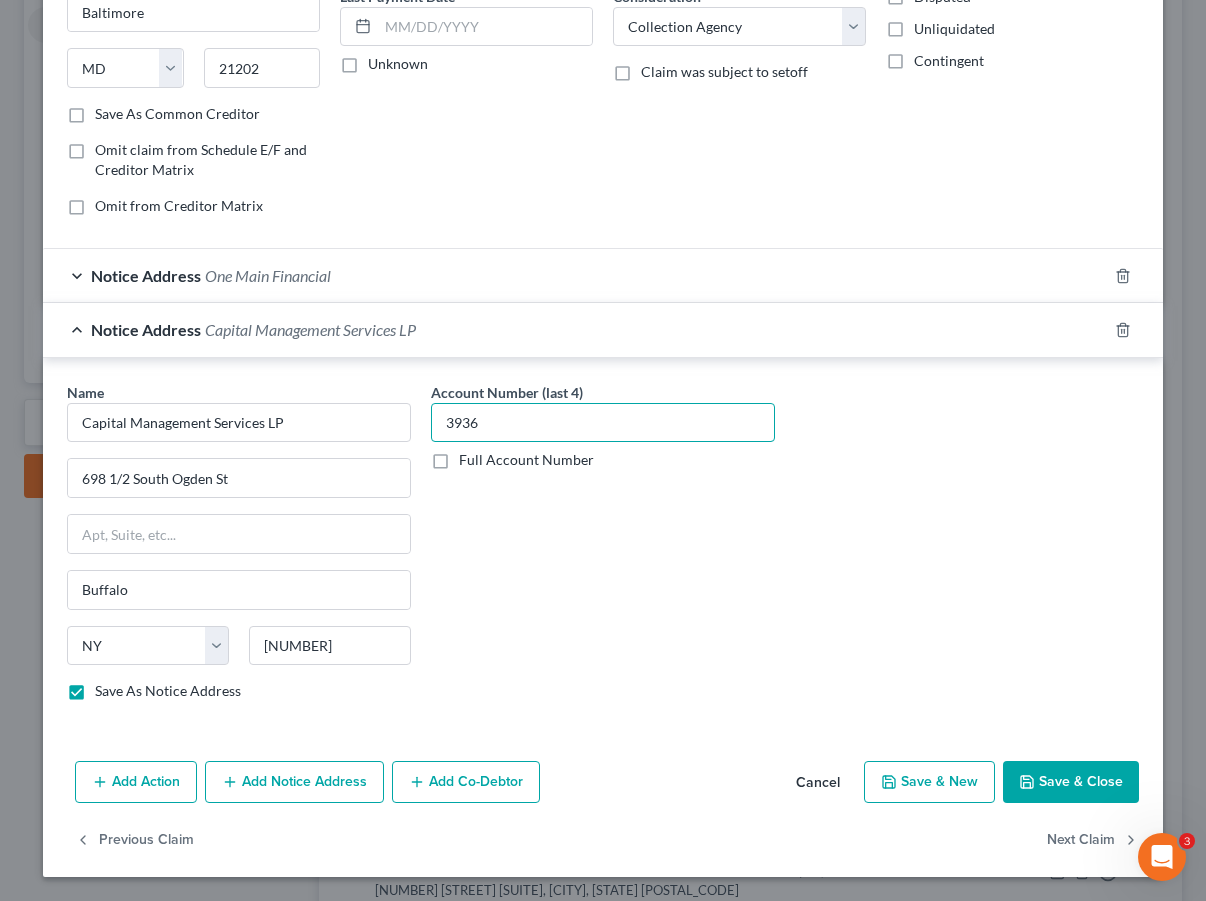 type on "3936" 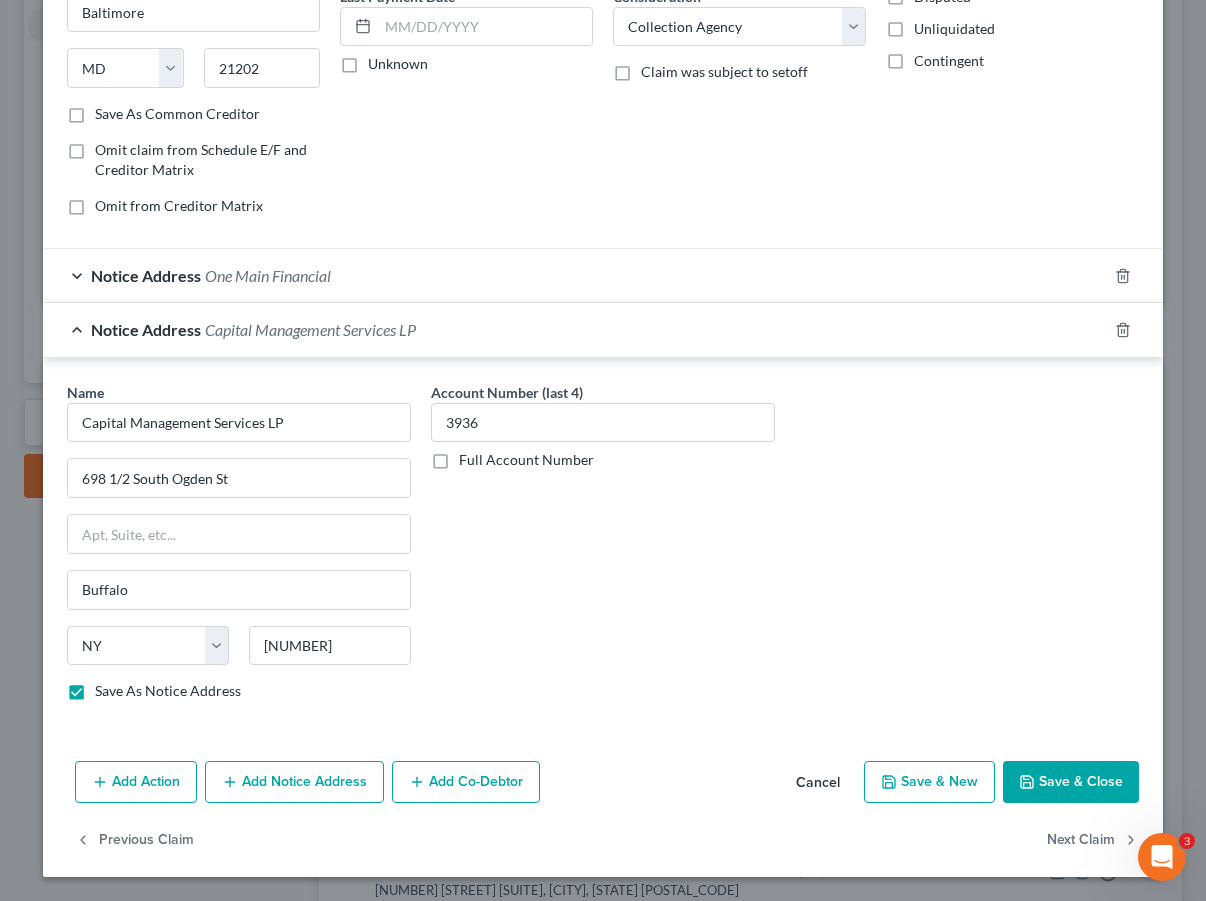 click on "Save & Close" at bounding box center (1071, 782) 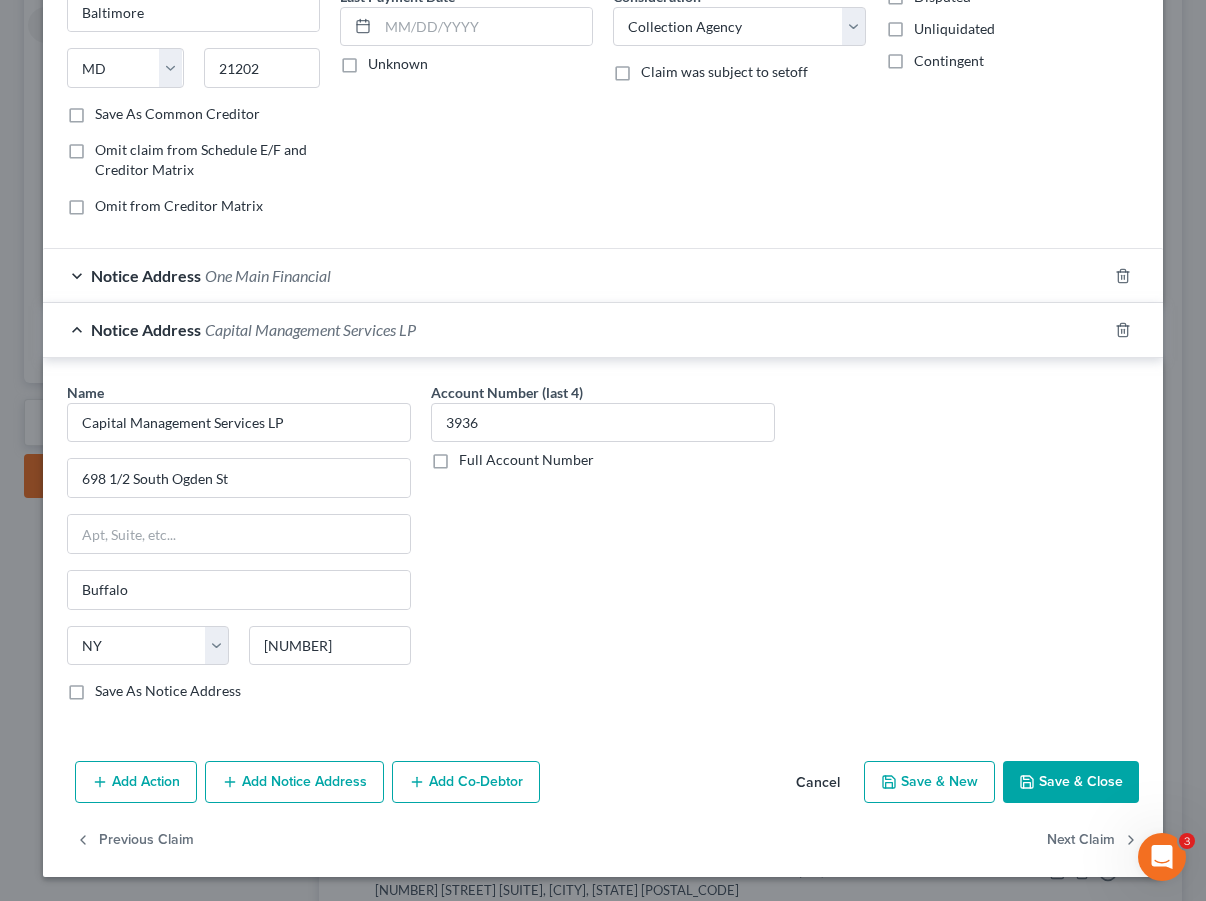checkbox on "false" 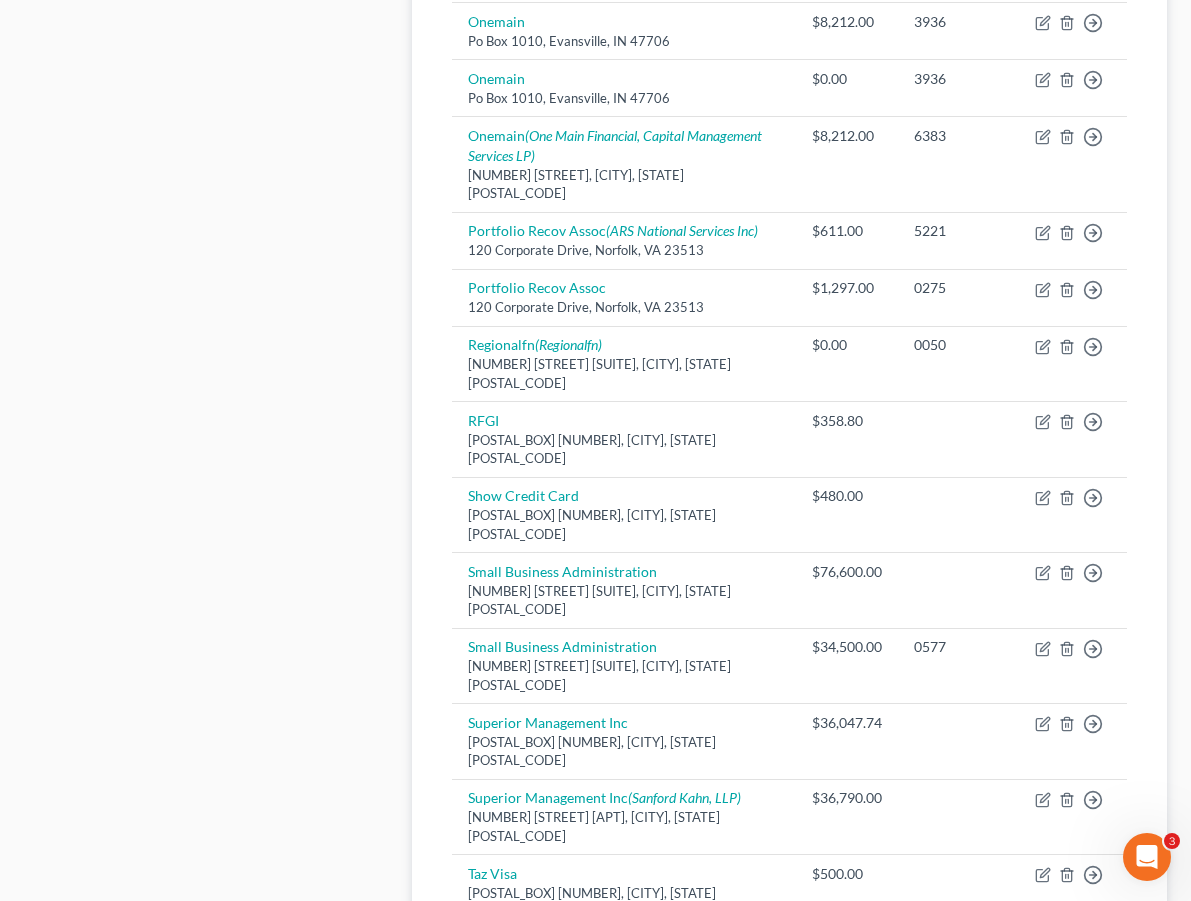scroll, scrollTop: 1074, scrollLeft: 0, axis: vertical 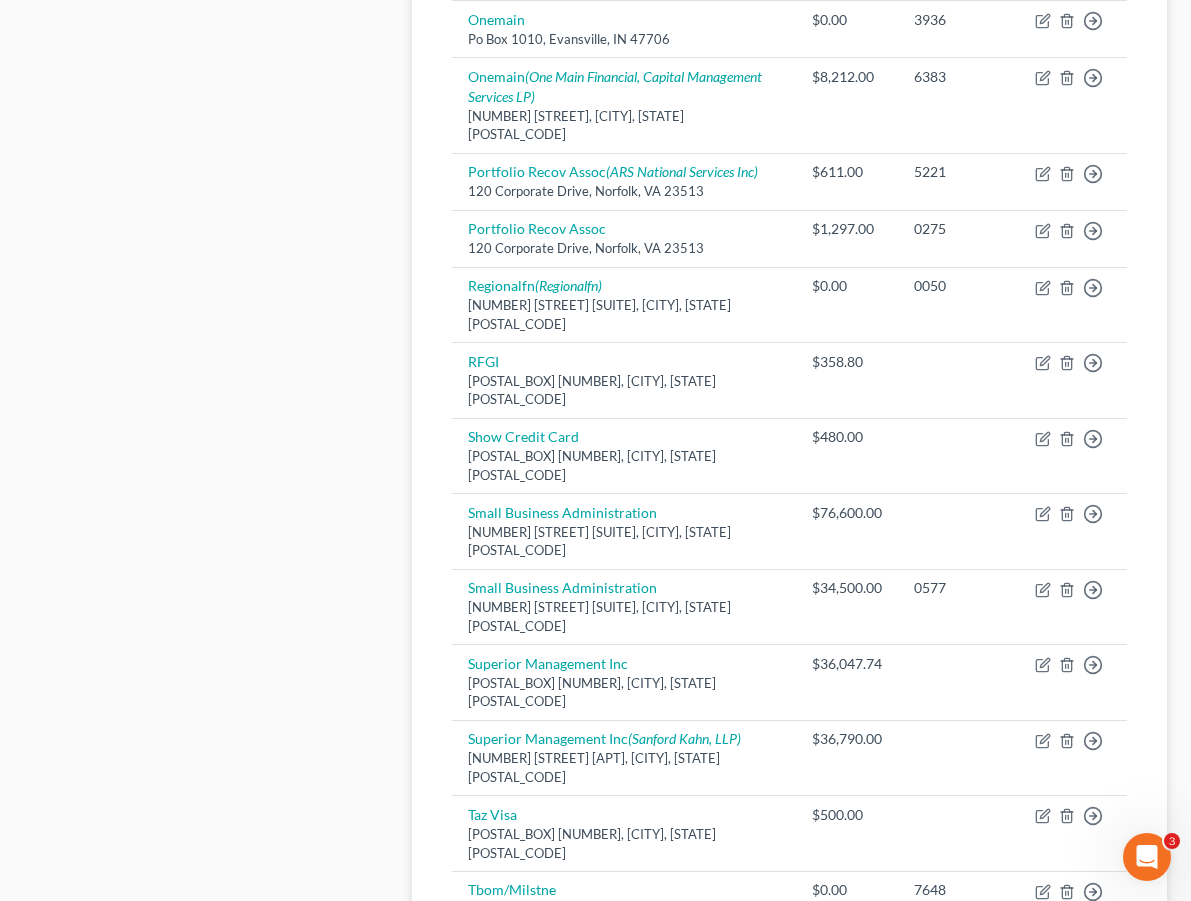click on "1" at bounding box center (547, 1049) 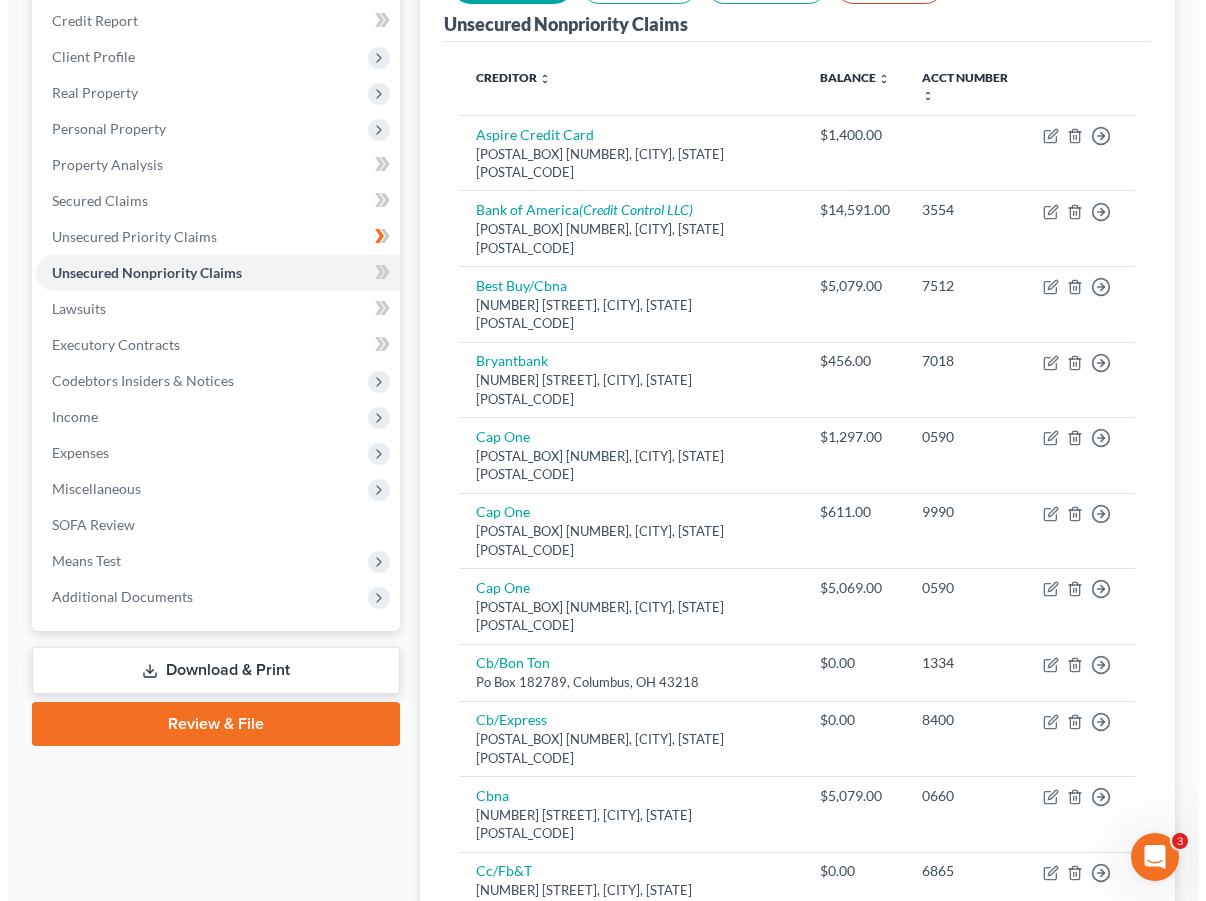 scroll, scrollTop: 207, scrollLeft: 0, axis: vertical 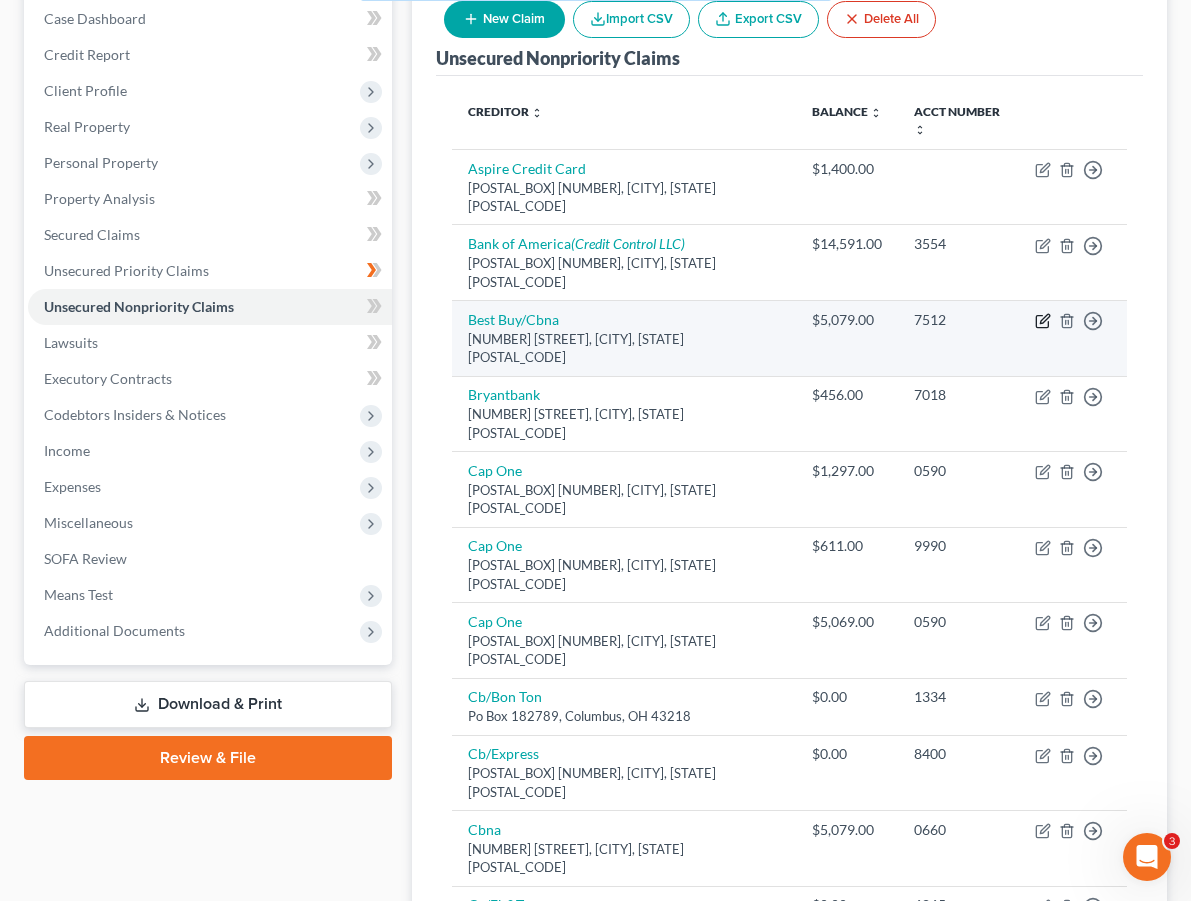 click 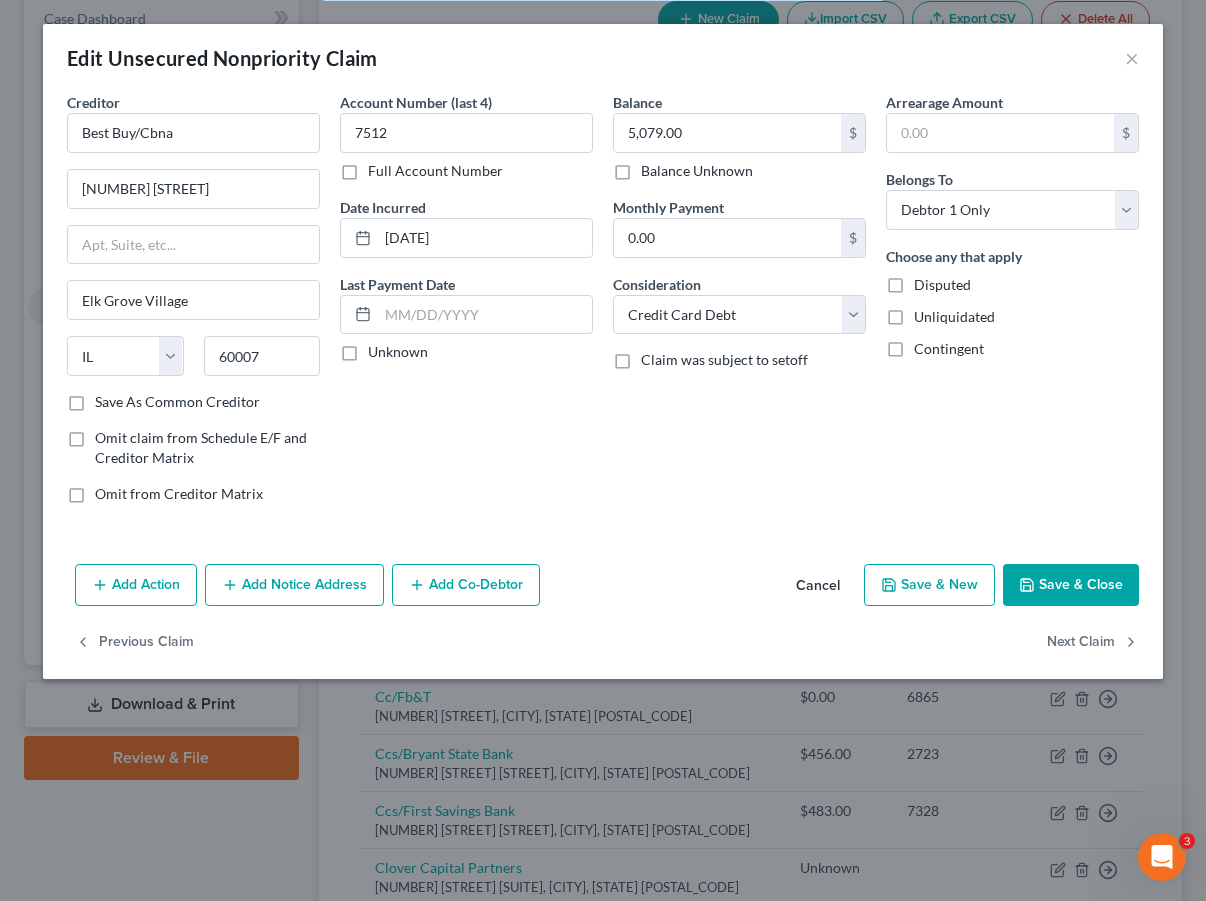 click on "Add Notice Address" at bounding box center (294, 585) 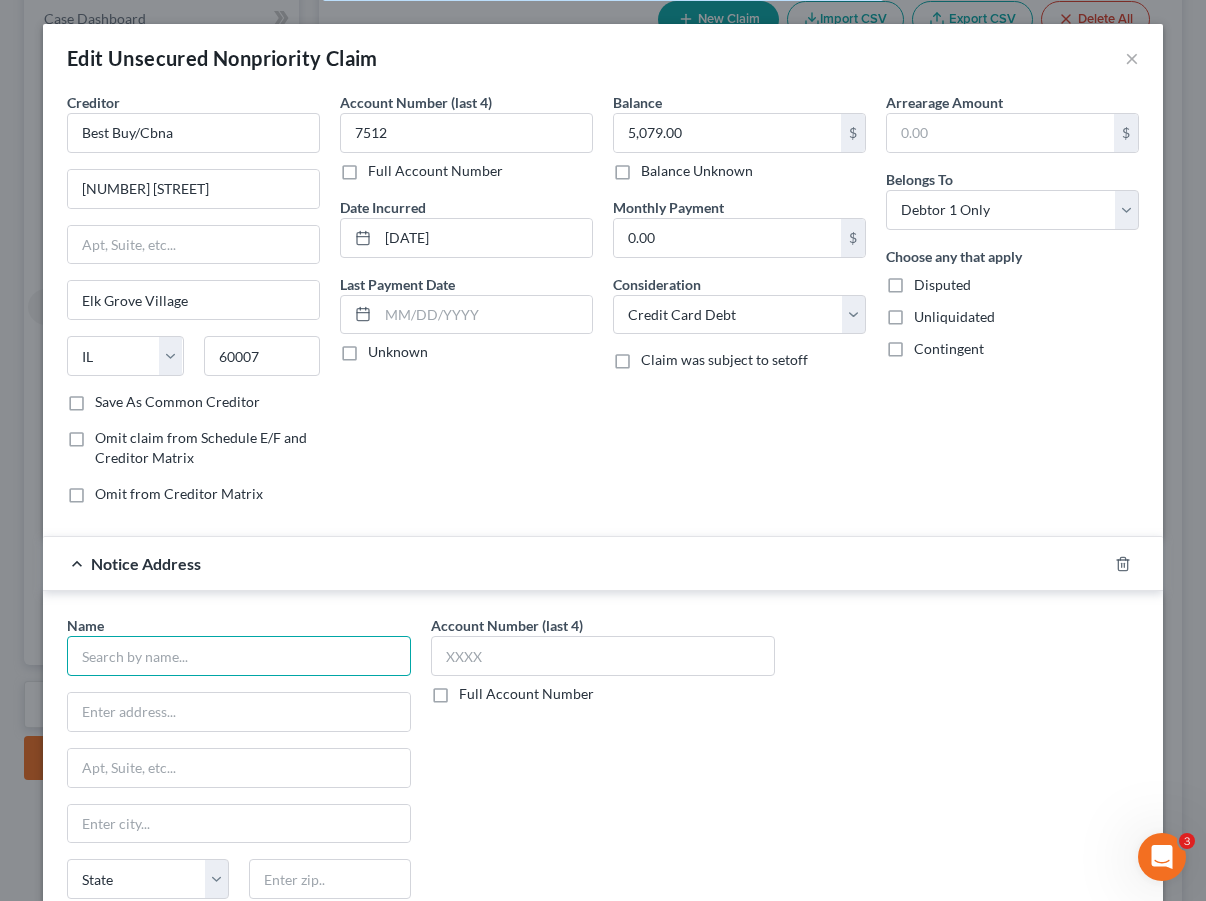 click at bounding box center [239, 656] 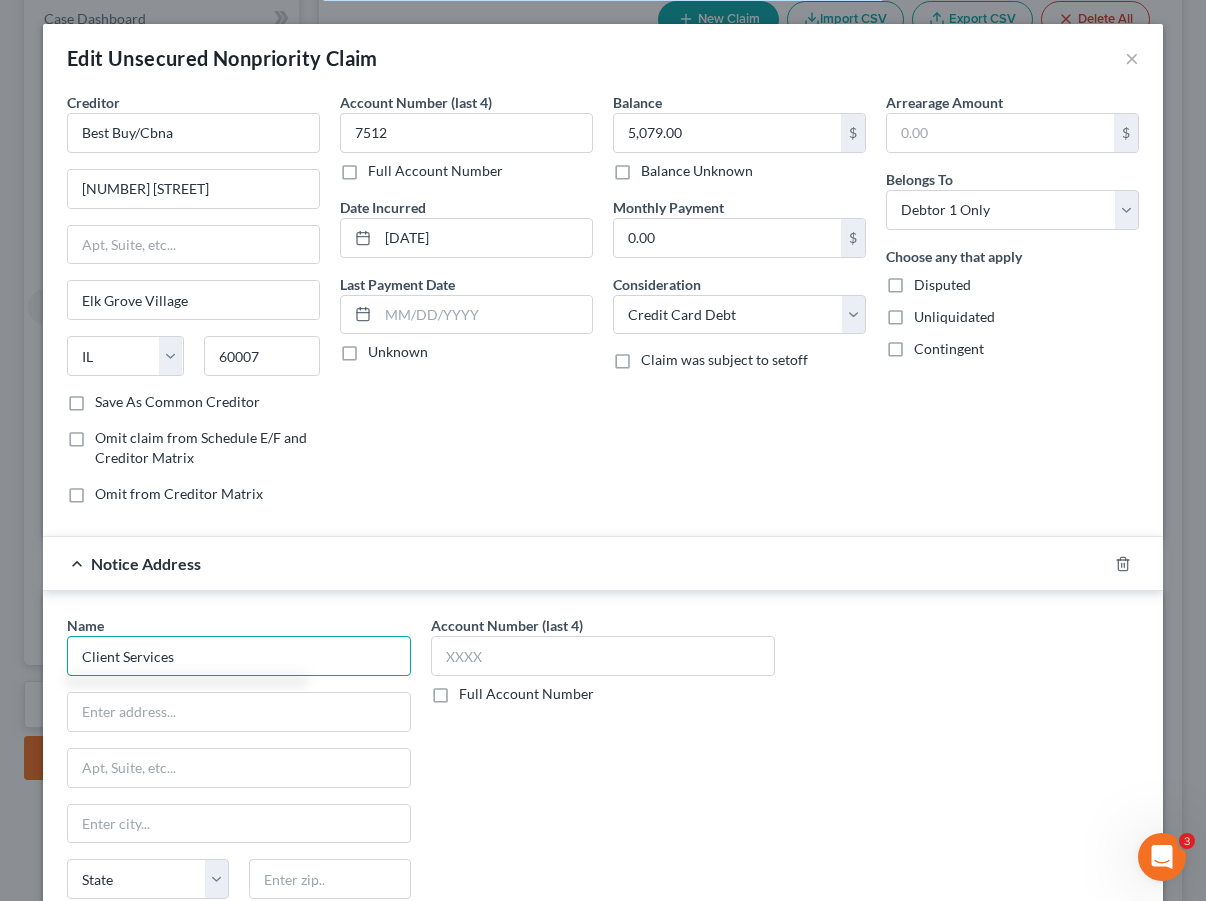 type on "Client Services" 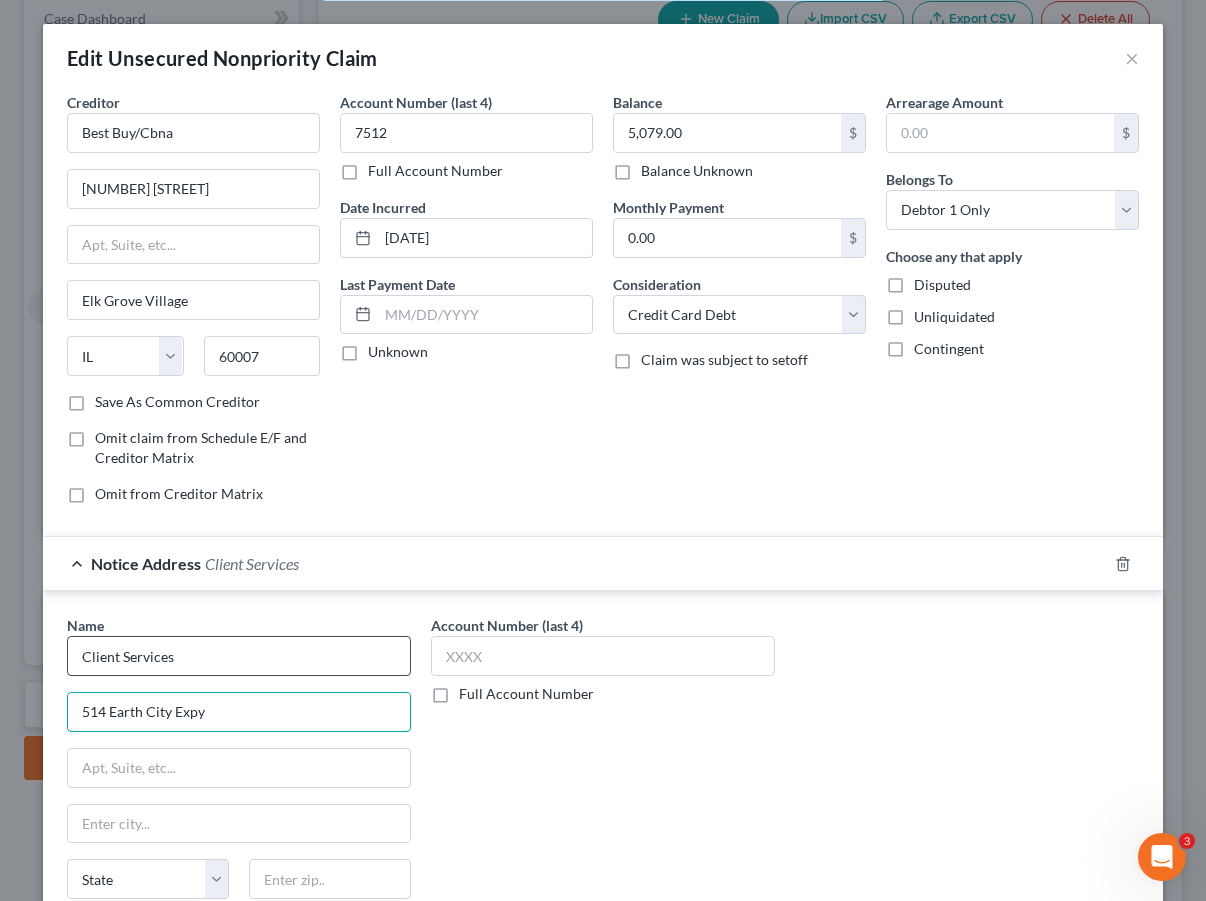 type on "514 Earth City Expy" 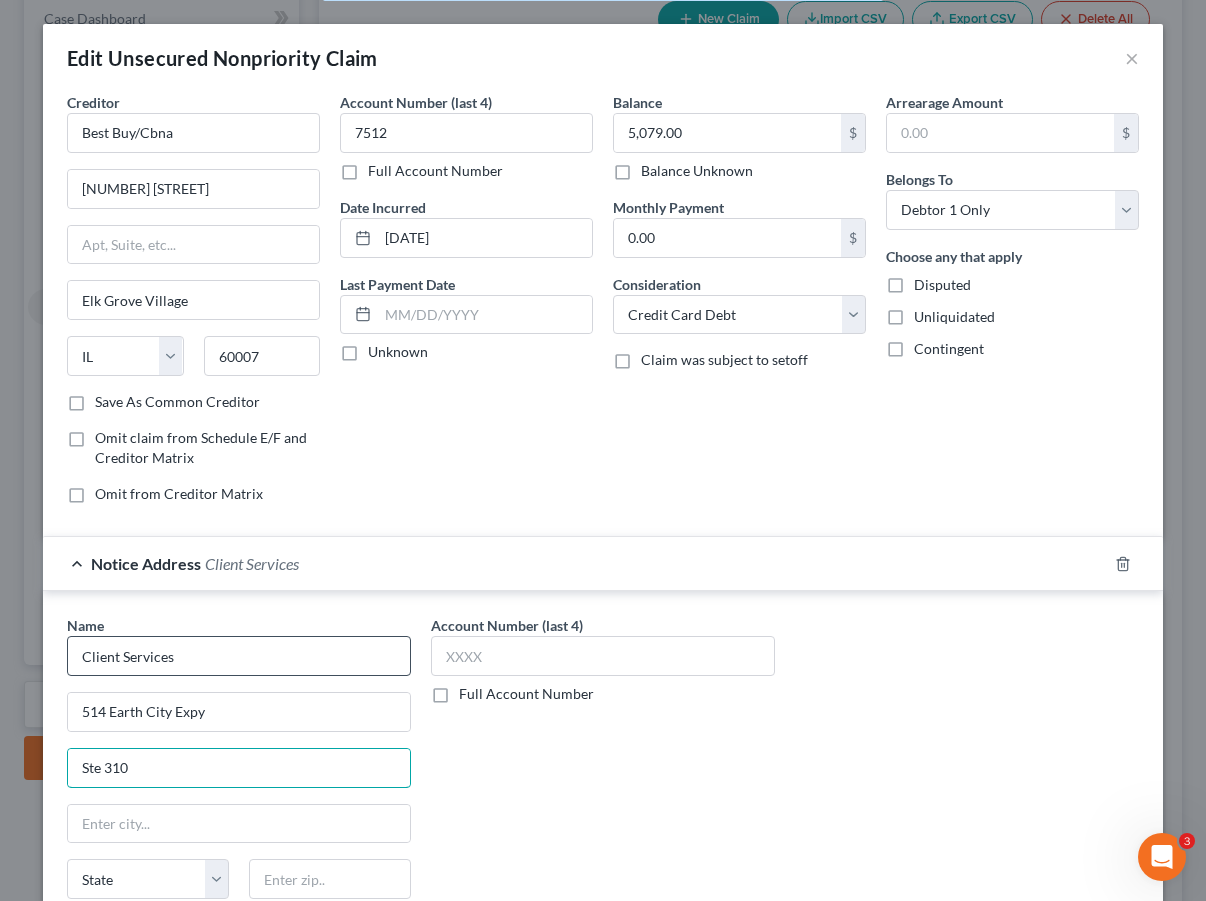 type on "Ste 310" 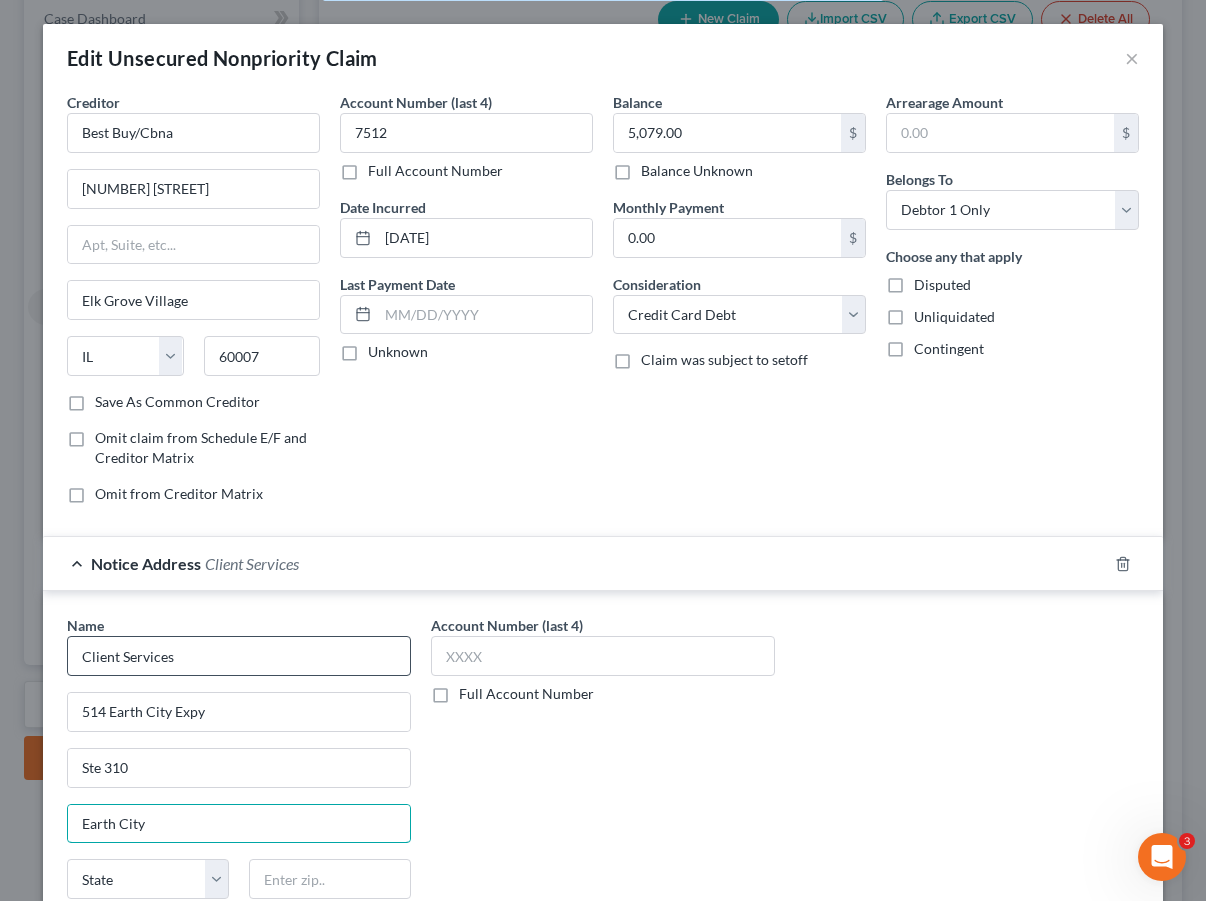 type on "Earth City" 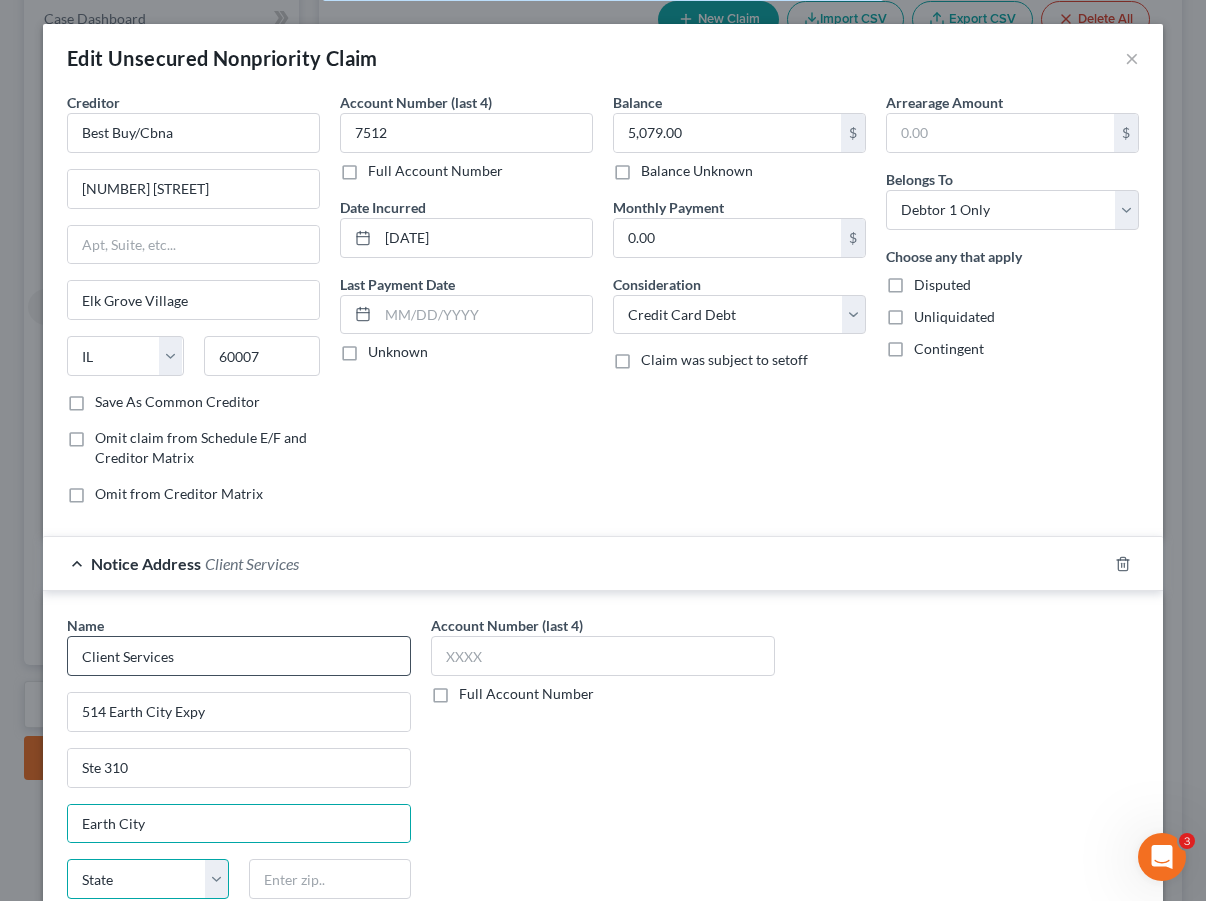 scroll, scrollTop: 301, scrollLeft: 0, axis: vertical 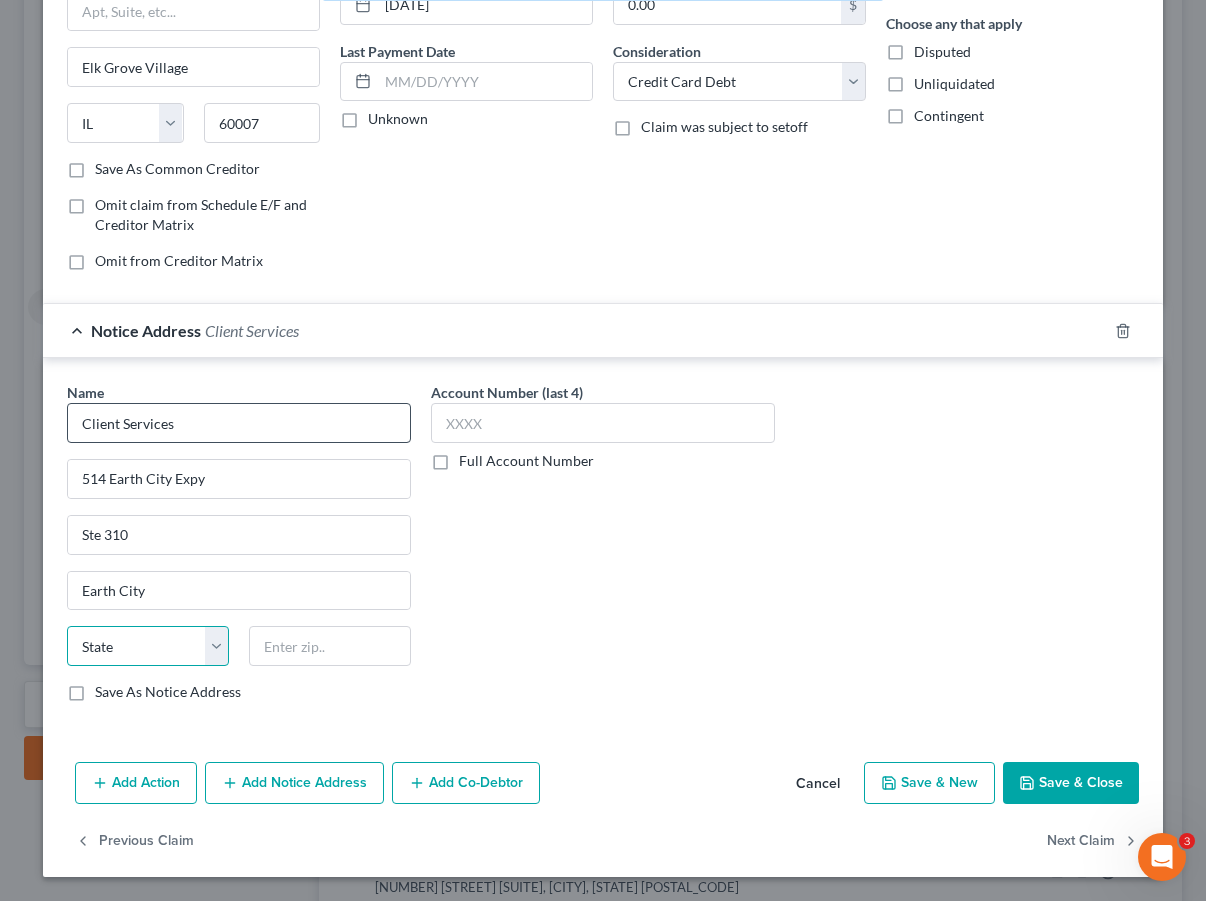 select on "20" 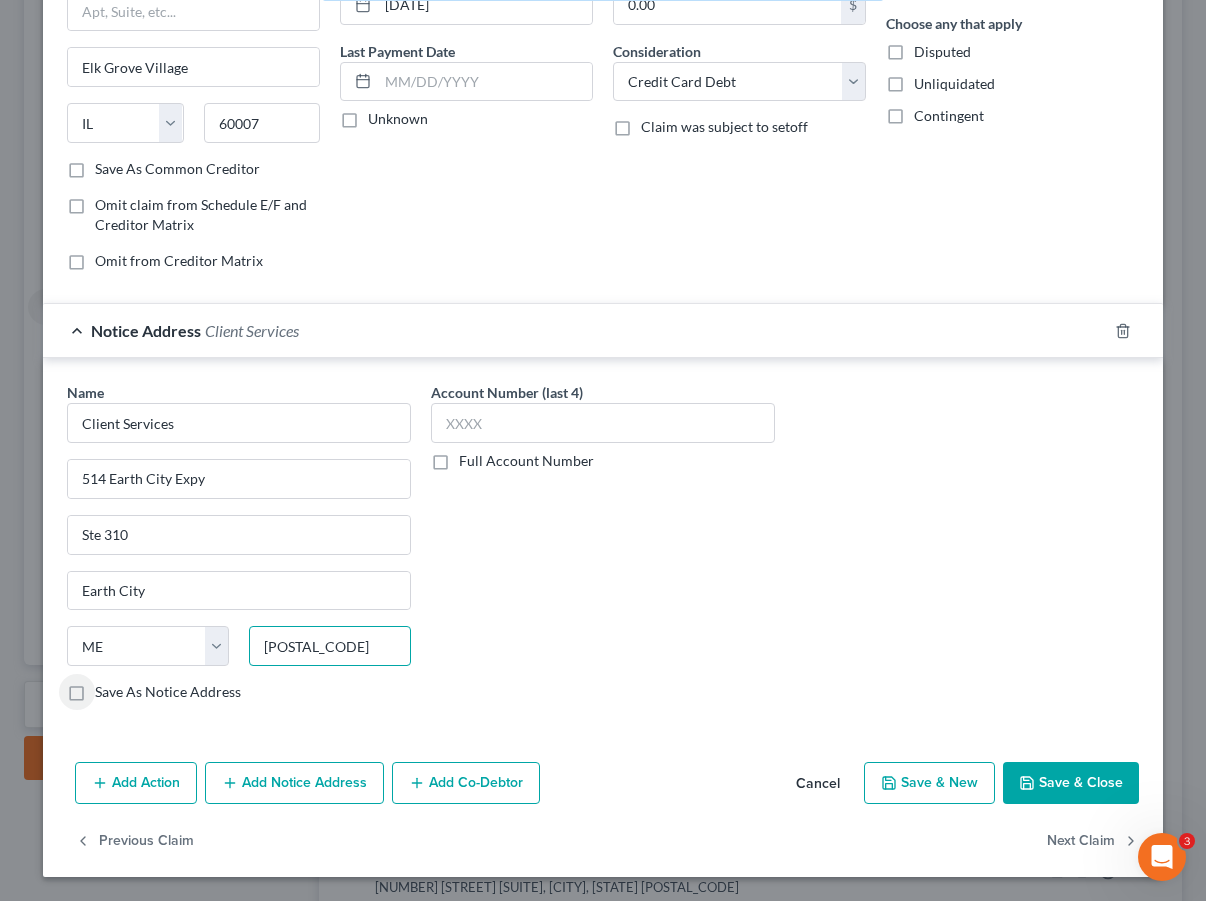 click on "63045-1303" at bounding box center [330, 646] 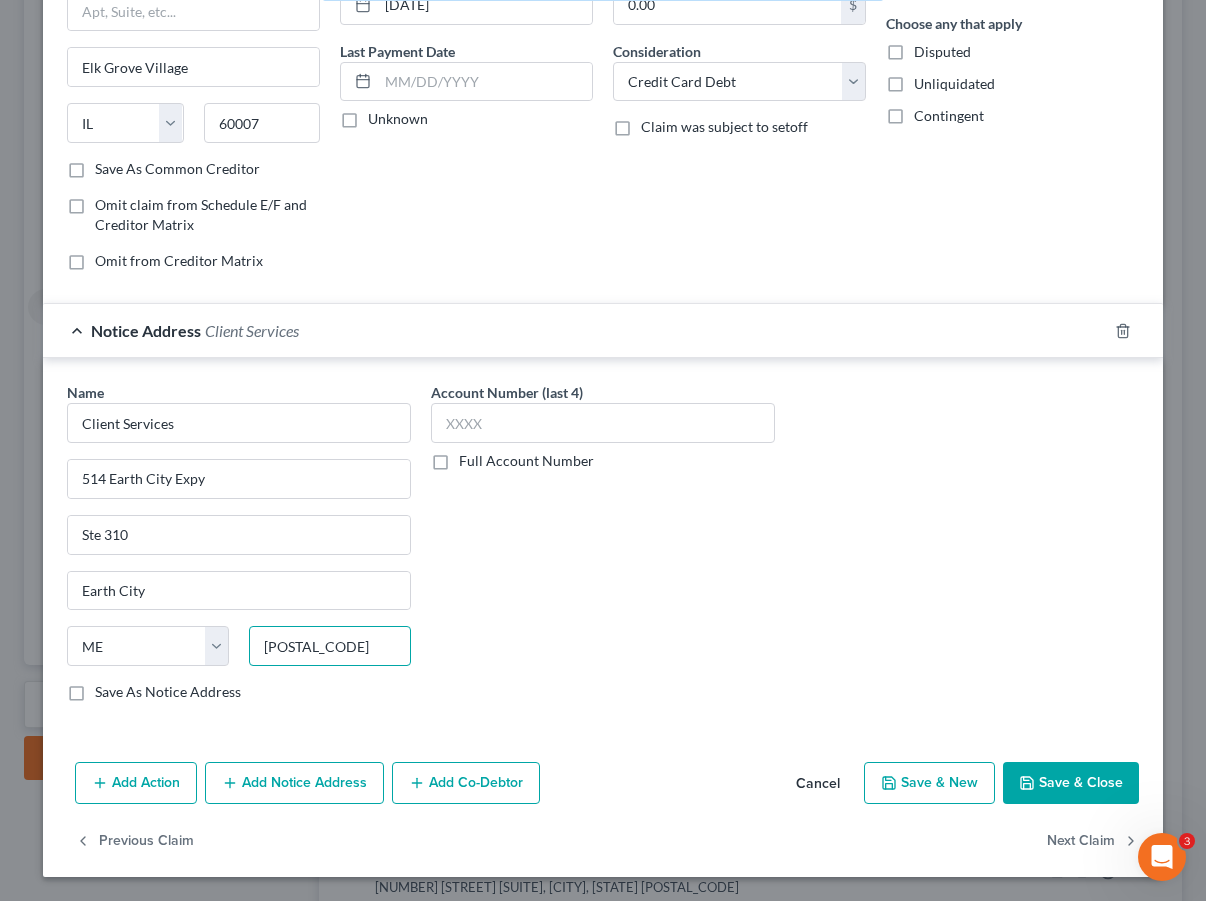 type on "[POSTAL_CODE]" 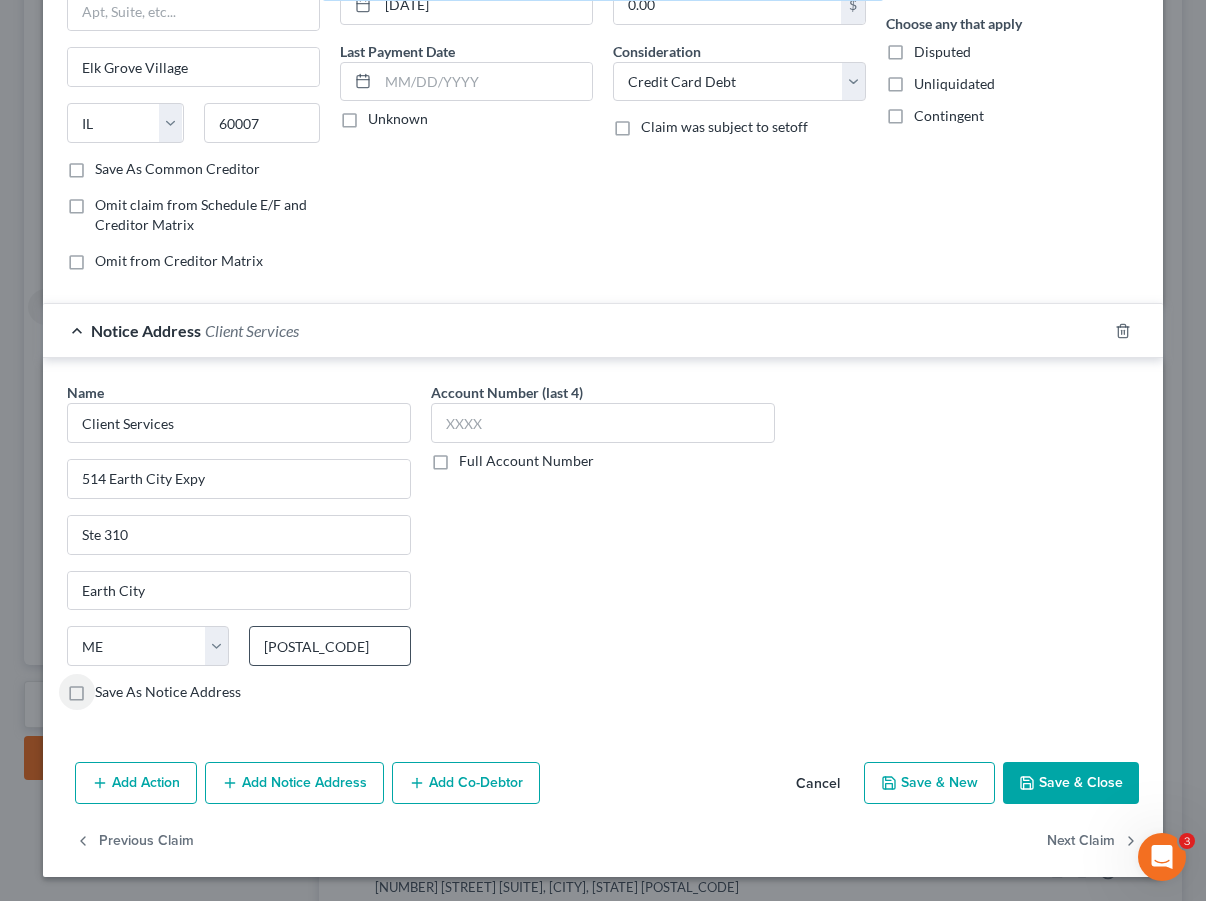 select on "26" 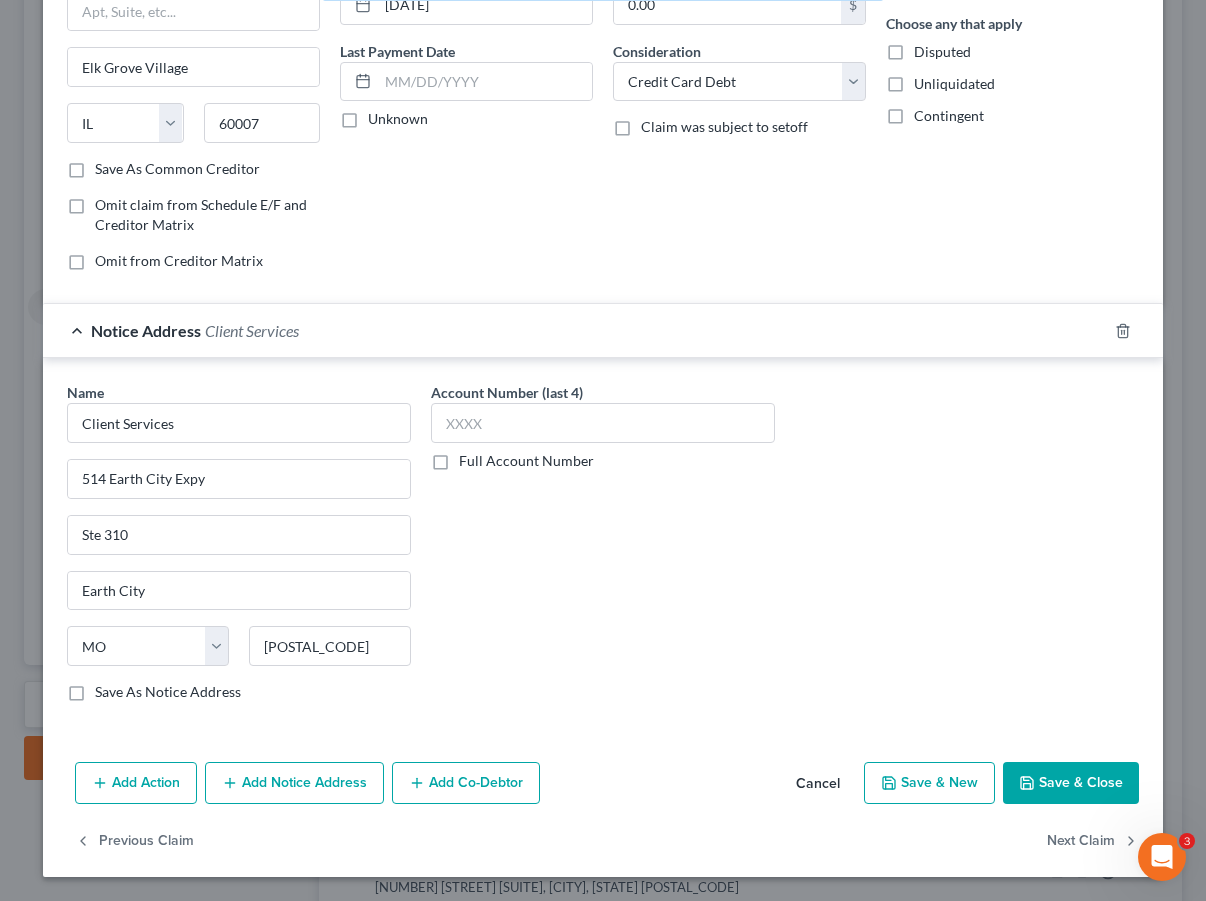 click on "Save As Notice Address" at bounding box center [168, 692] 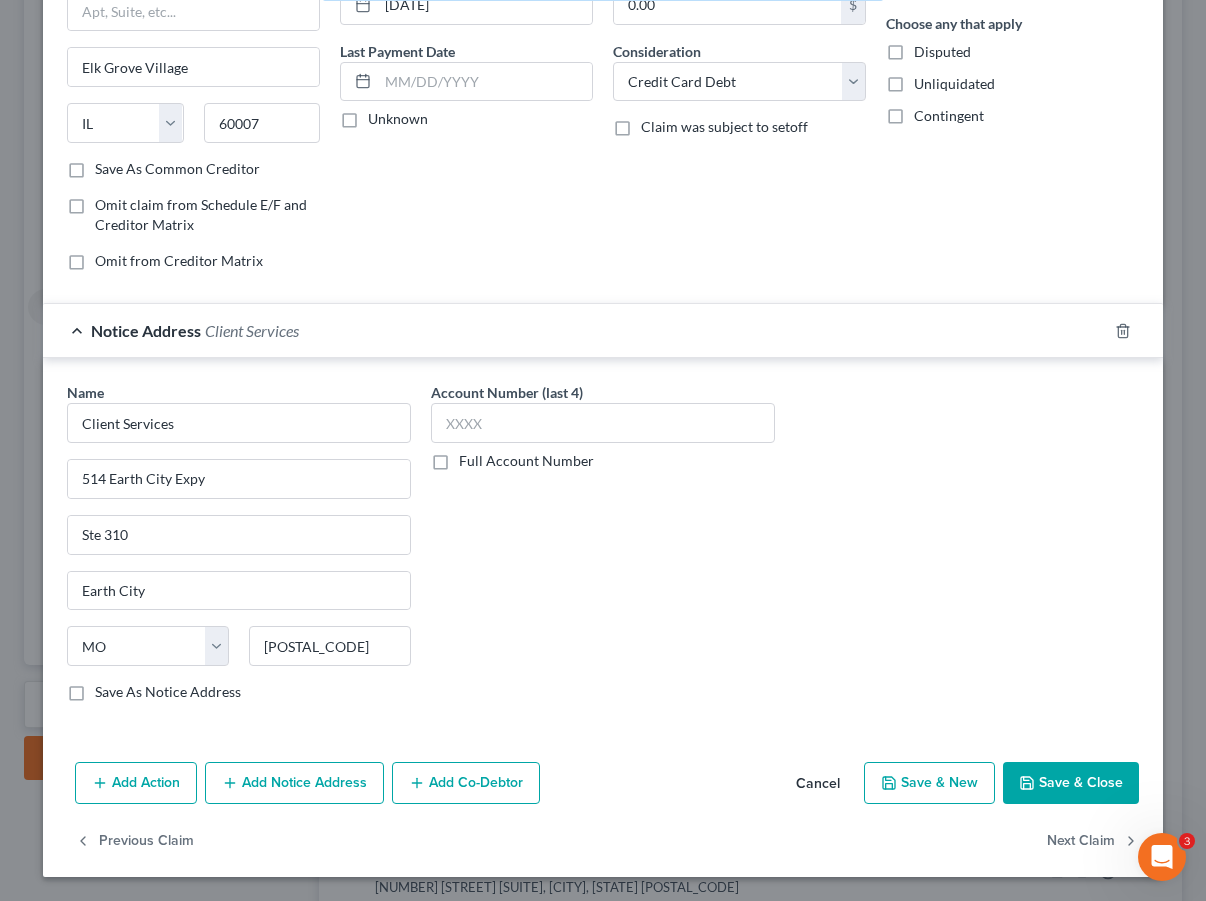 click on "Save As Notice Address" at bounding box center [109, 688] 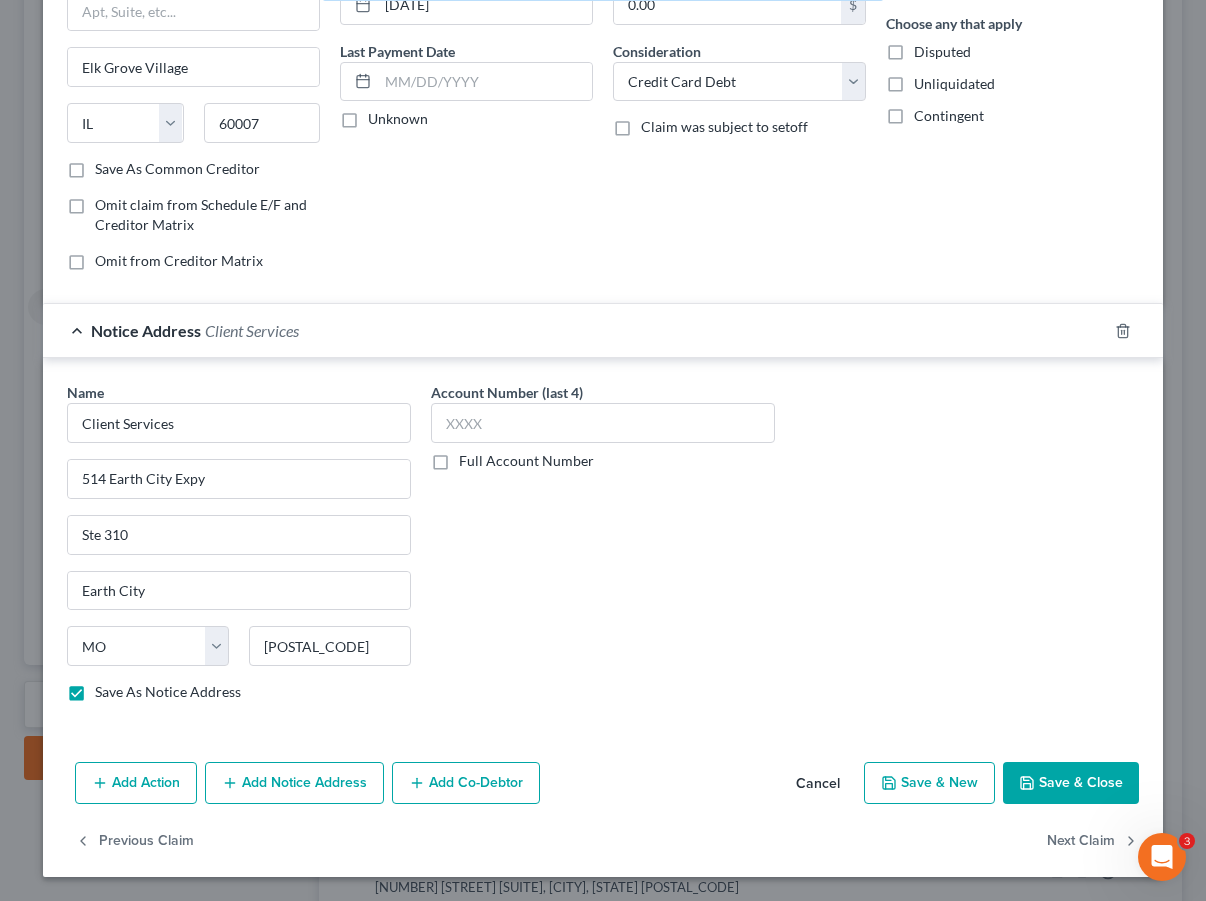 click on "Save & Close" at bounding box center (1071, 783) 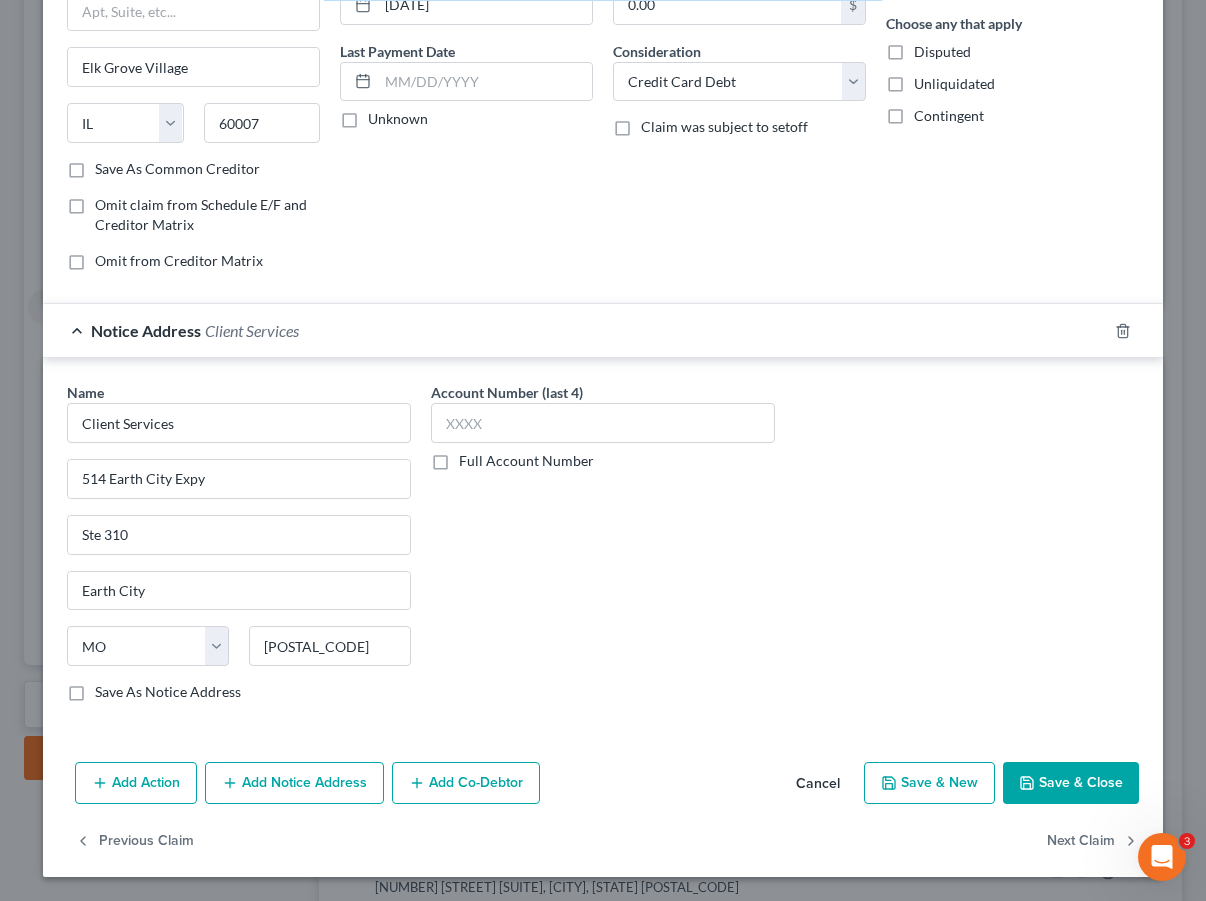checkbox on "false" 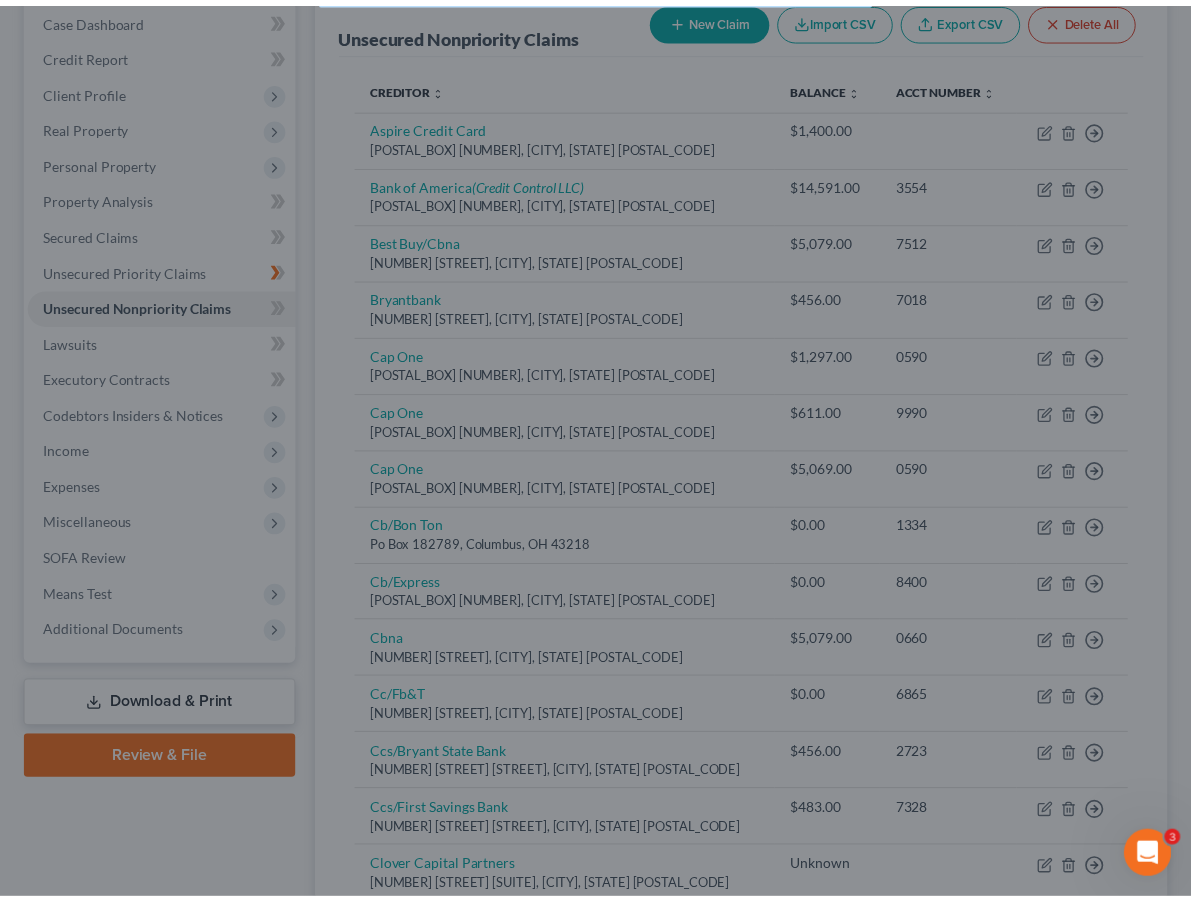 scroll, scrollTop: 0, scrollLeft: 0, axis: both 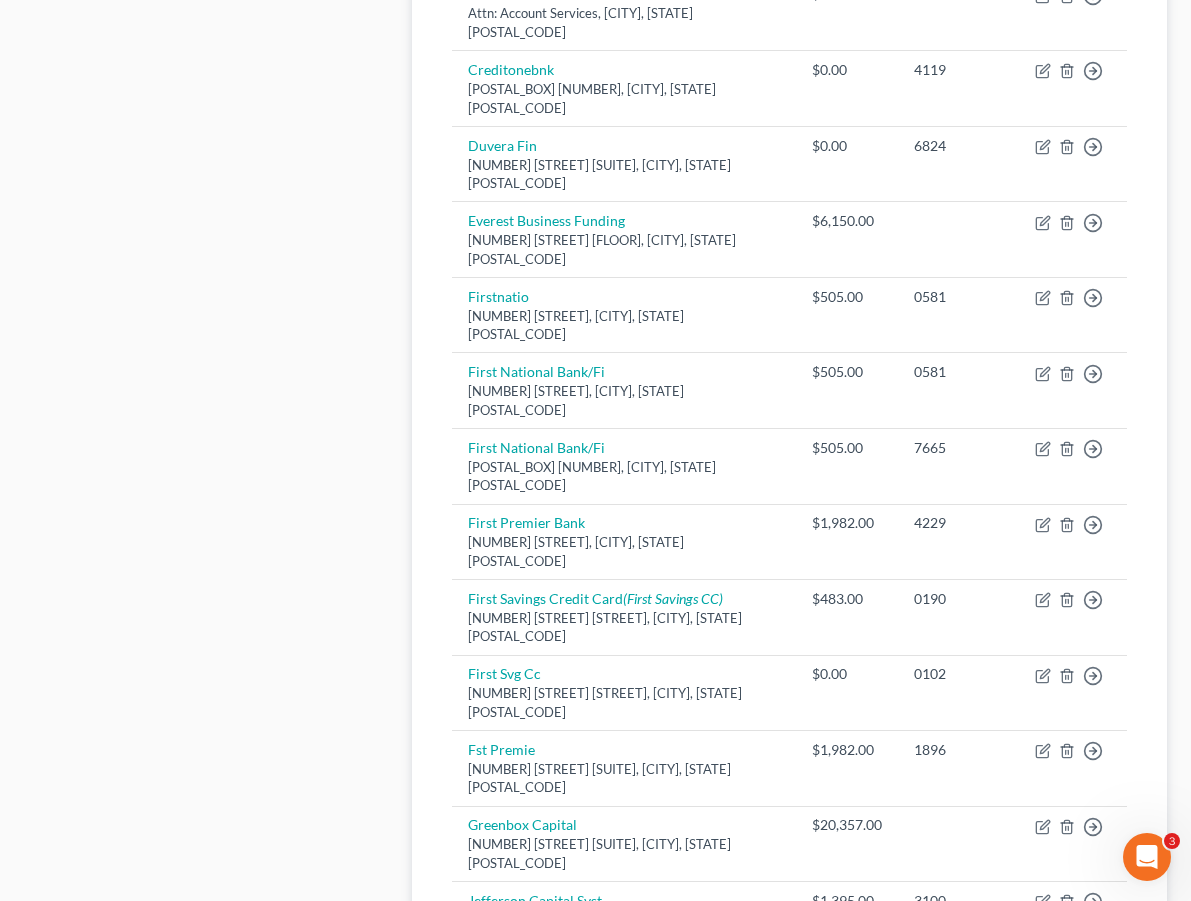 click on "2" at bounding box center [588, 1286] 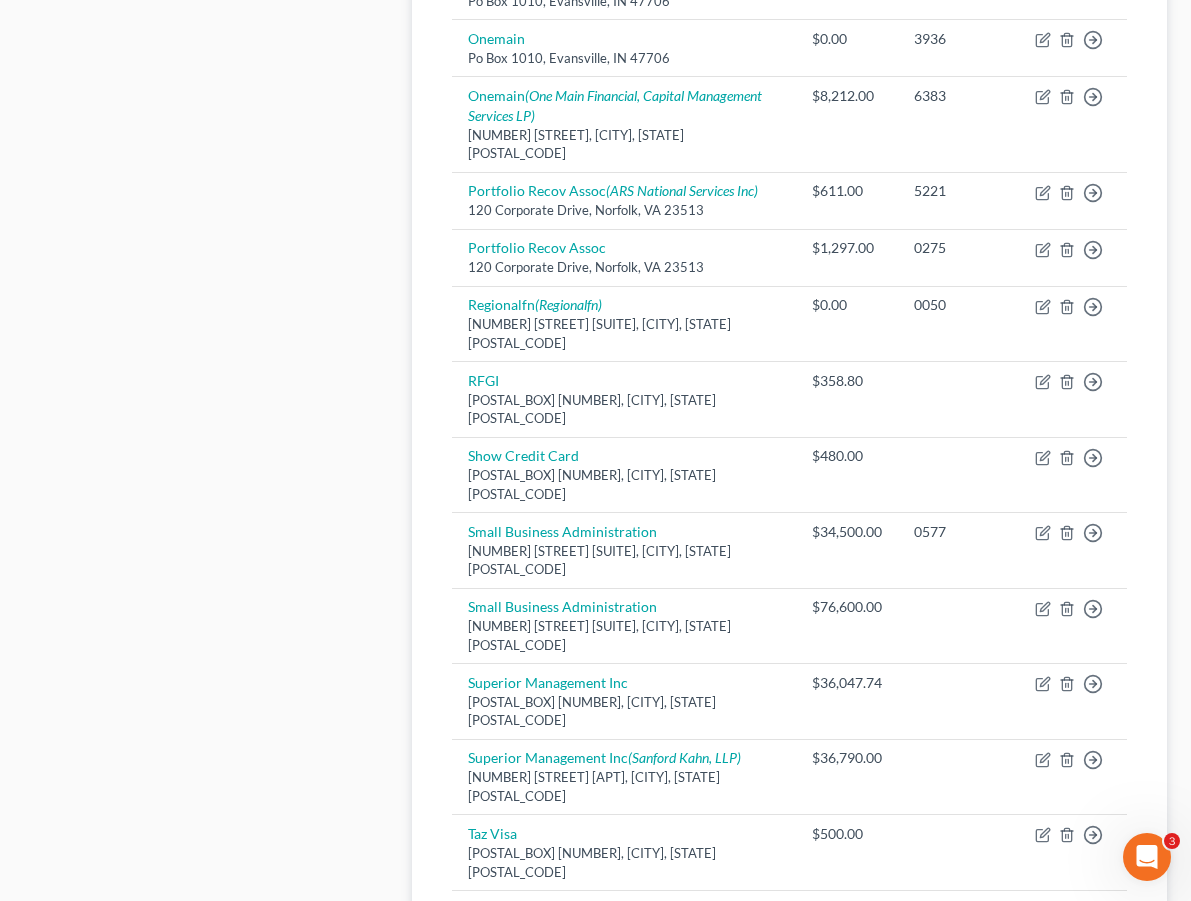 scroll, scrollTop: 1048, scrollLeft: 0, axis: vertical 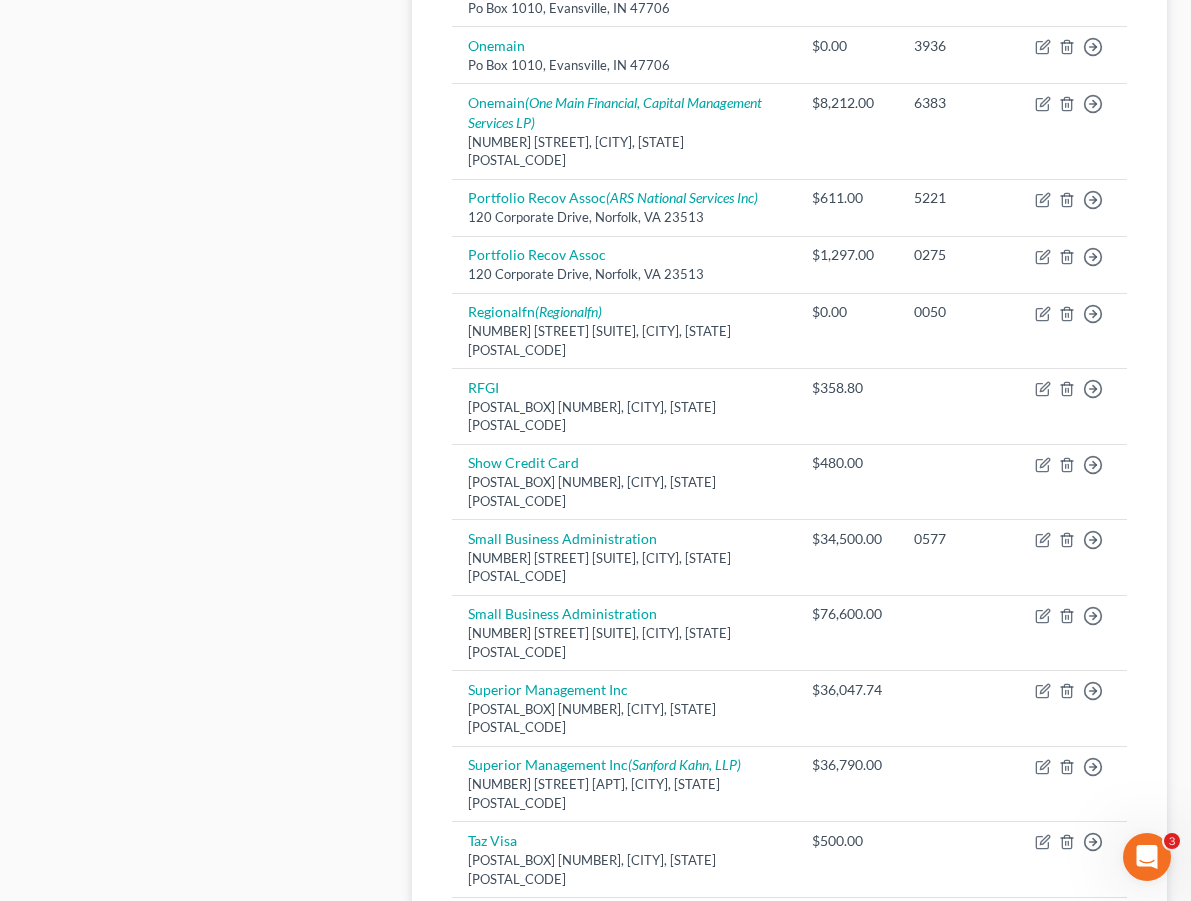 click on "1" at bounding box center (547, 1075) 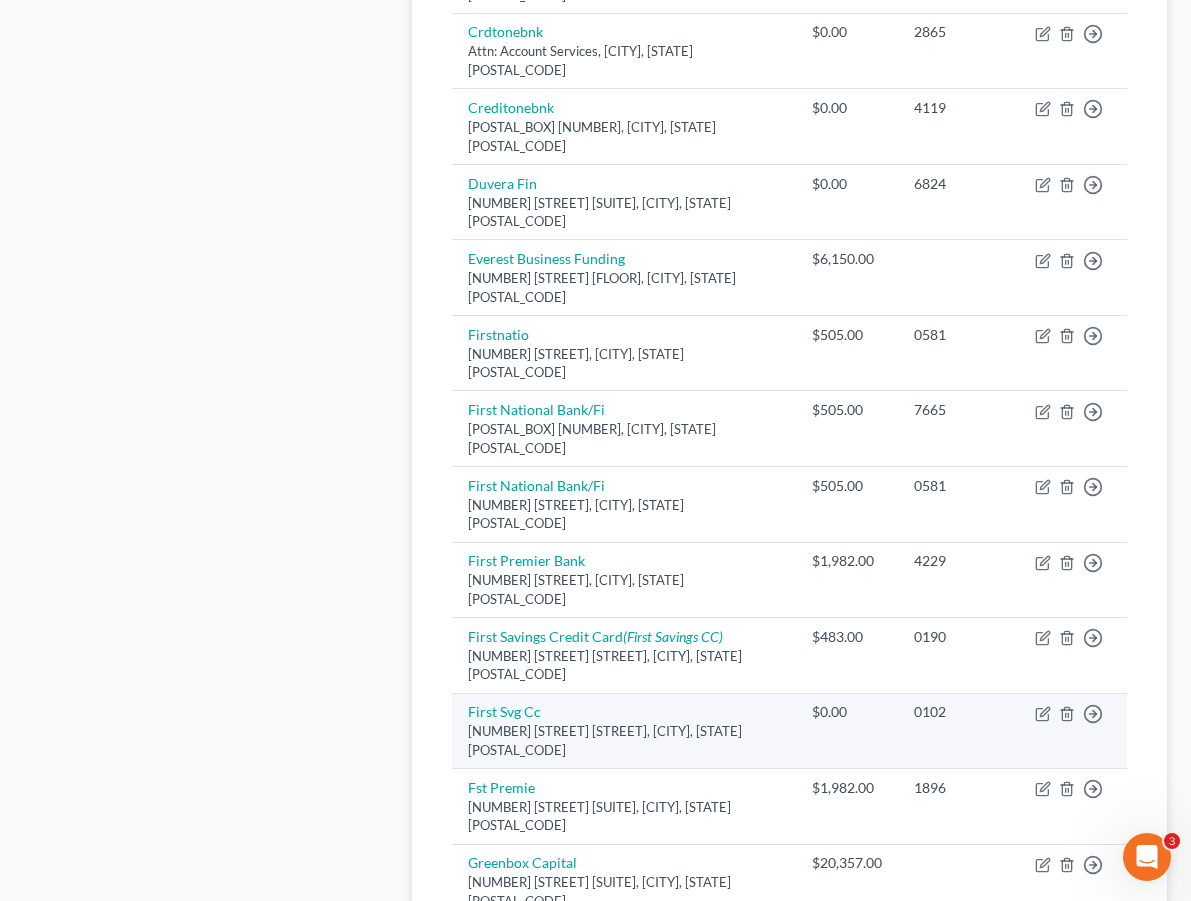 scroll, scrollTop: 1381, scrollLeft: 0, axis: vertical 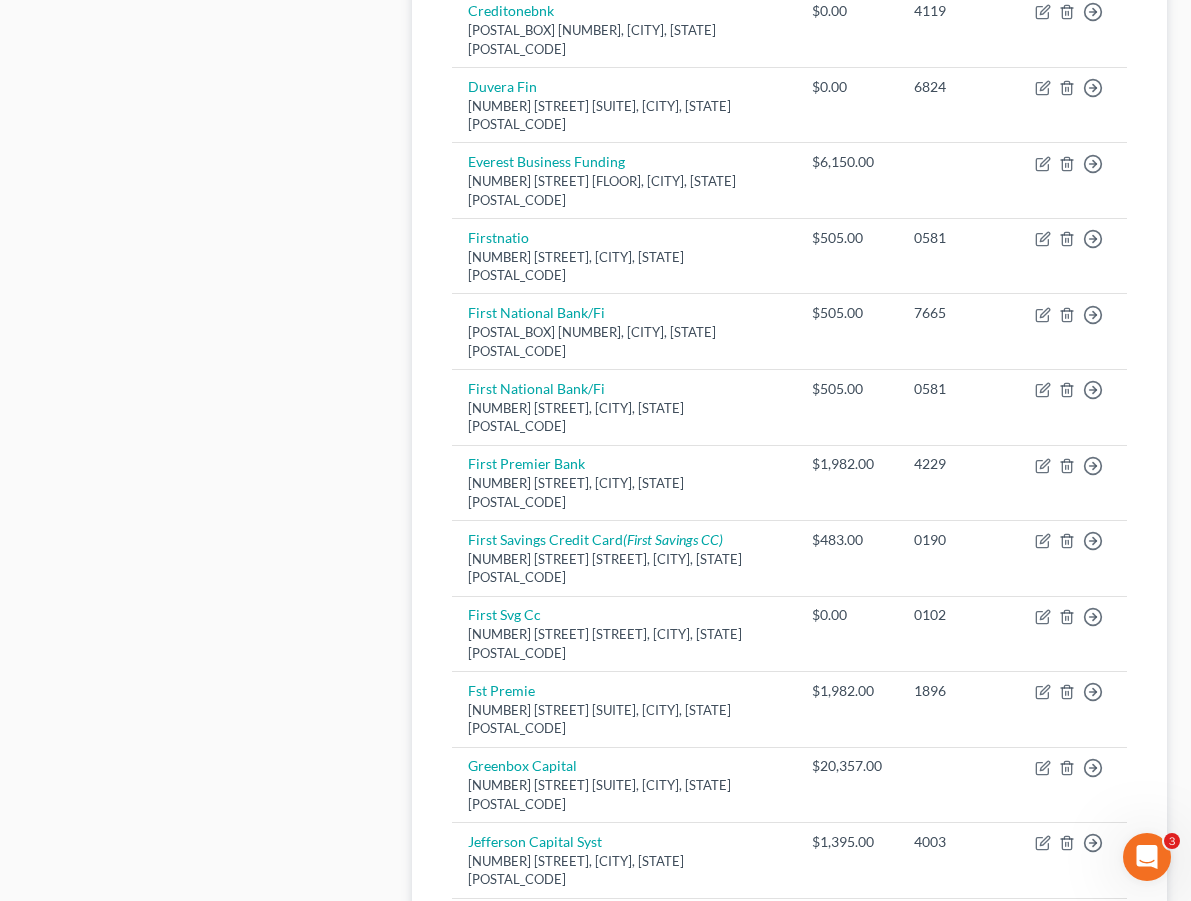 click on "2" at bounding box center [588, 1227] 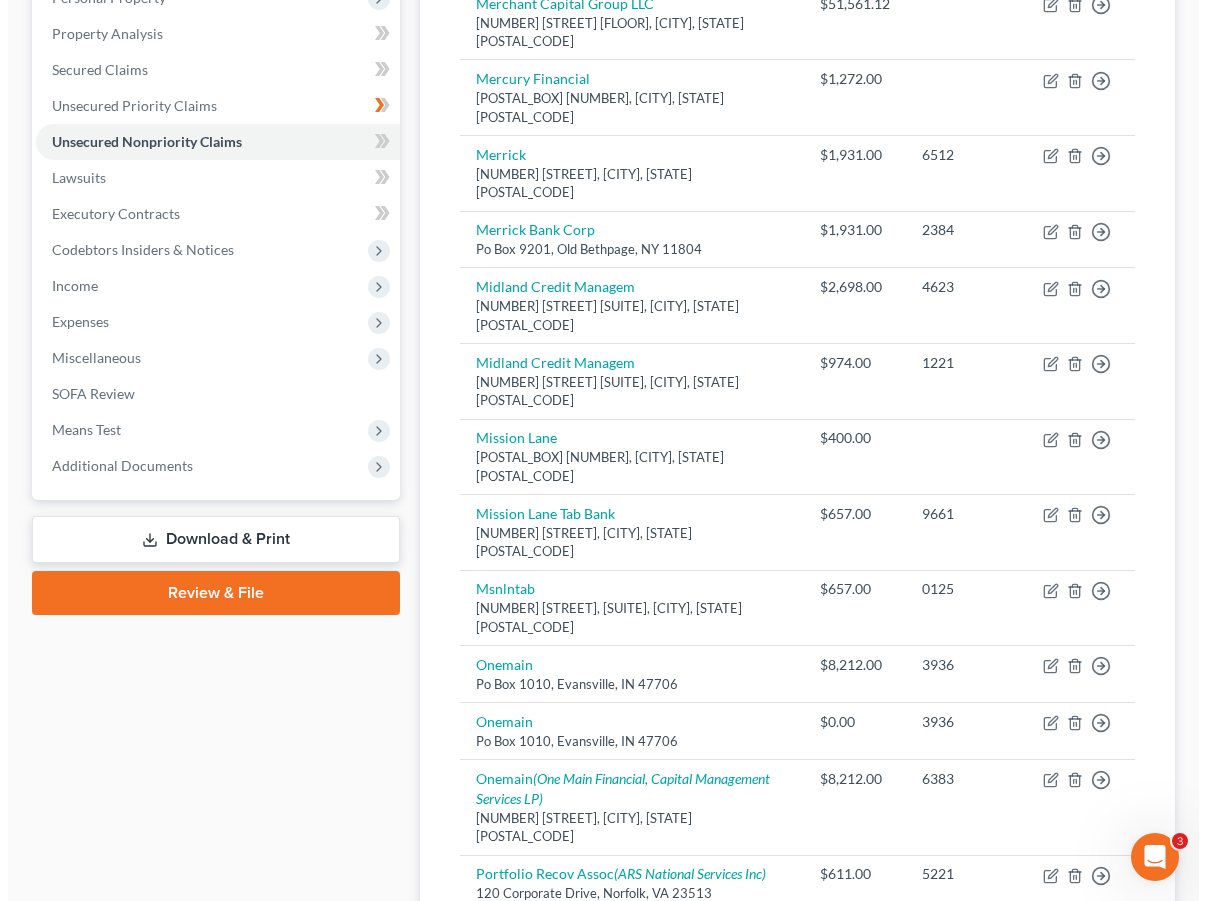 scroll, scrollTop: 362, scrollLeft: 0, axis: vertical 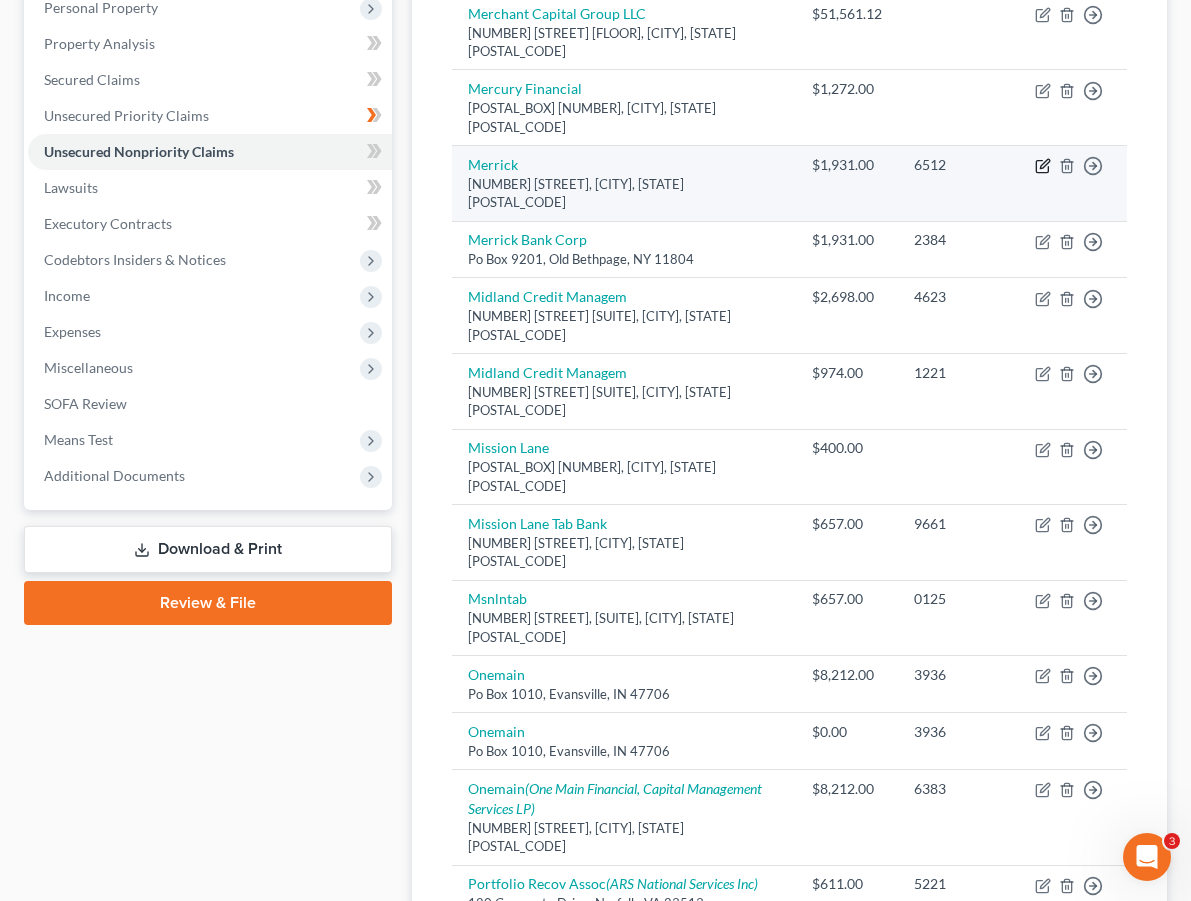 click 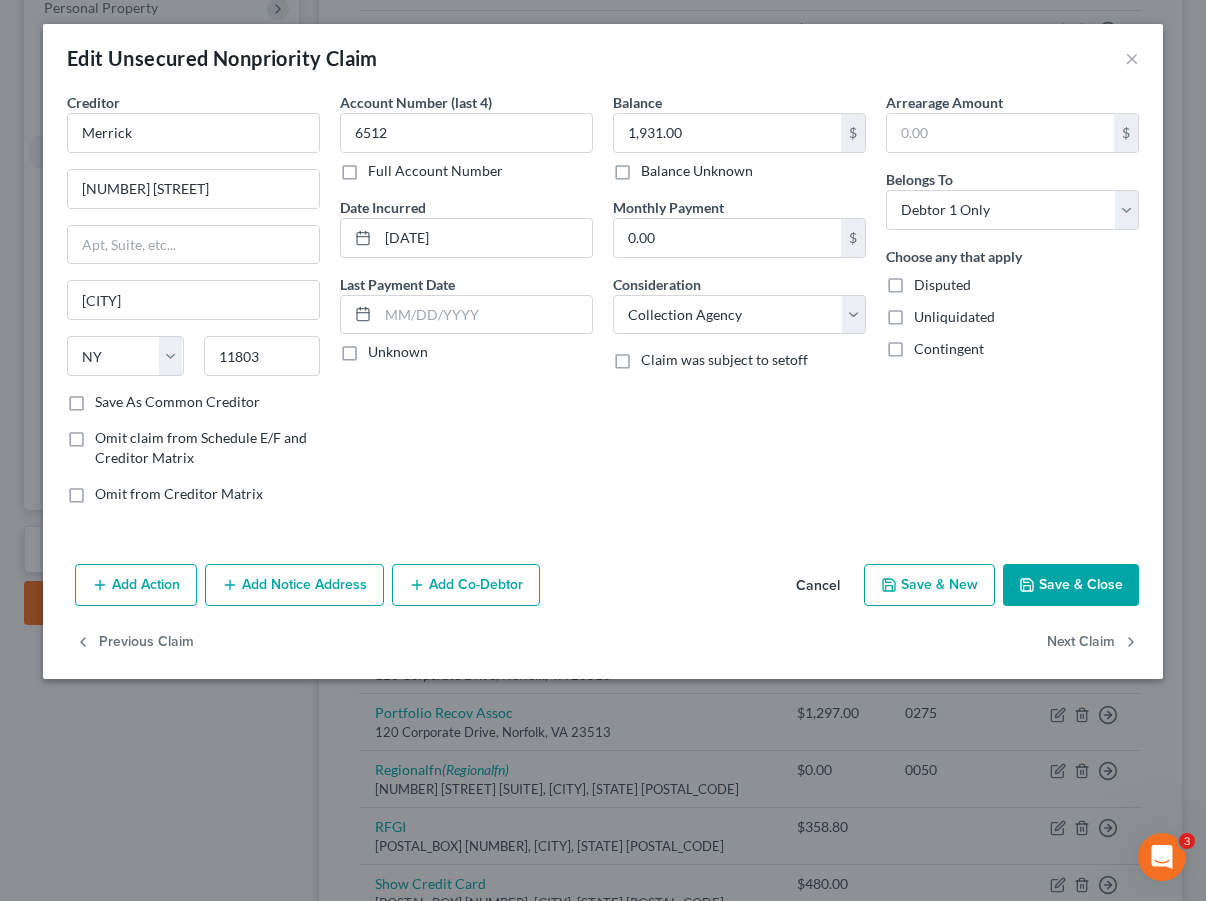 click on "Add Notice Address" at bounding box center [294, 585] 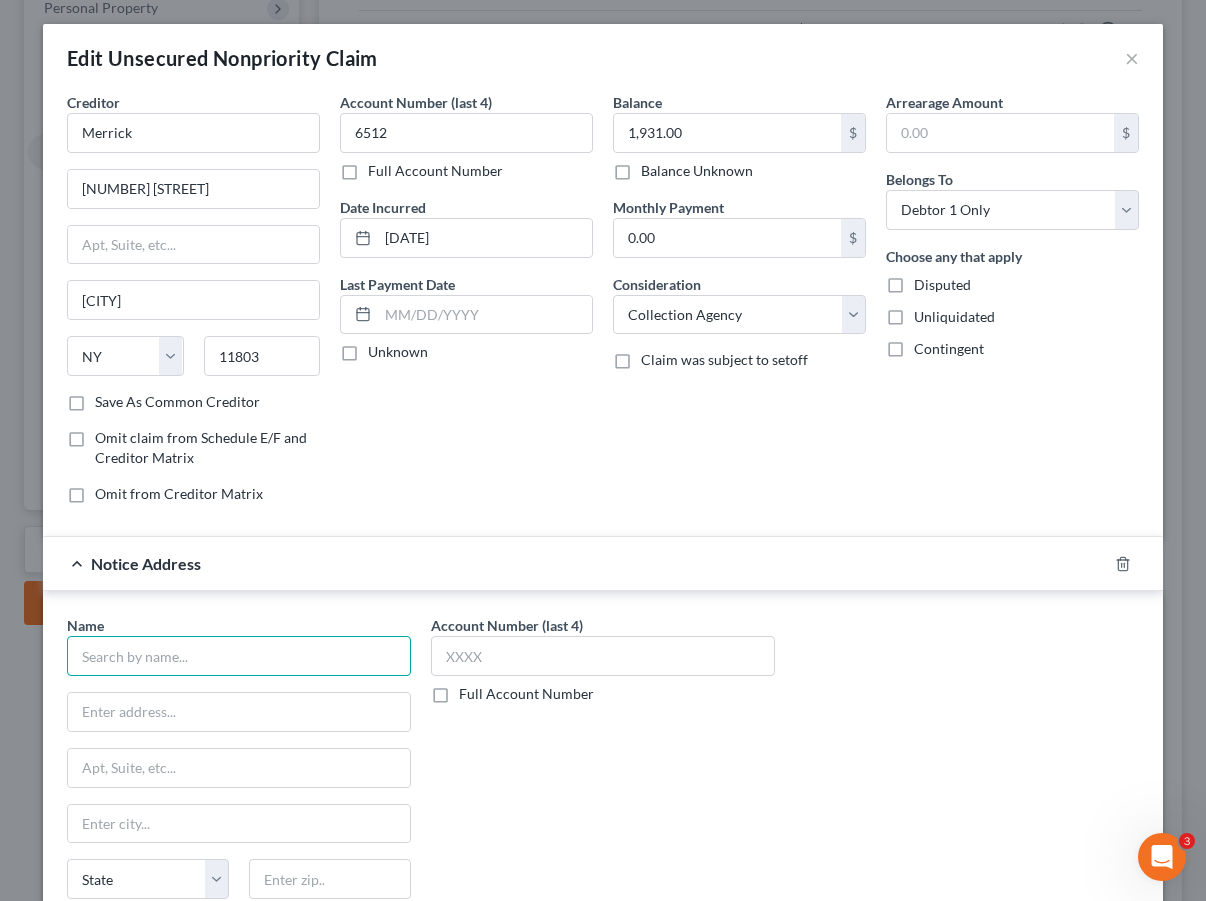 click at bounding box center (239, 656) 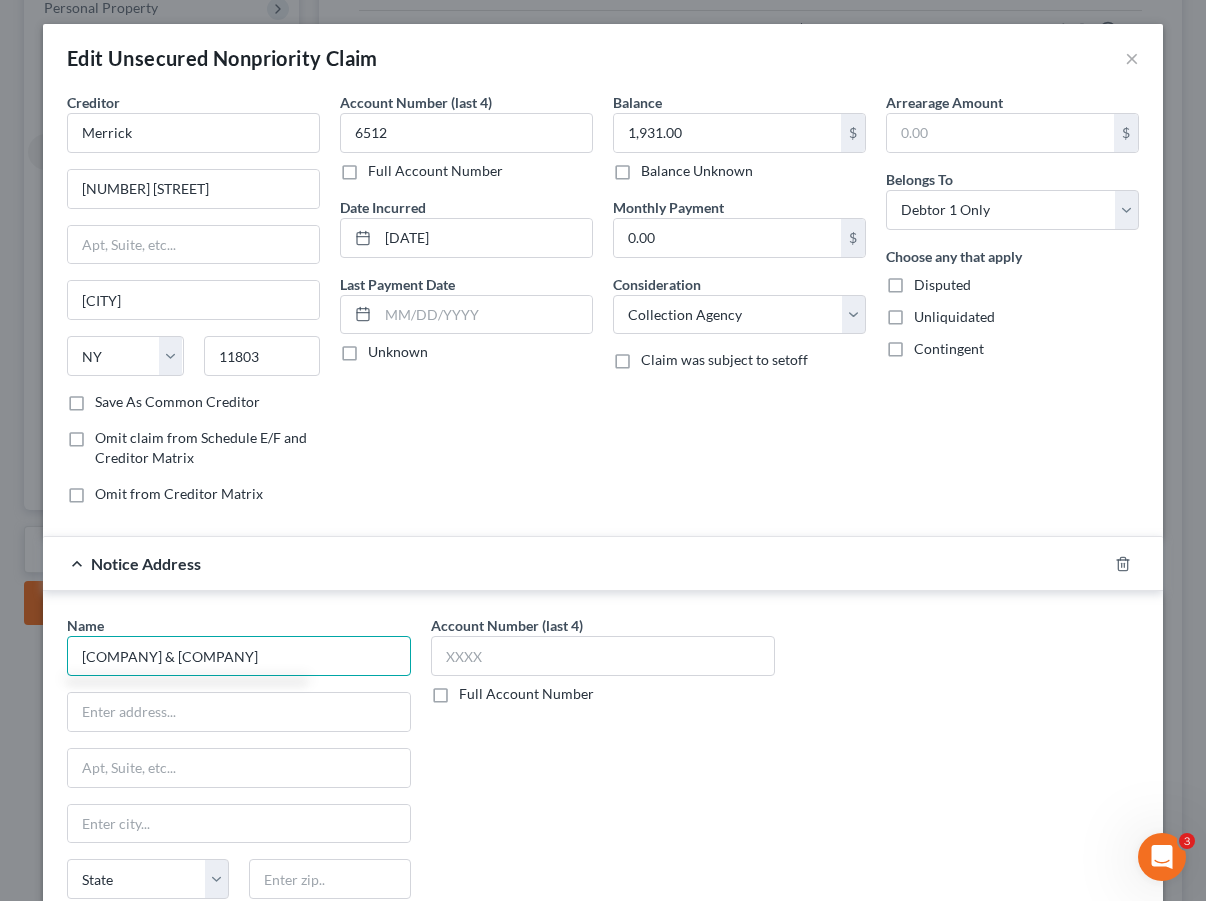 type on "[COMPANY] [COMPANY]" 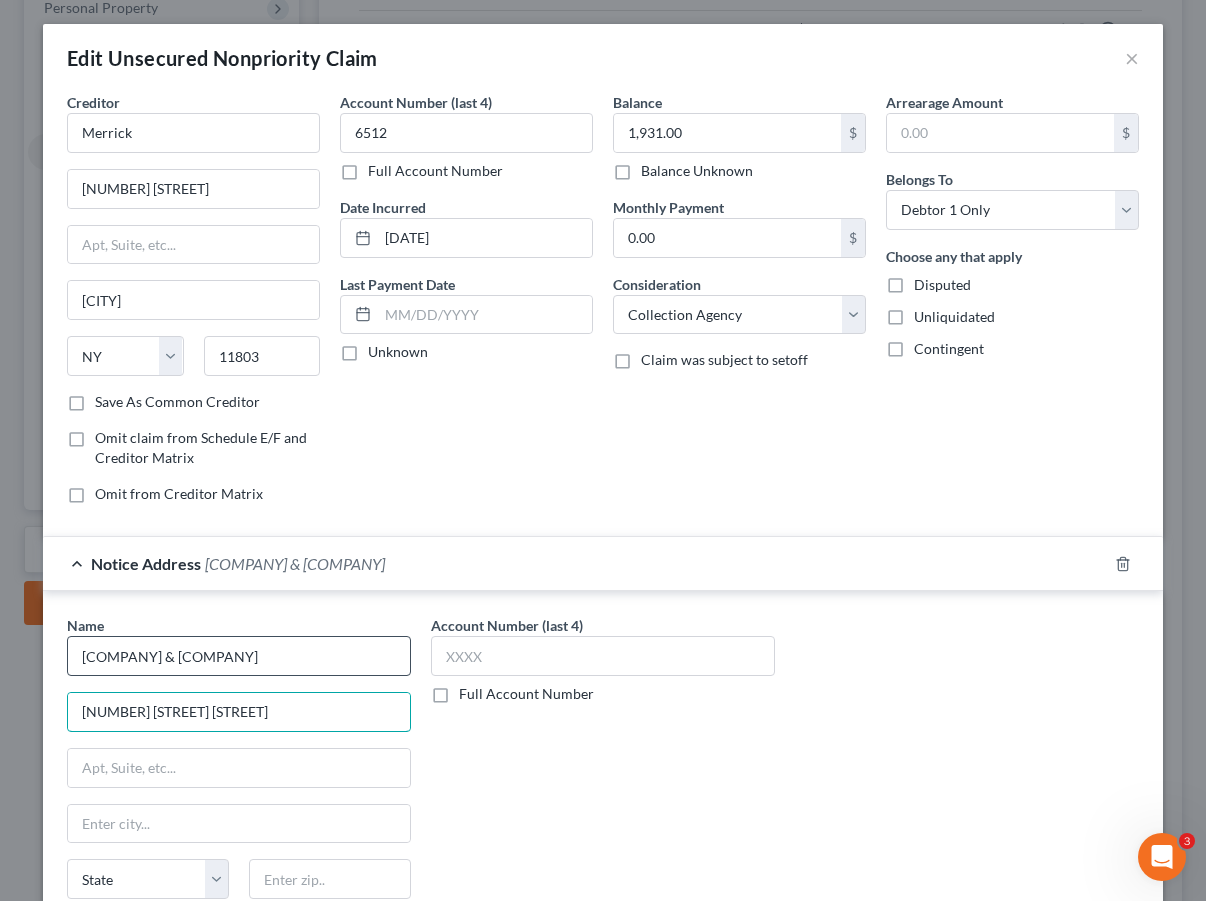 type on "[NUMBER] [STREET]" 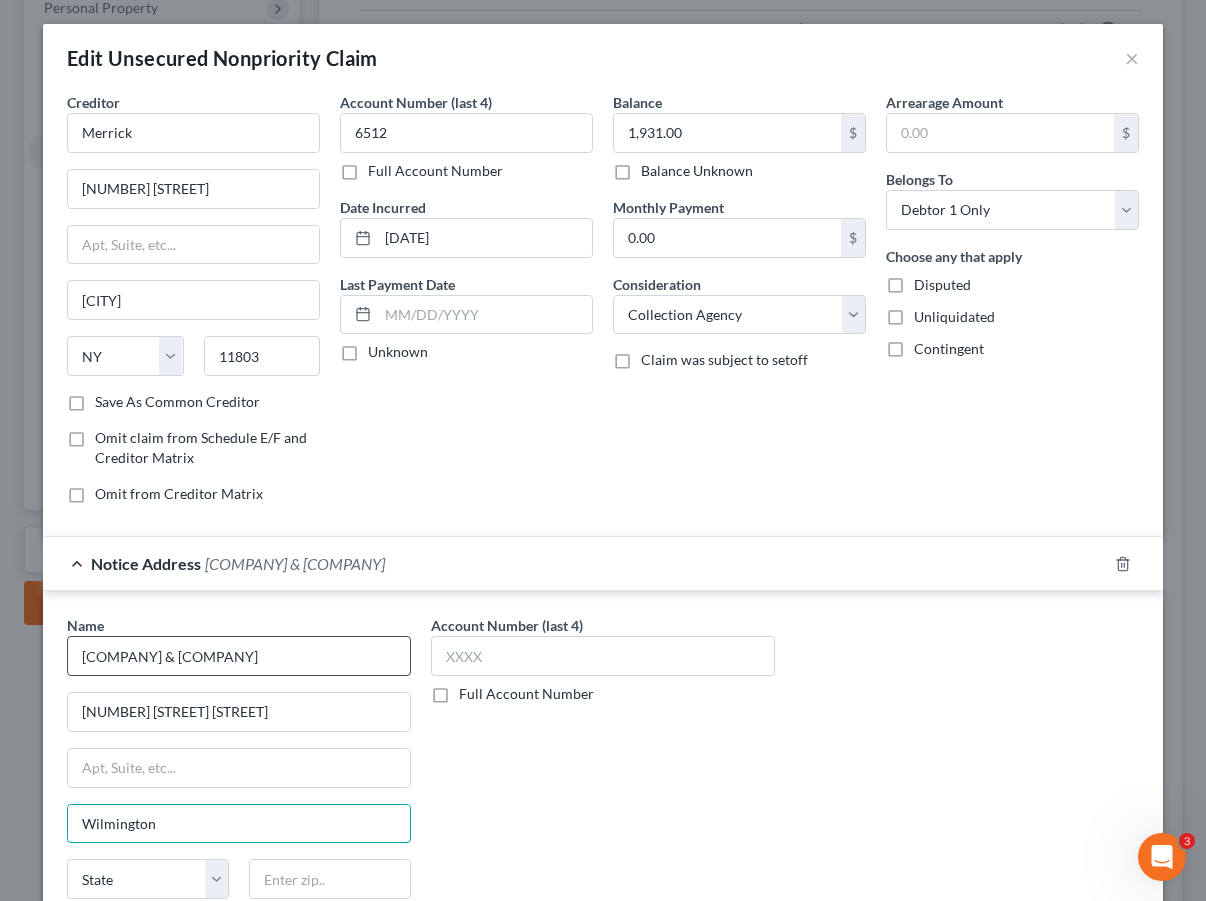 type on "Wilmington" 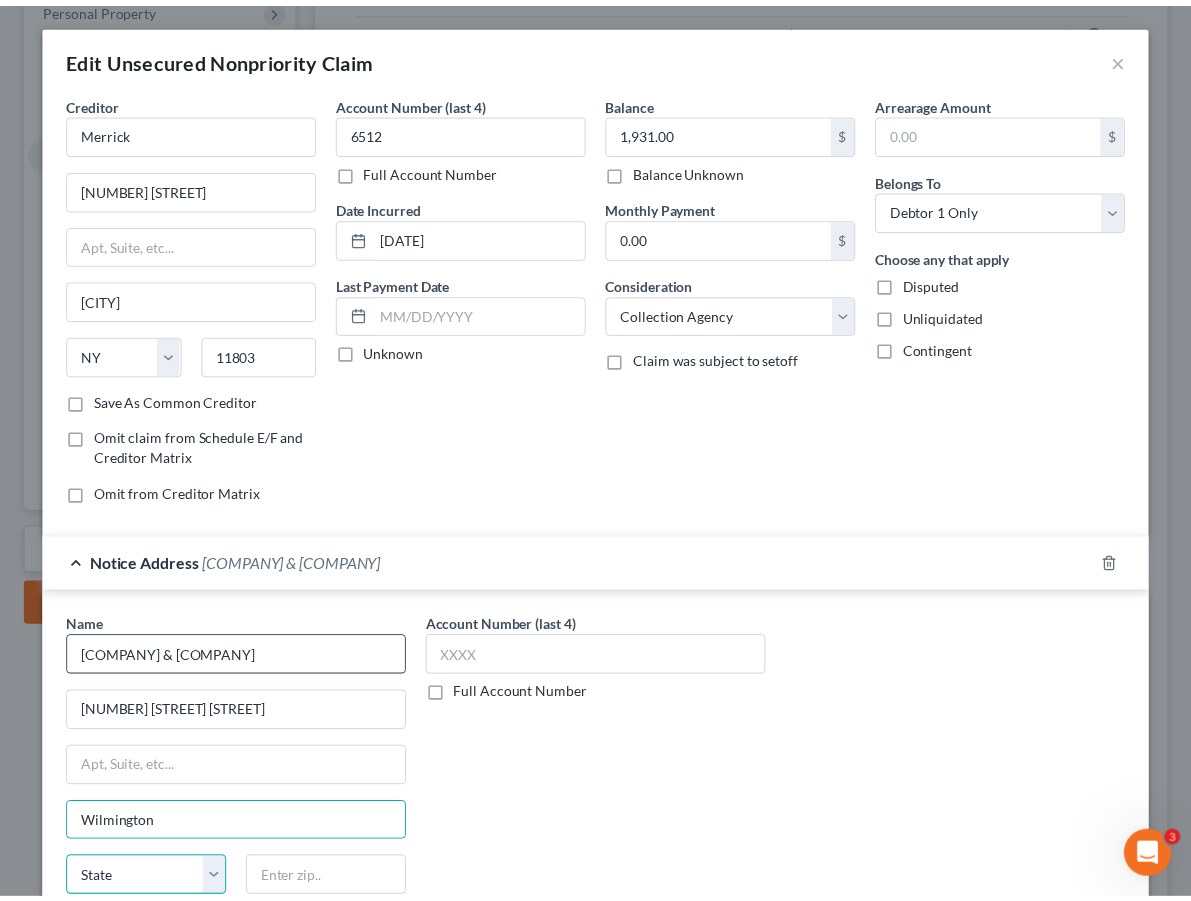 scroll, scrollTop: 301, scrollLeft: 0, axis: vertical 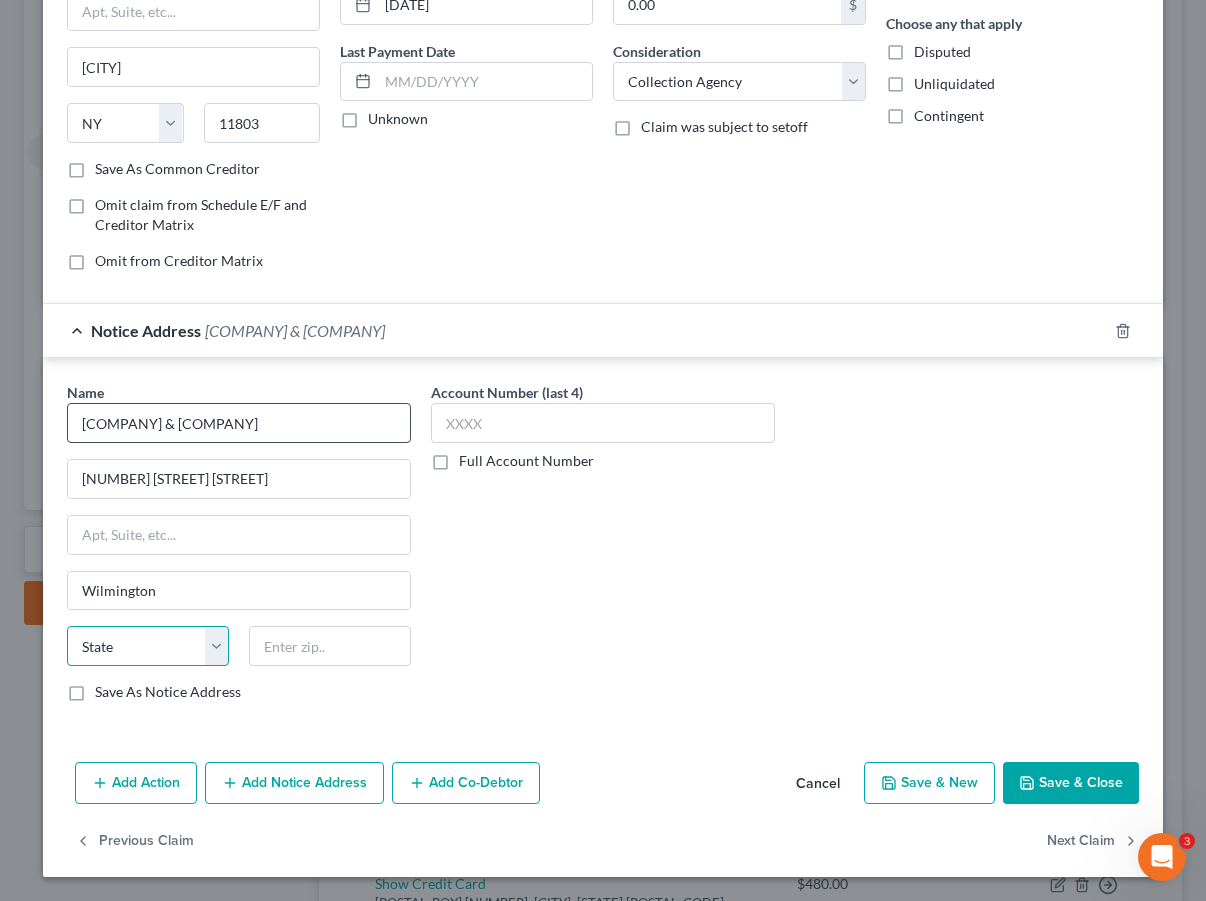 select on "7" 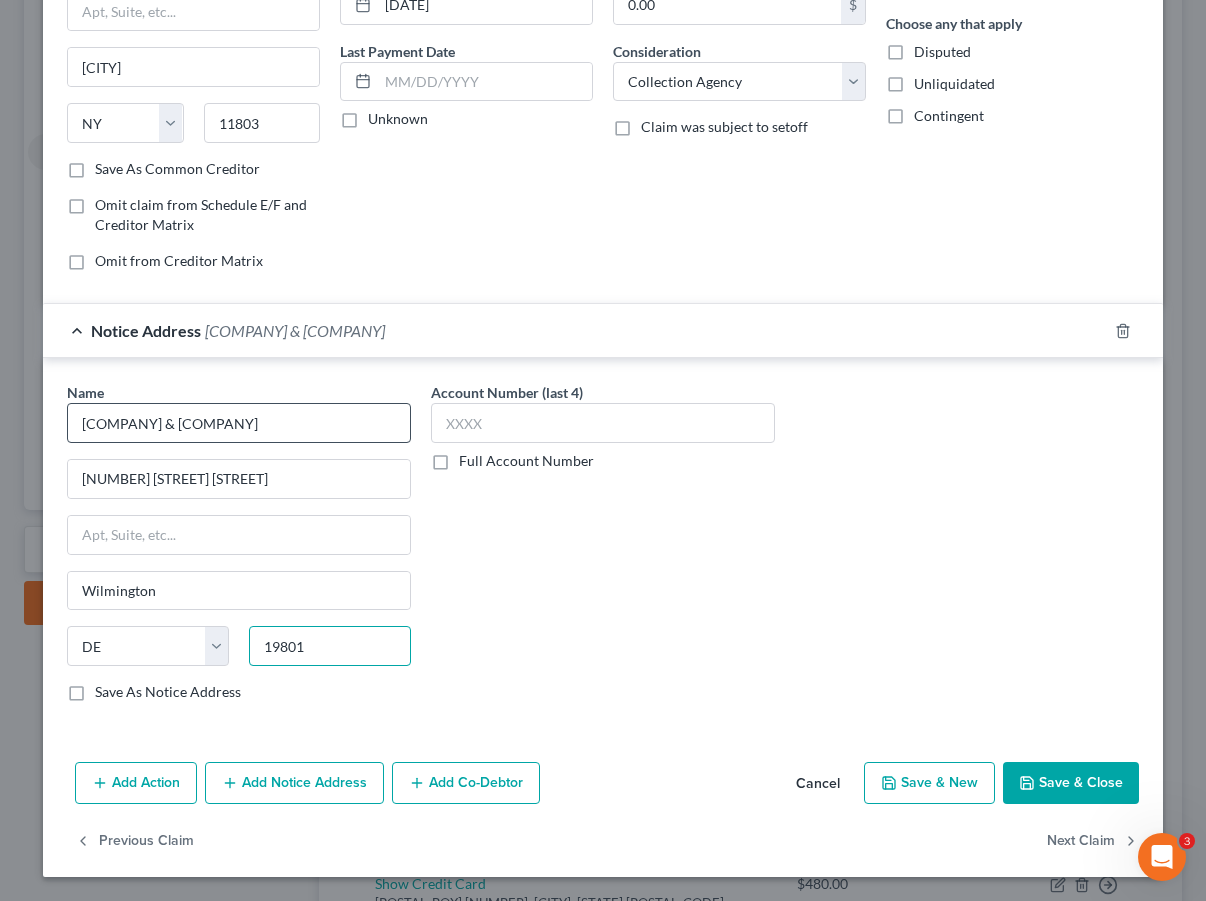 type on "19801" 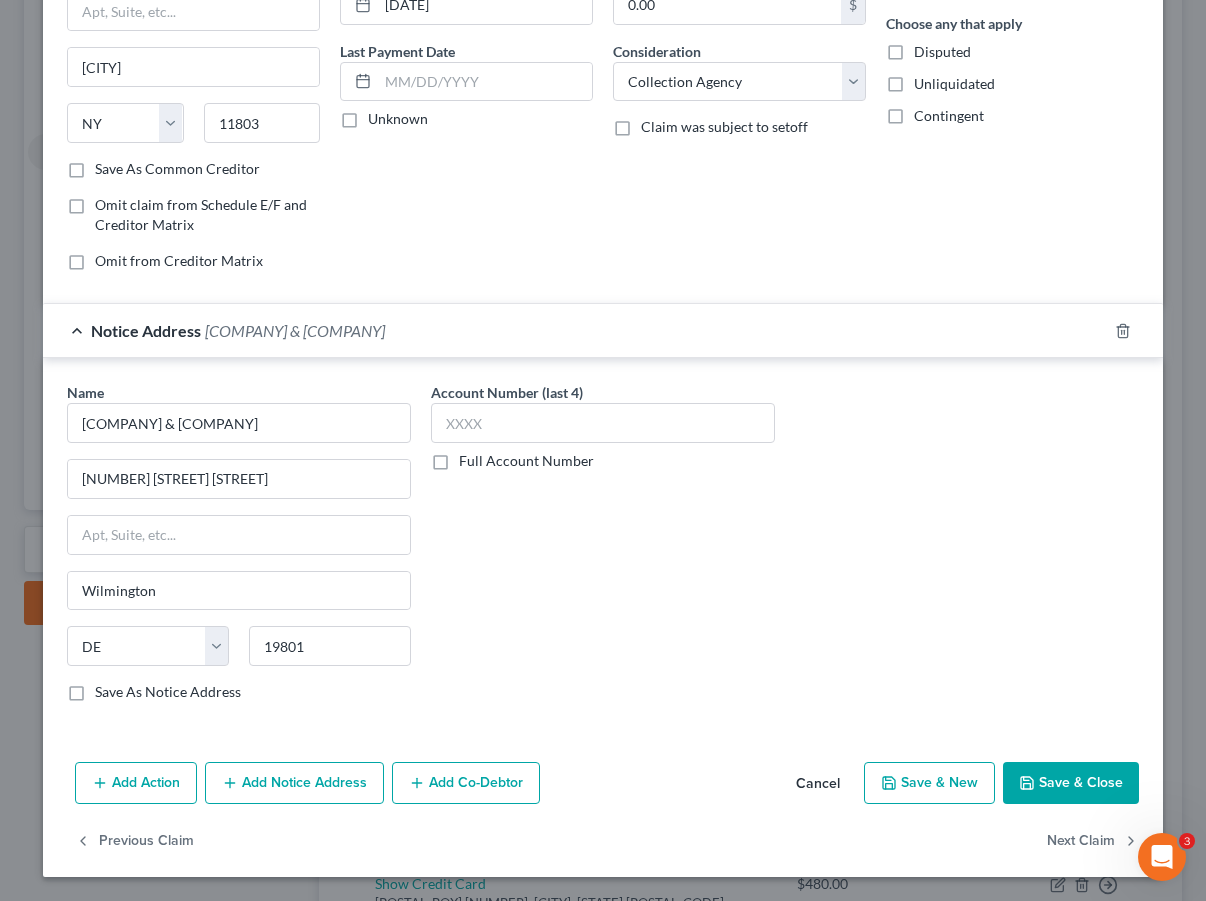 click on "Save As Notice Address" at bounding box center [168, 692] 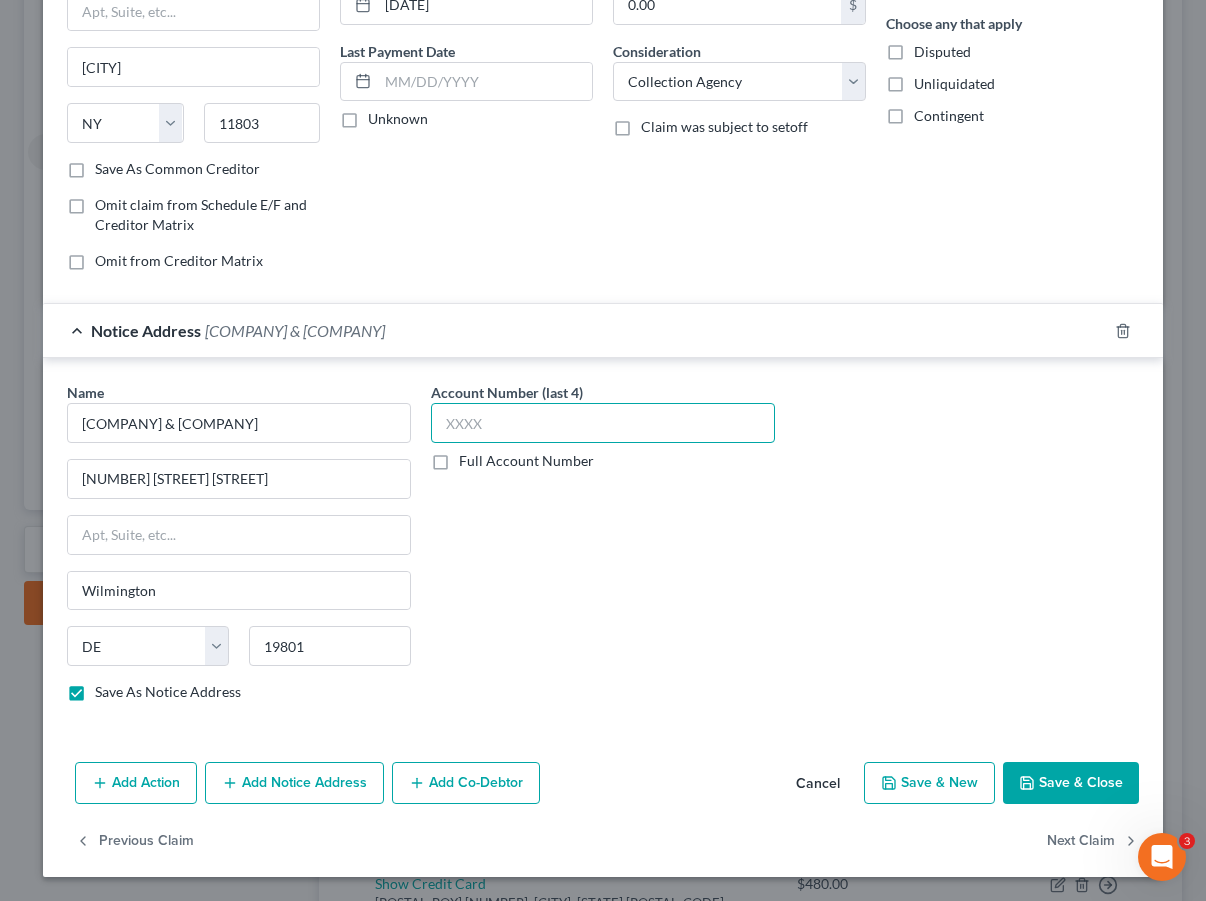 click at bounding box center (603, 423) 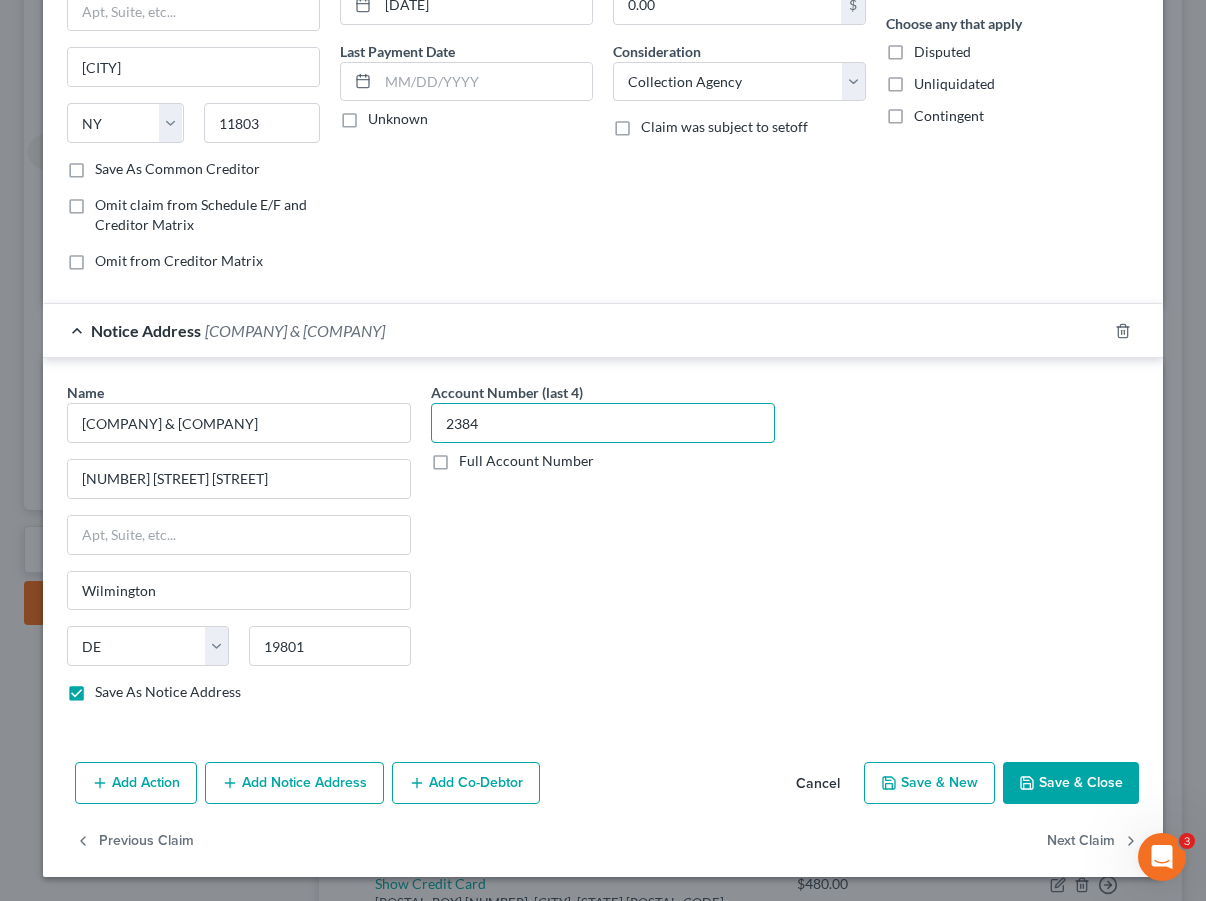 type on "2384" 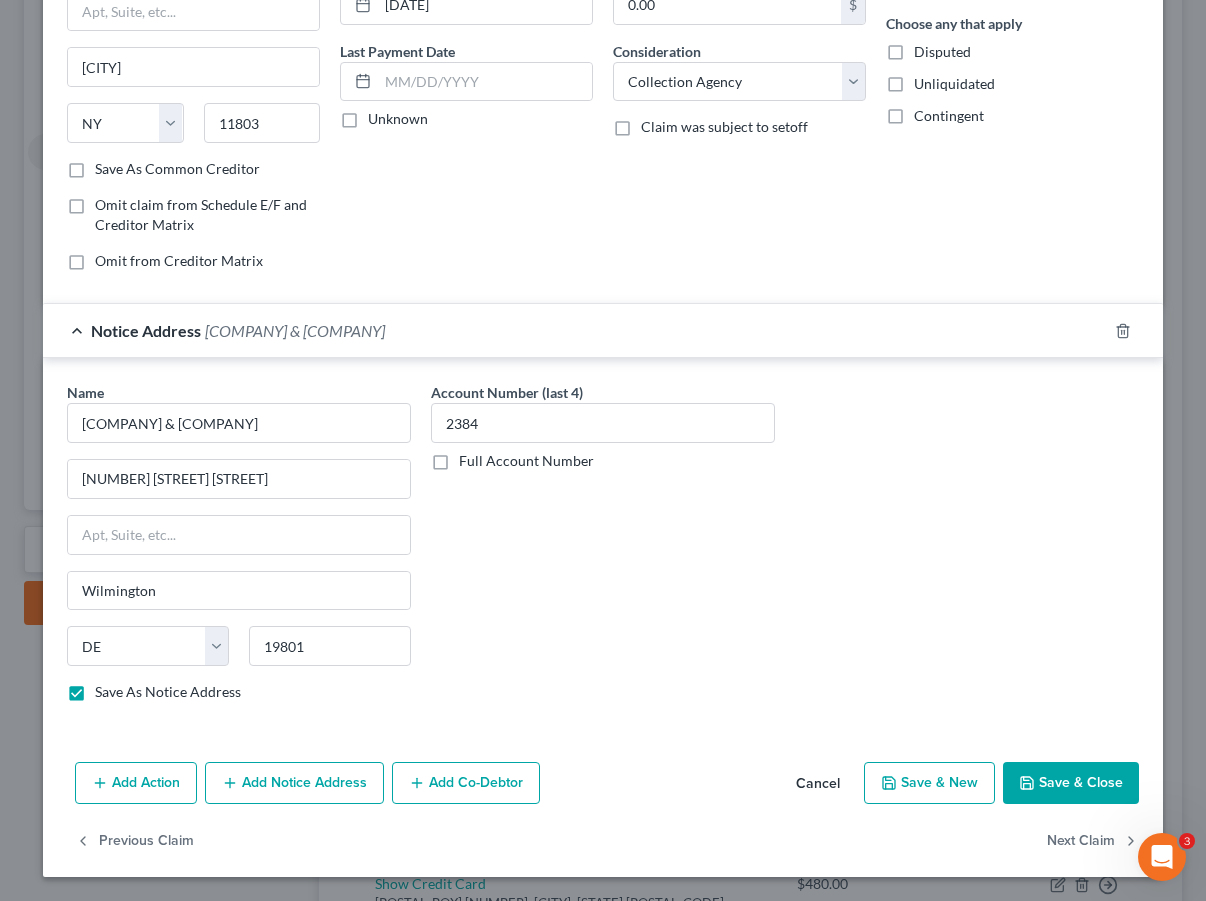 click on "Save & Close" at bounding box center [1071, 783] 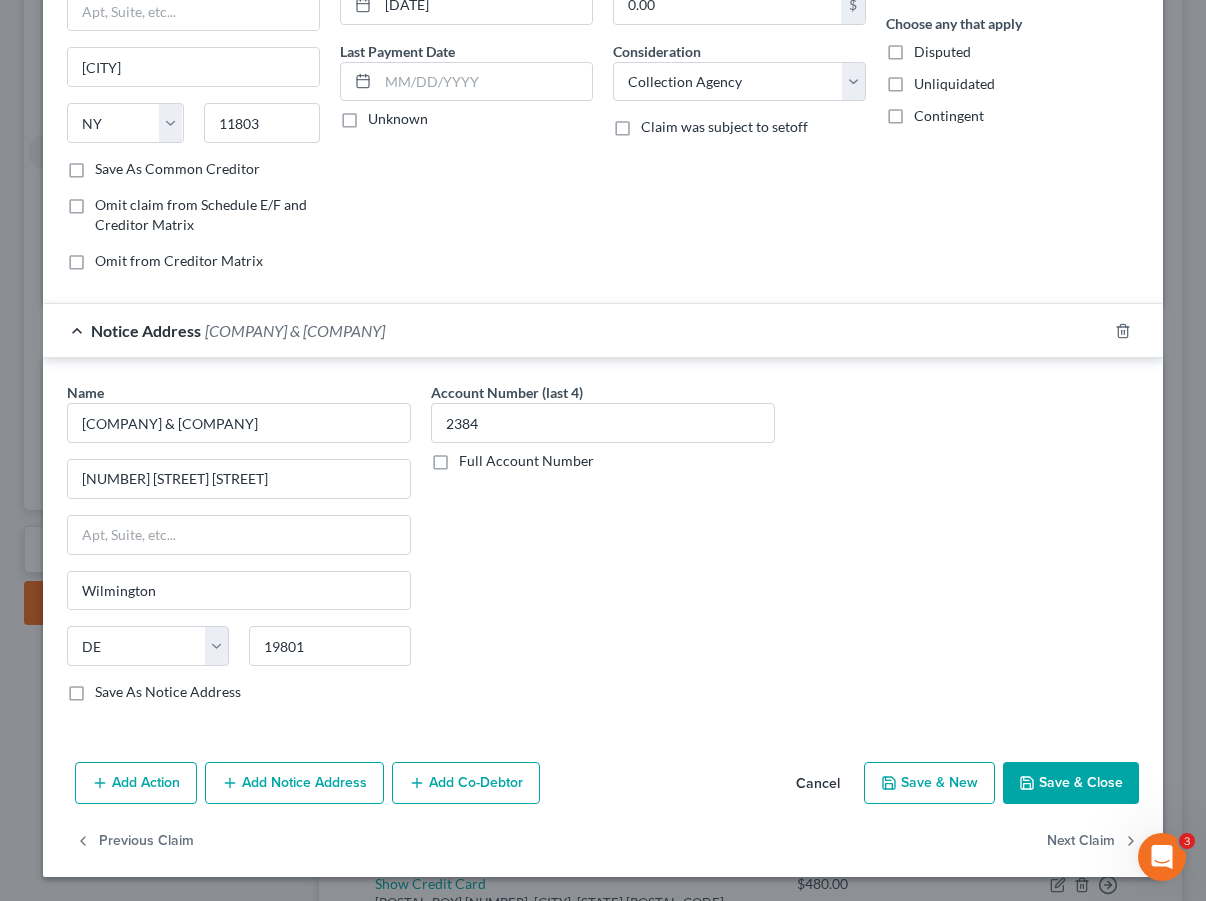 checkbox on "false" 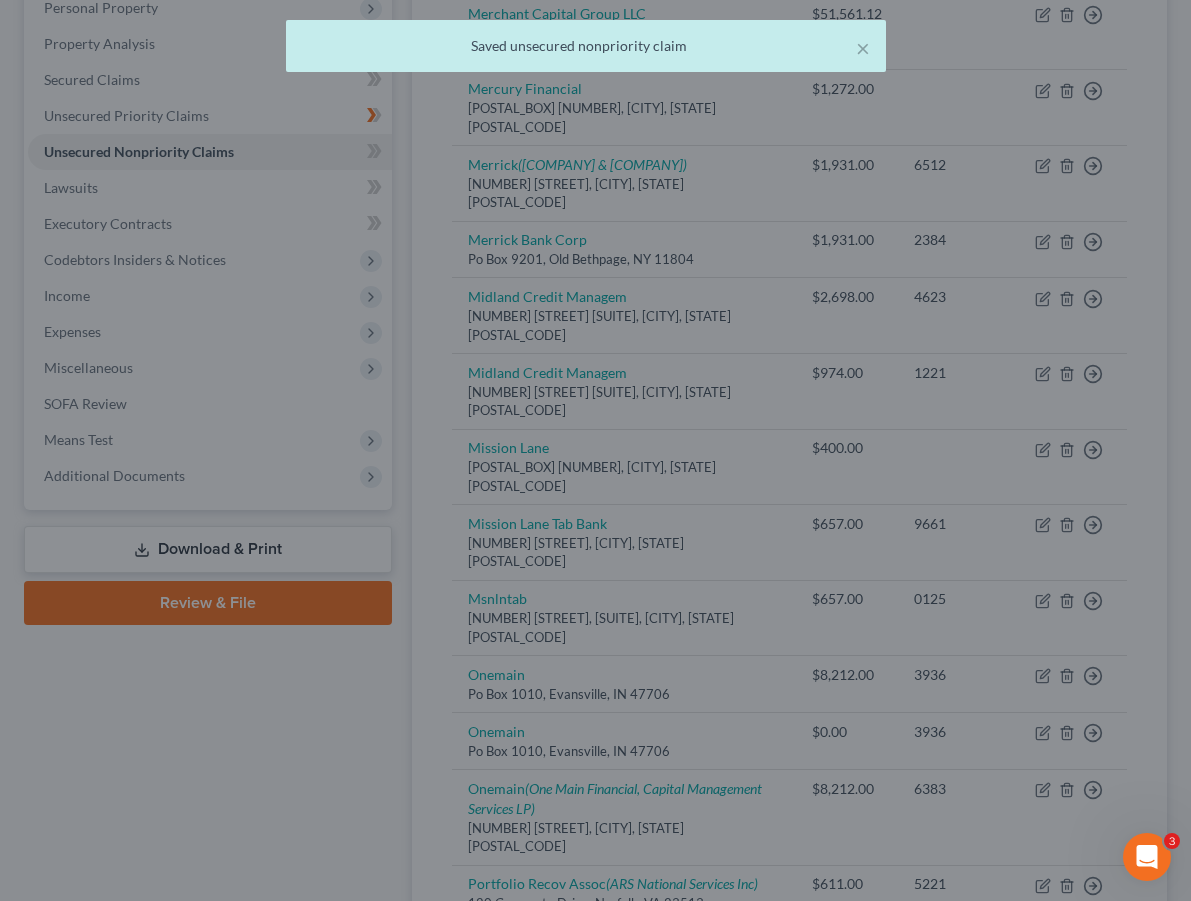 scroll, scrollTop: 0, scrollLeft: 0, axis: both 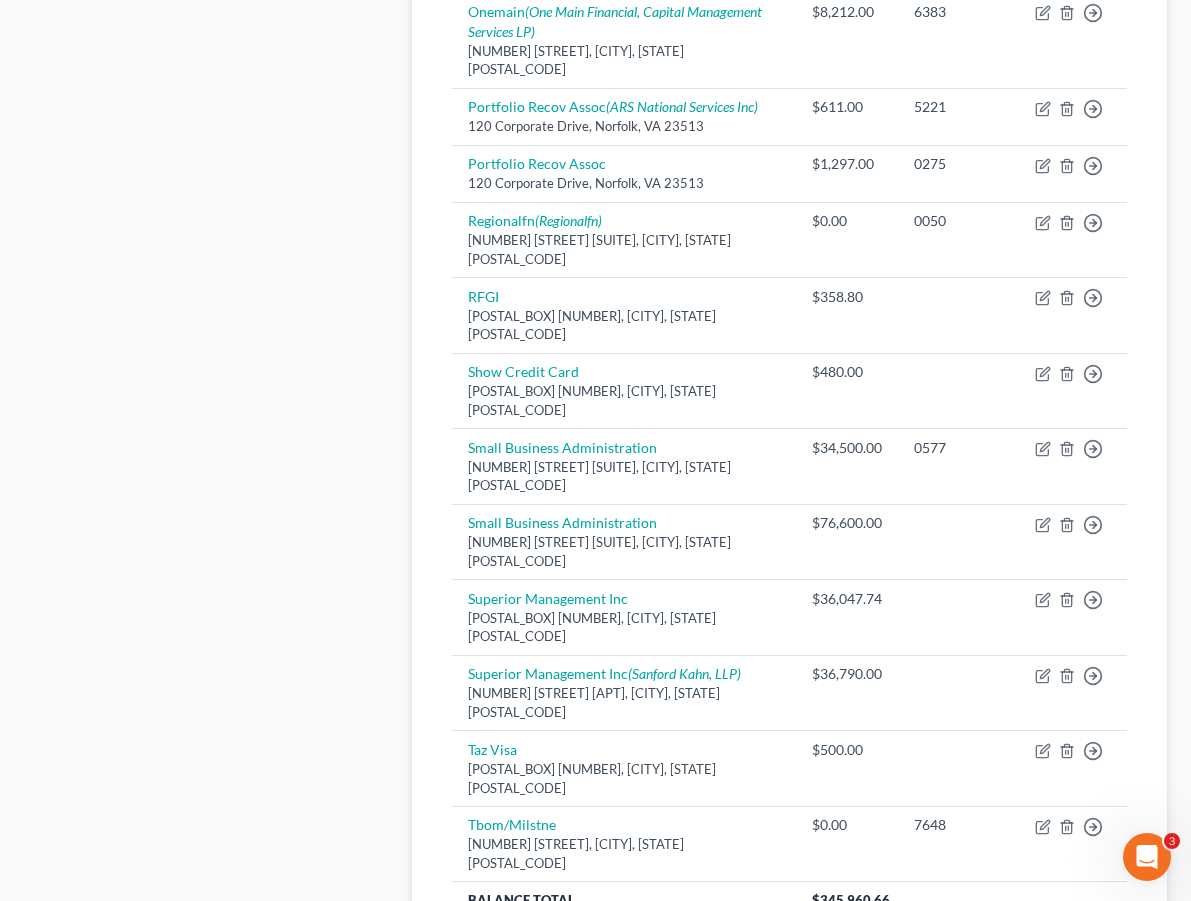 click on "1" at bounding box center (547, 984) 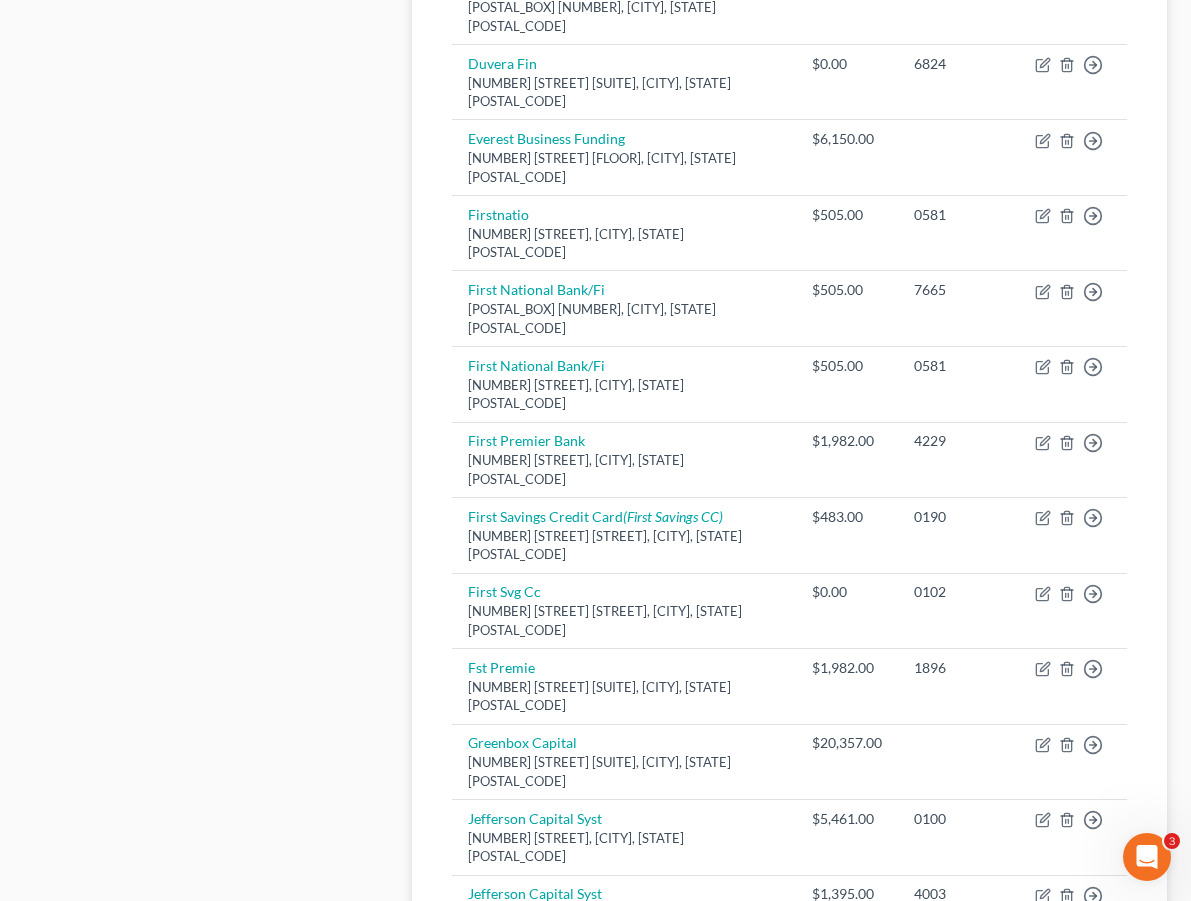 scroll, scrollTop: 1574, scrollLeft: 0, axis: vertical 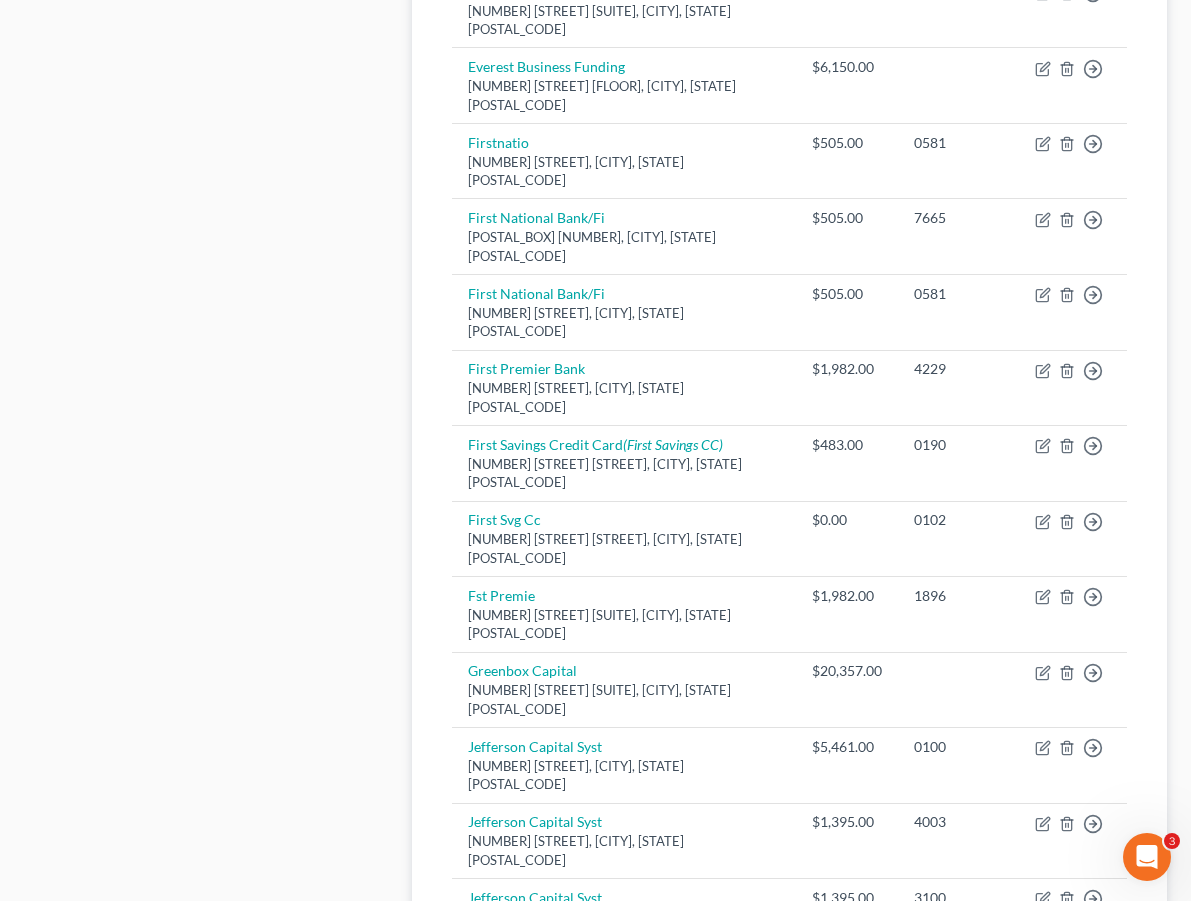 click on "2" at bounding box center [588, 1132] 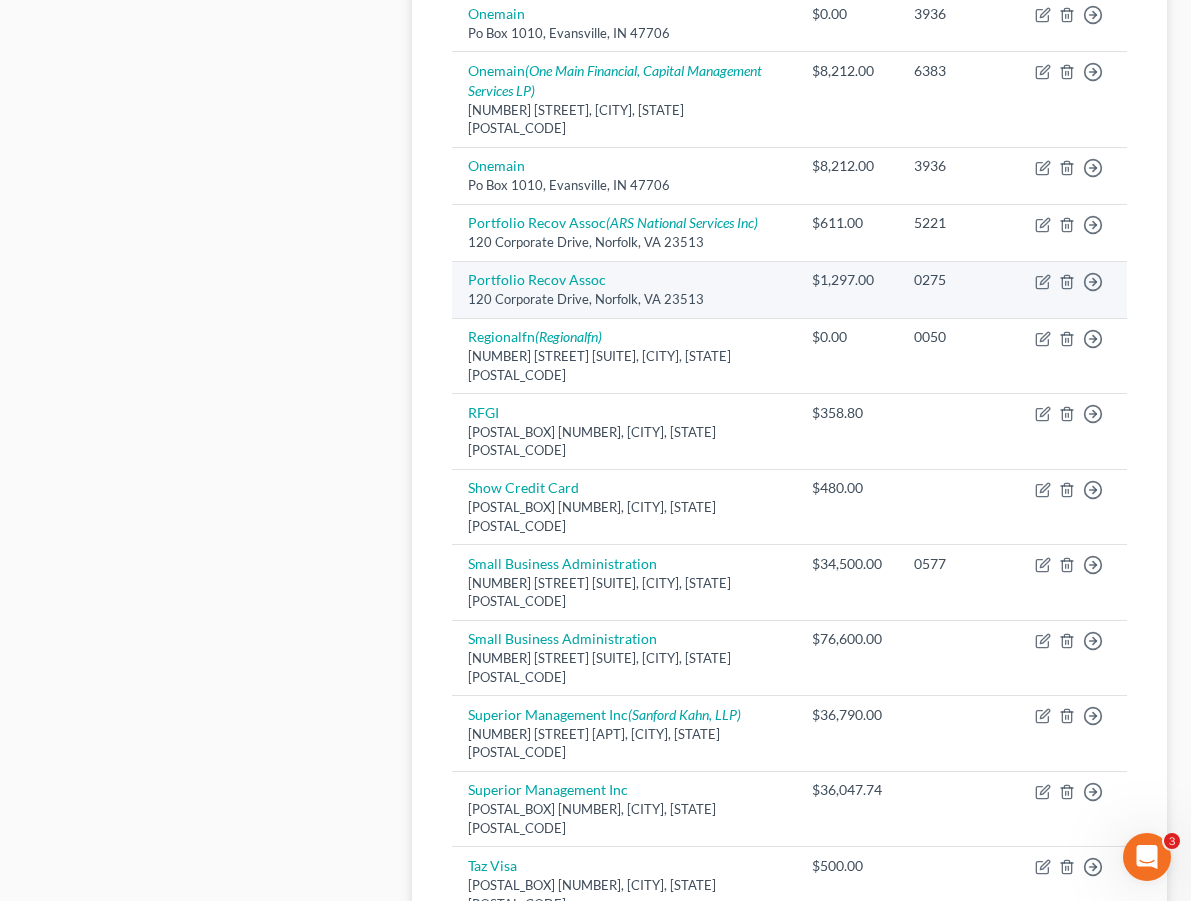 scroll, scrollTop: 1190, scrollLeft: 0, axis: vertical 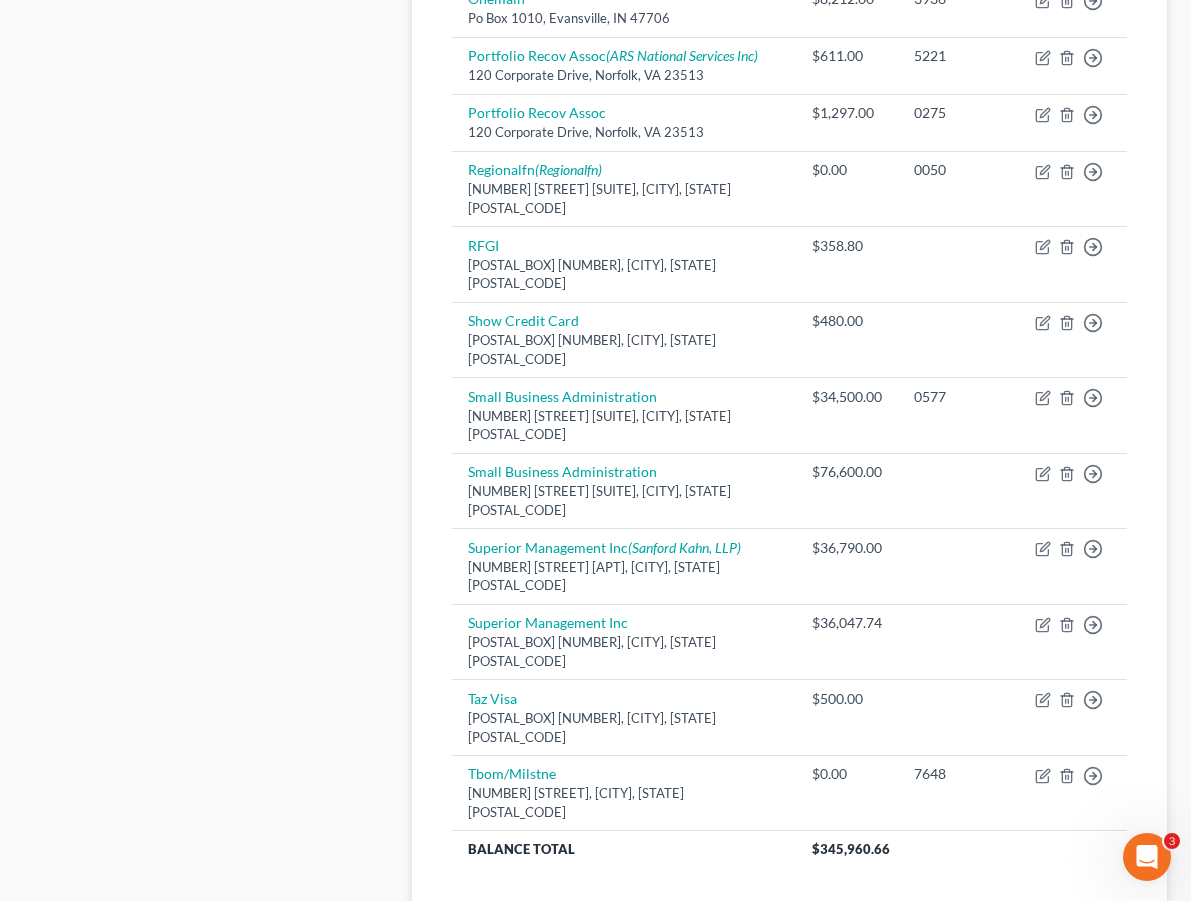 click on "1" at bounding box center (547, 933) 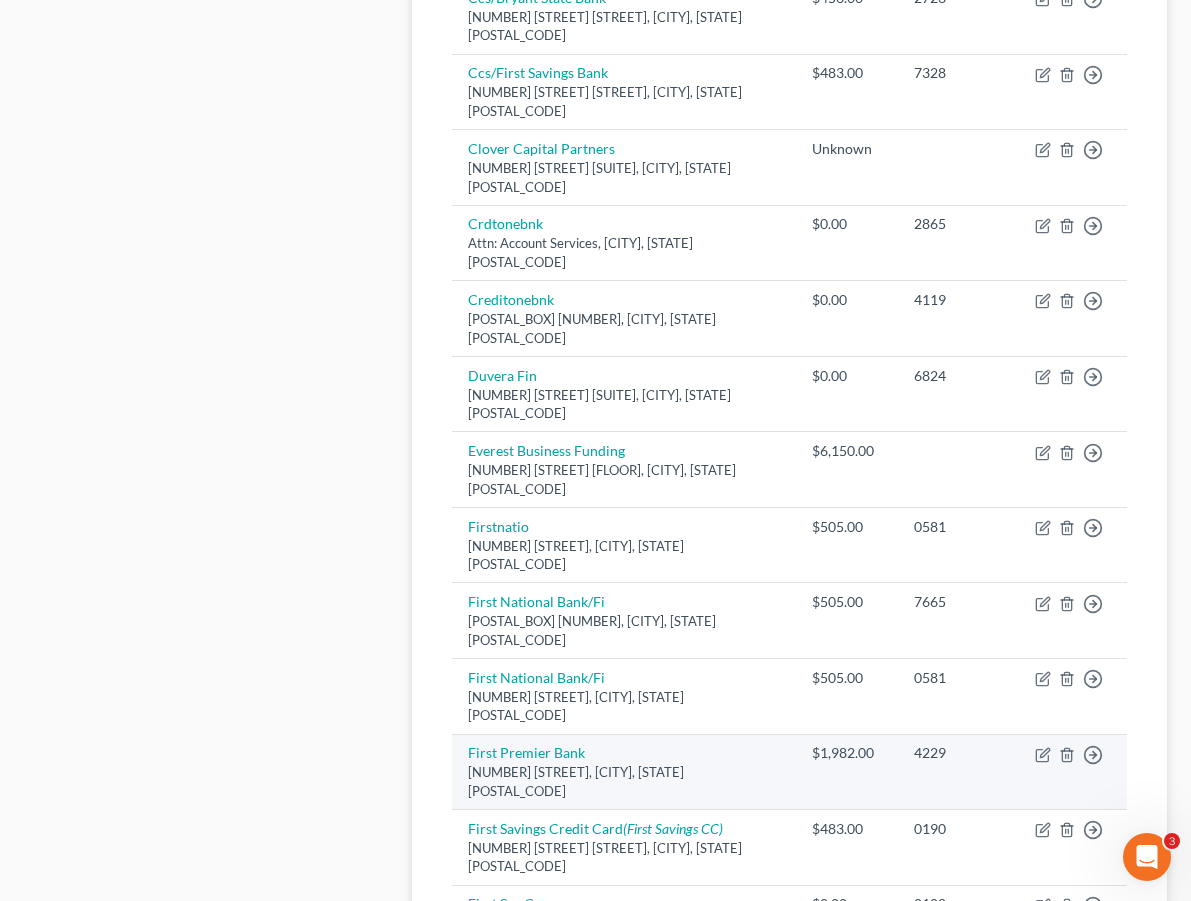 click on "[NUMBER] [STREET], [CITY], [STATE] [POSTAL_CODE]" at bounding box center [624, 781] 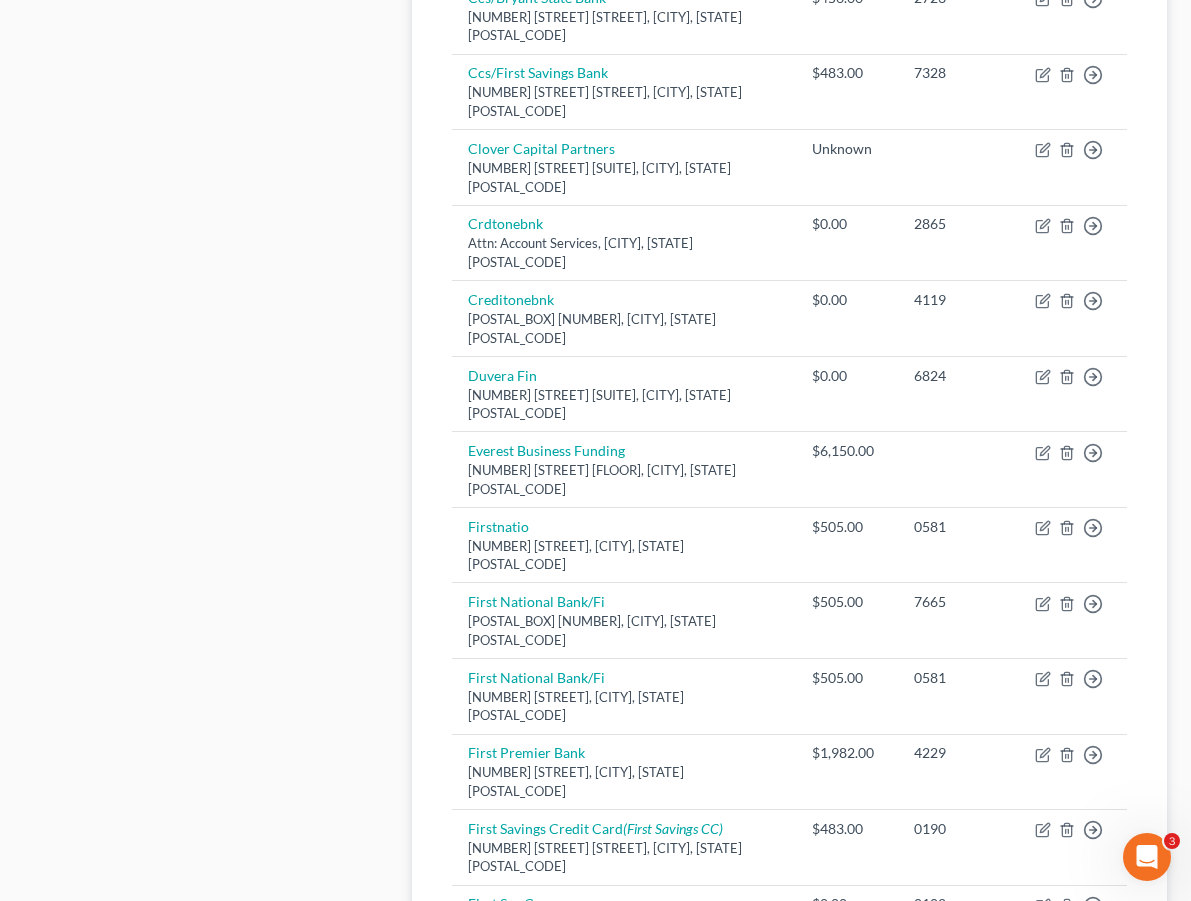 click on "Case Dashboard
Payments
Invoices
Payments
Payments
Credit Report
Client Profile" at bounding box center (208, 312) 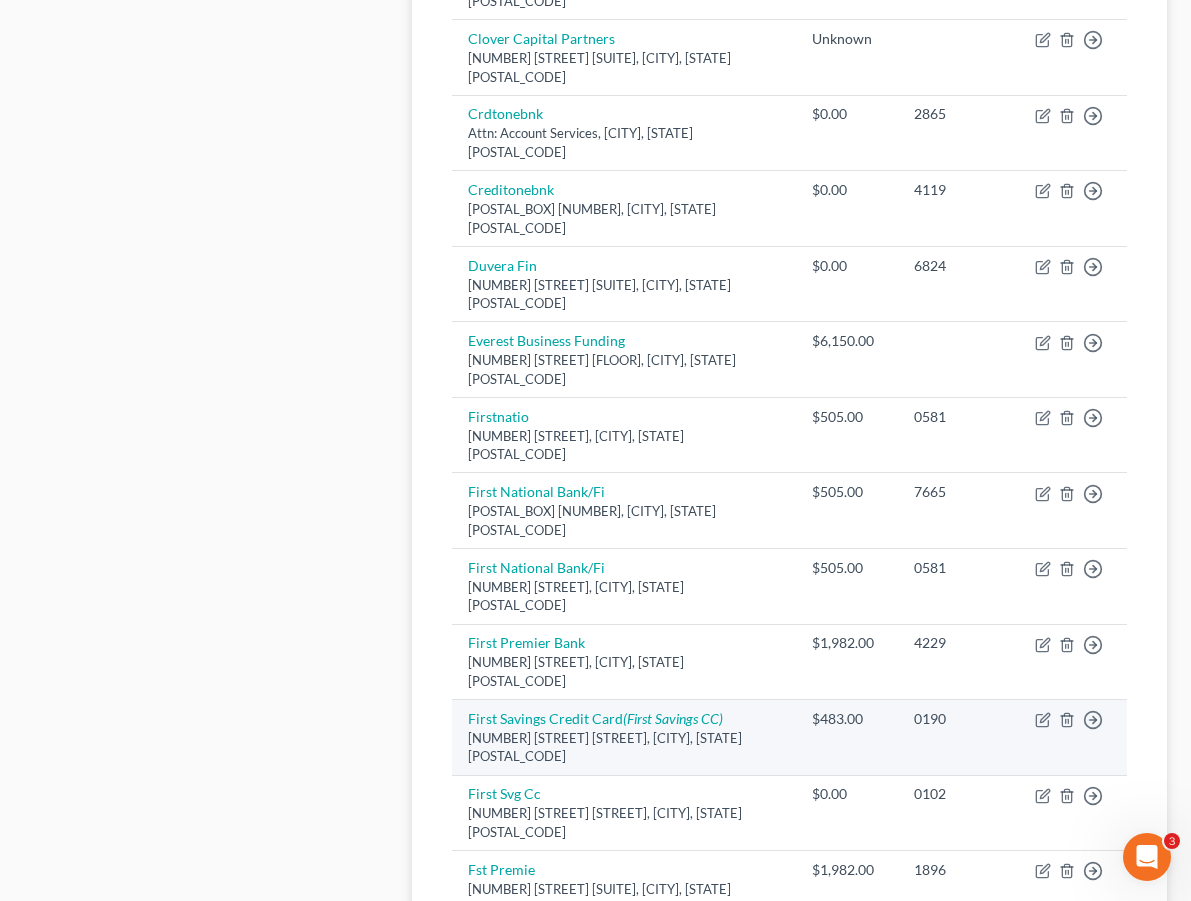 scroll, scrollTop: 1574, scrollLeft: 0, axis: vertical 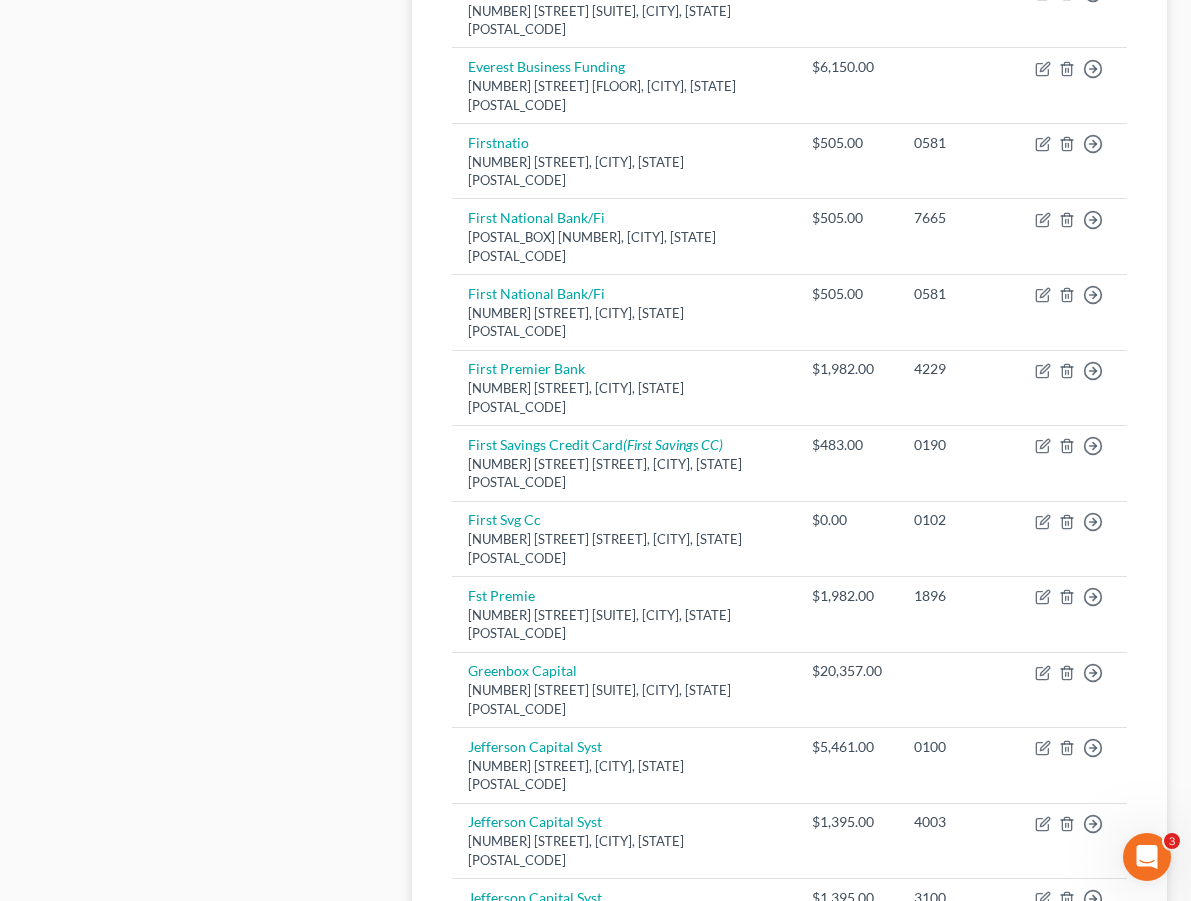 click on "2" at bounding box center (588, 1132) 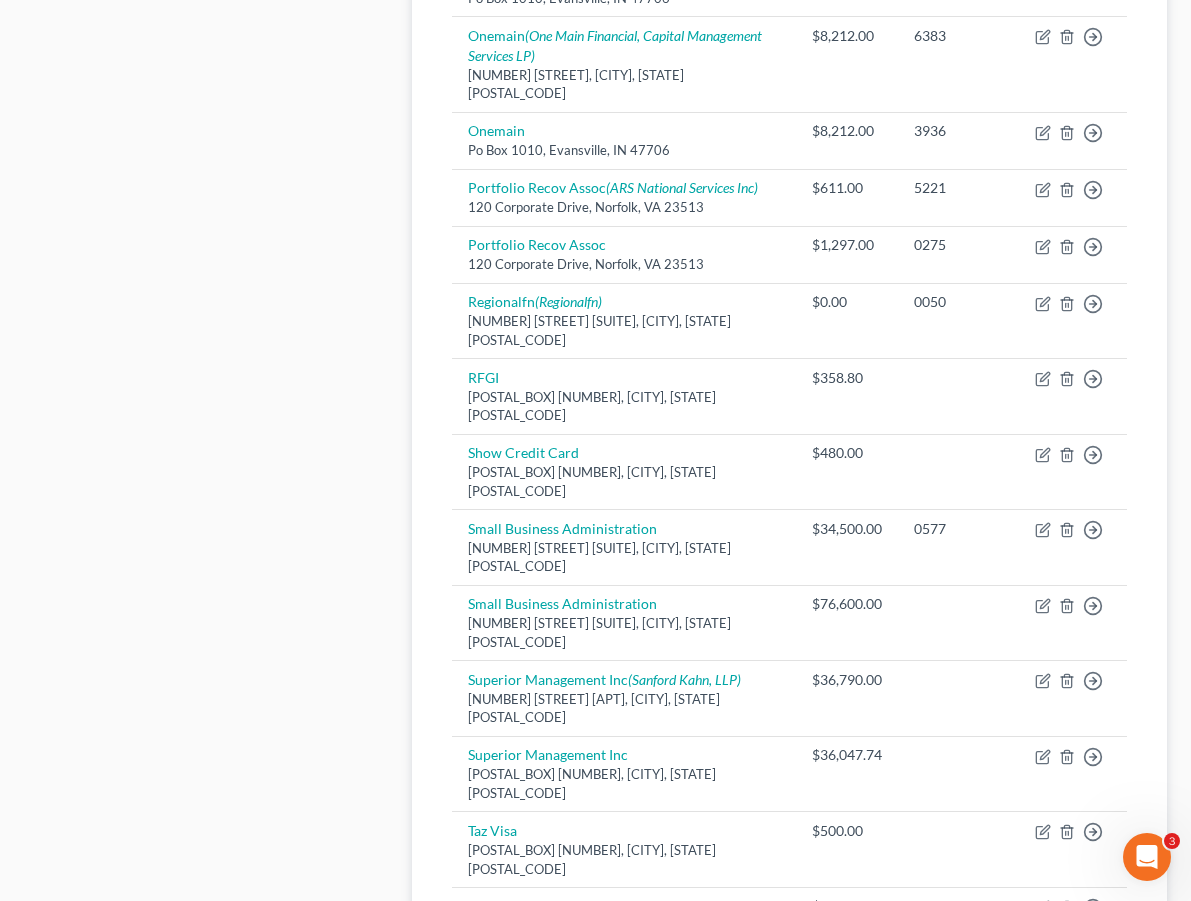 scroll, scrollTop: 1059, scrollLeft: 0, axis: vertical 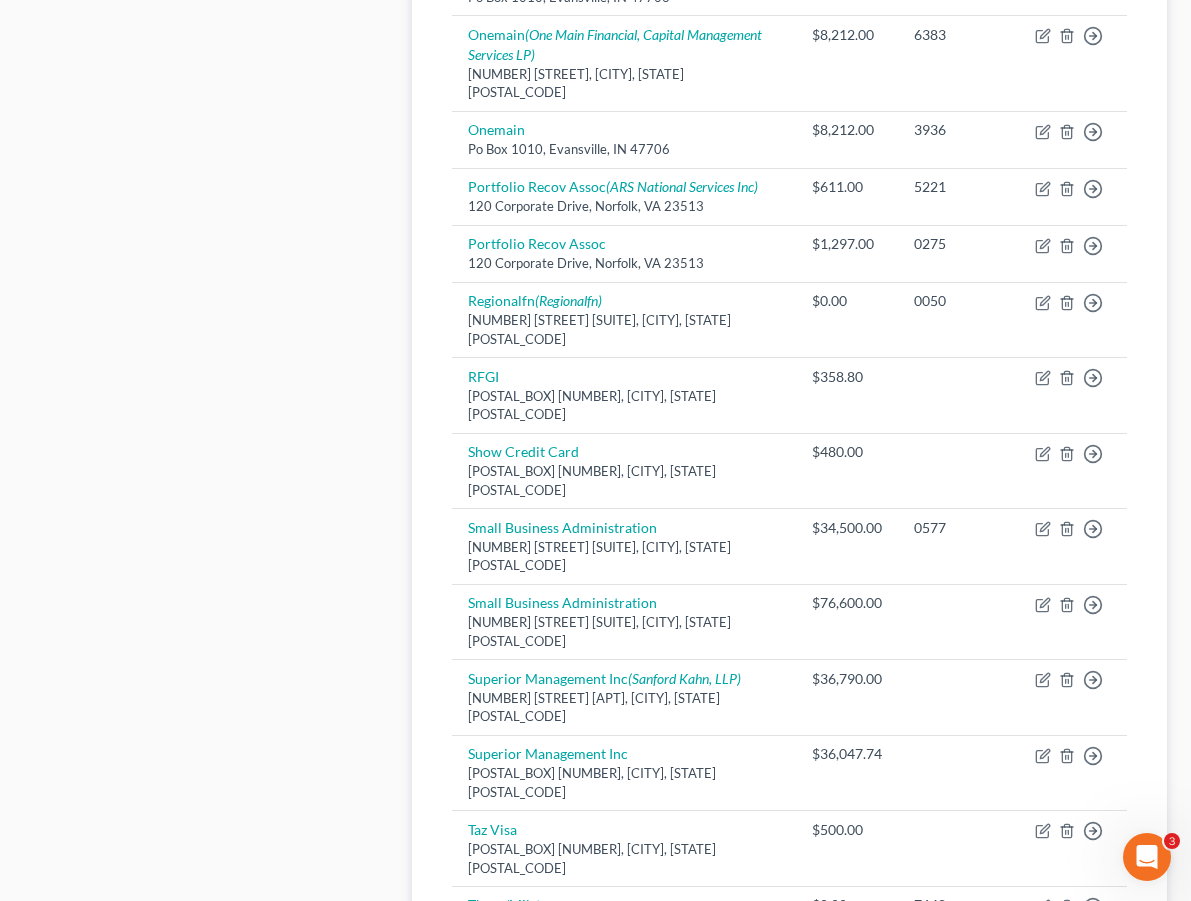 click on "1" at bounding box center (547, 1064) 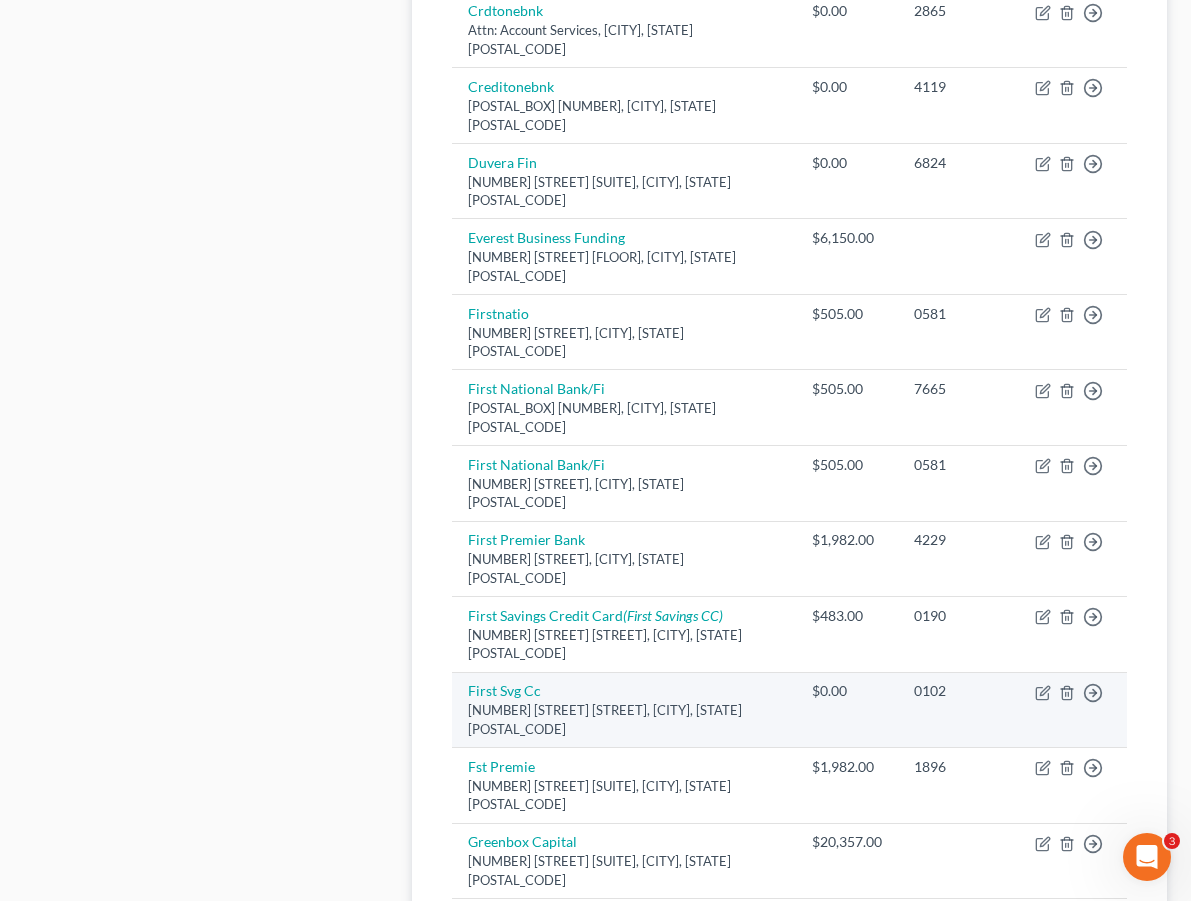 scroll, scrollTop: 1408, scrollLeft: 0, axis: vertical 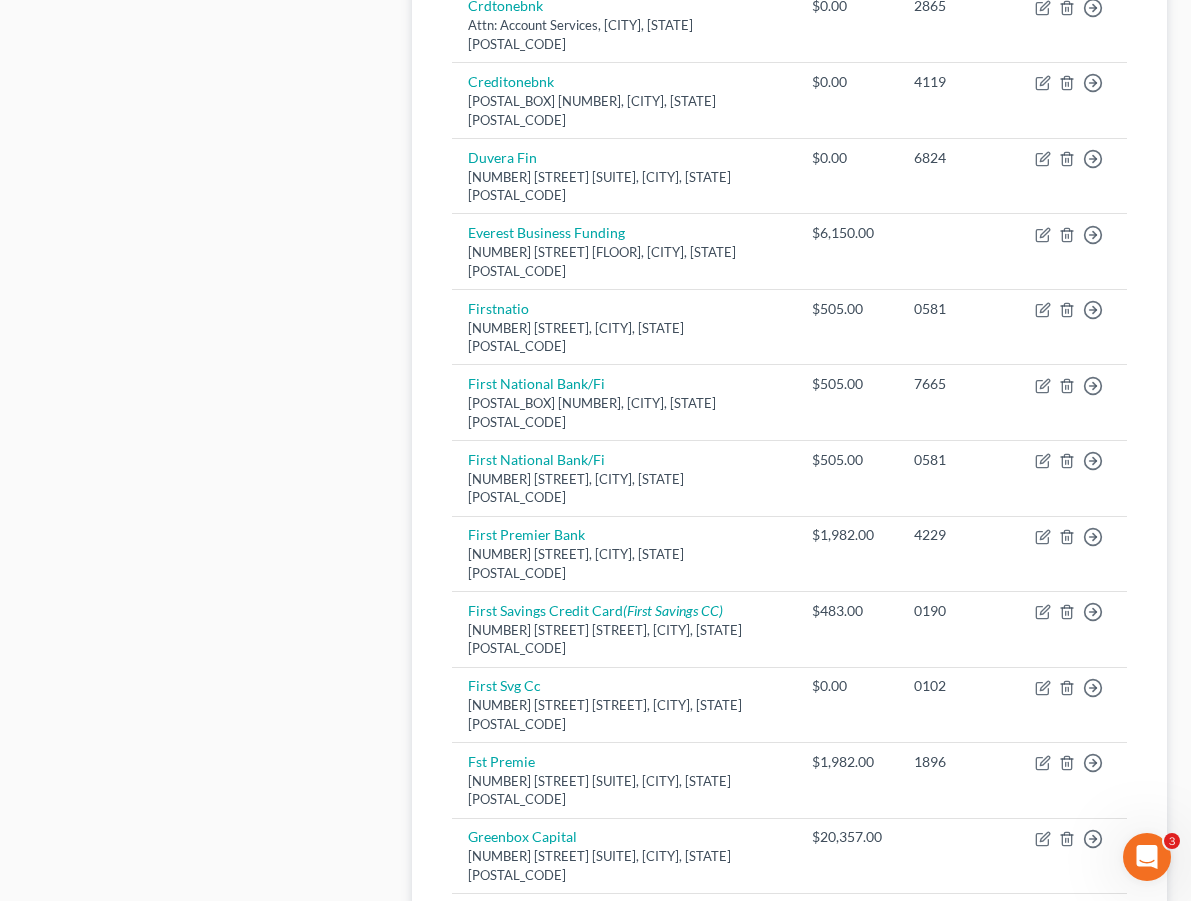 click on "2" at bounding box center [588, 1298] 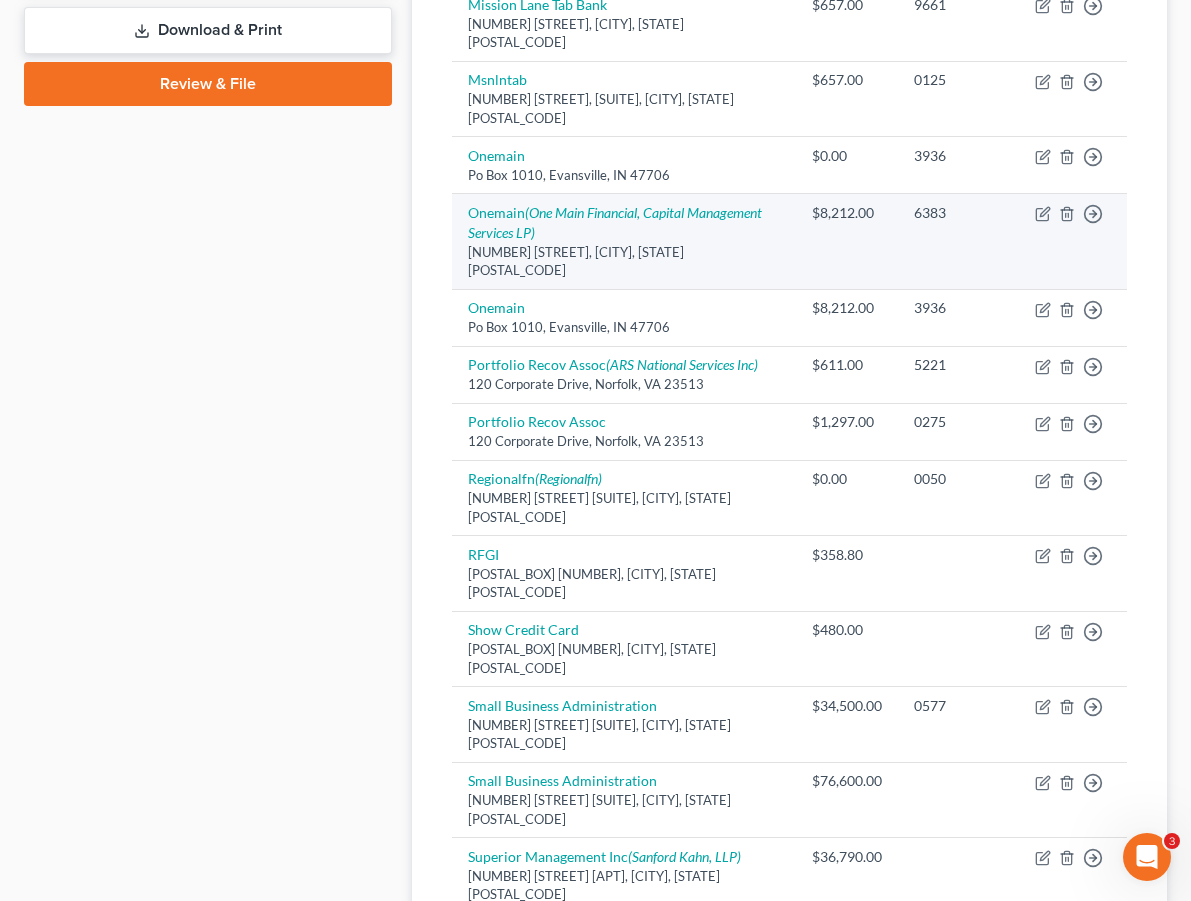 scroll, scrollTop: 1190, scrollLeft: 0, axis: vertical 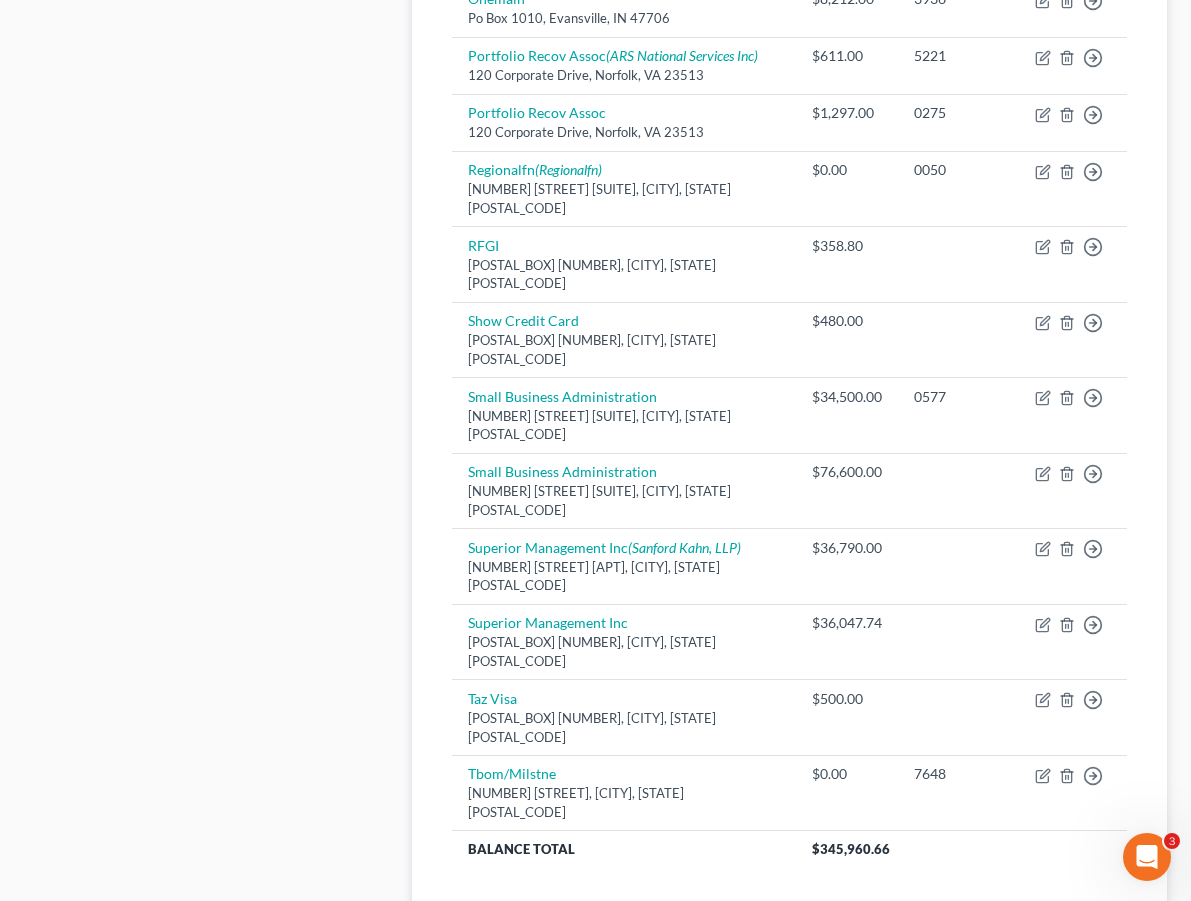 click on "1" at bounding box center [547, 933] 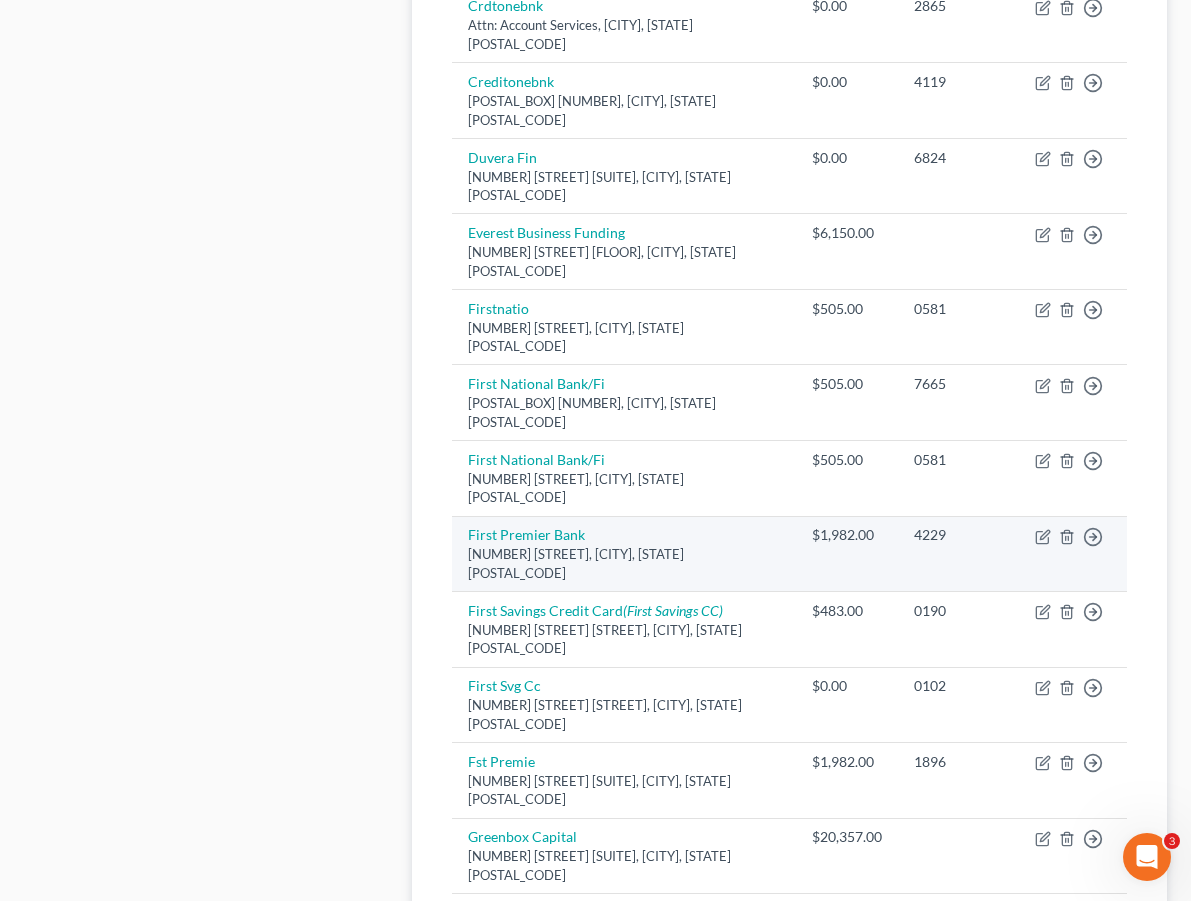 scroll, scrollTop: 1411, scrollLeft: 0, axis: vertical 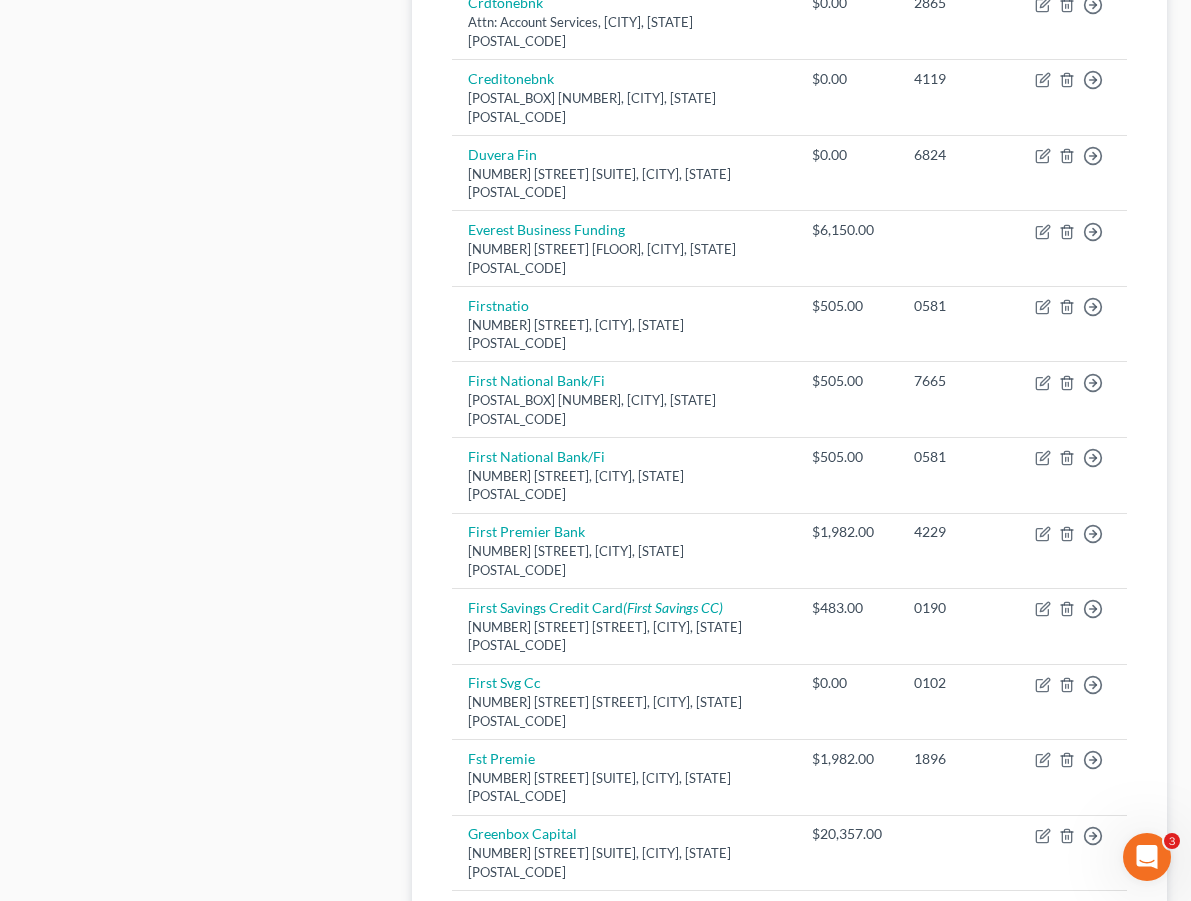 click on "2" at bounding box center (588, 1295) 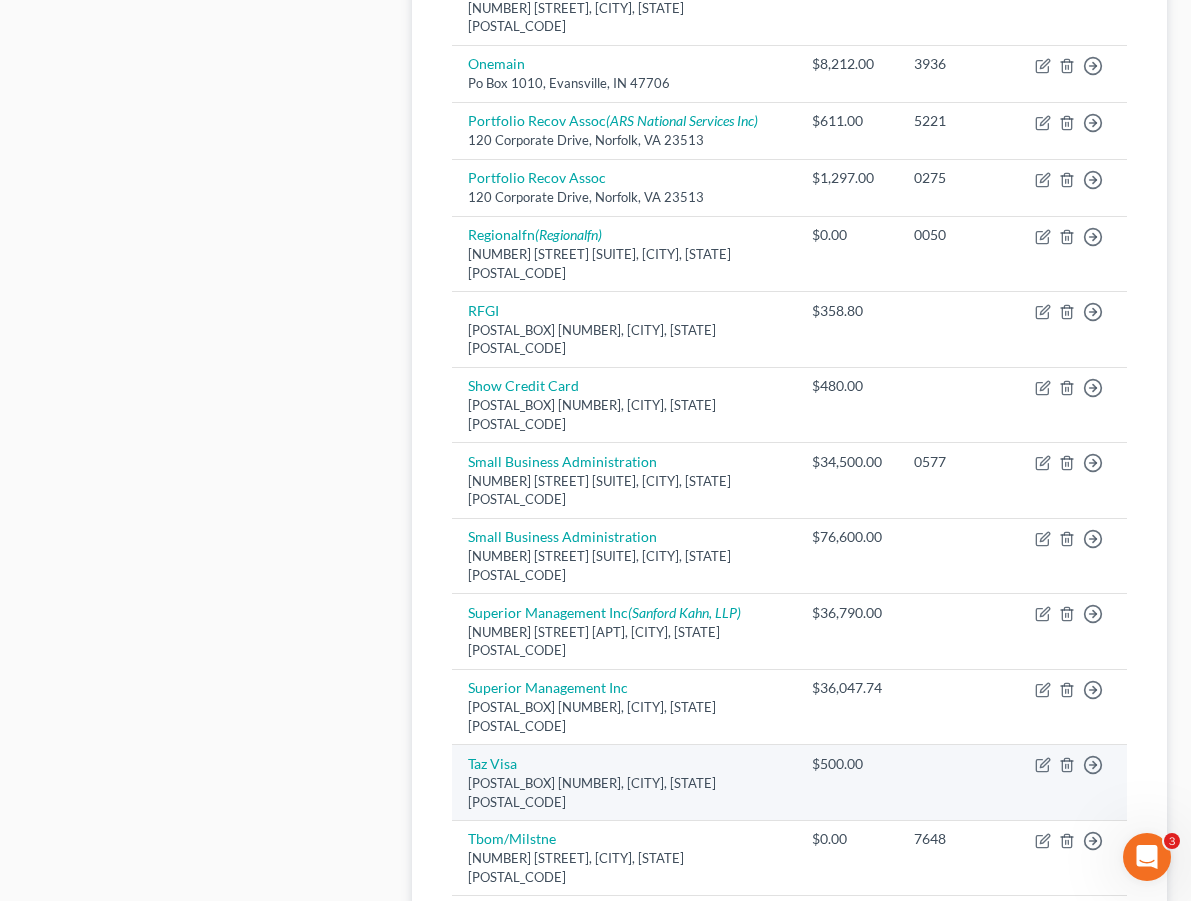 scroll, scrollTop: 1111, scrollLeft: 0, axis: vertical 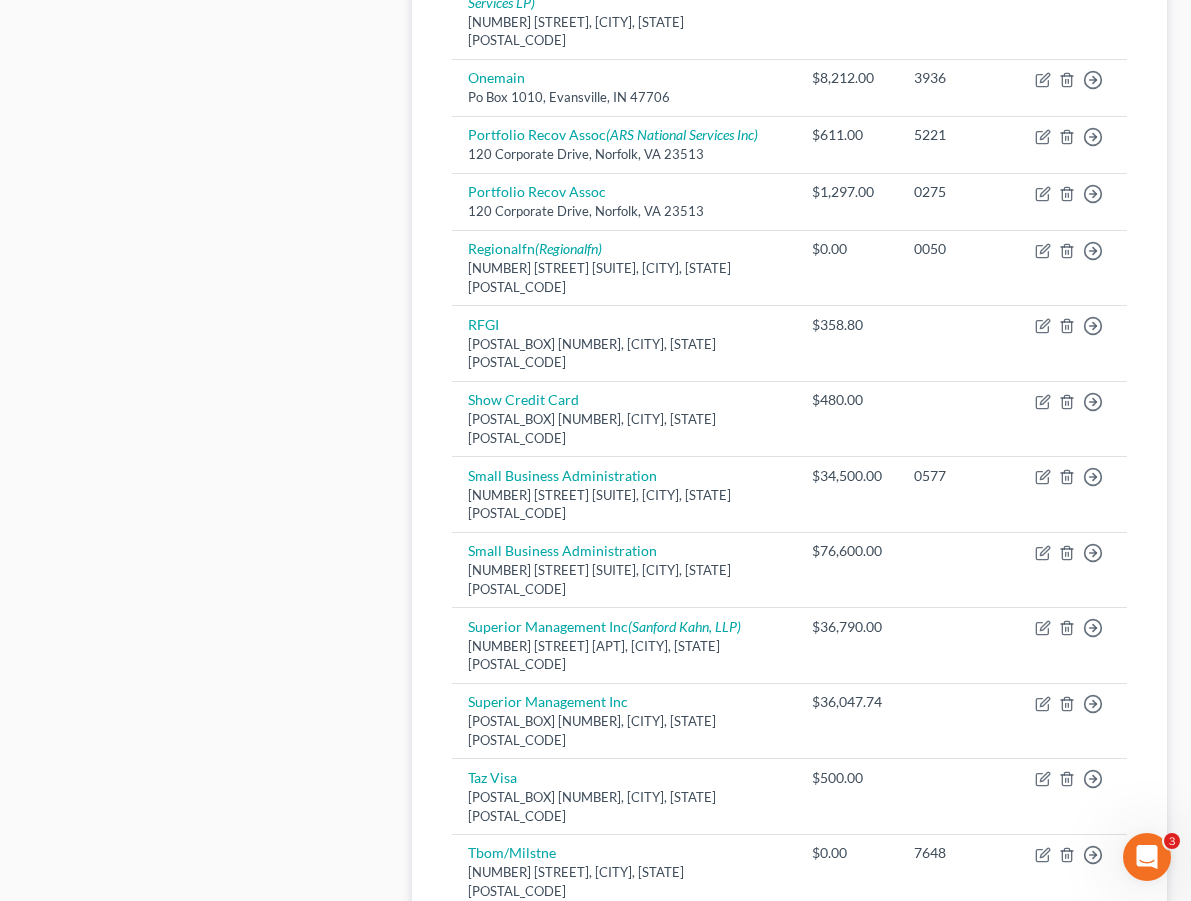 click on "Previous
1 2
Next" at bounding box center [789, 1012] 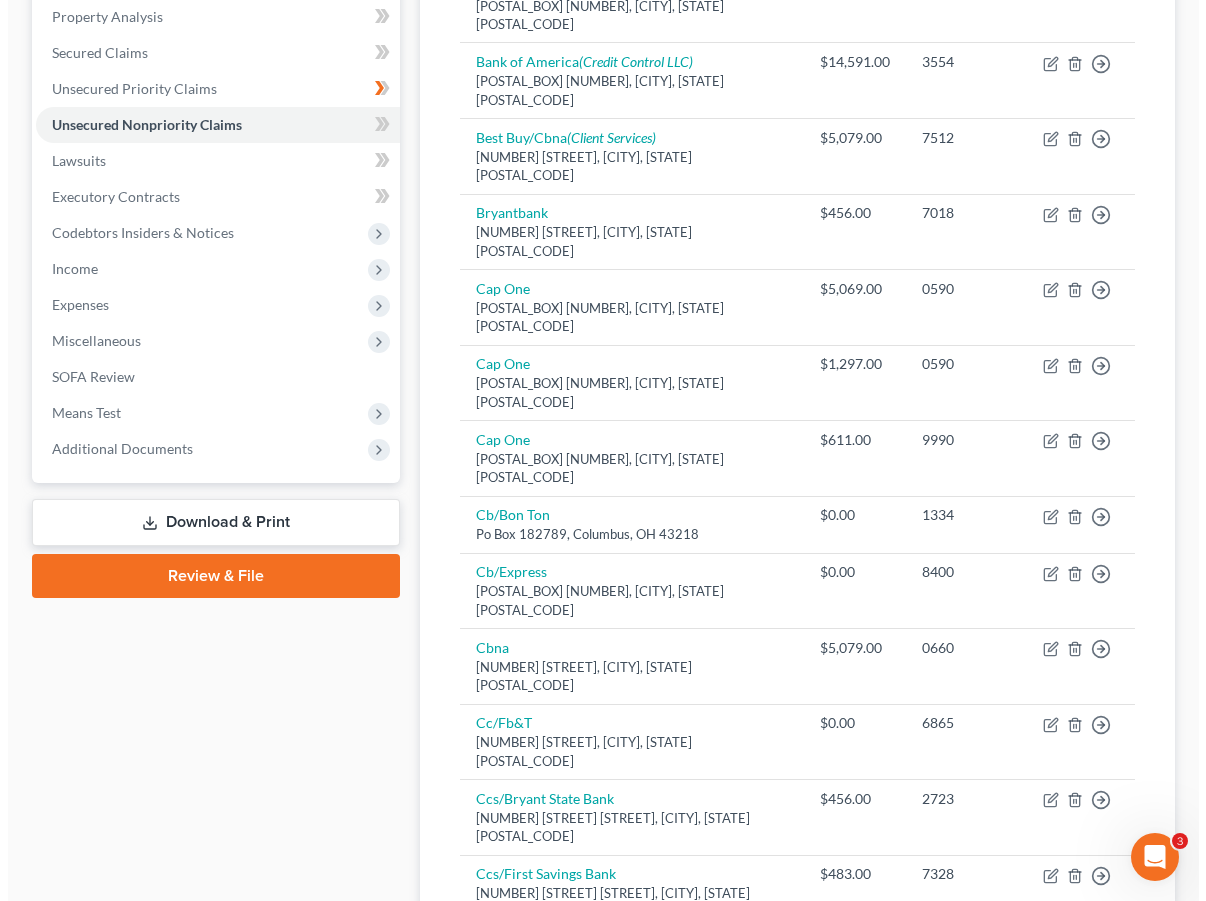 scroll, scrollTop: 0, scrollLeft: 0, axis: both 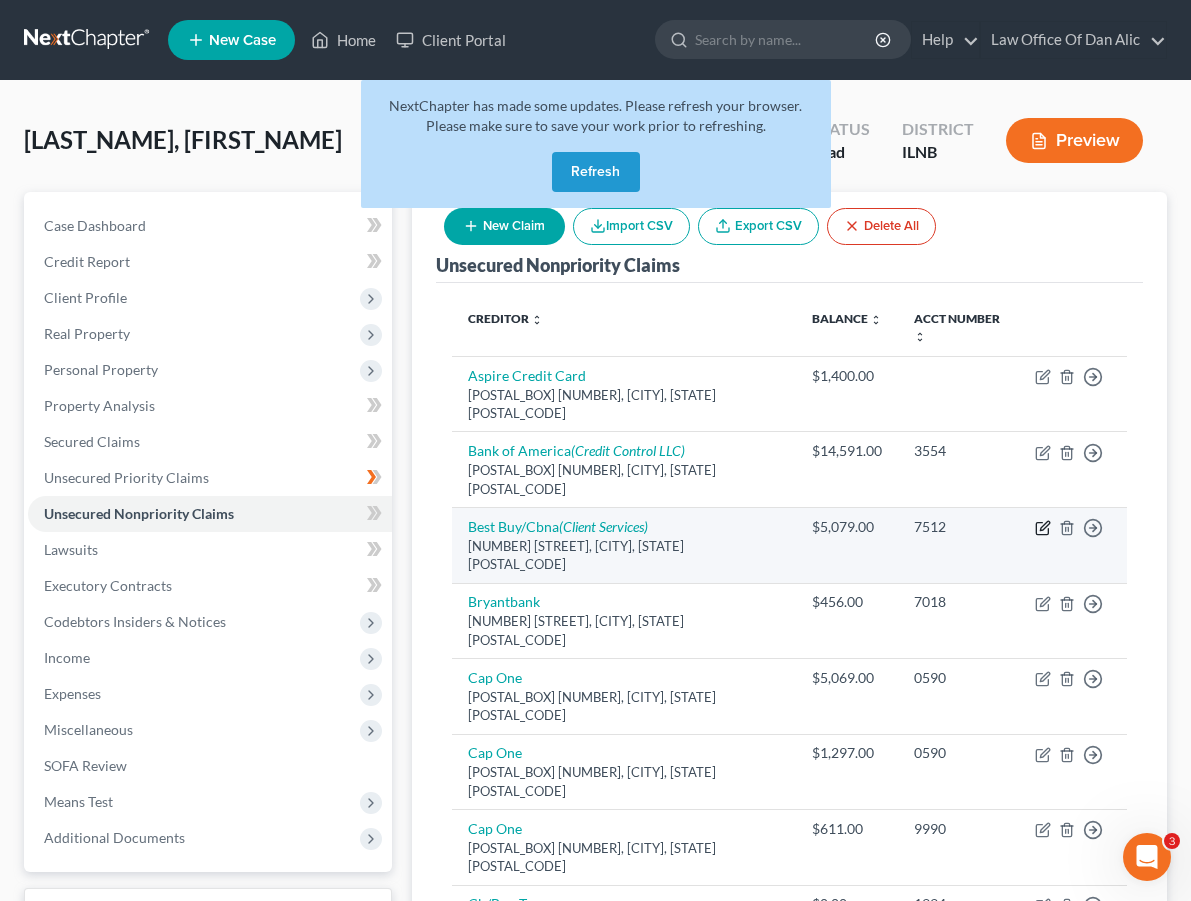 click 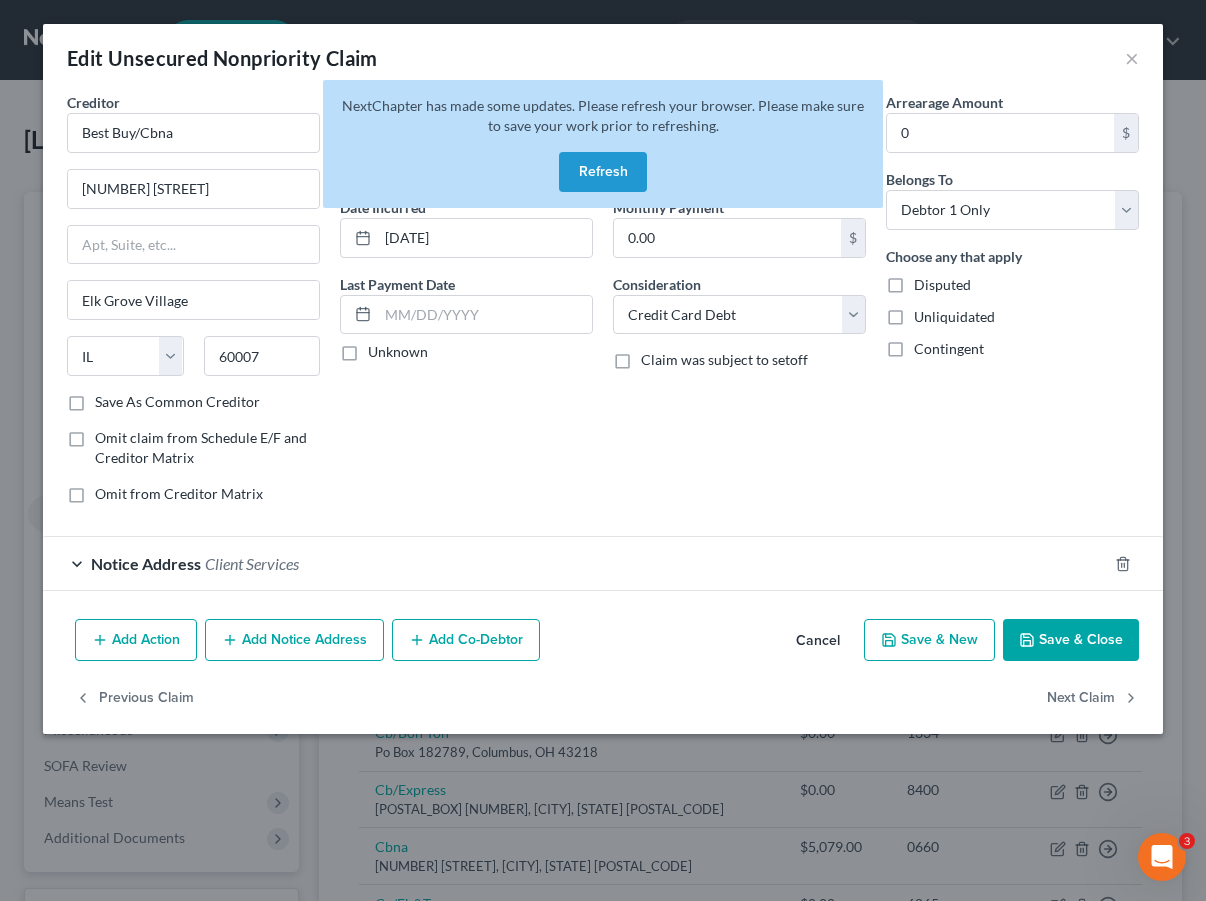 click on "Add Notice Address" at bounding box center (294, 640) 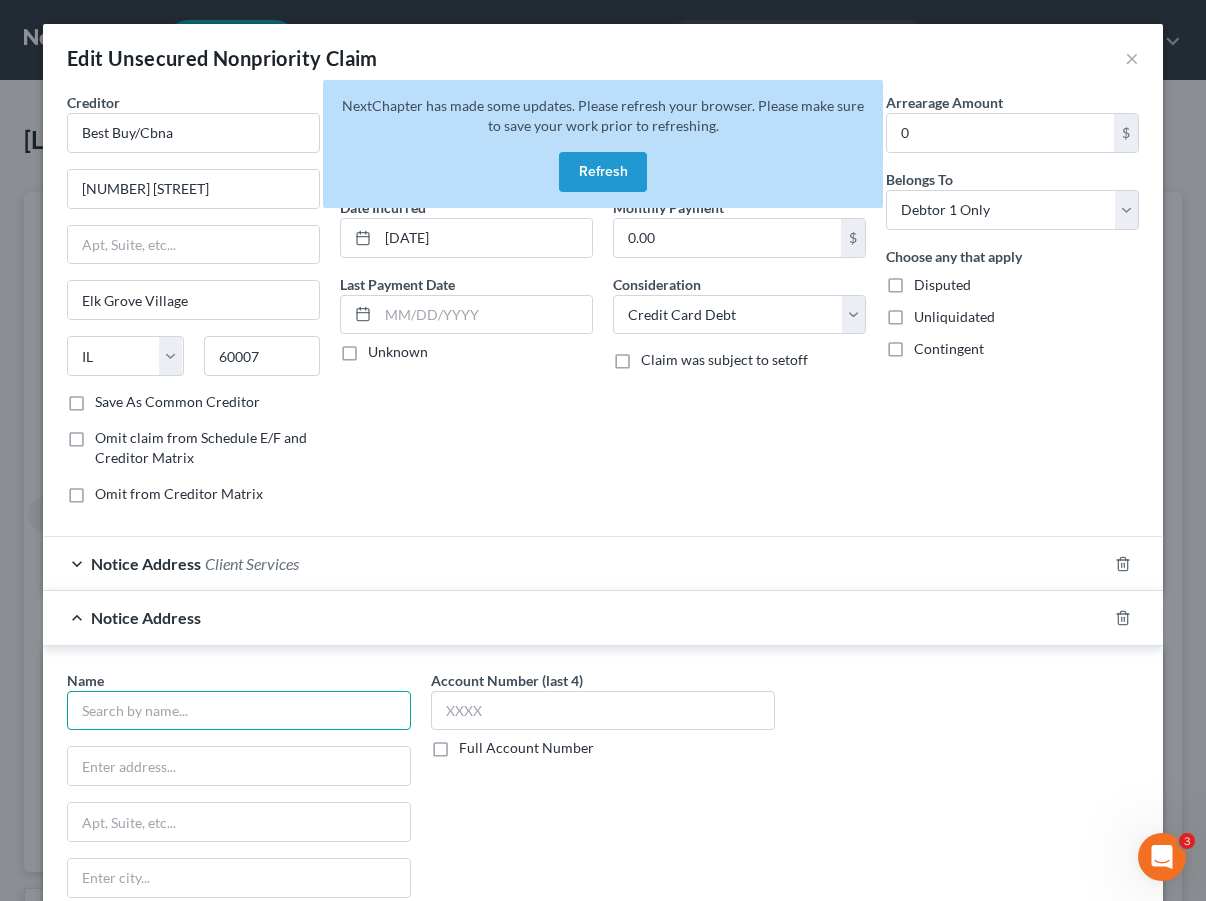 click at bounding box center [239, 711] 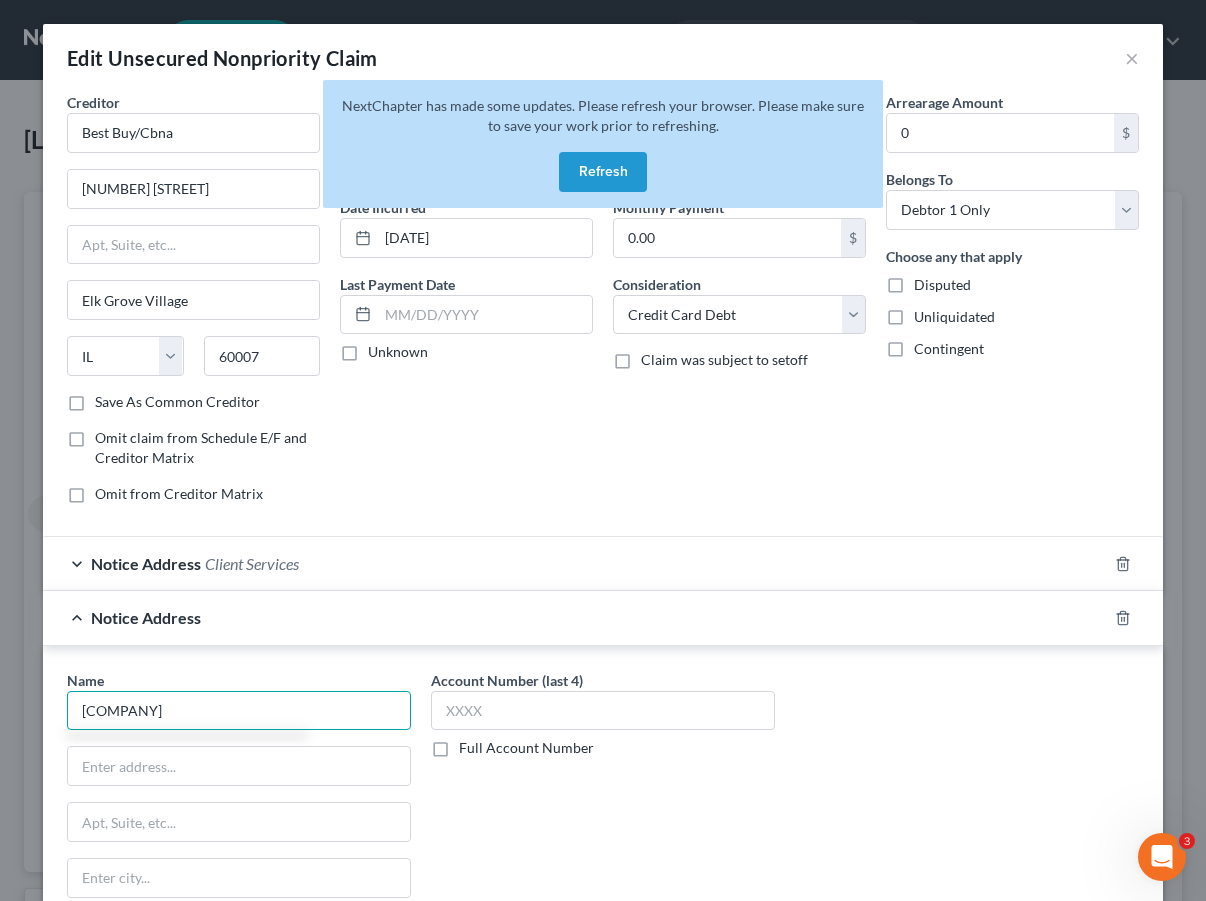 type on "[COMPANY] [COMPANY]" 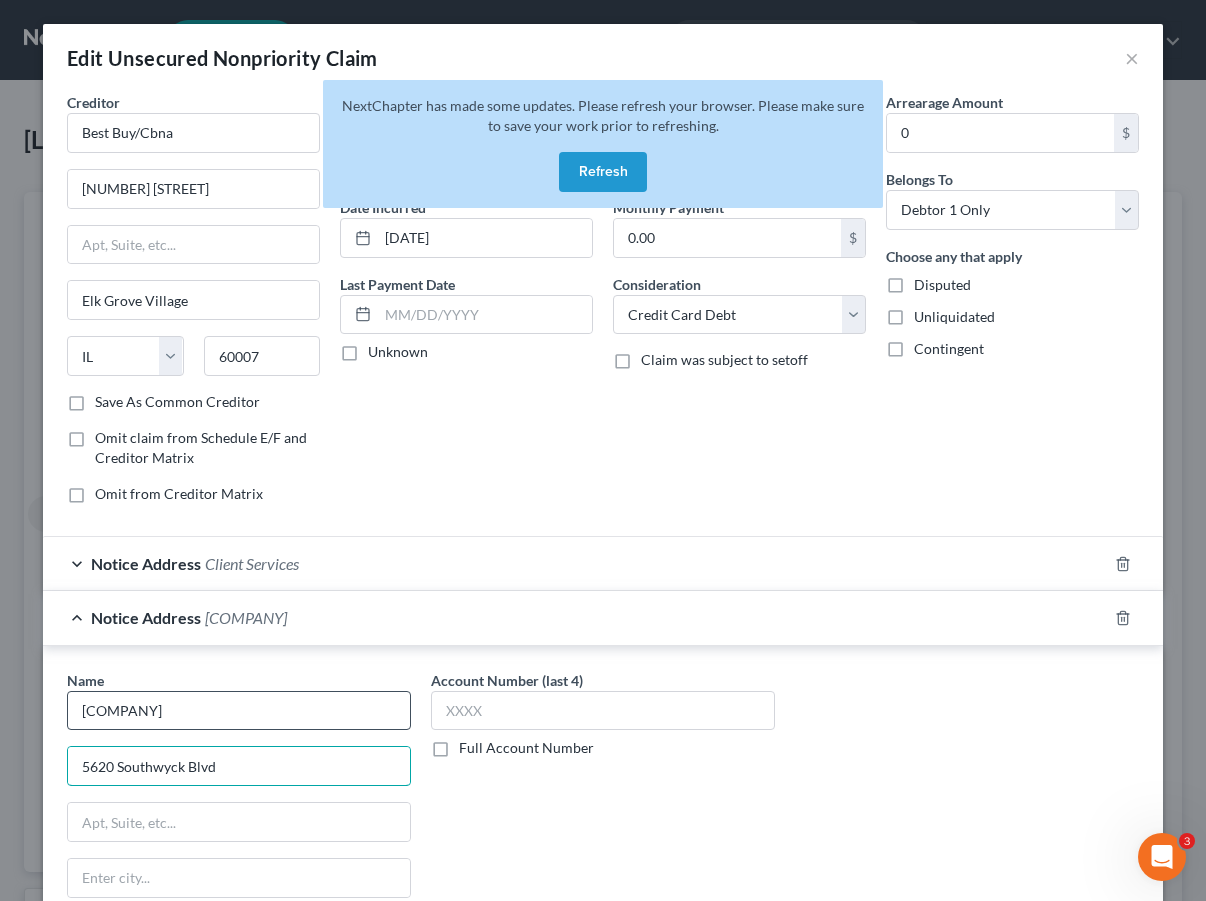 type on "5620 Southwyck Blvd" 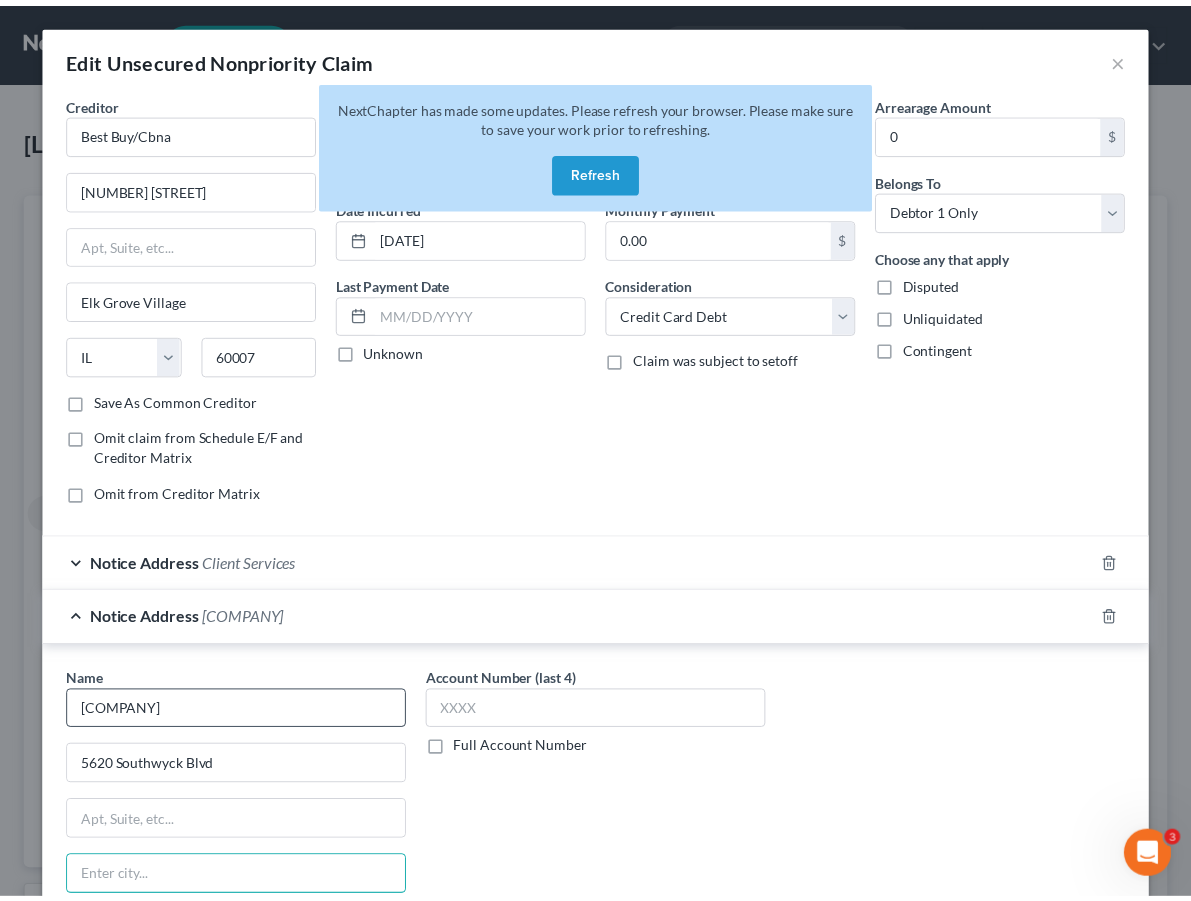 scroll, scrollTop: 359, scrollLeft: 0, axis: vertical 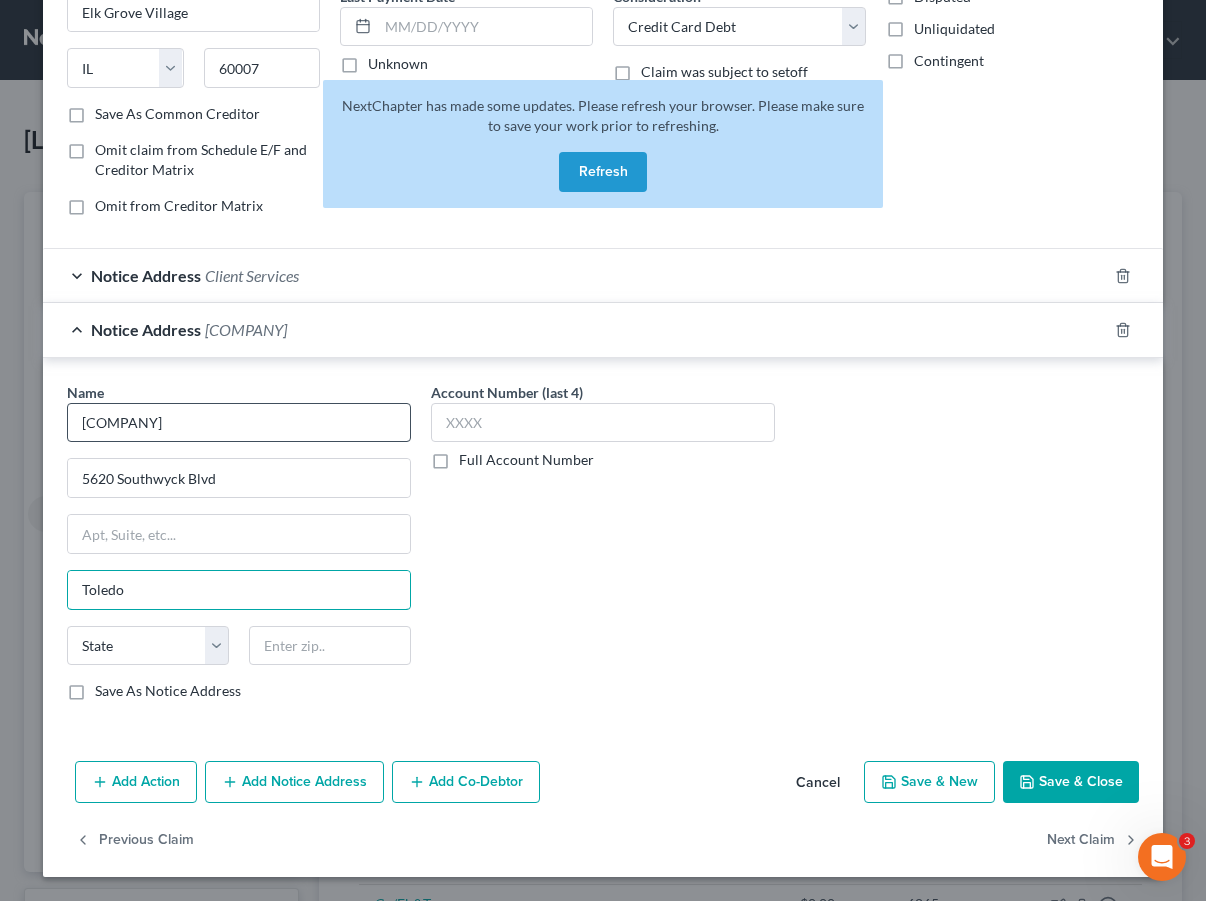 type on "Toledo" 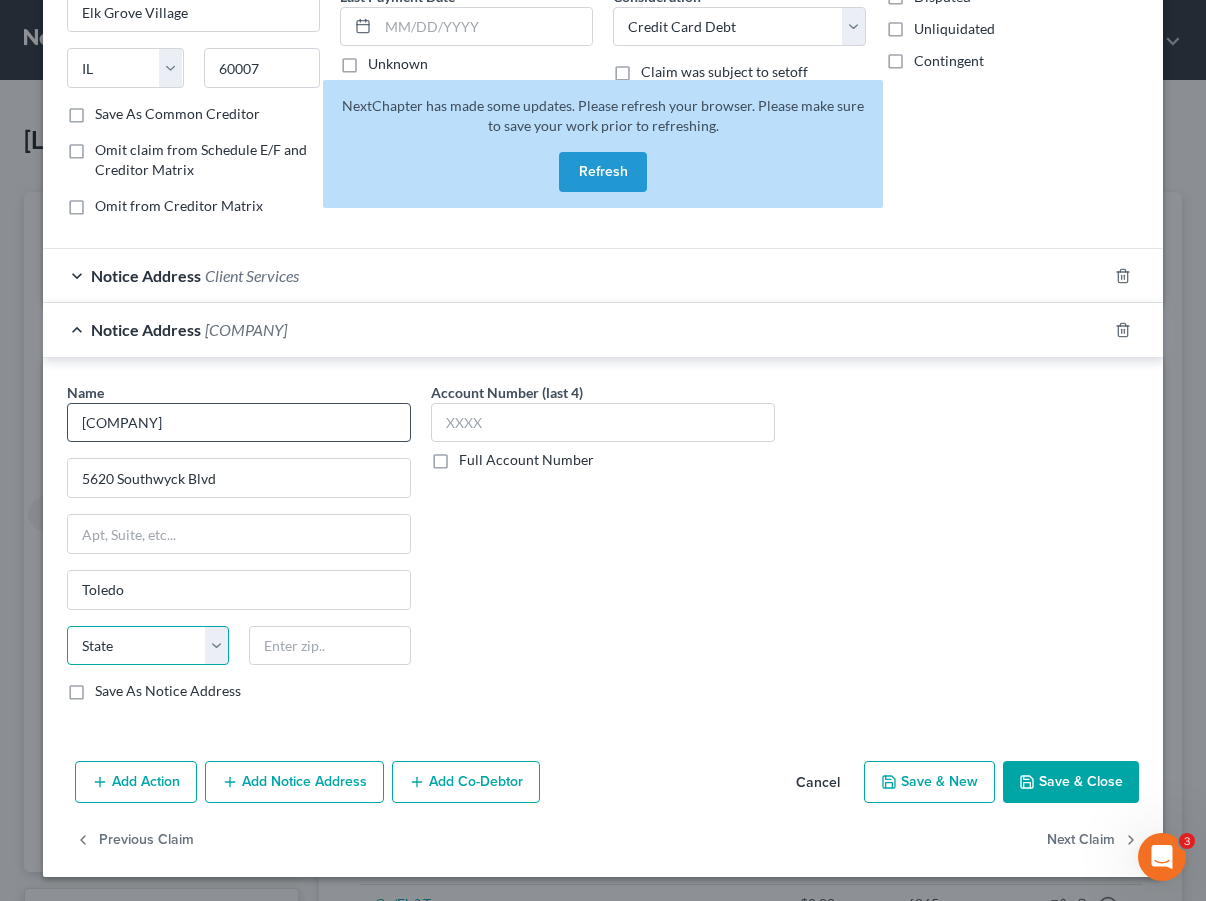 select on "36" 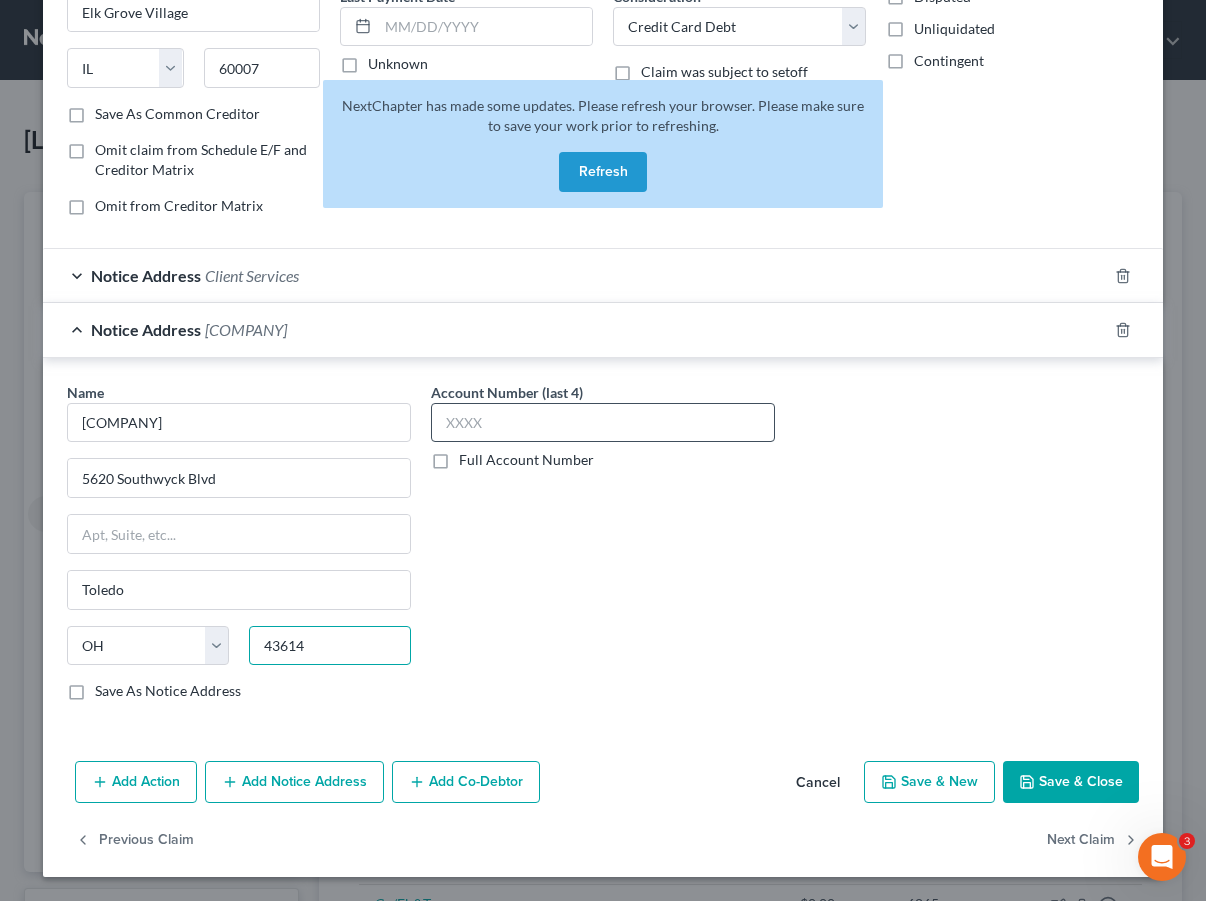type on "43614" 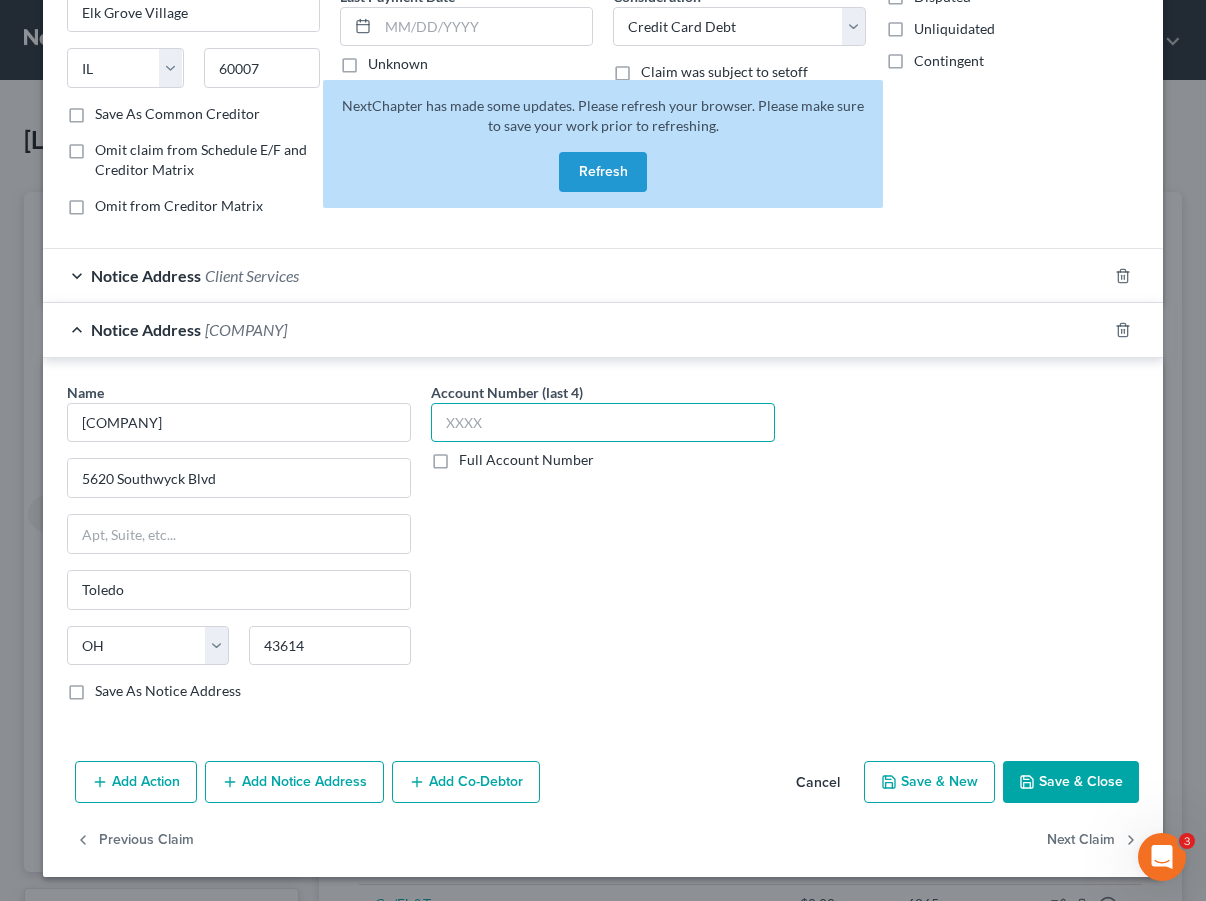 click at bounding box center [603, 423] 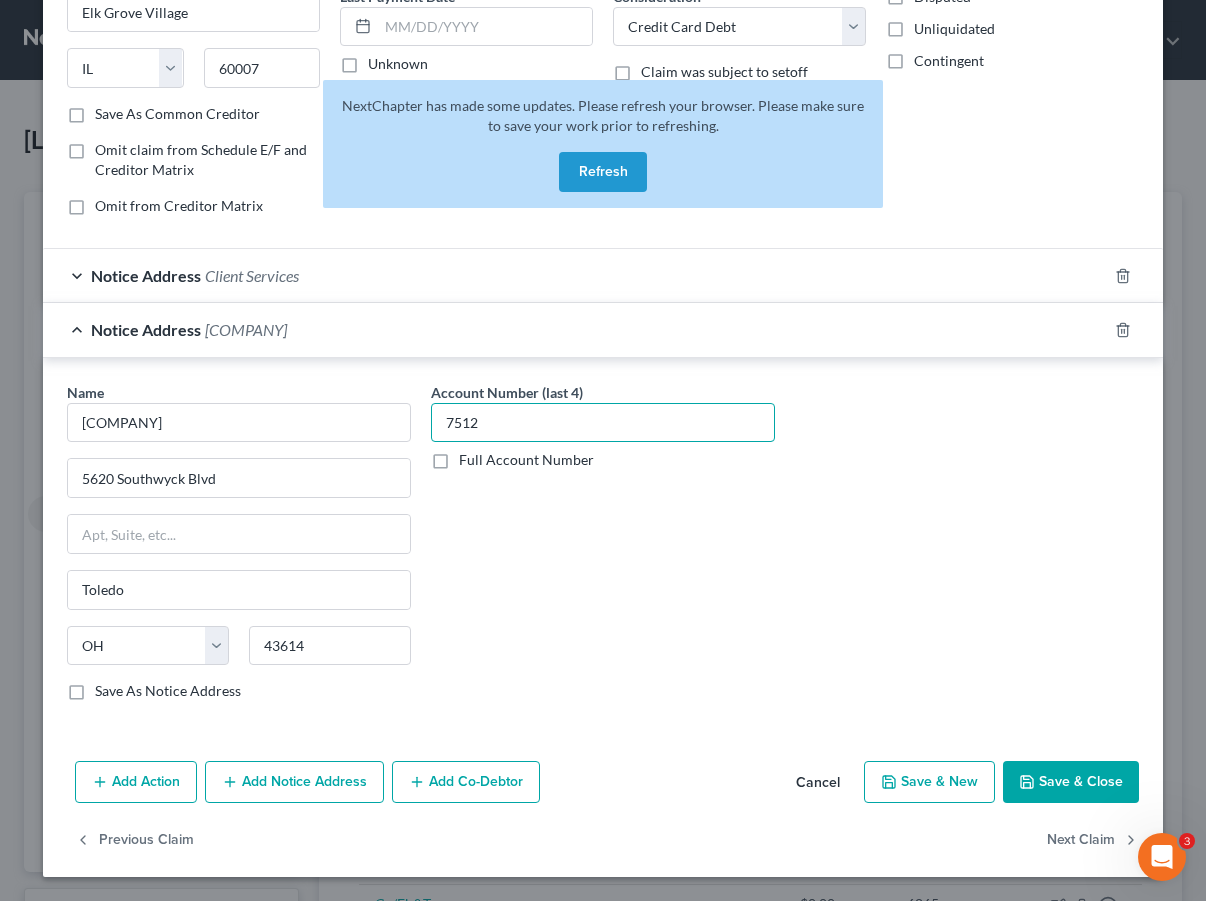 type on "7512" 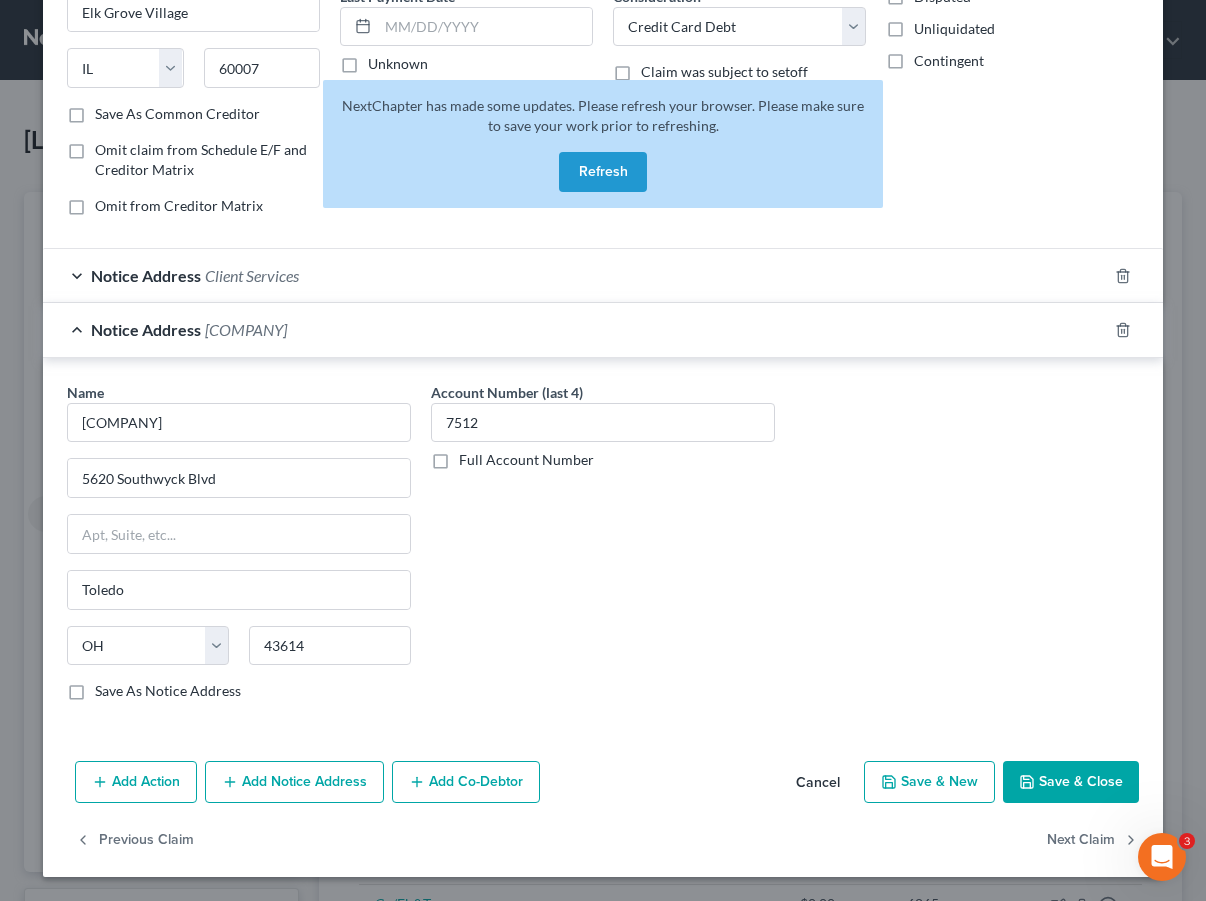 click on "Save & Close" at bounding box center (1071, 782) 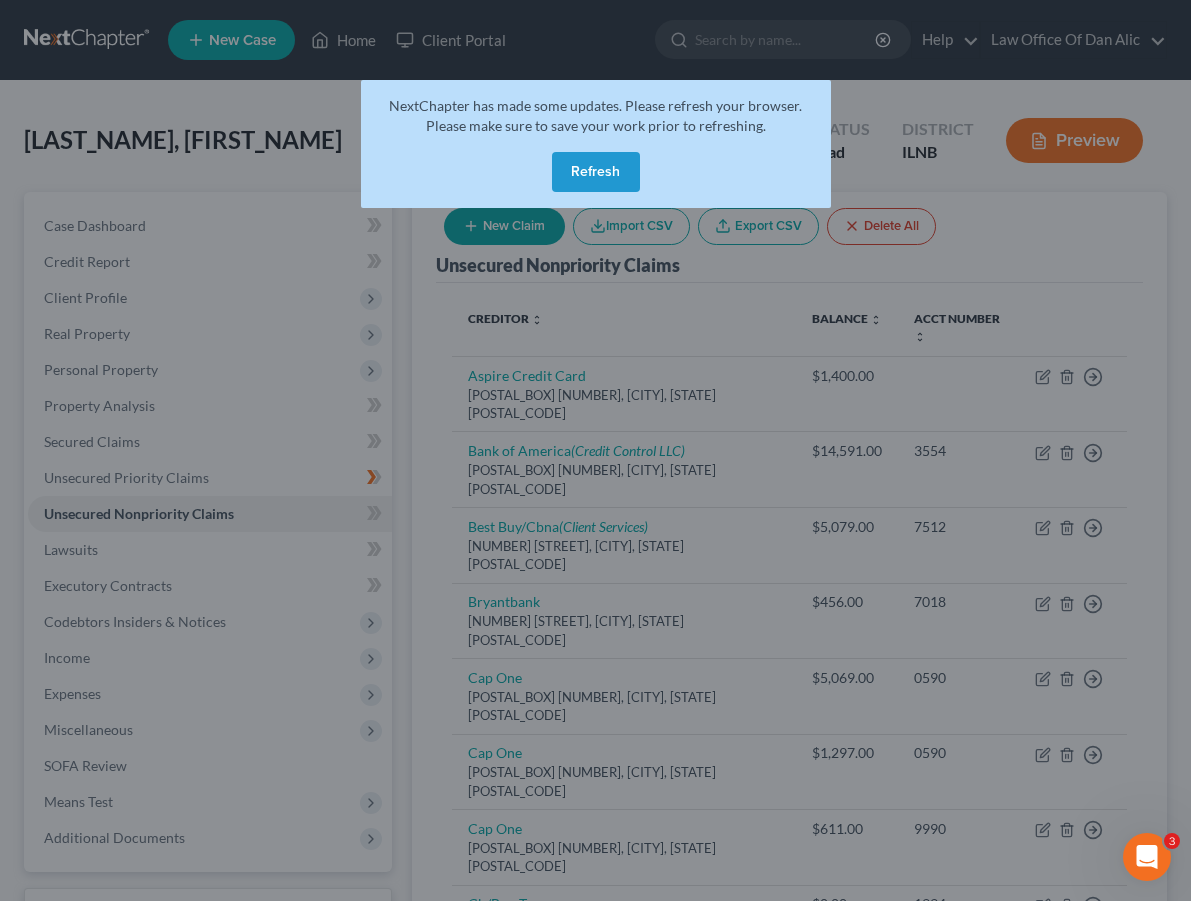 scroll, scrollTop: 0, scrollLeft: 0, axis: both 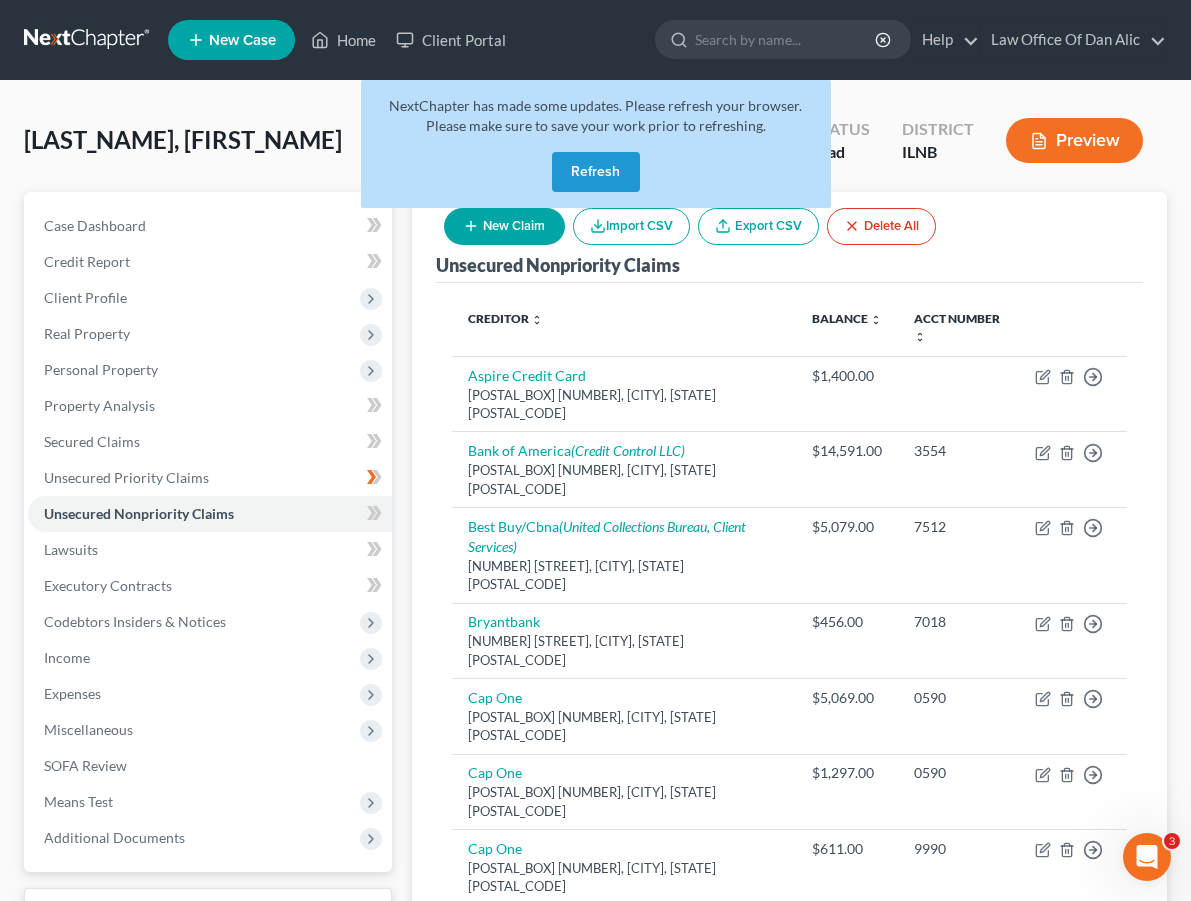 click on "Refresh" at bounding box center (596, 172) 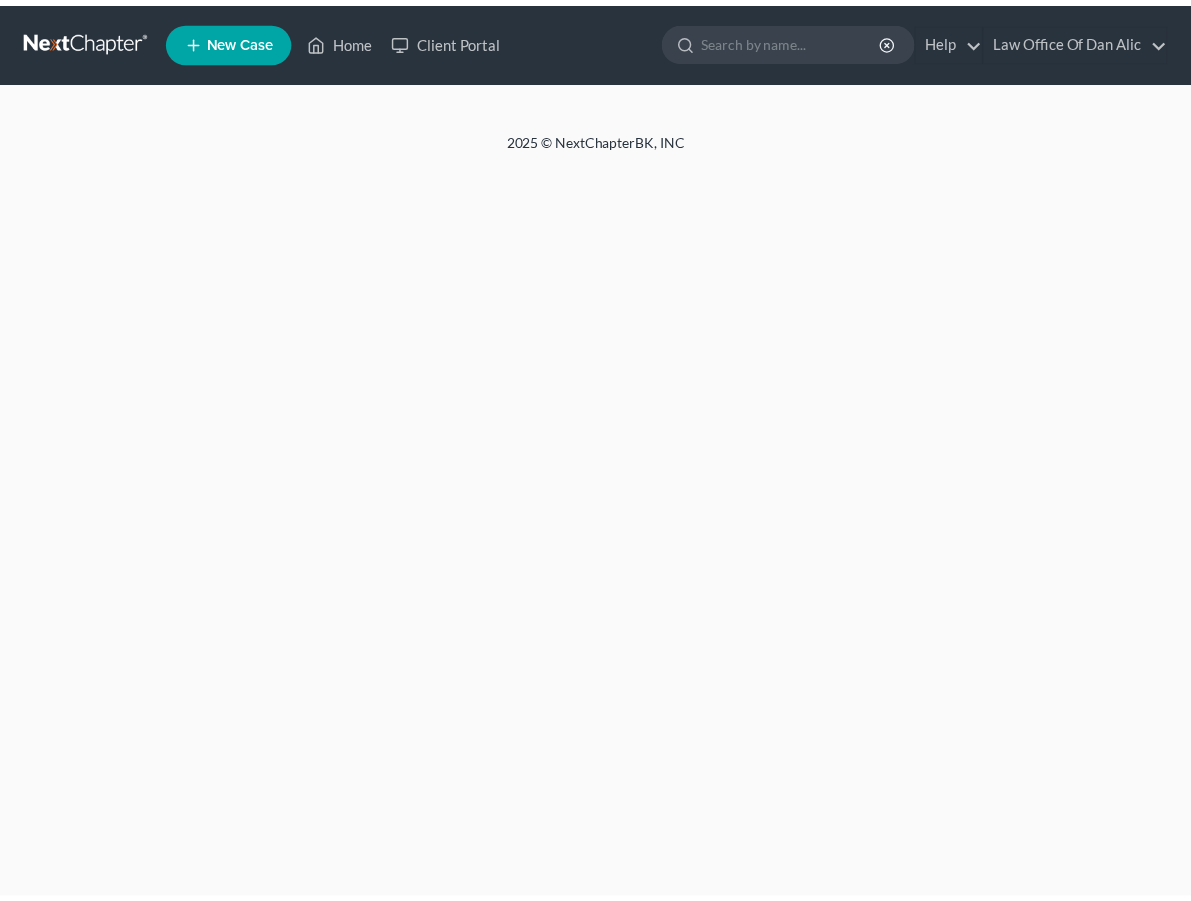scroll, scrollTop: 0, scrollLeft: 0, axis: both 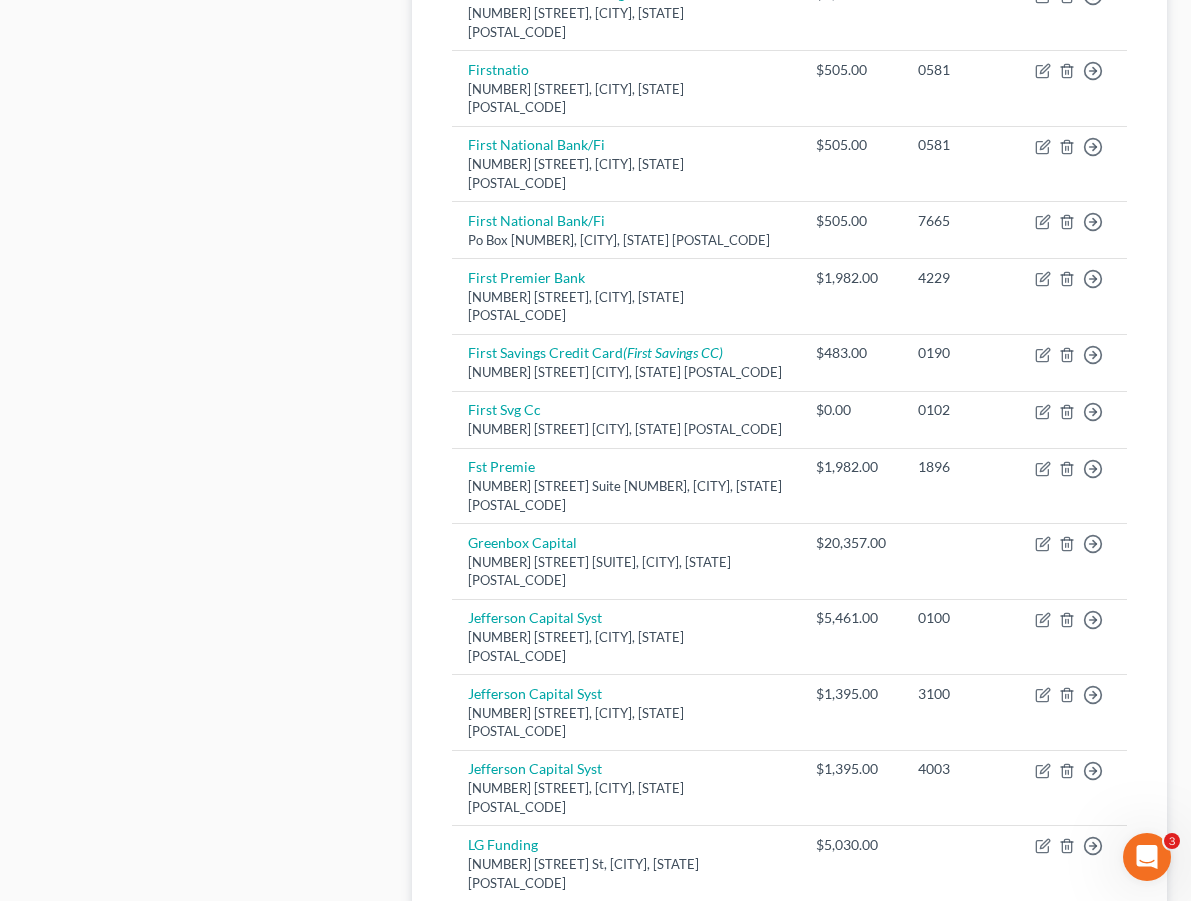 click on "2" at bounding box center (588, 1004) 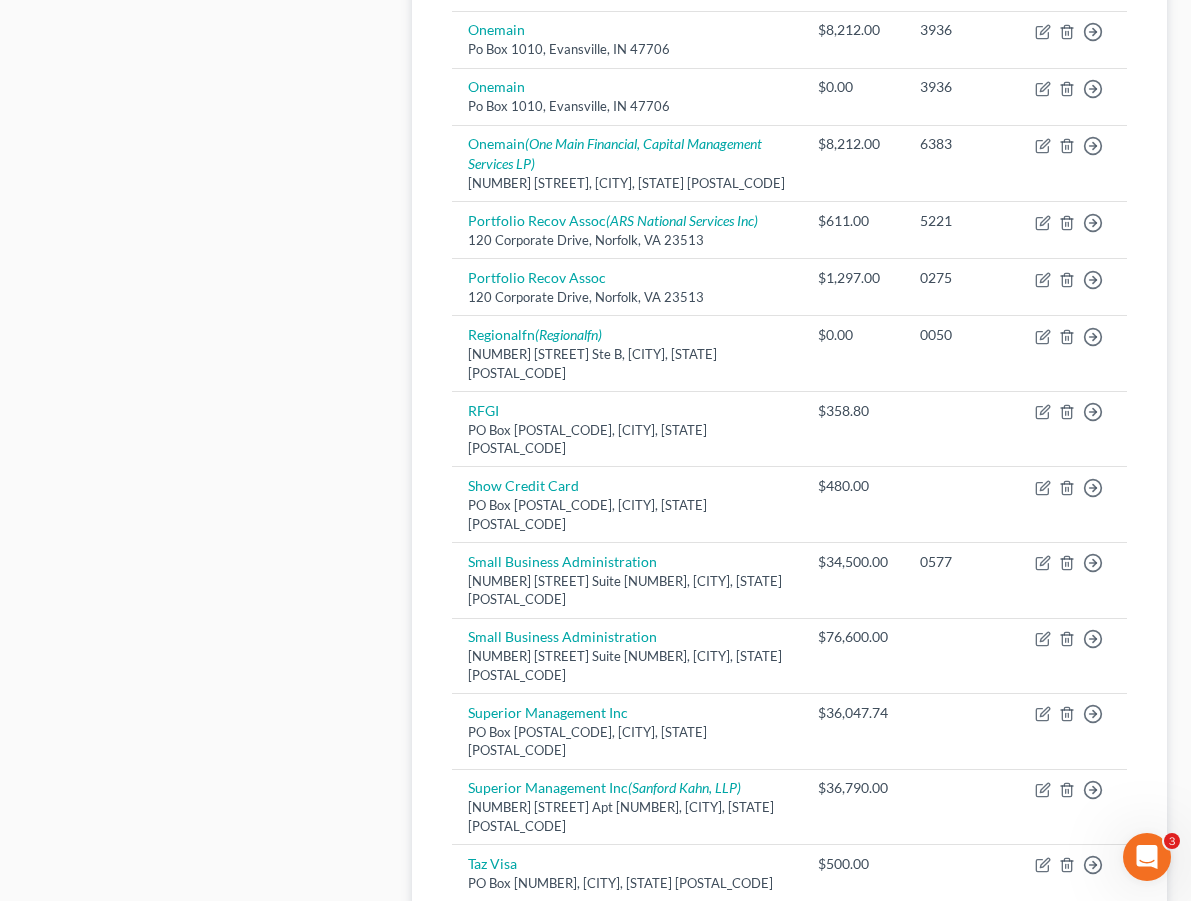 scroll, scrollTop: 1190, scrollLeft: 0, axis: vertical 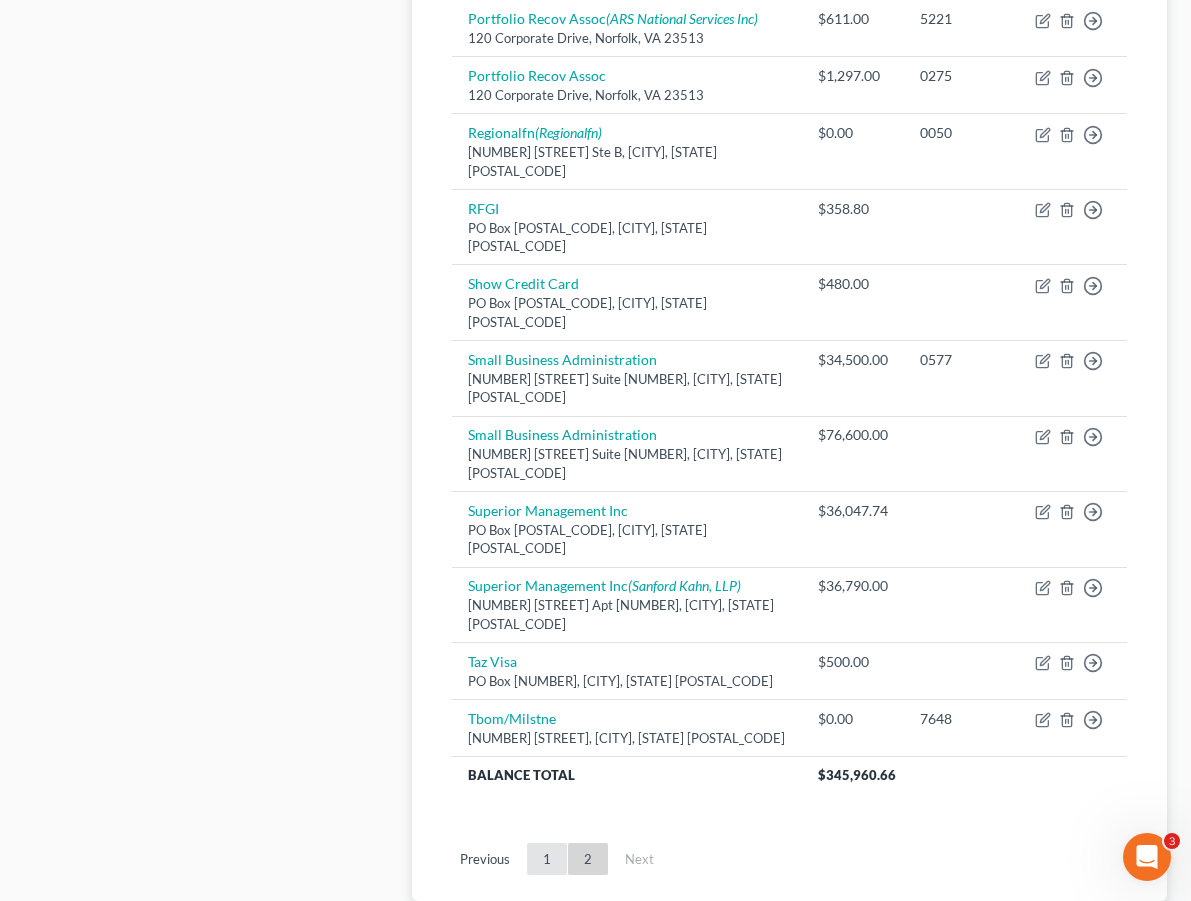 click on "1" at bounding box center (547, 859) 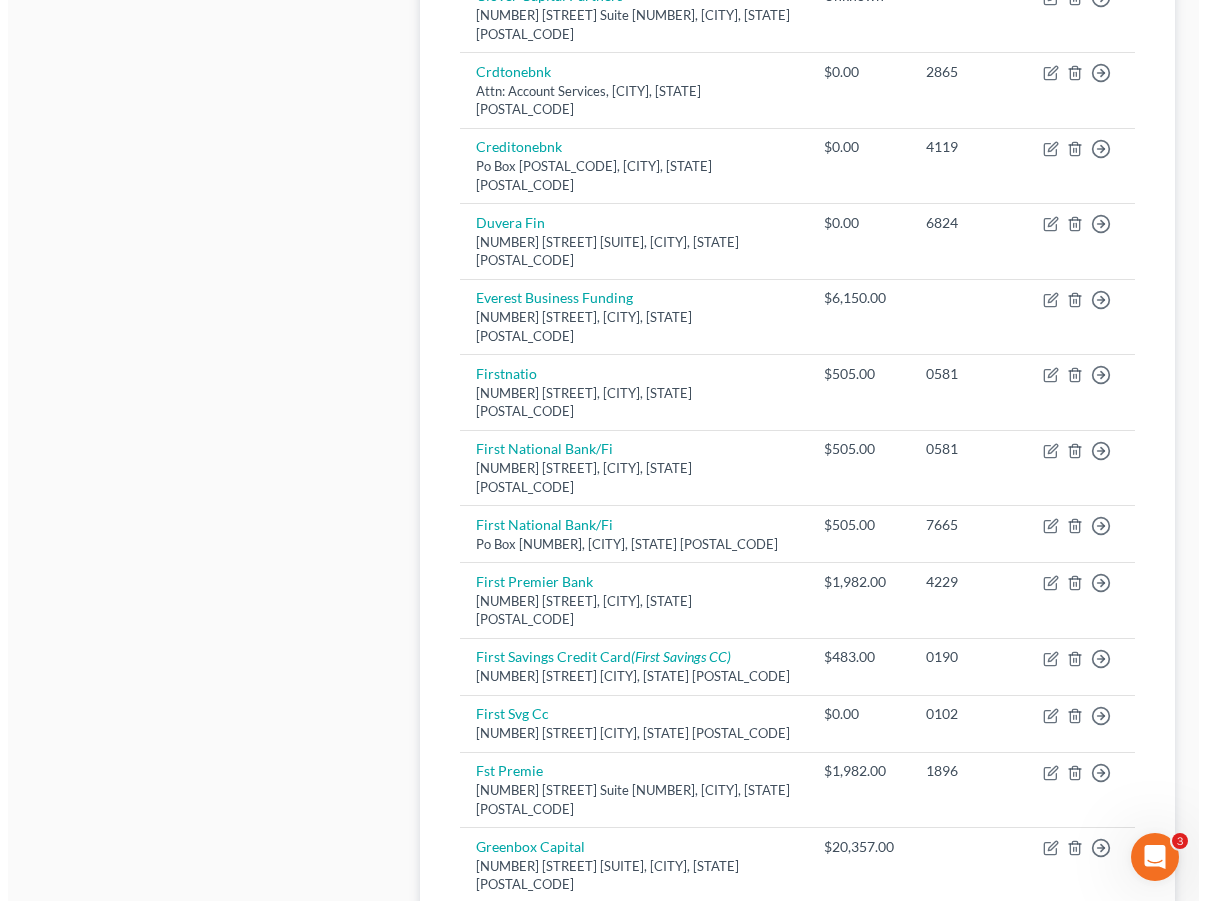 scroll, scrollTop: 1271, scrollLeft: 0, axis: vertical 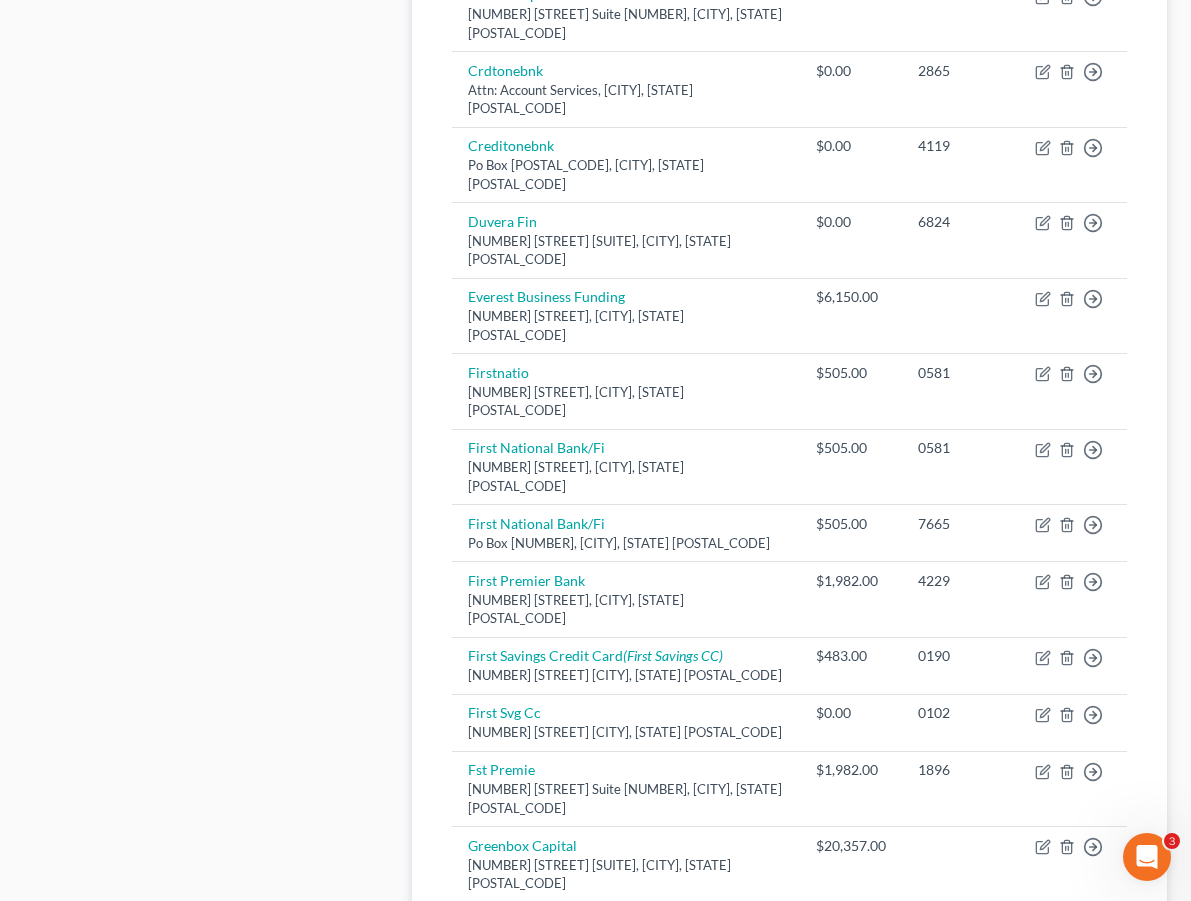 click 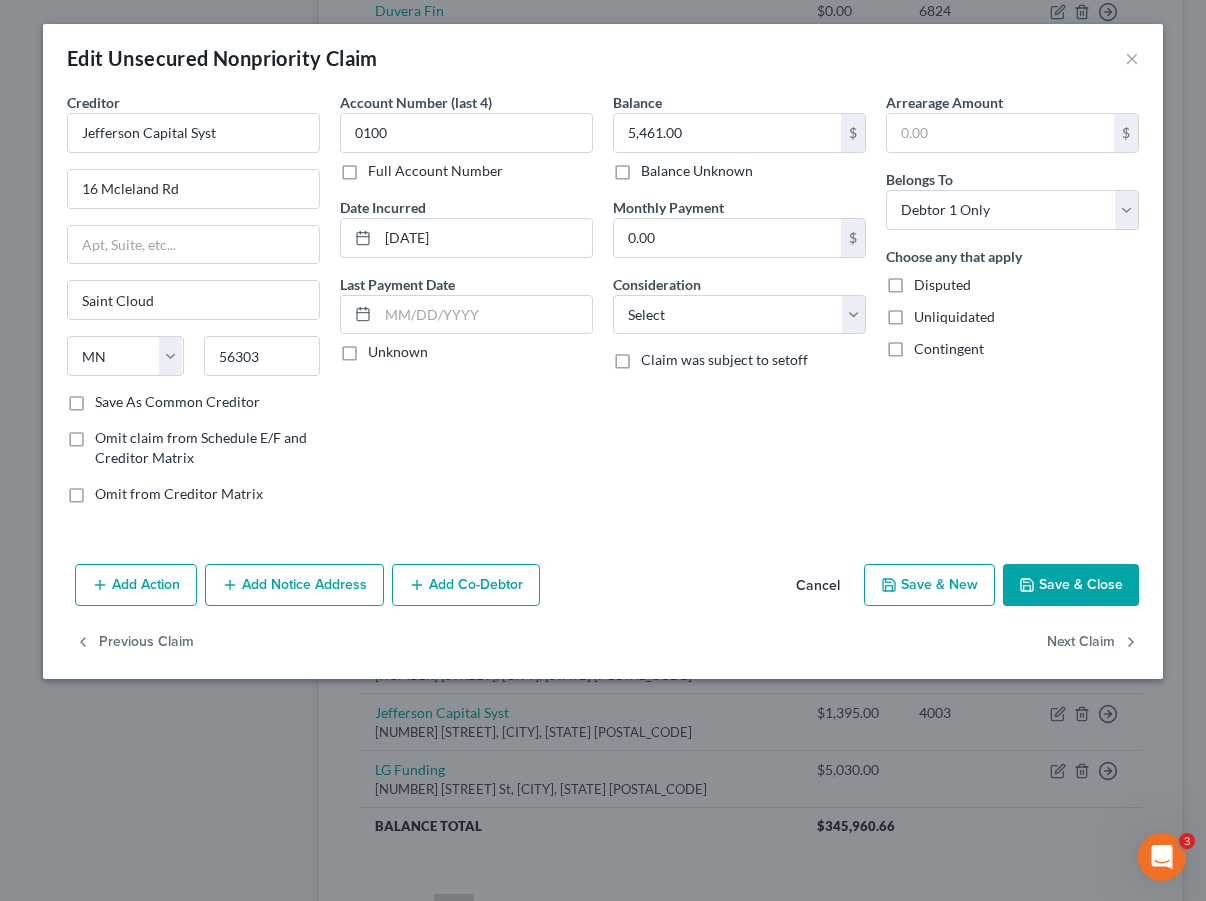 click on "Add Notice Address" at bounding box center (294, 585) 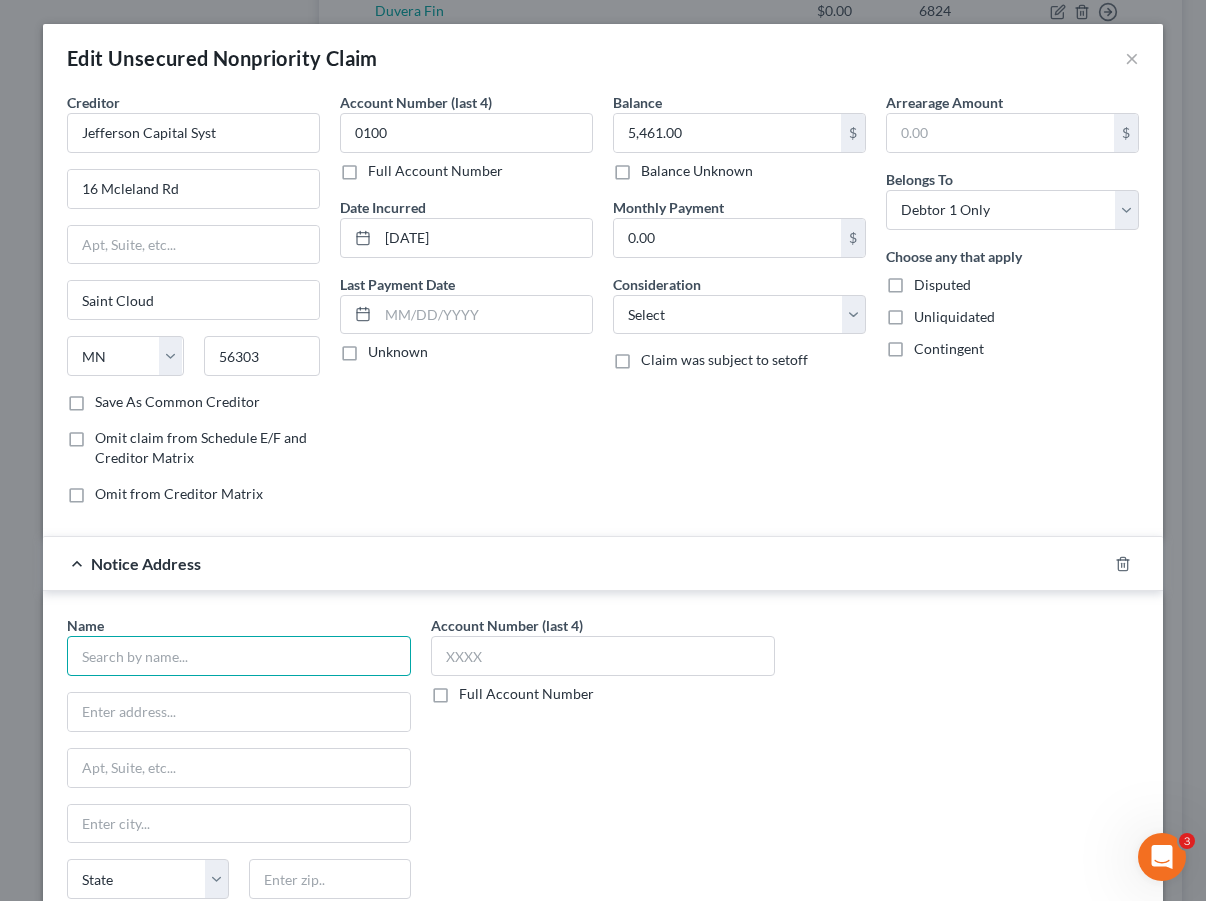 click at bounding box center [239, 656] 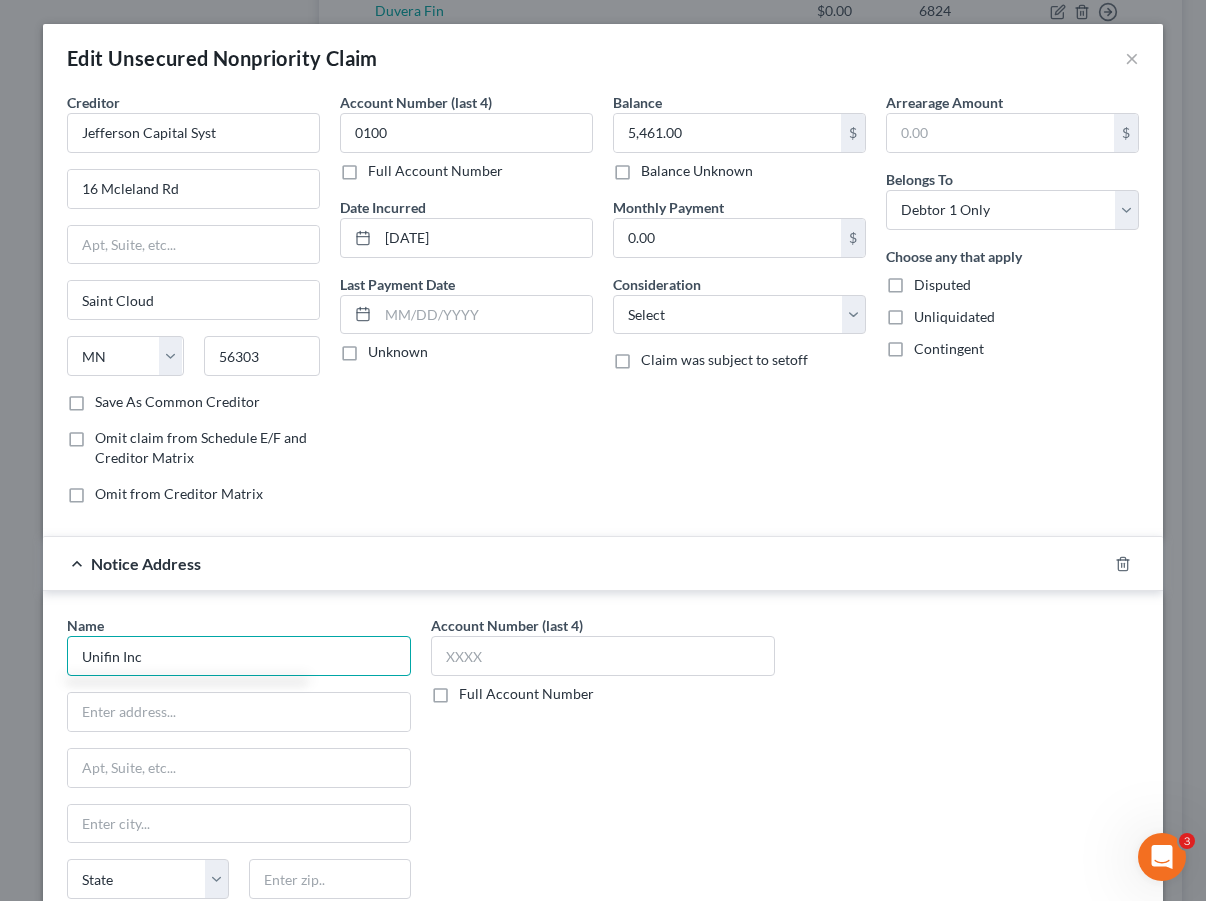 type on "Unifin Inc" 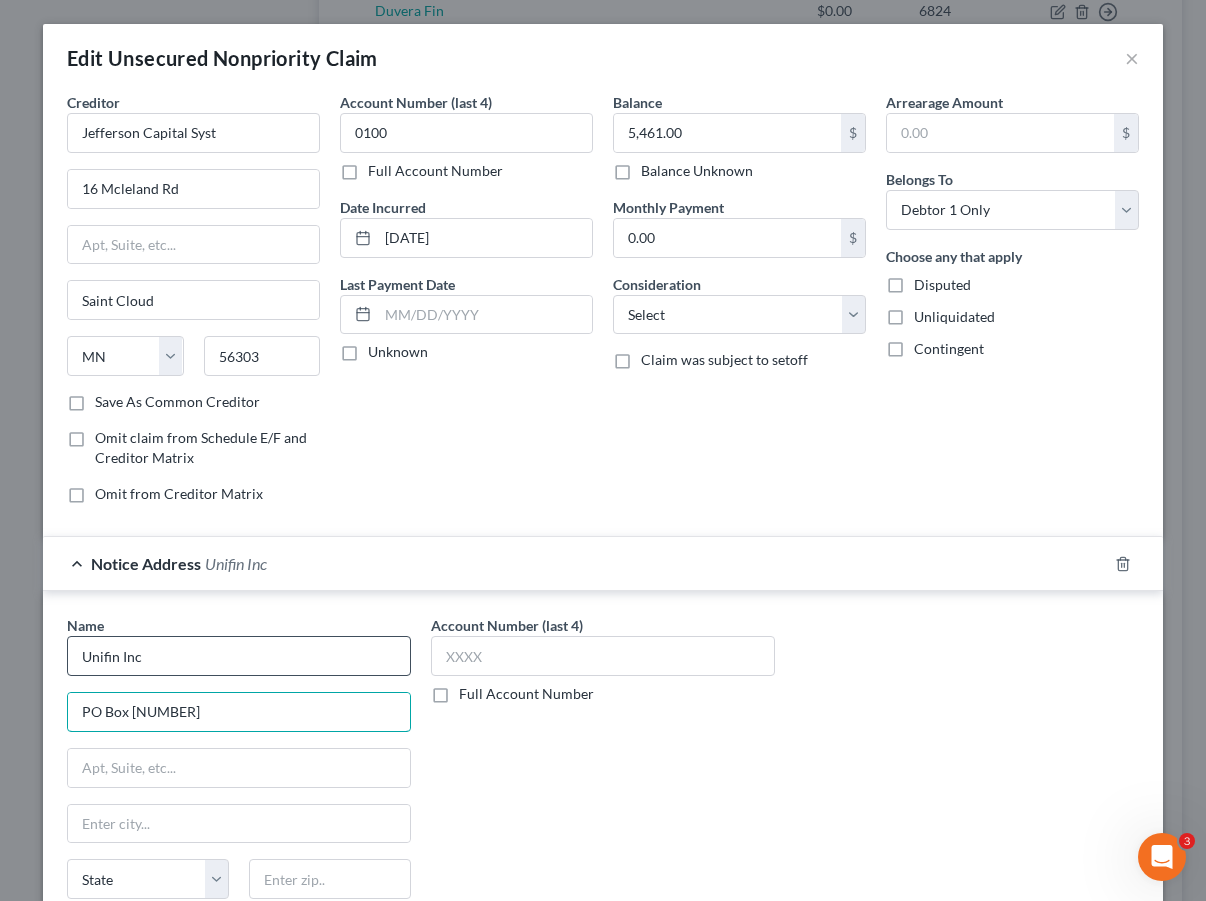 type on "PO Box [NUMBER]" 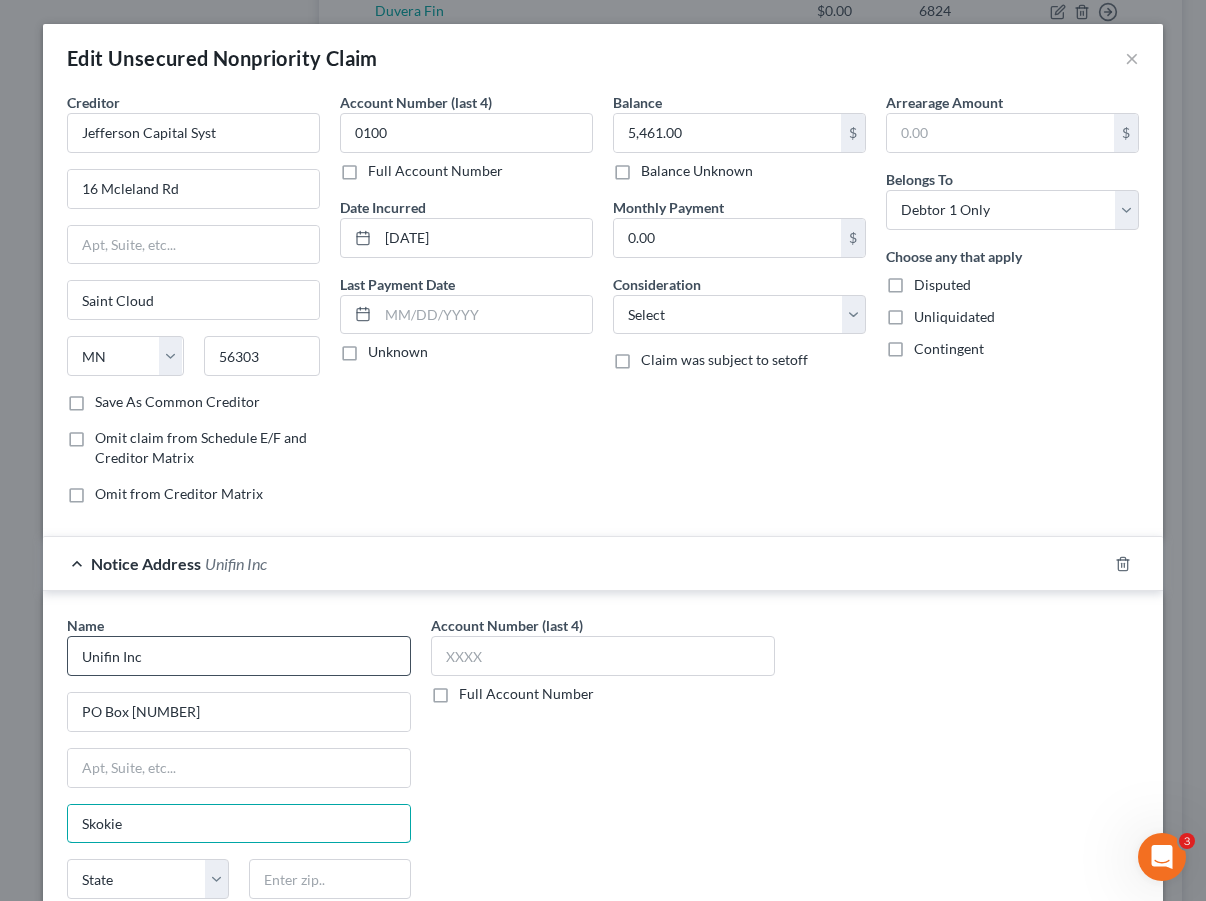 type on "Skokie" 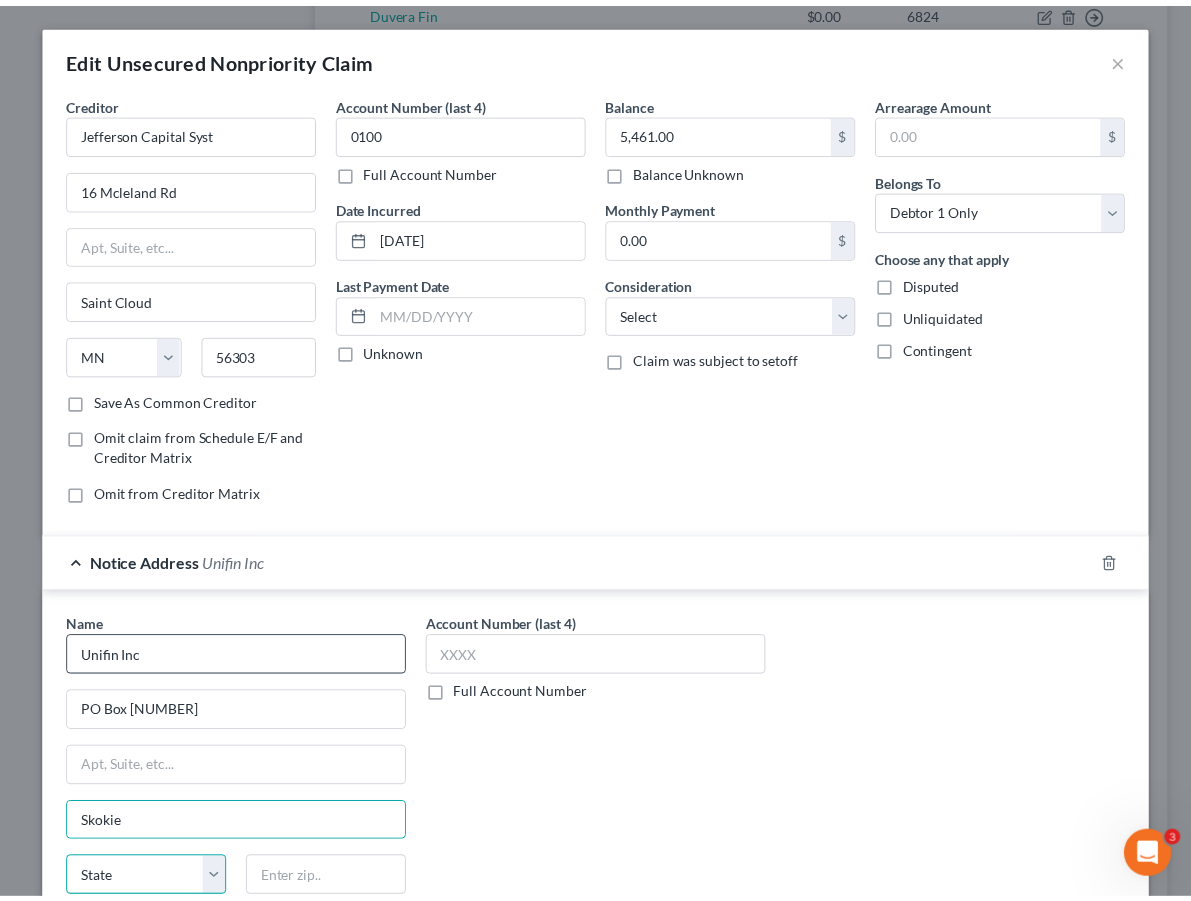 scroll, scrollTop: 301, scrollLeft: 0, axis: vertical 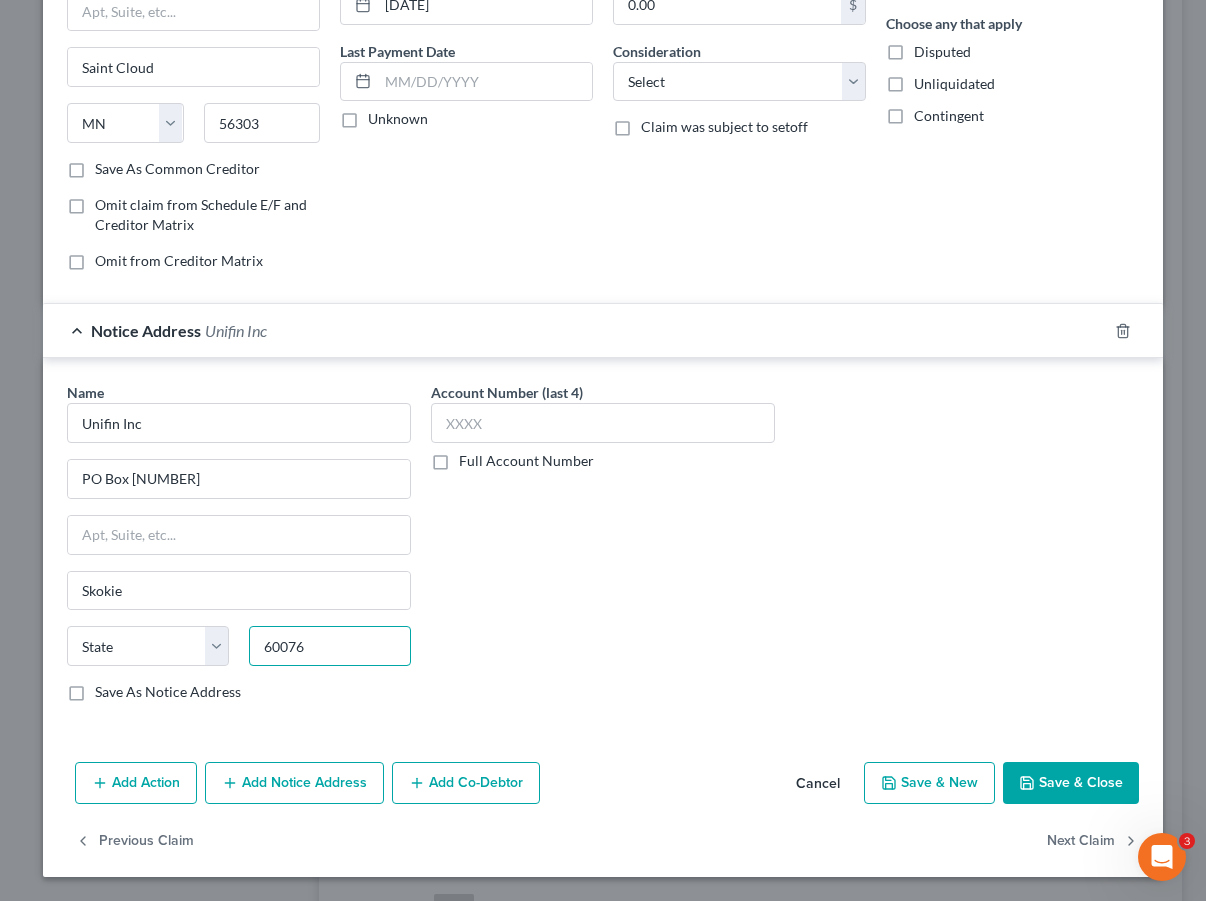 type on "60076" 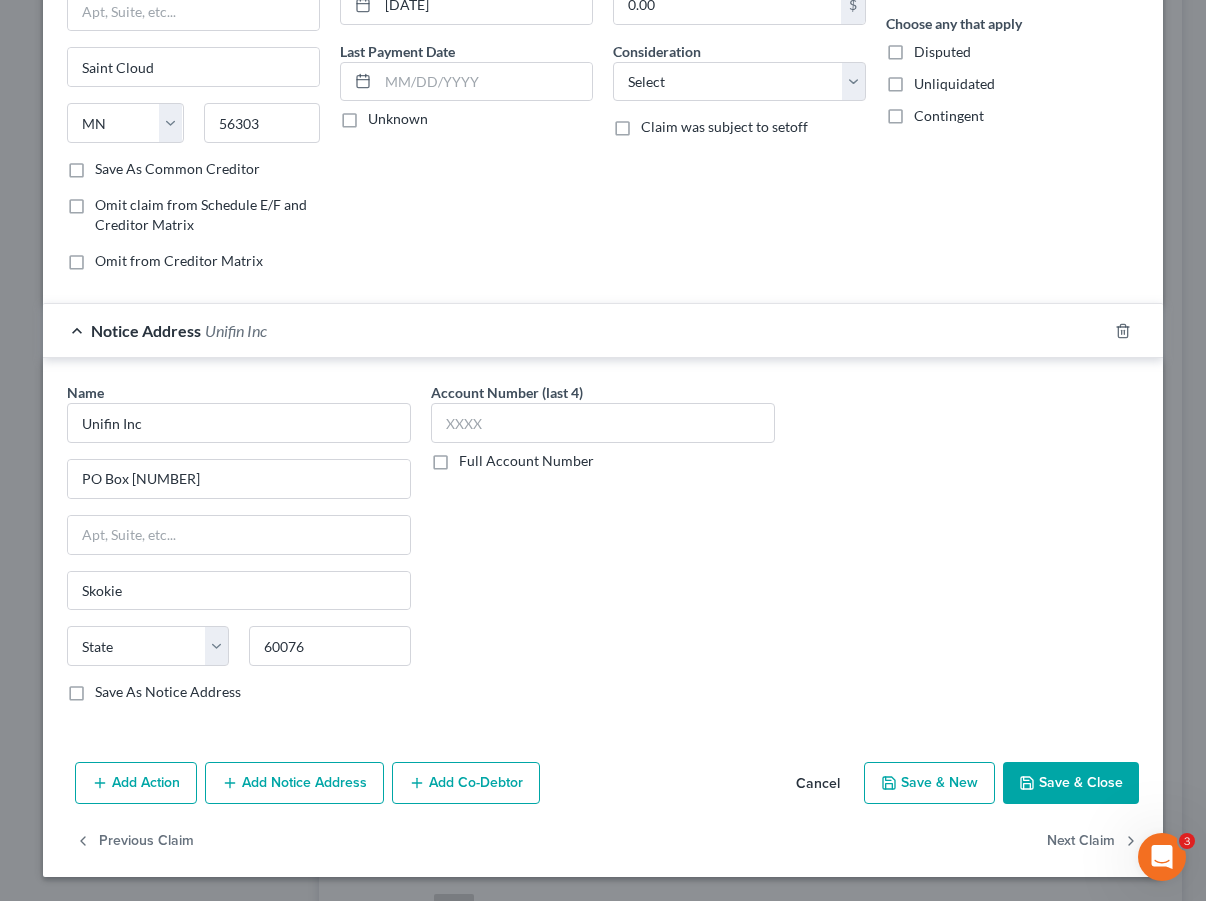 select on "14" 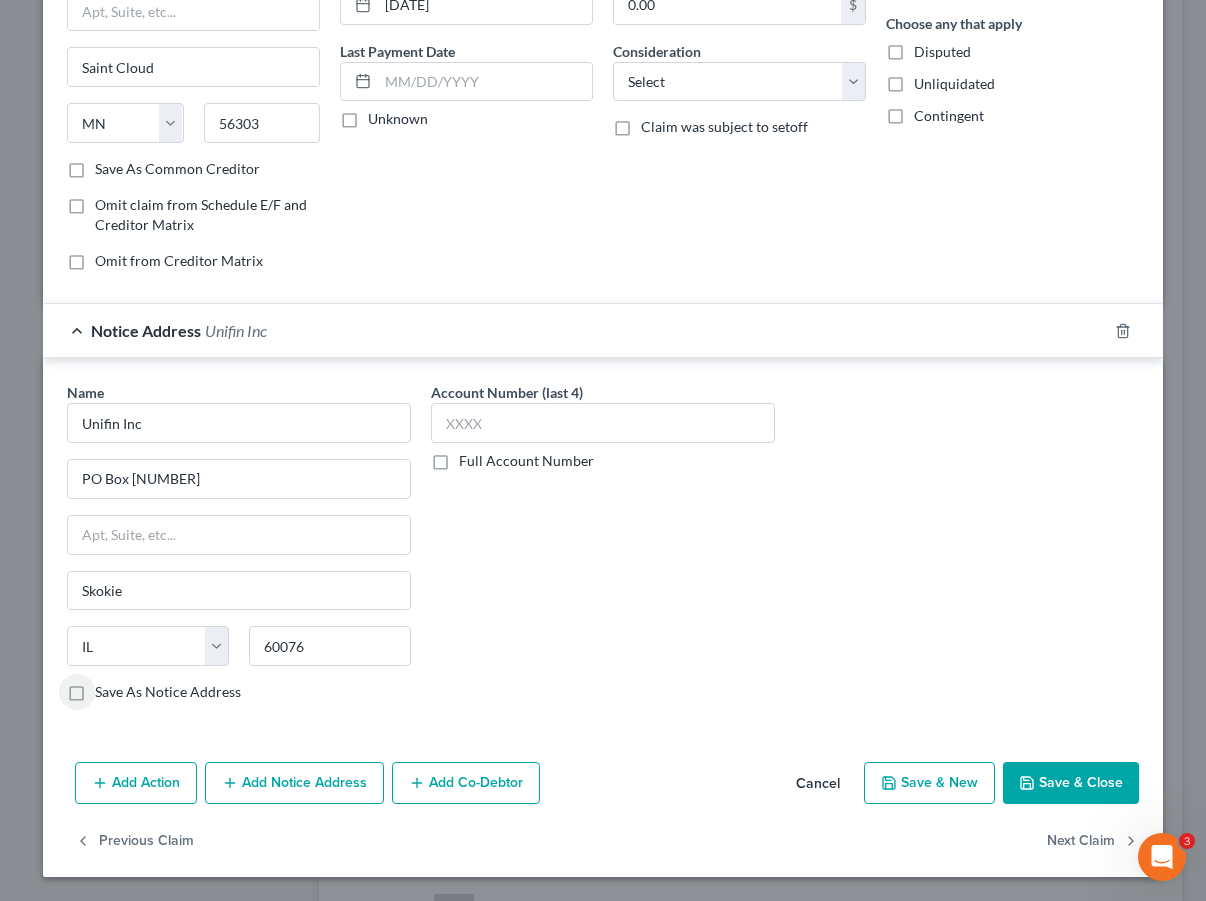 click on "Save As Notice Address" at bounding box center (168, 692) 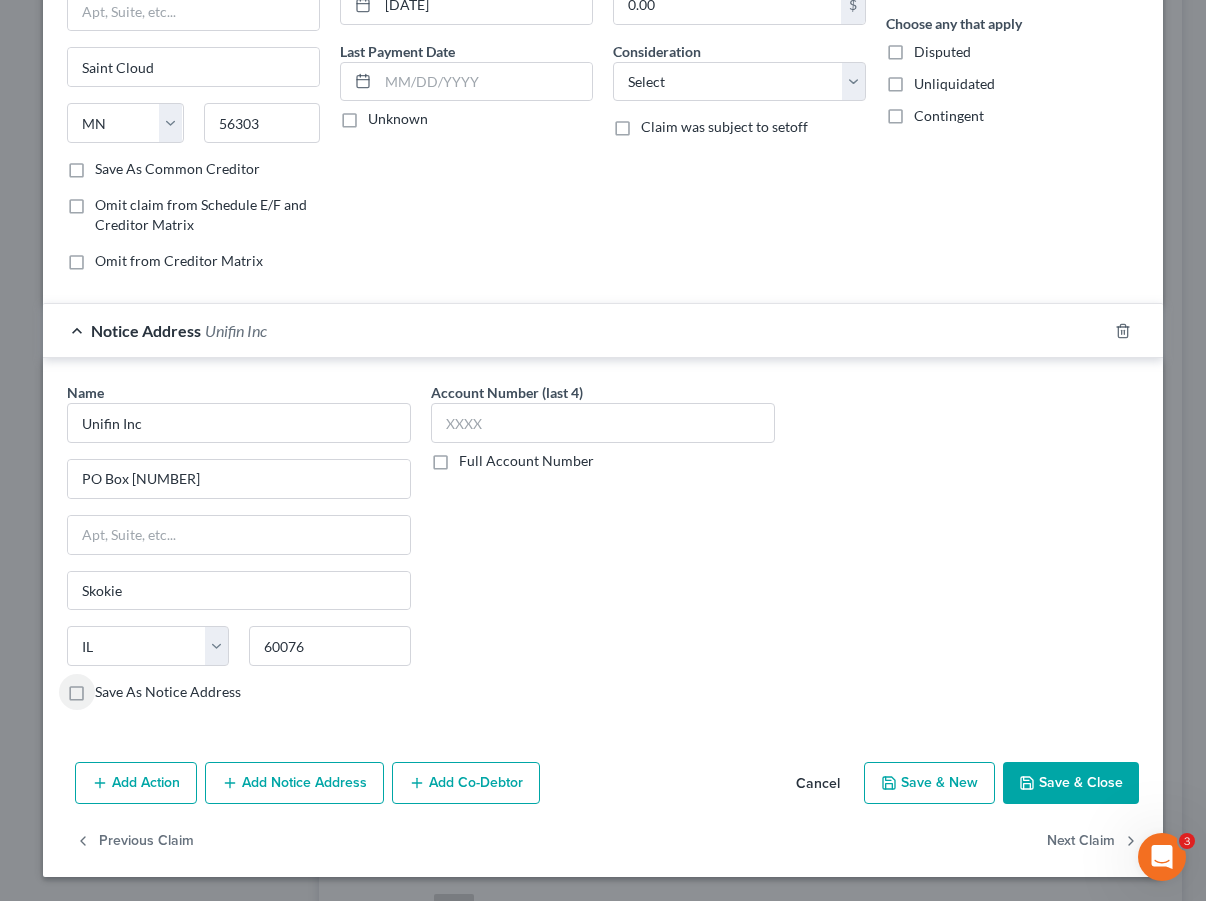 click on "Save As Notice Address" at bounding box center (109, 688) 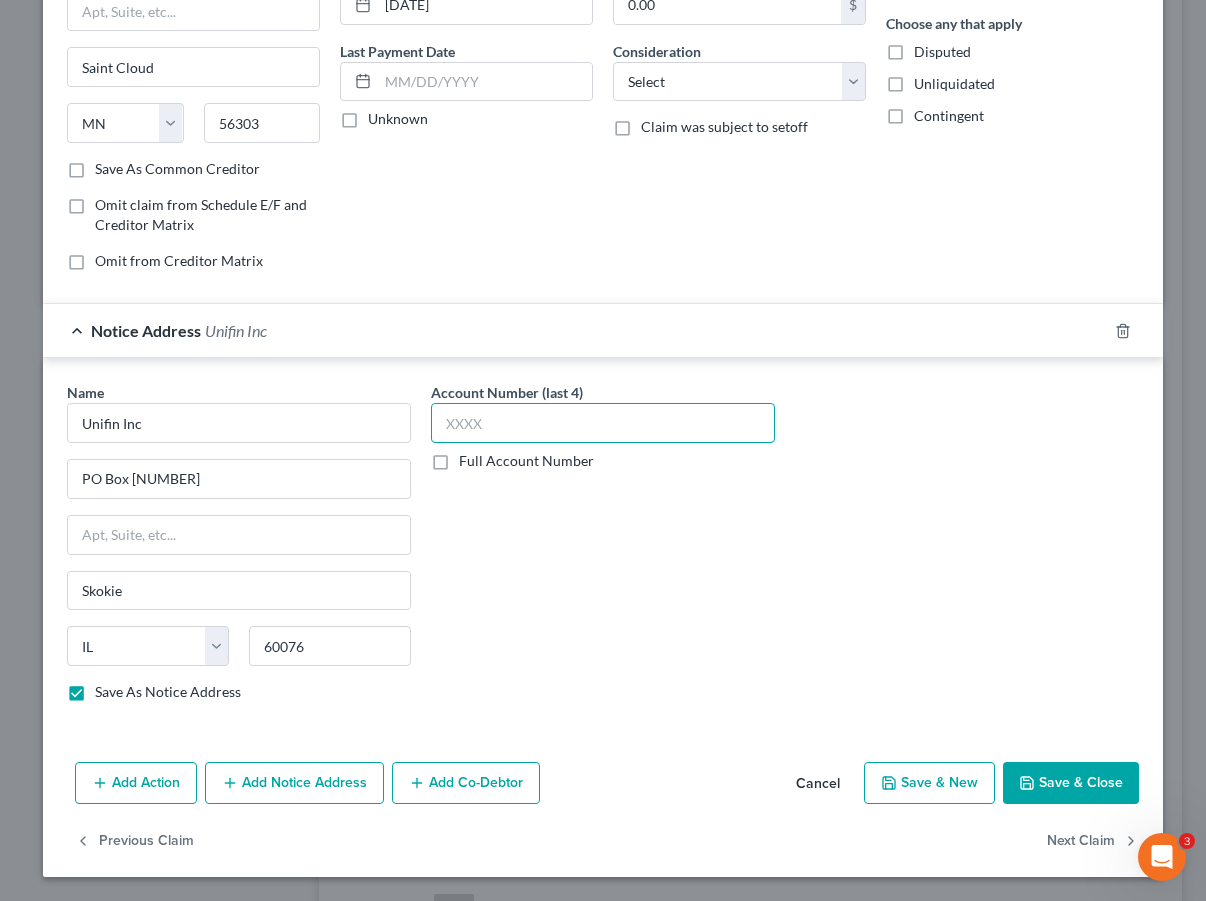 click at bounding box center (603, 423) 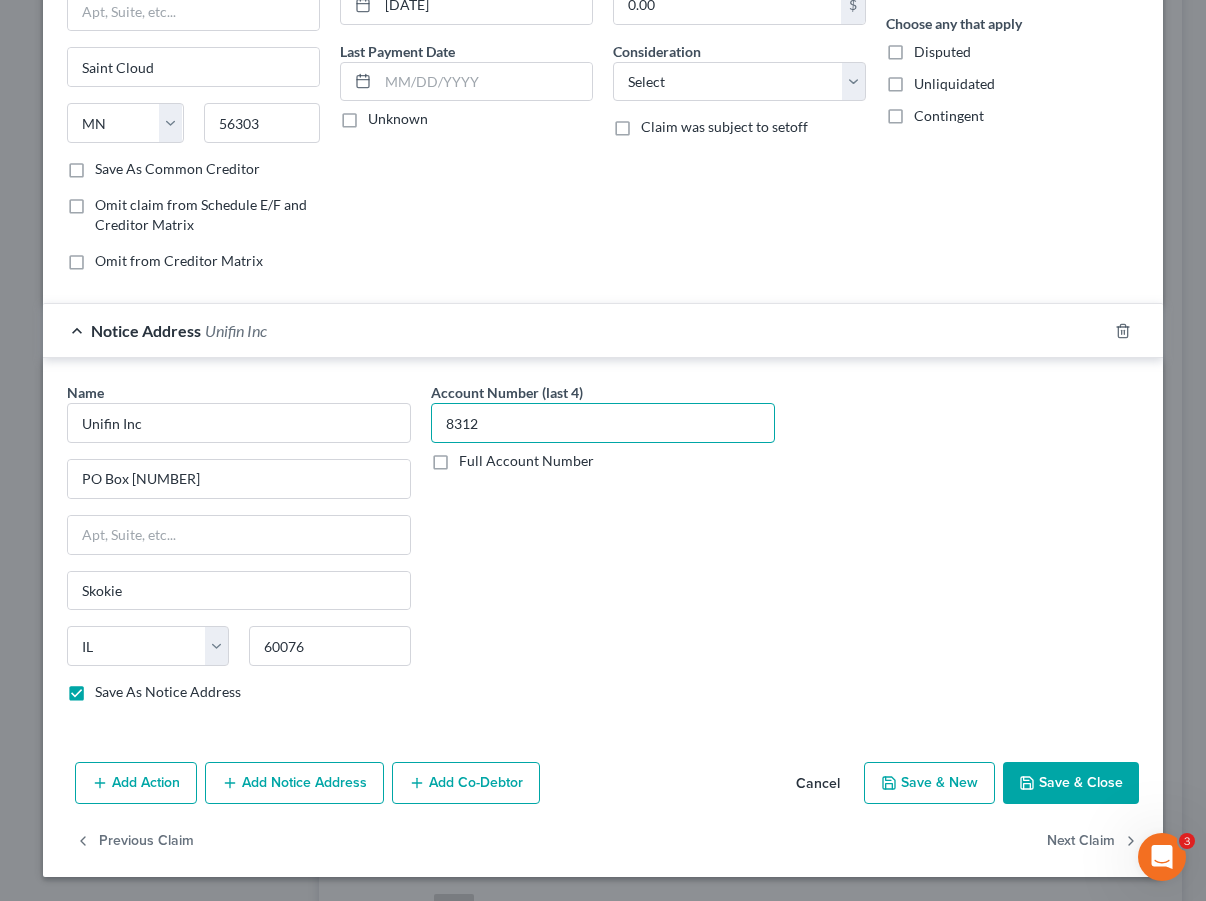 type on "8312" 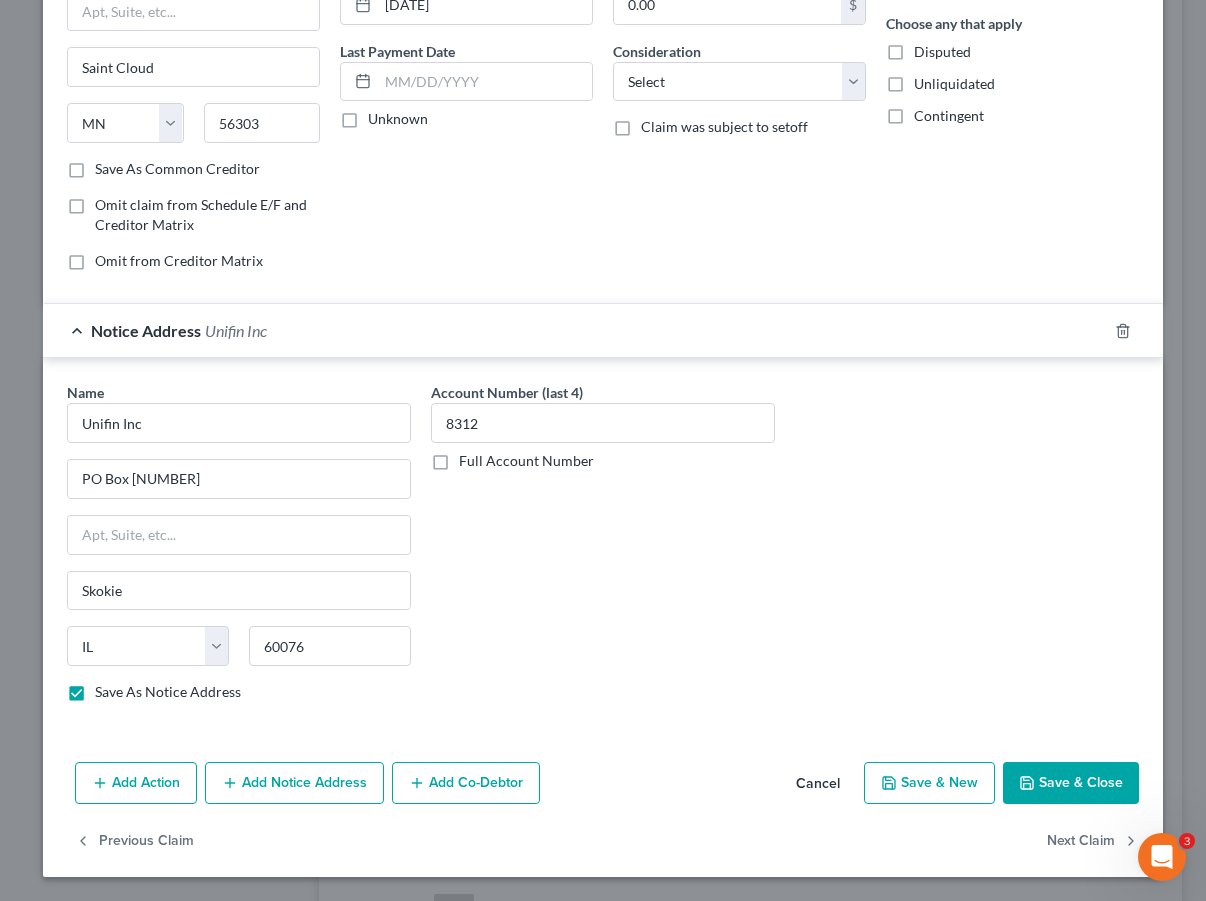 click on "Save & Close" at bounding box center [1071, 783] 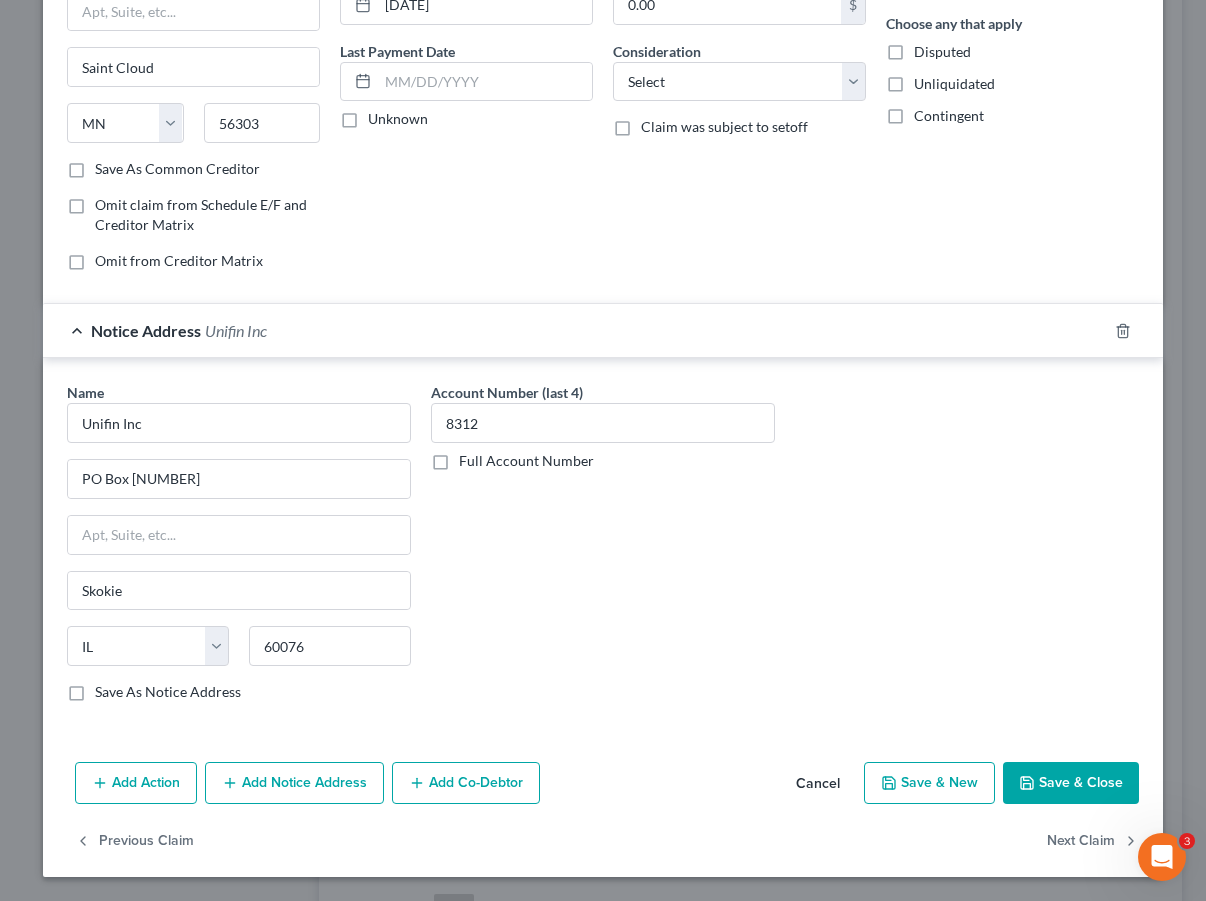 checkbox on "false" 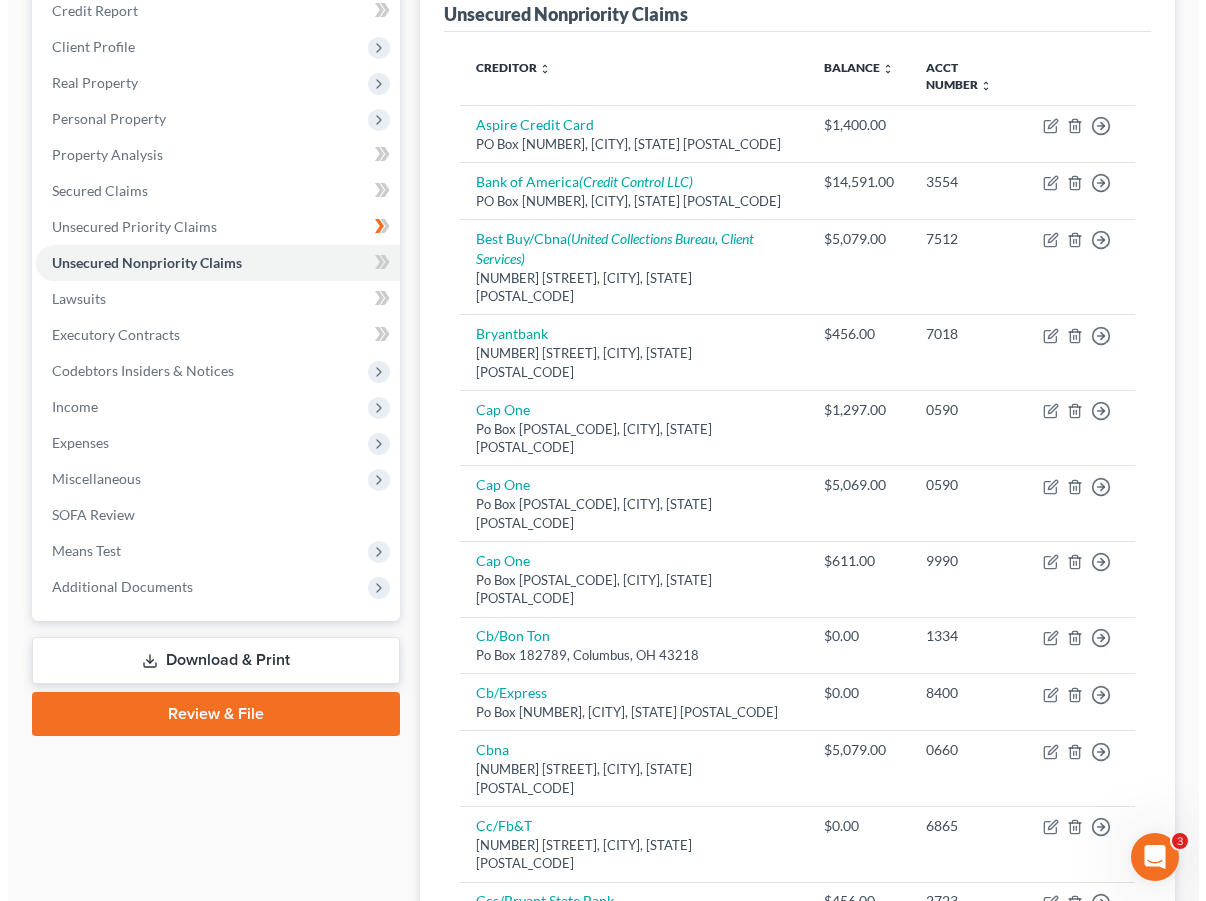 scroll, scrollTop: 253, scrollLeft: 0, axis: vertical 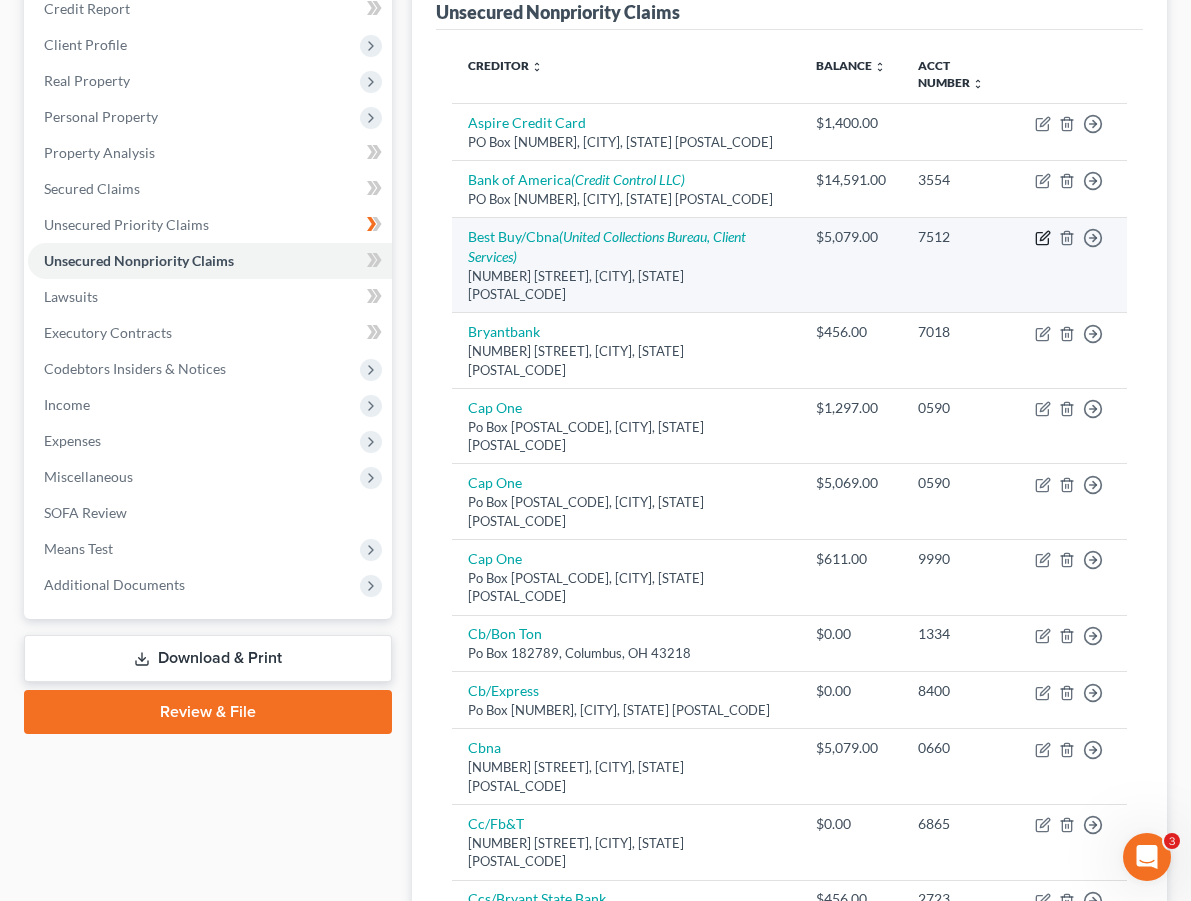 click 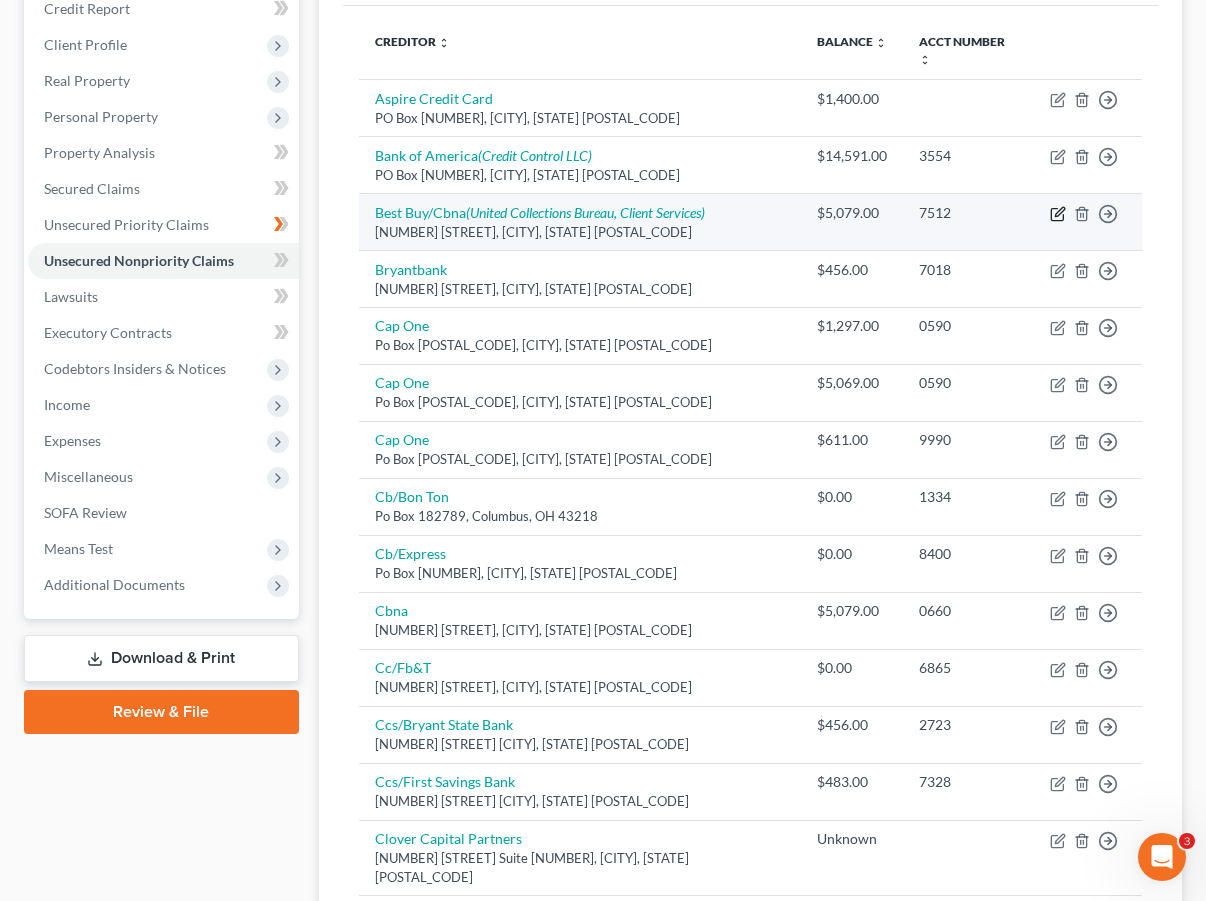 select on "14" 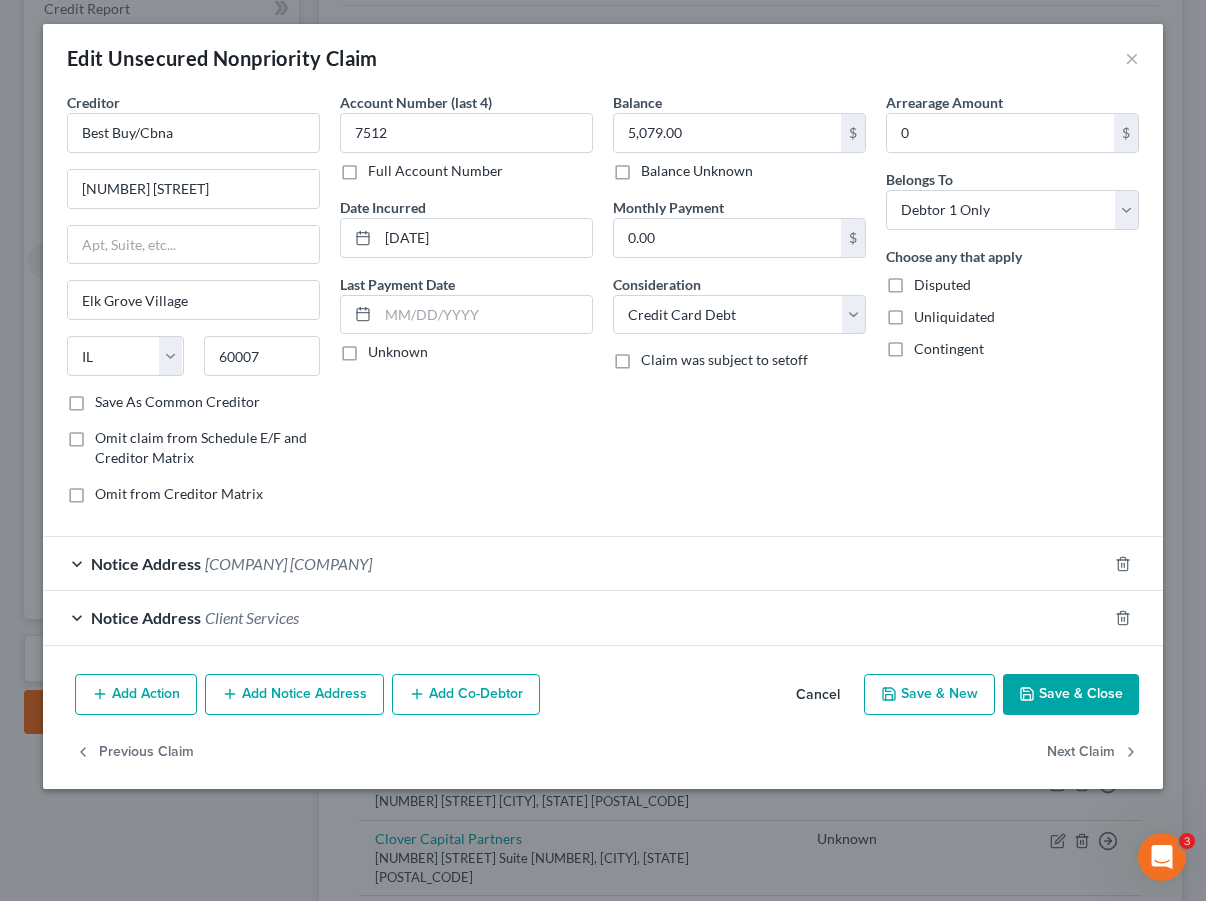 click on "Add Notice Address" at bounding box center (294, 695) 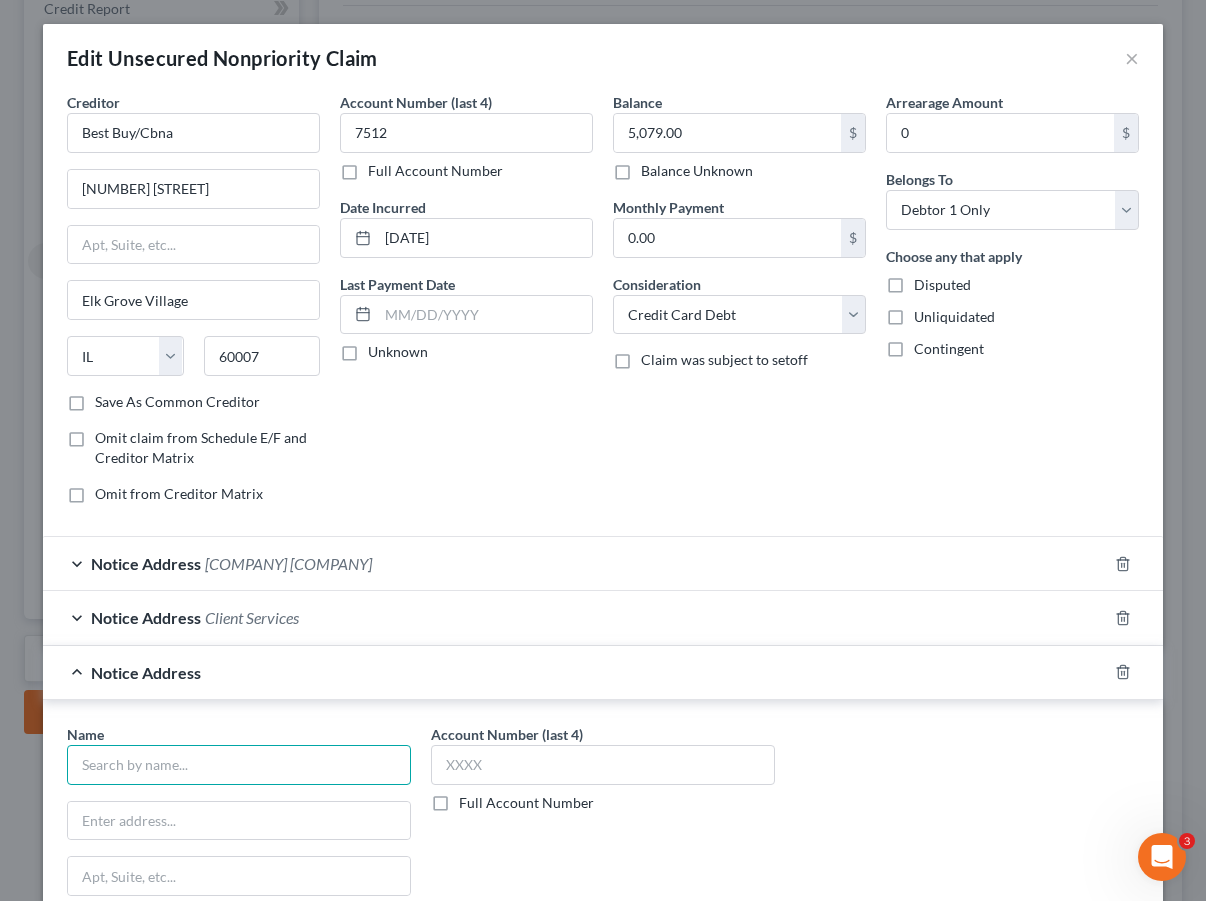 click at bounding box center [239, 765] 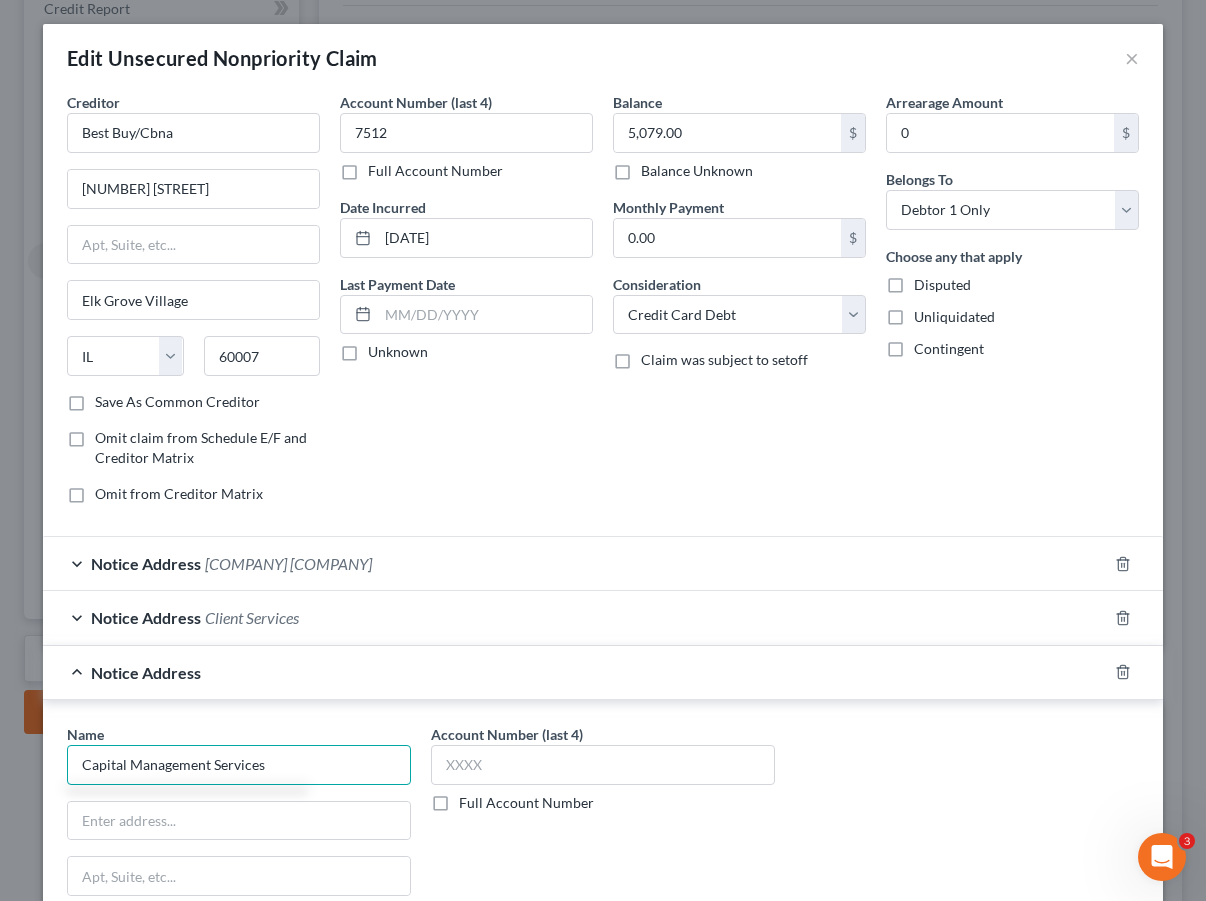 type on "Capital Management Services" 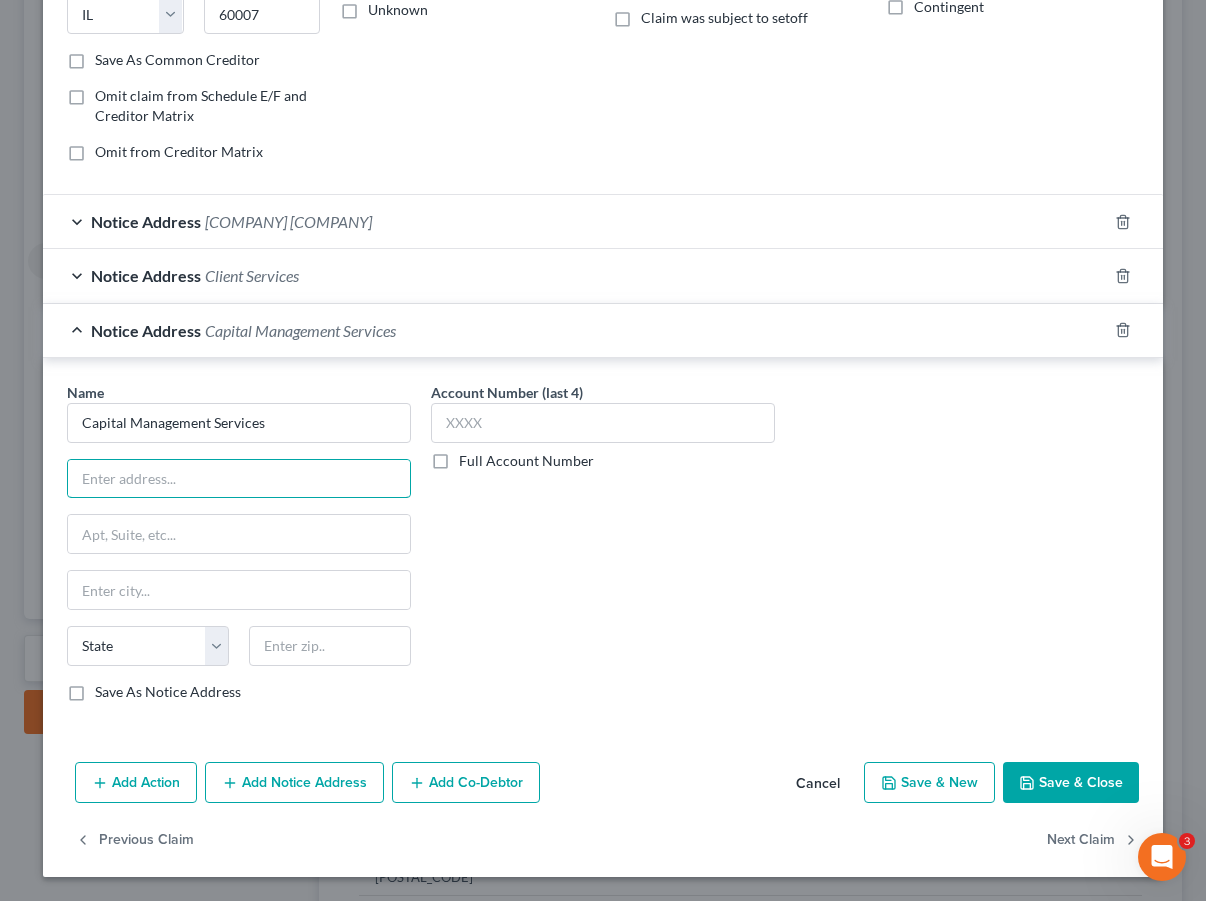 scroll, scrollTop: 410, scrollLeft: 0, axis: vertical 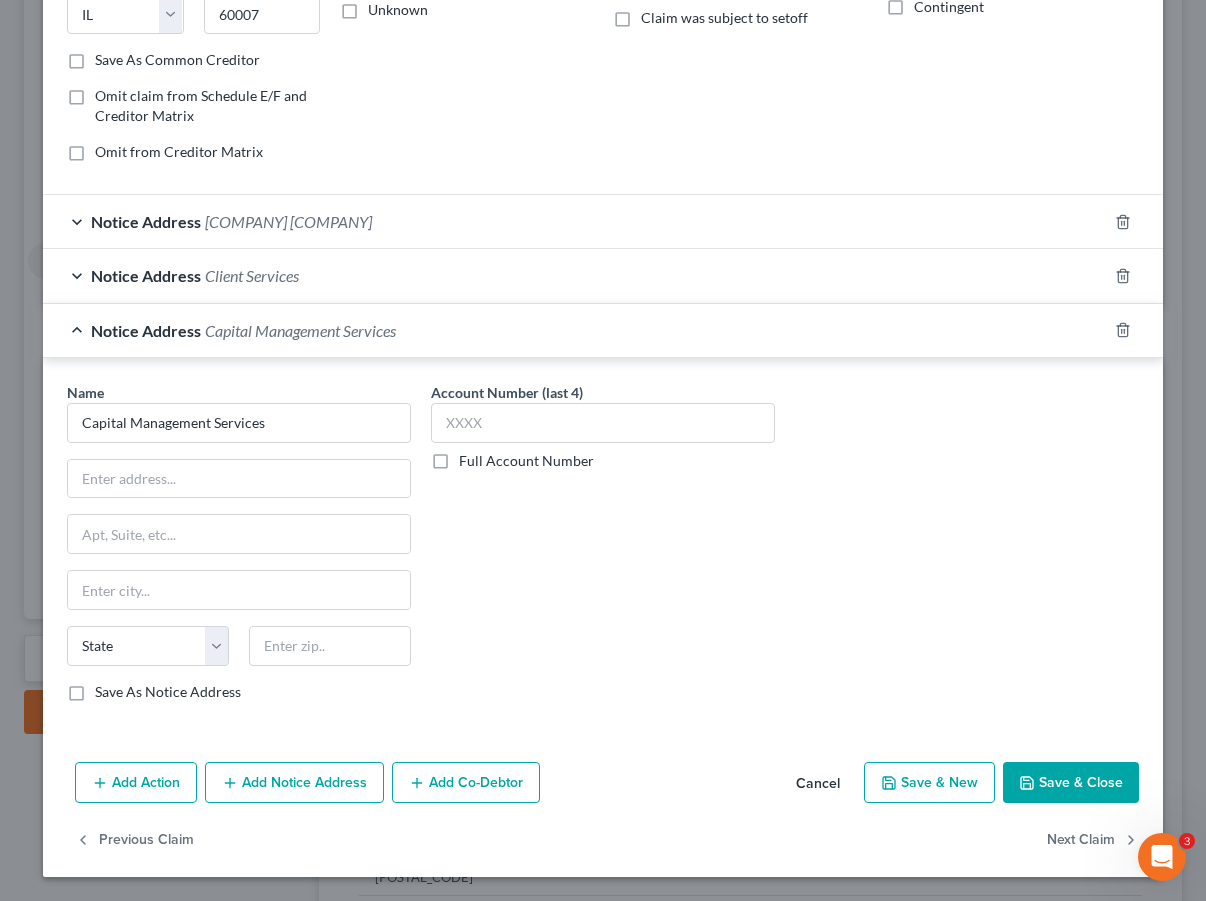 click on "Notice Address Client Services" at bounding box center (575, 275) 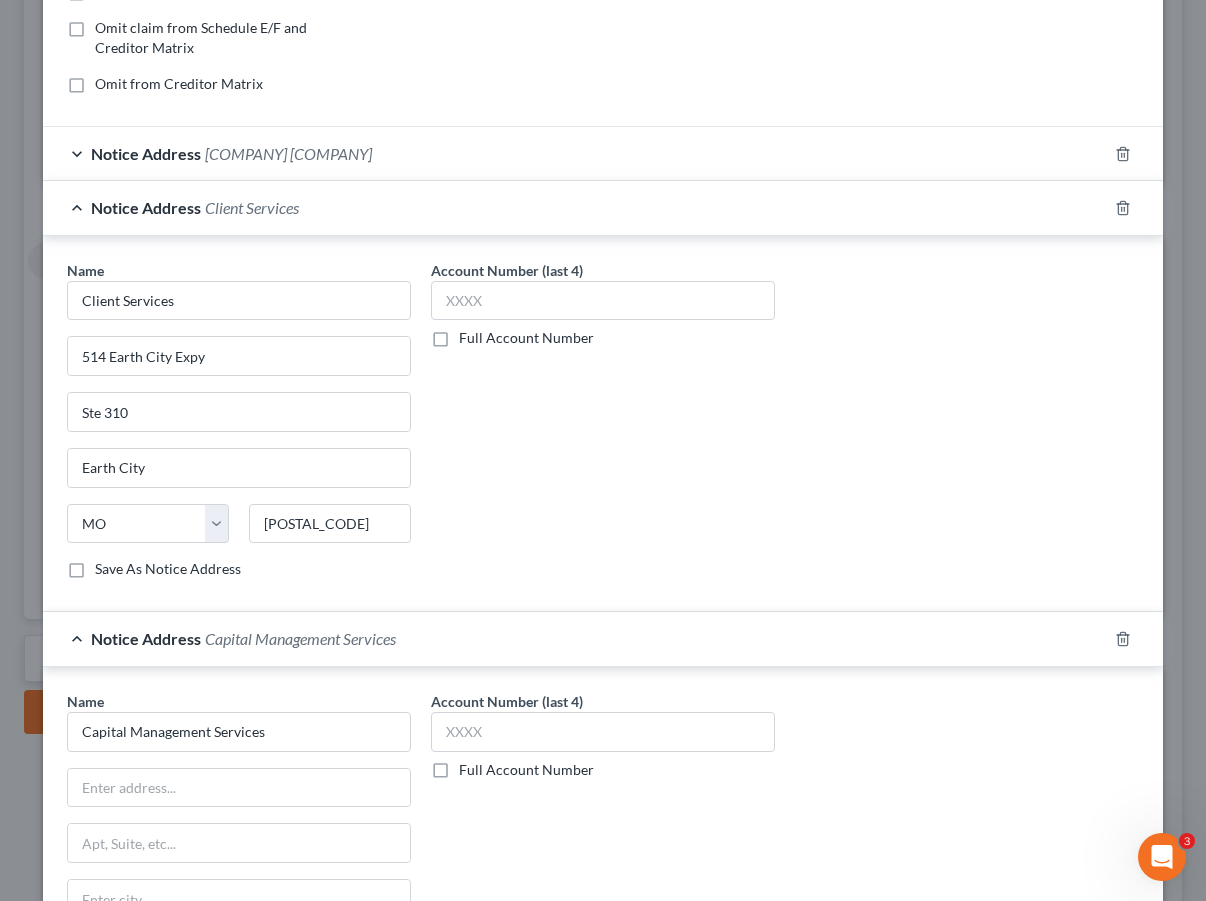 click on "Notice Address United Collections Bureau" at bounding box center [575, 153] 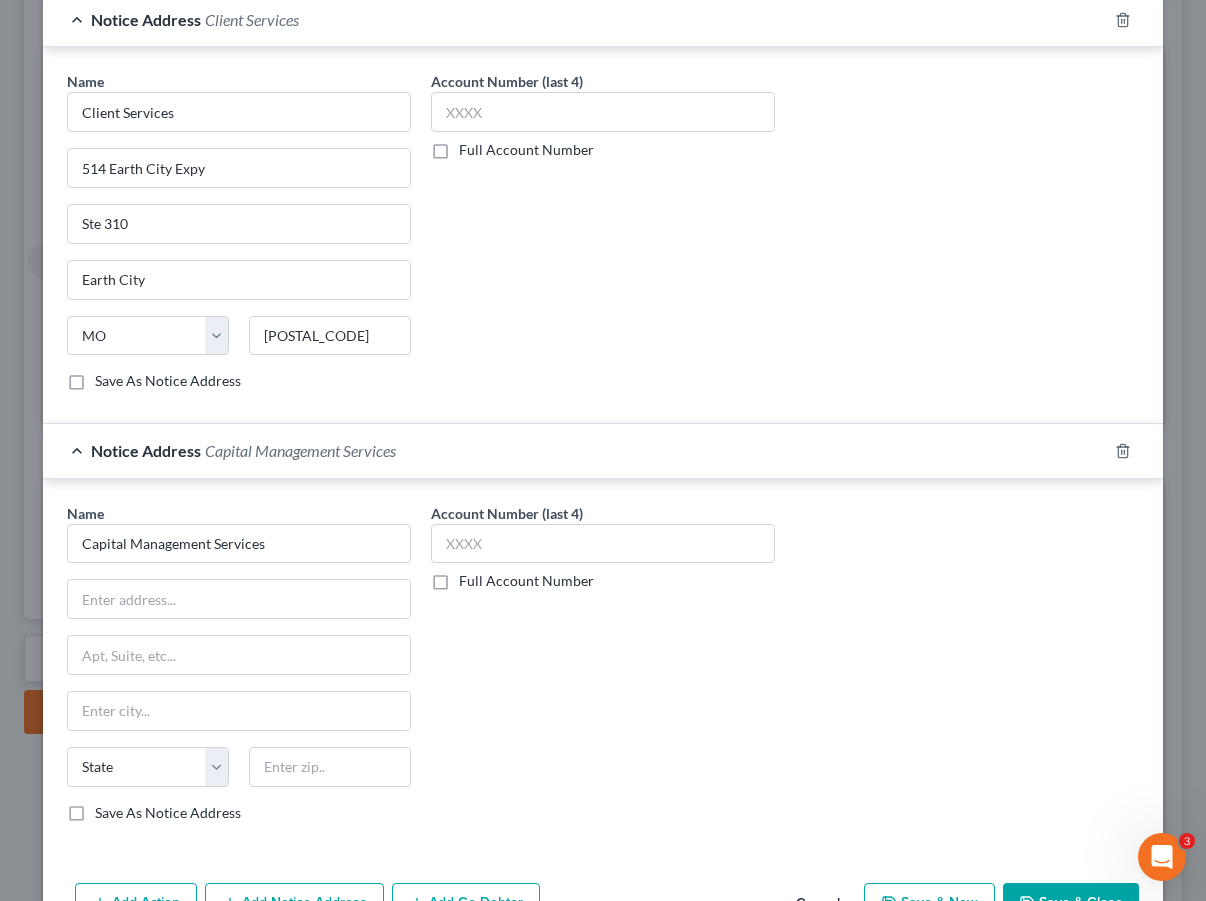 scroll, scrollTop: 1005, scrollLeft: 0, axis: vertical 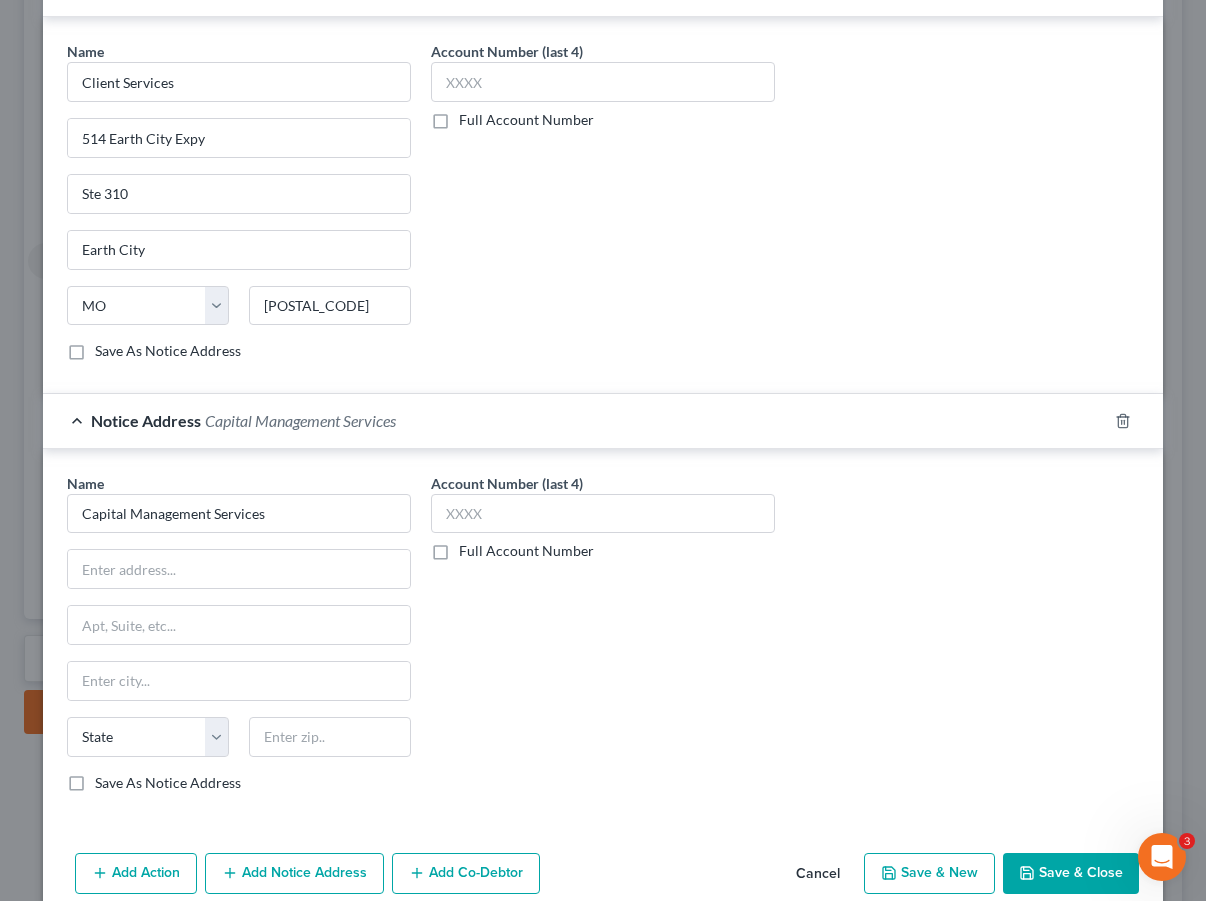 click on "Name * Capital Management Services State AL AK AR AZ CA CO CT DE DC FL GA GU HI ID IL IN IA KS KY LA ME MD MA MI MN MS MO MT NC ND NE NV NH NJ NM NY OH OK OR PA PR RI SC SD TN TX UT VI VA VT WA WV WI WY Save As Notice Address" at bounding box center [239, 633] 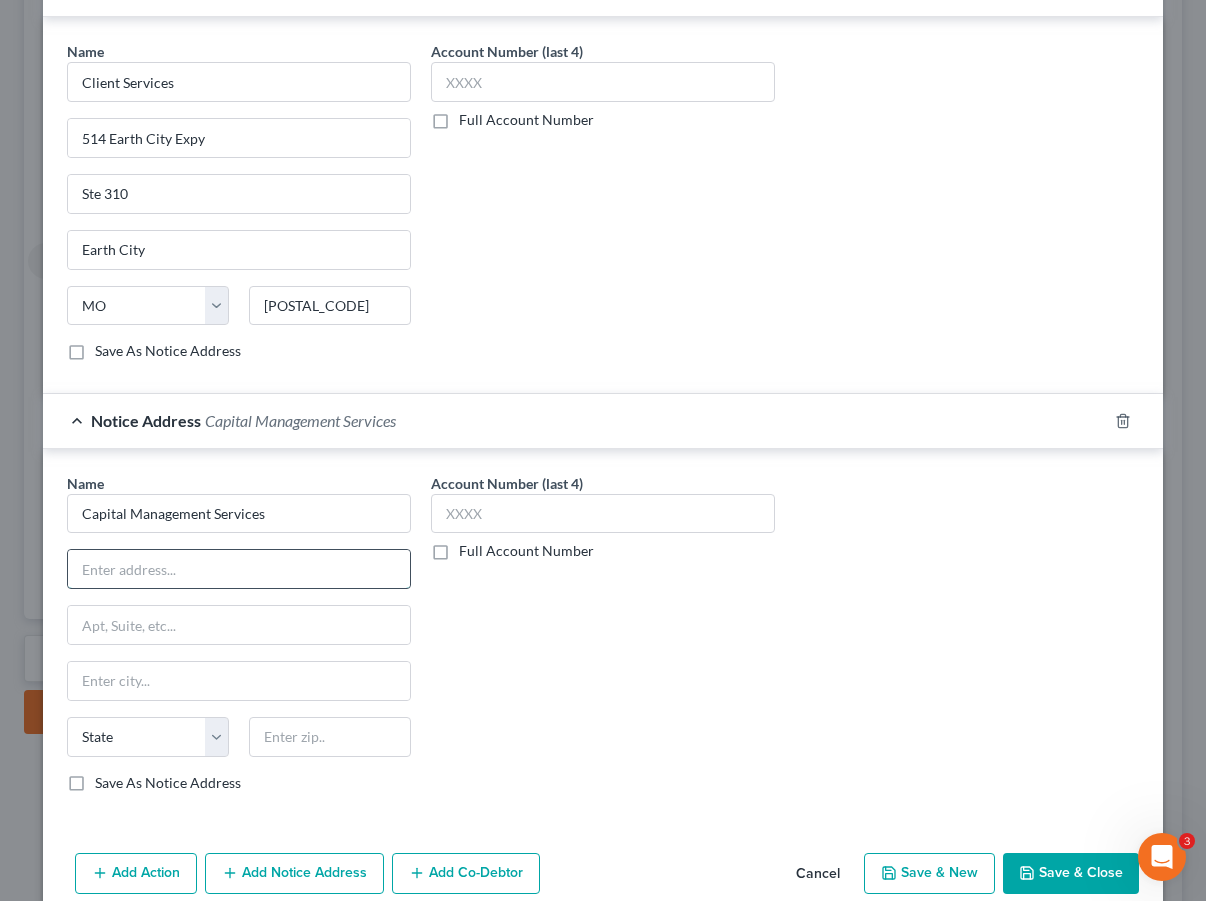 click at bounding box center [239, 569] 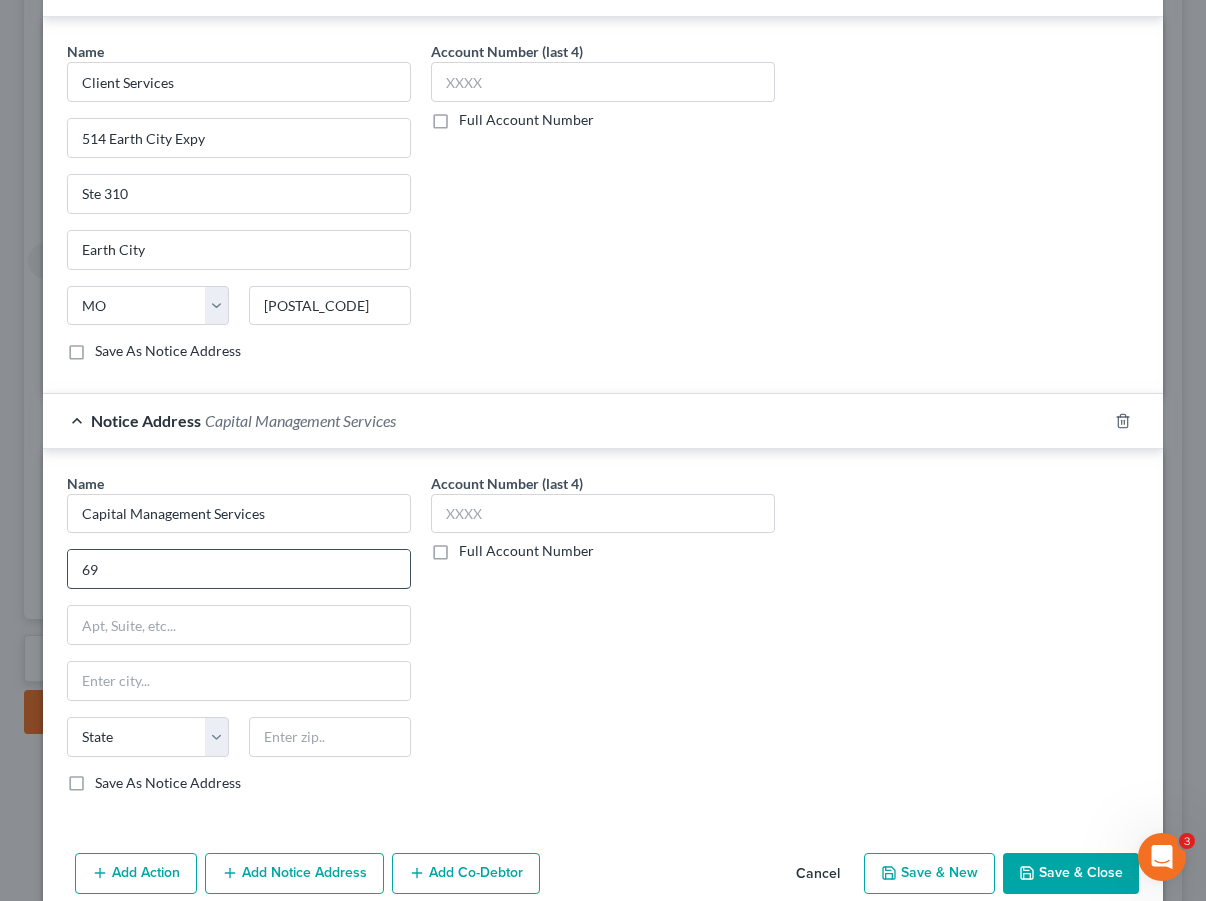type on "698 1/2 South Ogden St" 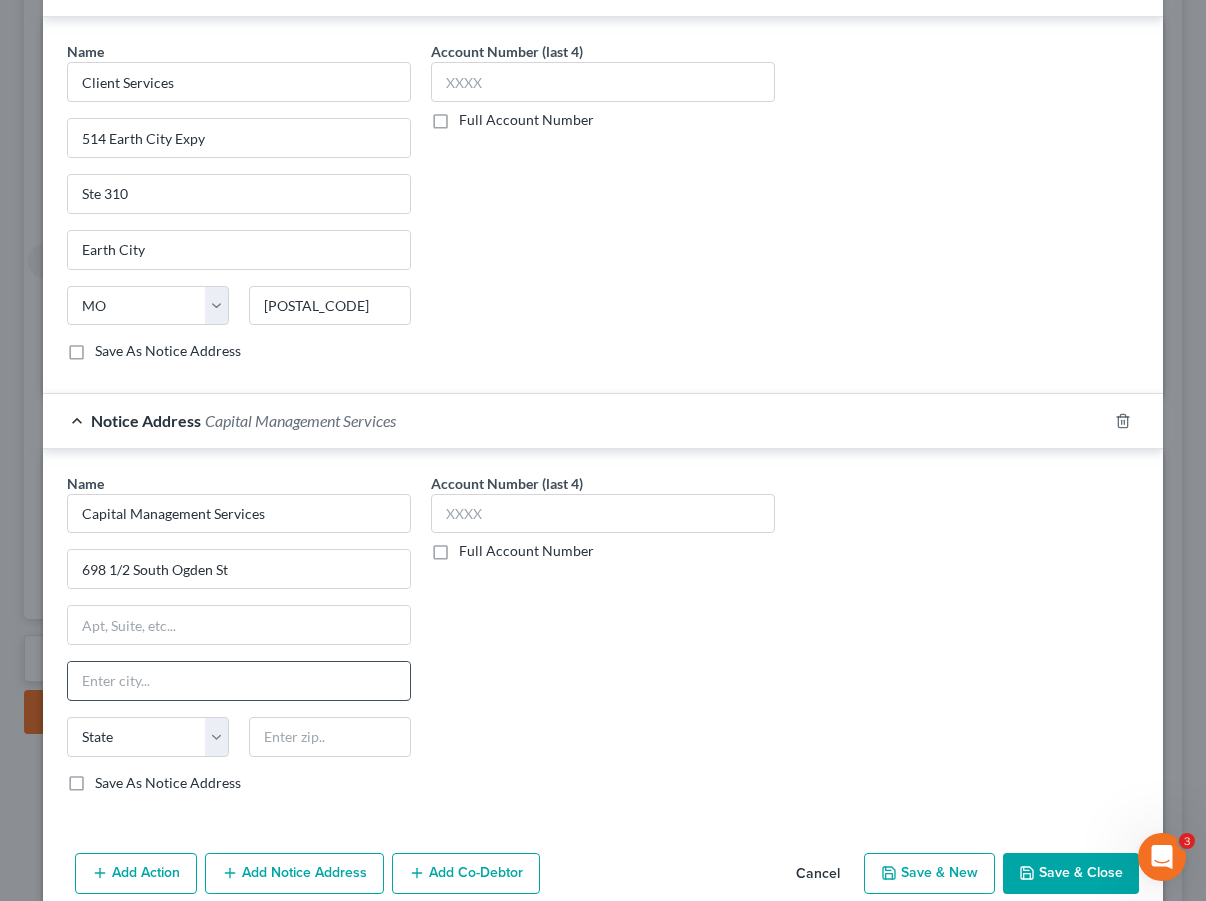 click at bounding box center (239, 681) 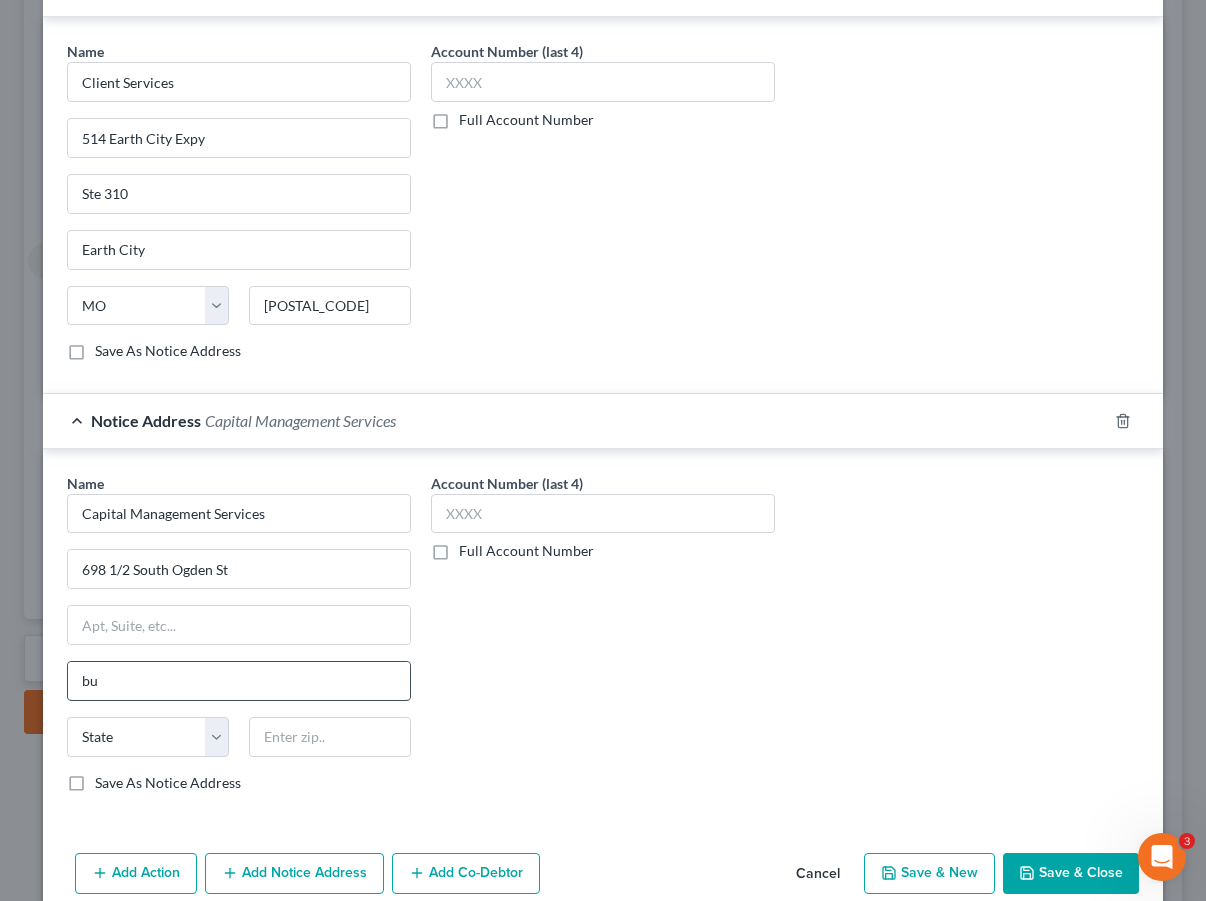type on "Buffalo" 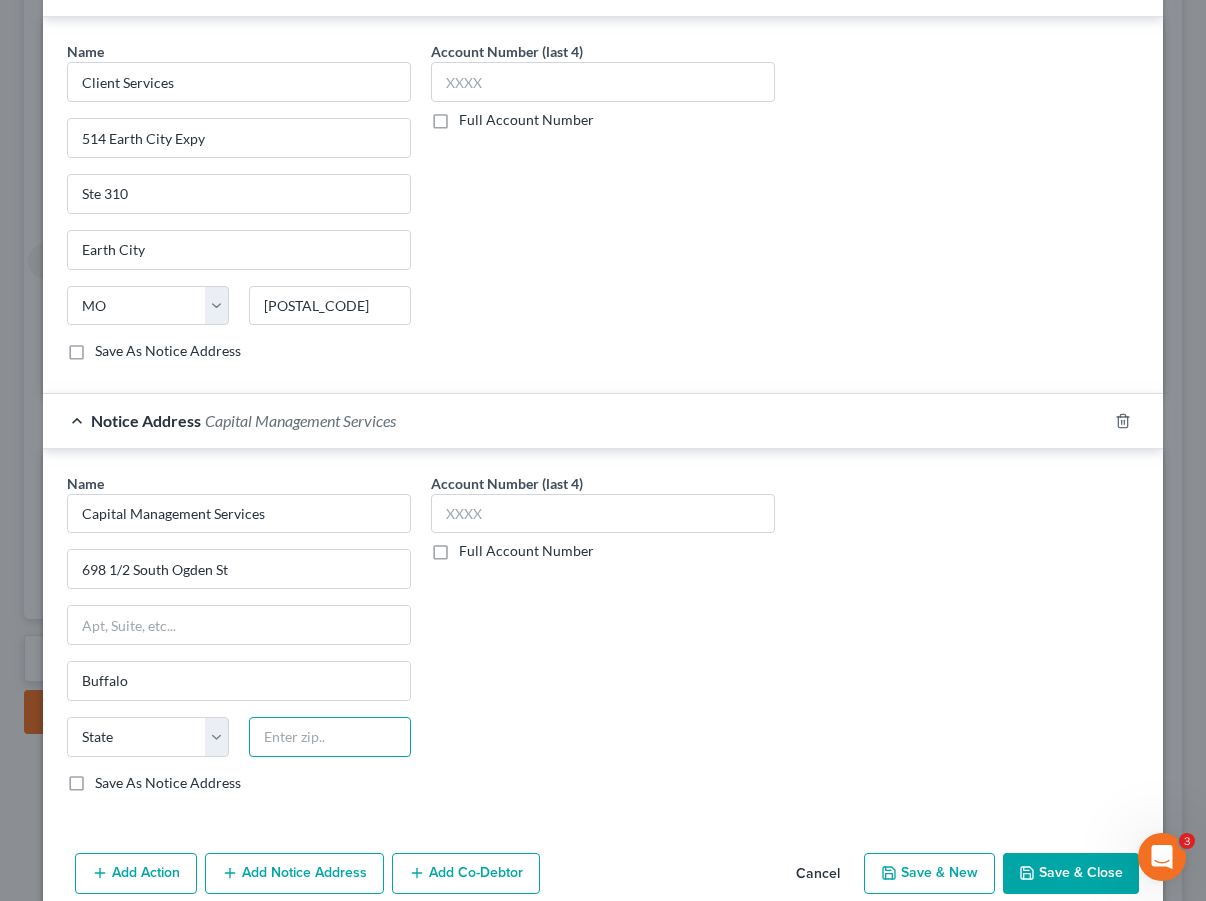 click at bounding box center (330, 737) 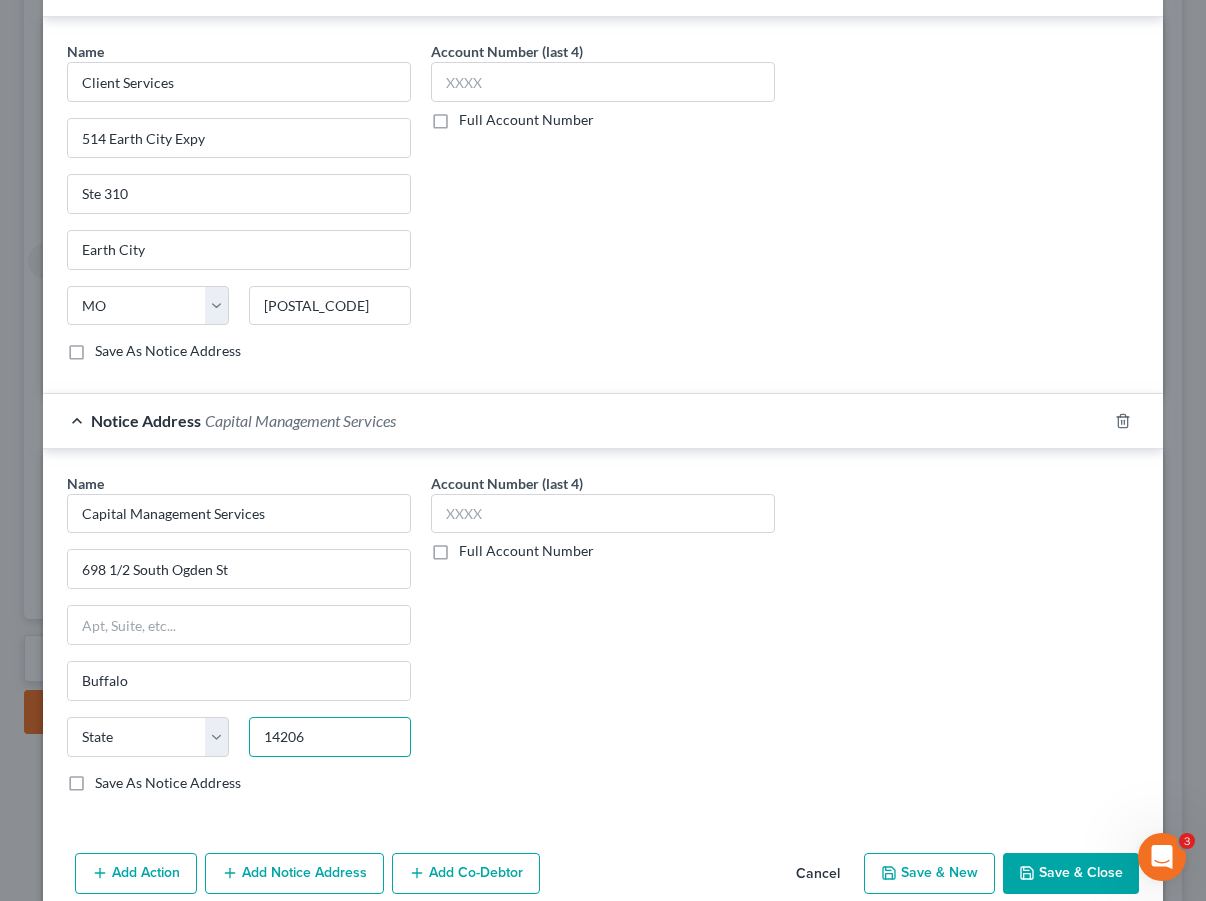 type on "14206" 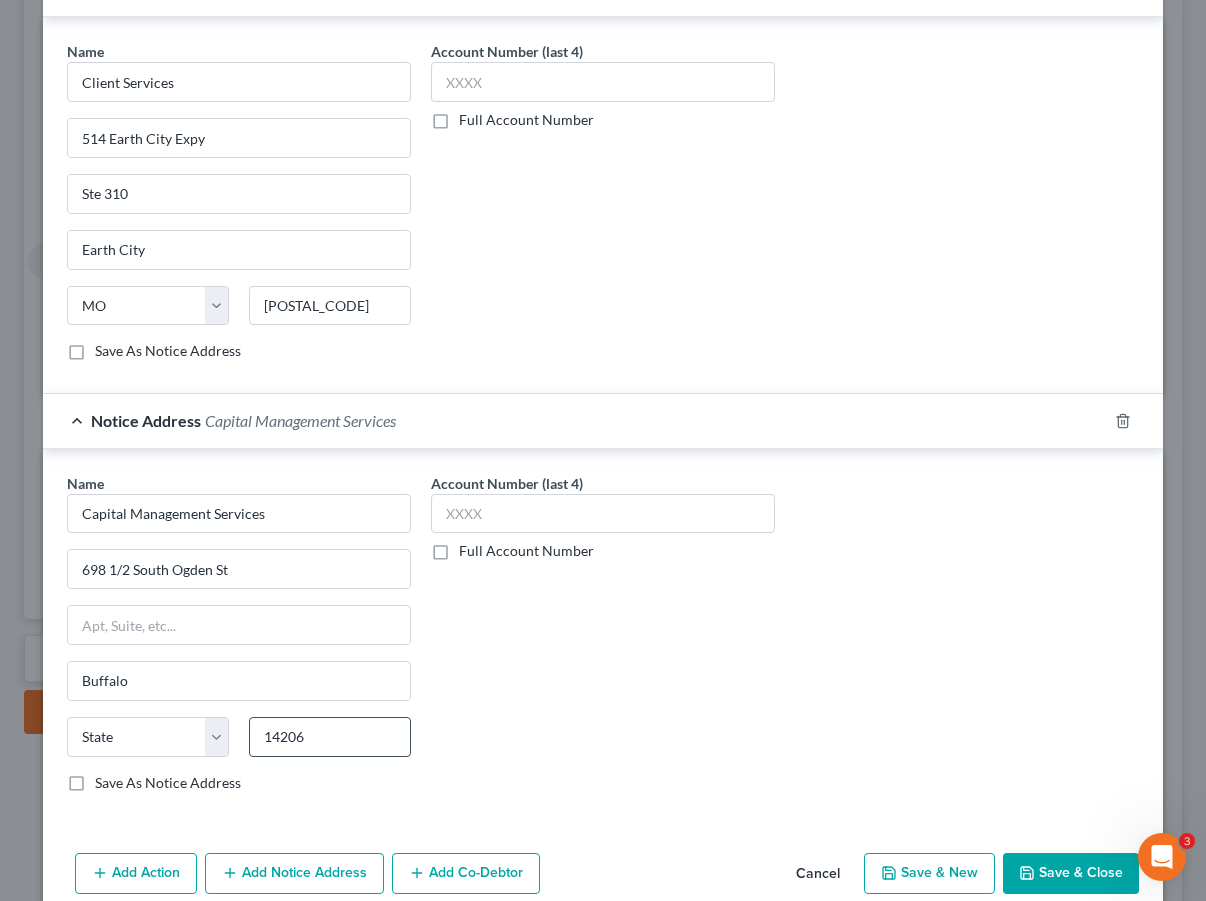 select on "35" 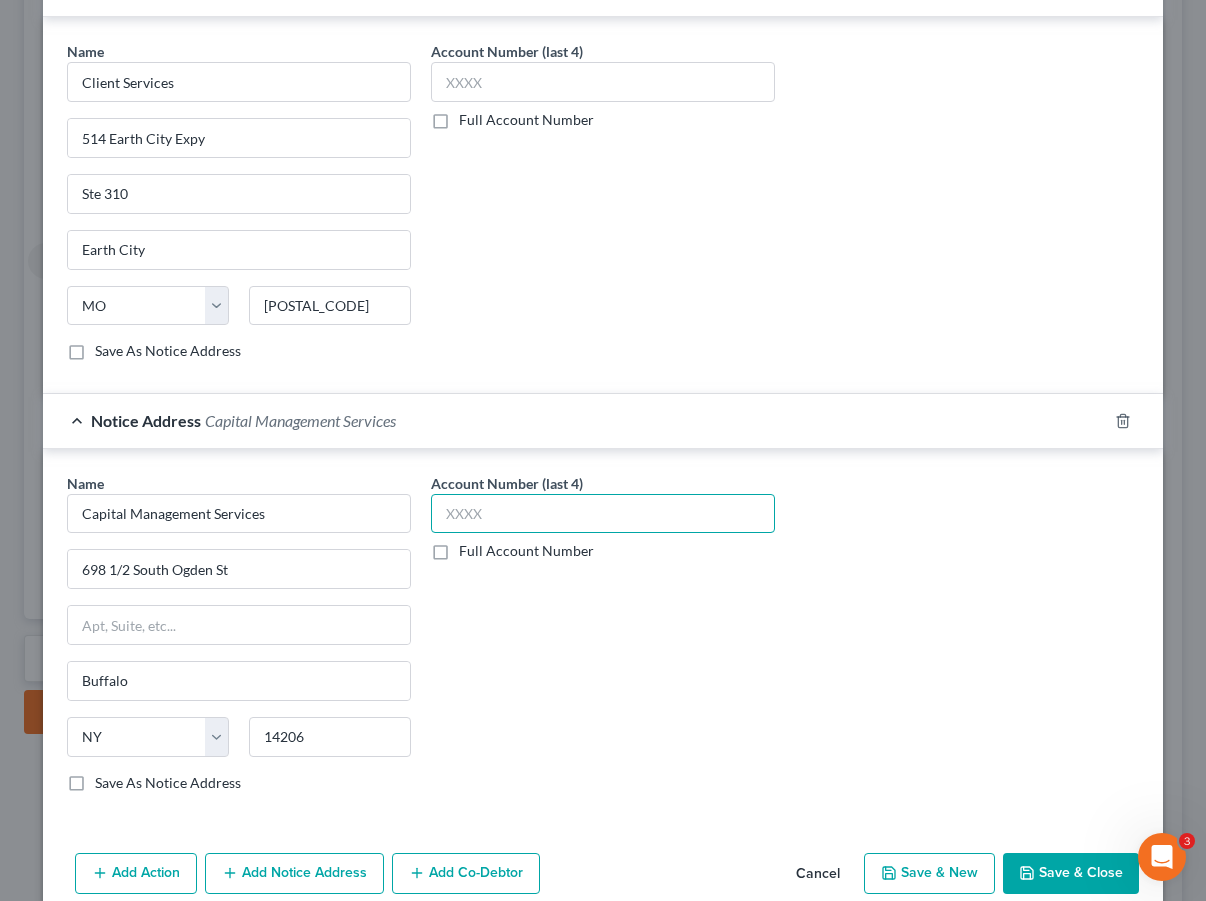 click at bounding box center [603, 514] 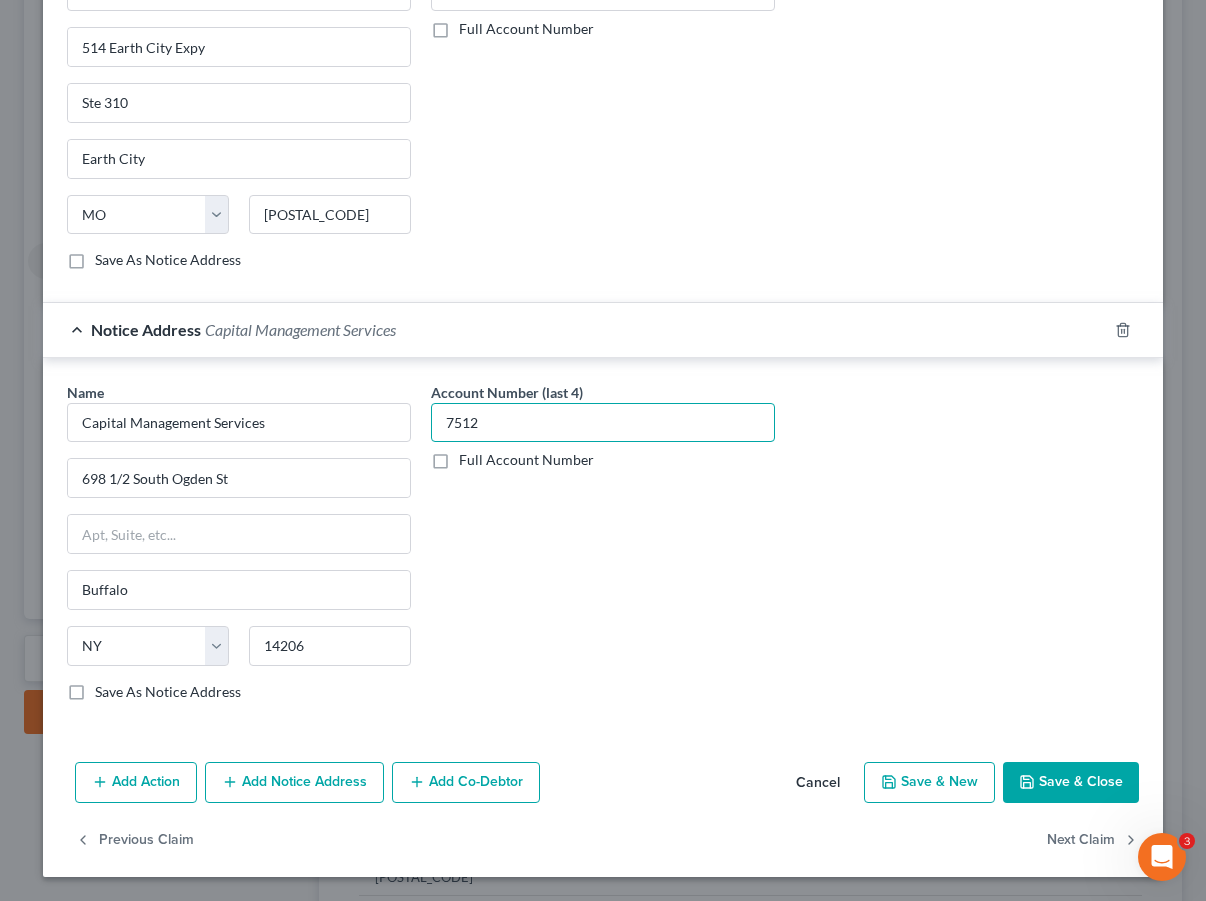 scroll, scrollTop: 1214, scrollLeft: 0, axis: vertical 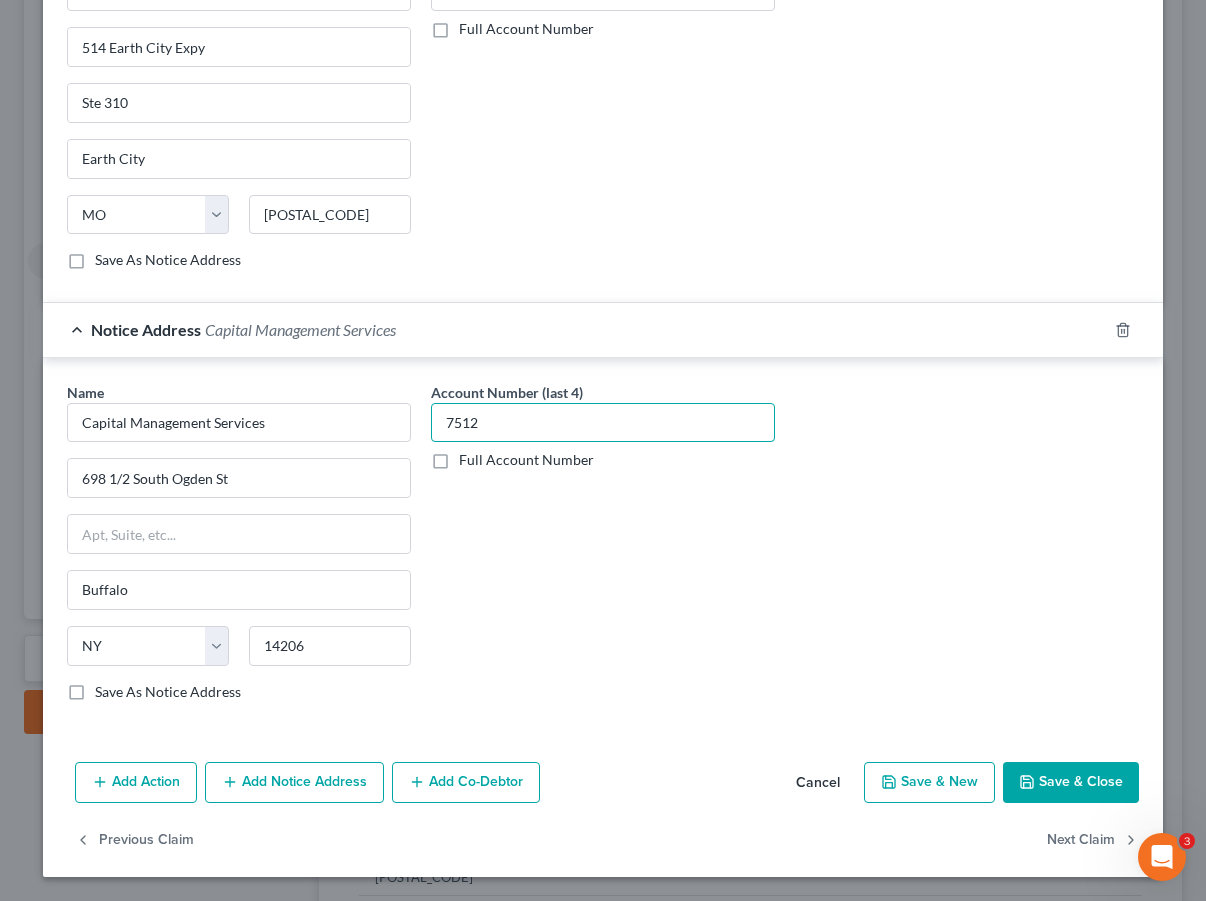 type on "7512" 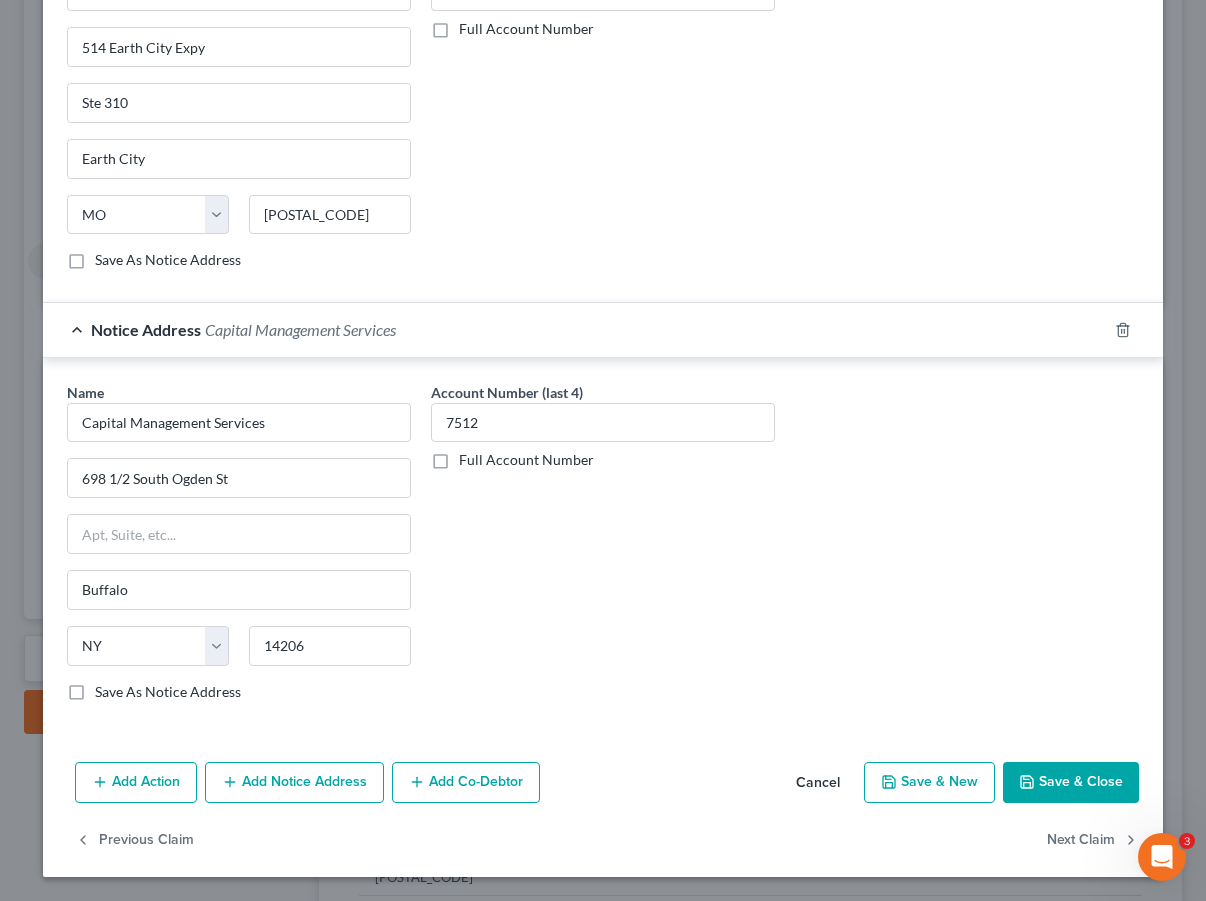 click on "Save & Close" at bounding box center [1071, 783] 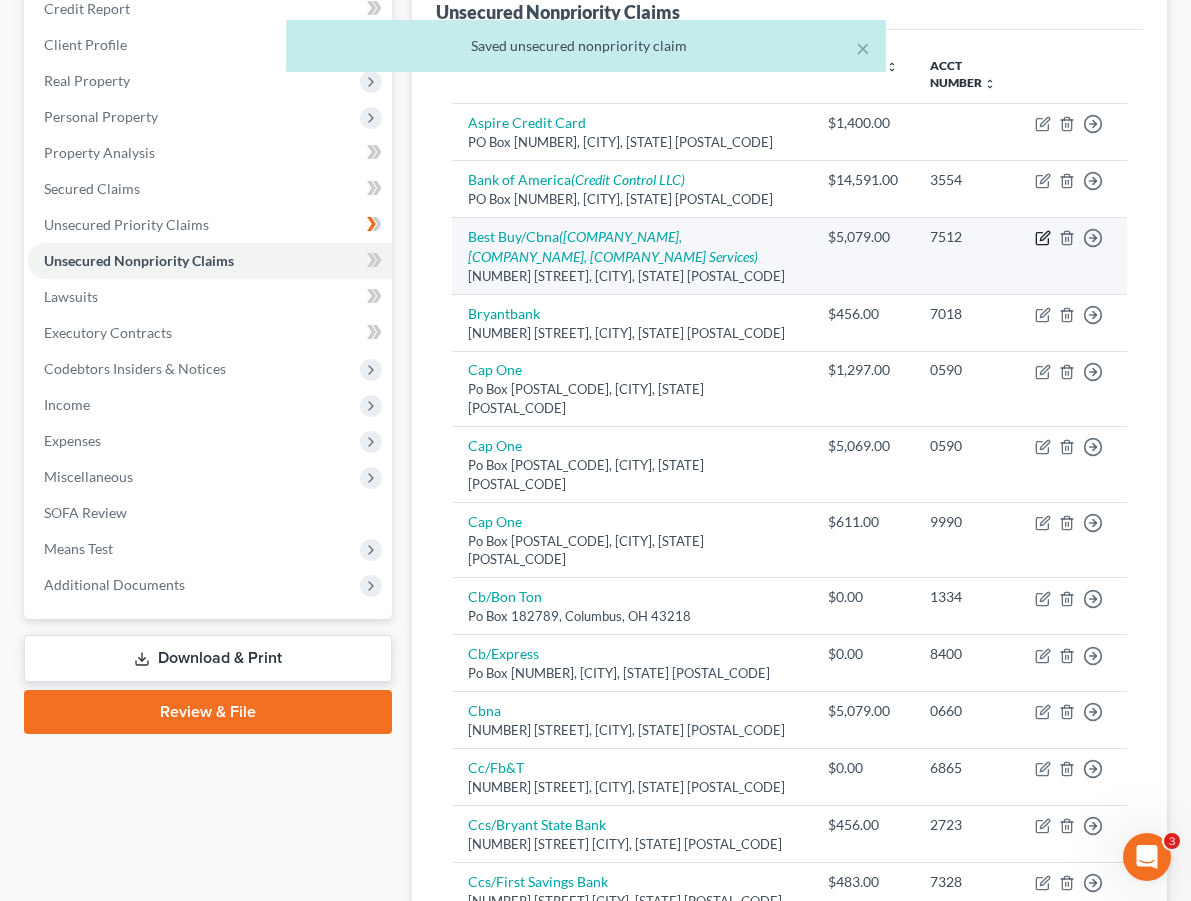 click 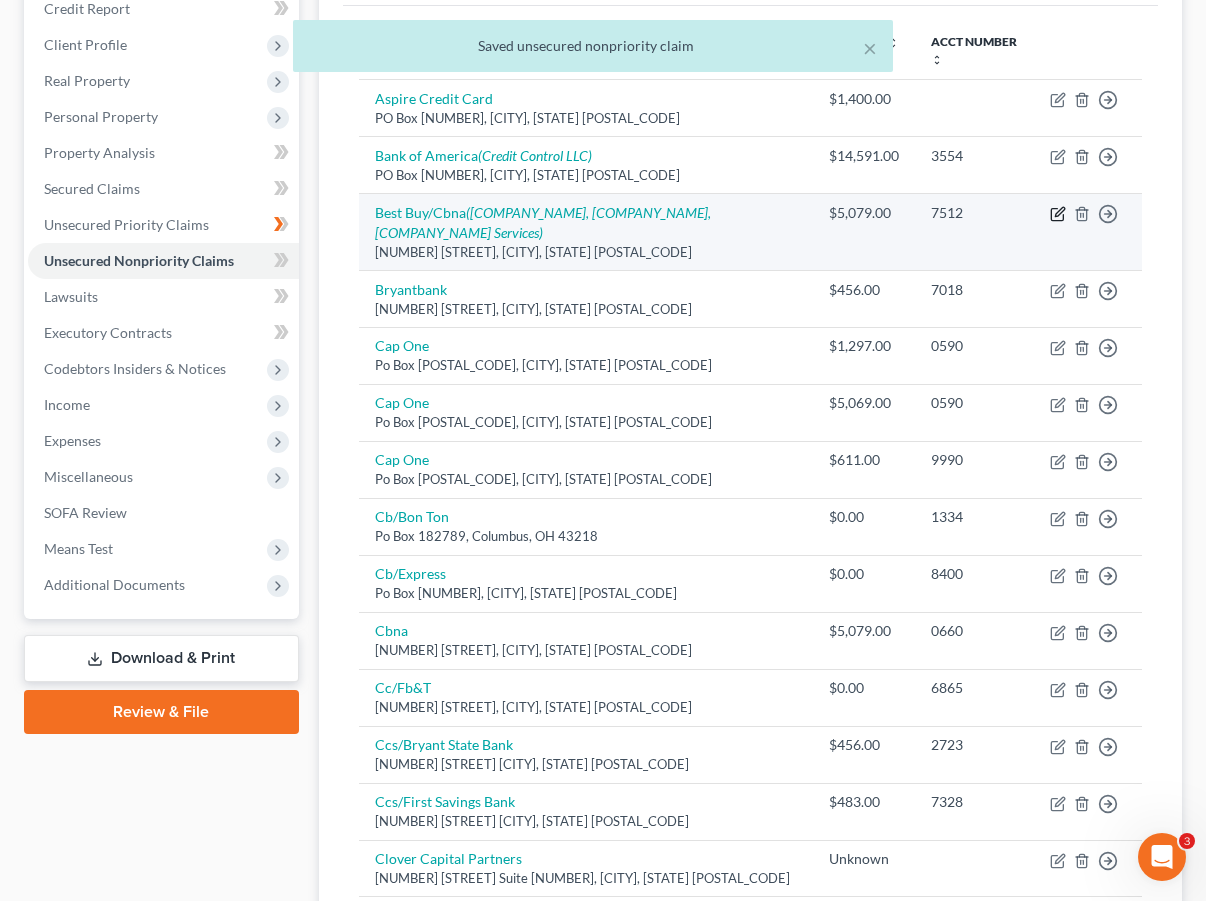select on "14" 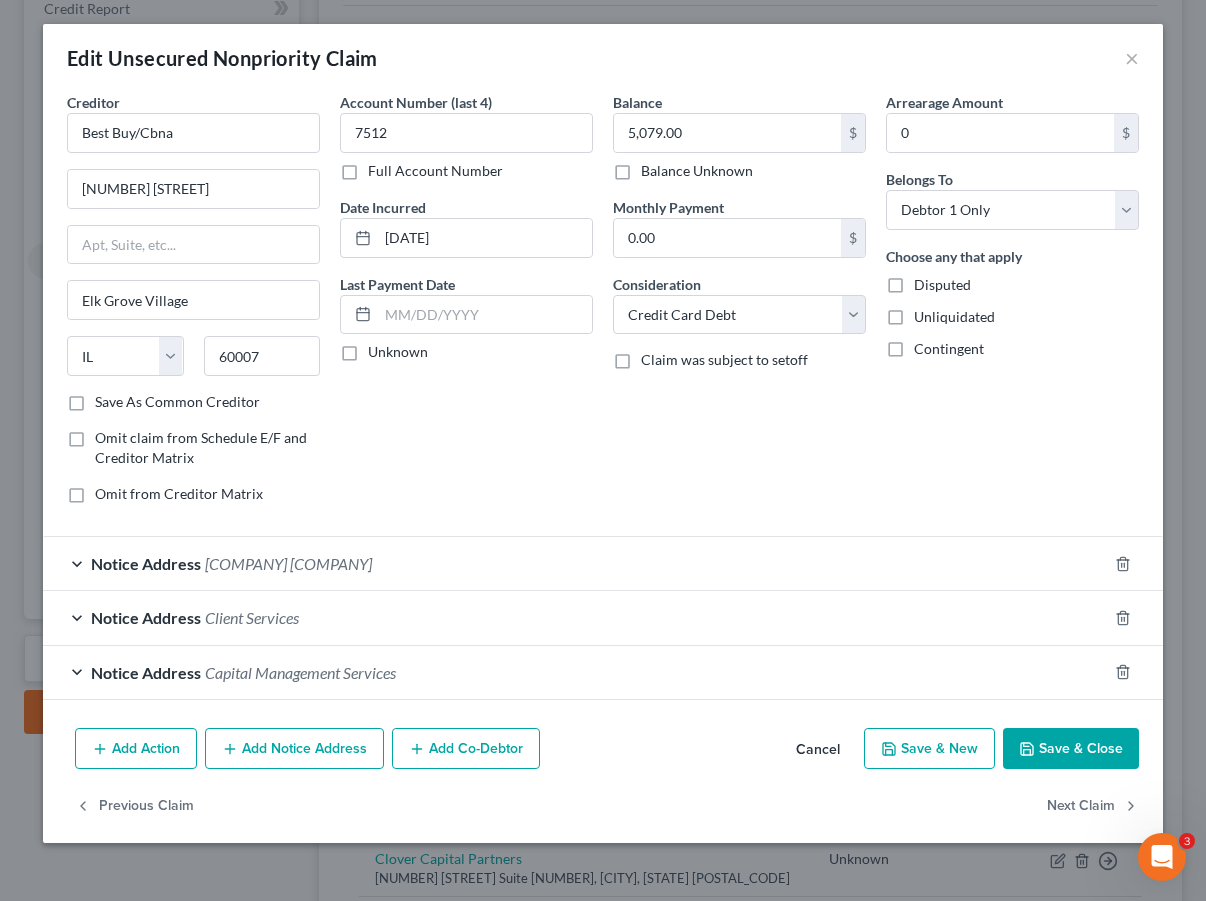 click on "Notice Address [COMPANY_NAME]" at bounding box center [575, 672] 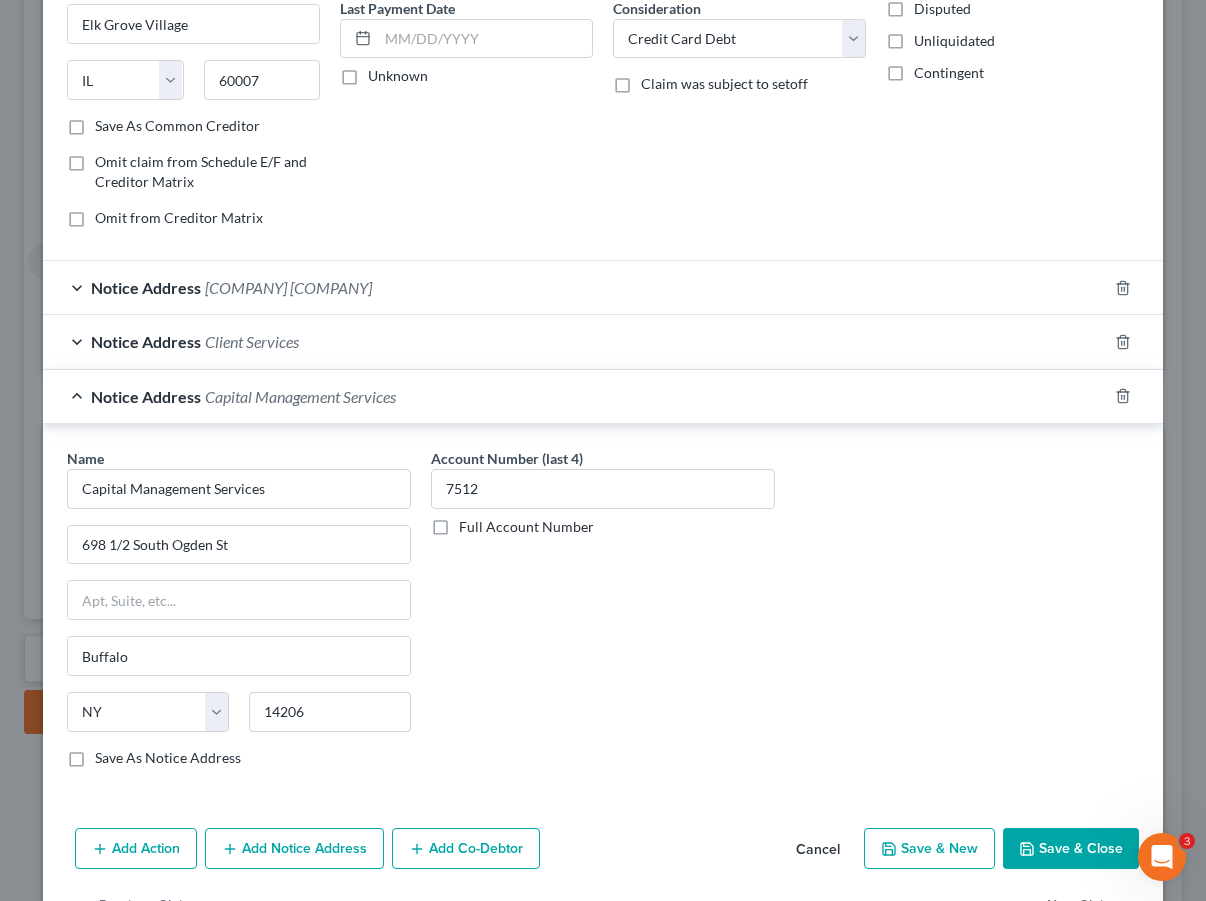 scroll, scrollTop: 416, scrollLeft: 0, axis: vertical 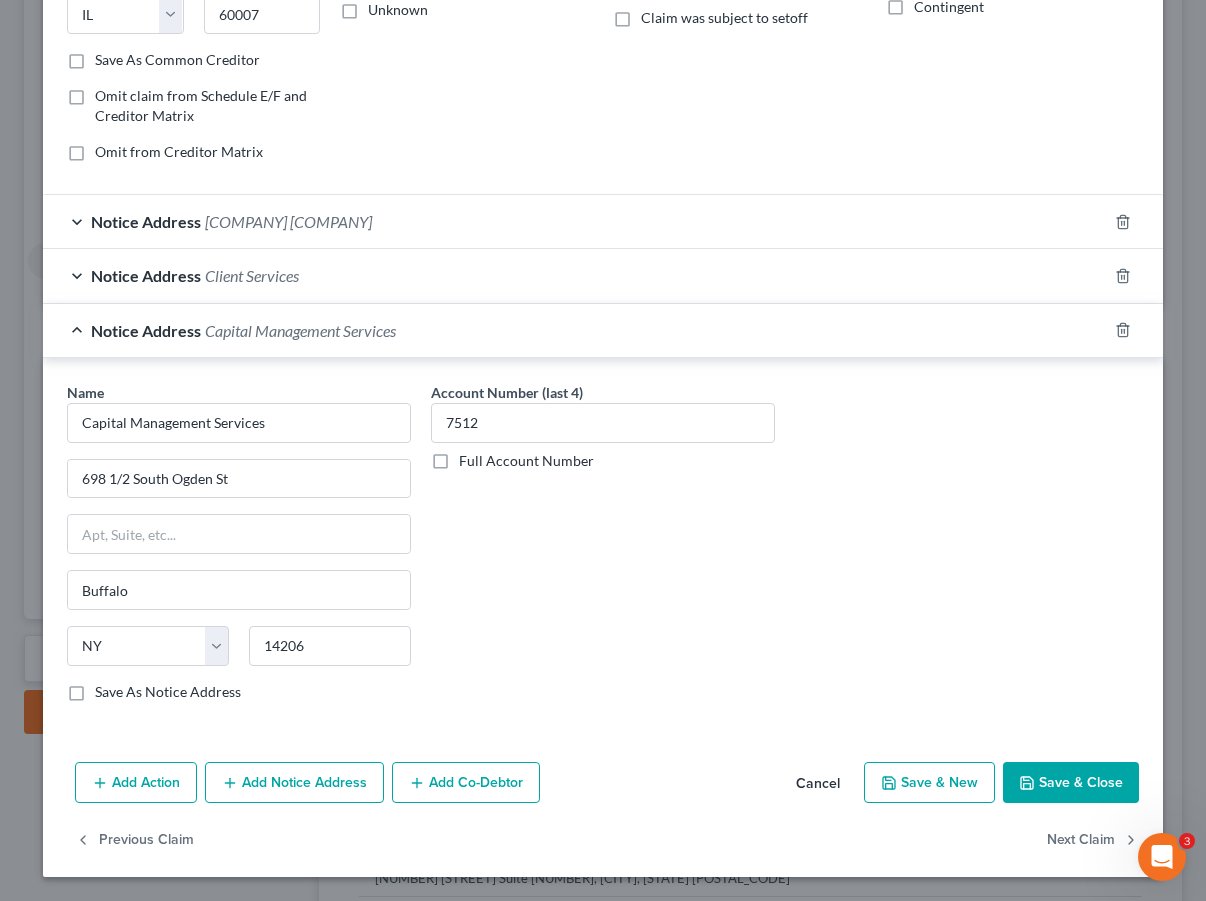 click on "Save As Notice Address" at bounding box center [168, 692] 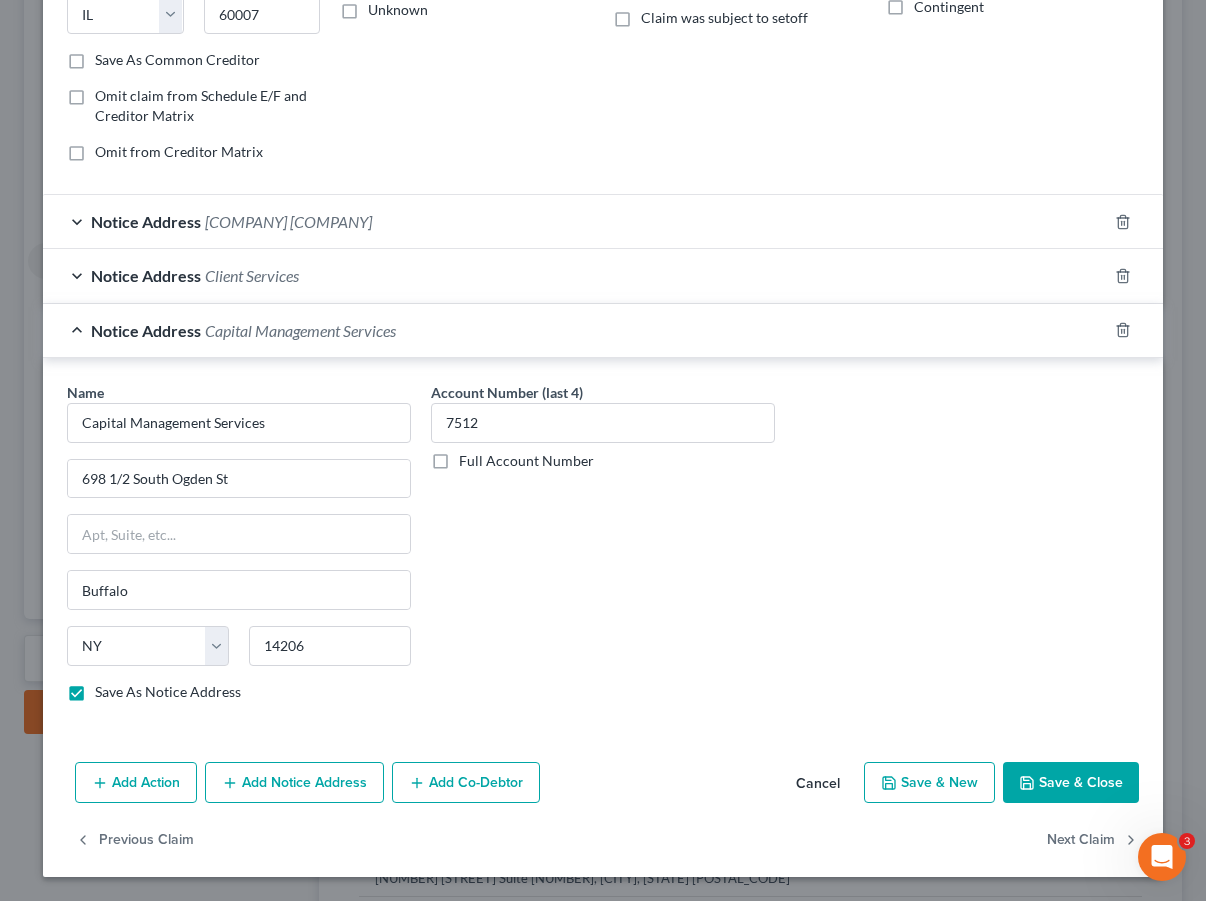 click on "Save & Close" at bounding box center (1071, 783) 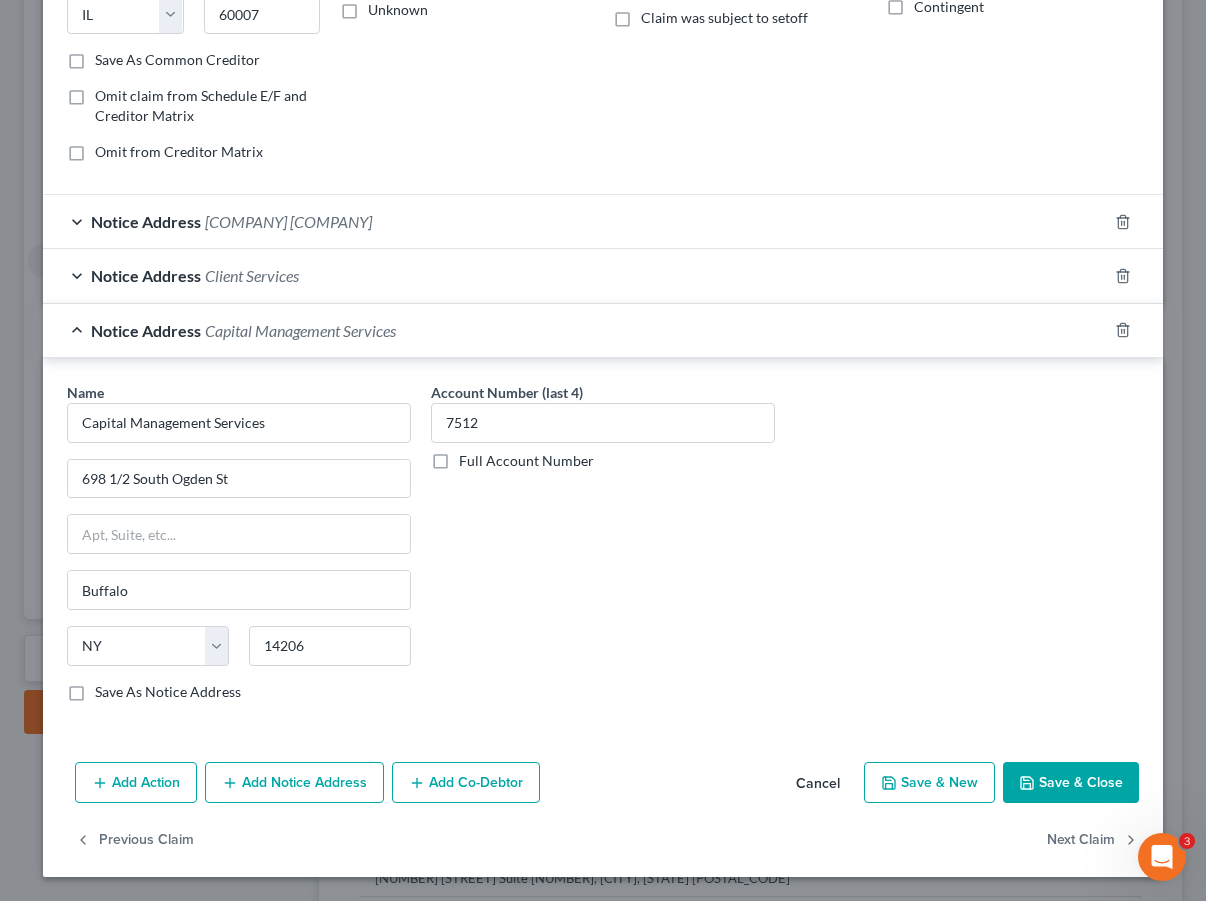 checkbox on "false" 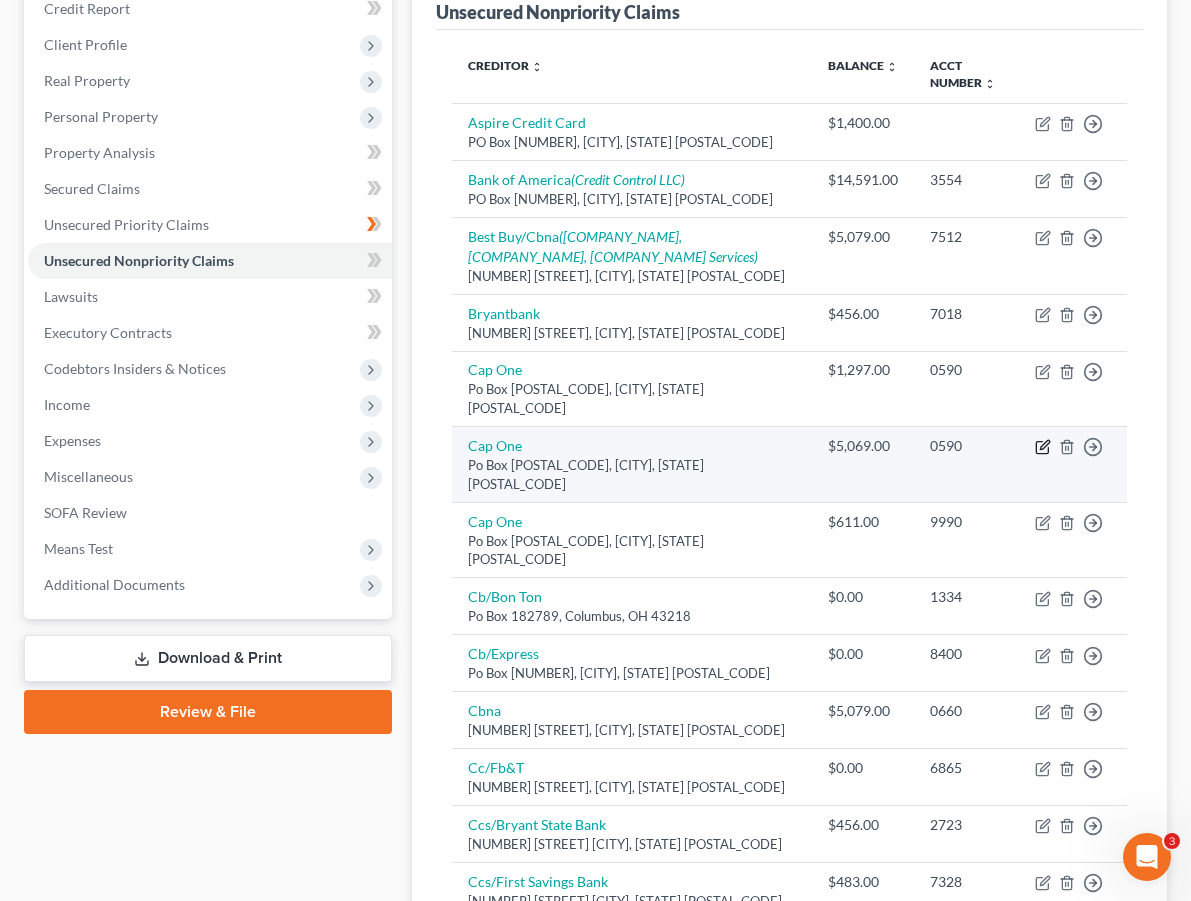 click 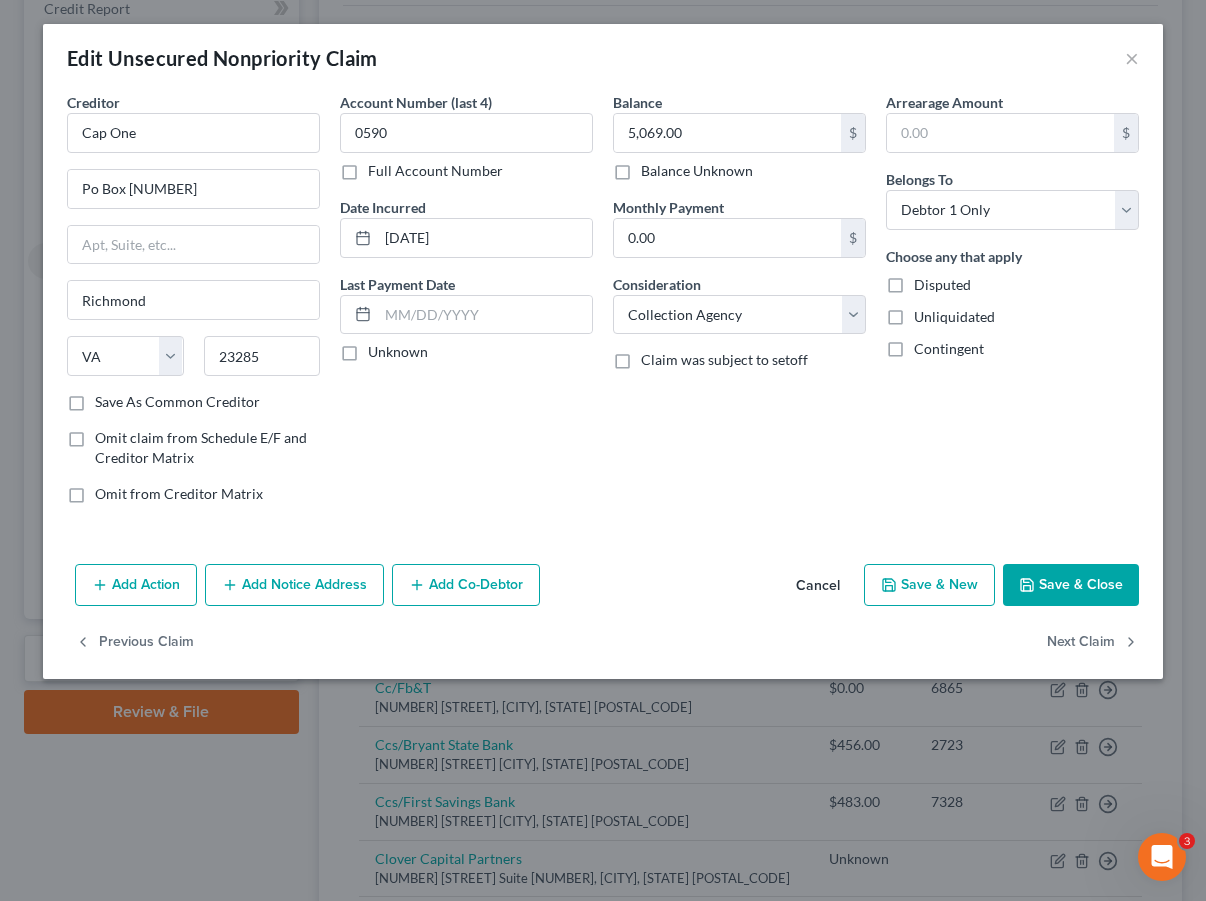click on "Add Notice Address" at bounding box center [294, 585] 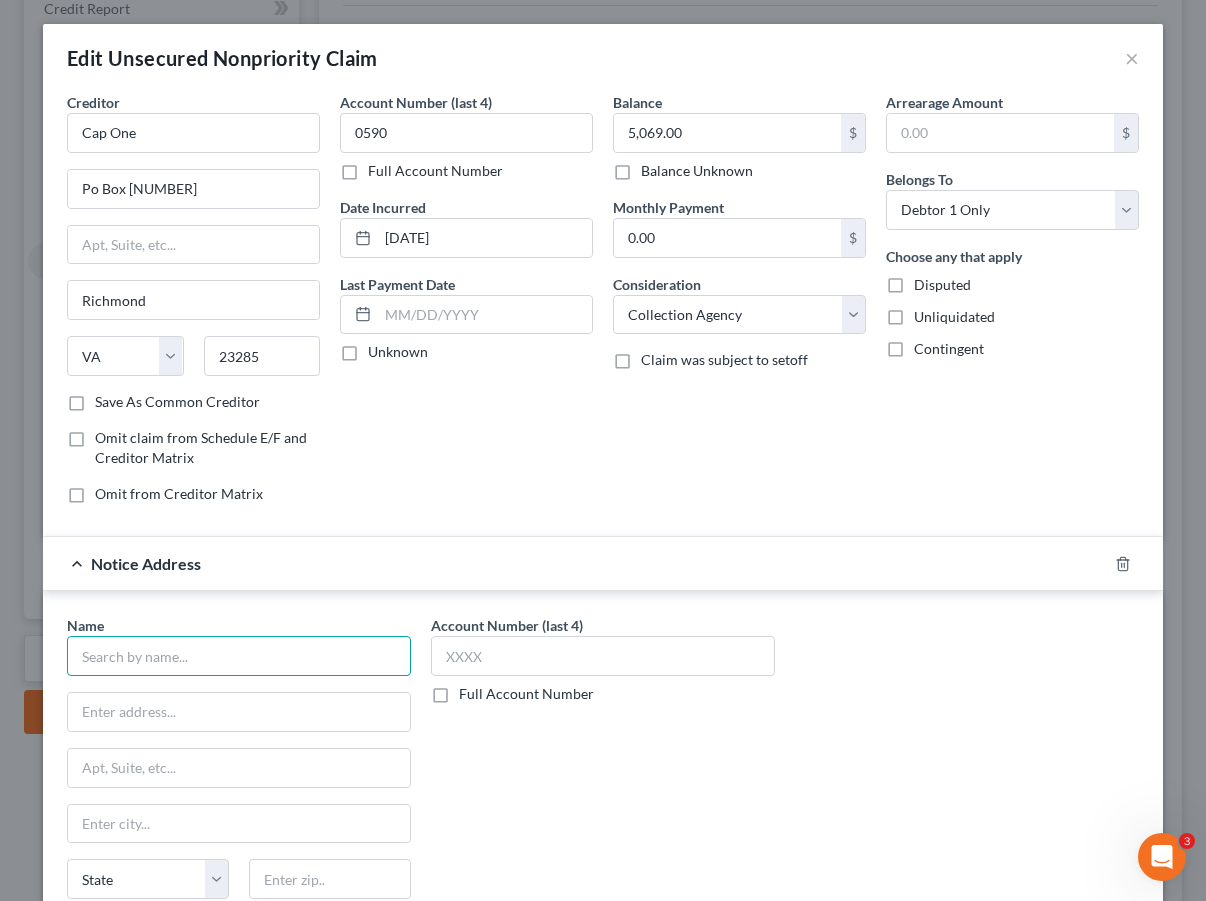 click at bounding box center (239, 656) 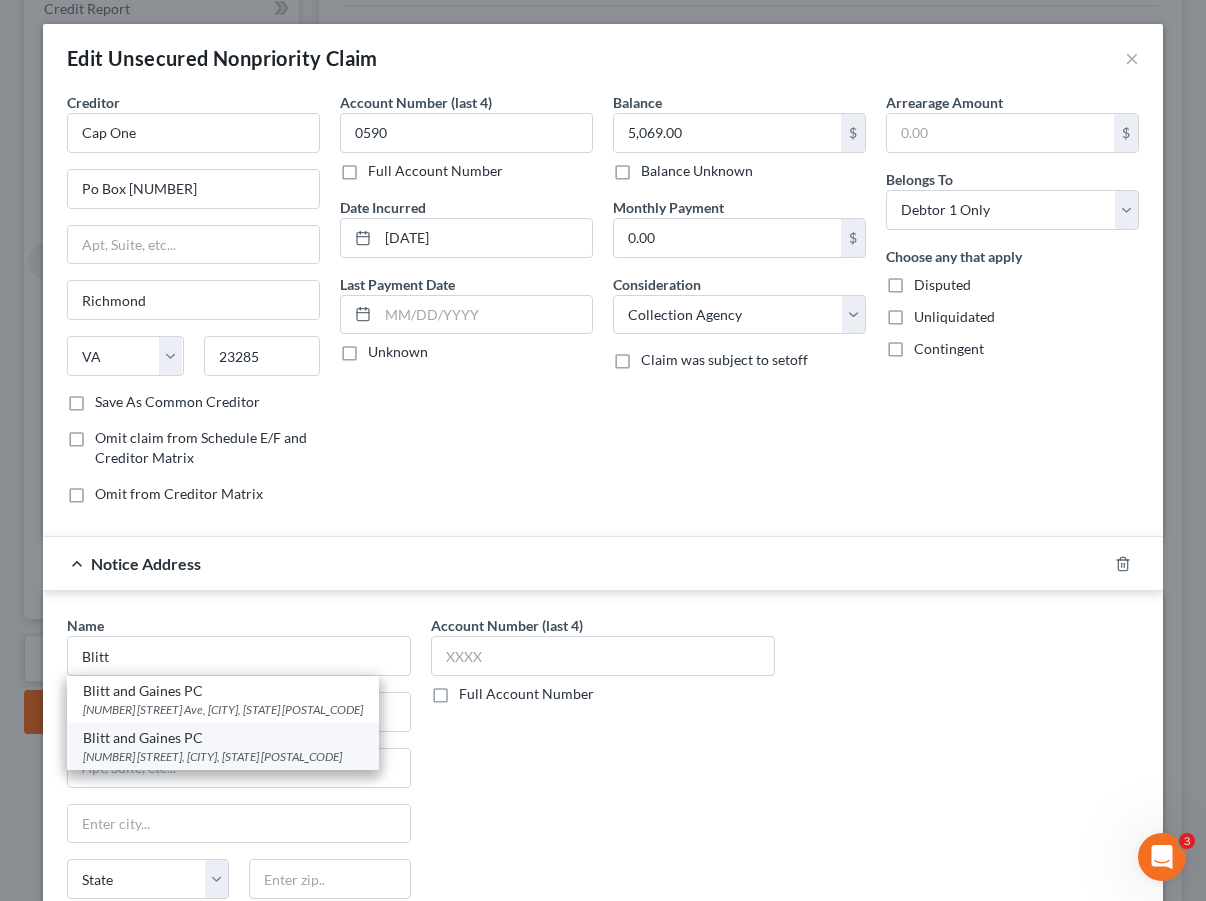 click on "Blitt and Gaines PC" at bounding box center (223, 738) 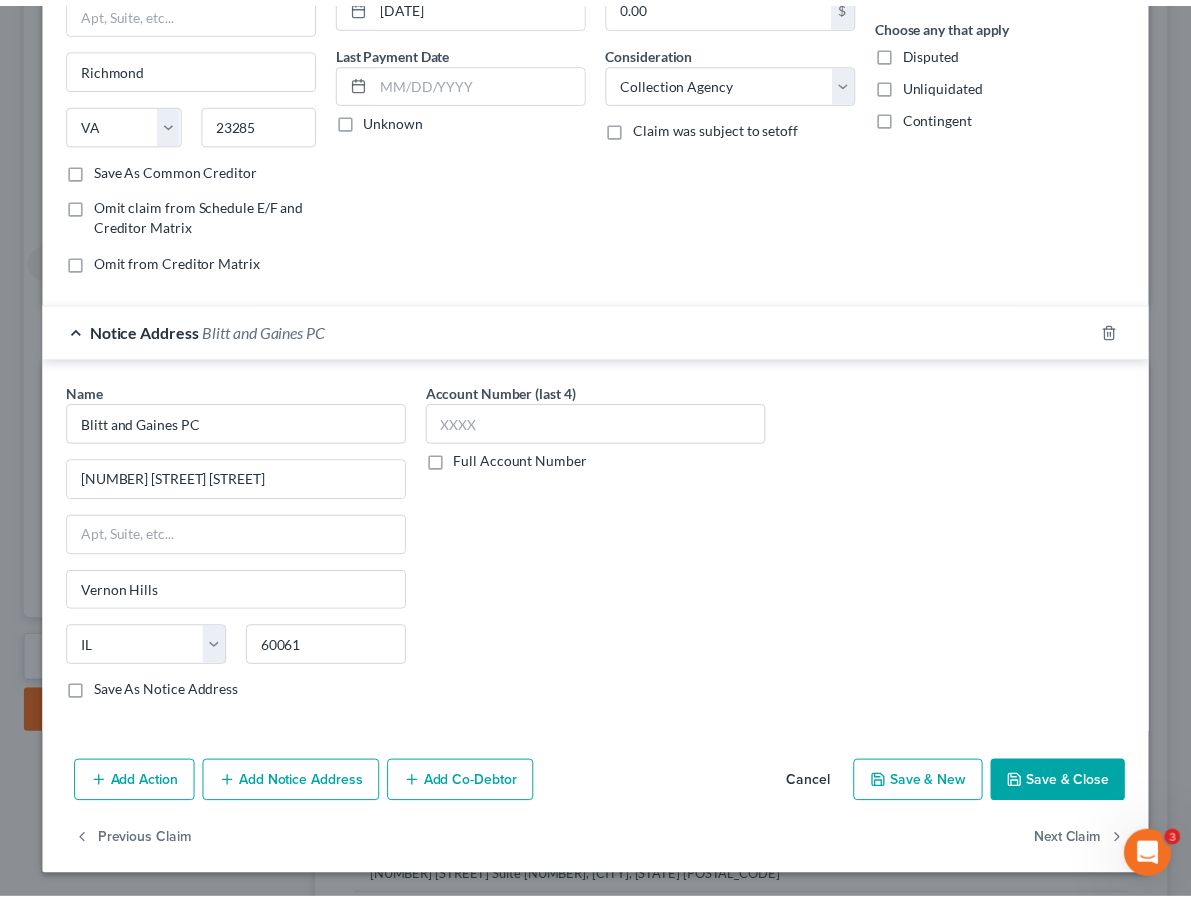 scroll, scrollTop: 277, scrollLeft: 0, axis: vertical 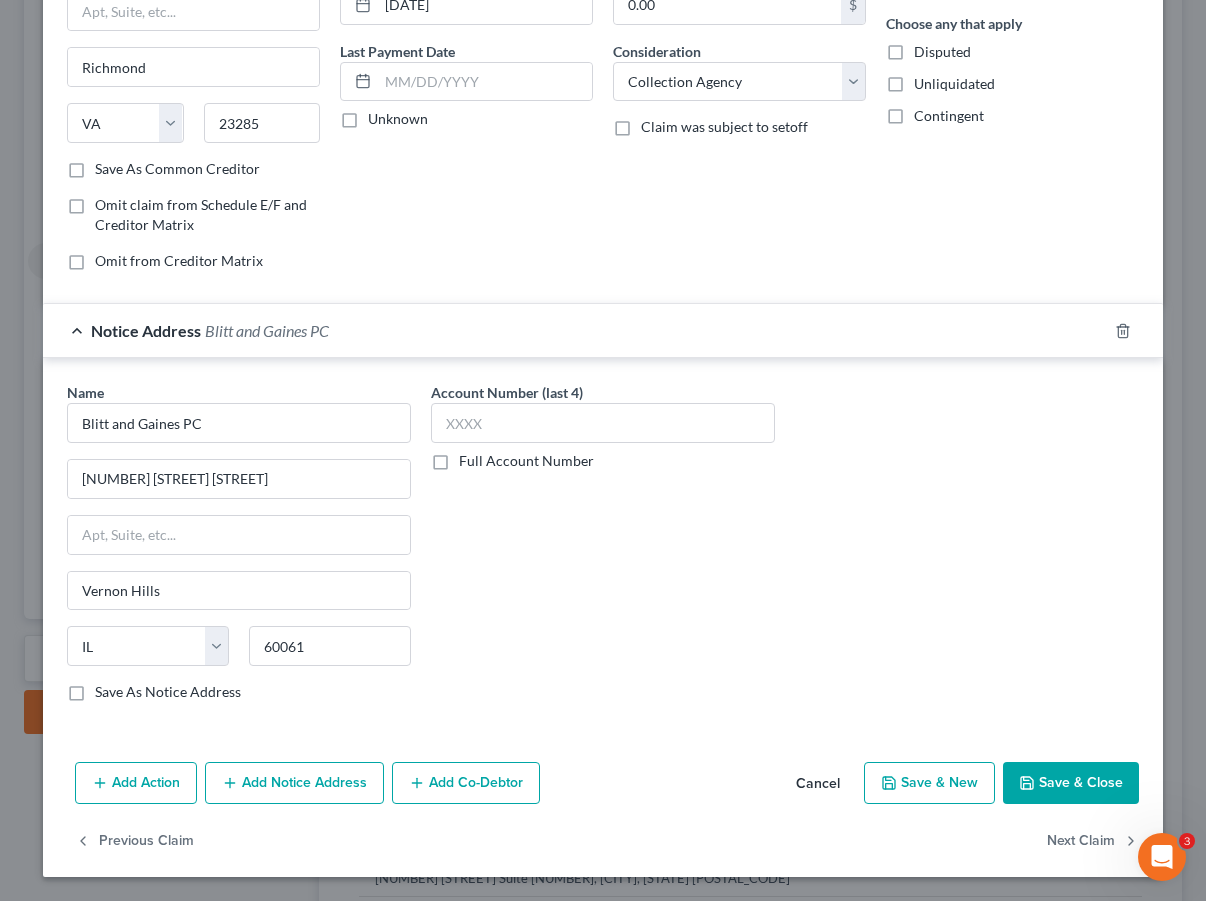 click on "Name
*
Blitt and Gaines PC                      775 Corporate Woods Parkway [CITY], State AL AK AR AZ CA CO CT DE DC FL GA GU HI ID IL IN IA KS KY LA ME MD MA MI MN MS MO MT NC ND NE NV NH NJ NM NY OH OK OR PA PR RI SC SD TN TX UT VI VA VT WA WV WI WY [POSTAL_CODE] Save As Notice Address" at bounding box center (239, 550) 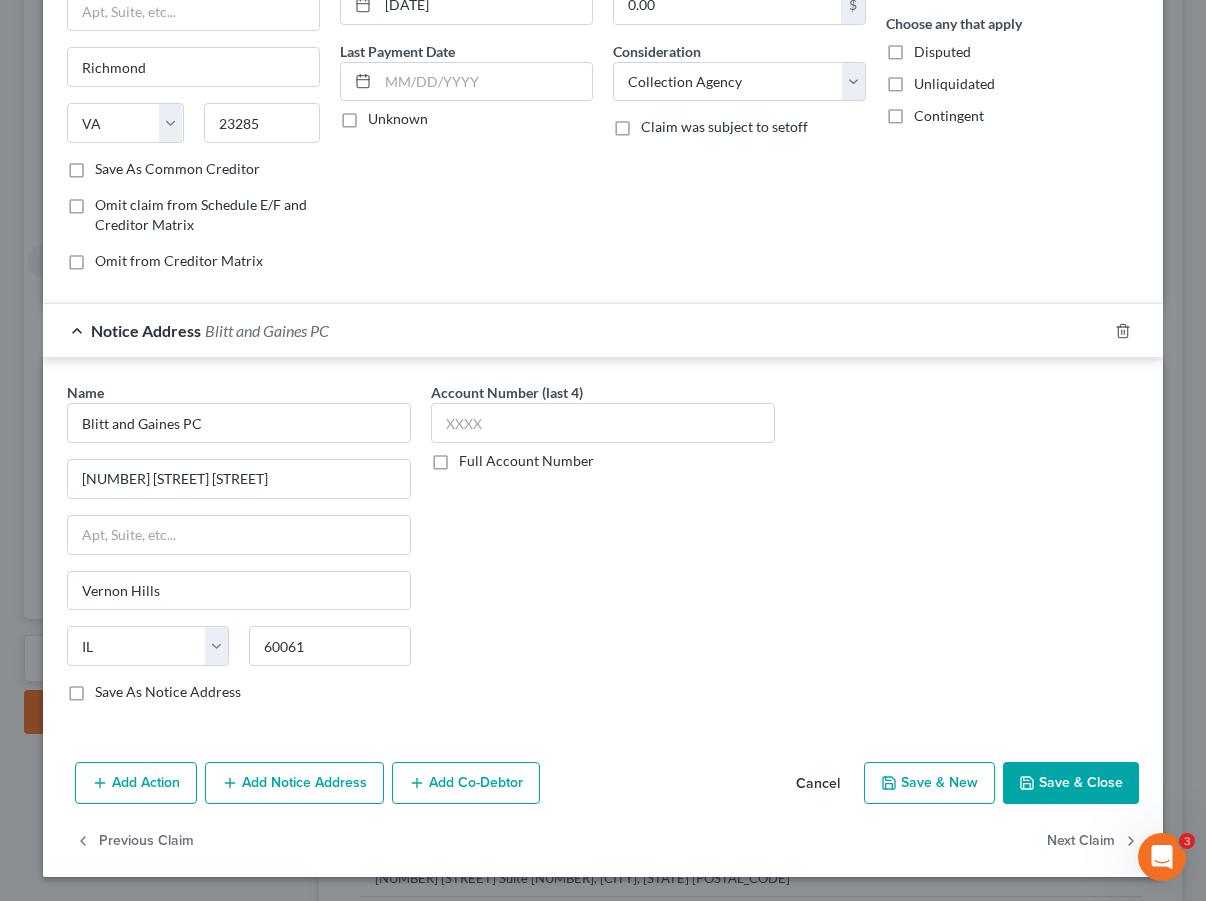 click on "Save As Notice Address" at bounding box center [168, 692] 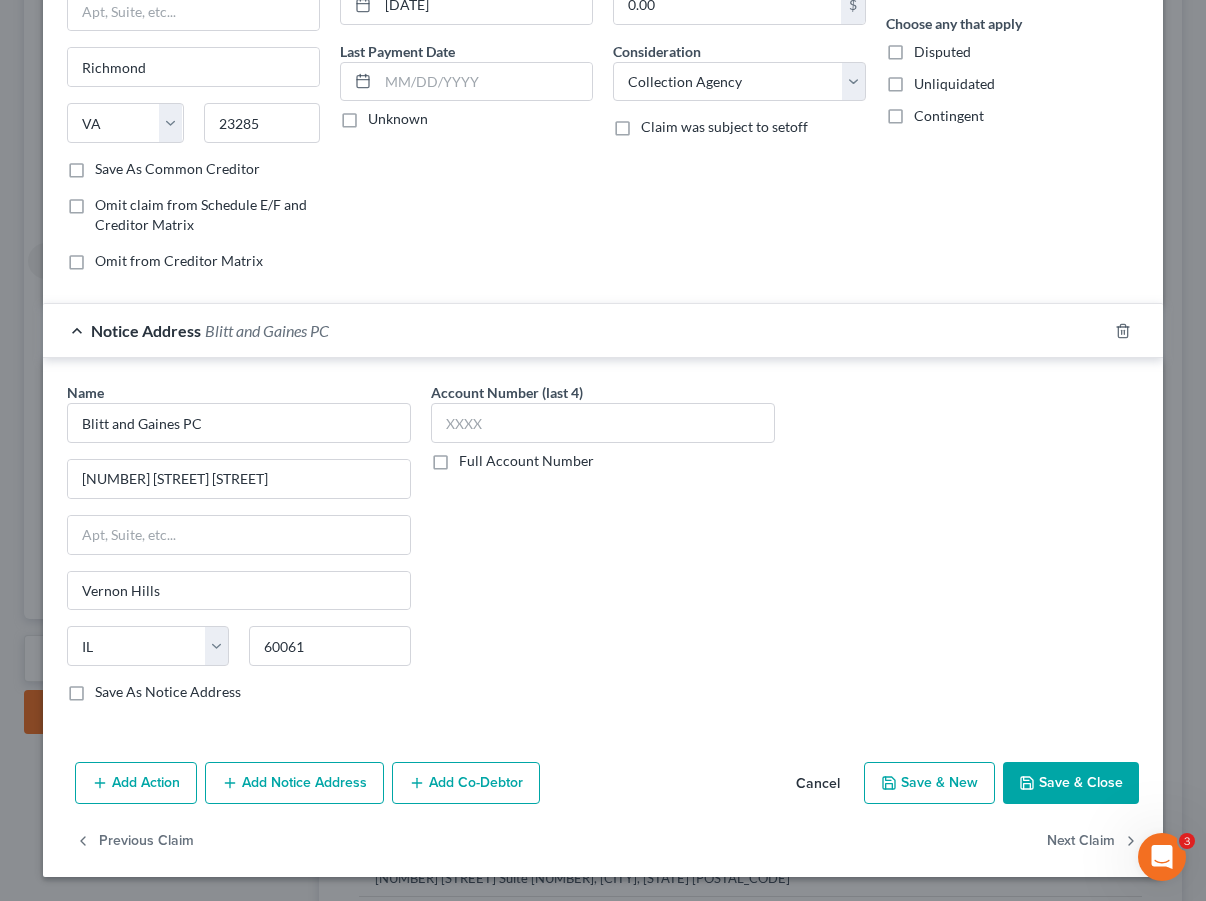 click on "Save As Notice Address" at bounding box center (109, 688) 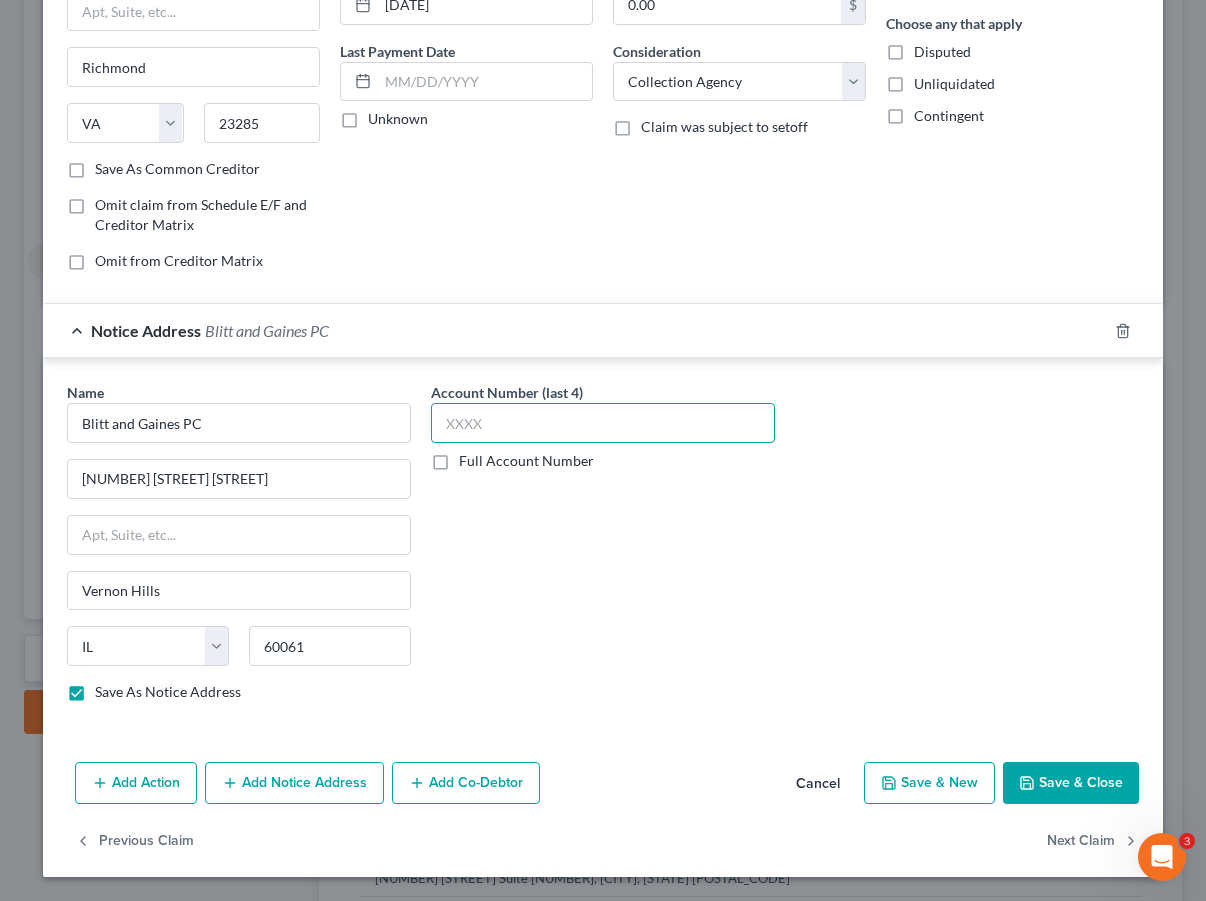click at bounding box center (603, 423) 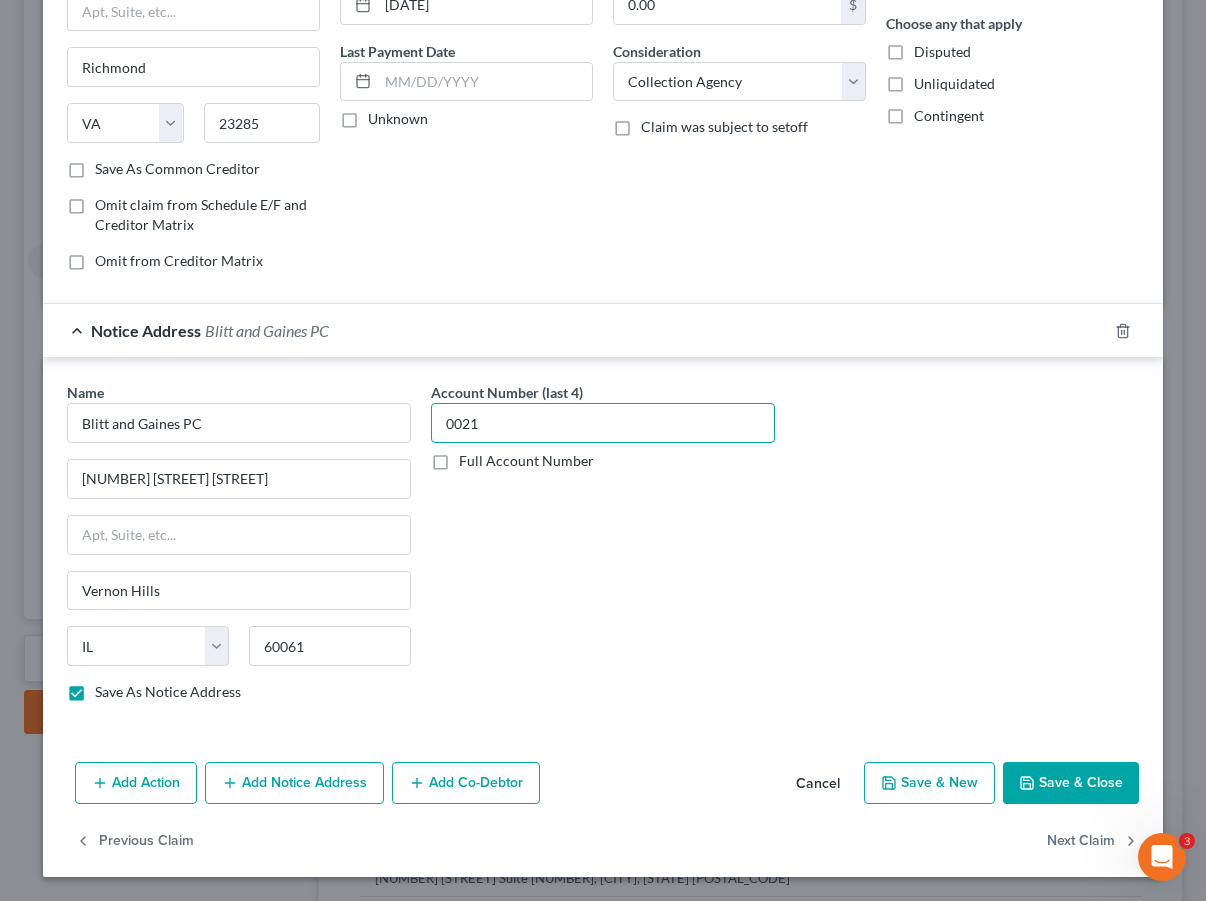 type on "0021" 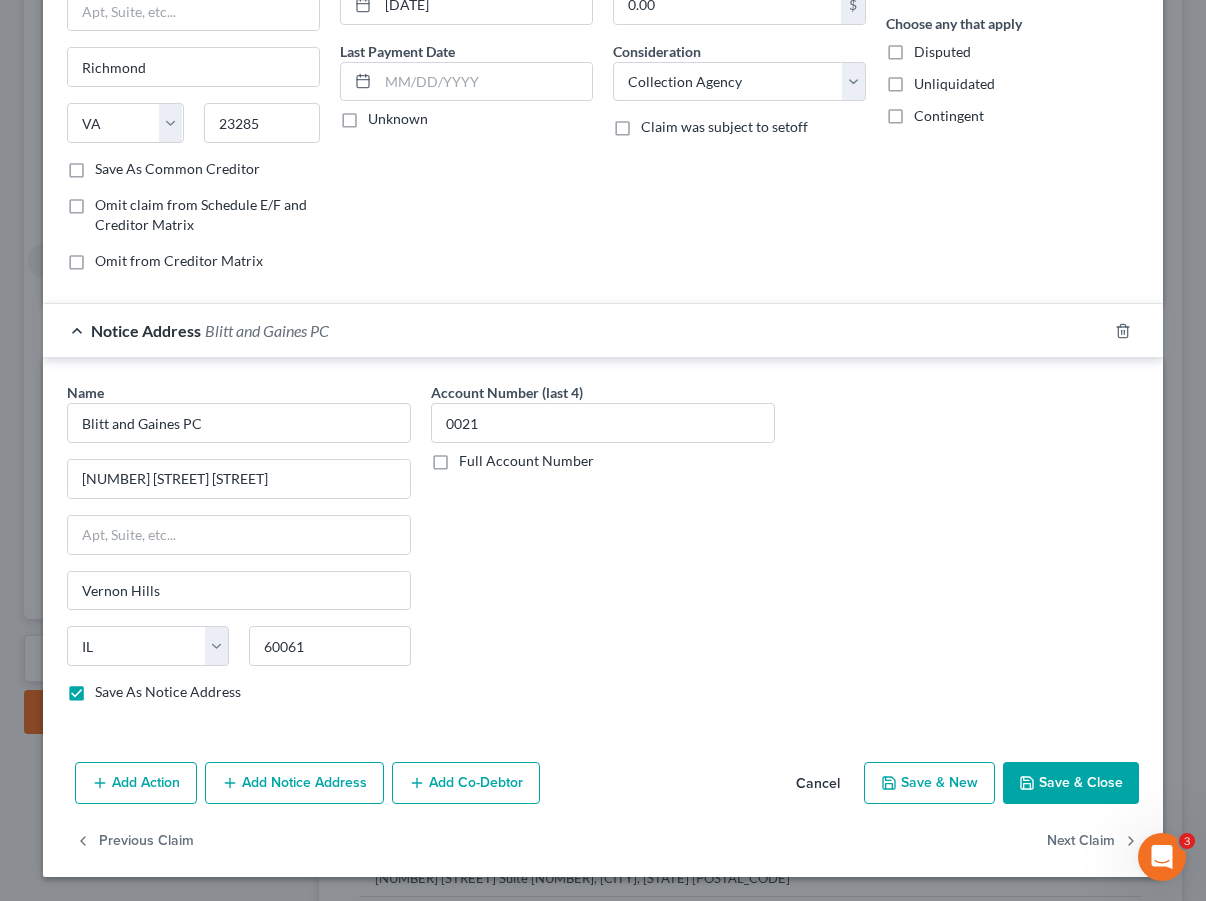 click on "Save & Close" at bounding box center [1071, 783] 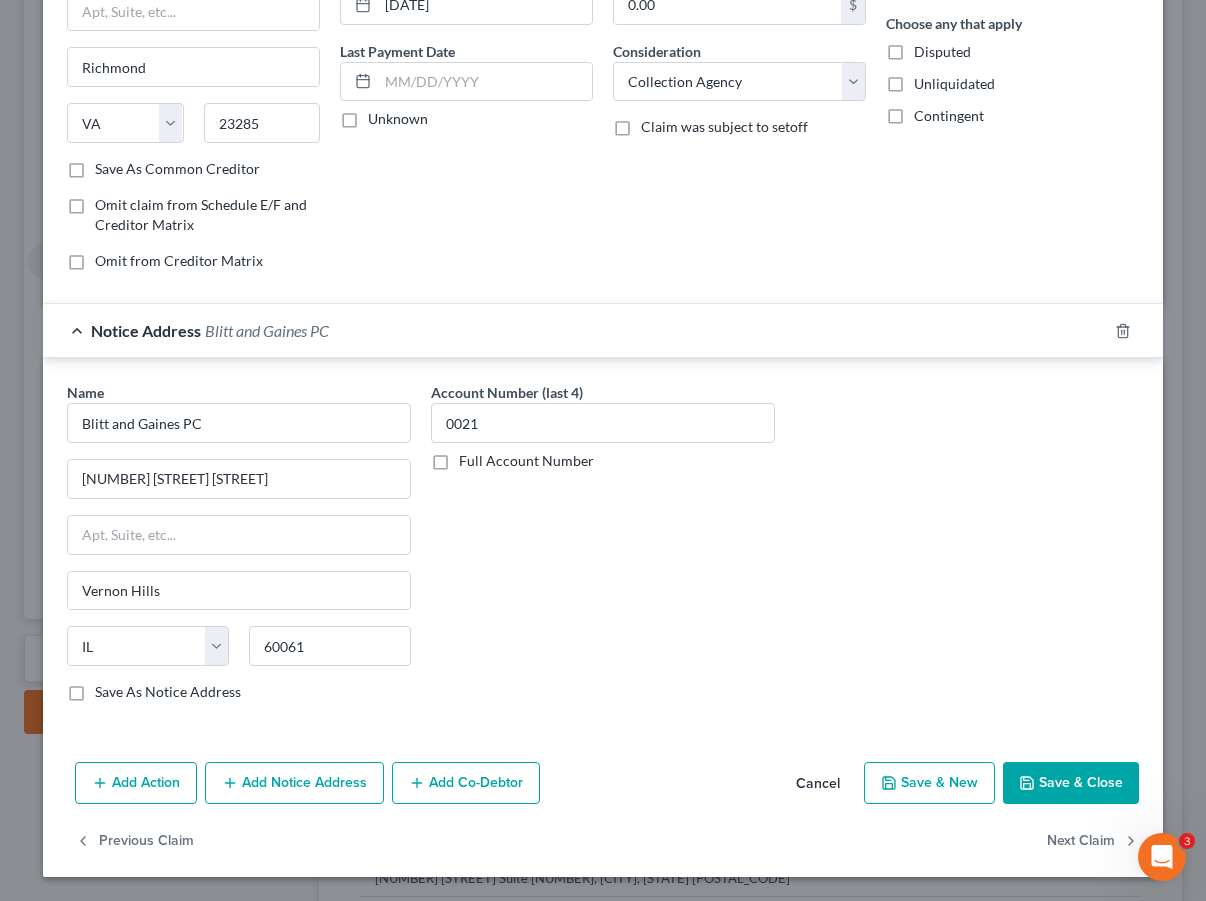 checkbox on "false" 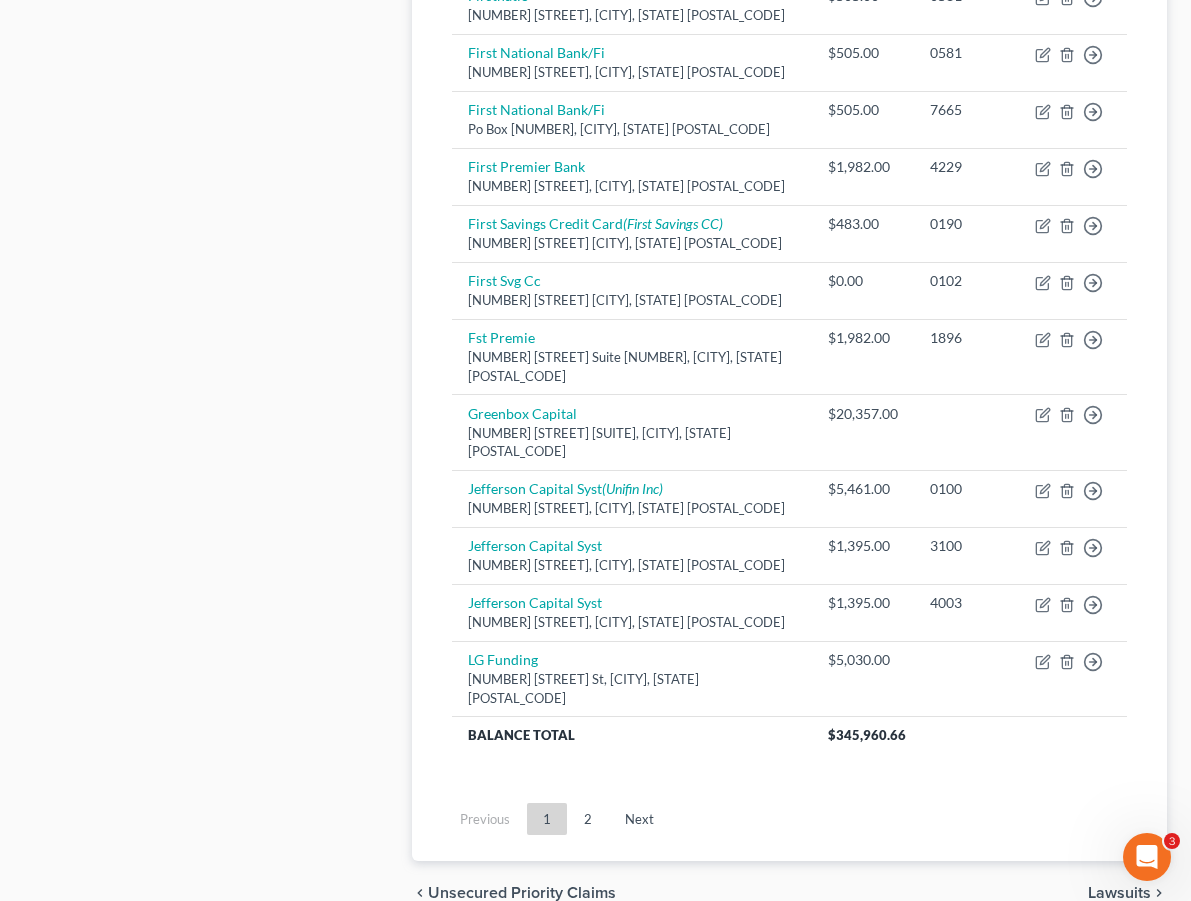 scroll, scrollTop: 1613, scrollLeft: 0, axis: vertical 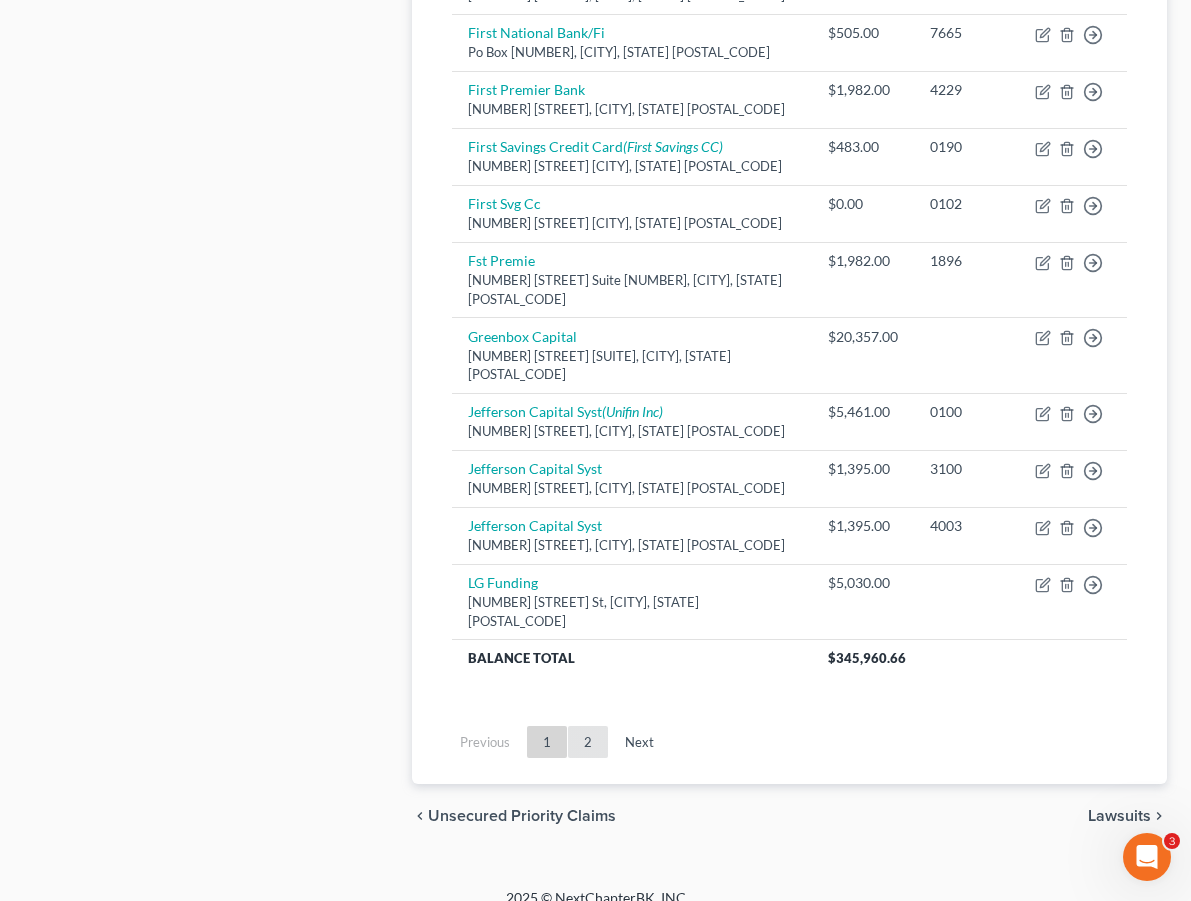 click on "2" at bounding box center (588, 742) 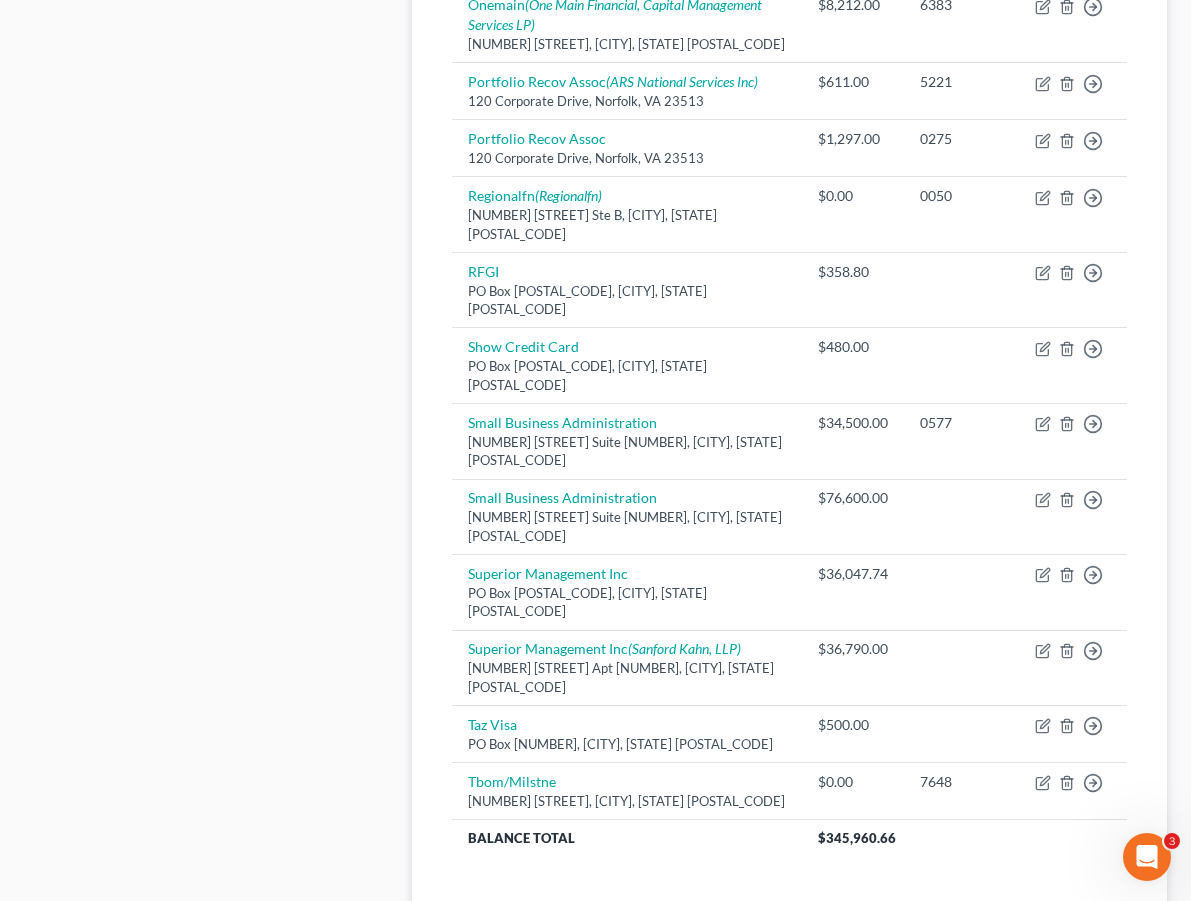scroll, scrollTop: 1190, scrollLeft: 0, axis: vertical 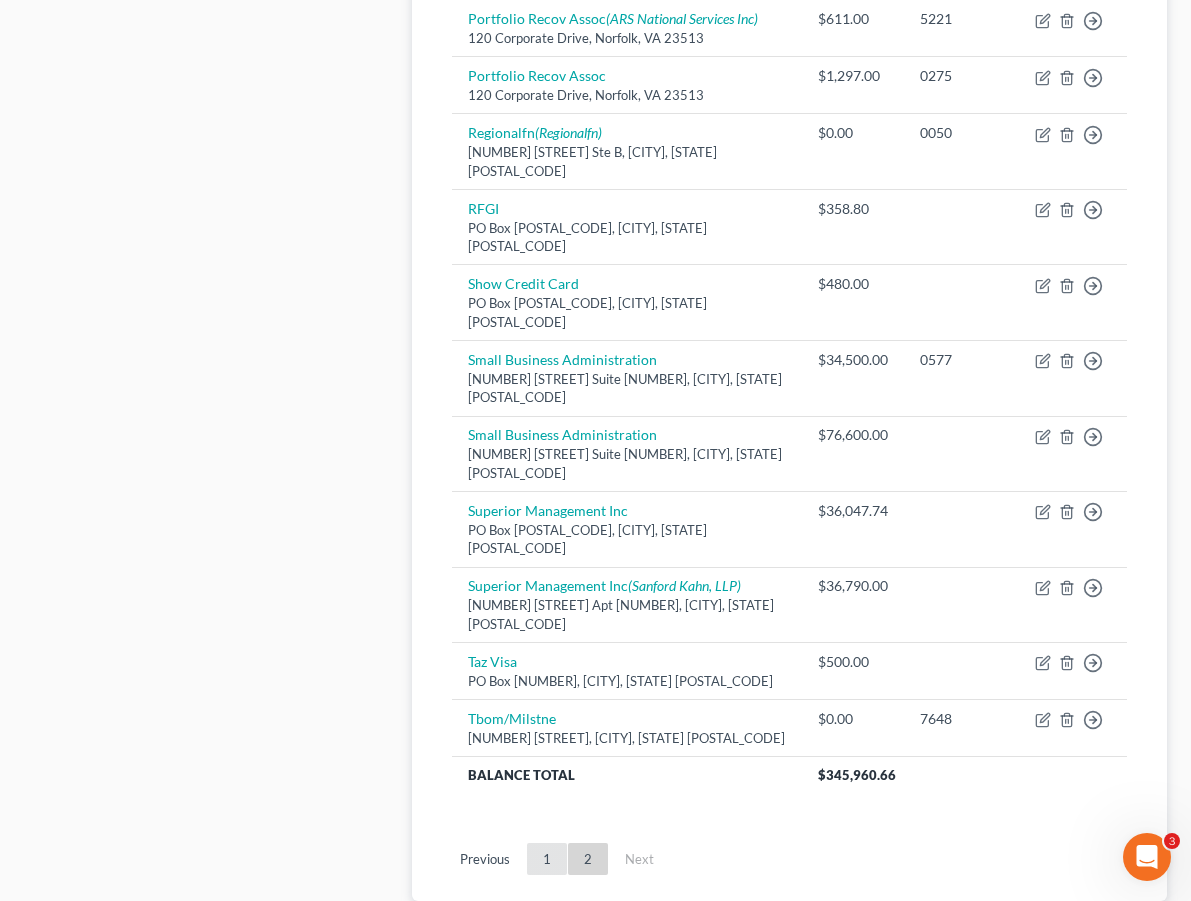 click on "1" at bounding box center (547, 859) 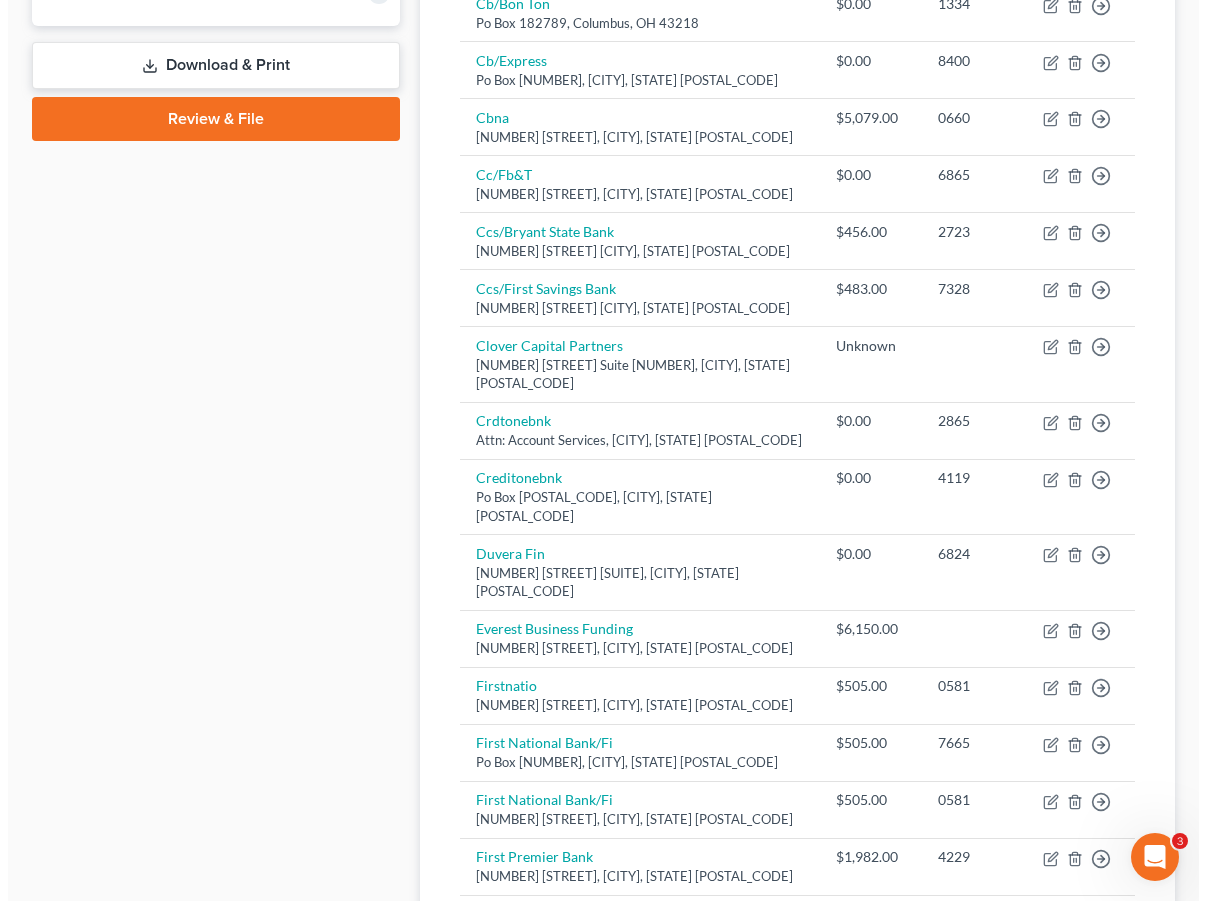 scroll, scrollTop: 149, scrollLeft: 0, axis: vertical 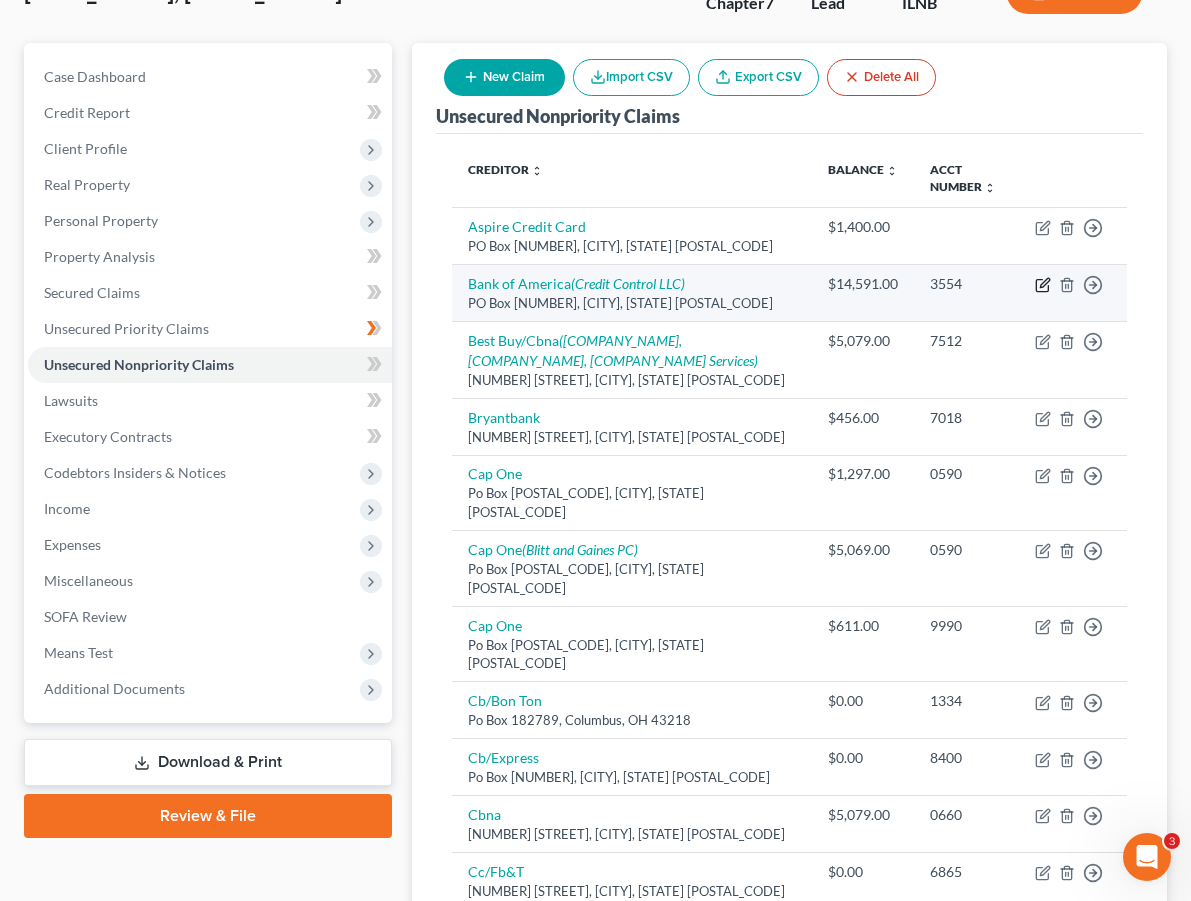 click 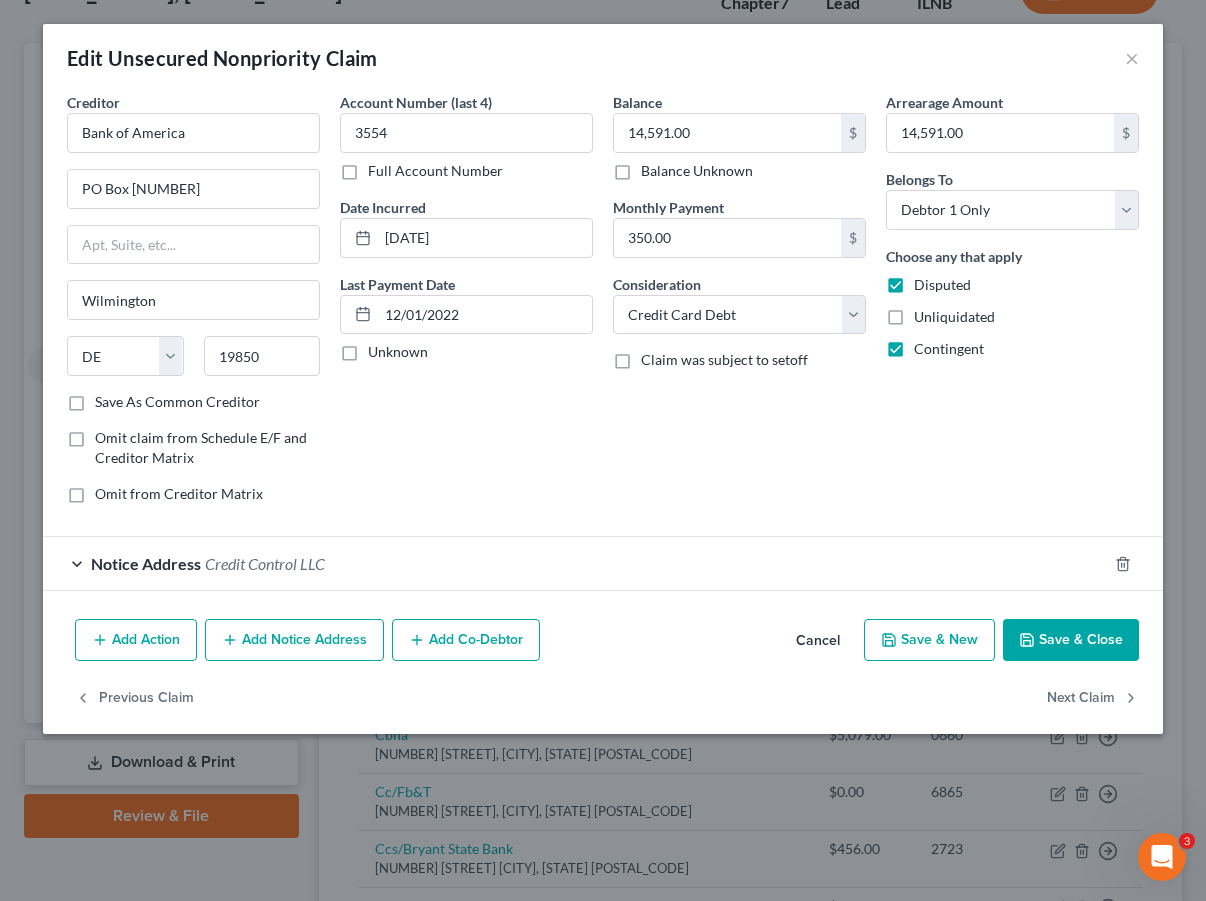 click on "Add Notice Address" at bounding box center [294, 640] 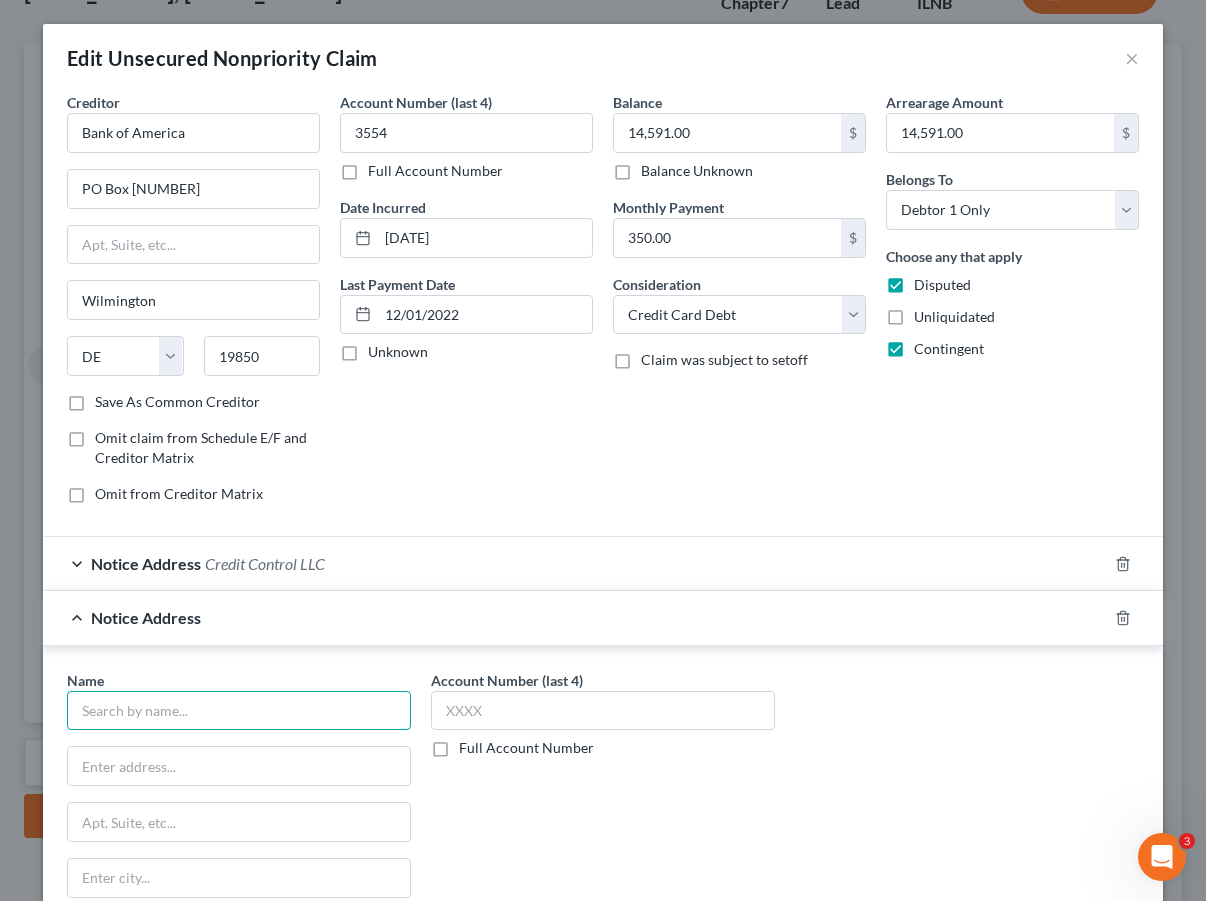 click at bounding box center [239, 711] 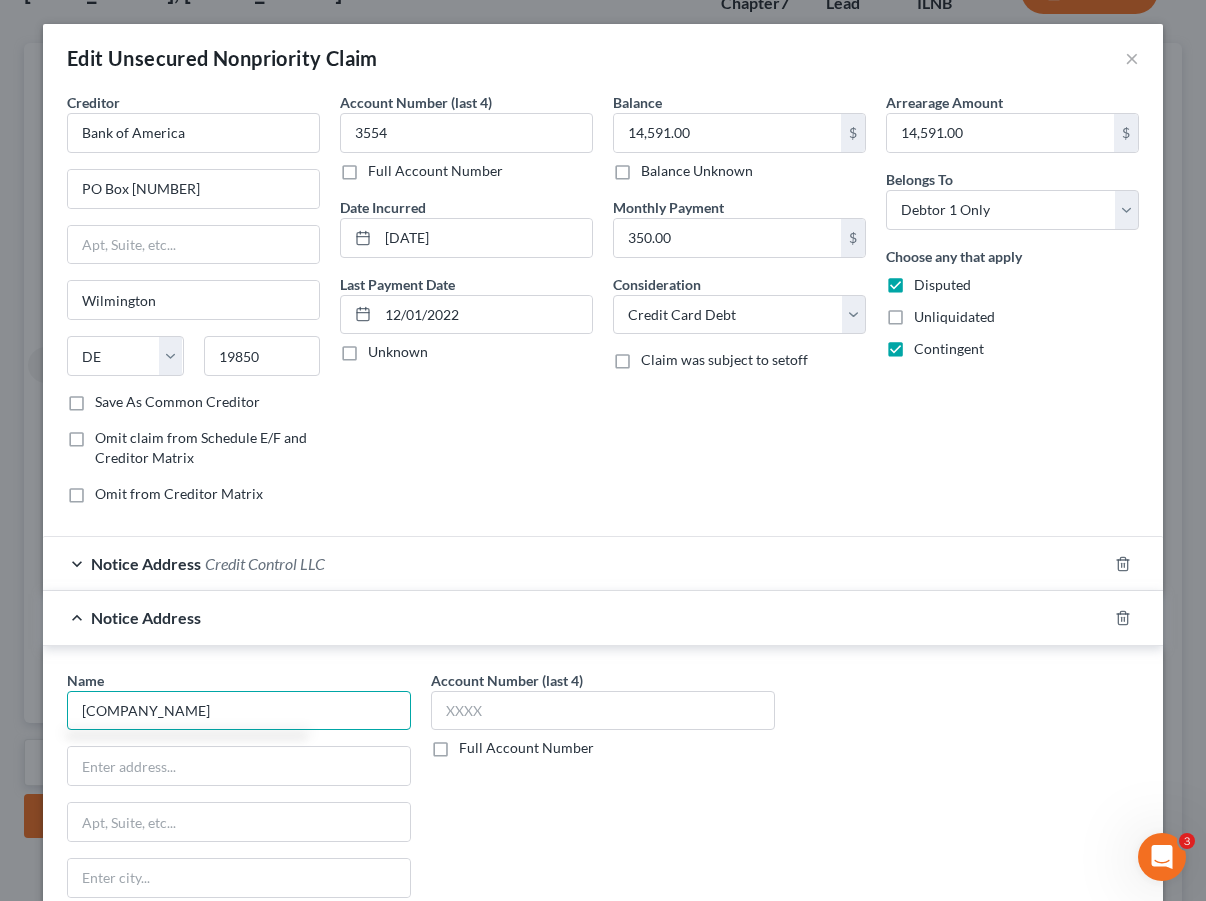 type on "[COMPANY_NAME]" 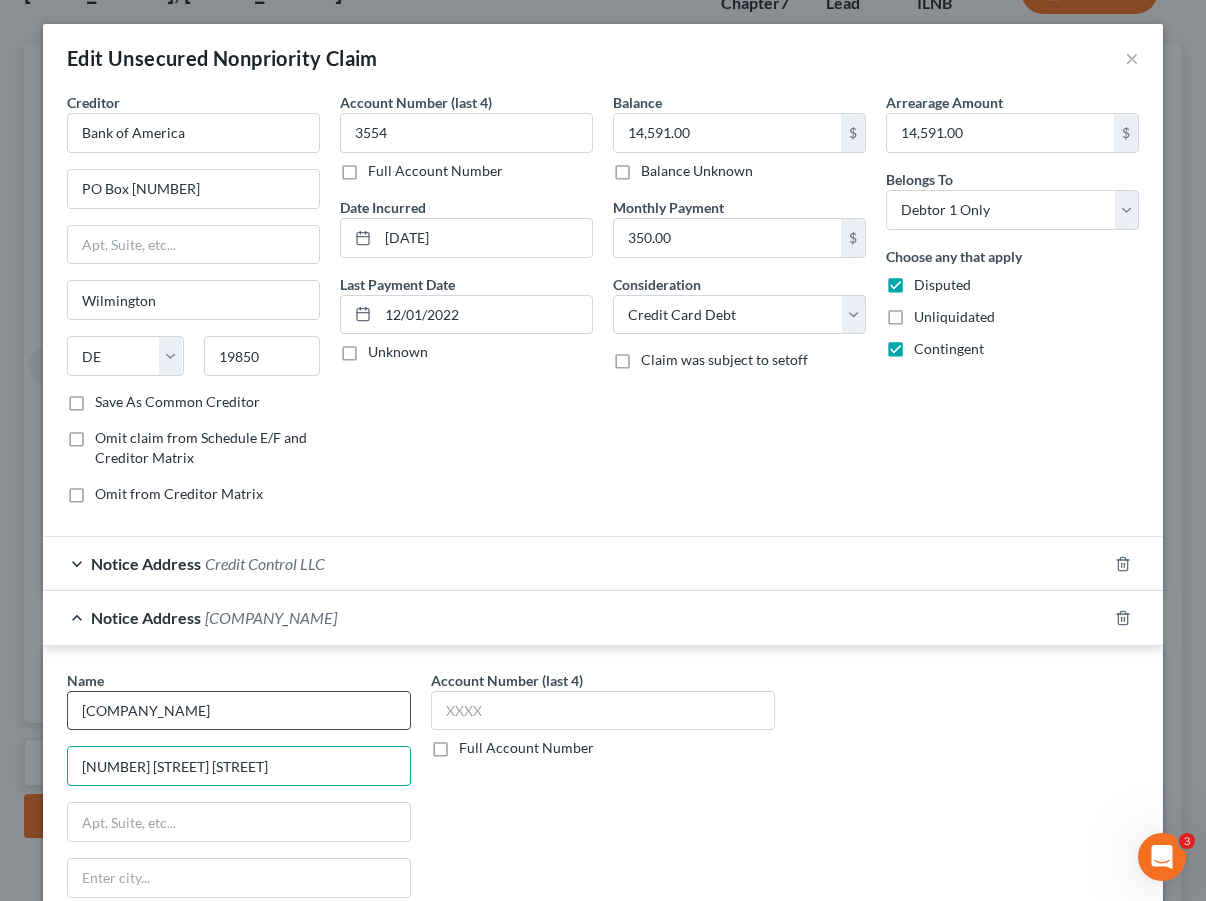 type on "[NUMBER] [STREET] [STREET]" 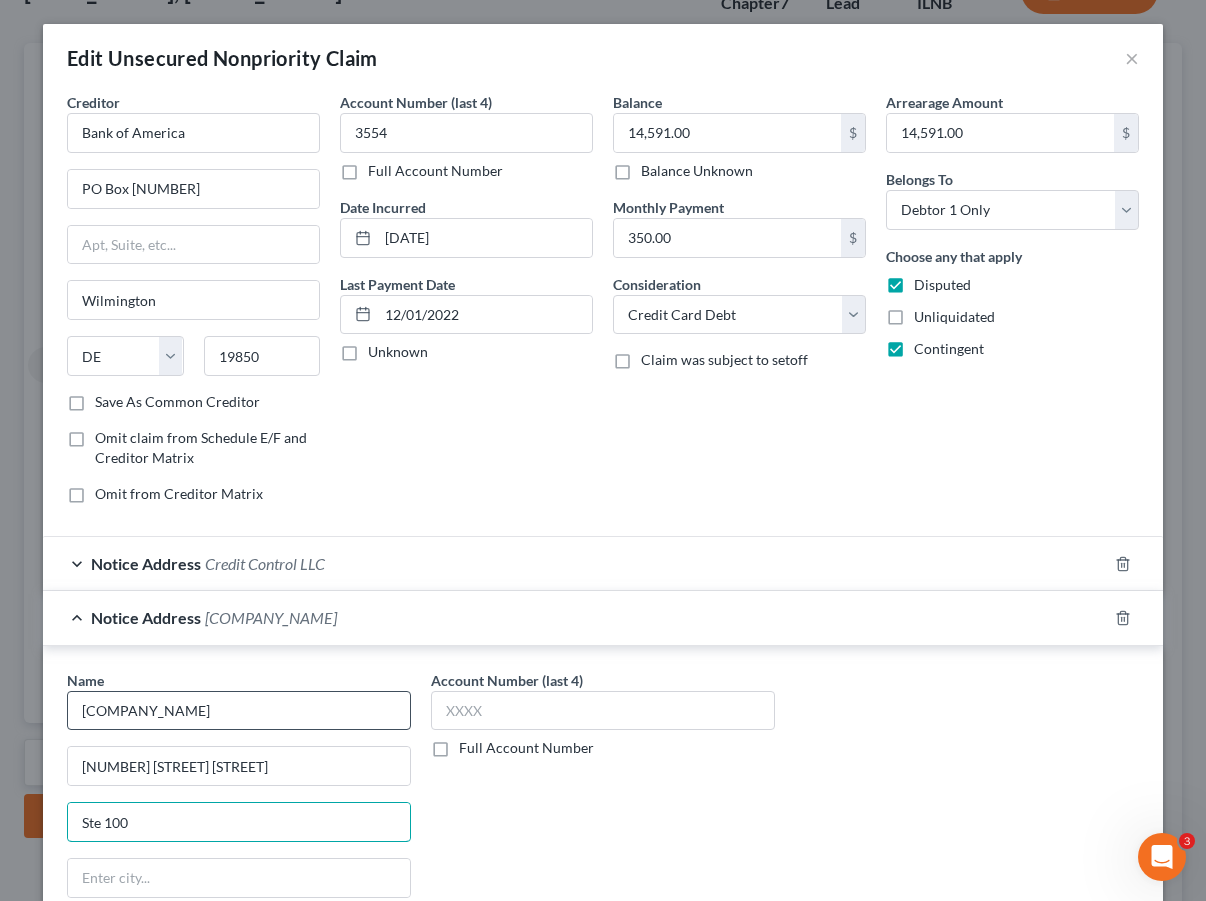 type on "Ste 100" 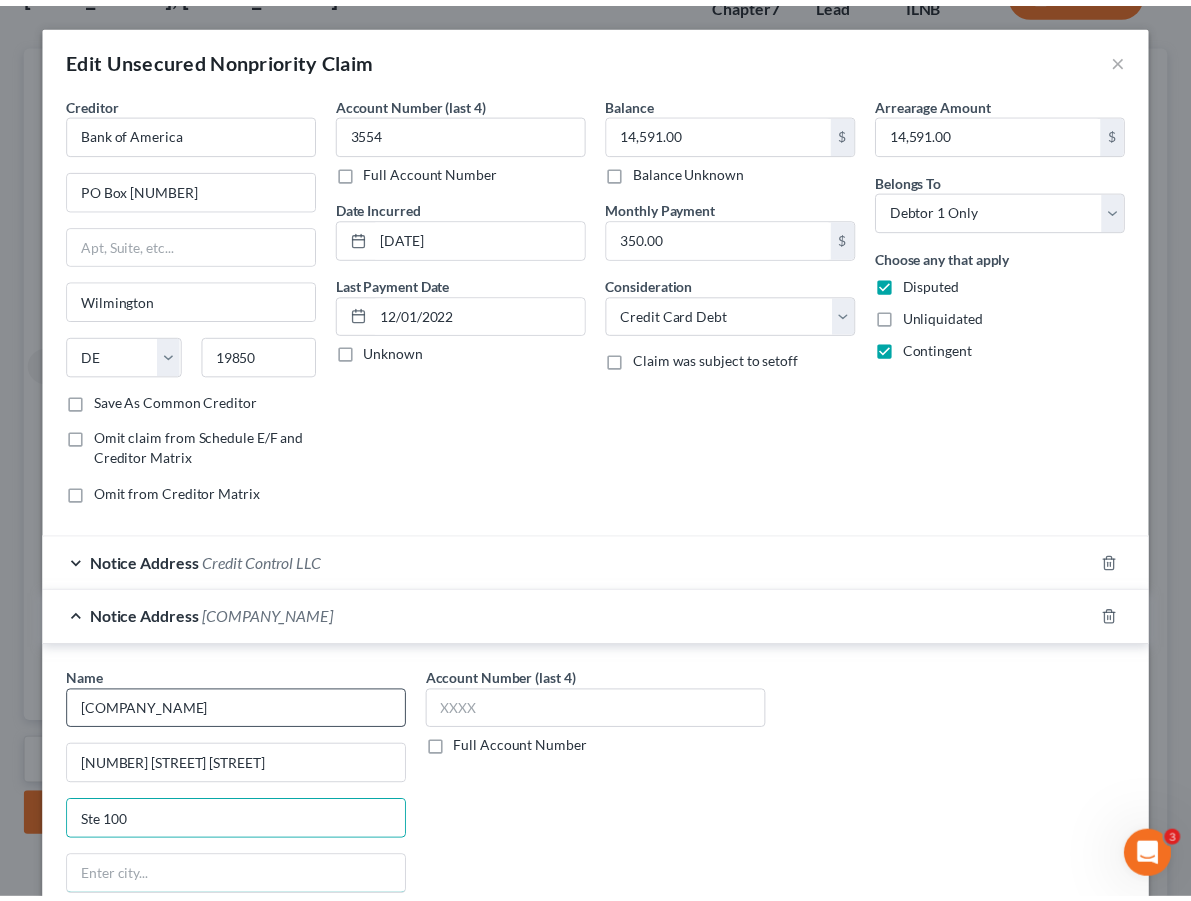 scroll, scrollTop: 359, scrollLeft: 0, axis: vertical 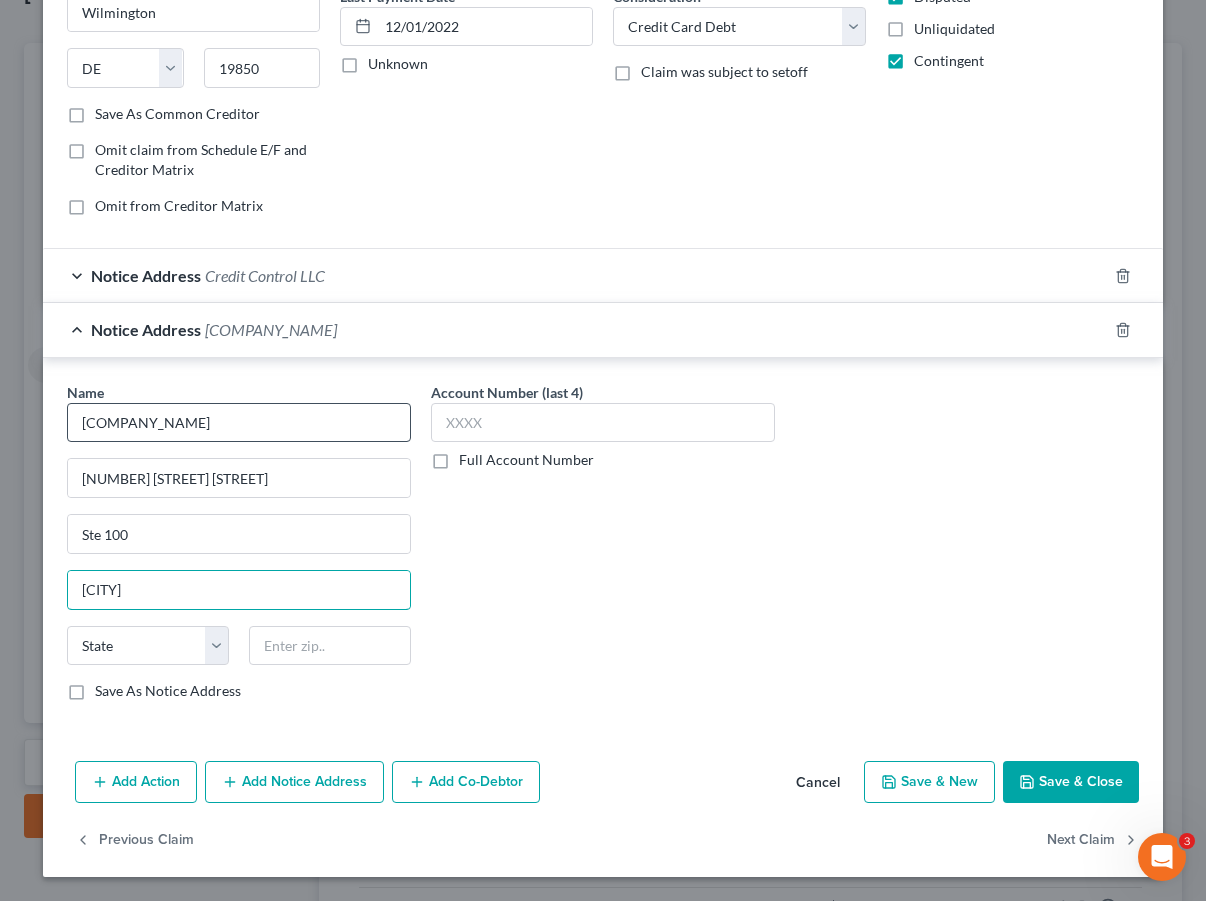 type on "[CITY]" 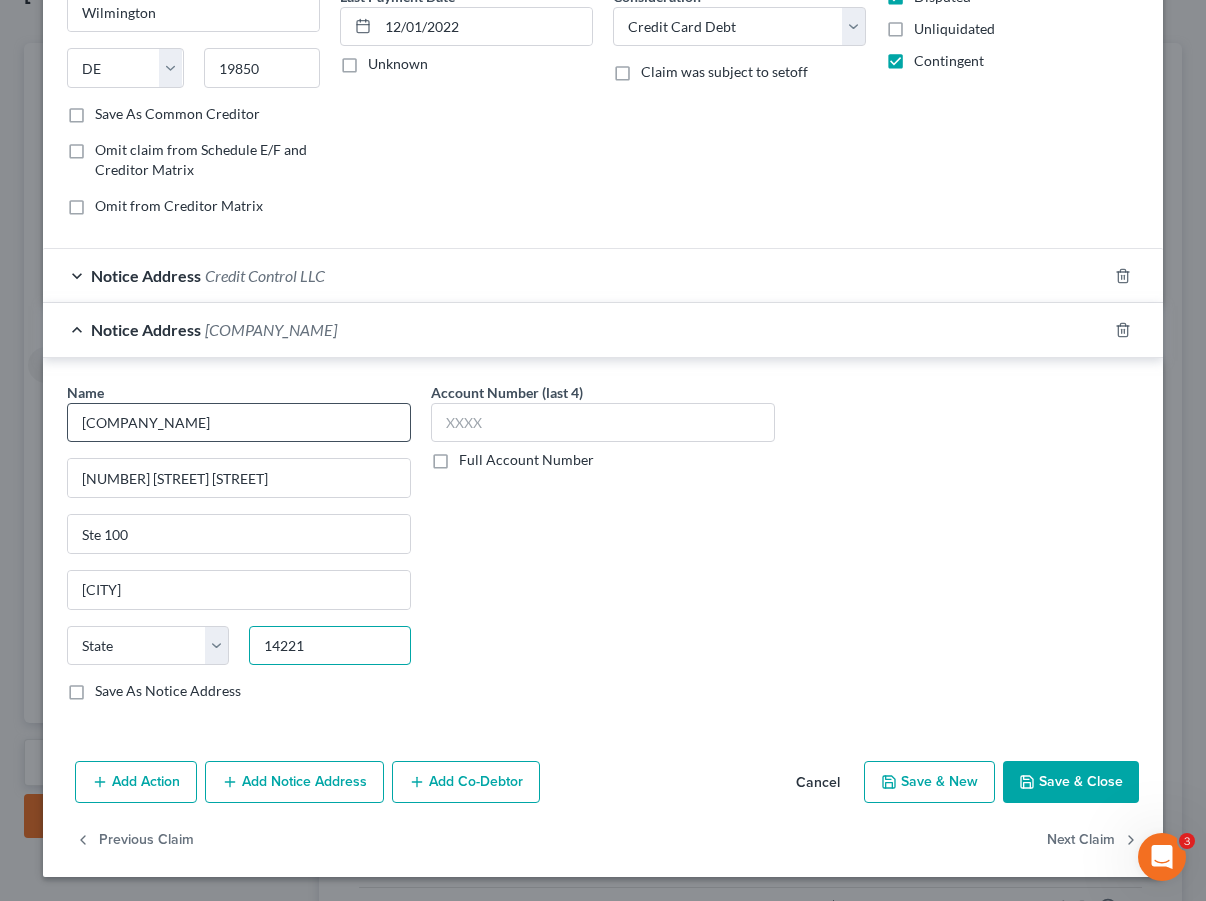 type on "14221" 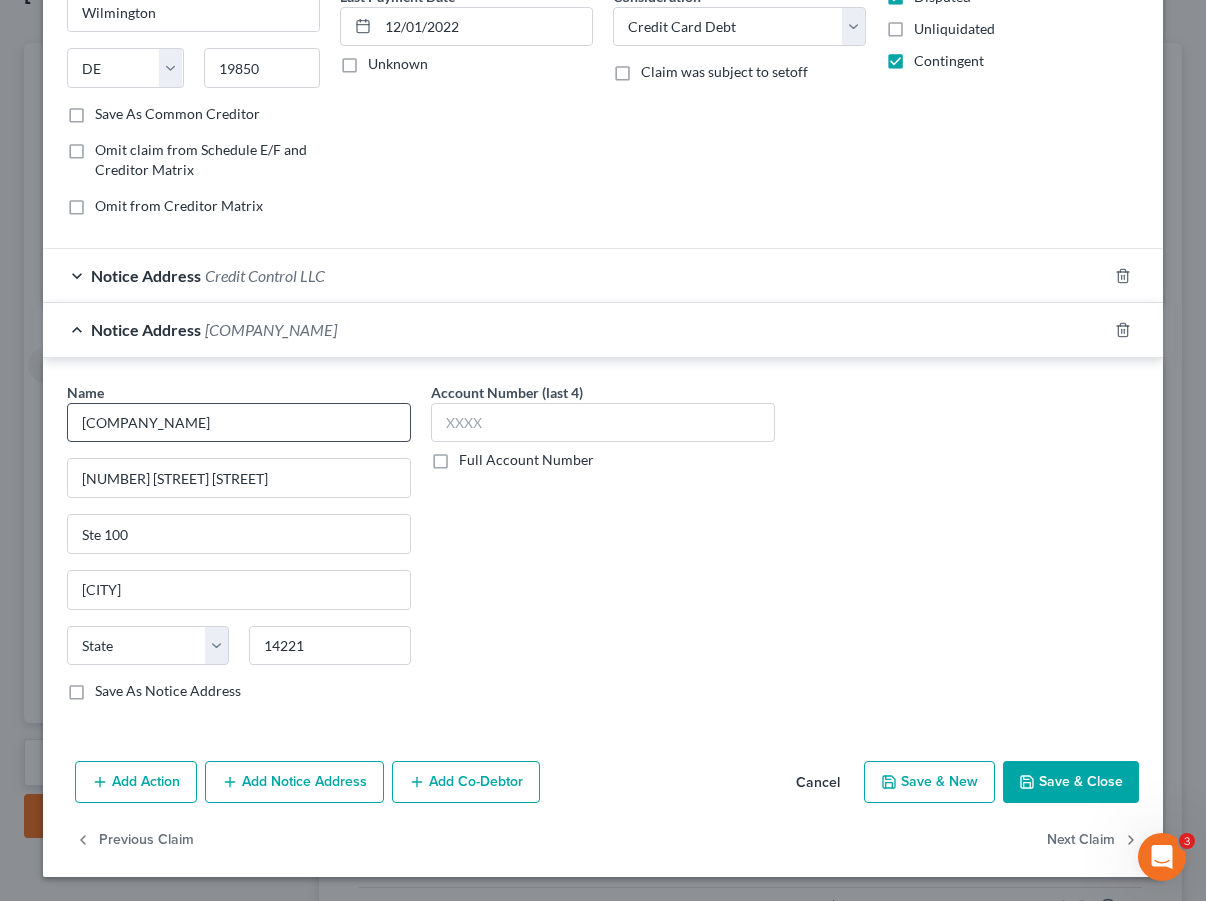 type on "Buffalo" 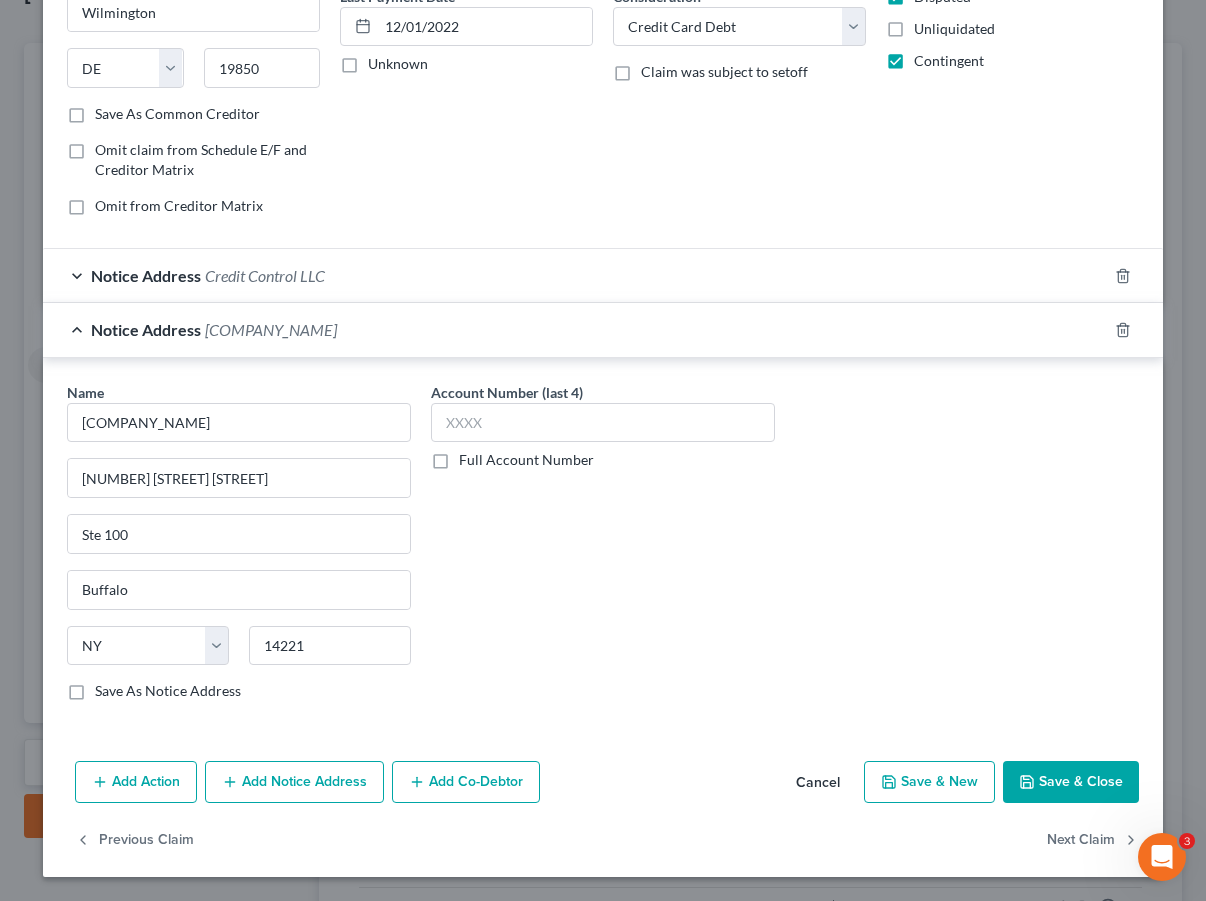click on "Save As Notice Address" at bounding box center (168, 691) 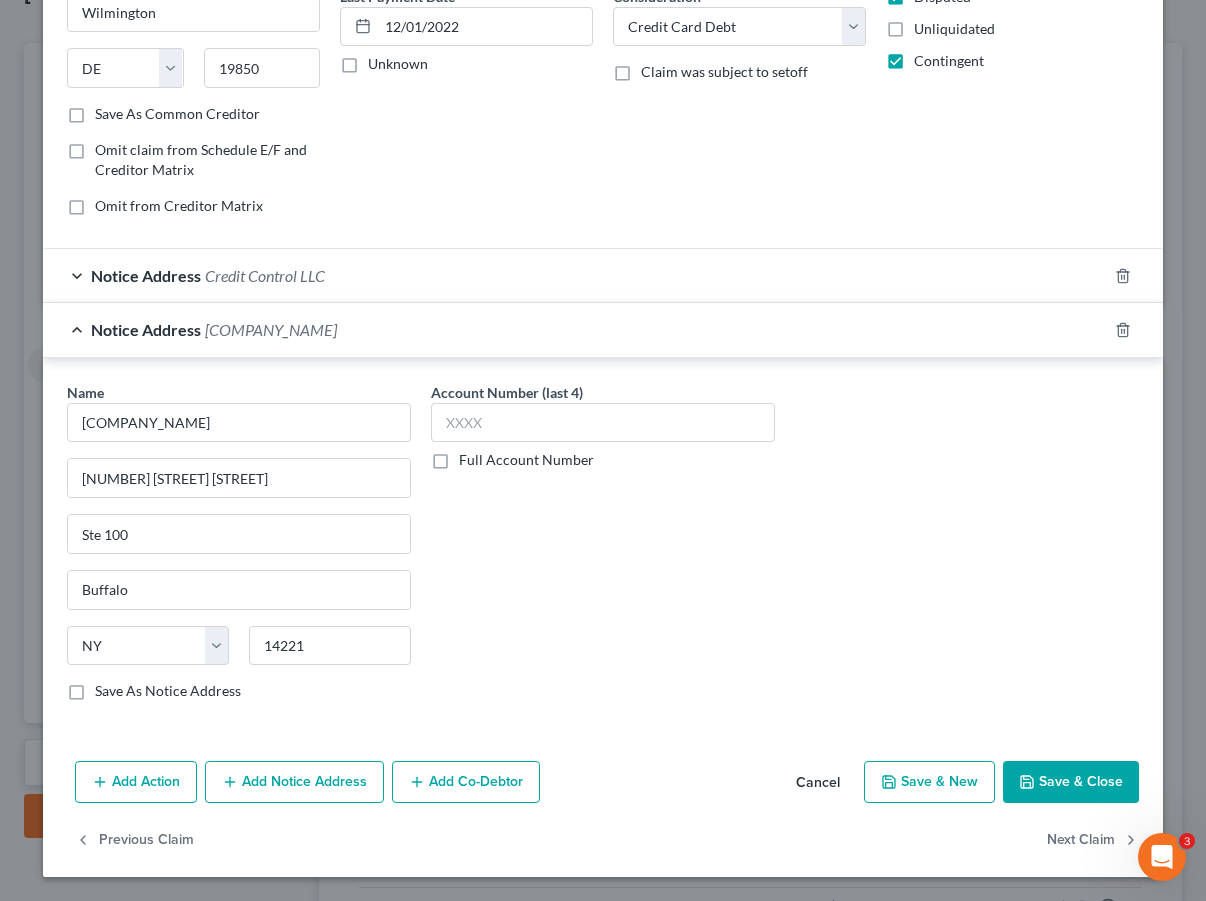 click on "Save As Notice Address" at bounding box center [109, 687] 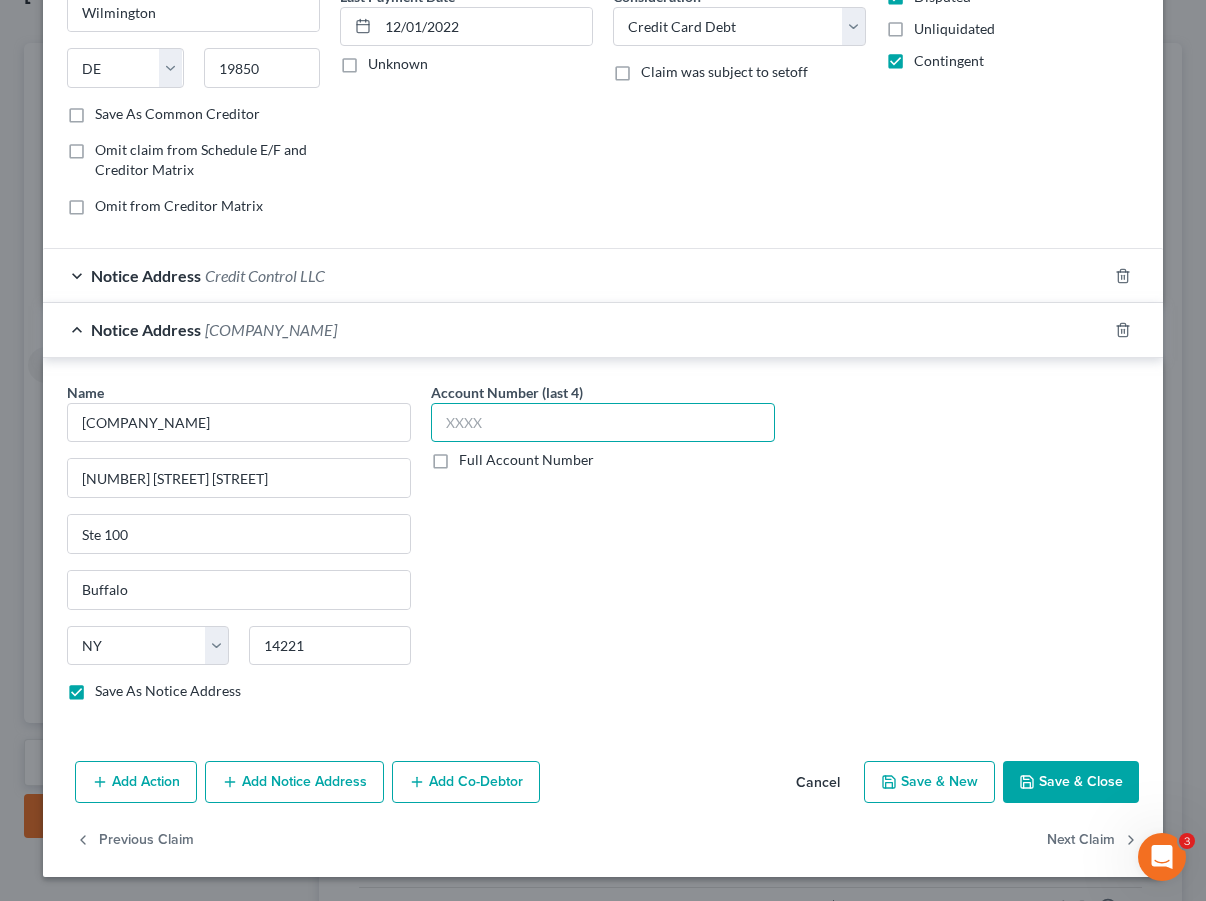 click at bounding box center (603, 423) 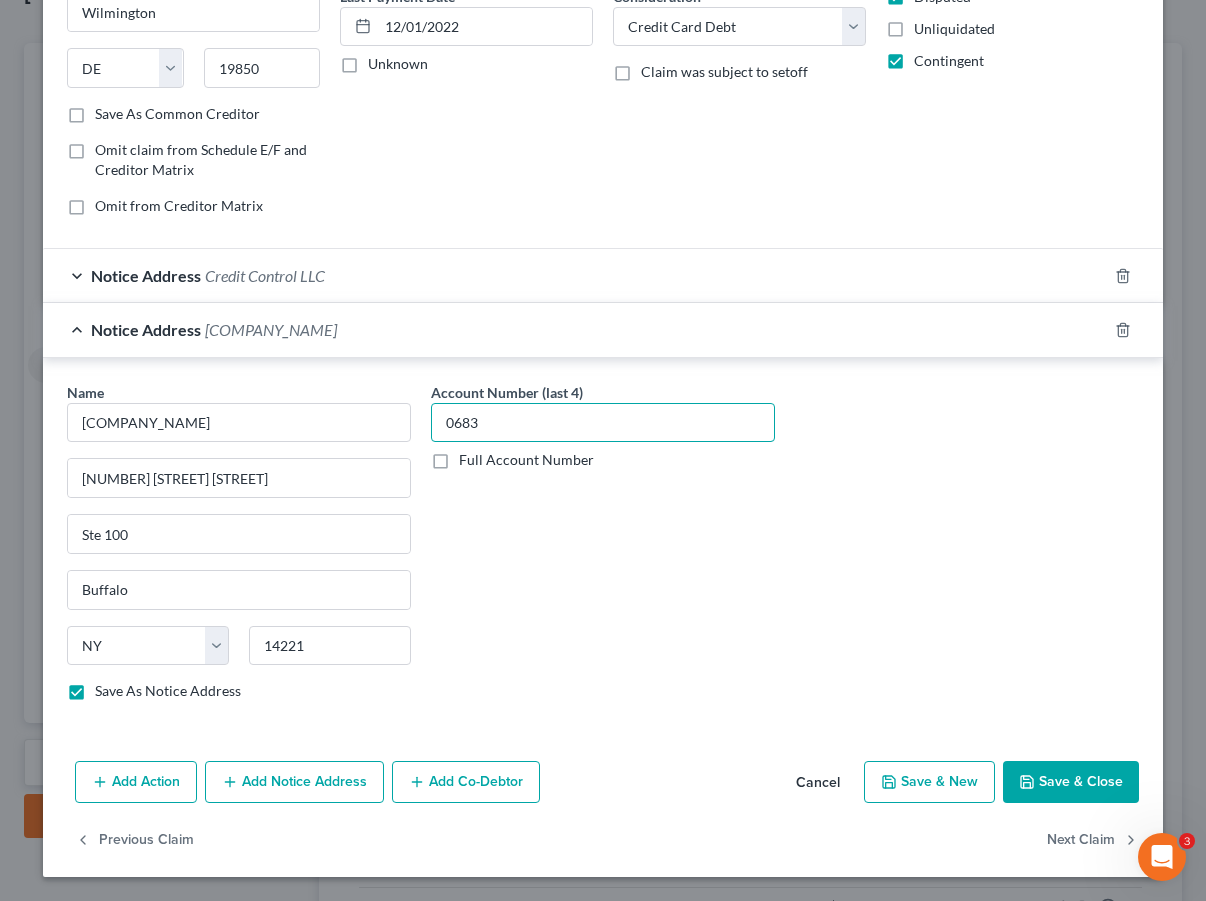 type on "0683" 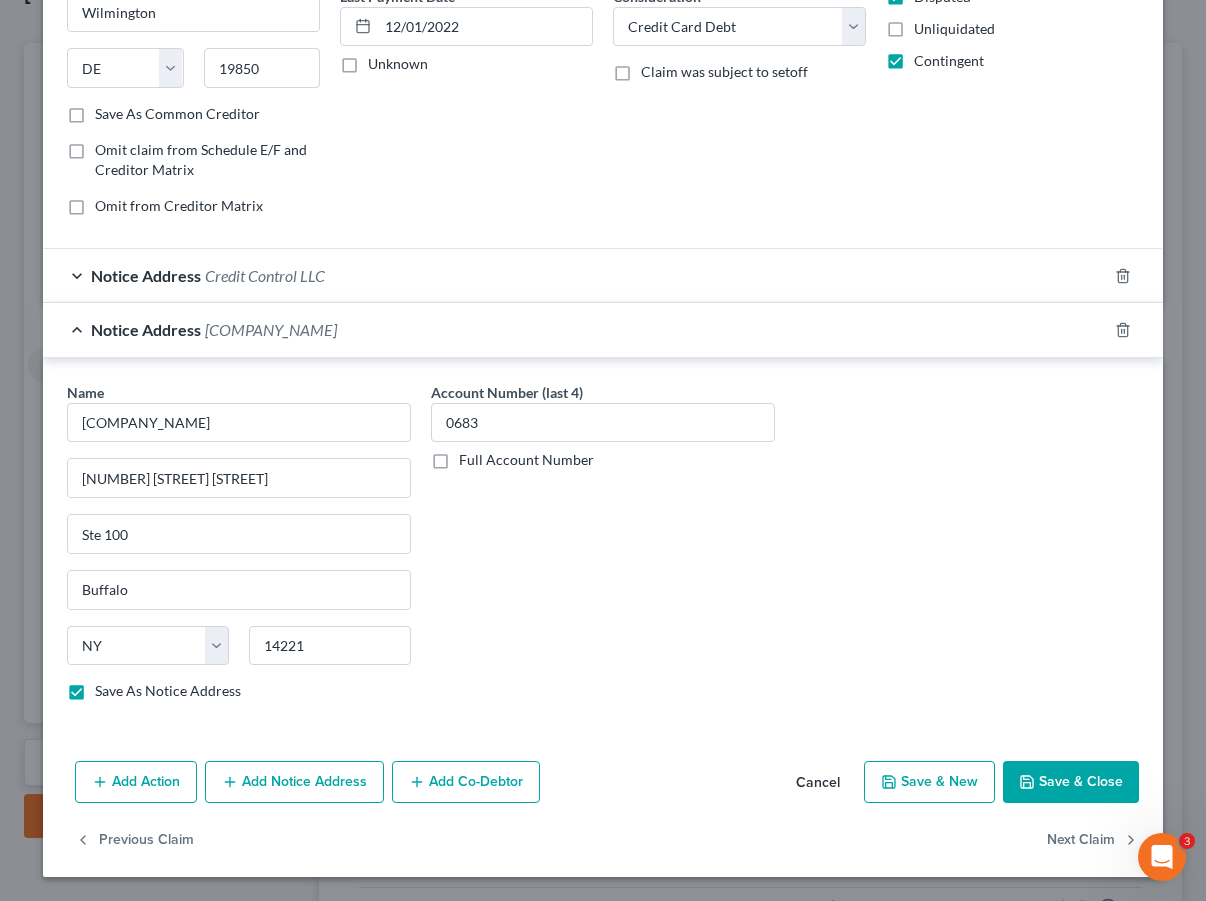 click on "Save & Close" at bounding box center (1071, 782) 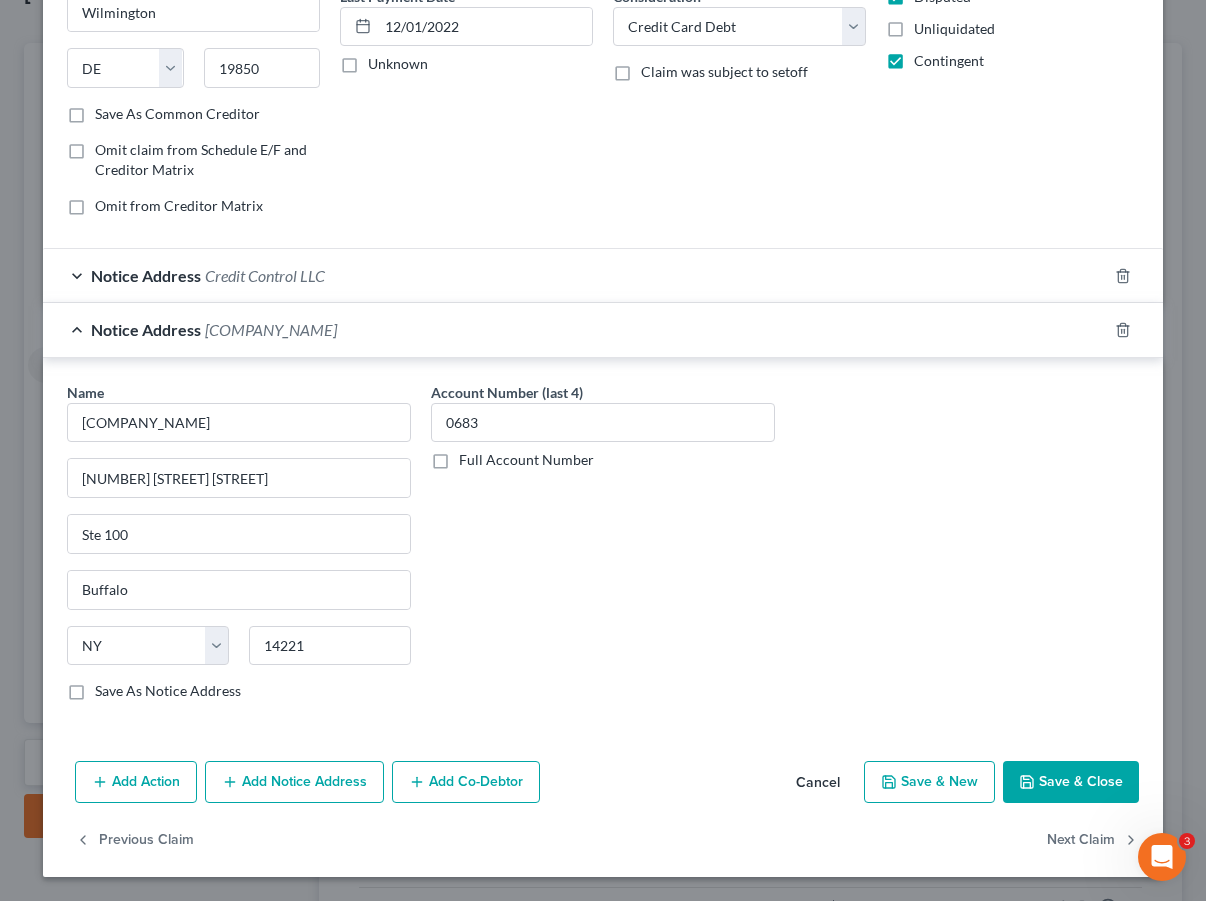 checkbox on "false" 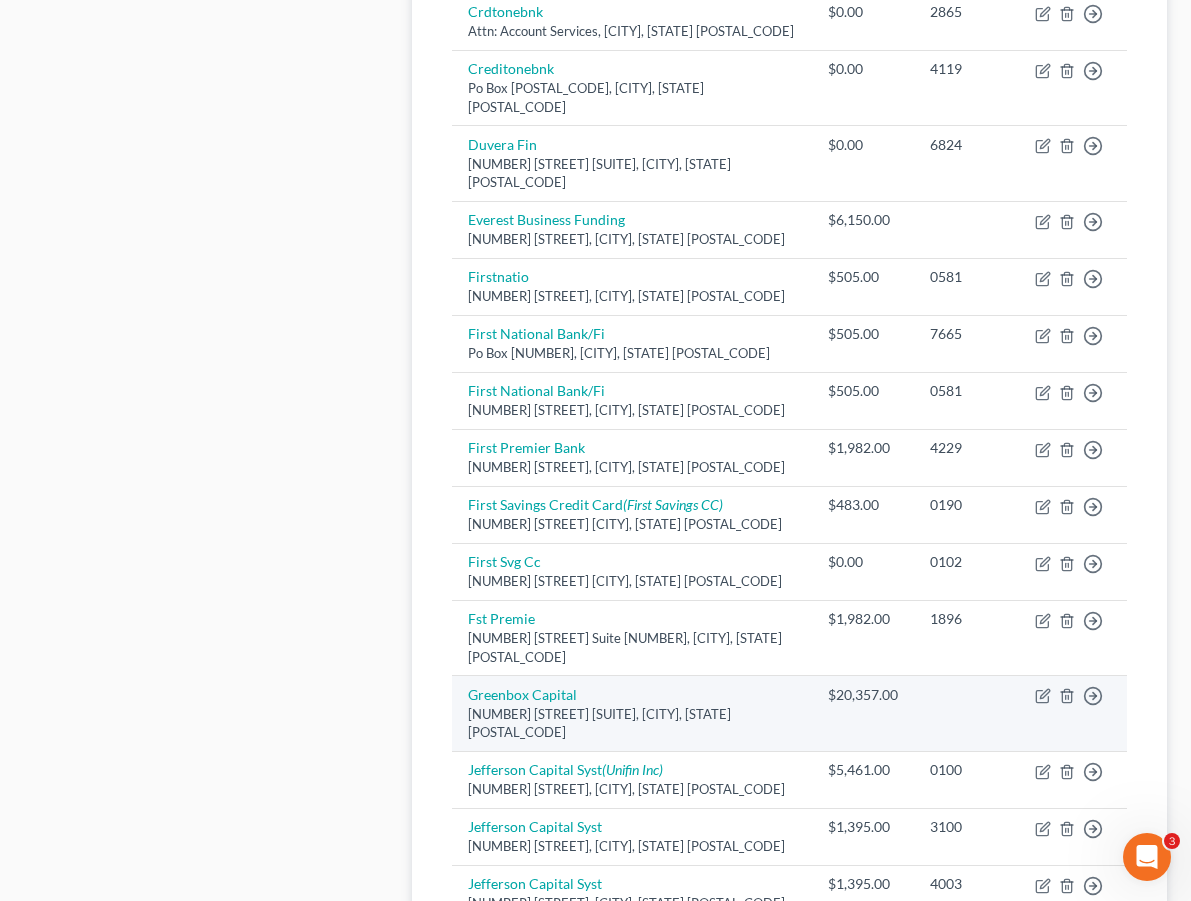scroll, scrollTop: 1634, scrollLeft: 0, axis: vertical 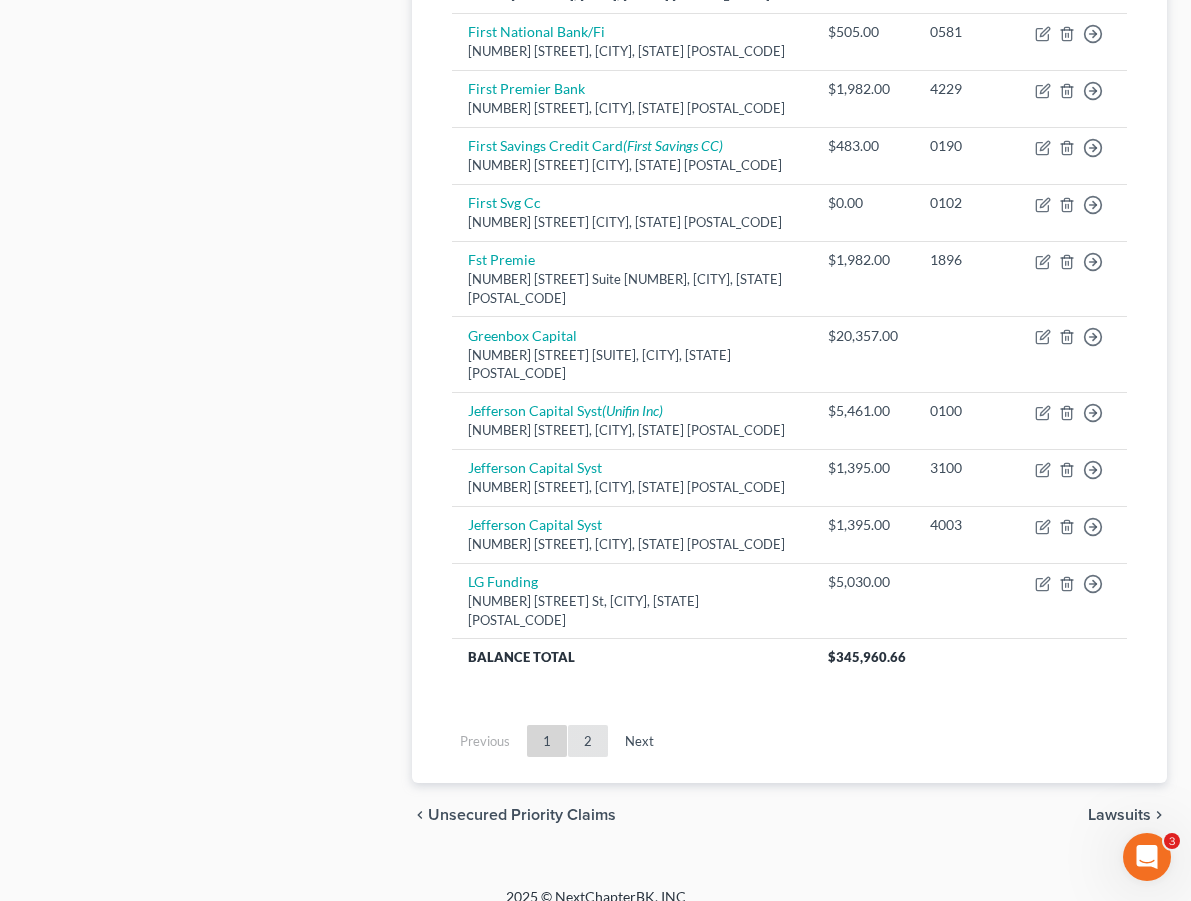 click on "2" at bounding box center (588, 741) 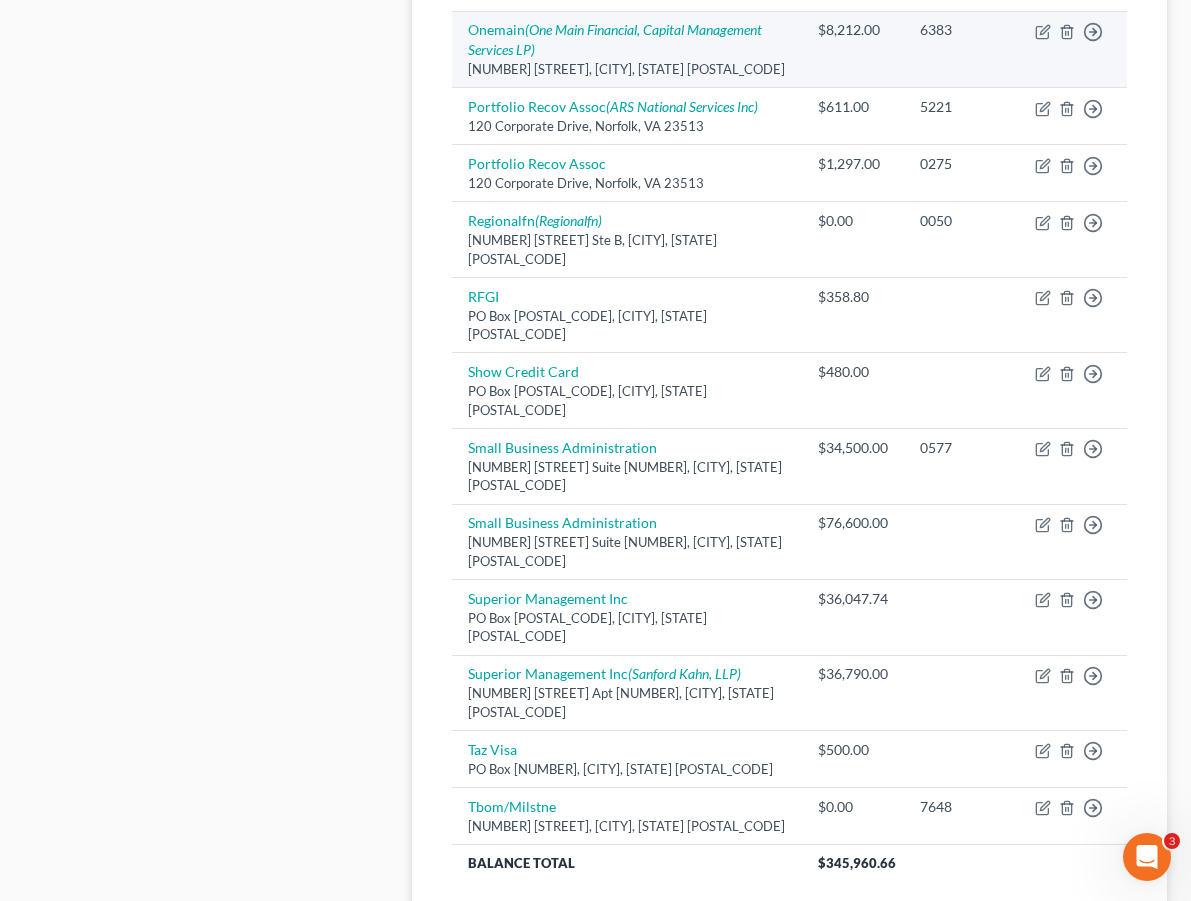 scroll, scrollTop: 1190, scrollLeft: 0, axis: vertical 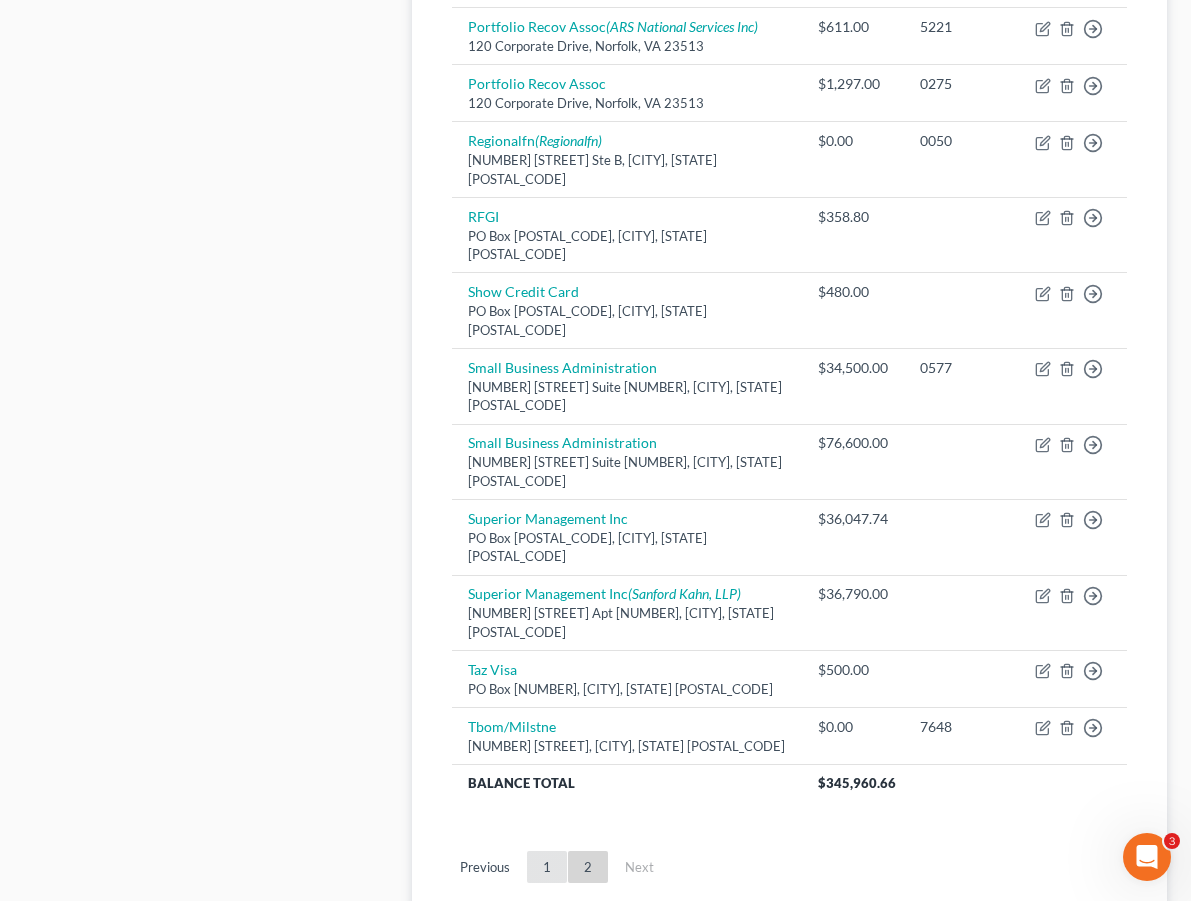 click on "1" at bounding box center [547, 867] 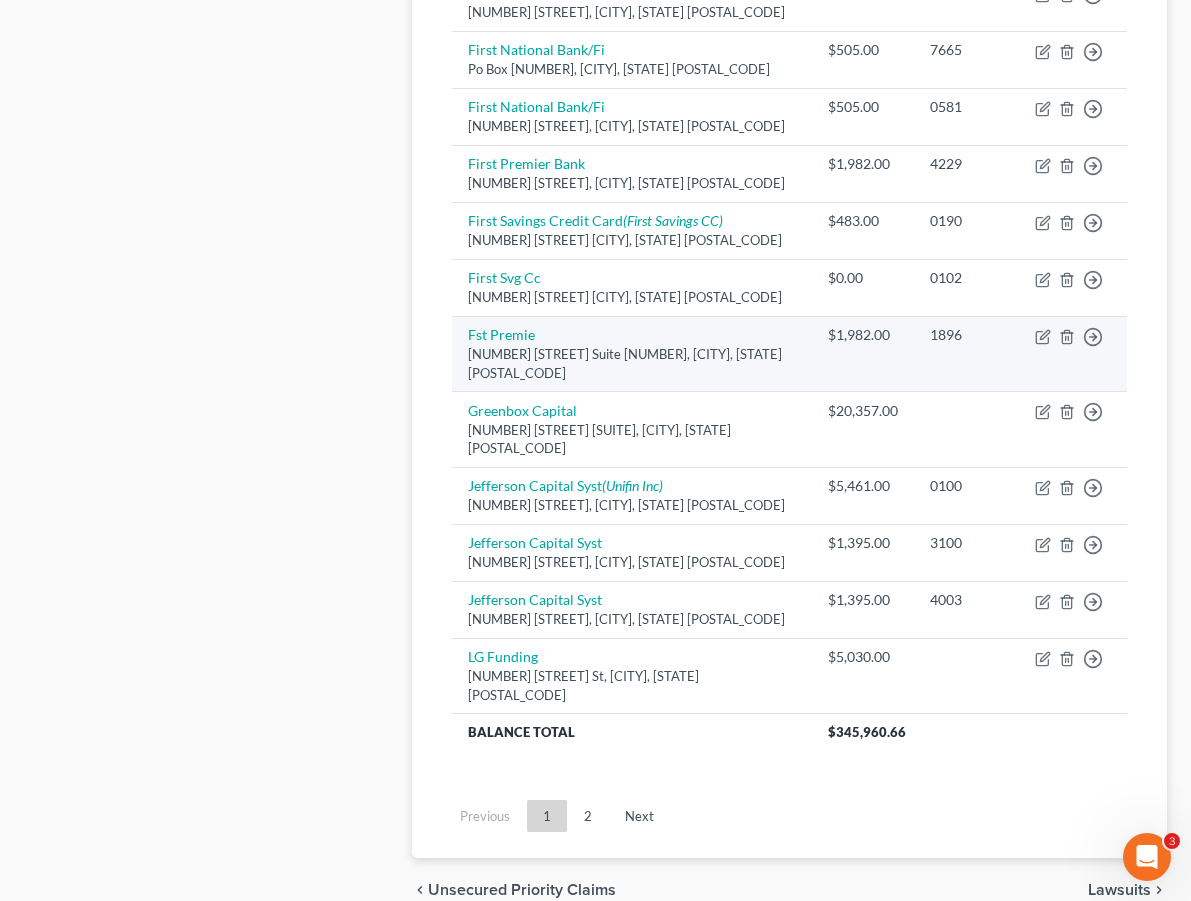 scroll, scrollTop: 1556, scrollLeft: 0, axis: vertical 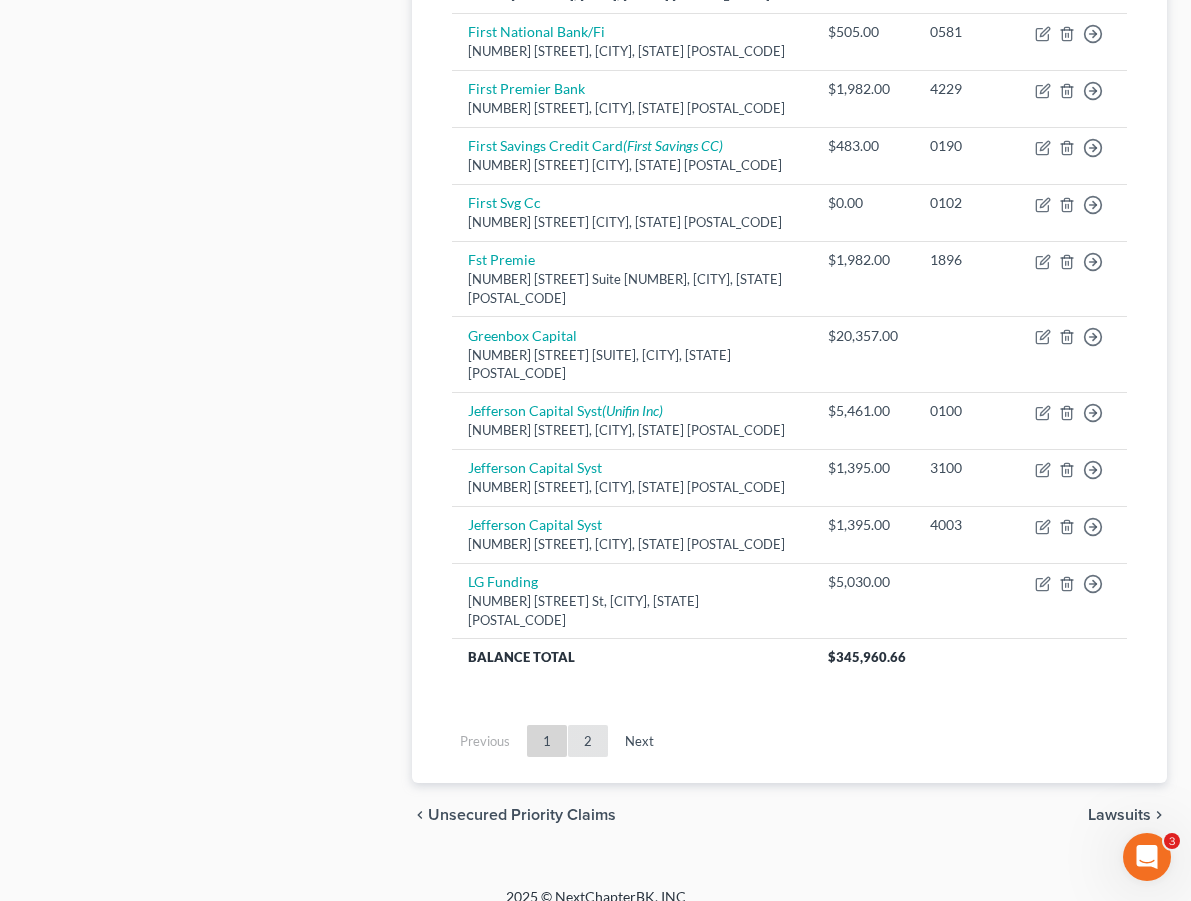click on "2" at bounding box center [588, 741] 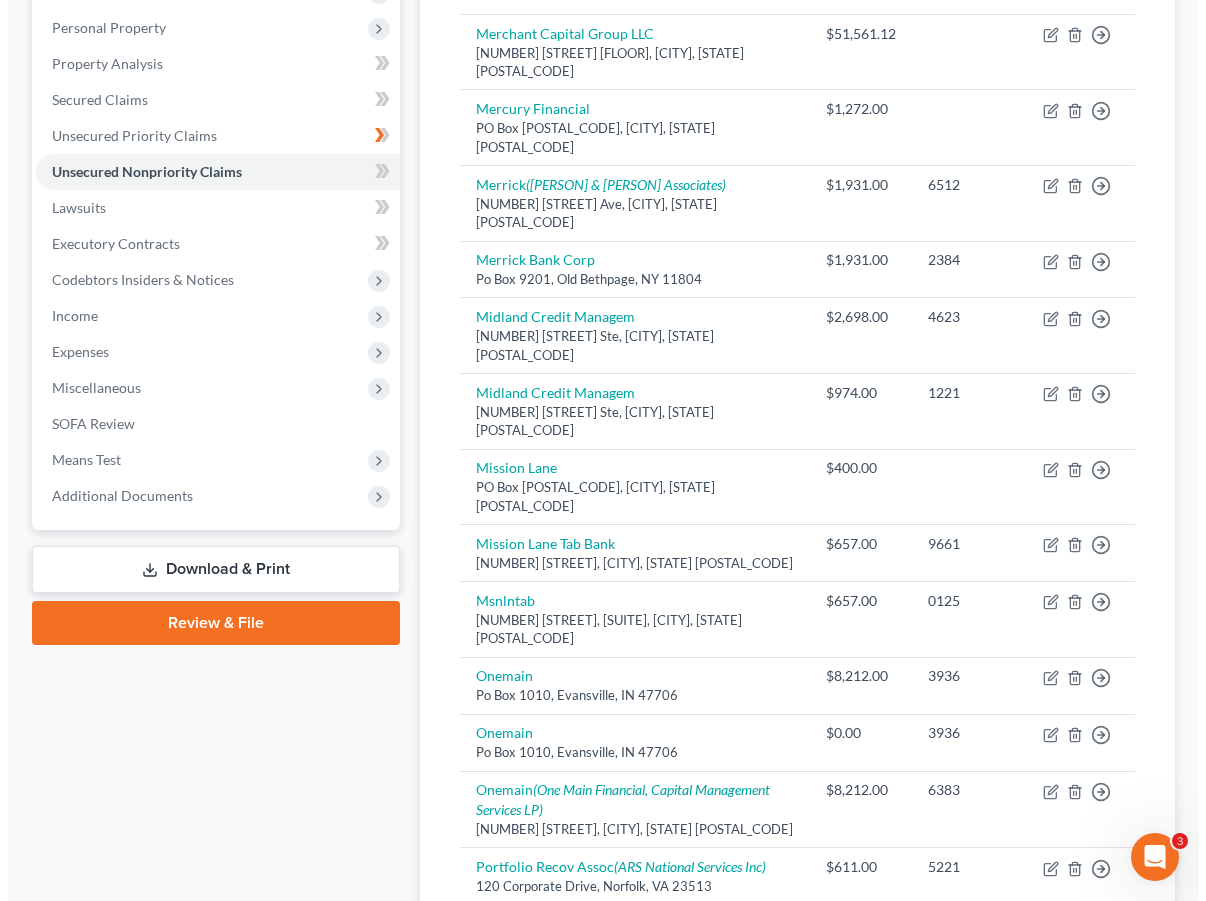 scroll, scrollTop: 339, scrollLeft: 0, axis: vertical 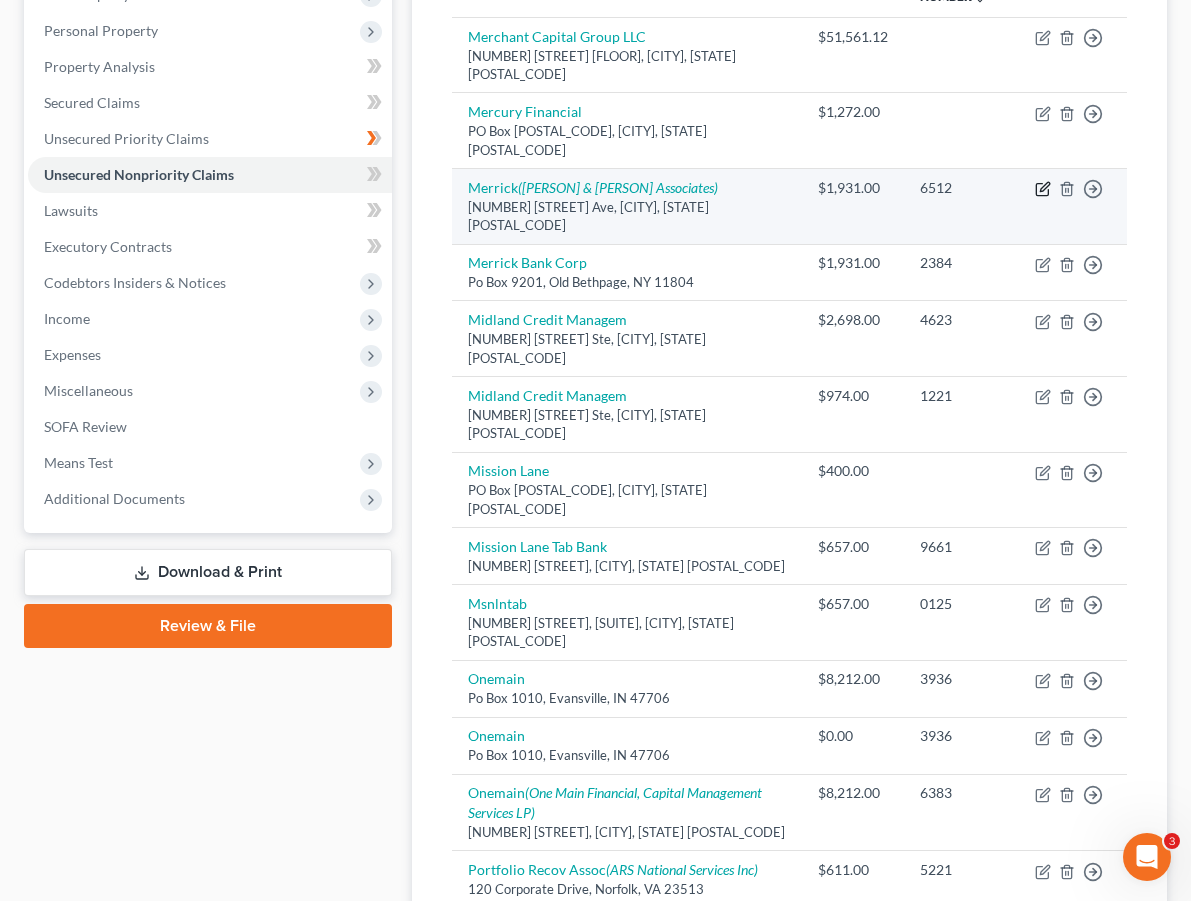 click 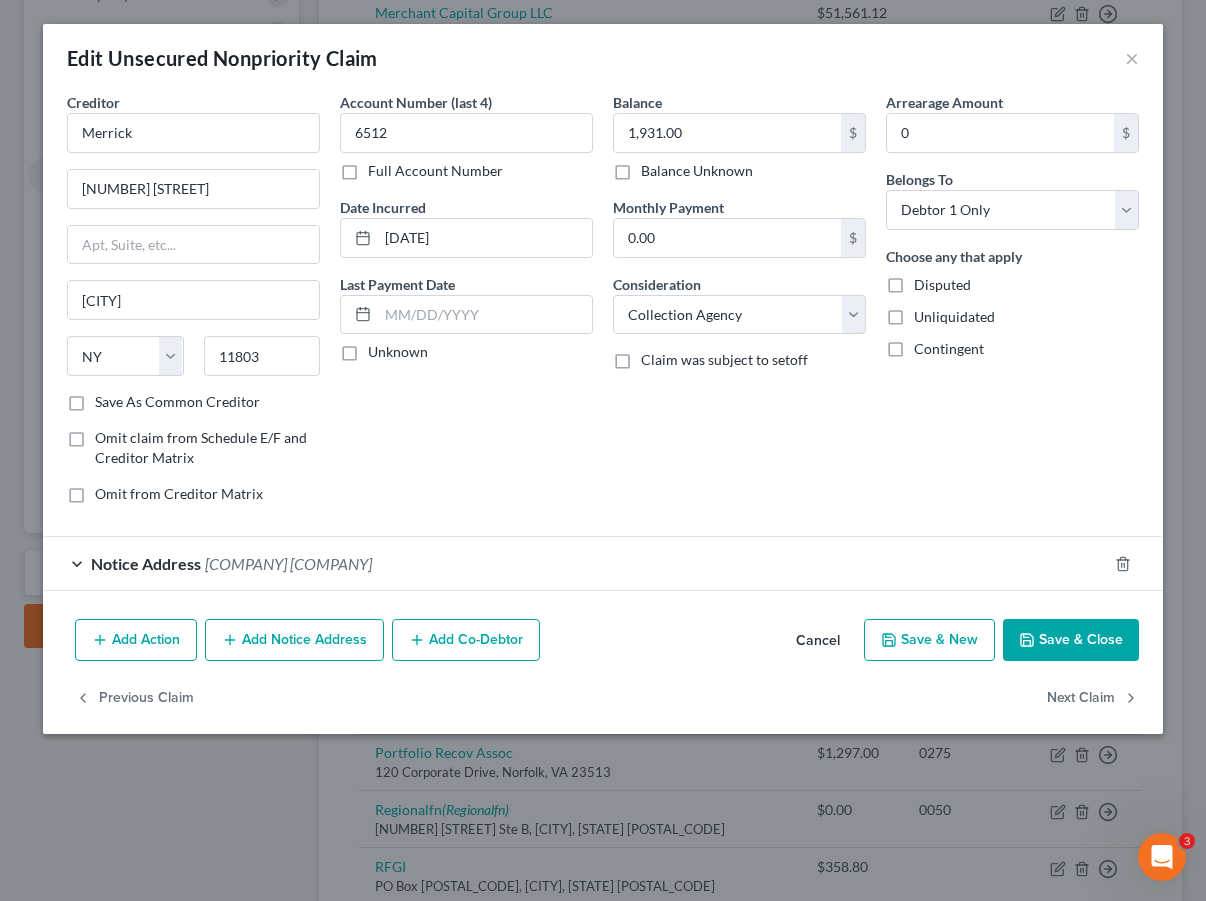 click on "Add Notice Address" at bounding box center [294, 640] 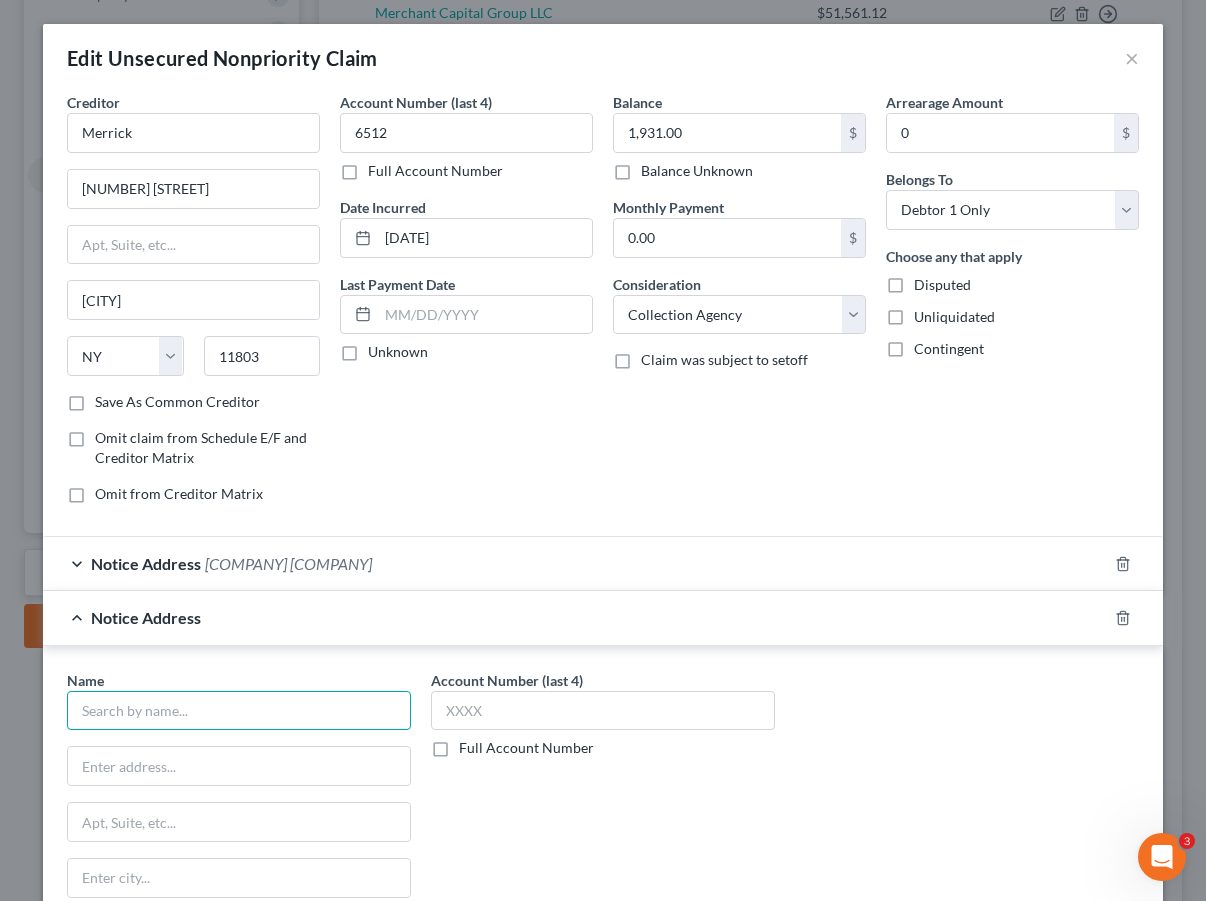 click at bounding box center (239, 711) 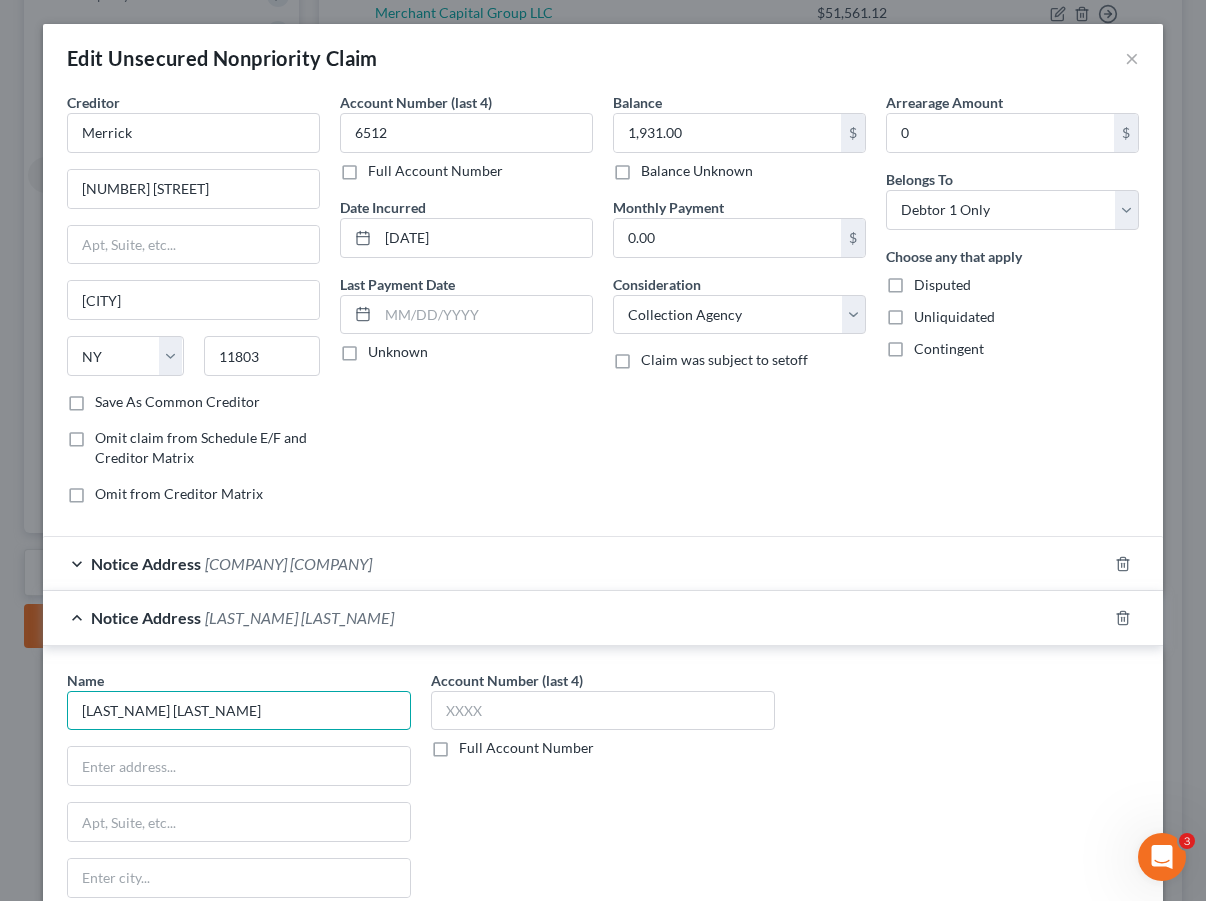 click on "[LAST_NAME] [LAST_NAME]" at bounding box center (239, 711) 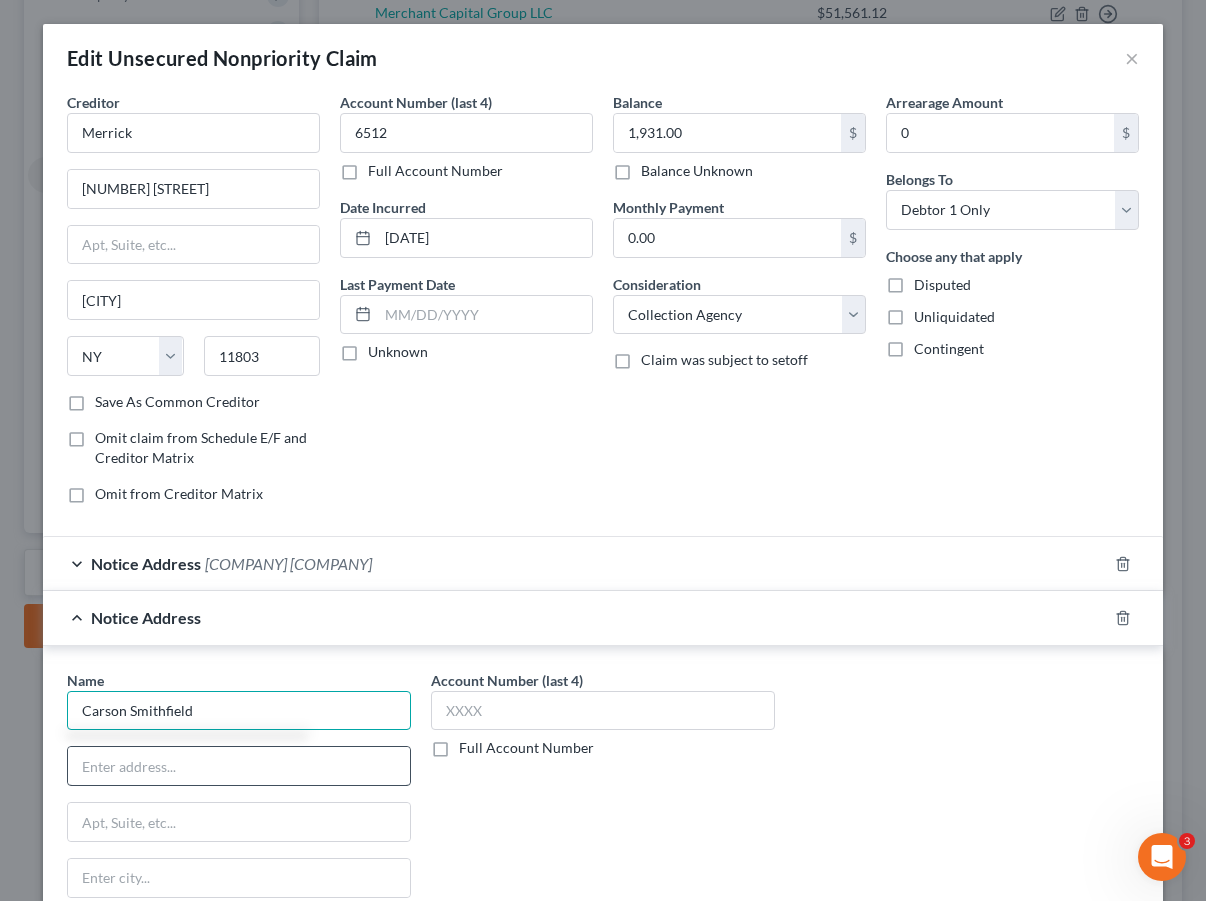 type on "Carson Smithfield" 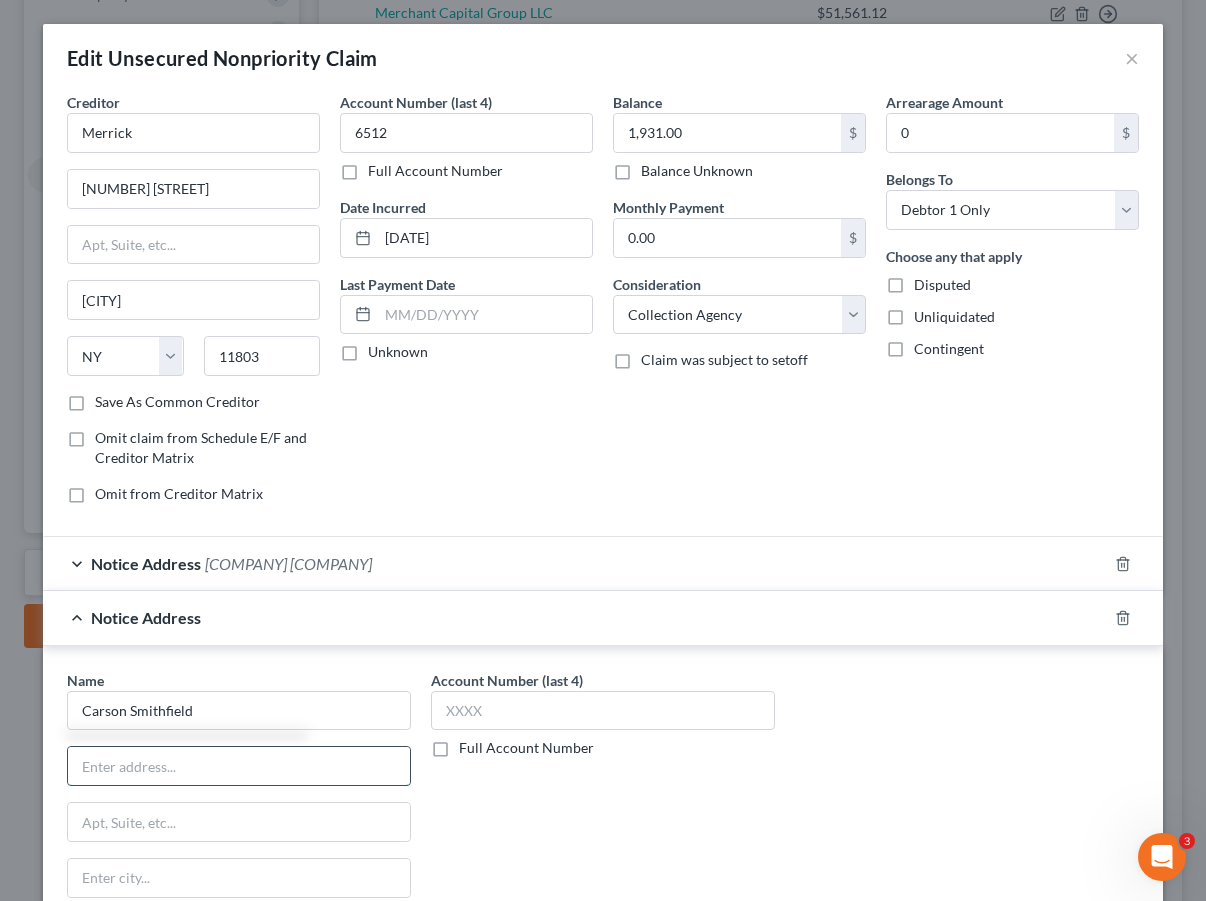 click at bounding box center [239, 766] 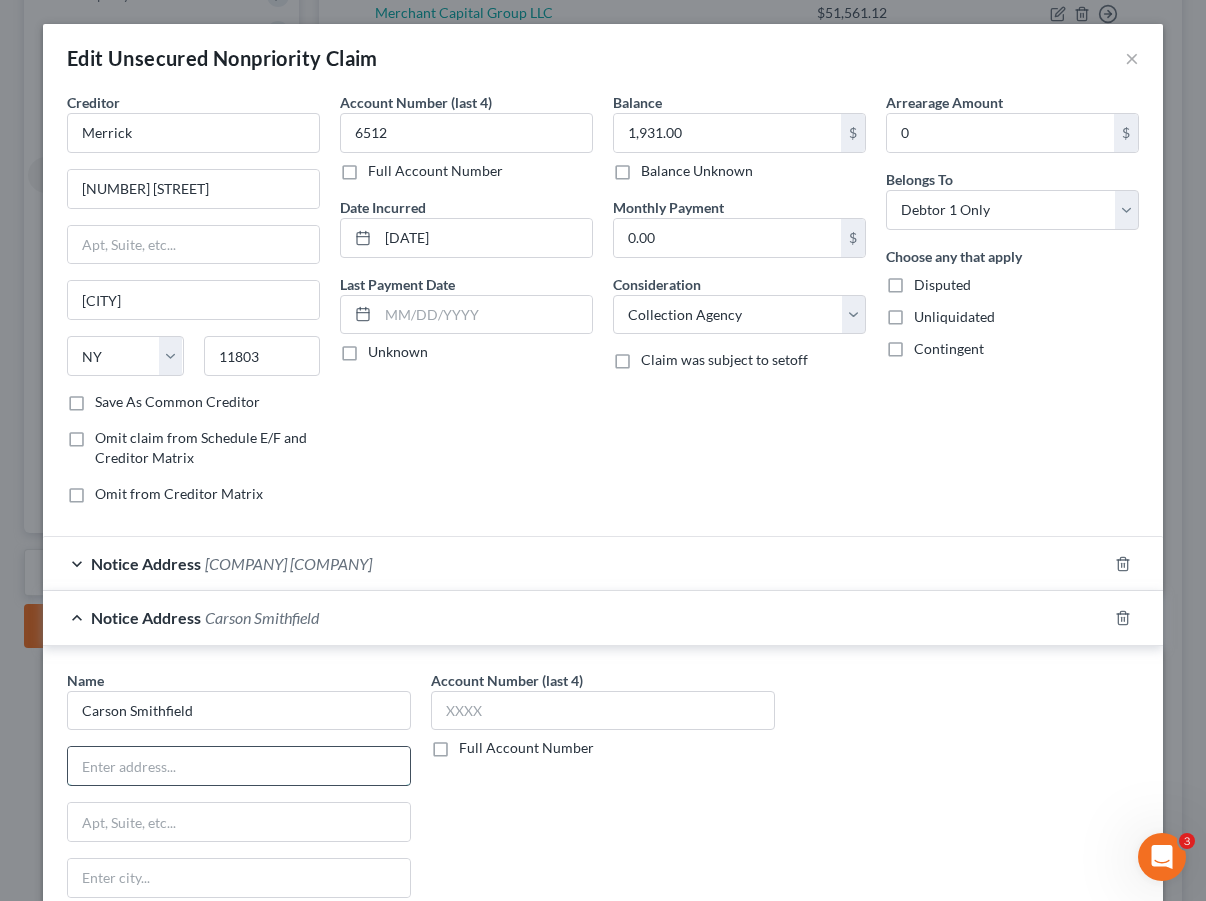 click at bounding box center [239, 766] 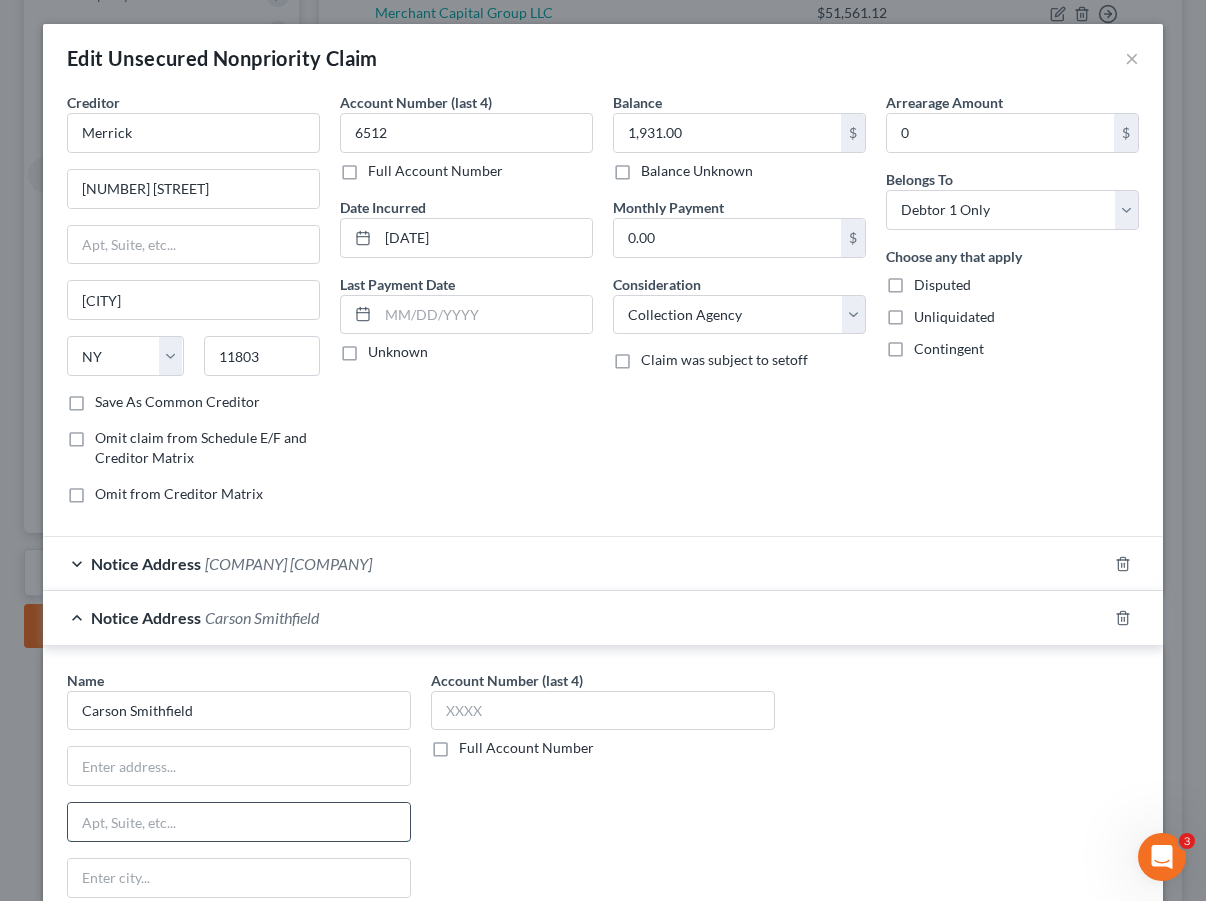 click at bounding box center [239, 822] 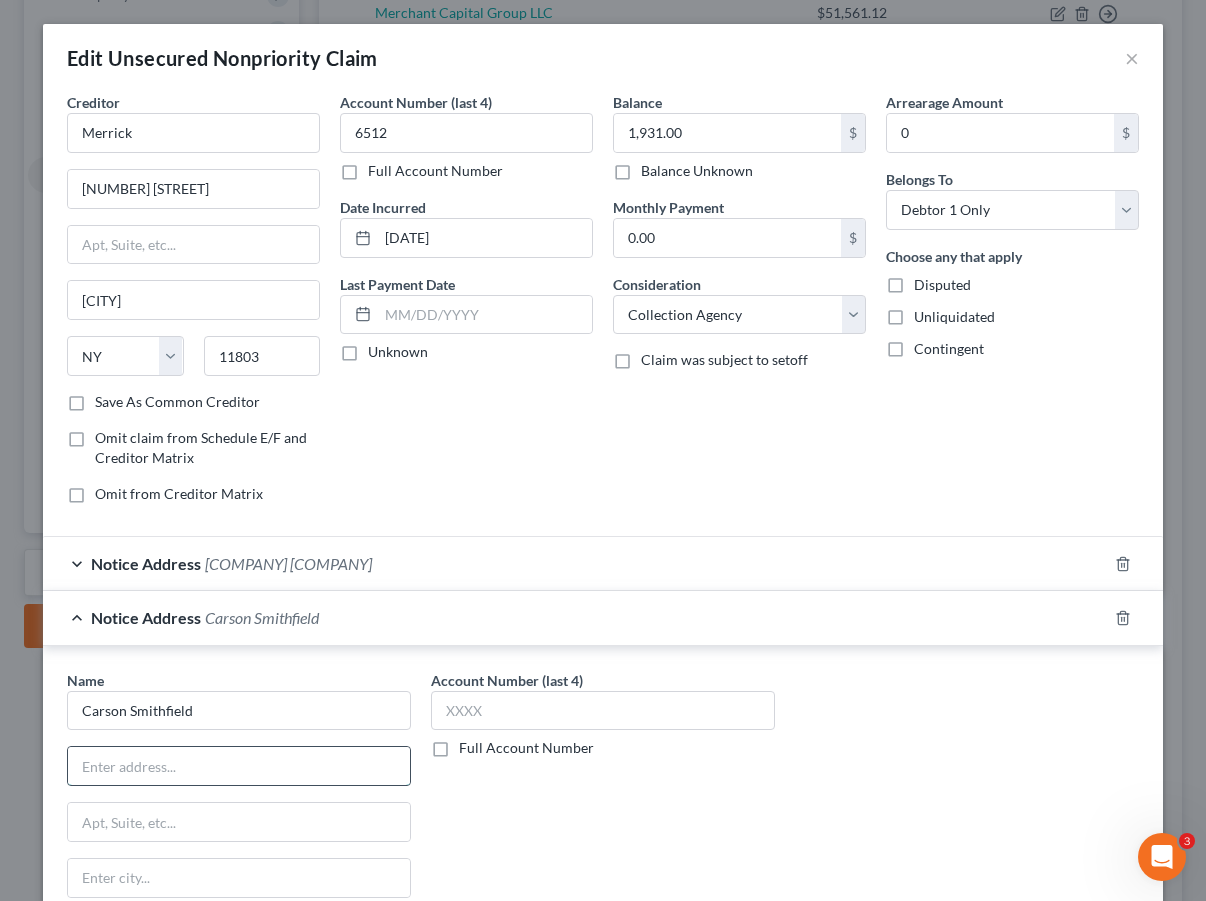 click at bounding box center [239, 766] 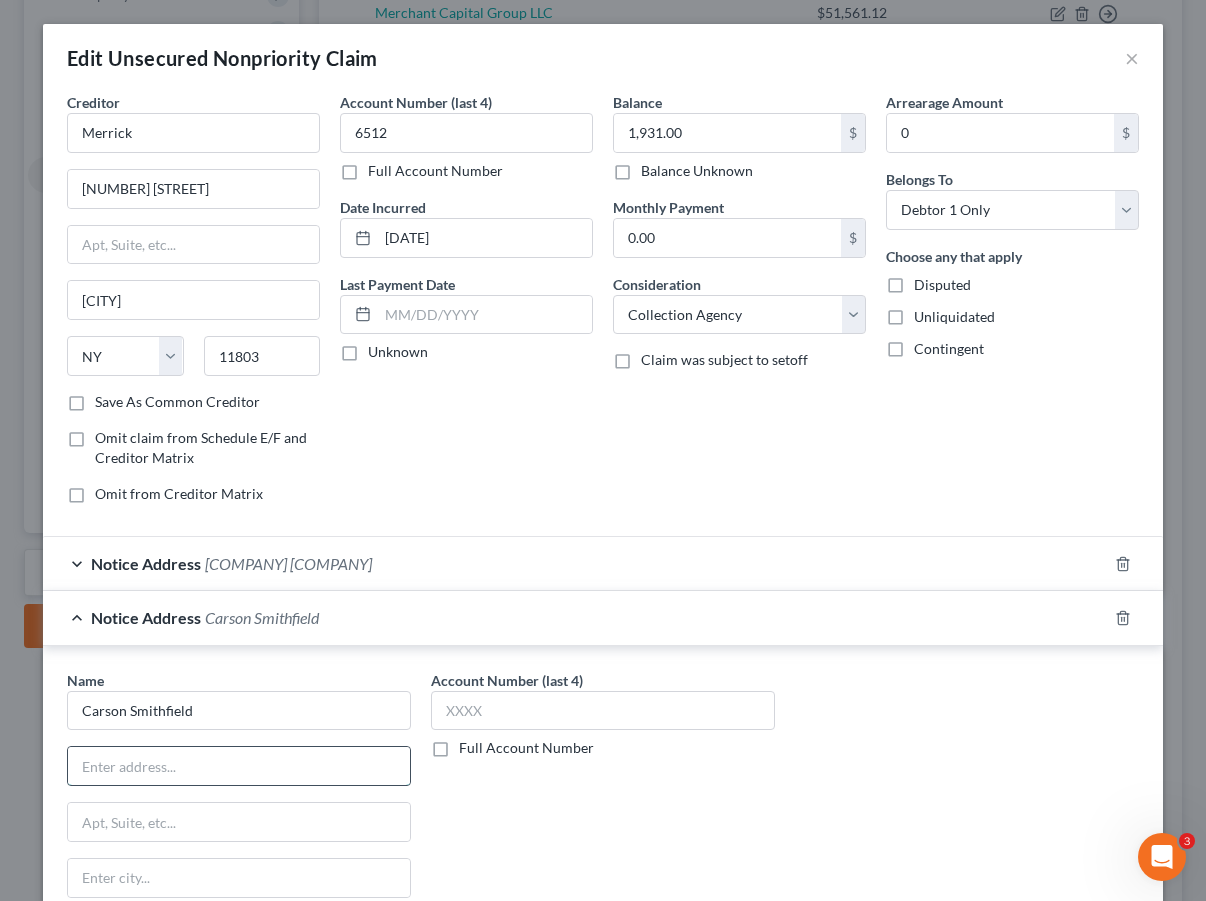 click at bounding box center [239, 766] 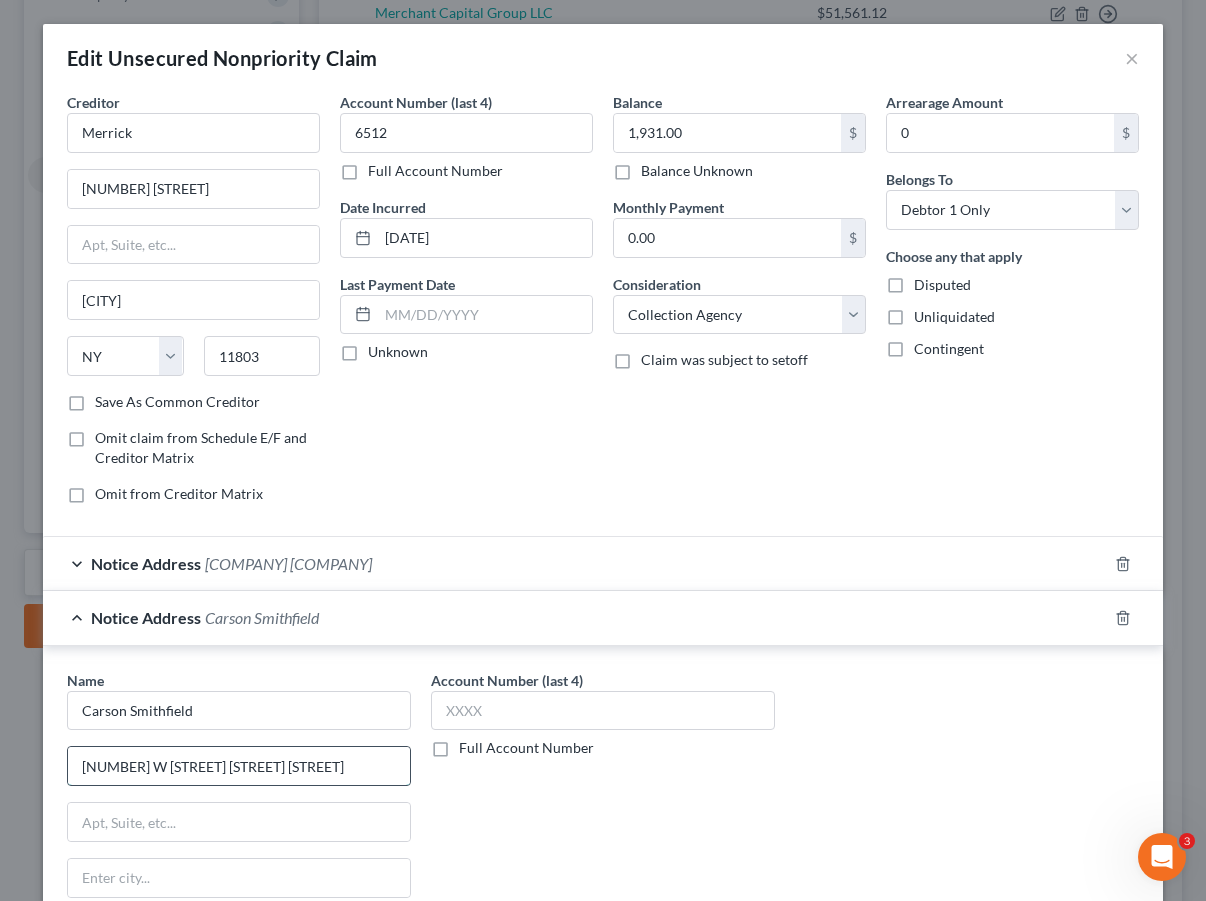 type on "[NUMBER] W [STREET] [STREET] [STREET]" 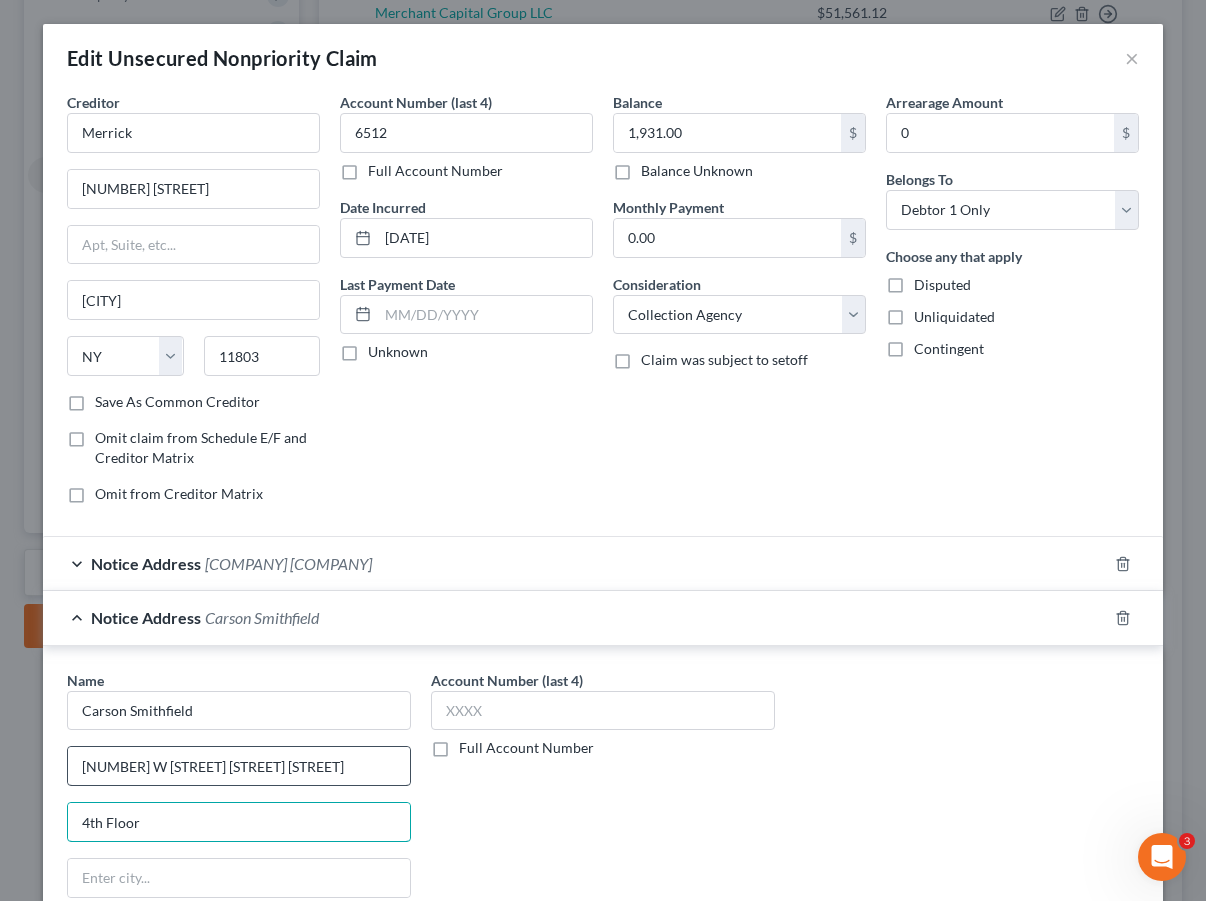 type on "4th Floor" 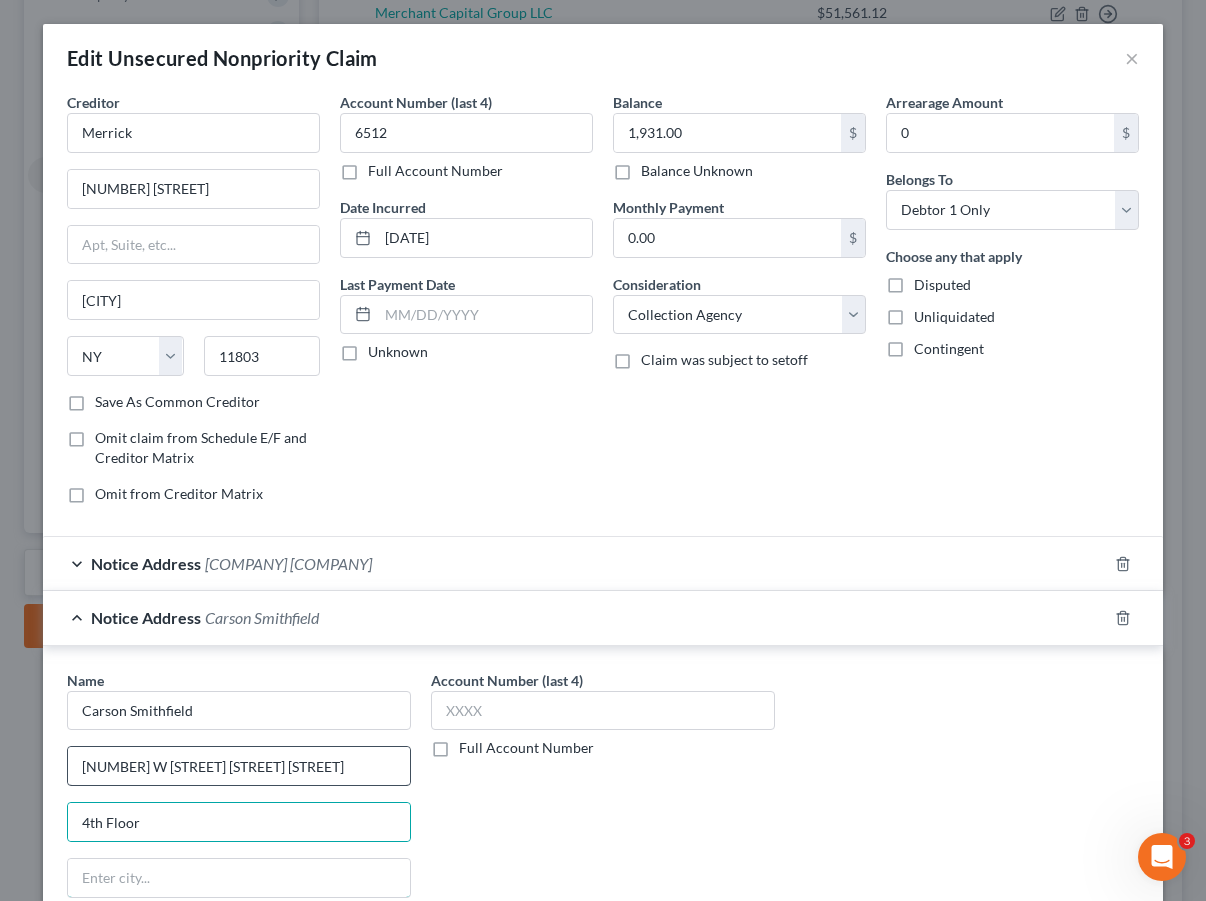 scroll, scrollTop: 359, scrollLeft: 0, axis: vertical 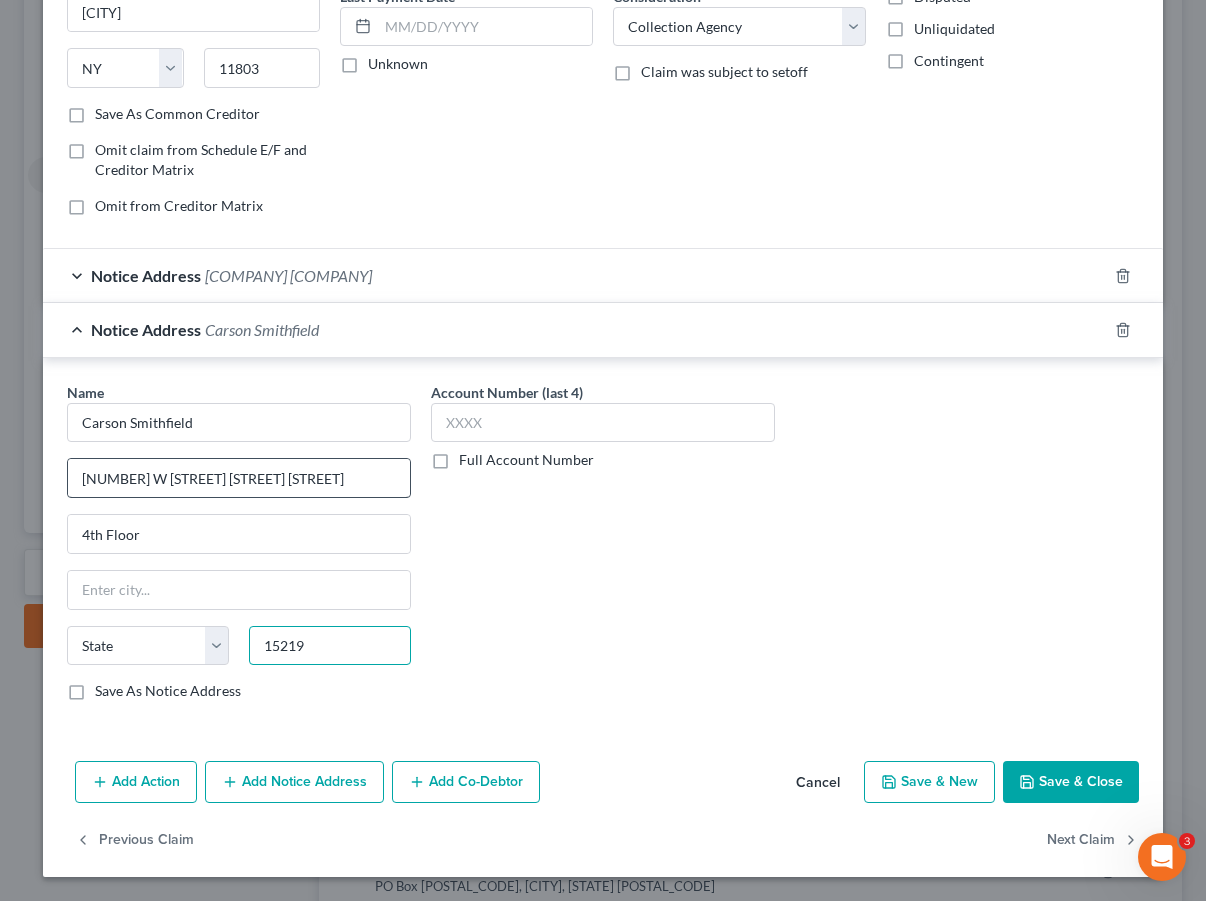type on "15219" 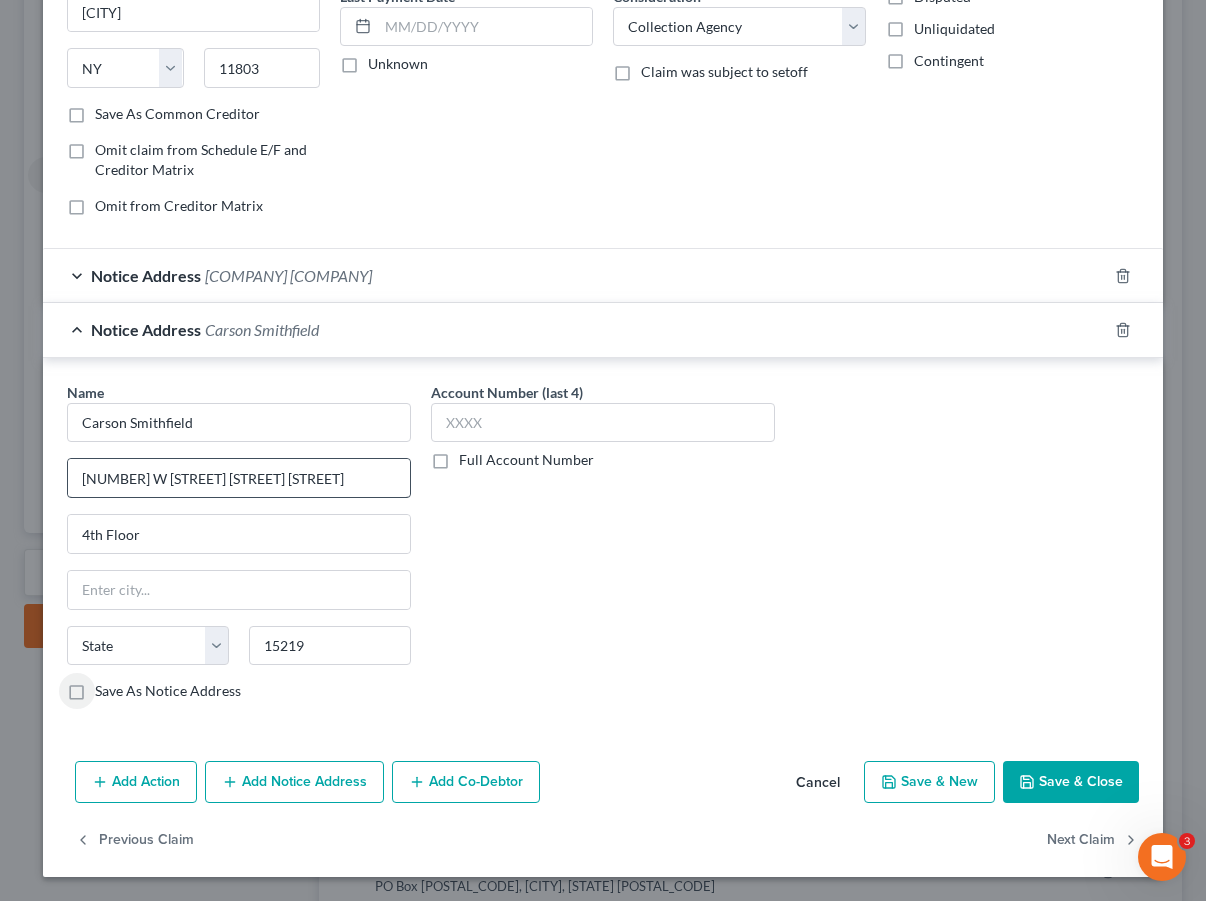 type on "Pittsburgh" 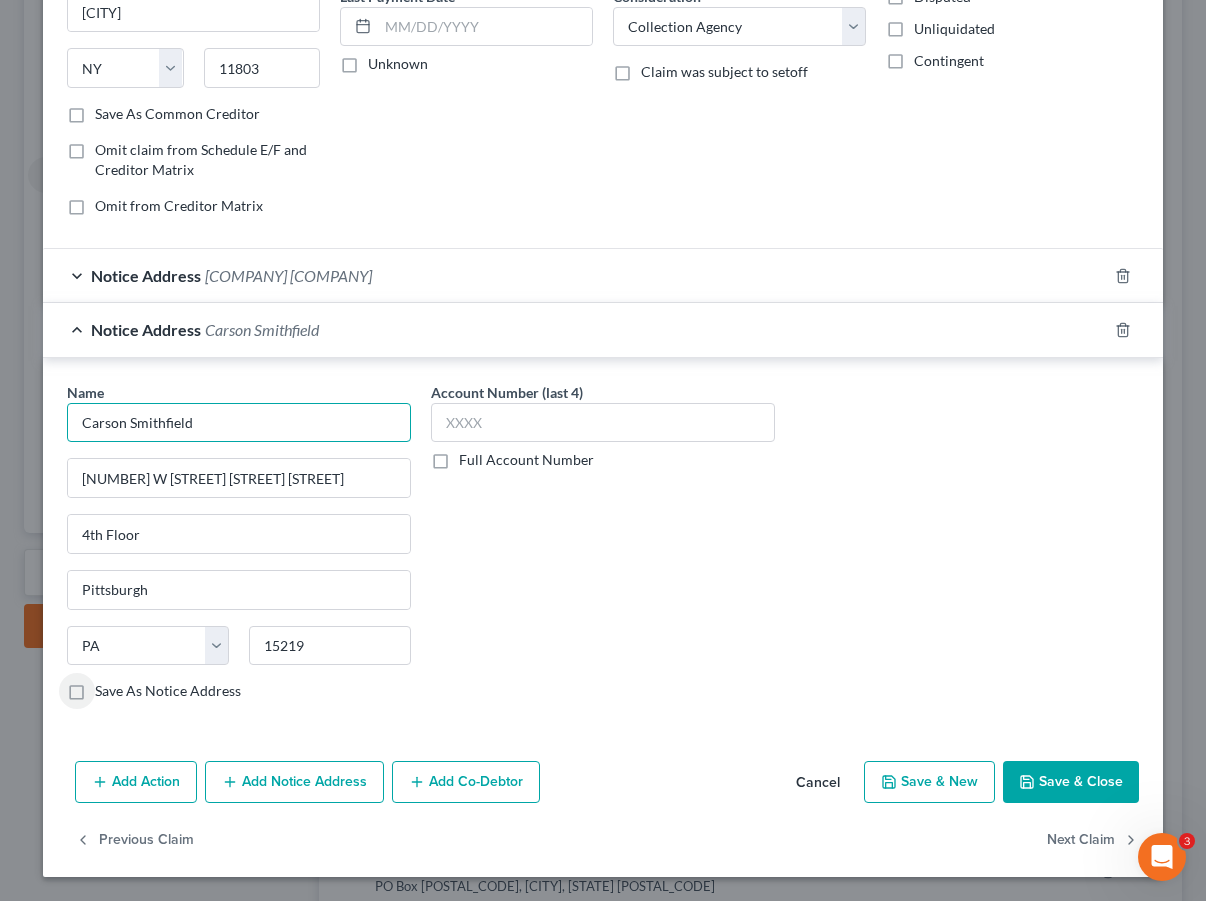 click on "Carson Smithfield" at bounding box center (239, 423) 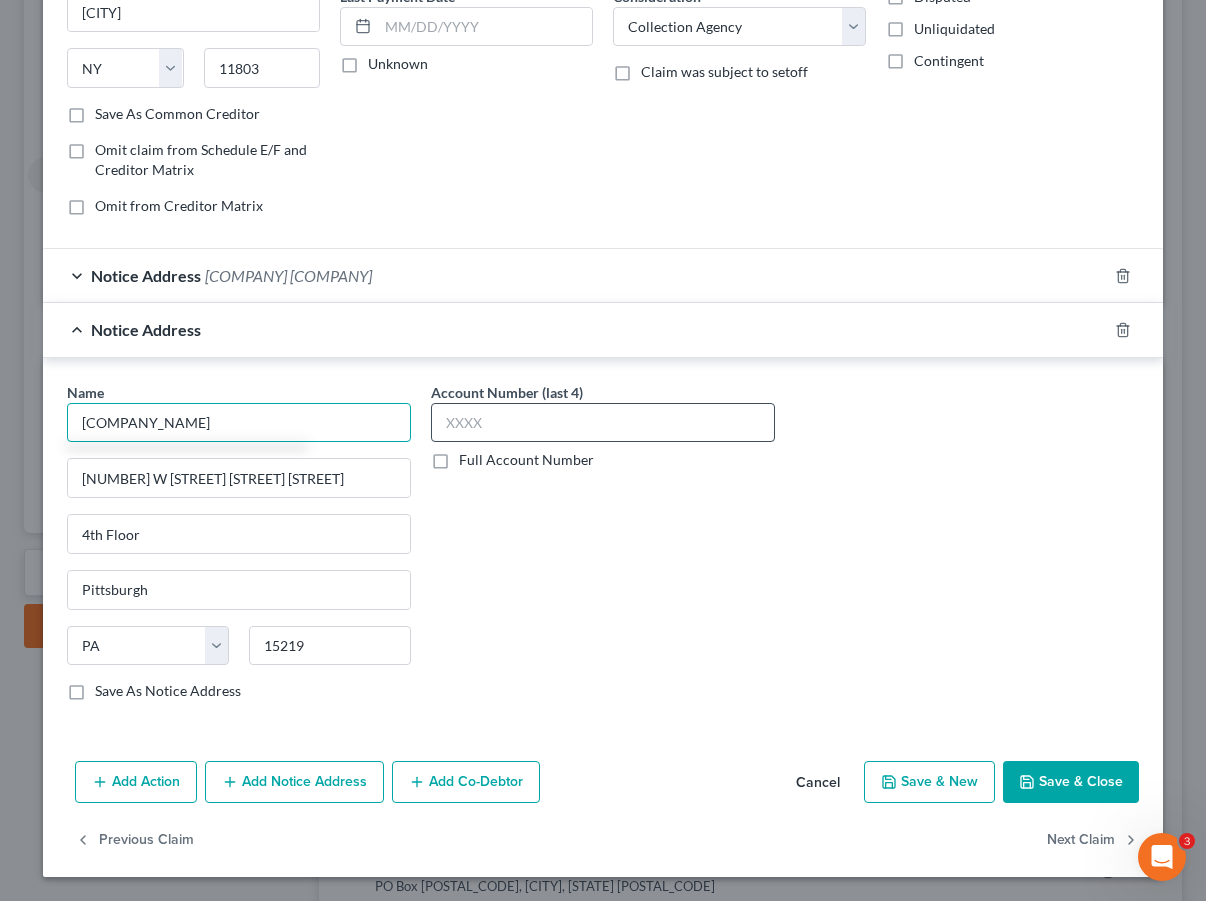 type on "[COMPANY_NAME]" 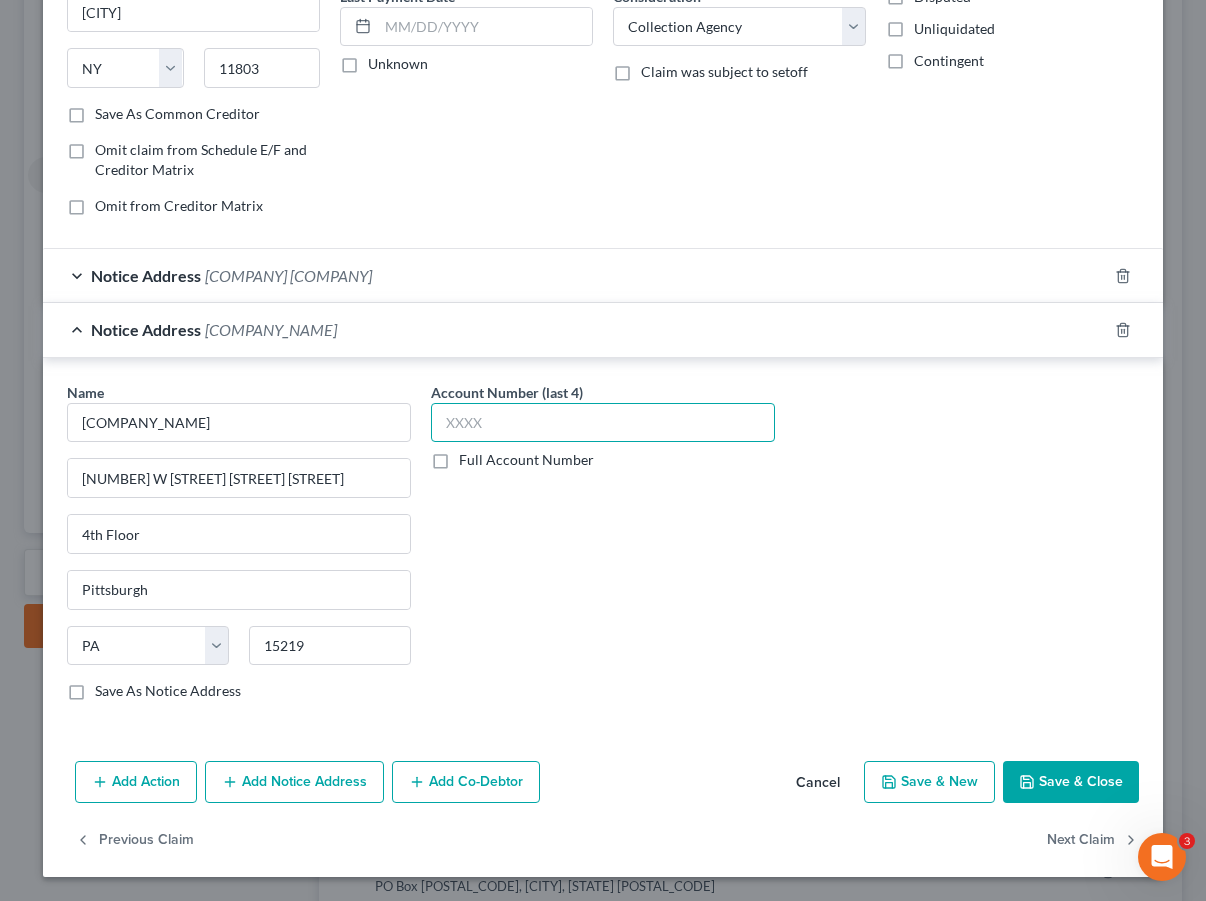 click at bounding box center (603, 423) 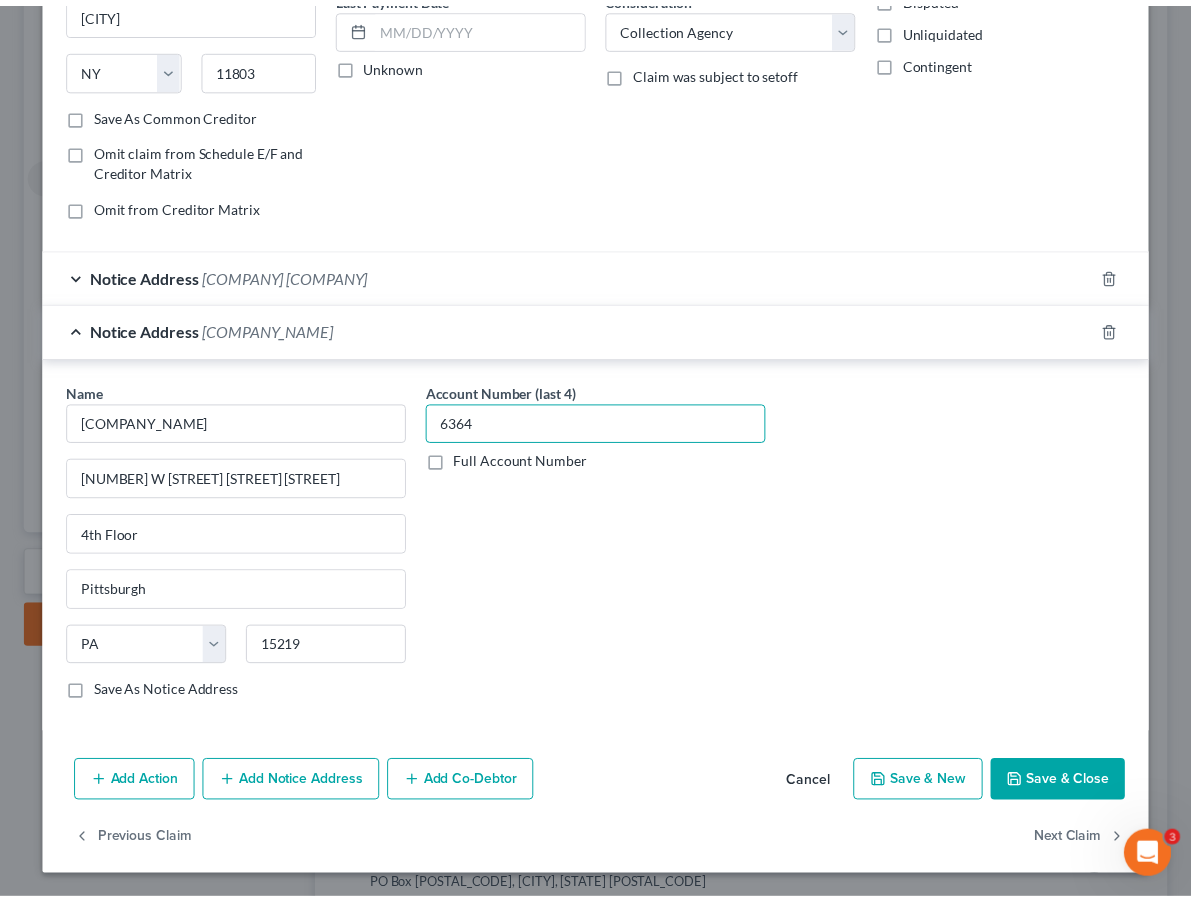 scroll, scrollTop: 359, scrollLeft: 0, axis: vertical 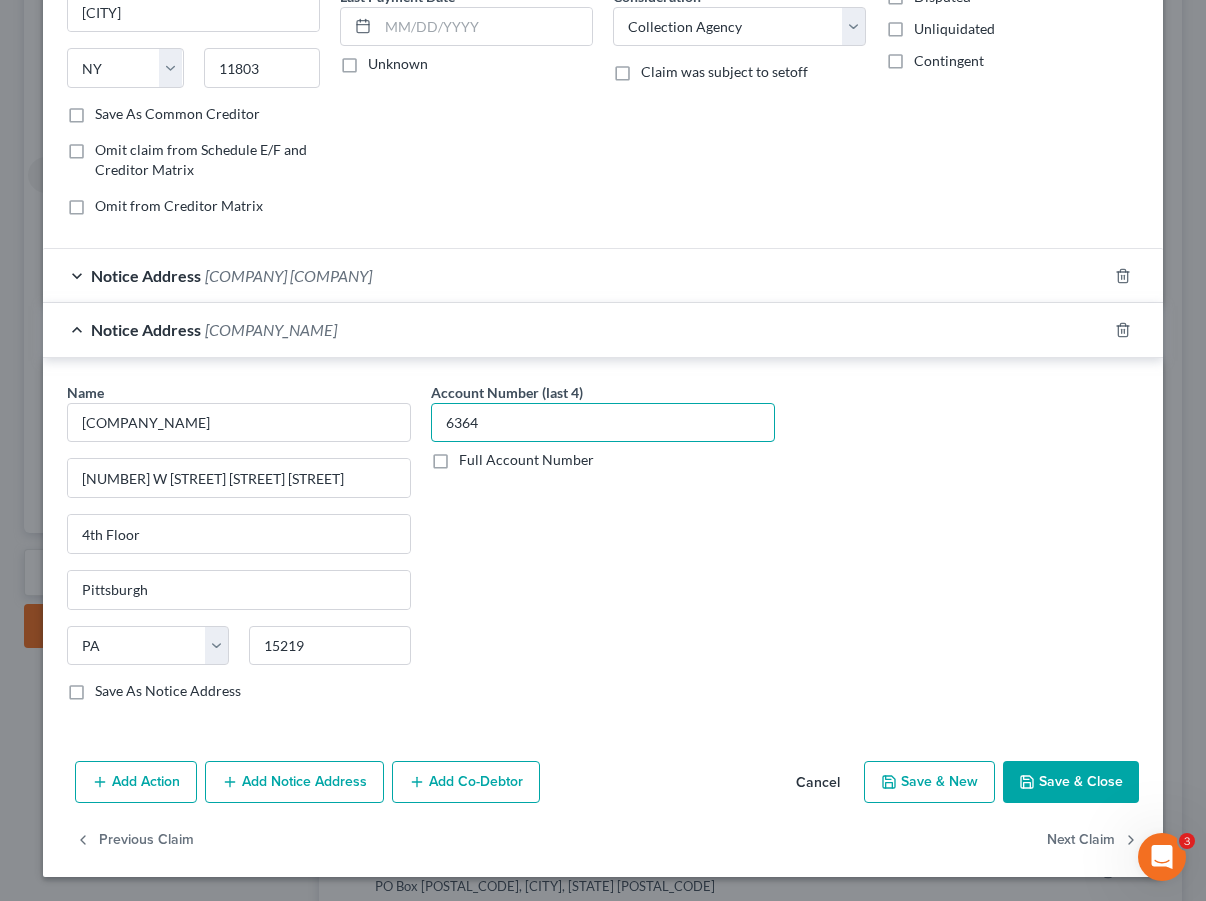 type on "6364" 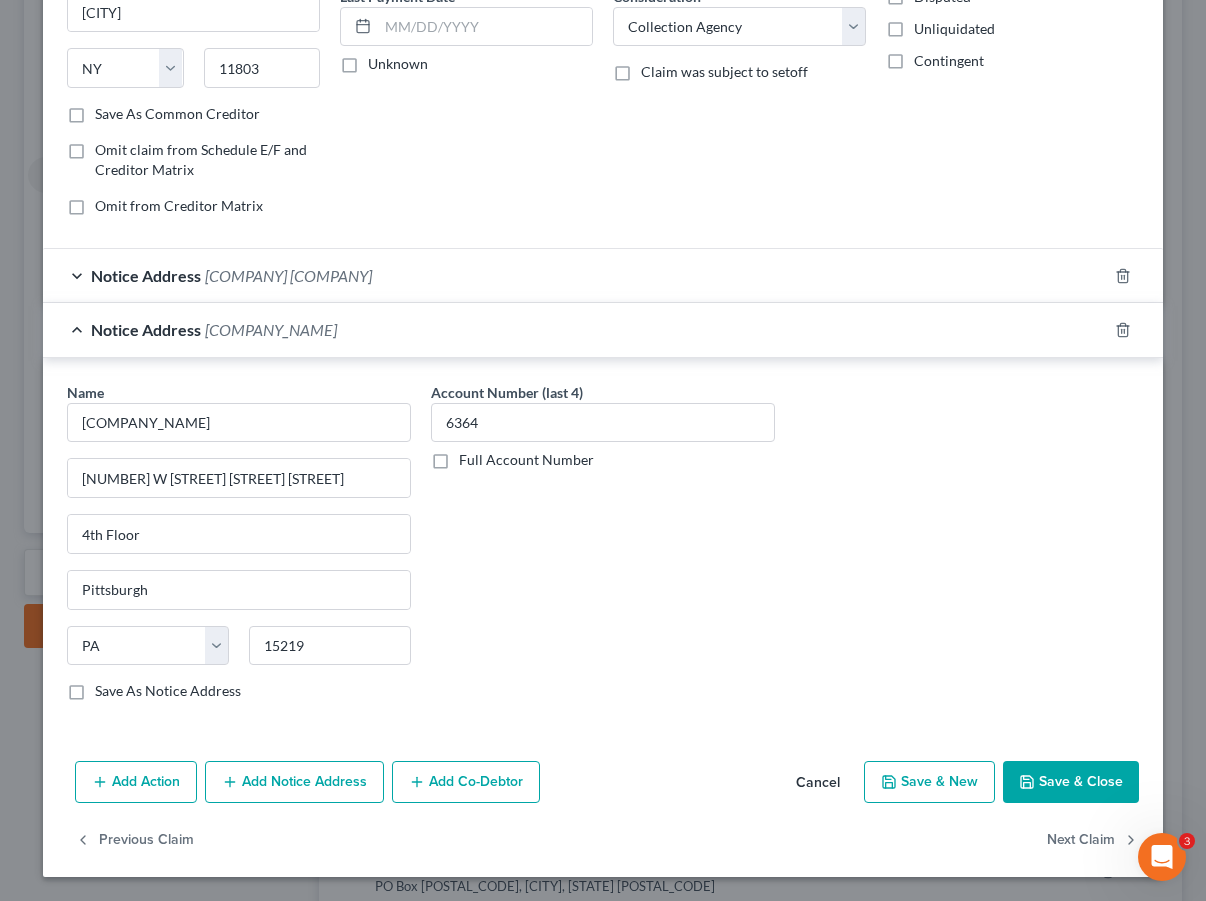 click on "Save & Close" at bounding box center (1071, 782) 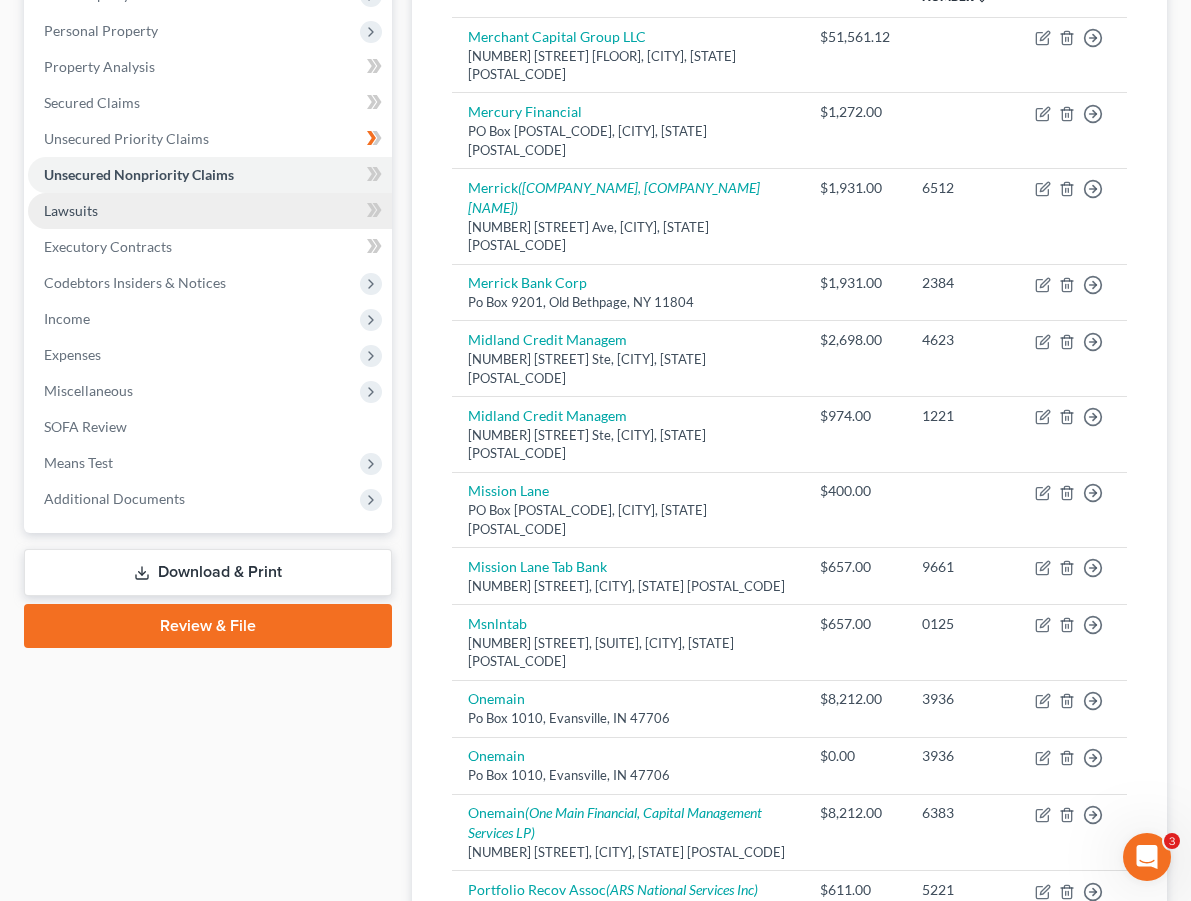 click on "Lawsuits" at bounding box center [210, 211] 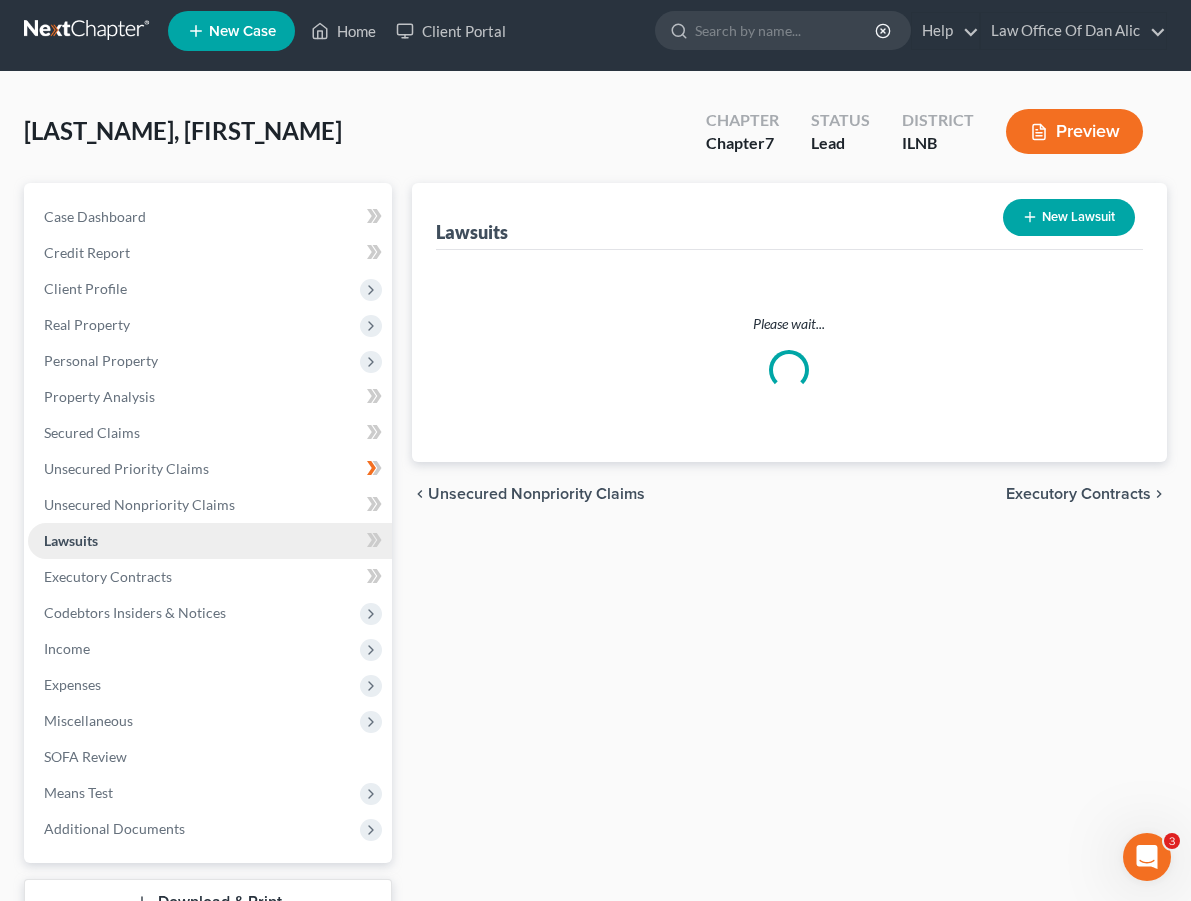 scroll, scrollTop: 0, scrollLeft: 0, axis: both 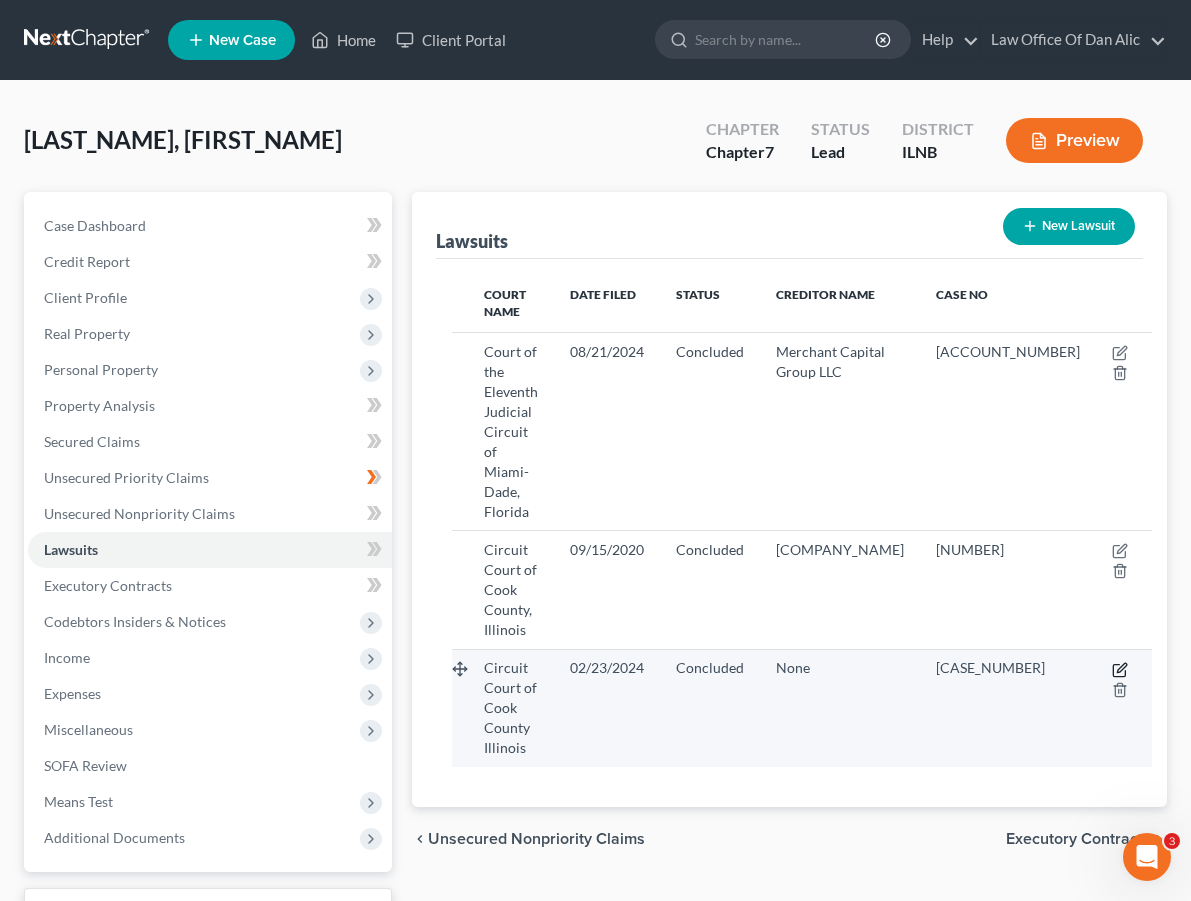 click 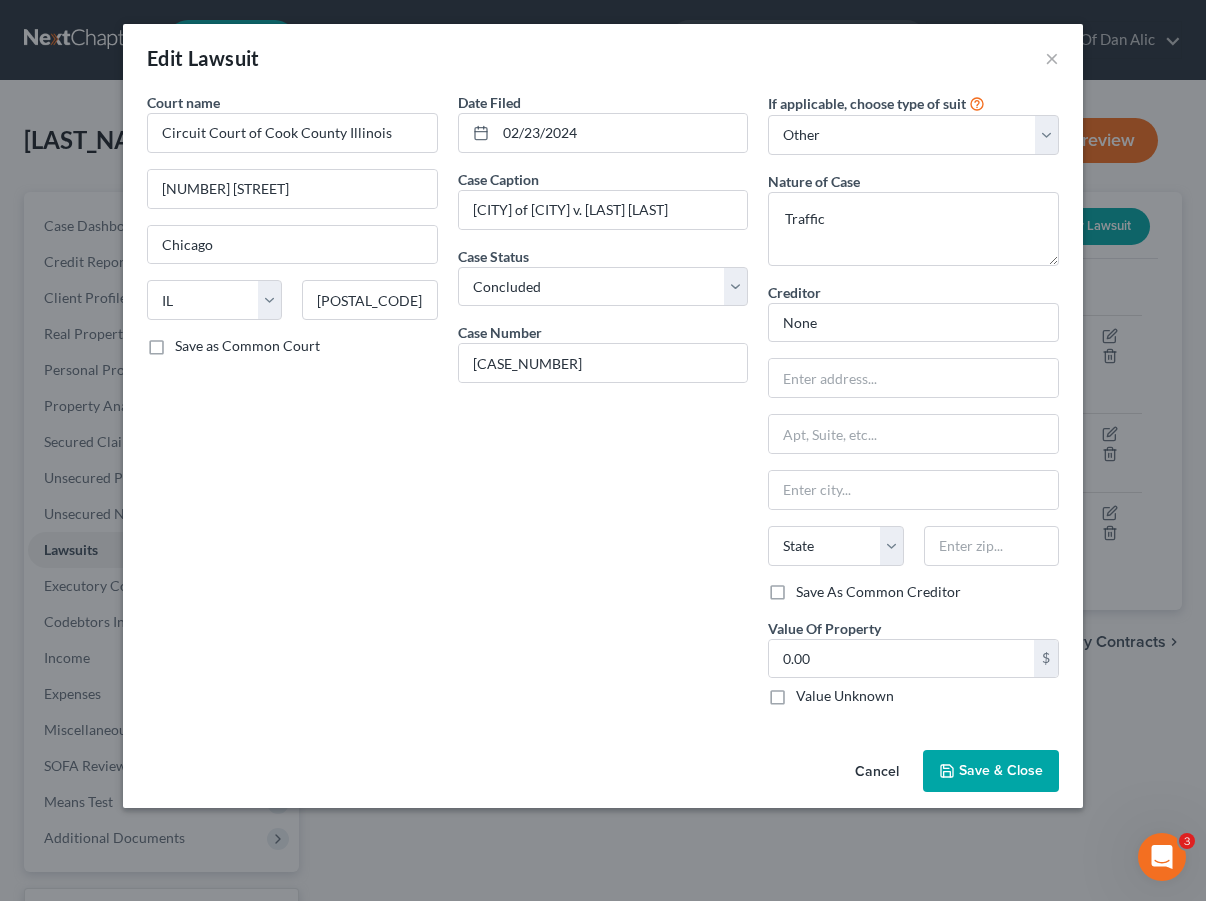 click on "Edit     Lawsuit ×" at bounding box center [603, 58] 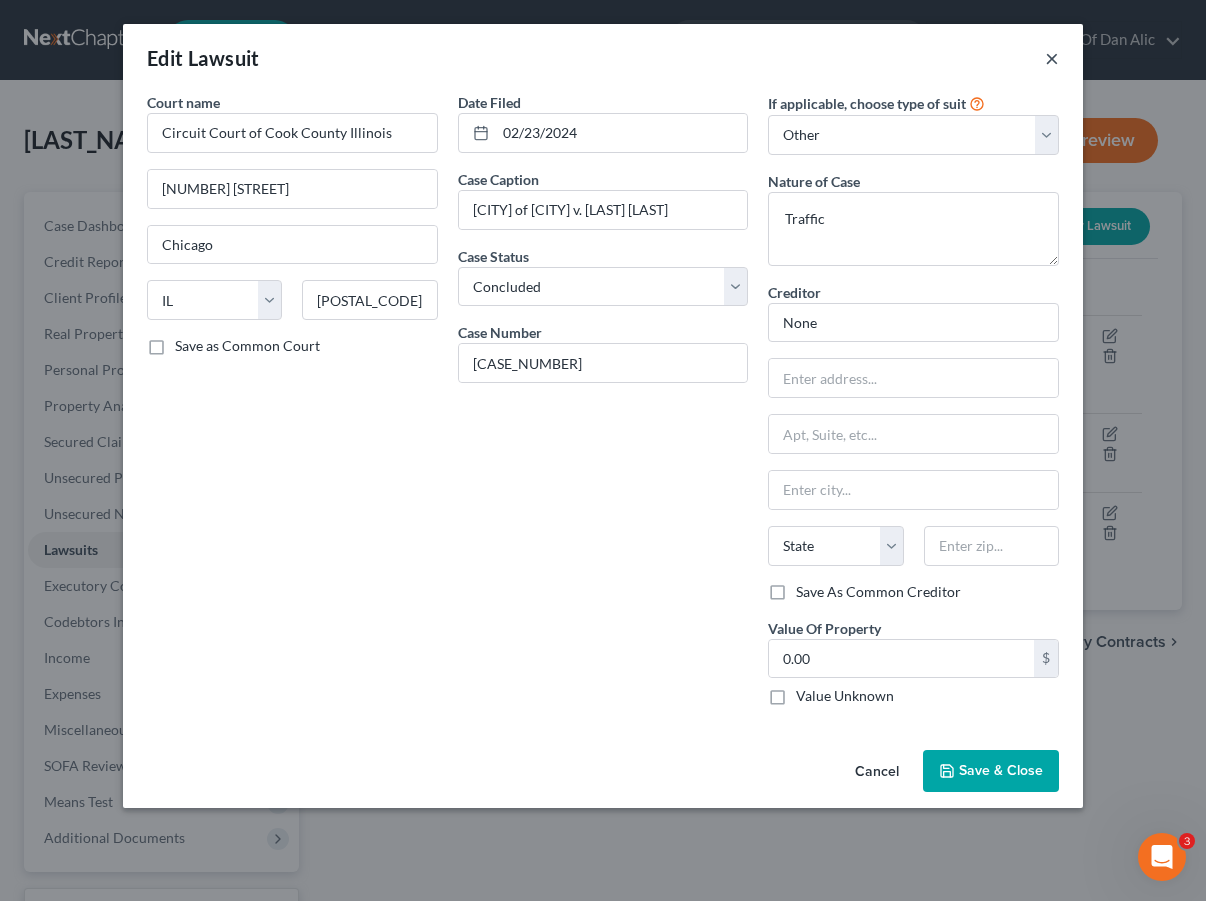 click on "×" at bounding box center (1052, 58) 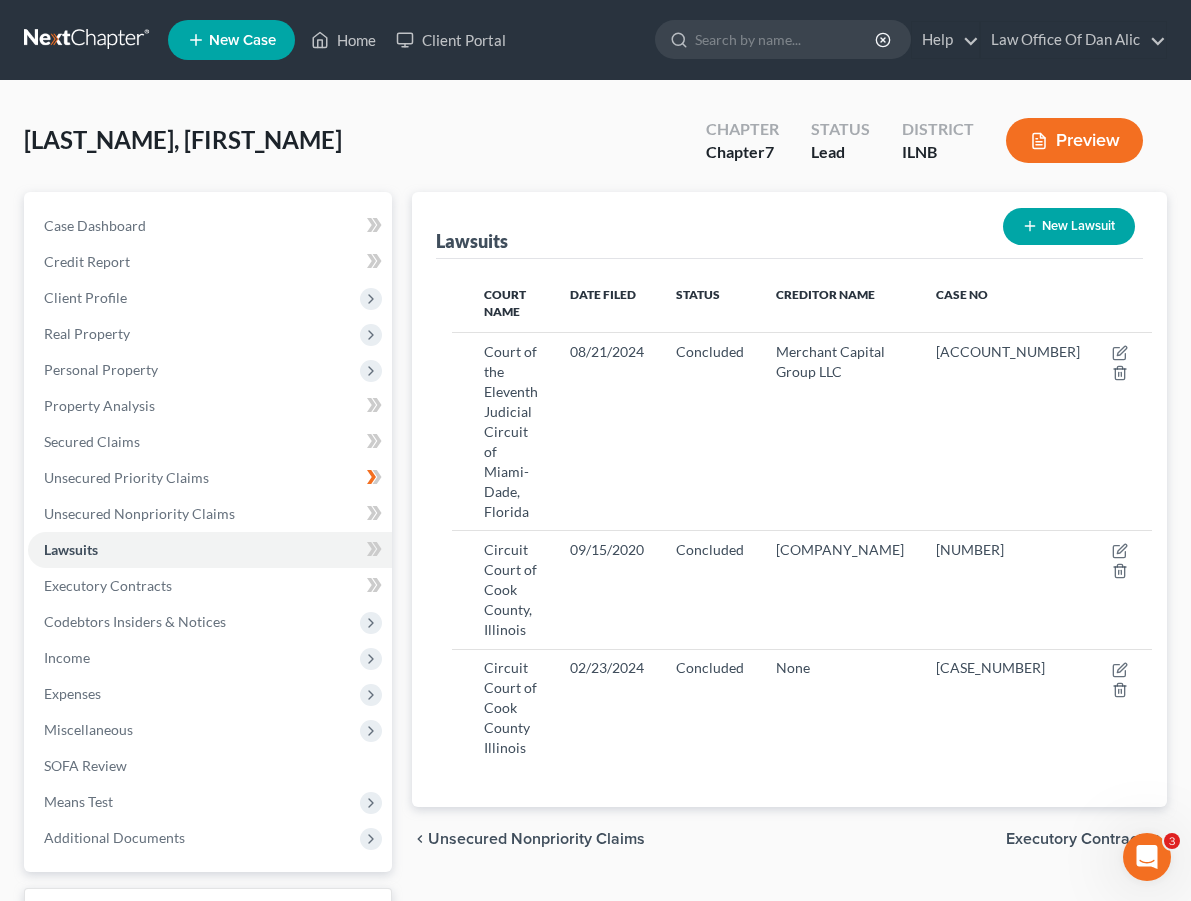 click on "Lawsuits New Lawsuit Court Name Date Filed Status Creditor Name Case No Court of the Eleventh Judicial Circuit of Miami-Dade, [STATE] 08/21/2024 Concluded Merchant Capital Group LLC 2024-158318-CC-23 Circuit Court of Cook County, Illinois" at bounding box center (789, 589) 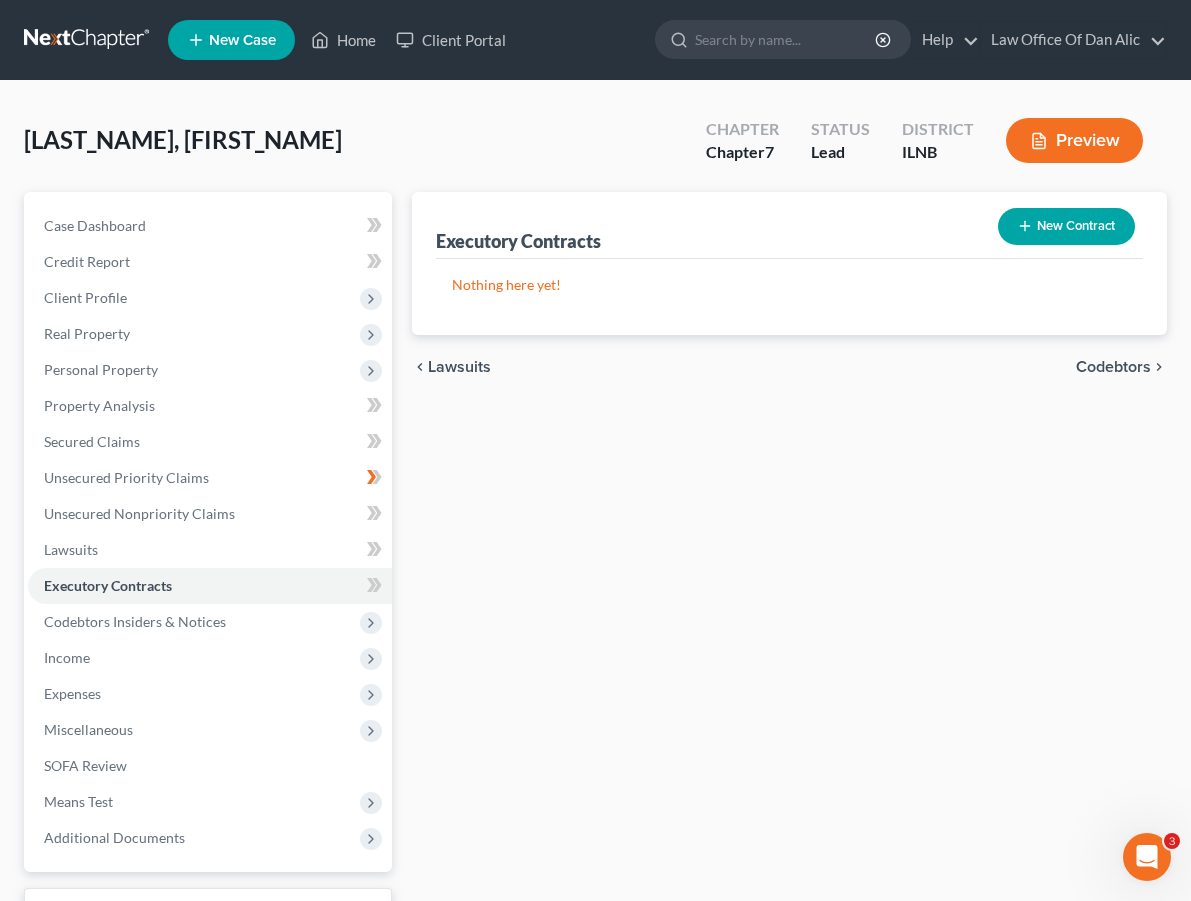 click 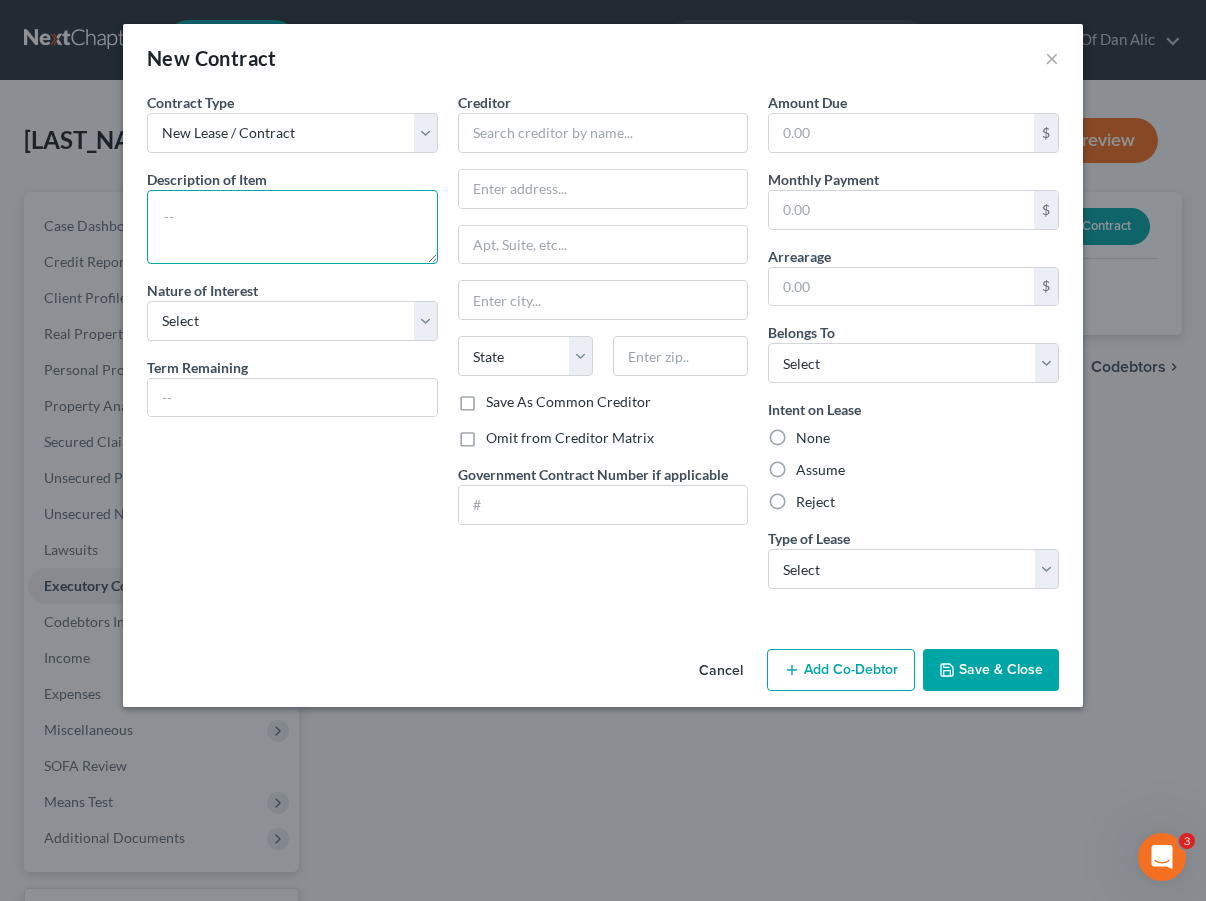 click at bounding box center [292, 227] 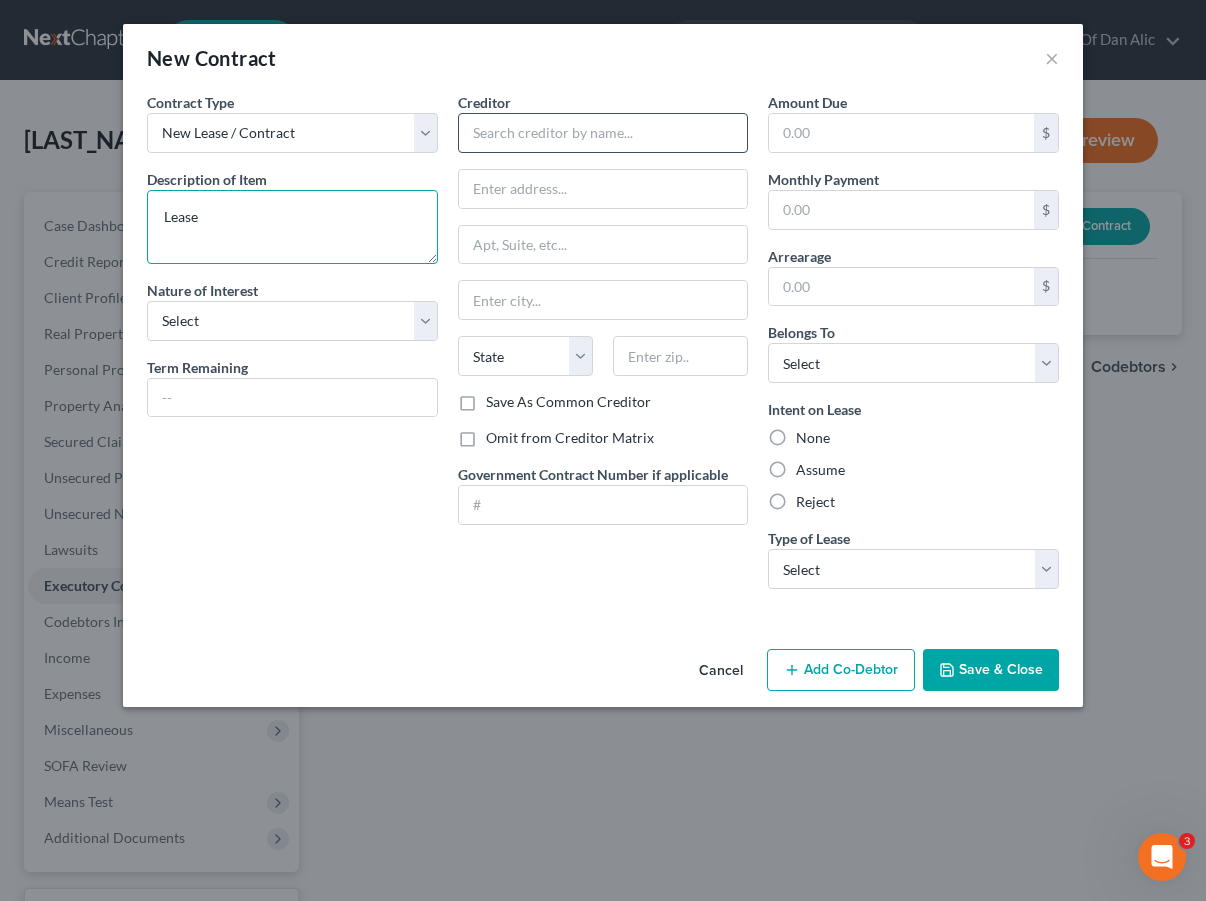 type on "Lease" 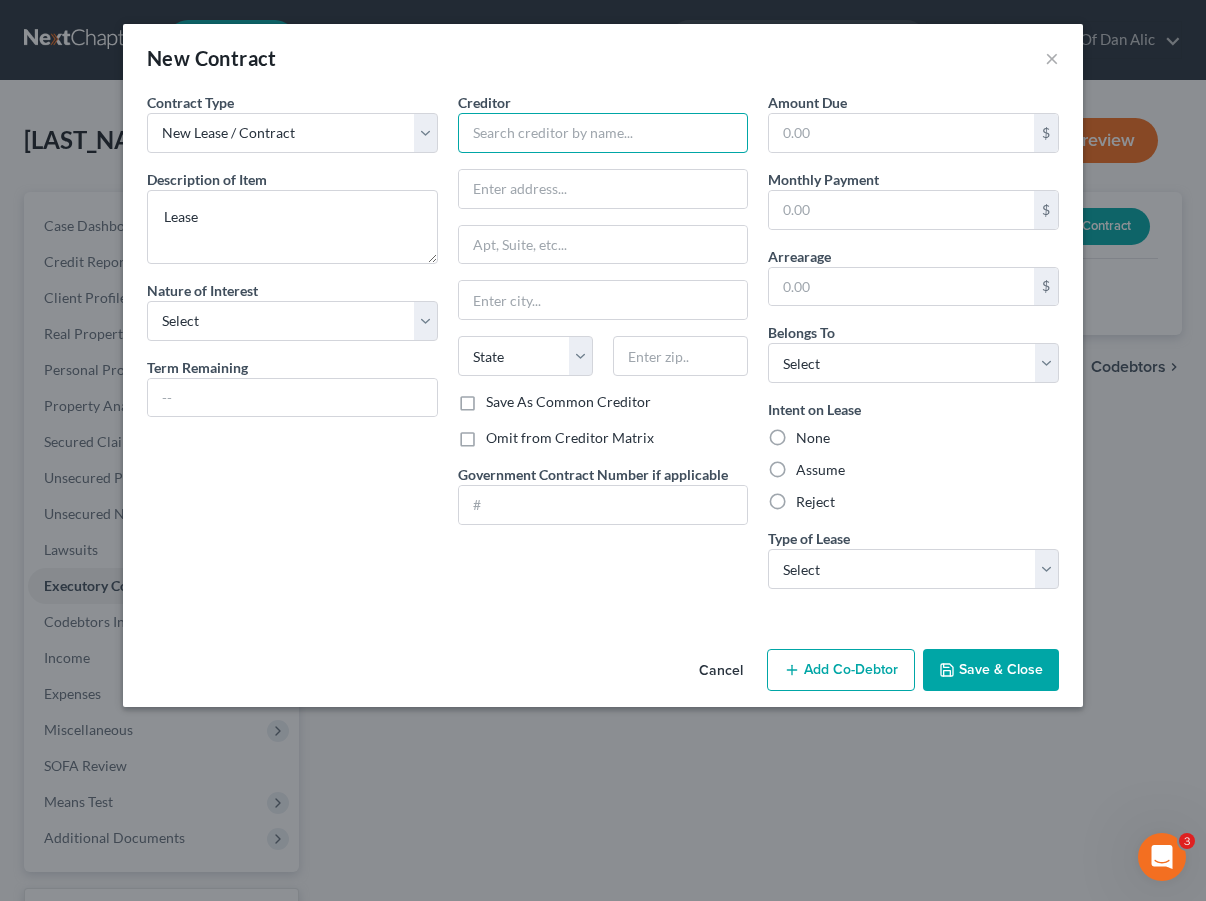 click at bounding box center (603, 133) 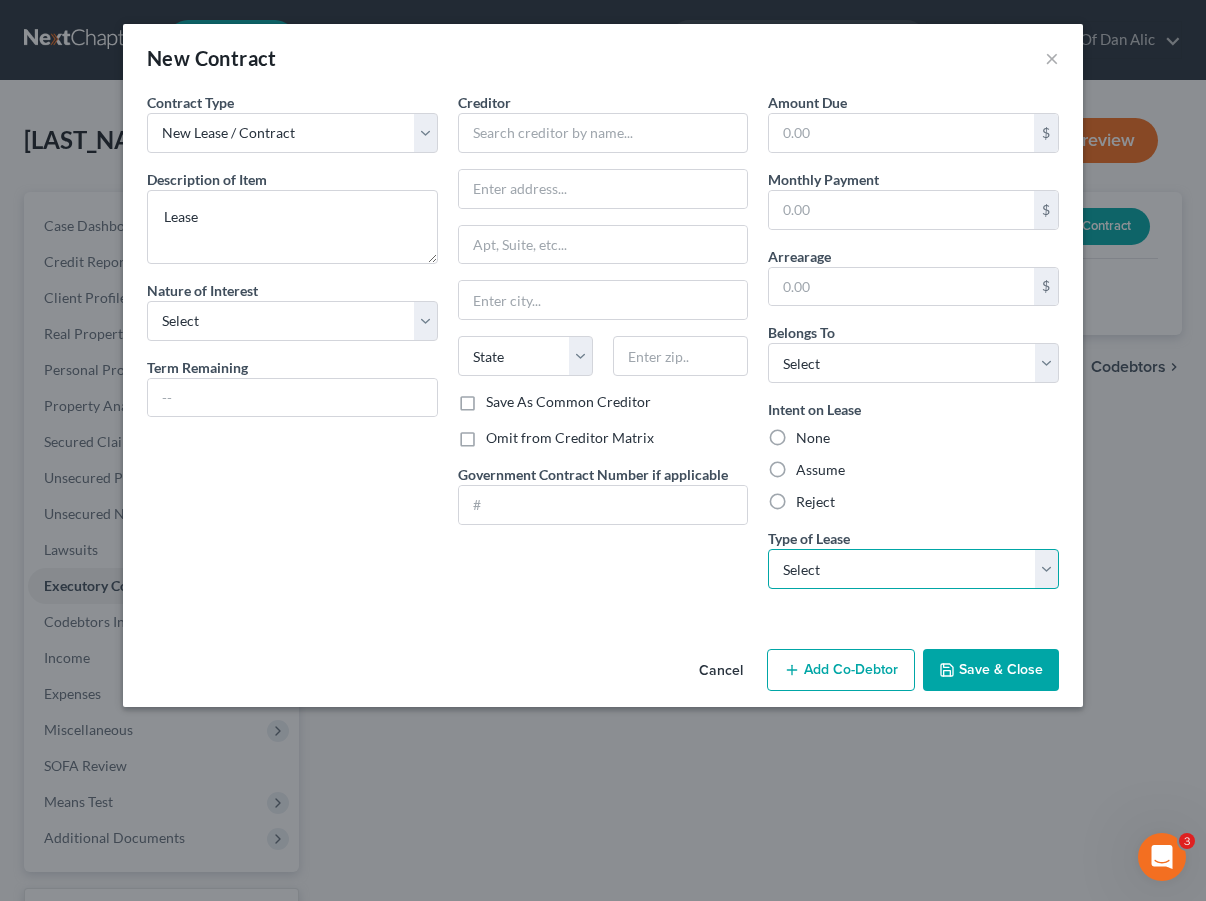 click on "Select Real Estate Car Other" at bounding box center (913, 569) 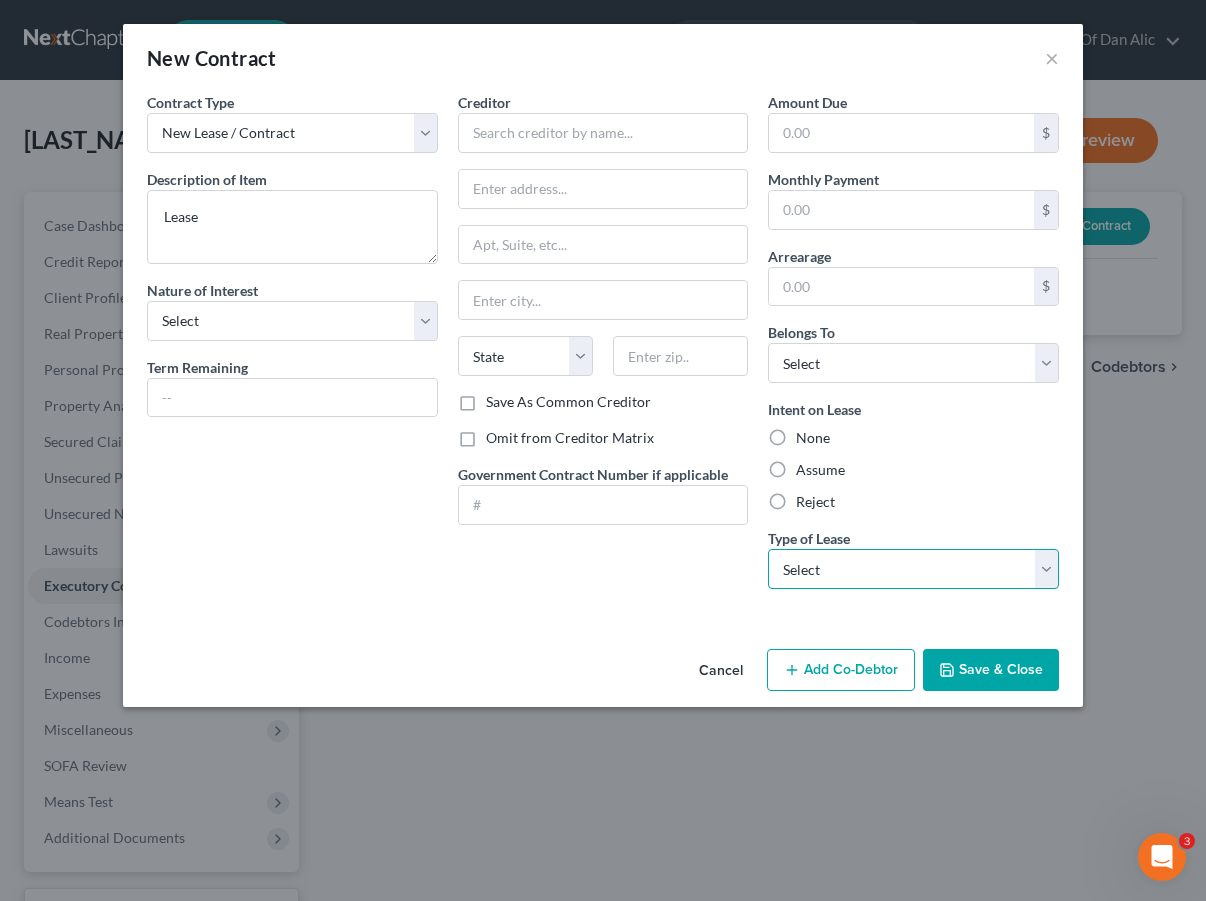 select on "0" 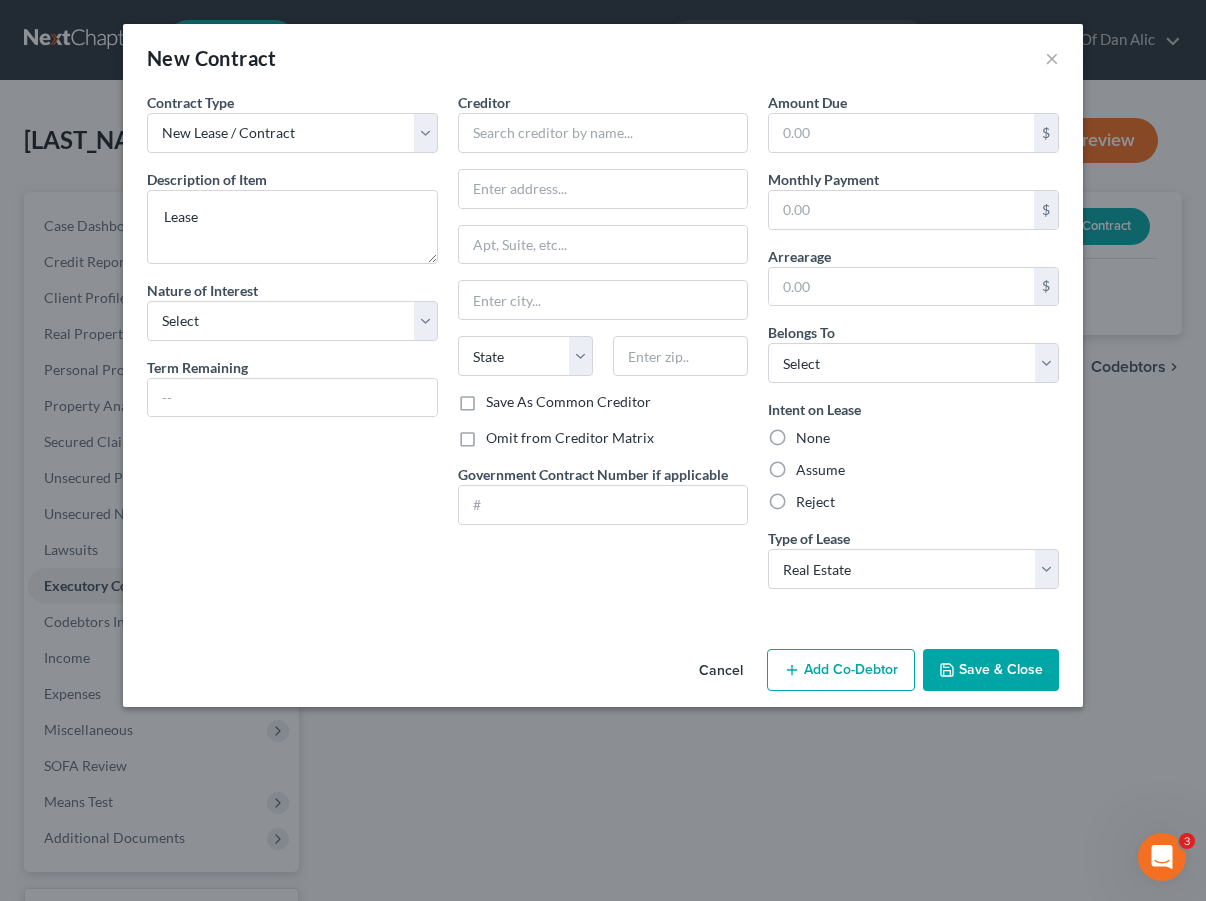 click on "Creditor *                         State AL AK AR AZ CA CO CT DE DC FL GA GU HI ID IL IN IA KS KY LA ME MD MA MI MN MS MO MT NC ND NE NV NH NJ NM NY OH OK OR PA PR RI SC SD TN TX UT VI VA VT WA WV WI WY Save As Common Creditor Omit from Creditor Matrix Government Contract Number if applicable" at bounding box center [603, 348] 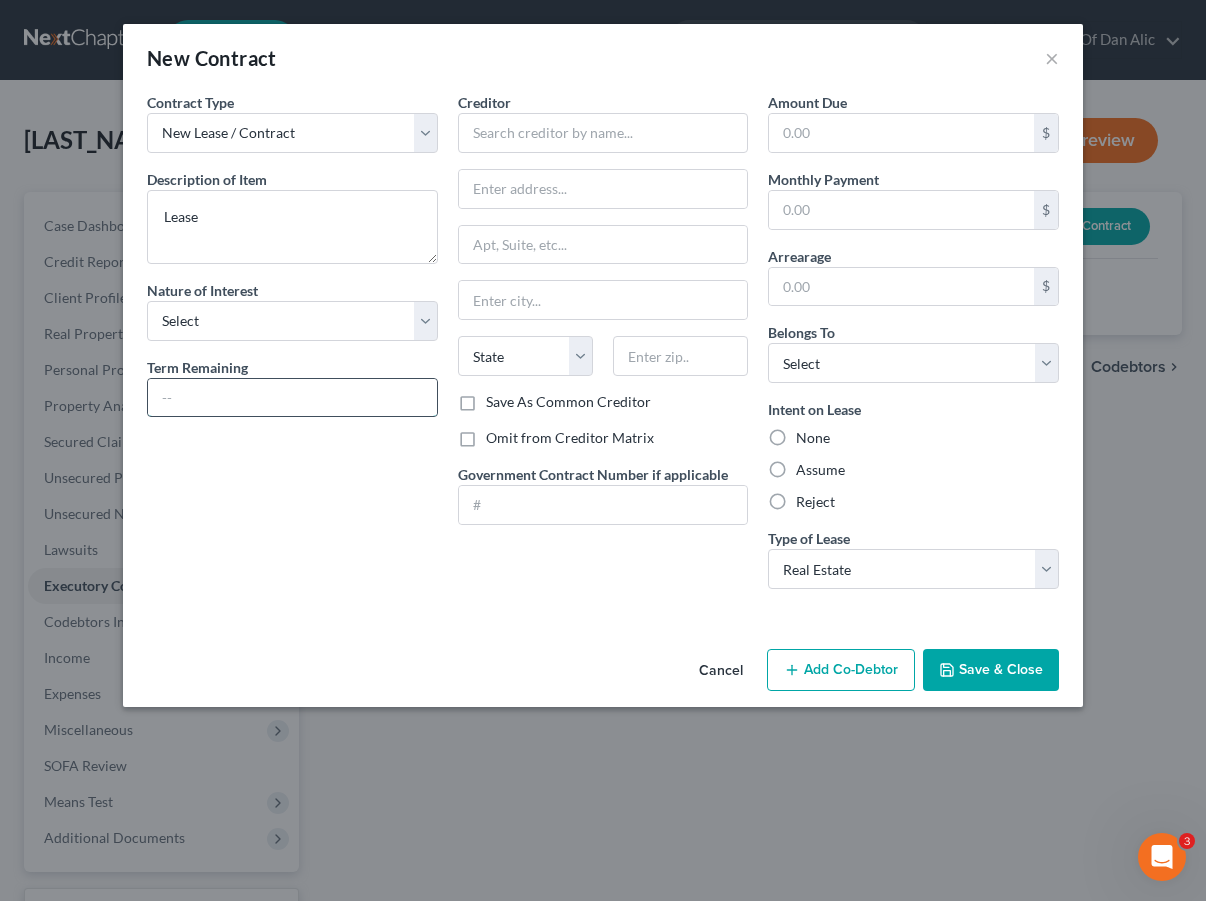 click at bounding box center [292, 398] 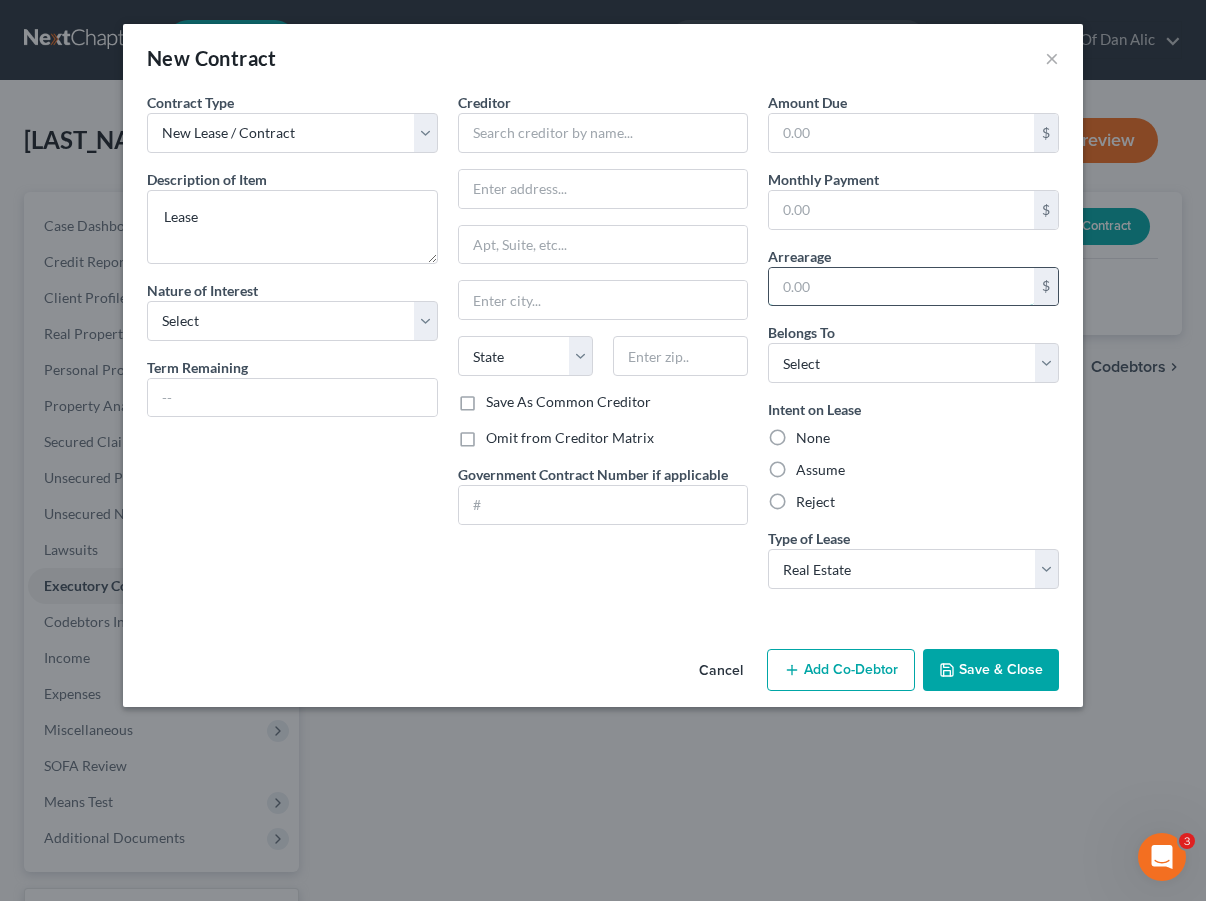 click at bounding box center (901, 287) 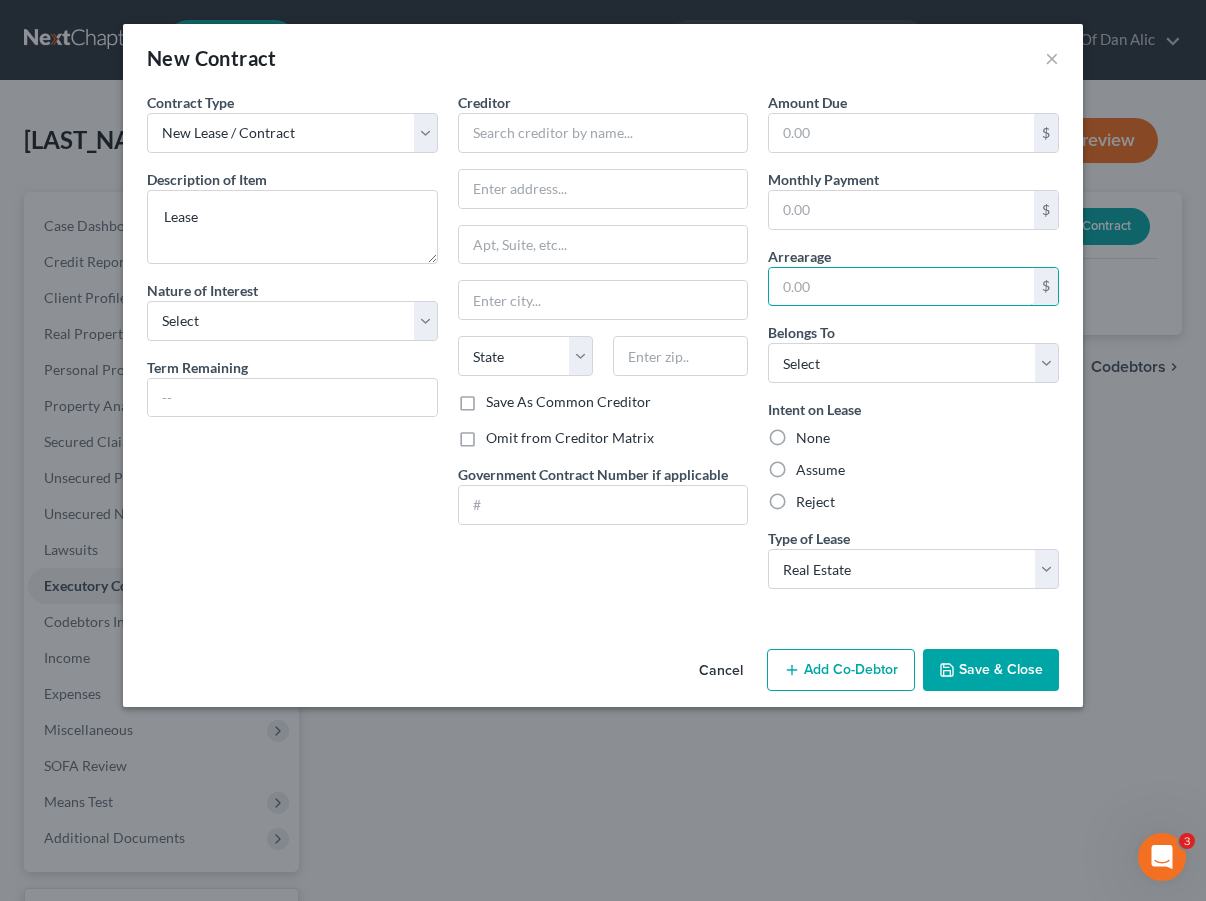 type on "0" 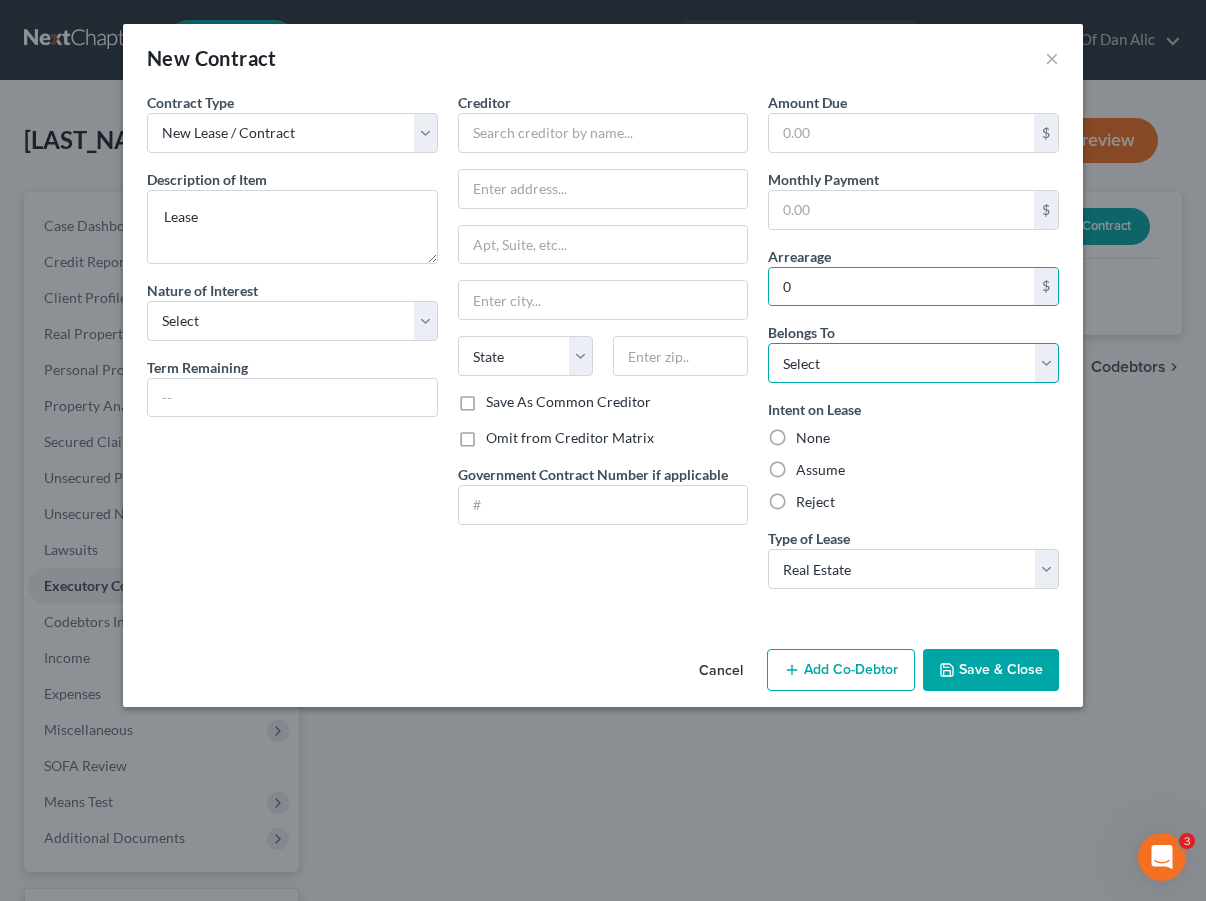 click on "Select Debtor 1 Only Debtor 2 Only Debtor 1 And Debtor 2 Only At Least One Of The Debtors And Another Community Property" at bounding box center (913, 363) 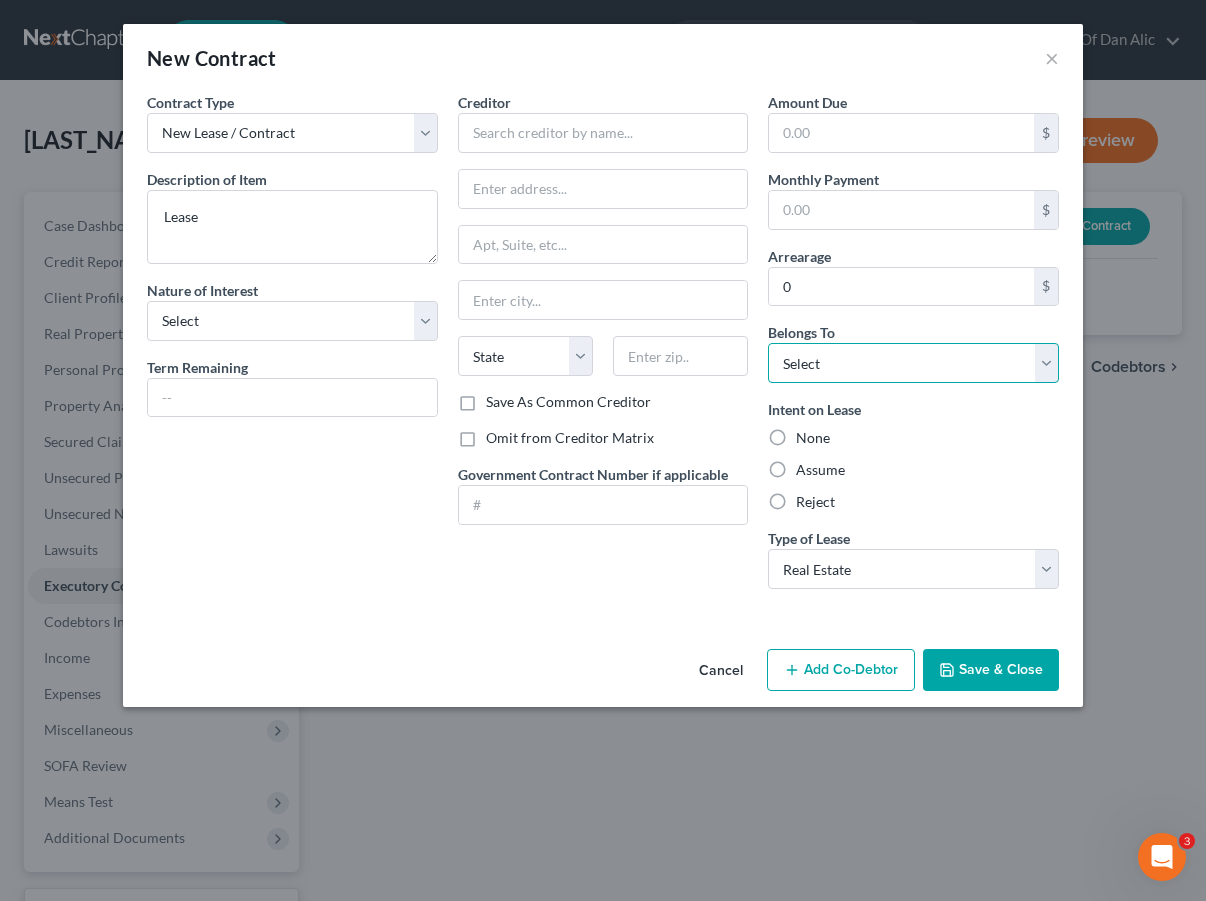select on "0" 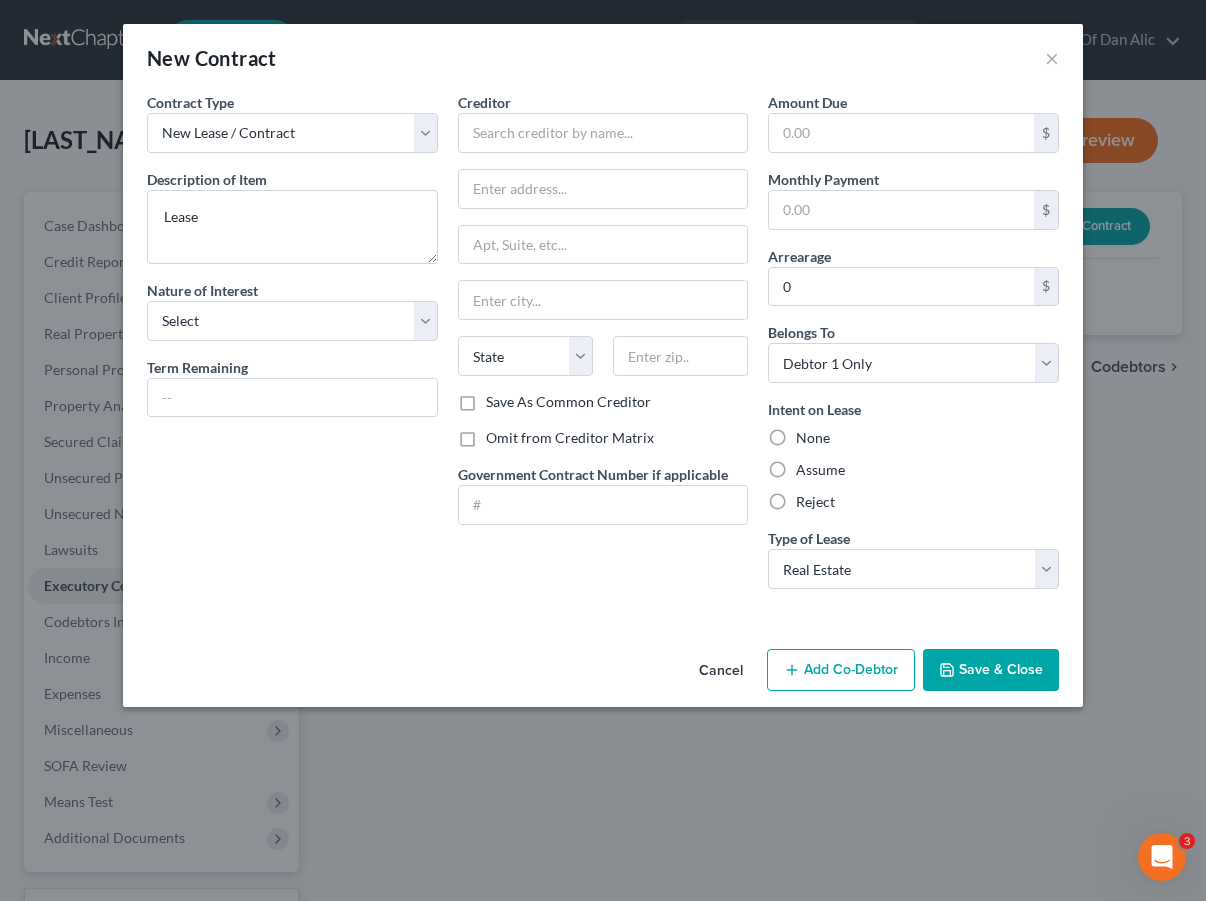 click on "None" at bounding box center (913, 438) 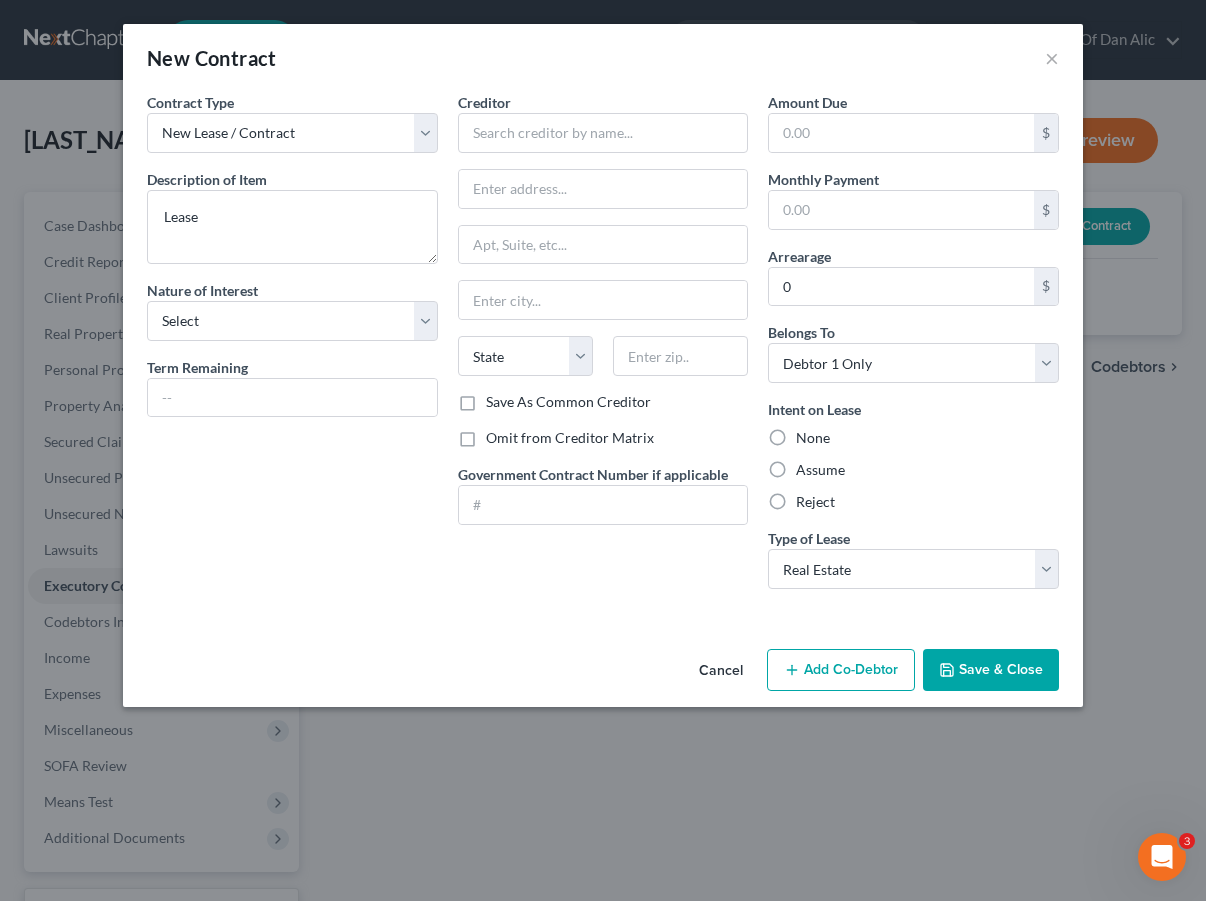 click on "None" at bounding box center [813, 438] 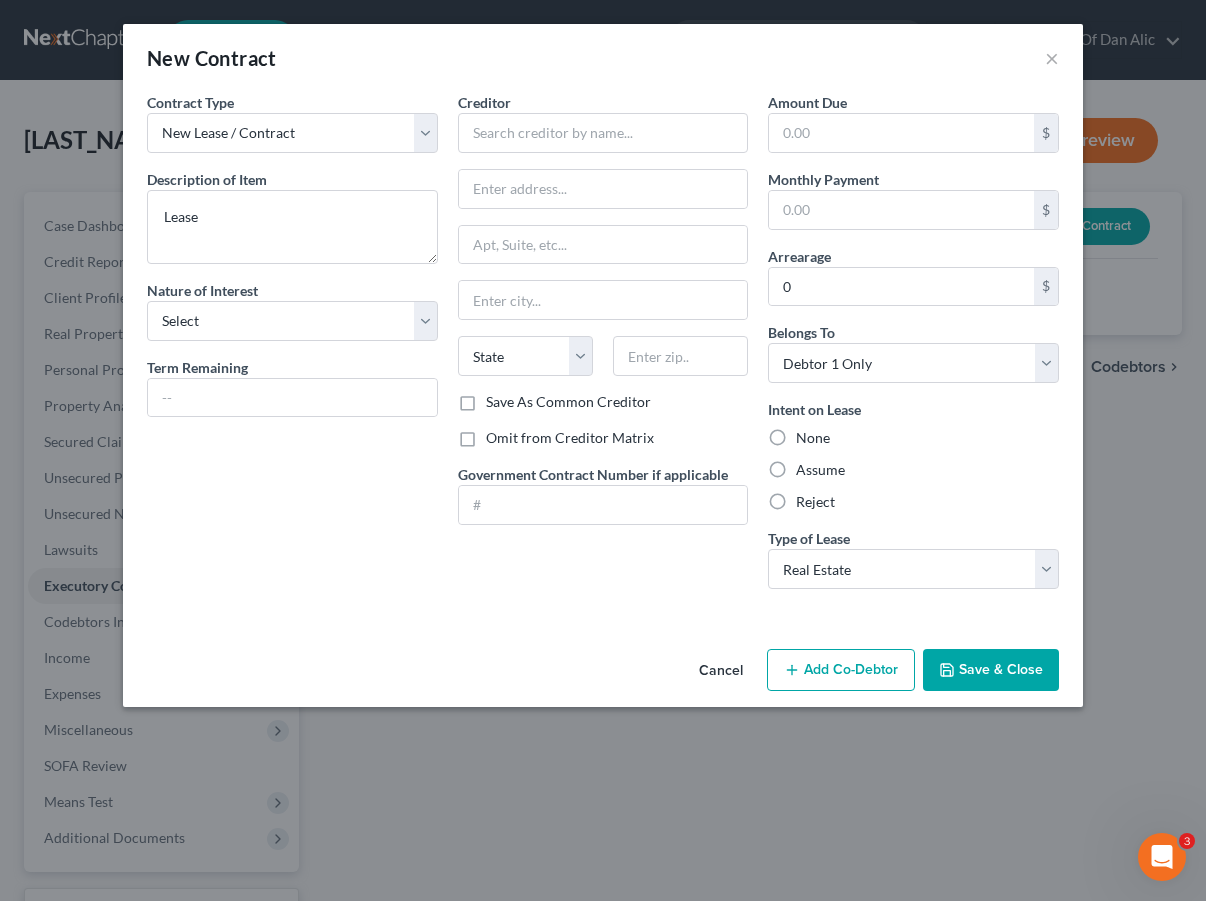 click on "None" at bounding box center [810, 434] 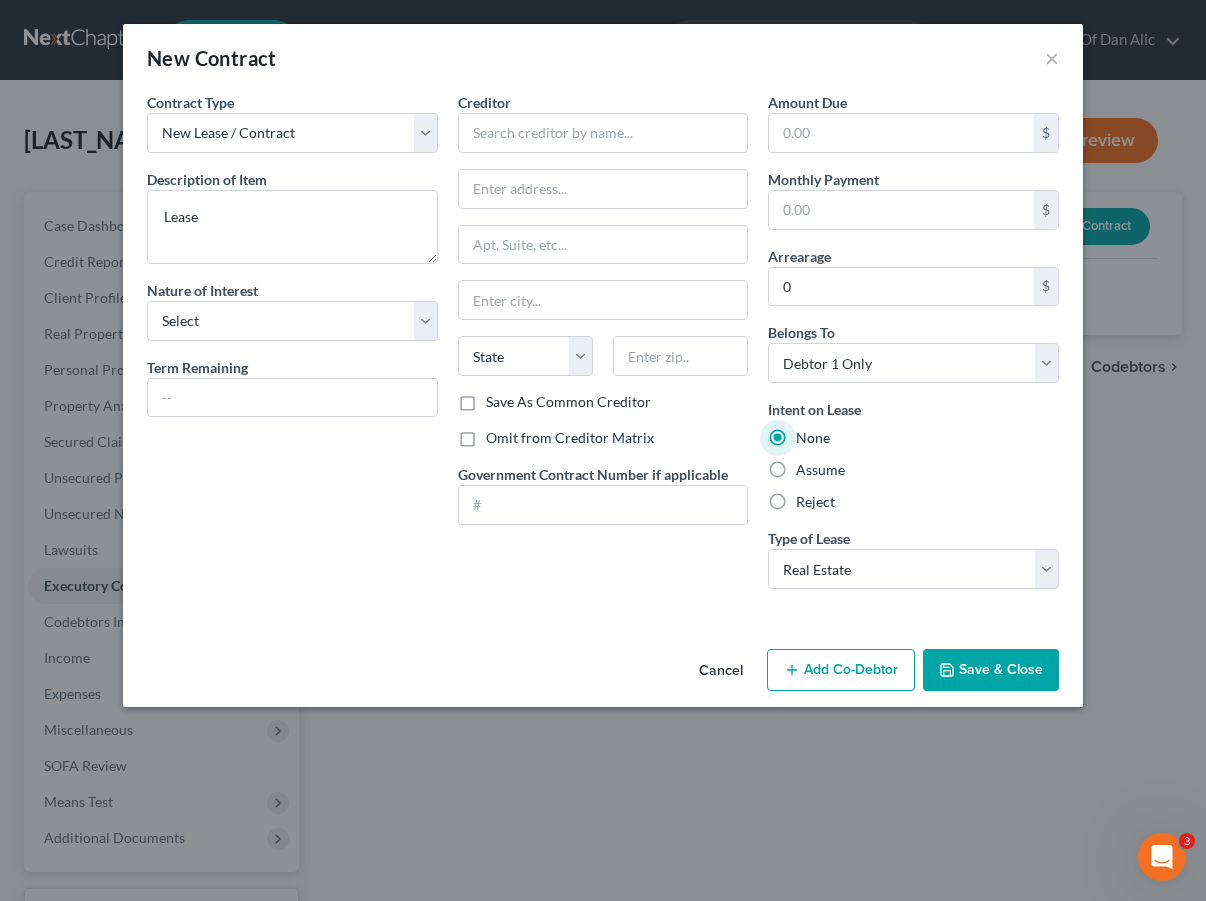 click on "Intent on Lease None Assume Reject" at bounding box center [913, 455] 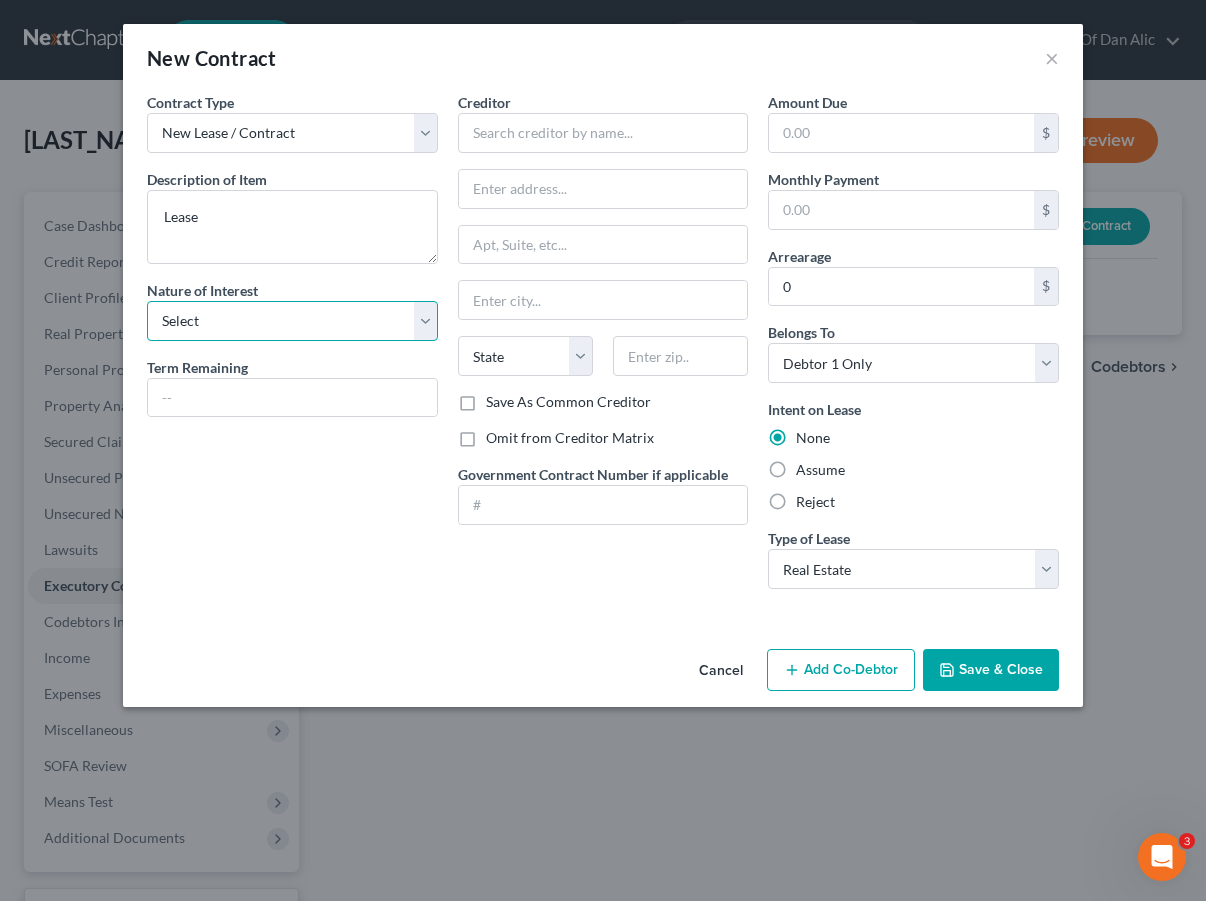 click on "Select Purchaser Agent Lessor Lessee" at bounding box center (292, 321) 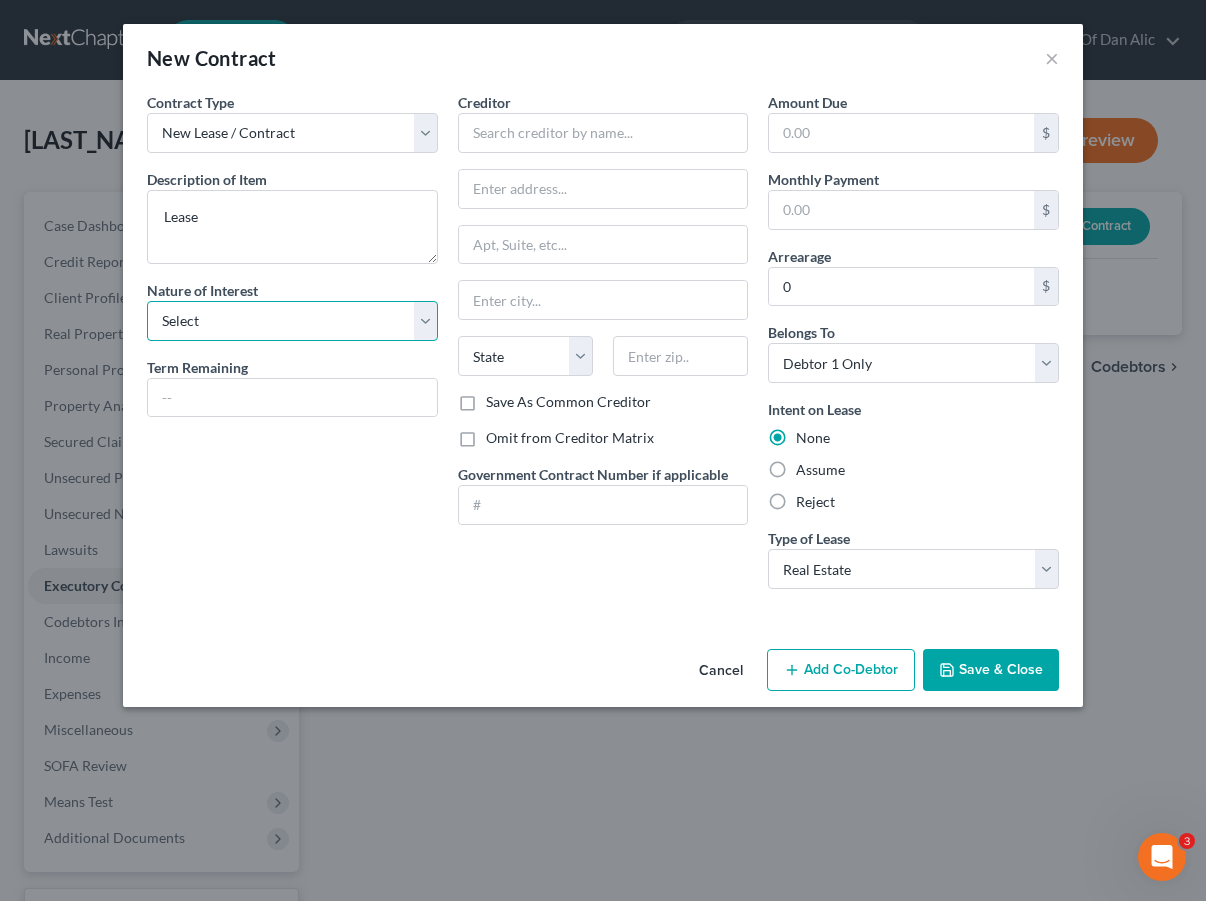 select on "3" 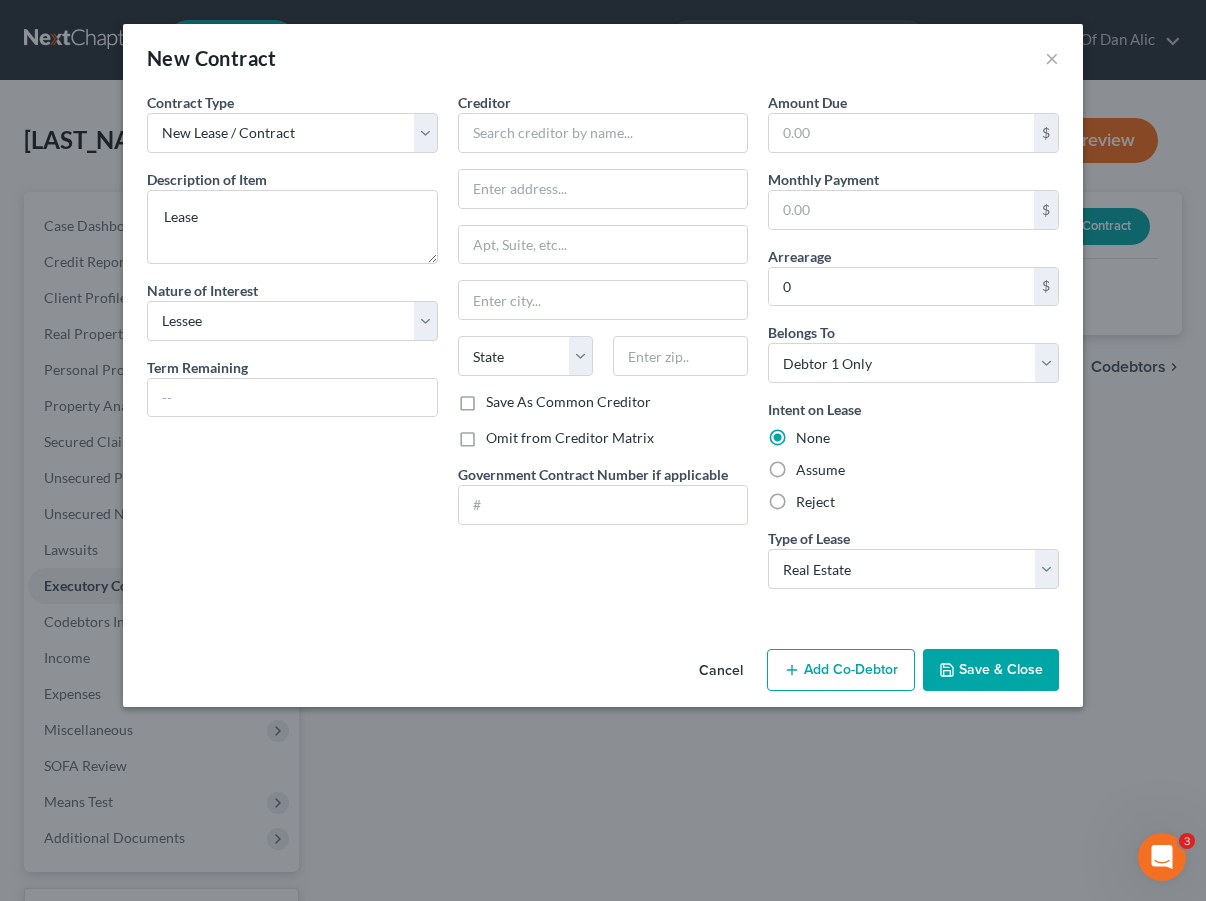 click on "Contract Type New Lease / Contract New Timeshare
Description of non-residential real property
*
Description of Item
*
Lease Nature of Interest Select Purchaser Agent Lessor Lessee Term Remaining" at bounding box center (292, 348) 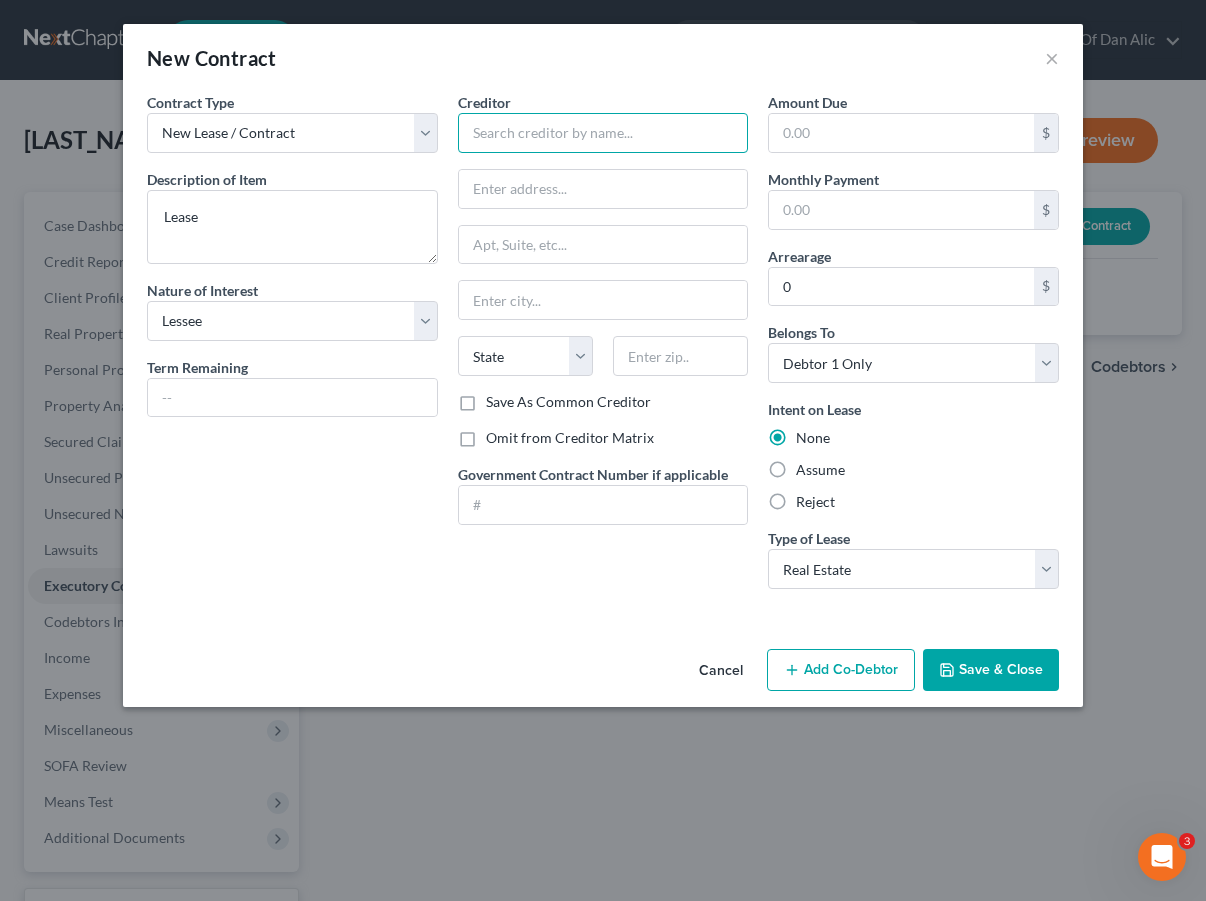click at bounding box center [603, 133] 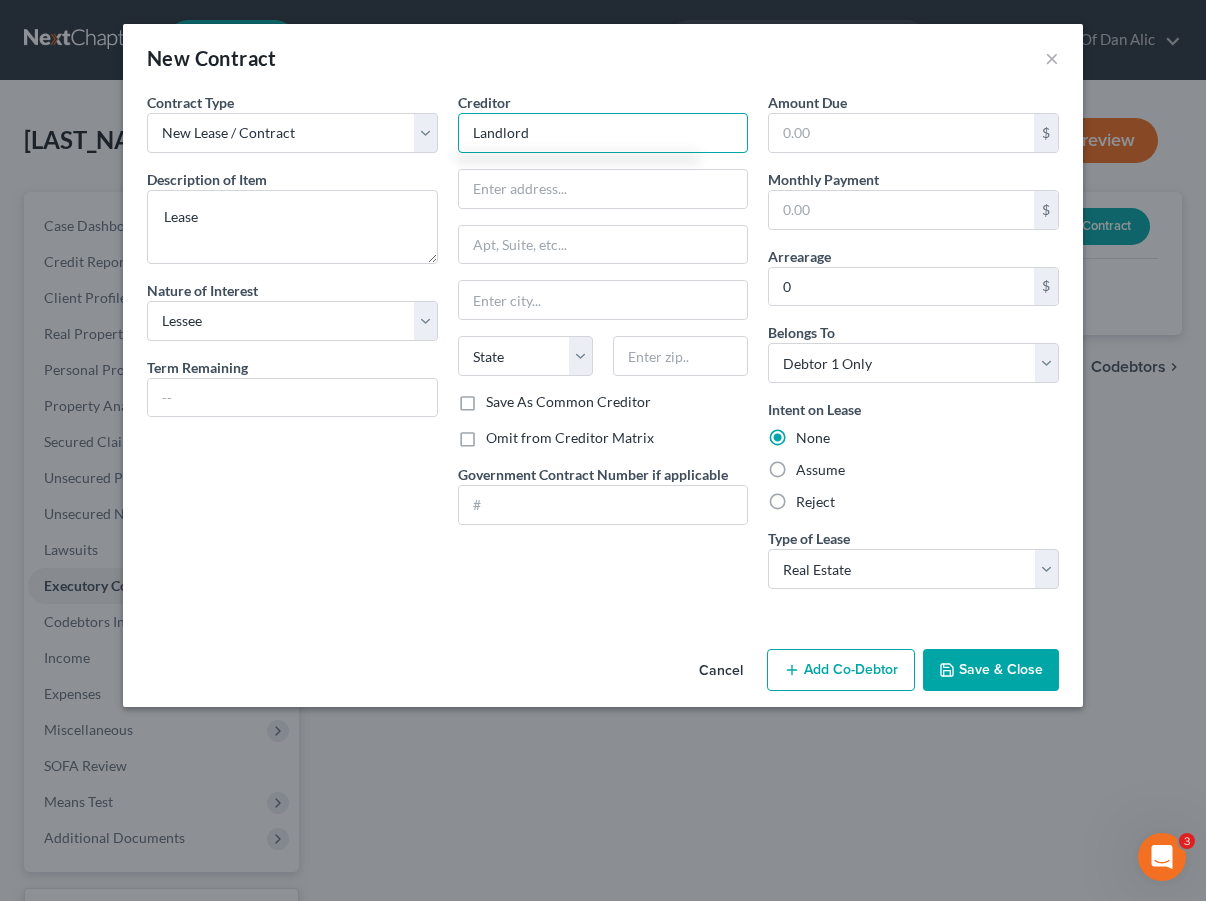 type on "Landlord" 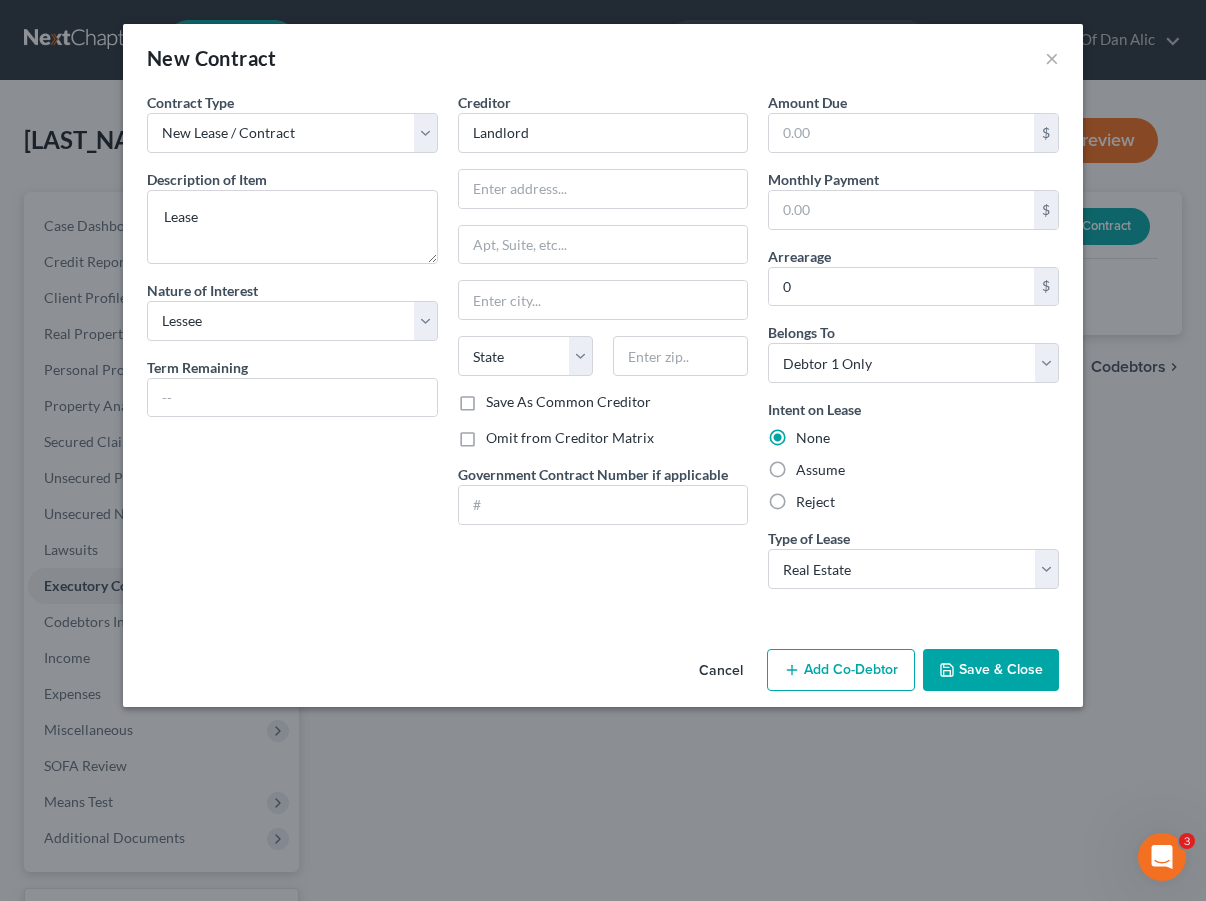 click on "New Contract ×" at bounding box center (603, 58) 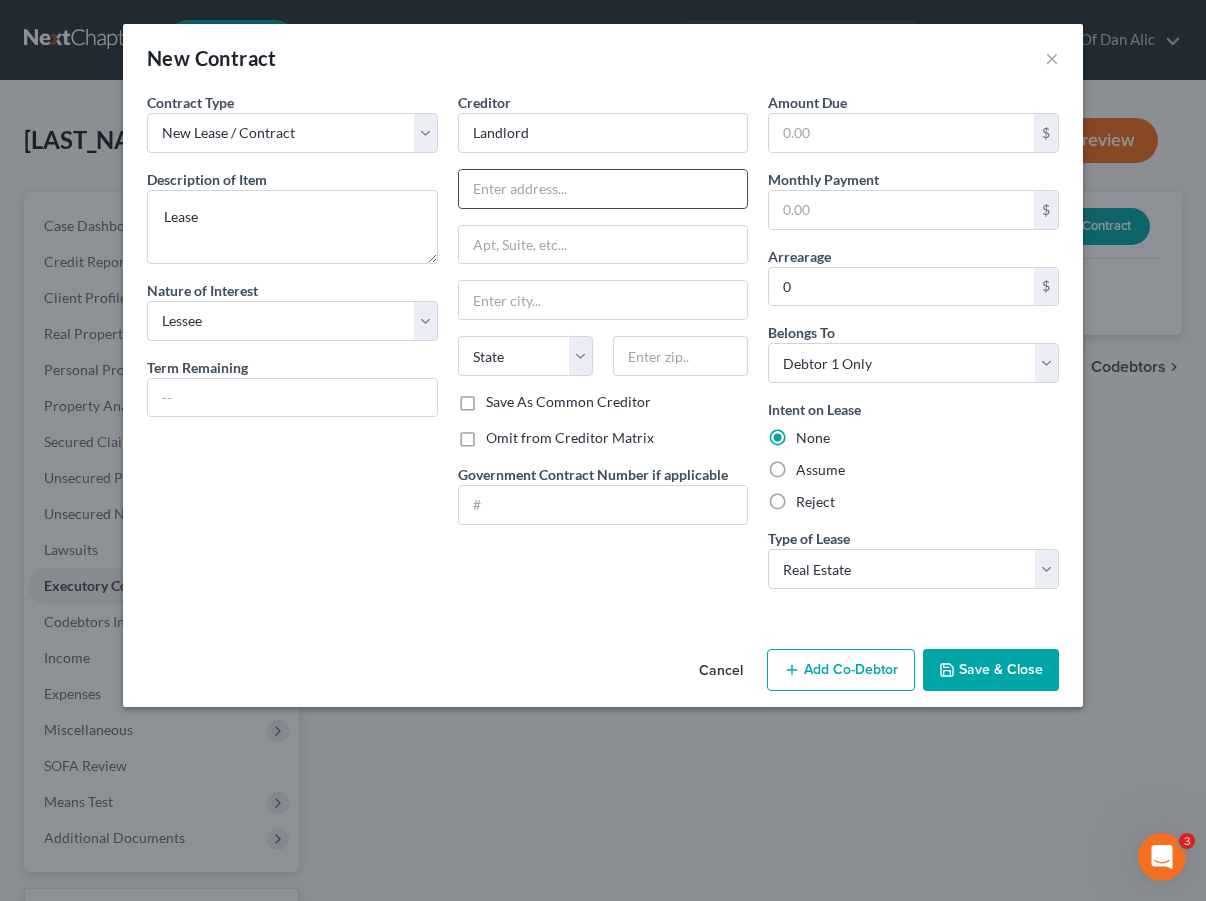 click at bounding box center (603, 189) 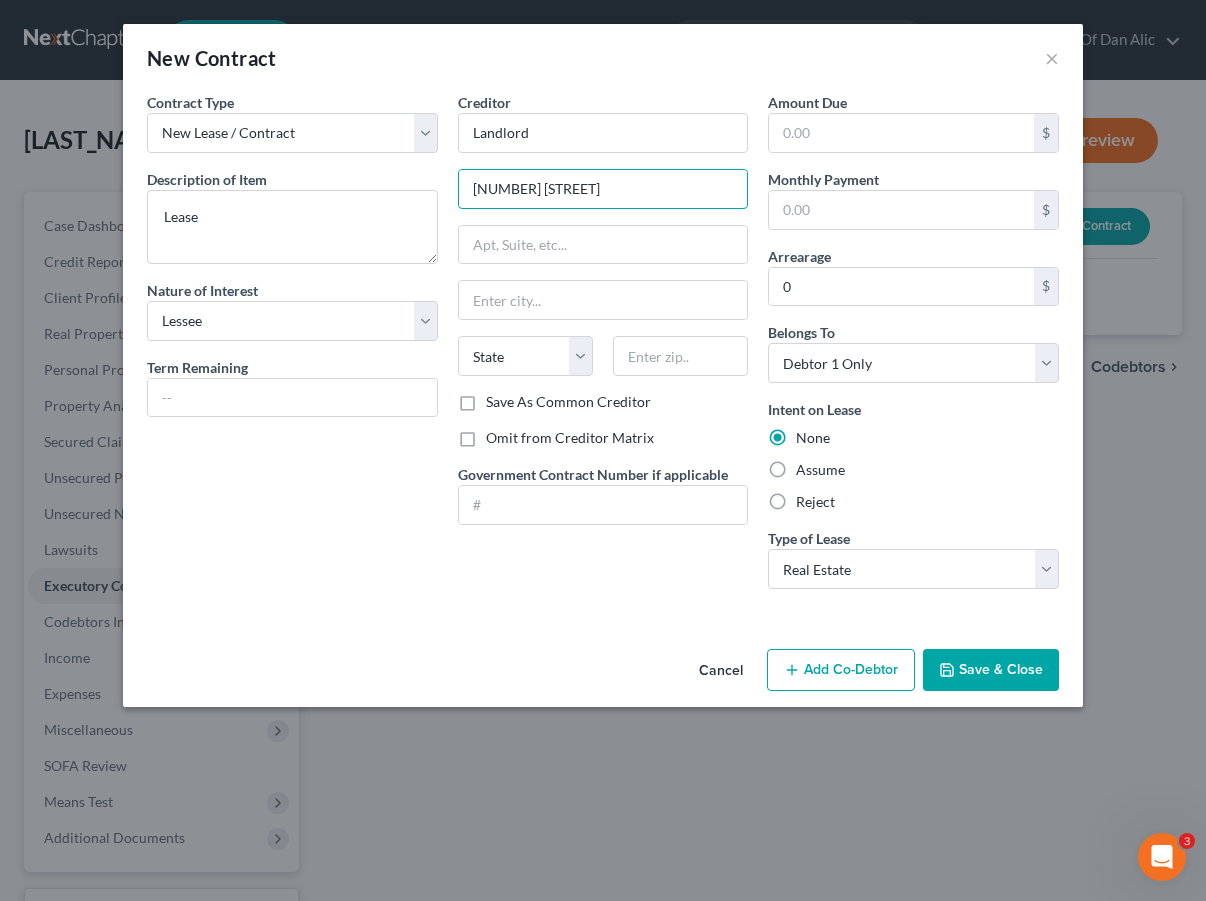 type on "[NUMBER] [STREET]." 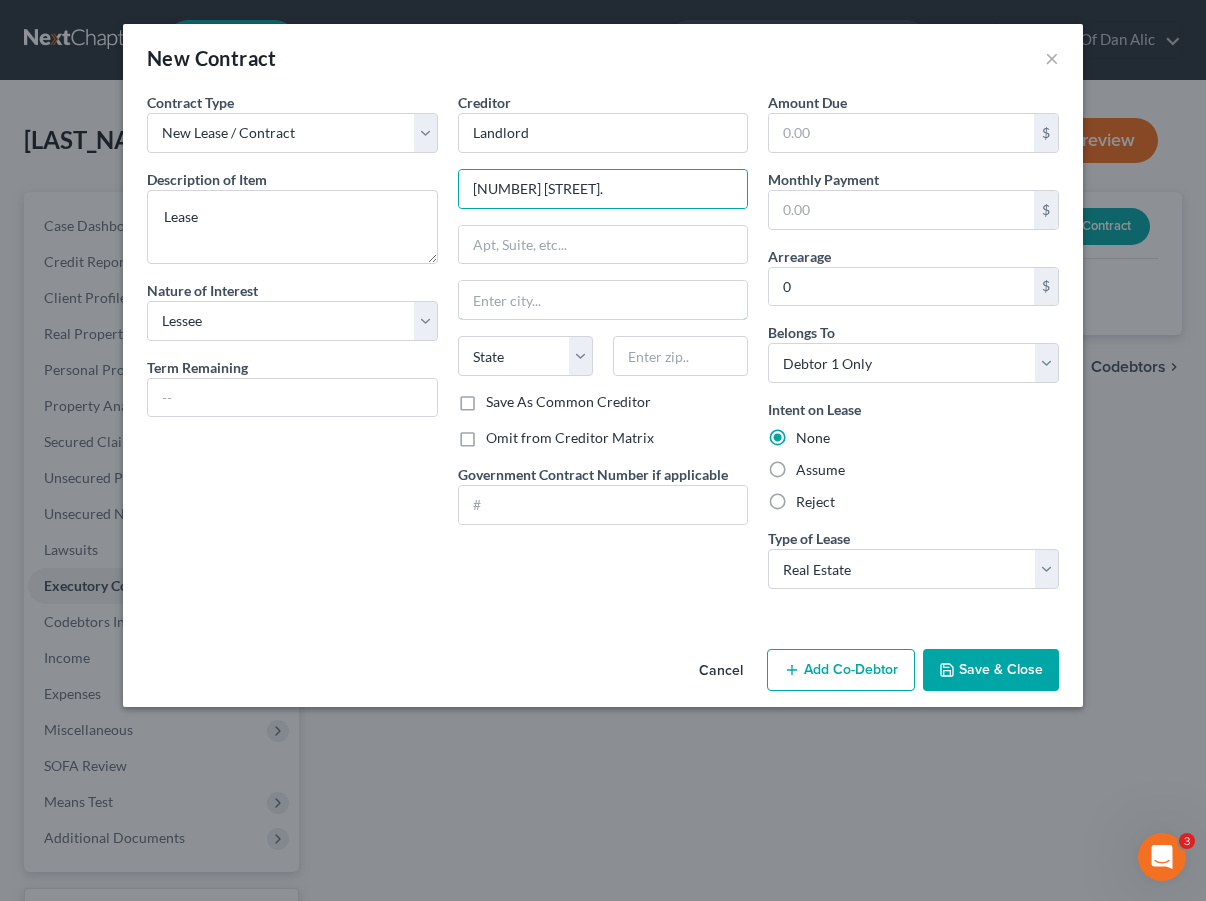 type on "Roselle" 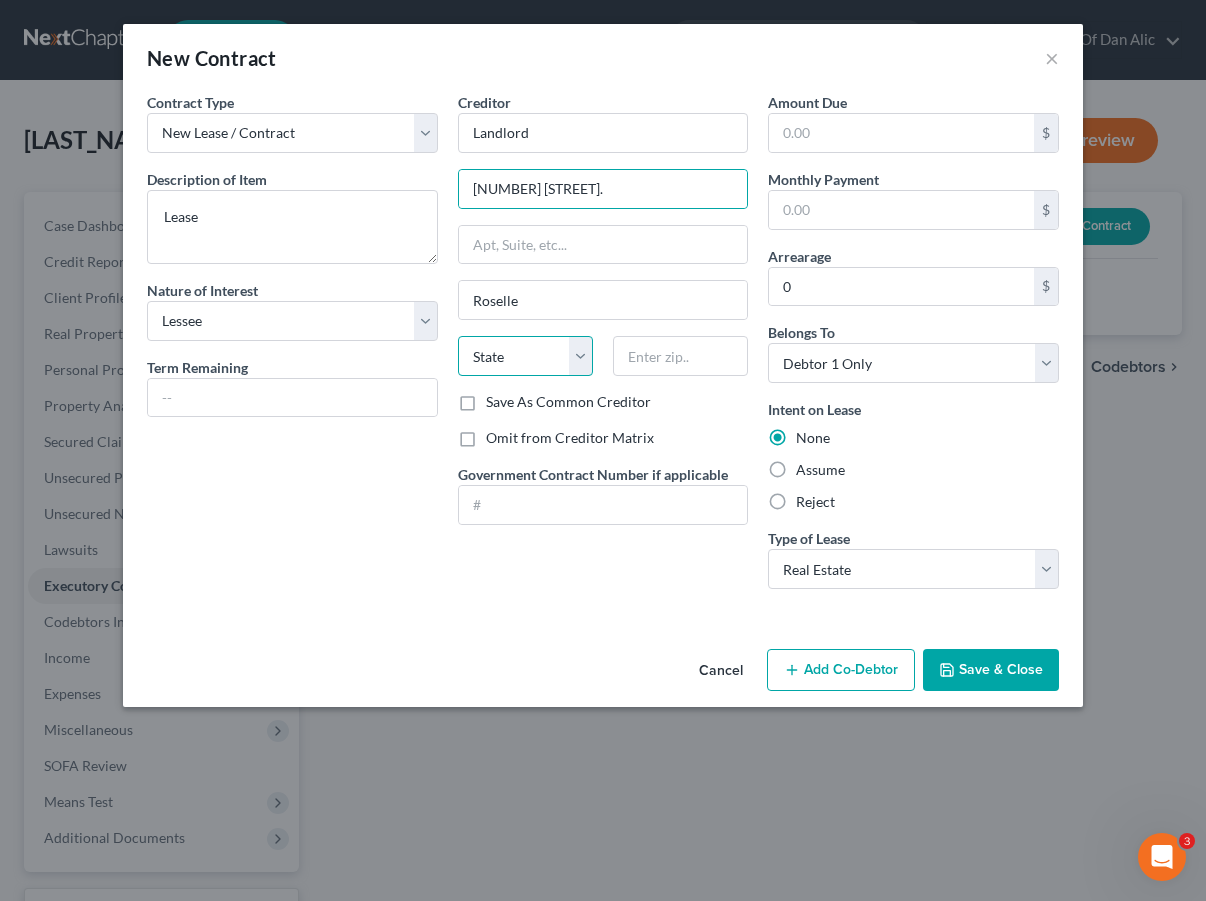 select on "14" 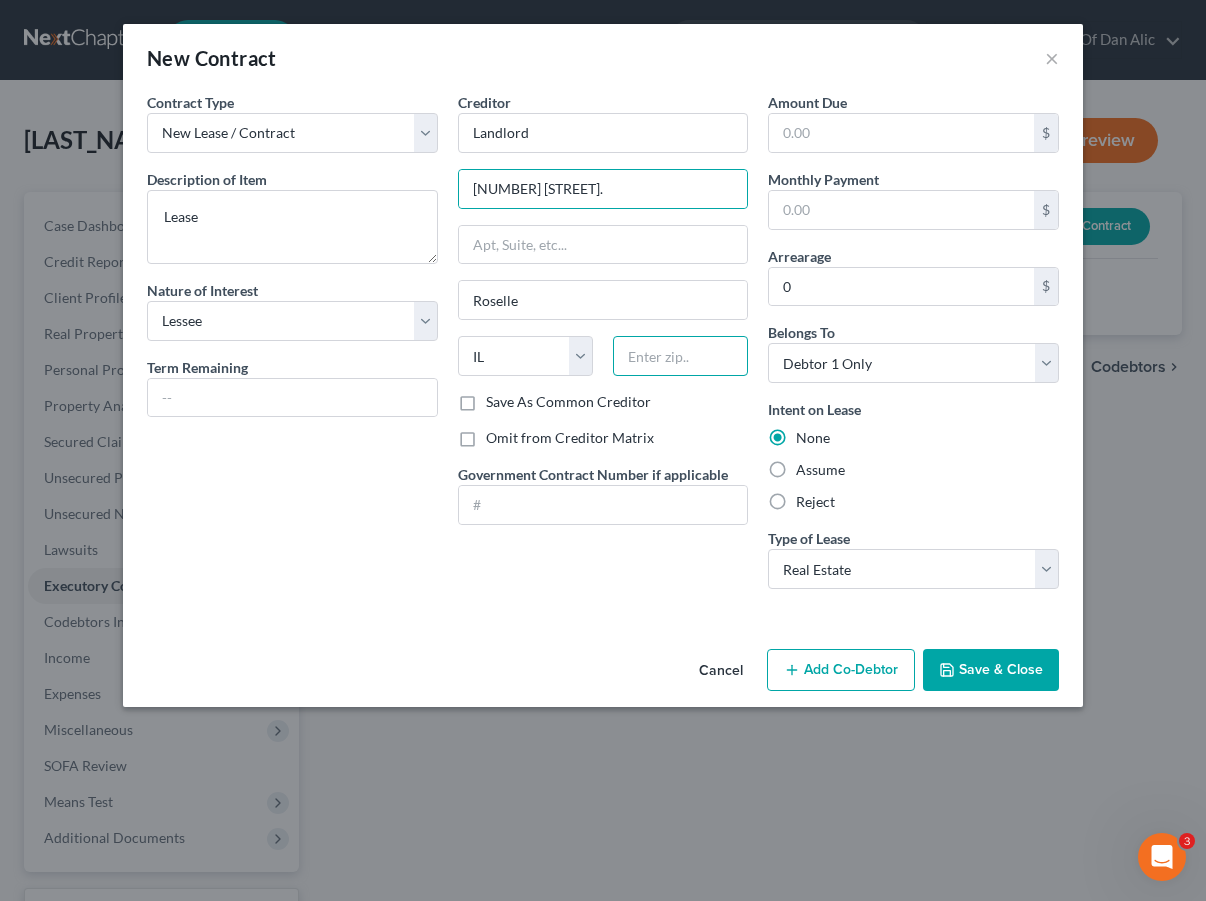 type on "[POSTAL_CODE]" 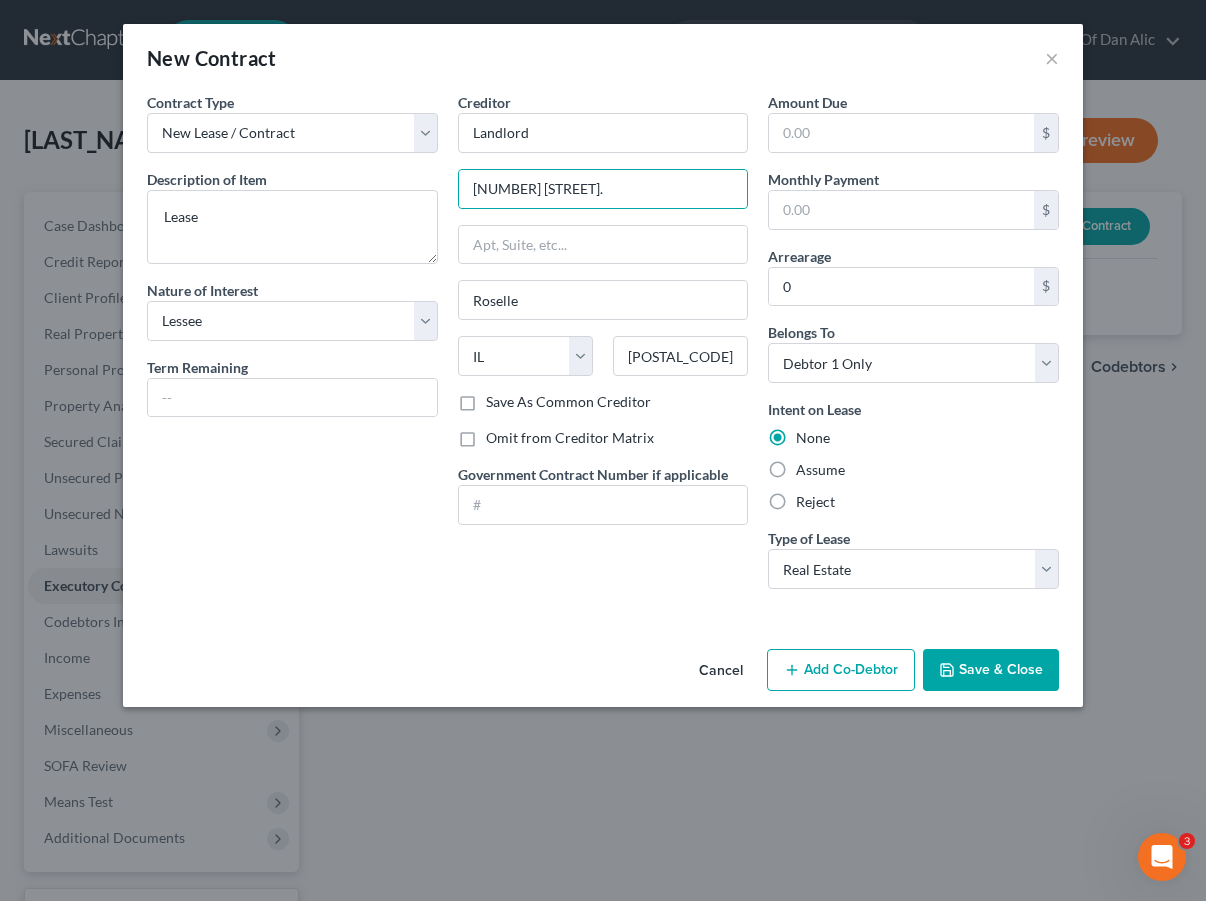 click on "Creditor * [COMPANY] [NUMBER] [STREET]. [CITY] State AL AK AR AZ CA CO CT DE DC FL GA GU HI ID IL IN IA KS KY LA ME MD MA MI MN MS MO MT NC ND NE NV NH NJ NM NY OH OK OR PA PR RI SC SD TN TX UT VI VA VT WA WV WI WY [POSTAL_CODE] Save As Common Creditor Omit from Creditor Matrix Government Contract Number if applicable" at bounding box center [603, 348] 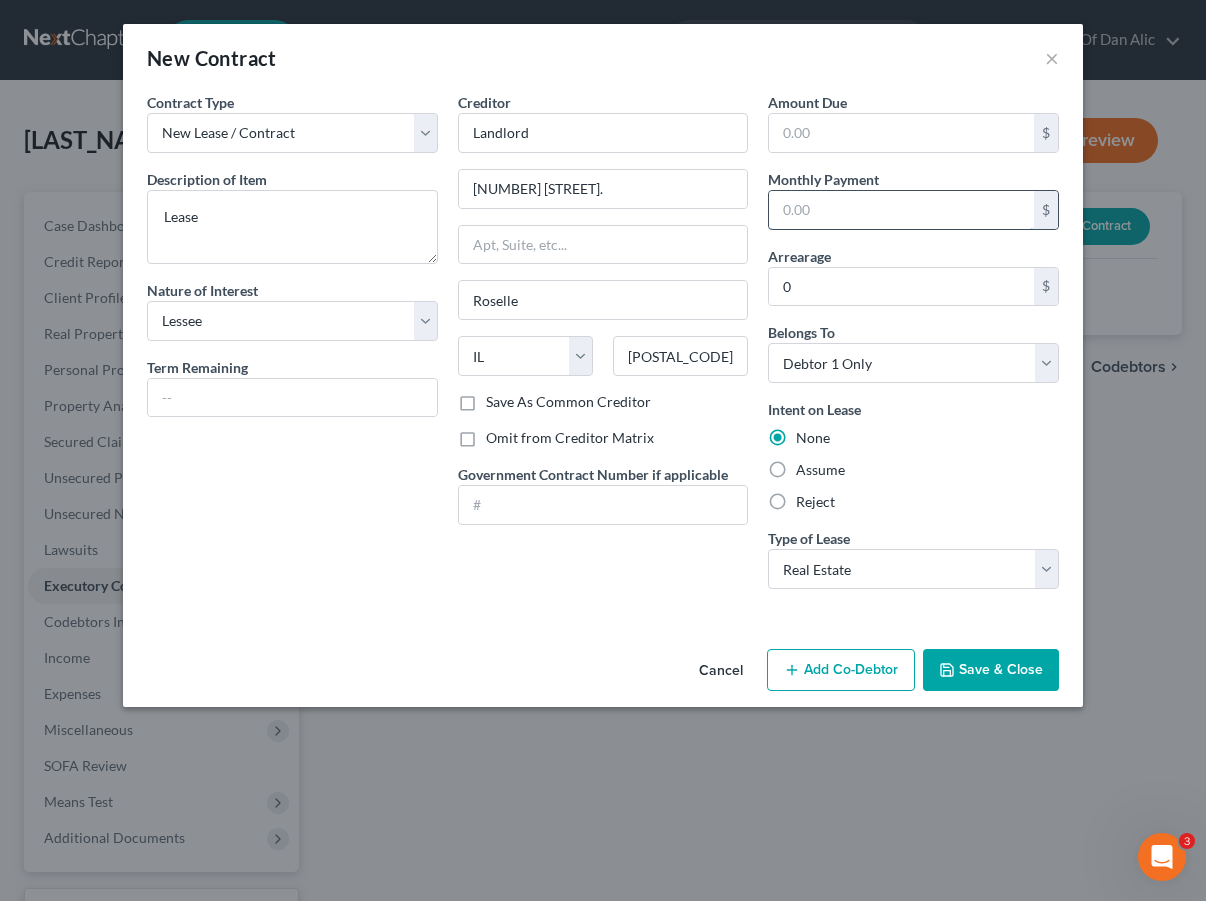 click at bounding box center [901, 210] 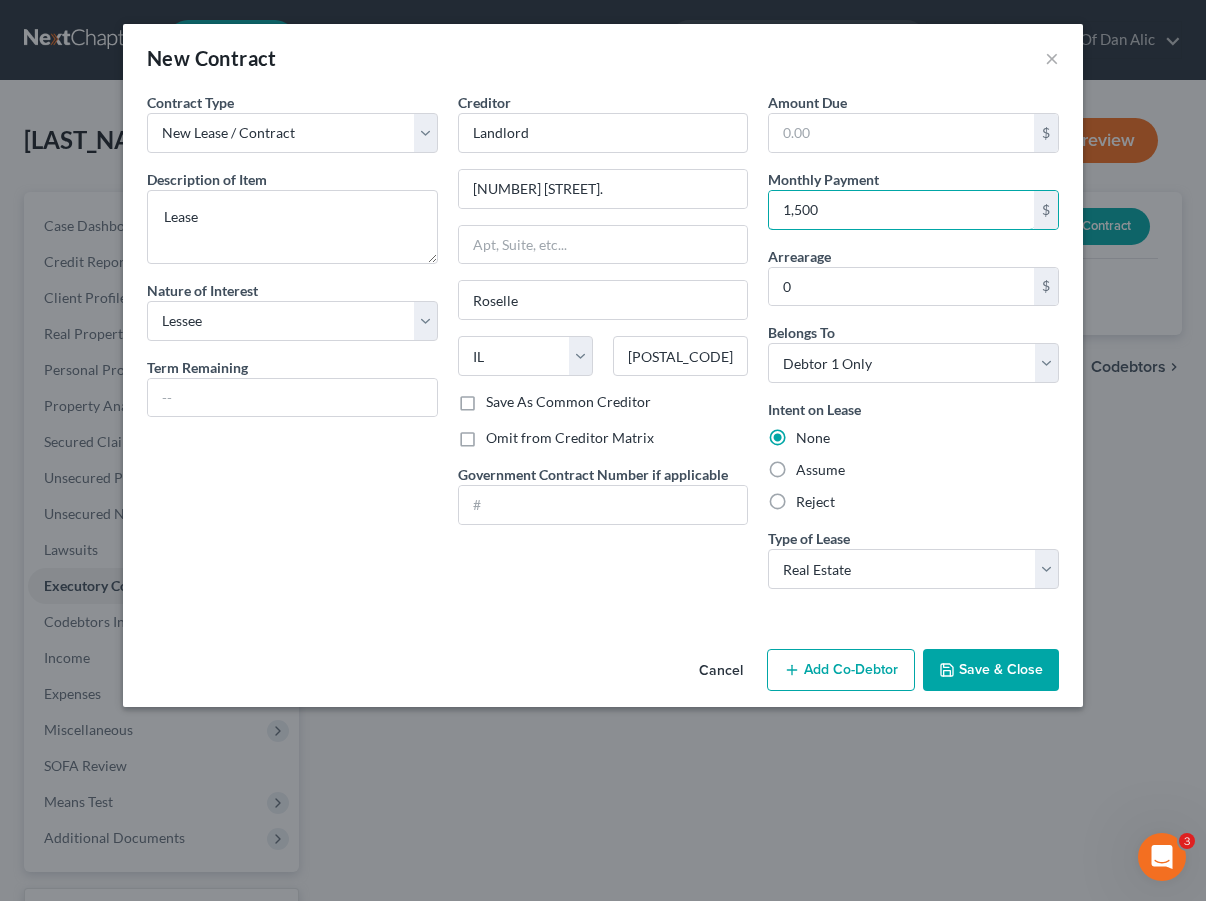 type on "1,500" 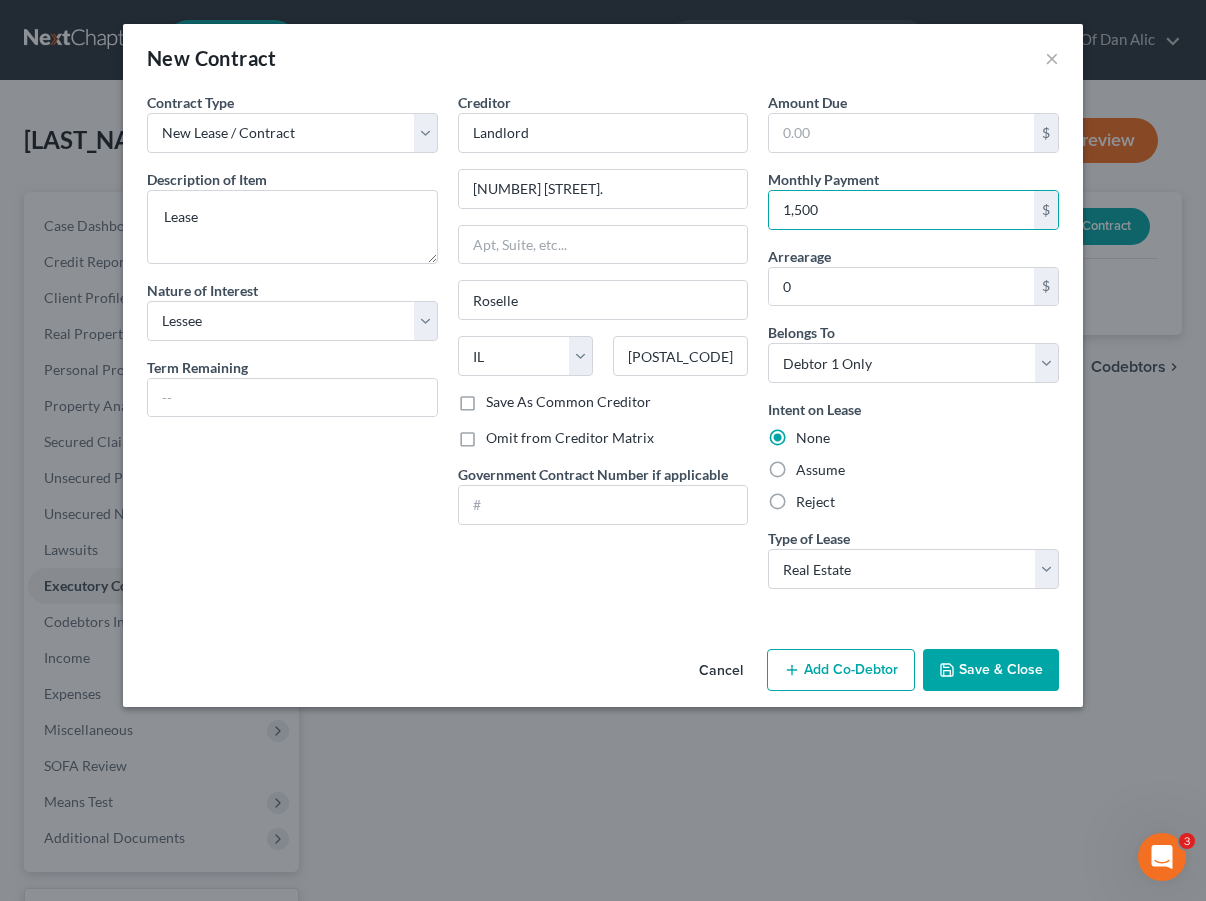 click on "Creditor * [COMPANY] [NUMBER] [STREET]. [CITY] State AL AK AR AZ CA CO CT DE DC FL GA GU HI ID IL IN IA KS KY LA ME MD MA MI MN MS MO MT NC ND NE NV NH NJ NM NY OH OK OR PA PR RI SC SD TN TX UT VI VA VT WA WV WI WY [POSTAL_CODE] Save As Common Creditor Omit from Creditor Matrix Government Contract Number if applicable" at bounding box center [603, 348] 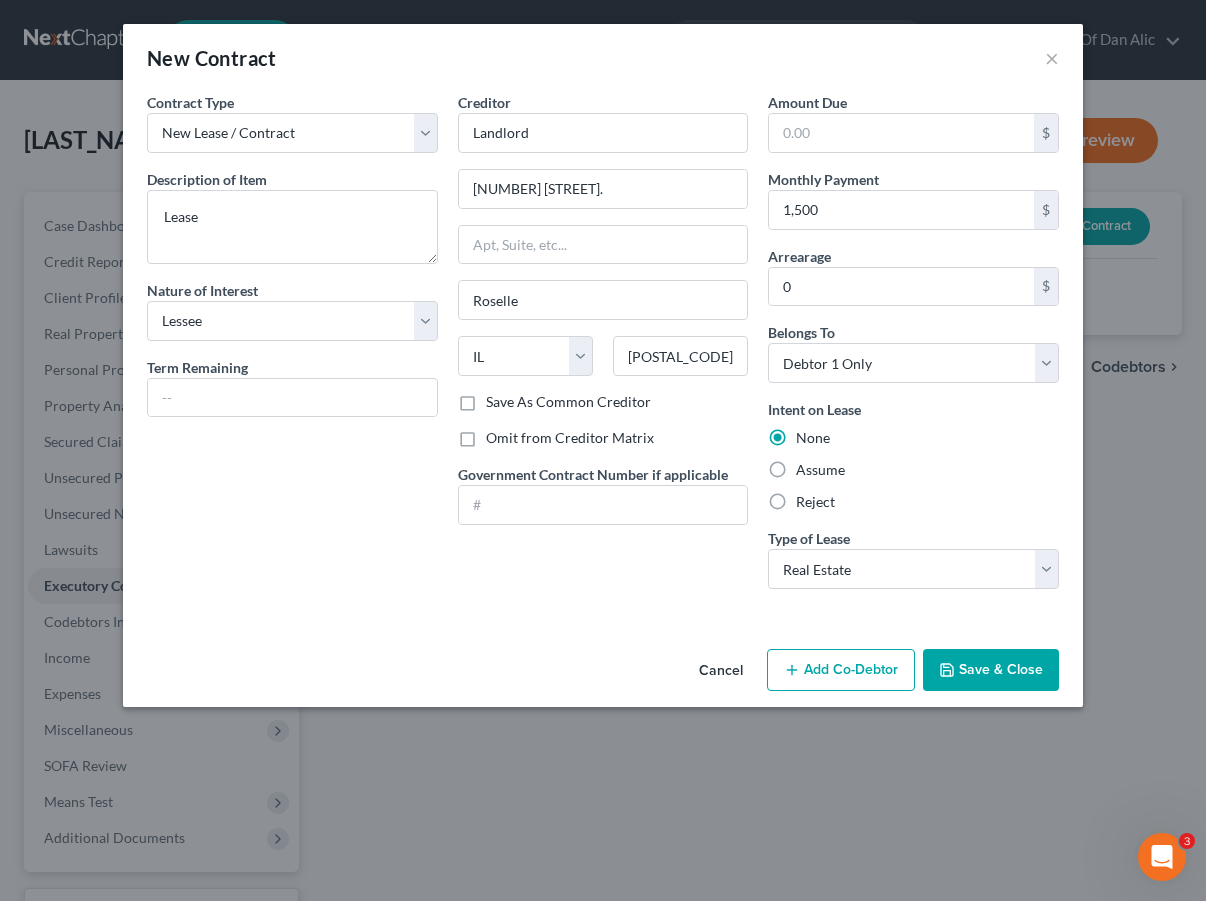 click on "Save & Close" at bounding box center [991, 670] 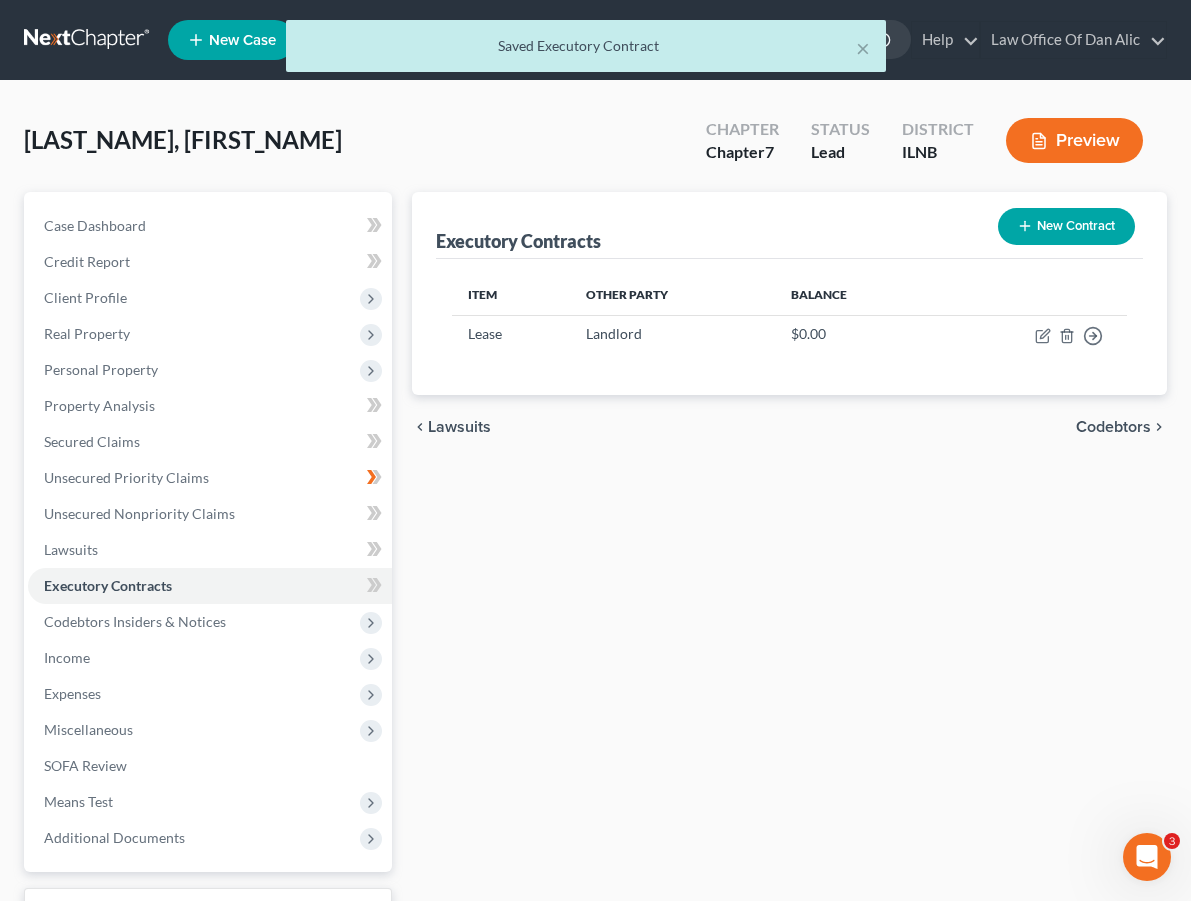 click on "Executory Contracts New Contract
Item Other Party Balance Lease Landlord $0.00 Move to D Move to E Move to F Move to Notice Only
chevron_left
Lawsuits
Codebtors
chevron_right" at bounding box center (789, 589) 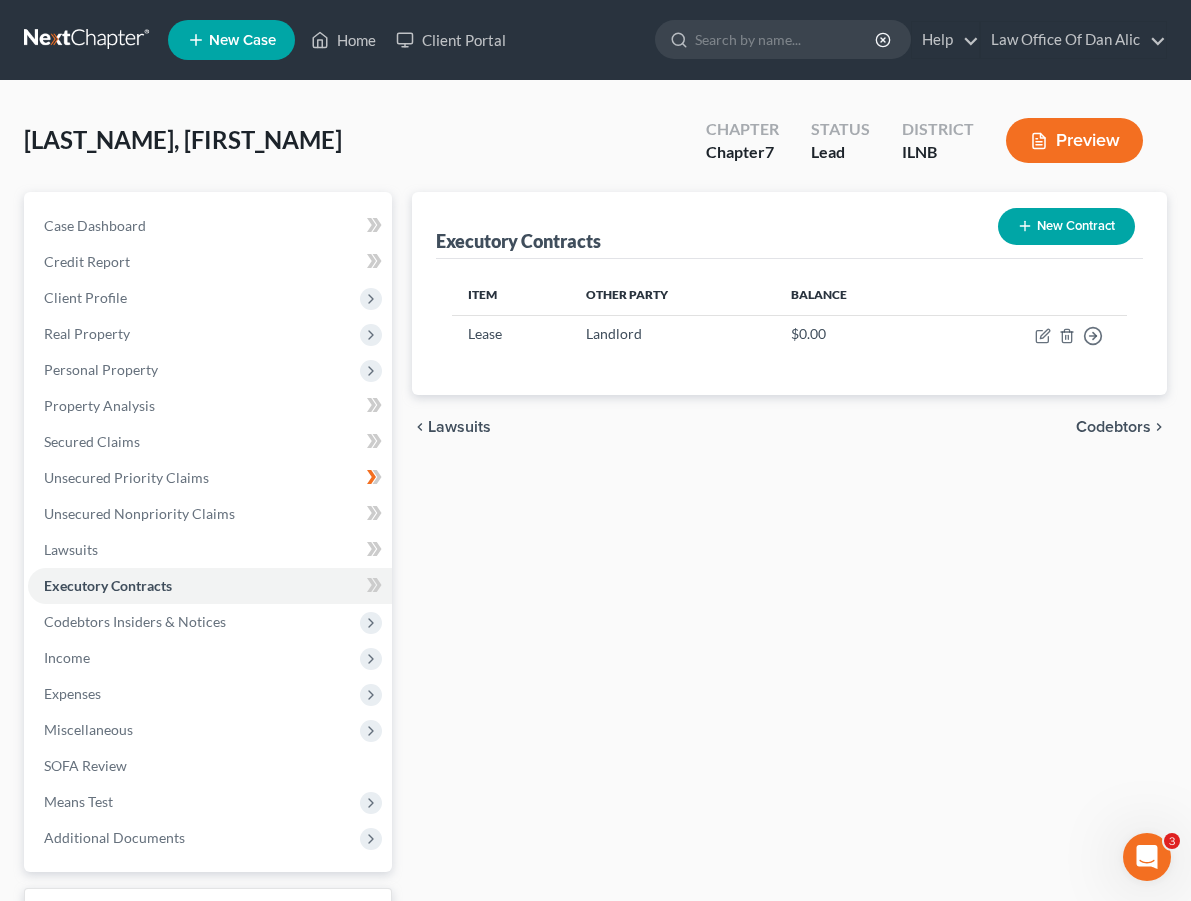 click on "Executory Contracts New Contract
Item Other Party Balance Lease Landlord $0.00 Move to D Move to E Move to F Move to Notice Only
chevron_left
Lawsuits
Codebtors
chevron_right" at bounding box center [789, 589] 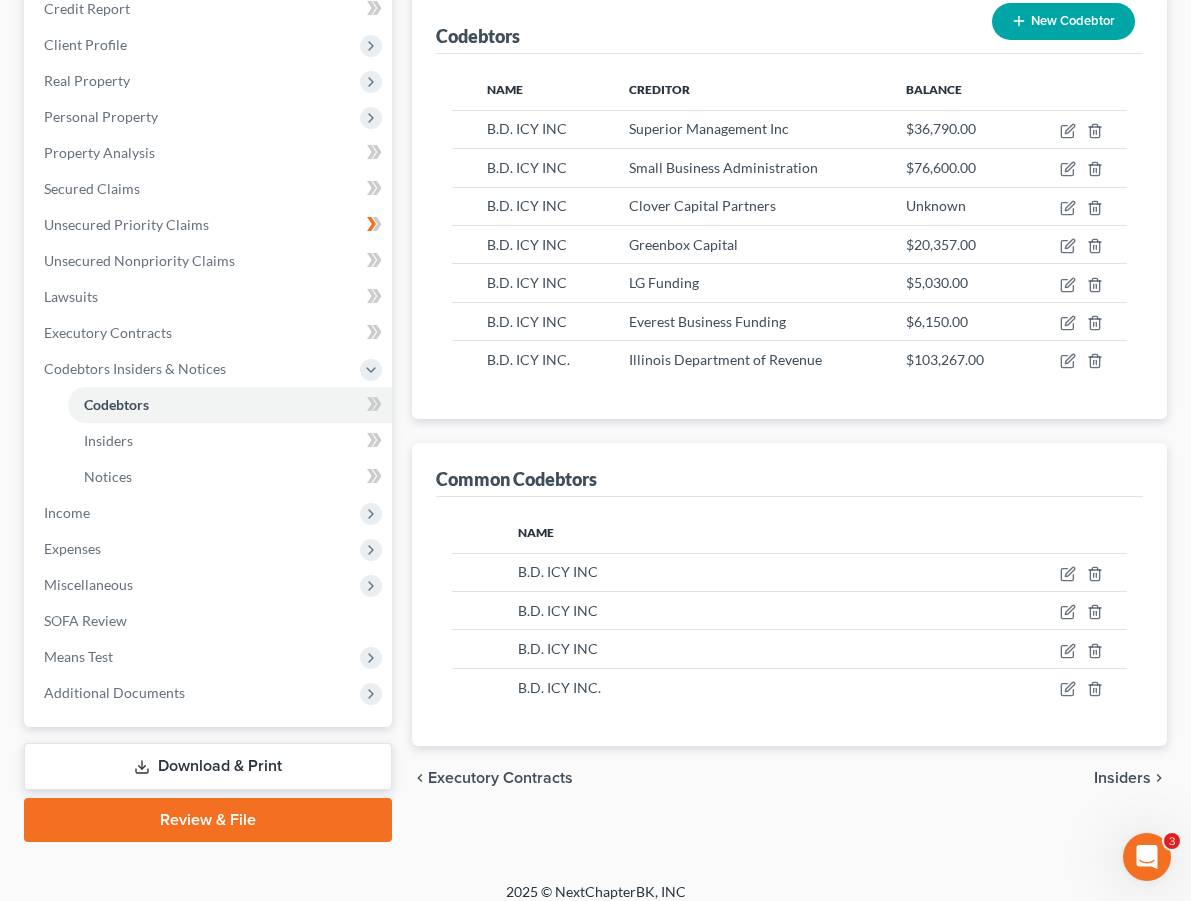 scroll, scrollTop: 342, scrollLeft: 0, axis: vertical 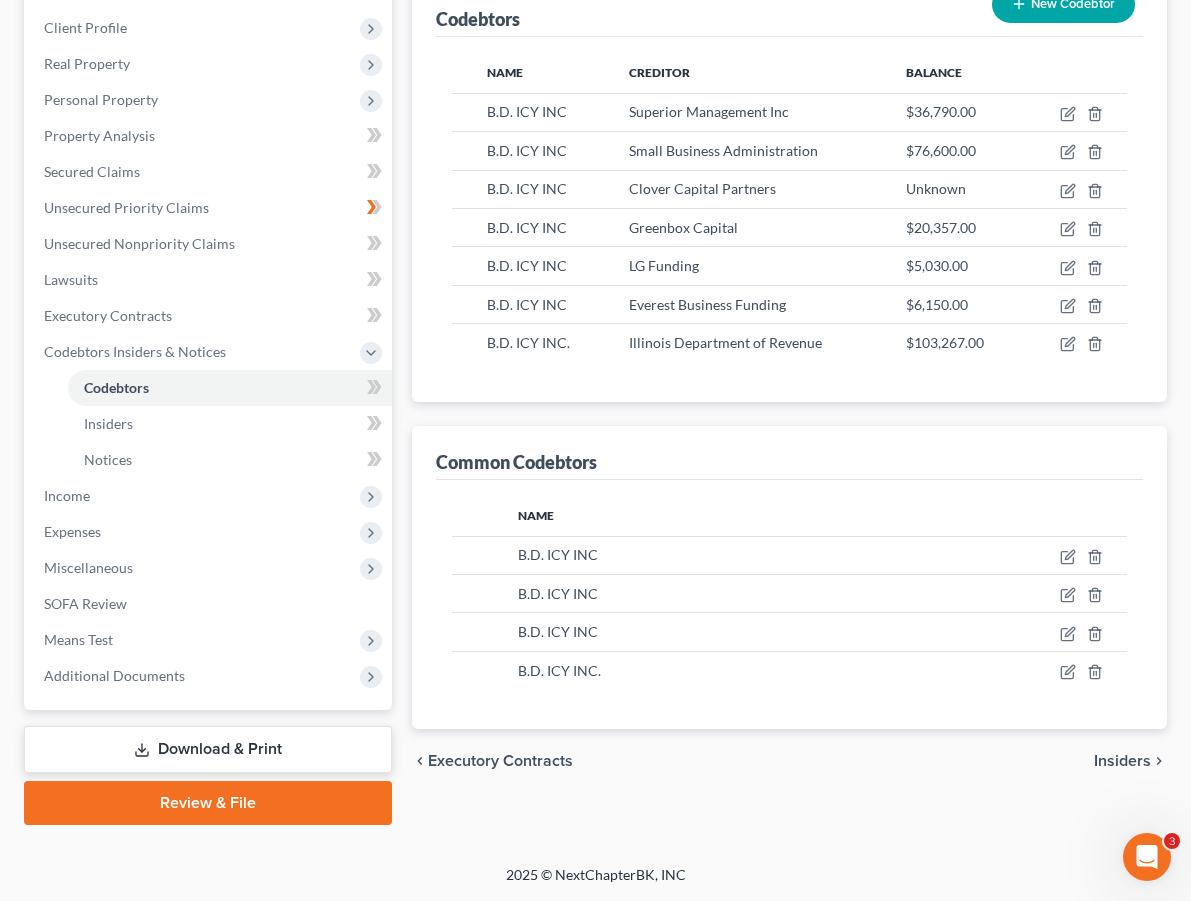 click on "Insiders" at bounding box center [1122, 761] 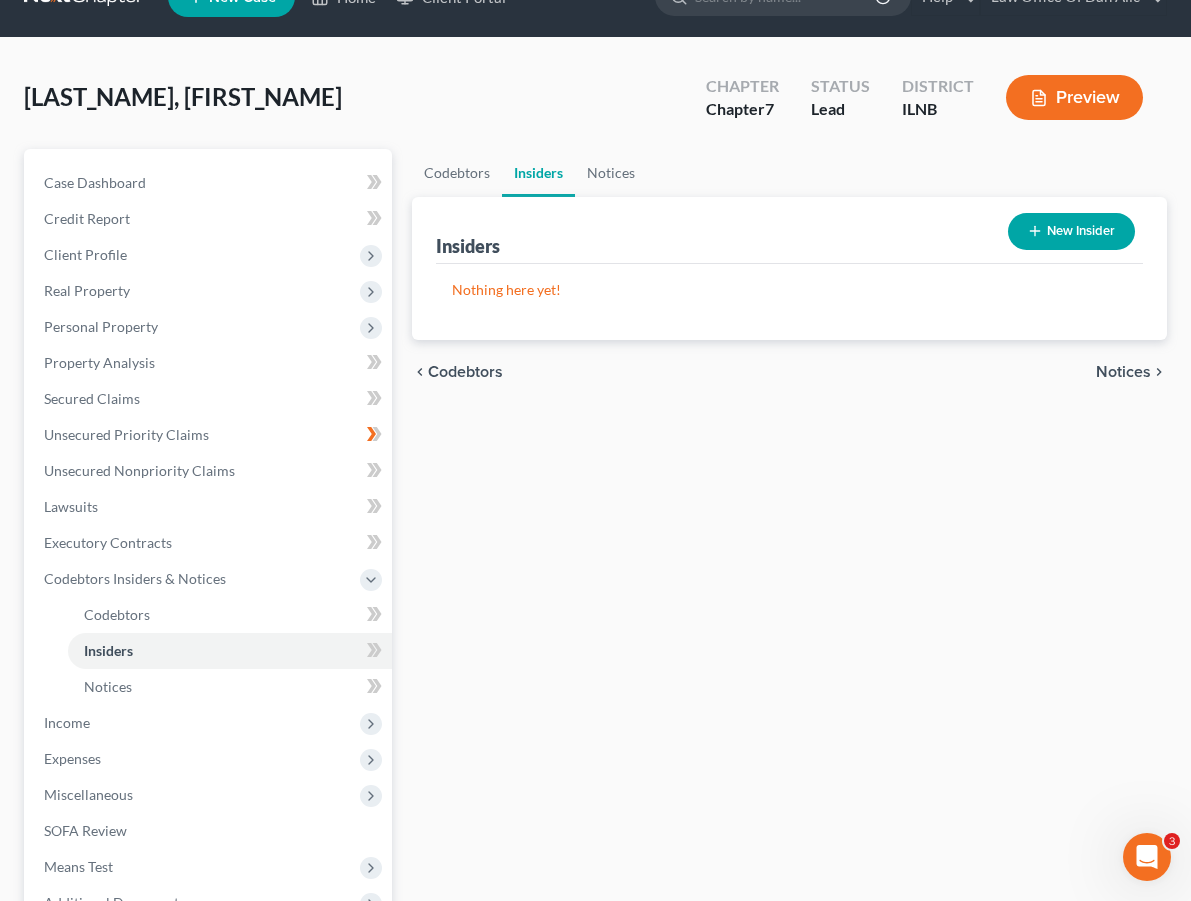 scroll, scrollTop: 0, scrollLeft: 0, axis: both 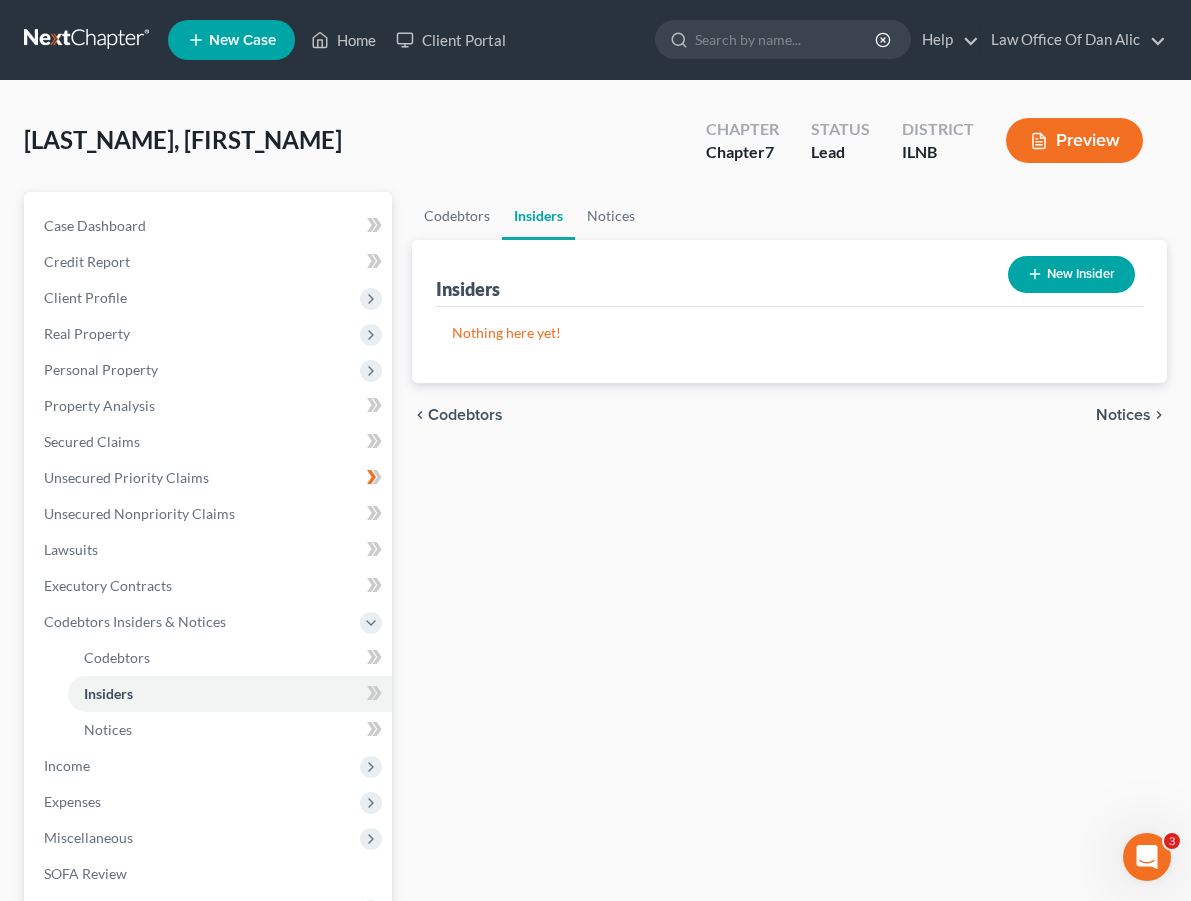 click on "Notices" at bounding box center [1123, 415] 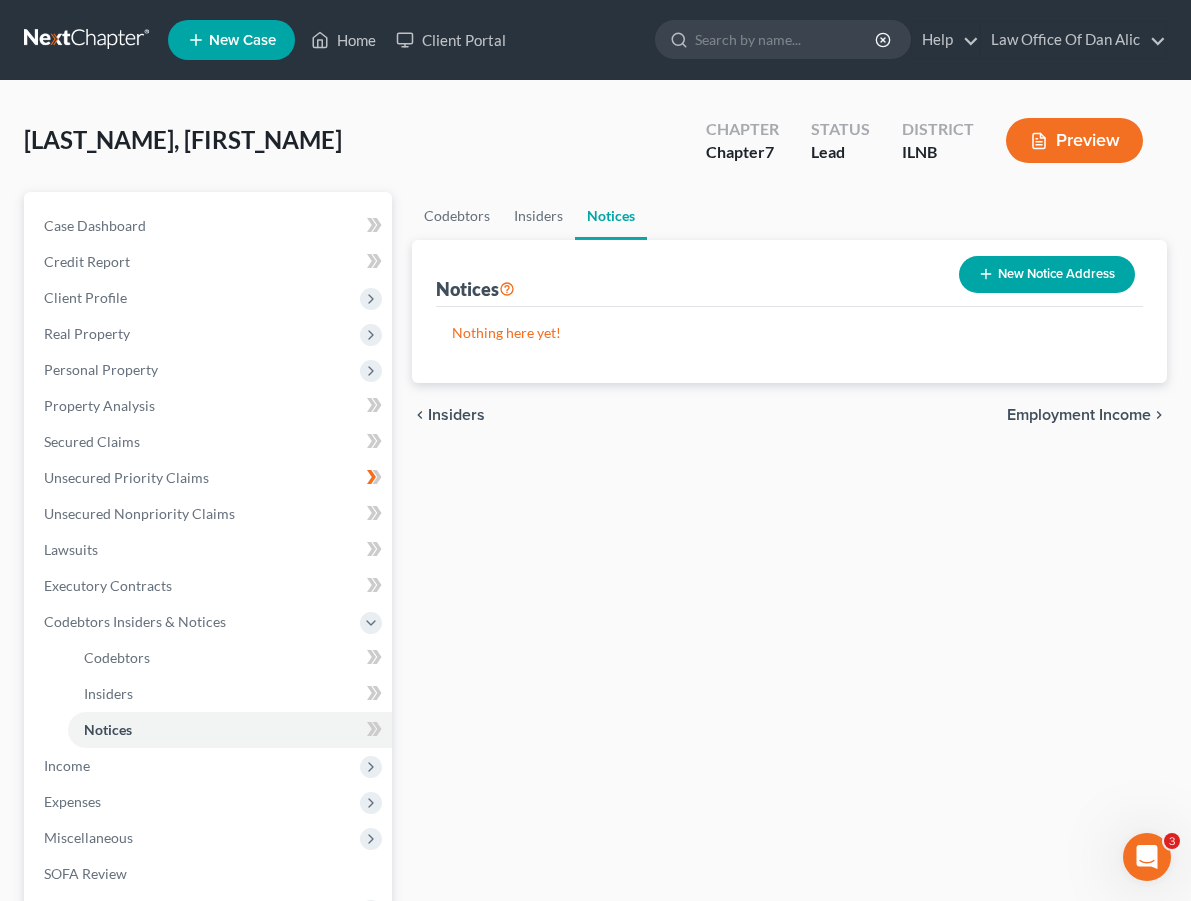 click on "Employment Income" at bounding box center (1079, 415) 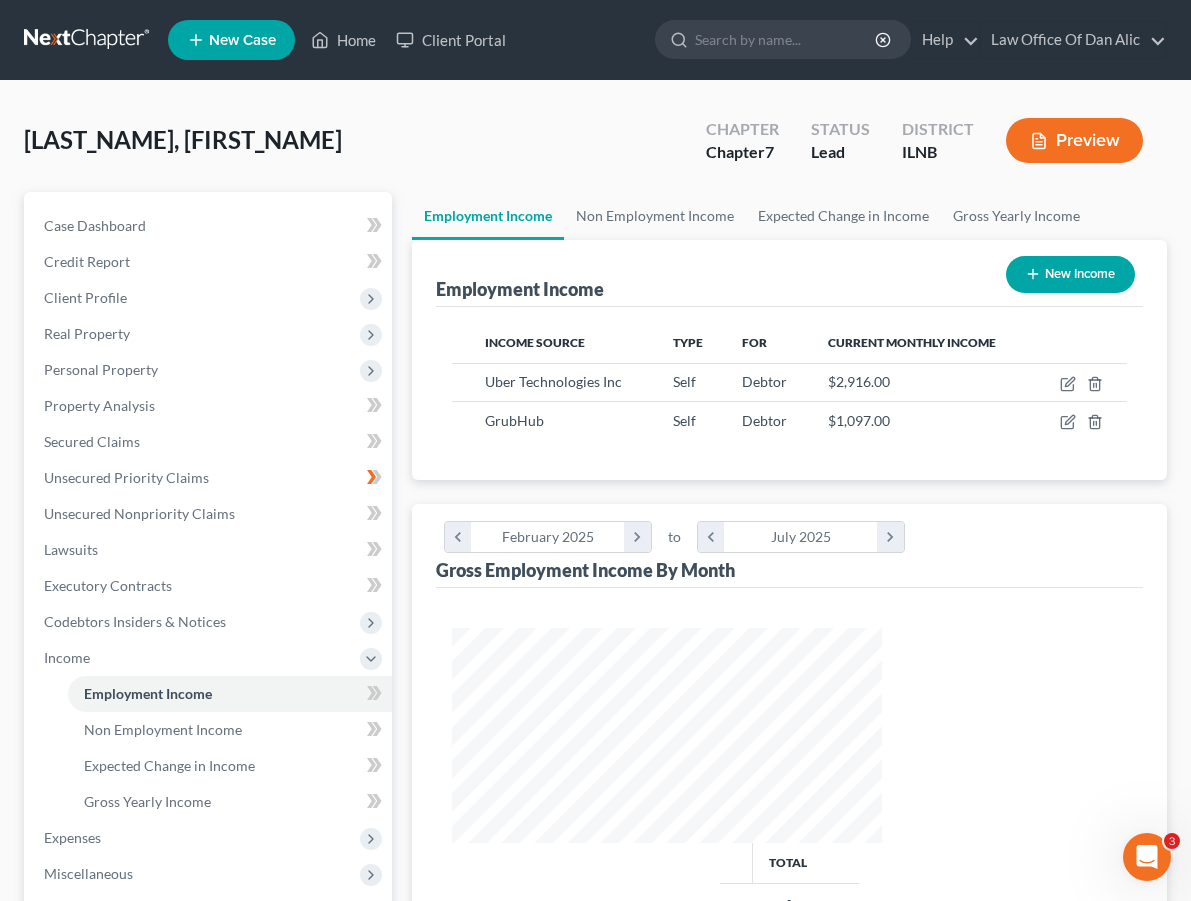 scroll, scrollTop: 999620, scrollLeft: 999530, axis: both 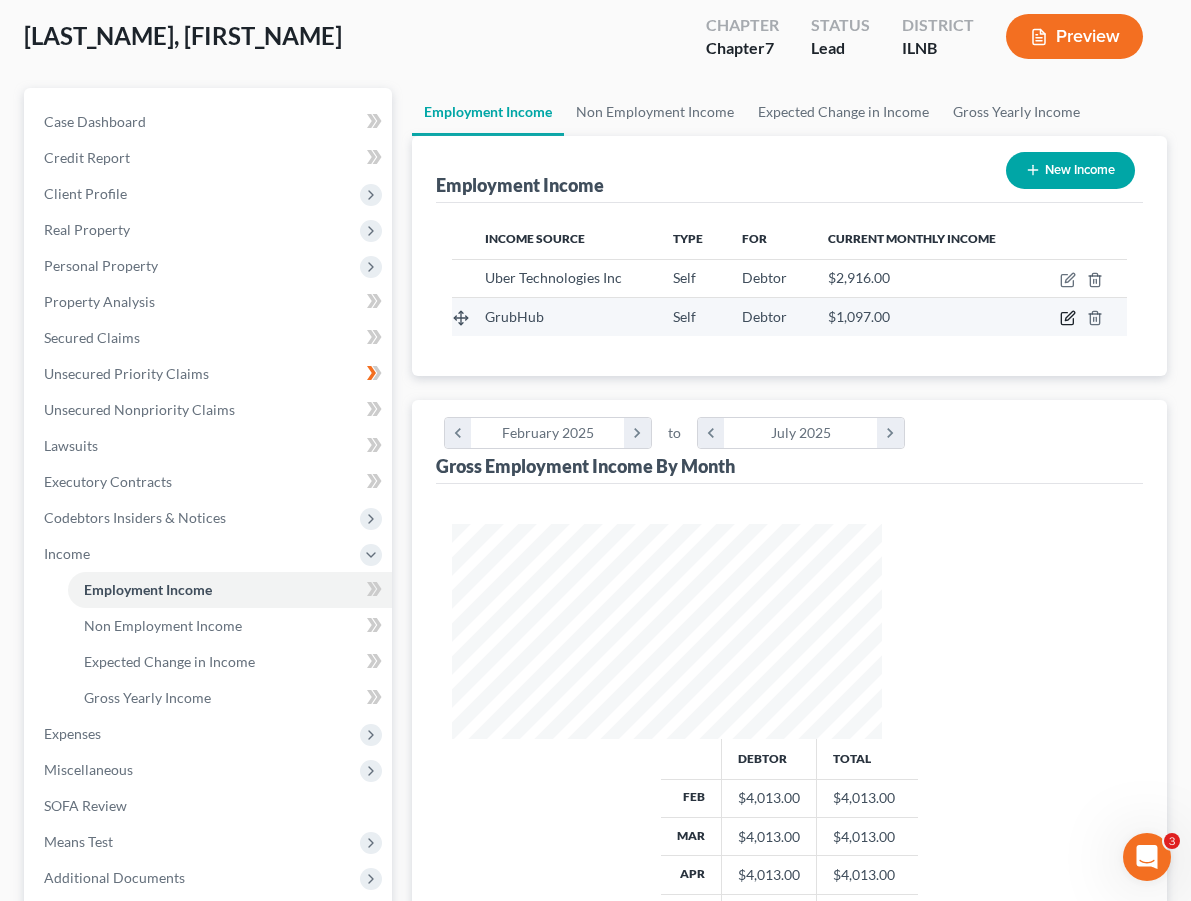 click 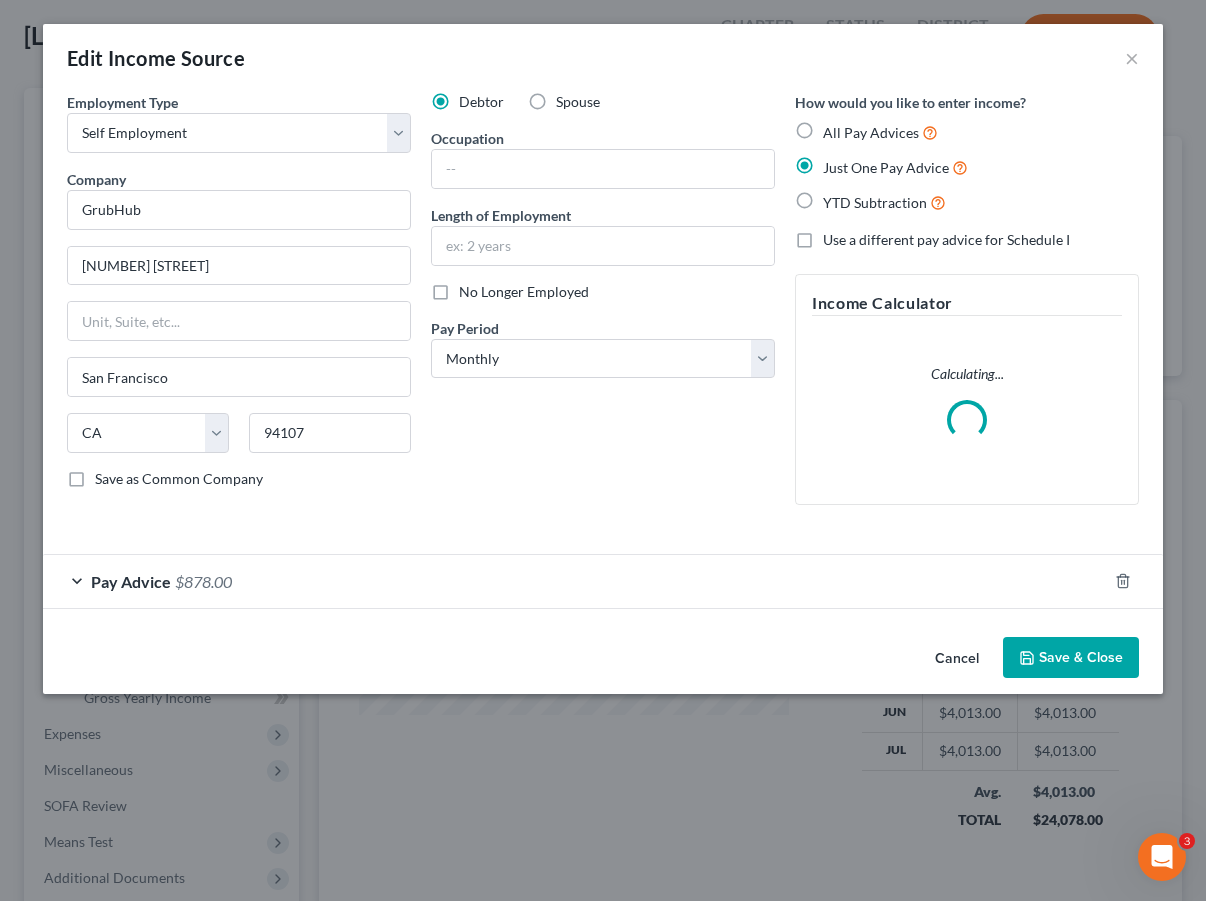 scroll, scrollTop: 999620, scrollLeft: 999524, axis: both 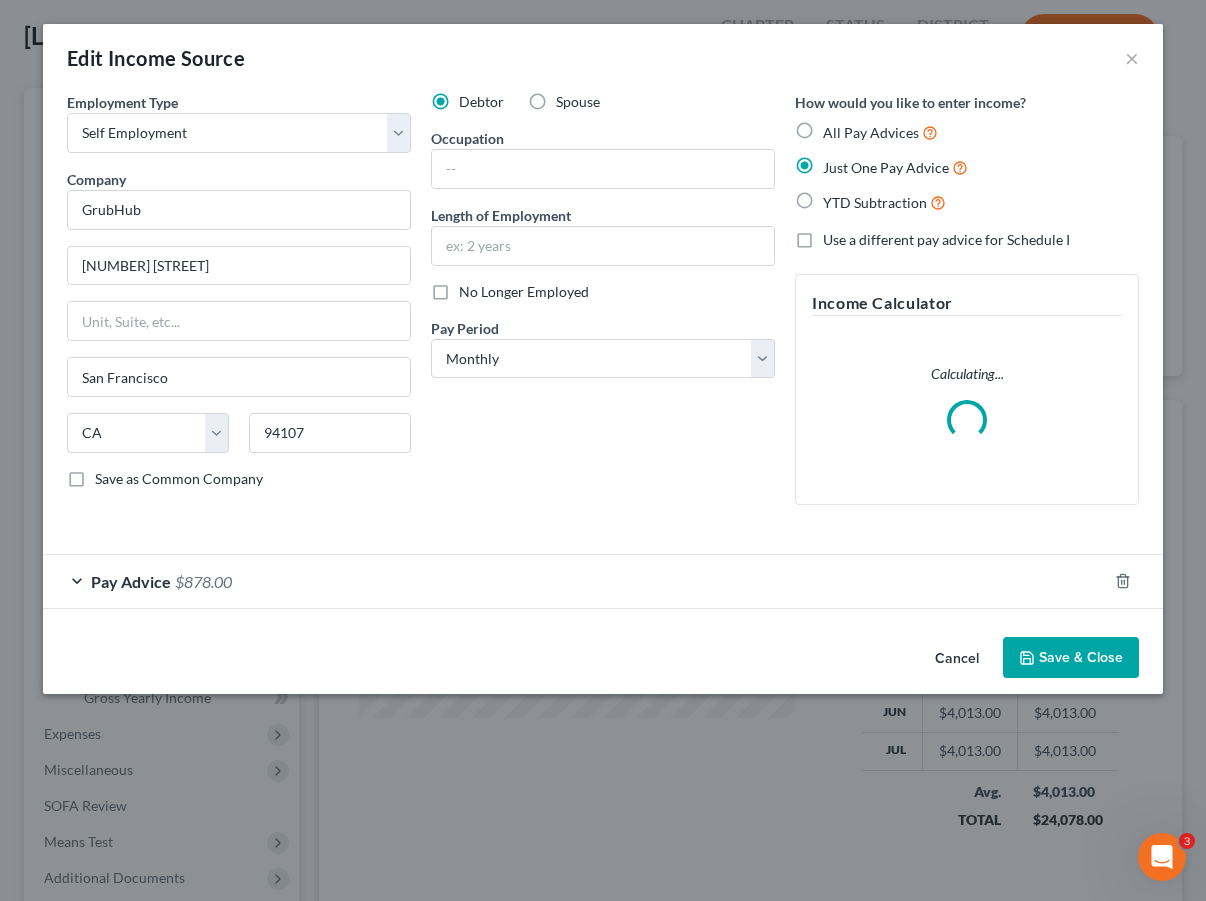 click on "Pay Advice $[AMOUNT]" at bounding box center [575, 581] 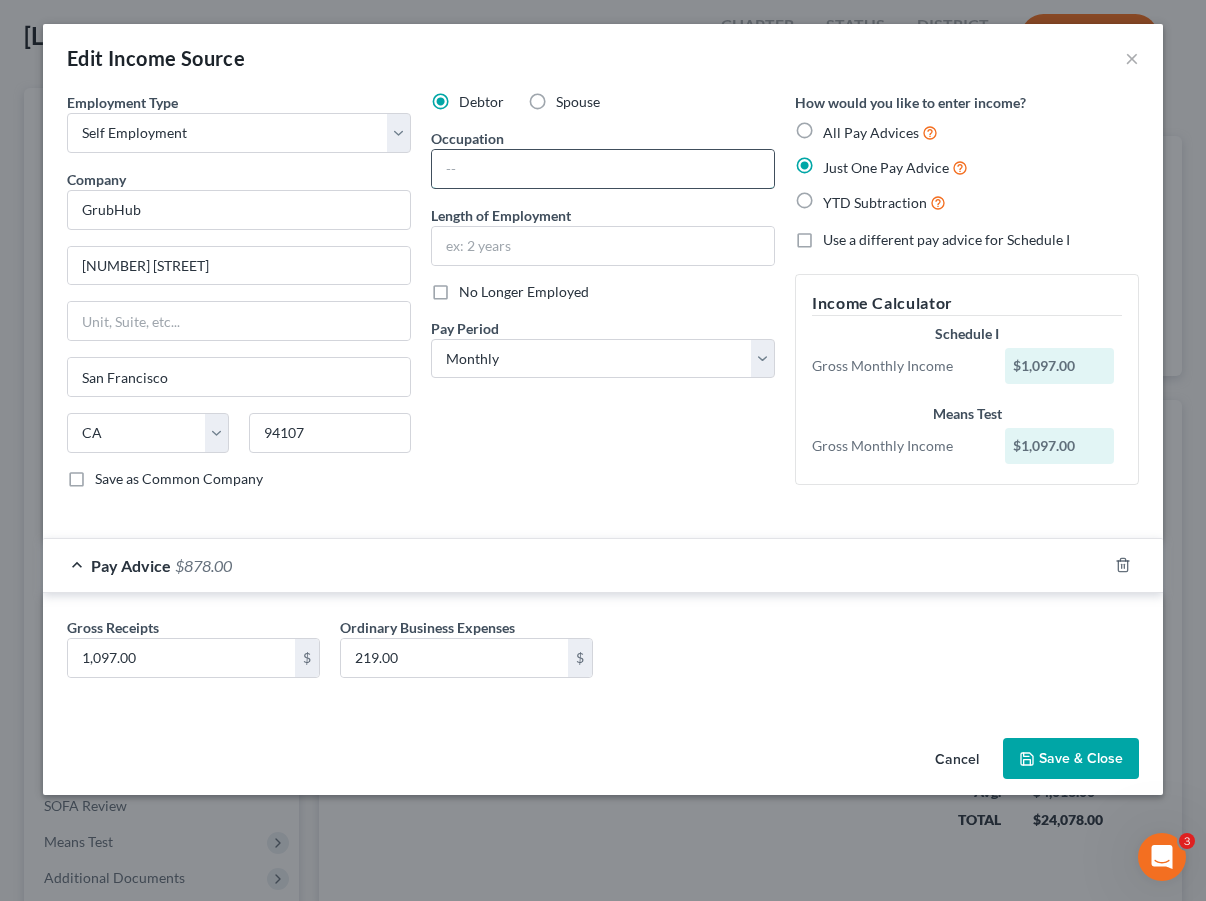 click at bounding box center (603, 169) 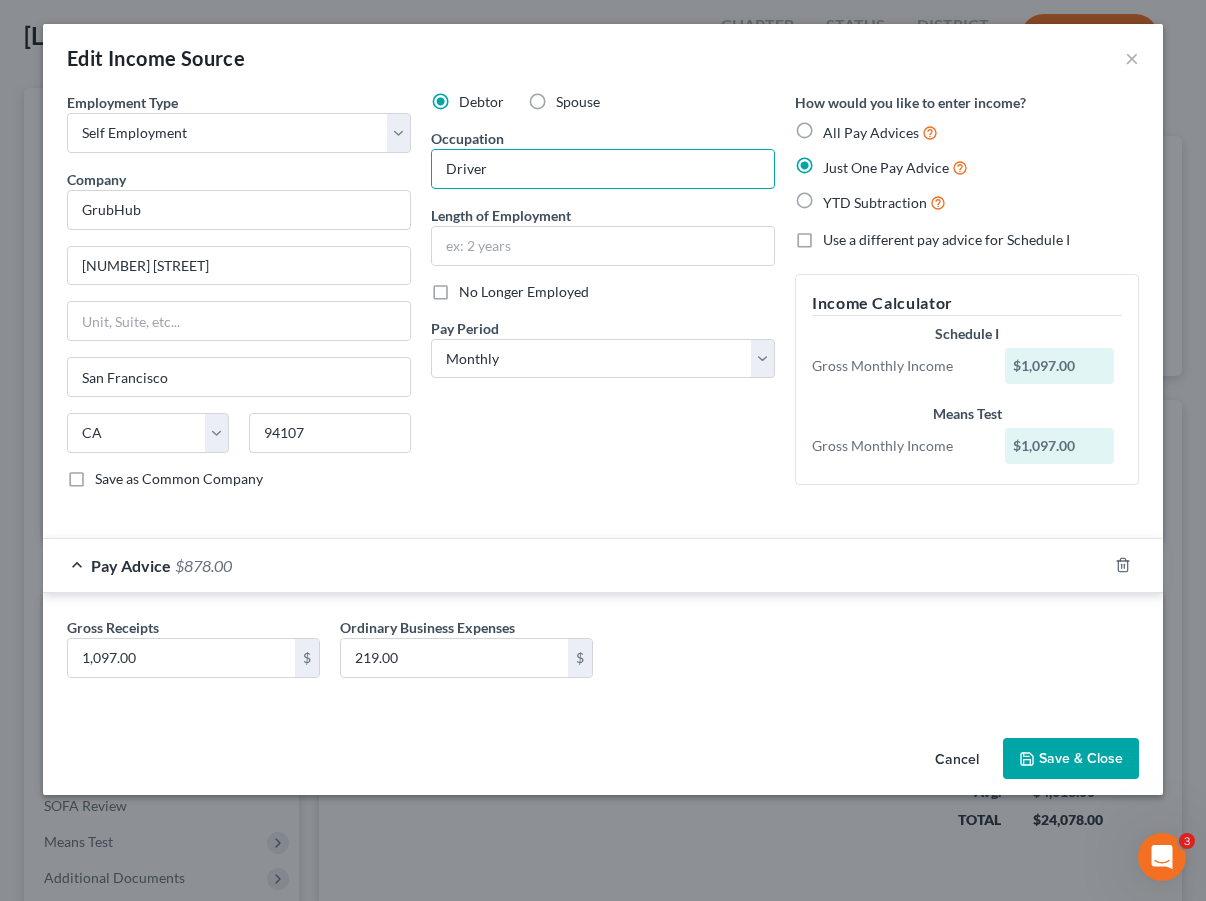 type on "Driver" 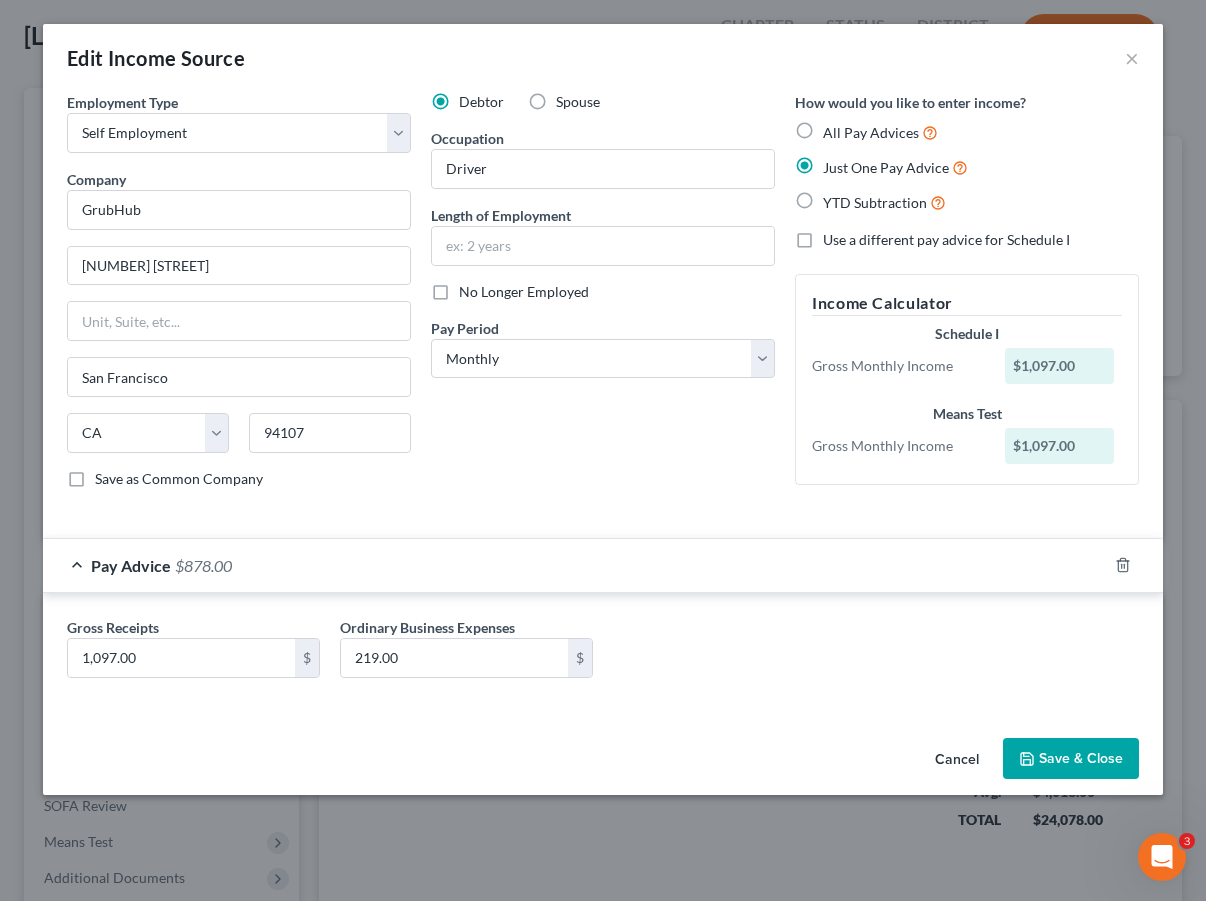 click on "Debtor Spouse Occupation Driver Length of Employment No Longer Employed
Pay Period
*
Select Monthly Twice Monthly Every Other Week Weekly" at bounding box center (603, 298) 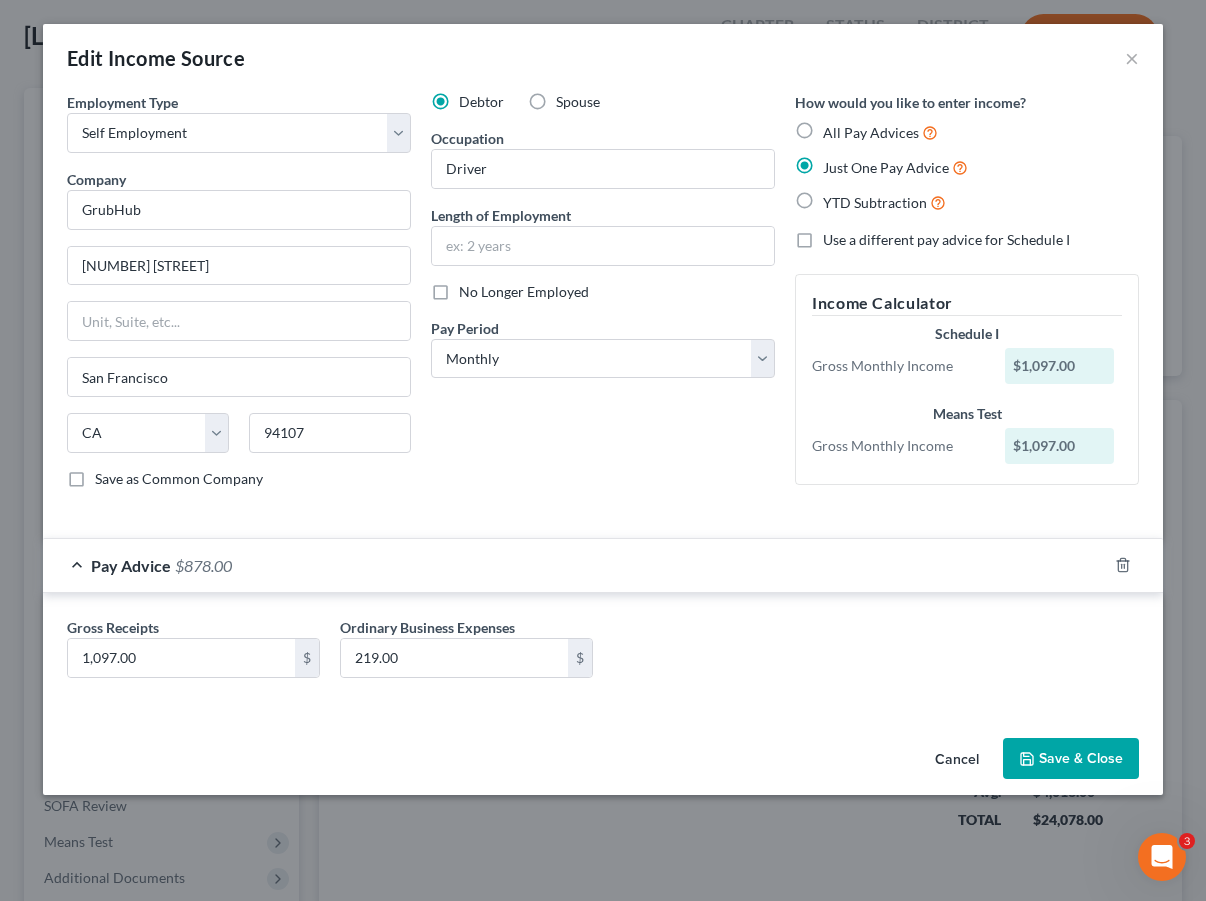 click on "Save & Close" at bounding box center [1071, 759] 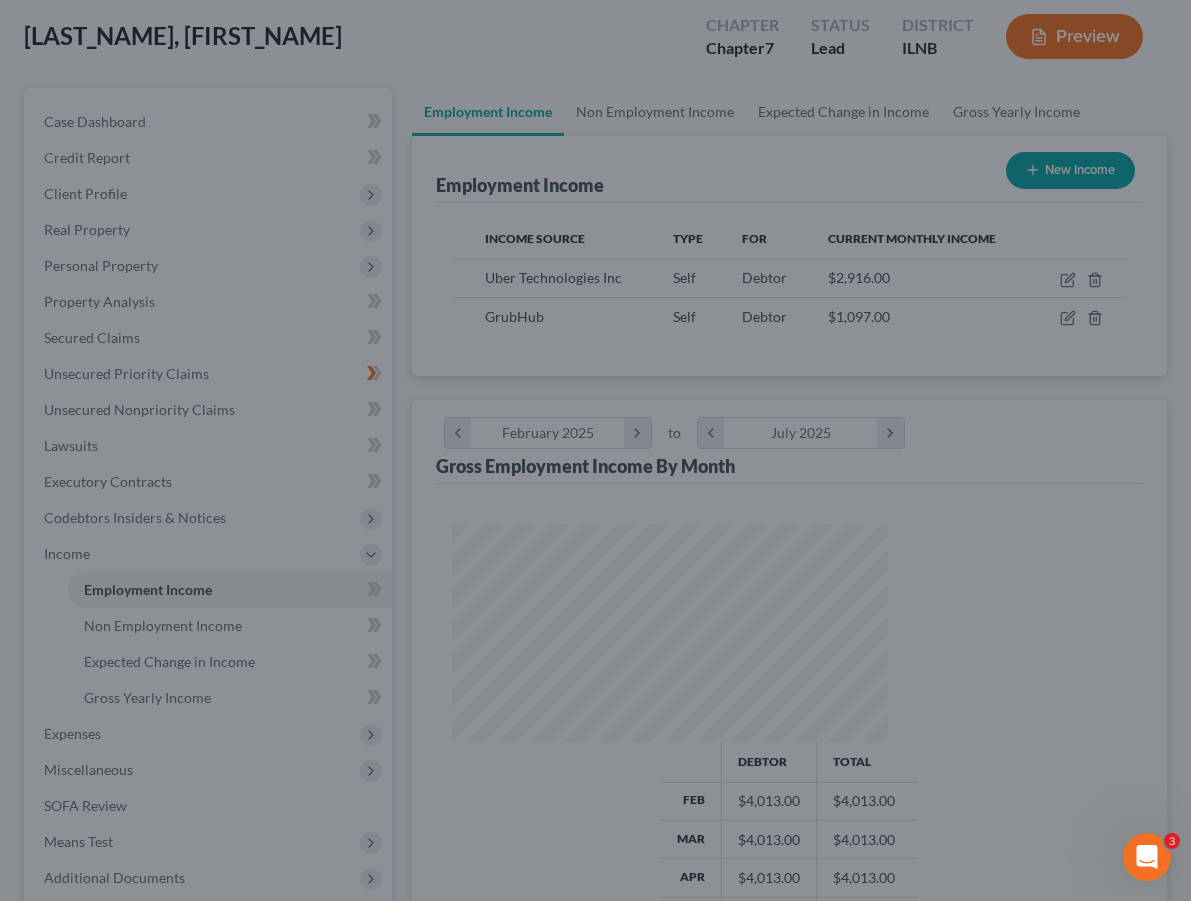 scroll, scrollTop: 381, scrollLeft: 469, axis: both 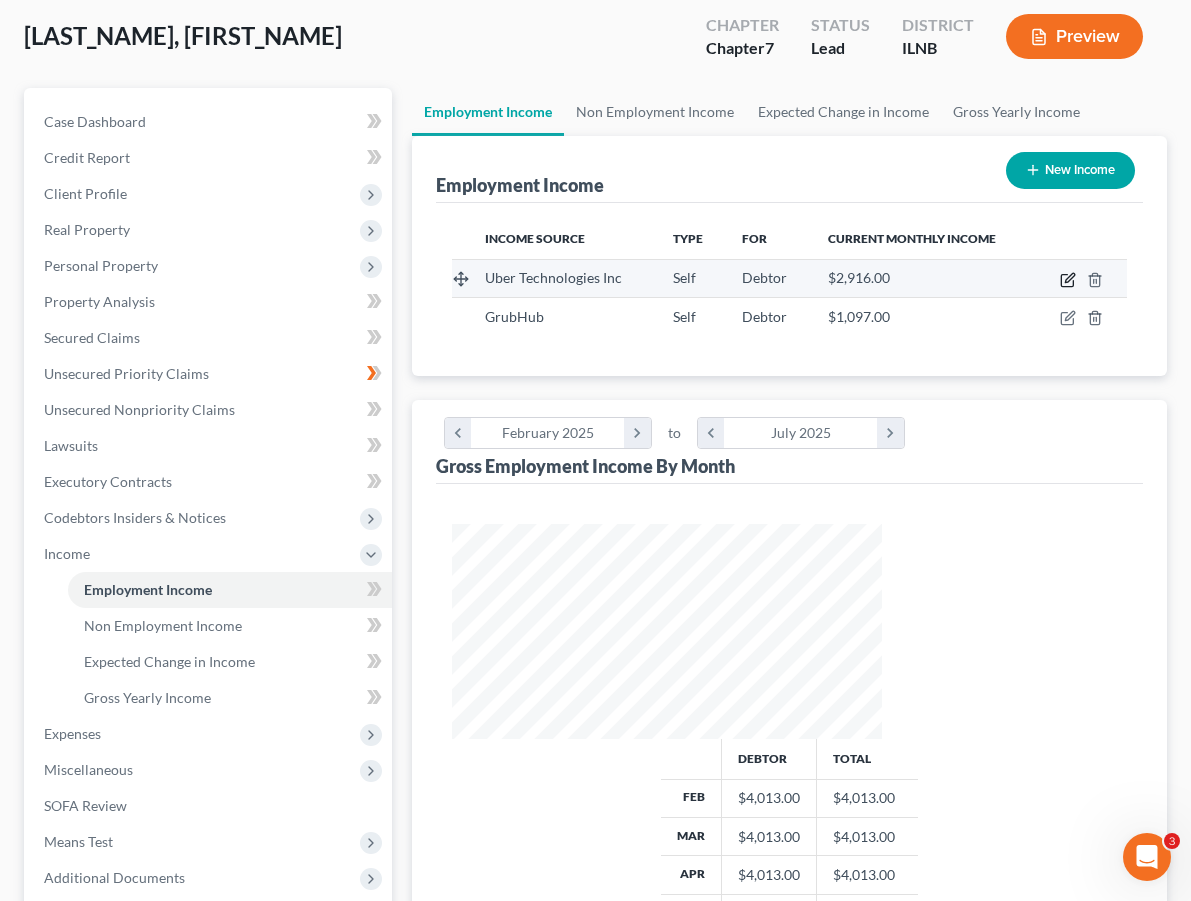 click 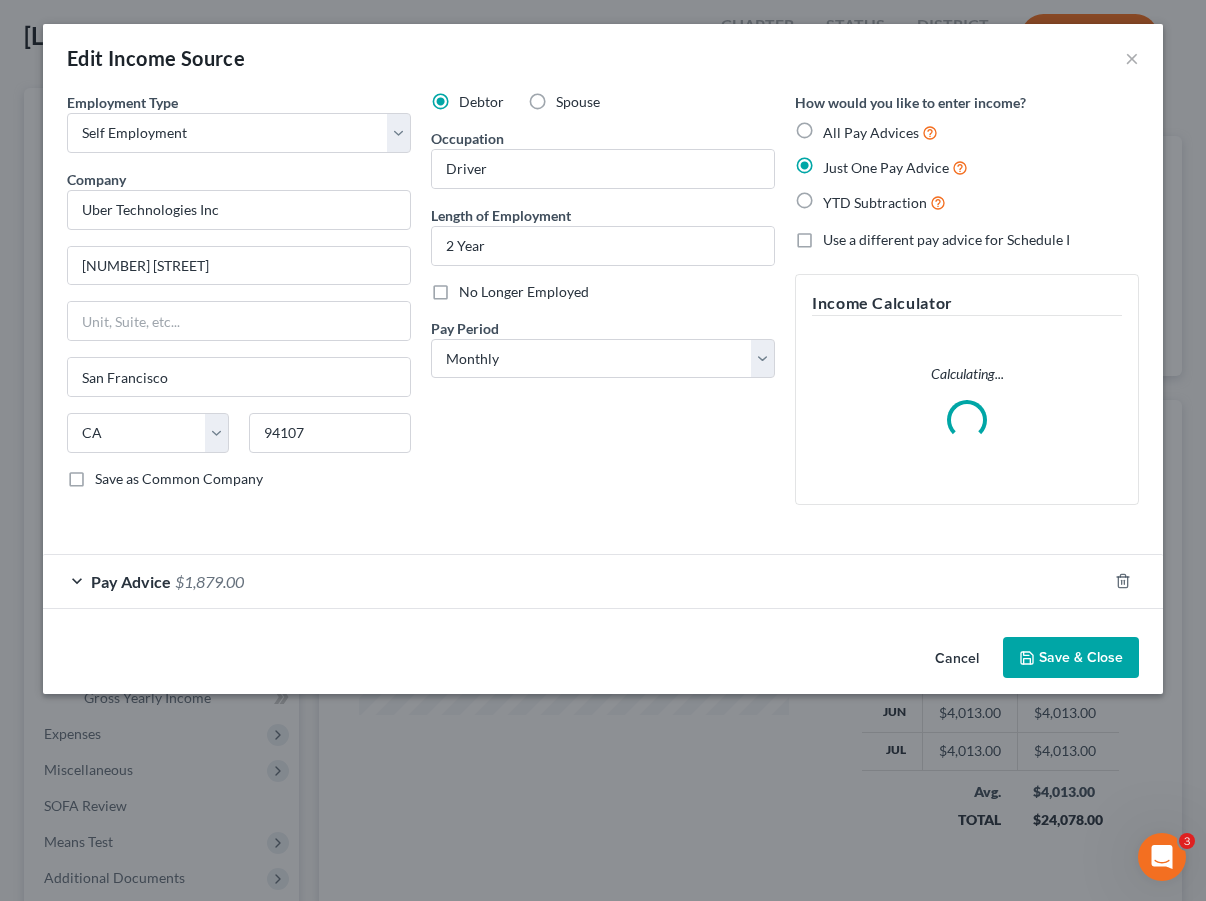 scroll, scrollTop: 999620, scrollLeft: 999524, axis: both 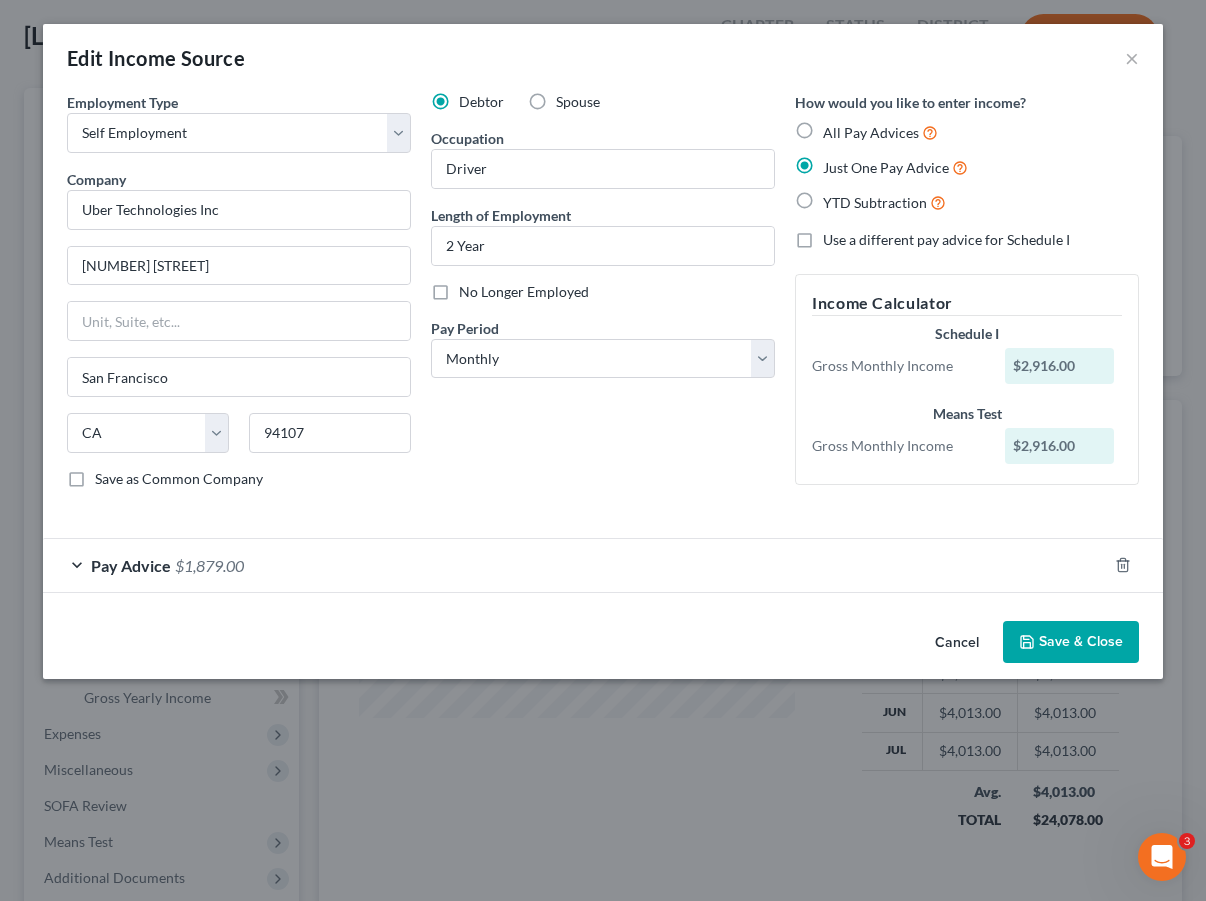 click on "Save as Common Company" at bounding box center [179, 478] 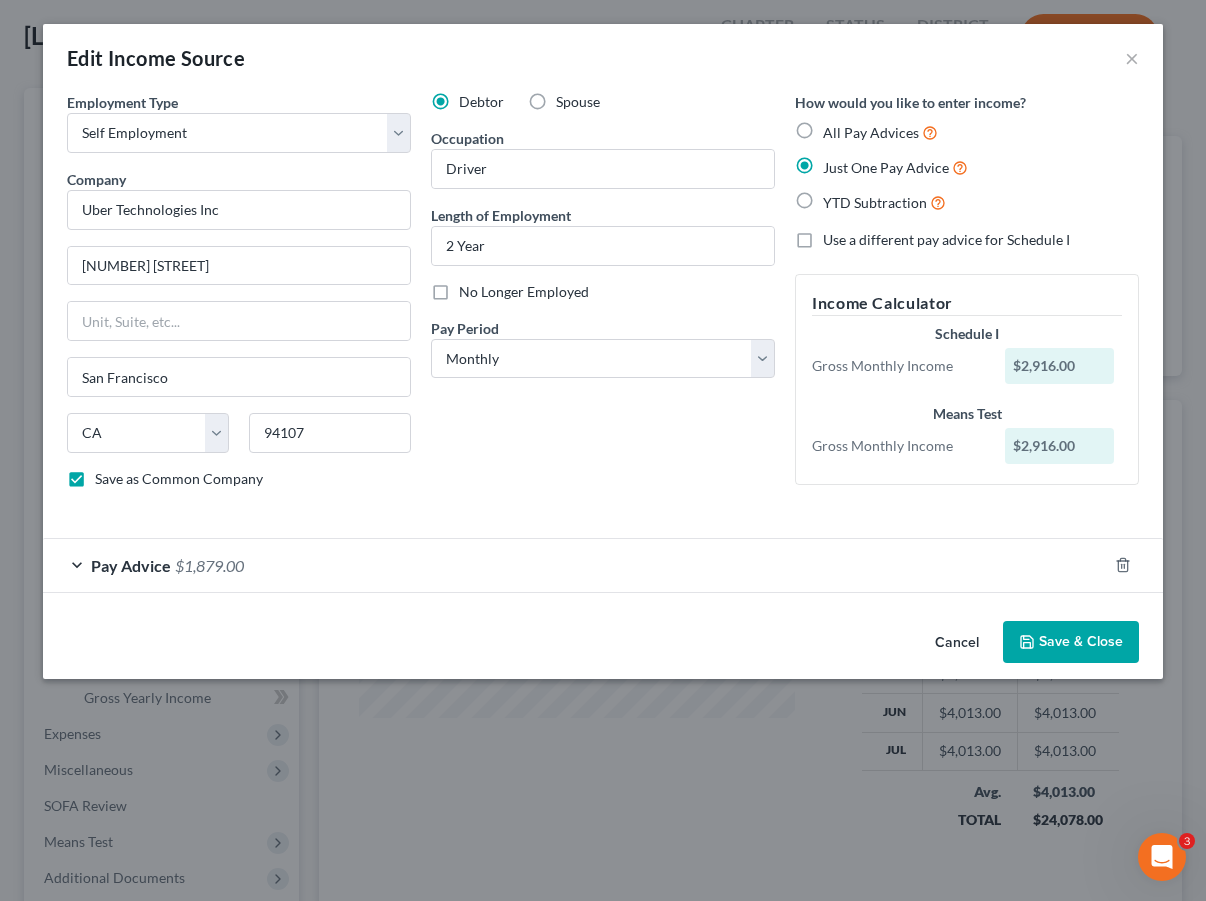 click on "Pay Advice $1,879.00" at bounding box center [575, 565] 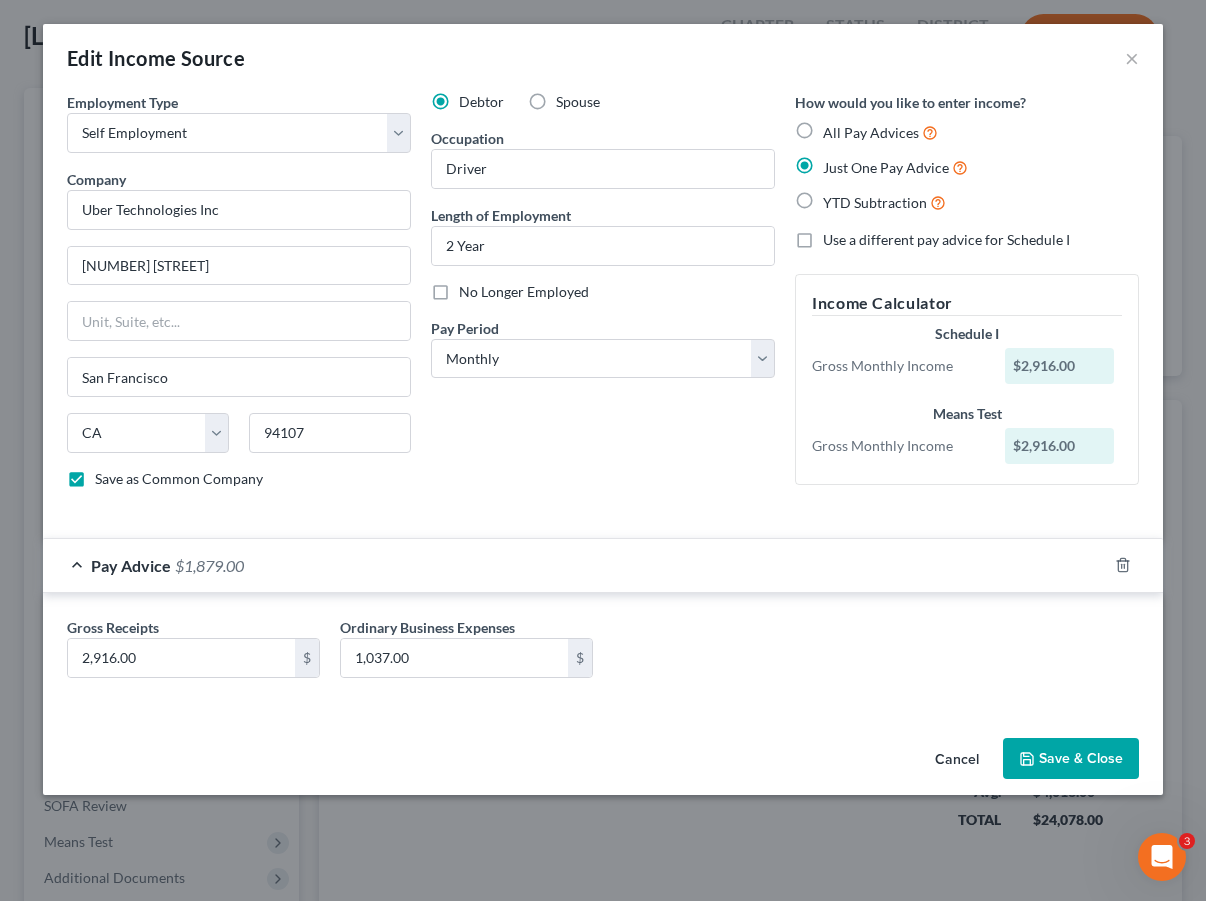 click on "Save & Close" at bounding box center [1071, 759] 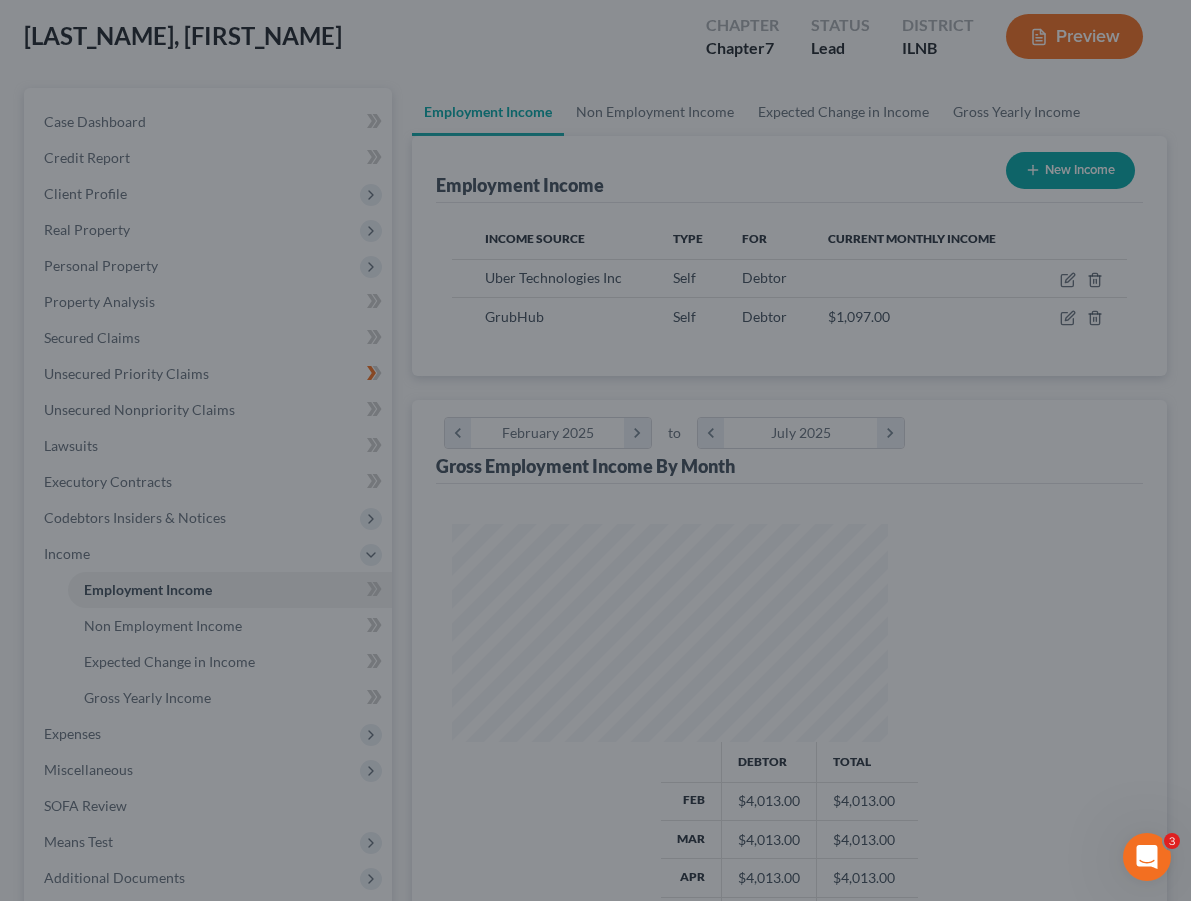 scroll, scrollTop: 381, scrollLeft: 469, axis: both 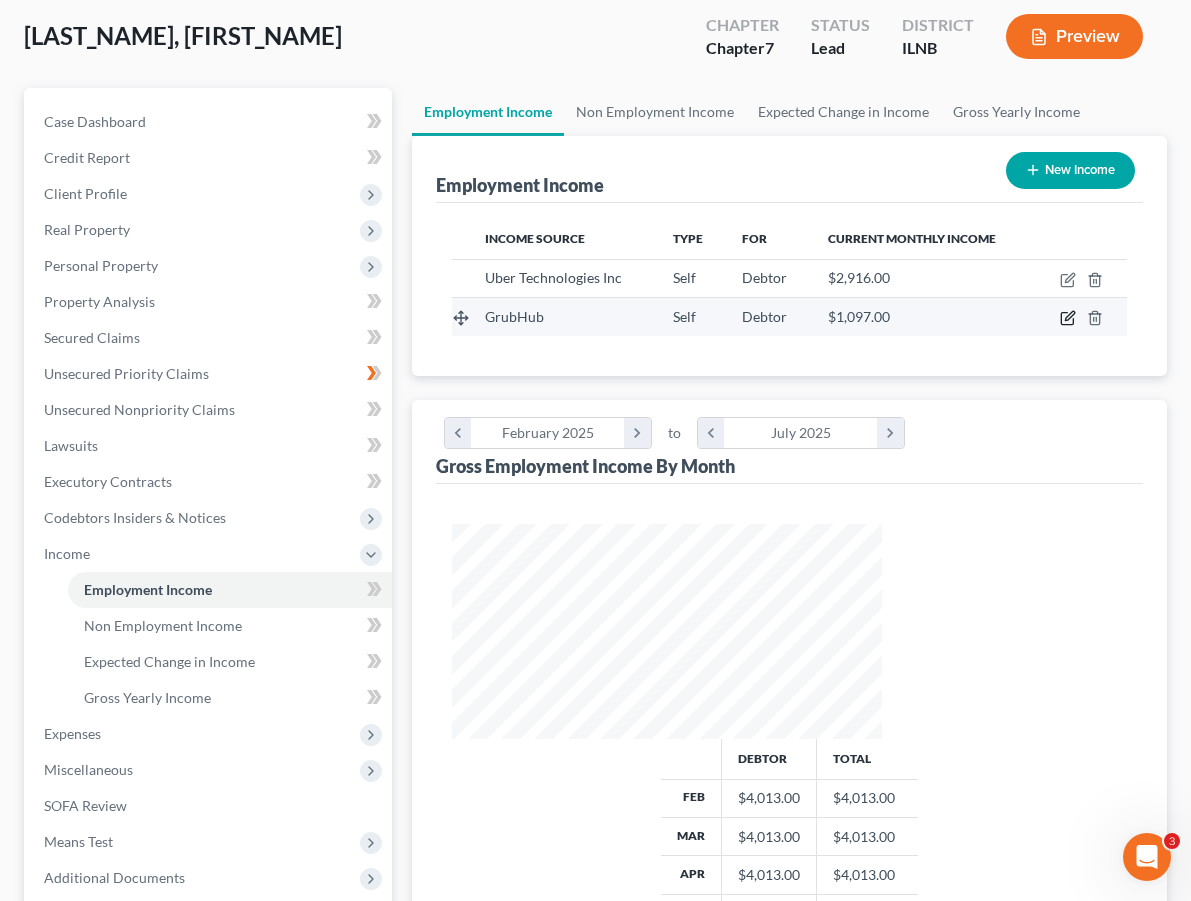 click 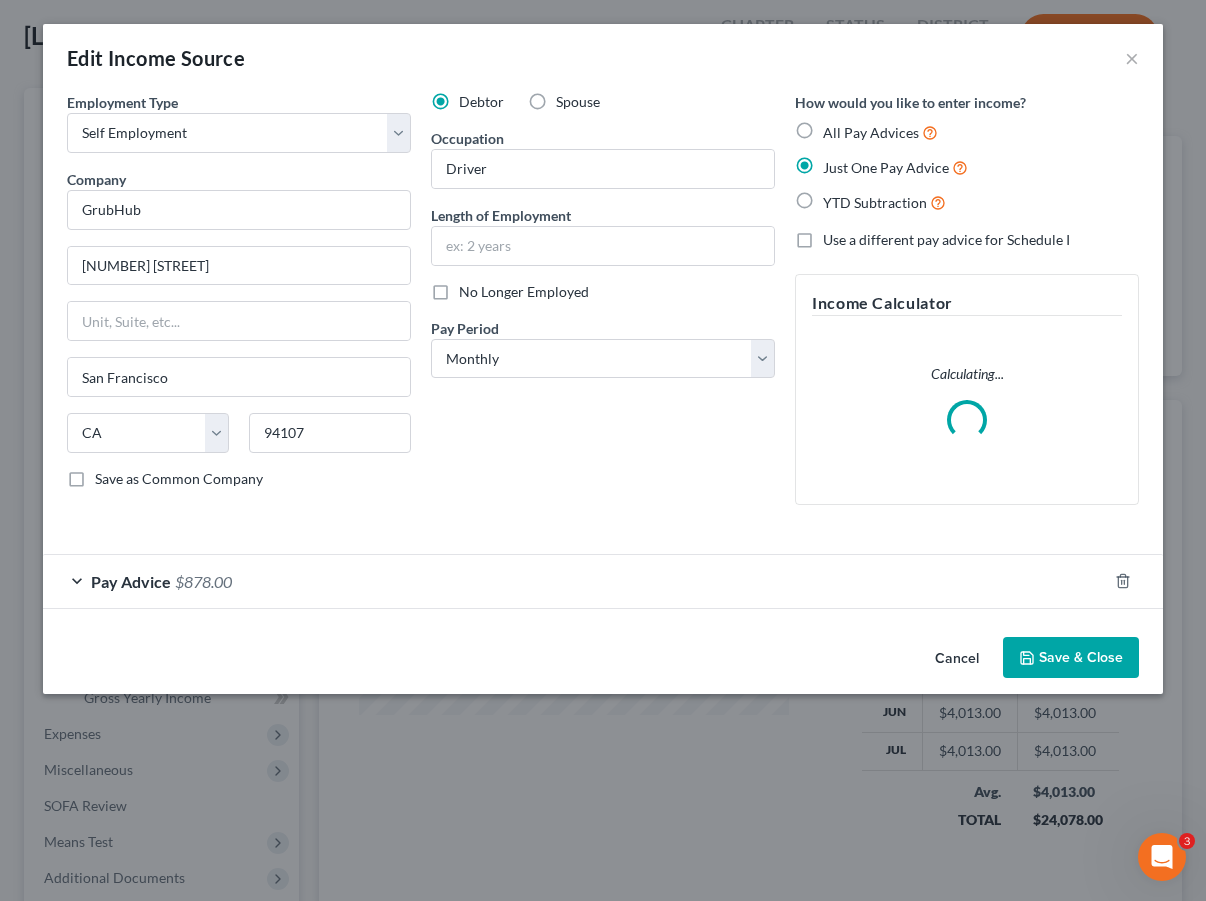 scroll, scrollTop: 999620, scrollLeft: 999524, axis: both 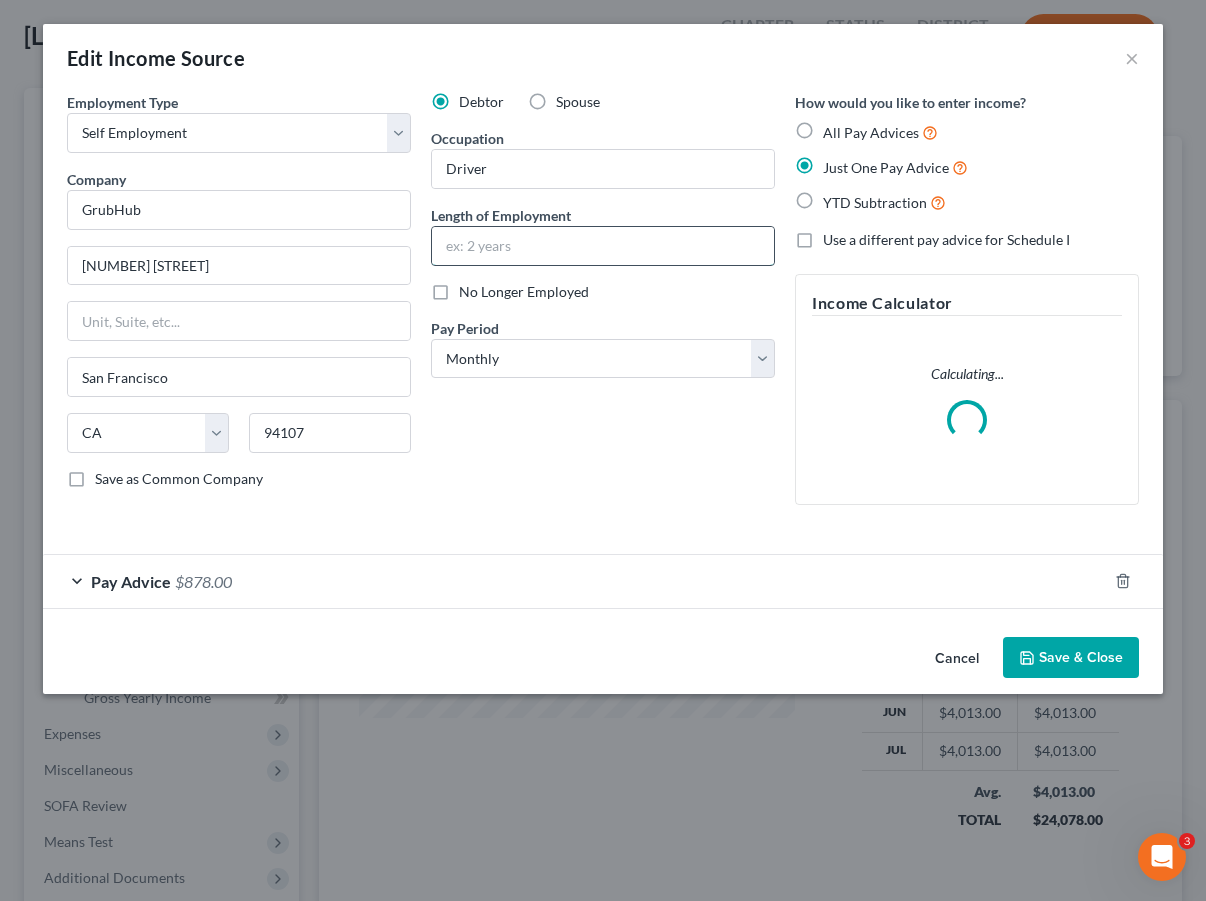 click at bounding box center (603, 246) 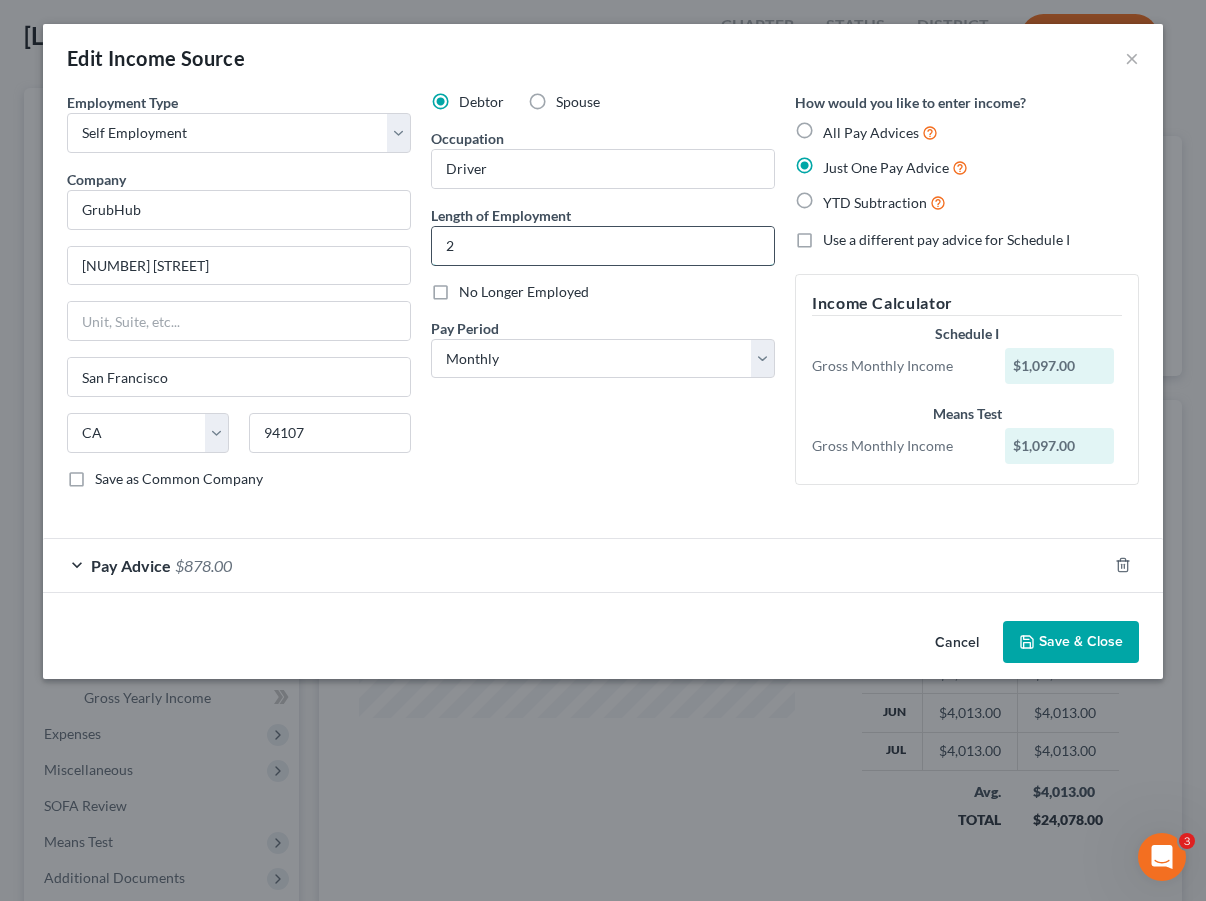 type on "2 Year" 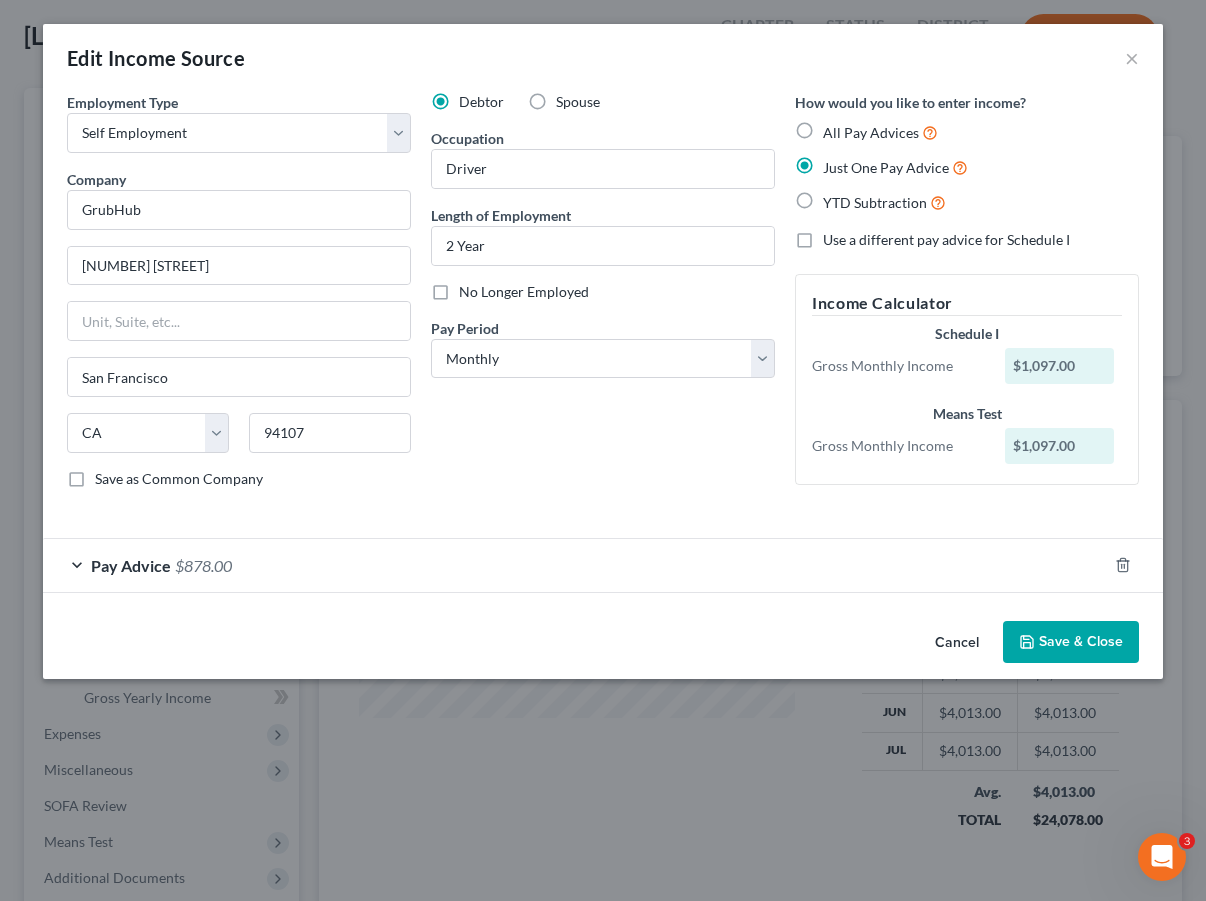 click on "Save as Common Company" at bounding box center (179, 478) 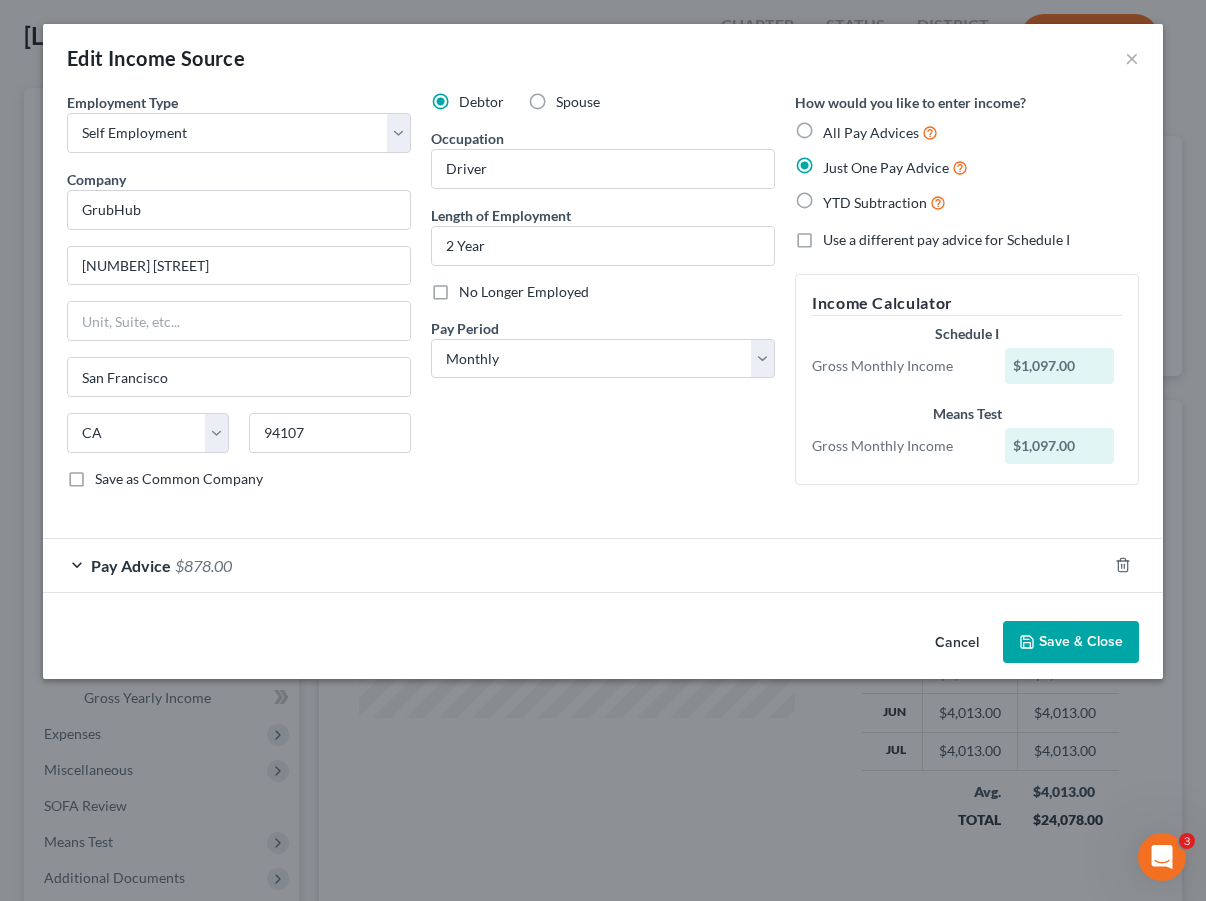 click on "Save as Common Company" at bounding box center (109, 475) 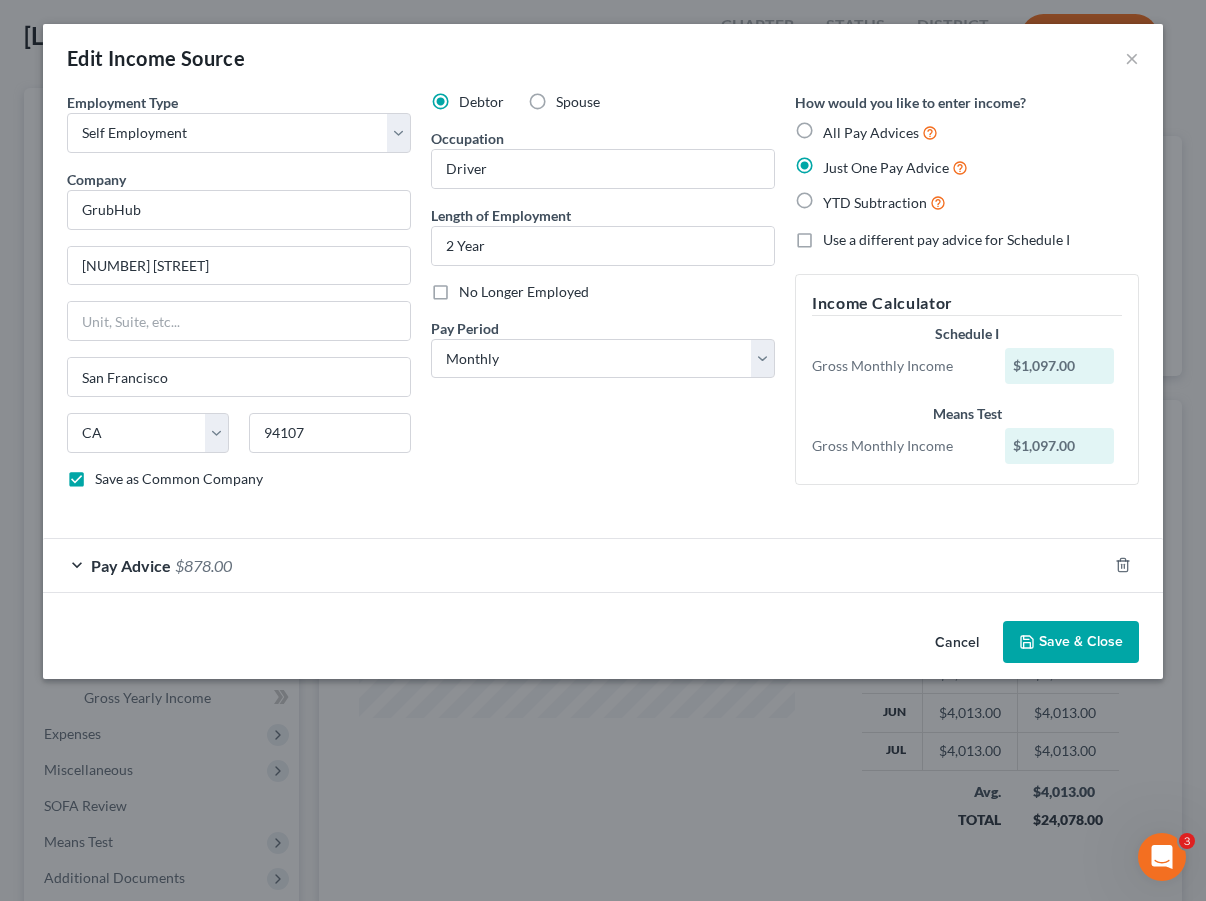 click on "Save & Close" at bounding box center (1071, 642) 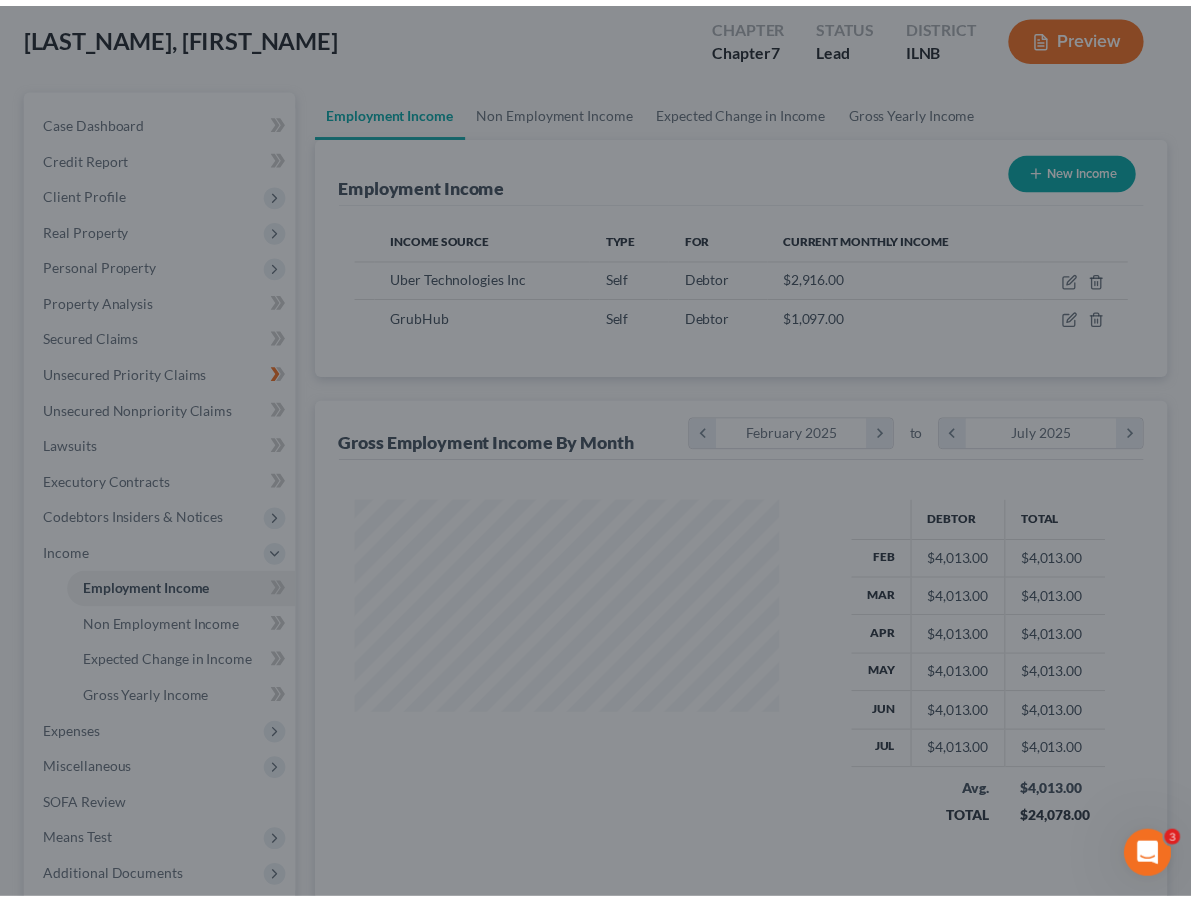 scroll, scrollTop: 381, scrollLeft: 469, axis: both 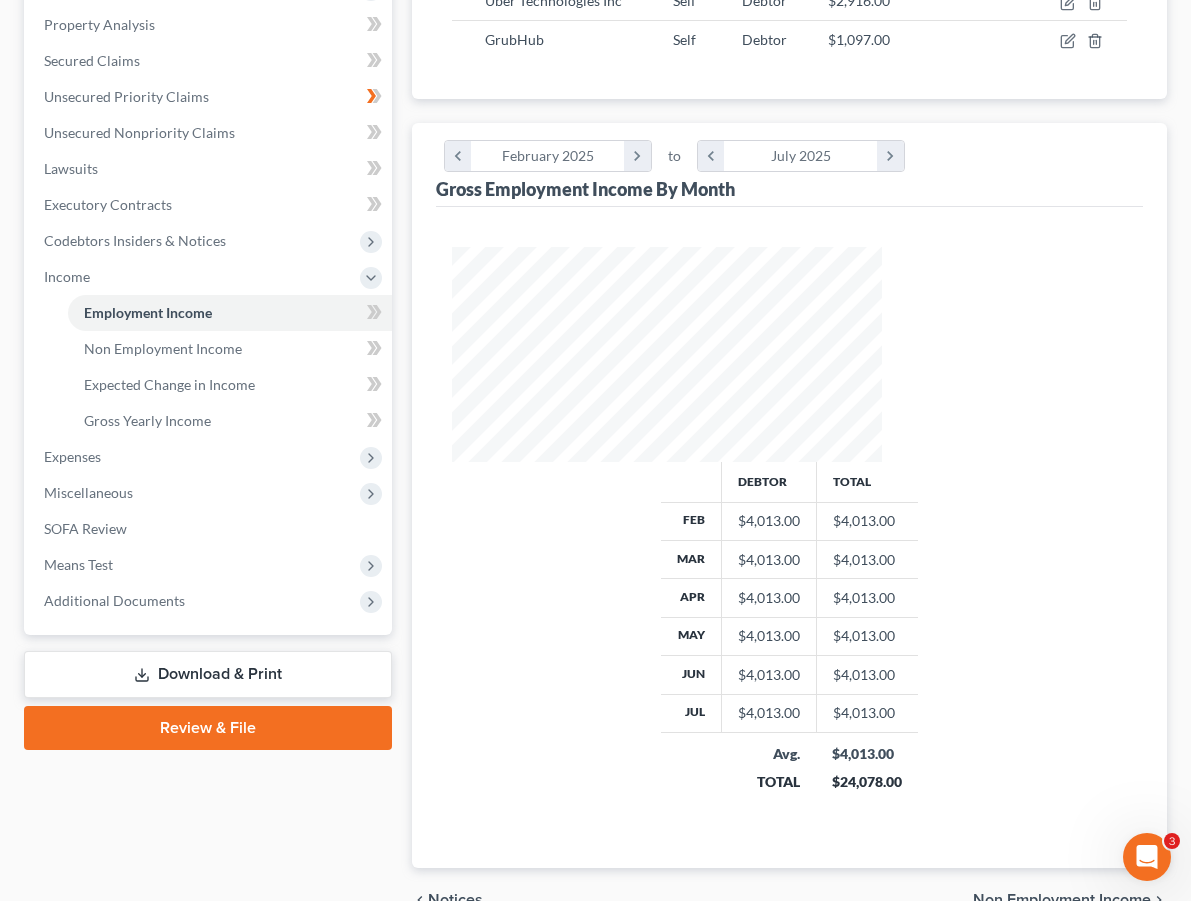 click on "Non Employment Income" at bounding box center [1062, 900] 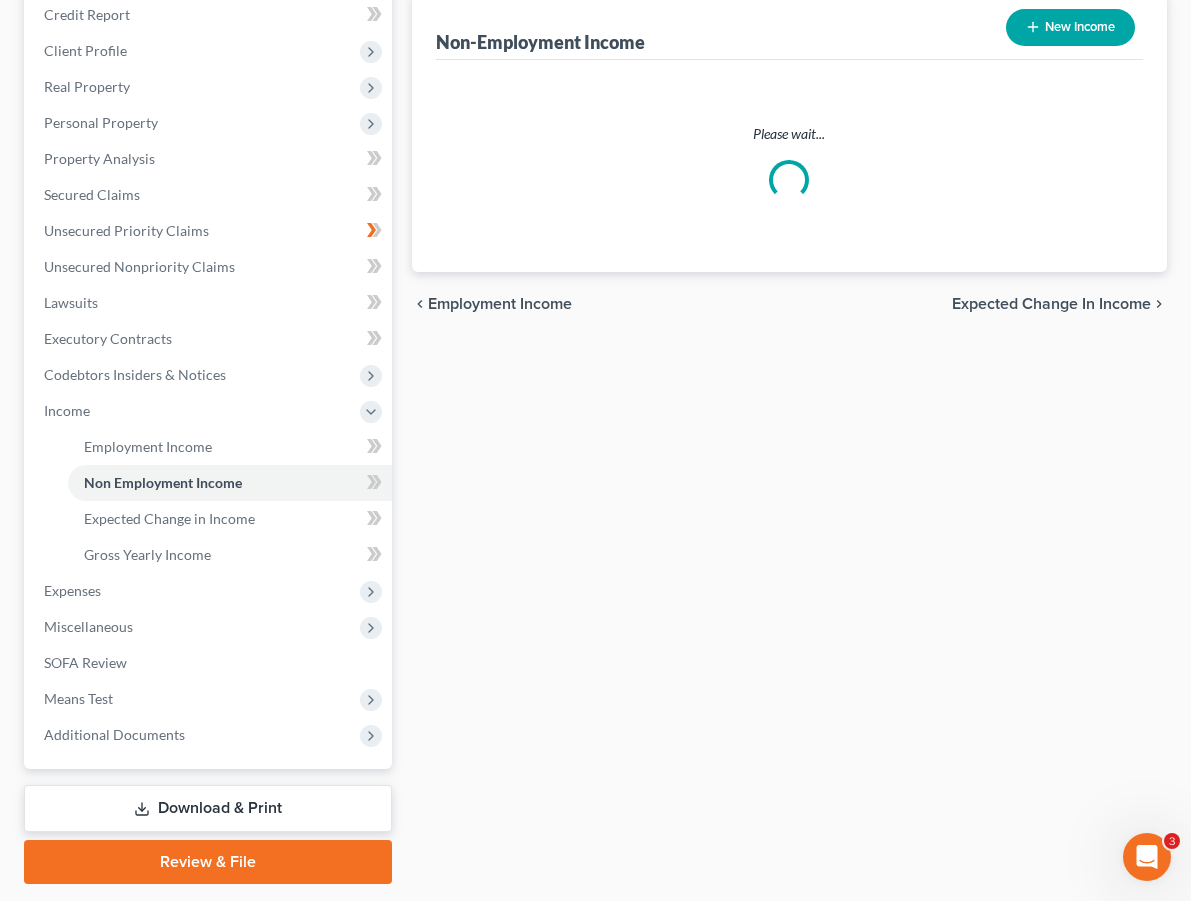 scroll, scrollTop: 0, scrollLeft: 0, axis: both 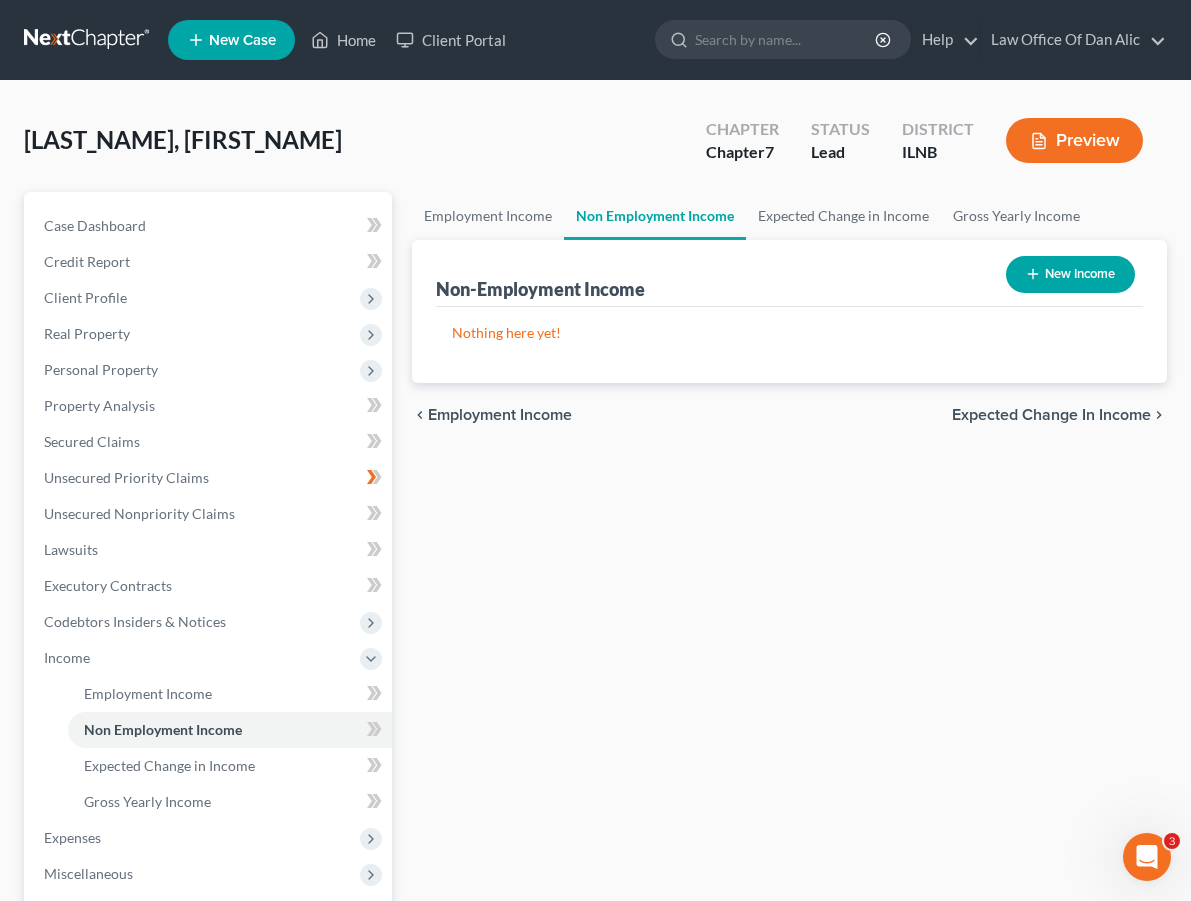 click on "Expected Change in Income" at bounding box center (1051, 415) 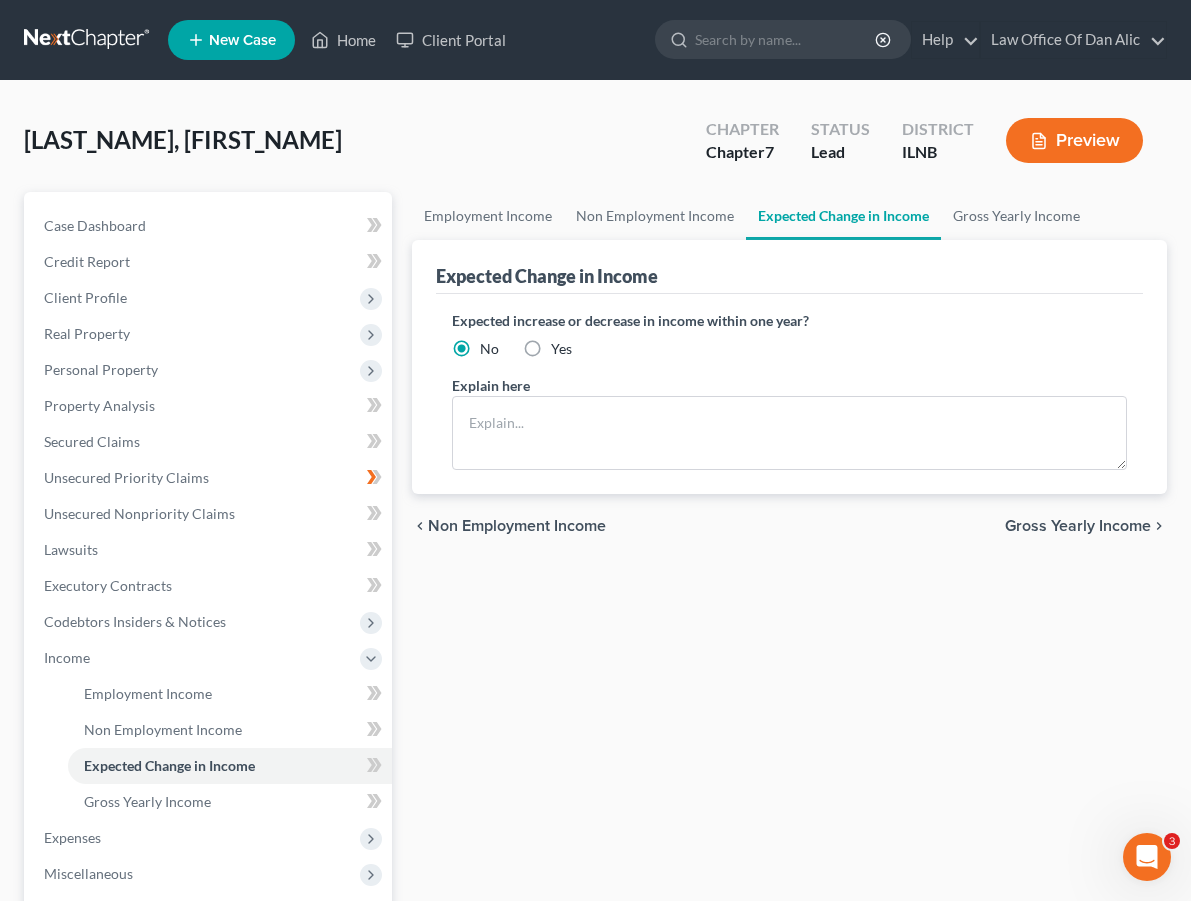 click on "Gross Yearly Income" at bounding box center (1078, 526) 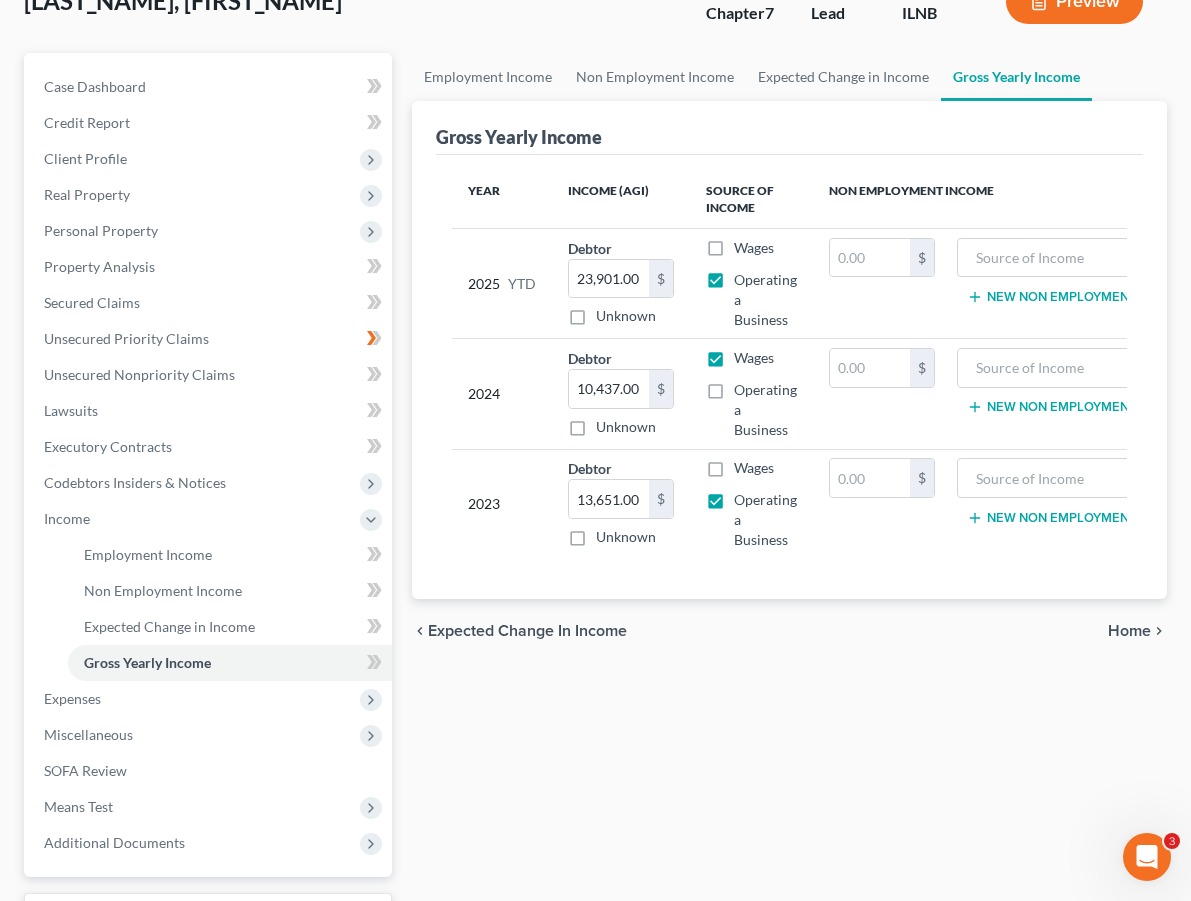 scroll, scrollTop: 142, scrollLeft: 0, axis: vertical 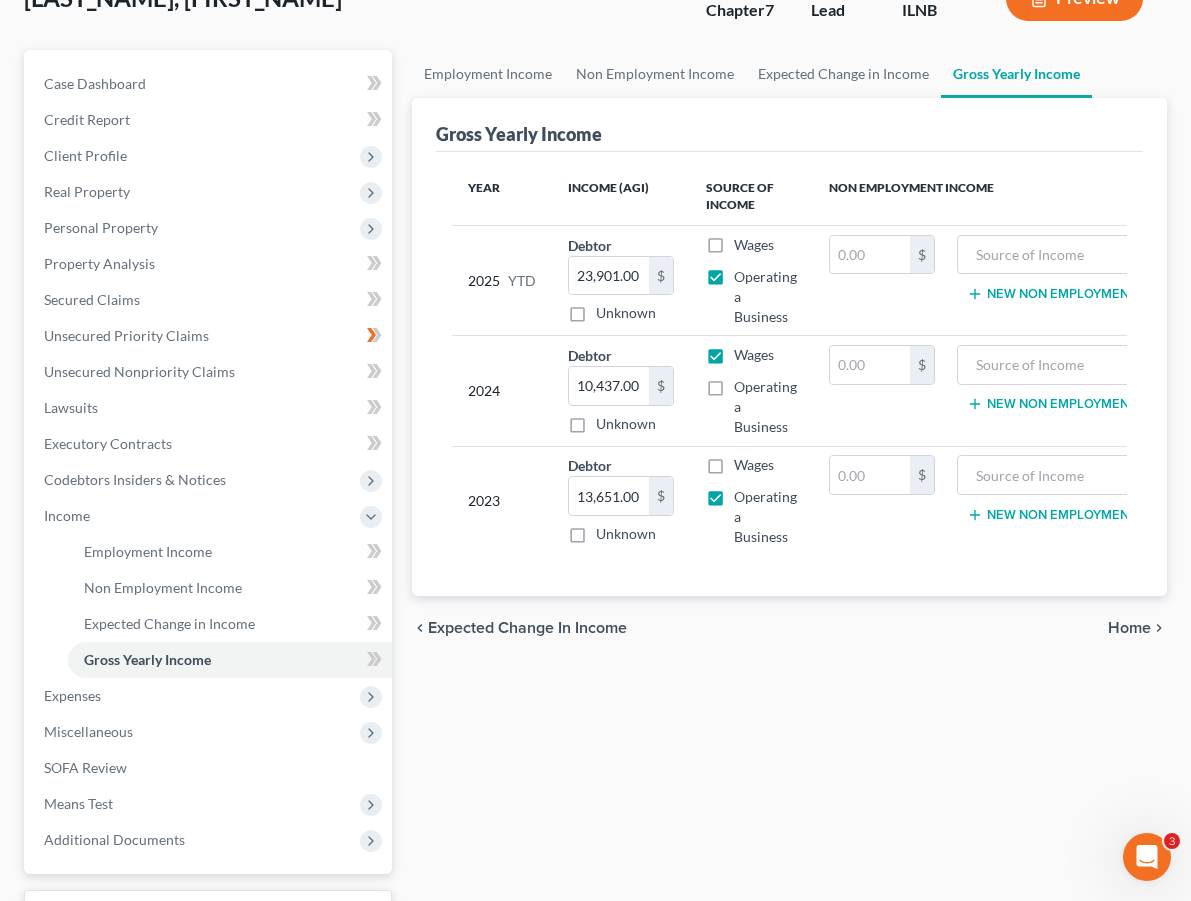 click on "Home" at bounding box center (1129, 628) 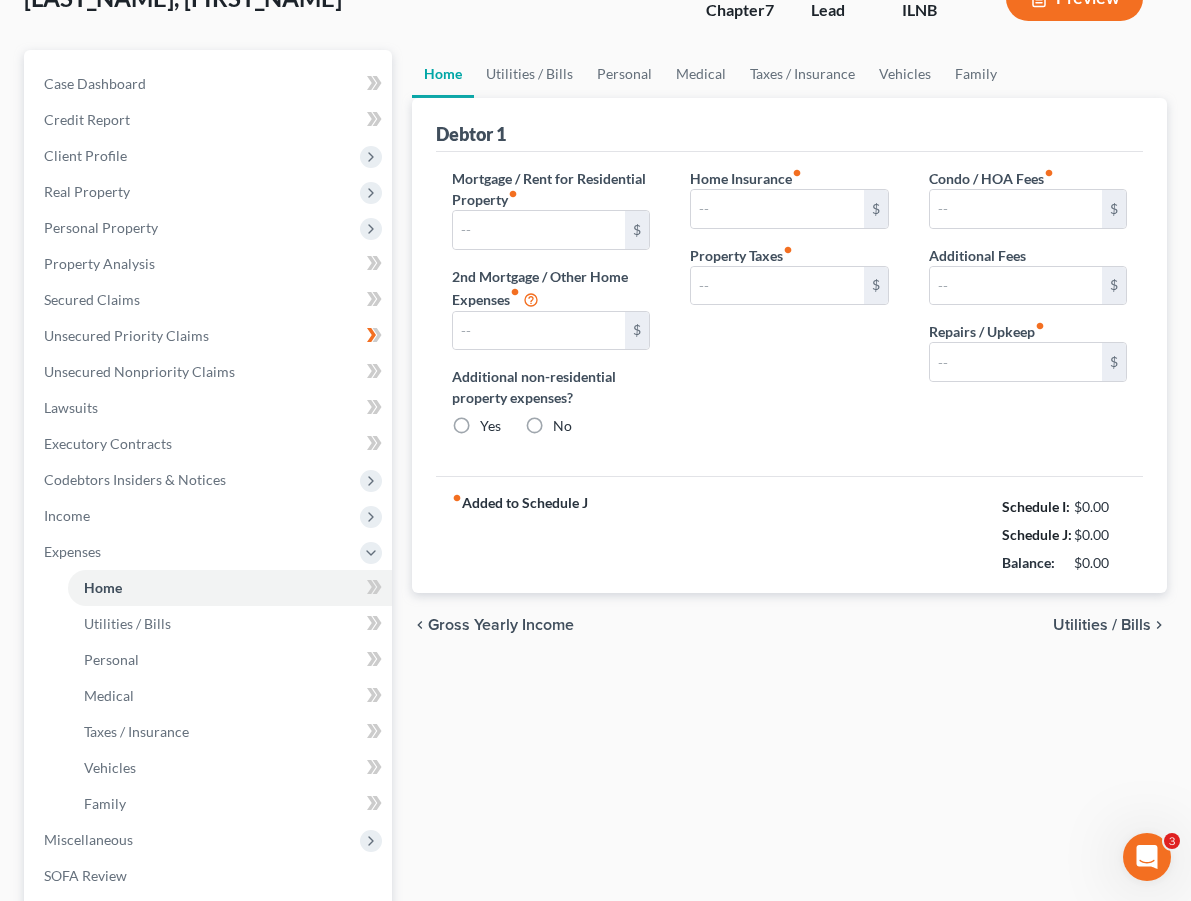 scroll, scrollTop: 50, scrollLeft: 0, axis: vertical 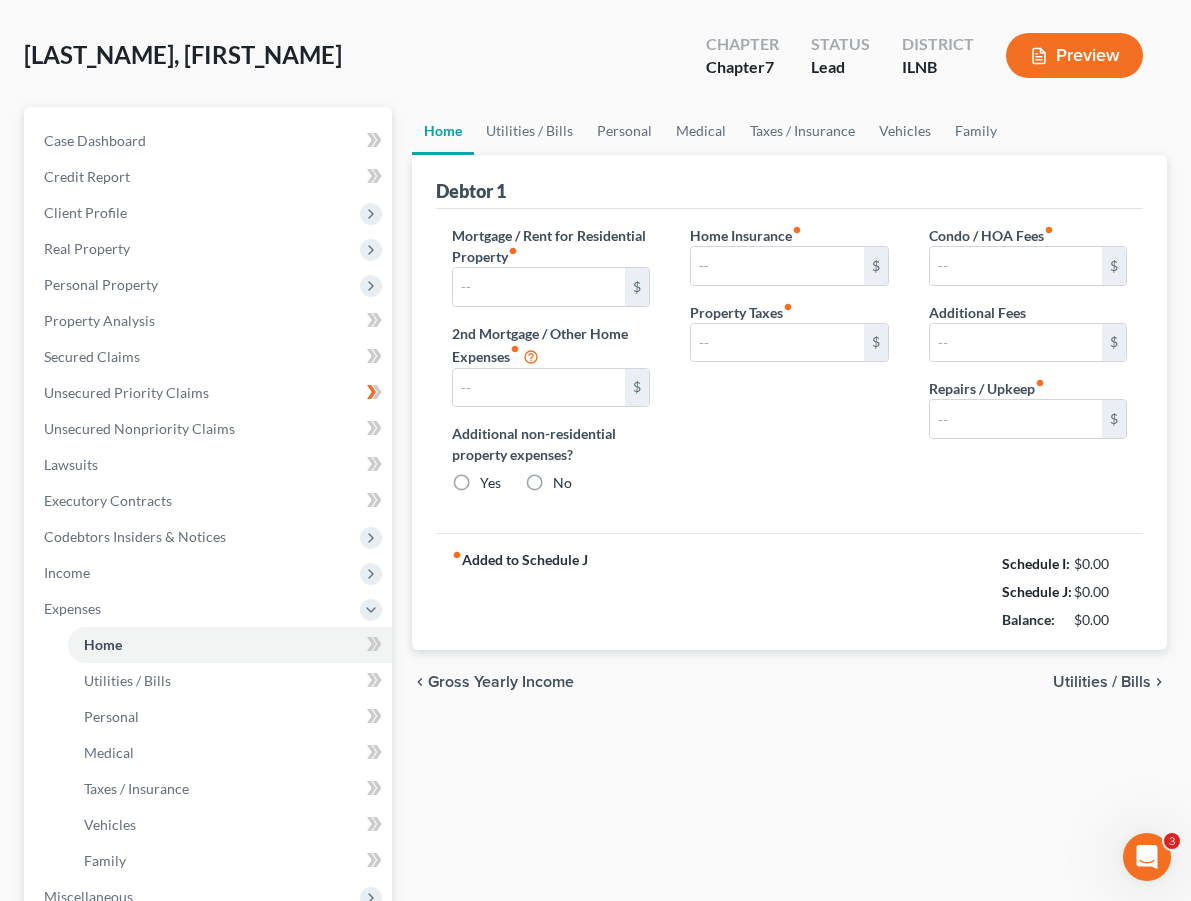 type on "1,500.00" 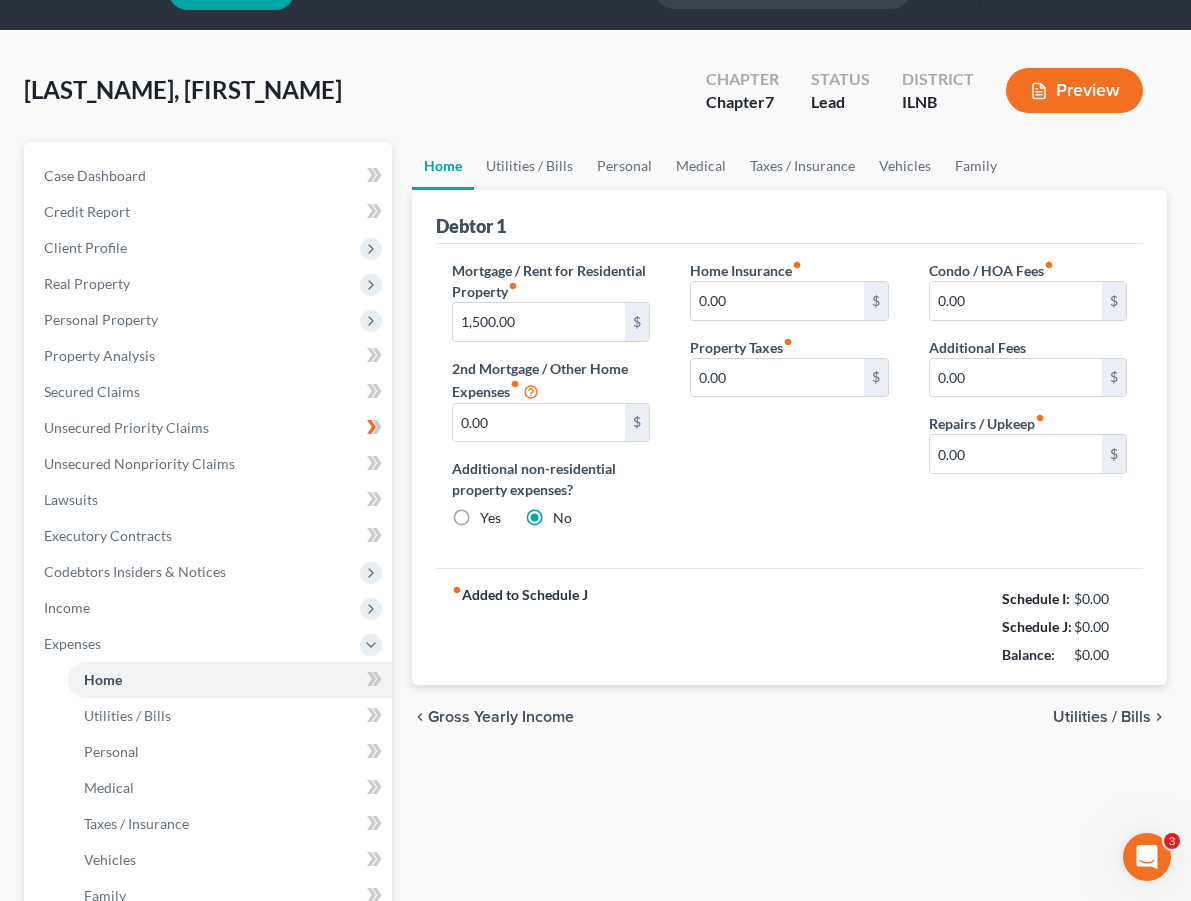scroll, scrollTop: 0, scrollLeft: 0, axis: both 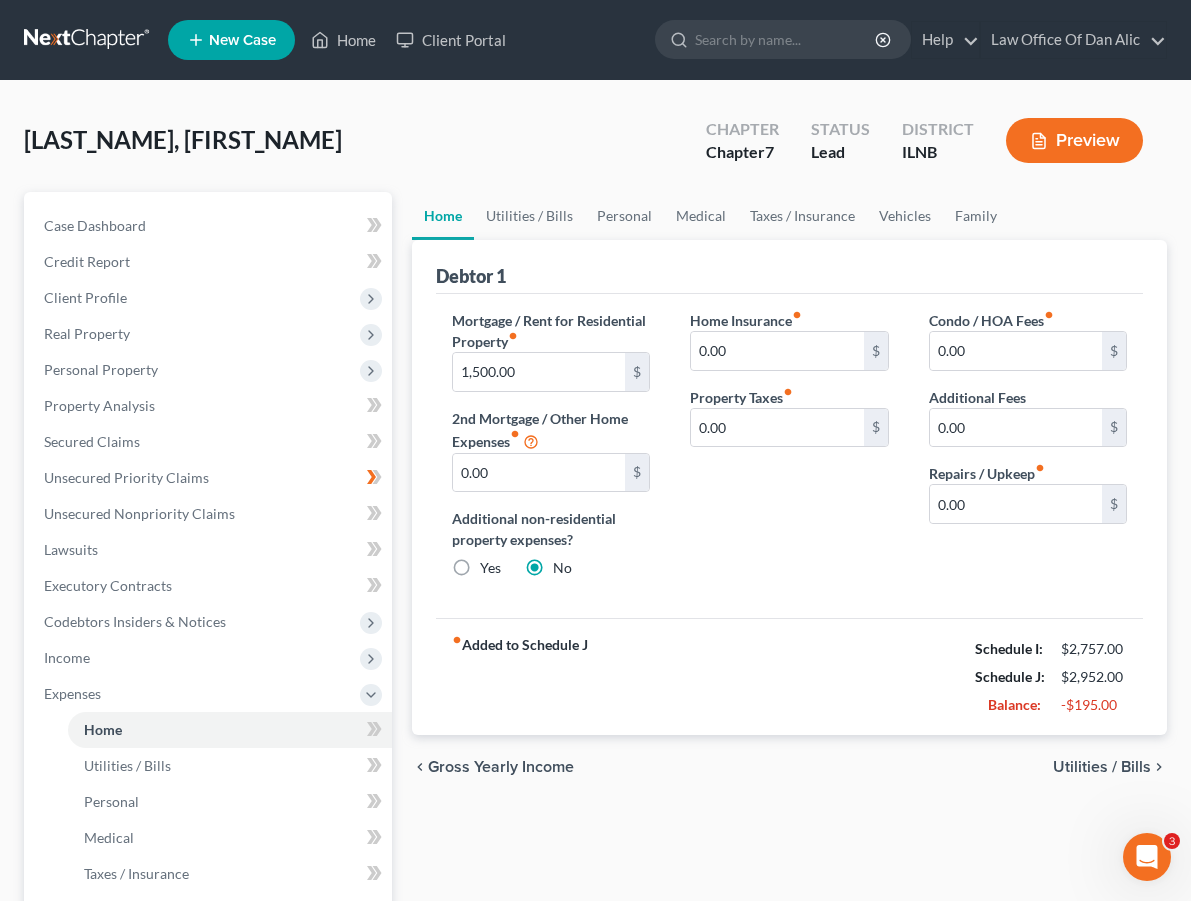 click on "Utilities / Bills" at bounding box center [1102, 767] 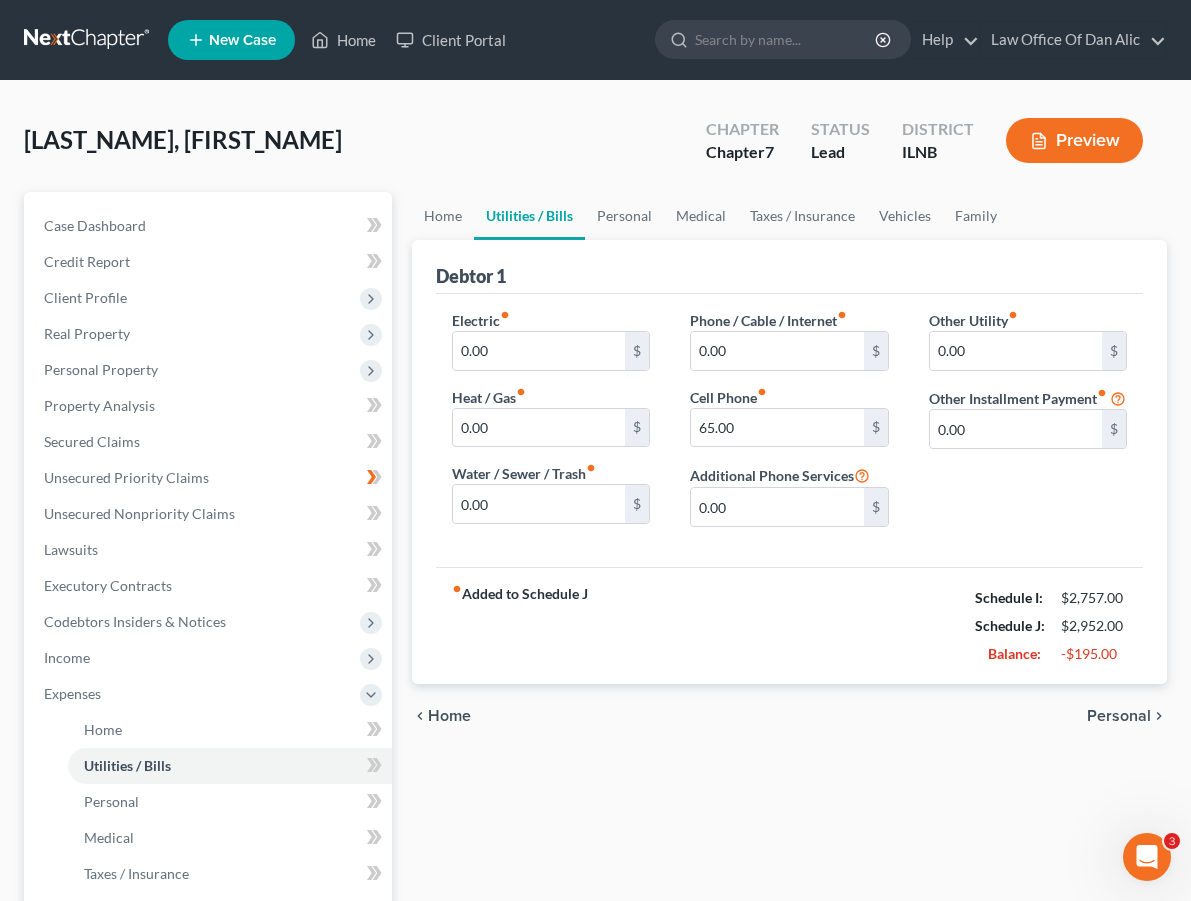 click on "Personal" at bounding box center [1119, 716] 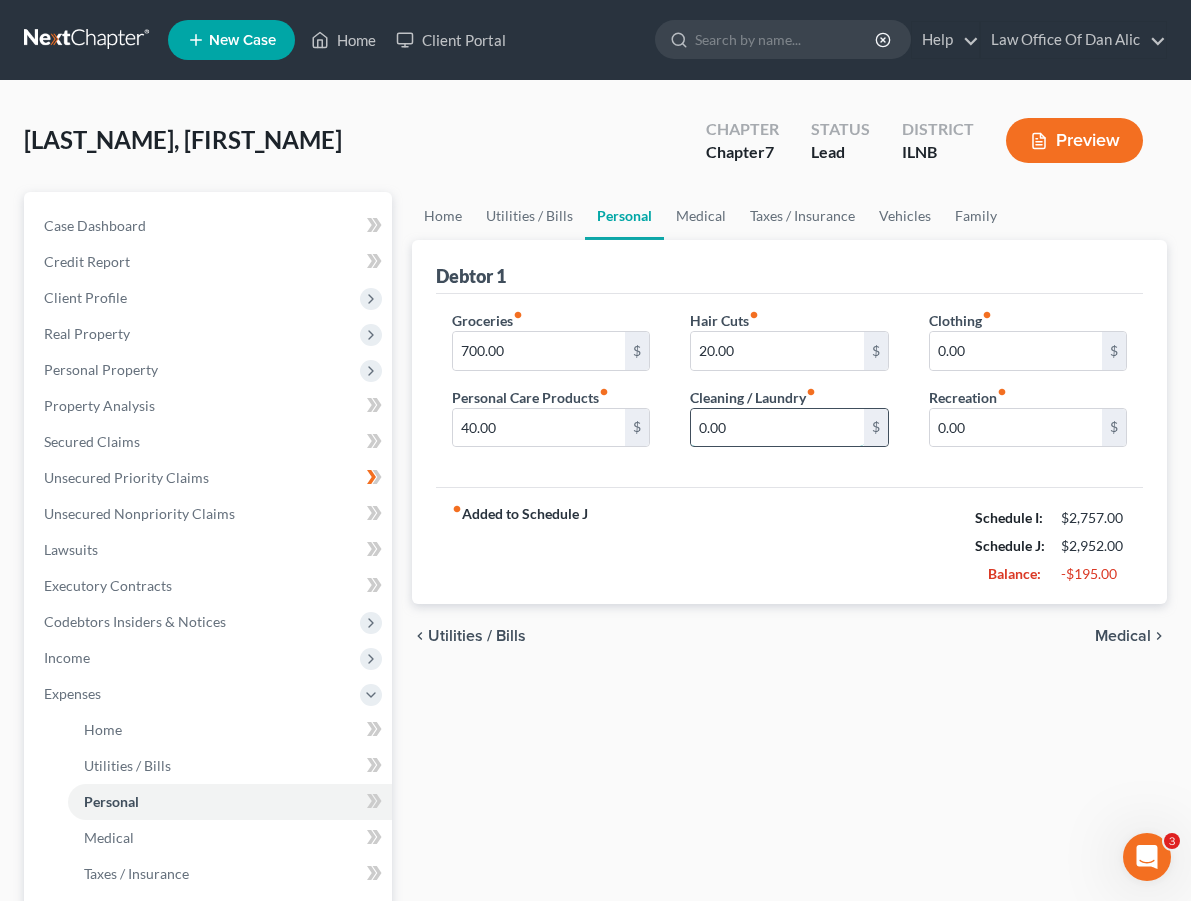 click on "0.00" at bounding box center (777, 428) 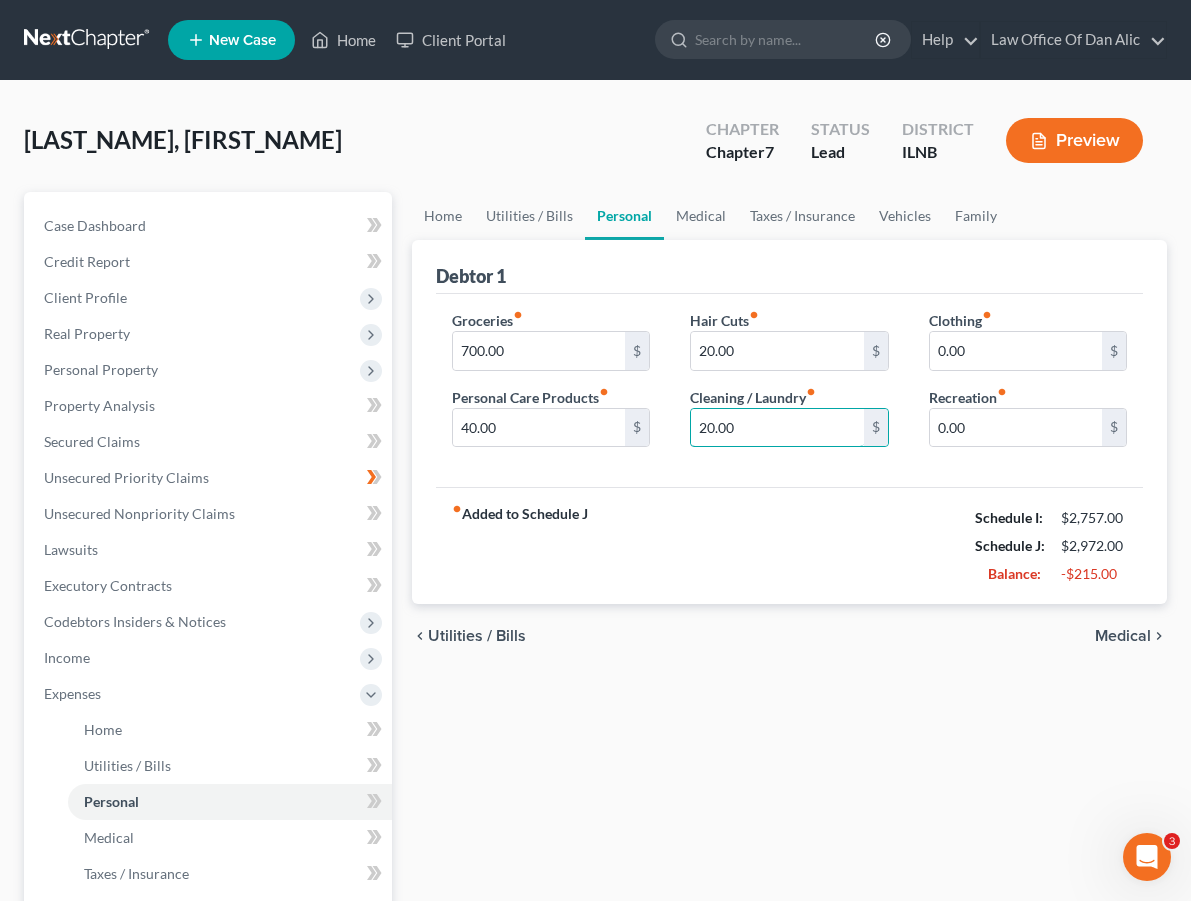 type on "20.00" 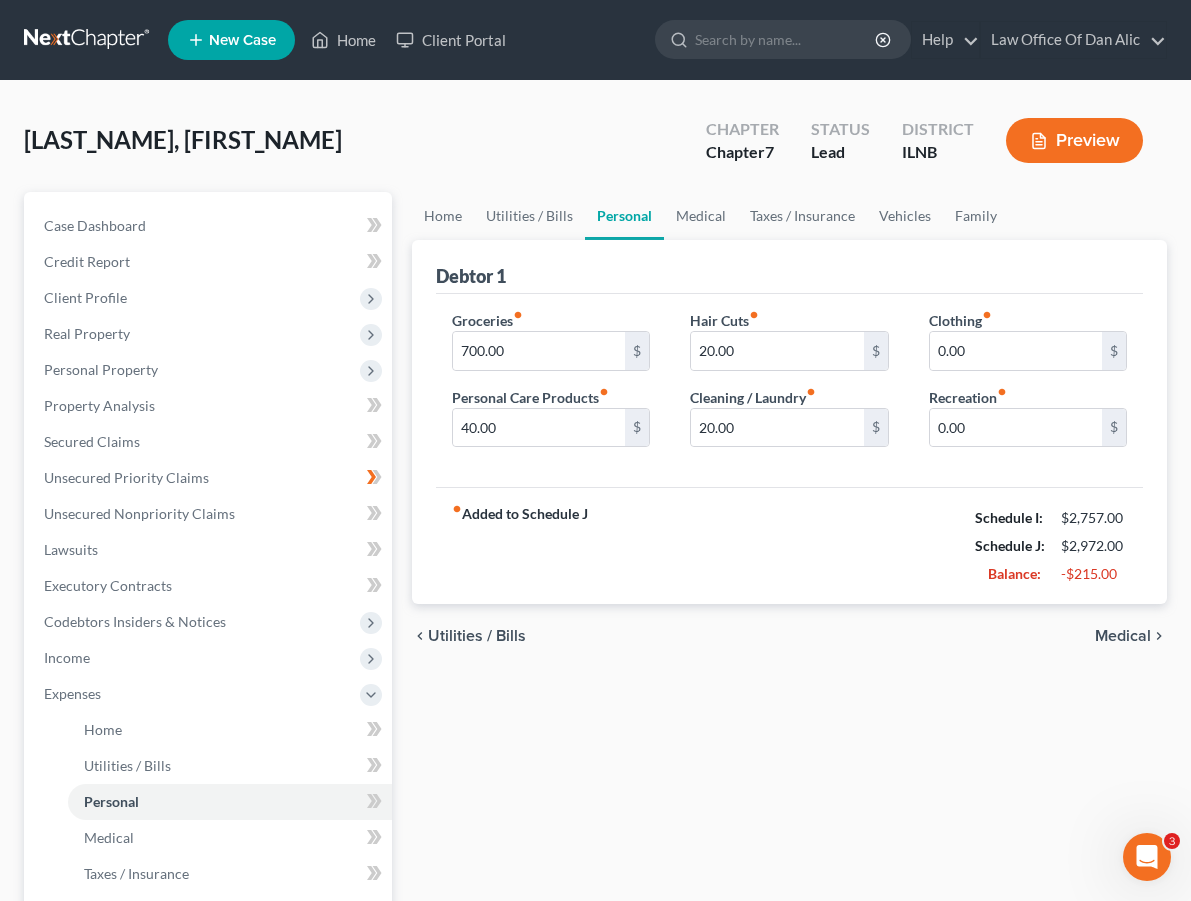 click on "fiber_manual_record  Added to Schedule J Schedule I: $2,757.00 Schedule J: $2,972.00 Balance: -$215.00" at bounding box center [789, 545] 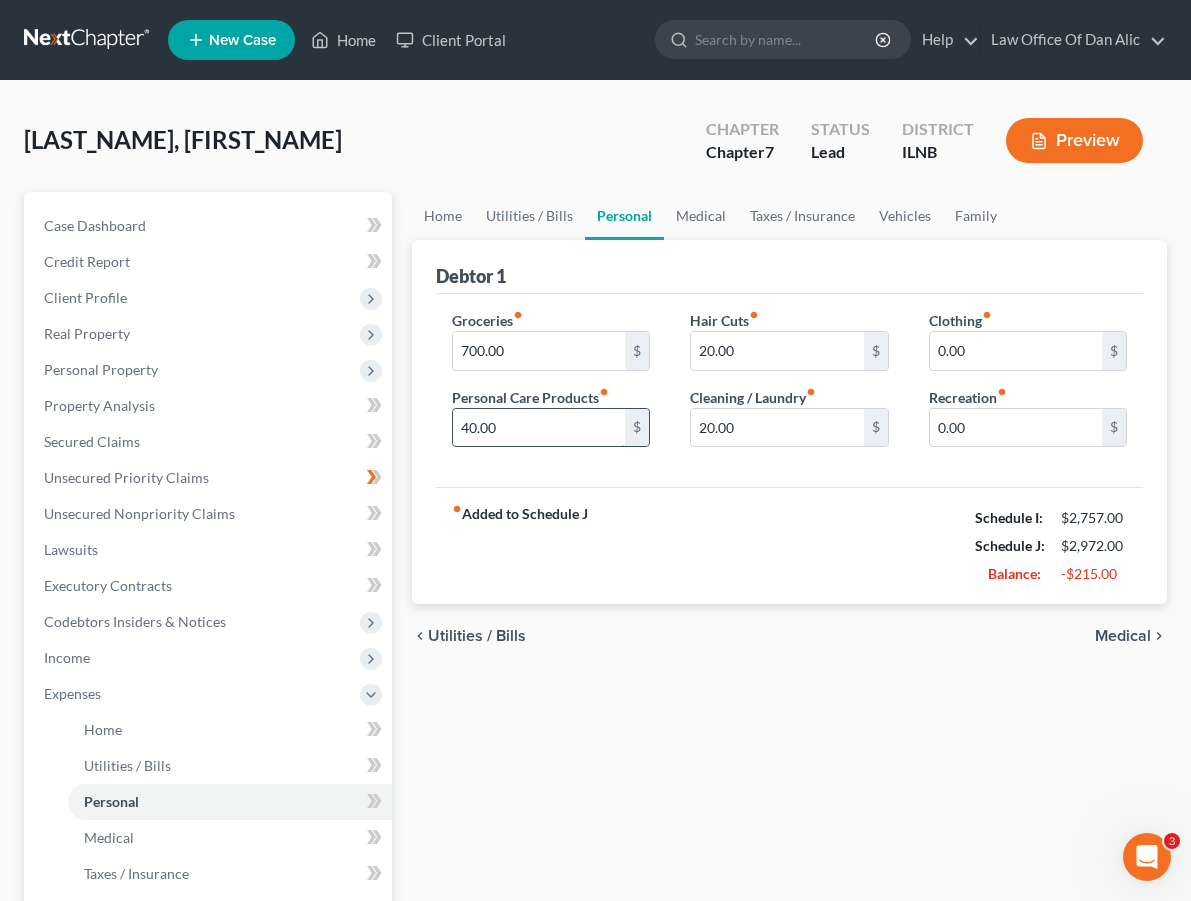 click on "40.00" at bounding box center (539, 428) 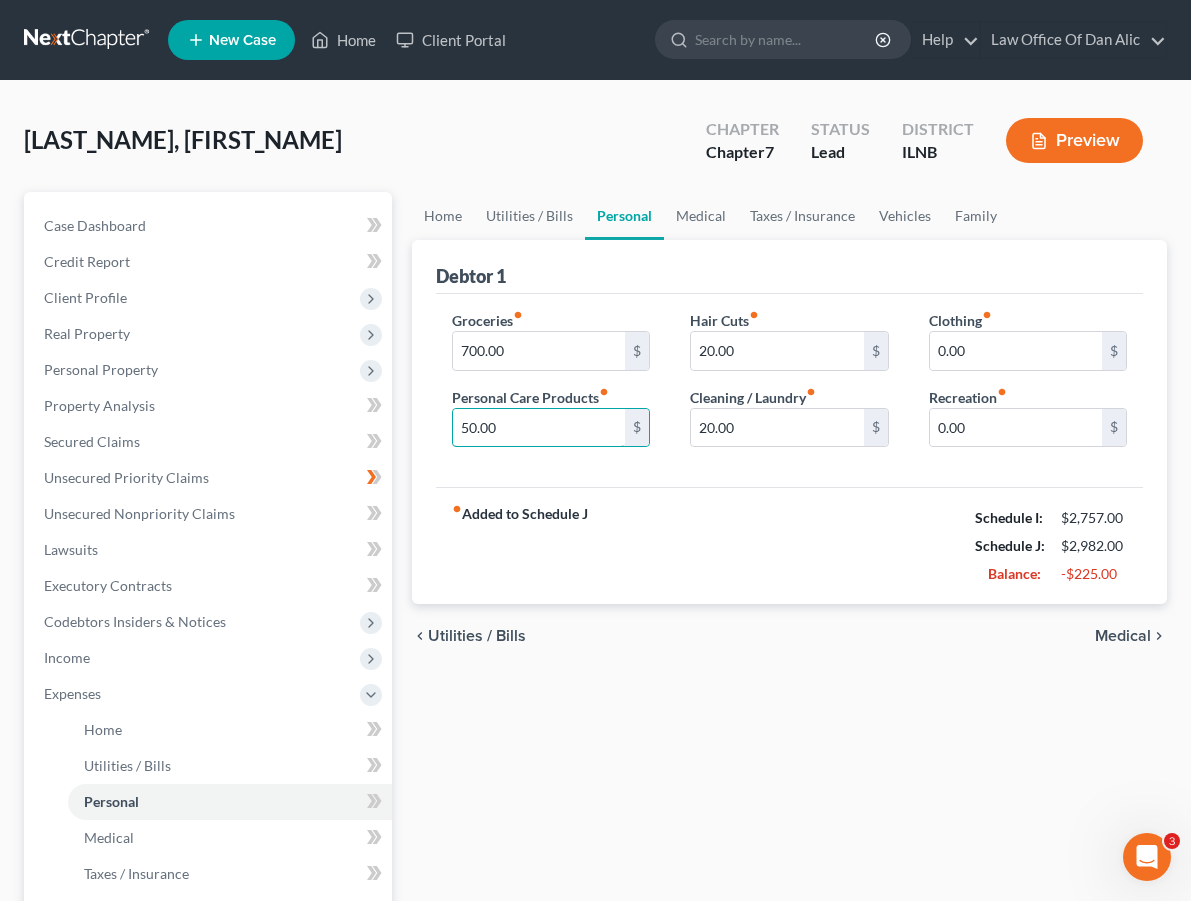 type on "50.00" 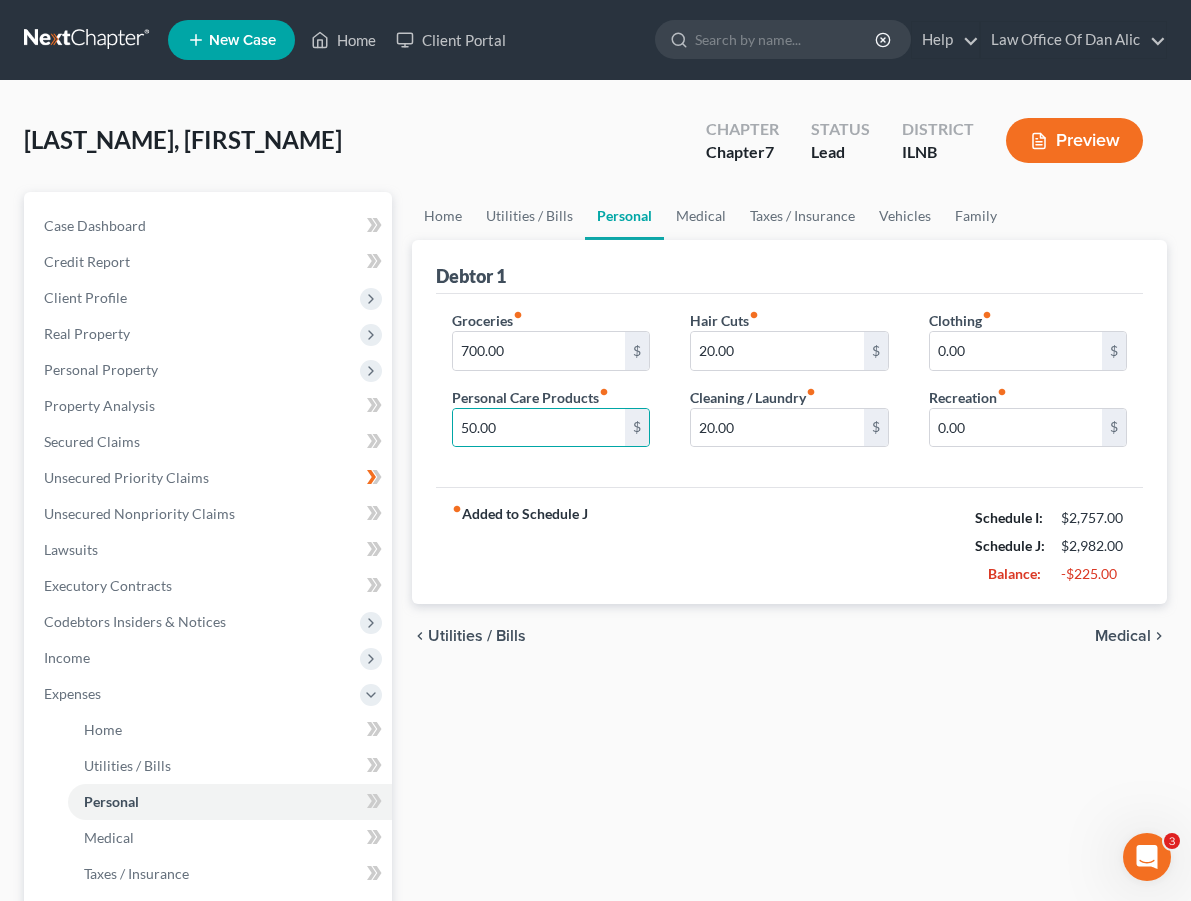 click on "Groceries  fiber_manual_record 700.00 $ Personal Care Products  fiber_manual_record 50.00 $ Hair Cuts  fiber_manual_record 20.00 $ Cleaning / Laundry  fiber_manual_record 20.00 $ Clothing  fiber_manual_record 0.00 $ Recreation  fiber_manual_record 0.00 $" at bounding box center [789, 391] 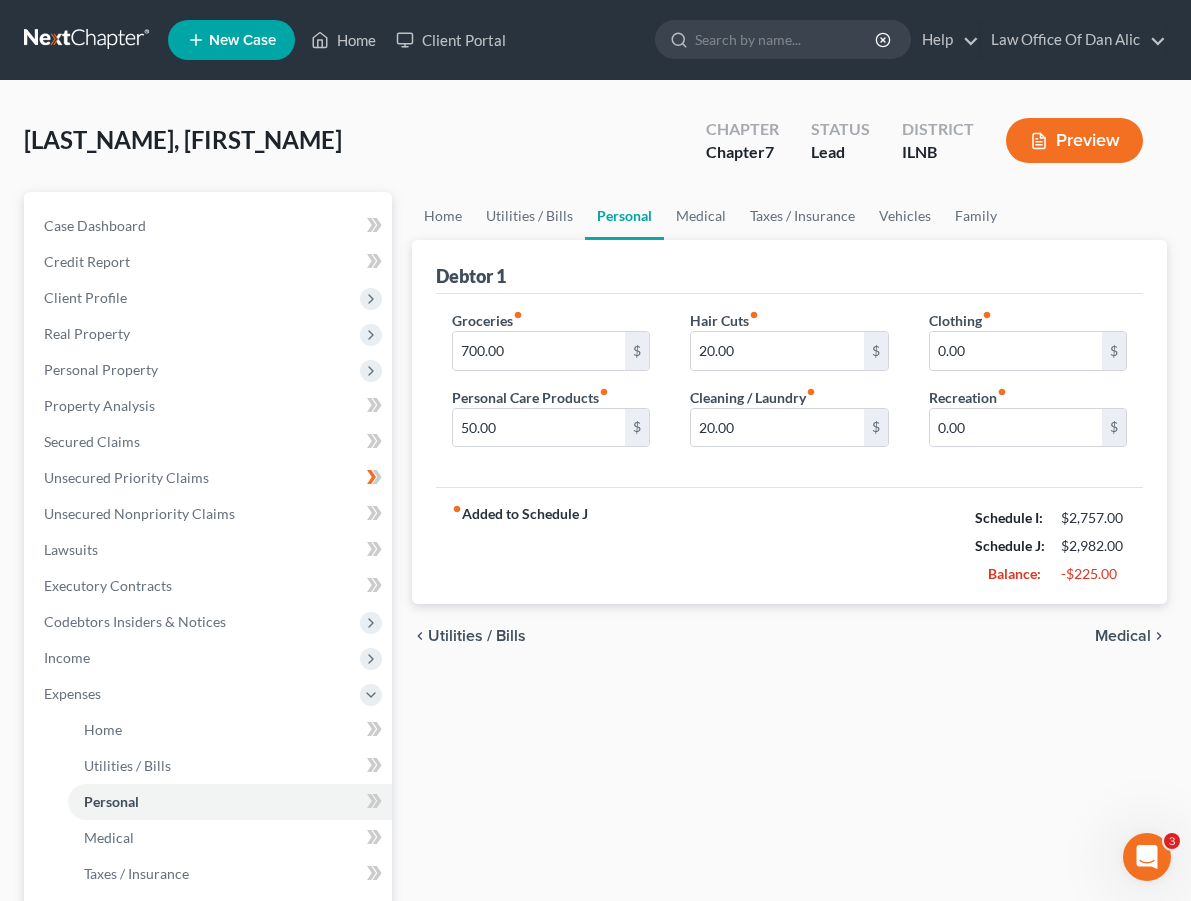 click on "Medical" at bounding box center [1123, 636] 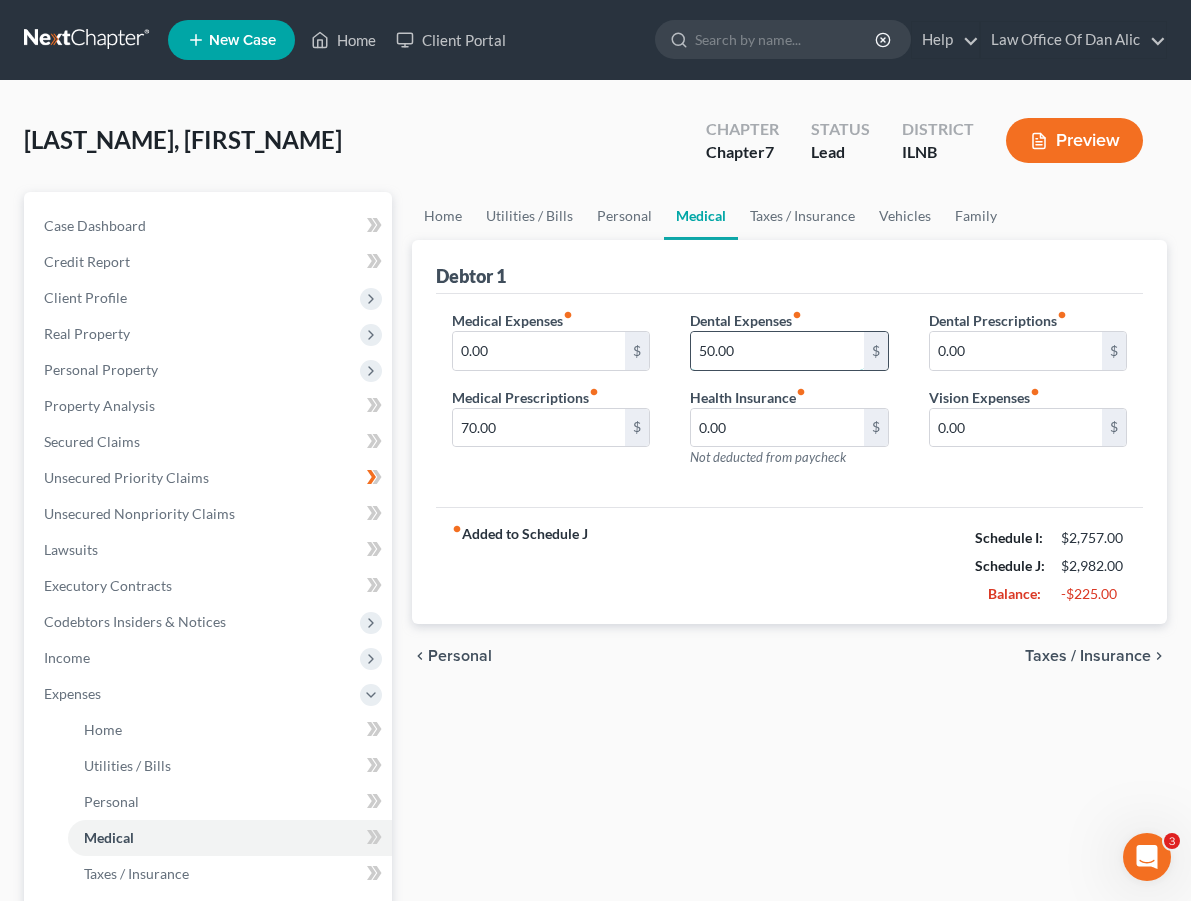 click on "50.00" at bounding box center (777, 351) 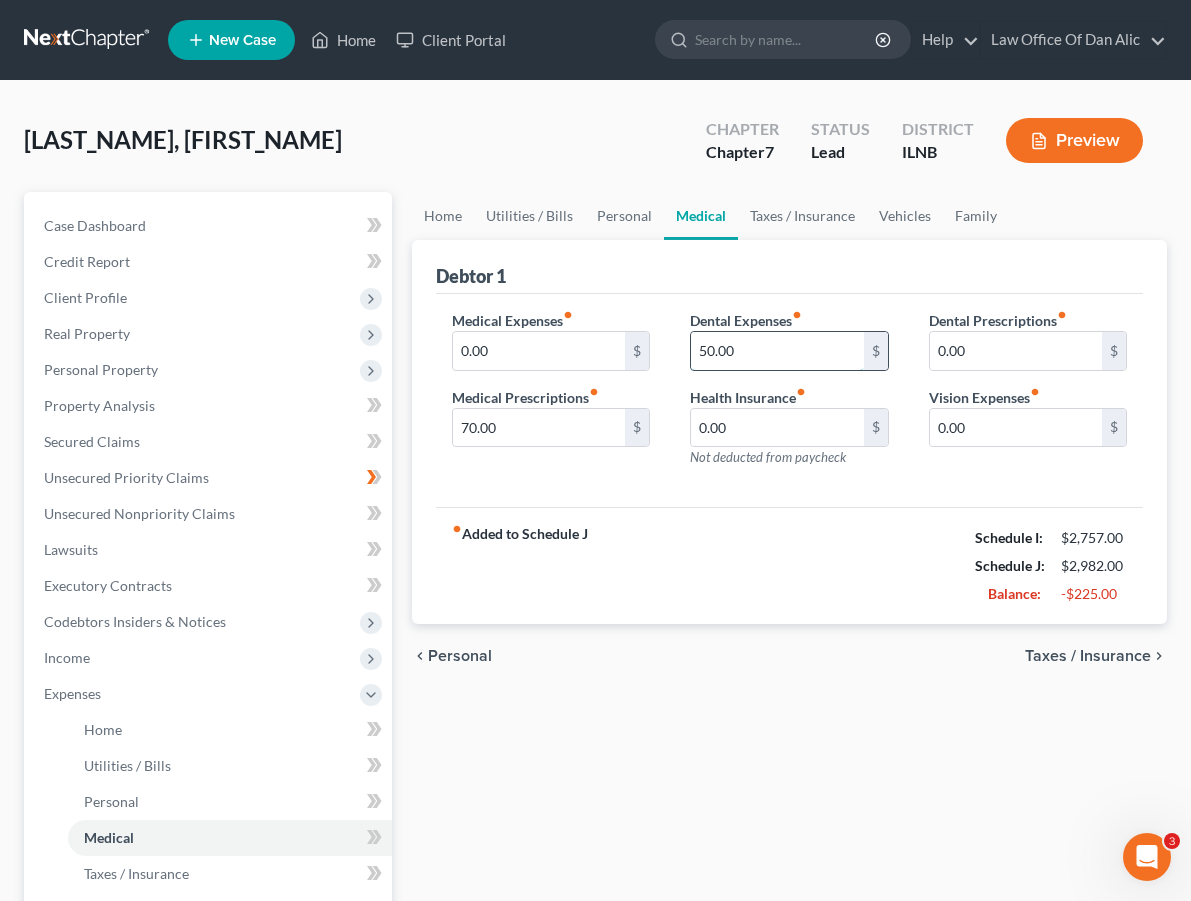 click on "50.00" at bounding box center (777, 351) 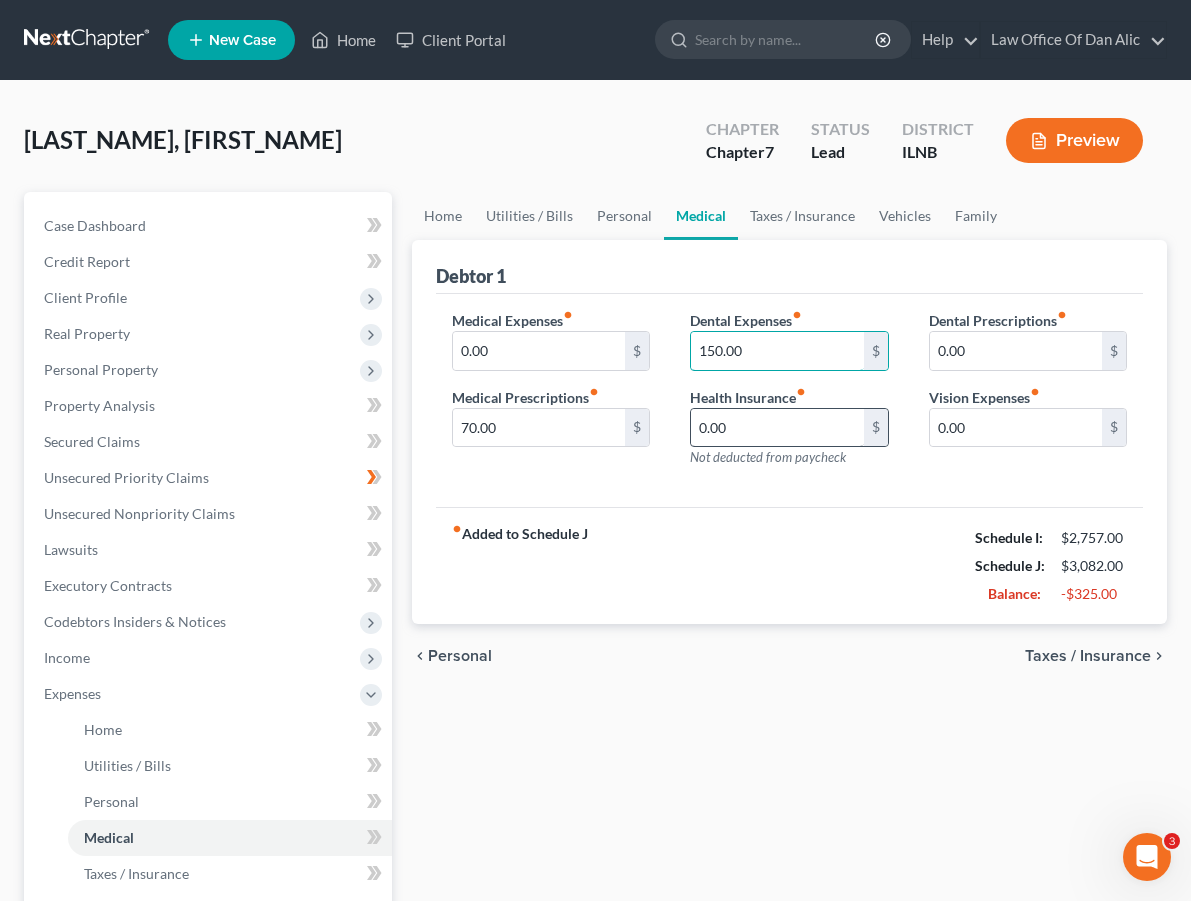type on "50.00" 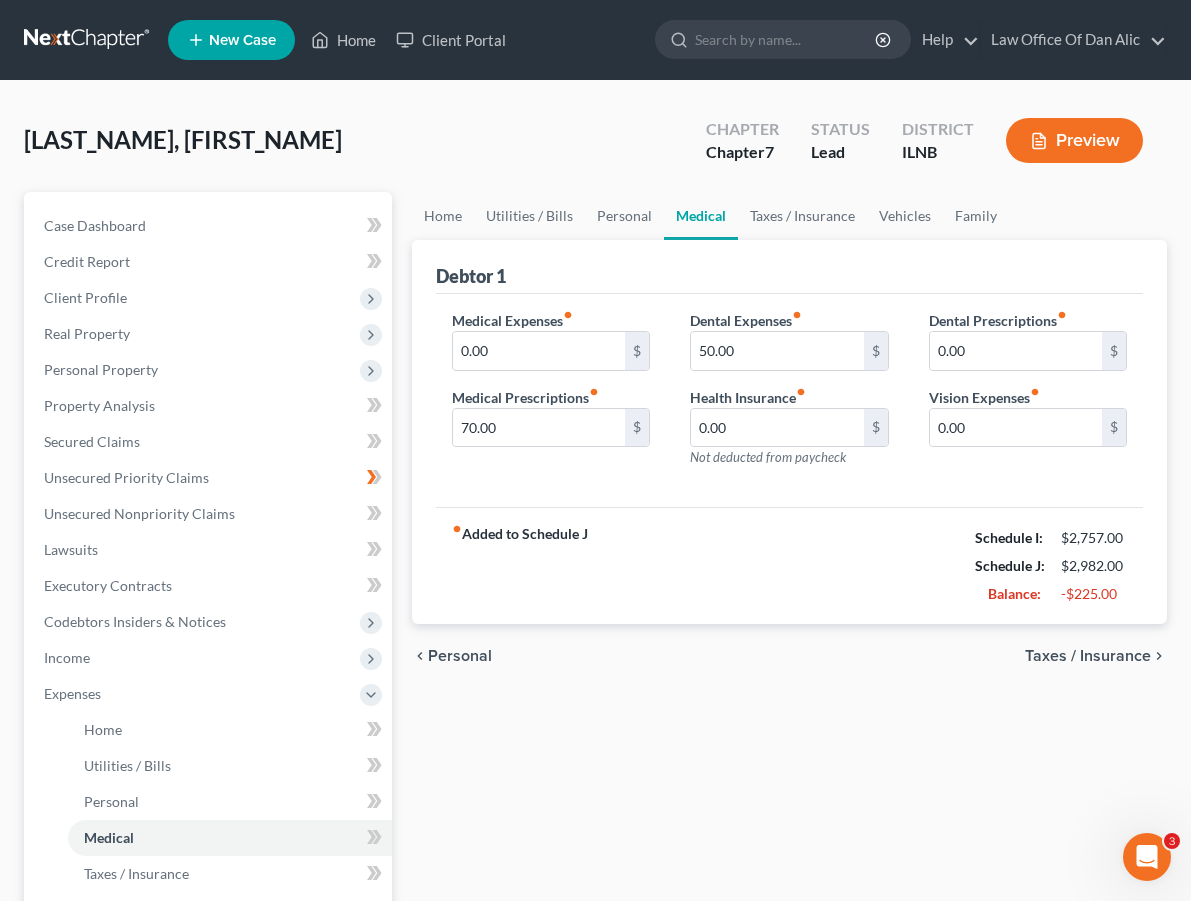 click on "Medical Expenses  fiber_manual_record 0.00 $ Medical Prescriptions  fiber_manual_record 70.00 $ Dental Expenses  fiber_manual_record 50.00 $ Health Insurance  fiber_manual_record 0.00 $ Not deducted from paycheck Dental Prescriptions  fiber_manual_record 0.00 $ Vision Expenses  fiber_manual_record 0.00 $" at bounding box center (789, 401) 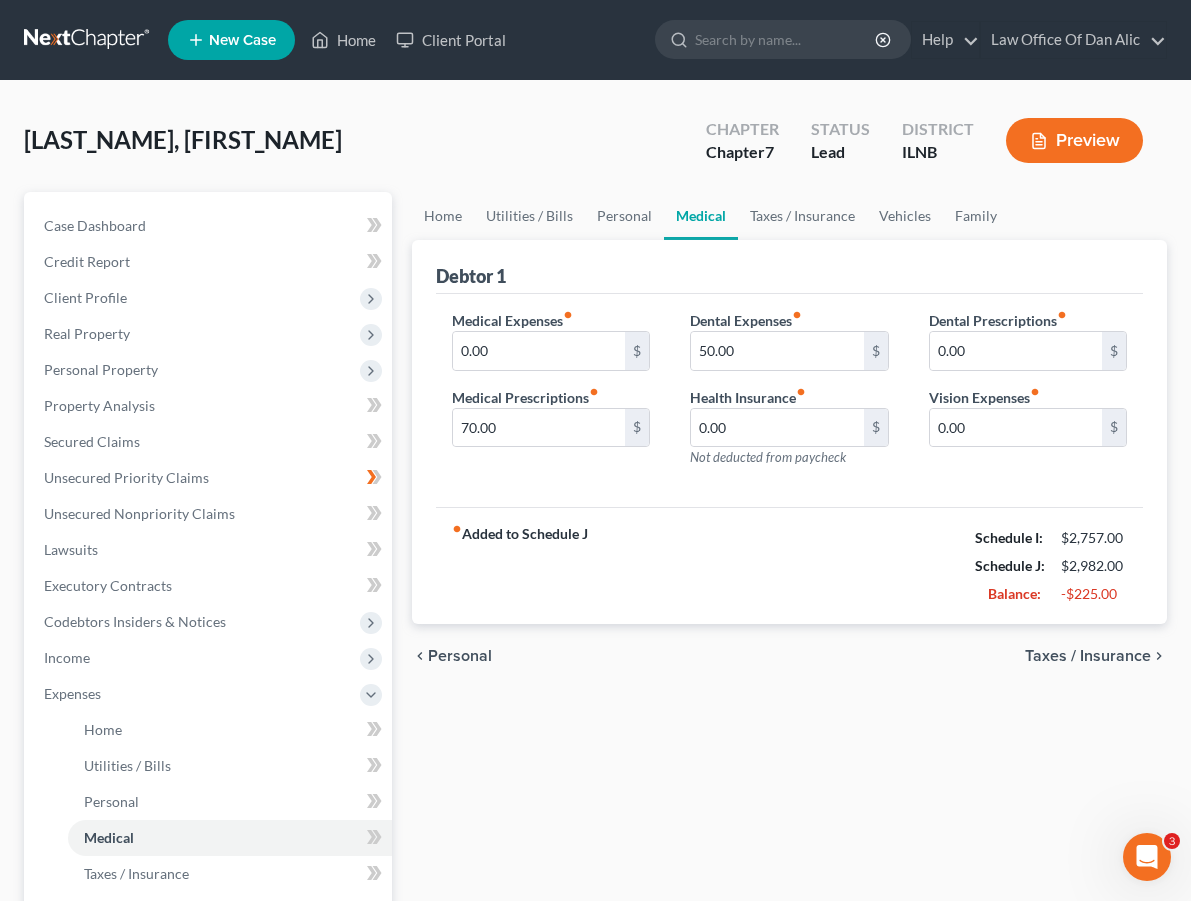 click on "Taxes / Insurance" at bounding box center [1088, 656] 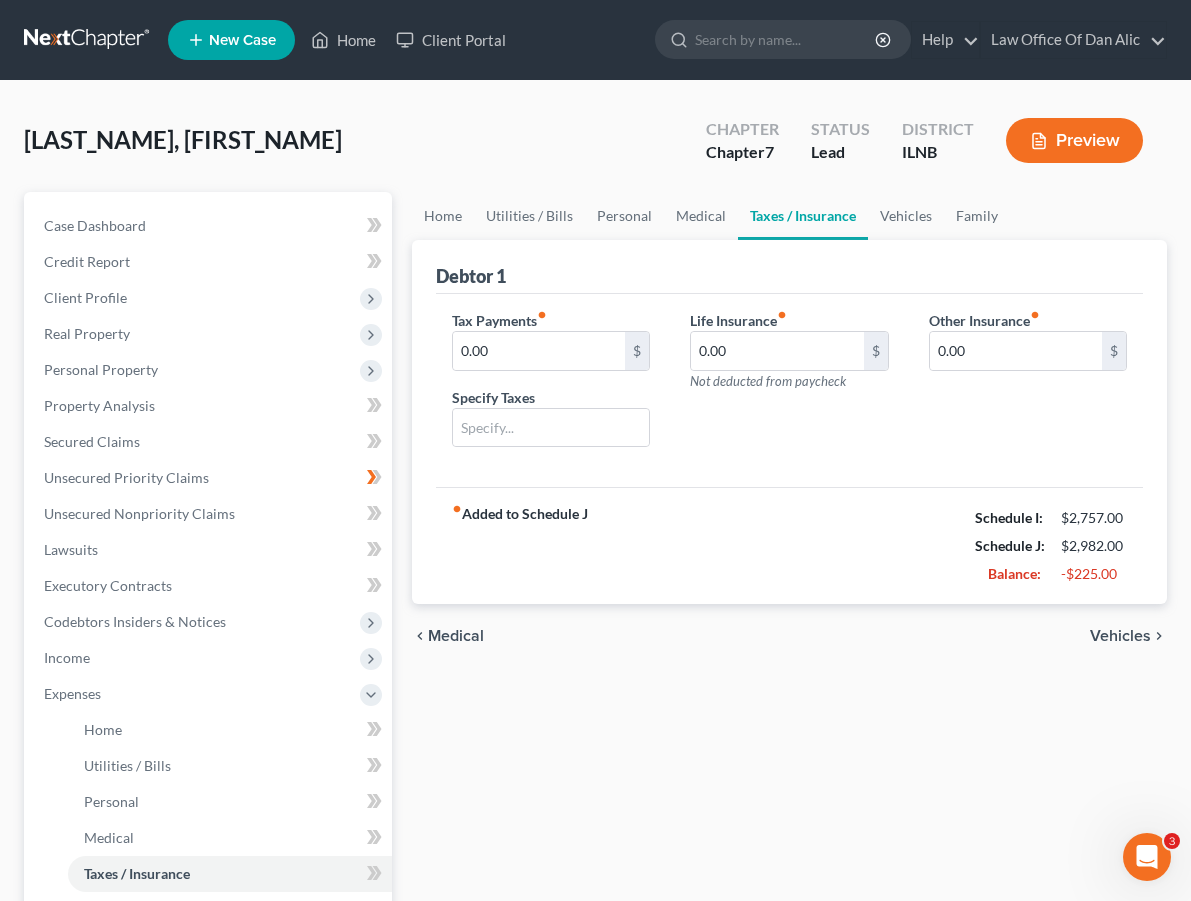 click on "Vehicles" at bounding box center [1120, 636] 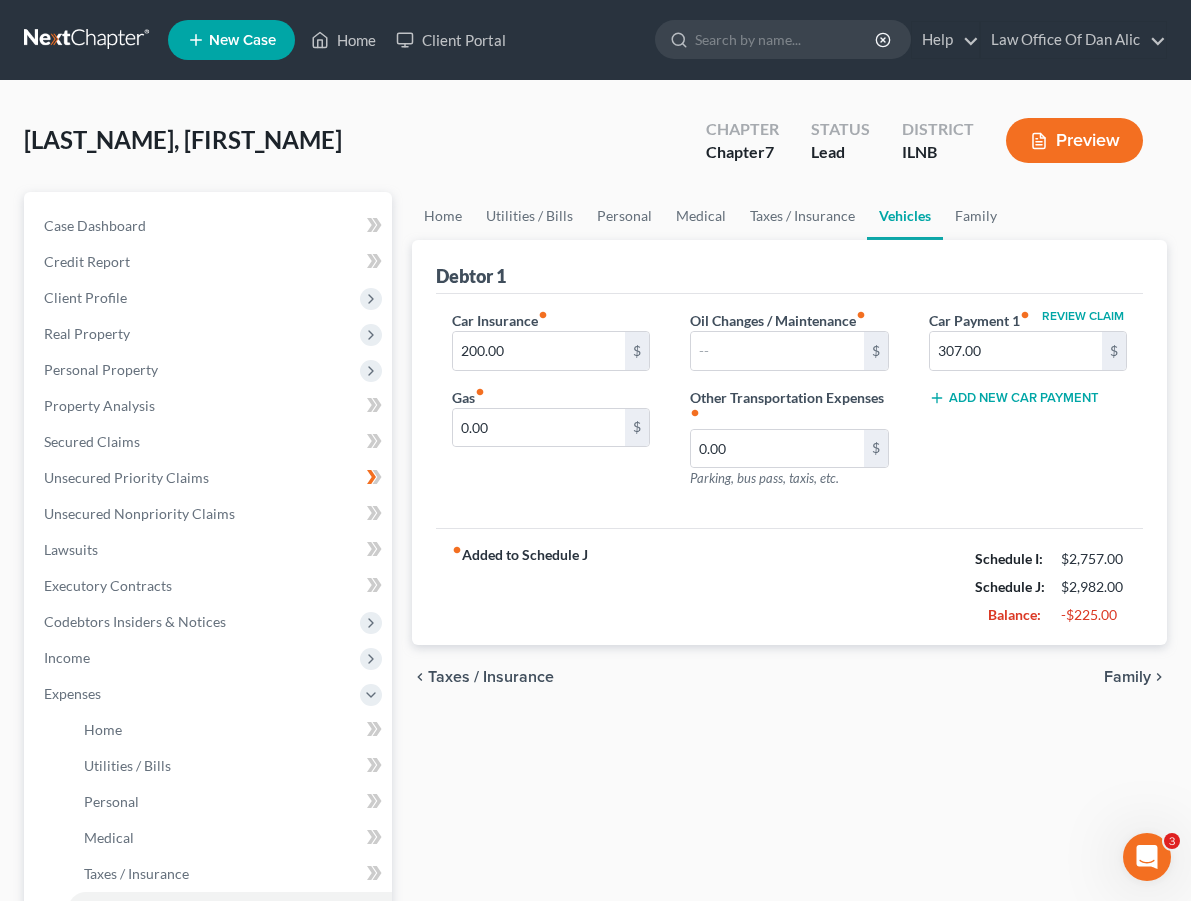 click on "Family" at bounding box center (1127, 677) 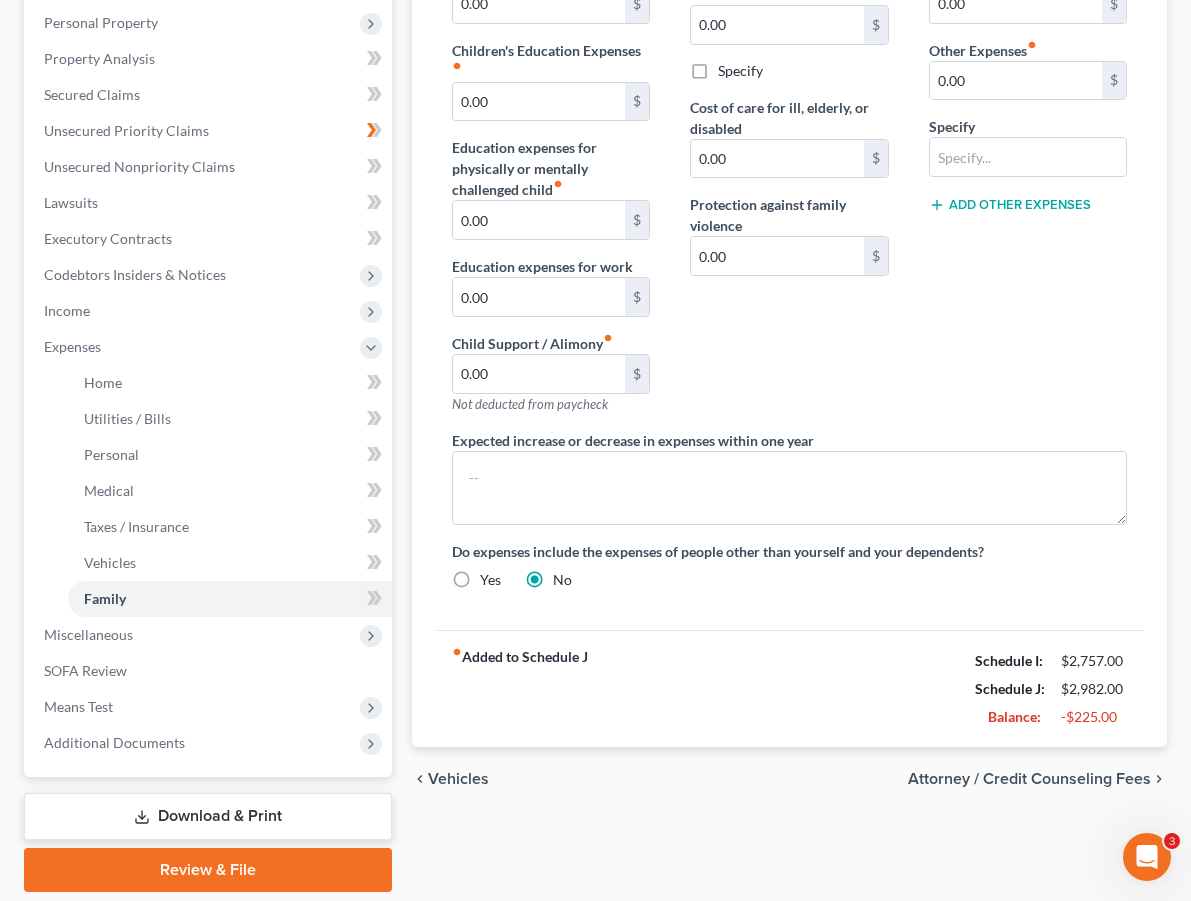 scroll, scrollTop: 495, scrollLeft: 0, axis: vertical 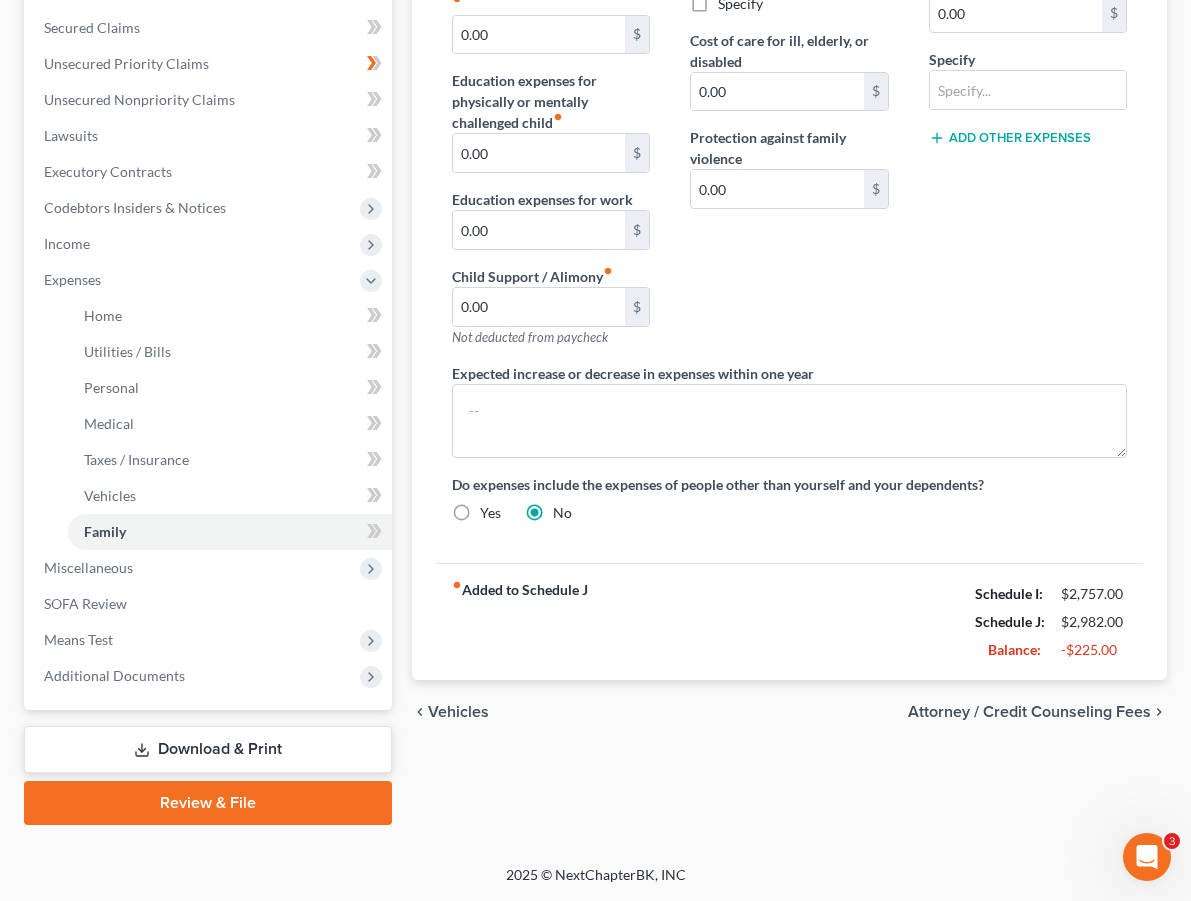 click on "Attorney / Credit Counseling Fees" at bounding box center [1029, 712] 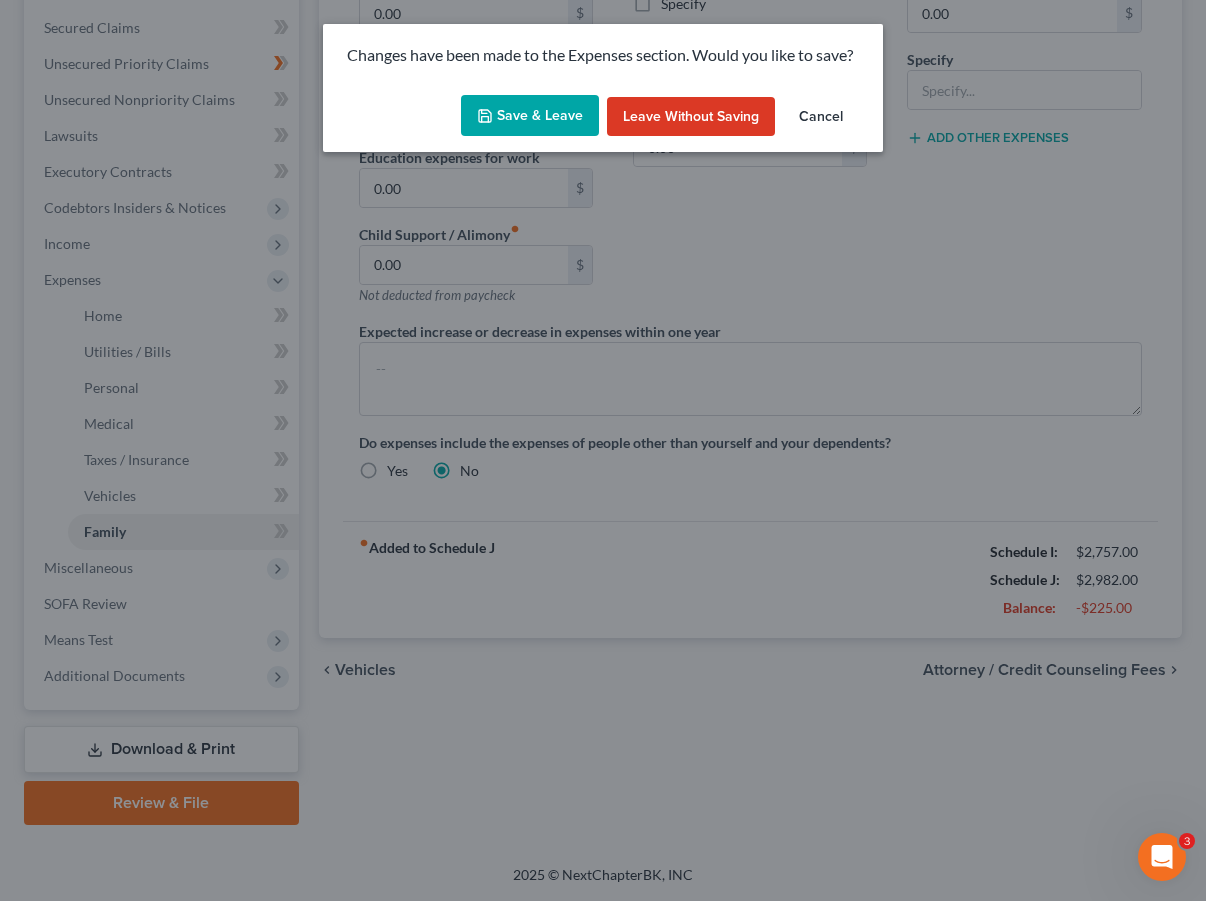 click on "Save & Leave" at bounding box center (530, 116) 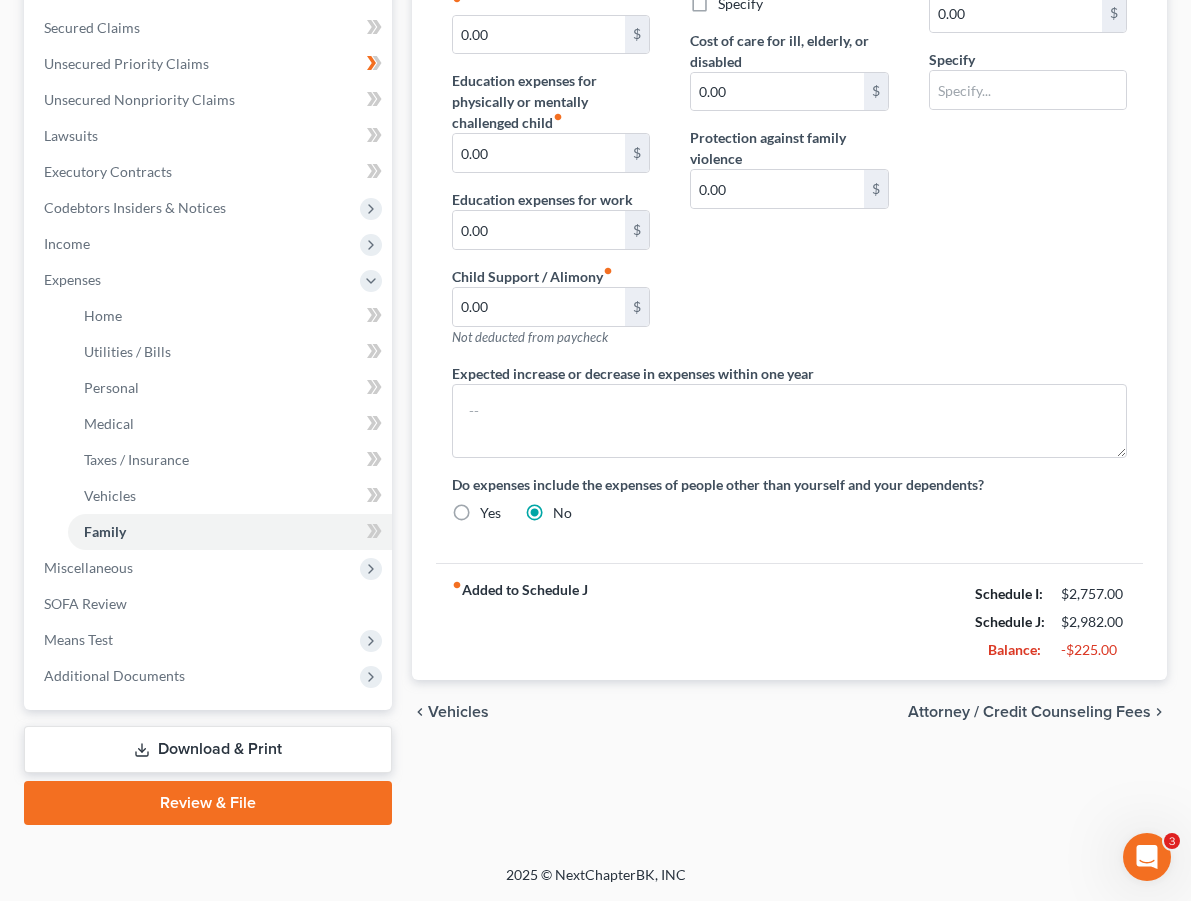 select on "0" 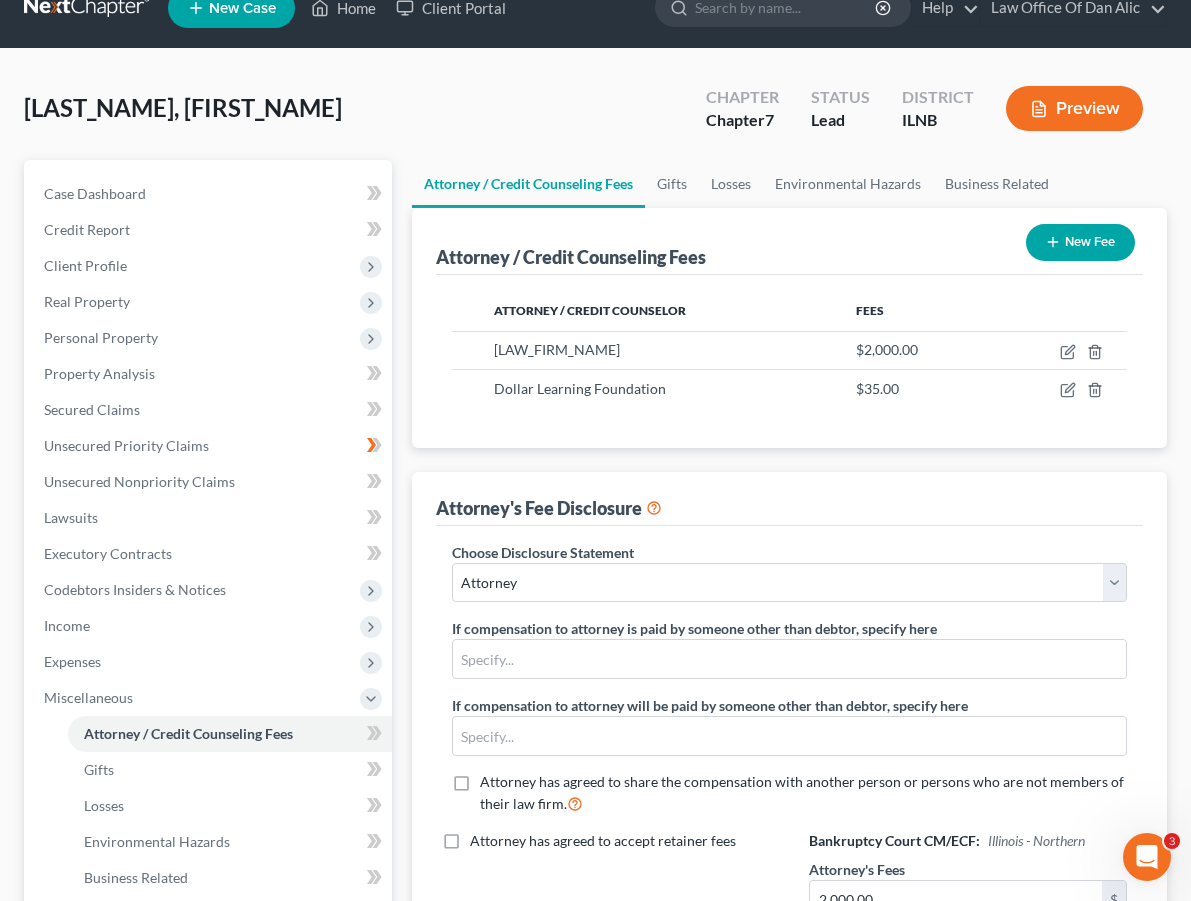 scroll, scrollTop: 0, scrollLeft: 0, axis: both 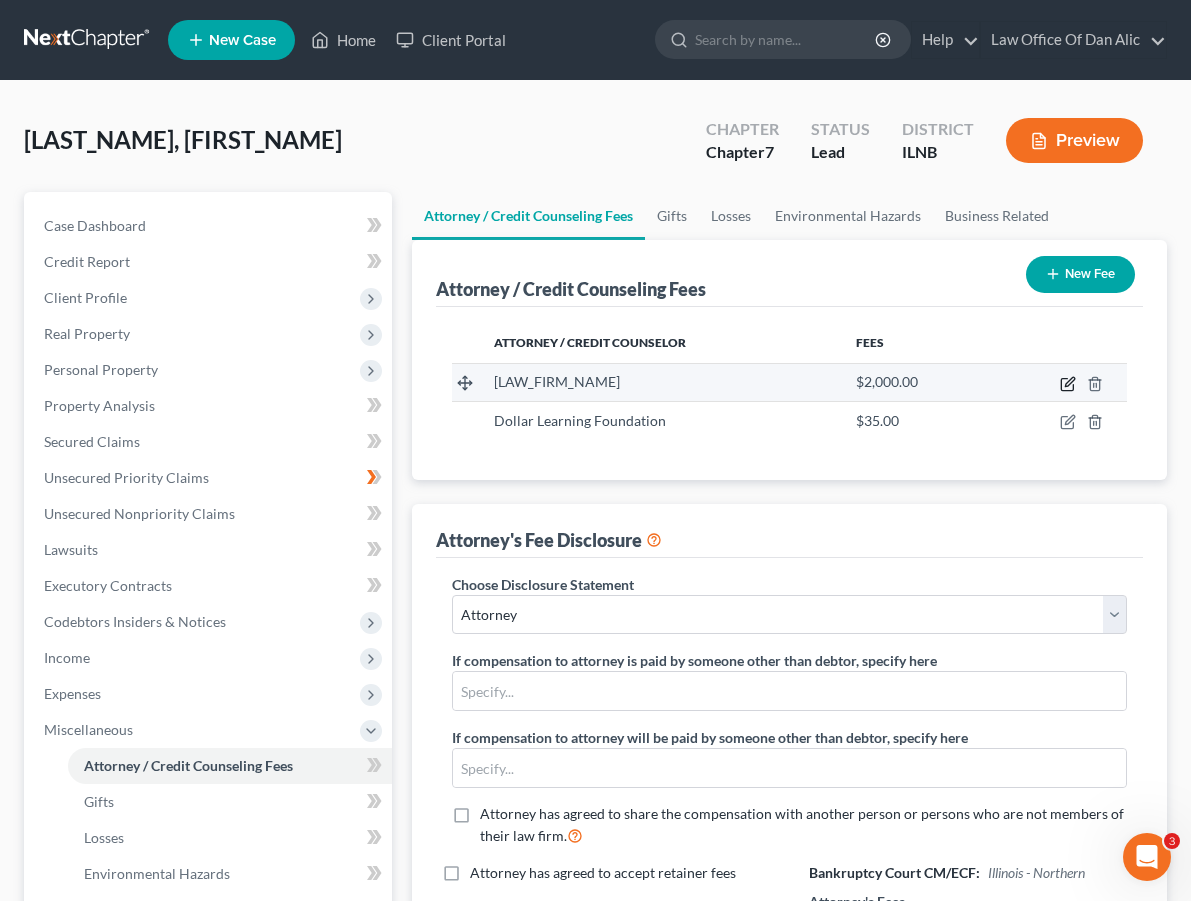 click 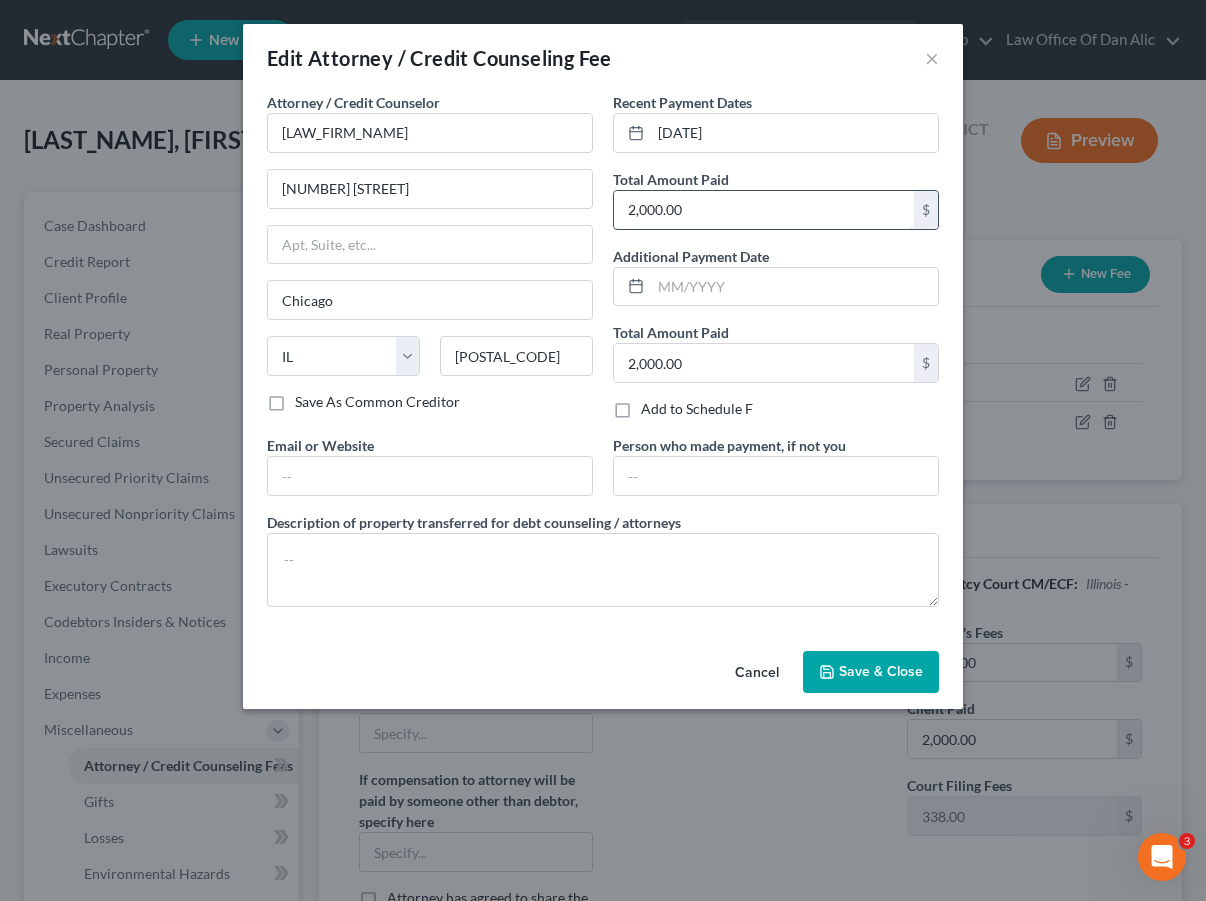 click on "2,000.00" at bounding box center [764, 210] 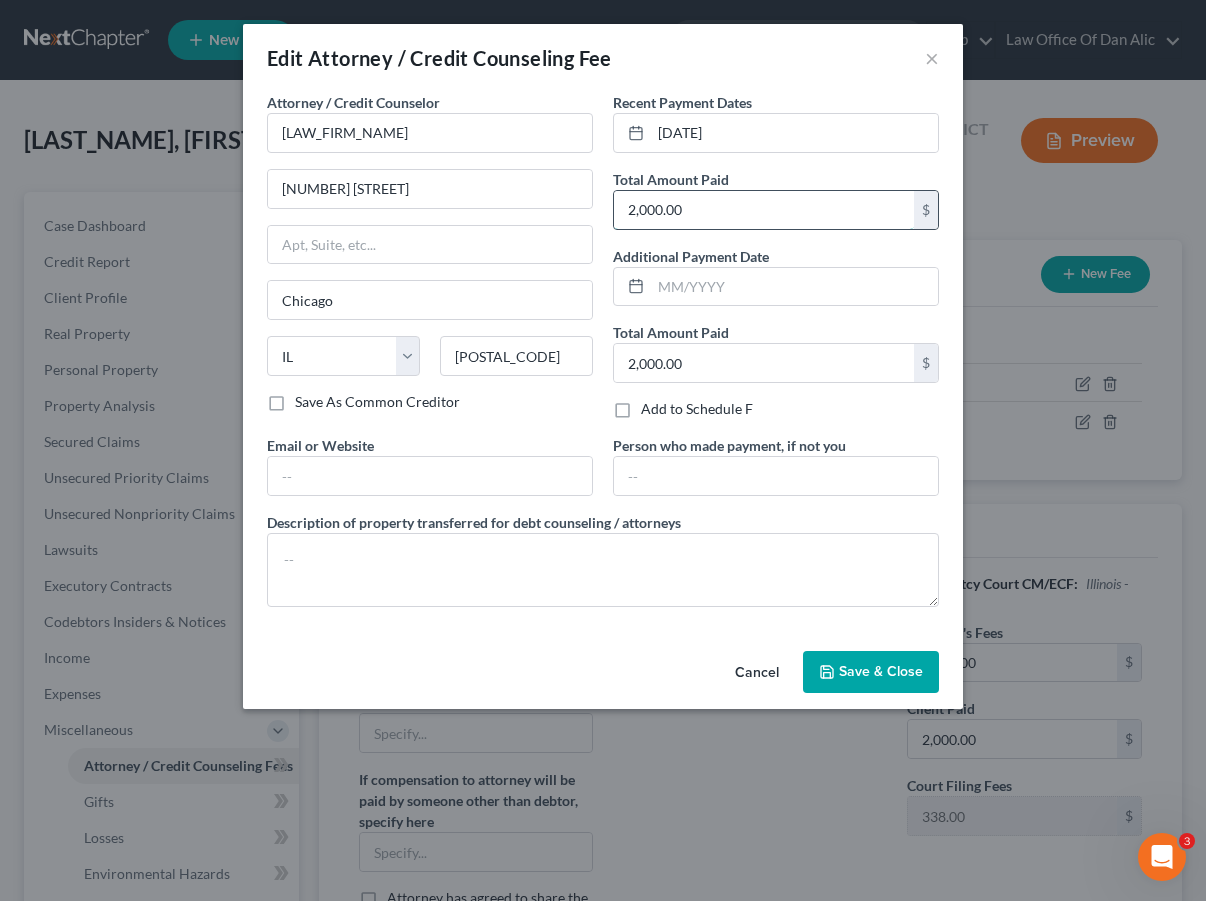 click on "2,000.00" at bounding box center [764, 210] 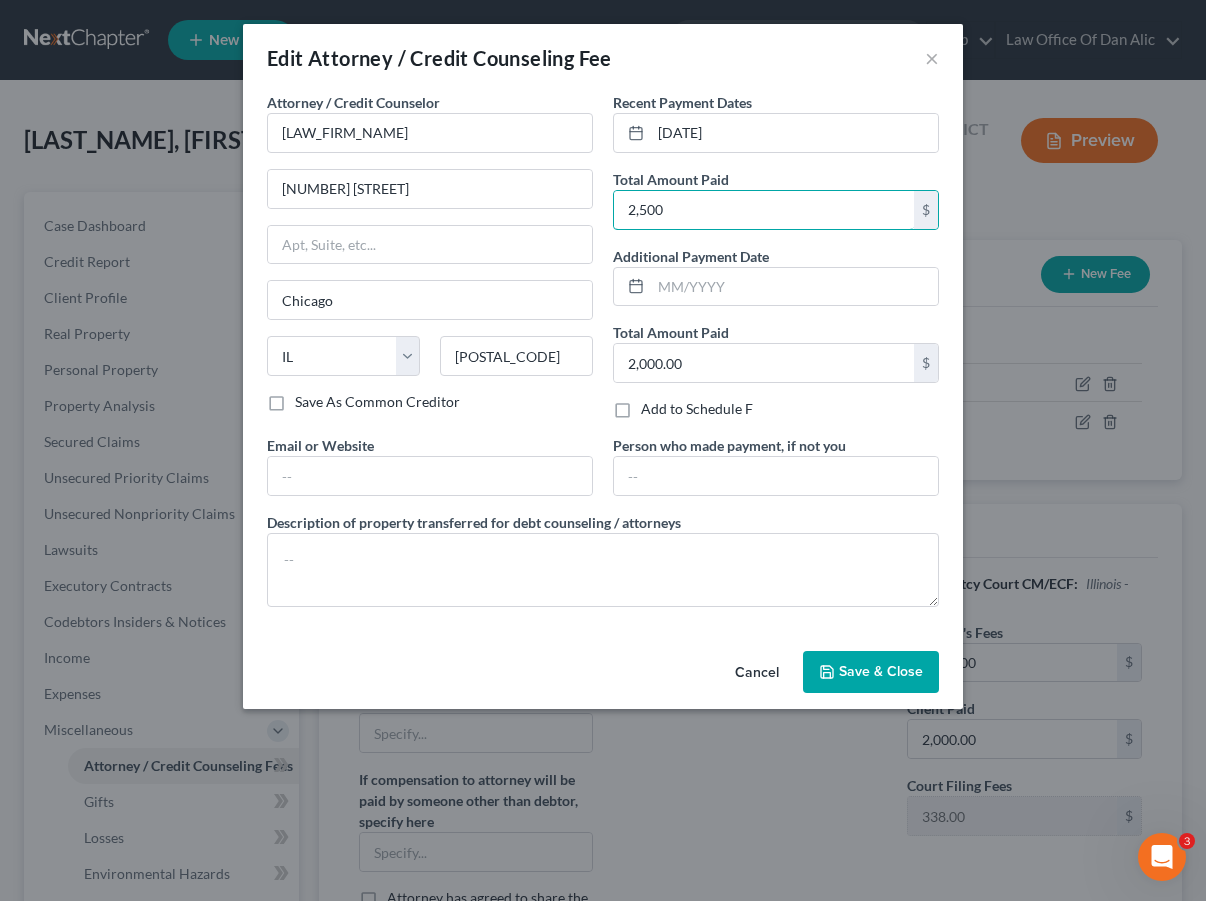 type on "2,500" 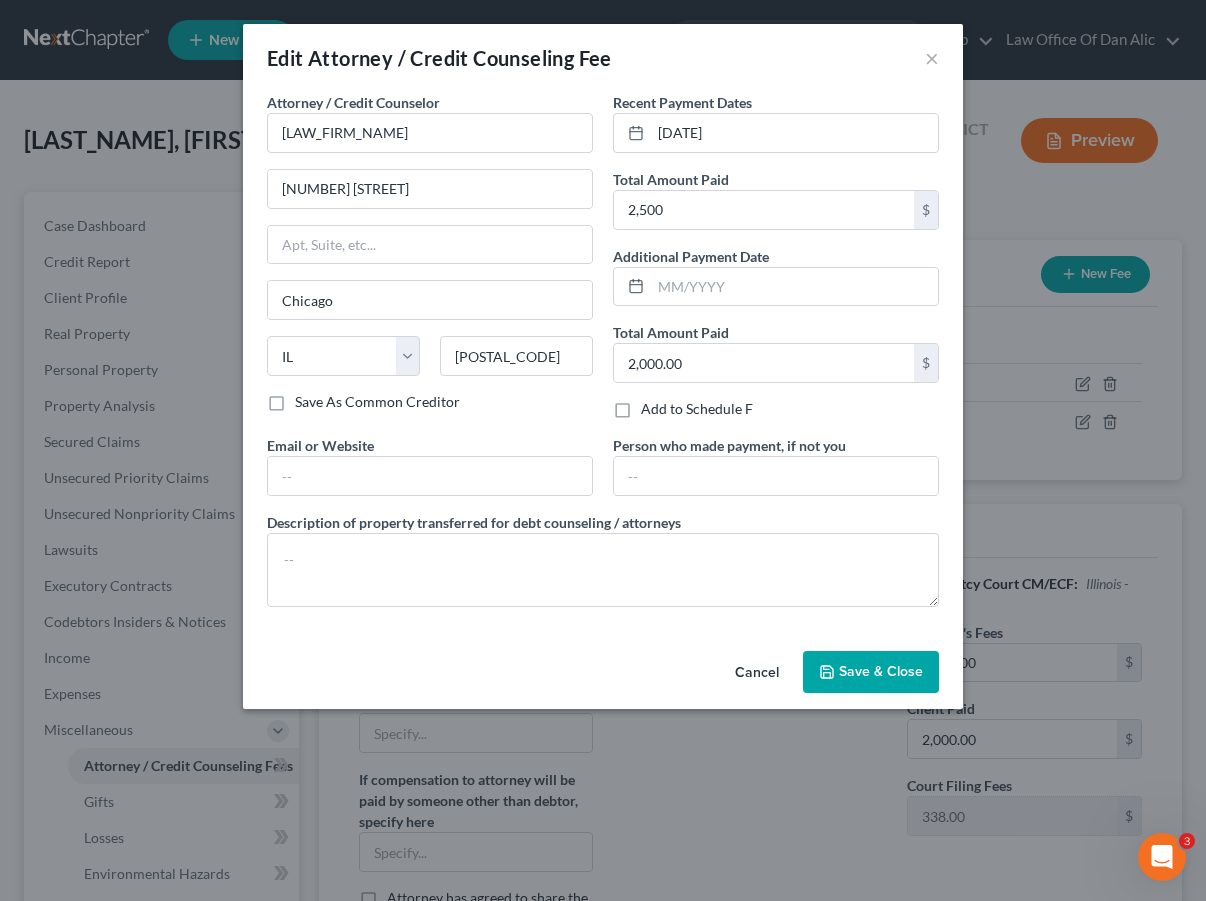 click on "Edit     Attorney / Credit Counseling Fee ×" at bounding box center (603, 58) 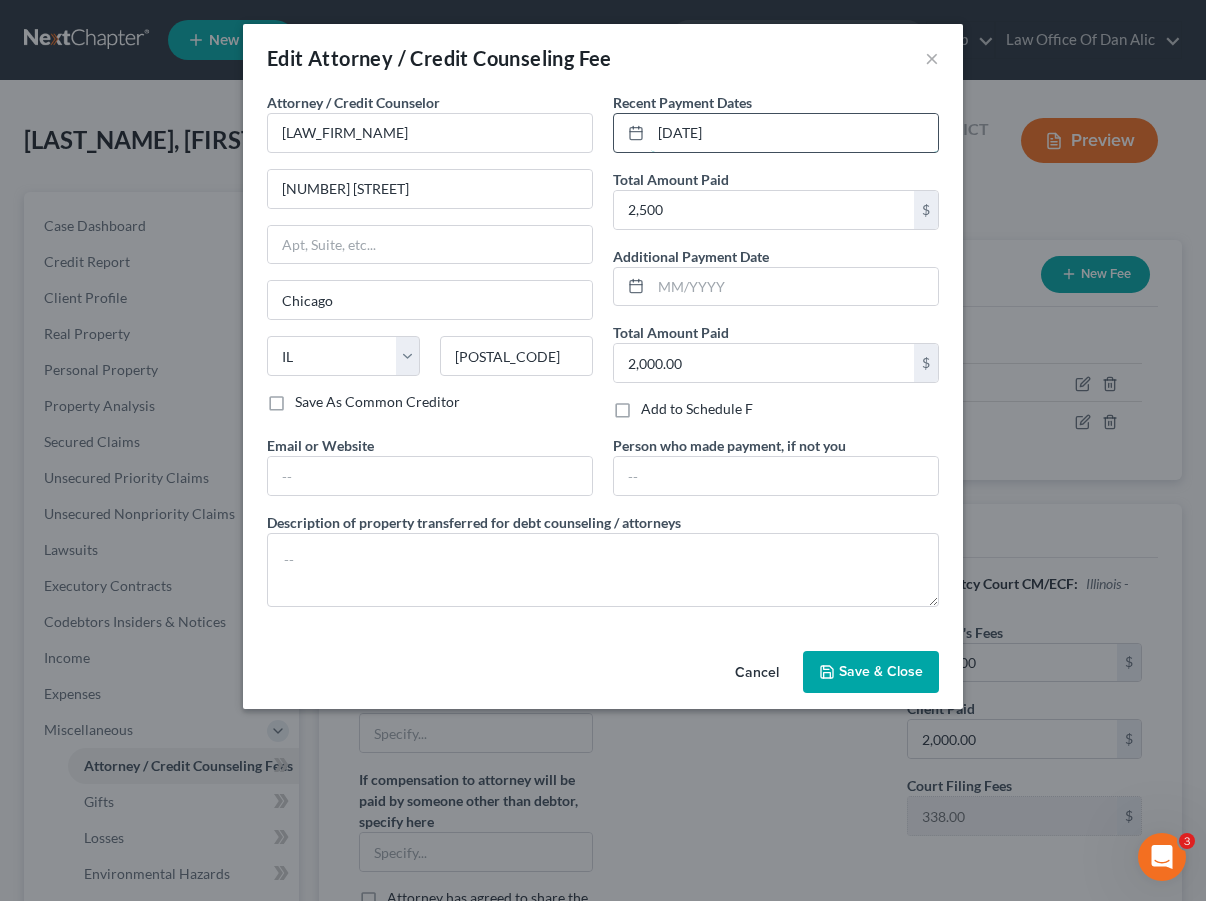click on "[DATE]" at bounding box center (794, 133) 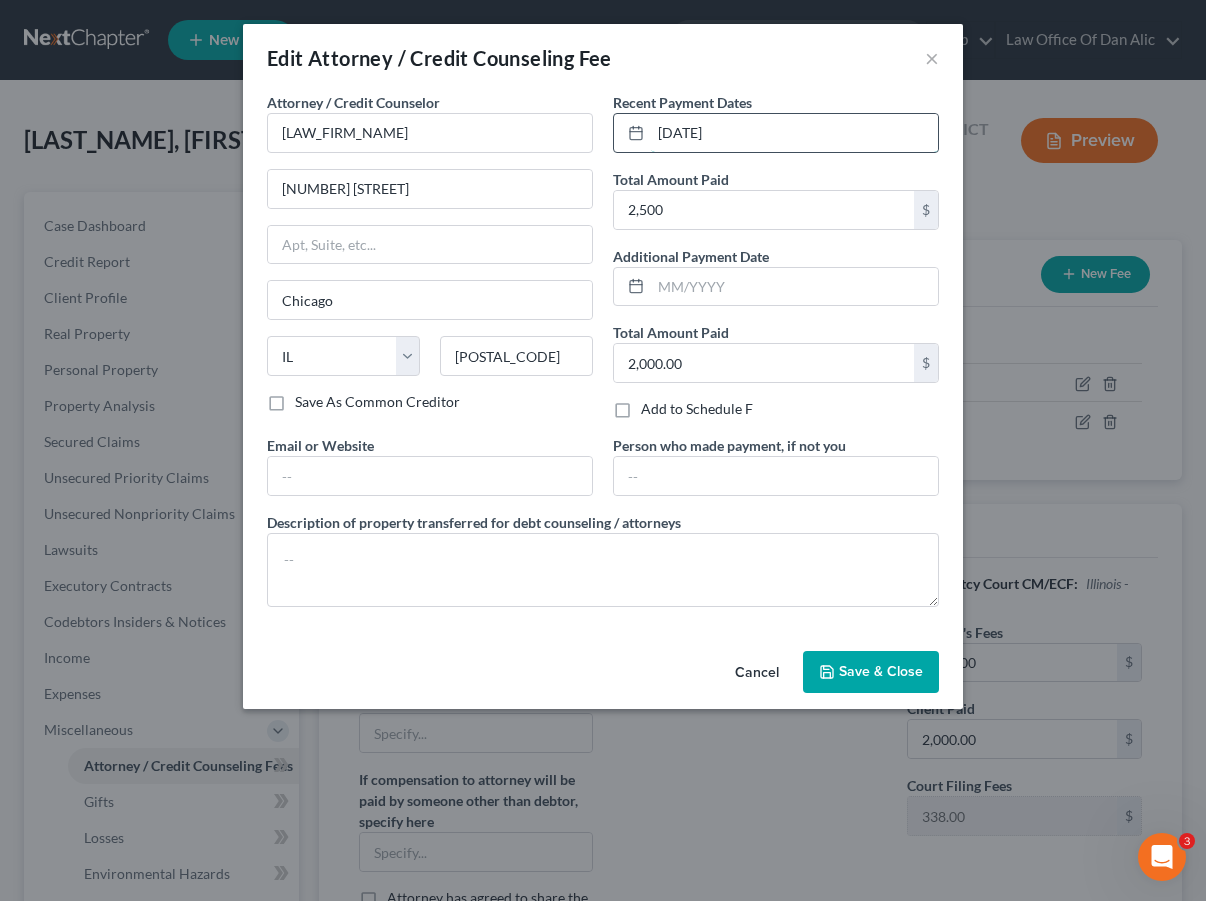 drag, startPoint x: 755, startPoint y: 144, endPoint x: 665, endPoint y: 135, distance: 90.44888 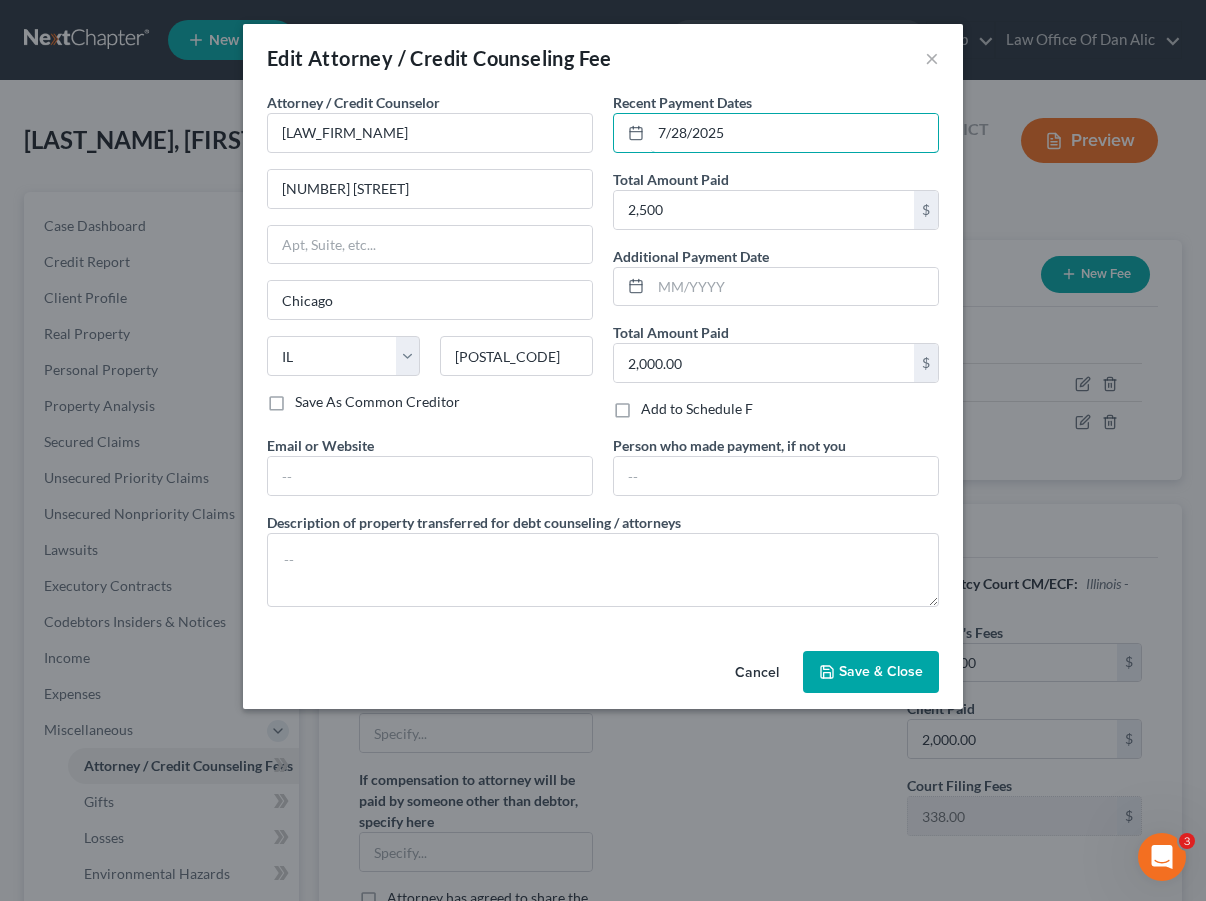 type on "7/28/2025" 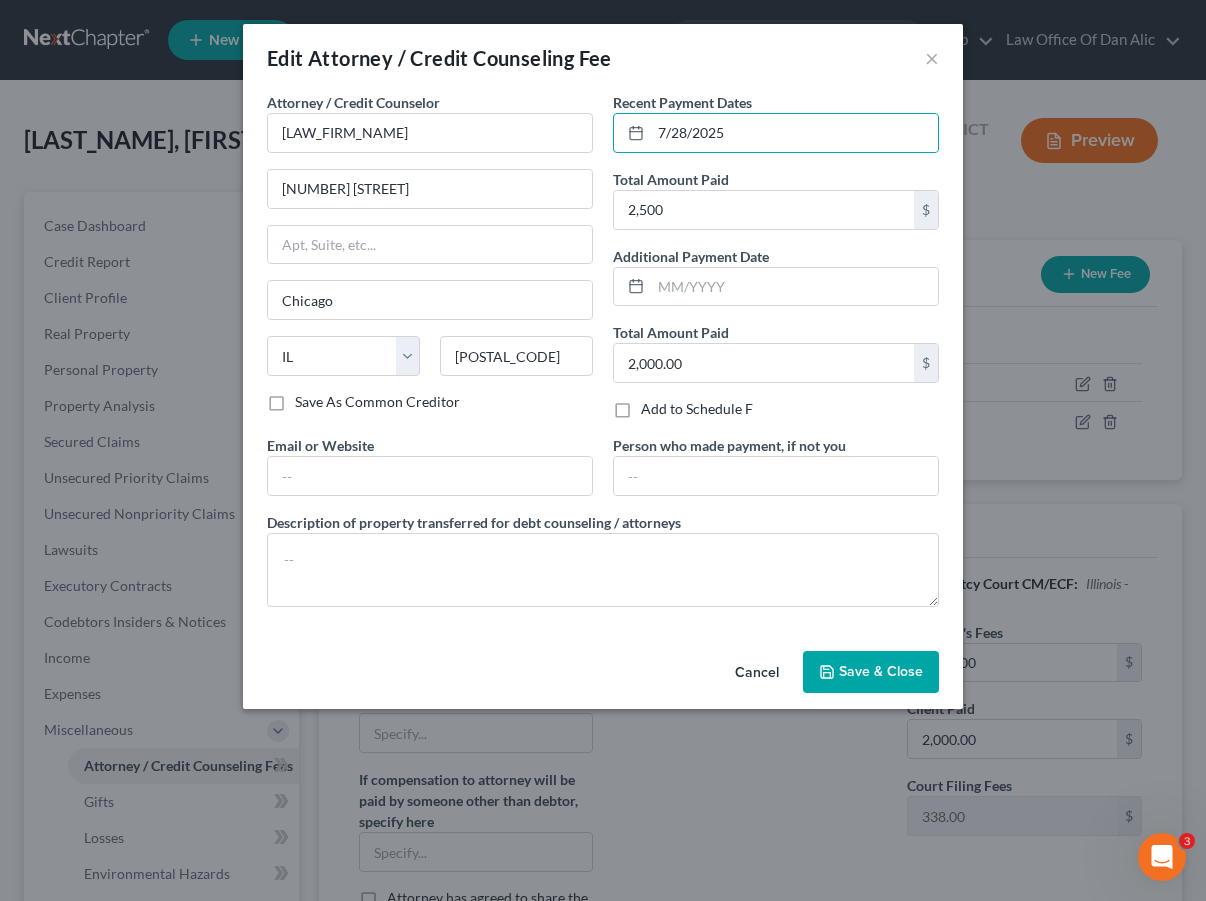click on "Edit     Attorney / Credit Counseling Fee ×" at bounding box center [603, 58] 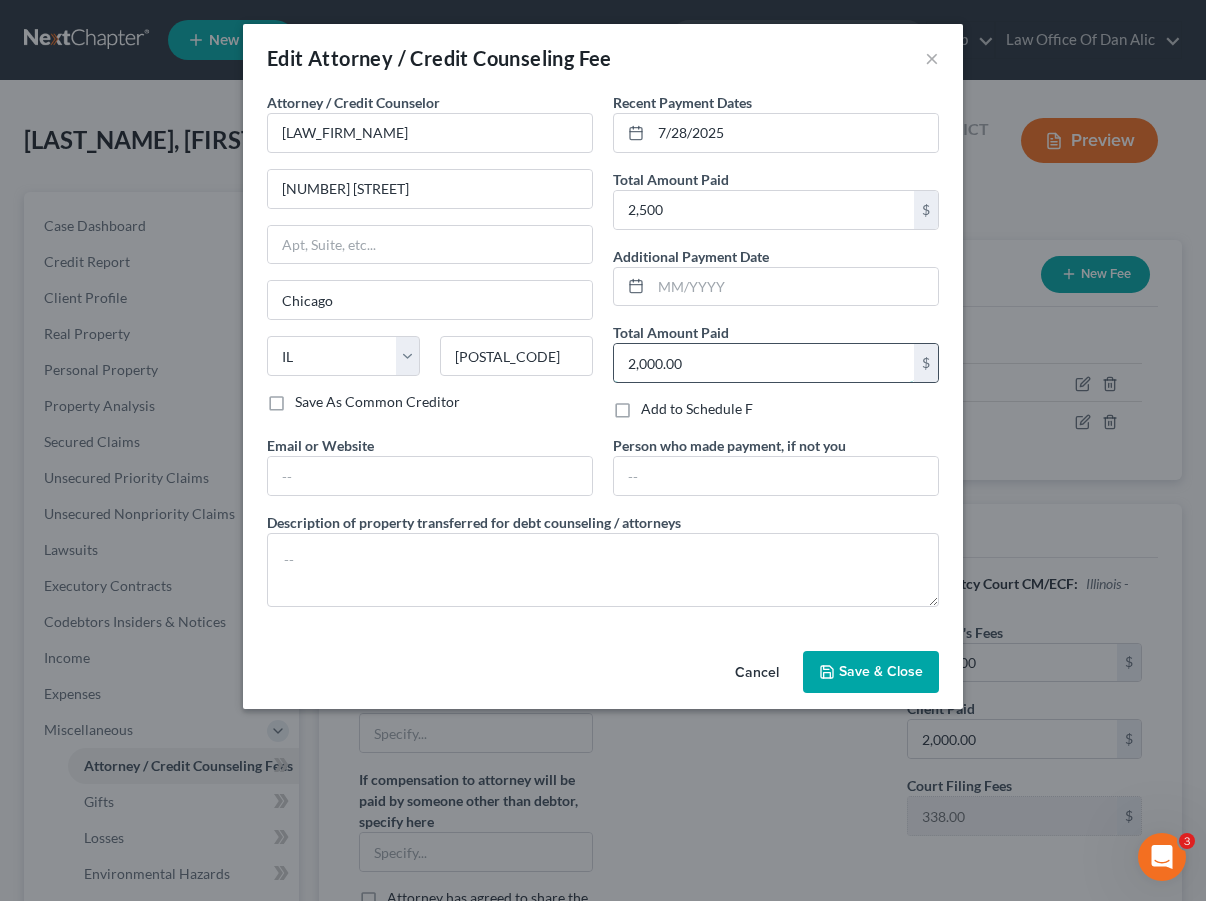 click on "2,000.00" at bounding box center [764, 363] 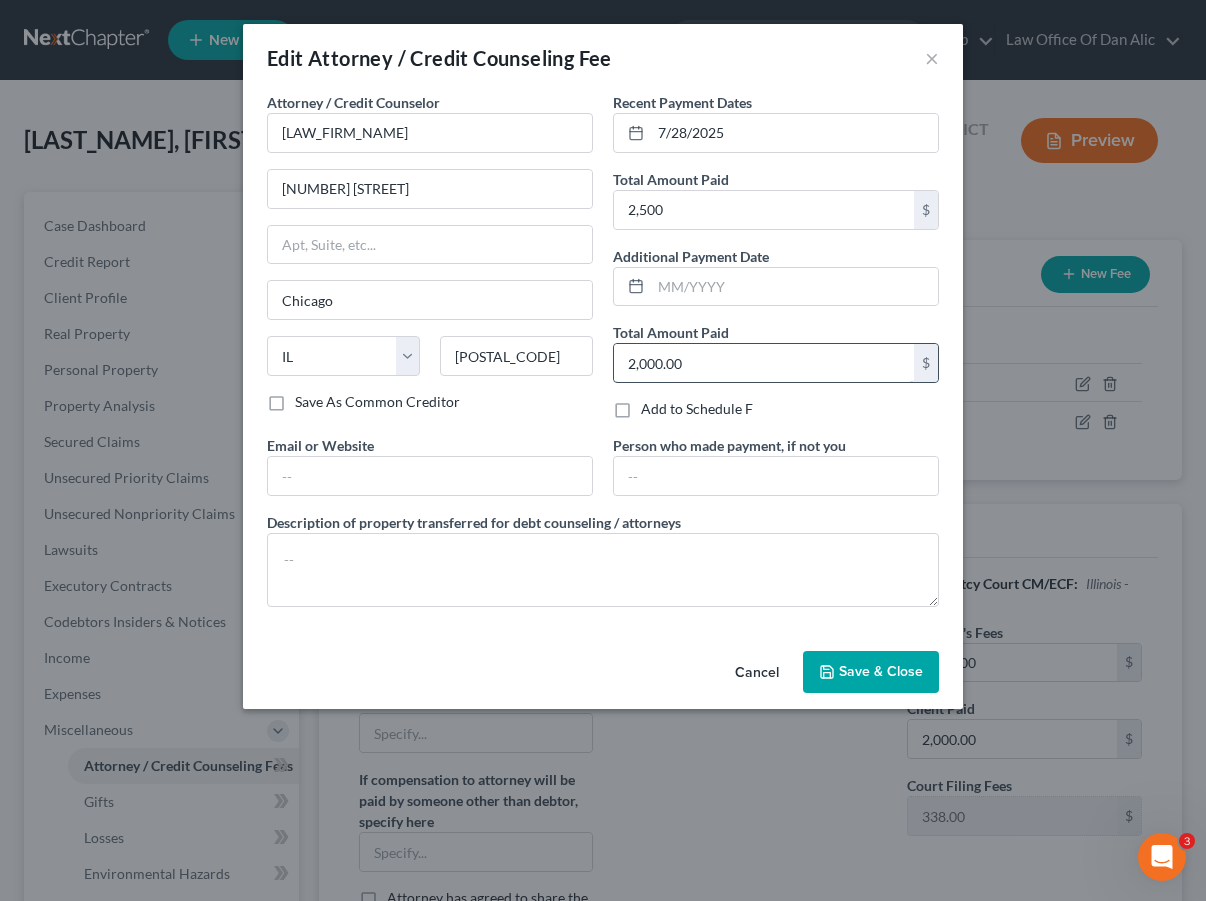 click on "2,000.00" at bounding box center (764, 363) 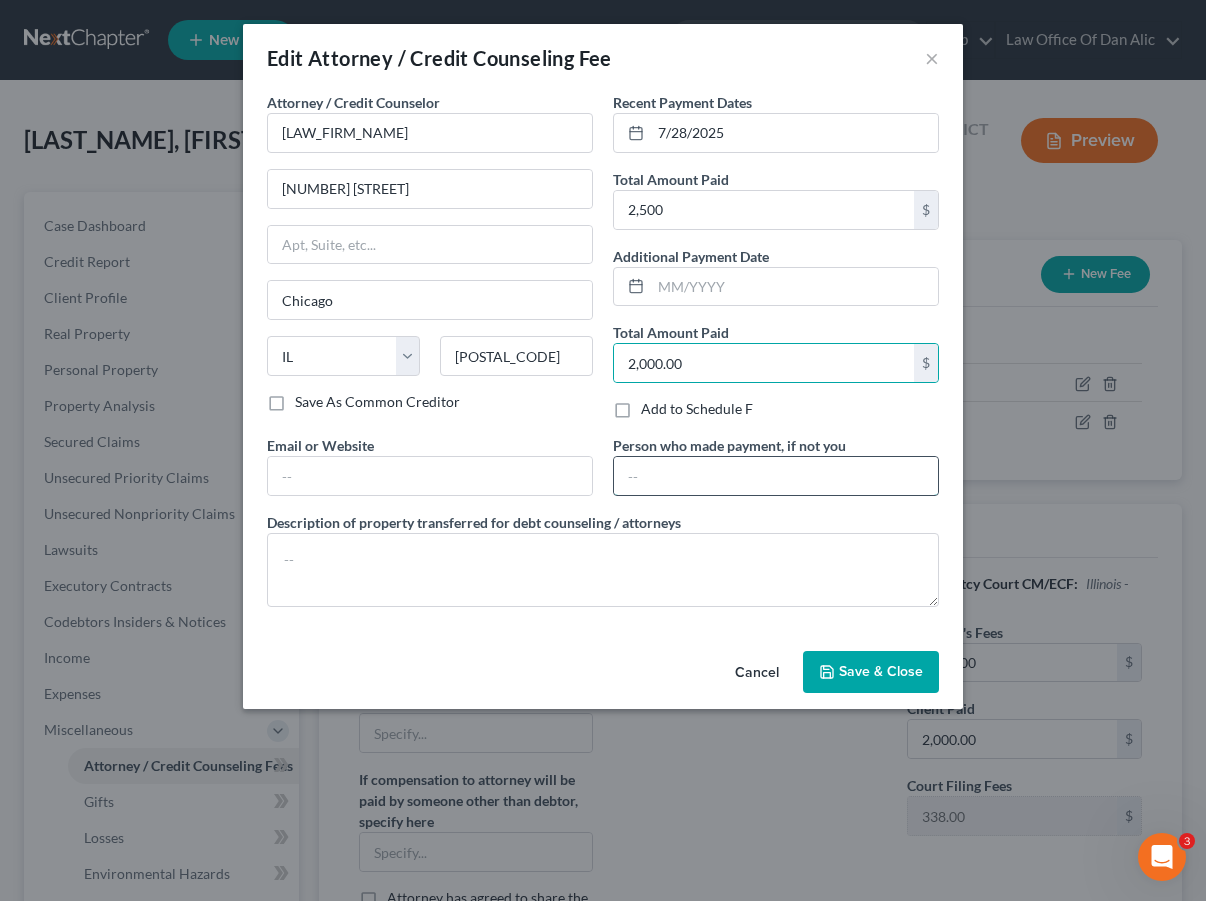 click at bounding box center (776, 476) 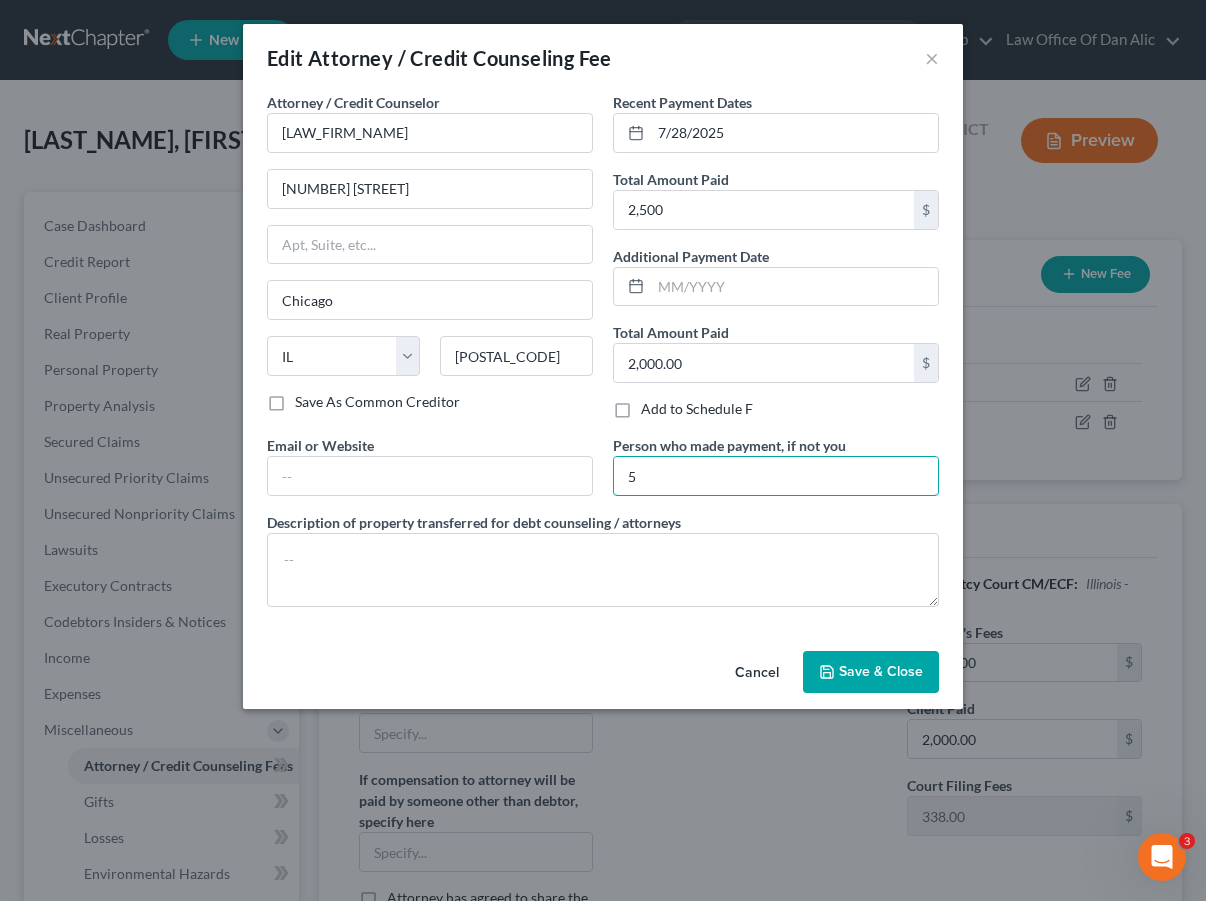 drag, startPoint x: 697, startPoint y: 488, endPoint x: 722, endPoint y: 445, distance: 49.73932 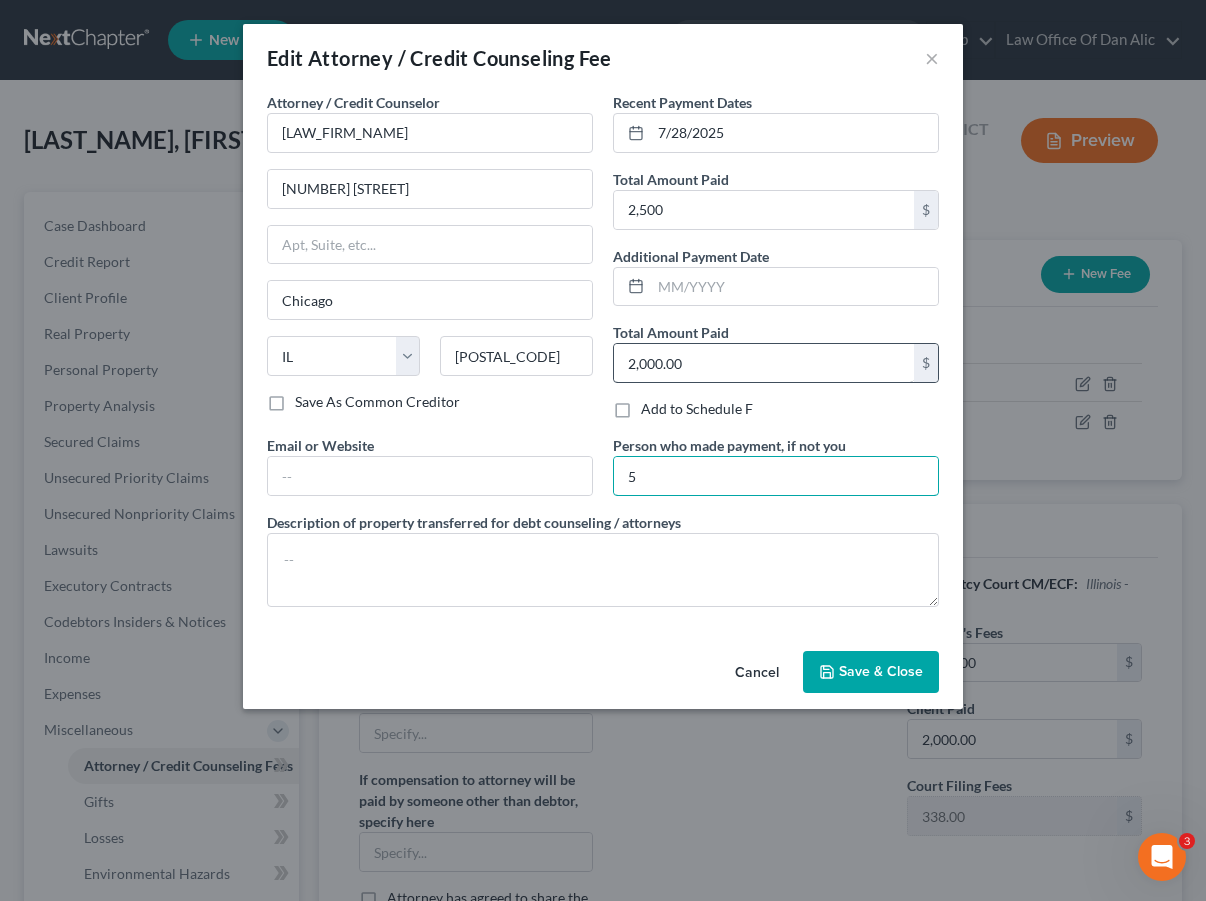 type on "5" 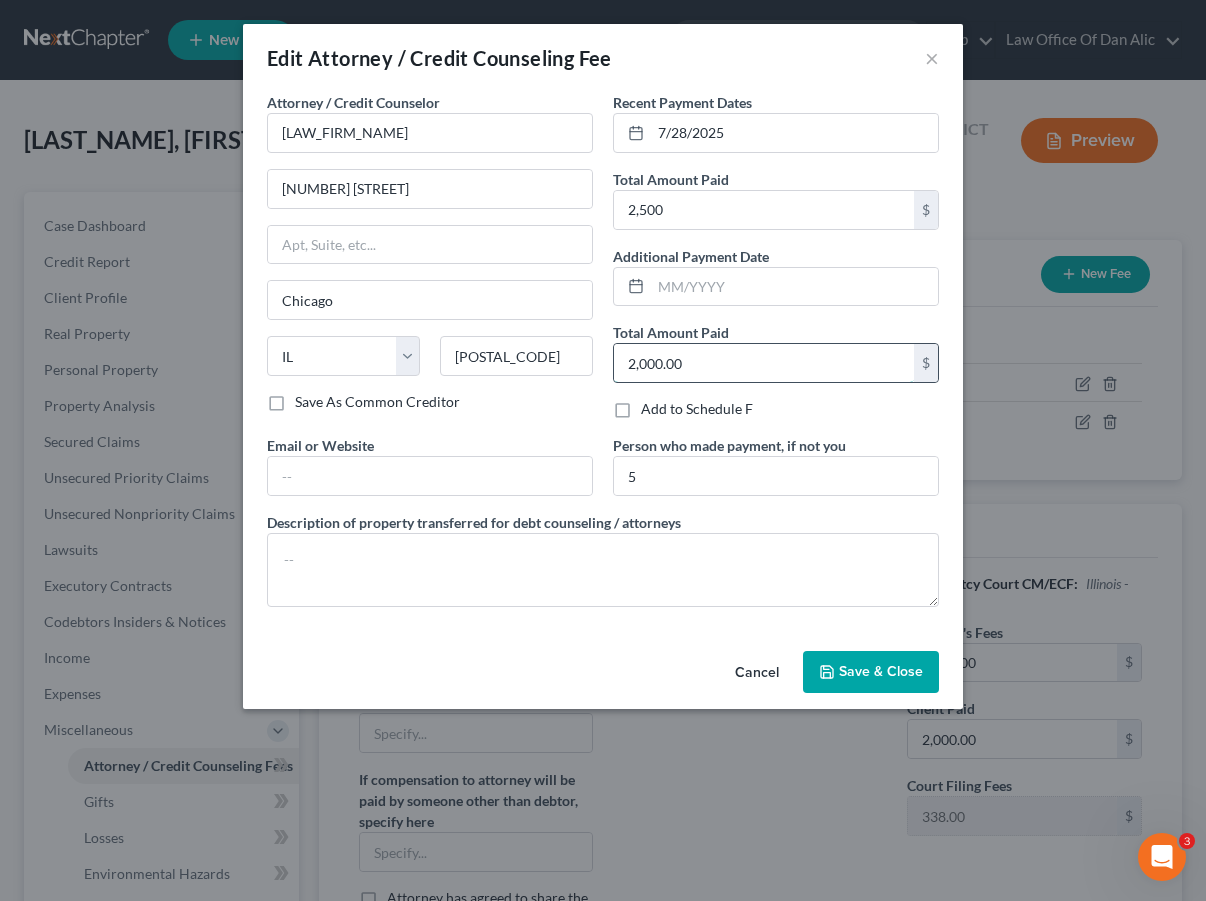 click on "2,000.00" at bounding box center (764, 363) 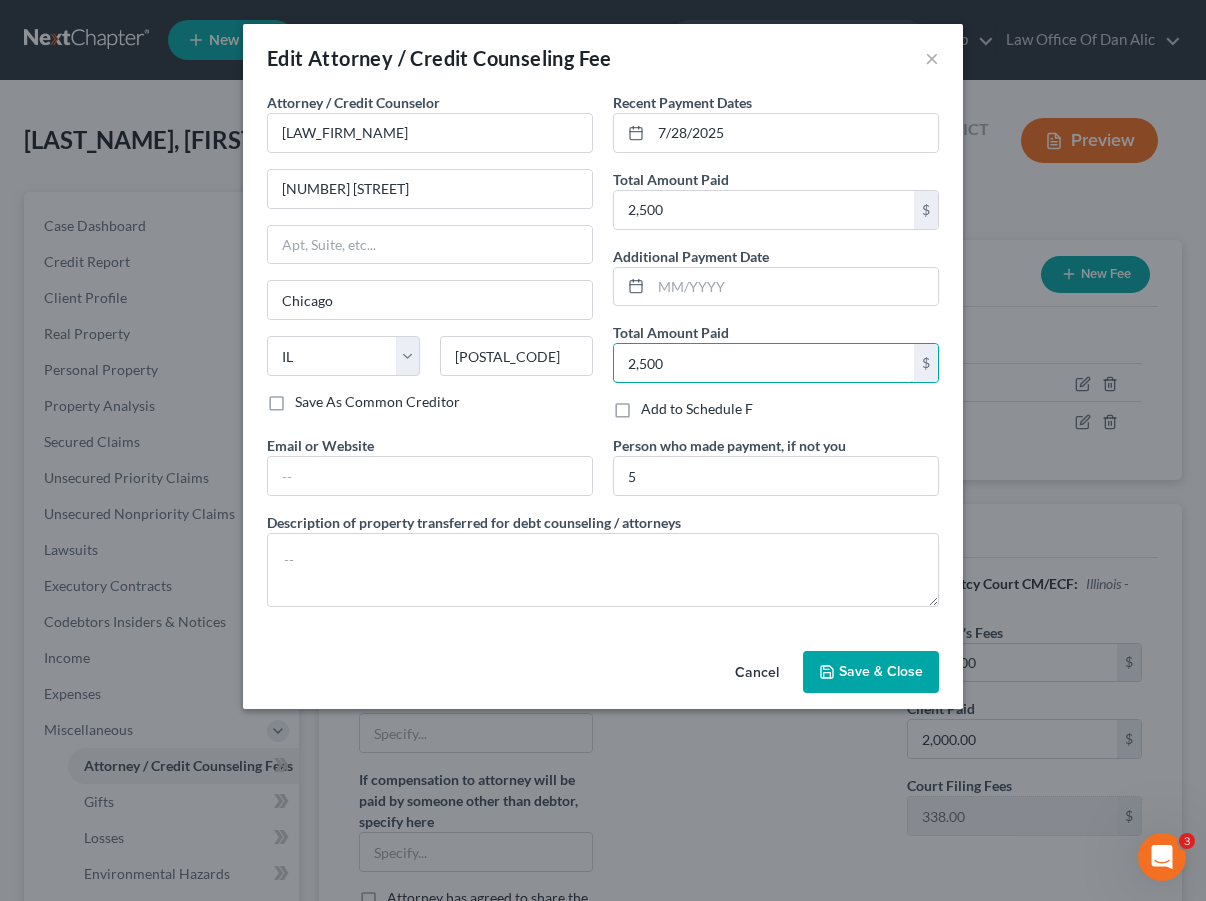 type on "2,500" 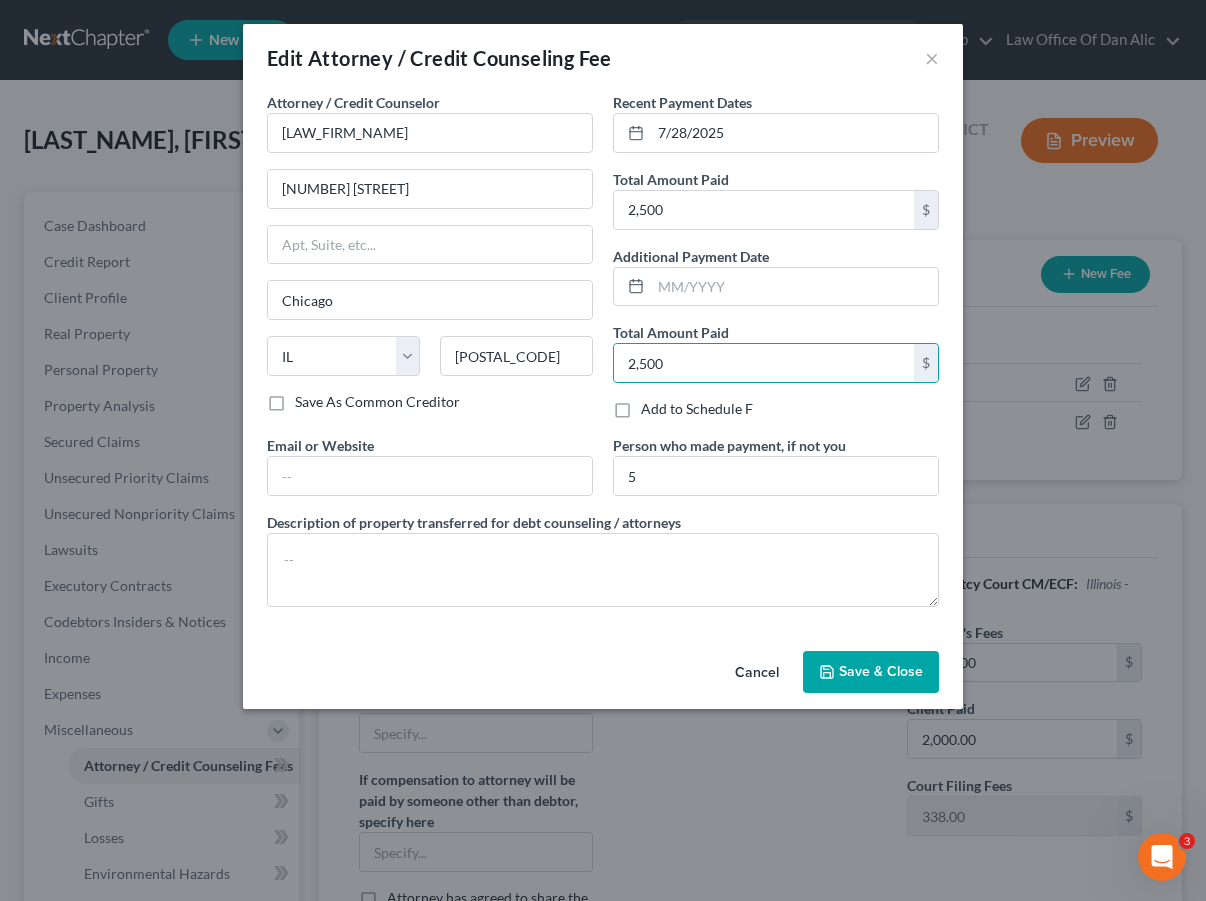 click on "Recent Payment Dates         [DATE] Total Amount Paid $[AMOUNT] Additional Payment Date         Total Amount Paid $[AMOUNT] Add to Schedule F" at bounding box center [776, 263] 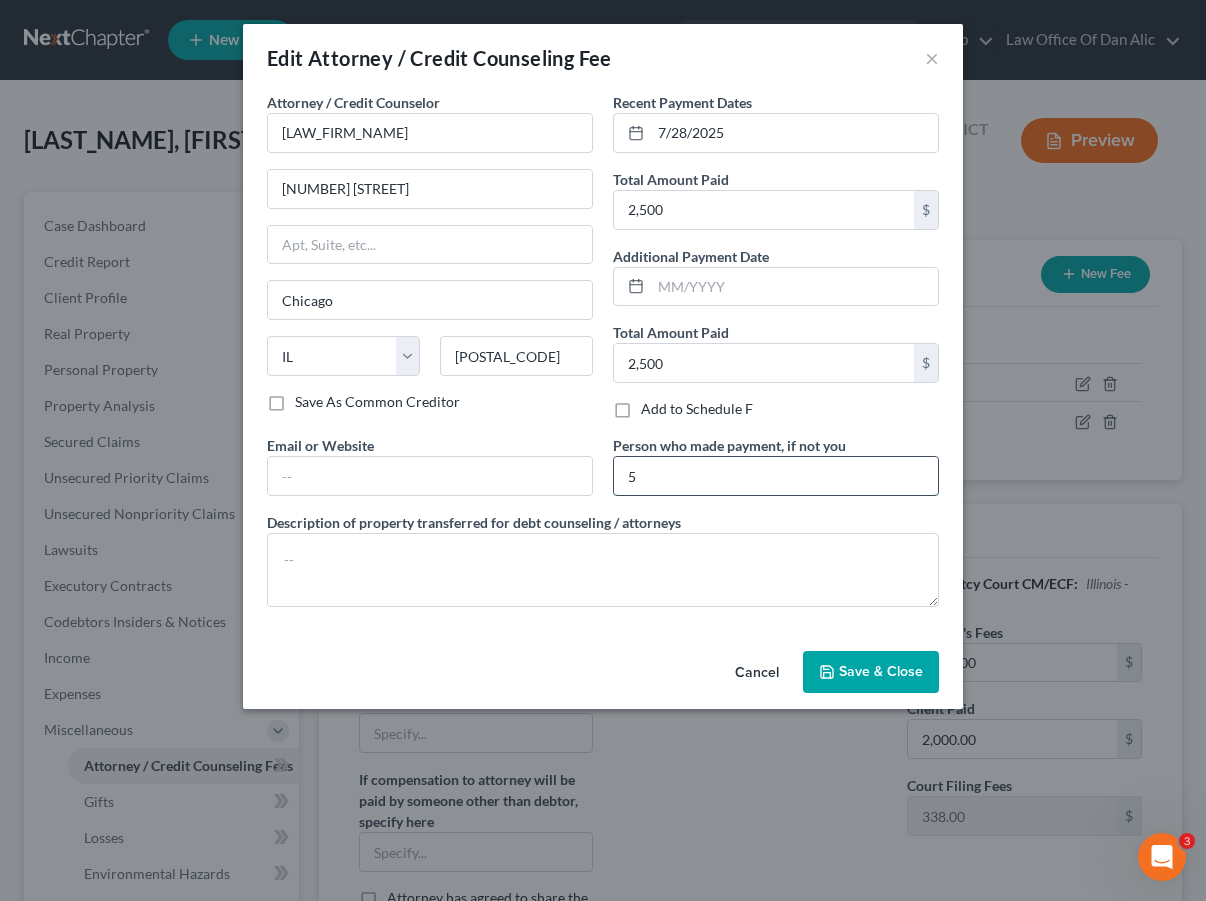 click on "5" at bounding box center (776, 476) 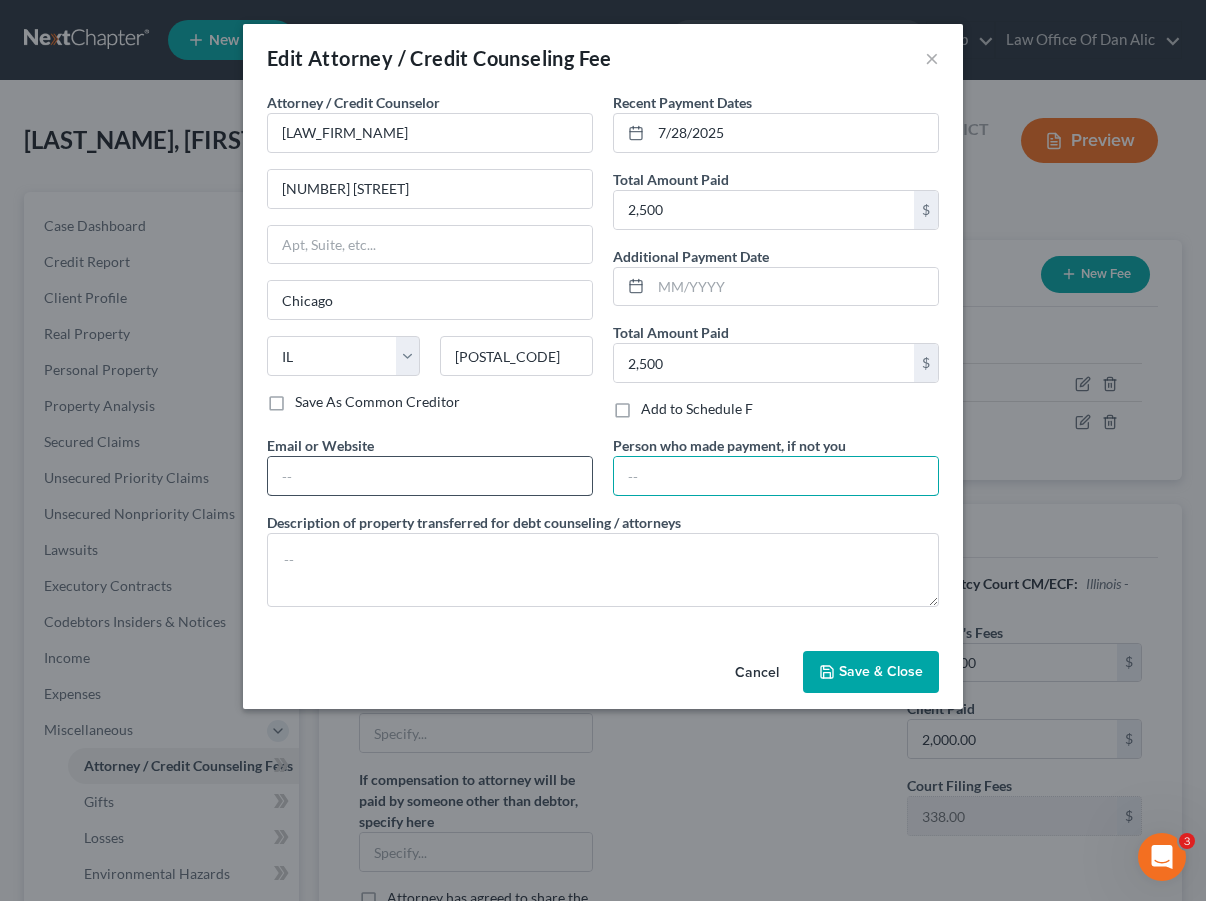 type 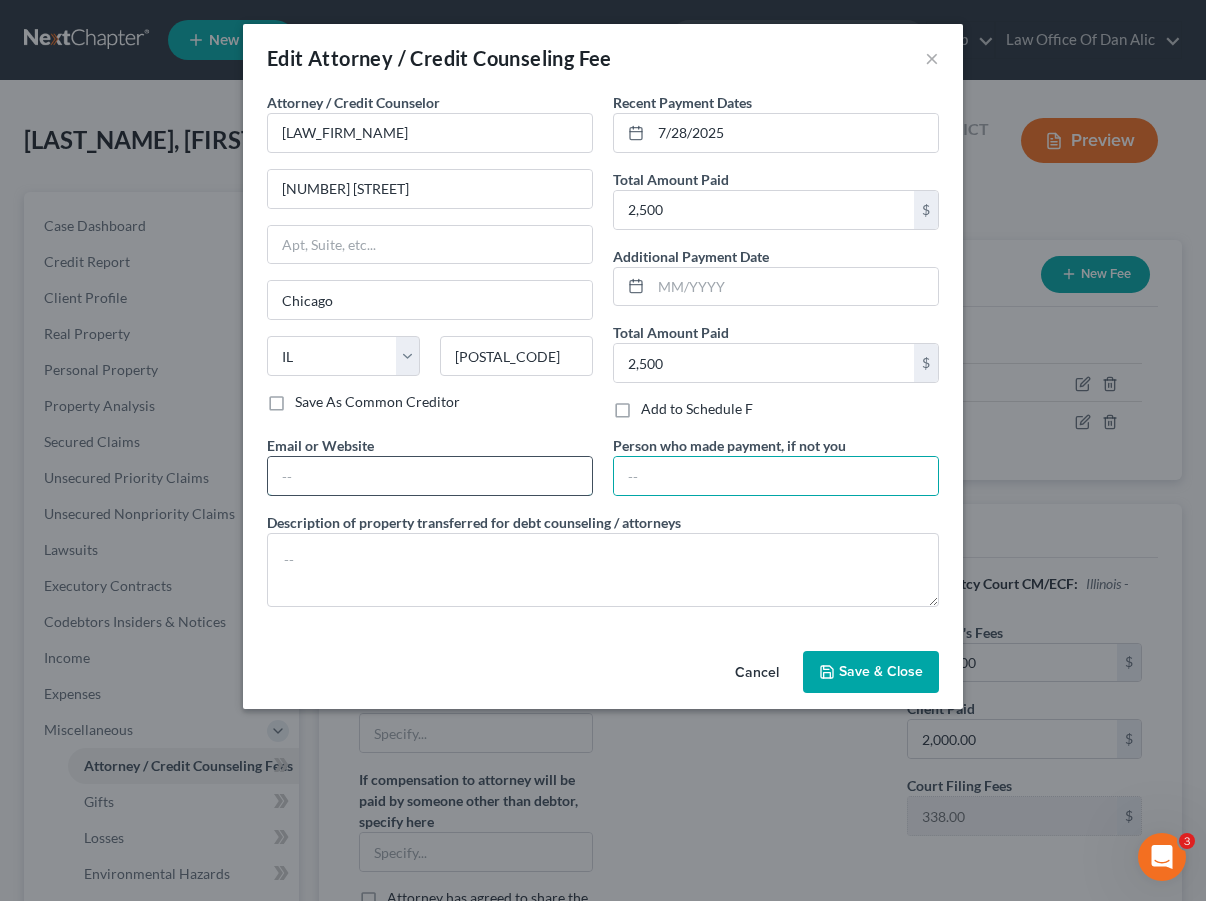 click at bounding box center [430, 476] 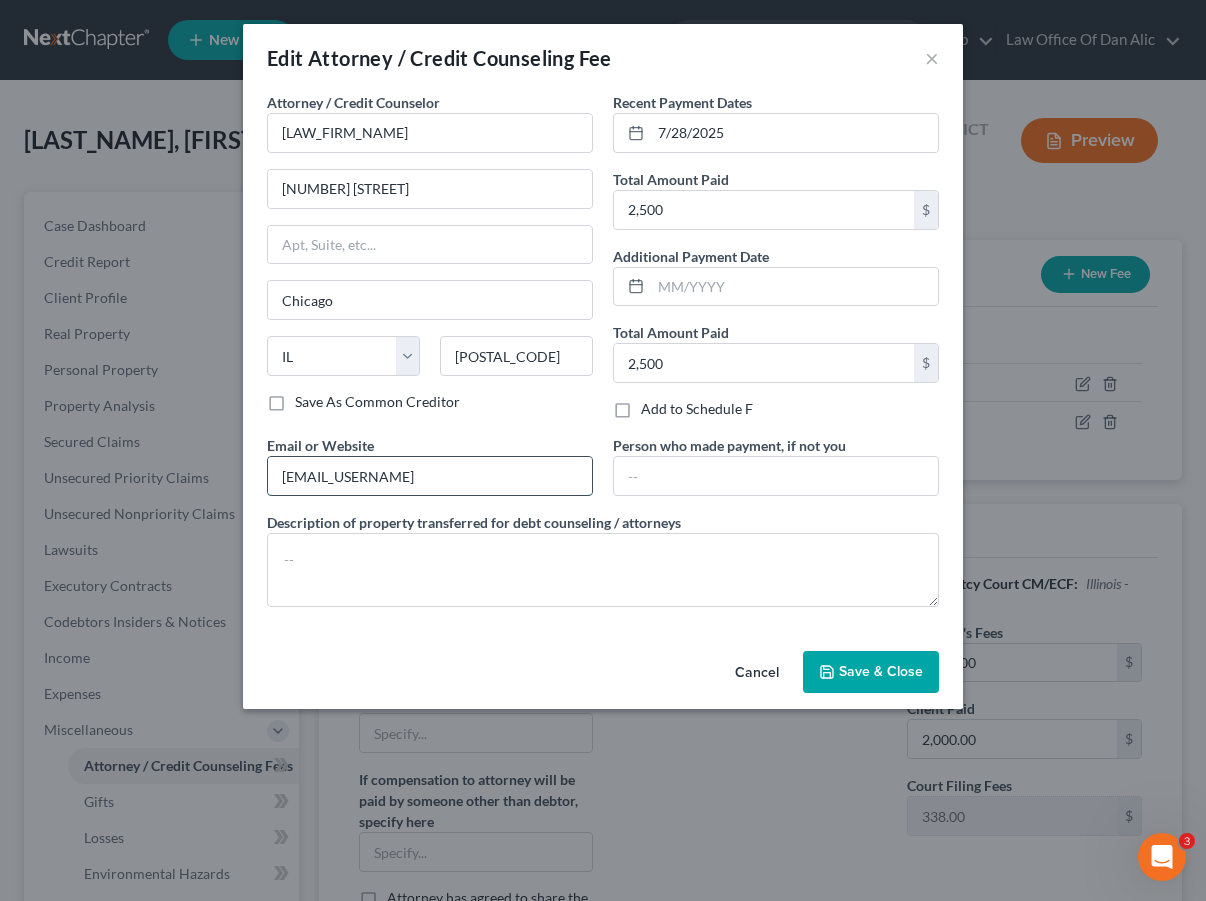 type on "[EMAIL]" 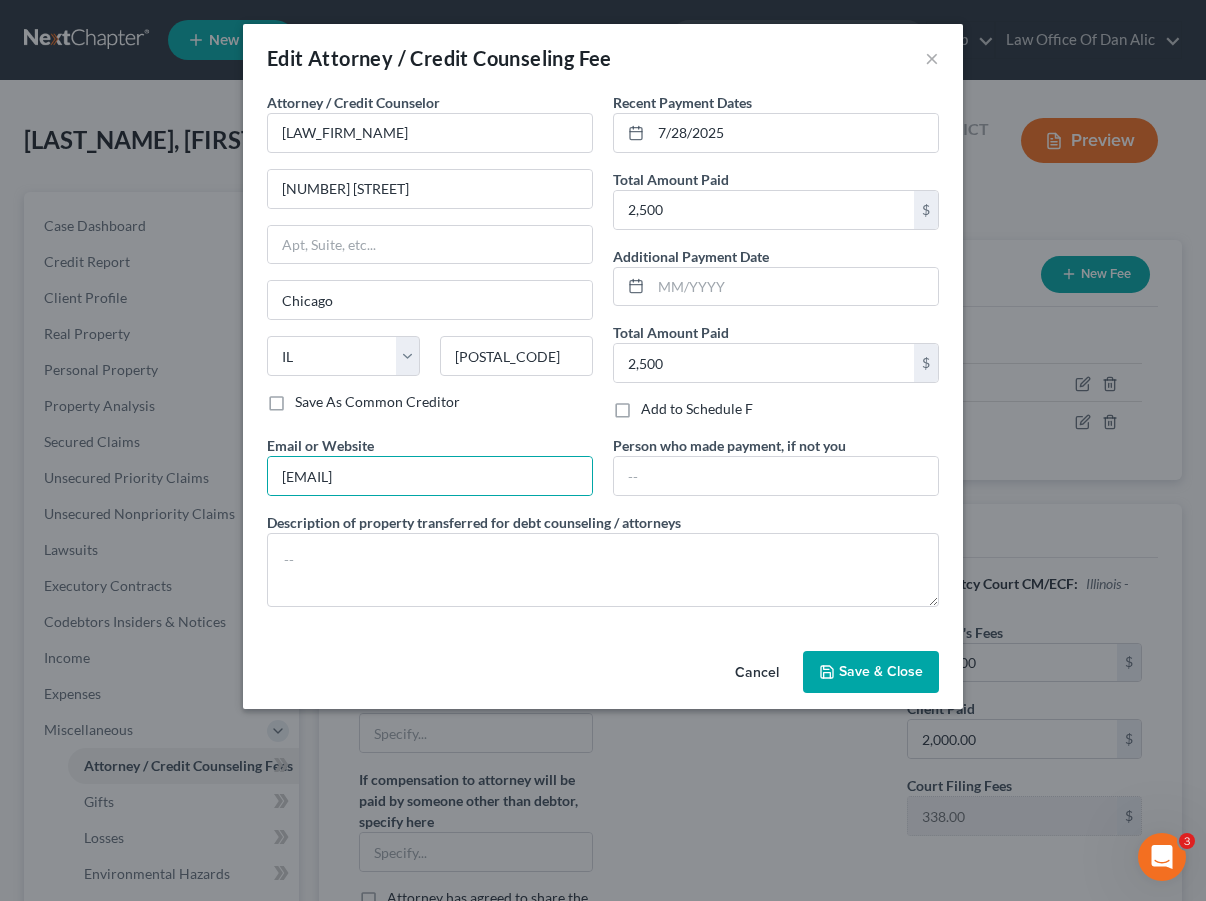 click on "Cancel Save & Close" at bounding box center (603, 676) 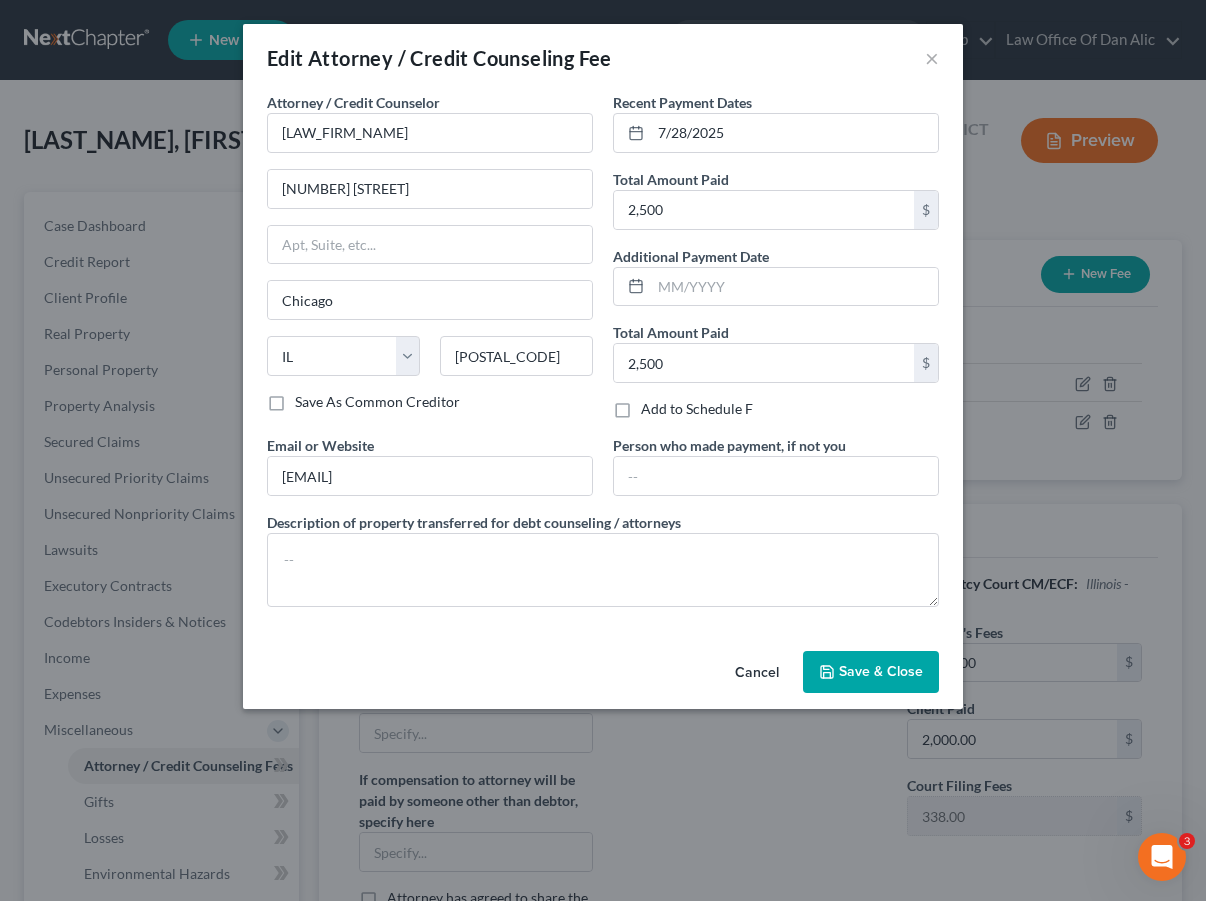 click on "Save & Close" at bounding box center (881, 671) 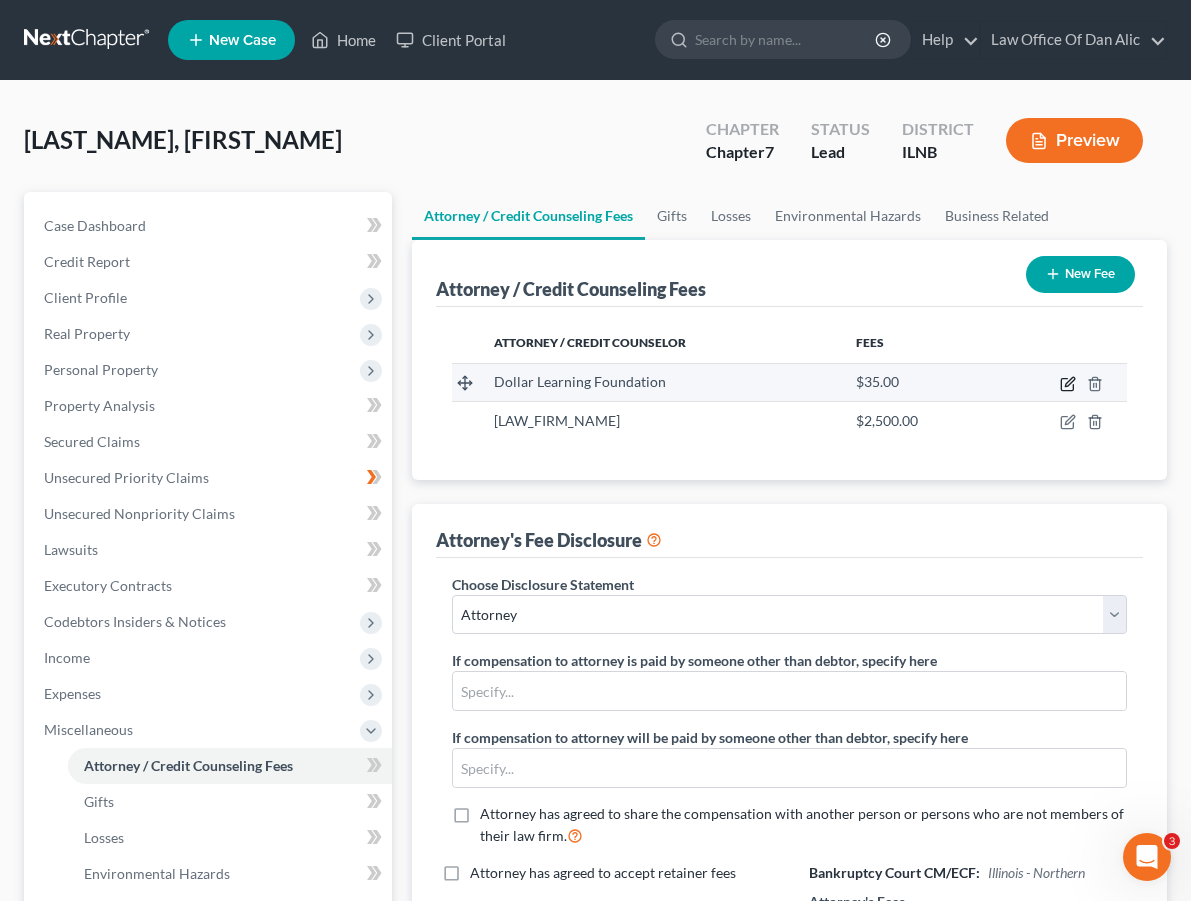 click 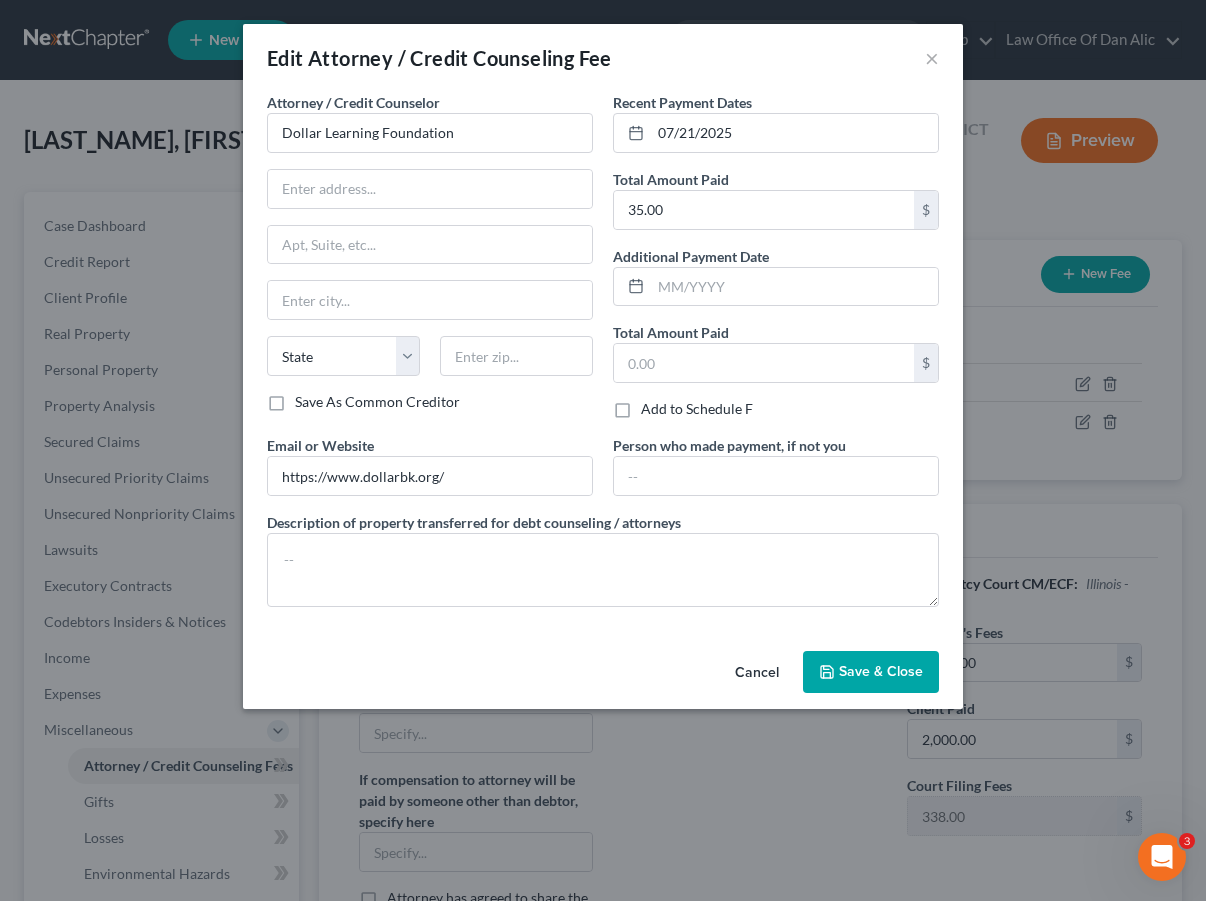 click on "Save & Close" at bounding box center (881, 671) 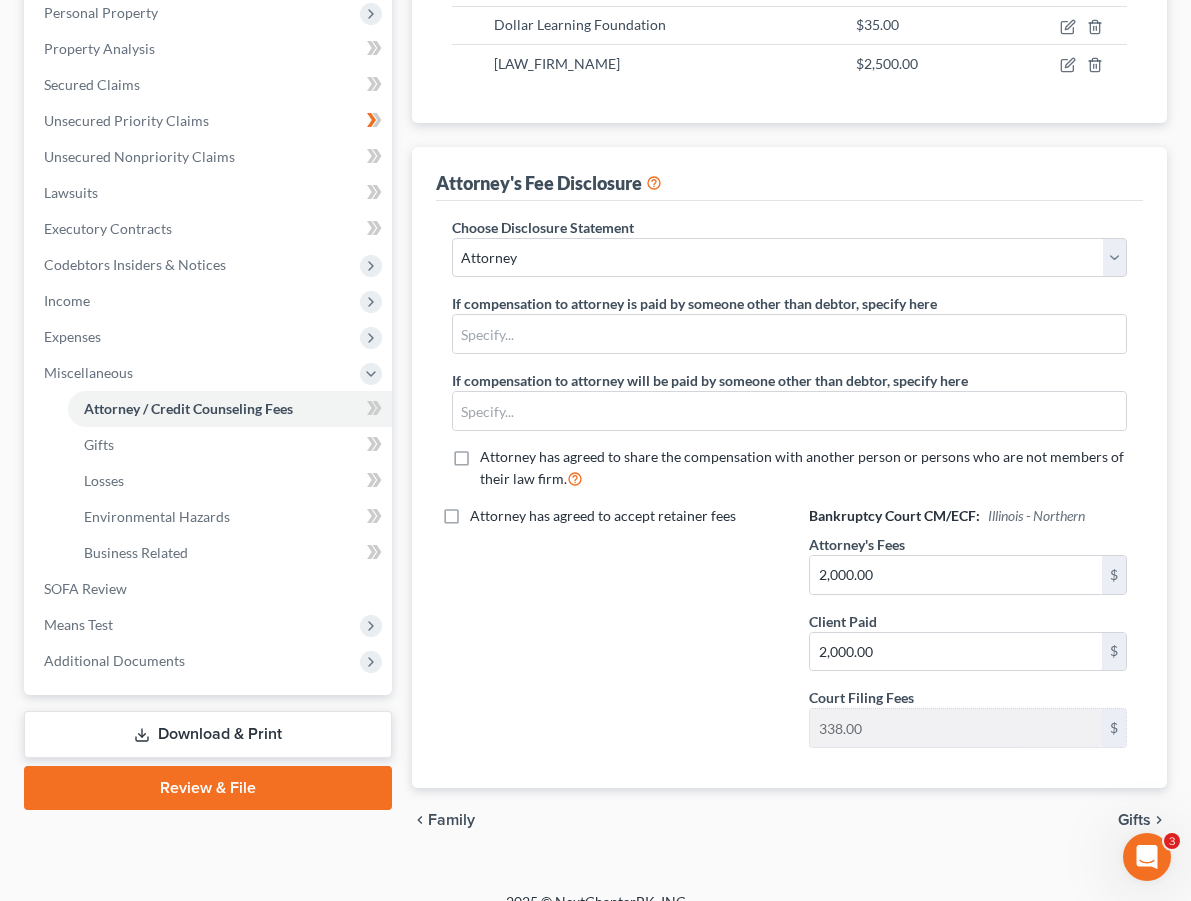 scroll, scrollTop: 440, scrollLeft: 0, axis: vertical 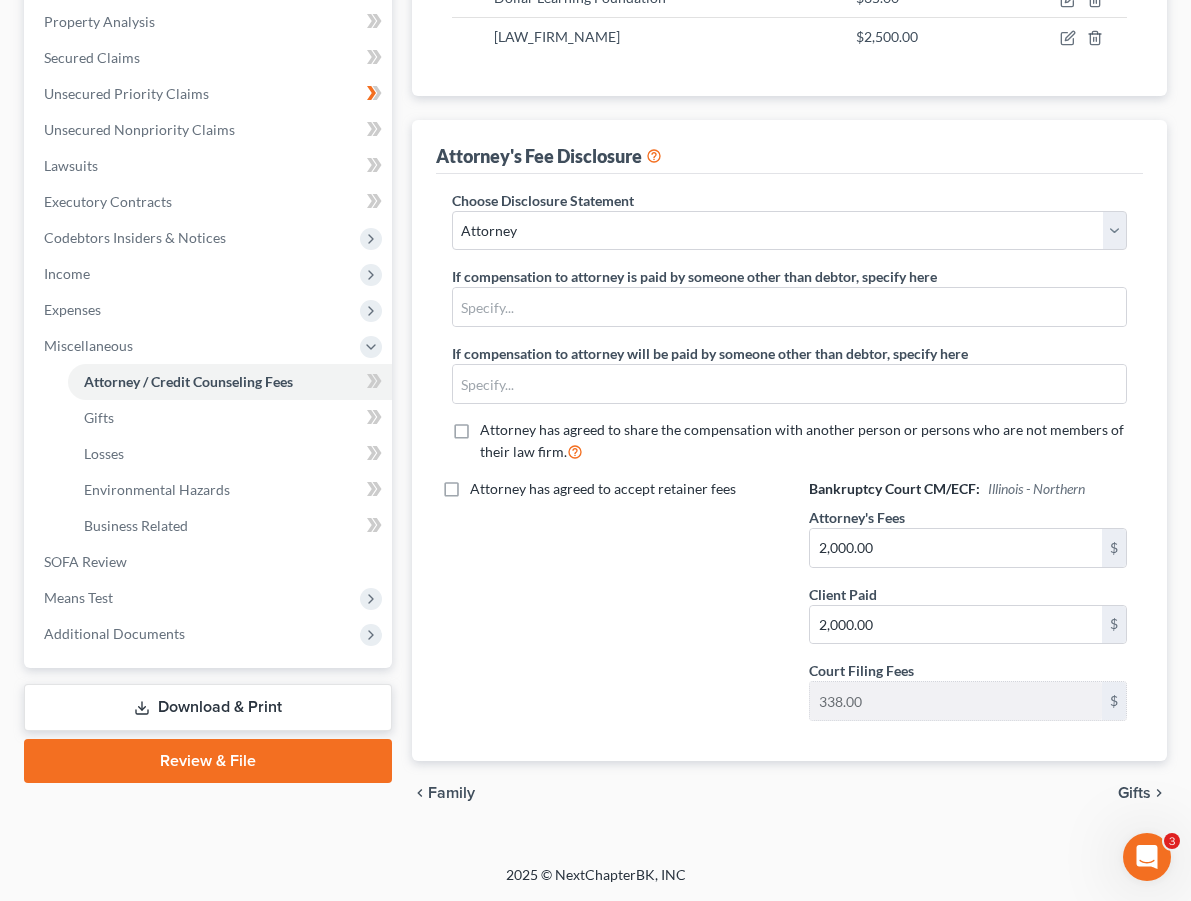 click on "Gifts" at bounding box center [1134, 793] 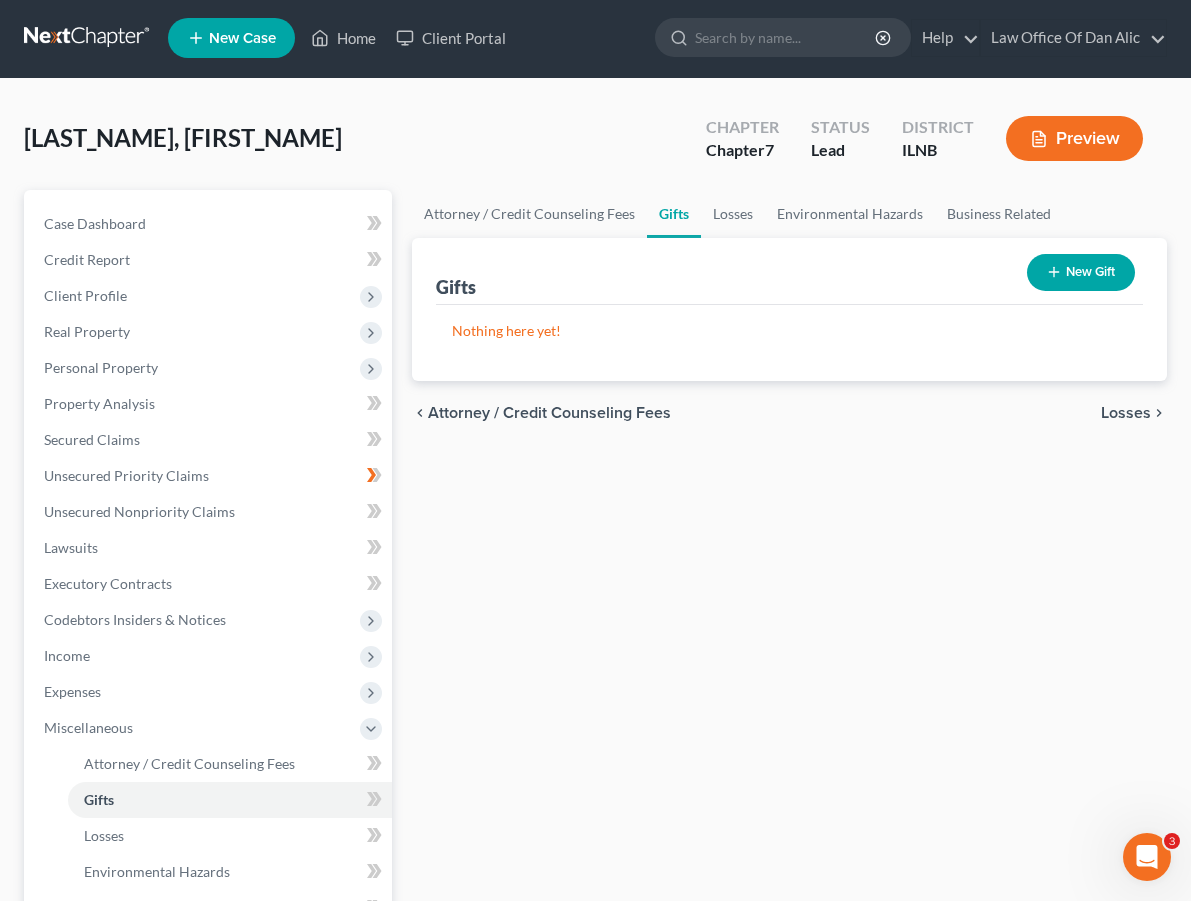 scroll, scrollTop: 0, scrollLeft: 0, axis: both 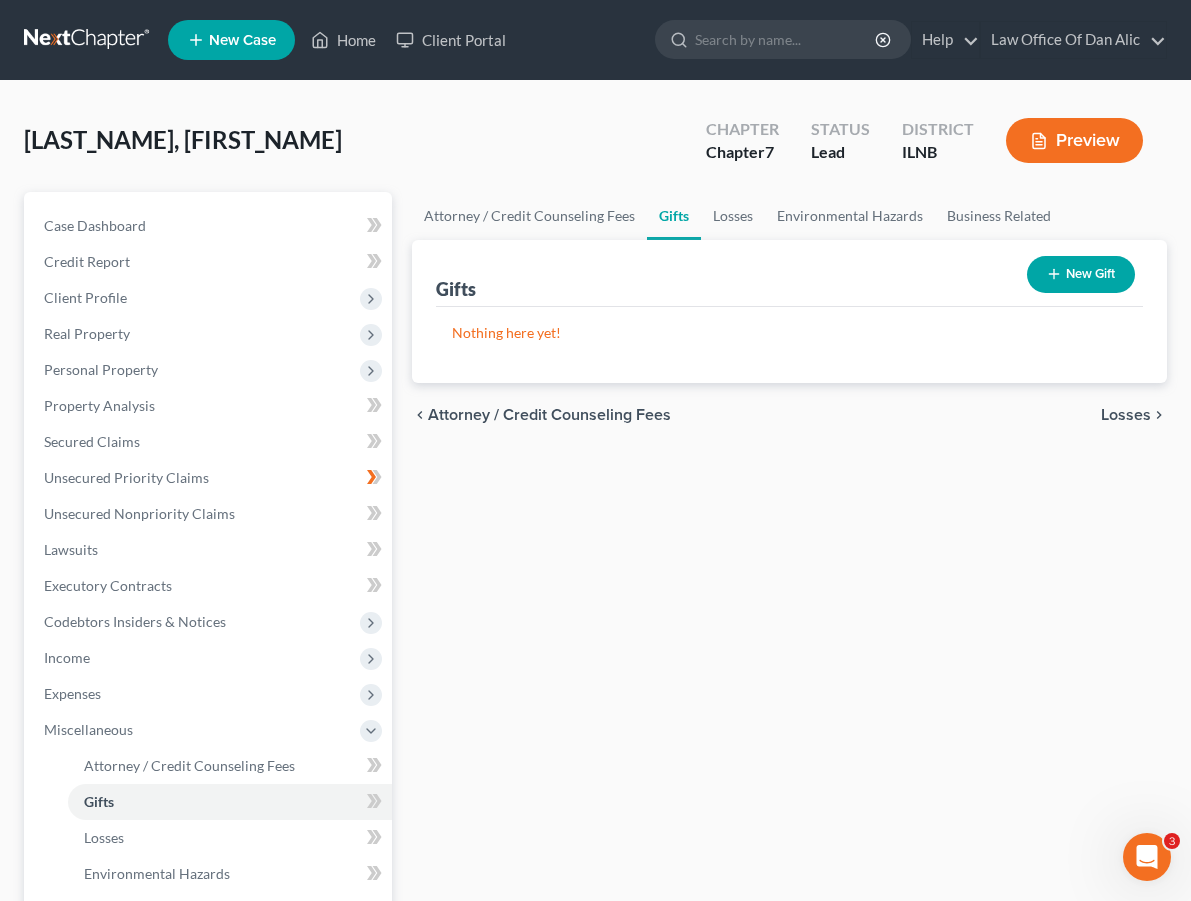 click on "Losses" at bounding box center [1126, 415] 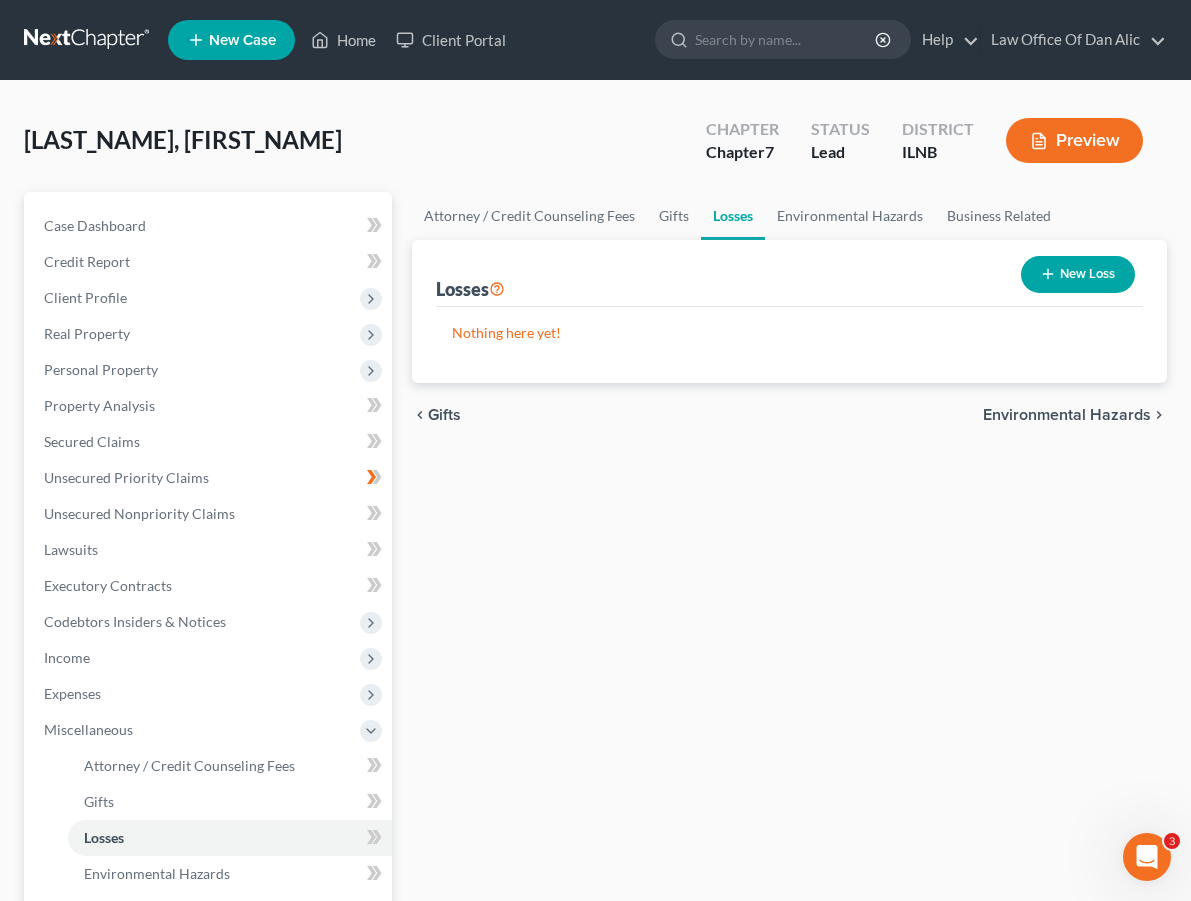 click on "Environmental Hazards" at bounding box center (1067, 415) 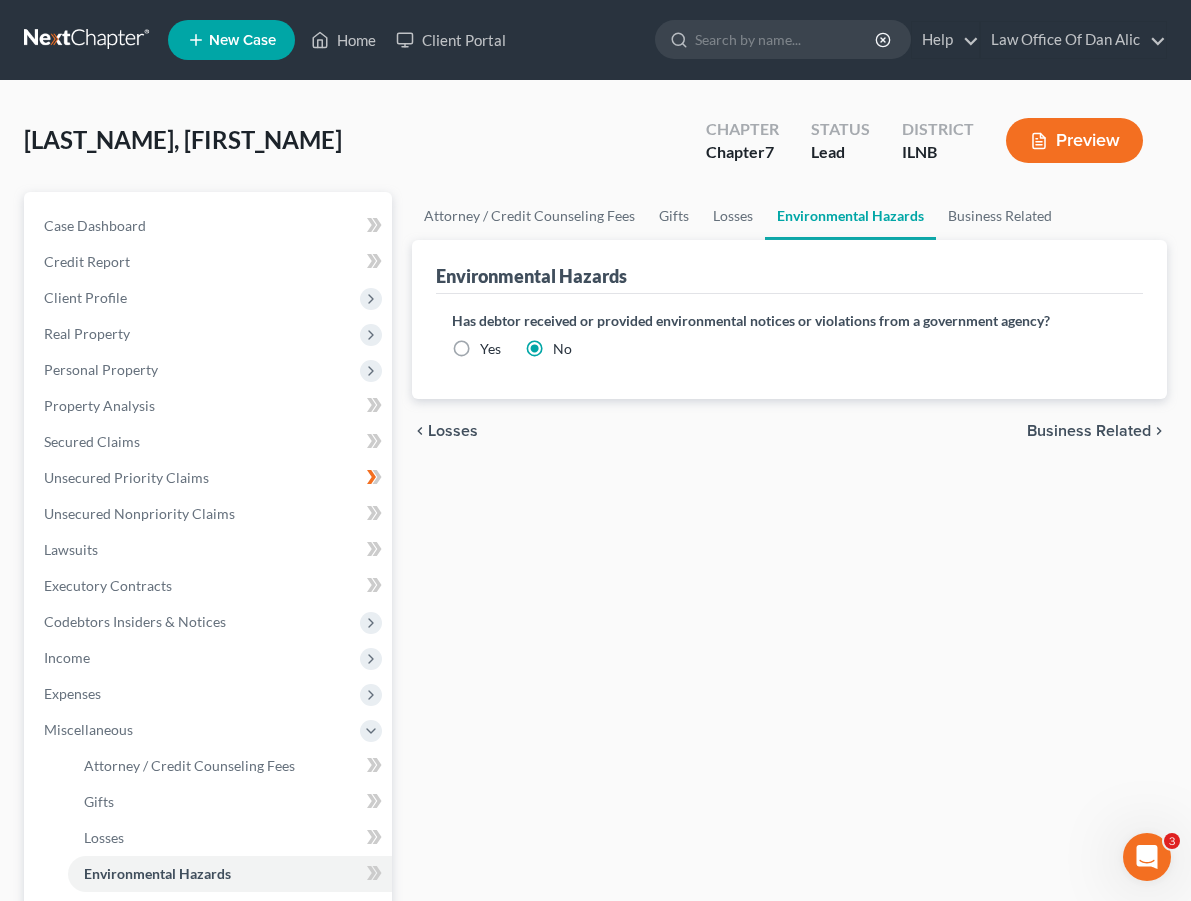 click on "Business Related" at bounding box center (1089, 431) 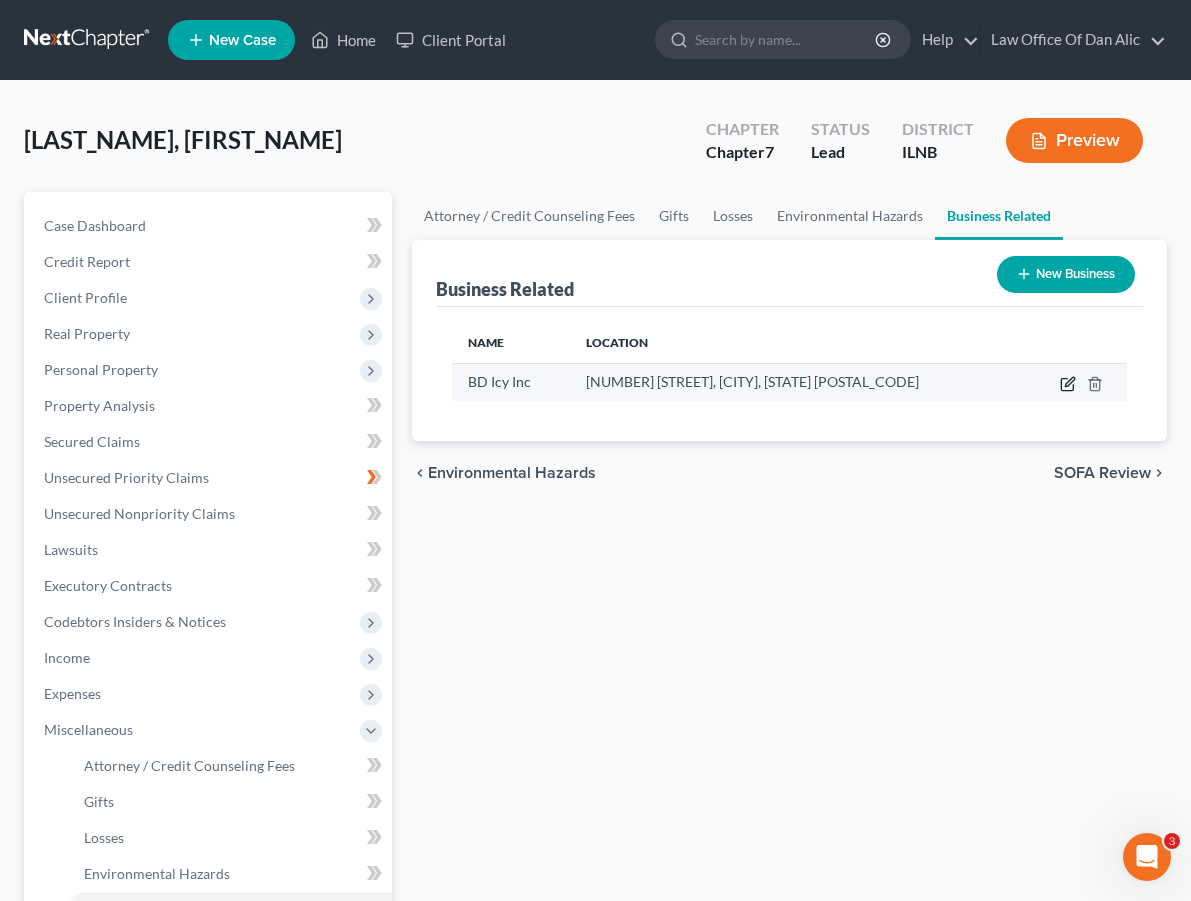 click 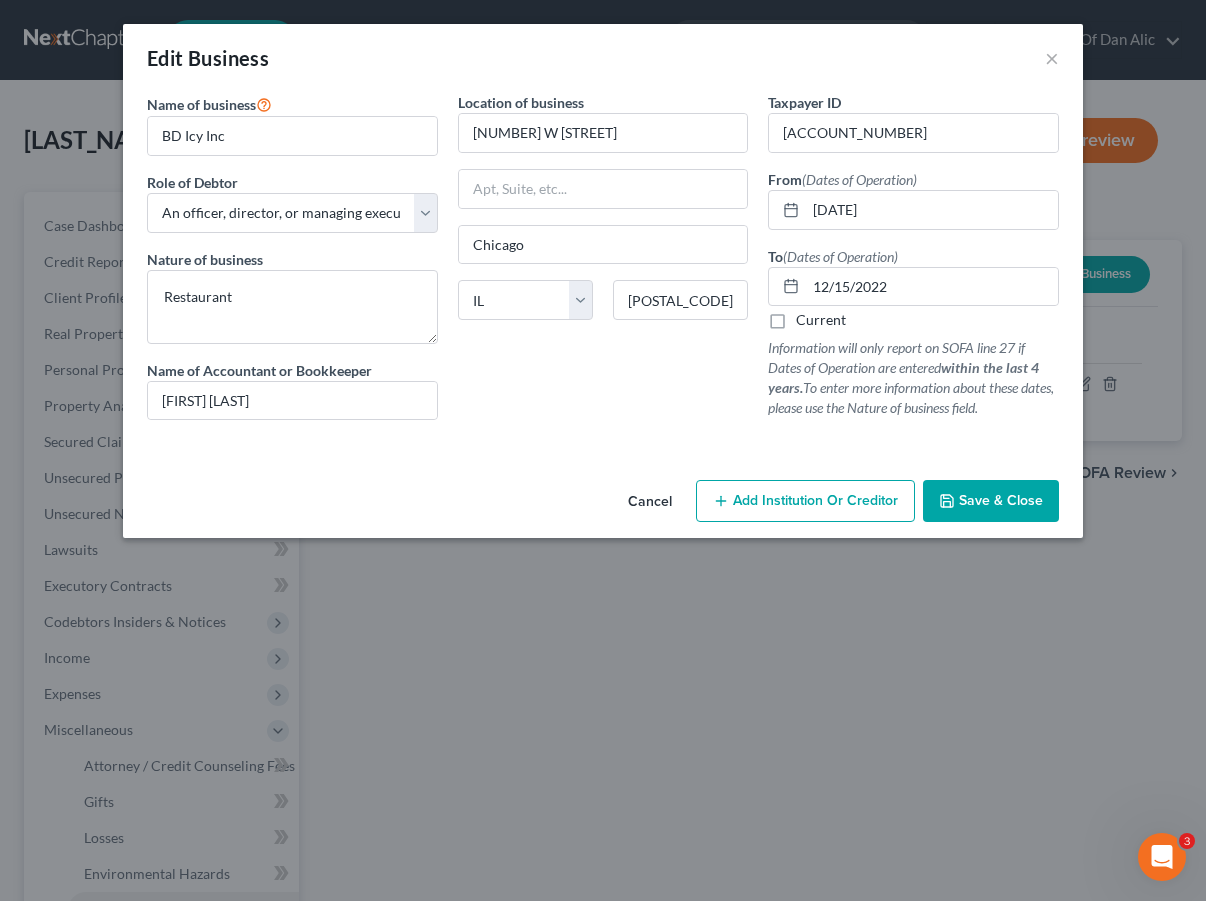click on "Save & Close" at bounding box center (1001, 500) 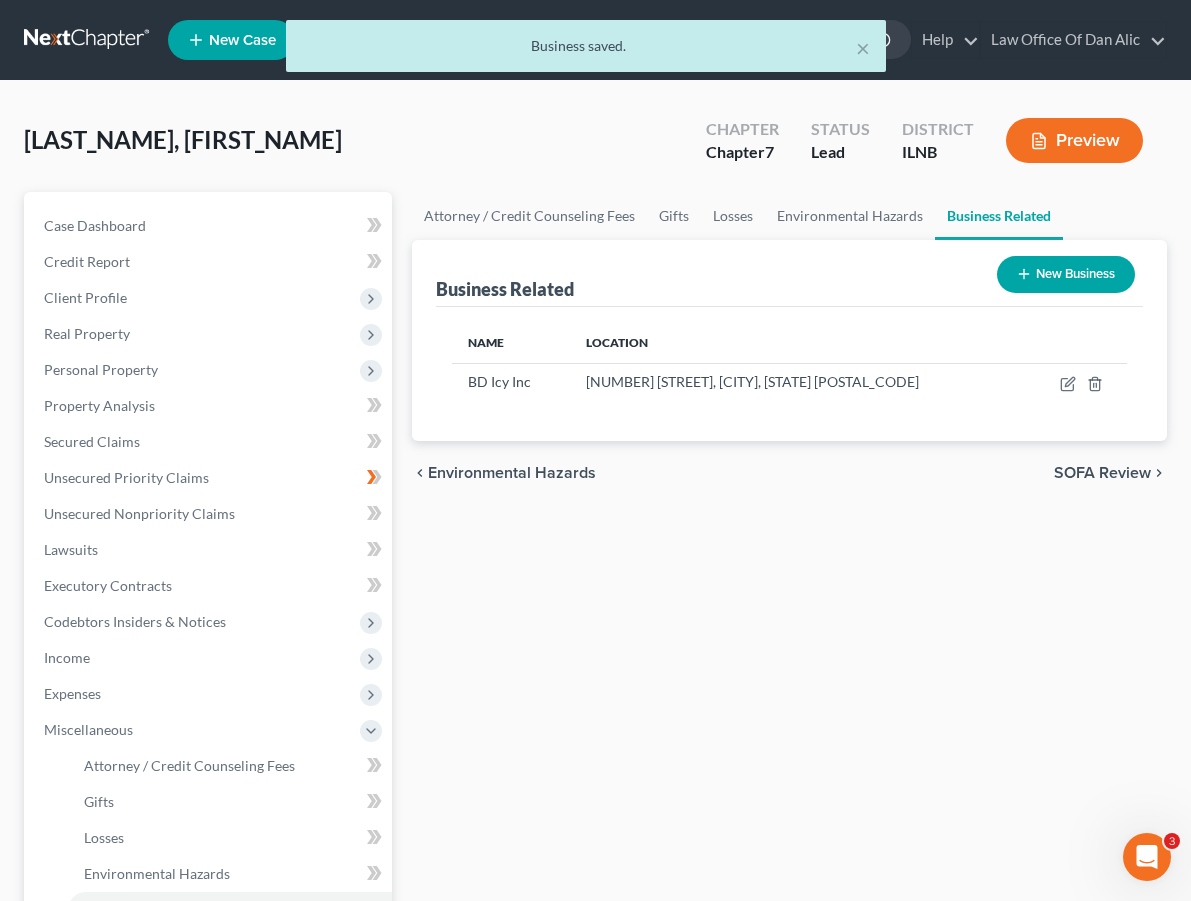 click on "SOFA Review" at bounding box center (1102, 473) 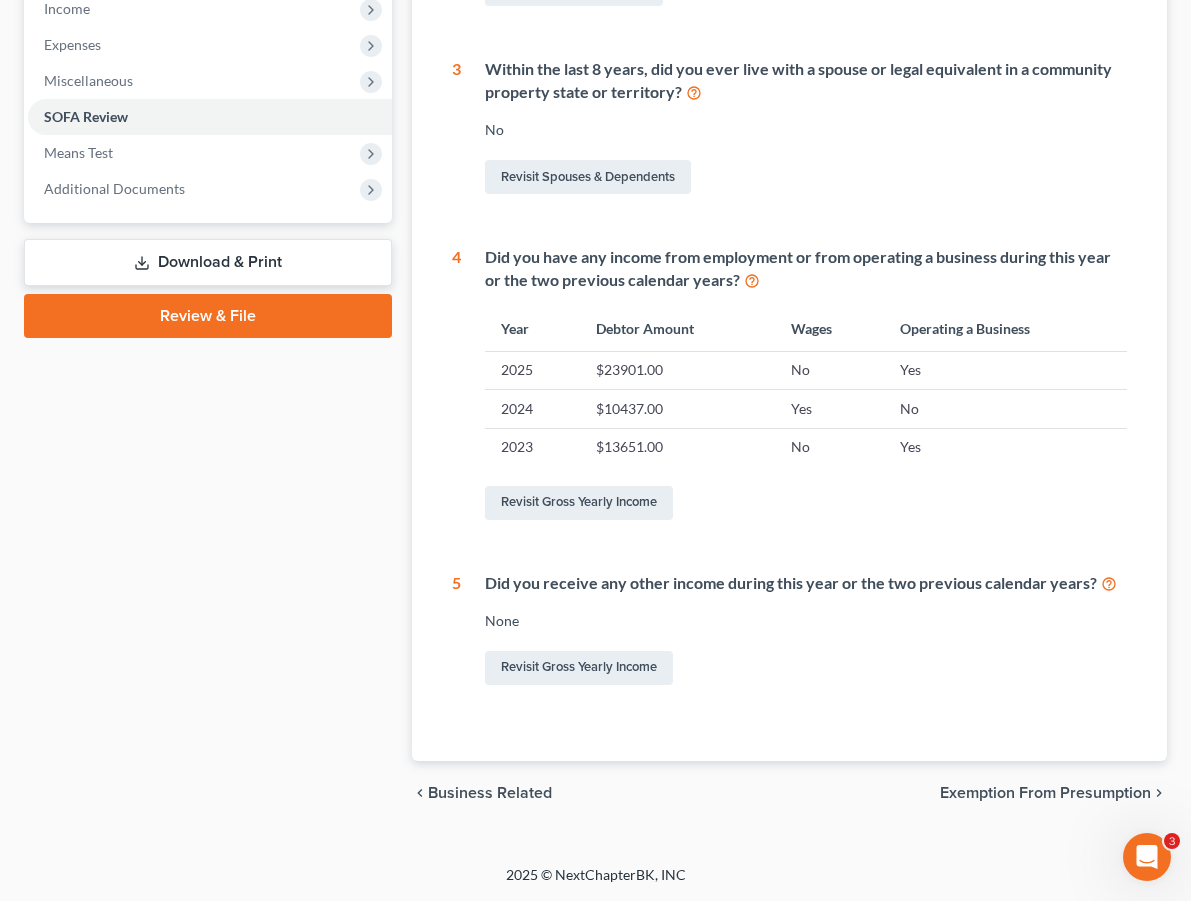 scroll, scrollTop: 743, scrollLeft: 0, axis: vertical 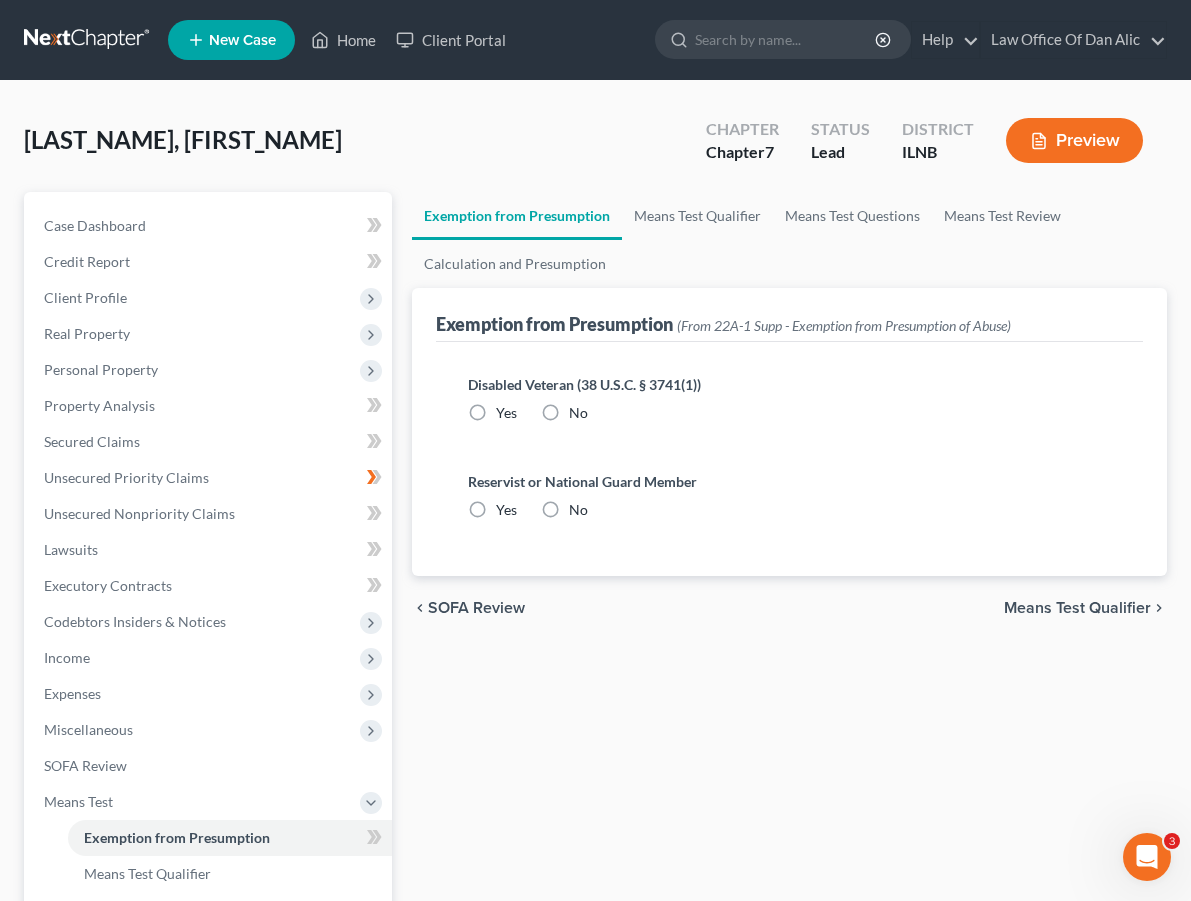click on "SOFA Review" at bounding box center (476, 608) 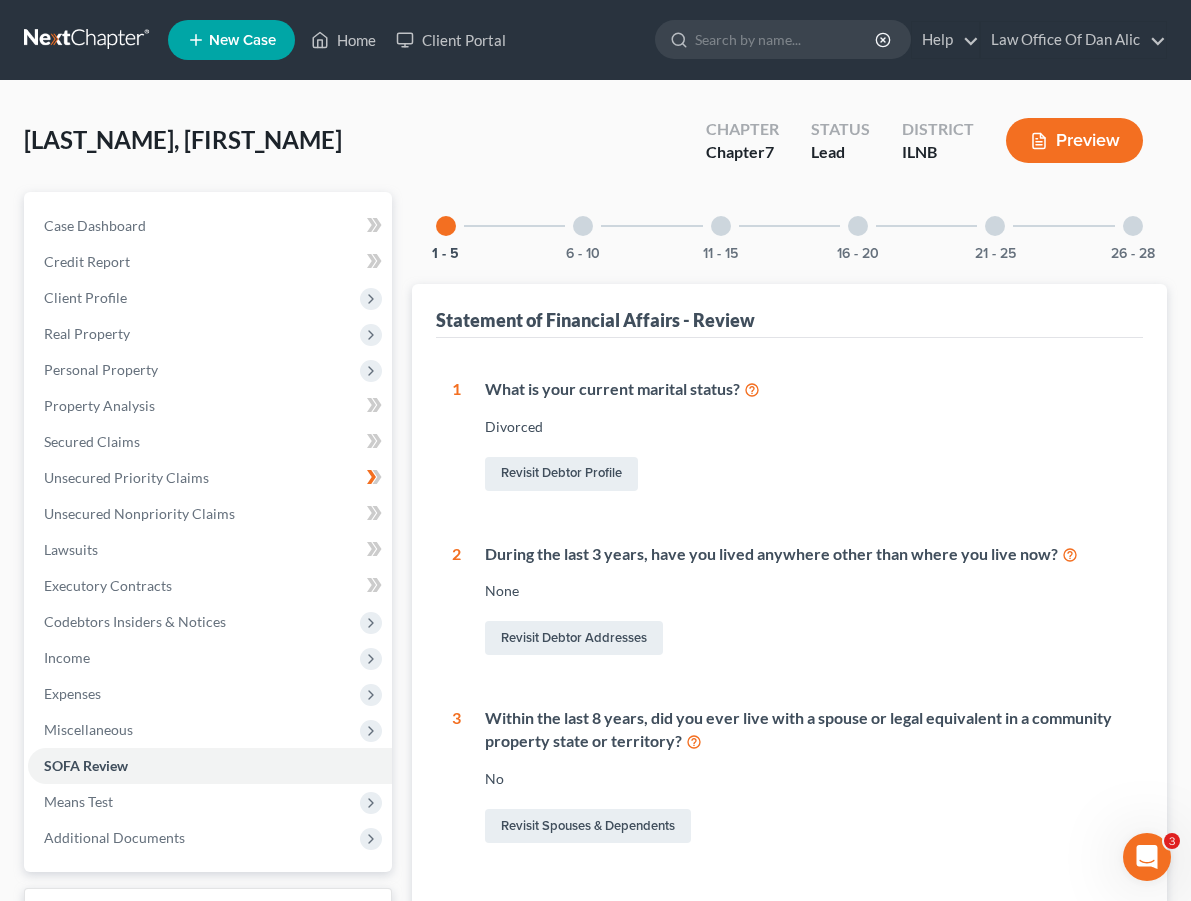 click on "6 - 10" at bounding box center [583, 226] 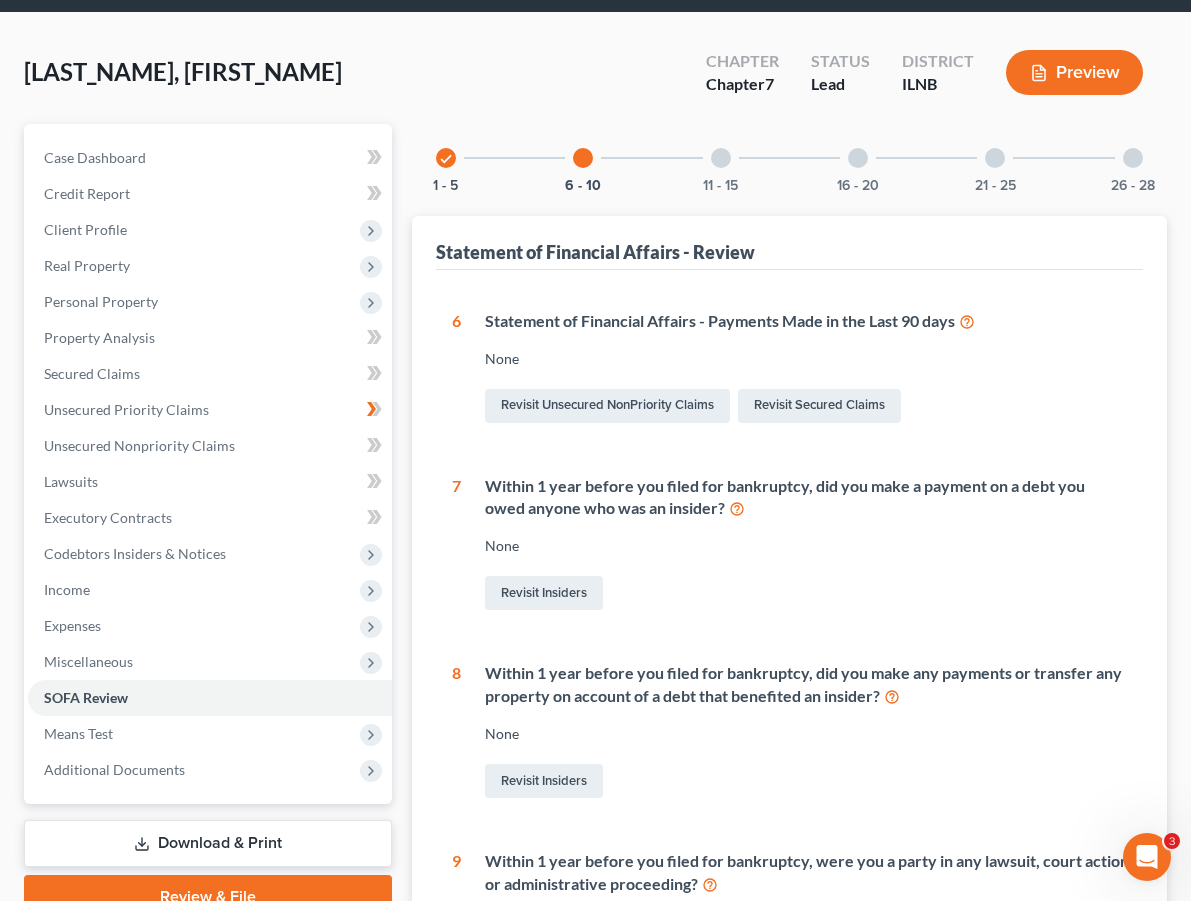 scroll, scrollTop: 8, scrollLeft: 0, axis: vertical 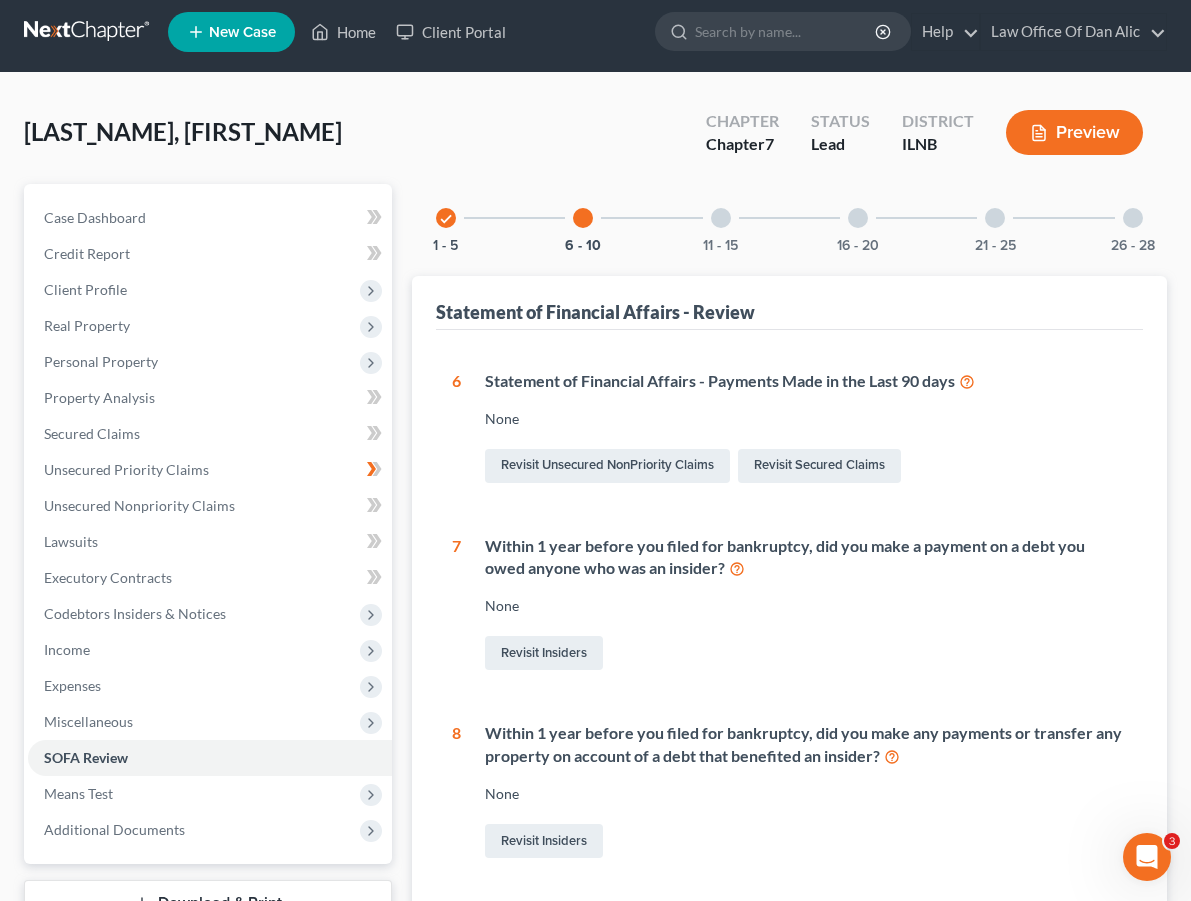 click at bounding box center (721, 218) 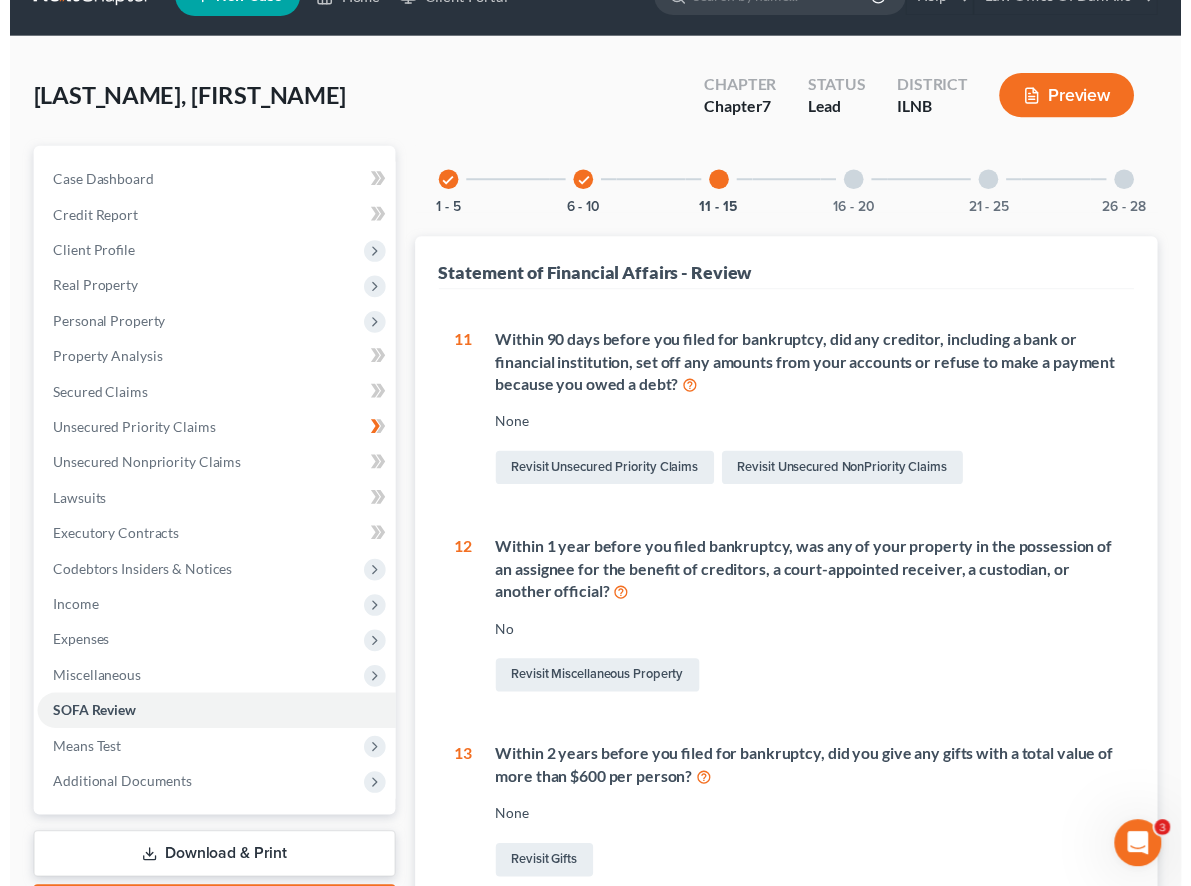 scroll, scrollTop: 0, scrollLeft: 0, axis: both 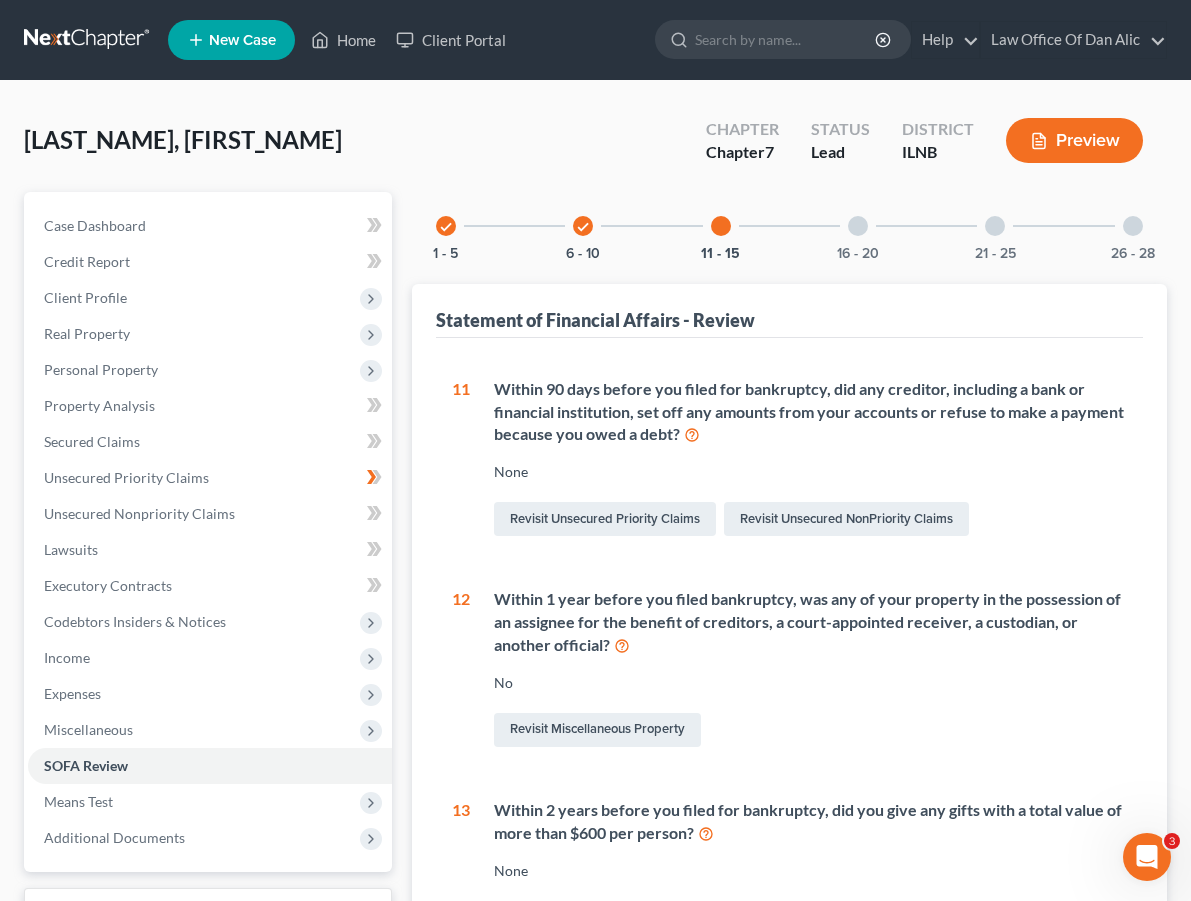 click at bounding box center [858, 226] 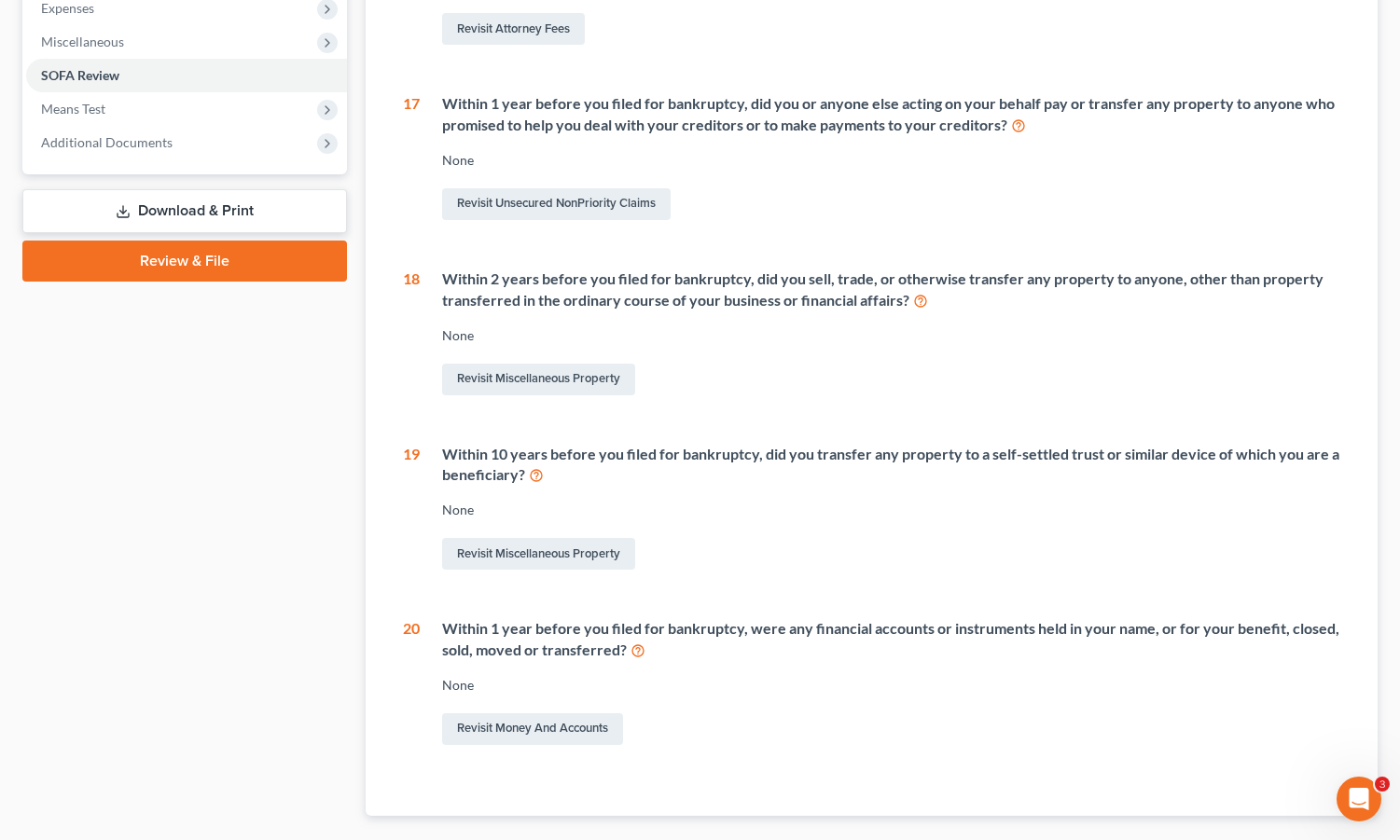 scroll, scrollTop: 635, scrollLeft: 0, axis: vertical 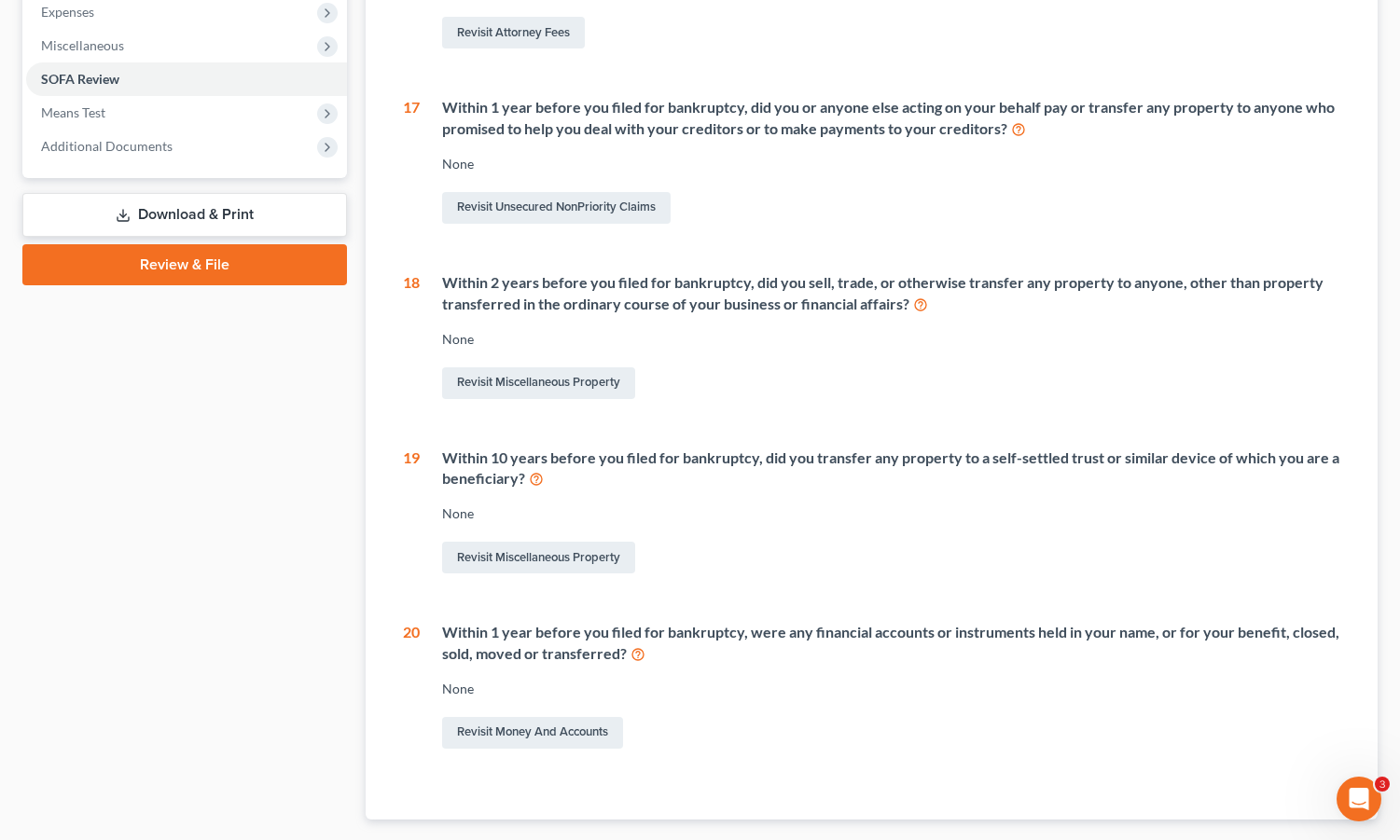 click on "None" at bounding box center (891, 164) 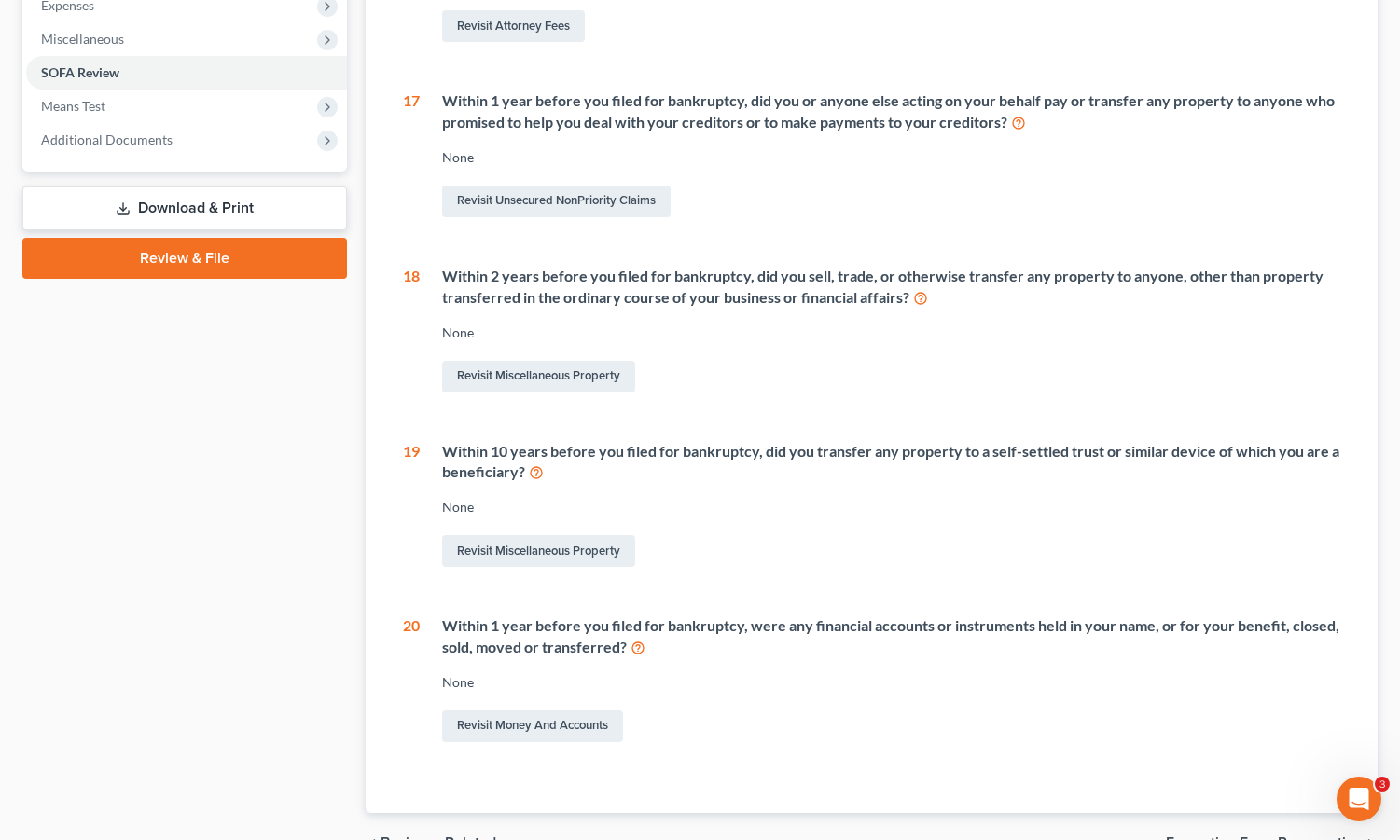 scroll, scrollTop: 0, scrollLeft: 0, axis: both 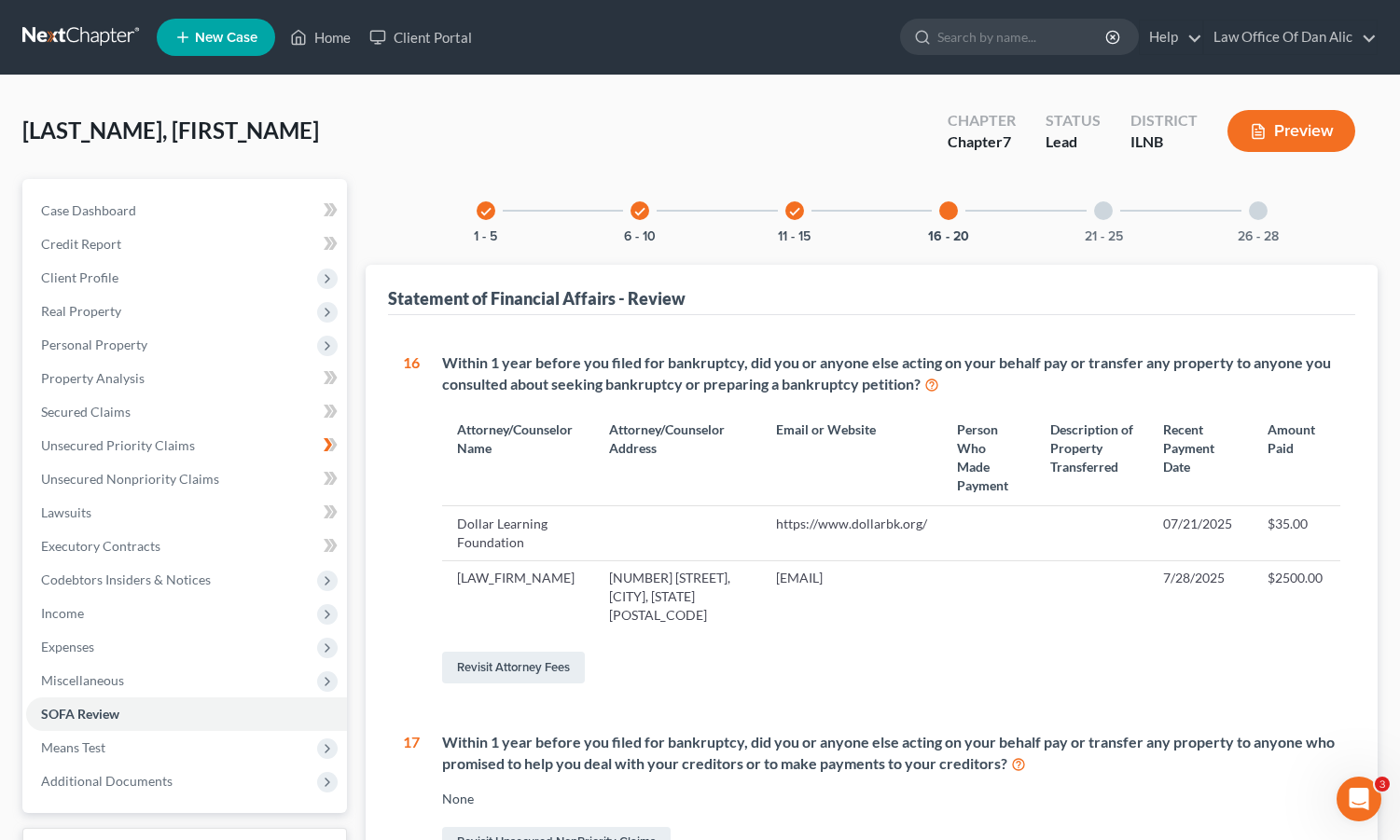 click at bounding box center (1103, 211) 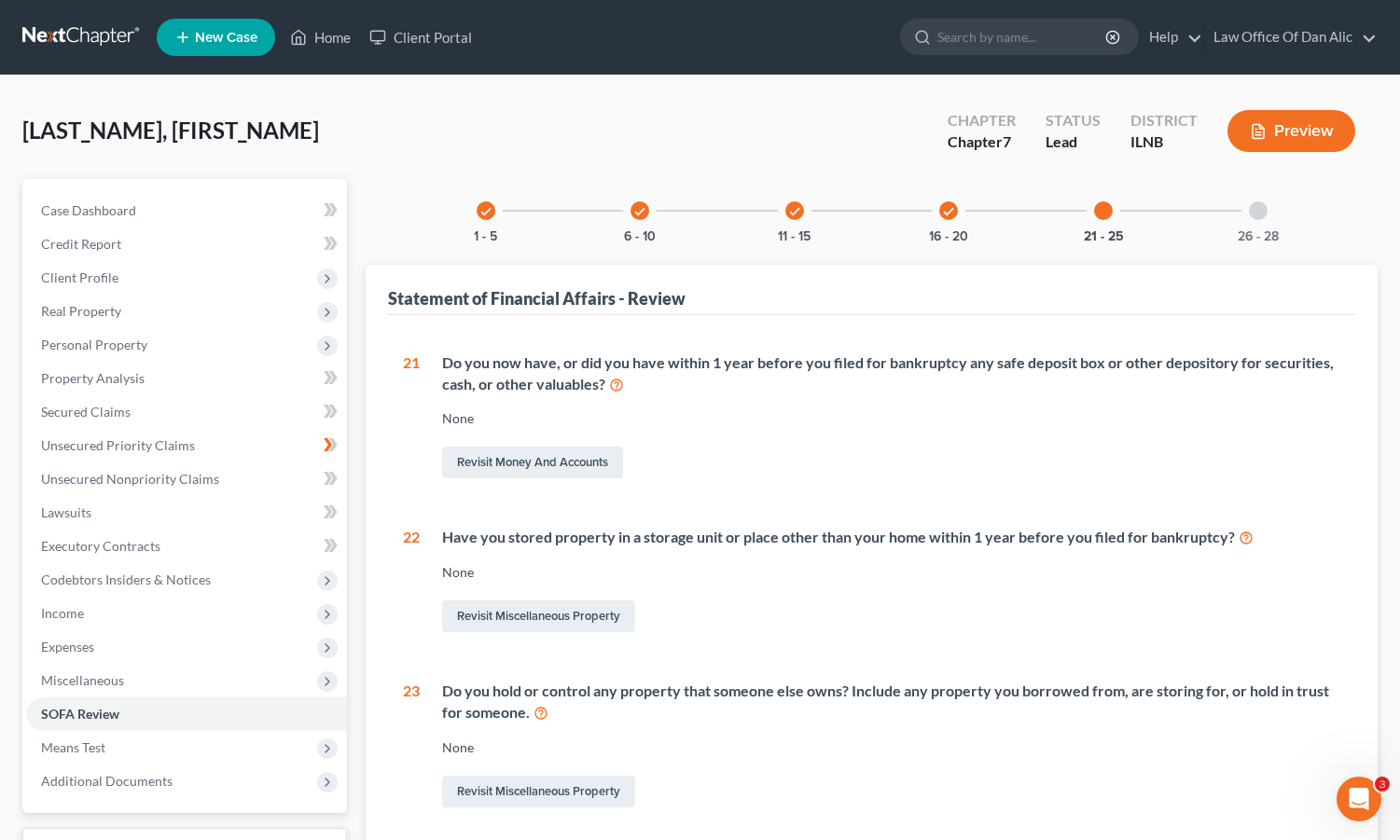 click on "check 1 - 5" at bounding box center (486, 211) 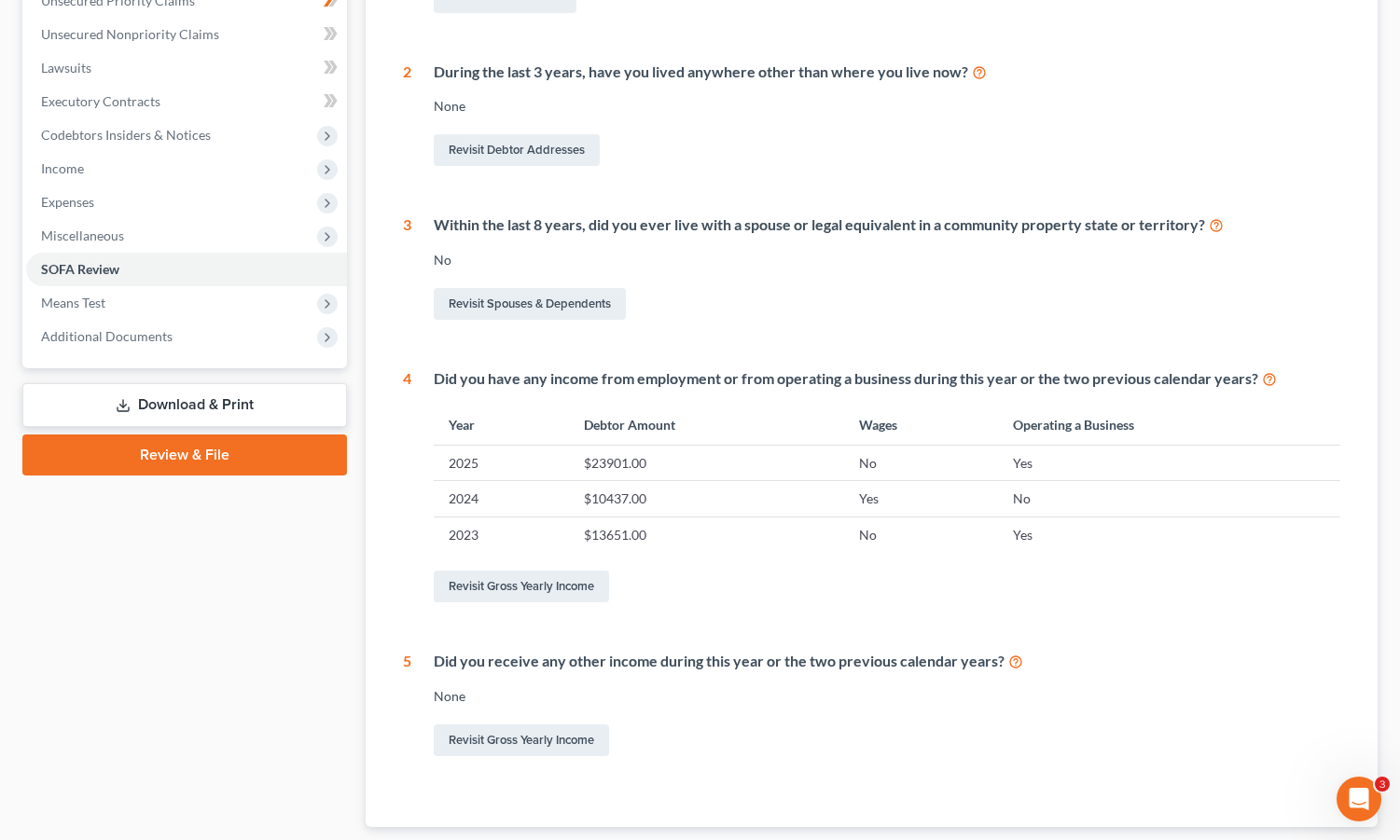scroll, scrollTop: 0, scrollLeft: 0, axis: both 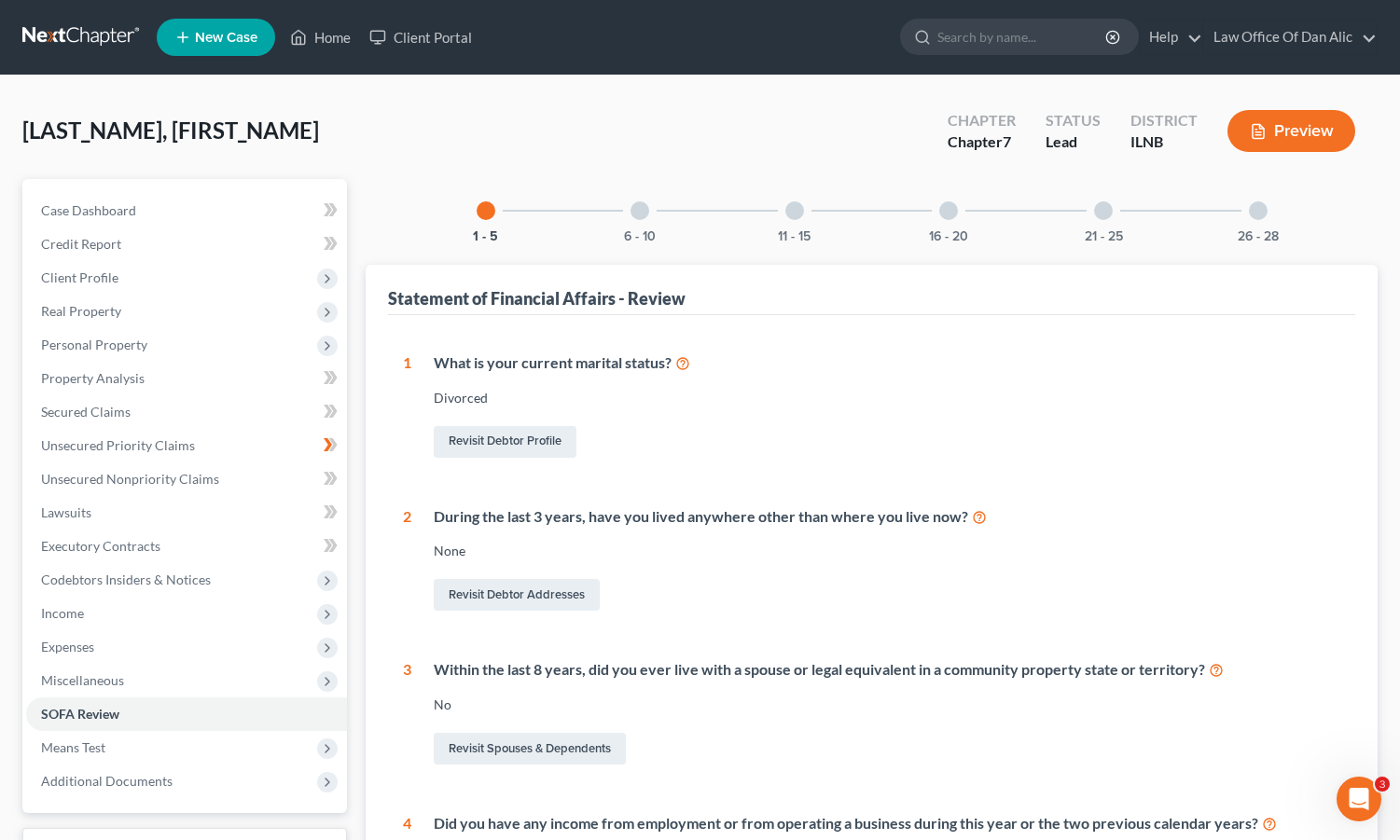 click at bounding box center (640, 211) 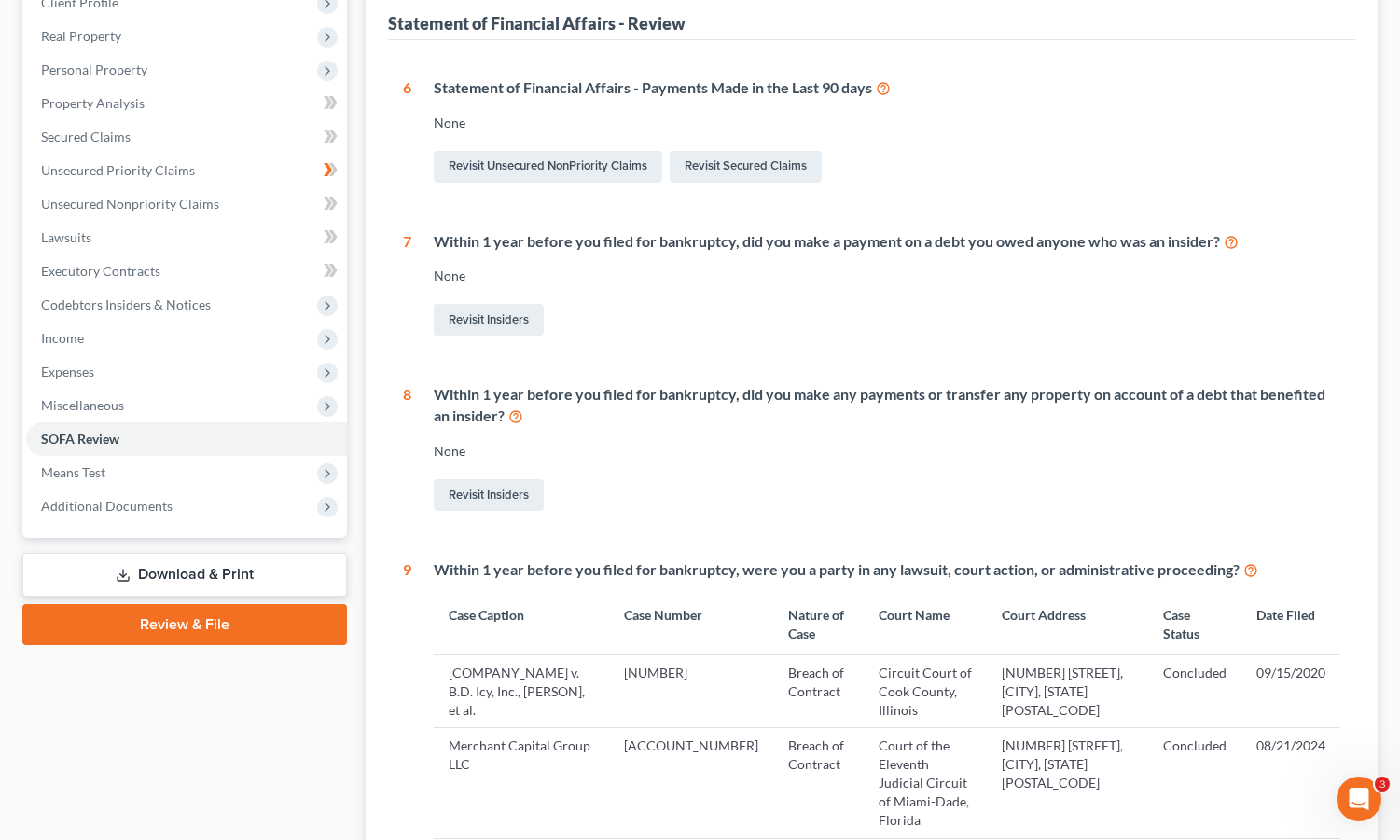 scroll, scrollTop: 0, scrollLeft: 0, axis: both 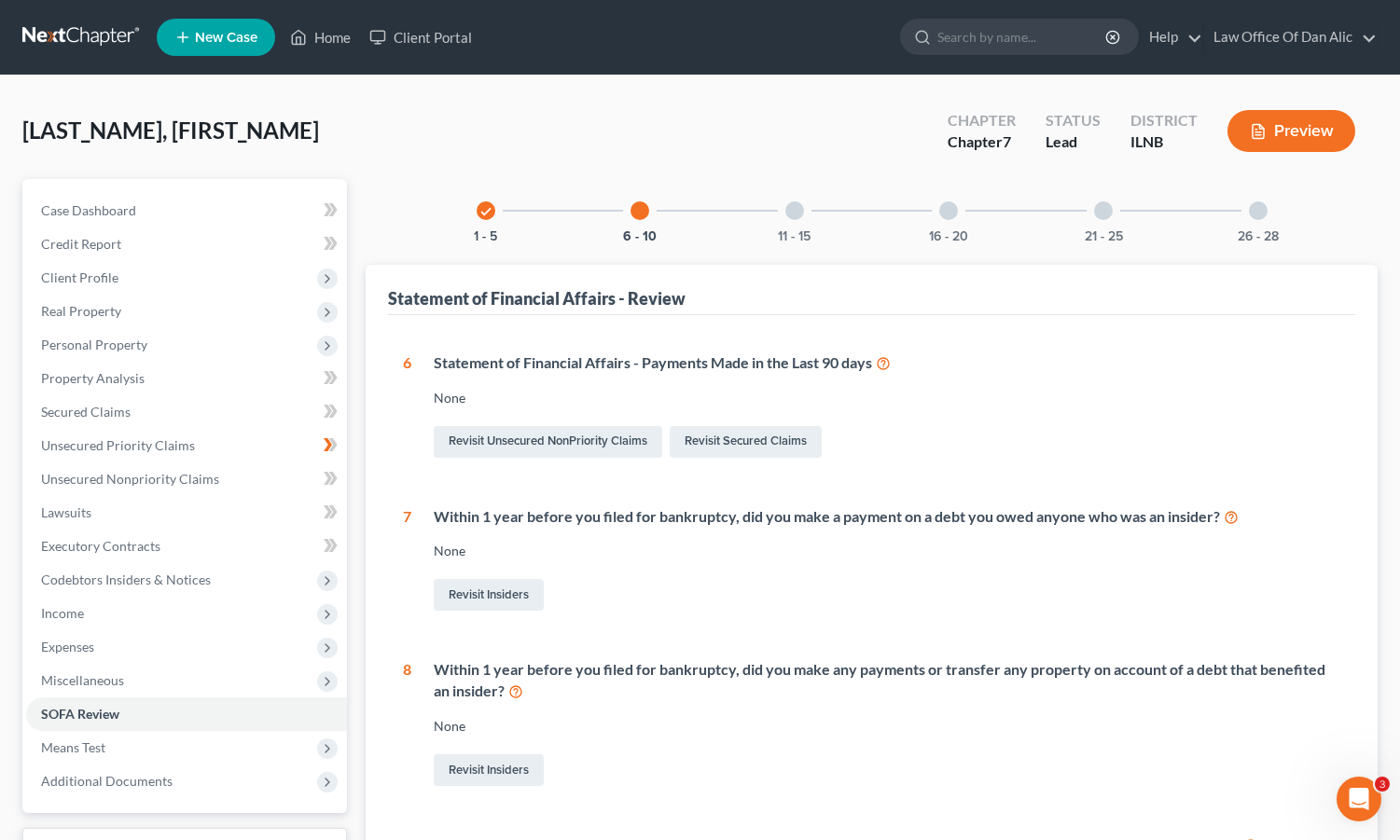 click at bounding box center [795, 211] 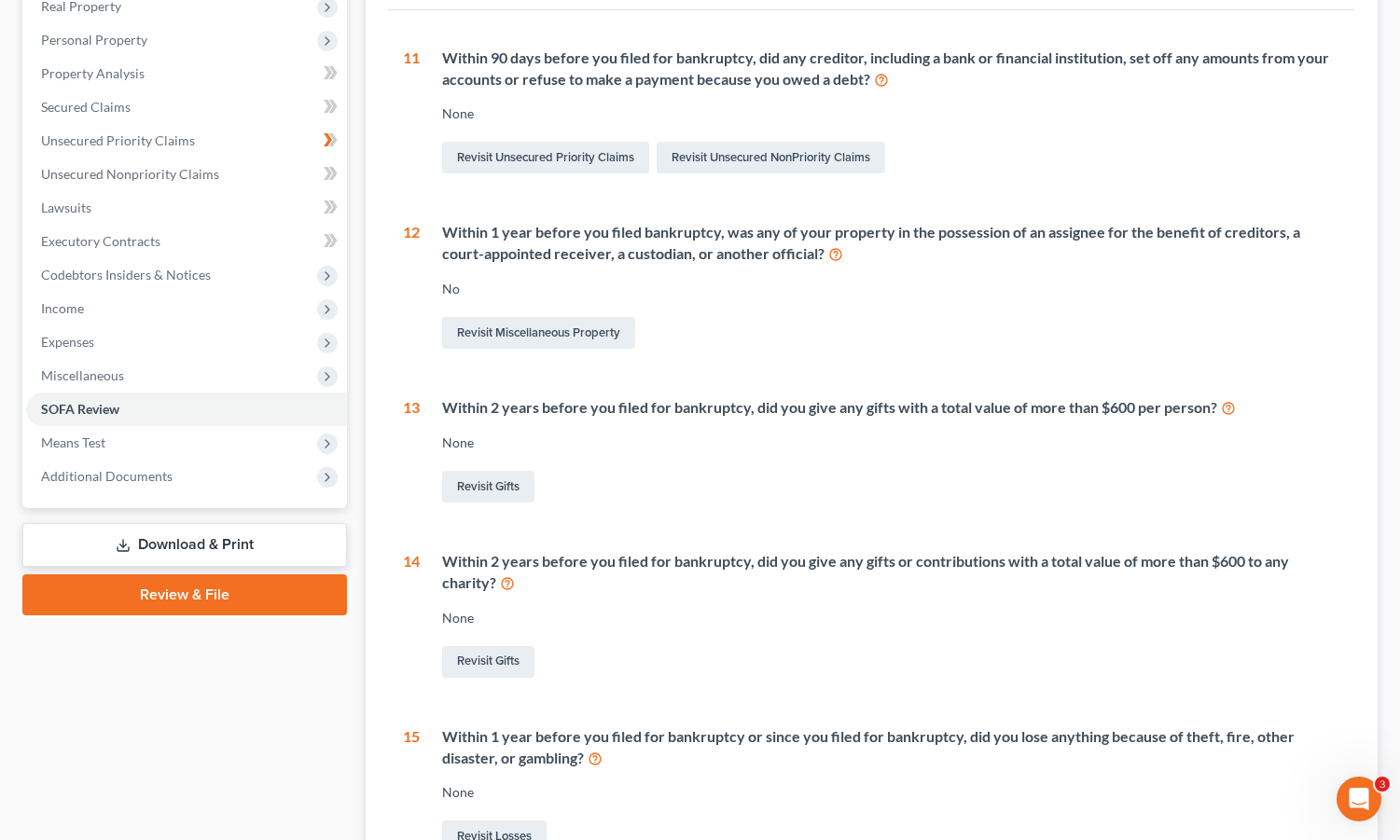 scroll, scrollTop: 0, scrollLeft: 0, axis: both 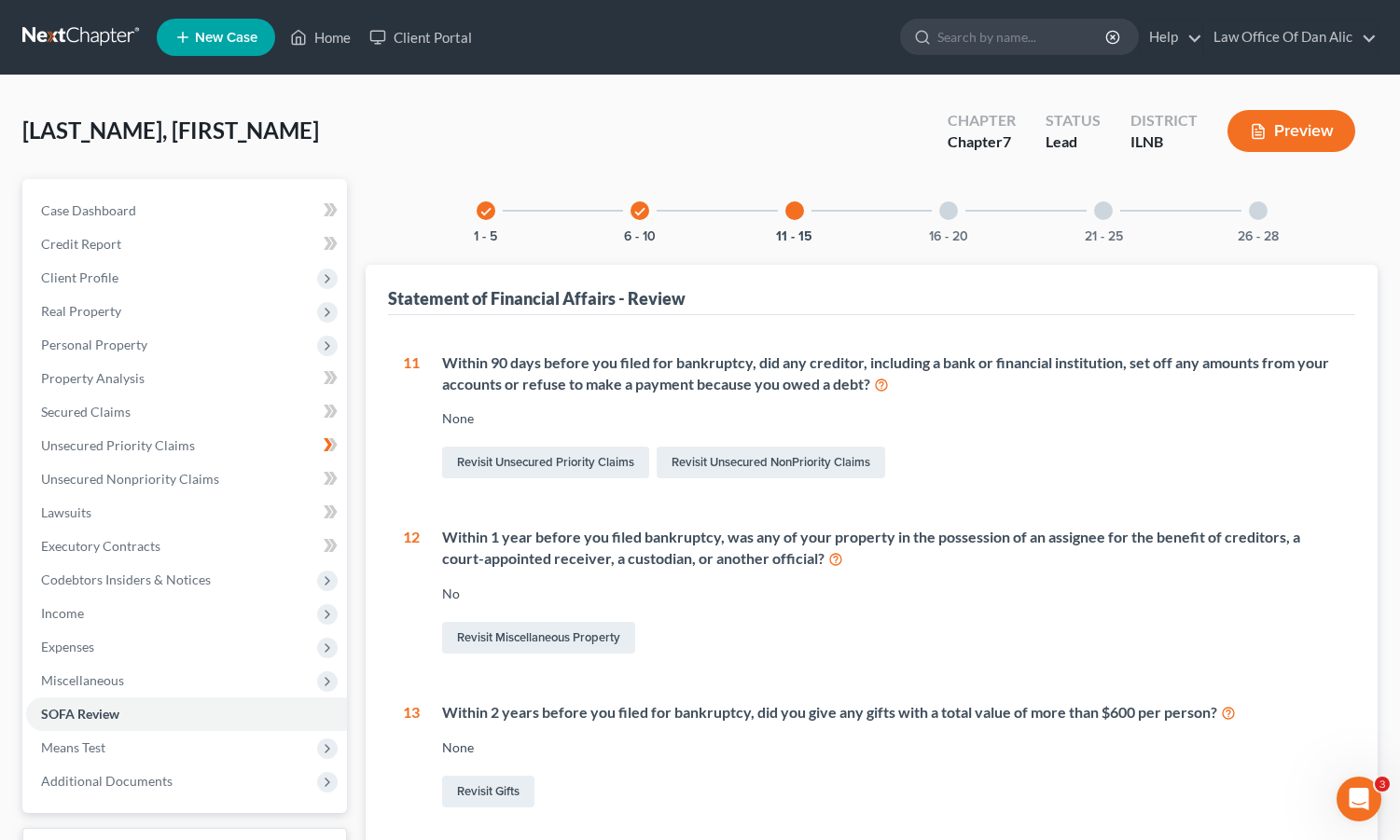 click at bounding box center (949, 211) 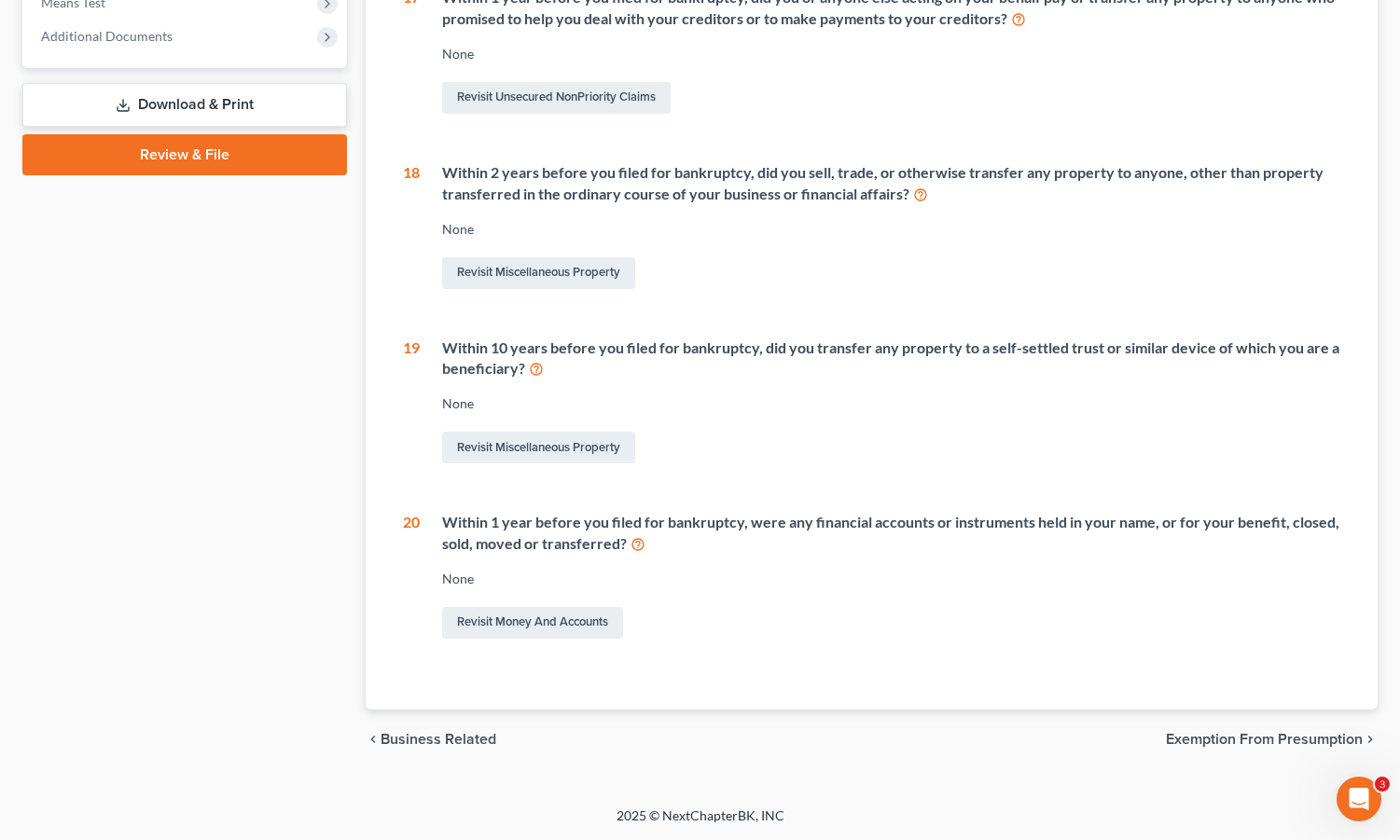 scroll, scrollTop: 0, scrollLeft: 0, axis: both 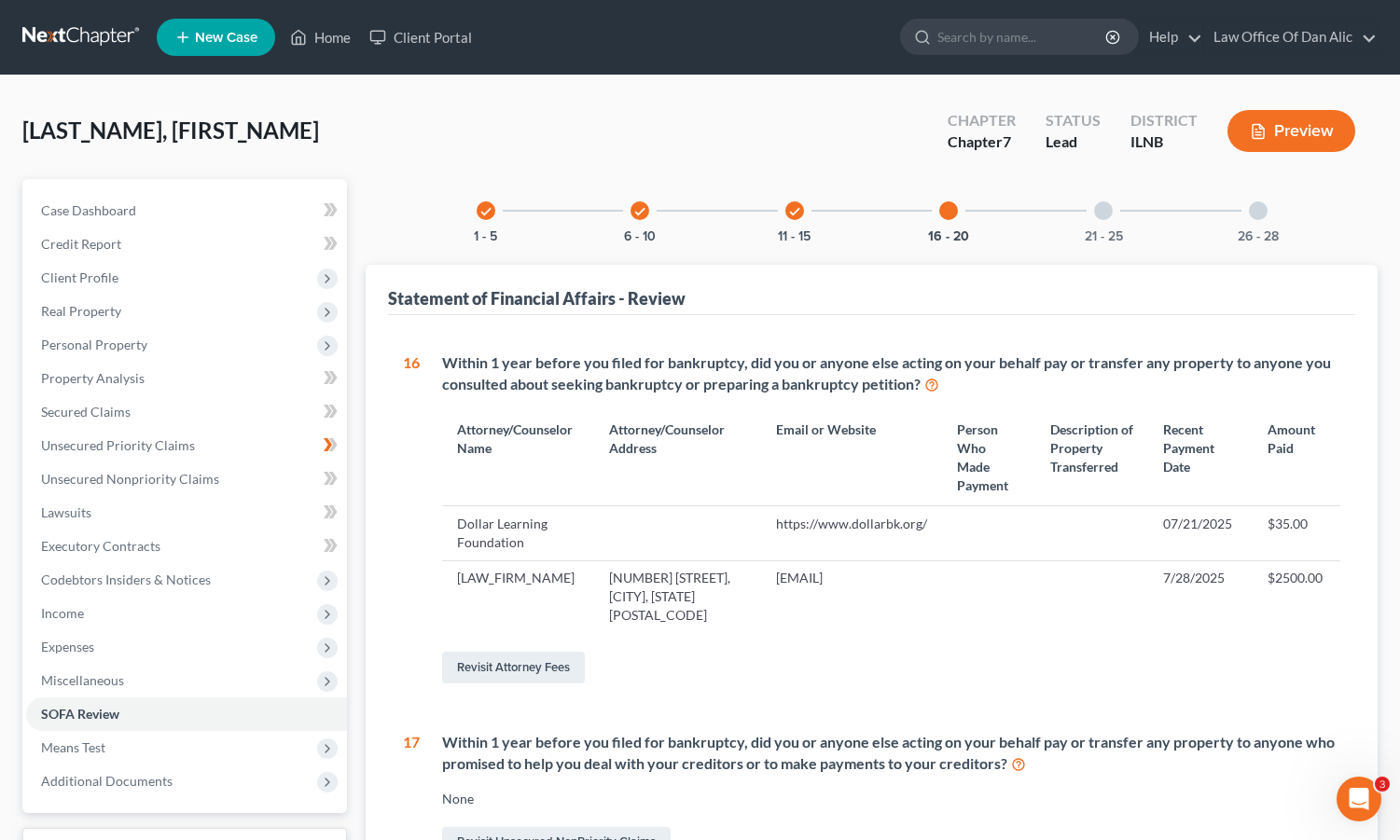 click at bounding box center (1103, 211) 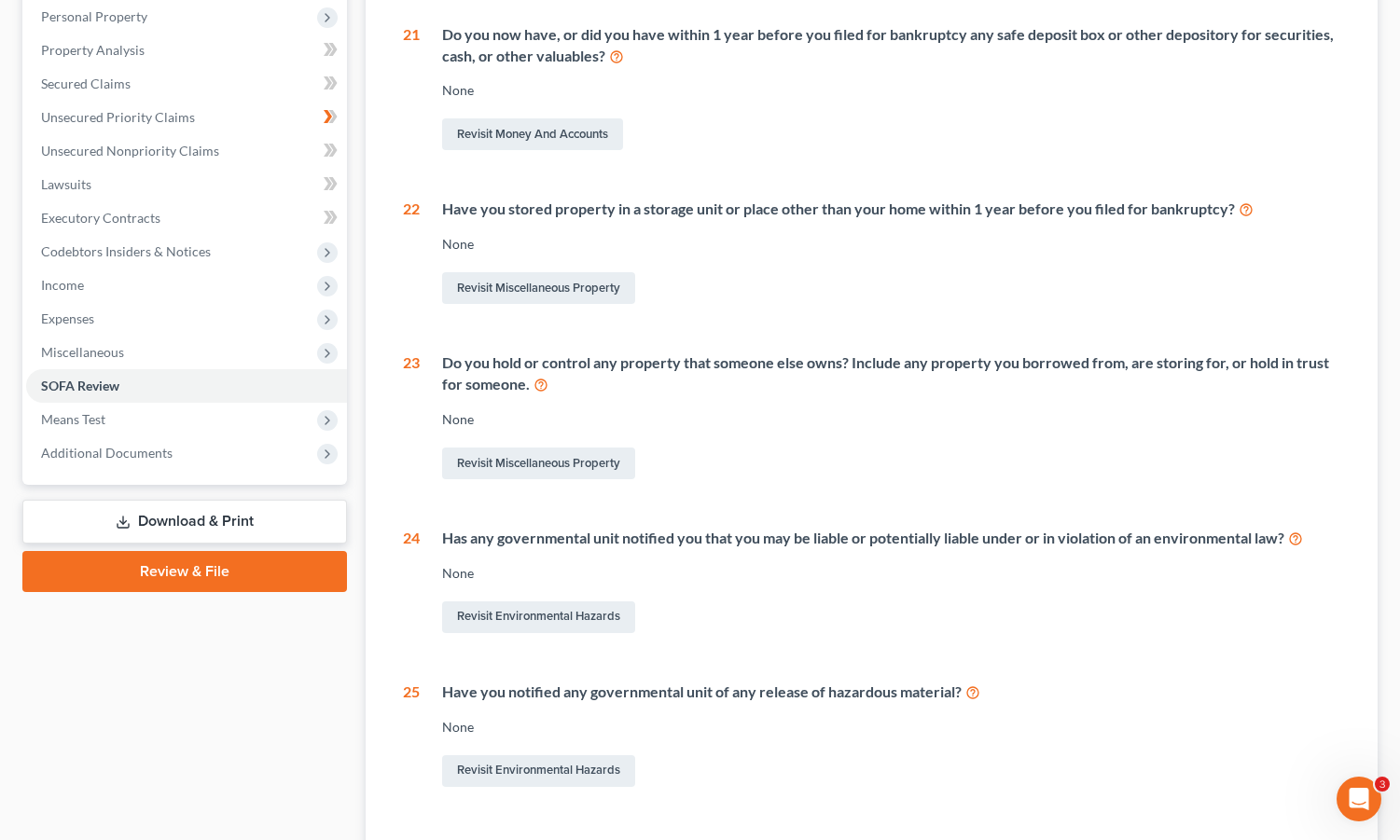 scroll, scrollTop: 0, scrollLeft: 0, axis: both 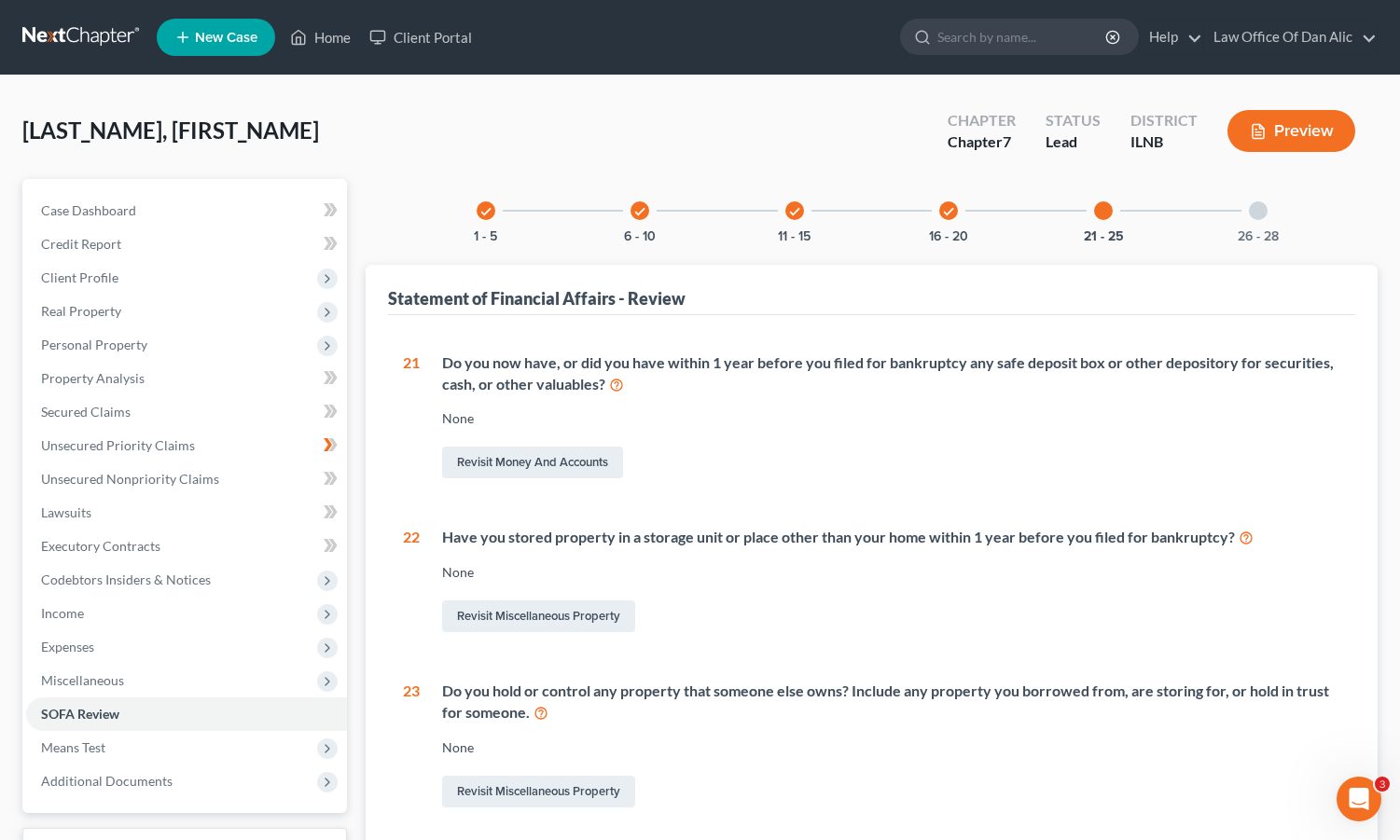 click at bounding box center [1258, 211] 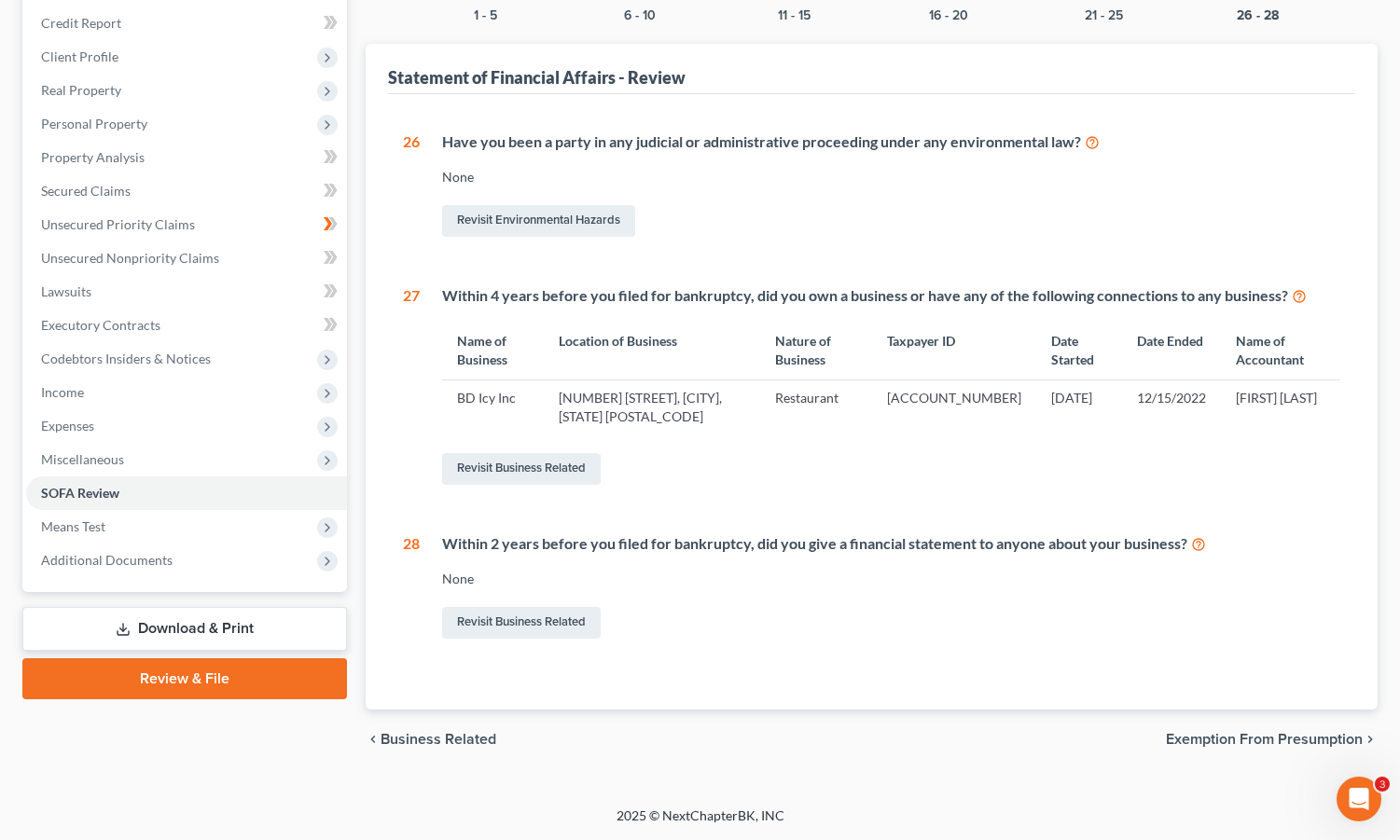 scroll, scrollTop: 308, scrollLeft: 0, axis: vertical 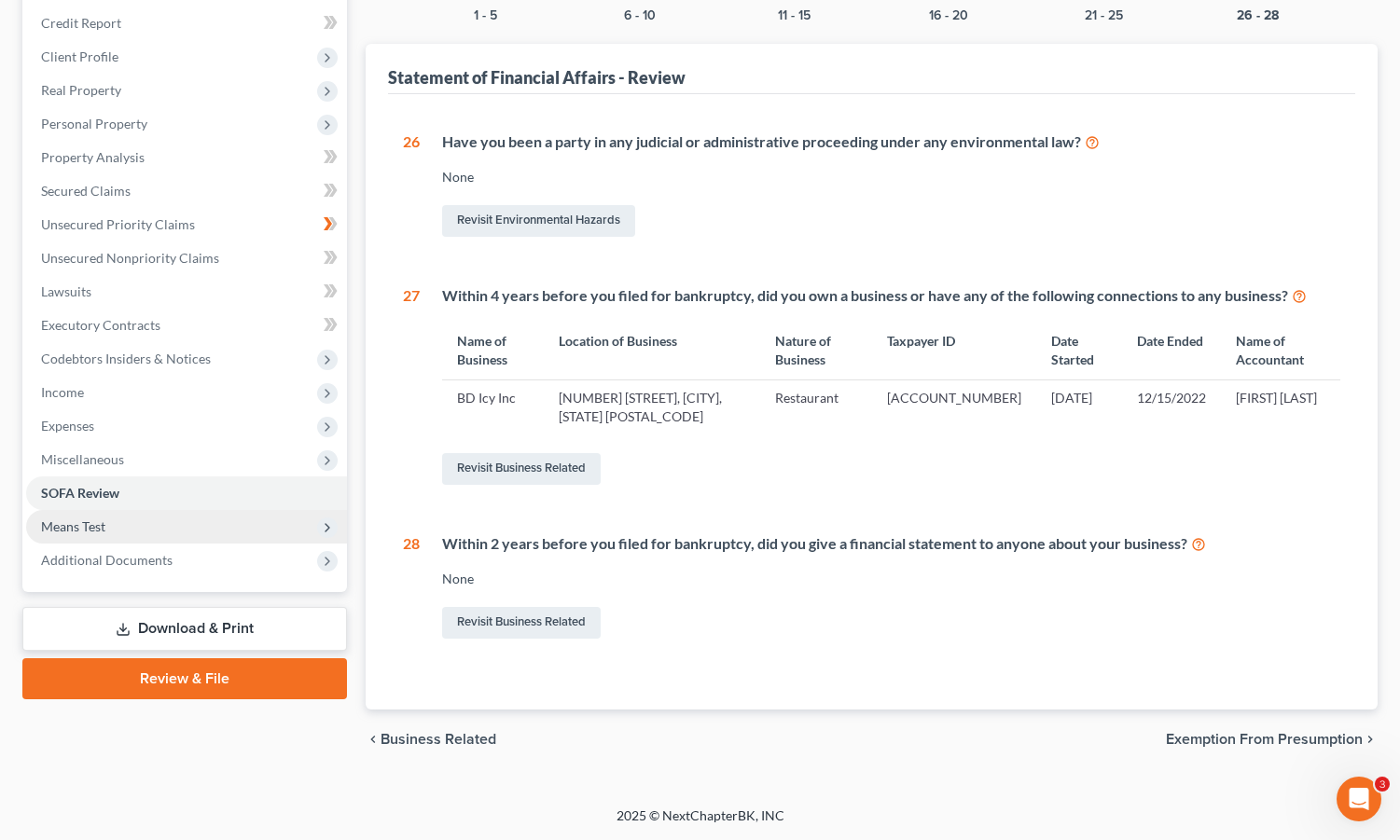 click on "Means Test" at bounding box center (187, 527) 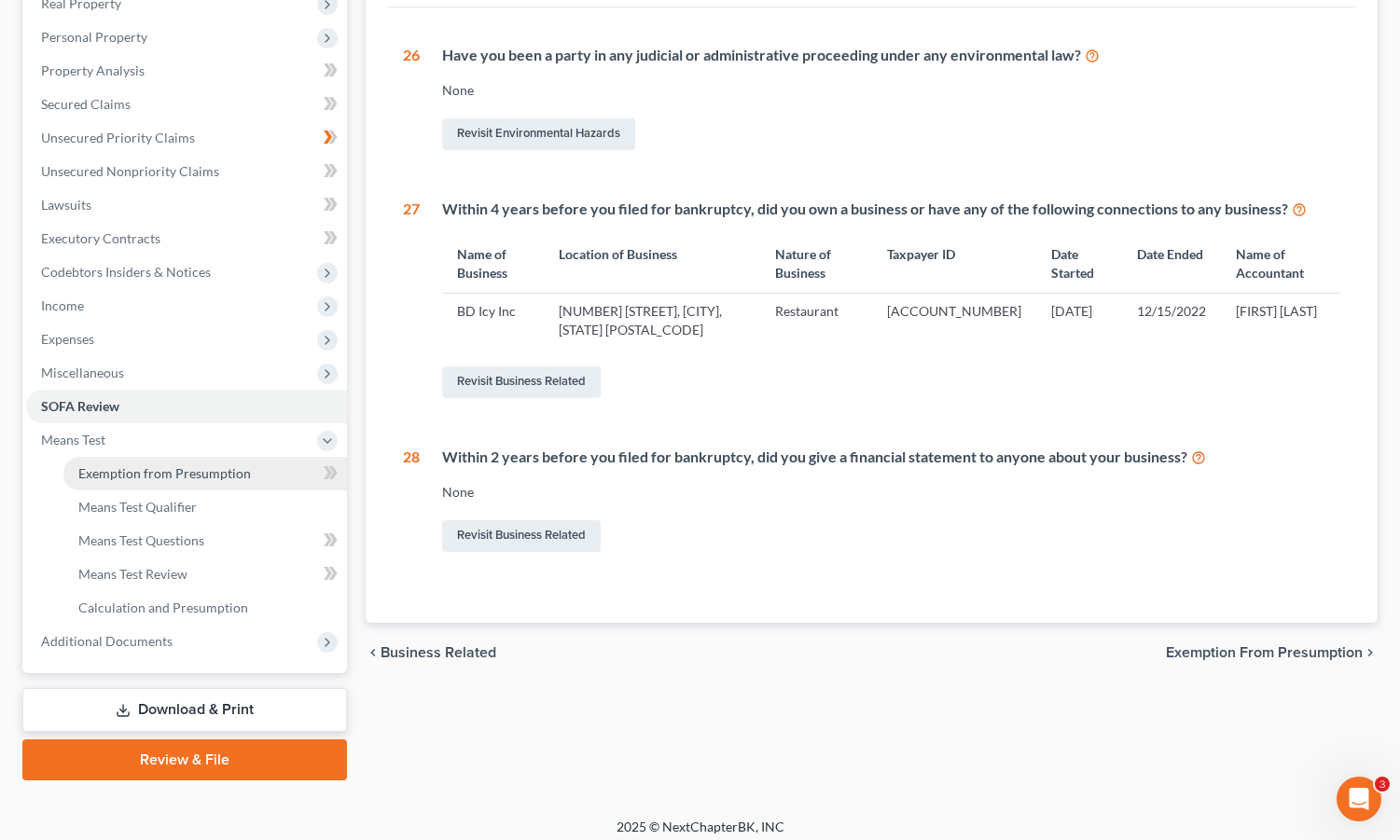 click on "Exemption from Presumption" at bounding box center [205, 474] 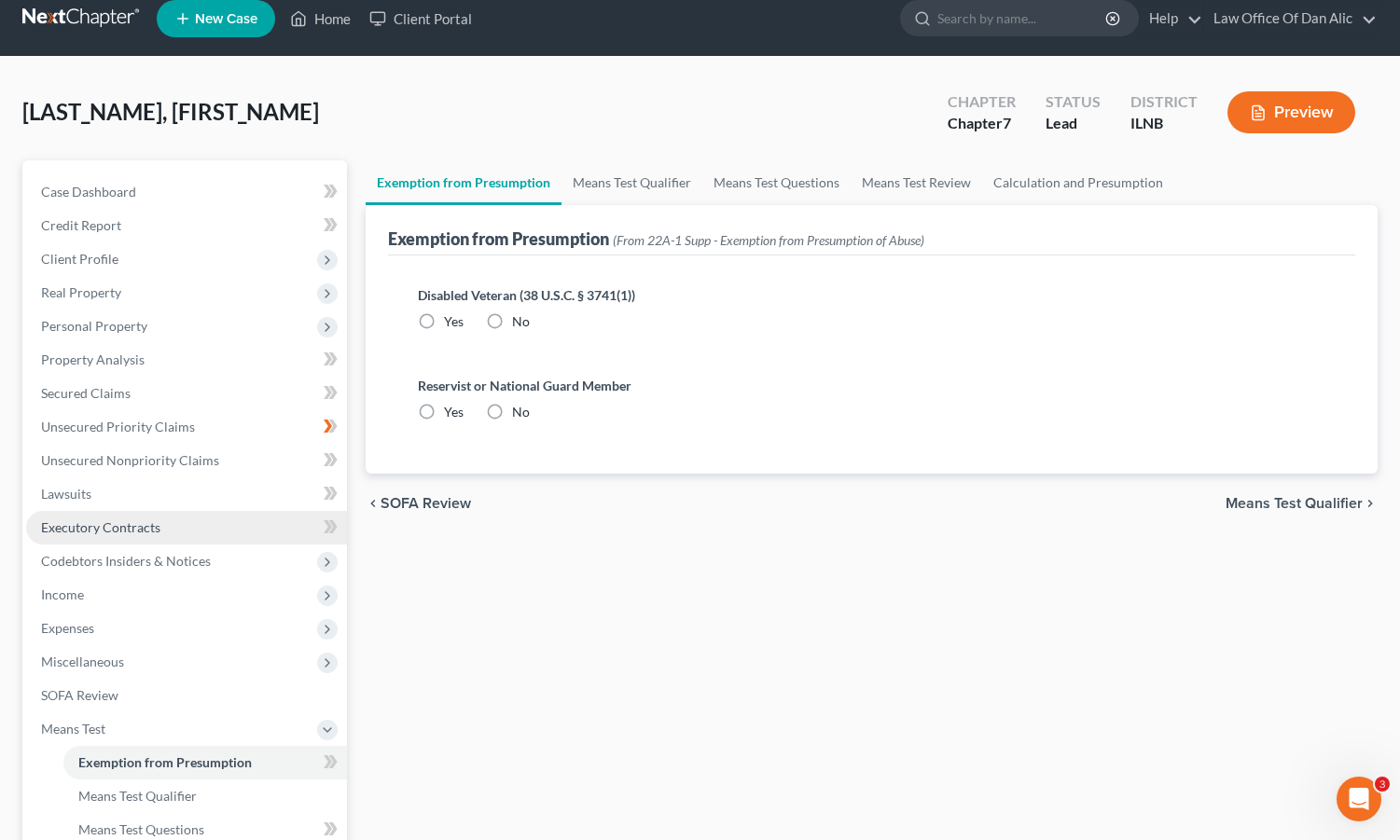 scroll, scrollTop: 0, scrollLeft: 0, axis: both 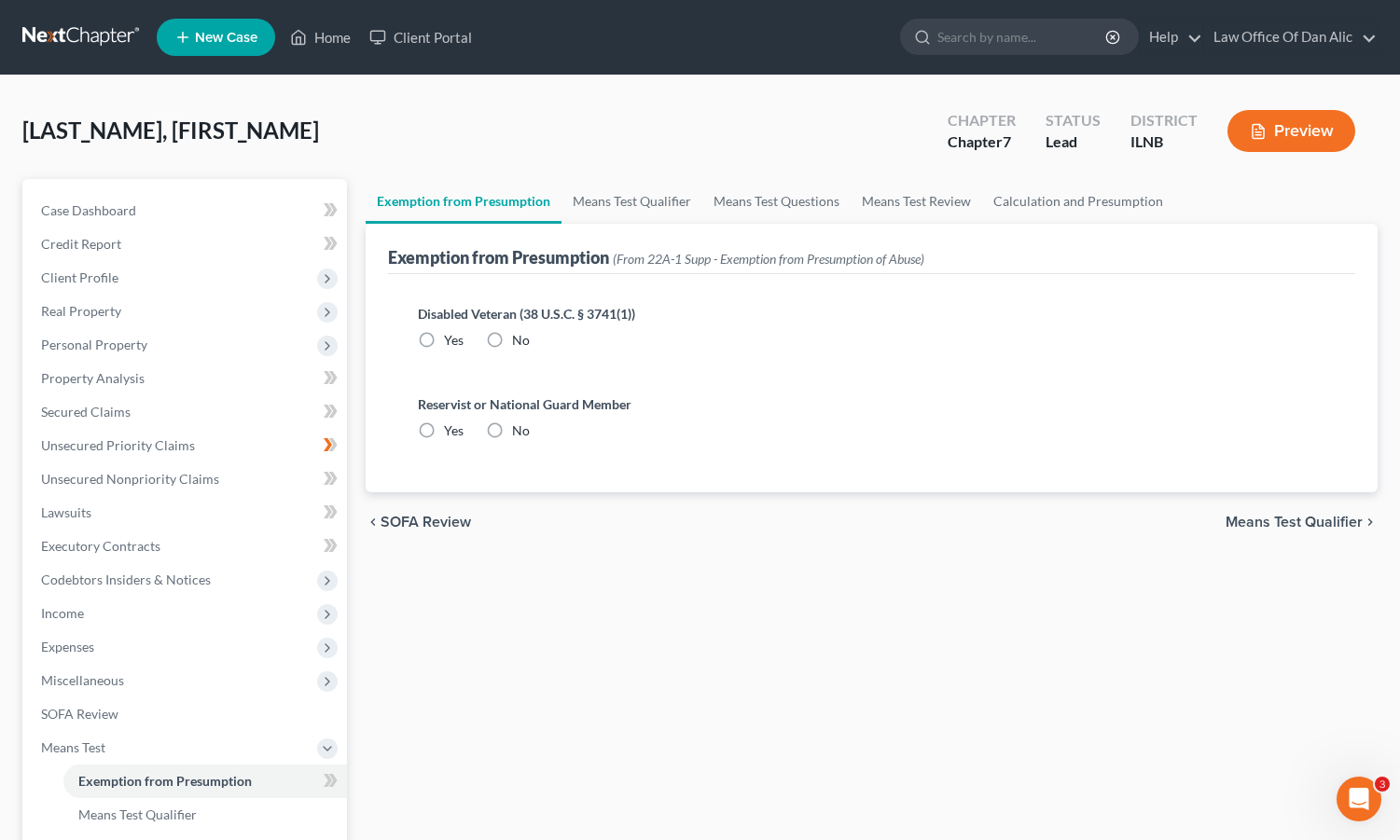 click on "No" at bounding box center (520, 340) 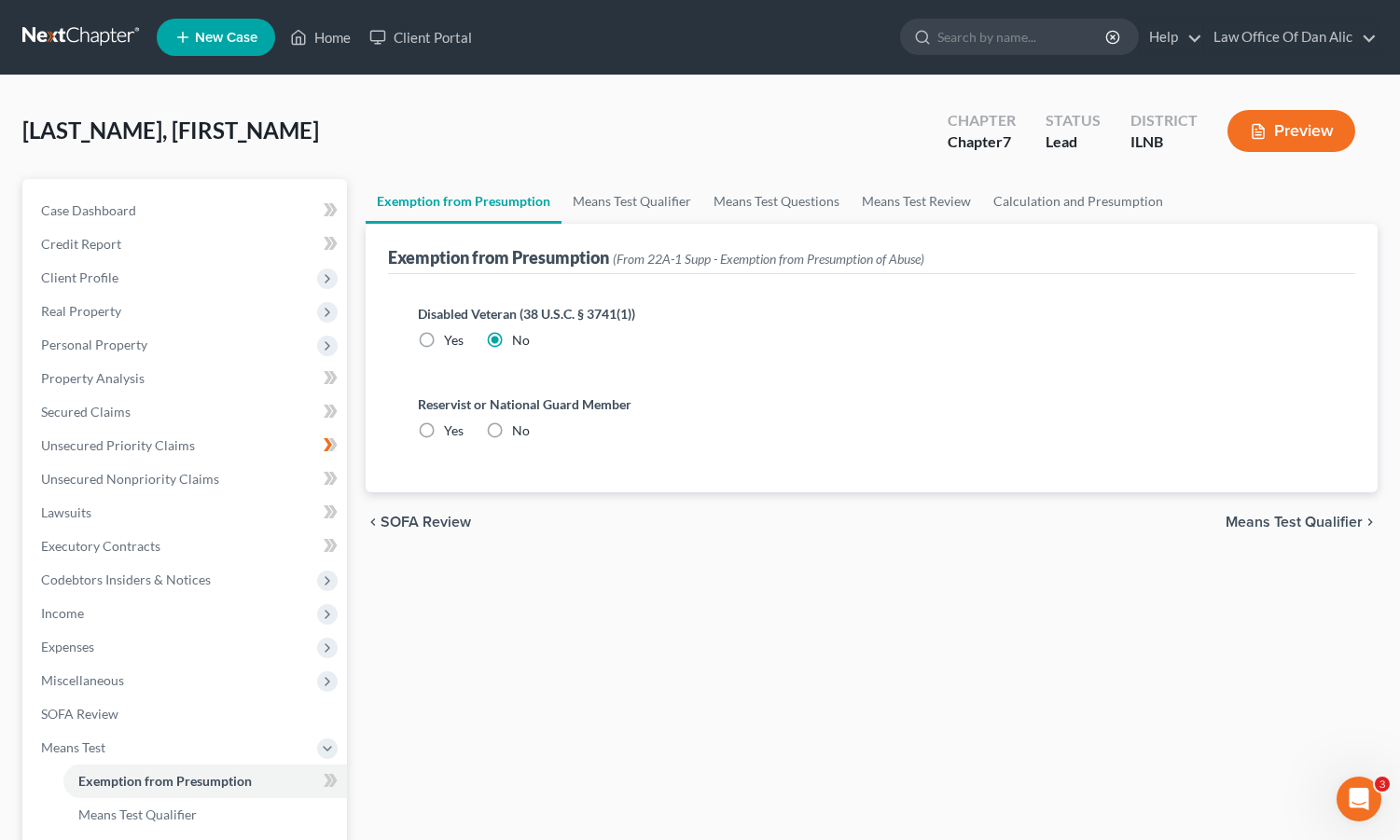 click on "No" at bounding box center [520, 431] 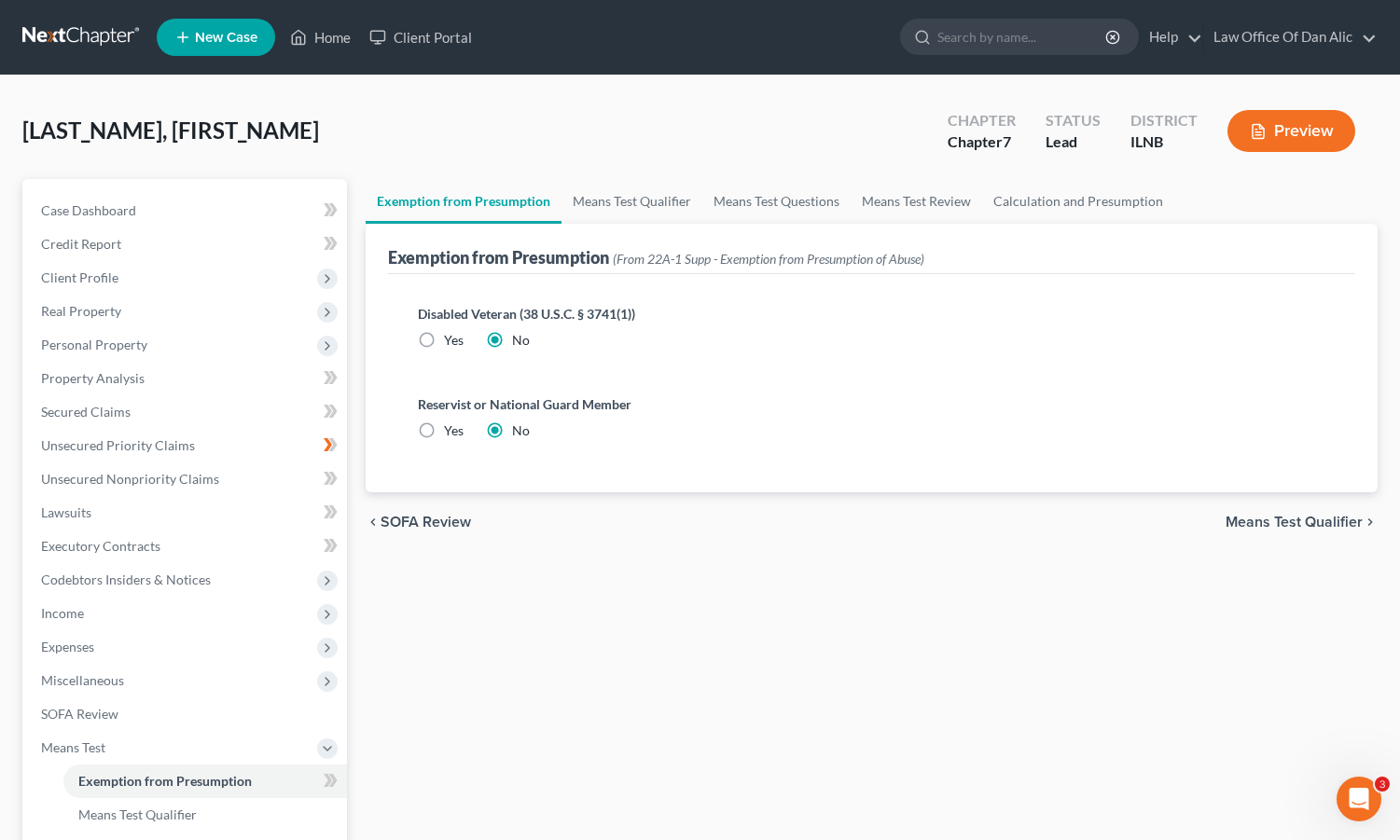 scroll, scrollTop: 4, scrollLeft: 0, axis: vertical 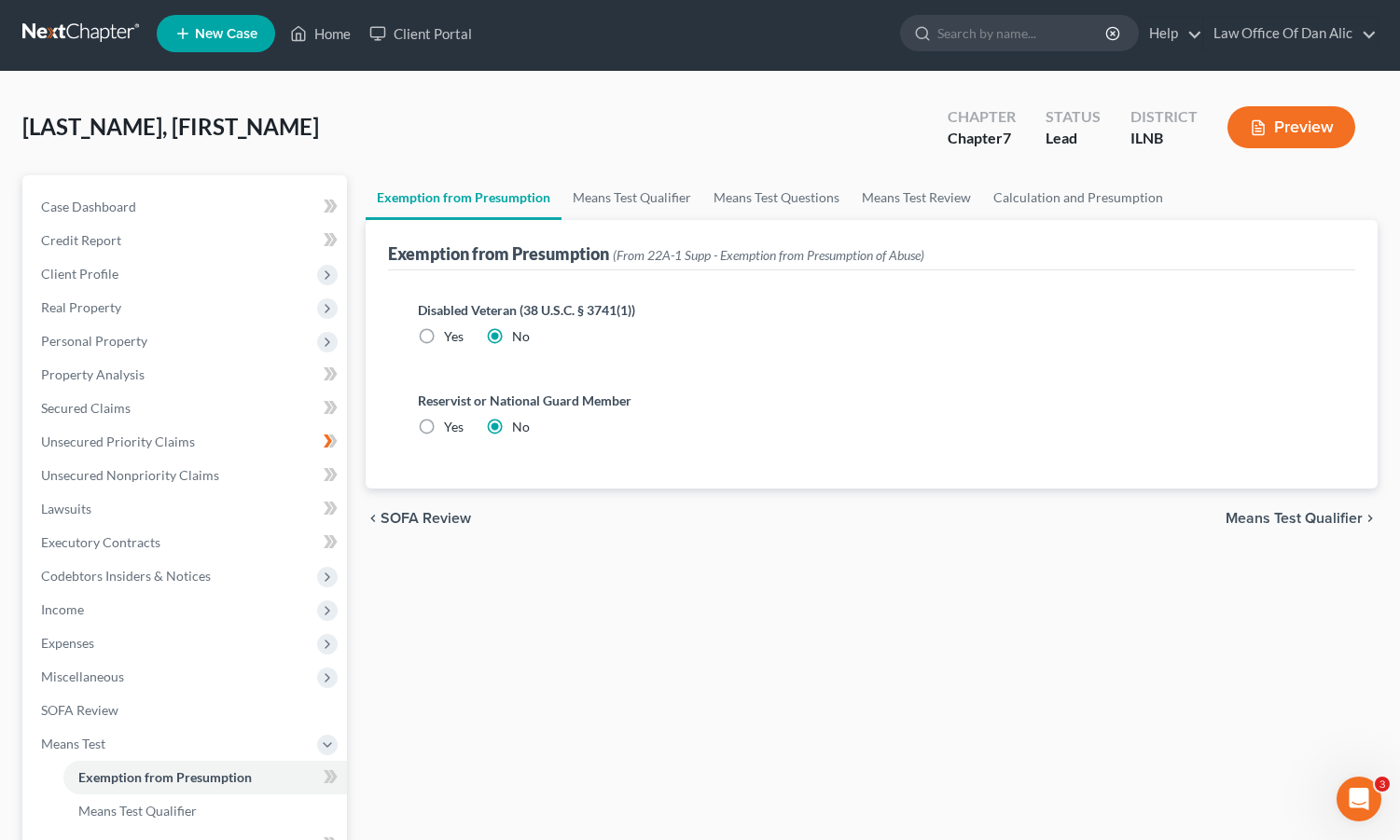 click on "Means Test Qualifier" at bounding box center (1294, 518) 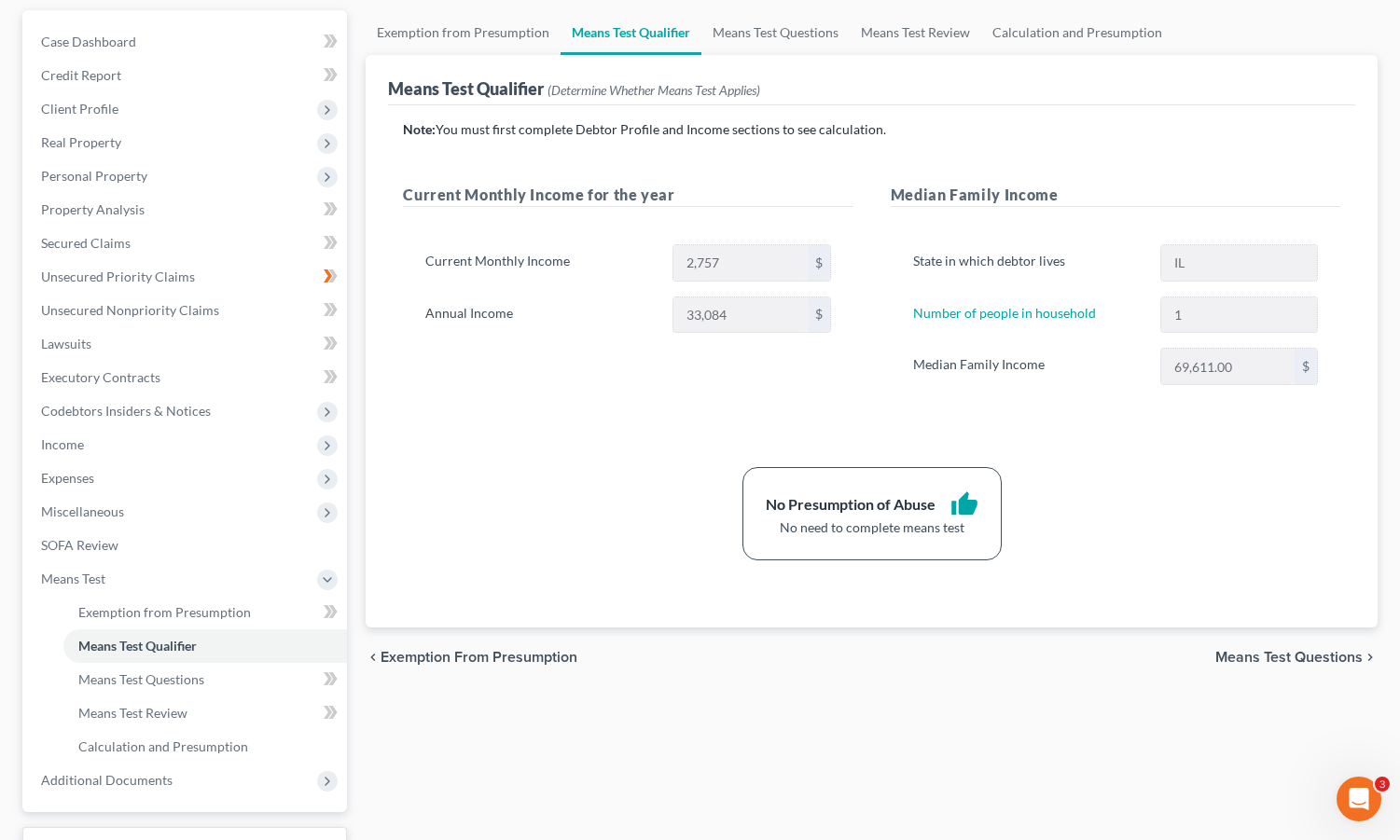 scroll, scrollTop: 168, scrollLeft: 0, axis: vertical 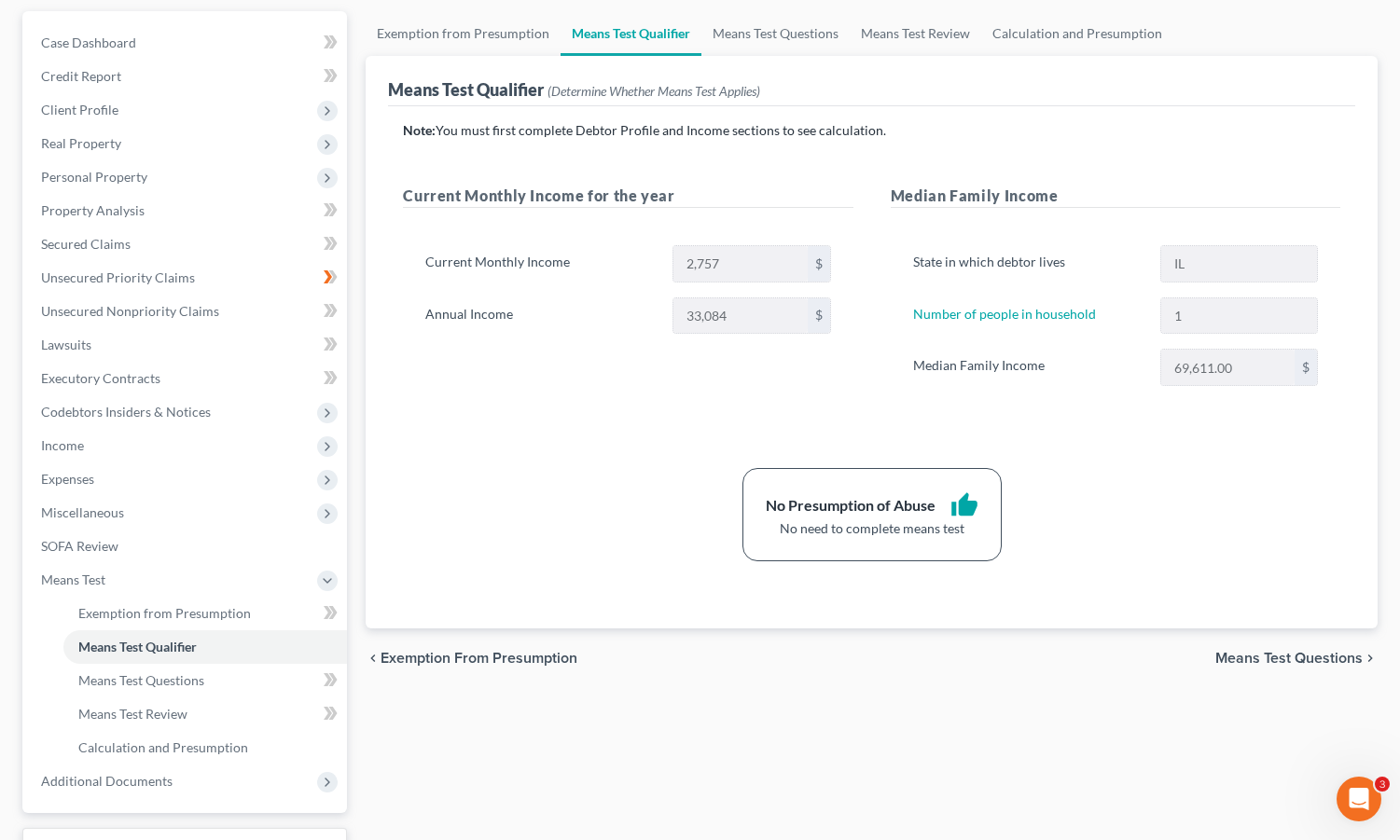 click on "Means Test Questions" at bounding box center [1289, 658] 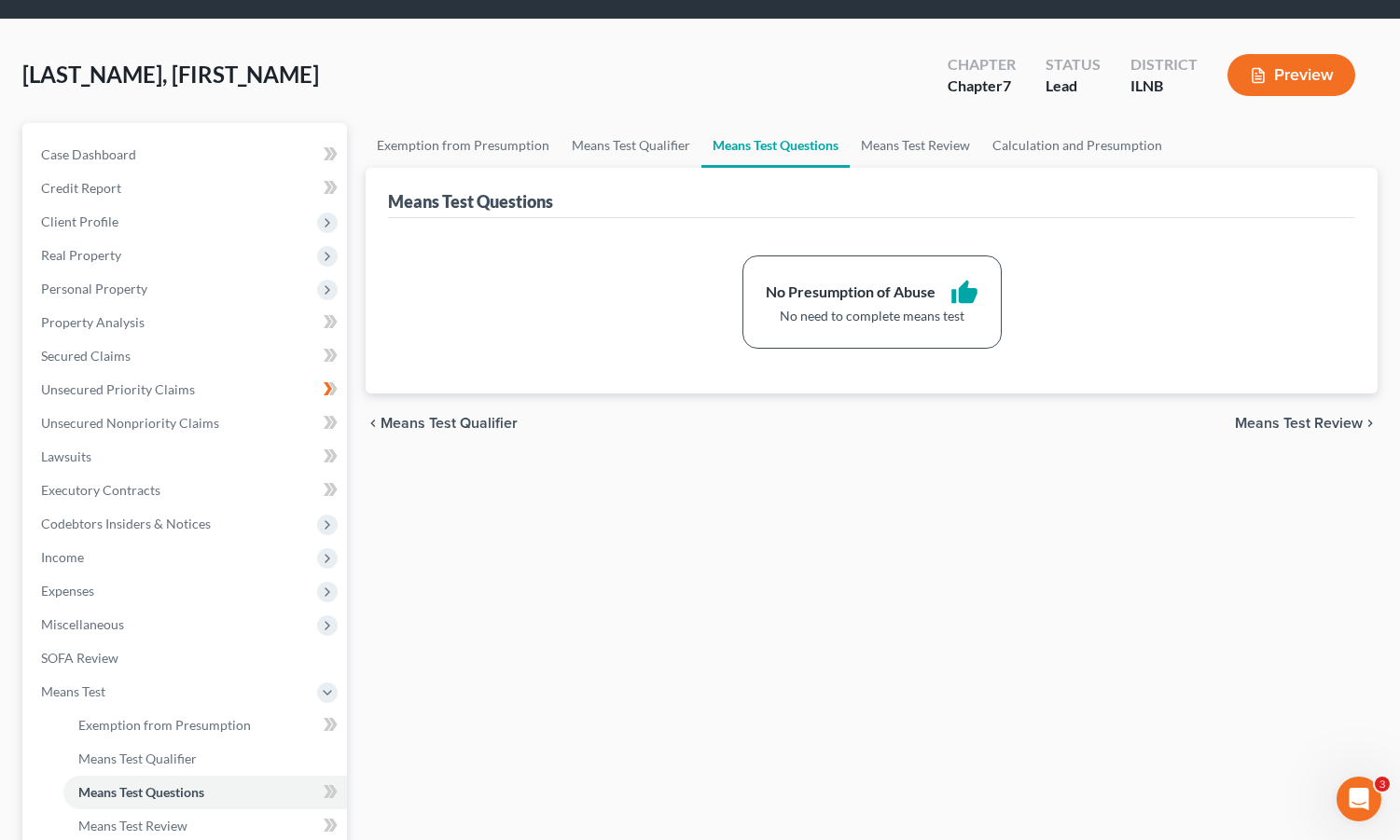scroll, scrollTop: 0, scrollLeft: 0, axis: both 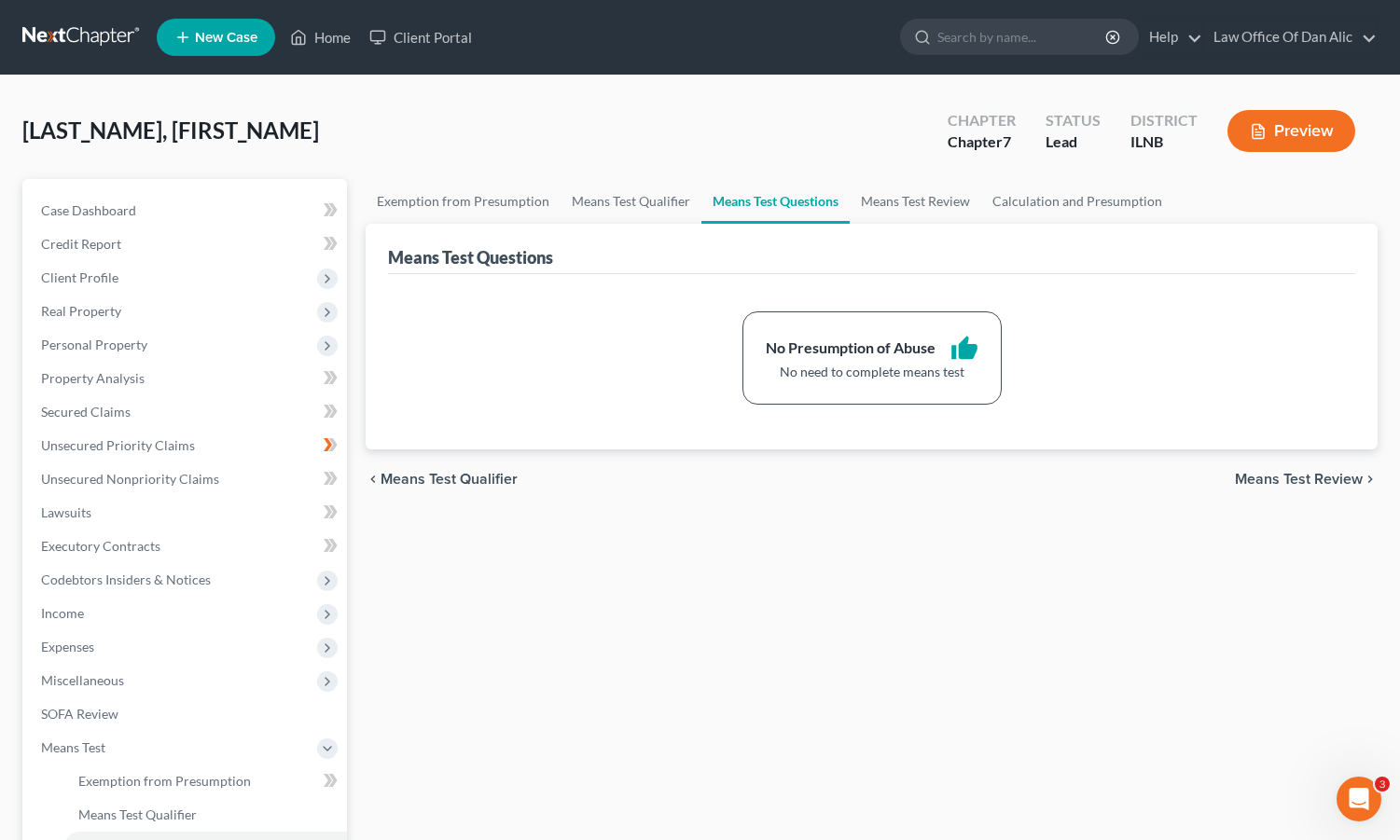 click on "Means Test Review" at bounding box center [1298, 479] 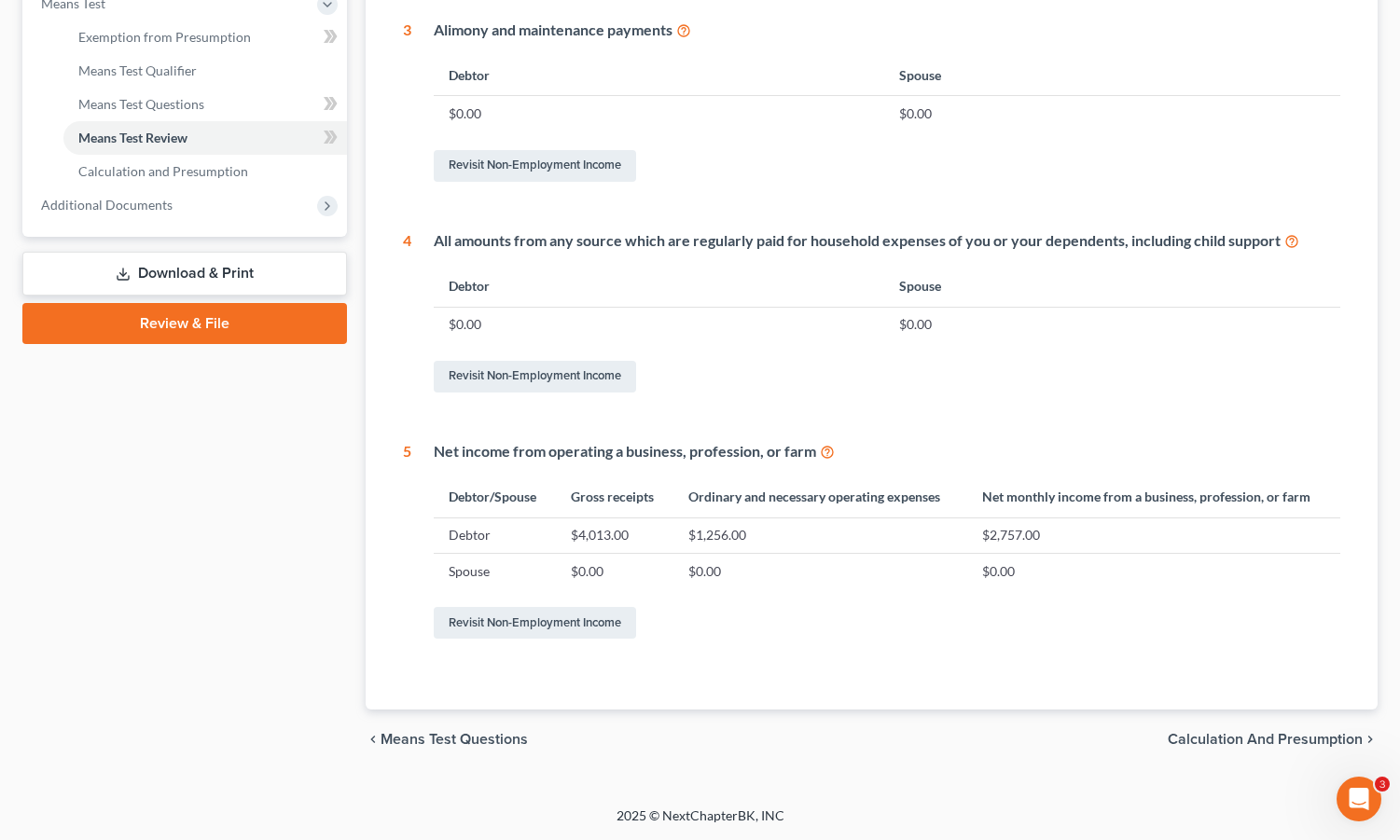 scroll, scrollTop: 844, scrollLeft: 0, axis: vertical 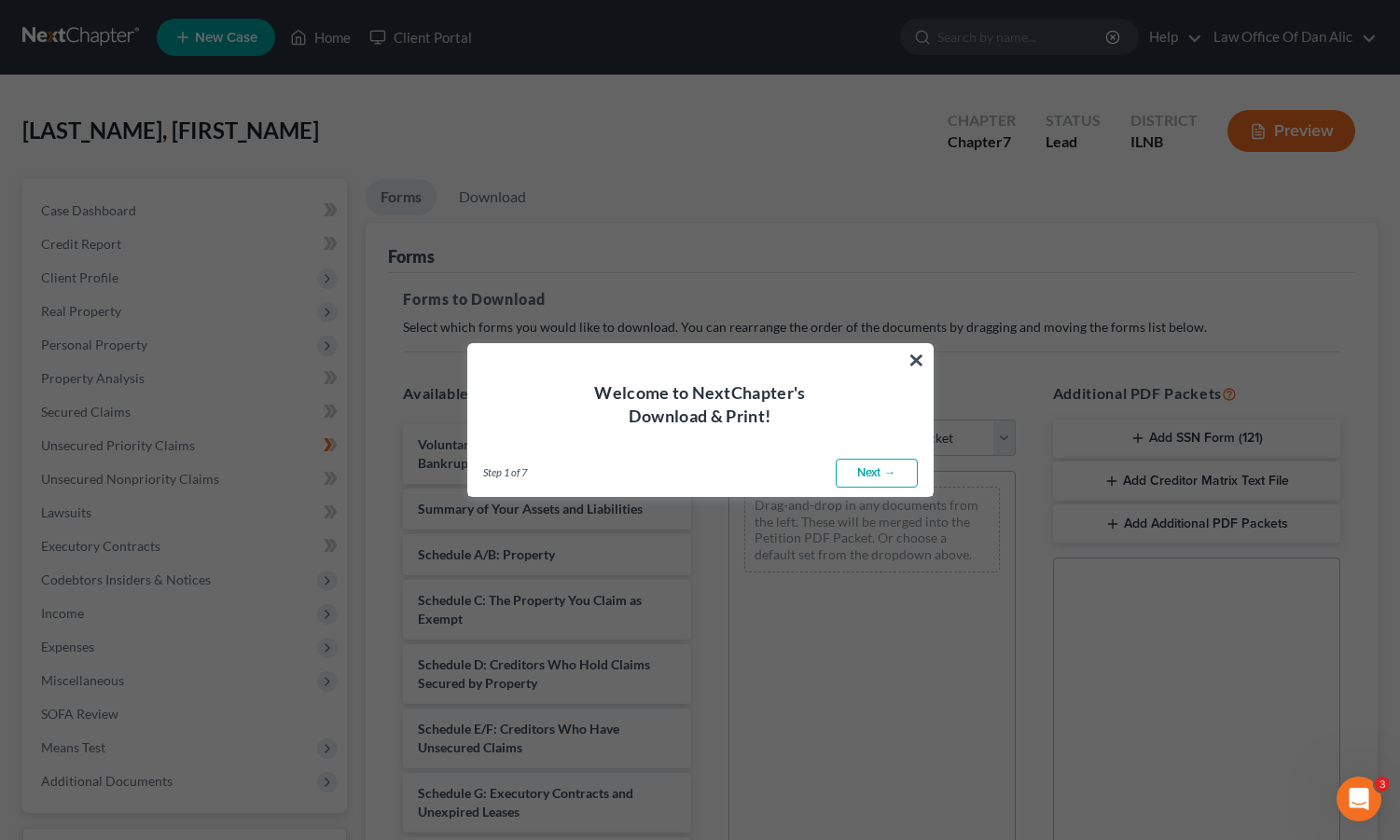 click on "Next →" at bounding box center [877, 474] 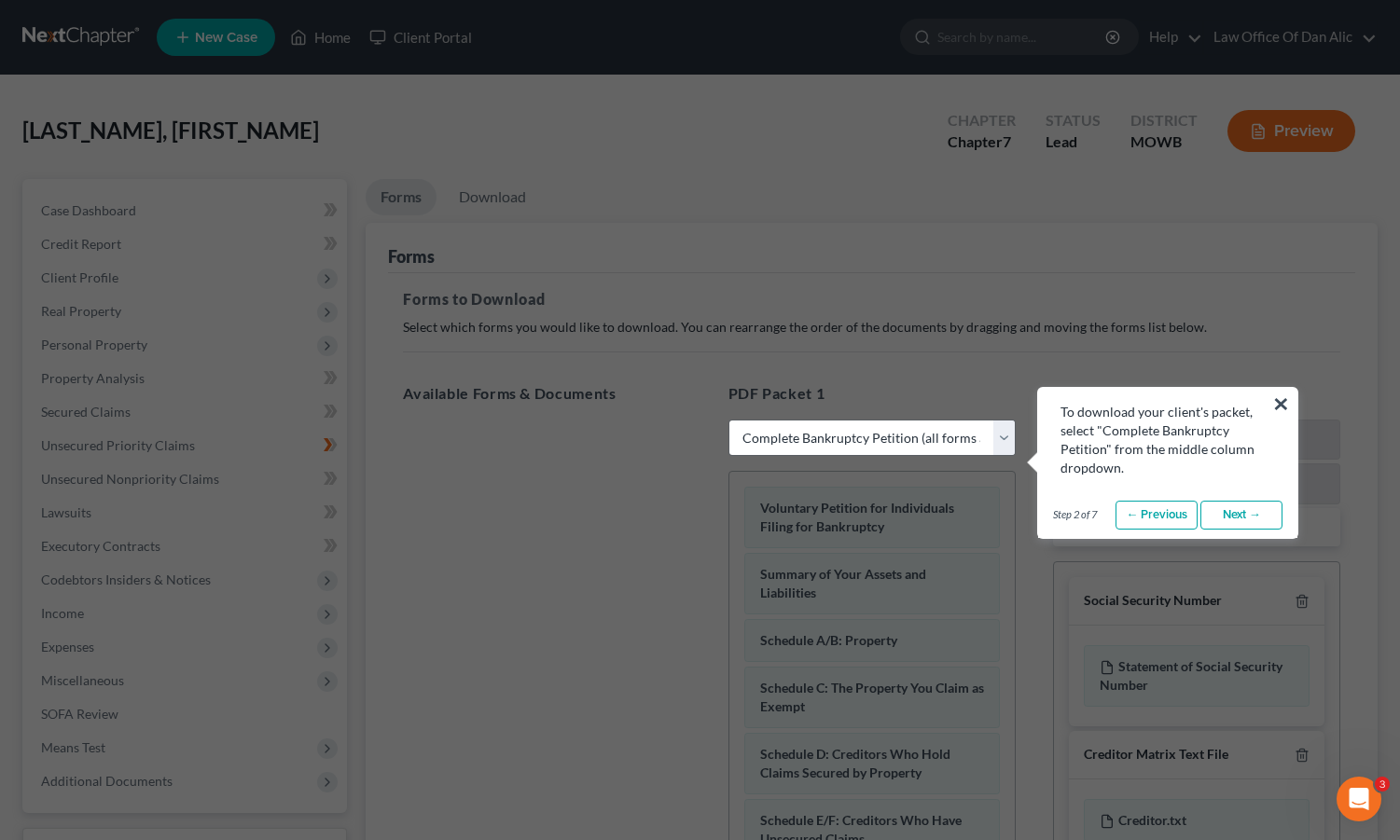 click on "Next →" at bounding box center [1241, 516] 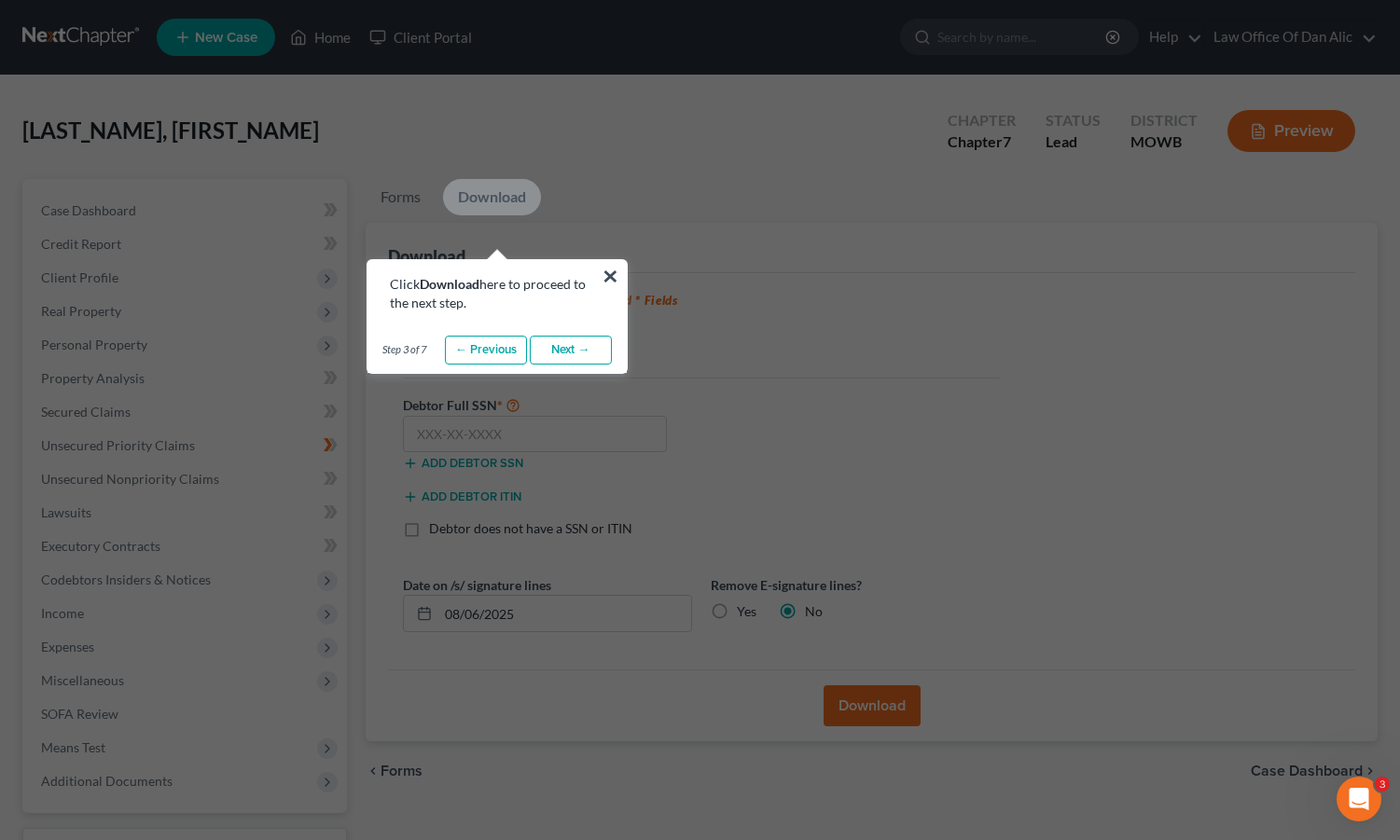 click on "Next →" at bounding box center (571, 351) 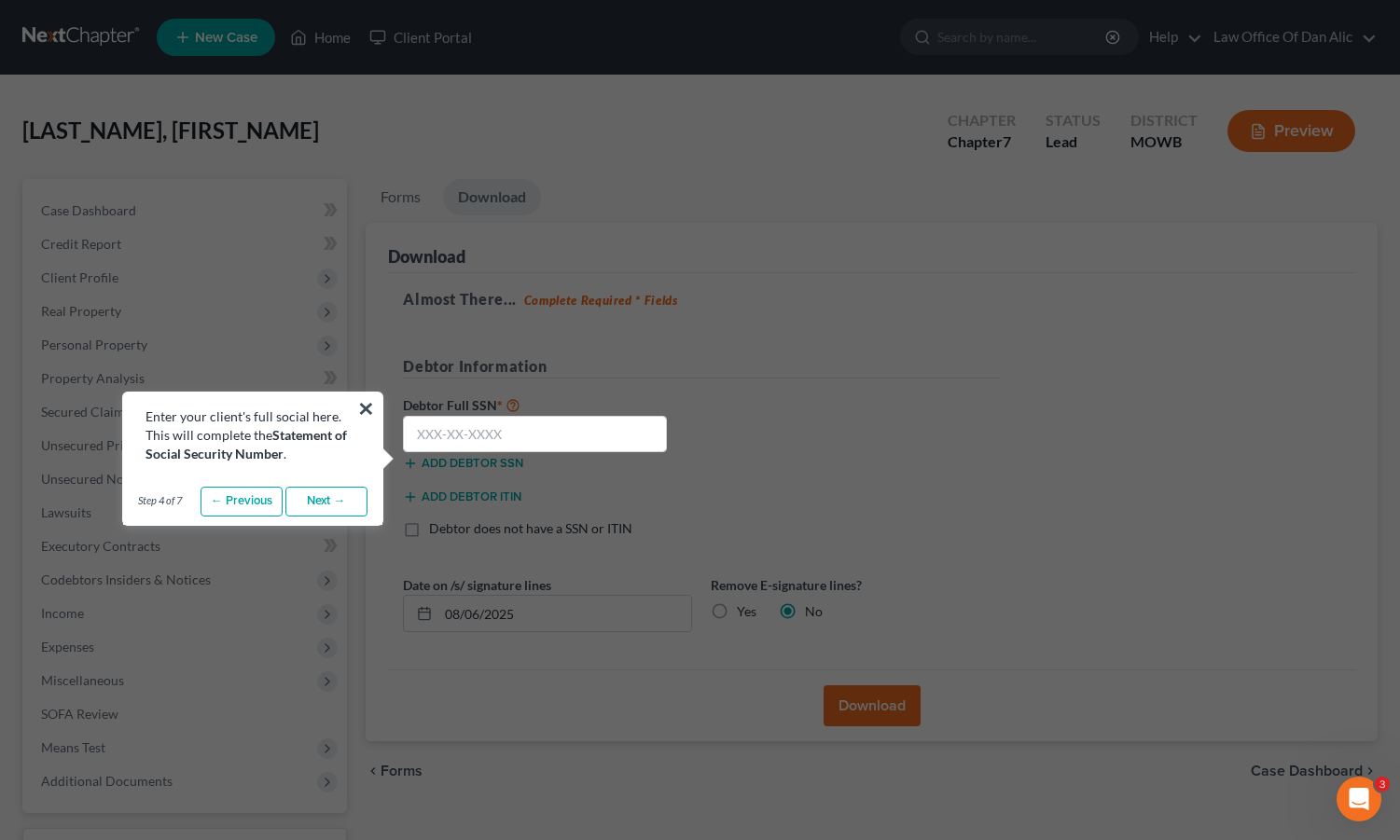 click on "Next →" at bounding box center [326, 502] 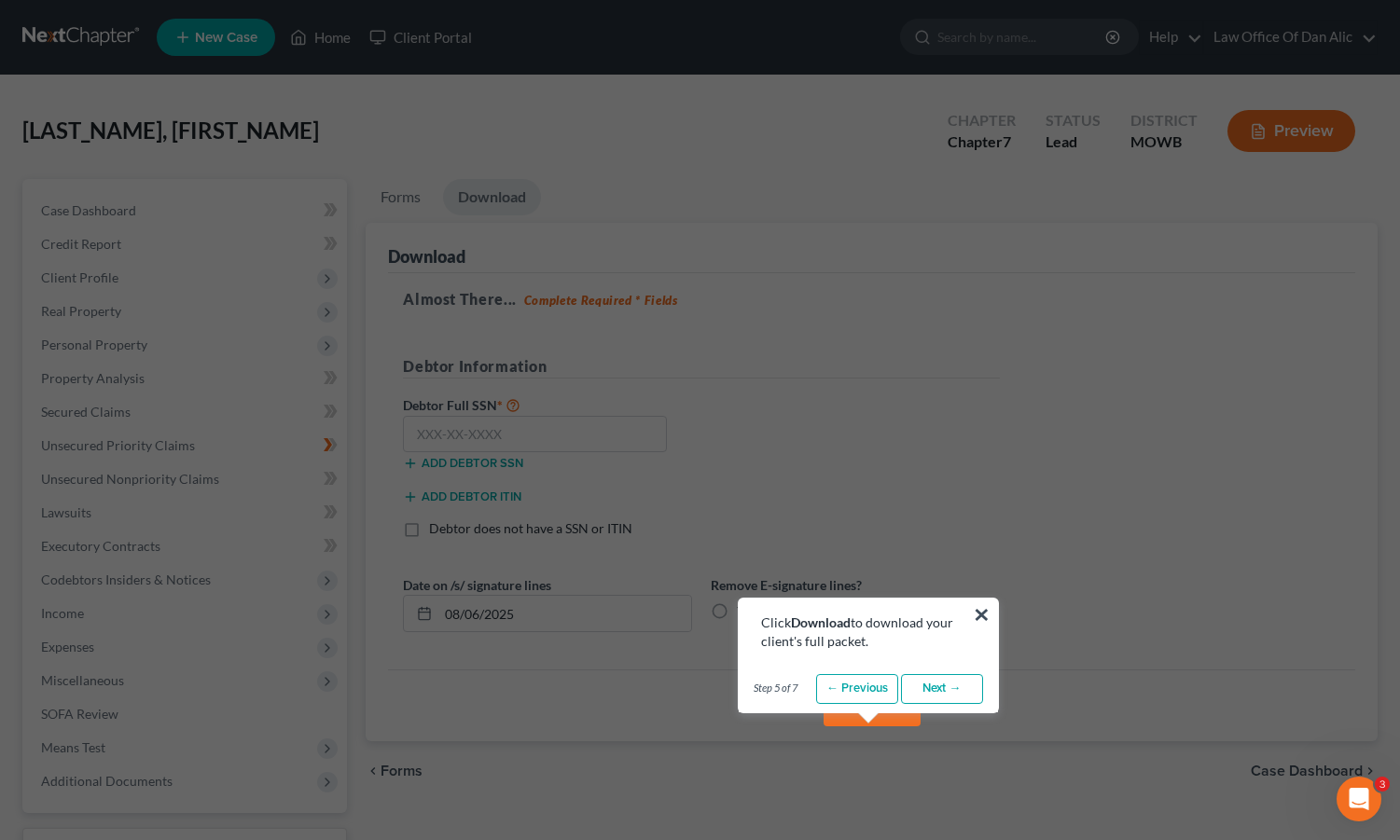 click on "Next →" at bounding box center (942, 689) 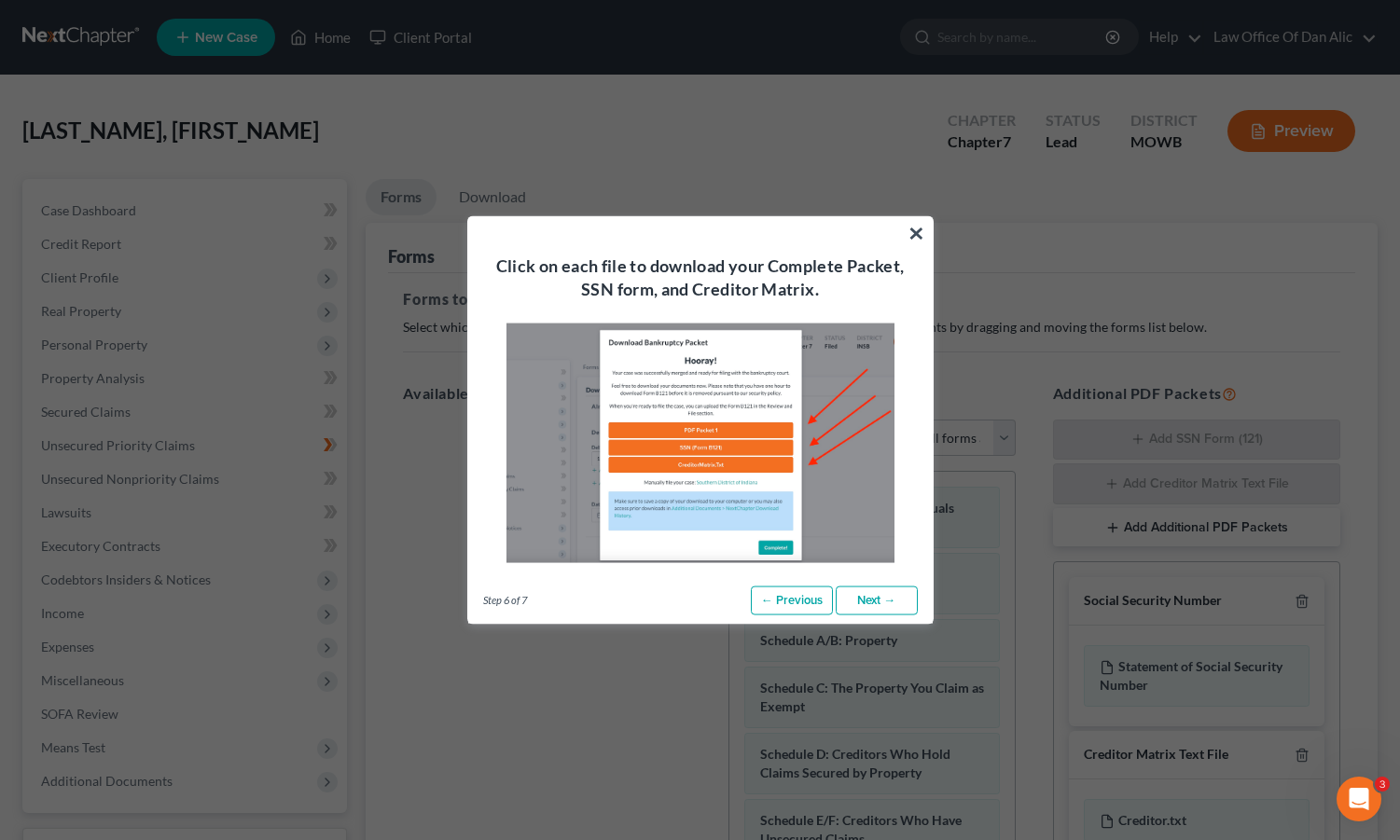 click on "Next →" at bounding box center (877, 600) 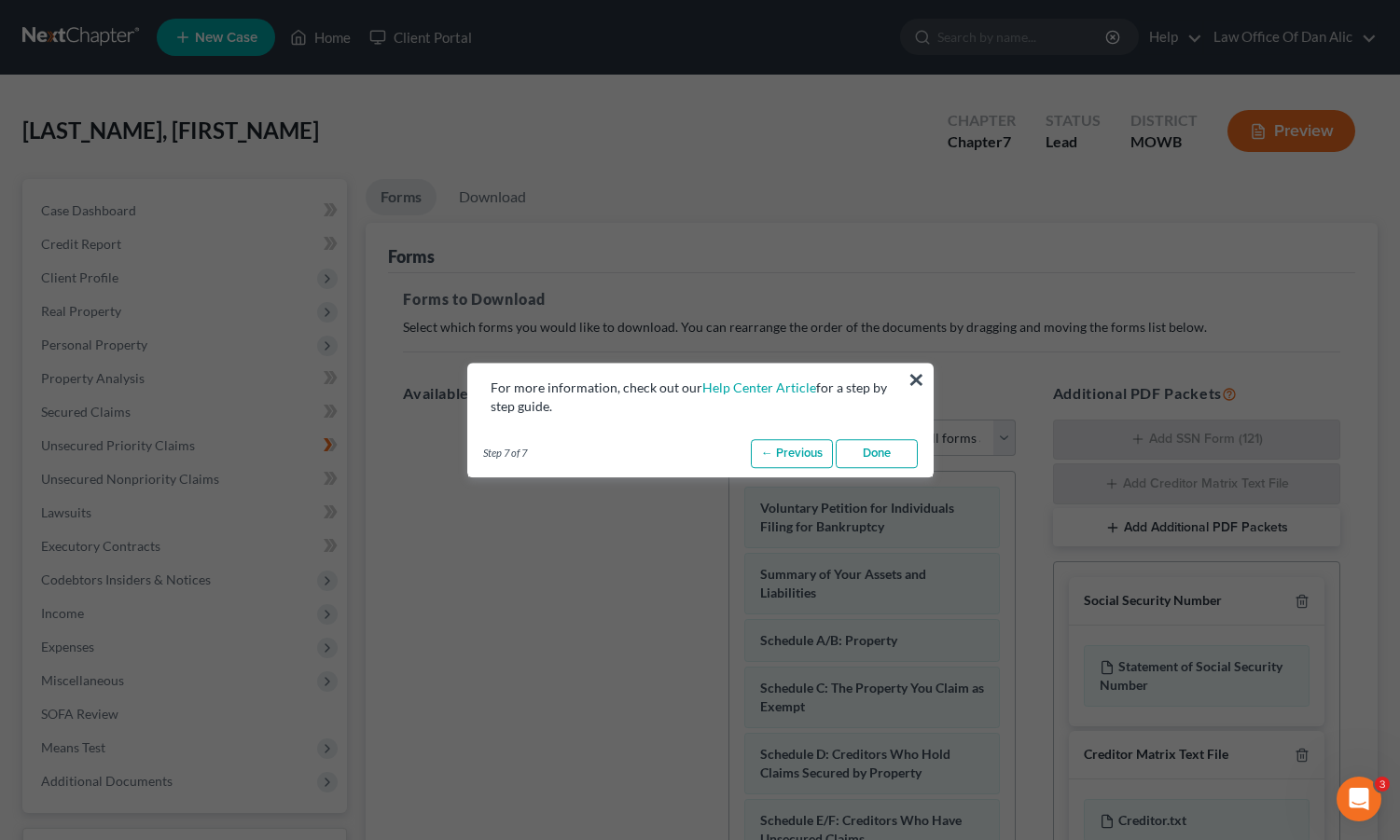 click on "Done" at bounding box center (877, 454) 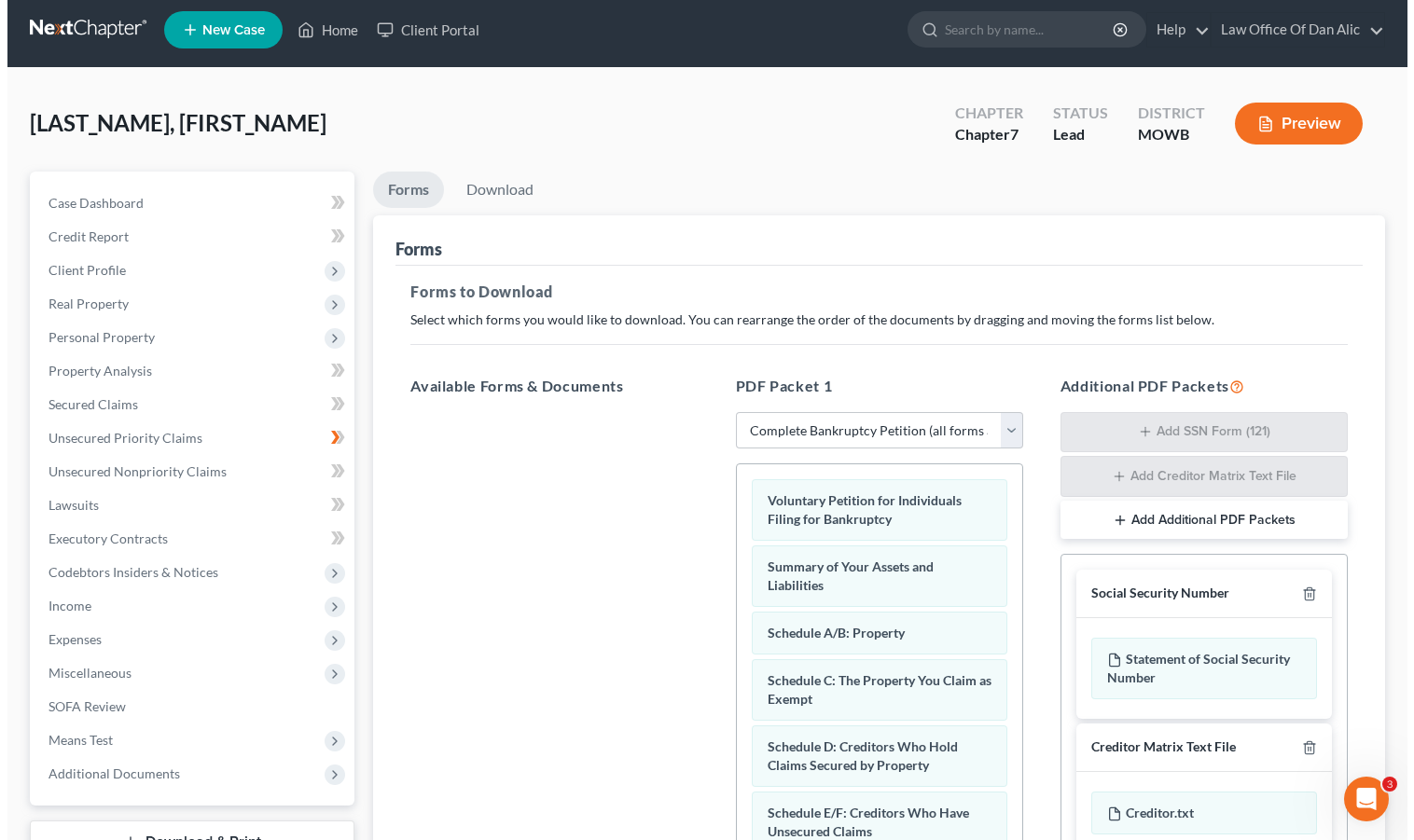 scroll, scrollTop: 0, scrollLeft: 0, axis: both 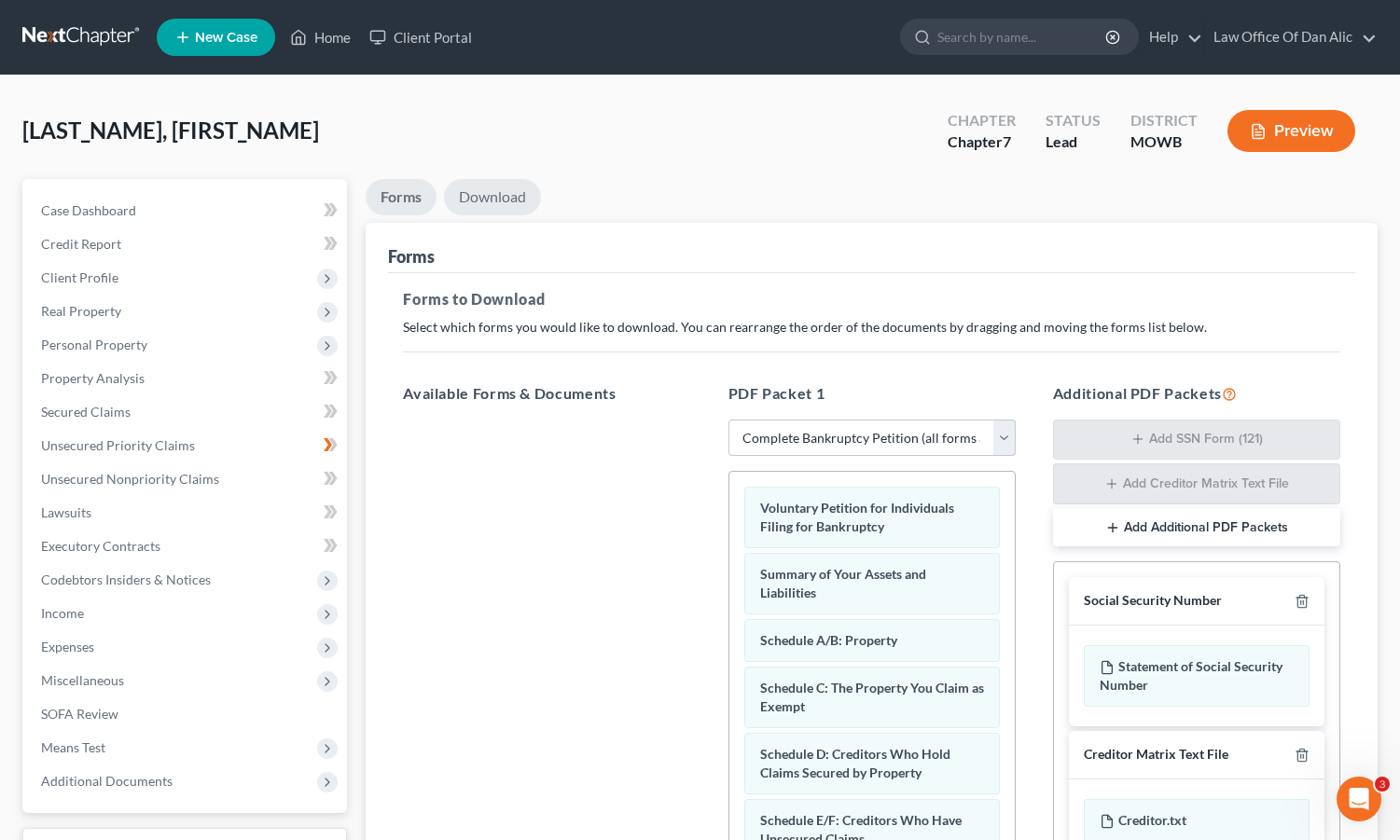 click on "Download" at bounding box center (492, 197) 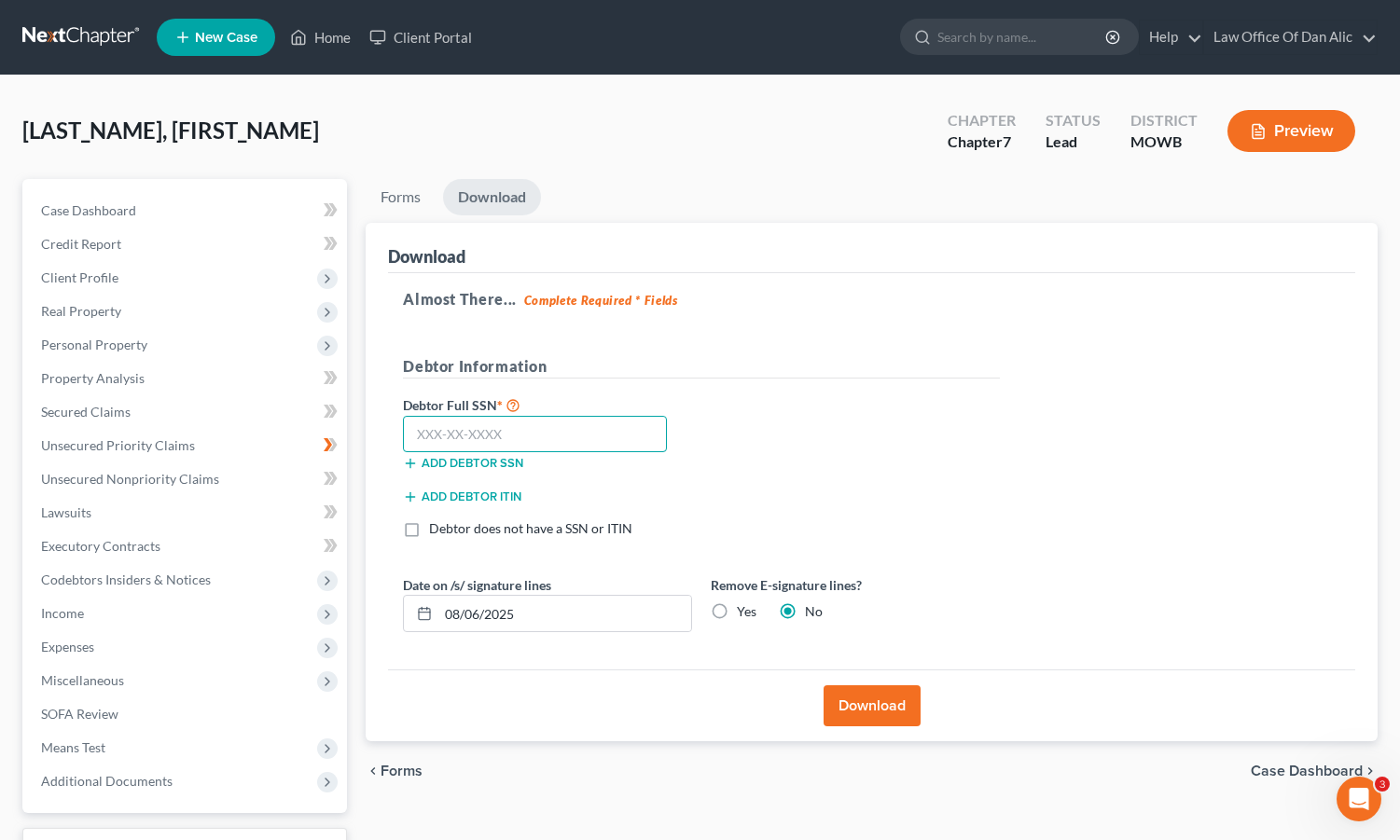 click at bounding box center [534, 434] 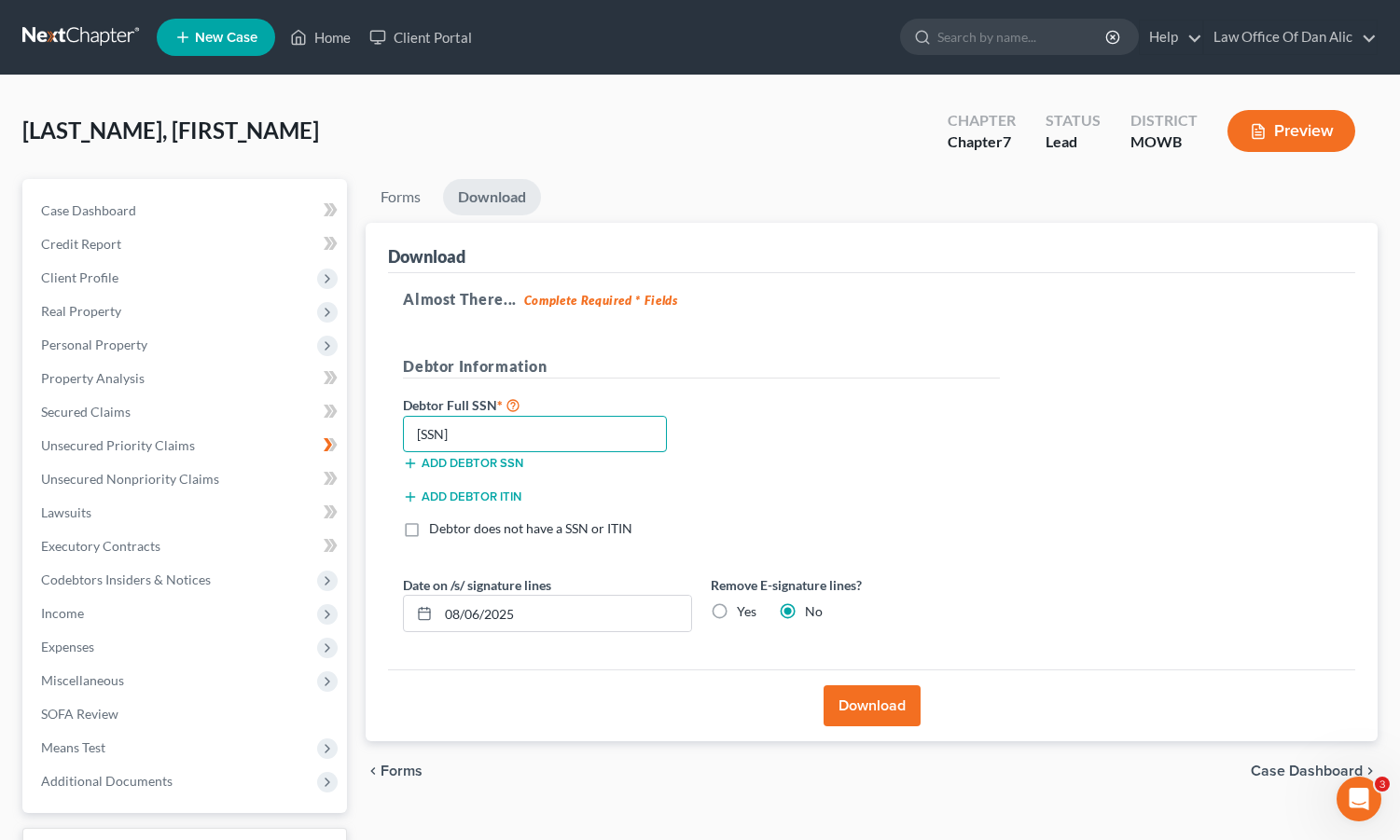 type on "[SSN]" 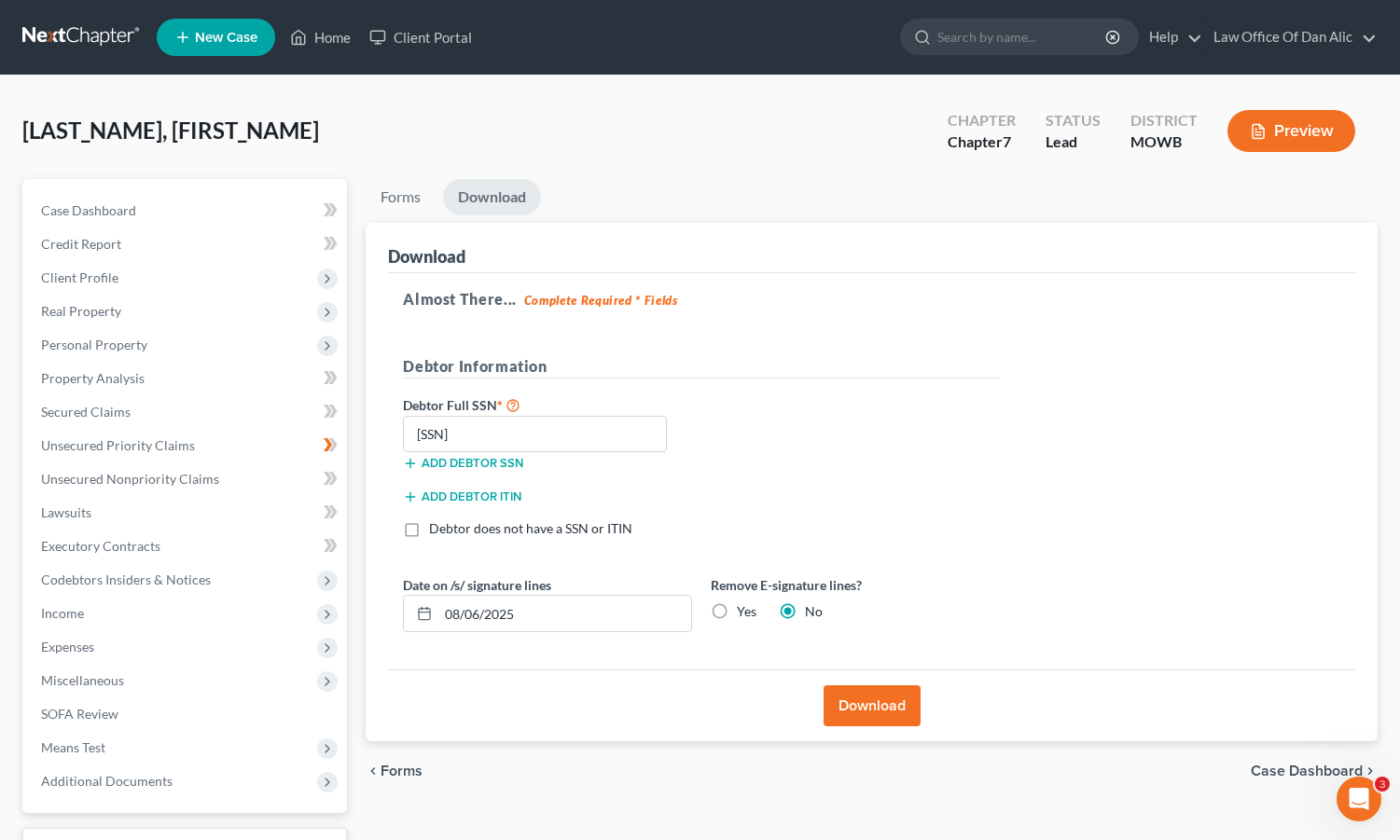 click on "Download" at bounding box center [872, 706] 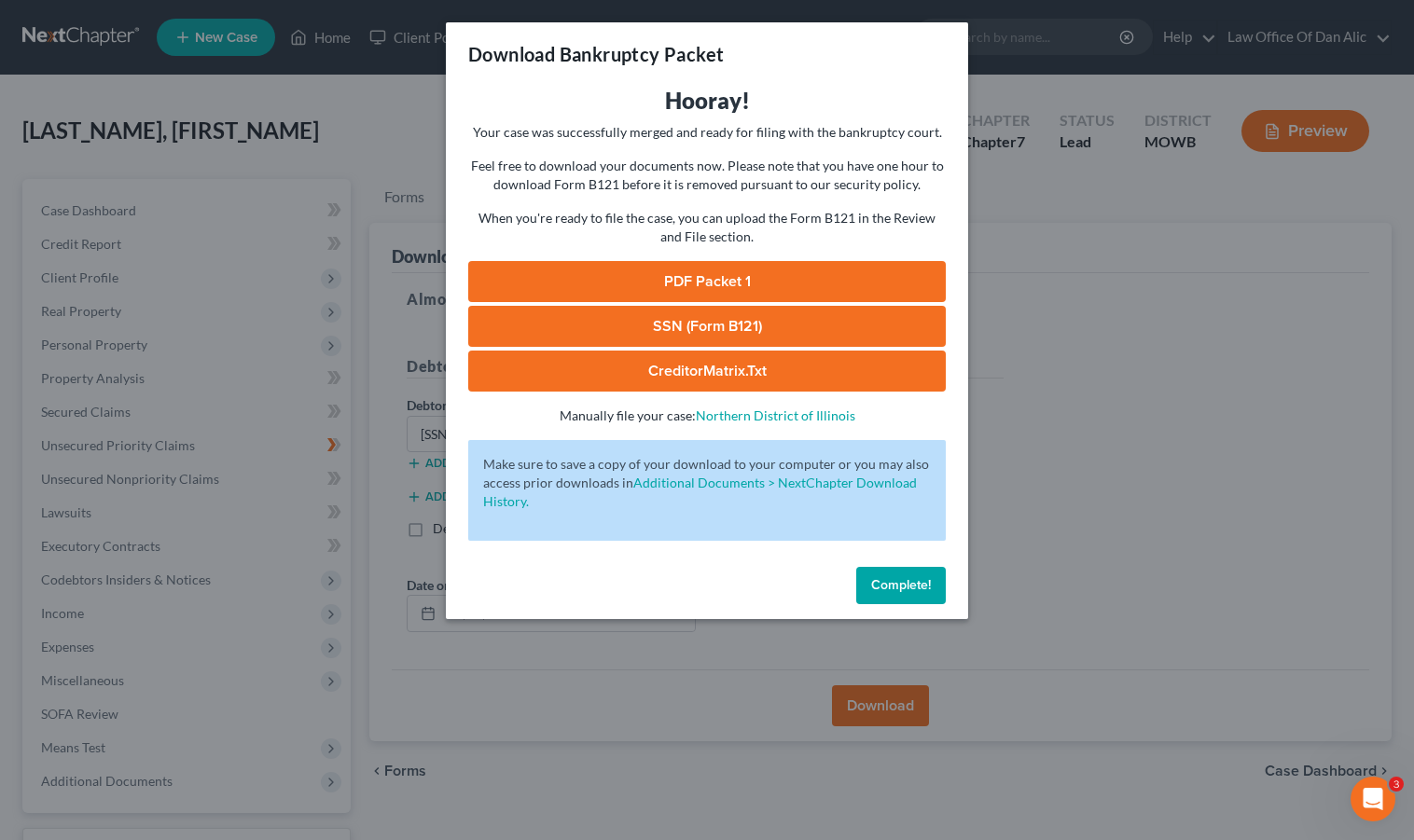 click on "PDF Packet 1" at bounding box center (707, 282) 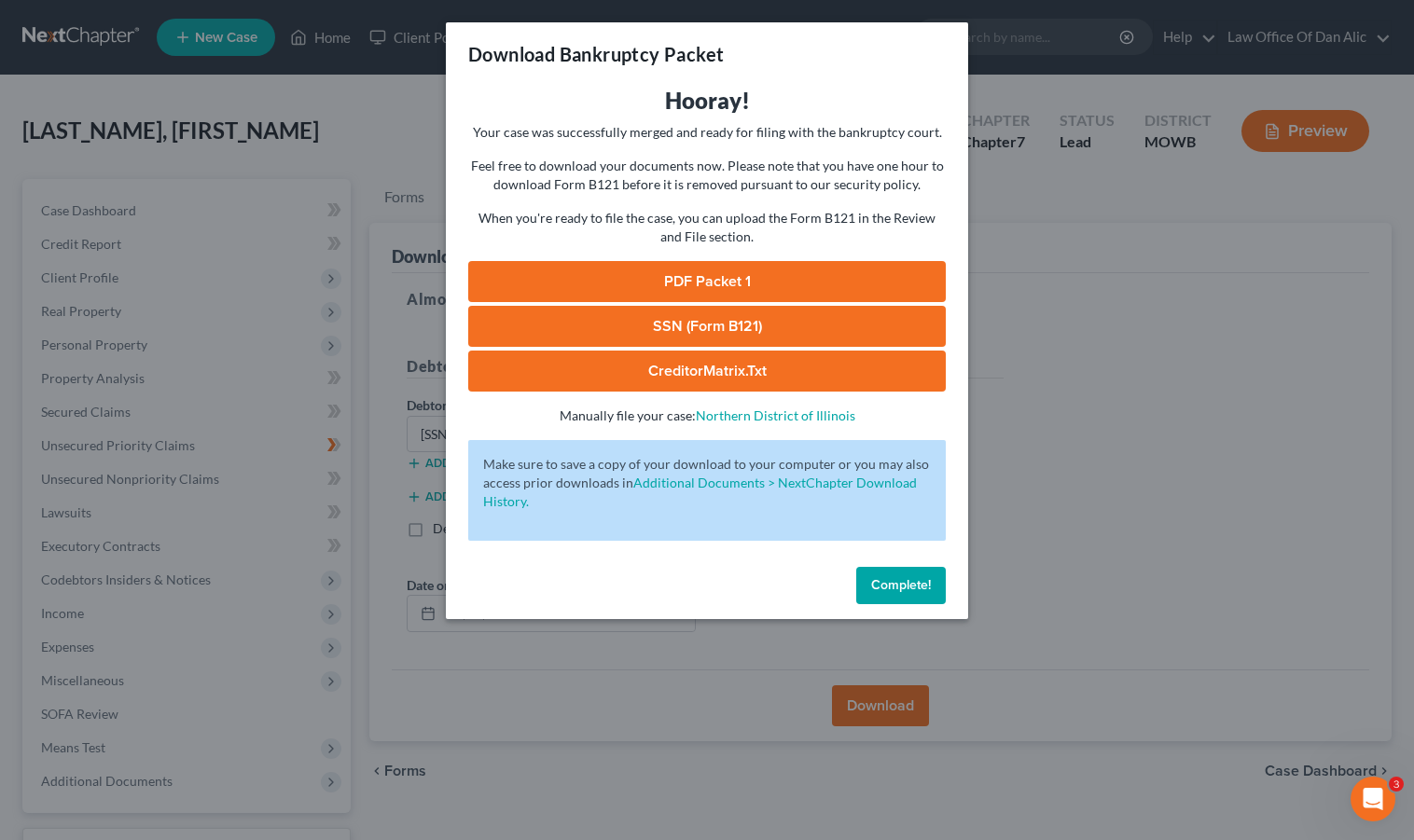 click on "CreditorMatrix.txt" at bounding box center (707, 371) 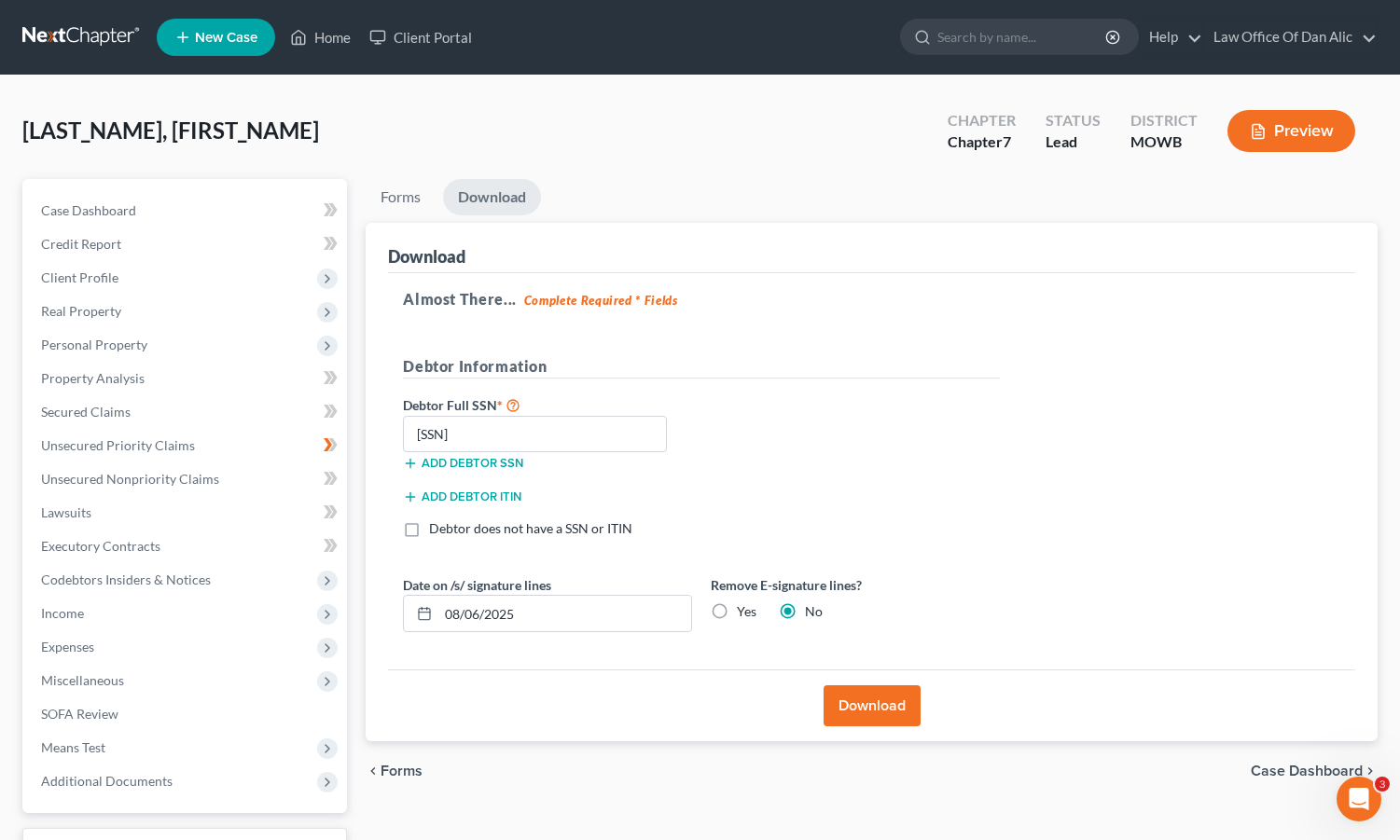 click on "Debtor Information Debtor Full SSN  *   [SSN] Add debtor SSN Add debtor ITIN Debtor does not have a SSN or ITIN" at bounding box center (701, 454) 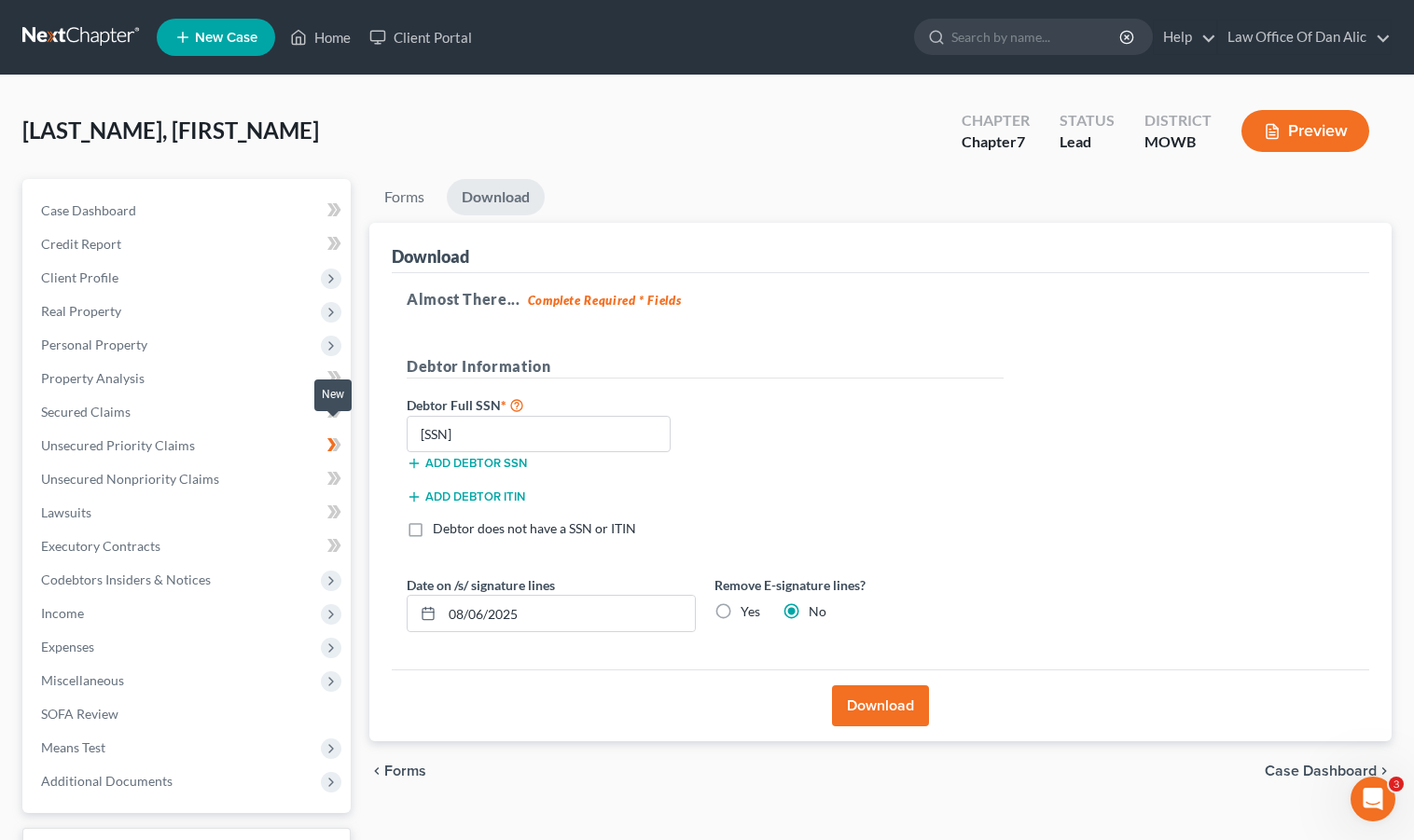 click at bounding box center (334, 414) 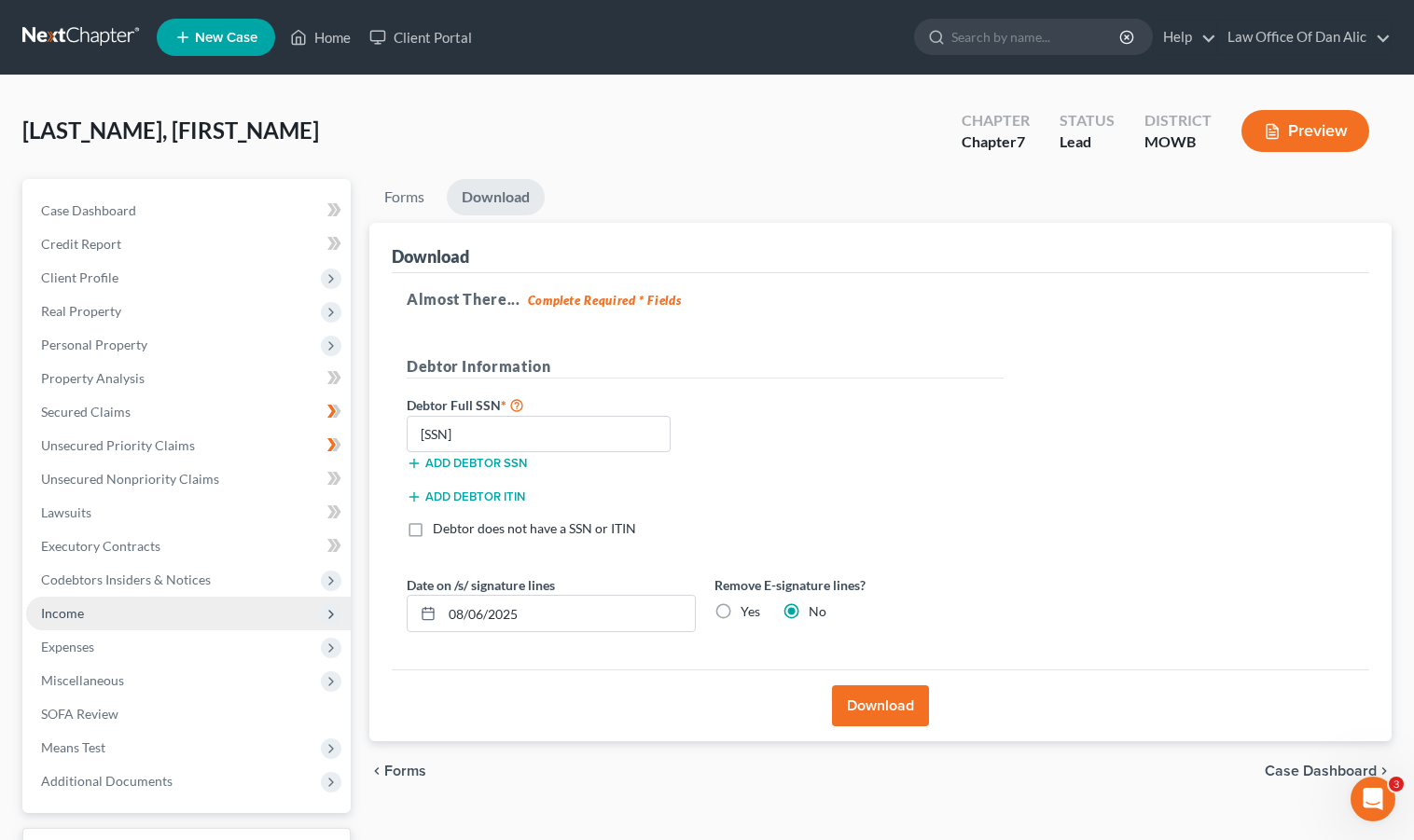 click on "Income" at bounding box center [188, 613] 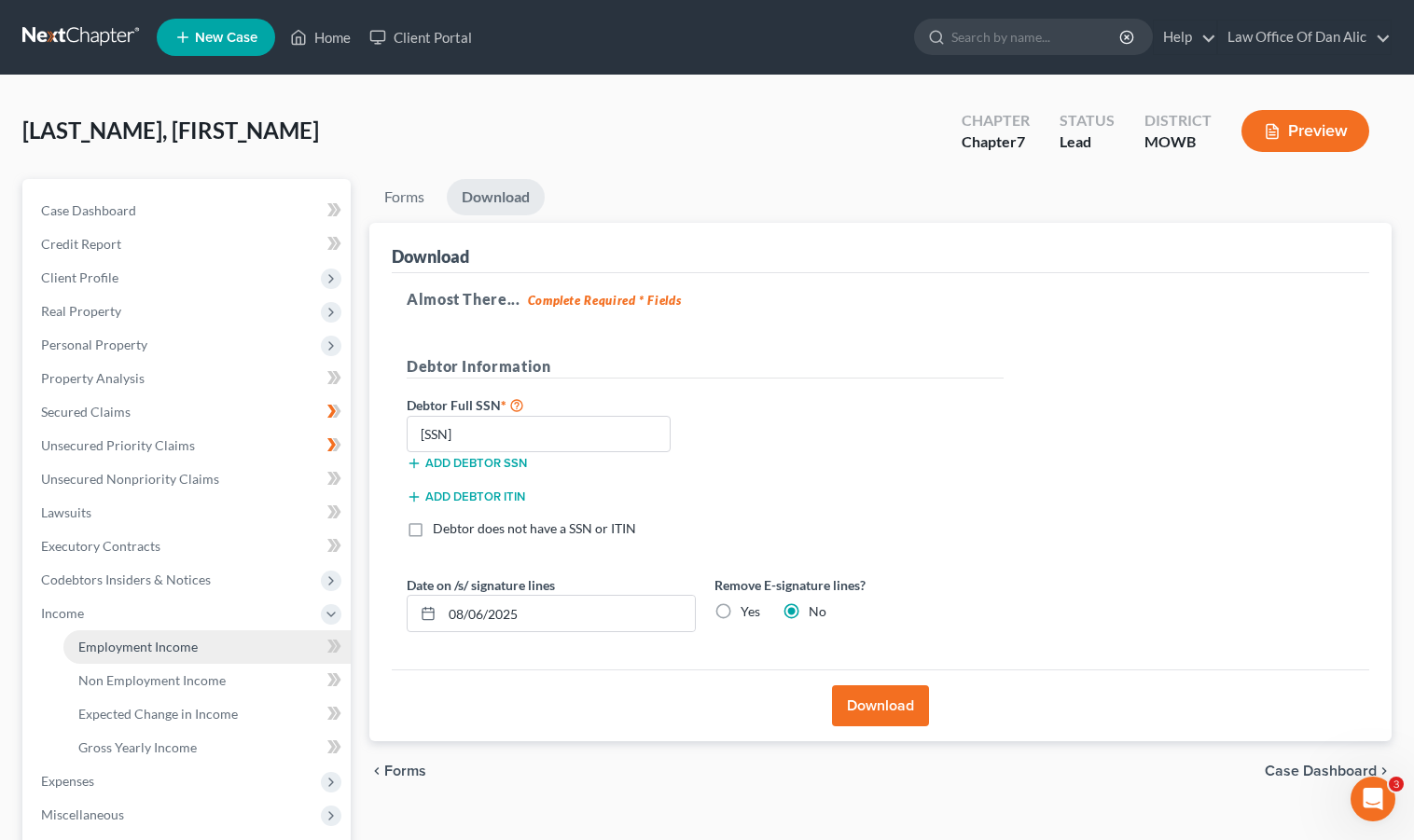 click on "Employment Income" at bounding box center (207, 647) 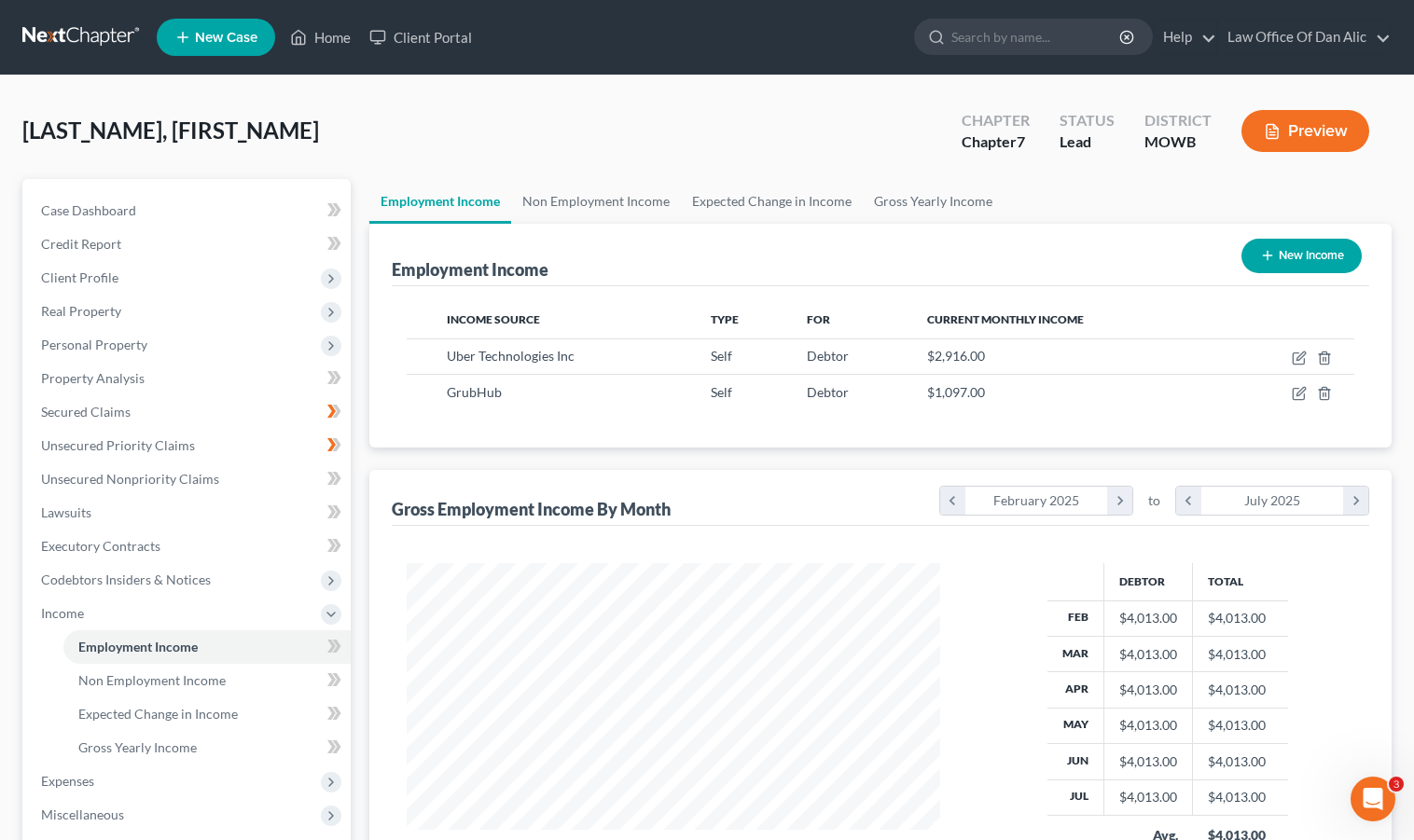 scroll, scrollTop: 931943, scrollLeft: 932147, axis: both 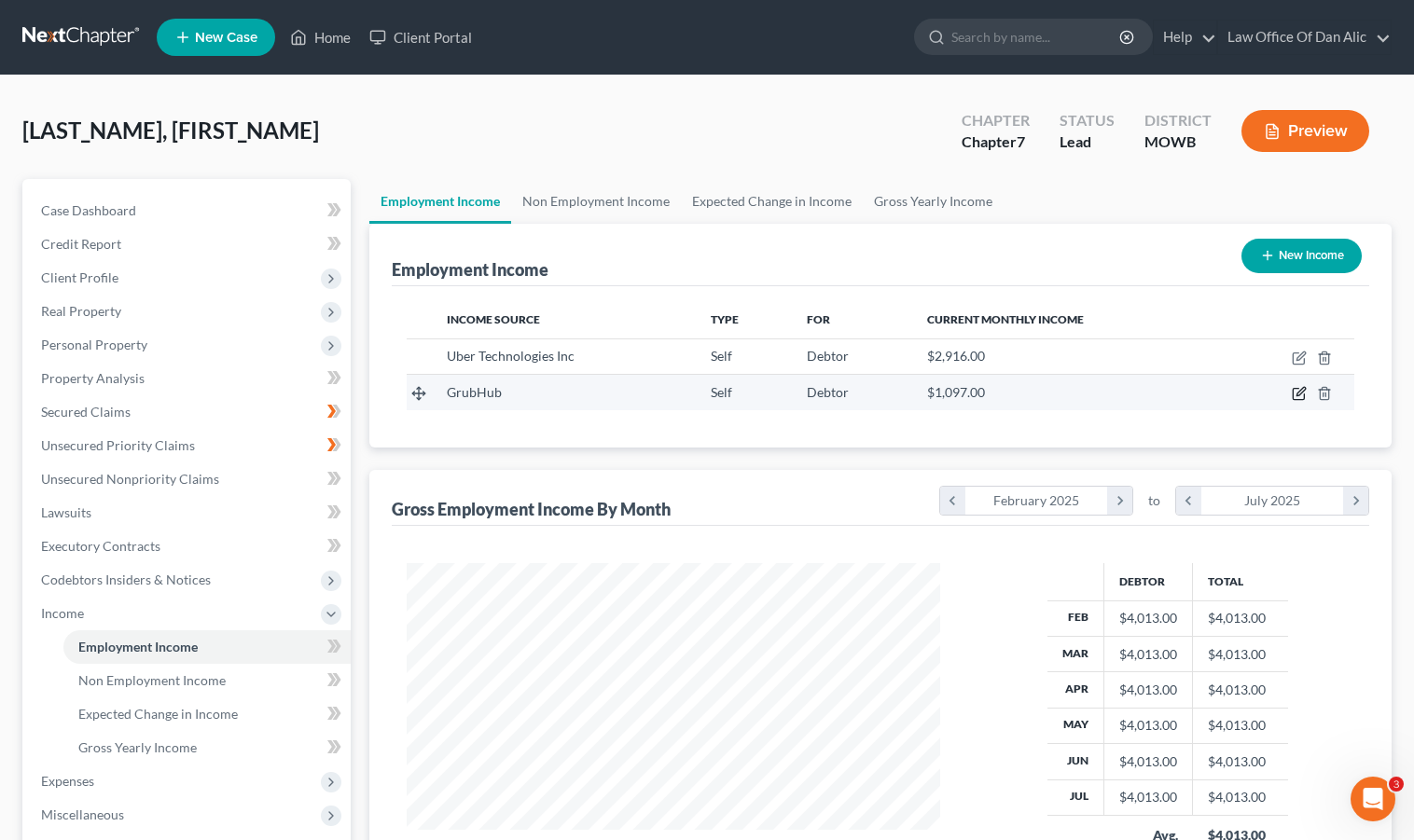 click 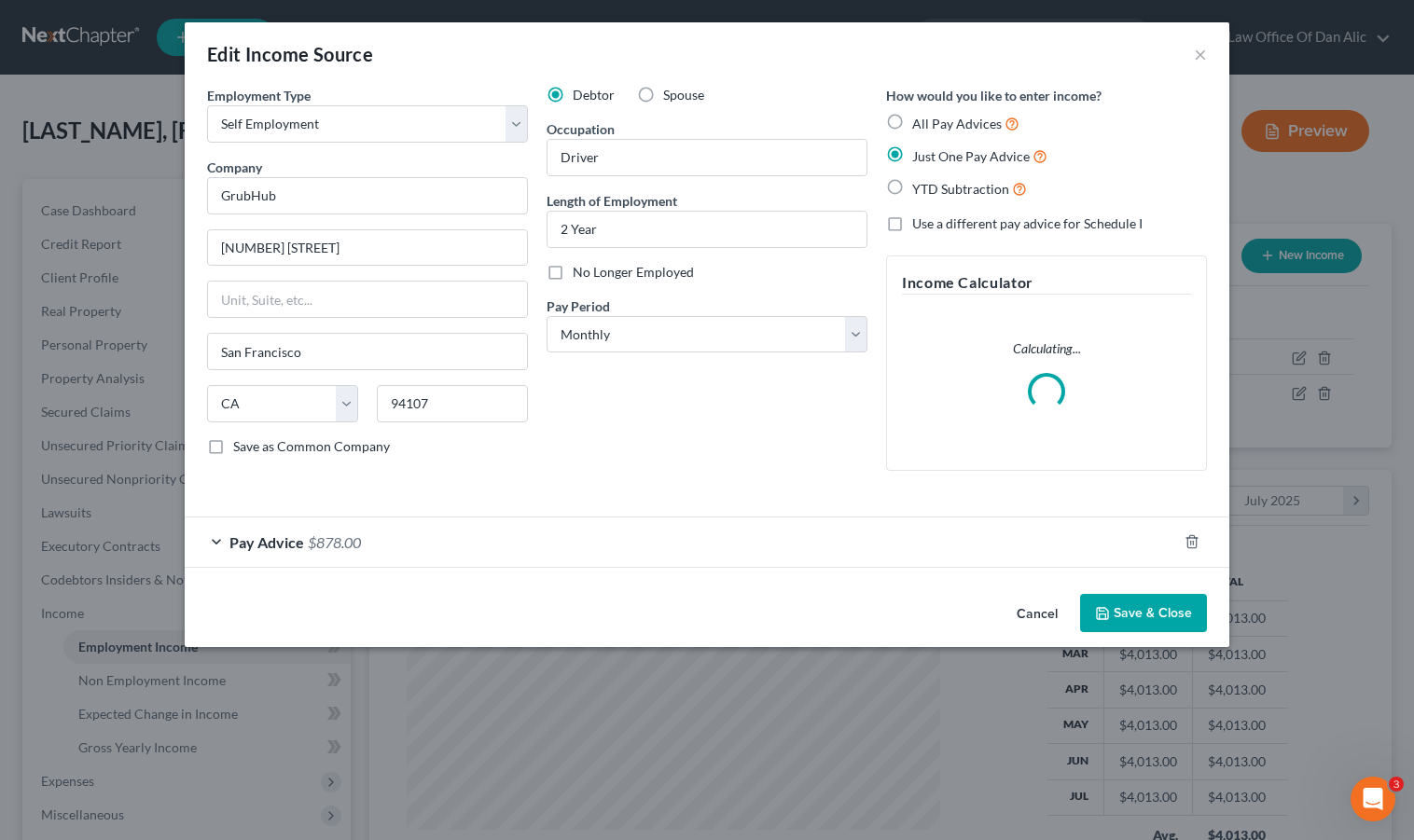click on "Pay Advice $[AMOUNT]" at bounding box center (681, 542) 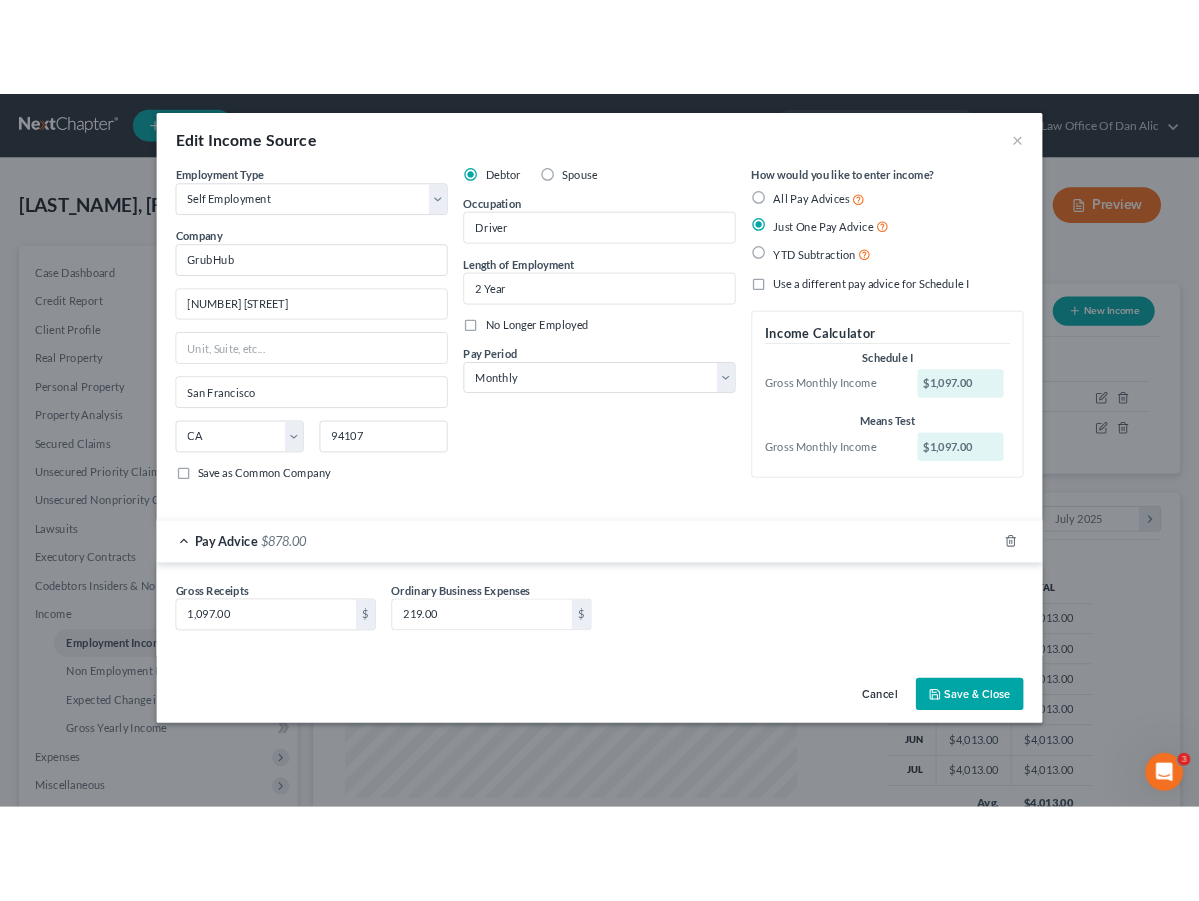 scroll, scrollTop: 244, scrollLeft: 713, axis: both 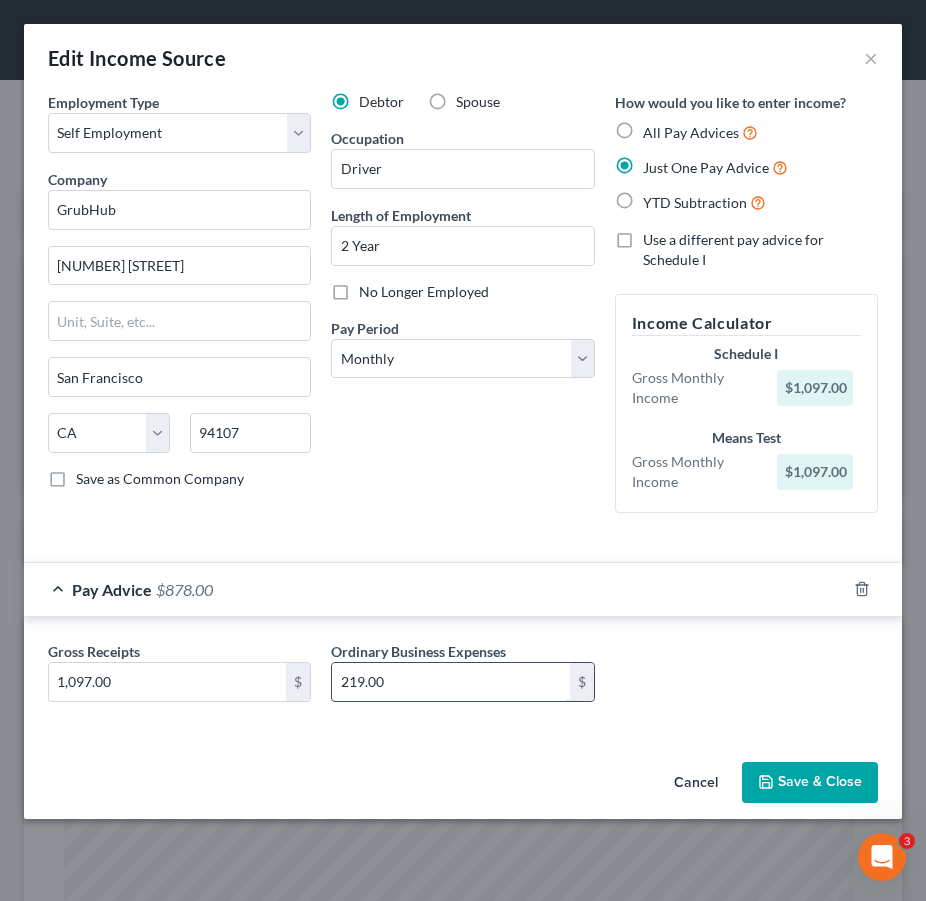click on "219.00" at bounding box center [450, 682] 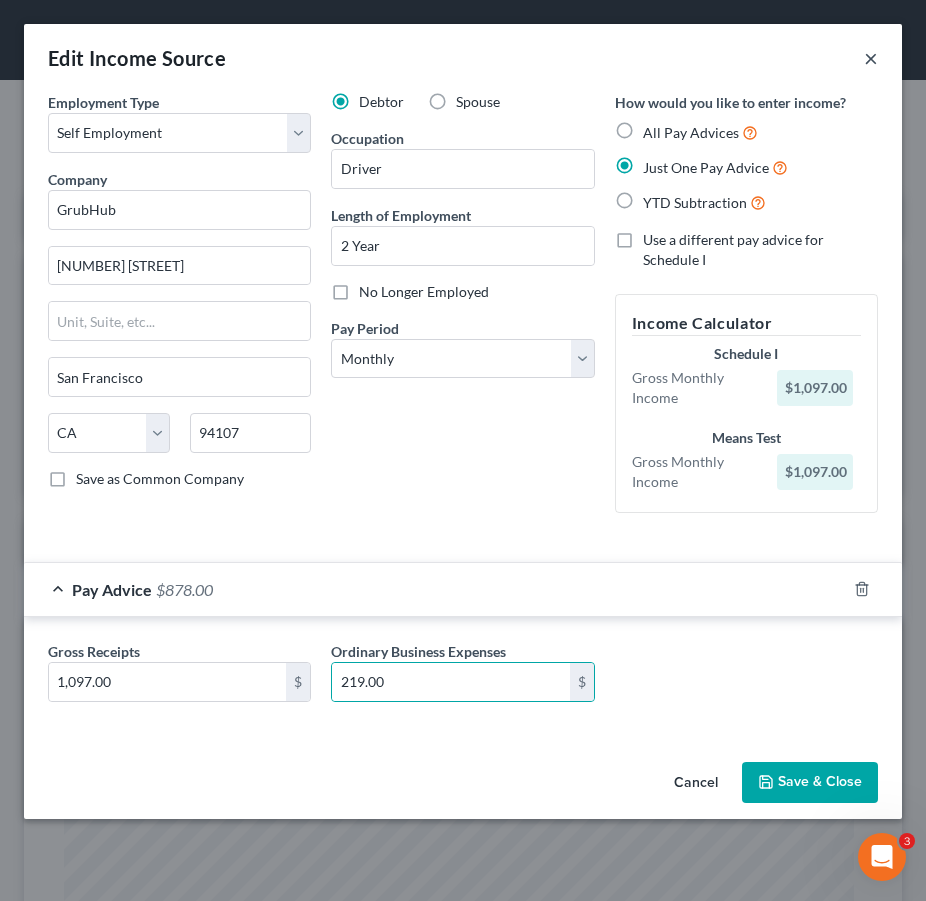click on "×" at bounding box center (871, 58) 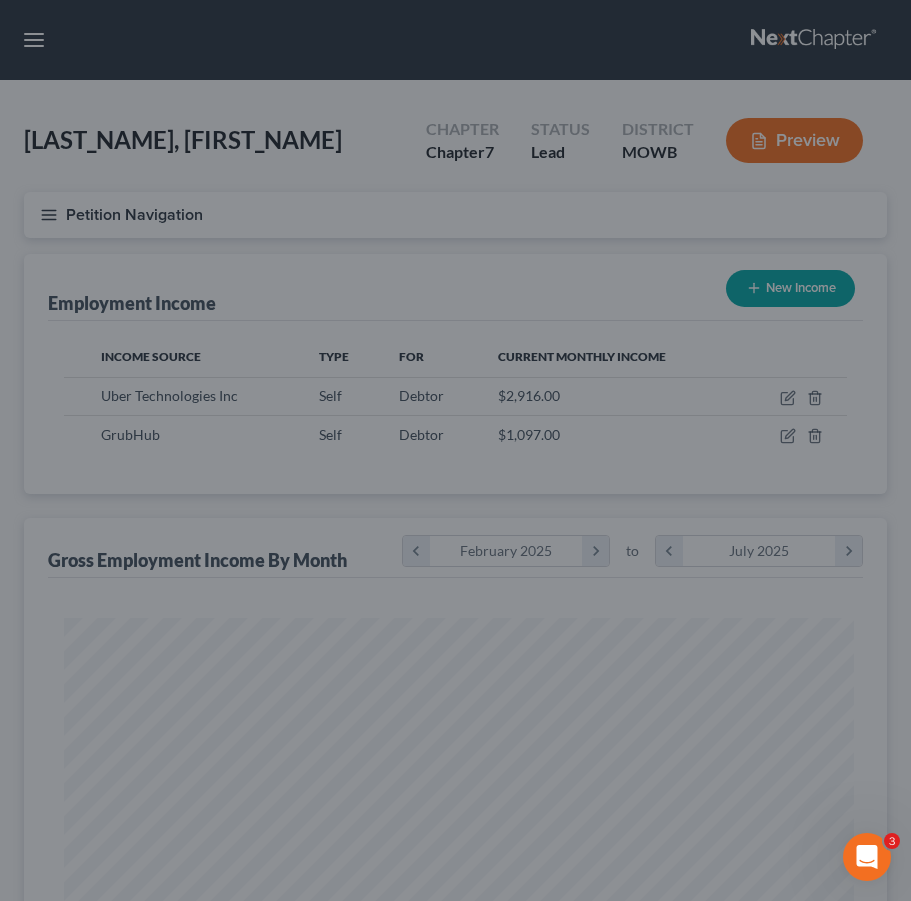 scroll, scrollTop: 387, scrollLeft: 815, axis: both 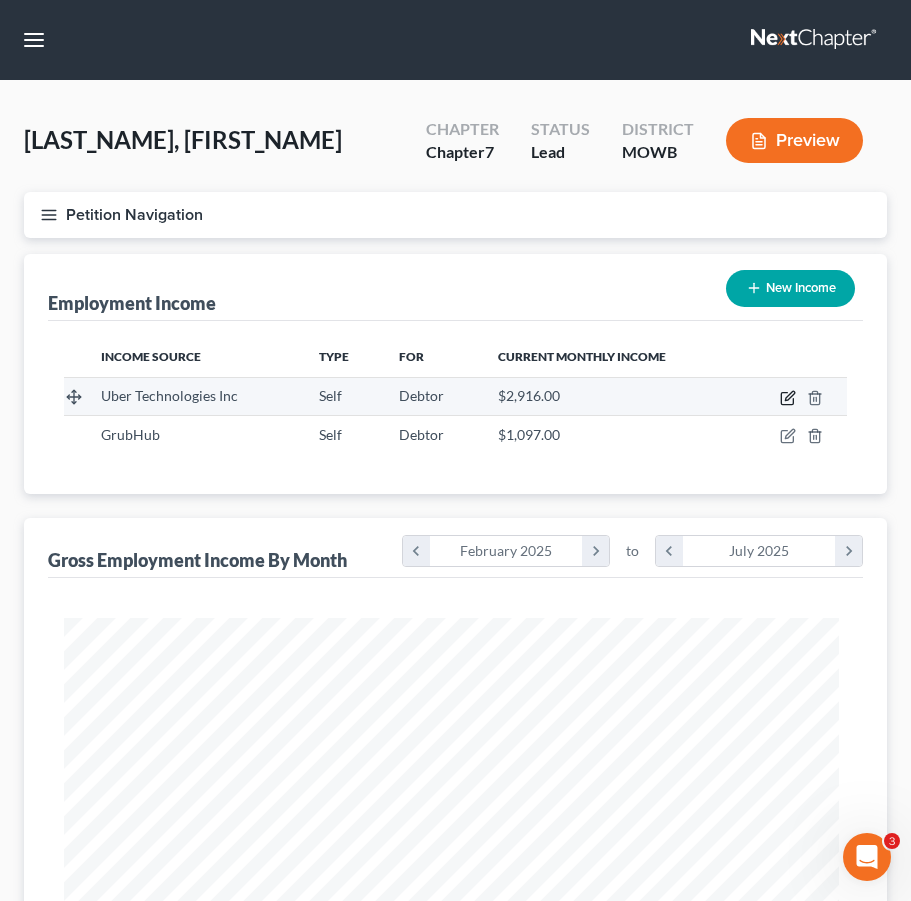 click 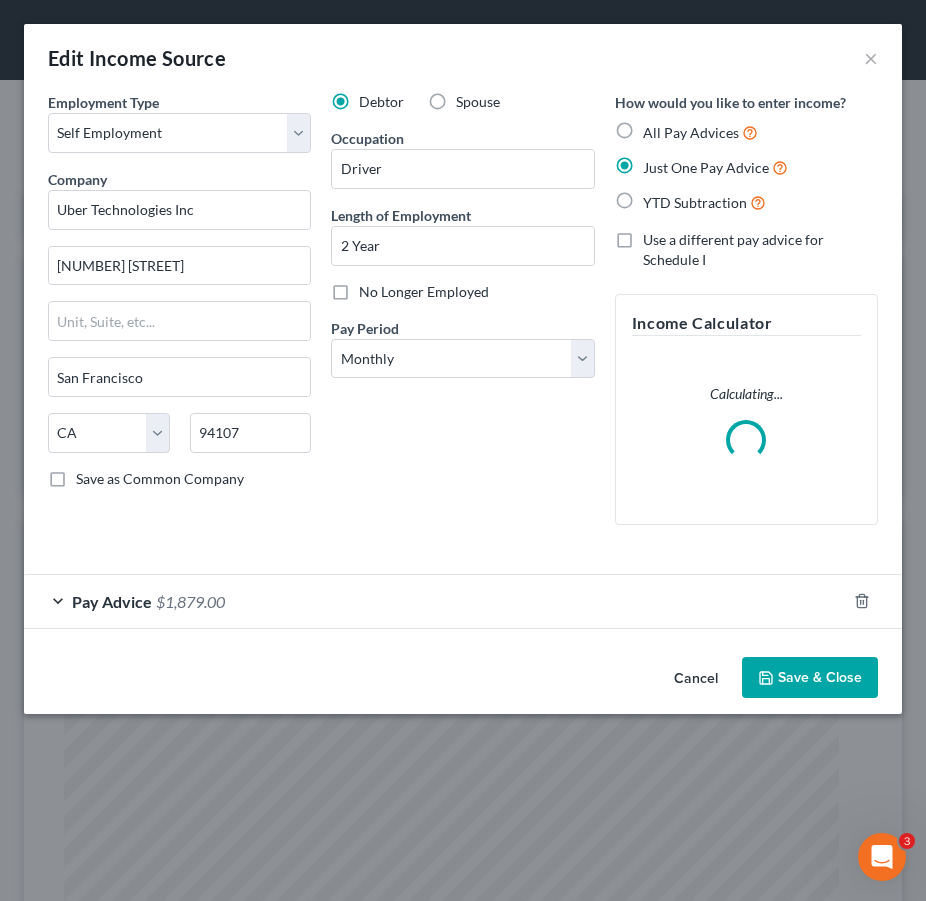 scroll, scrollTop: 999605, scrollLeft: 999170, axis: both 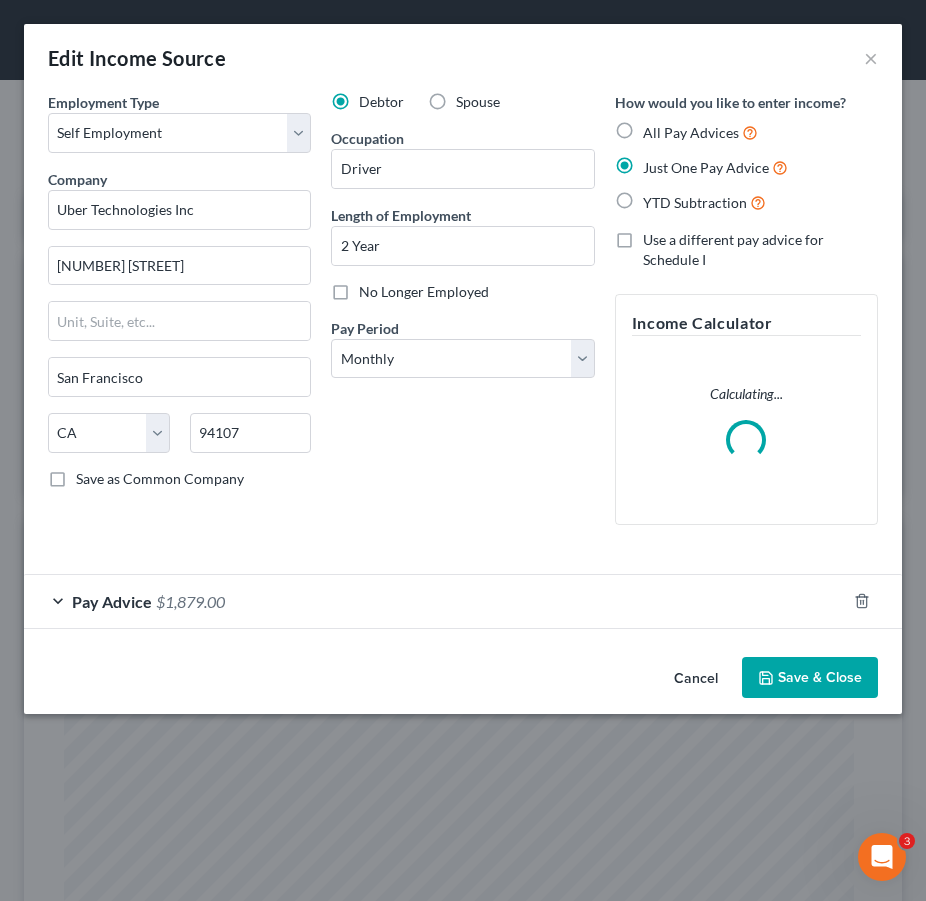 click on "Pay Advice $1,879.00" at bounding box center (435, 601) 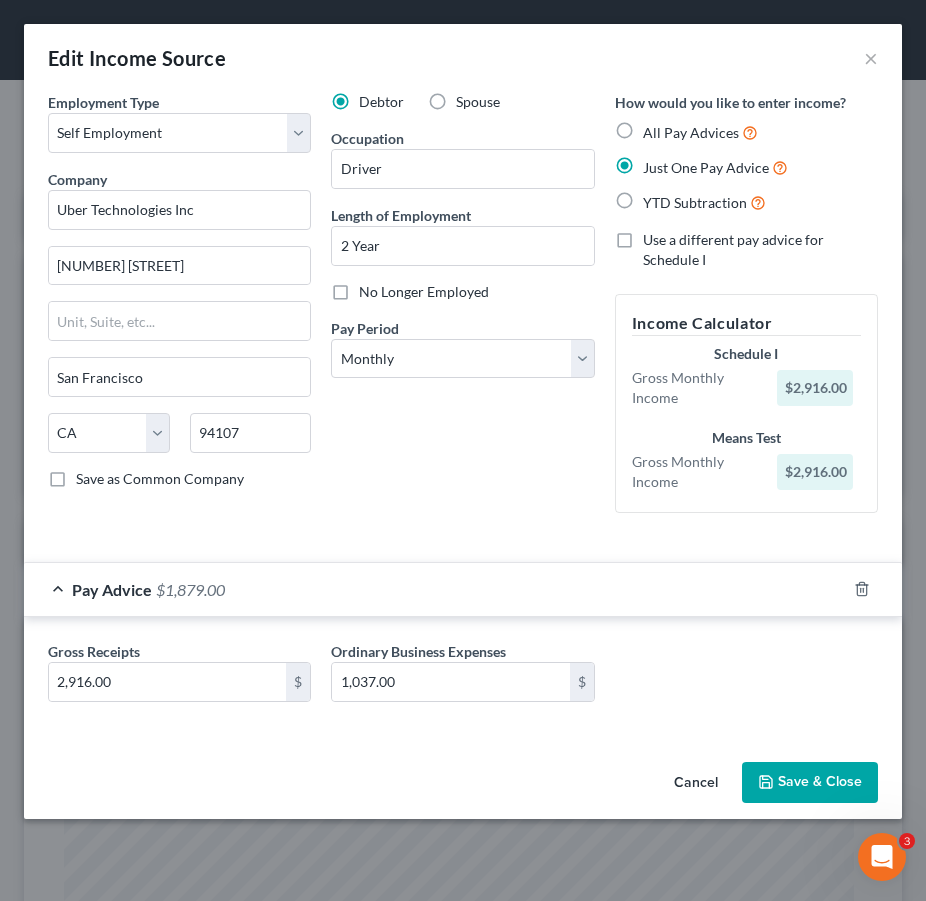 click on "Employment Type
*
Select Full or Part Time Employment Self Employment
Company
*
Uber Technologies Inc                      1455 Market Street [CITY], State AL AK AR AZ CA CO CT DE DC FL GA GU HI ID IL IN IA KS KY LA ME MD MA MI MN MS MO MT NC ND NE NV NH NJ NM NY OH OK OR PA PR RI SC SD TN TX UT VI VA VT WA WV WI WY [POSTAL_CODE] Save as Common Company Debtor Spouse Occupation Driver Length of Employment 2 Year No Longer Employed
Pay Period
*
Select Monthly Twice Monthly Every Other Week Weekly How would you like to enter income?
All Pay Advices
Just One Pay Advice
YTD Subtraction
Use a different pay advice for Schedule I Income Calculator
Schedule I Gross Monthly Income $2,916.00 Means Test Gross Monthly Income $2,916.00
Pay Advice $1,879.00
Gross Receipts 2,916.00 $ Ordinary Business Expenses 1,037.00 $" at bounding box center [463, 413] 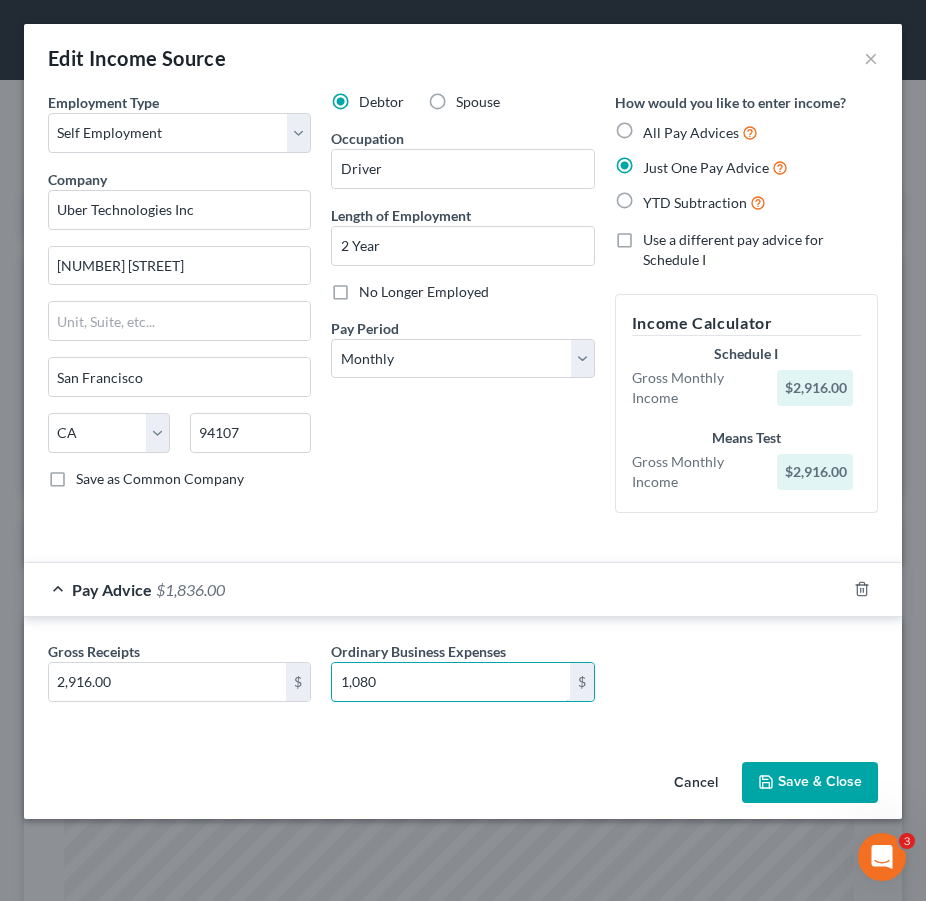 type on "1,080" 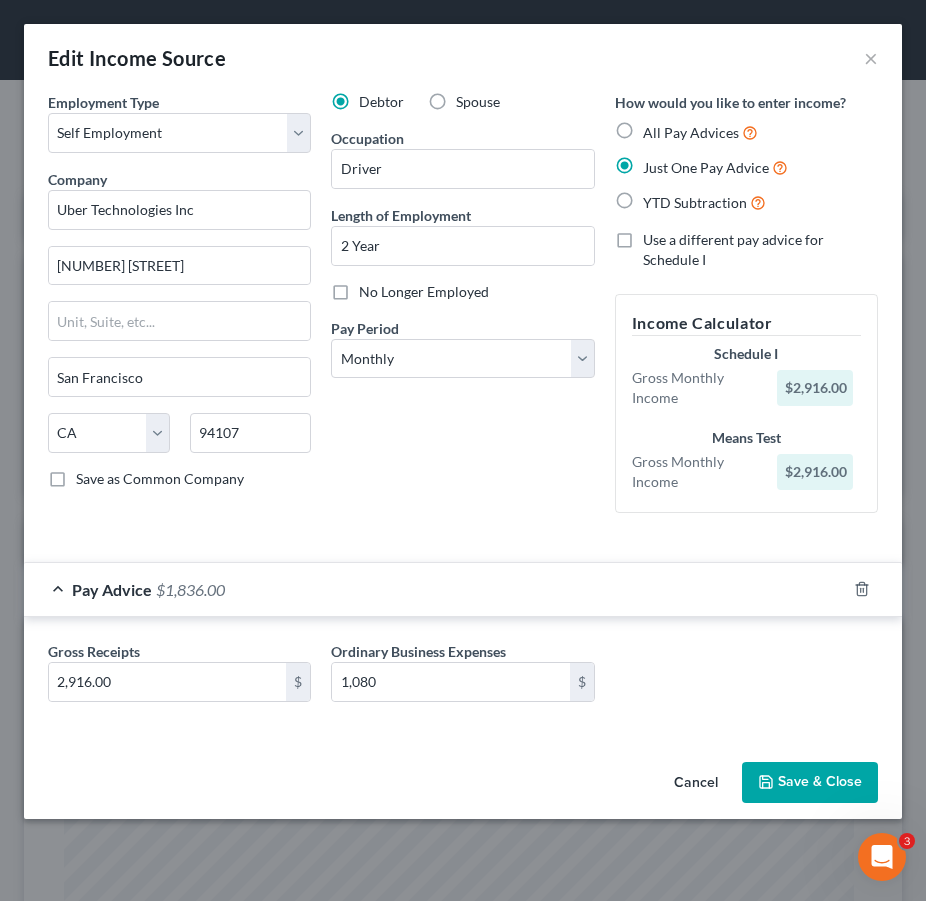 click on "Save & Close" at bounding box center [810, 783] 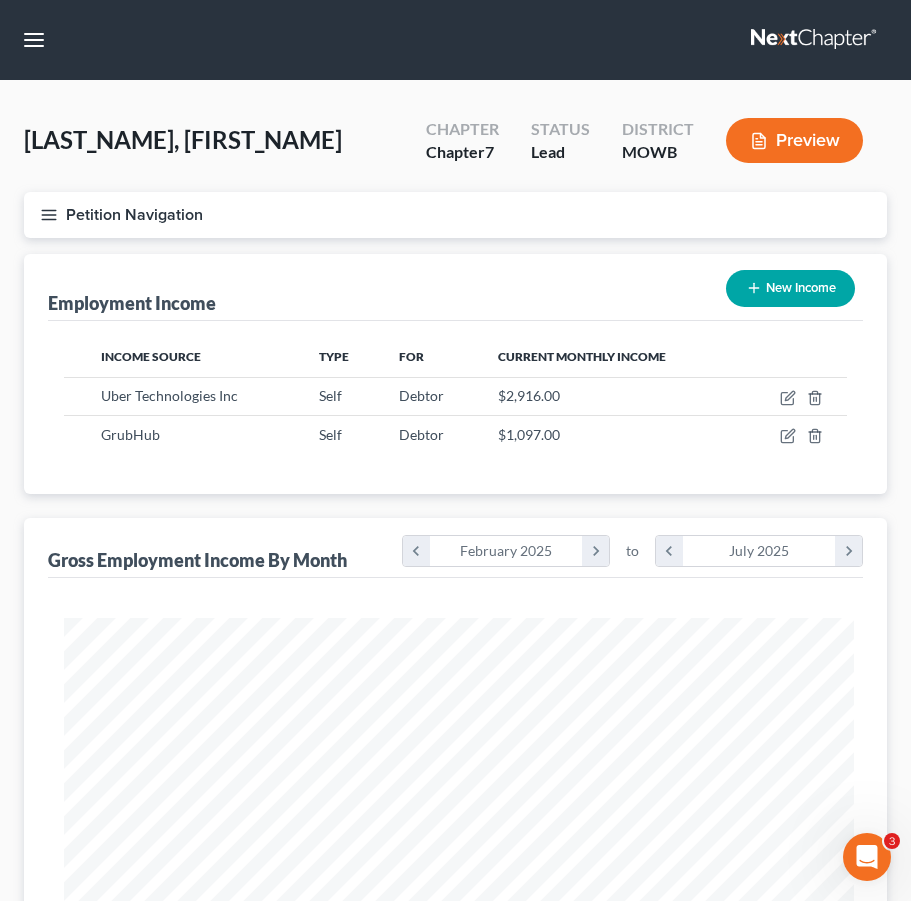 scroll, scrollTop: 387, scrollLeft: 815, axis: both 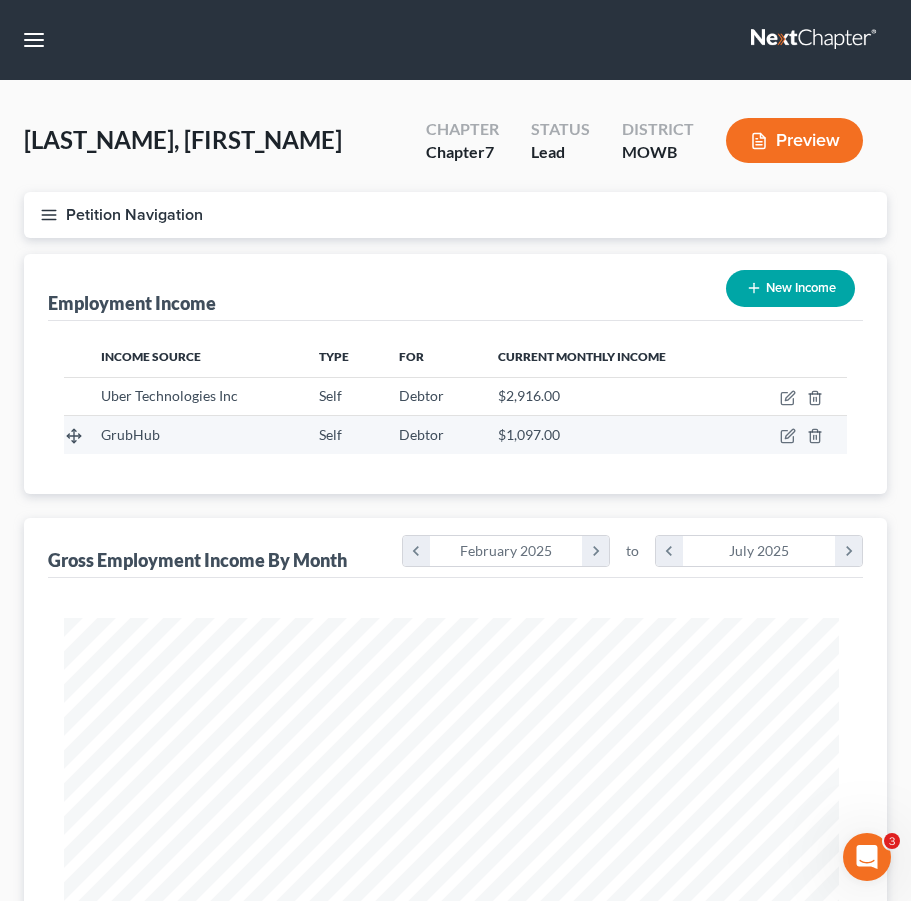 click at bounding box center (793, 435) 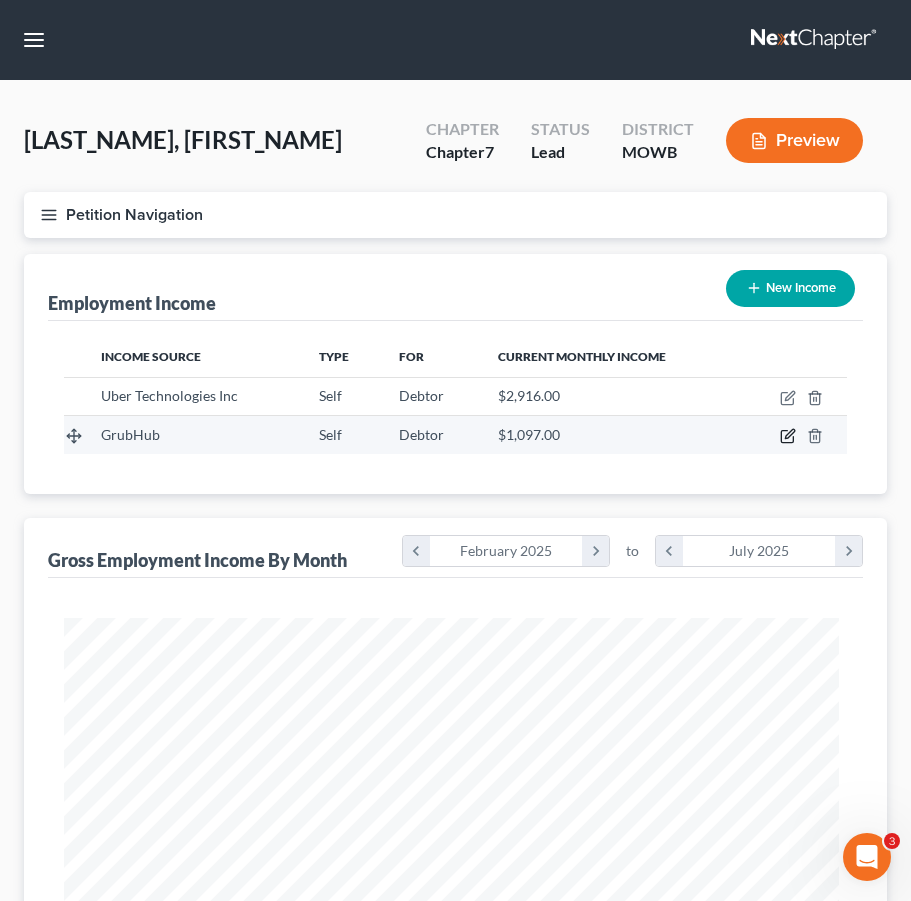click 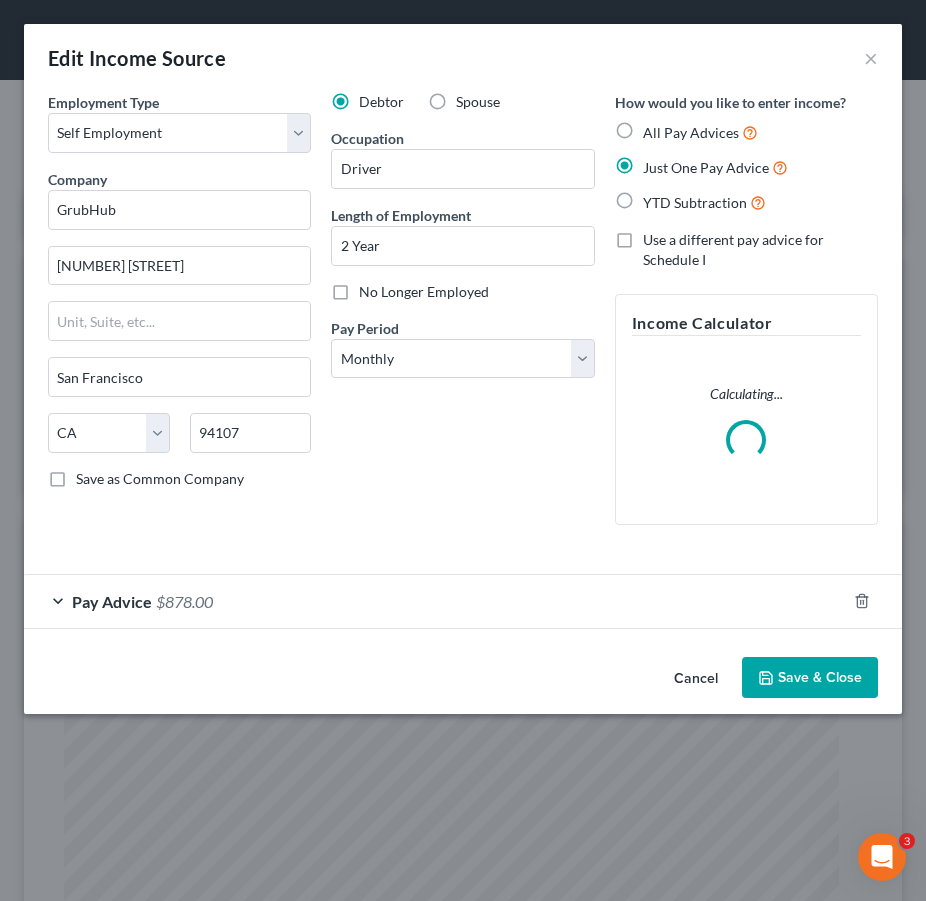 scroll, scrollTop: 999605, scrollLeft: 999170, axis: both 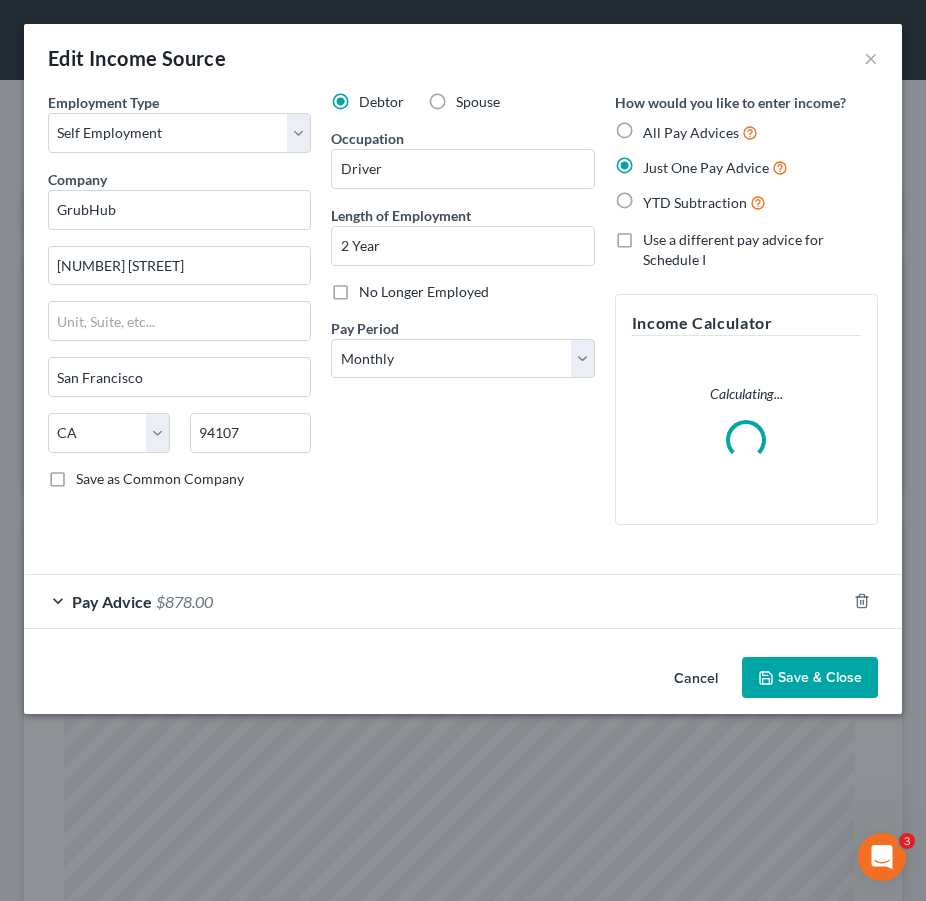 click on "Pay Advice $[AMOUNT]" at bounding box center (435, 601) 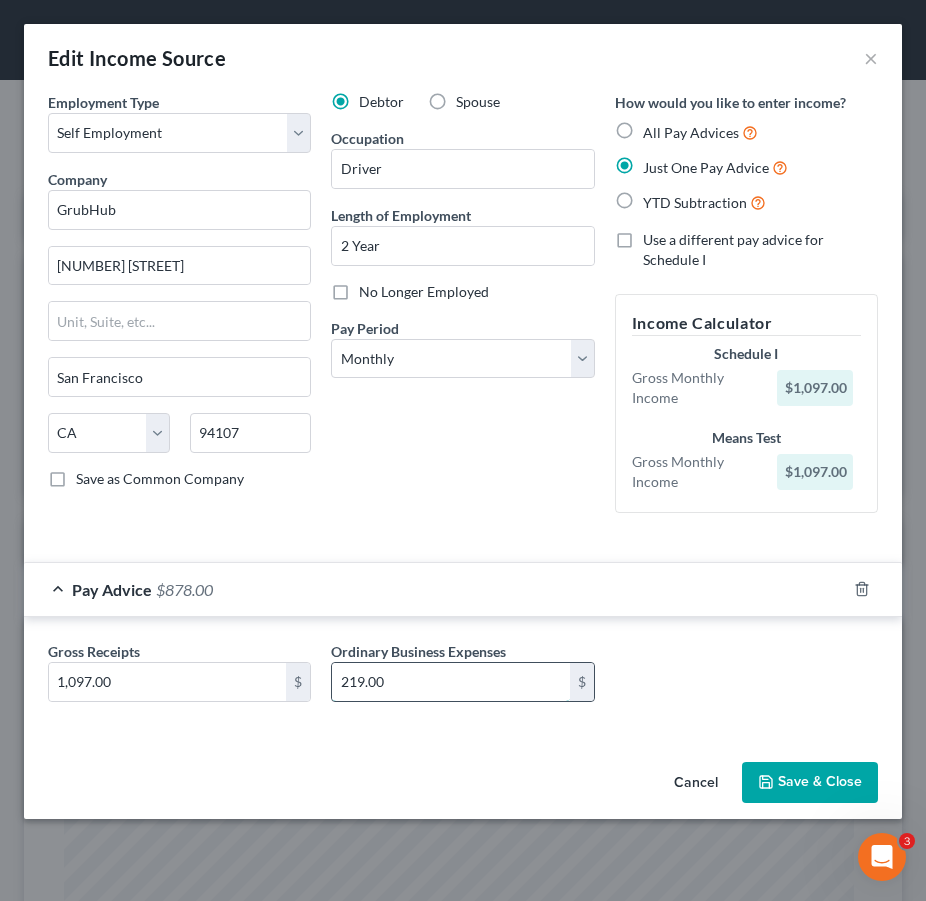 click on "219.00" at bounding box center (450, 682) 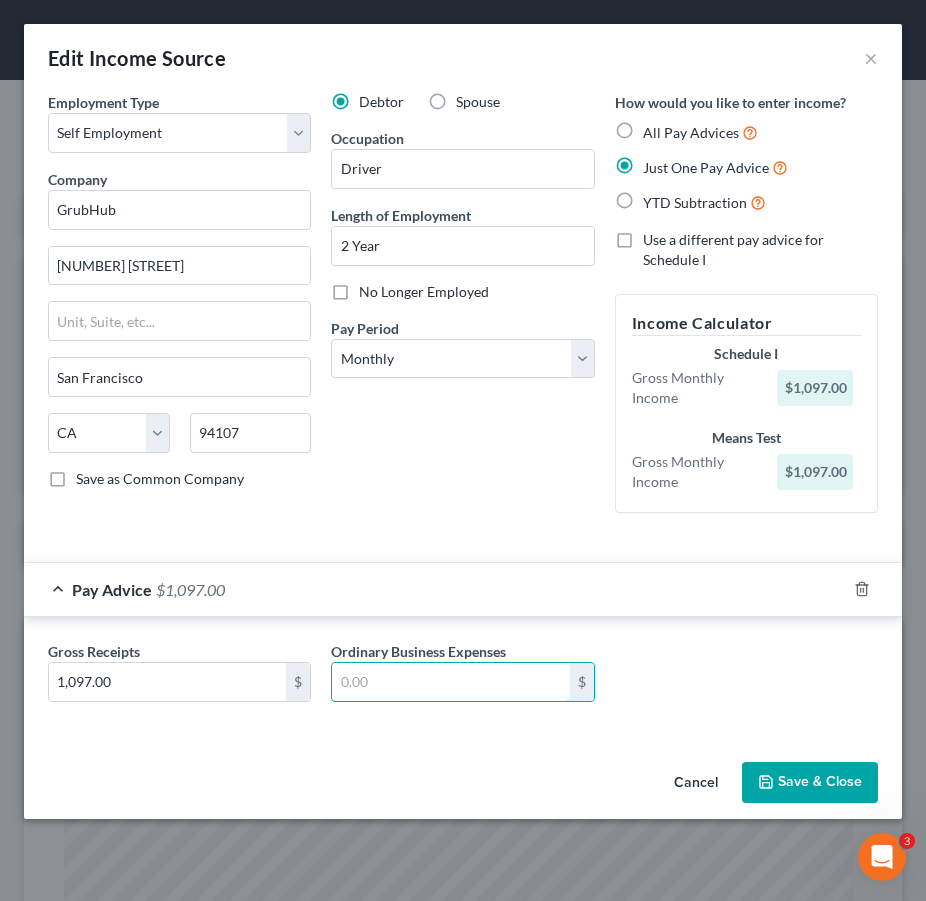 type 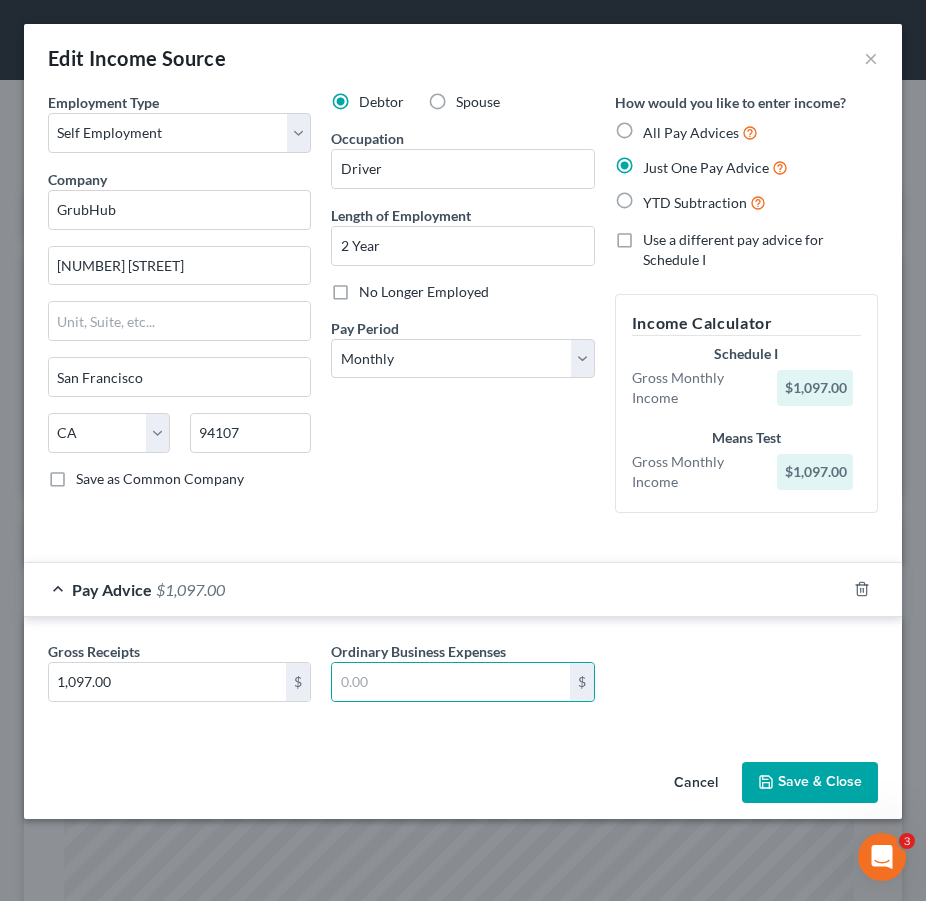 click on "Cancel Save & Close" at bounding box center (463, 787) 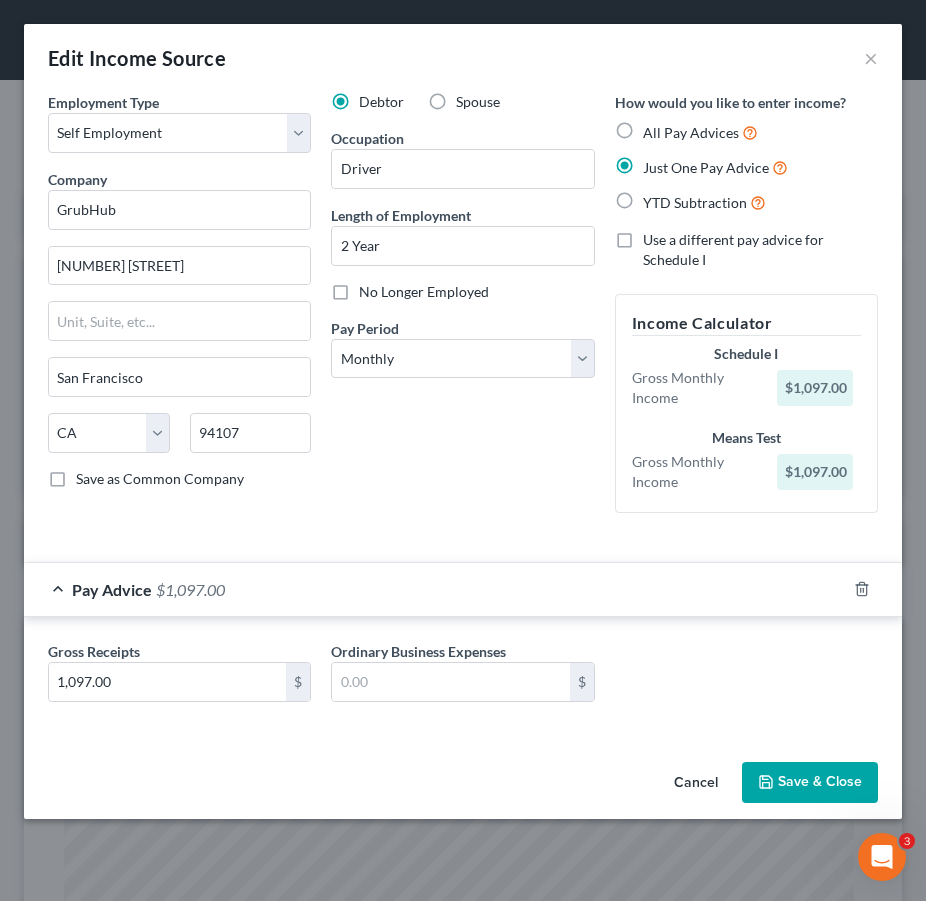 click on "Save & Close" at bounding box center [810, 783] 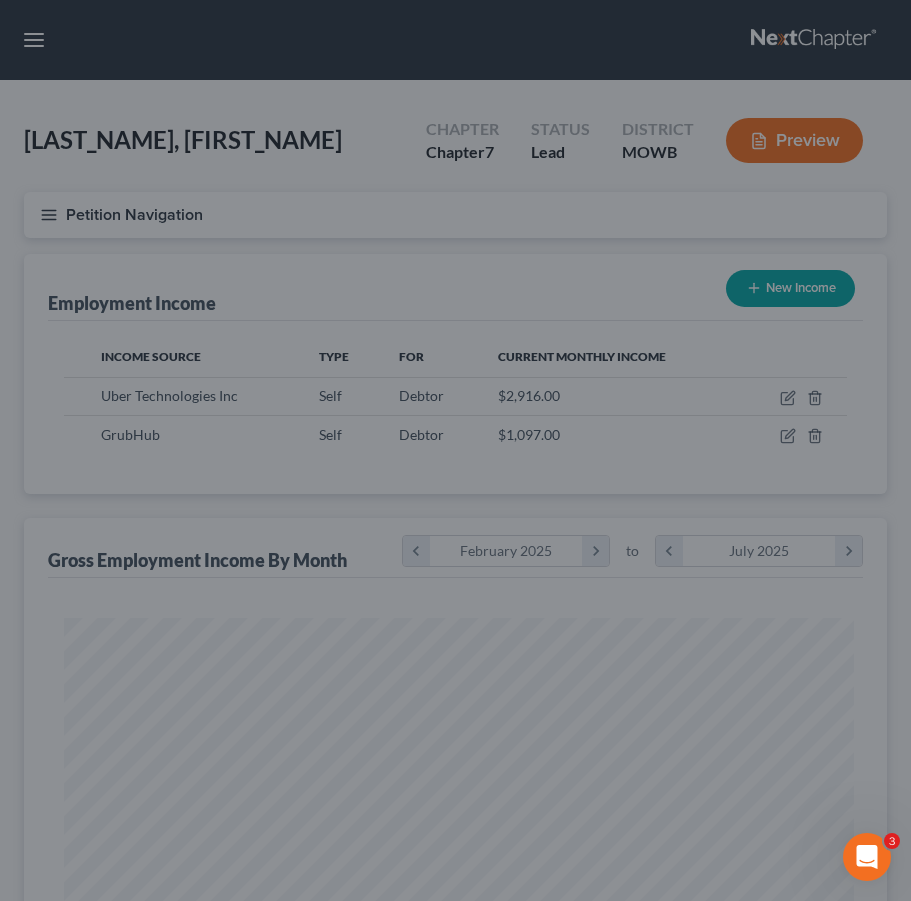 scroll, scrollTop: 387, scrollLeft: 815, axis: both 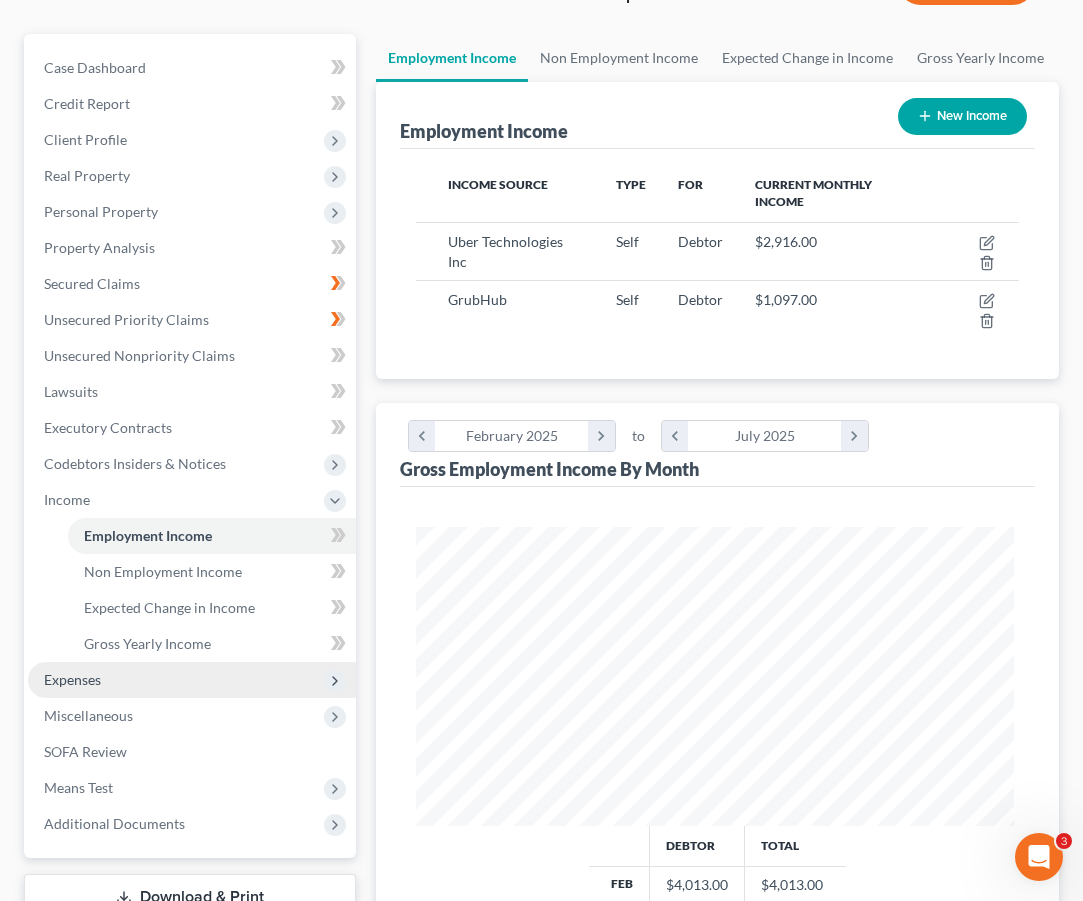 click on "Expenses" at bounding box center [192, 680] 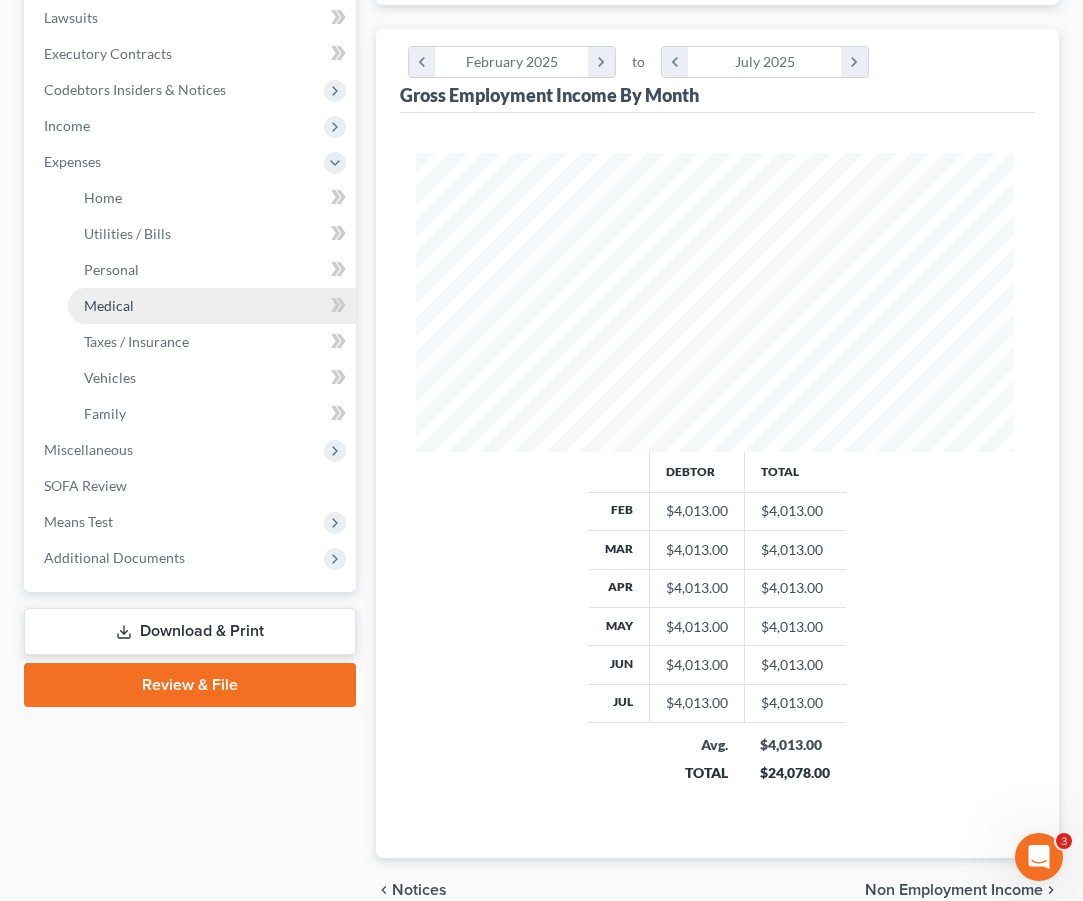 scroll, scrollTop: 526, scrollLeft: 0, axis: vertical 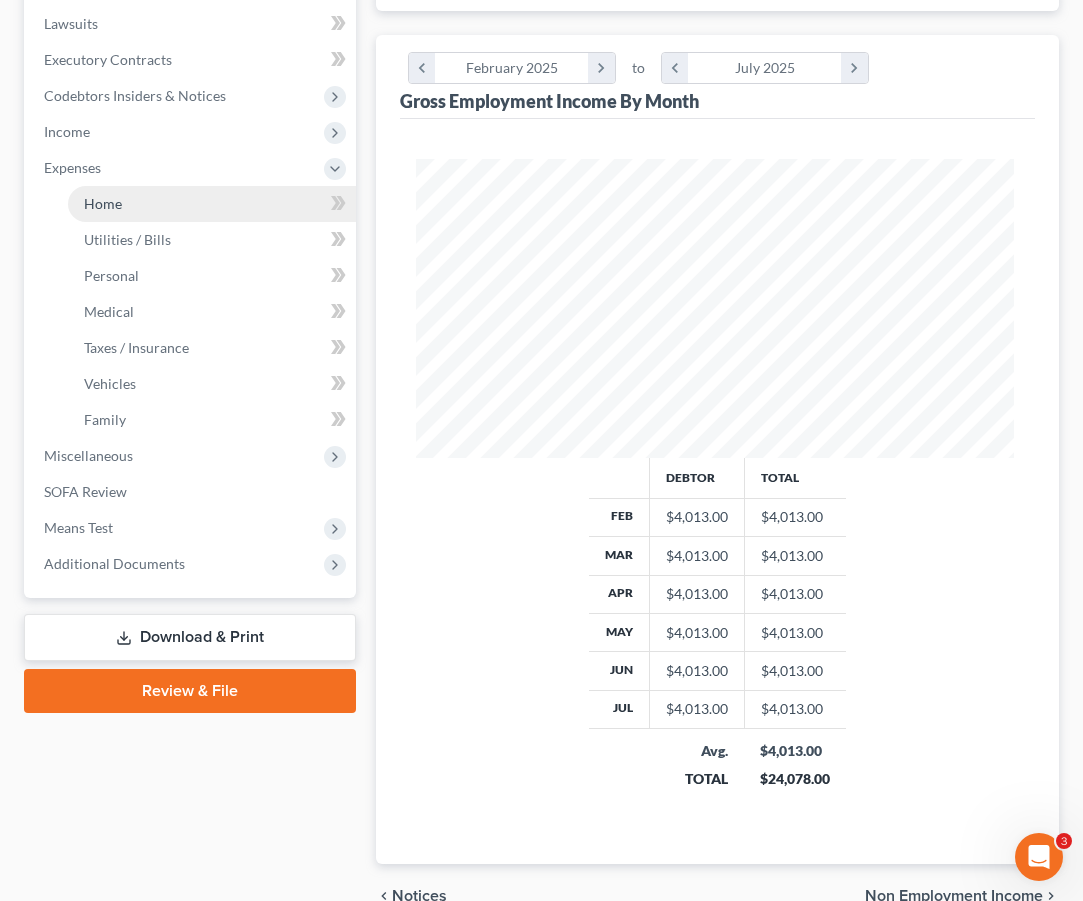 click on "Home" at bounding box center [212, 204] 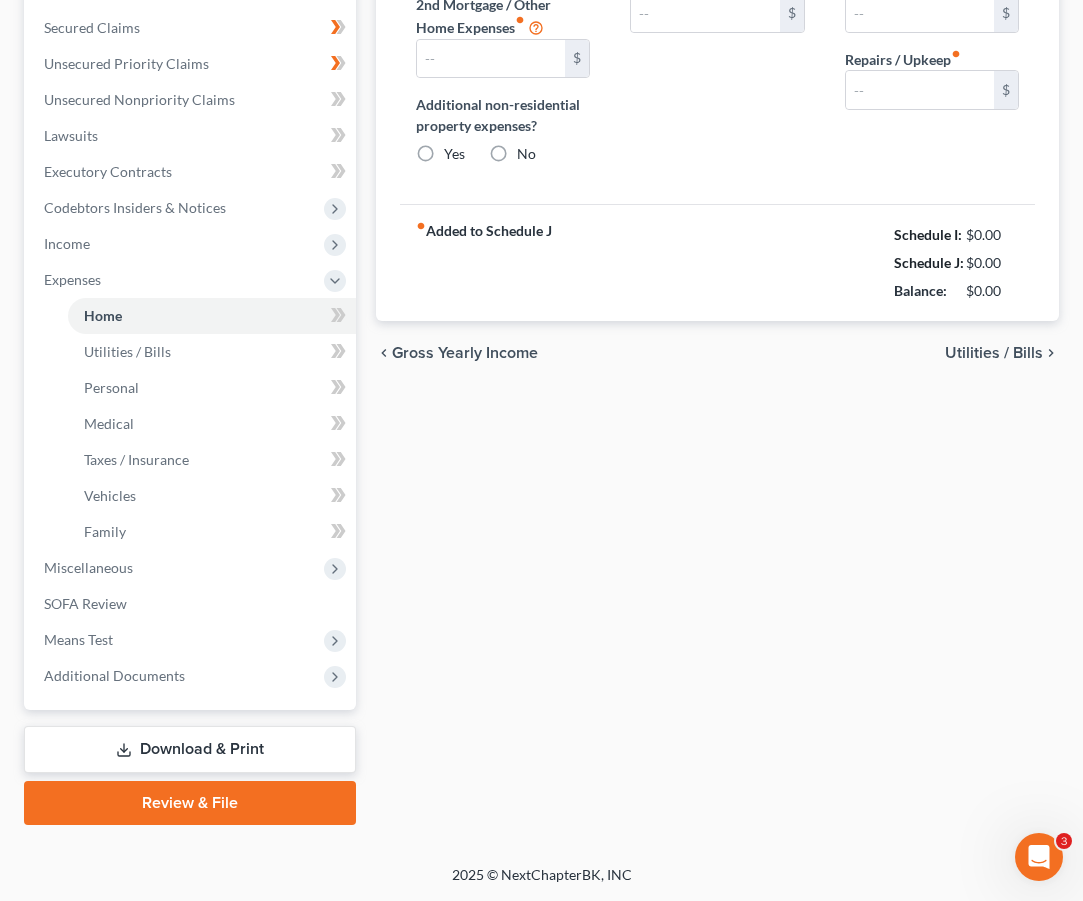 type on "1,500.00" 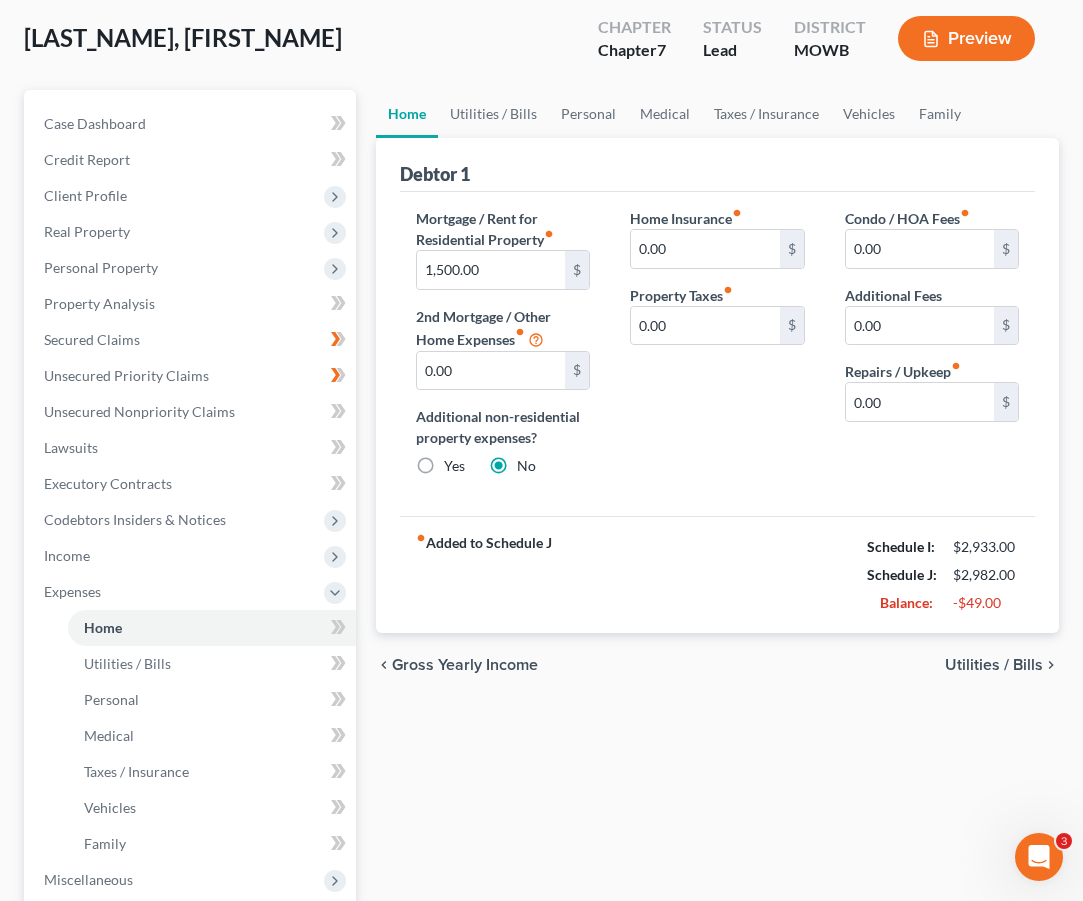scroll, scrollTop: 0, scrollLeft: 0, axis: both 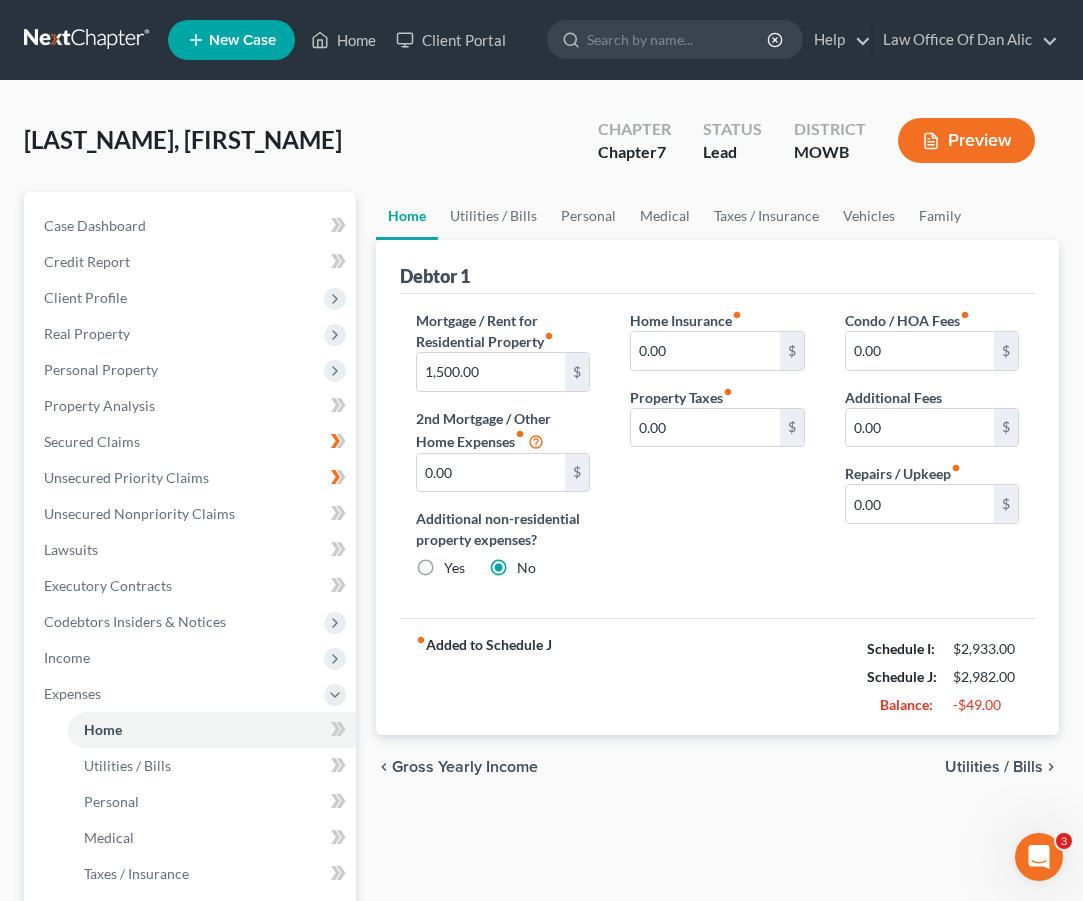 click on "Mortgage / Rent for Residential Property  fiber_manual_record 1,500.00 $ 2nd Mortgage / Other Home Expenses  fiber_manual_record   0.00 $ Additional non-residential property expenses? Yes No Home Insurance  fiber_manual_record 0.00 $ Property Taxes  fiber_manual_record 0.00 $ Condo / HOA Fees  fiber_manual_record 0.00 $ Additional Fees 0.00 $ Repairs / Upkeep  fiber_manual_record 0.00 $" at bounding box center [717, 456] 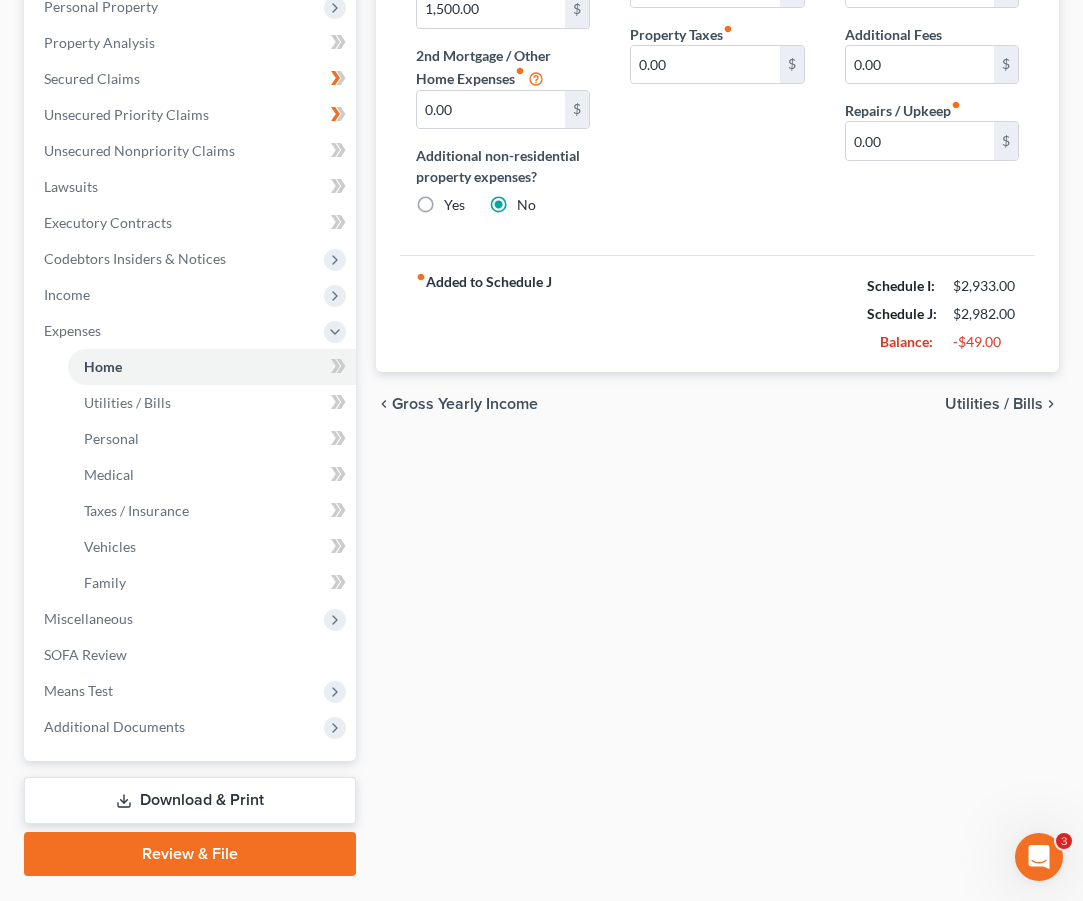 scroll, scrollTop: 518, scrollLeft: 0, axis: vertical 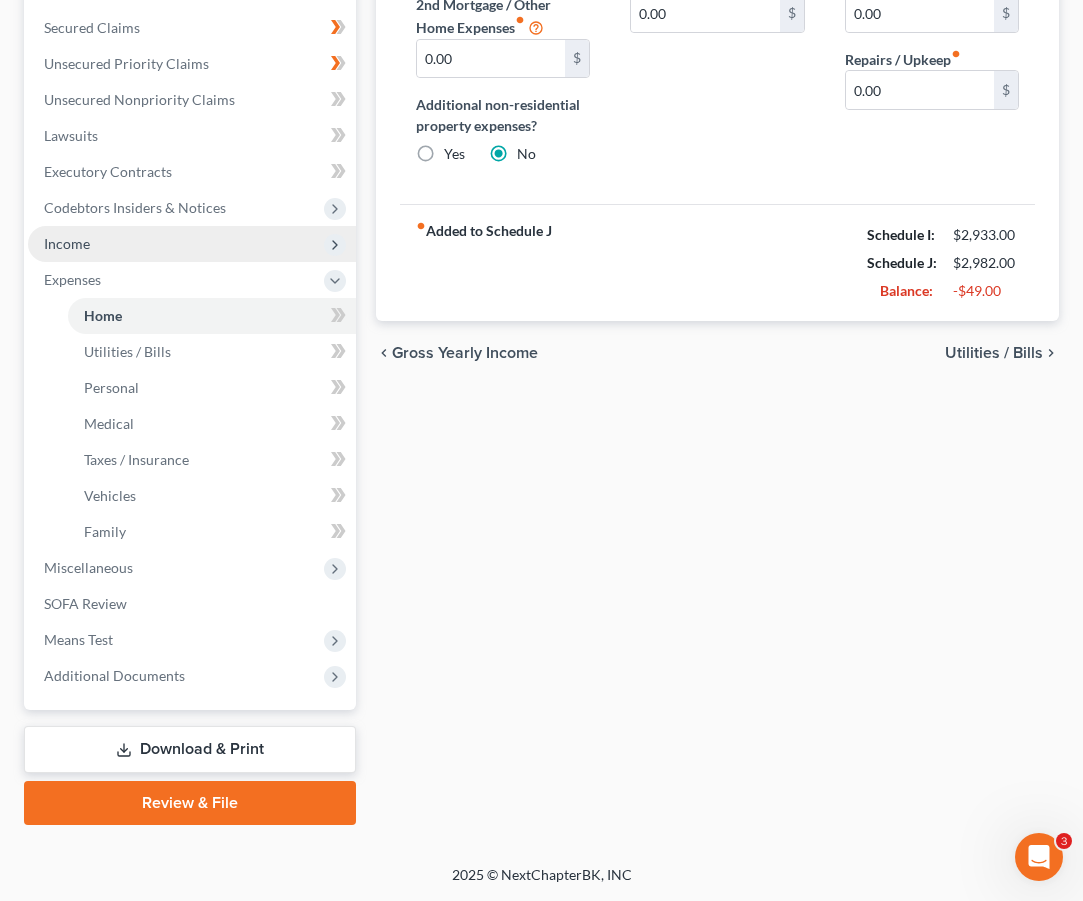 click on "Income" at bounding box center (192, 244) 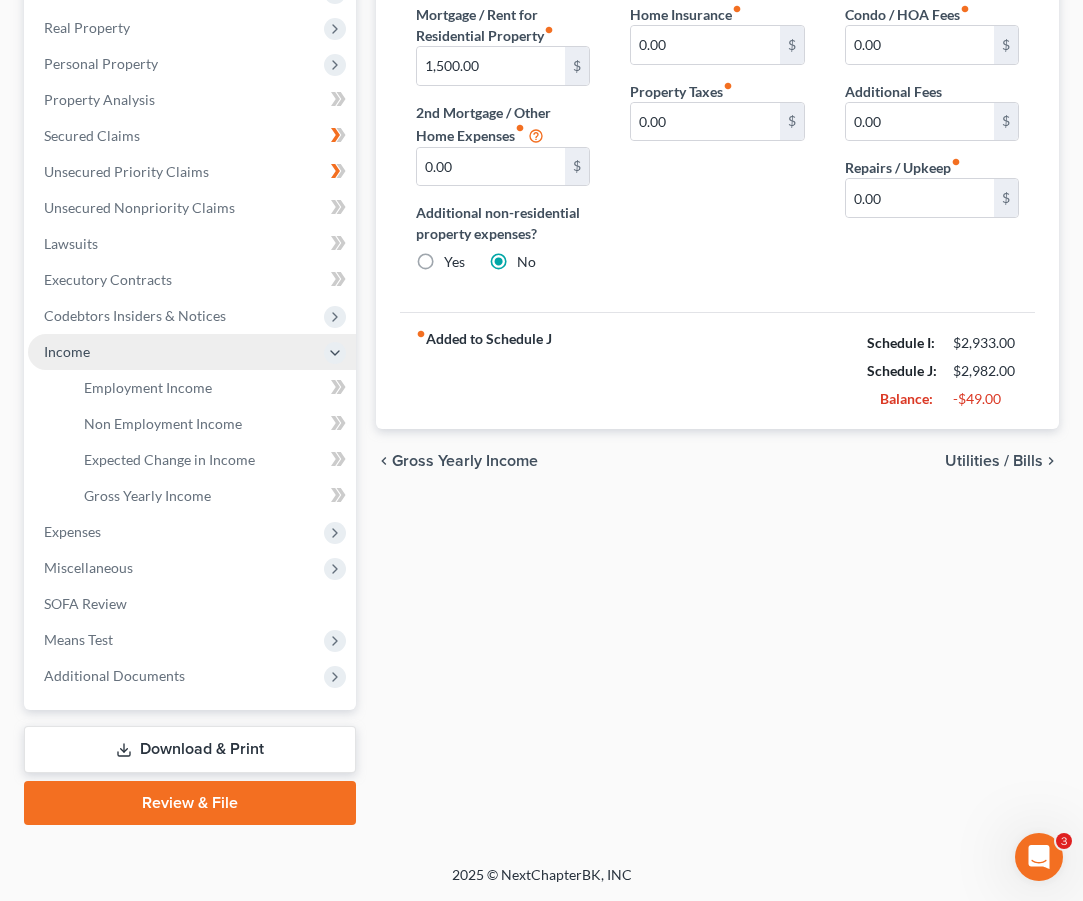 scroll, scrollTop: 416, scrollLeft: 0, axis: vertical 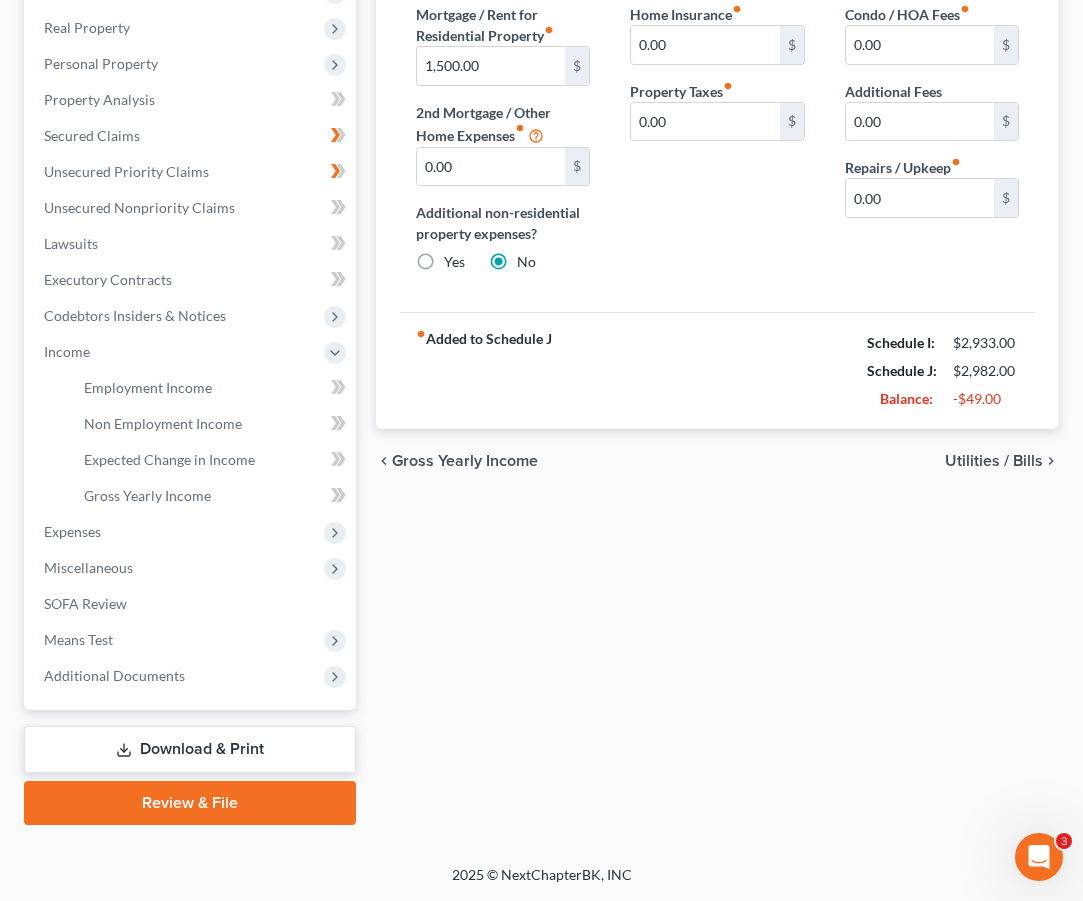 click on "Download & Print" at bounding box center [190, 749] 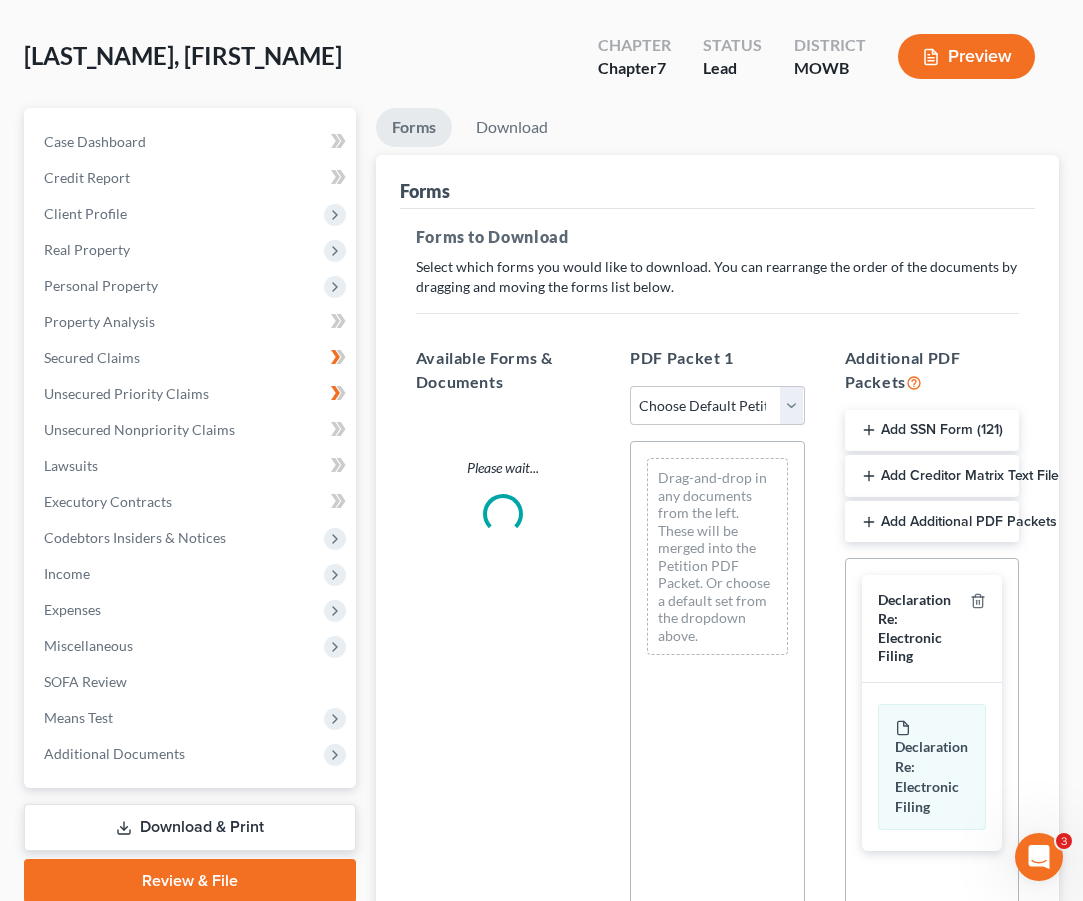 scroll, scrollTop: 0, scrollLeft: 0, axis: both 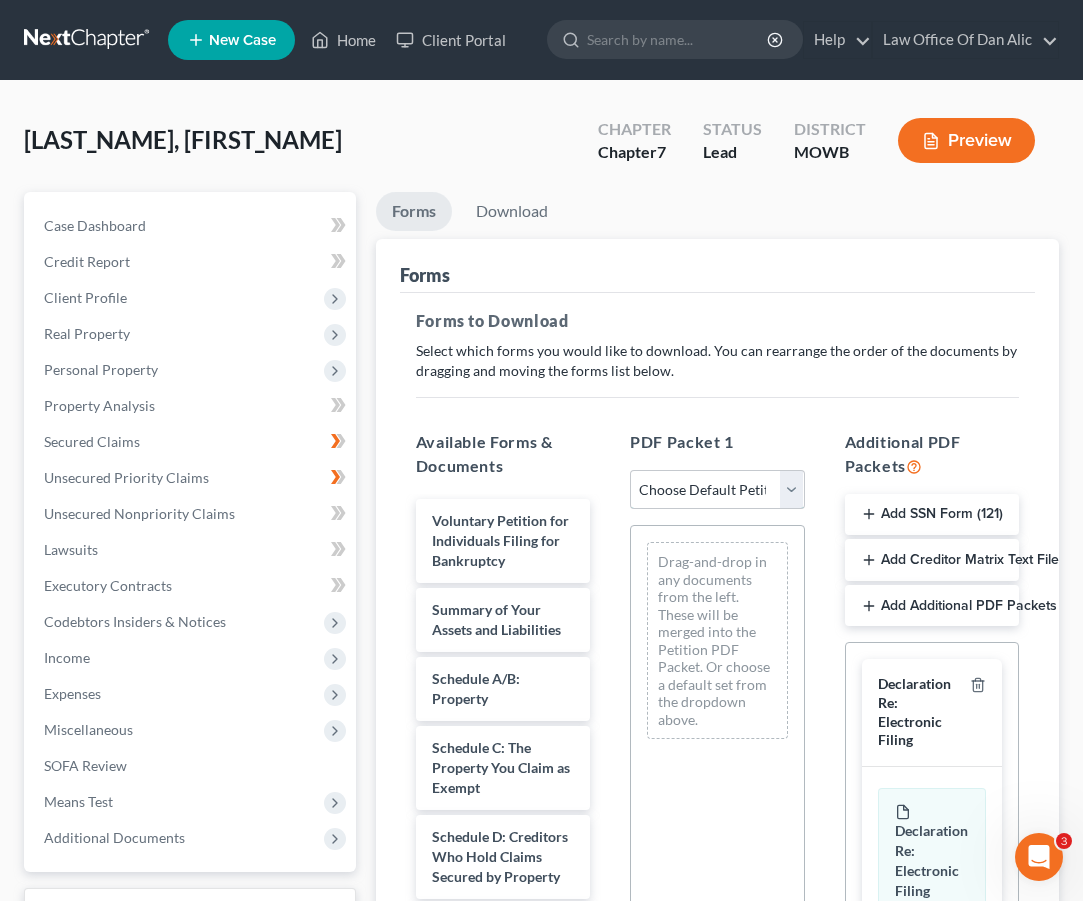 click on "Choose Default Petition PDF Packet Complete Bankruptcy Petition (all forms and schedules) Emergency Filing Forms (Petition and Creditor List Only) Amended Forms Signature Pages Only" at bounding box center [717, 490] 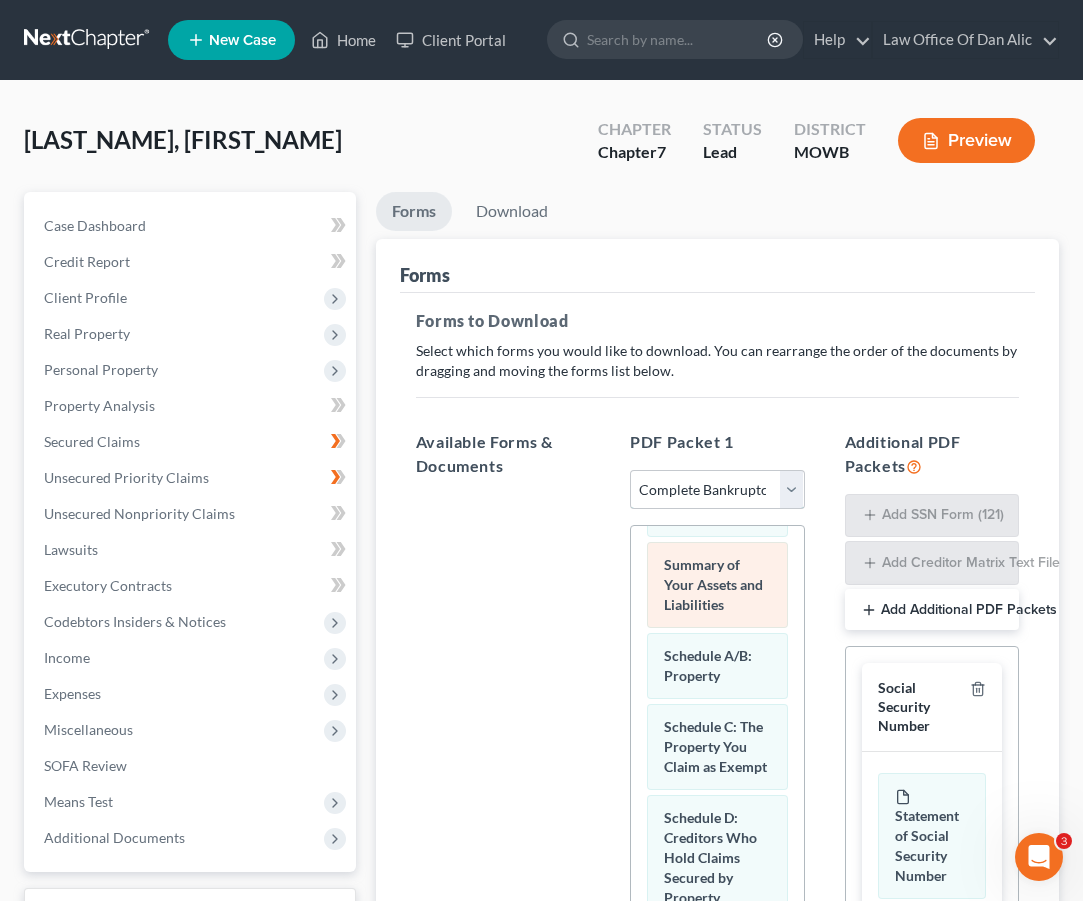 scroll, scrollTop: 0, scrollLeft: 0, axis: both 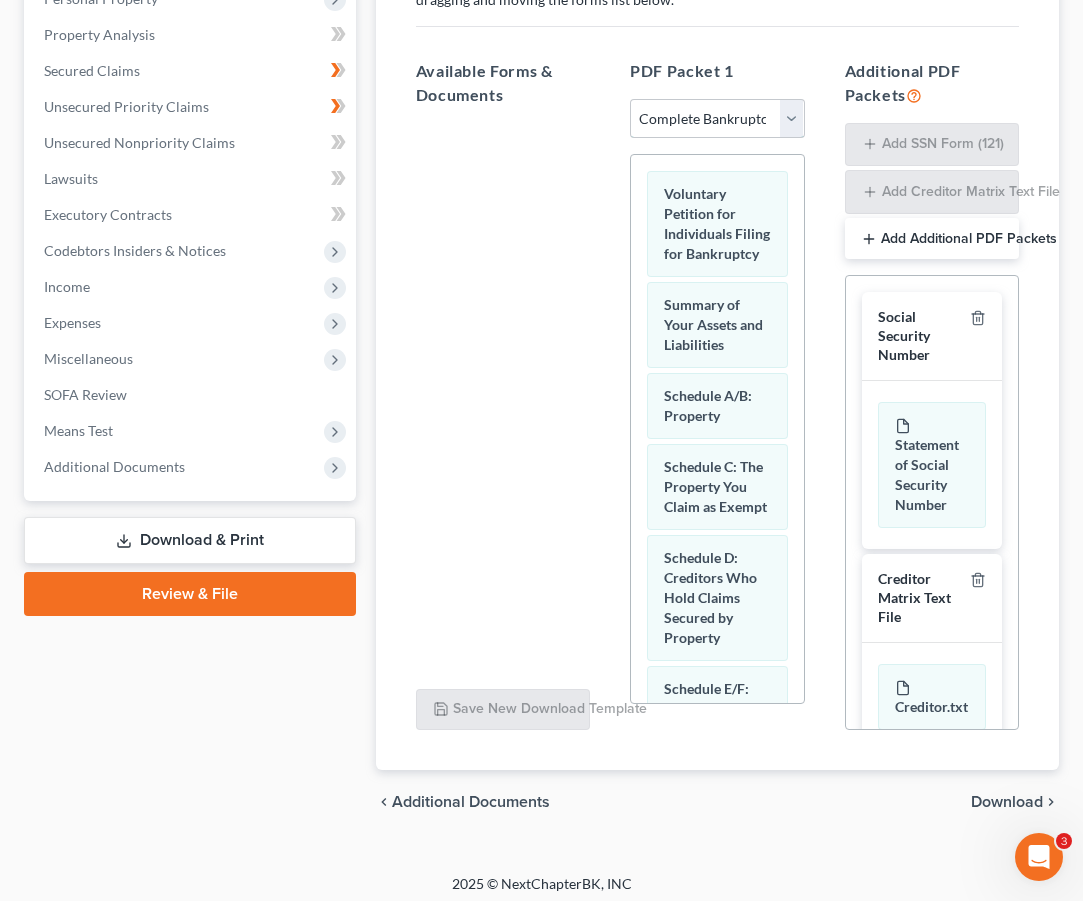 click on "Choose Default Petition PDF Packet Complete Bankruptcy Petition (all forms and schedules) Emergency Filing Forms (Petition and Creditor List Only) Amended Forms Signature Pages Only" at bounding box center [717, 119] 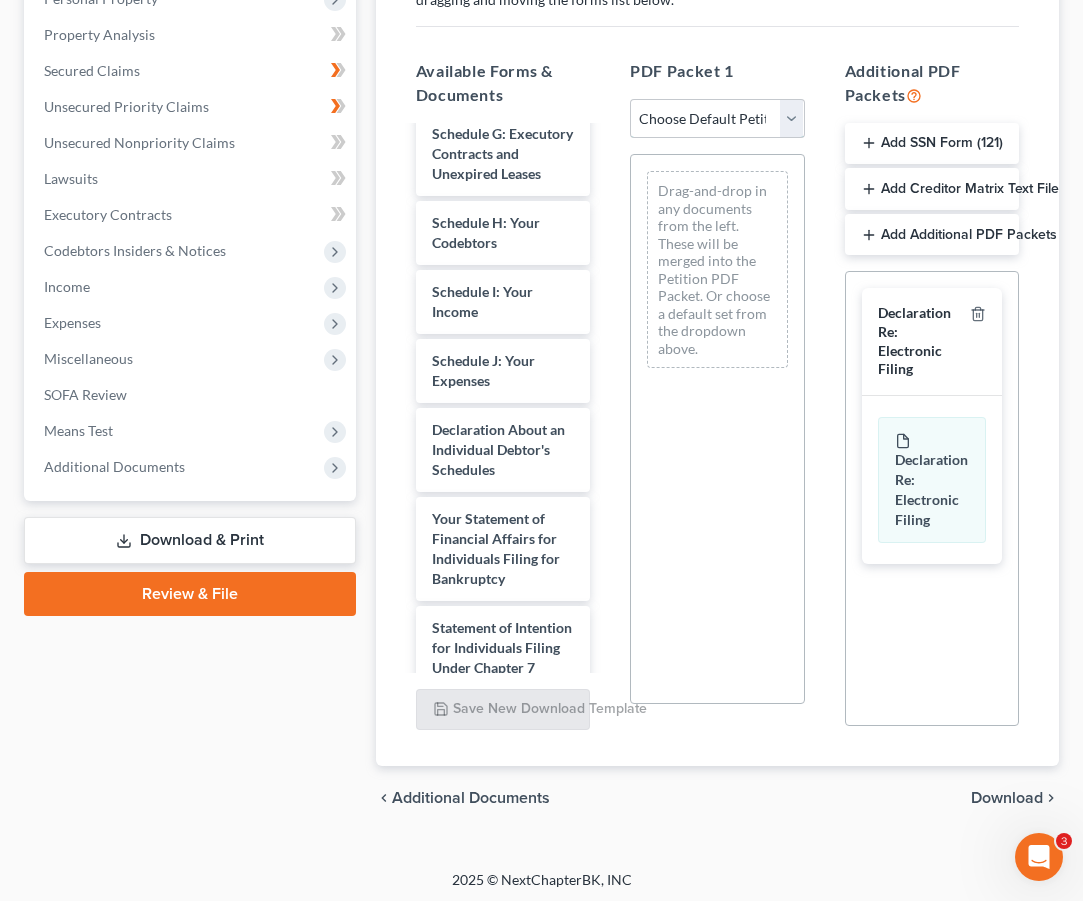 scroll, scrollTop: 517, scrollLeft: 0, axis: vertical 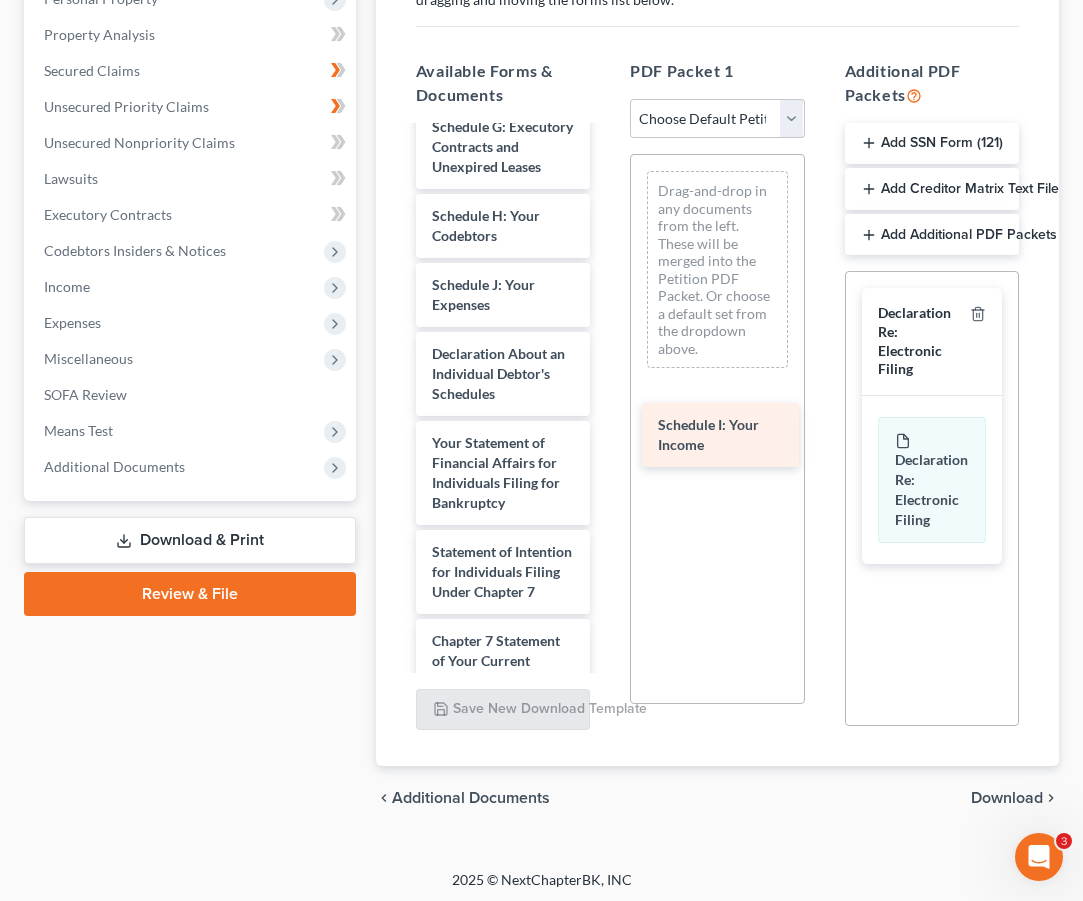 drag, startPoint x: 499, startPoint y: 540, endPoint x: 722, endPoint y: 449, distance: 240.85265 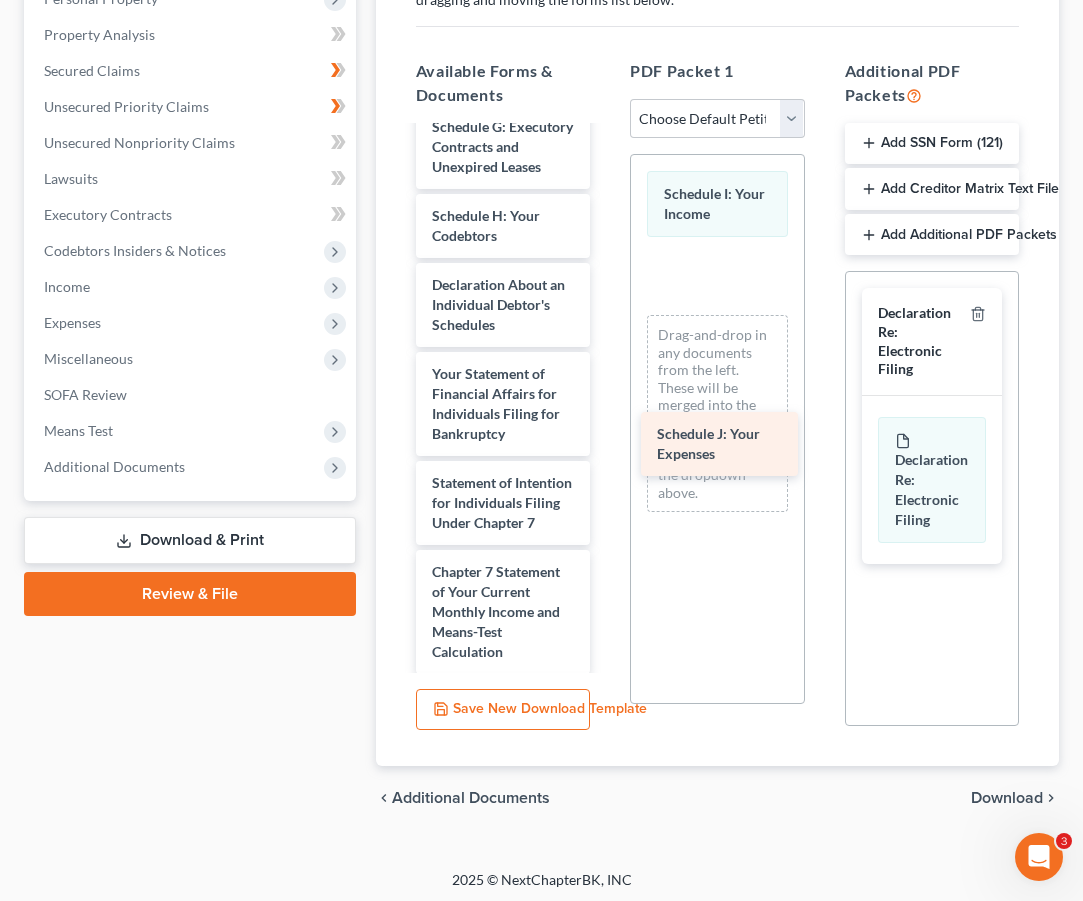drag, startPoint x: 490, startPoint y: 534, endPoint x: 711, endPoint y: 455, distance: 234.69554 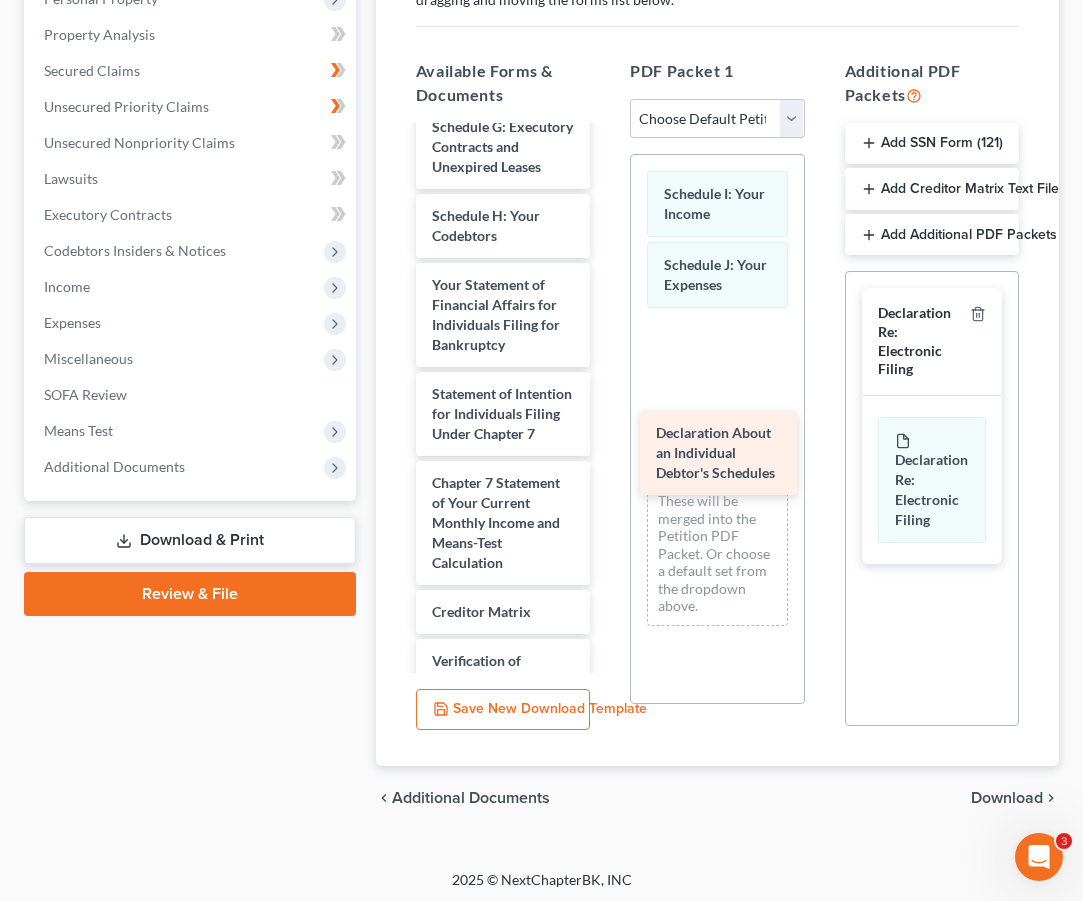 drag, startPoint x: 524, startPoint y: 567, endPoint x: 745, endPoint y: 484, distance: 236.07202 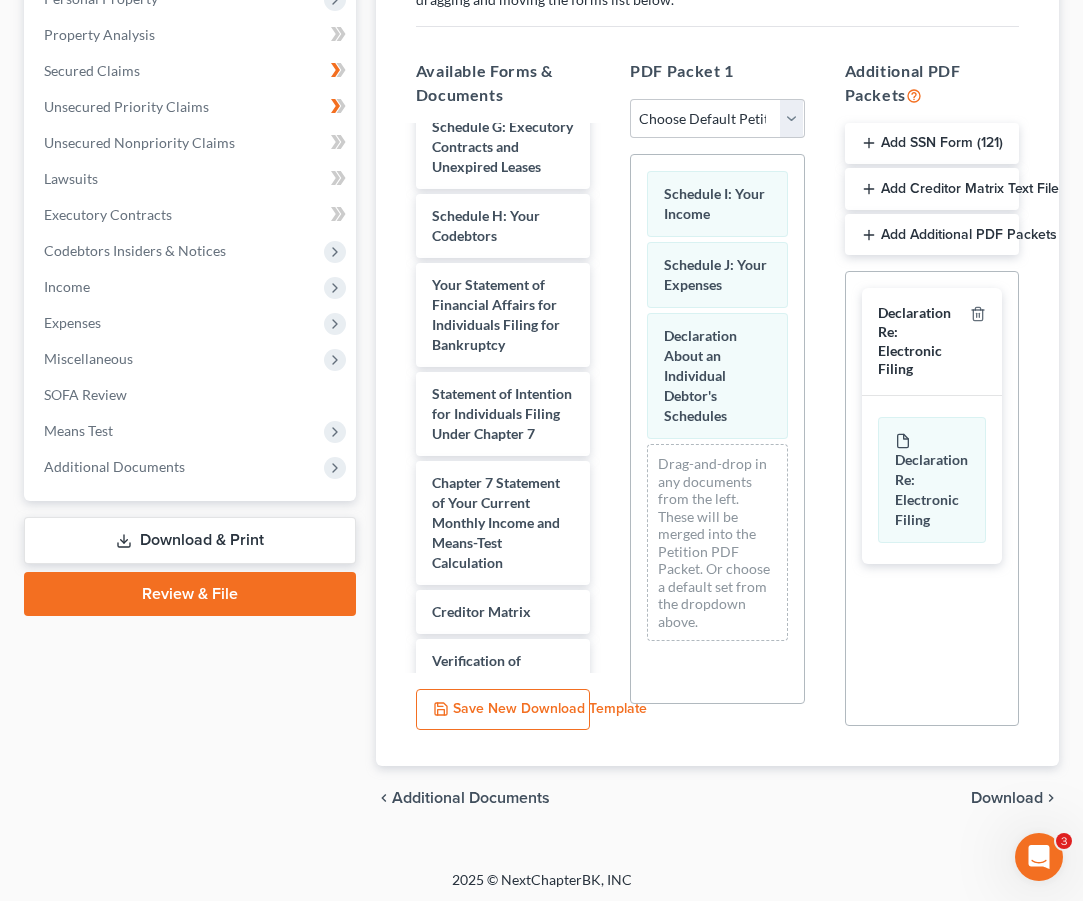 scroll, scrollTop: 459, scrollLeft: 0, axis: vertical 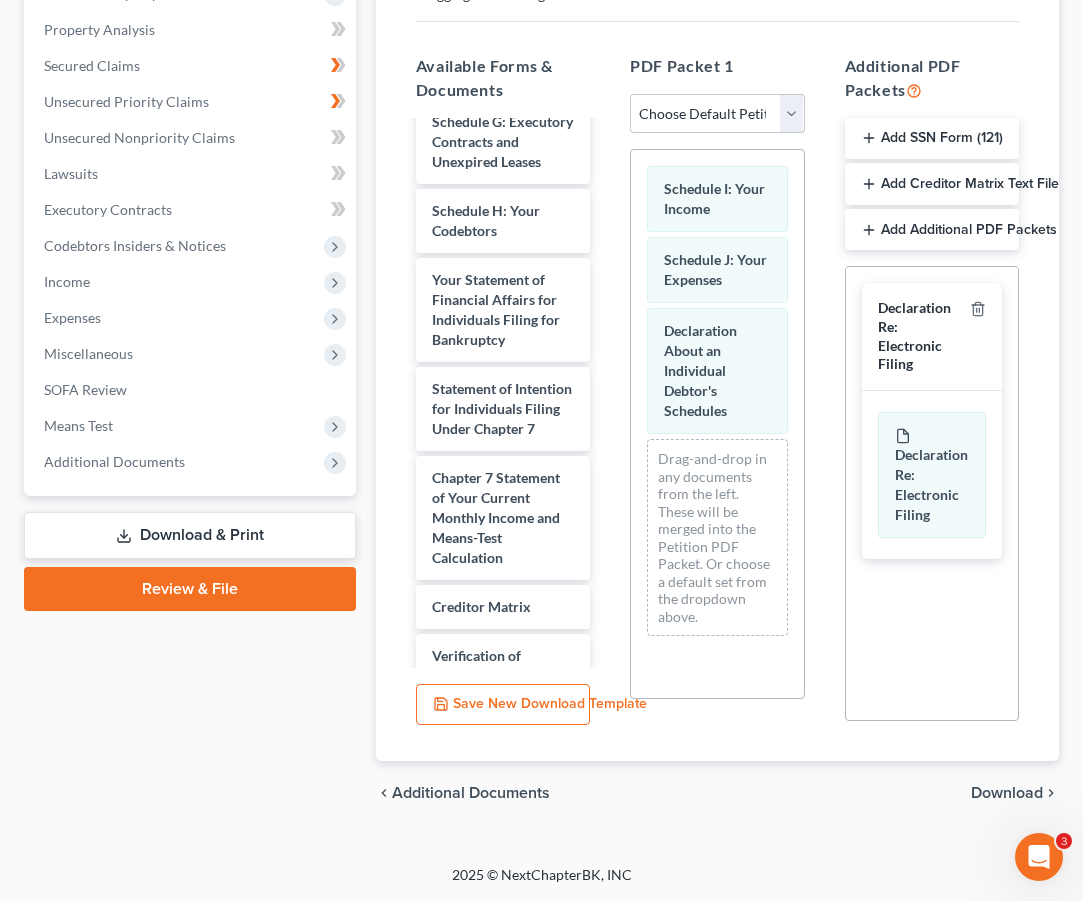 click on "Download" at bounding box center [1007, 793] 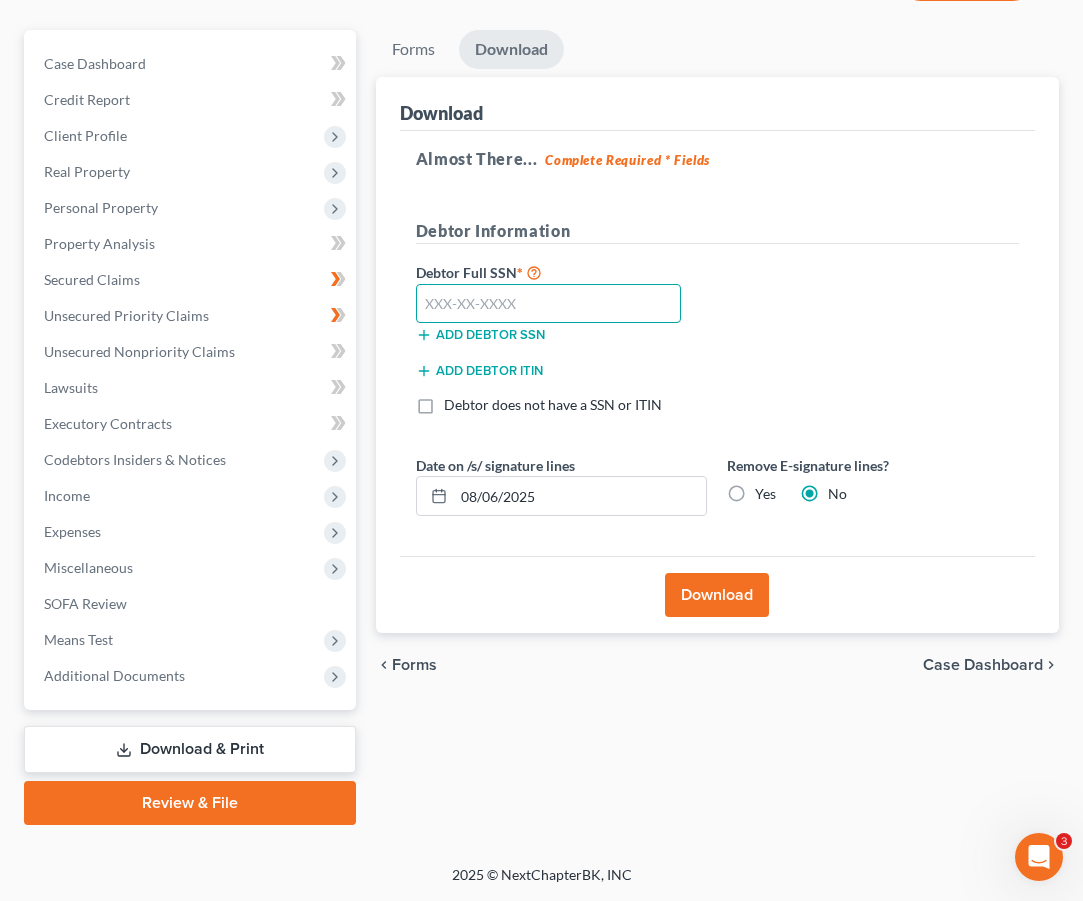 click at bounding box center [549, 304] 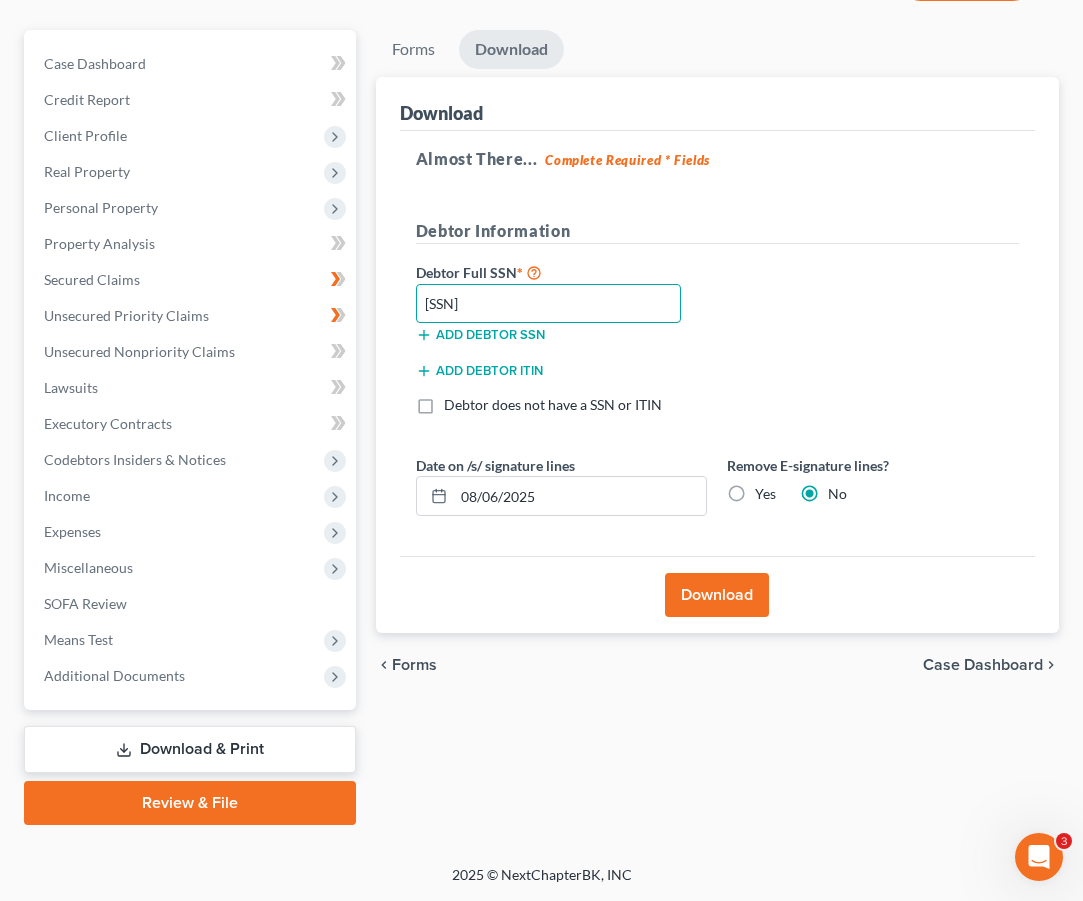 type on "[SSN]" 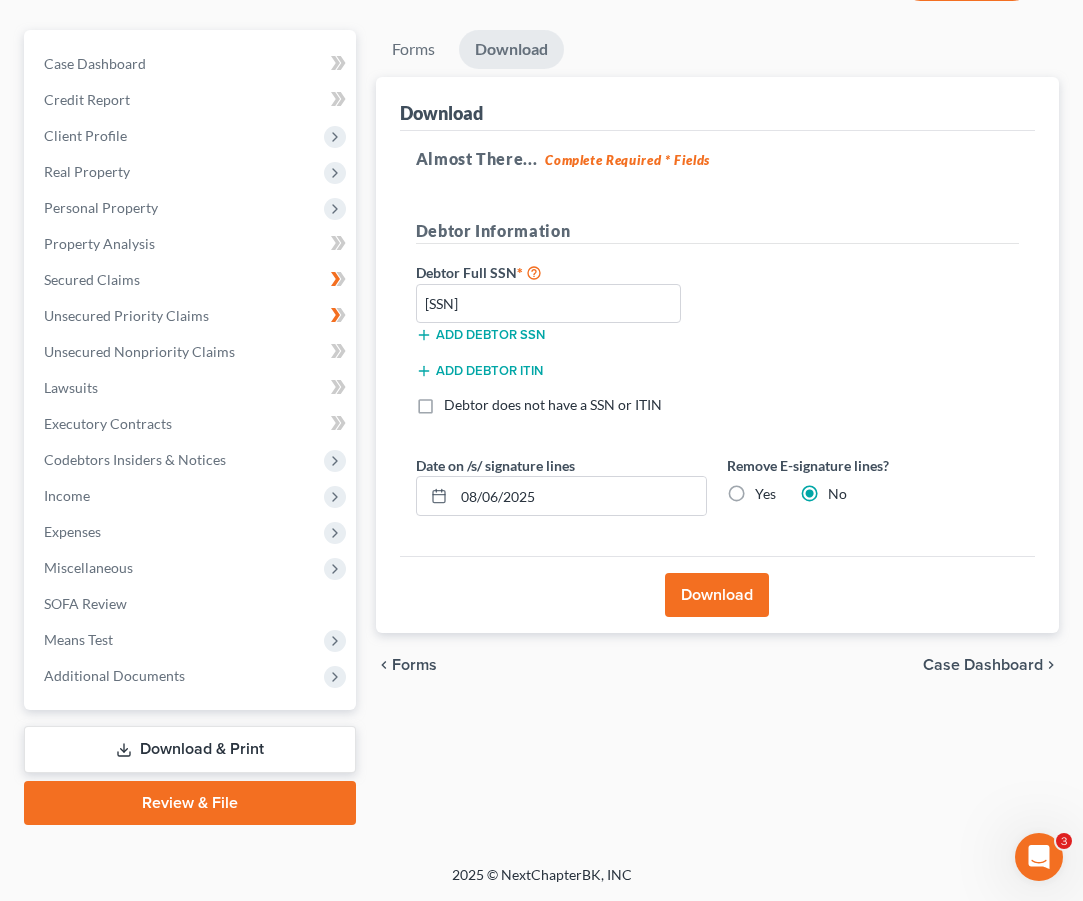 click on "Download" at bounding box center (717, 595) 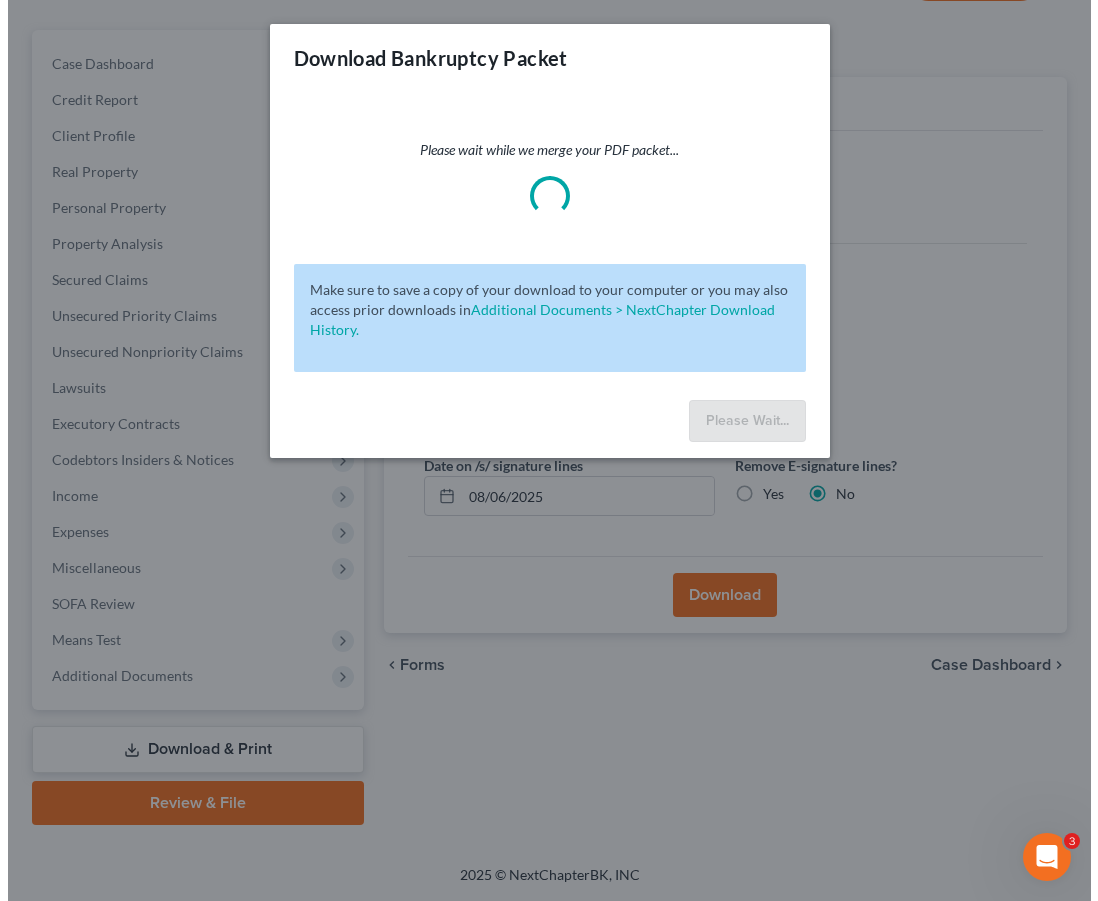 scroll, scrollTop: 227, scrollLeft: 0, axis: vertical 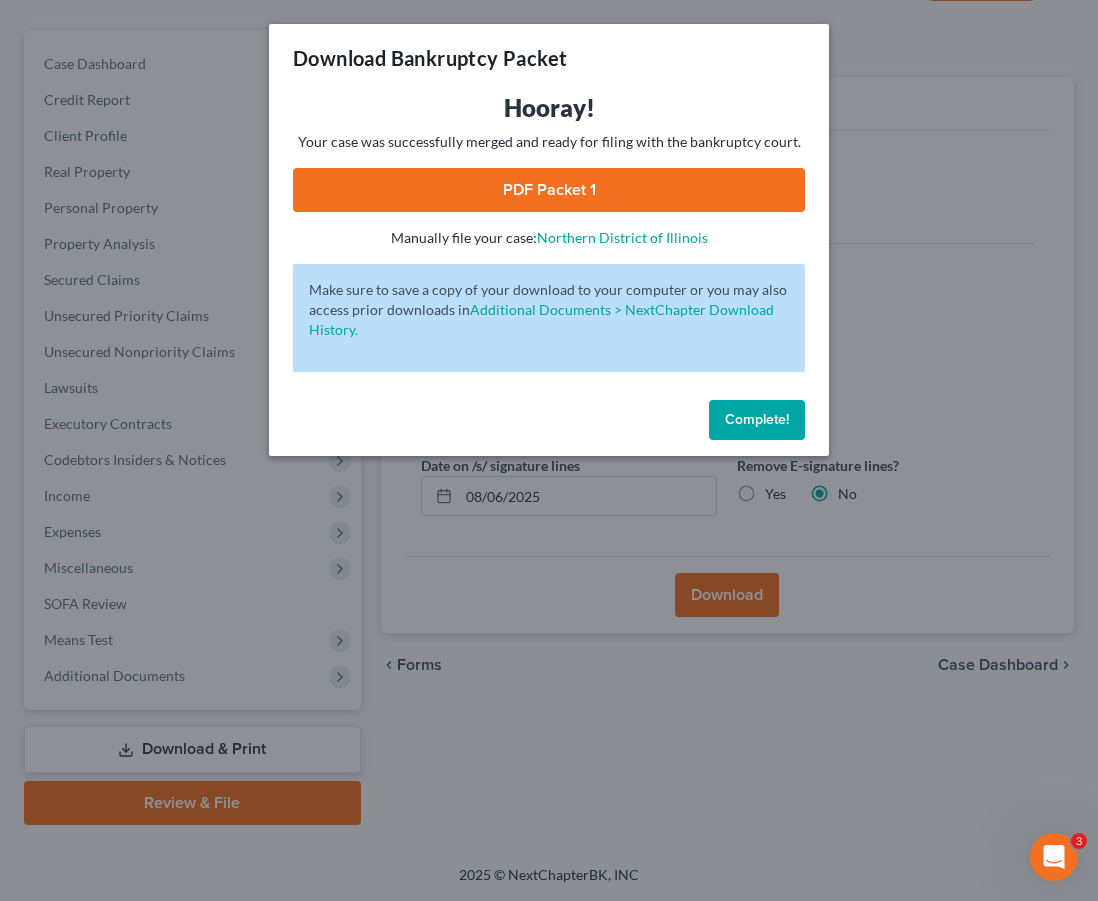 click on "PDF Packet 1" at bounding box center (549, 190) 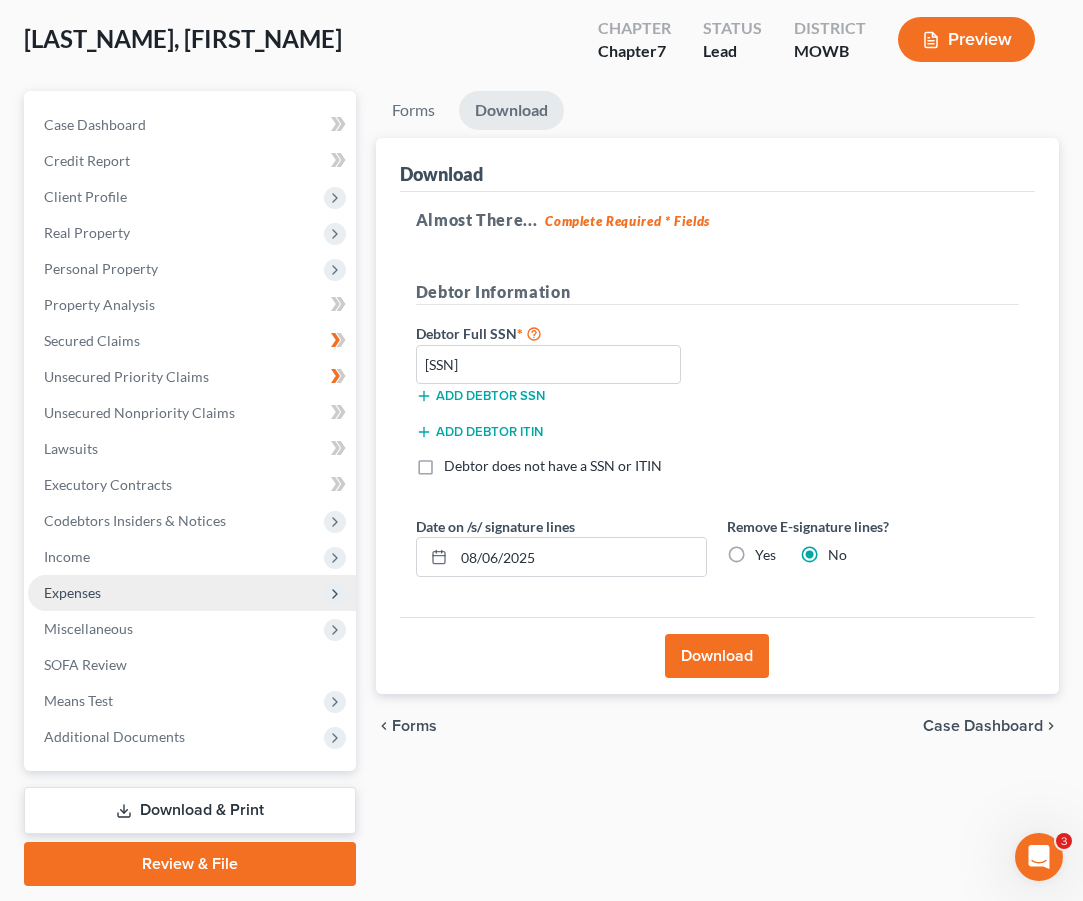 scroll, scrollTop: 103, scrollLeft: 0, axis: vertical 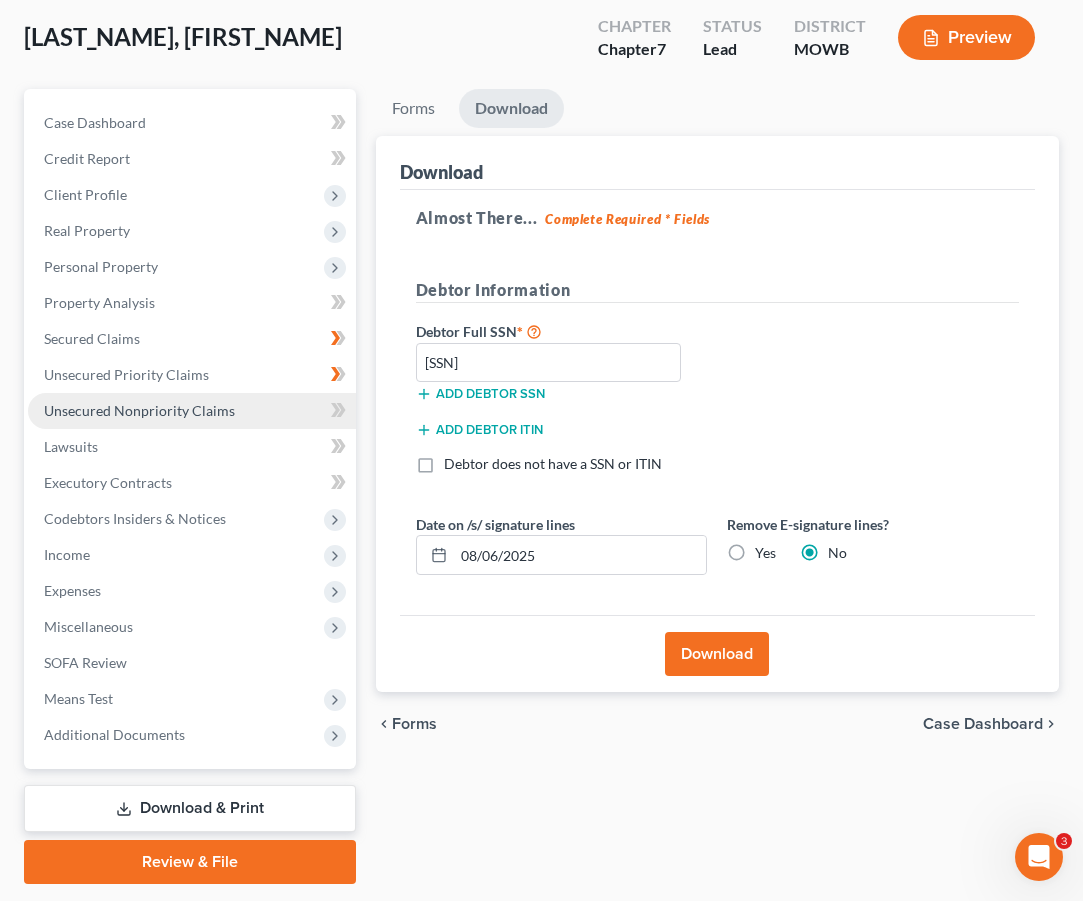 click on "Unsecured Nonpriority Claims" at bounding box center (139, 410) 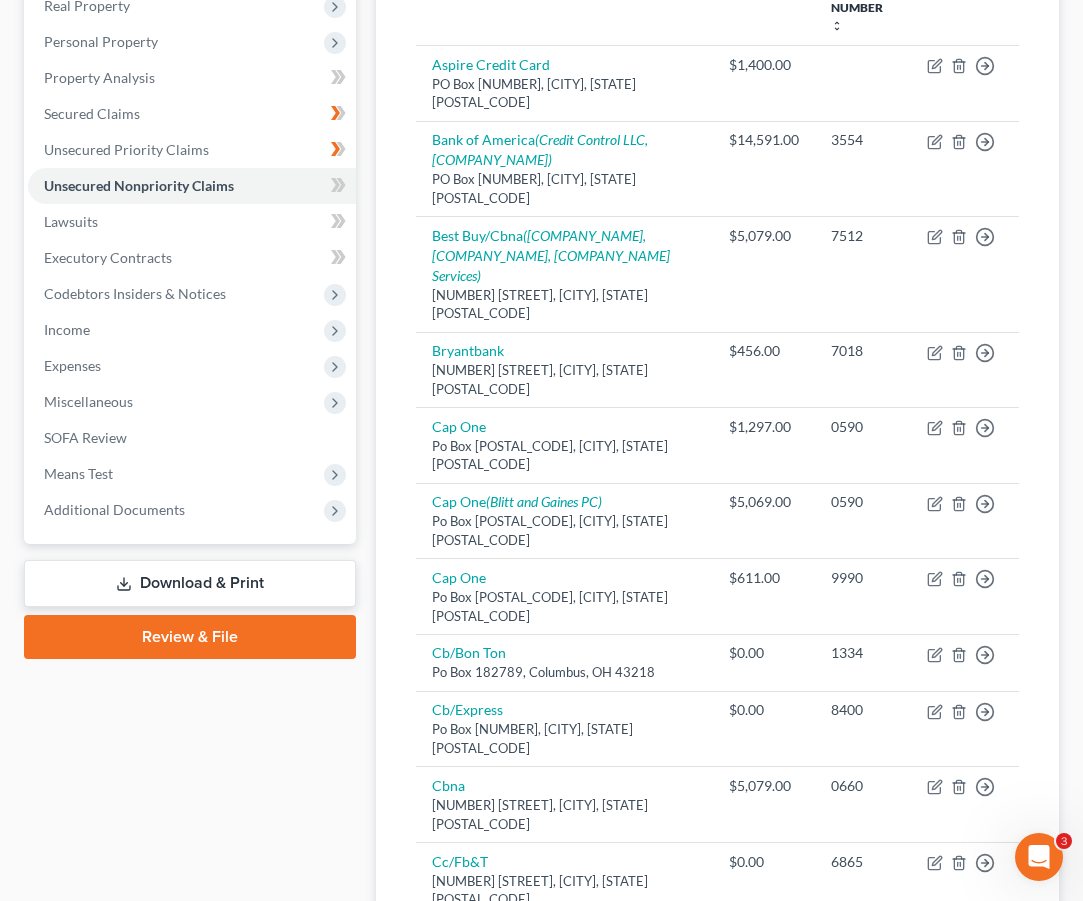 scroll, scrollTop: 325, scrollLeft: 0, axis: vertical 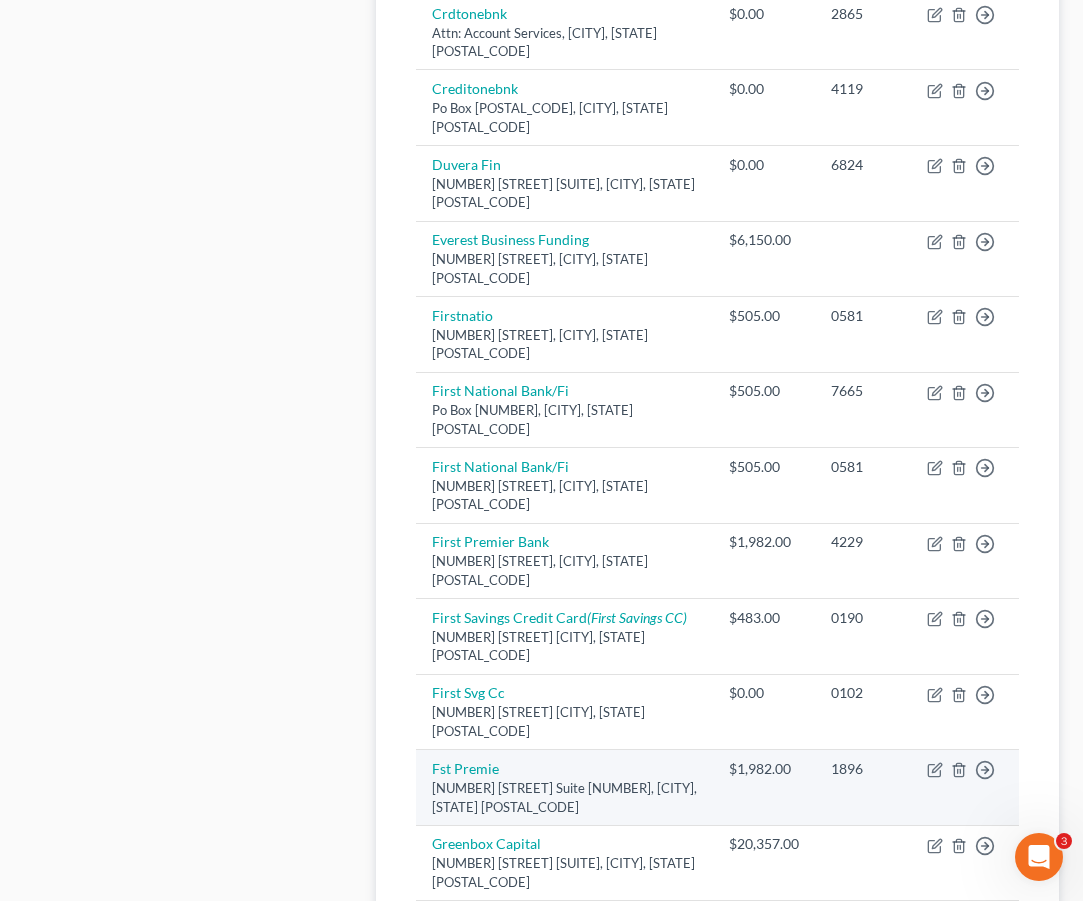 click on "Move to D Move to E Move to G Move to Notice Only" at bounding box center [965, 788] 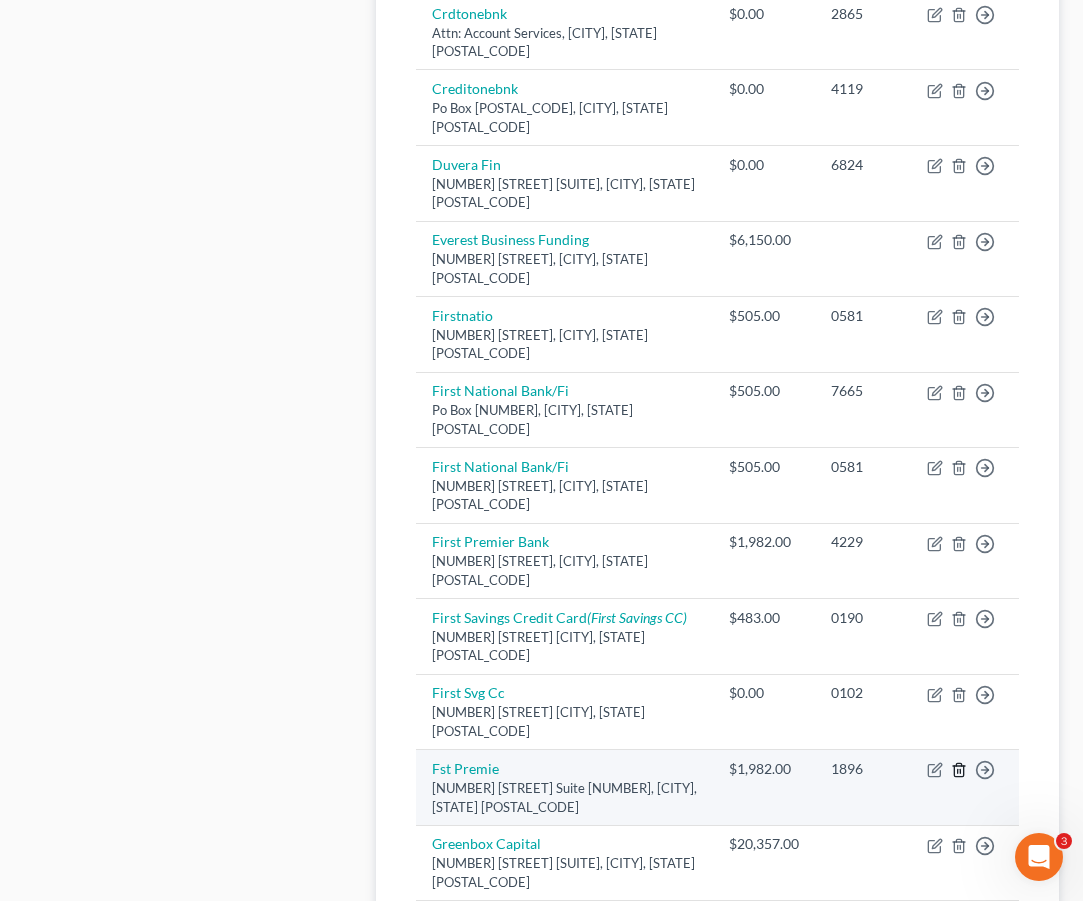 click 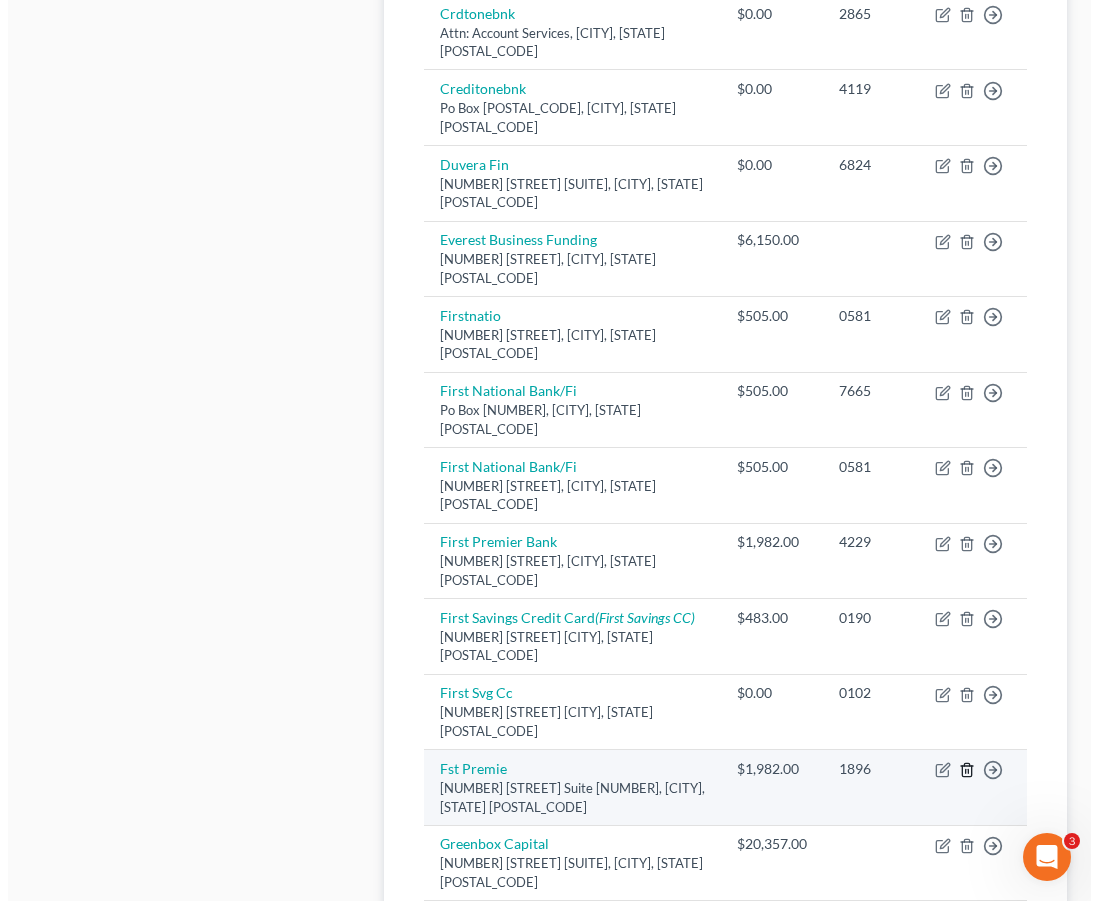 scroll, scrollTop: 1442, scrollLeft: 0, axis: vertical 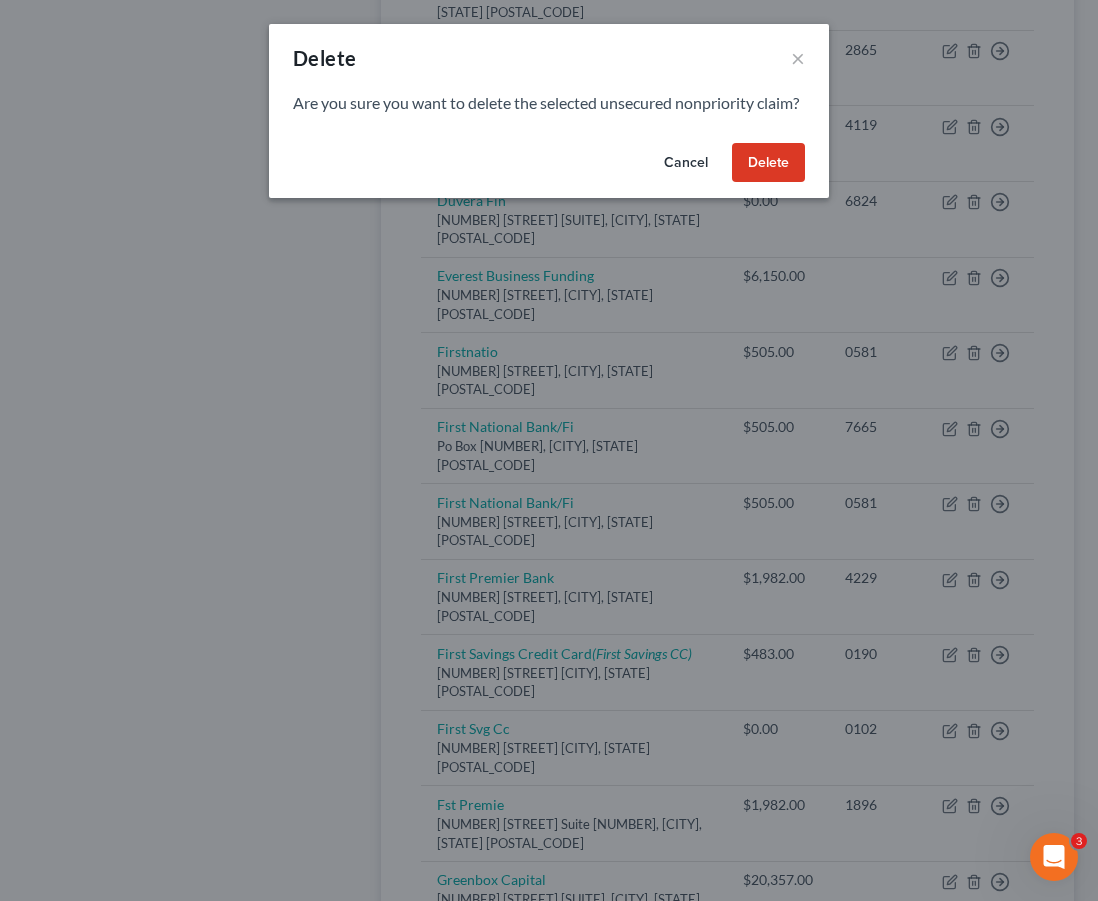 click on "Delete" at bounding box center (768, 163) 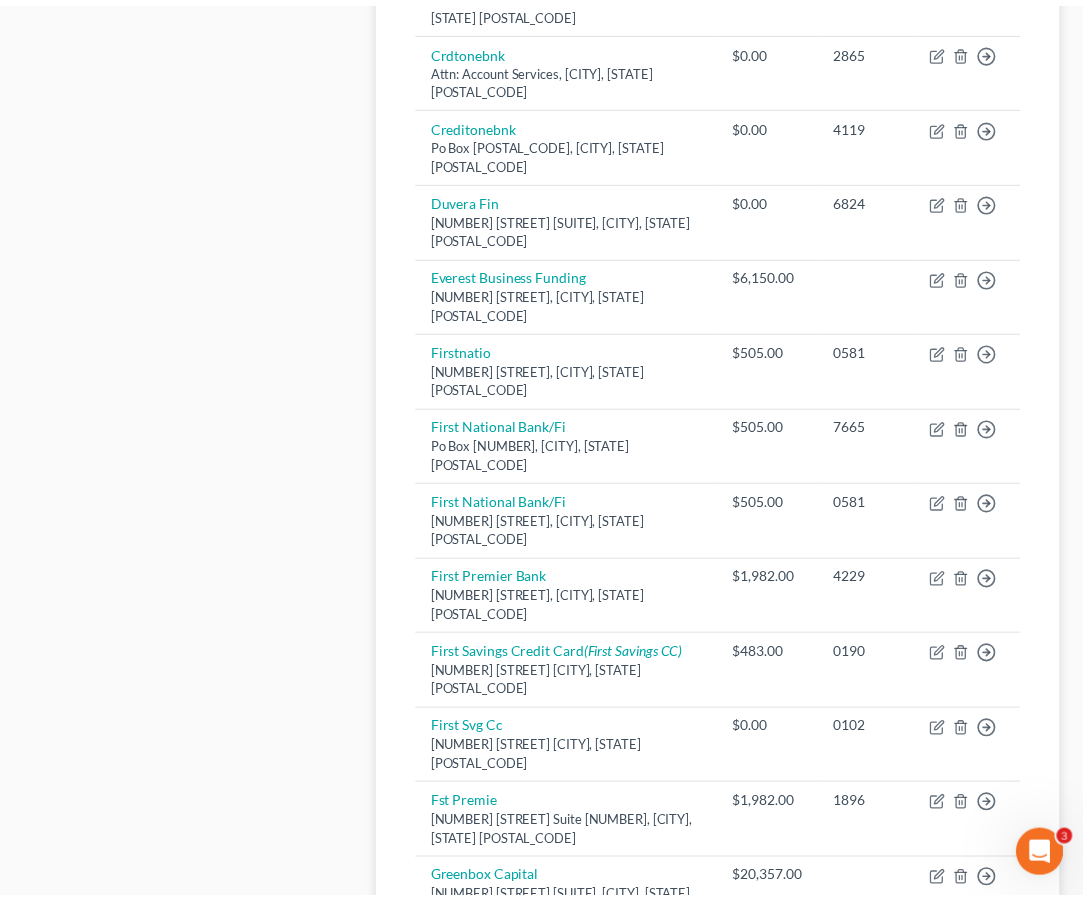 scroll, scrollTop: 1478, scrollLeft: 0, axis: vertical 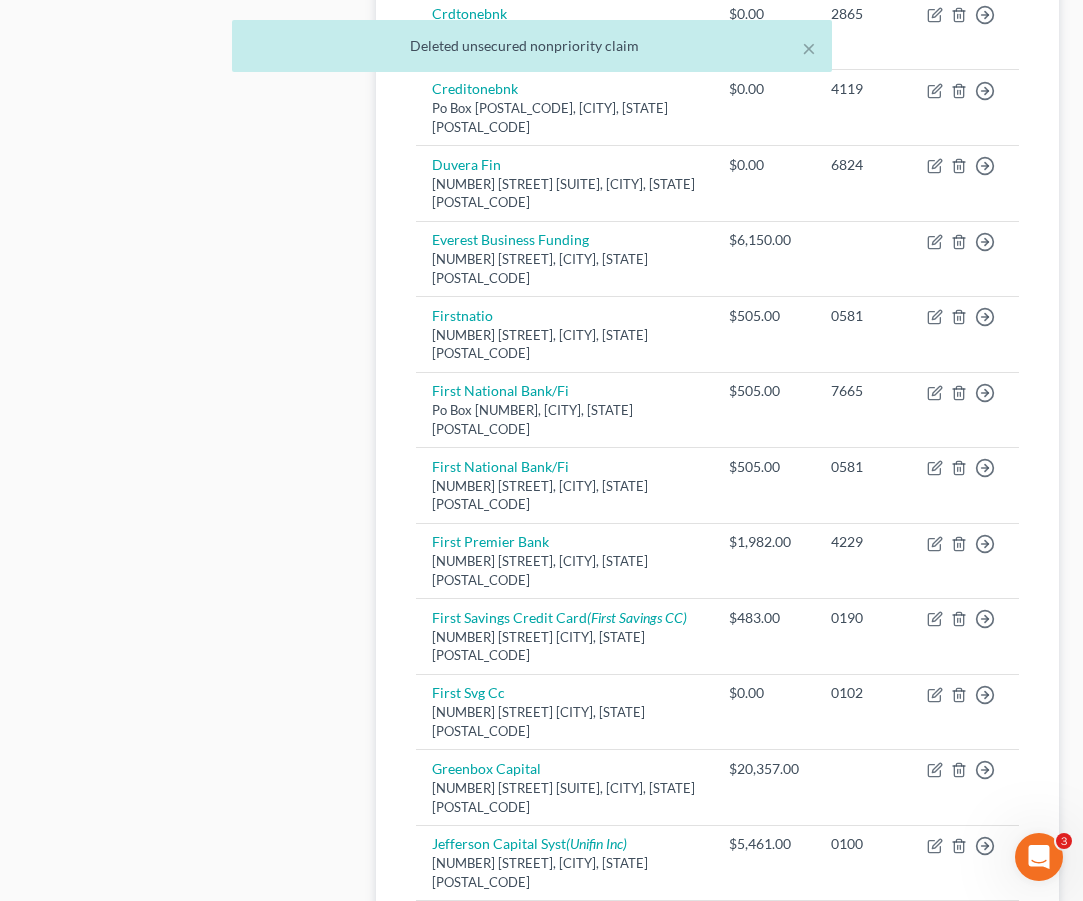 click on "Case Dashboard
Payments
Invoices
Payments
Payments
Credit Report
Client Profile" at bounding box center (190, 25) 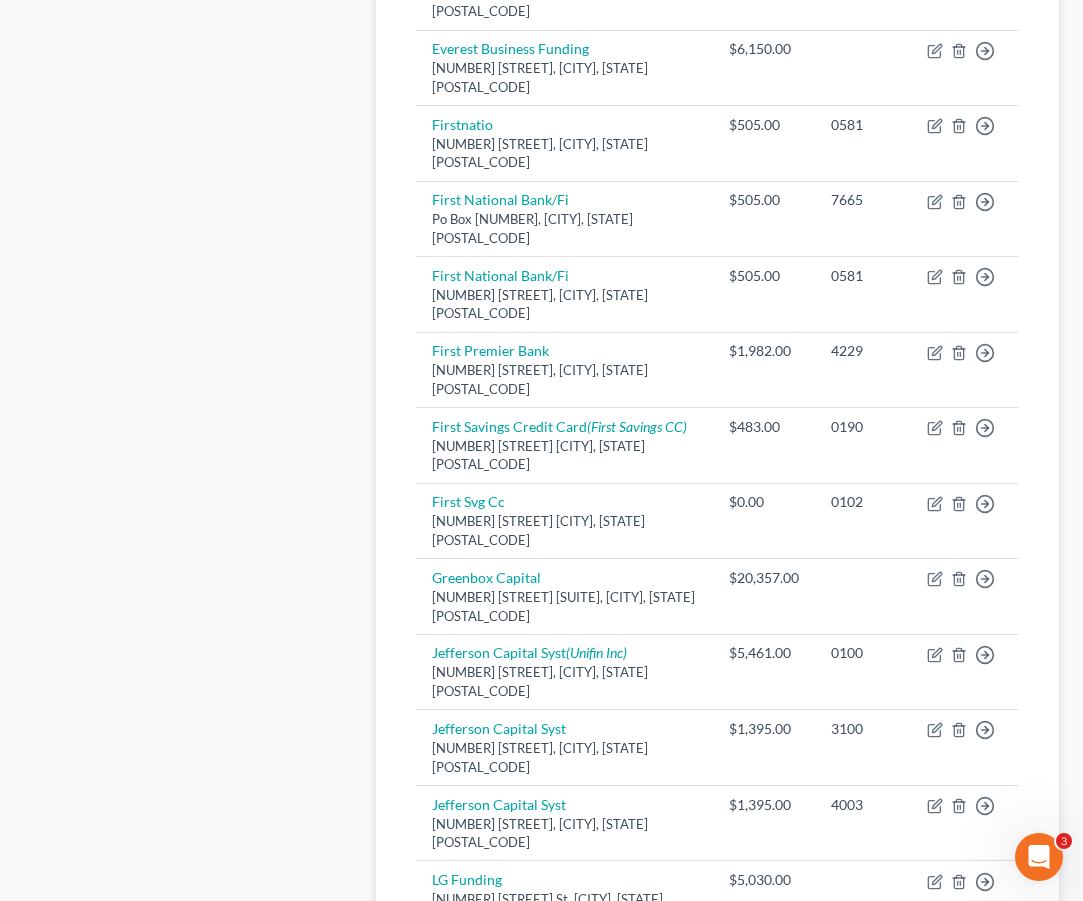 scroll, scrollTop: 1662, scrollLeft: 0, axis: vertical 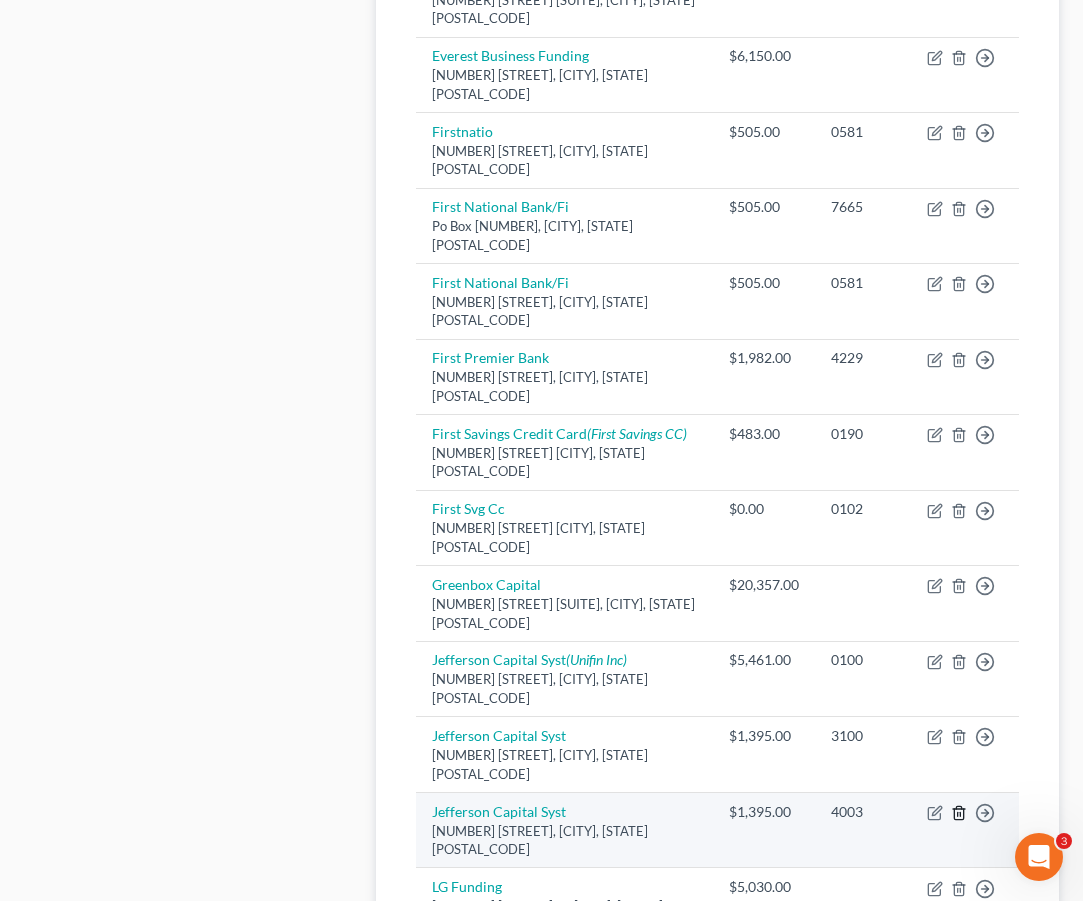 click 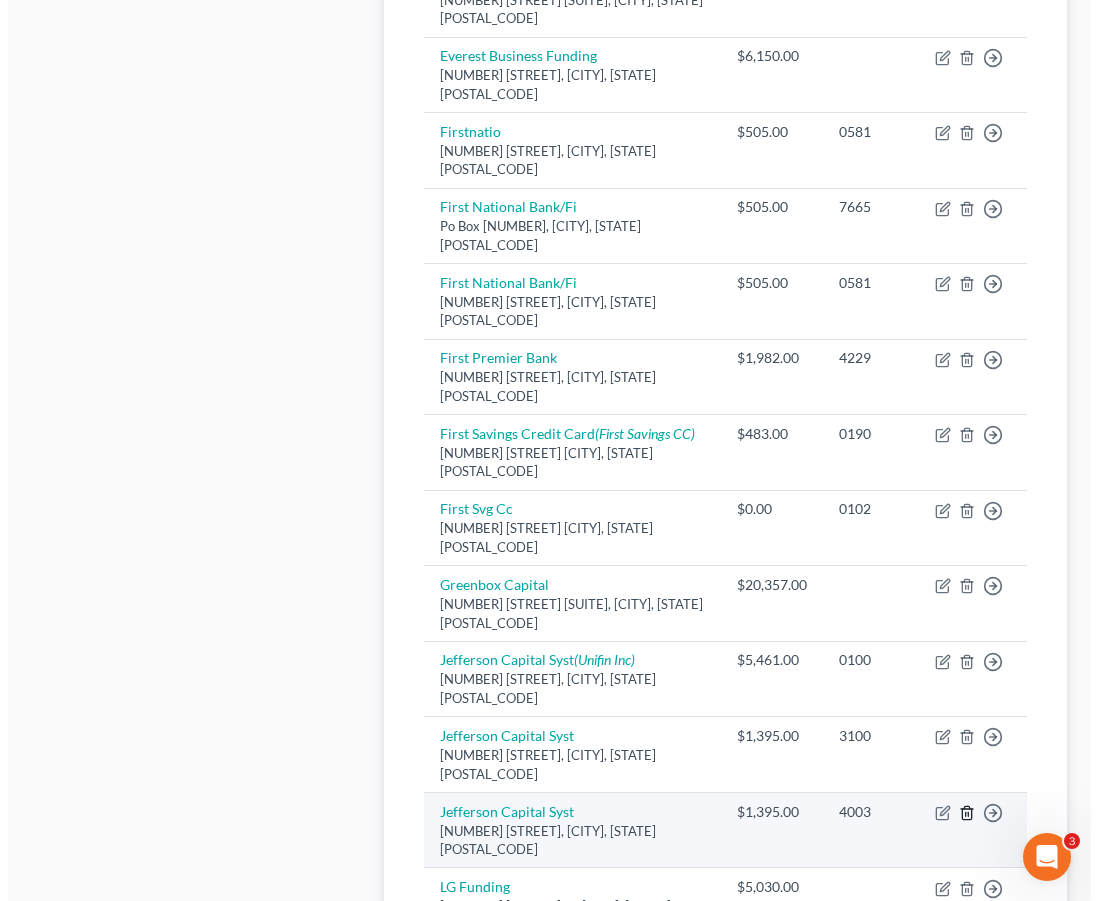 scroll, scrollTop: 1626, scrollLeft: 0, axis: vertical 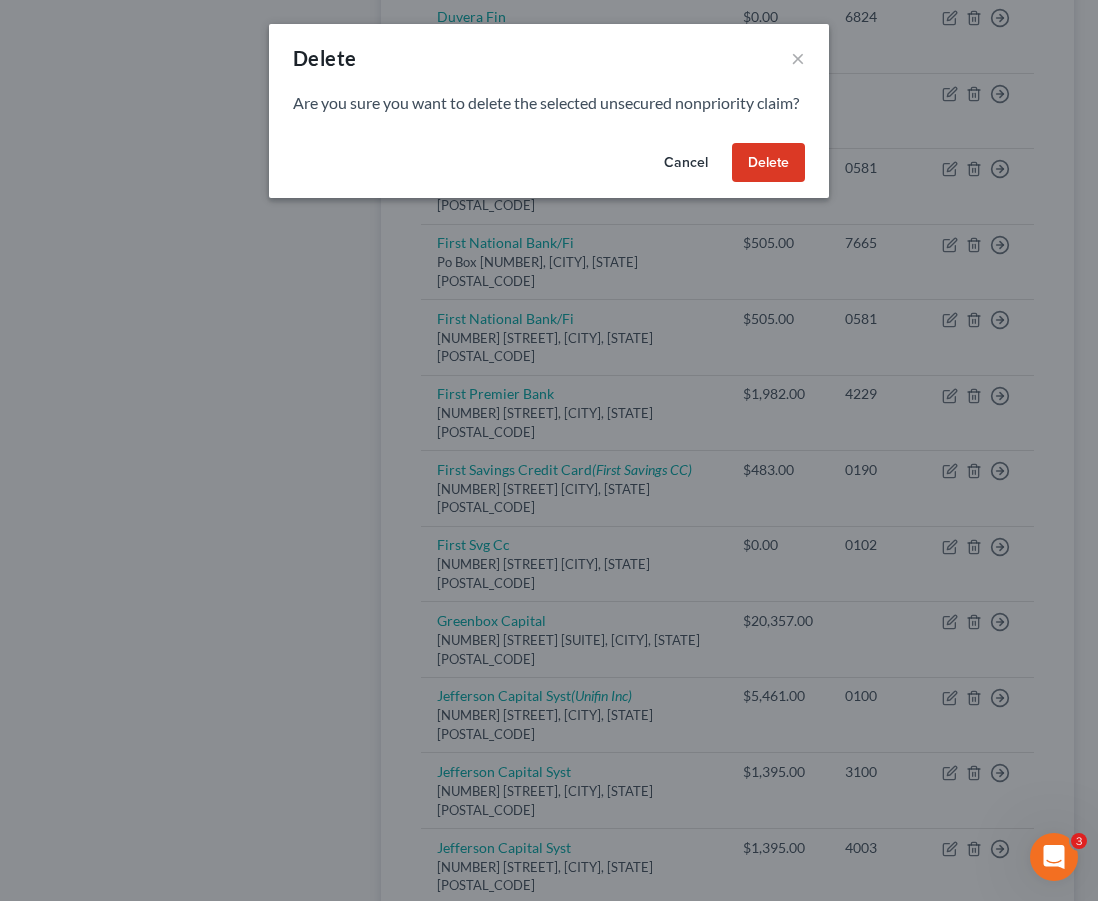 click on "Delete" at bounding box center [768, 163] 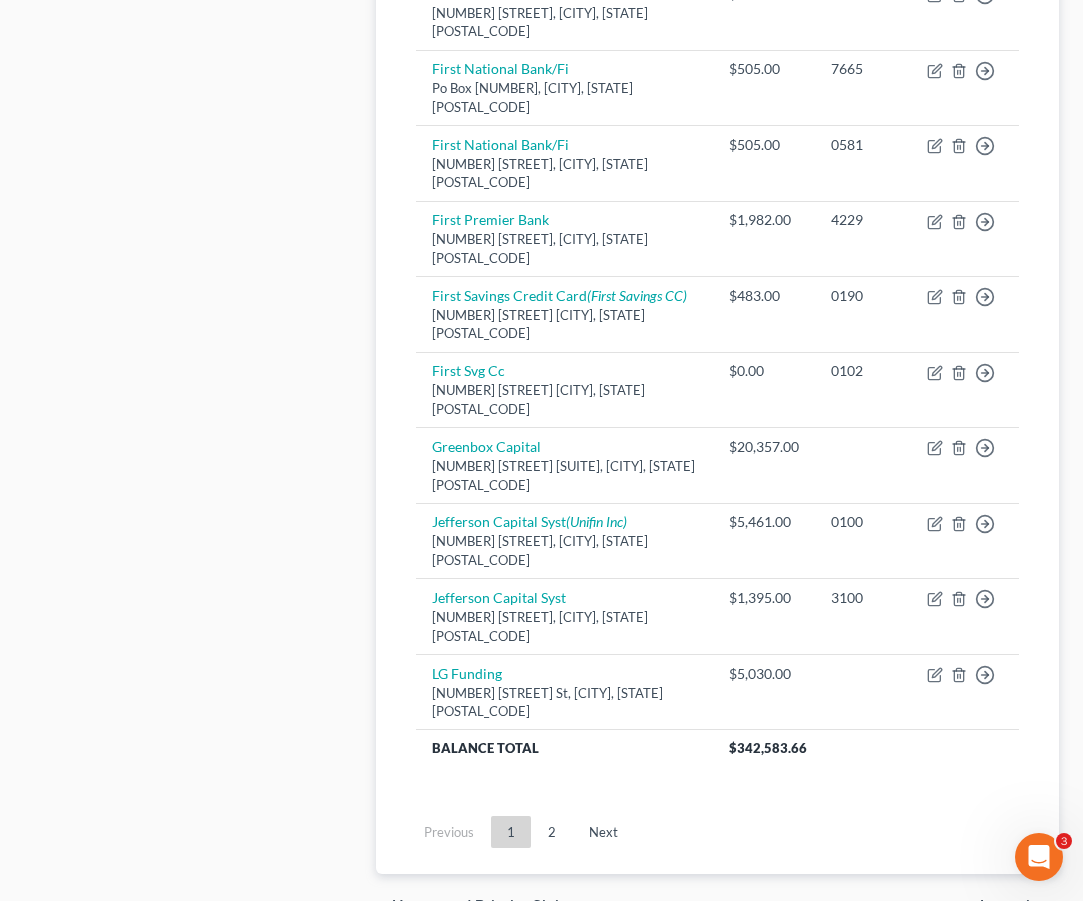 scroll, scrollTop: 1867, scrollLeft: 0, axis: vertical 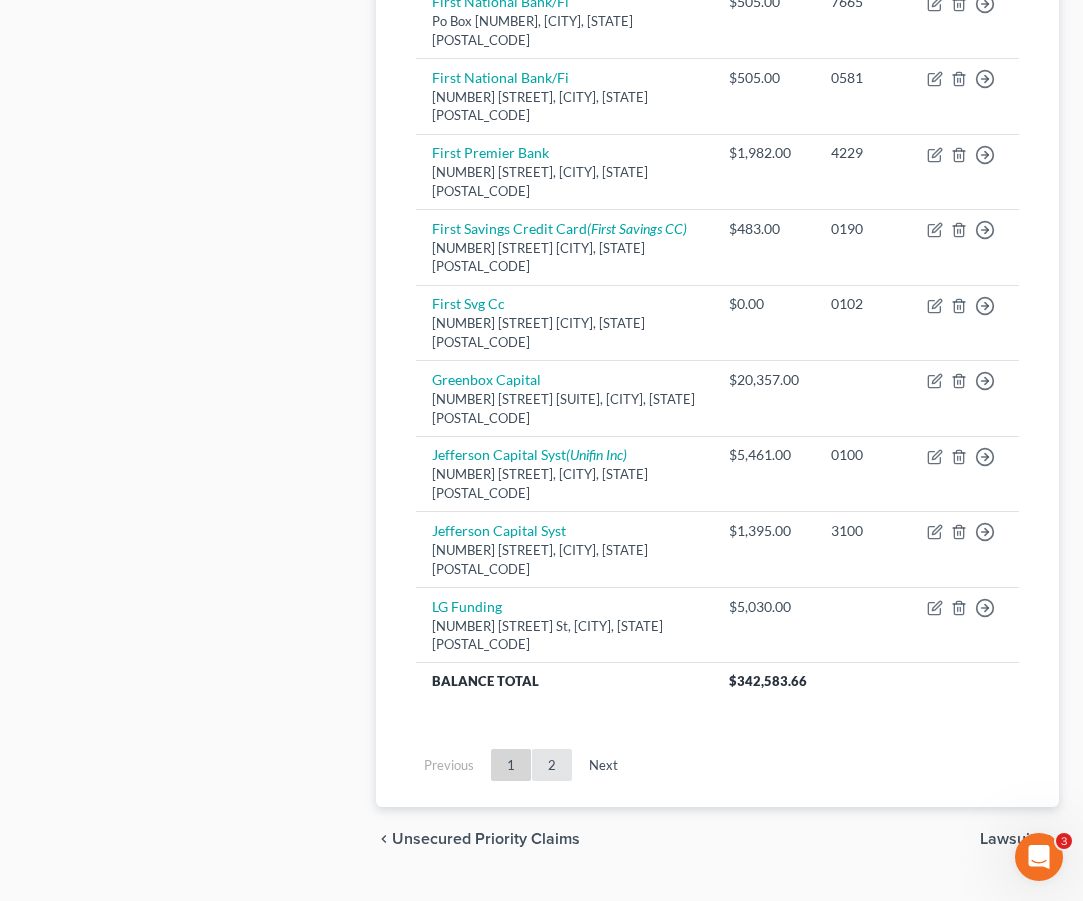 click on "2" at bounding box center [552, 765] 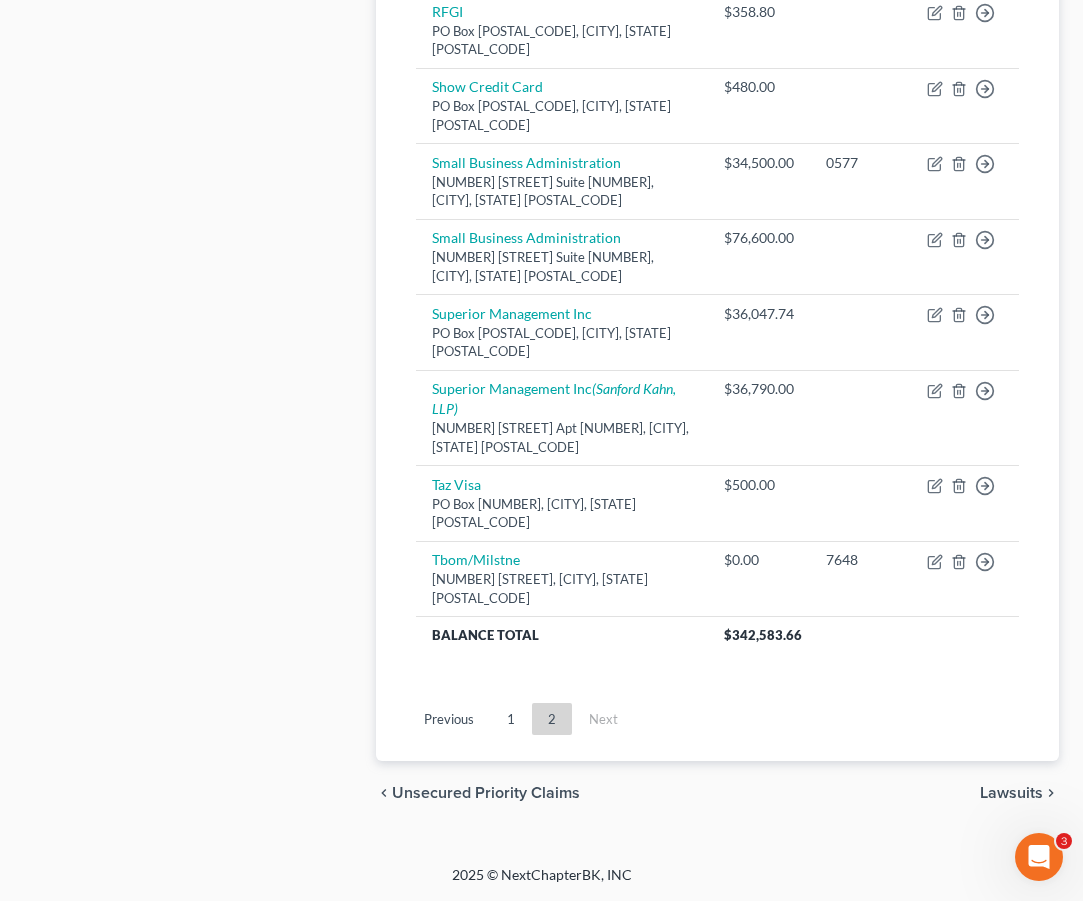 scroll, scrollTop: 1424, scrollLeft: 0, axis: vertical 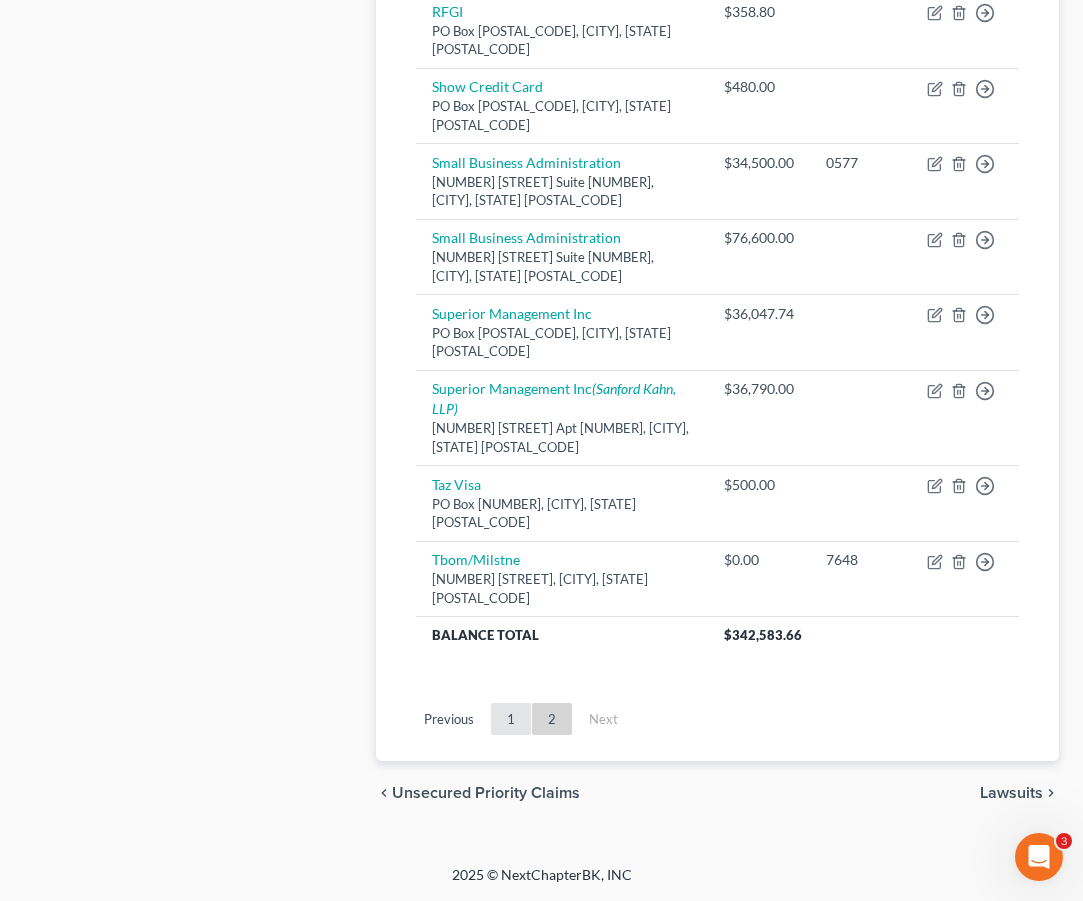 click on "1" at bounding box center (511, 719) 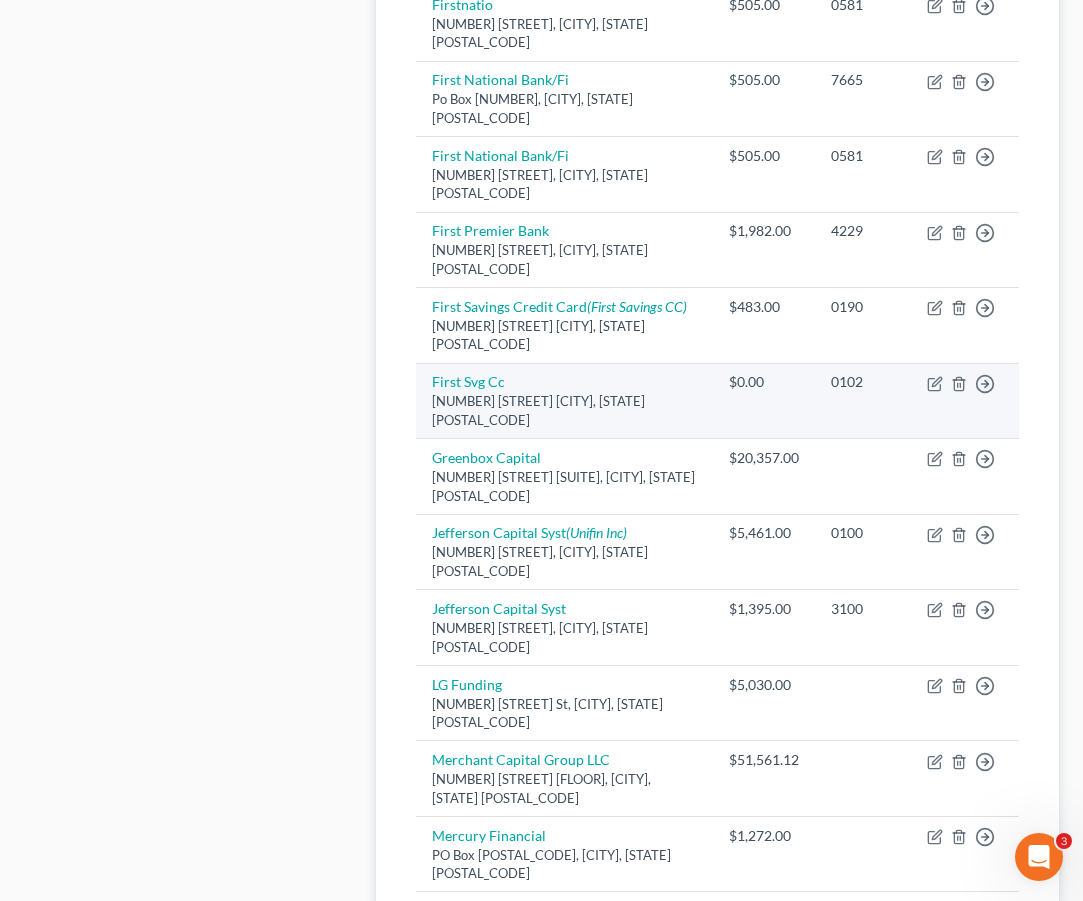 scroll, scrollTop: 2008, scrollLeft: 0, axis: vertical 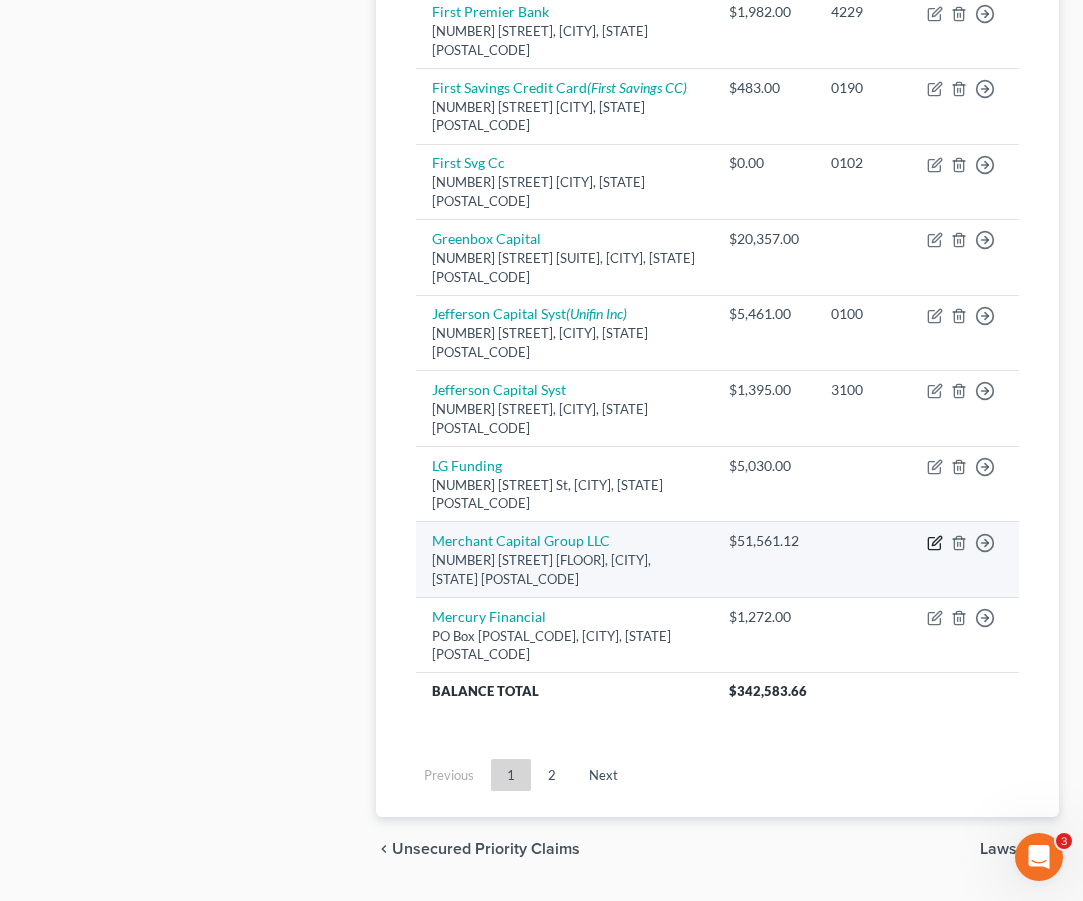 click 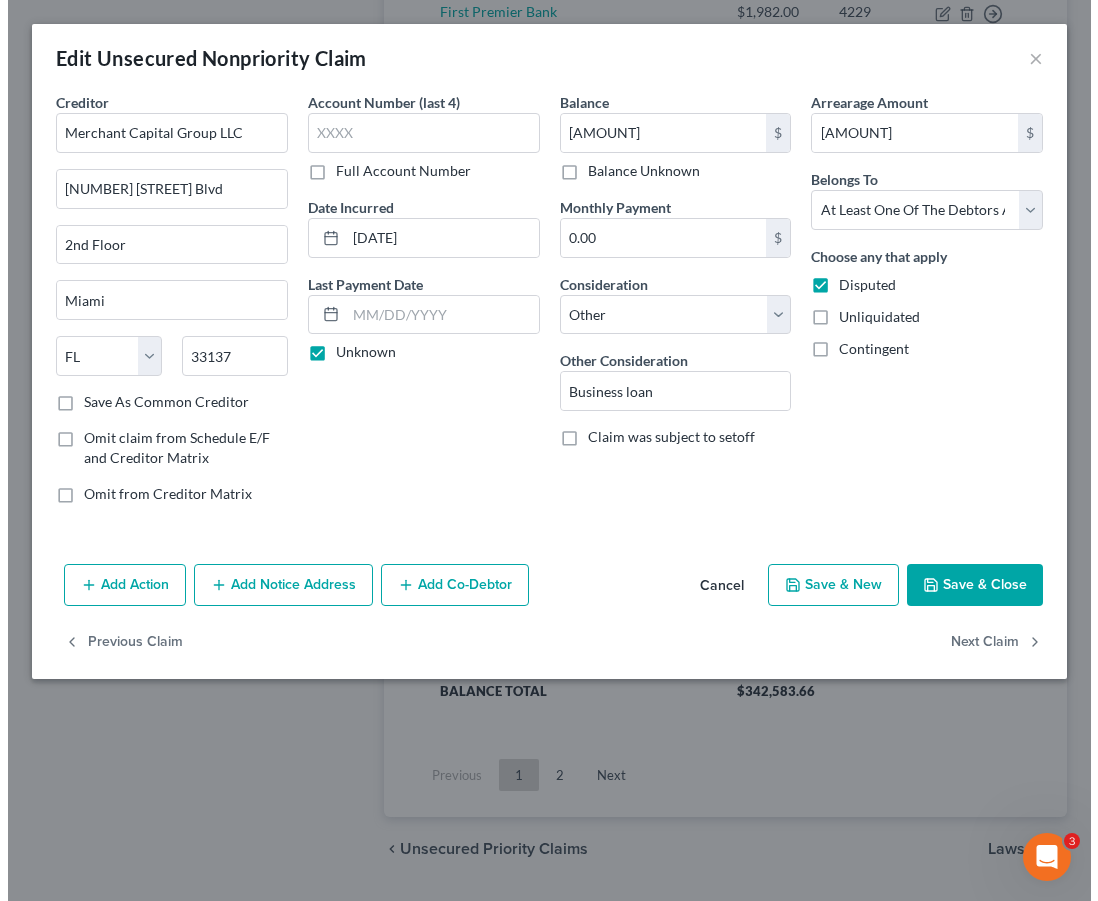 scroll, scrollTop: 1894, scrollLeft: 0, axis: vertical 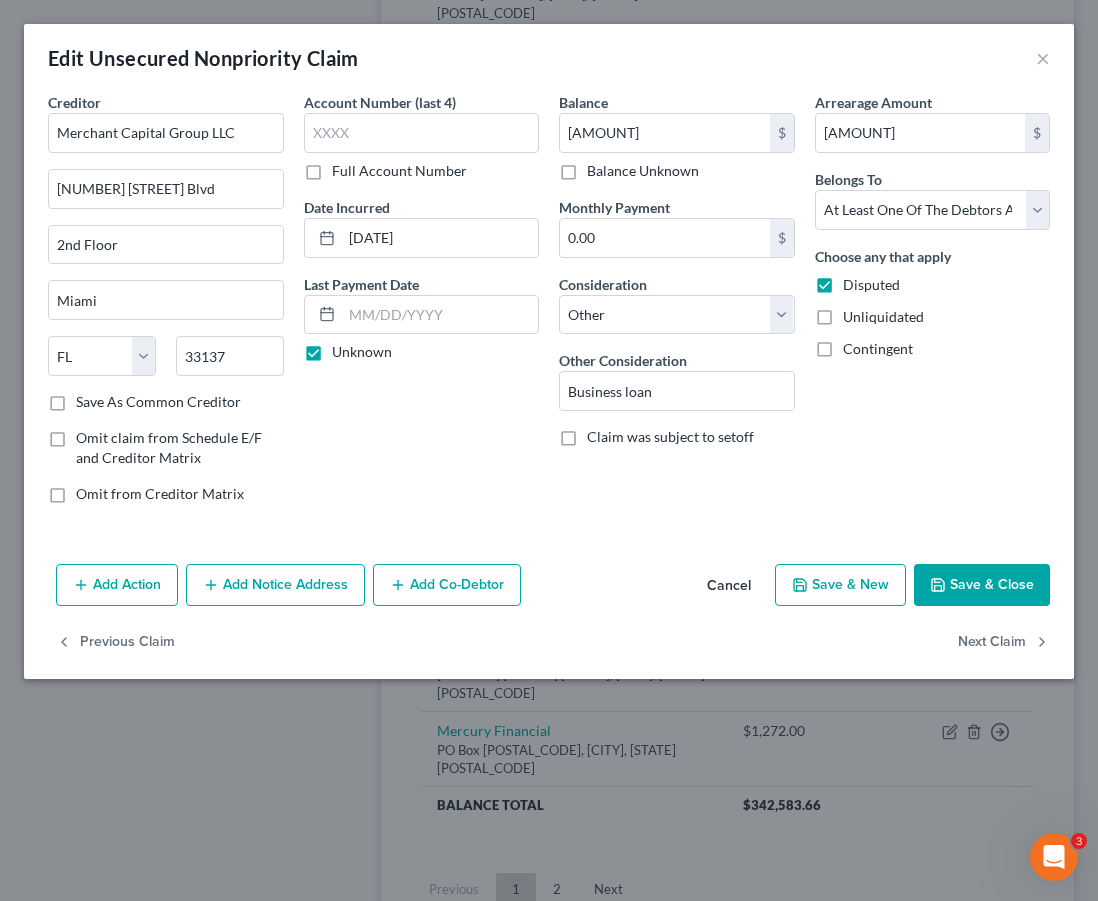 click on "Add Notice Address" at bounding box center [275, 585] 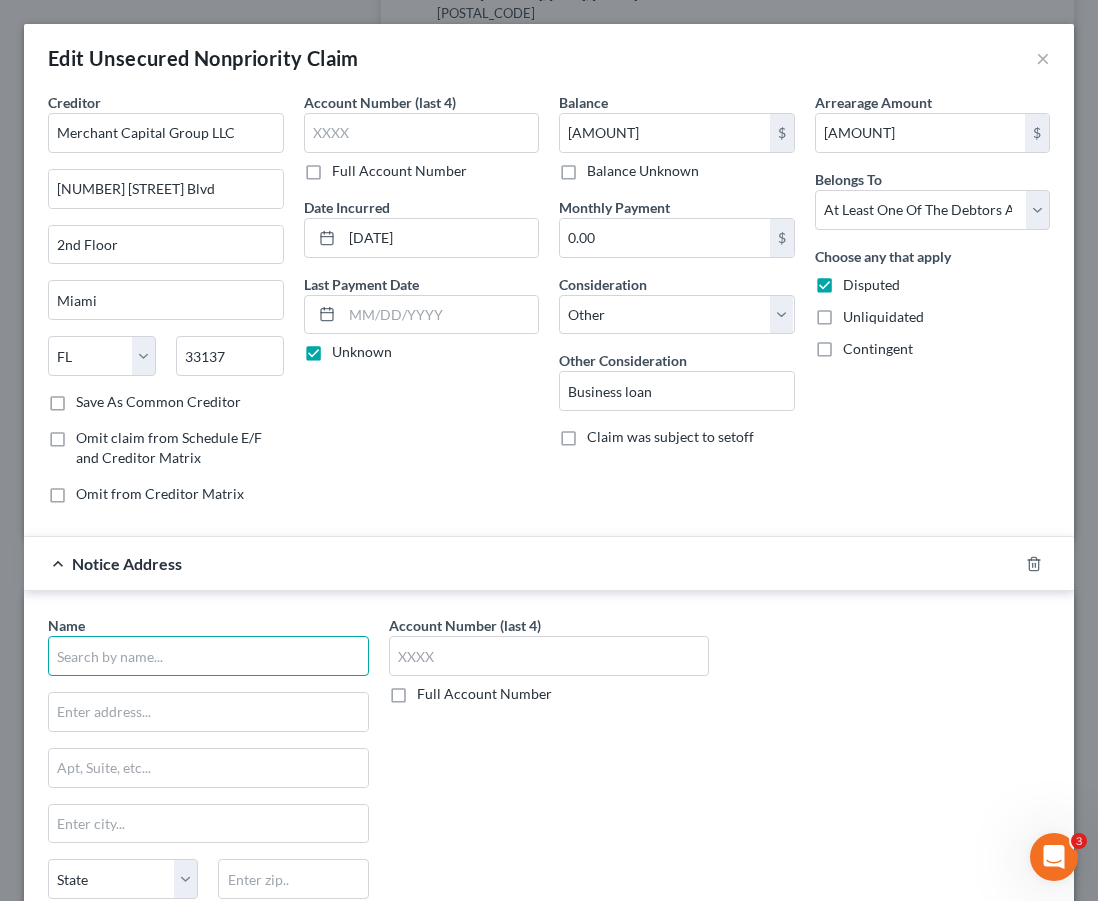 click at bounding box center (208, 656) 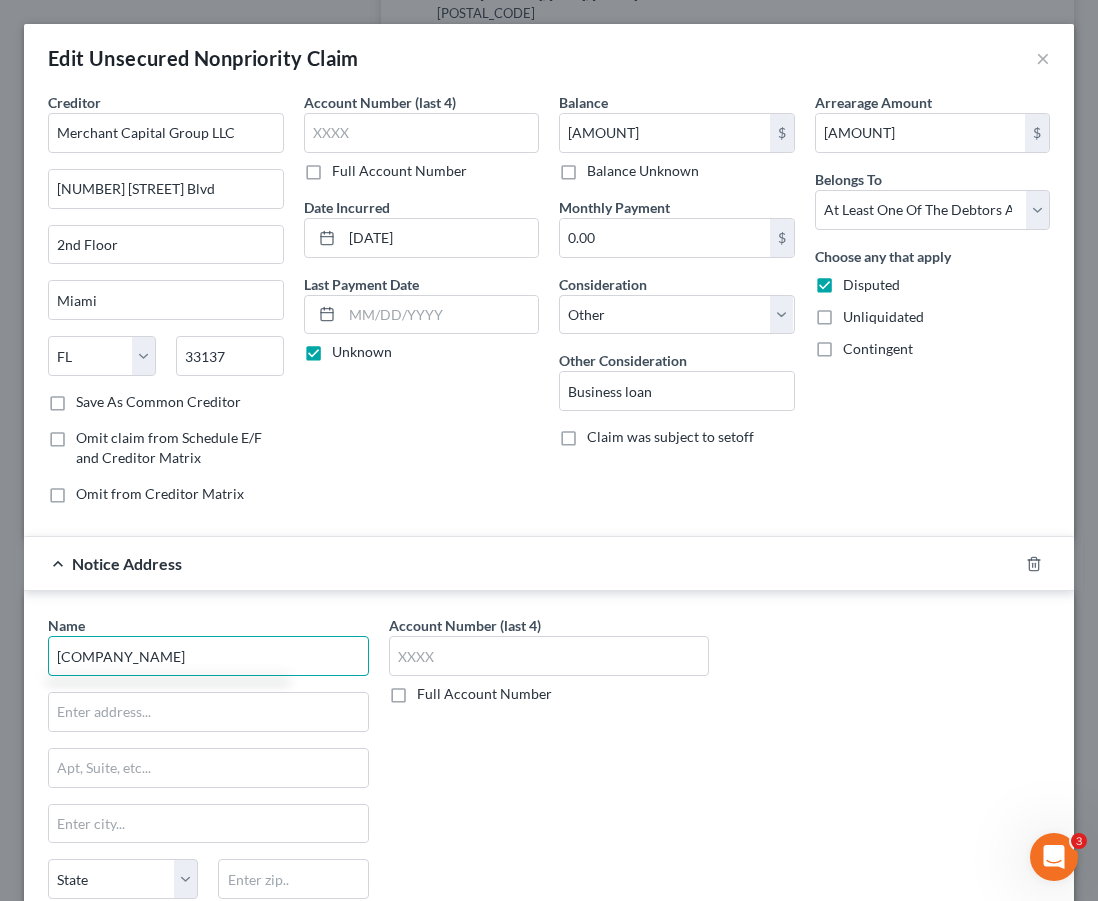 type on "[COMPANY_NAME]" 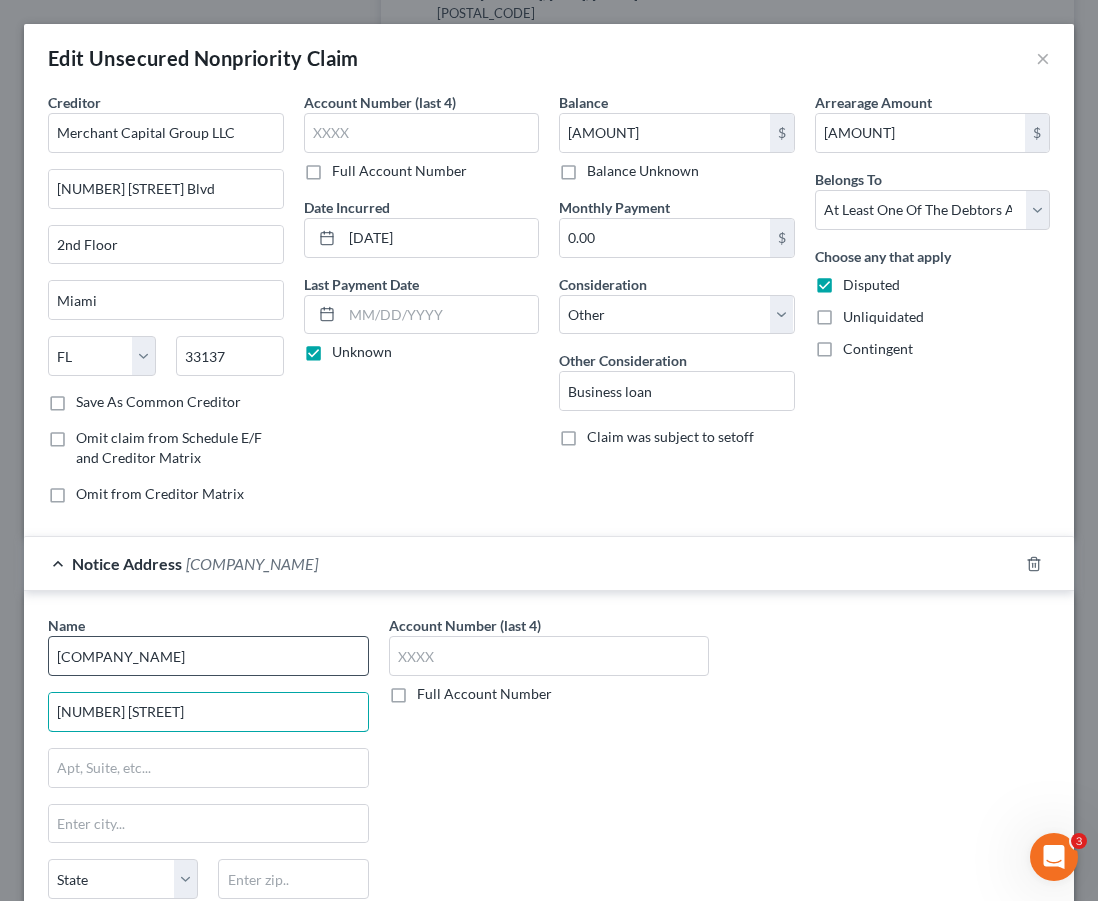 type on "[NUMBER] [STREET]" 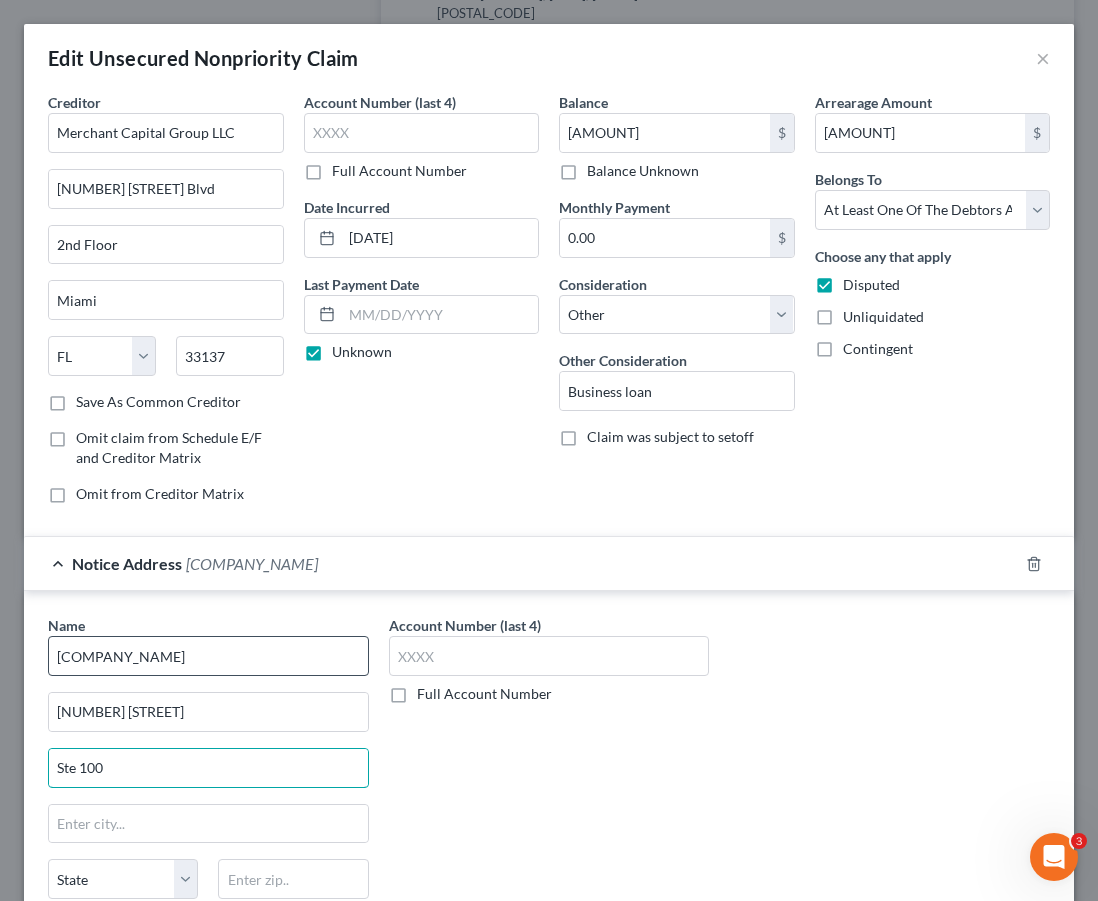 type on "Ste 100" 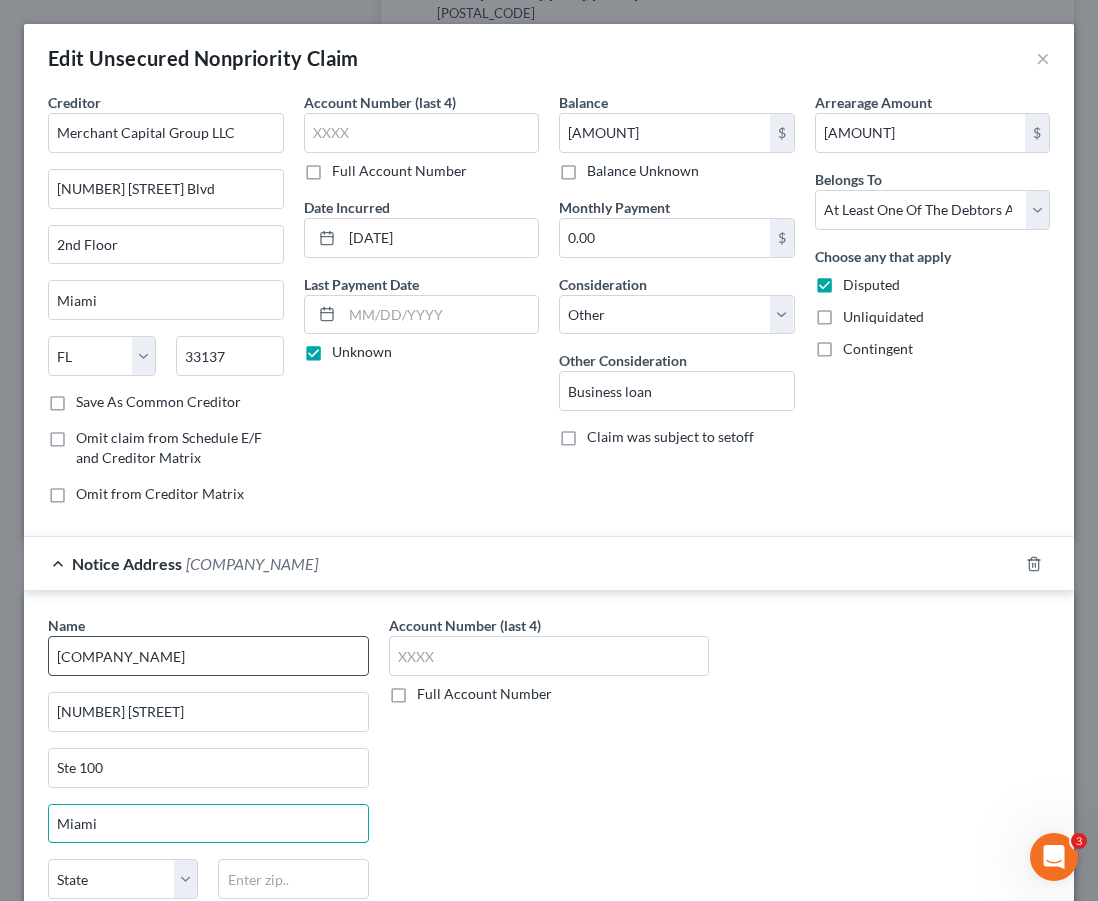 type on "Miami" 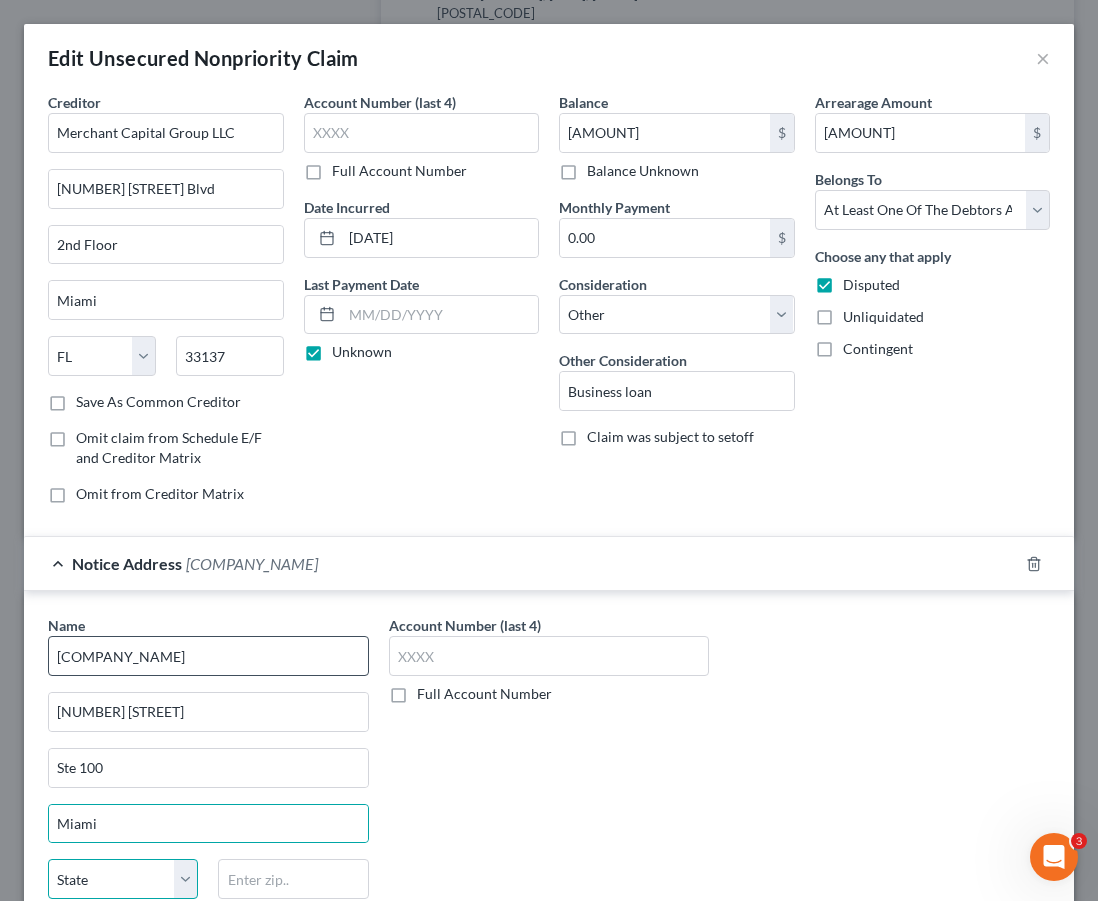 scroll, scrollTop: 301, scrollLeft: 0, axis: vertical 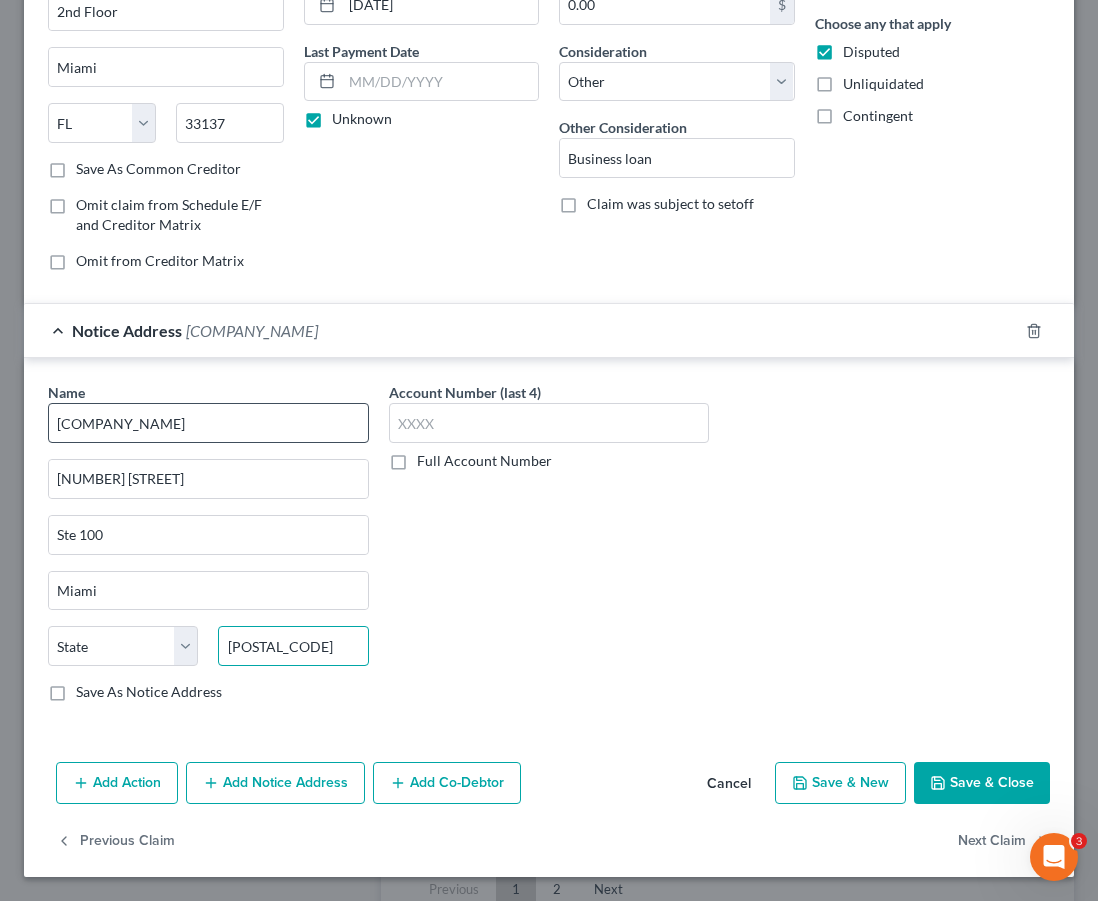 type on "[POSTAL_CODE]" 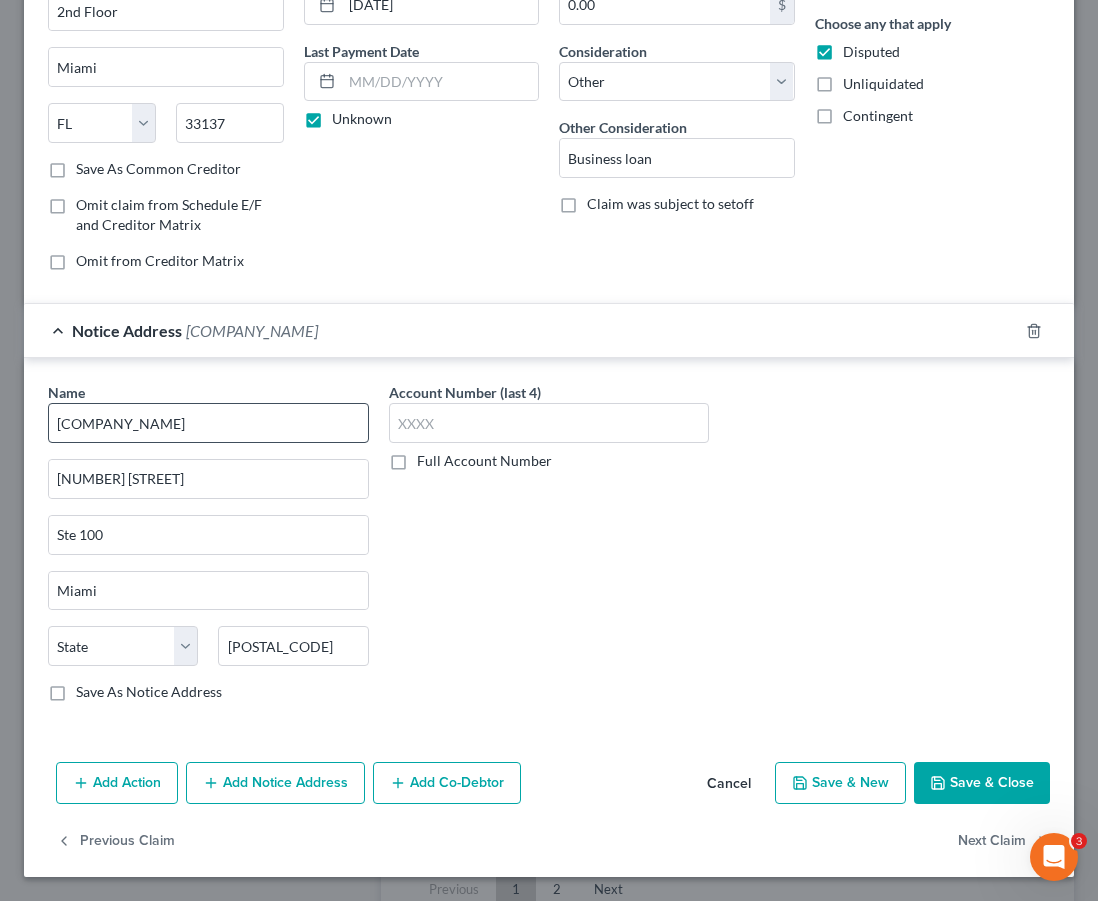 type on "North Miami Beach" 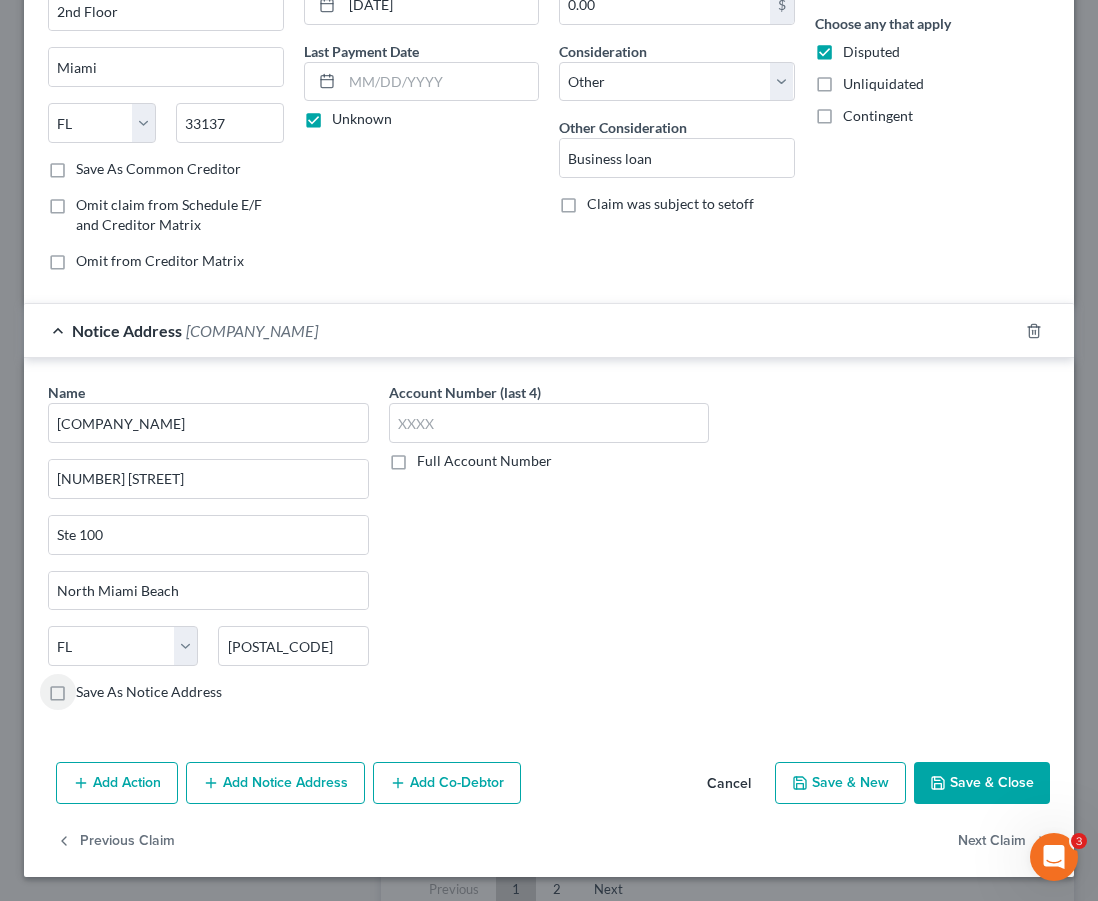 click on "Save As Notice Address" at bounding box center [149, 692] 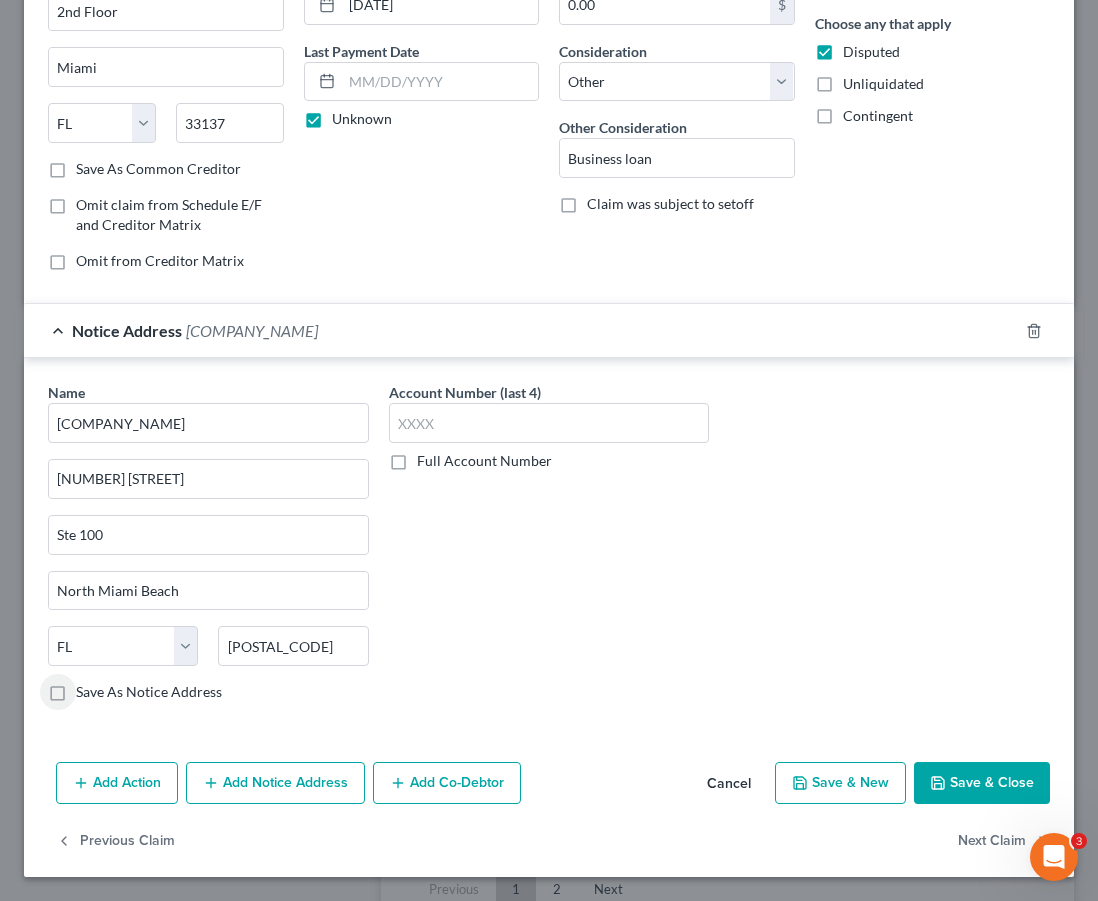 click on "Save As Notice Address" at bounding box center [90, 688] 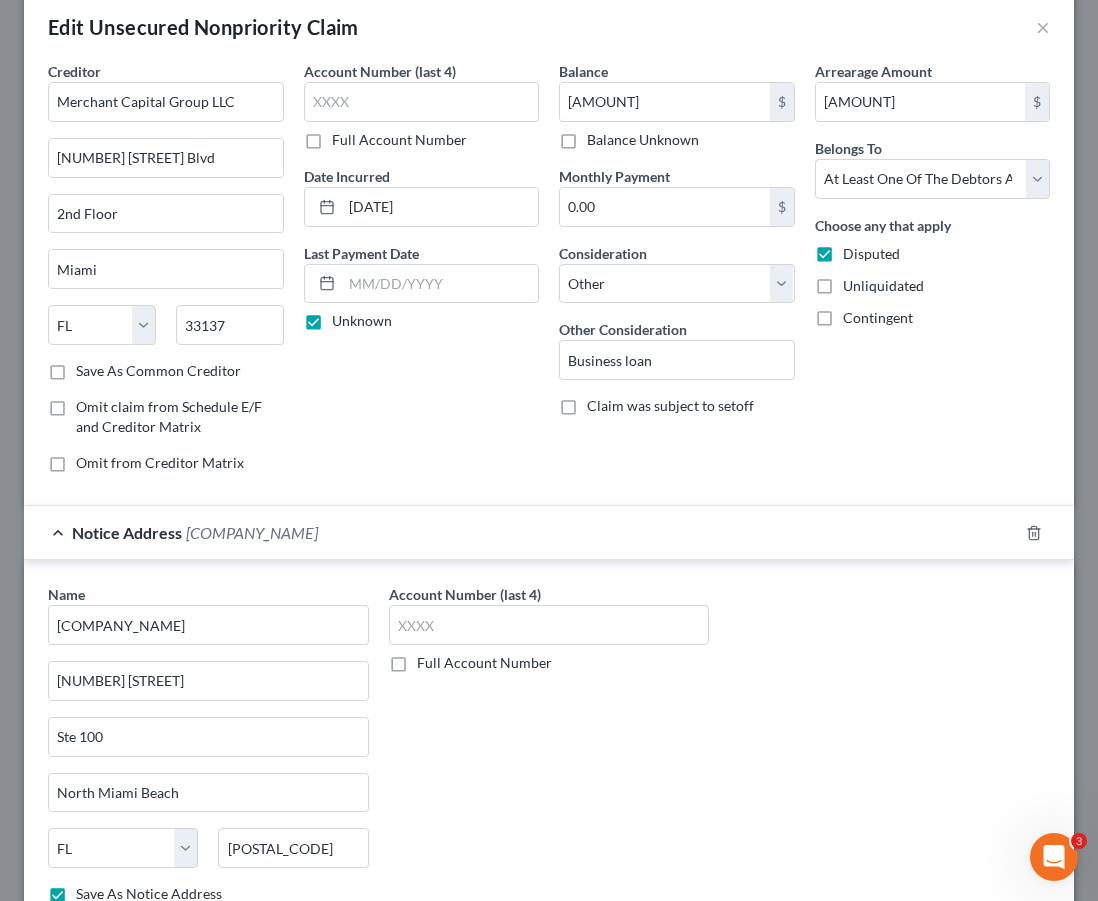 scroll, scrollTop: 0, scrollLeft: 0, axis: both 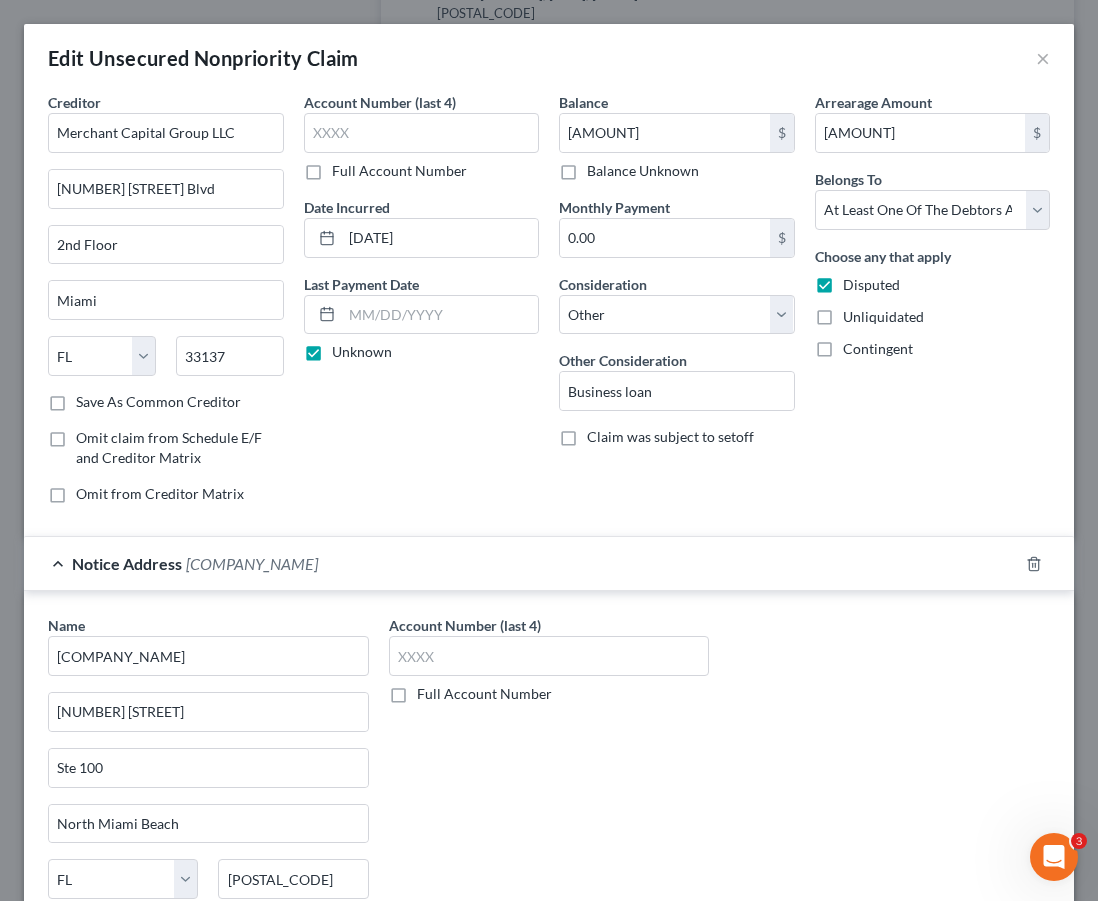 click on "Notice Address [COMPANY] [COMPANY]" at bounding box center (521, 563) 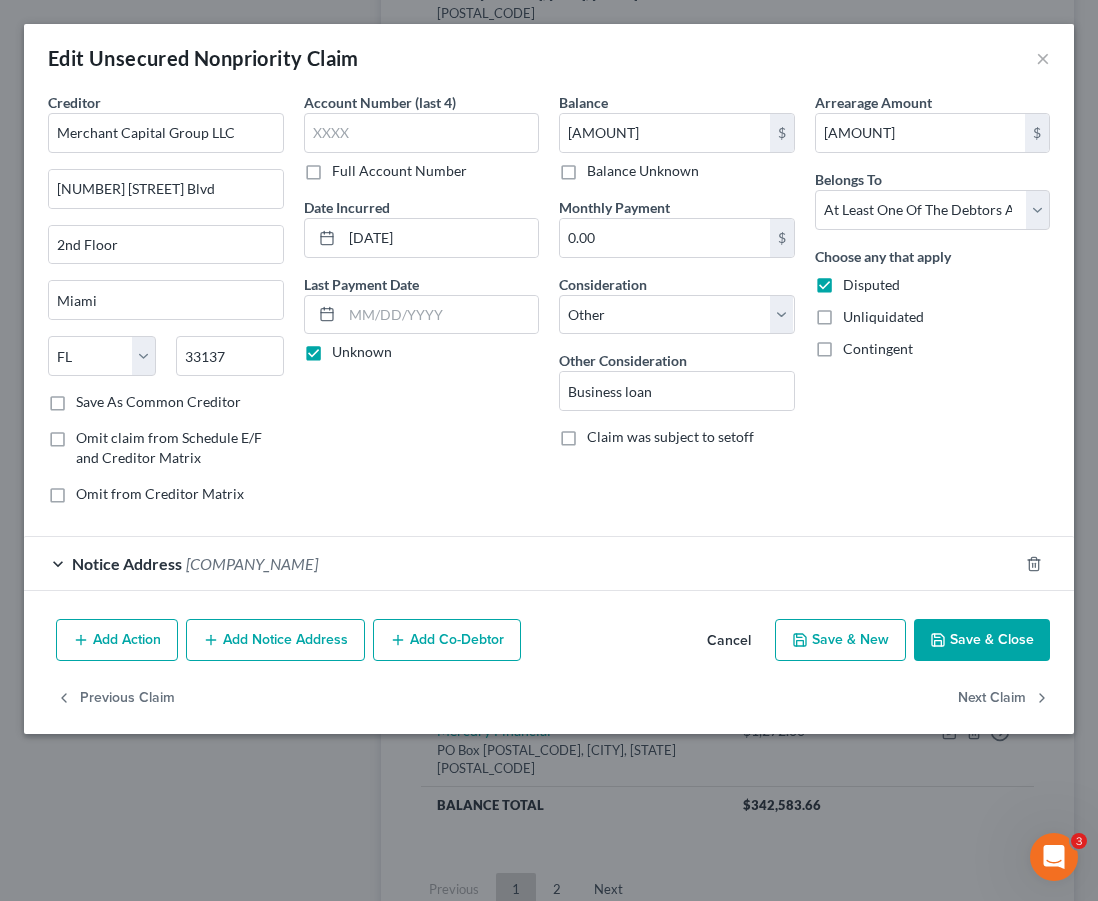 click on "Notice Address [COMPANY] [COMPANY]" at bounding box center (521, 563) 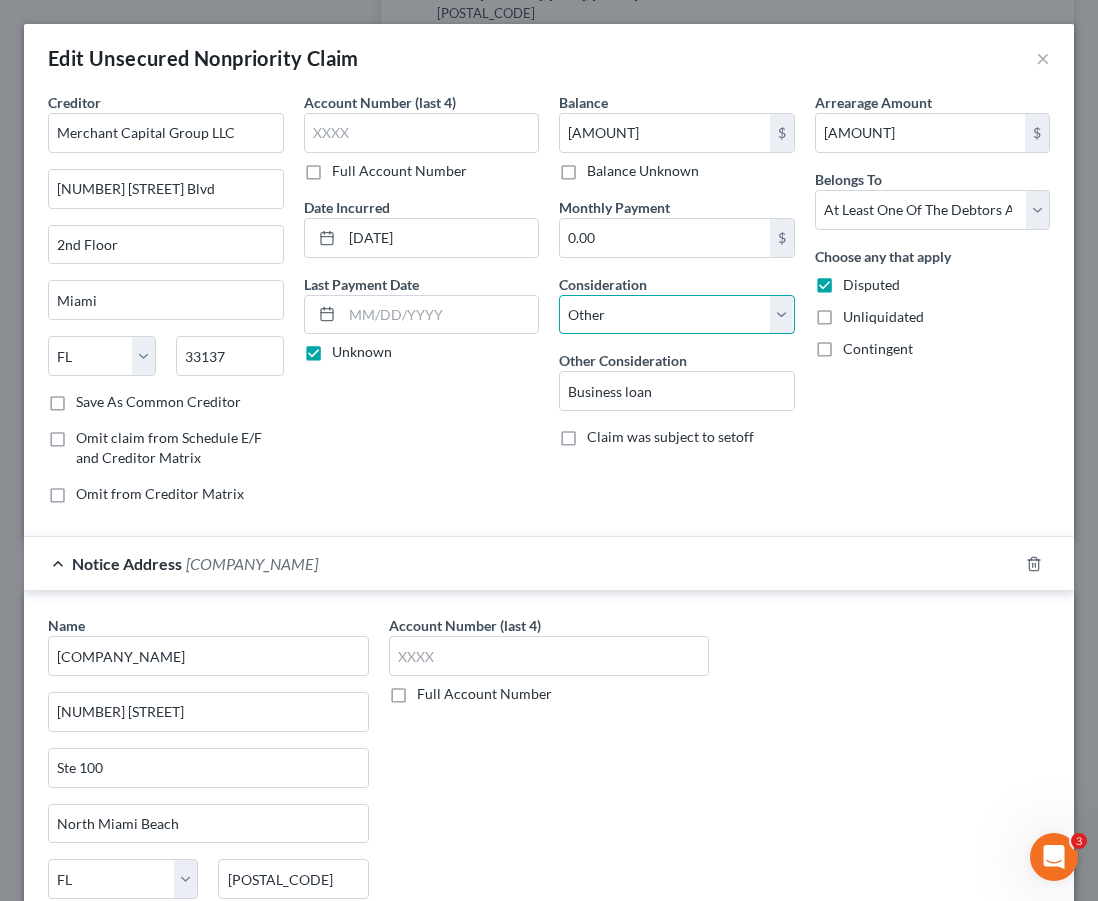 click on "Select Cable / Satellite Services Collection Agency Credit Card Debt Debt Counseling / Attorneys Deficiency Balance Domestic Support Obligations Home / Car Repairs Income Taxes Judgment Liens Medical Services Monies Loaned / Advanced Mortgage Obligation From Divorce Or Separation Obligation To Pensions Other Overdrawn Bank Account Promised To Help Pay Creditors Student Loans Suppliers And Vendors Telephone / Internet Services Utility Services" at bounding box center [677, 315] 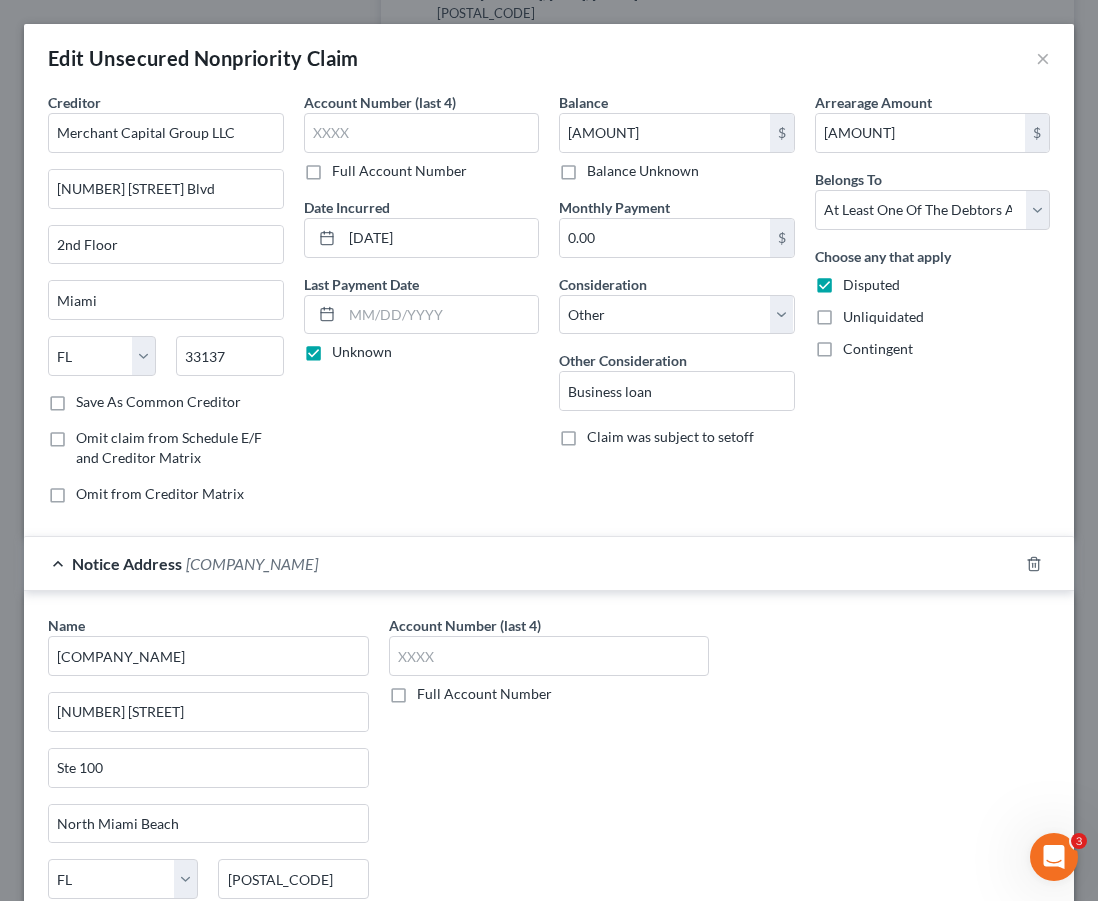 click on "Arrearage Amount 51,561.12 $
Belongs To
*
Select Debtor 1 Only Debtor 2 Only Debtor 1 And Debtor 2 Only At Least One Of The Debtors And Another Community Property Choose any that apply Disputed Unliquidated Contingent" at bounding box center (933, 306) 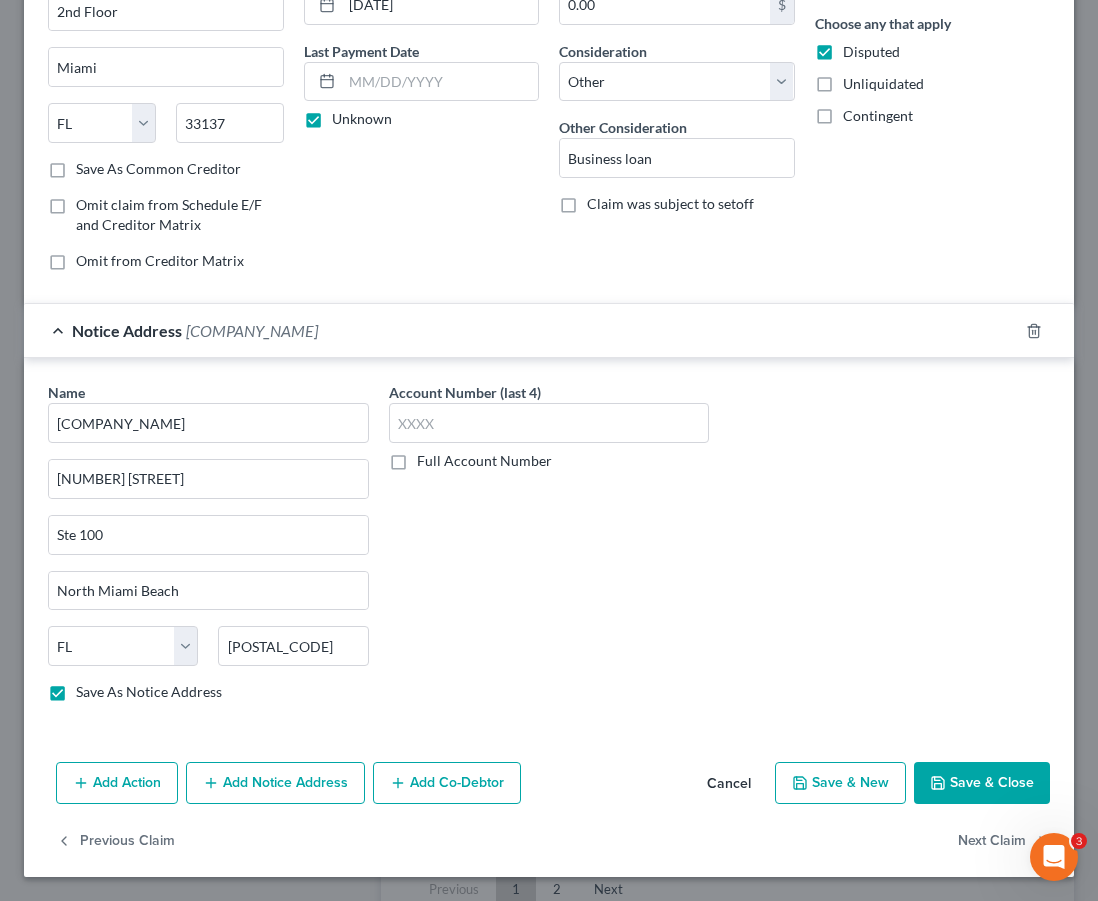 scroll, scrollTop: 300, scrollLeft: 0, axis: vertical 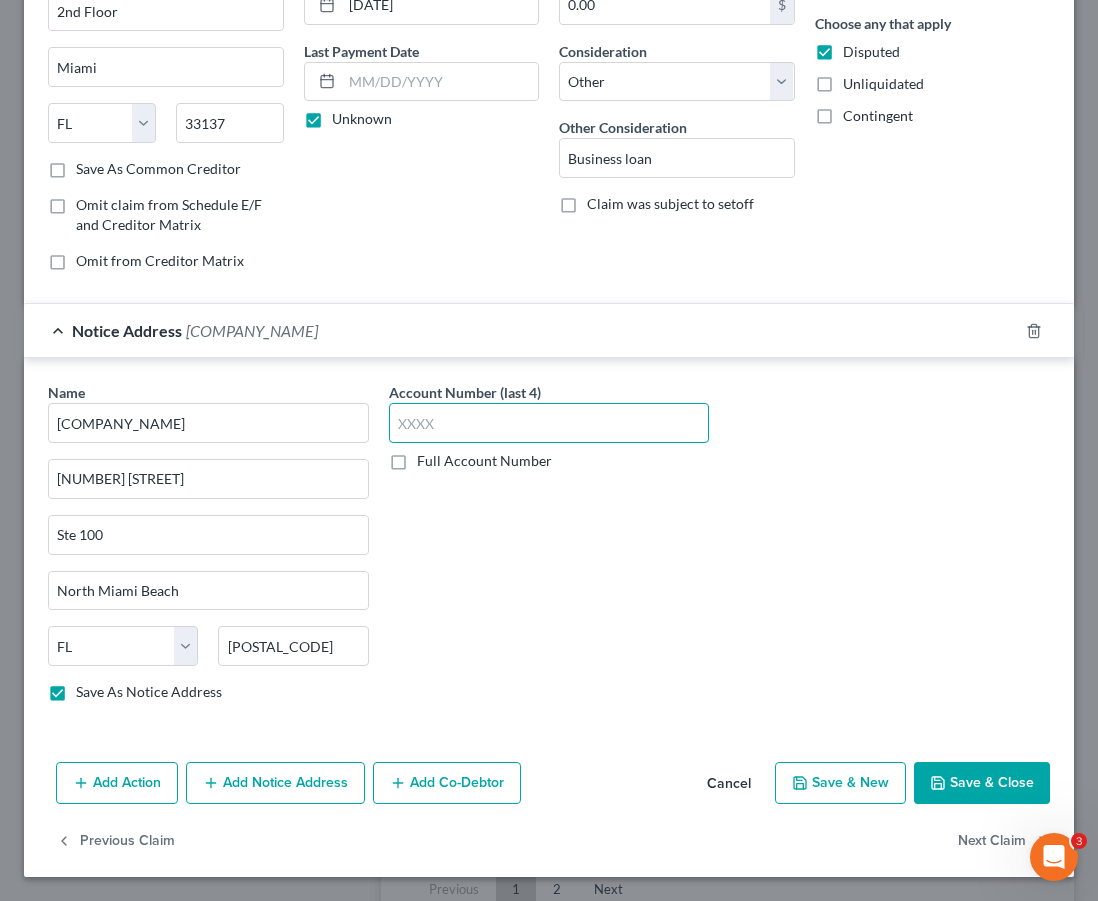 click at bounding box center (549, 423) 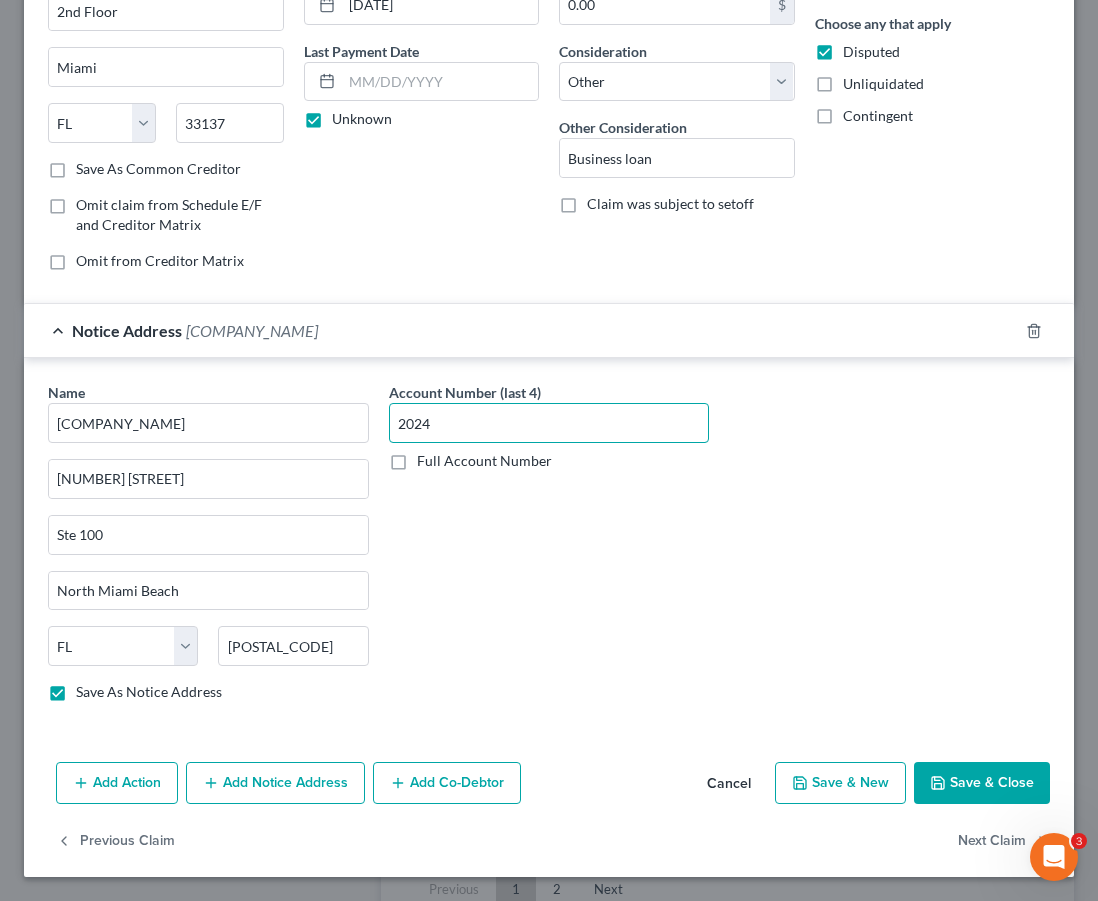 type on "2024" 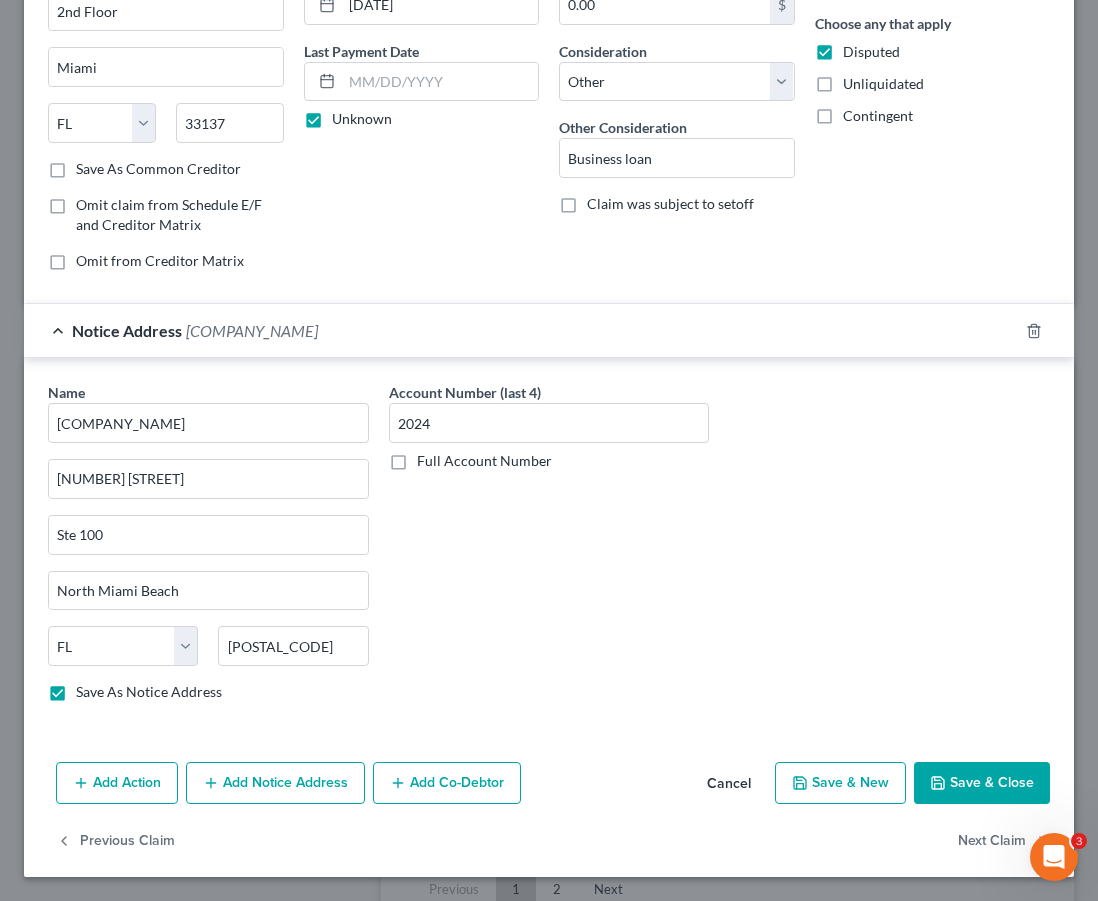 click on "Full Account Number" at bounding box center [484, 461] 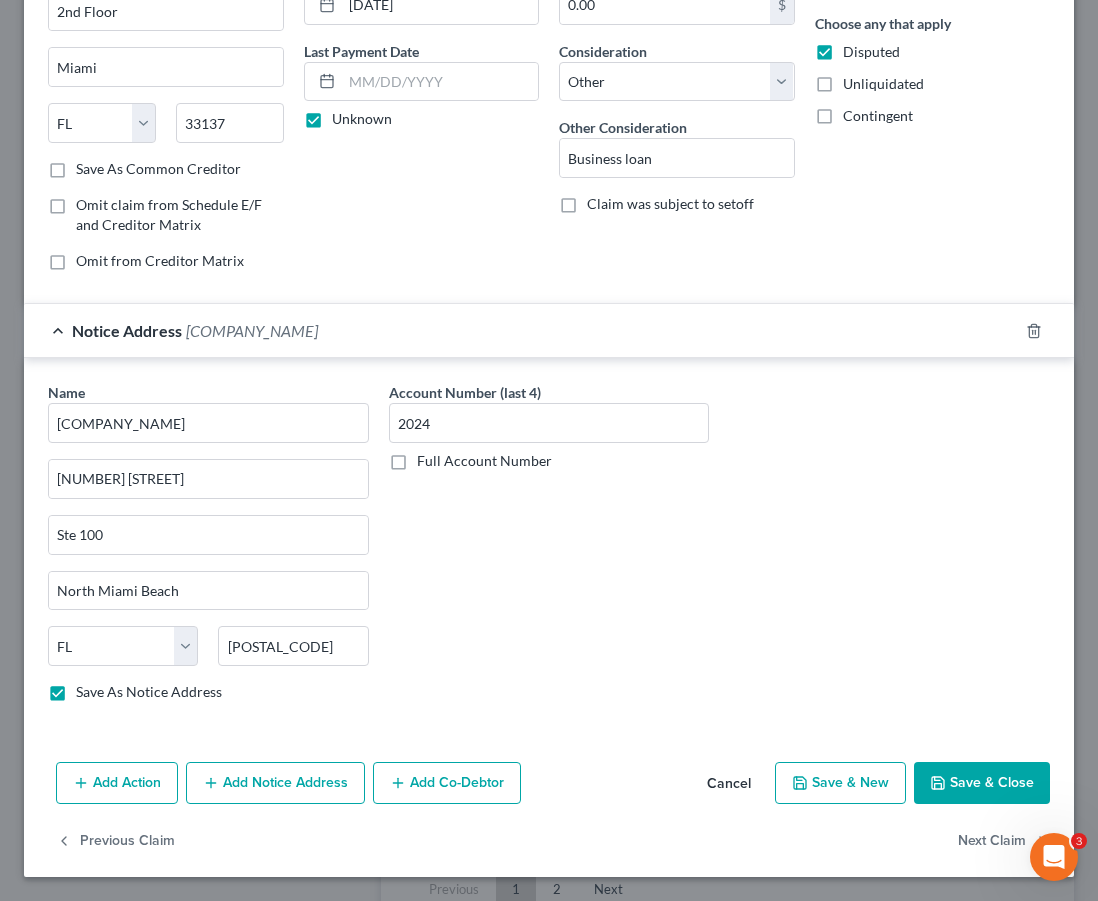 click on "Full Account Number" at bounding box center (431, 457) 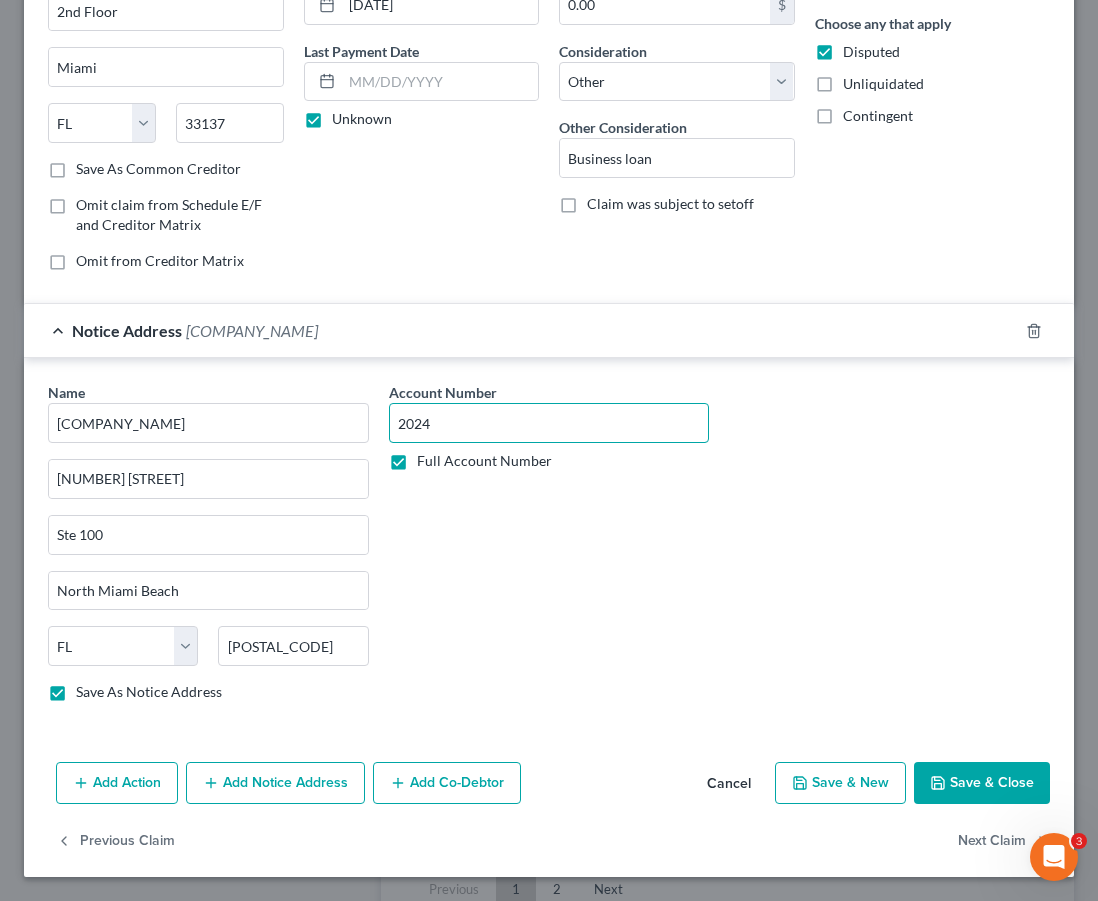 click on "2024" at bounding box center [549, 423] 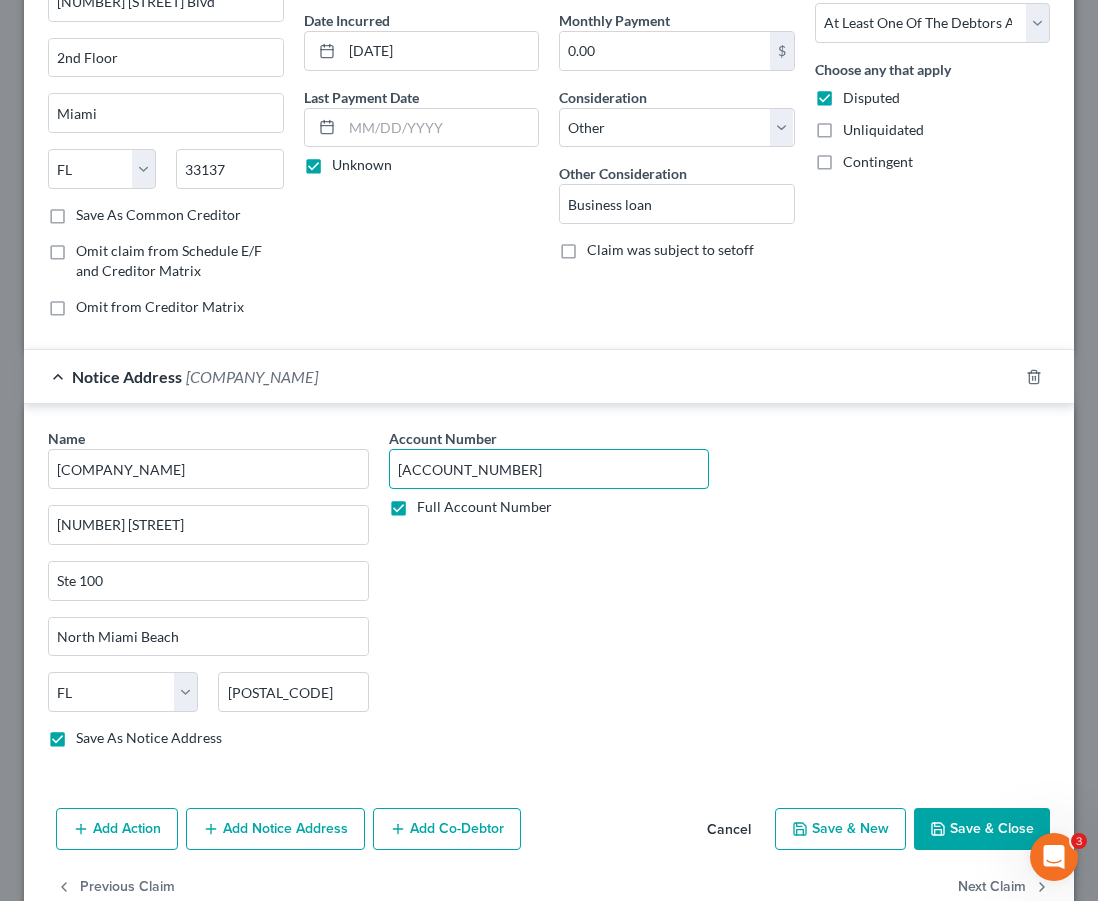 scroll, scrollTop: 185, scrollLeft: 0, axis: vertical 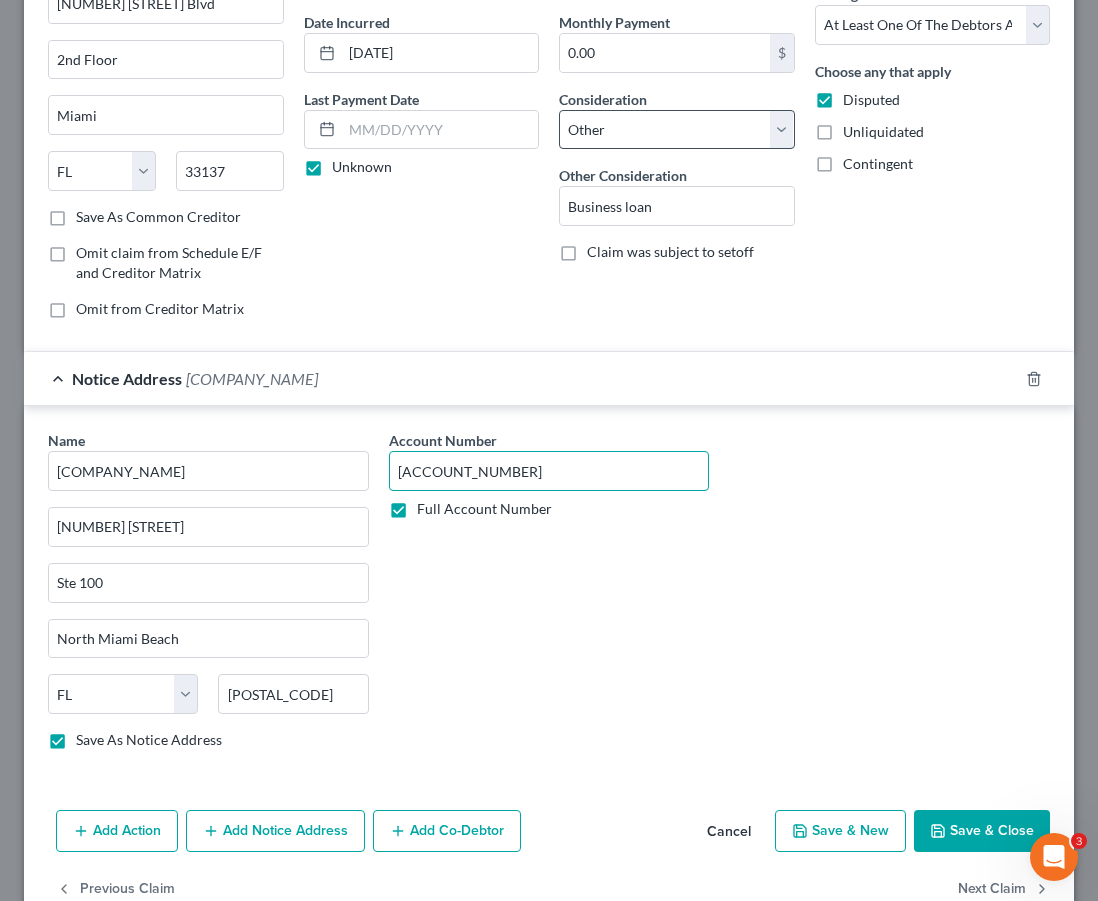 type on "[ACCOUNT_NUMBER]" 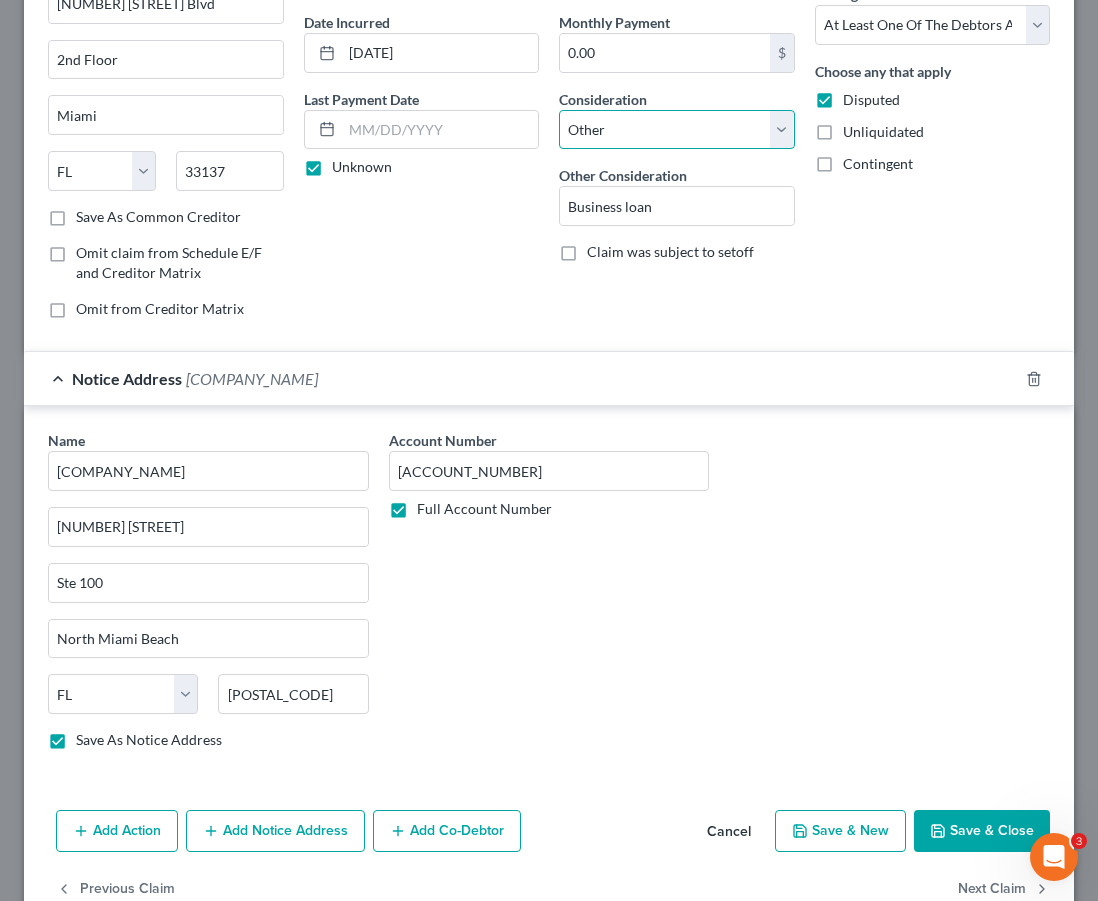 click on "Select Cable / Satellite Services Collection Agency Credit Card Debt Debt Counseling / Attorneys Deficiency Balance Domestic Support Obligations Home / Car Repairs Income Taxes Judgment Liens Medical Services Monies Loaned / Advanced Mortgage Obligation From Divorce Or Separation Obligation To Pensions Other Overdrawn Bank Account Promised To Help Pay Creditors Student Loans Suppliers And Vendors Telephone / Internet Services Utility Services" at bounding box center (677, 130) 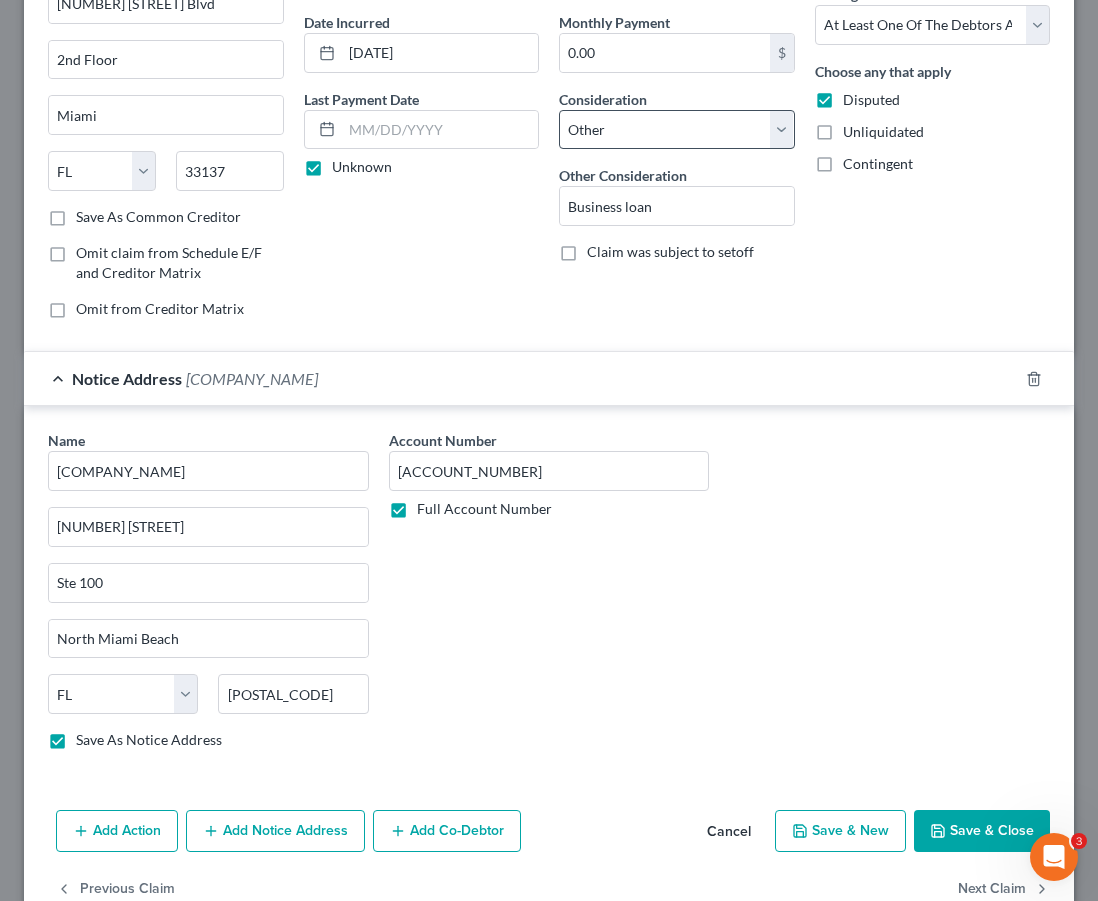 click on "Balance
51,561.12 $
Balance Unknown
Balance Undetermined
51,561.12 $
Balance Unknown
Monthly Payment 0.00 $ Consideration Select Cable / Satellite Services Collection Agency Credit Card Debt Debt Counseling / Attorneys Deficiency Balance Domestic Support Obligations Home / Car Repairs Income Taxes Judgment Liens Medical Services Monies Loaned / Advanced Mortgage Obligation From Divorce Or Separation Obligation To Pensions Other Overdrawn Bank Account Promised To Help Pay Creditors Student Loans Suppliers And Vendors Telephone / Internet Services Utility Services Other Consideration Business loan Claim was subject to setoff" at bounding box center (677, 121) 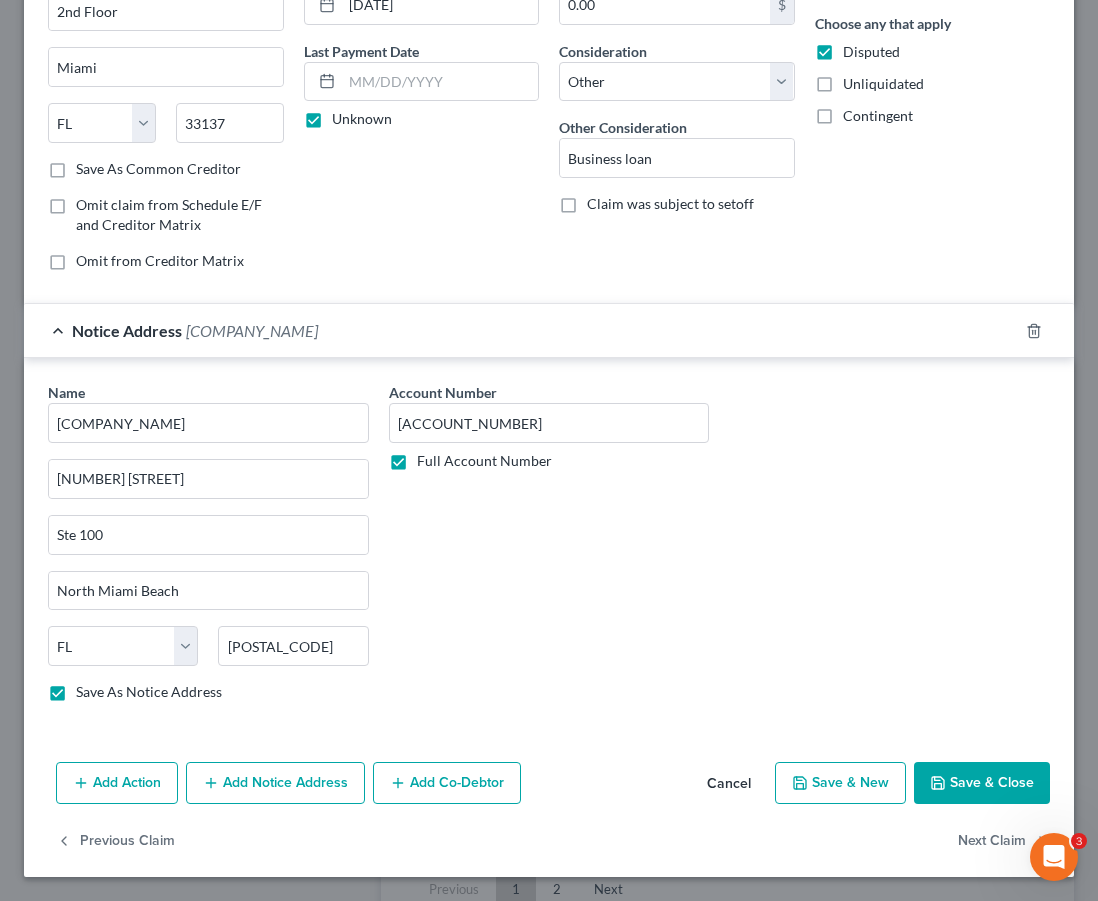 scroll, scrollTop: 301, scrollLeft: 0, axis: vertical 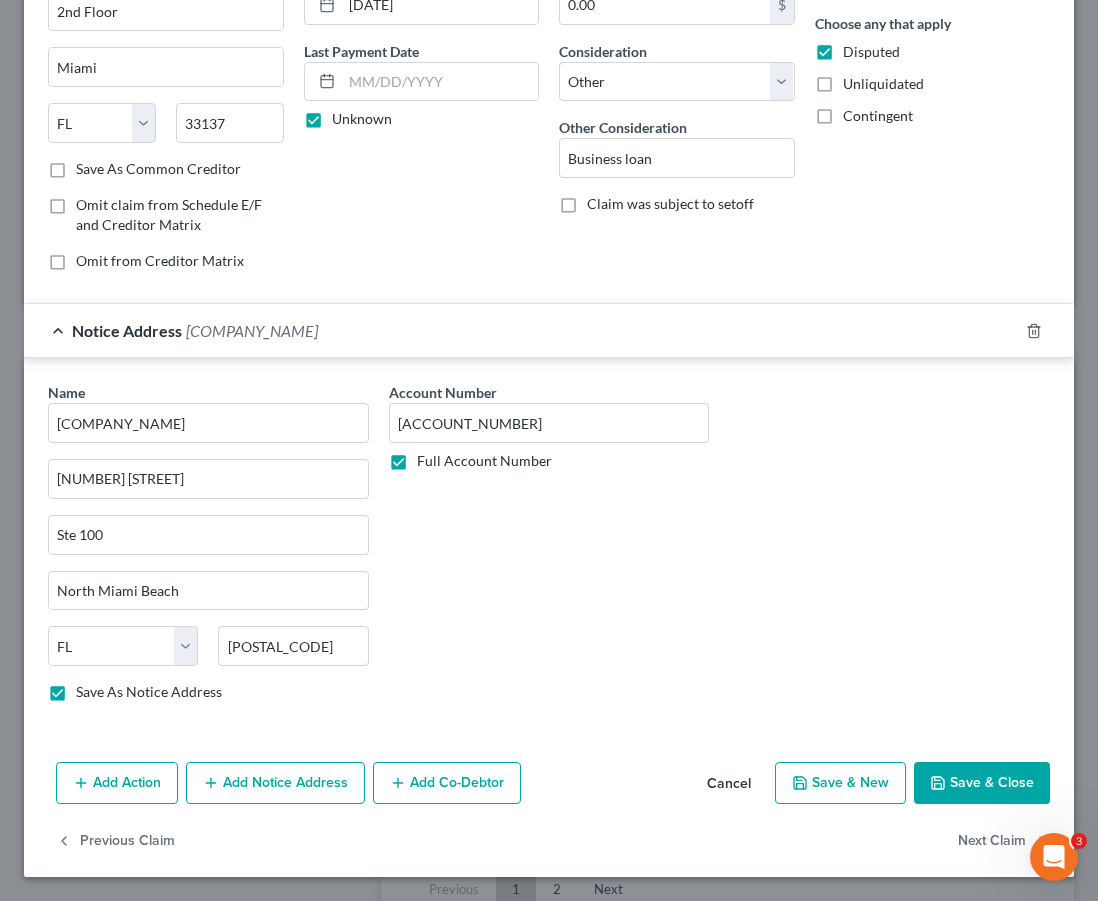 click on "Save & Close" at bounding box center (982, 783) 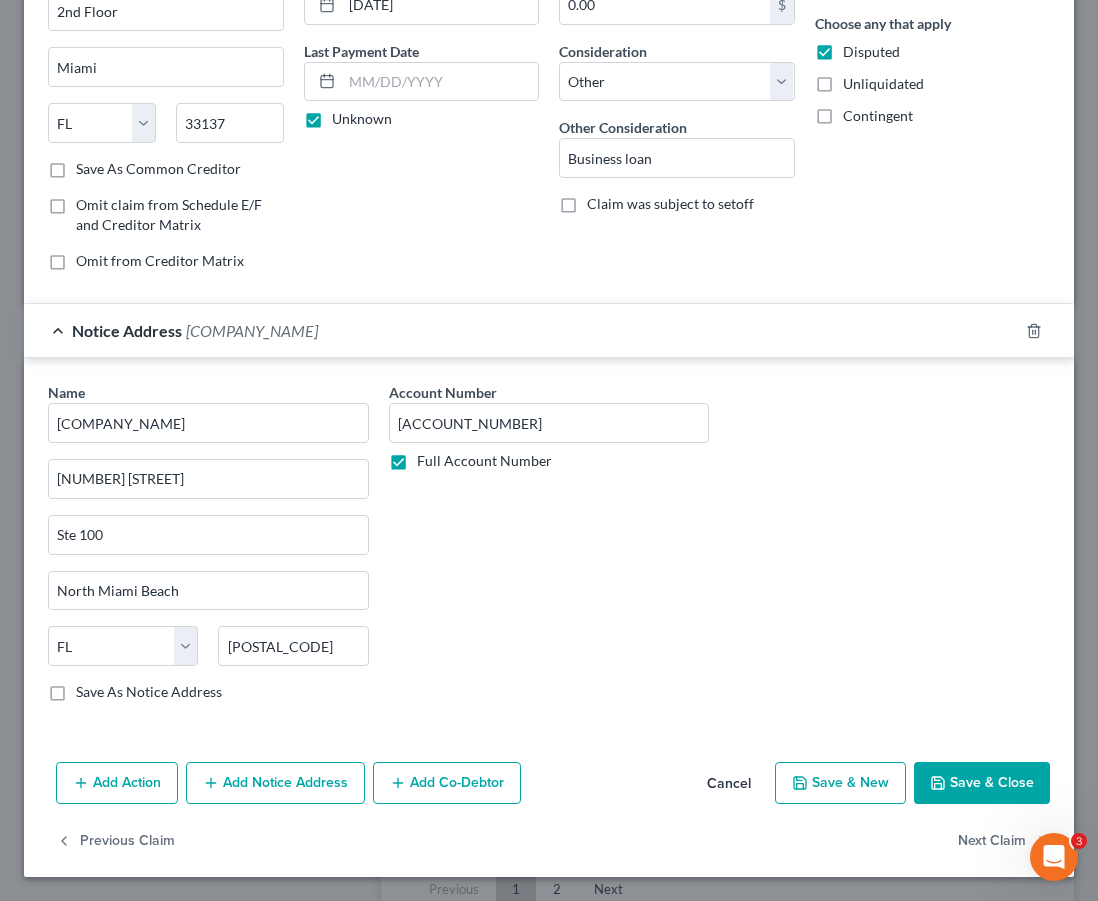 checkbox on "false" 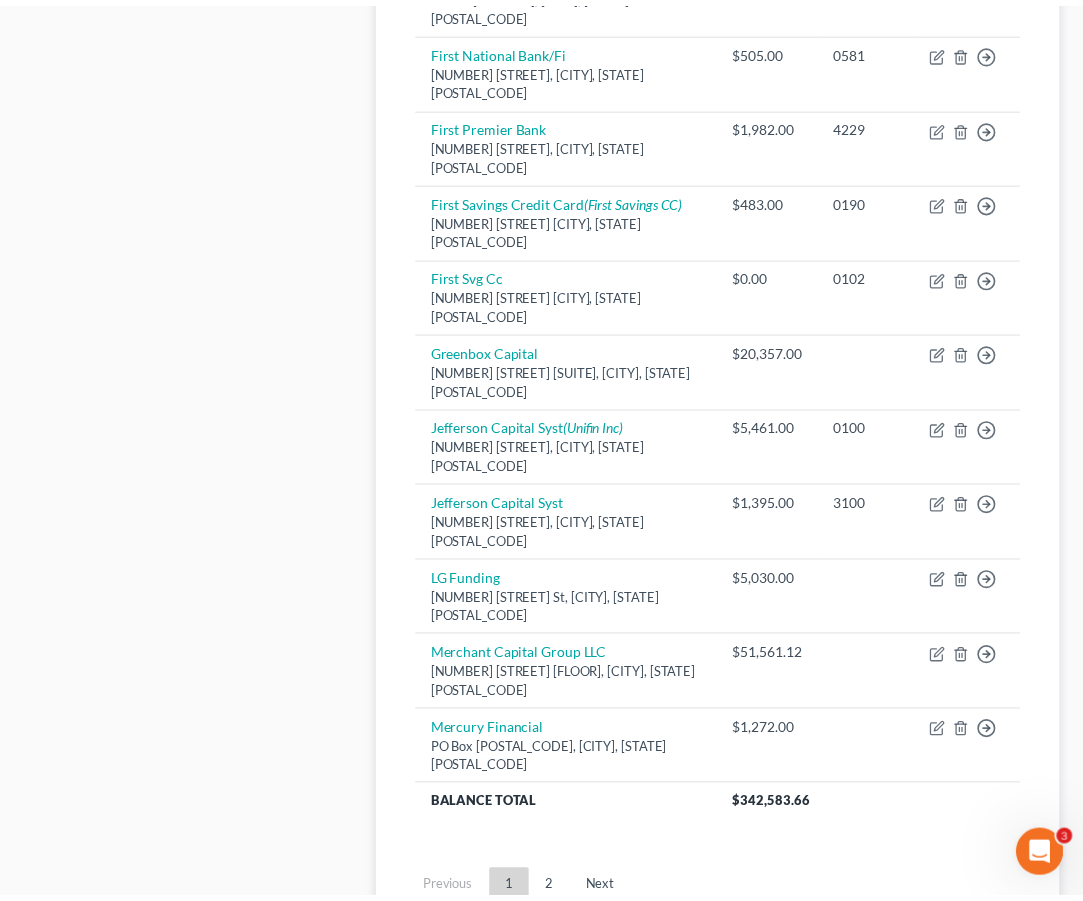 scroll, scrollTop: 1930, scrollLeft: 0, axis: vertical 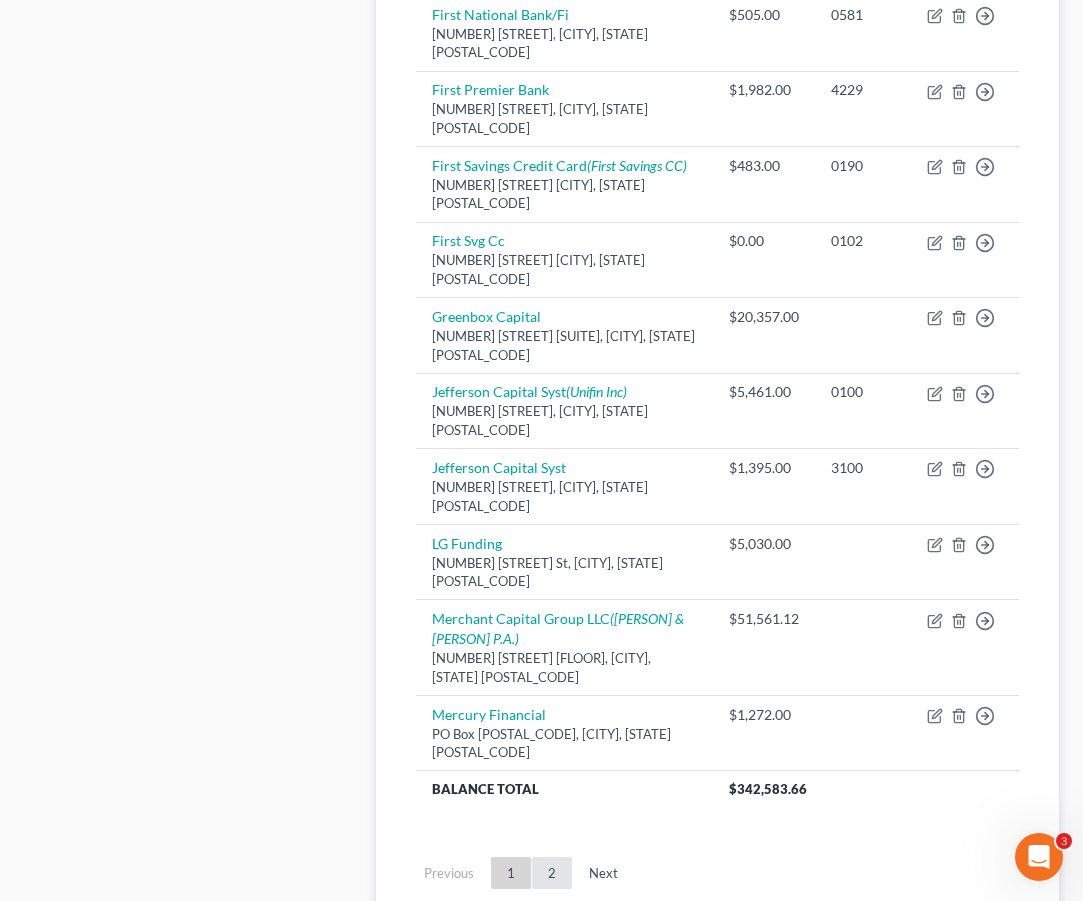 click on "2" at bounding box center (552, 873) 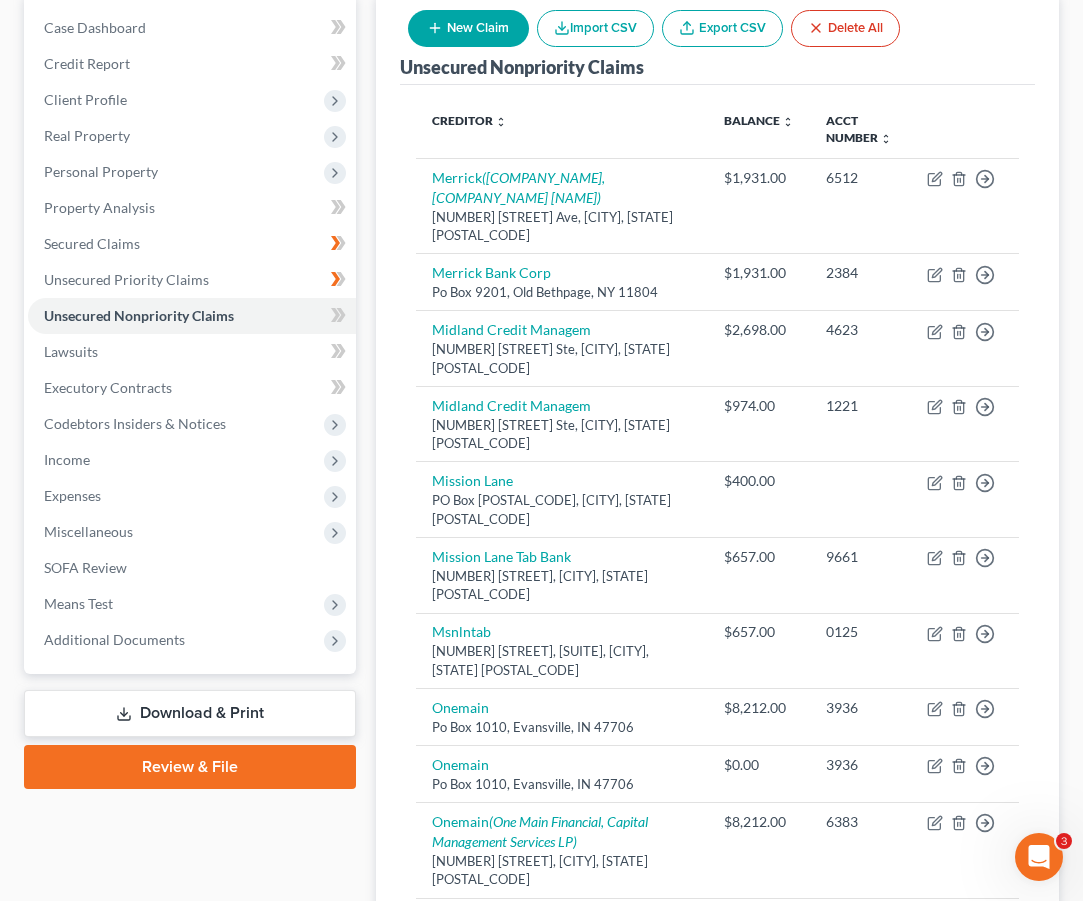 scroll, scrollTop: 199, scrollLeft: 0, axis: vertical 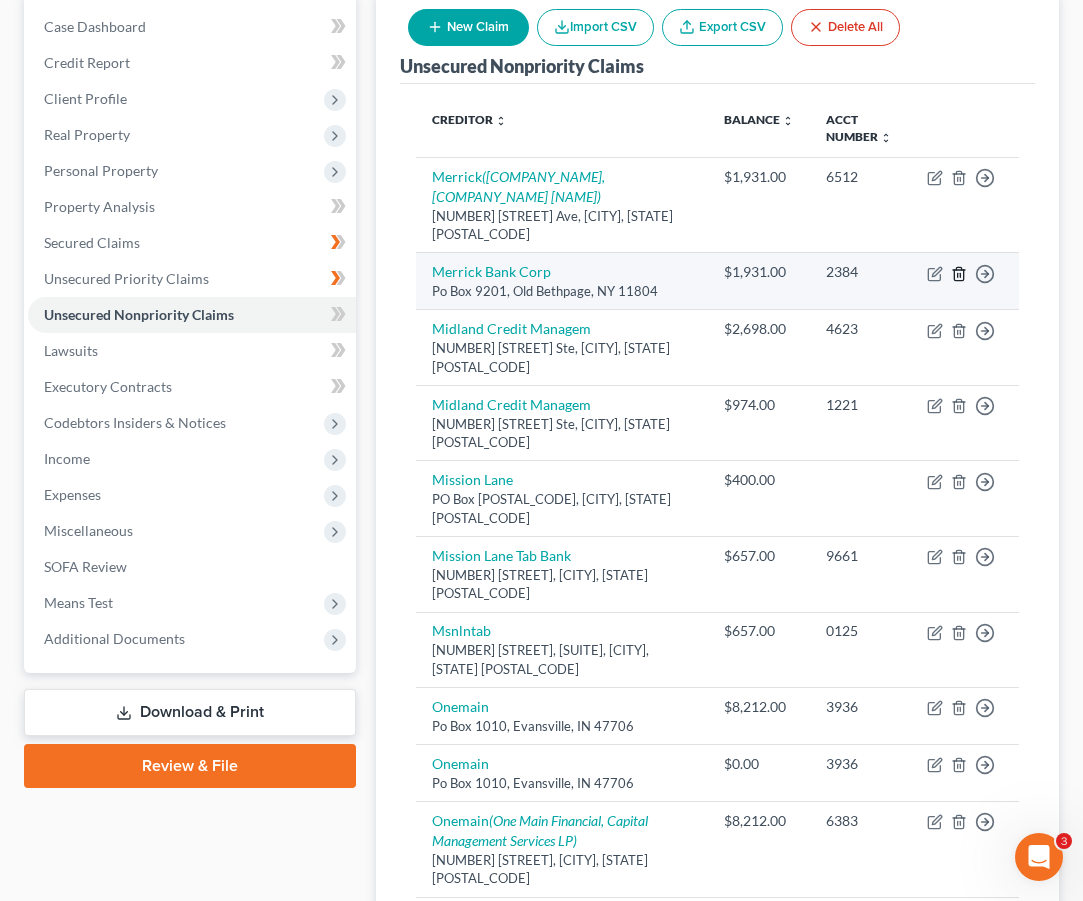 click 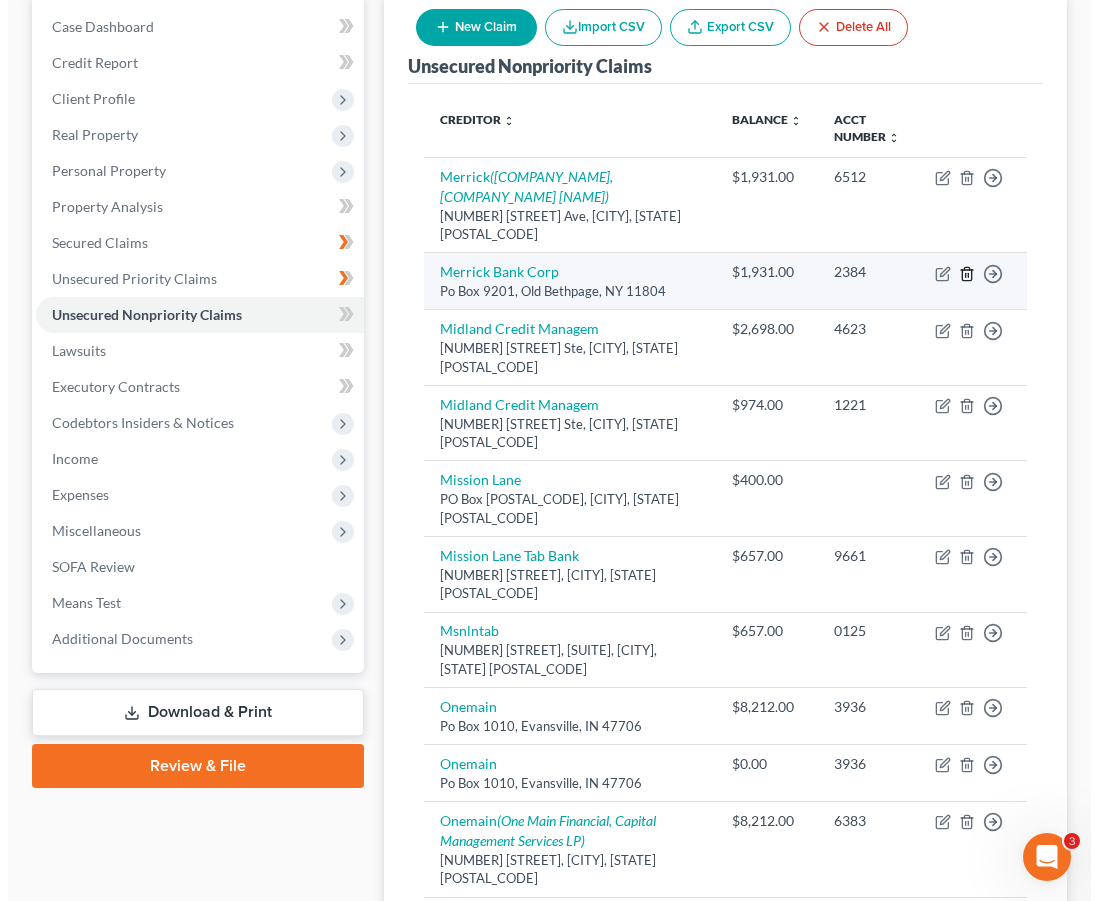 scroll, scrollTop: 164, scrollLeft: 0, axis: vertical 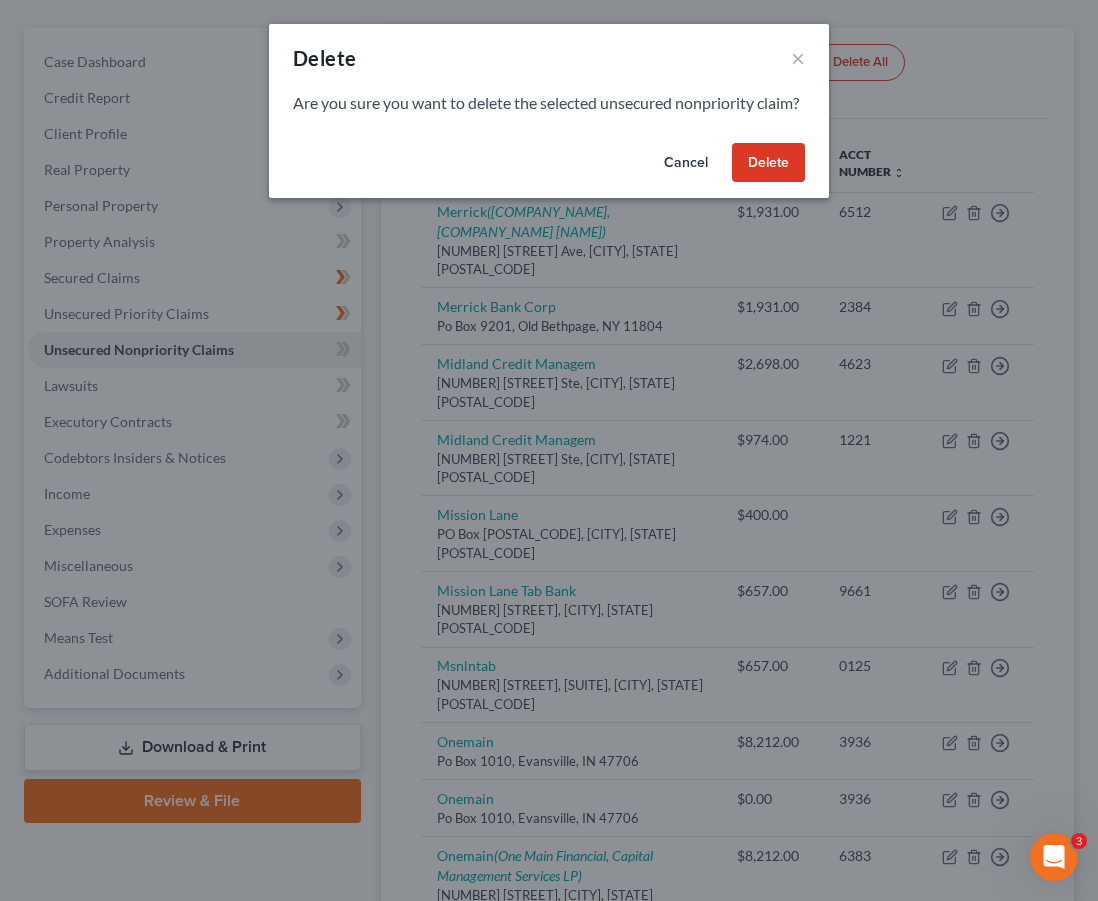 click on "Delete" at bounding box center [768, 163] 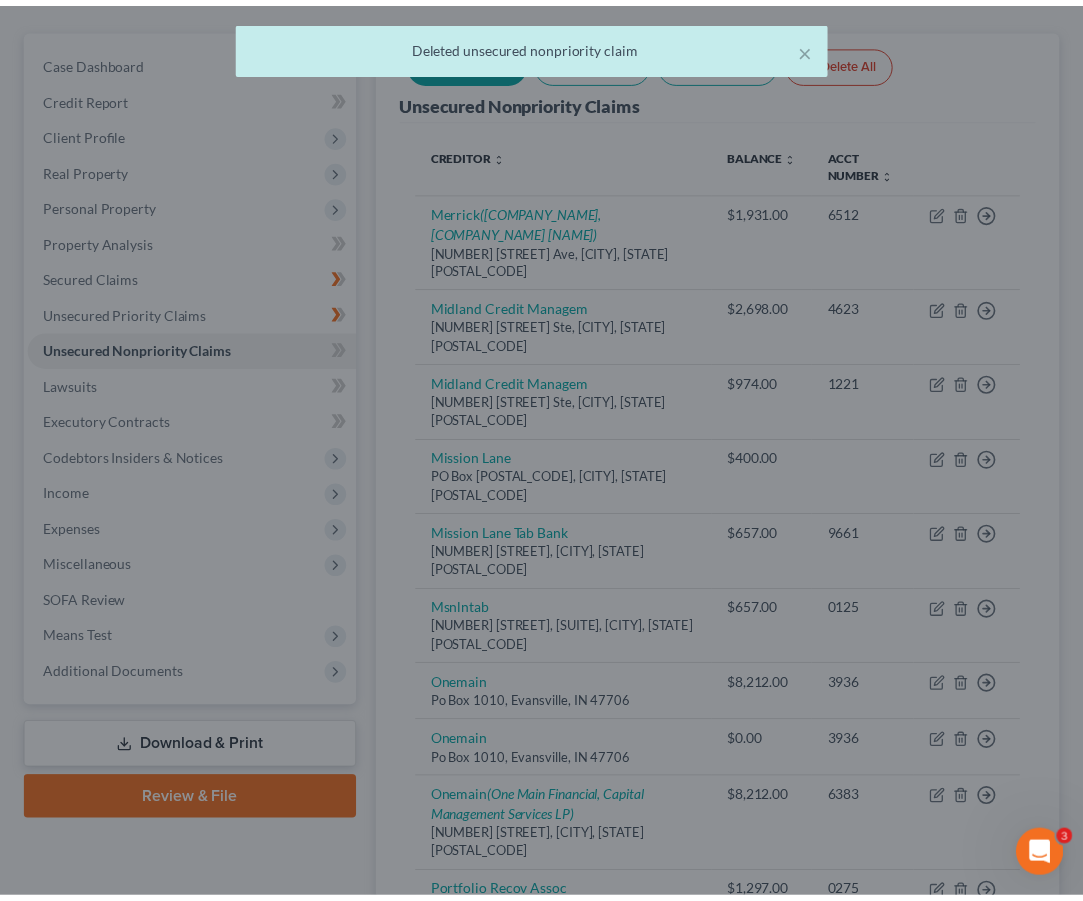 scroll, scrollTop: 199, scrollLeft: 0, axis: vertical 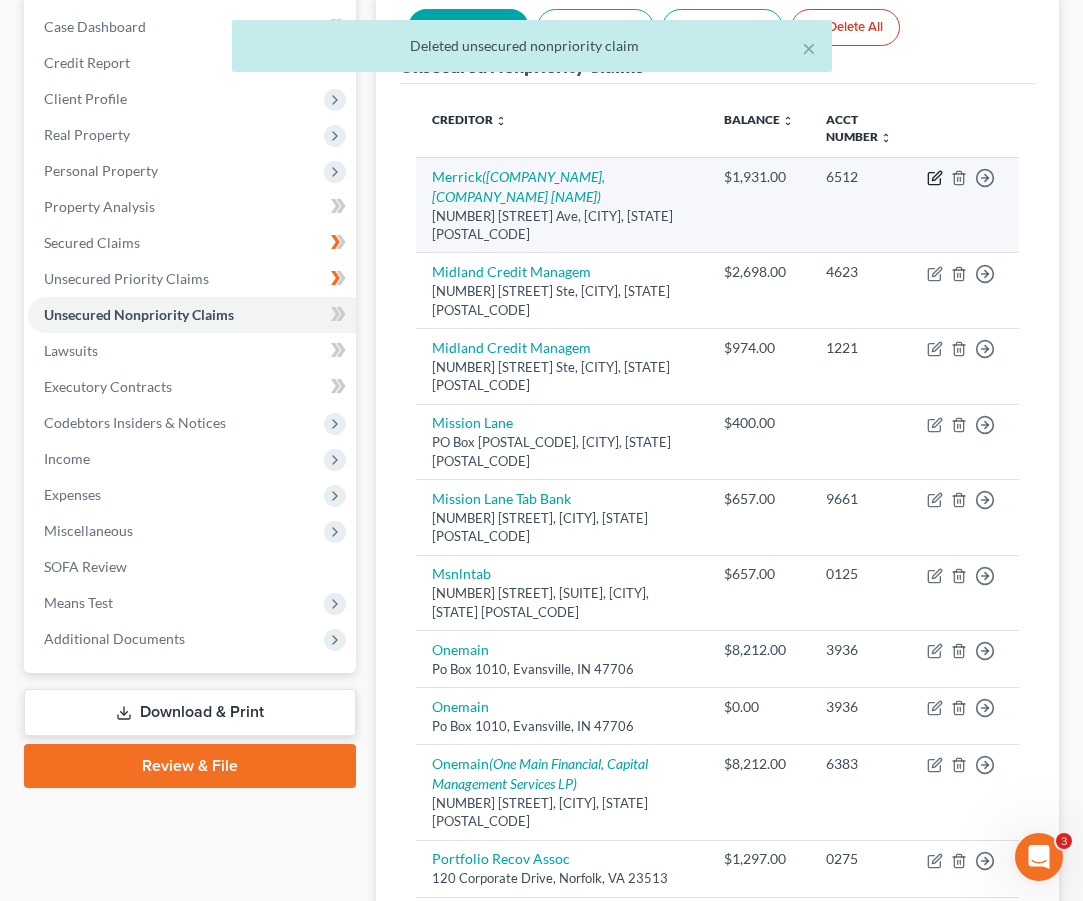 click 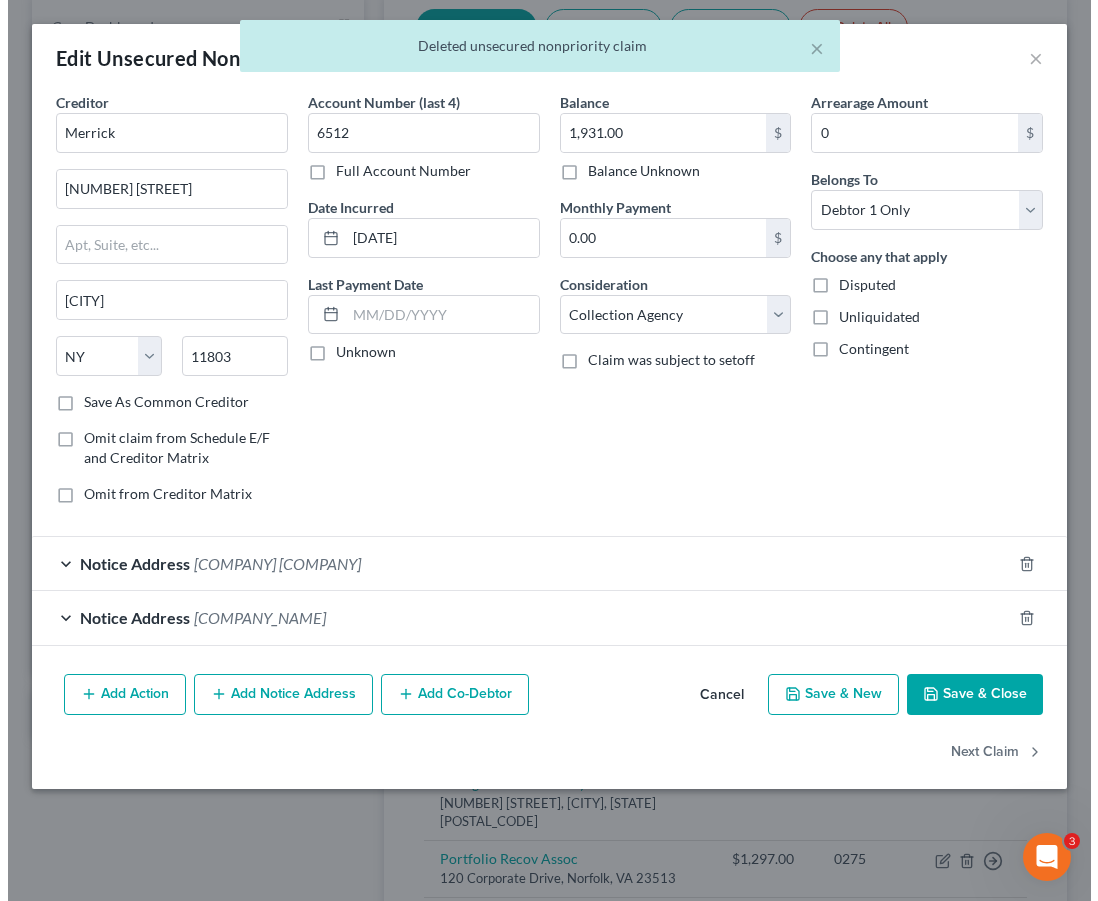 scroll, scrollTop: 164, scrollLeft: 0, axis: vertical 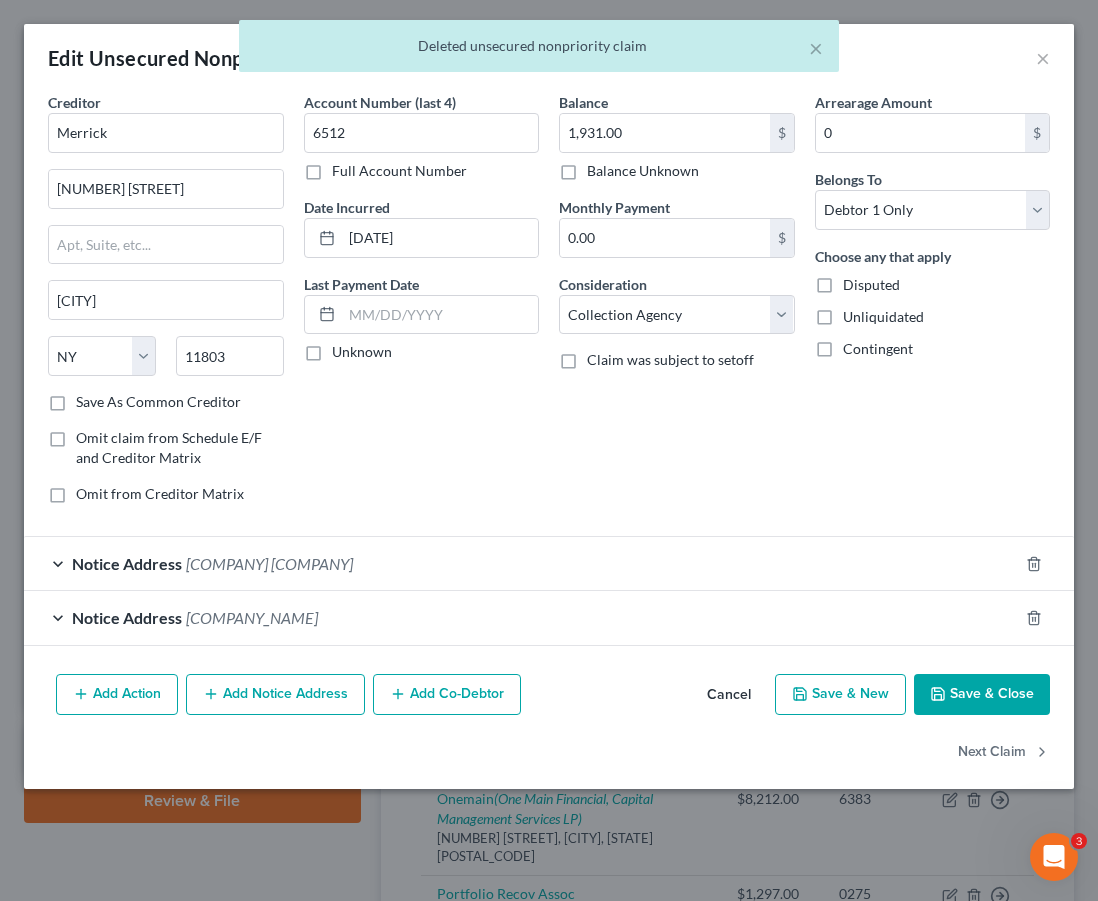 click on "Add Notice Address" at bounding box center [275, 695] 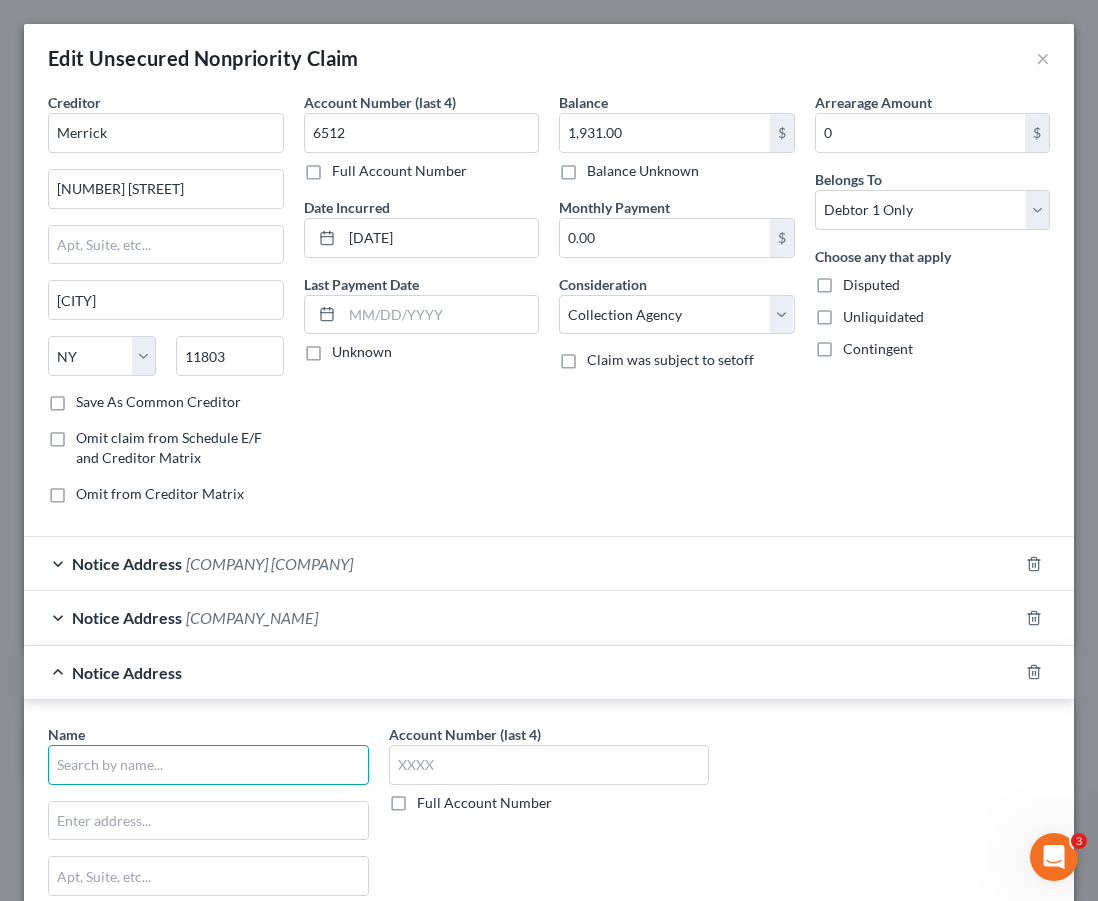 click at bounding box center [208, 765] 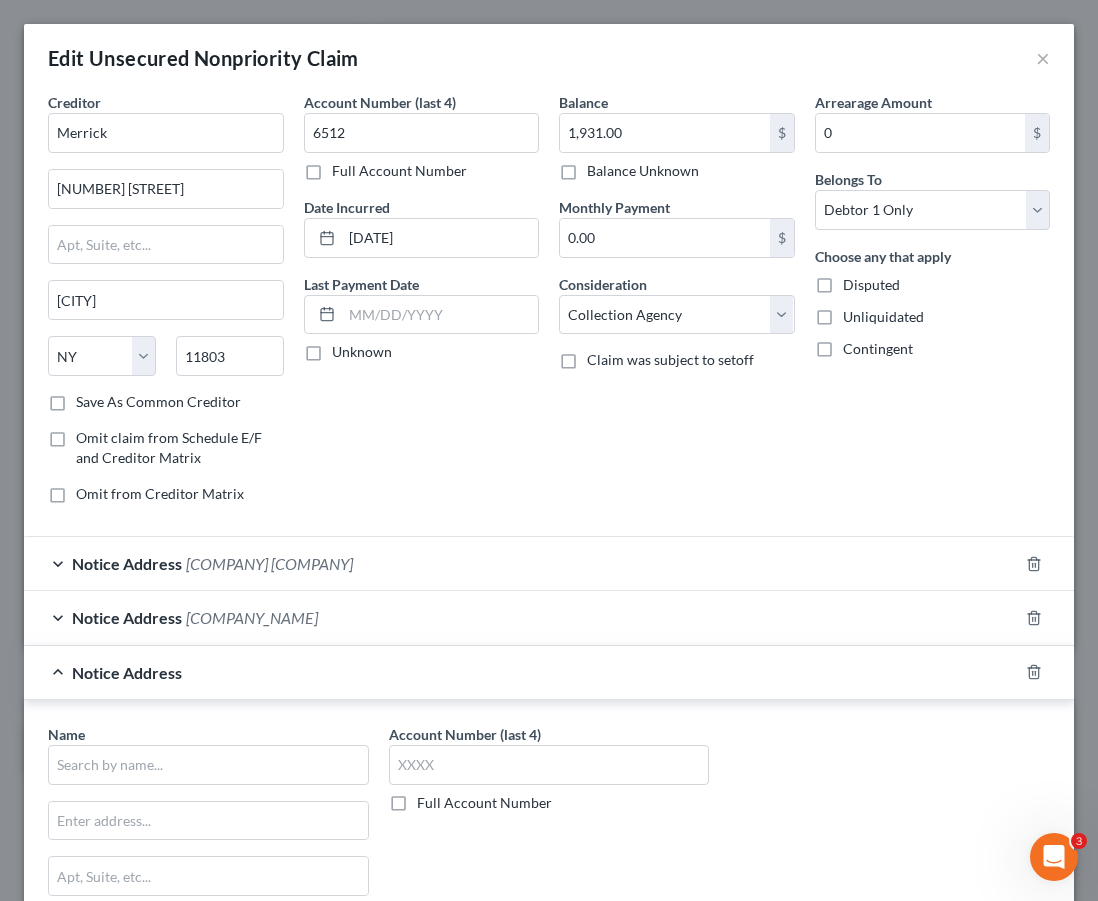 click on "Name
*
State AL AK AR AZ CA CO CT DE DC FL GA GU HI ID IL IN IA KS KY LA ME MD MA MI MN MS MO MT NC ND NE NV NH NJ NM NY OH OK OR PA PR RI SC SD TN TX UT VI VA VT WA WV WI WY Save As Notice Address
Account Number (last 4)
Full Account Number" at bounding box center (549, 888) 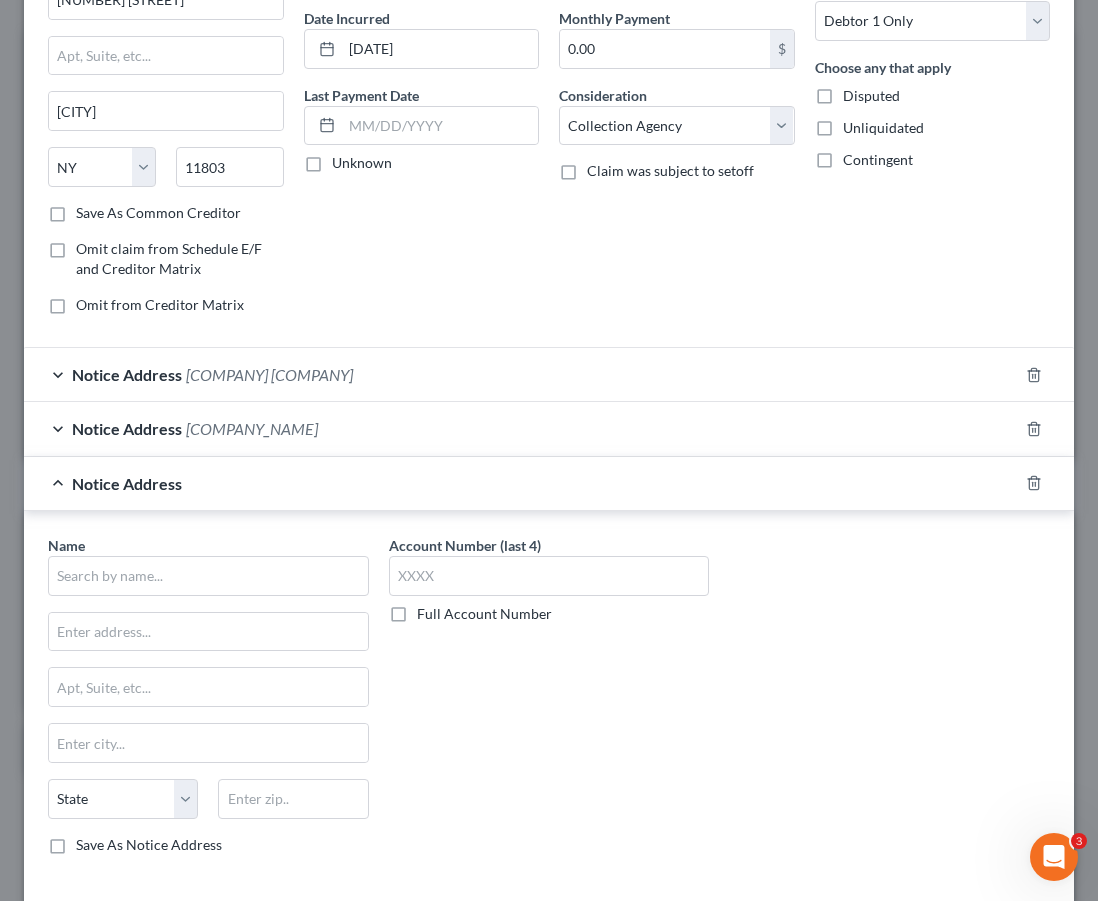scroll, scrollTop: 206, scrollLeft: 0, axis: vertical 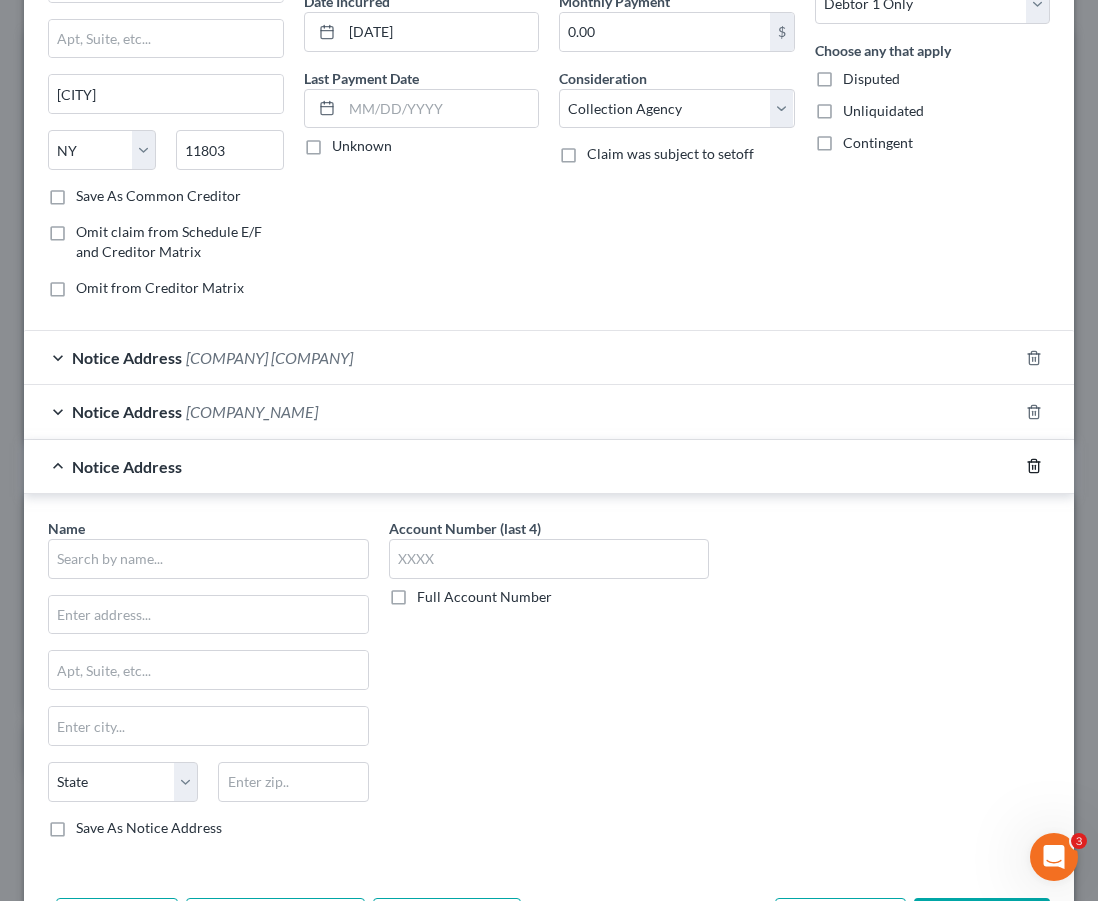 click 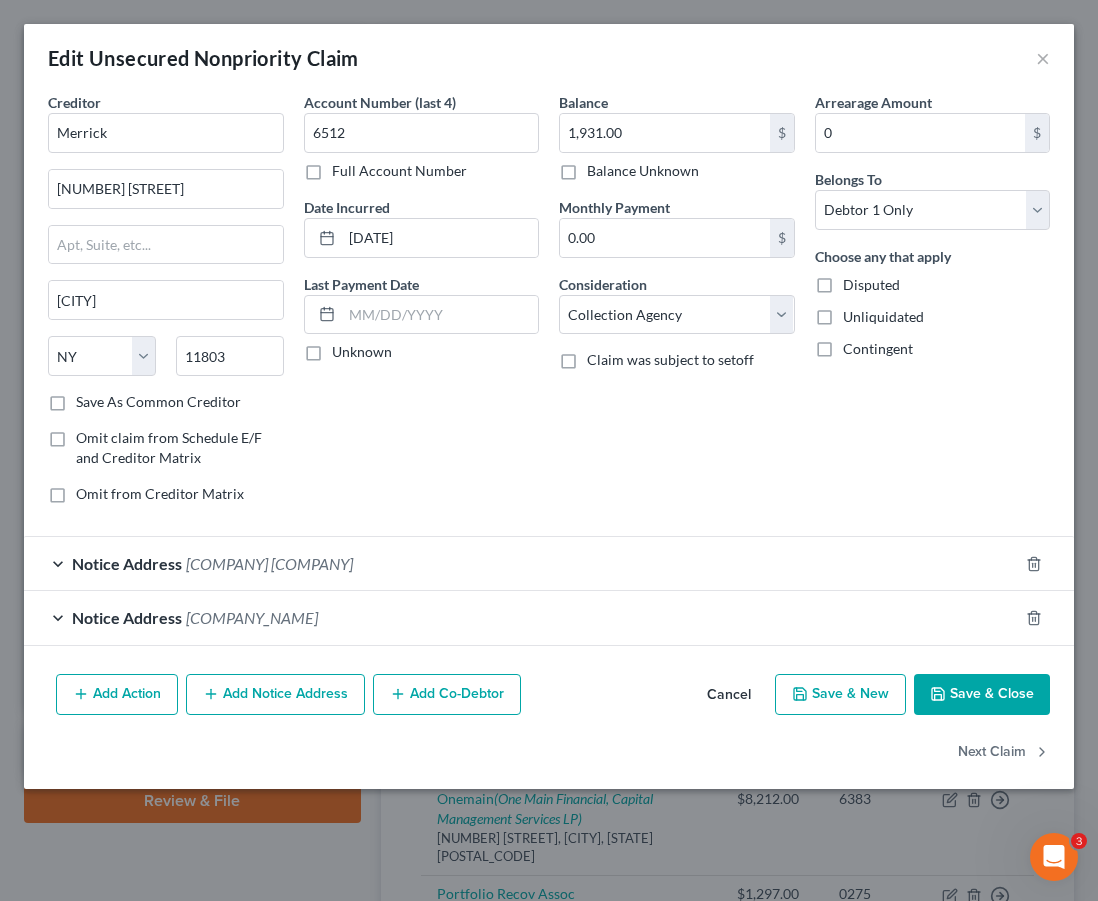 scroll, scrollTop: 0, scrollLeft: 0, axis: both 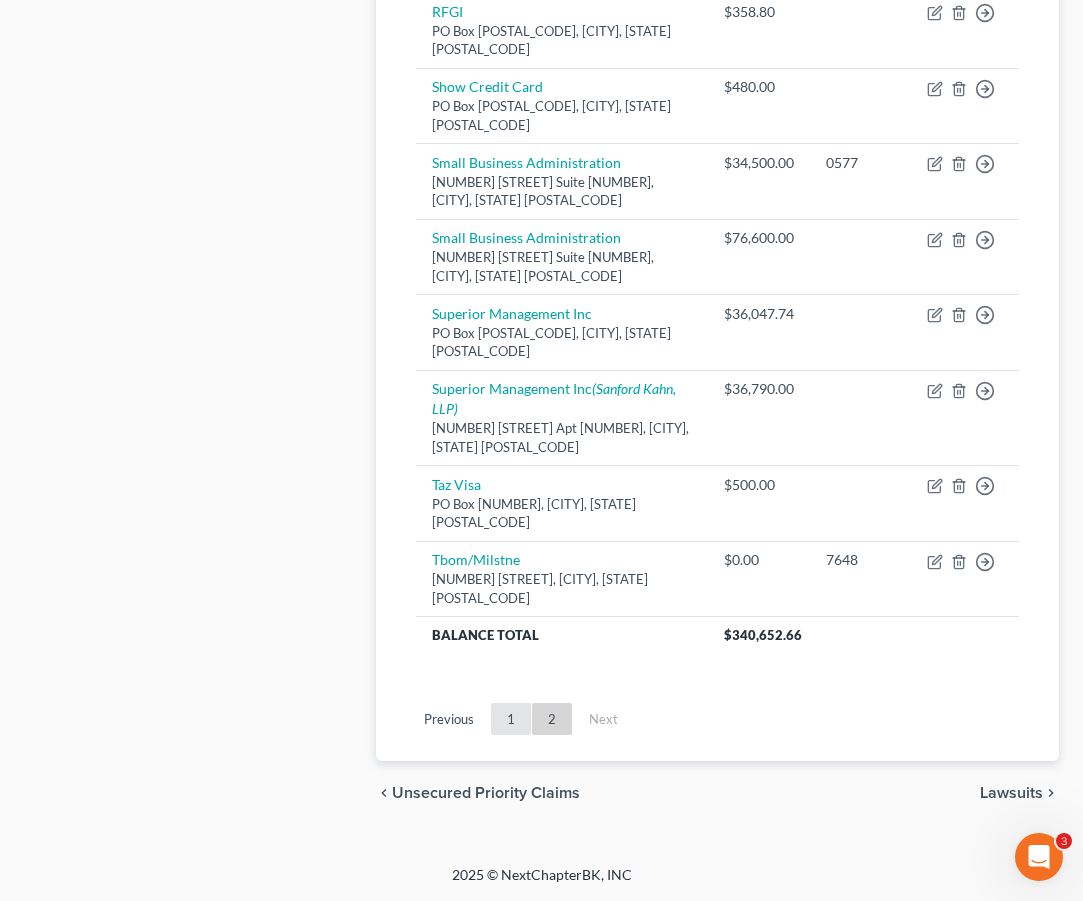 click on "1" at bounding box center [511, 719] 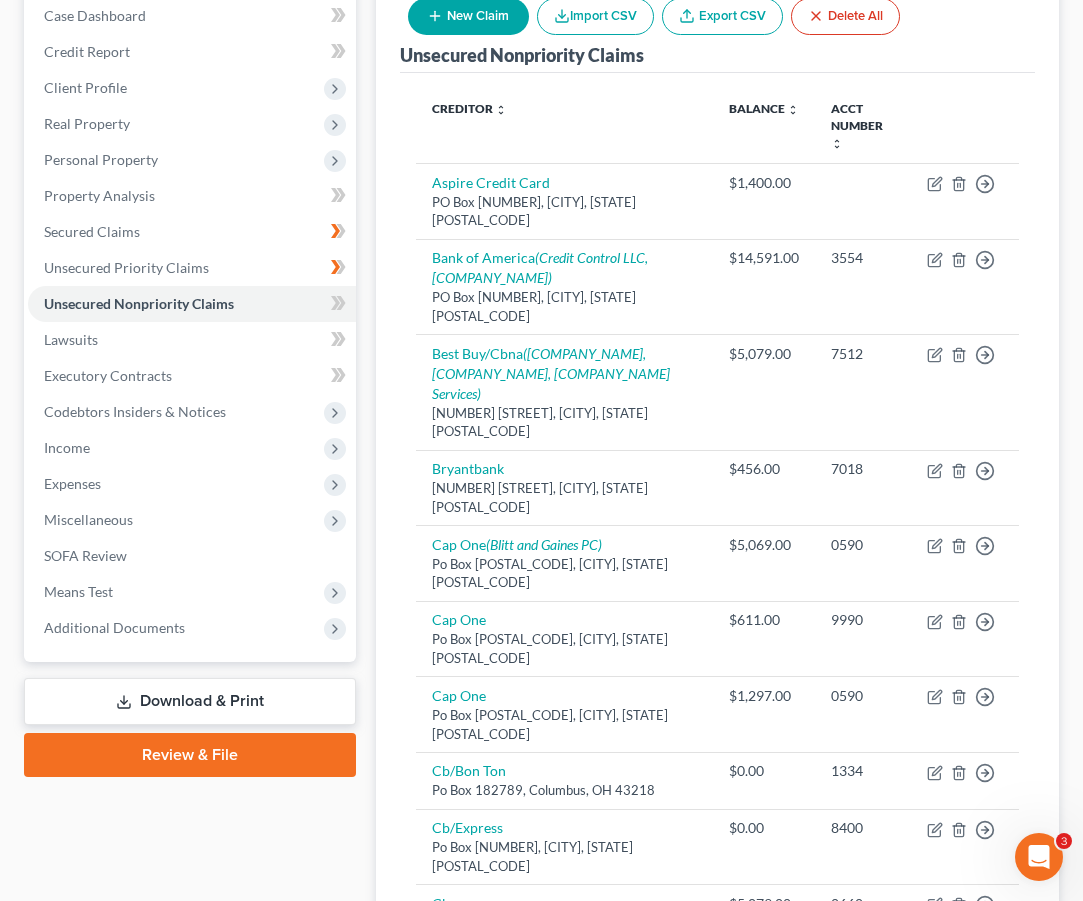 scroll, scrollTop: 208, scrollLeft: 0, axis: vertical 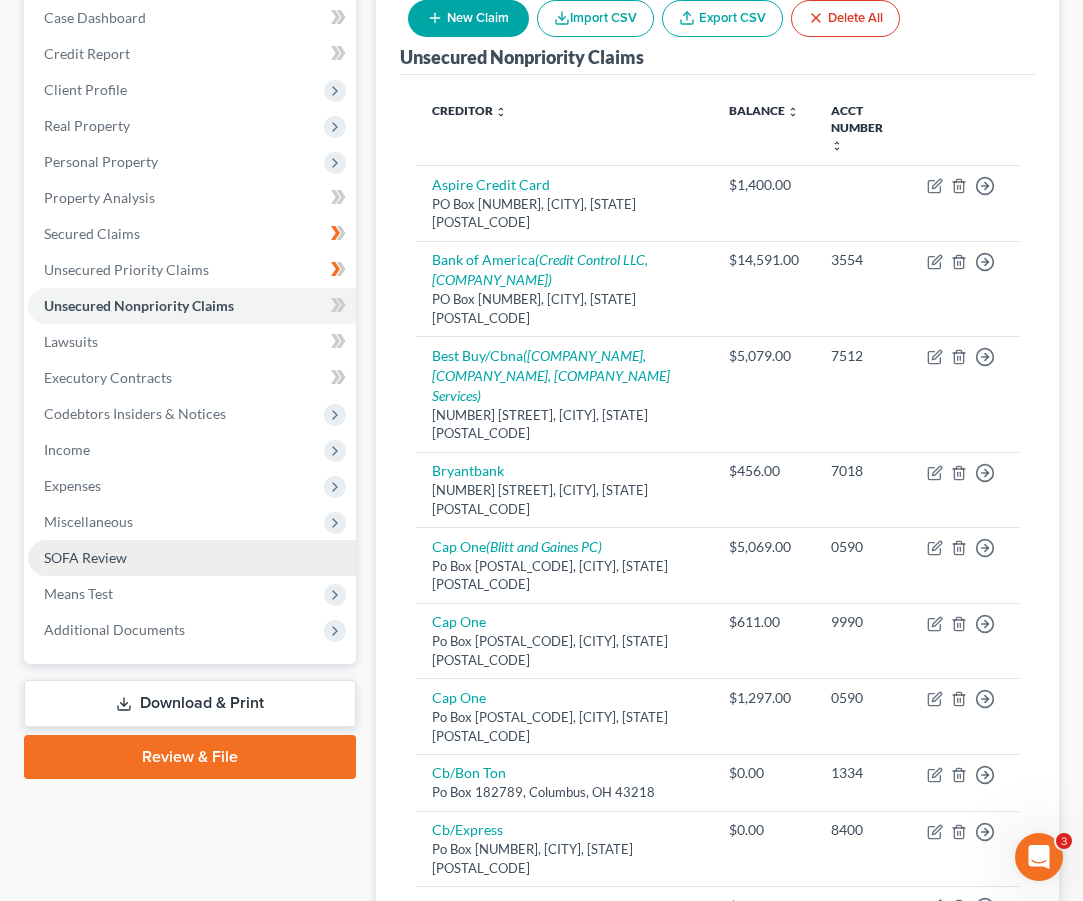 click on "SOFA Review" at bounding box center [192, 558] 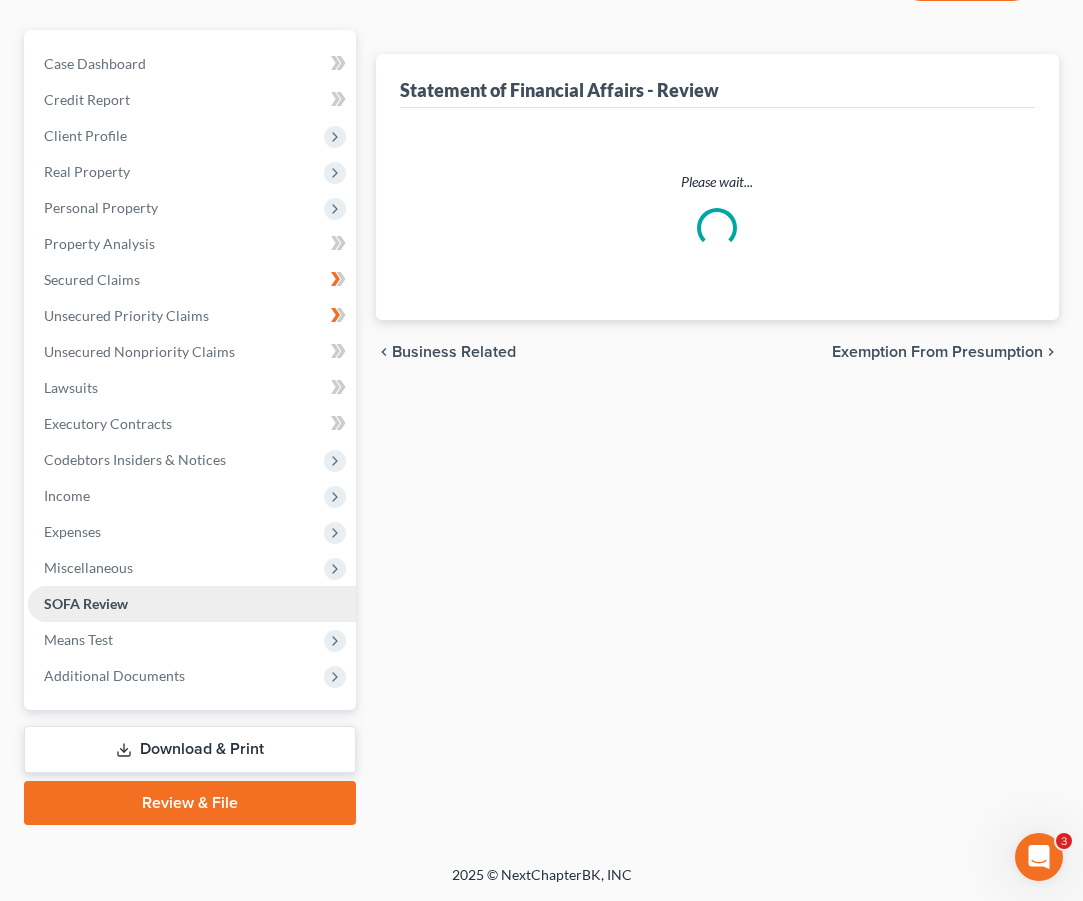 scroll, scrollTop: 0, scrollLeft: 0, axis: both 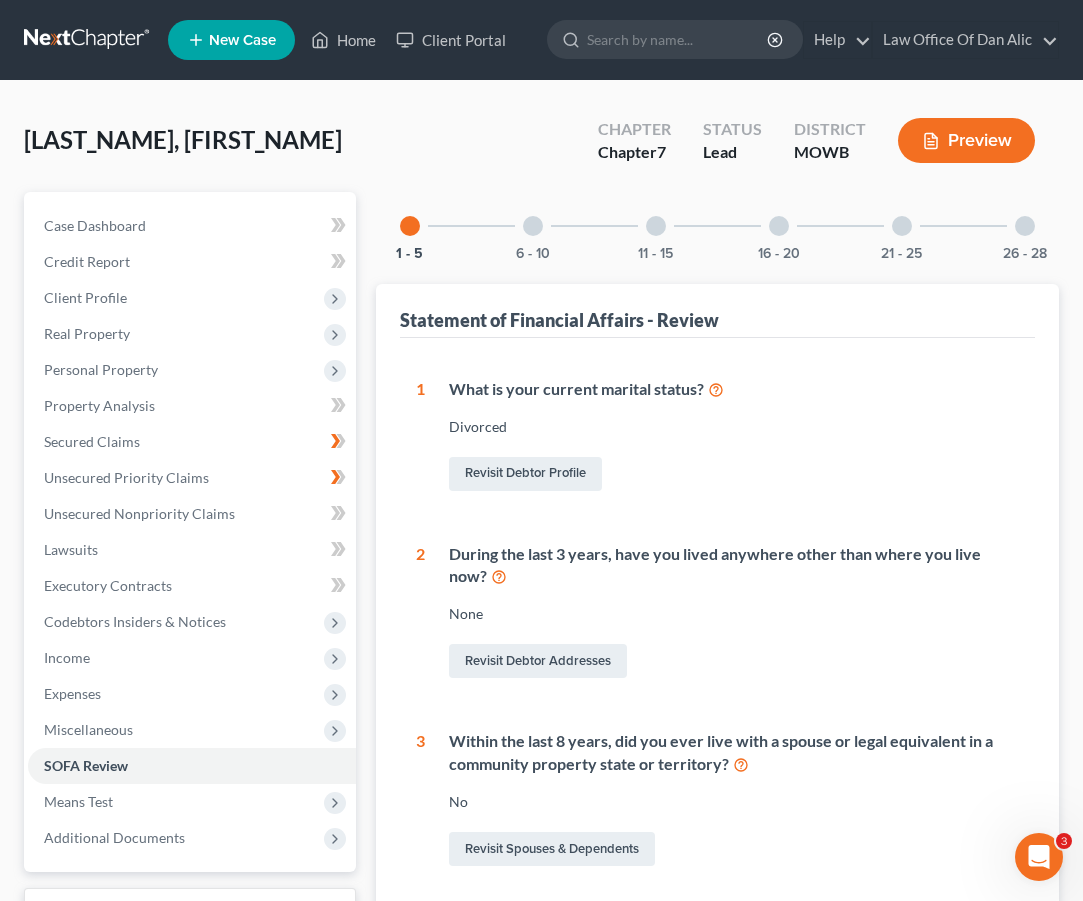 click on "11 - 15" at bounding box center [656, 226] 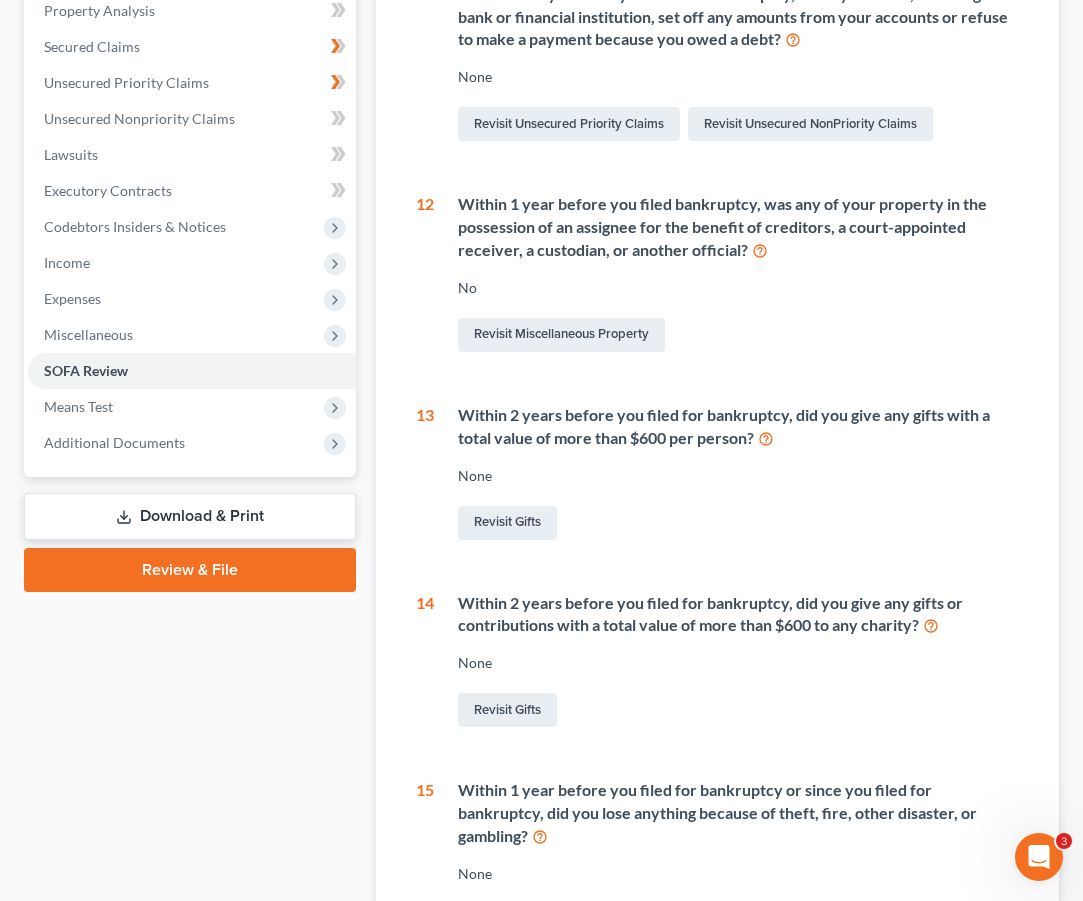 scroll, scrollTop: 0, scrollLeft: 0, axis: both 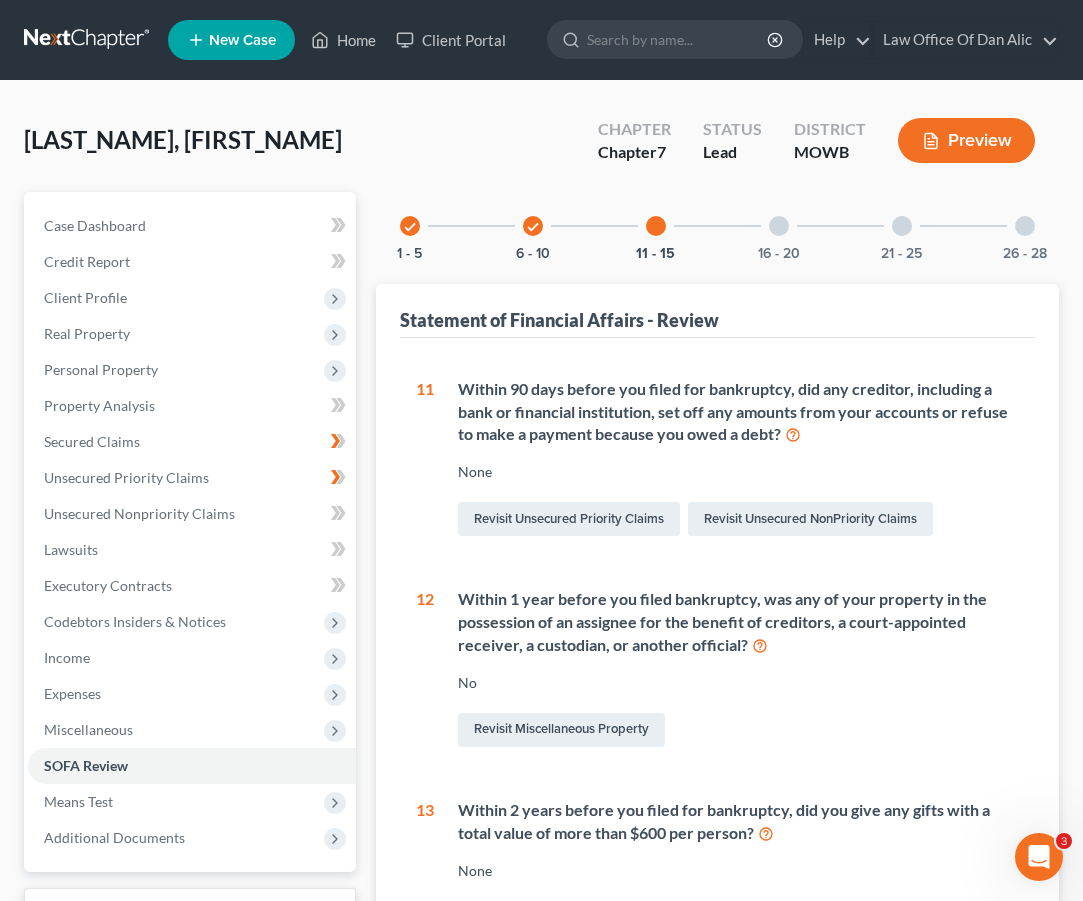 click at bounding box center (779, 226) 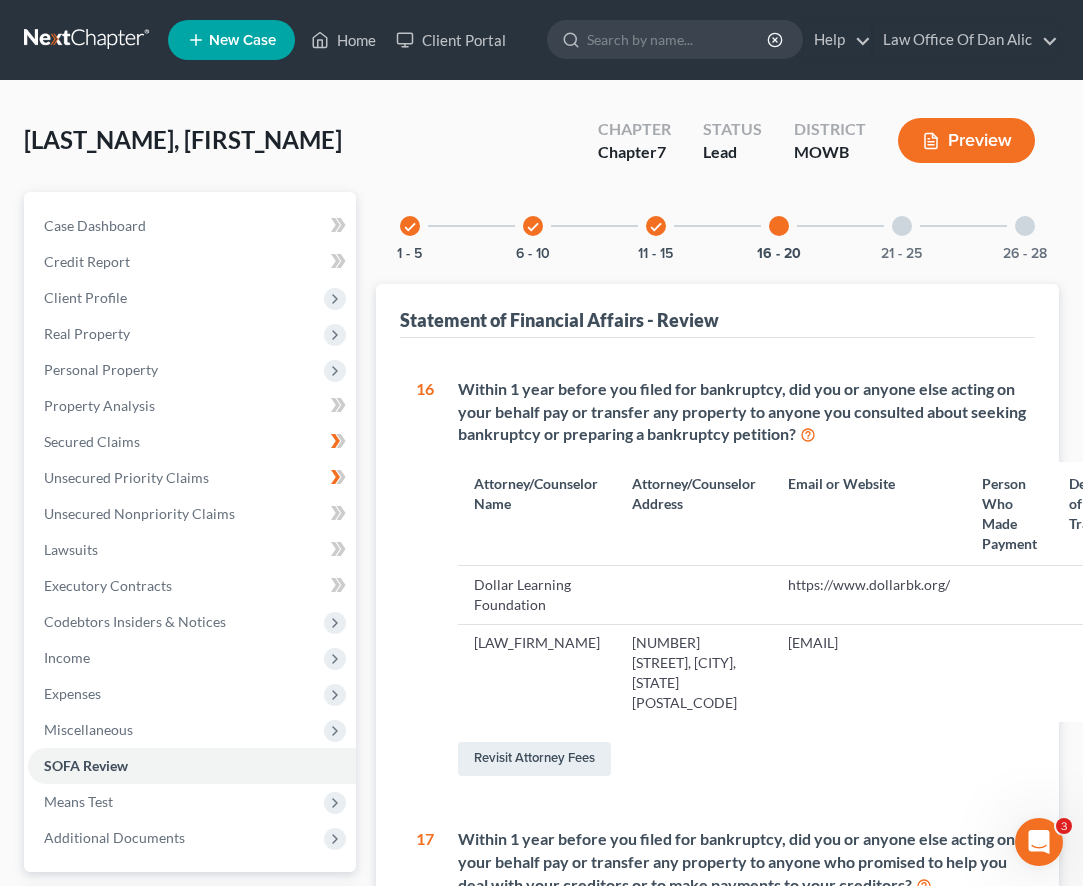 click on "[LAW_FIRM_NAME]" at bounding box center (537, 673) 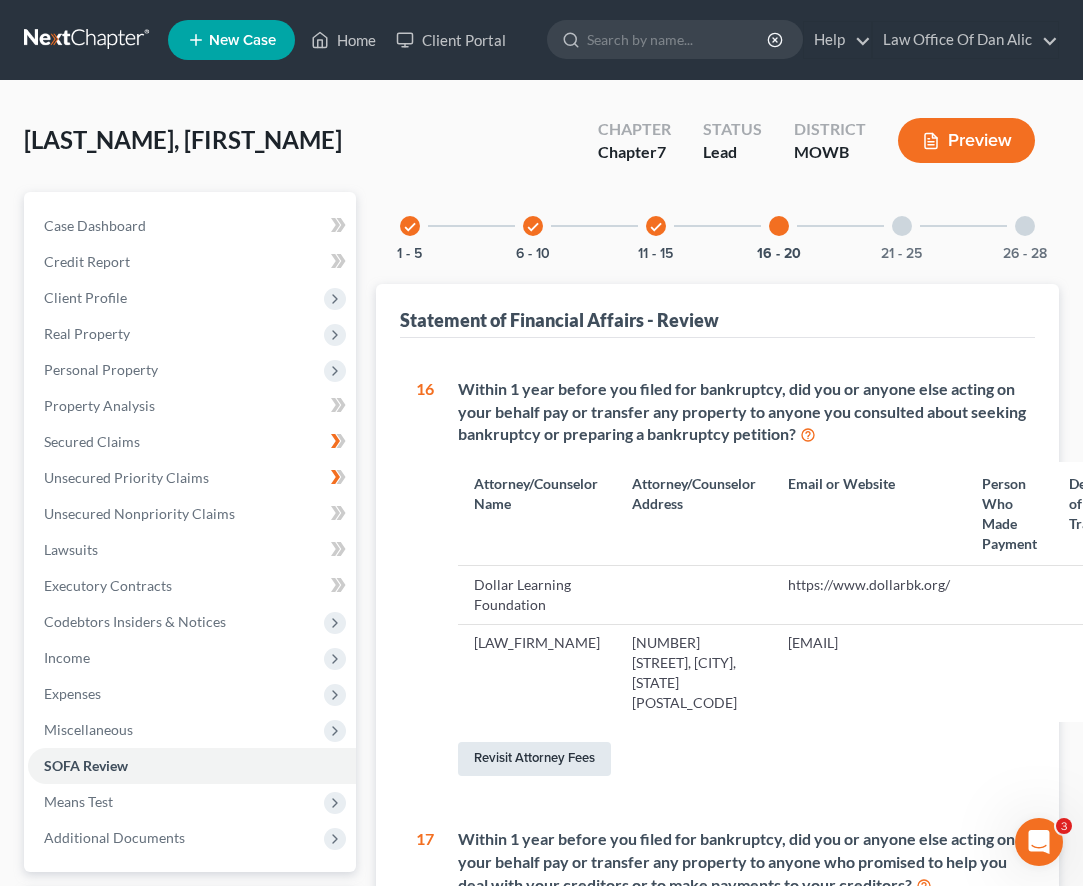 click on "Revisit Attorney Fees" at bounding box center (534, 759) 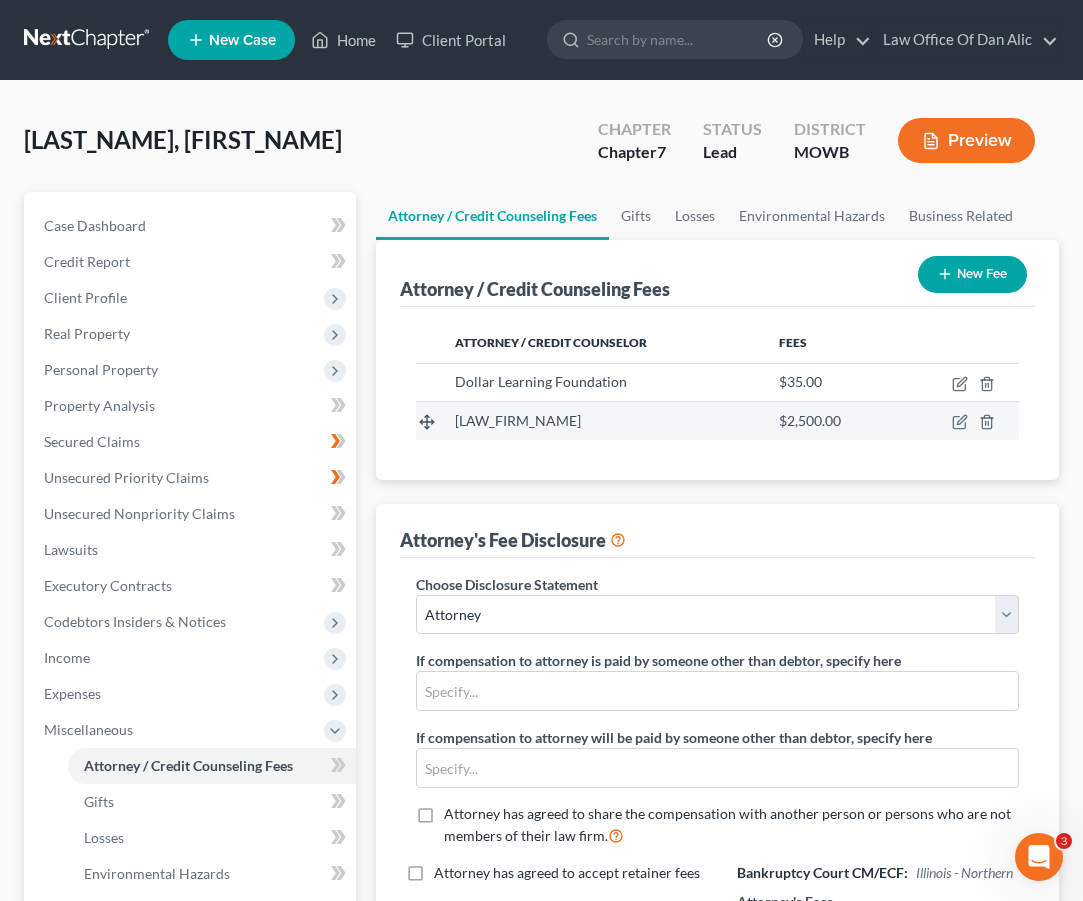 click on "[LAW_FIRM_NAME]" at bounding box center (601, 421) 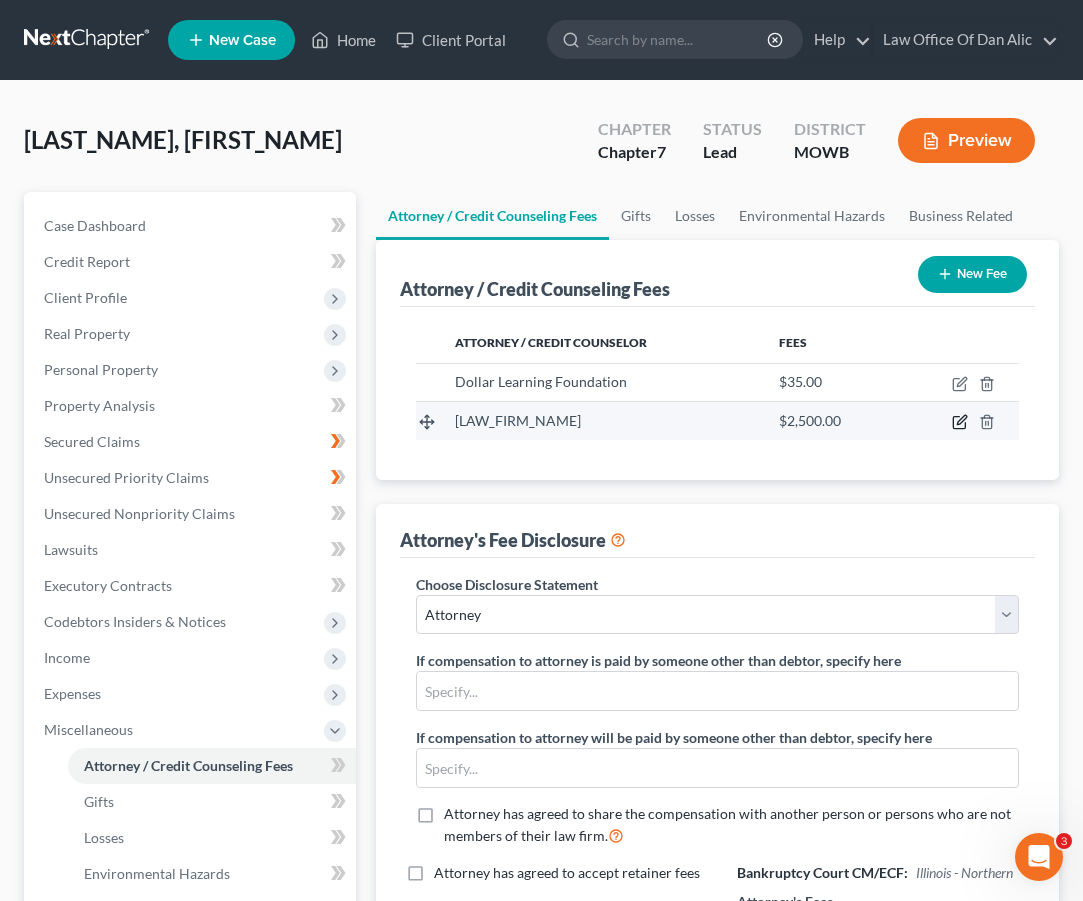 click 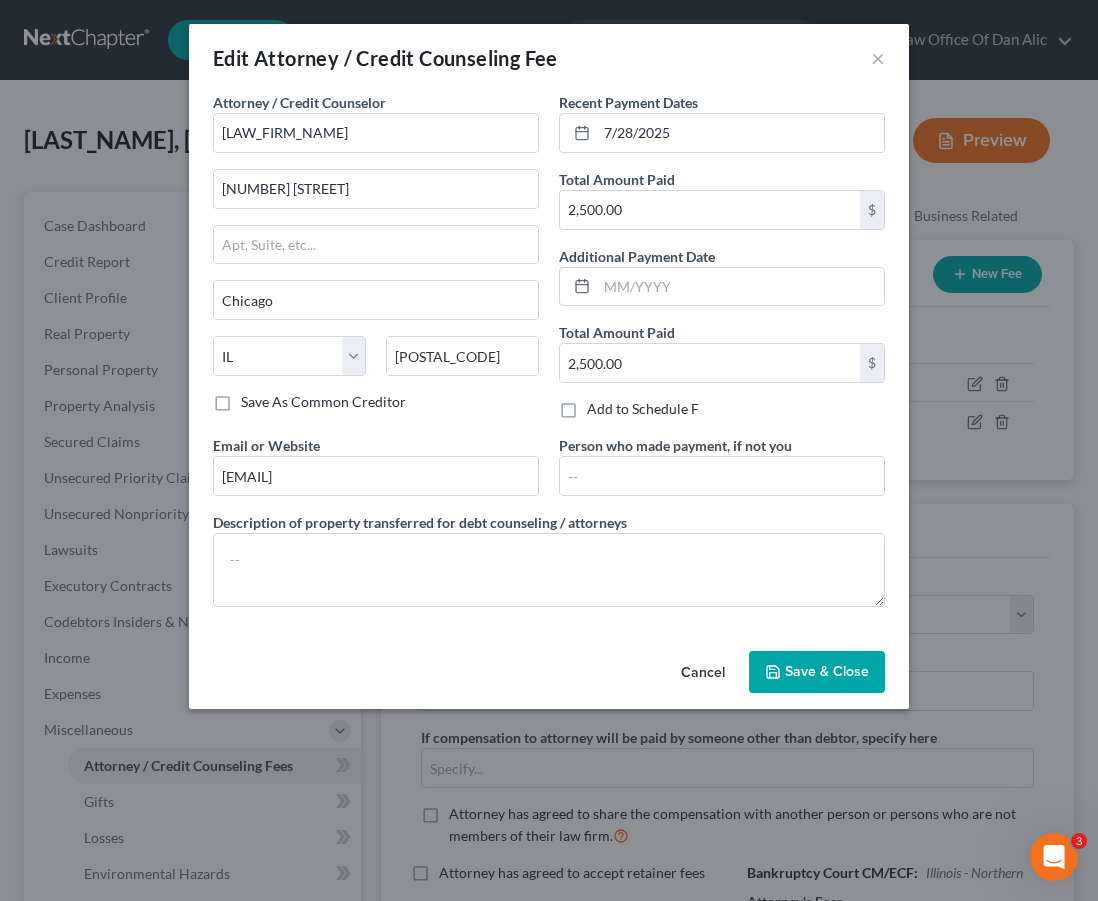 click on "Edit     Attorney / Credit Counseling Fee ×" at bounding box center (549, 58) 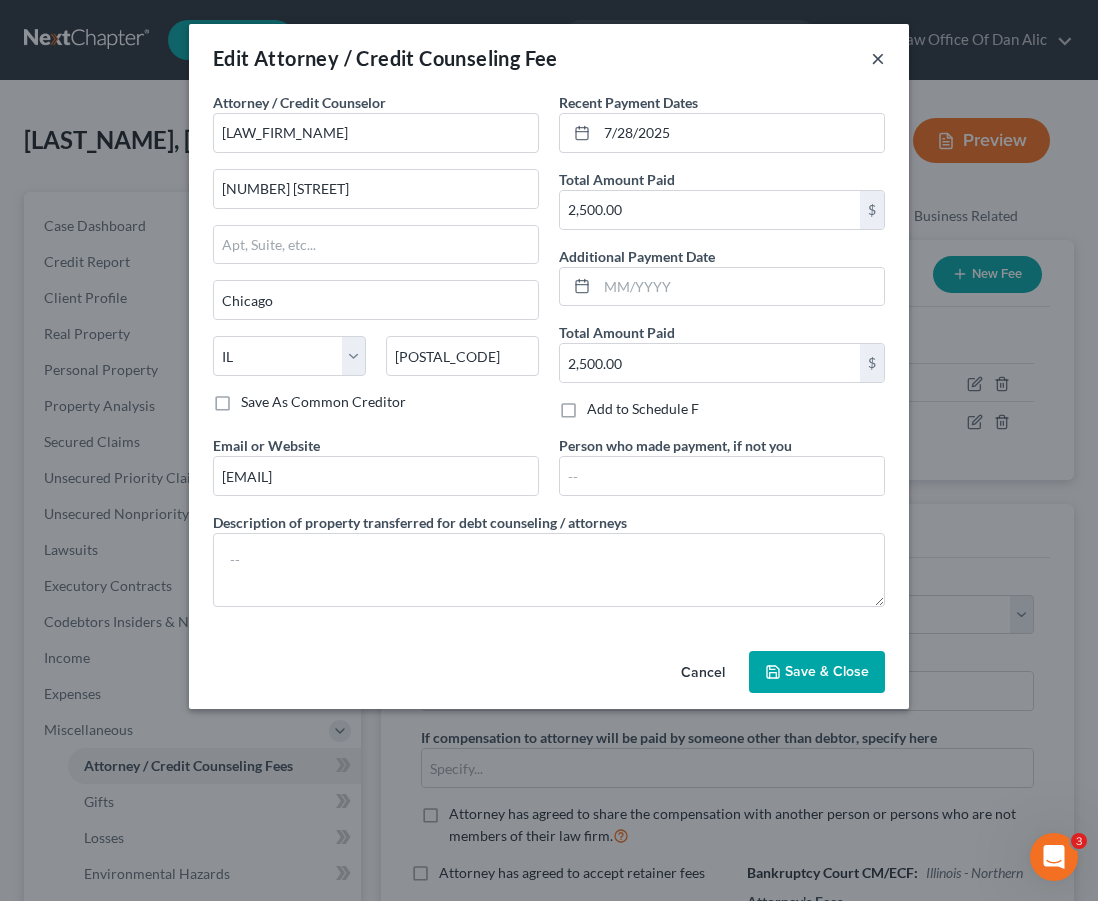click on "×" at bounding box center [878, 58] 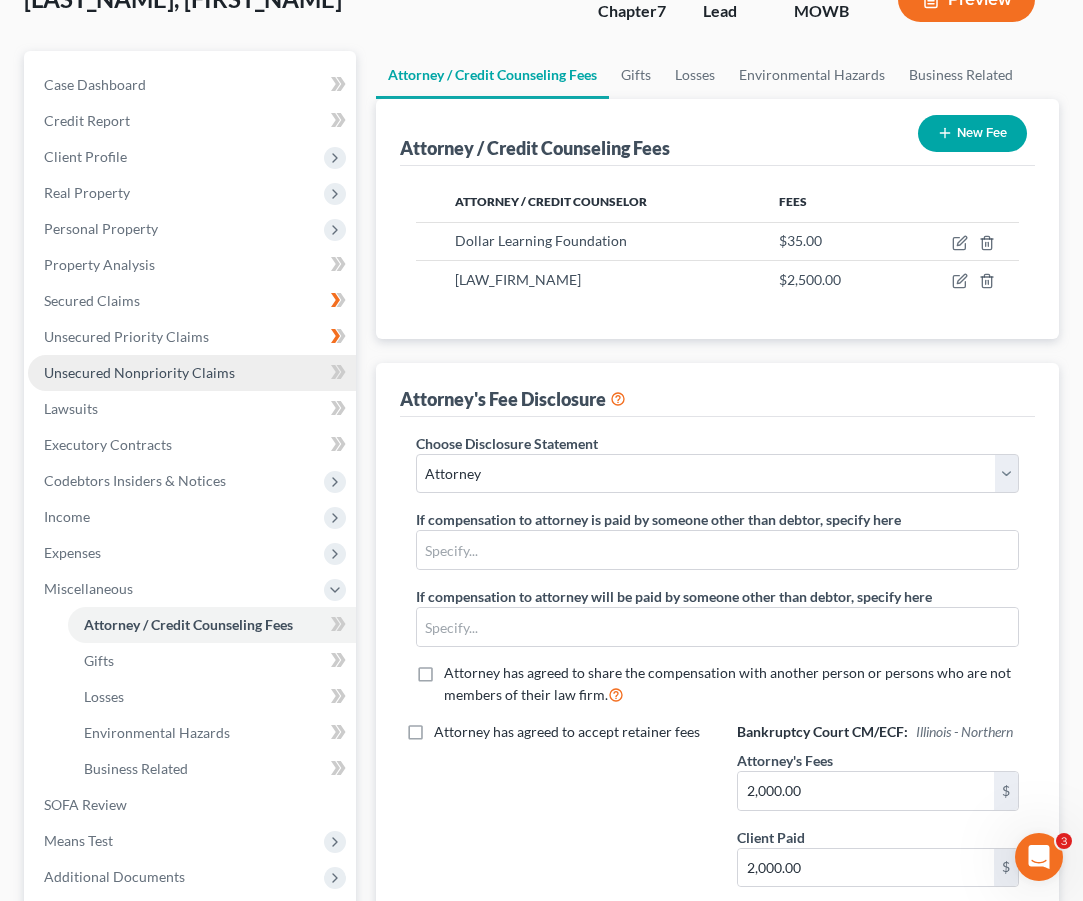 scroll, scrollTop: 358, scrollLeft: 0, axis: vertical 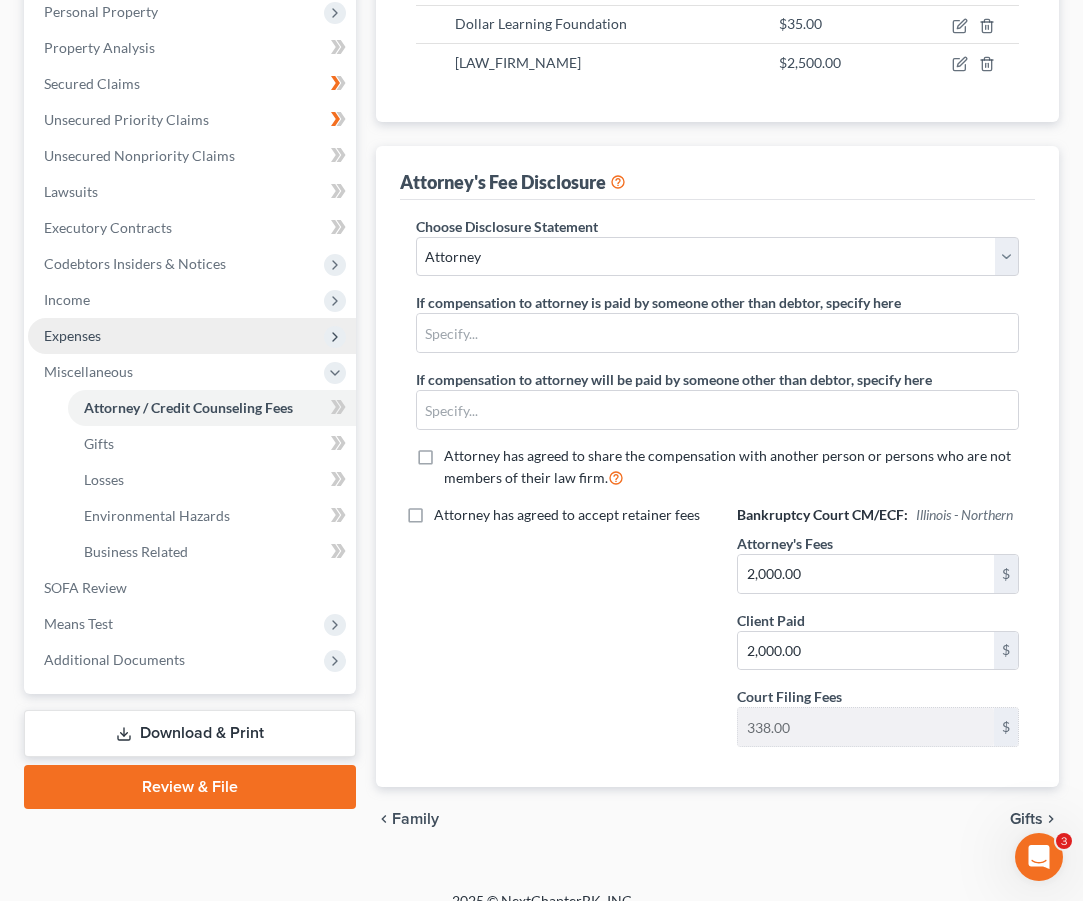 click on "Expenses" at bounding box center [192, 336] 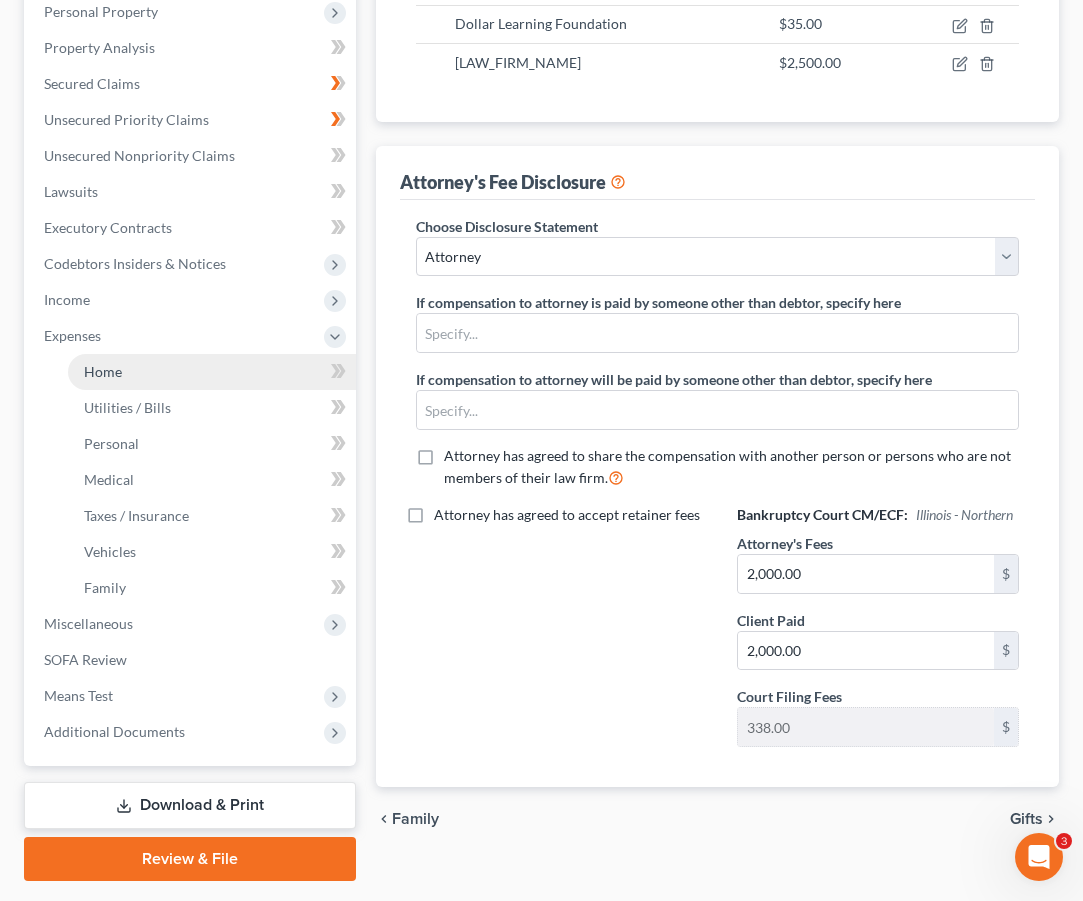 click on "Home" at bounding box center (212, 372) 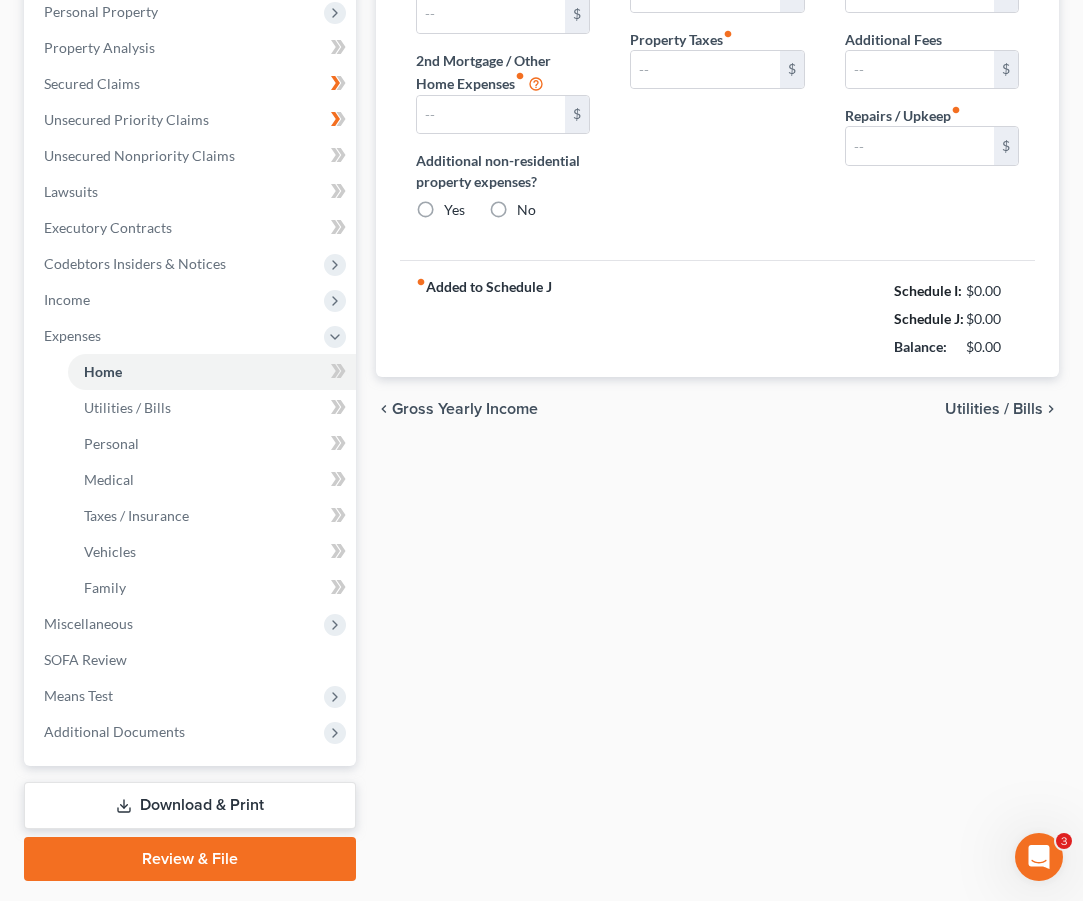 type on "1,500.00" 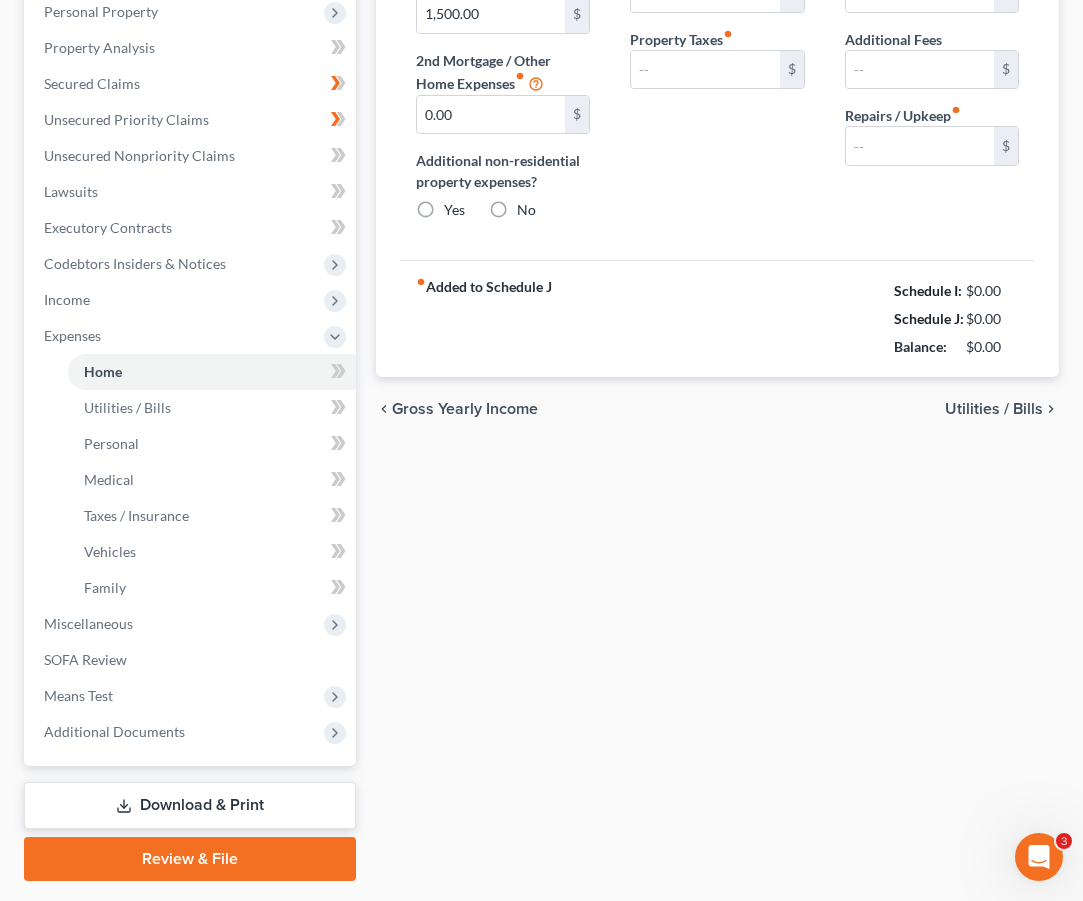 radio on "true" 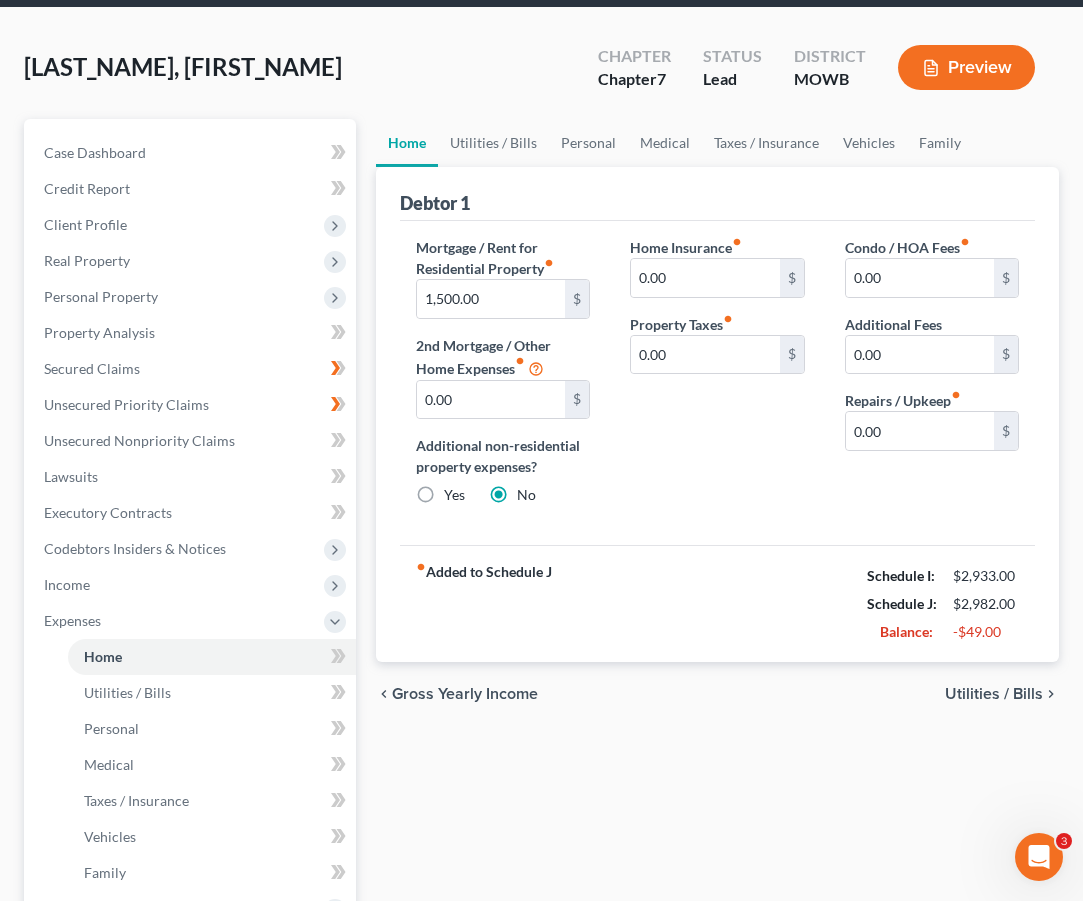 scroll, scrollTop: 0, scrollLeft: 0, axis: both 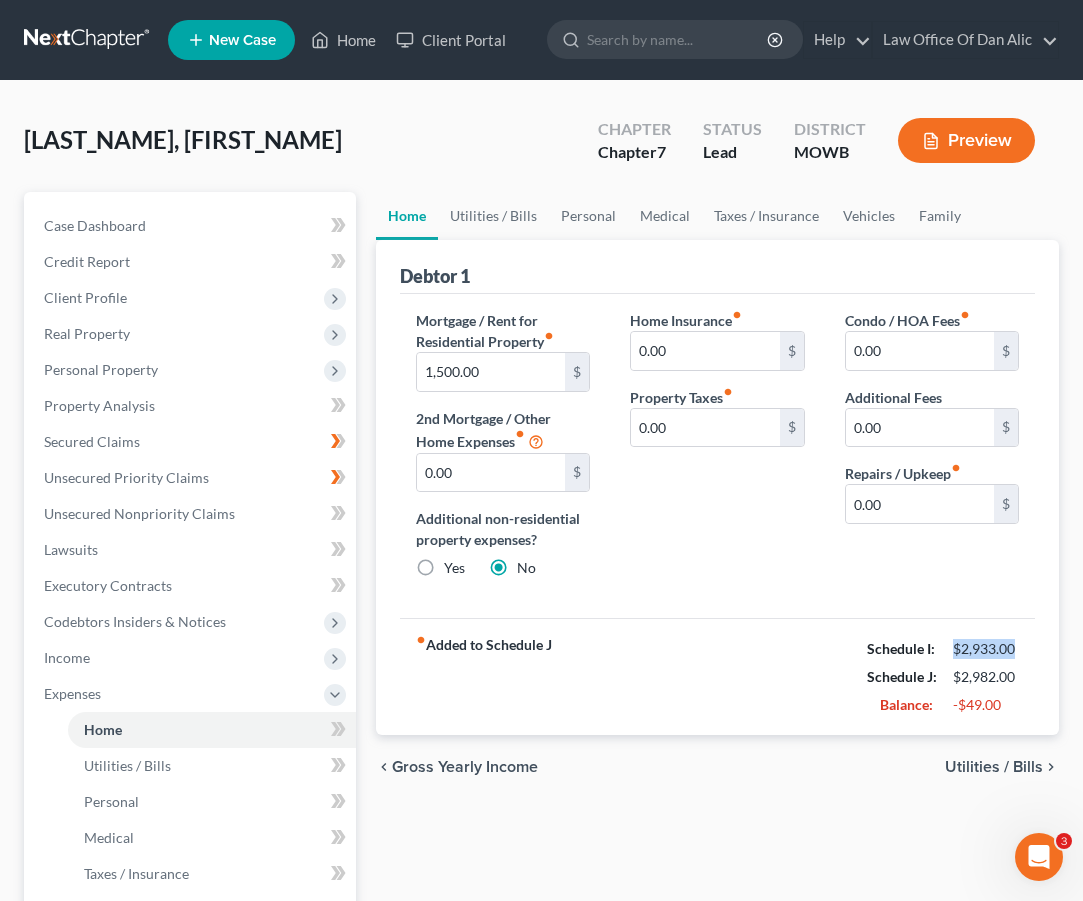 drag, startPoint x: 947, startPoint y: 745, endPoint x: 1021, endPoint y: 763, distance: 76.15773 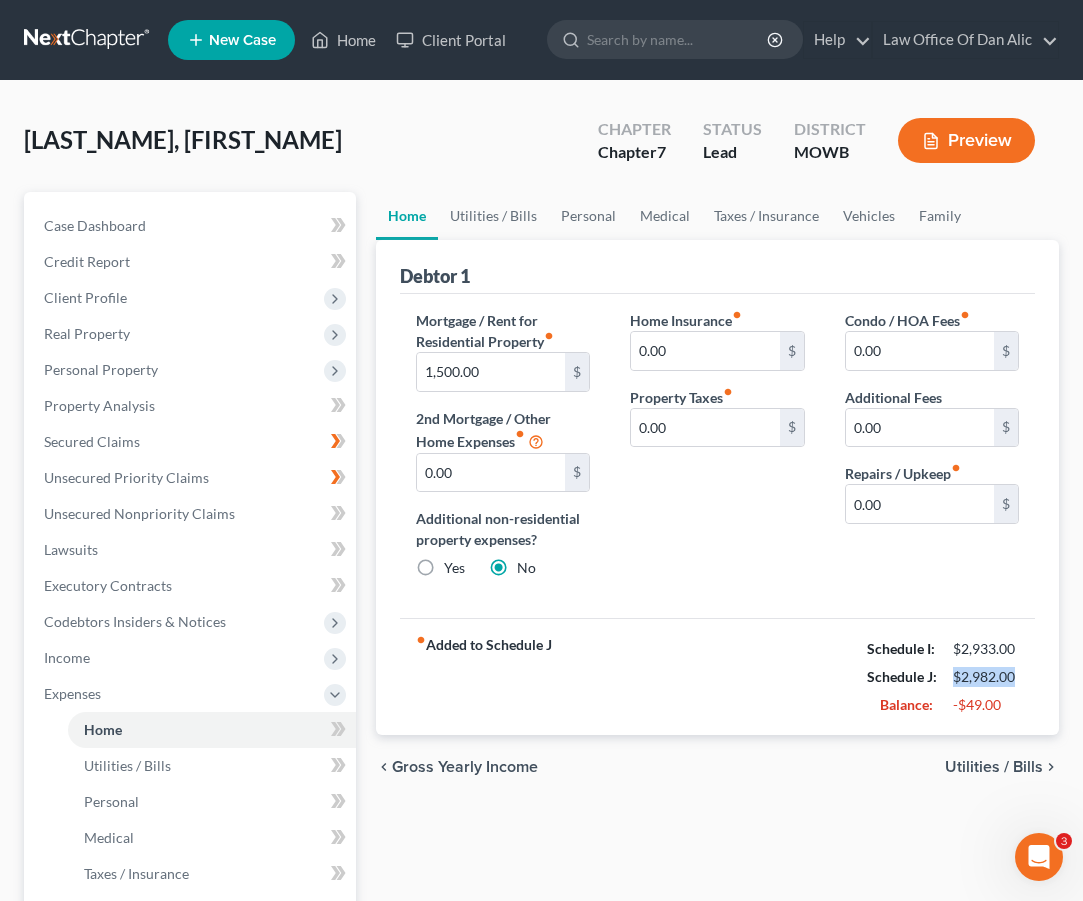 drag, startPoint x: 946, startPoint y: 777, endPoint x: 1024, endPoint y: 772, distance: 78.160095 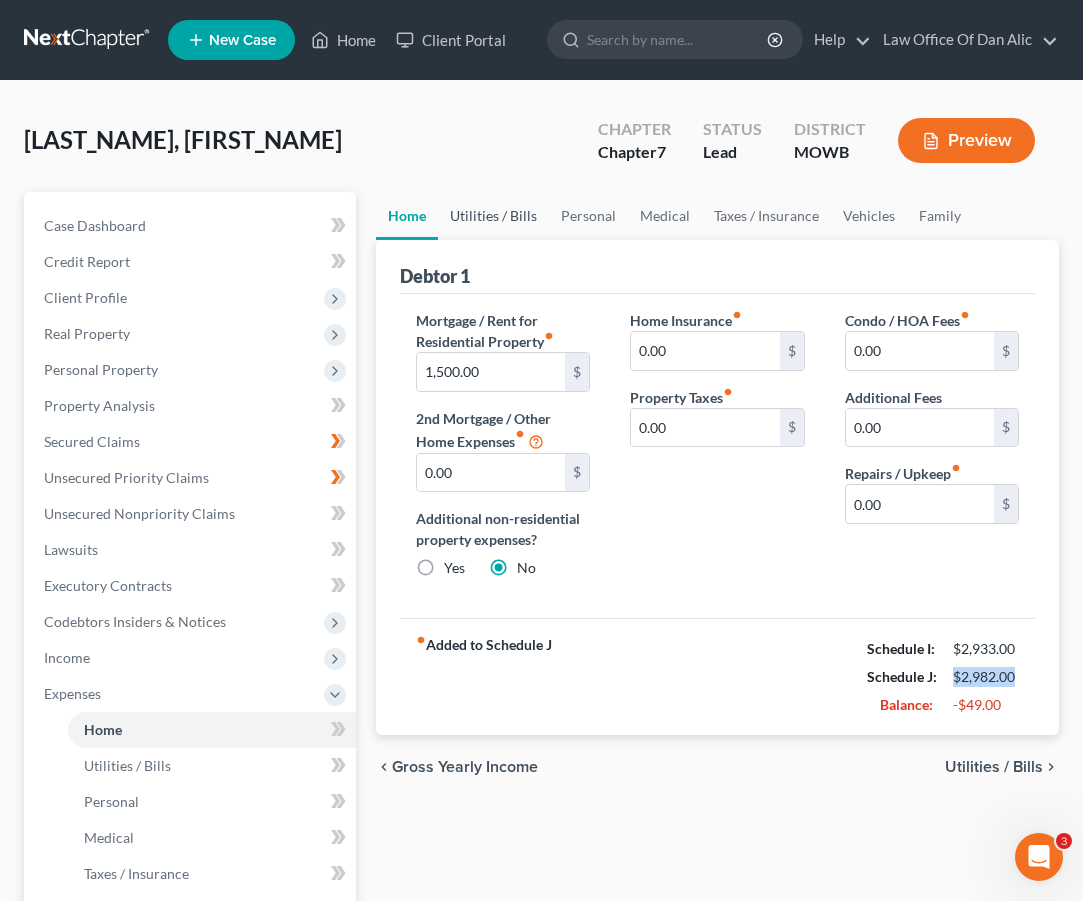 click on "Utilities / Bills" at bounding box center [493, 216] 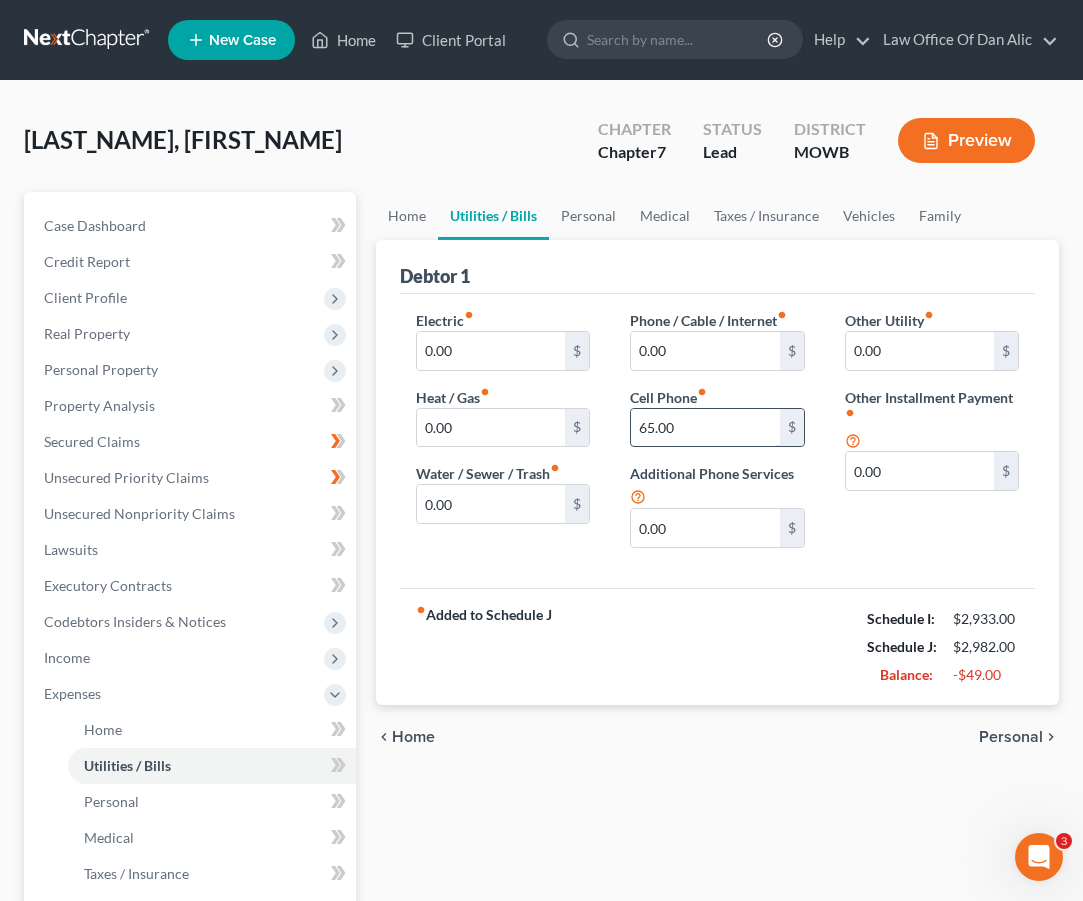 click on "65.00" at bounding box center (705, 428) 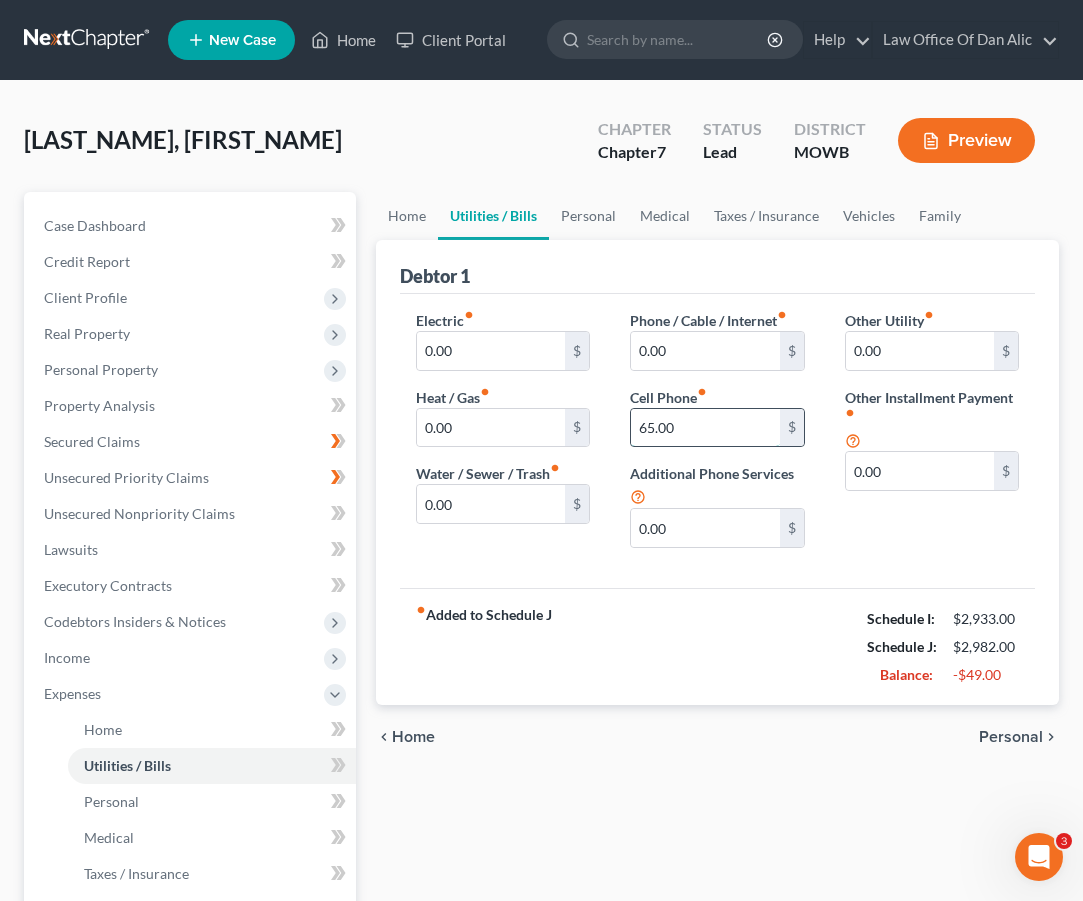 click on "65.00" at bounding box center [705, 428] 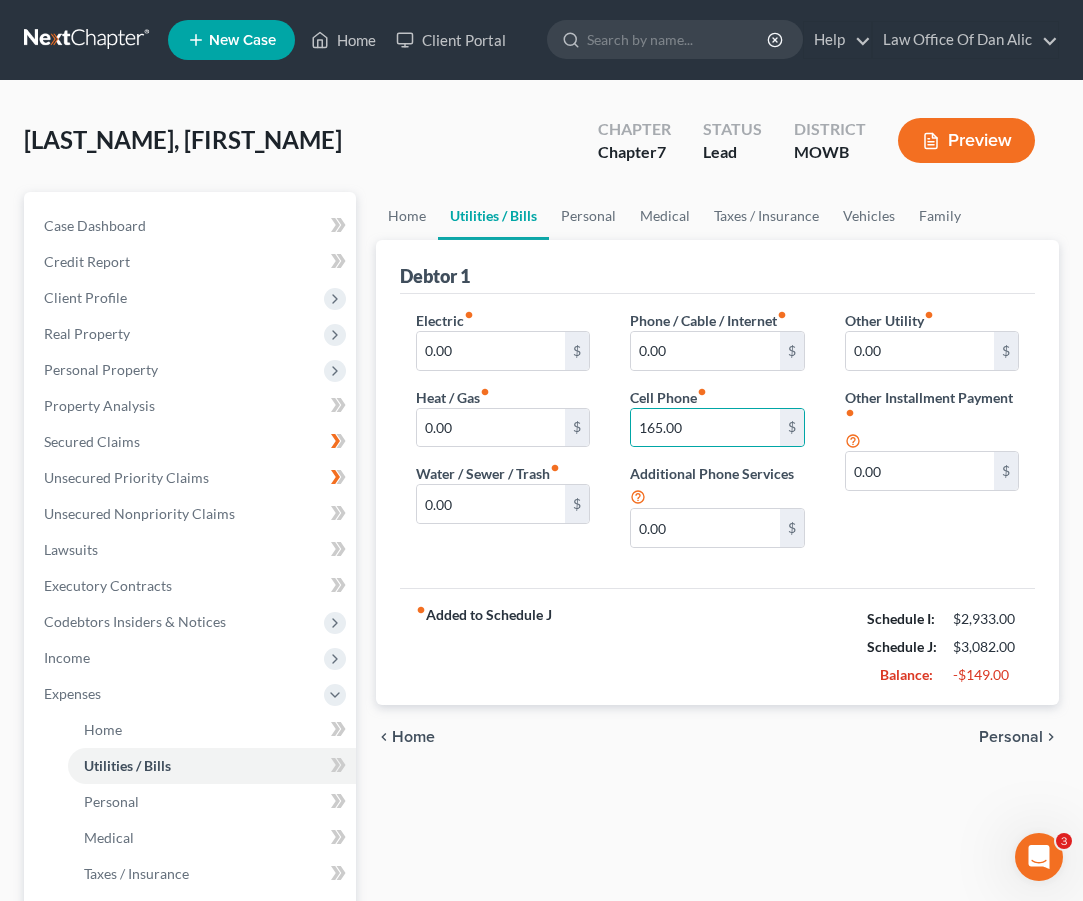 click on "Other Utility  fiber_manual_record 0.00 $ Other Installment Payment  fiber_manual_record   0.00 $" at bounding box center (932, 437) 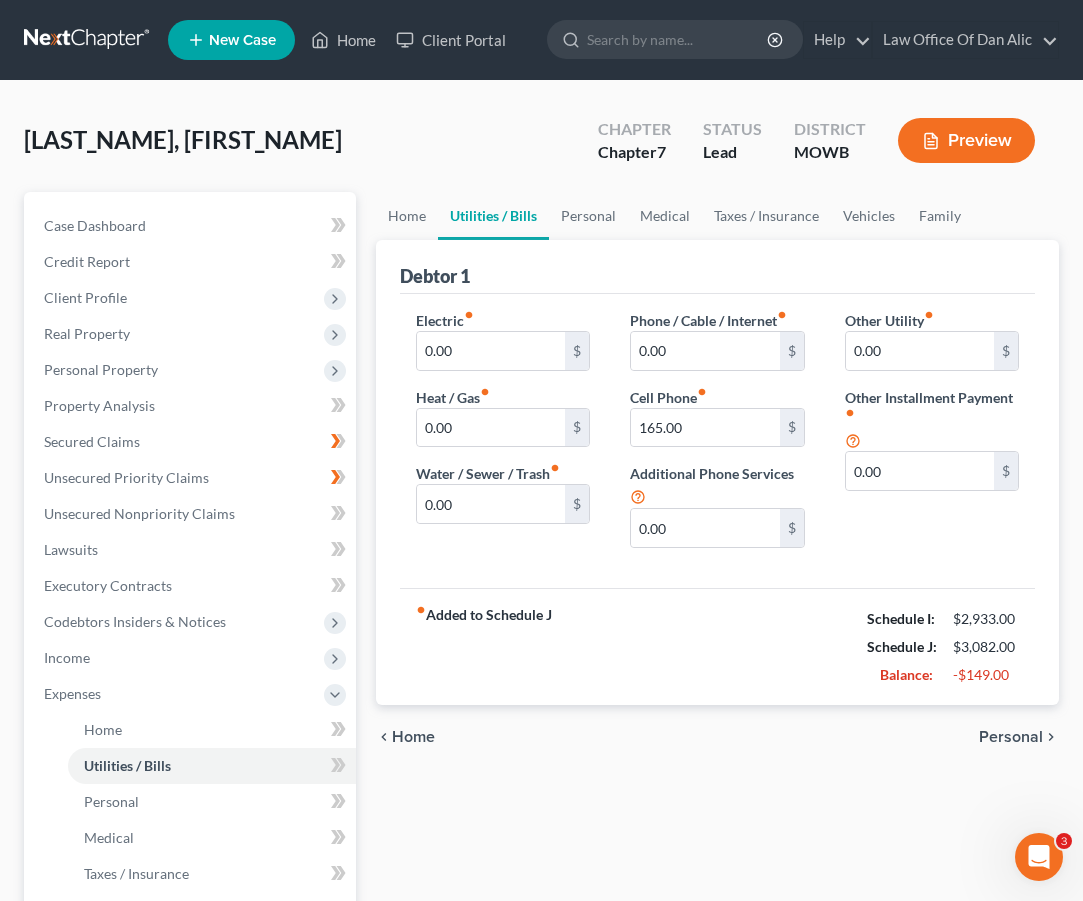 click on "Other Utility  fiber_manual_record 0.00 $ Other Installment Payment  fiber_manual_record   0.00 $" at bounding box center (932, 437) 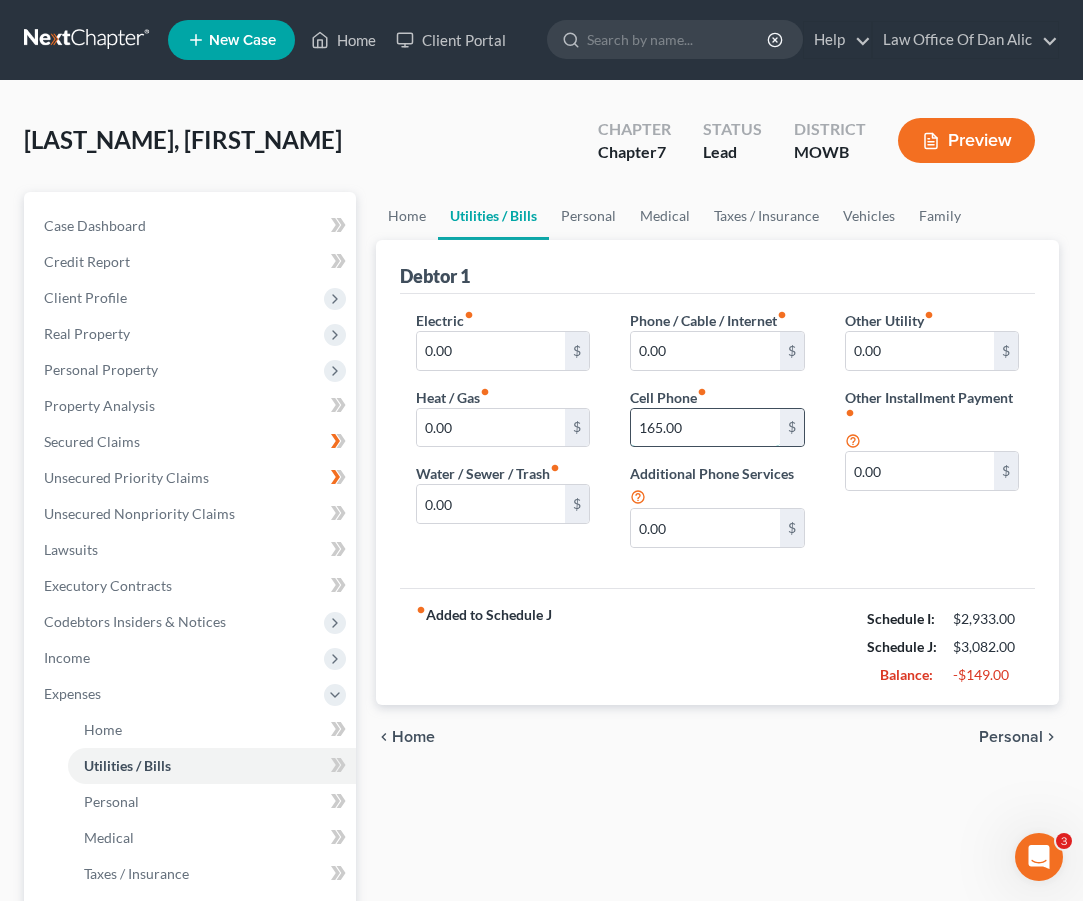 click on "165.00" at bounding box center [705, 428] 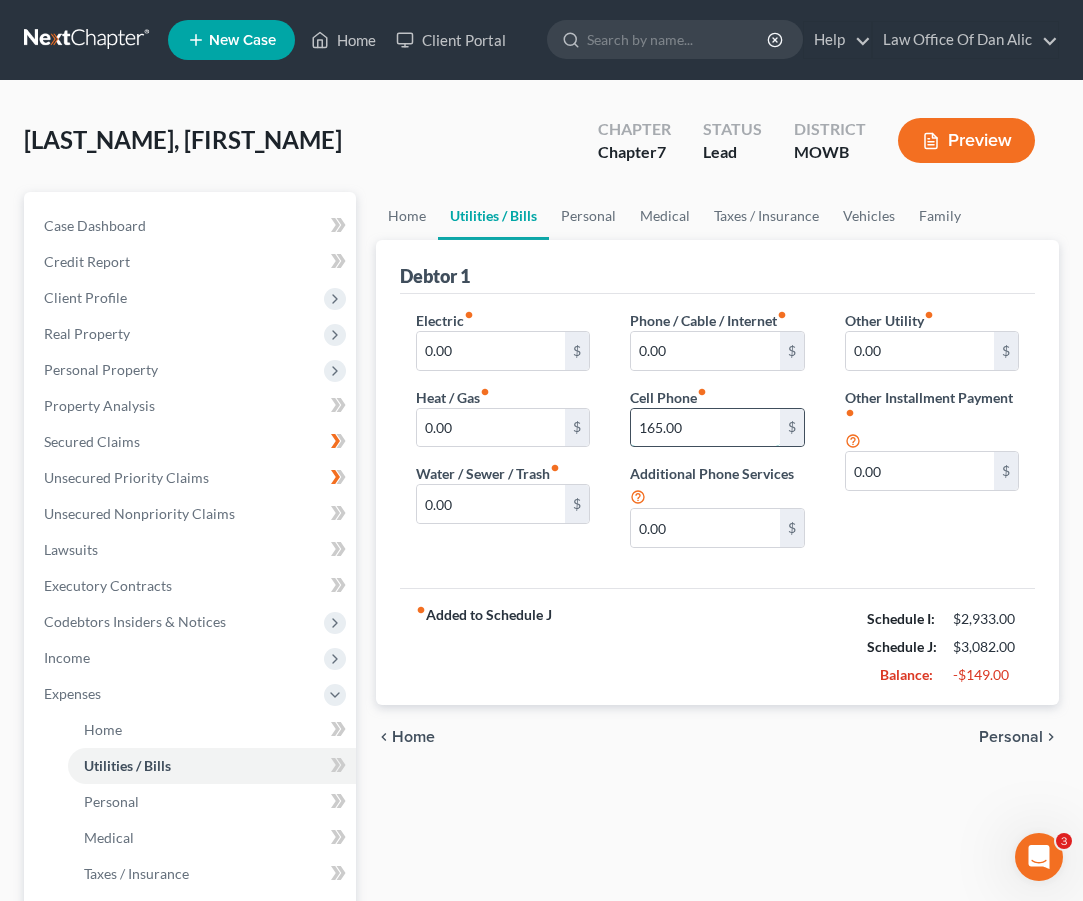 click on "165.00" at bounding box center (705, 428) 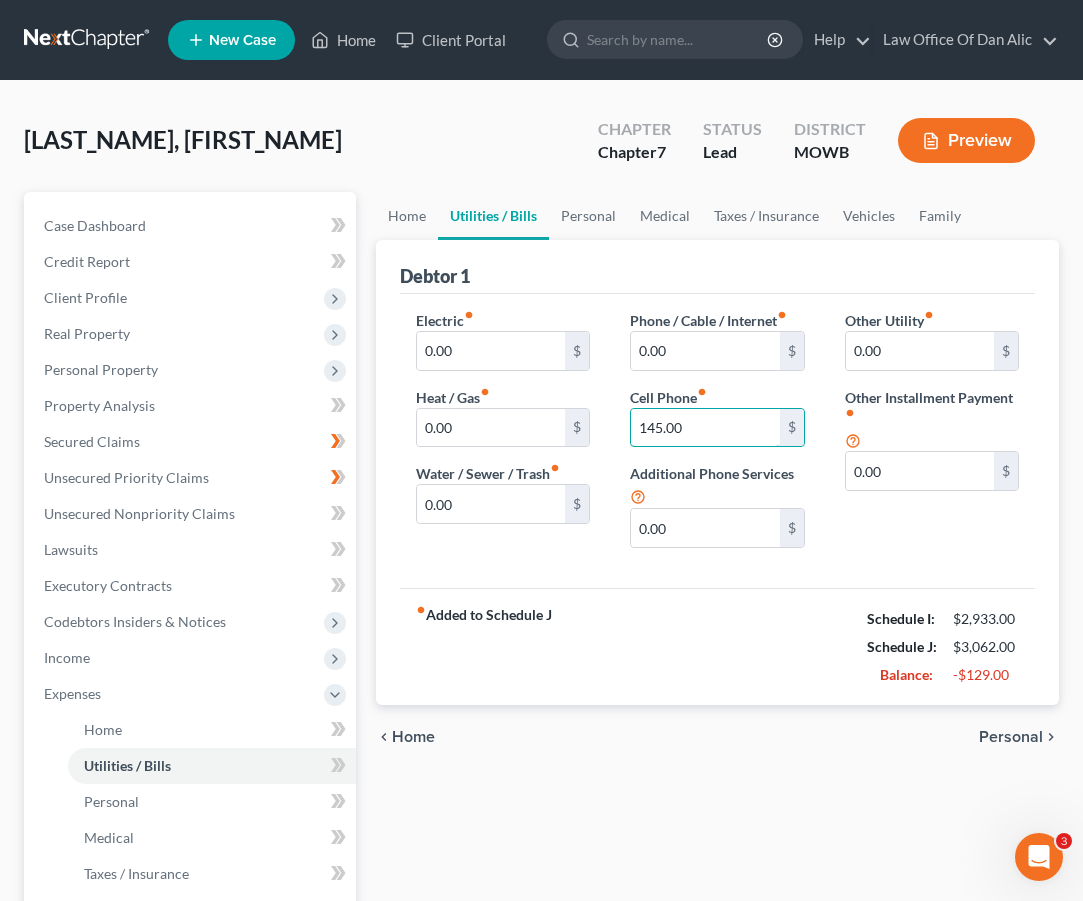 type on "145.00" 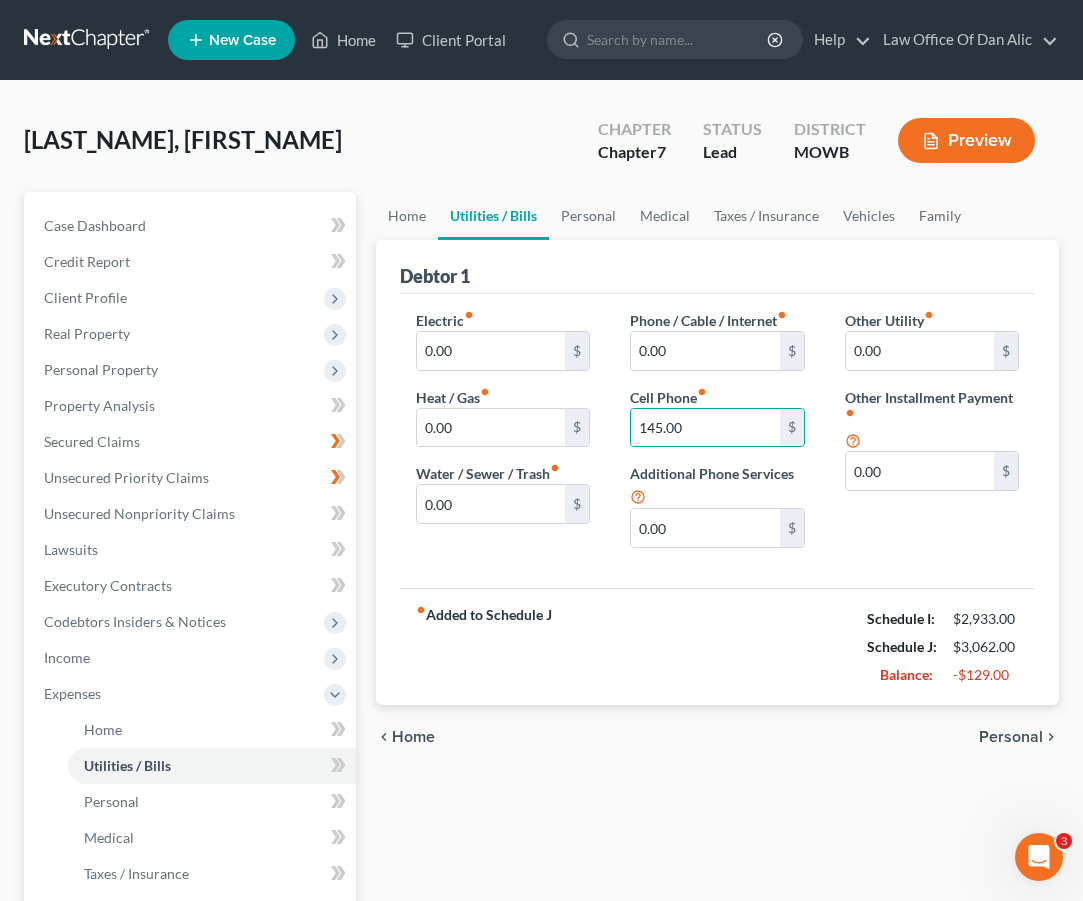 click on "Other Utility  fiber_manual_record 0.00 $ Other Installment Payment  fiber_manual_record   0.00 $" at bounding box center (932, 437) 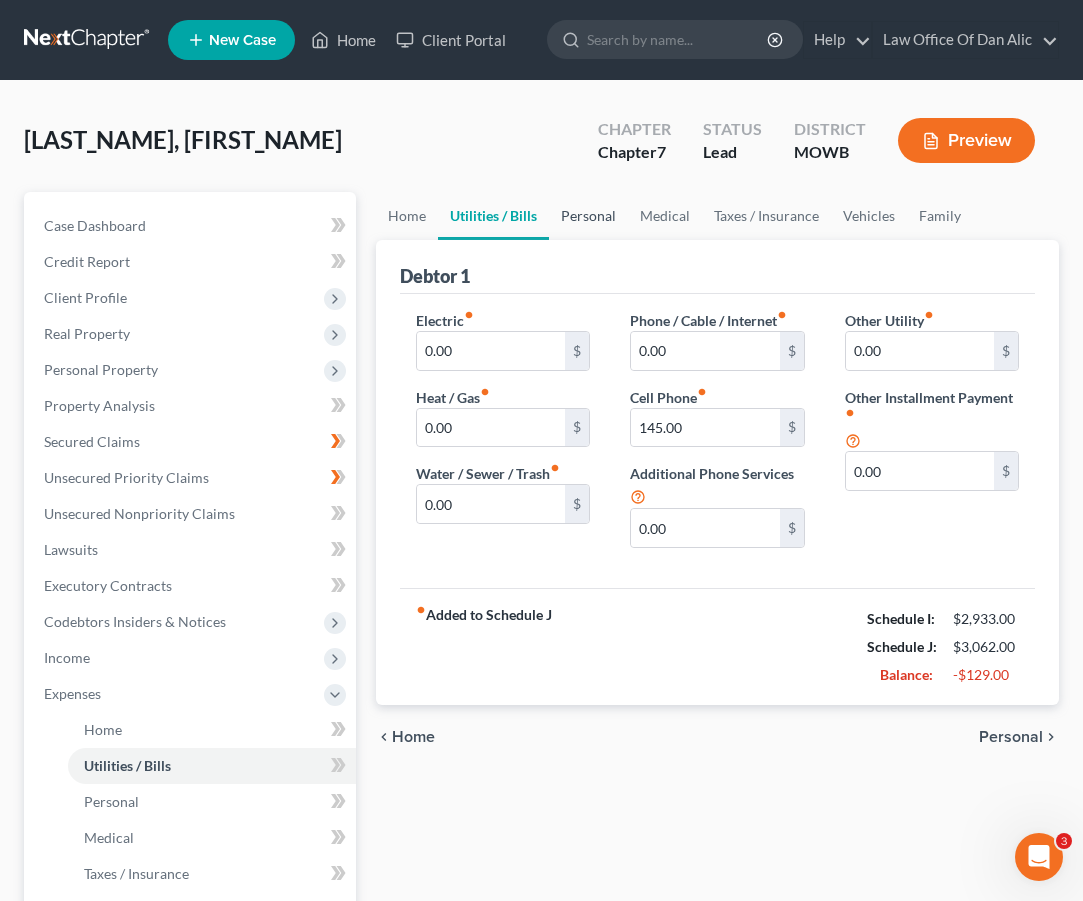 click on "Personal" at bounding box center (588, 216) 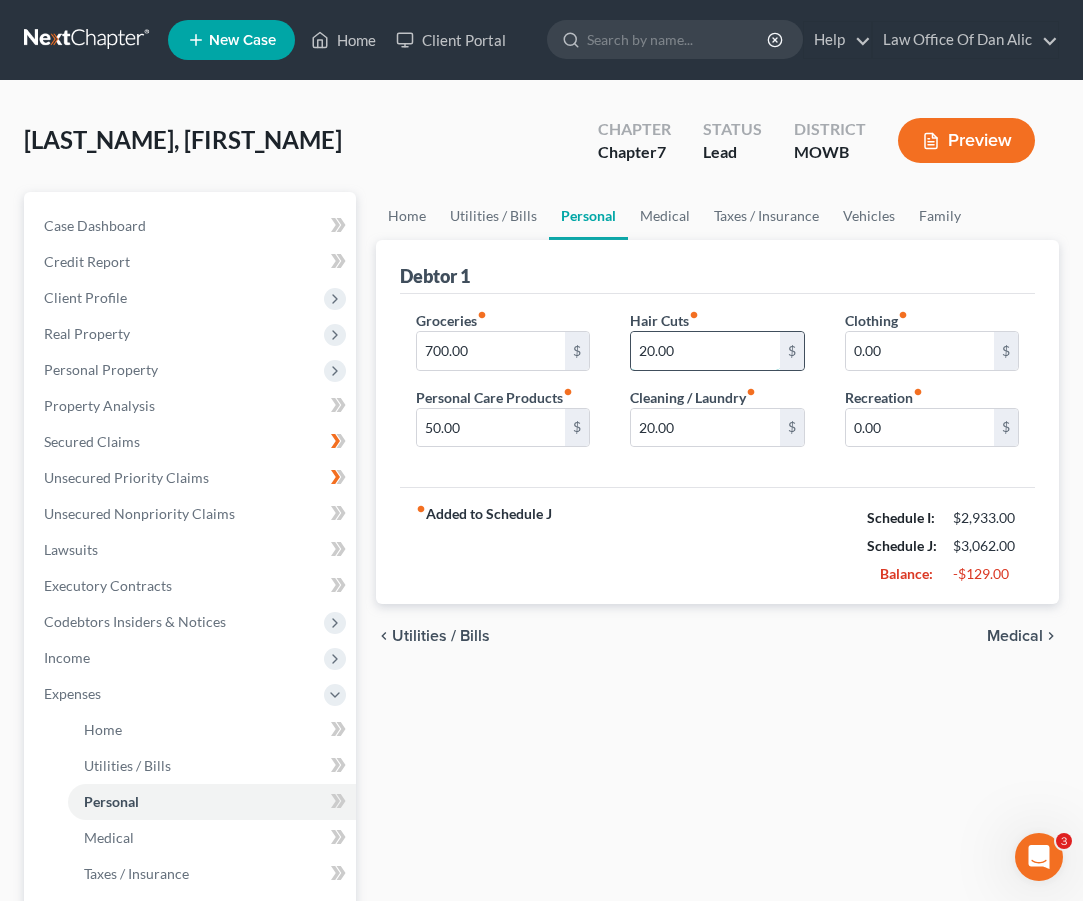 click on "20.00" at bounding box center (705, 351) 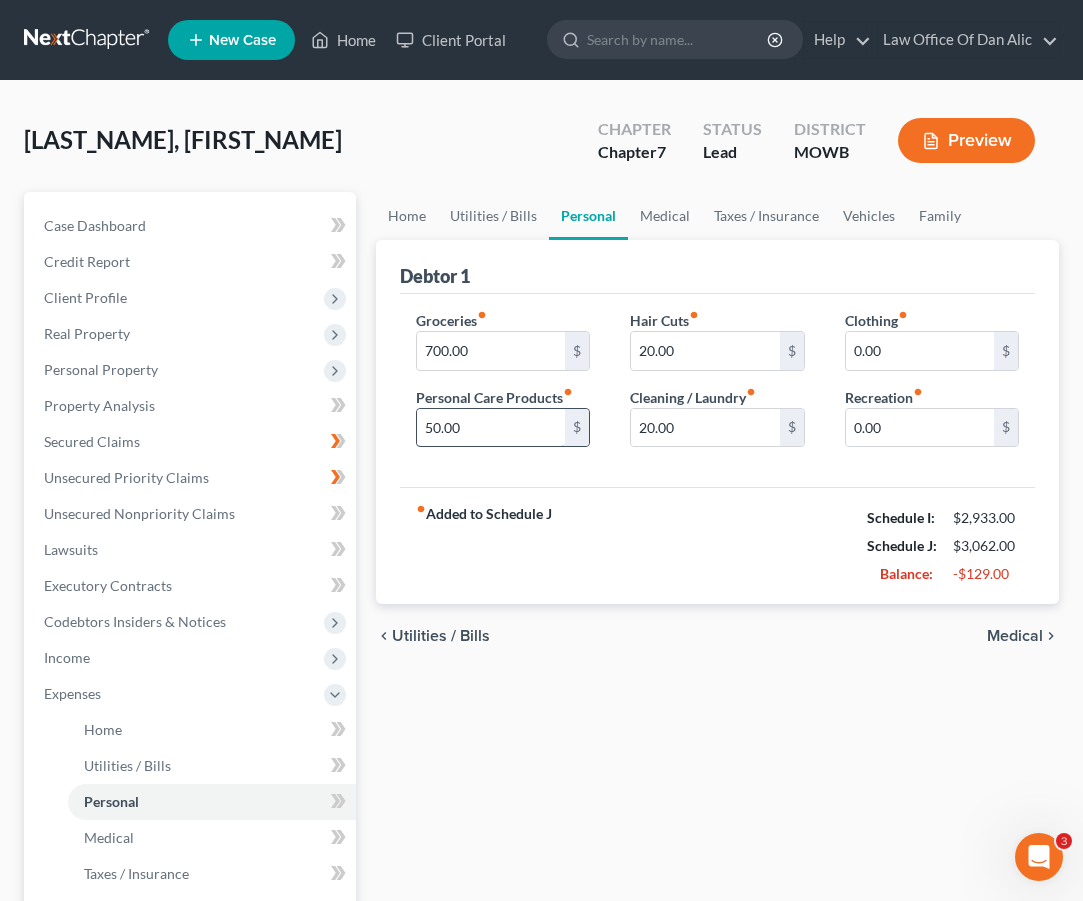 click on "50.00" at bounding box center [491, 428] 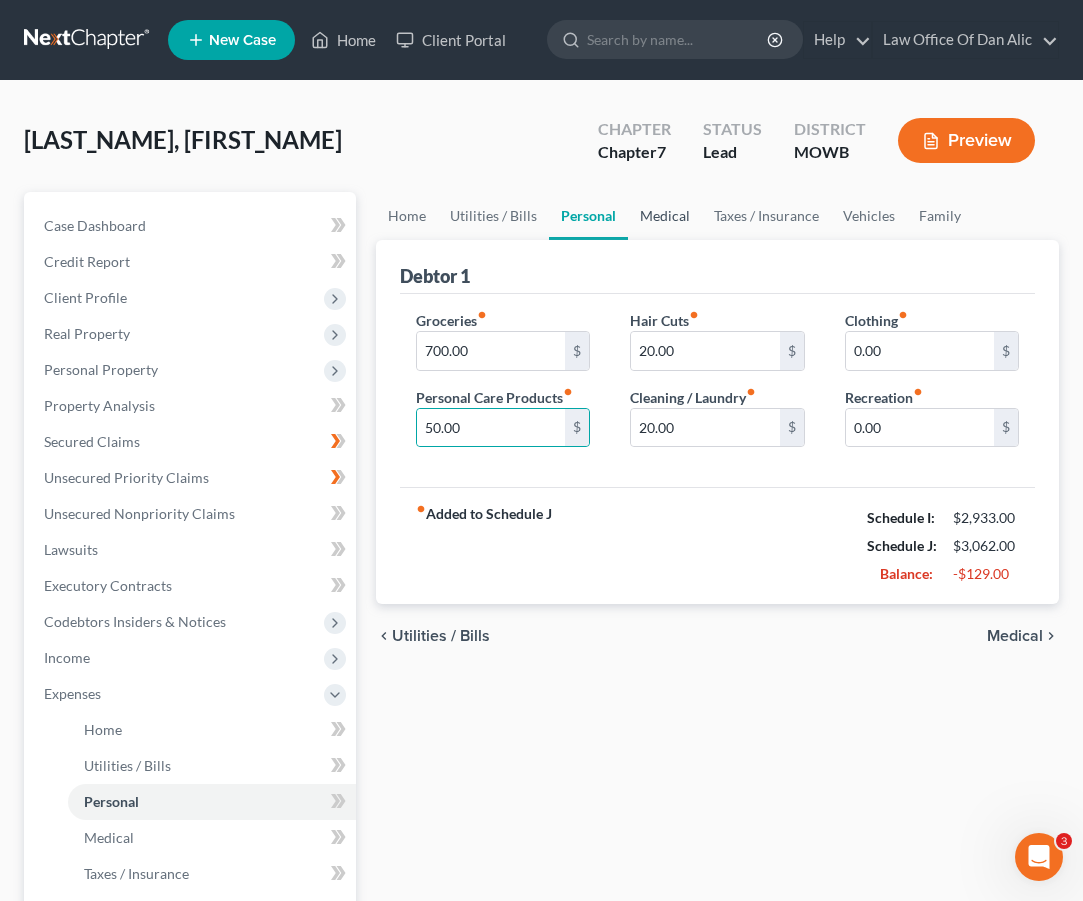 click on "Medical" at bounding box center (665, 216) 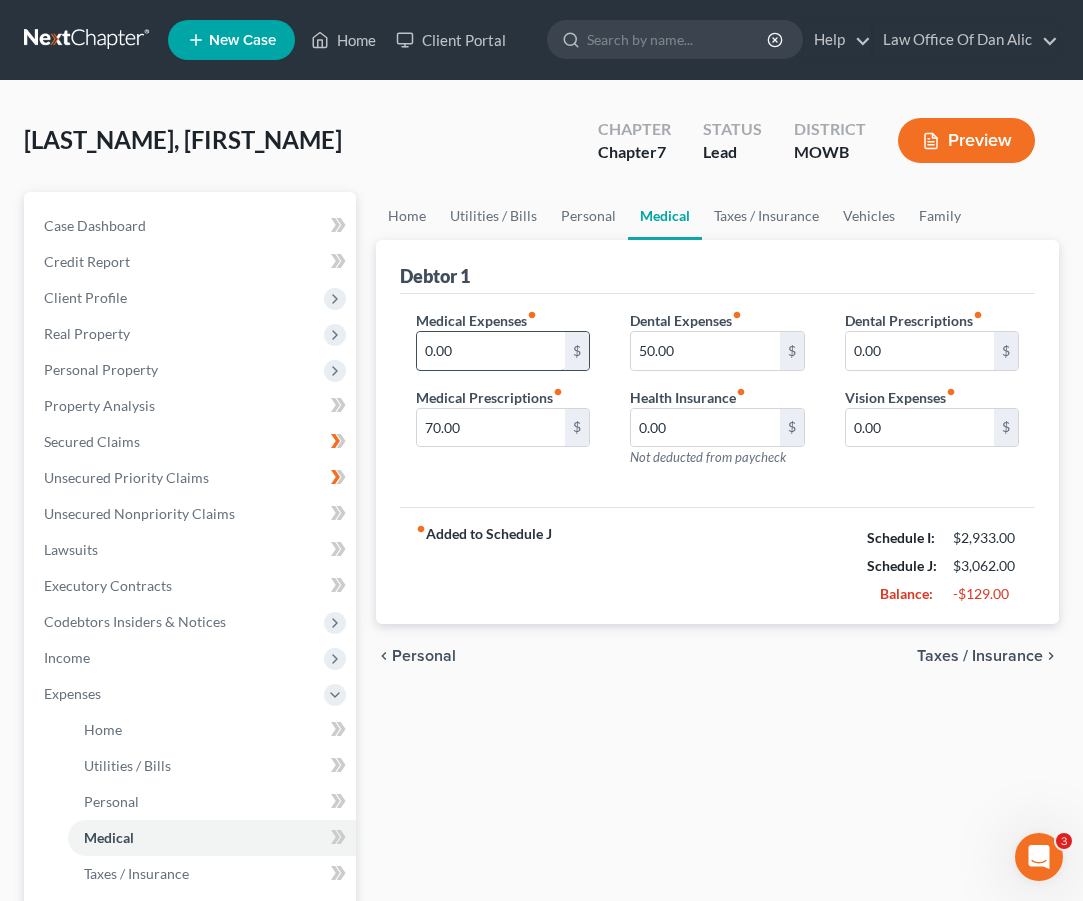 click on "0.00" at bounding box center [491, 351] 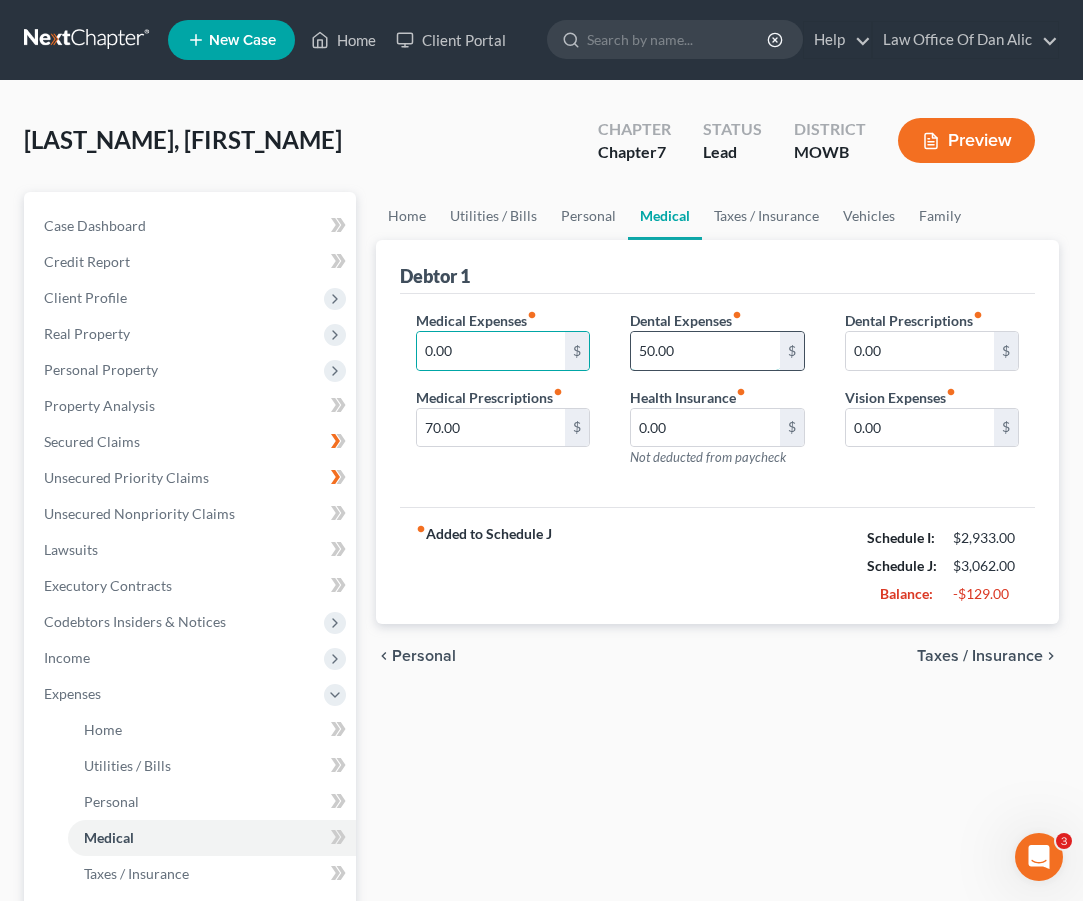 click on "50.00" at bounding box center (705, 351) 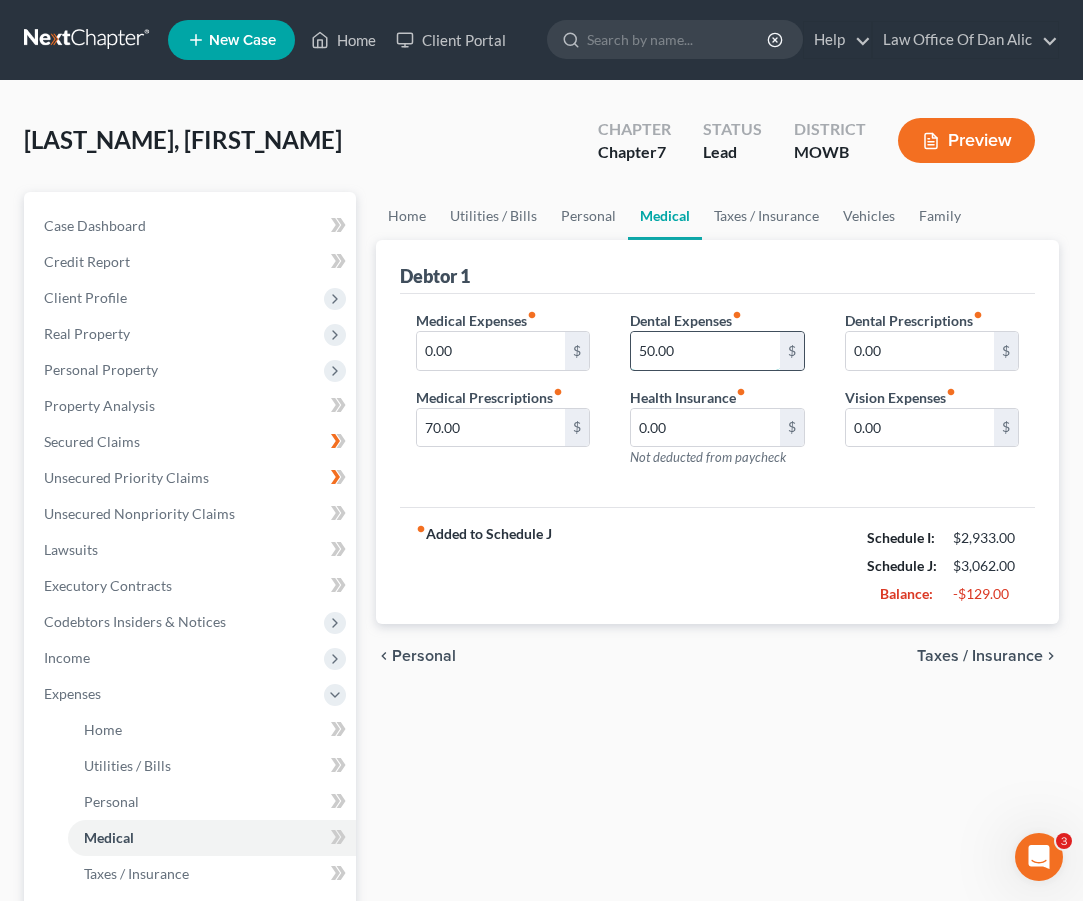 click on "50.00" at bounding box center [705, 351] 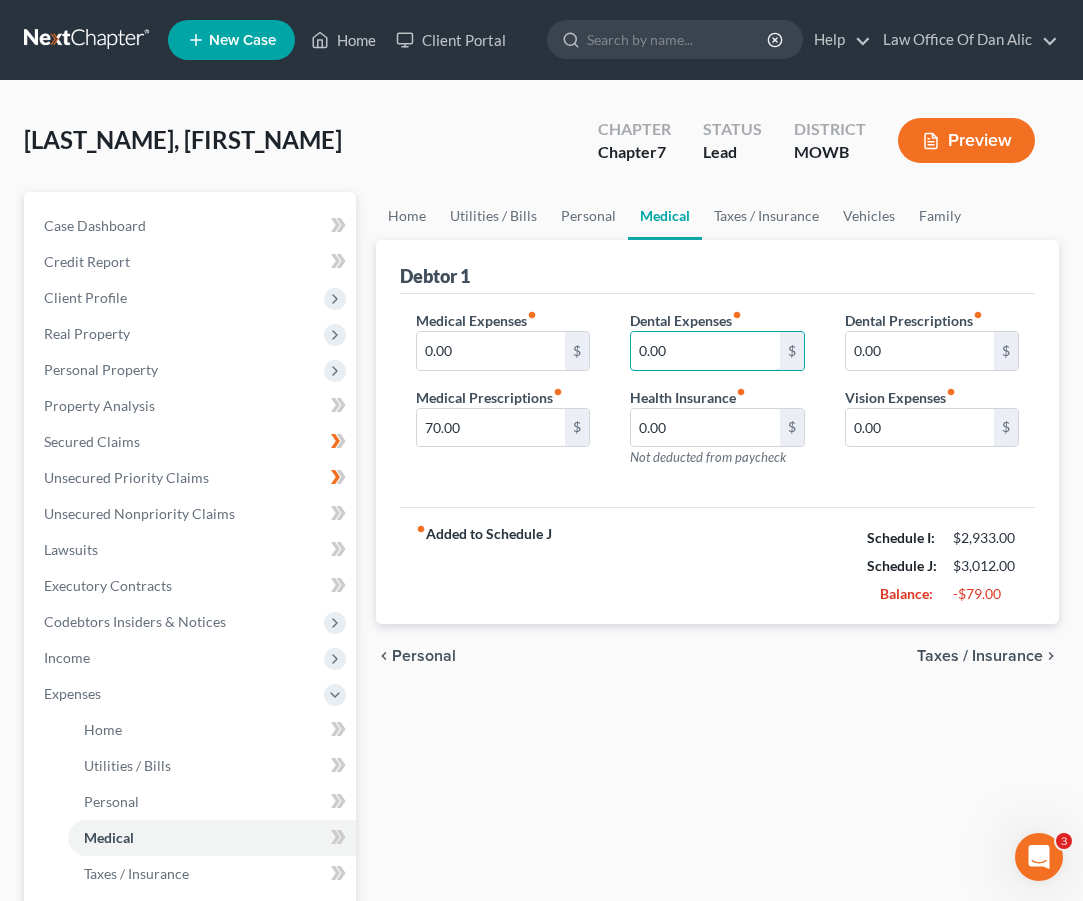 type on "0.00" 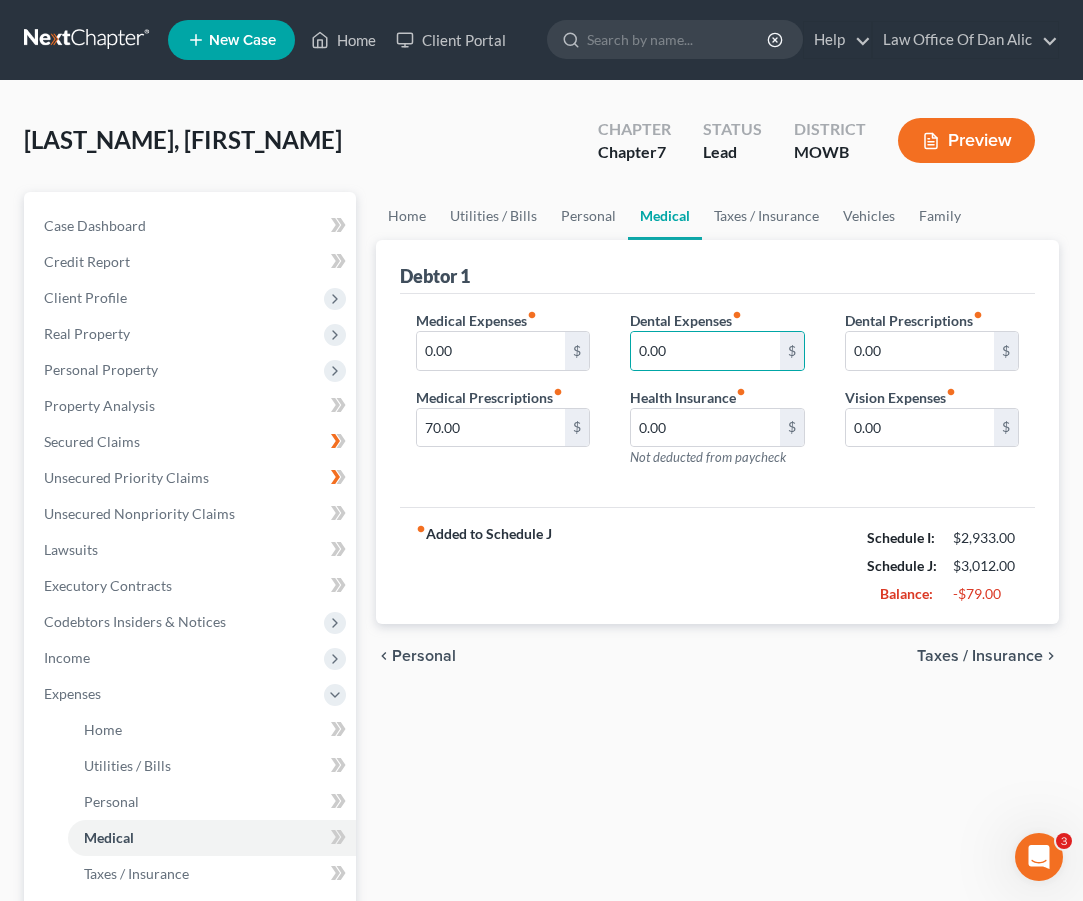 click on "Debtor 1" at bounding box center [717, 267] 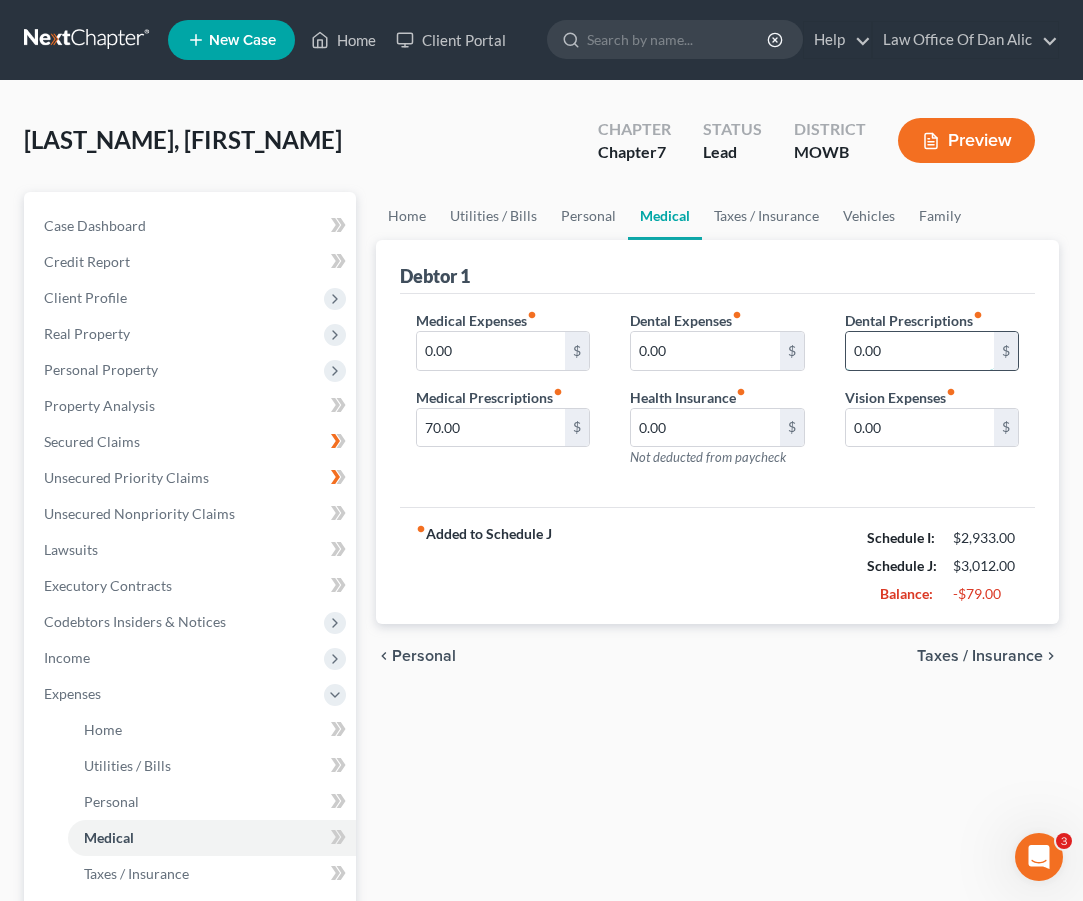 click on "0.00" at bounding box center [920, 351] 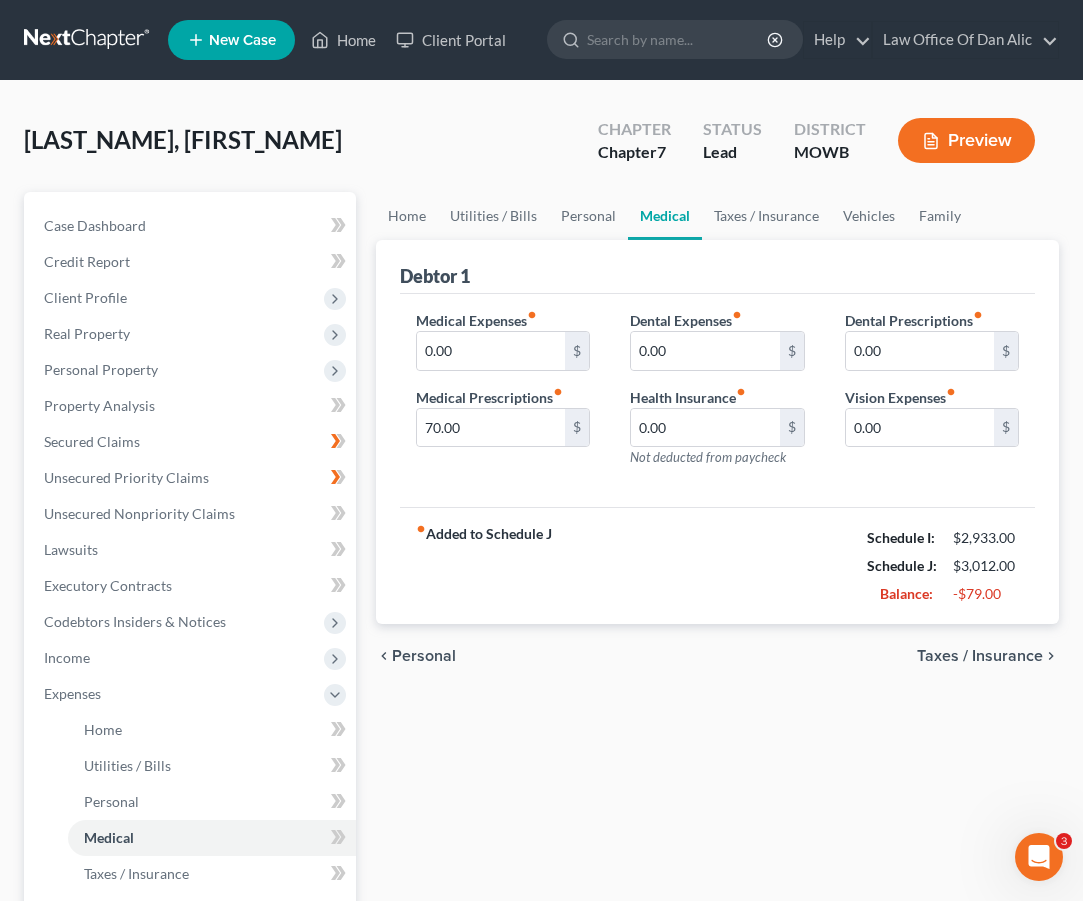 click on "Debtor 1" at bounding box center (717, 267) 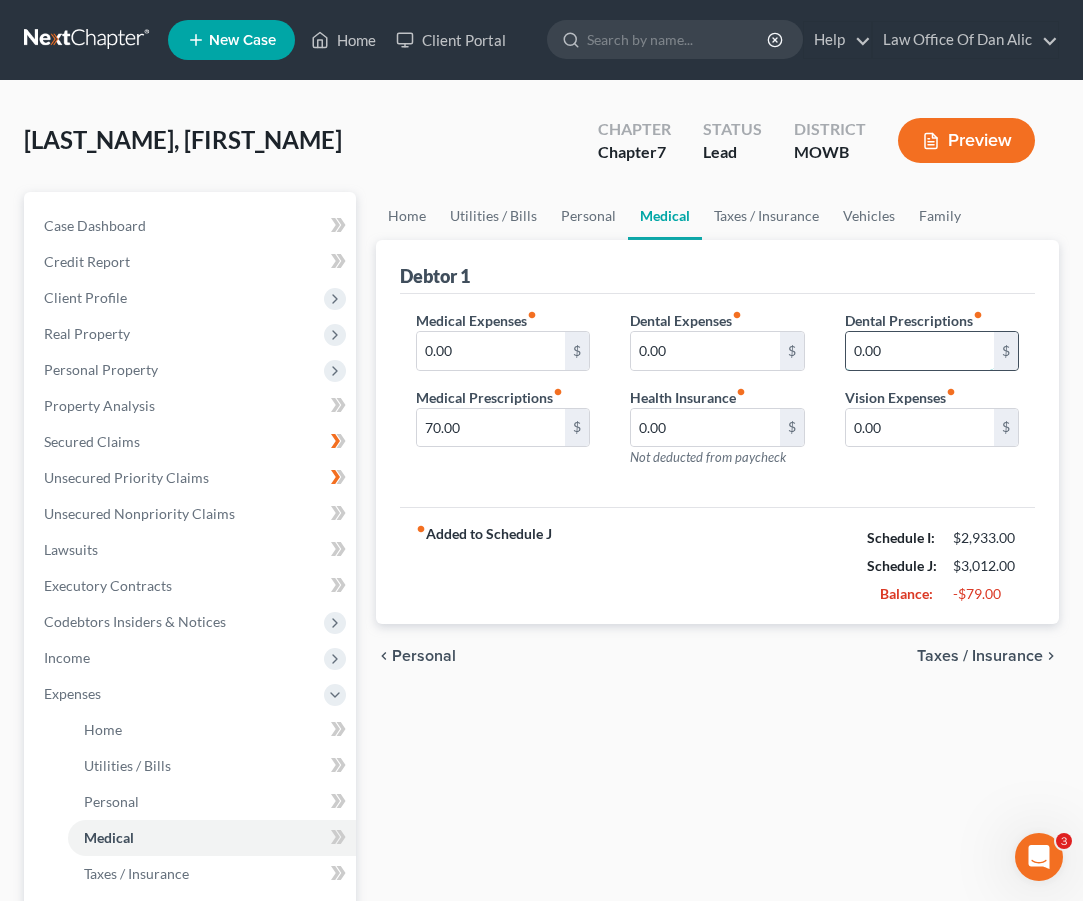 click on "0.00" at bounding box center [920, 351] 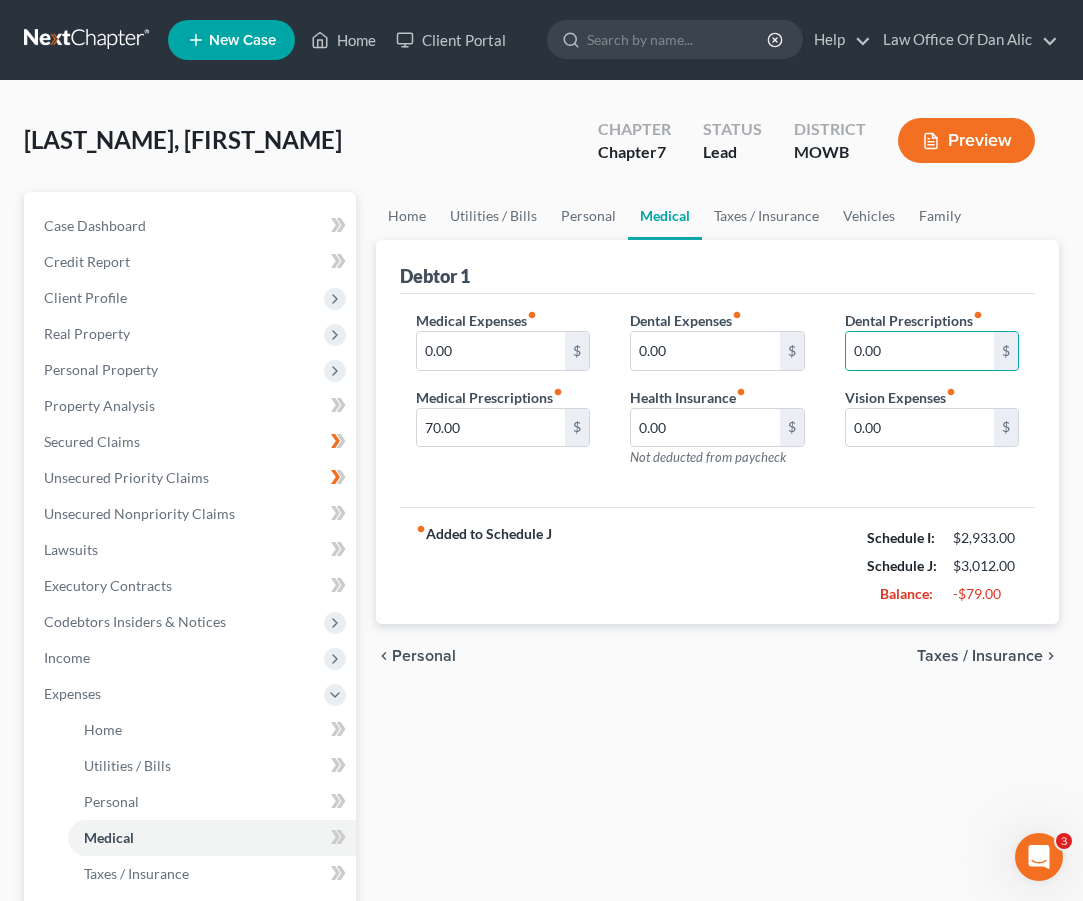 click on "Debtor 1" at bounding box center (717, 267) 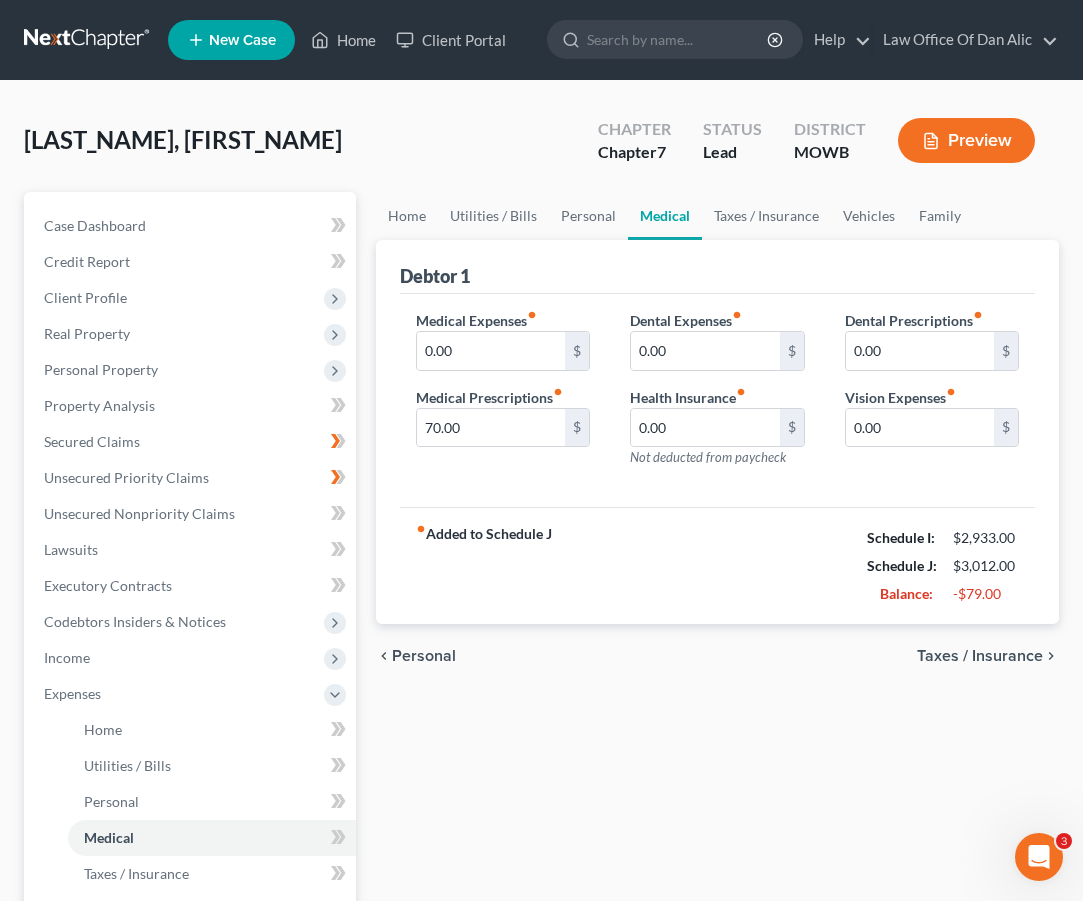 click on "Debtor 1" at bounding box center (717, 267) 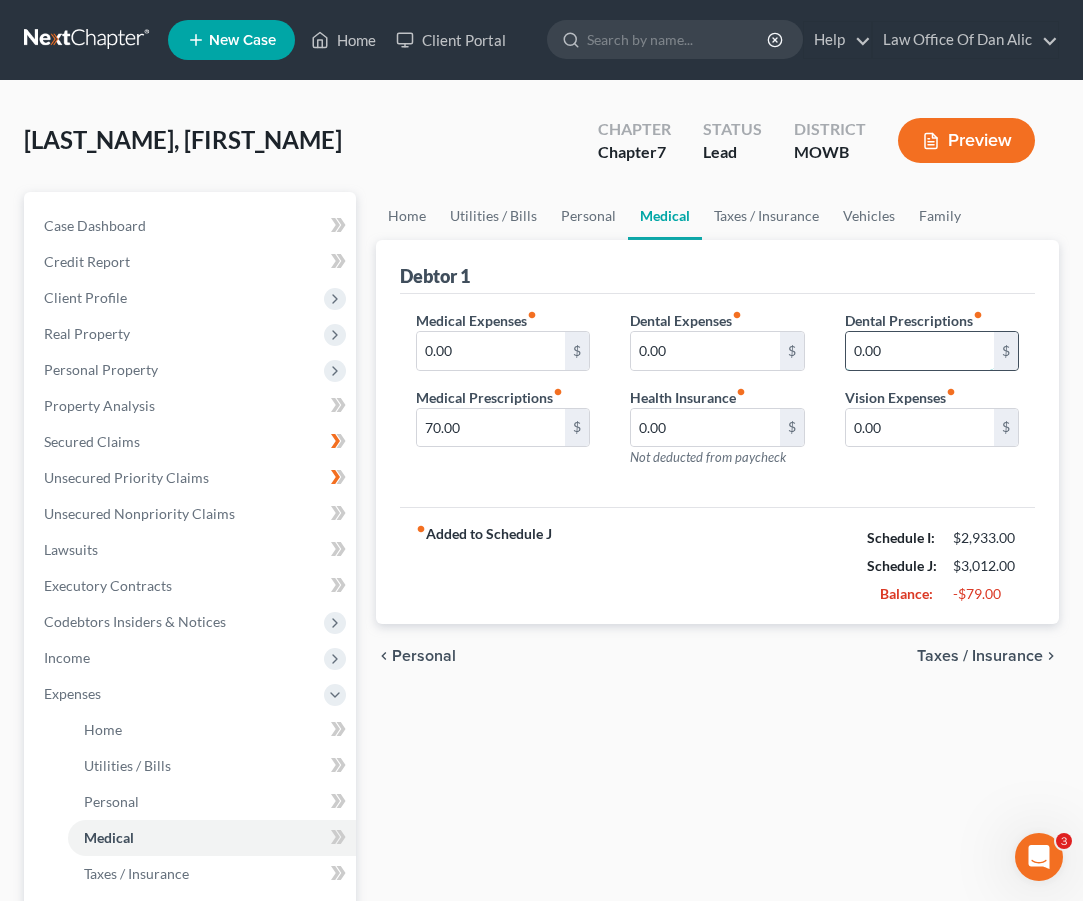 click on "0.00" at bounding box center (920, 351) 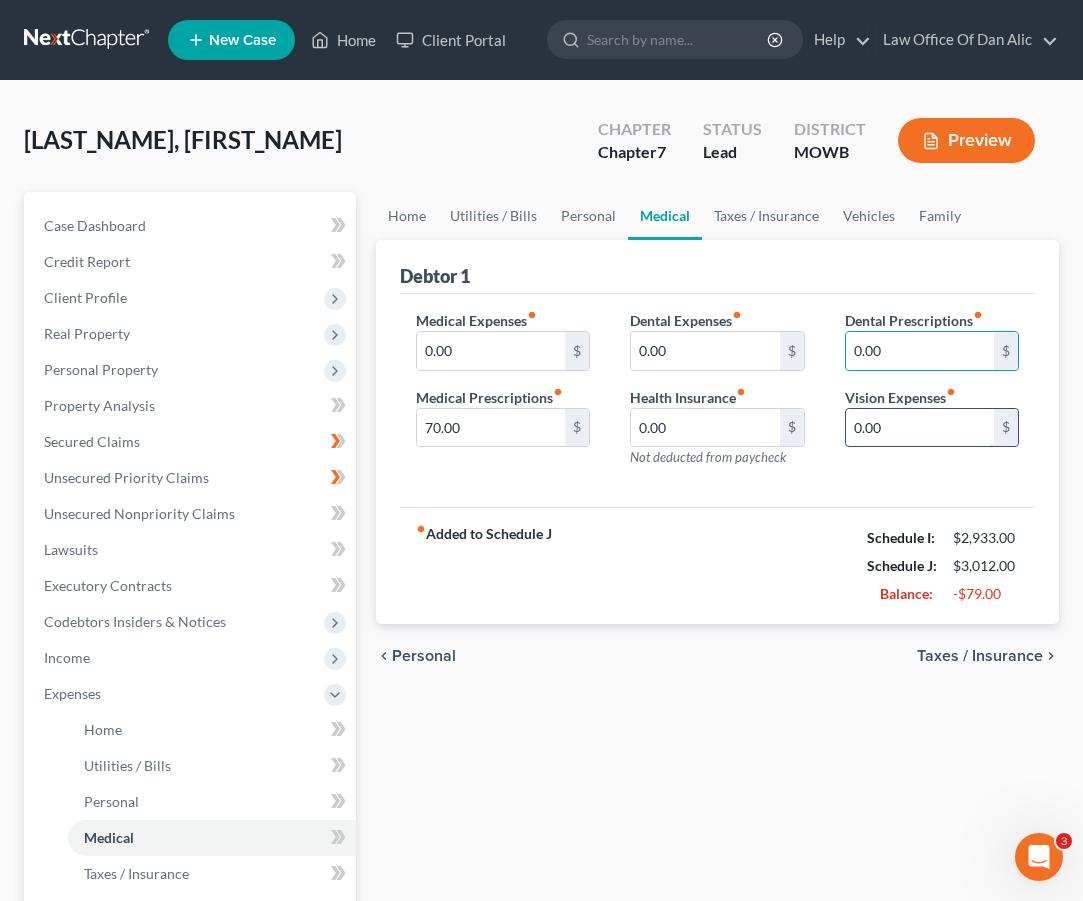 click on "0.00" at bounding box center (920, 428) 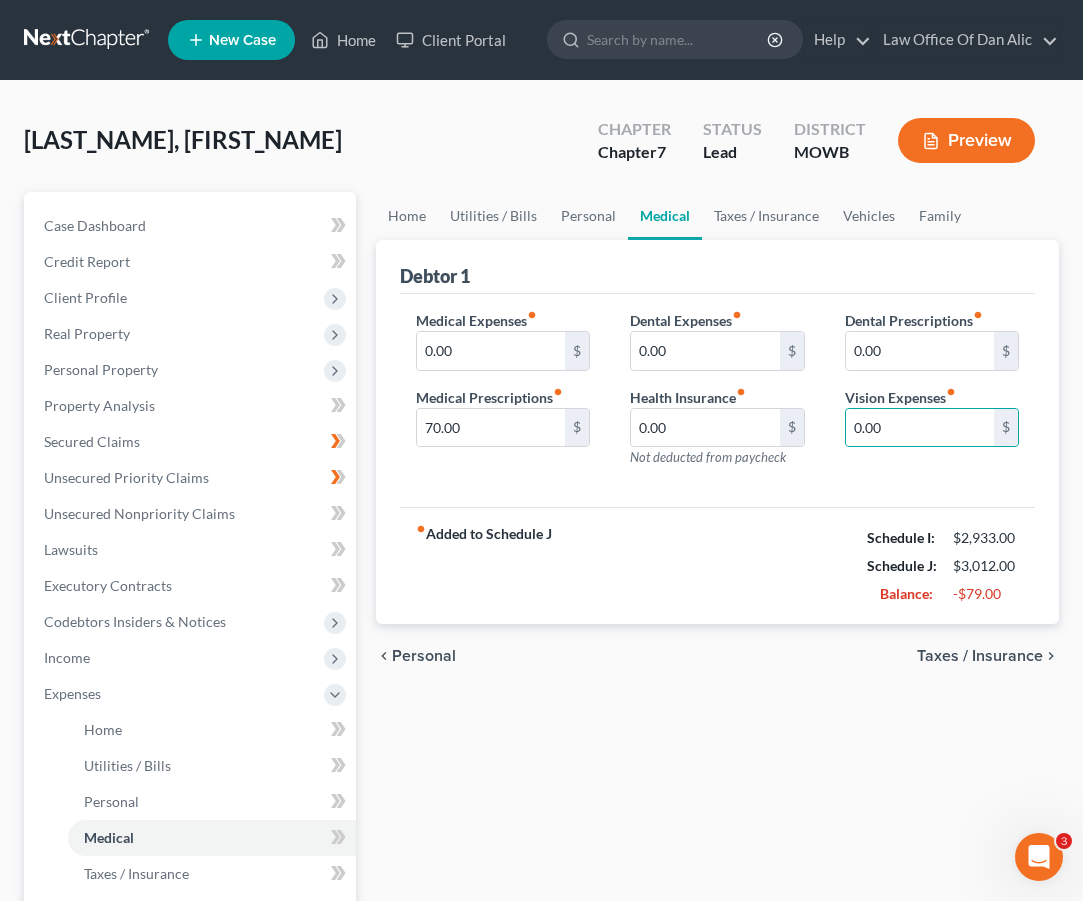 click on "Debtor 1" at bounding box center [717, 267] 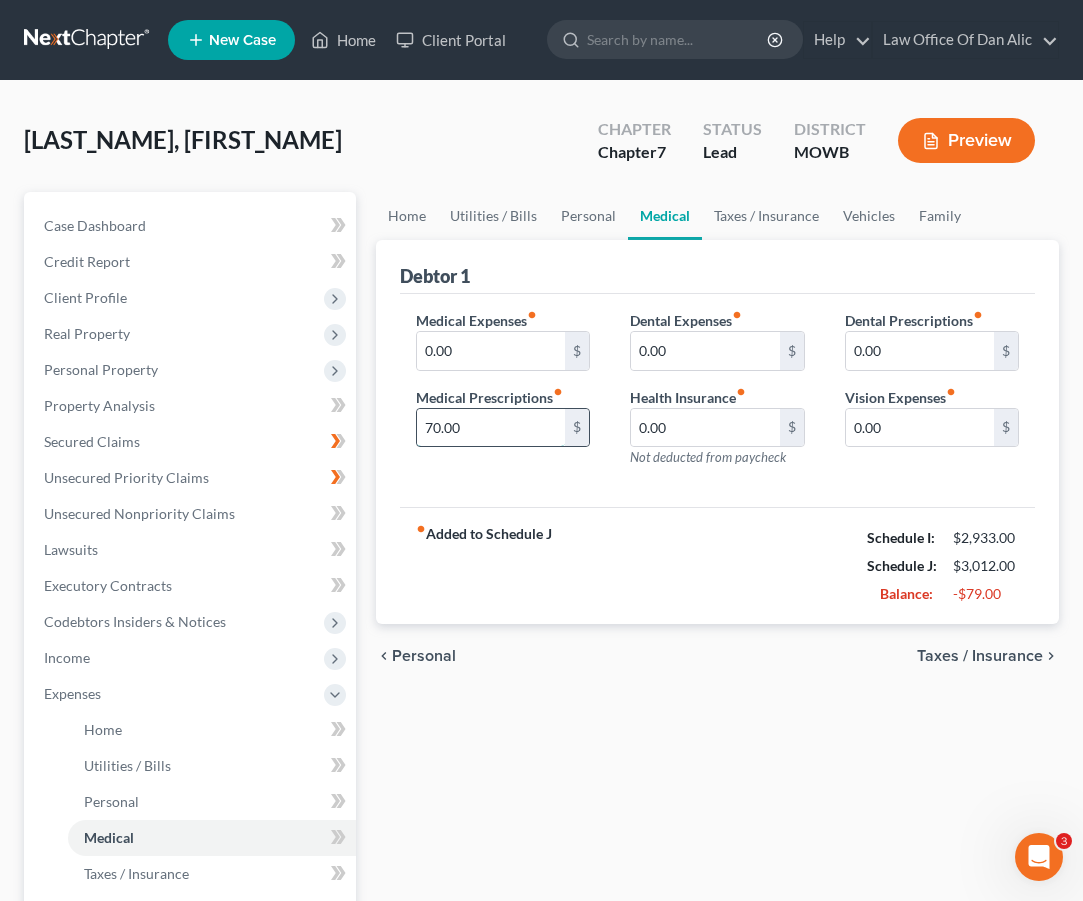 click on "70.00" at bounding box center [491, 428] 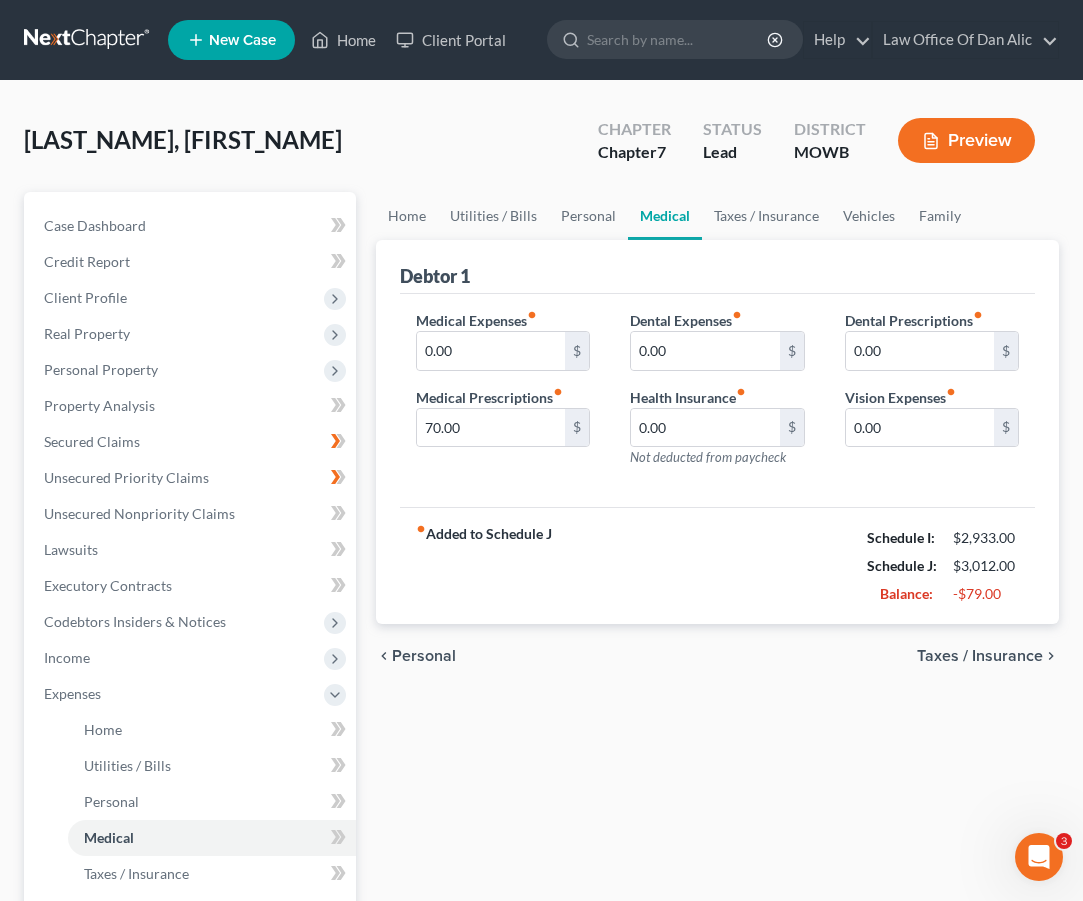 click on "Medical Expenses  fiber_manual_record 0.00 $ Medical Prescriptions  fiber_manual_record 70.00 $ Dental Expenses  fiber_manual_record 0.00 $ Health Insurance  fiber_manual_record 0.00 $ Not deducted from paycheck Dental Prescriptions  fiber_manual_record 0.00 $ Vision Expenses  fiber_manual_record 0.00 $" at bounding box center [717, 401] 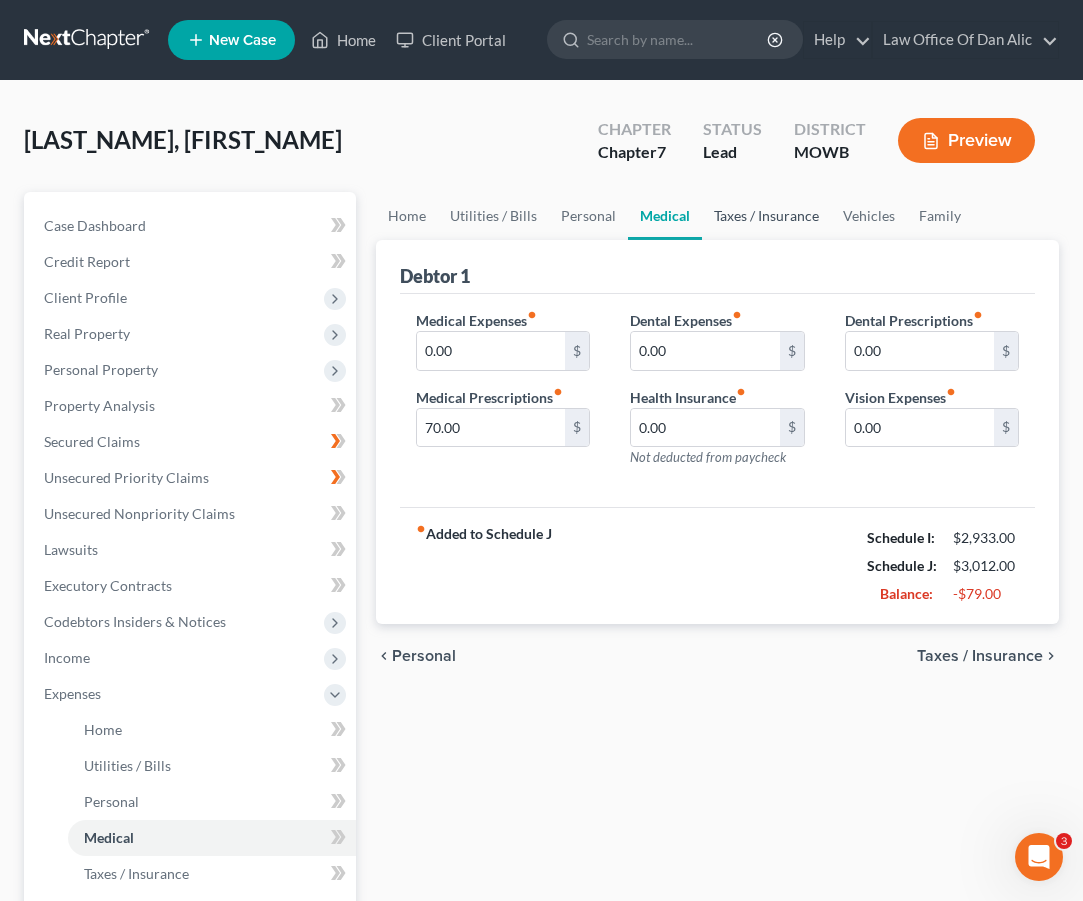 click on "Taxes / Insurance" at bounding box center [766, 216] 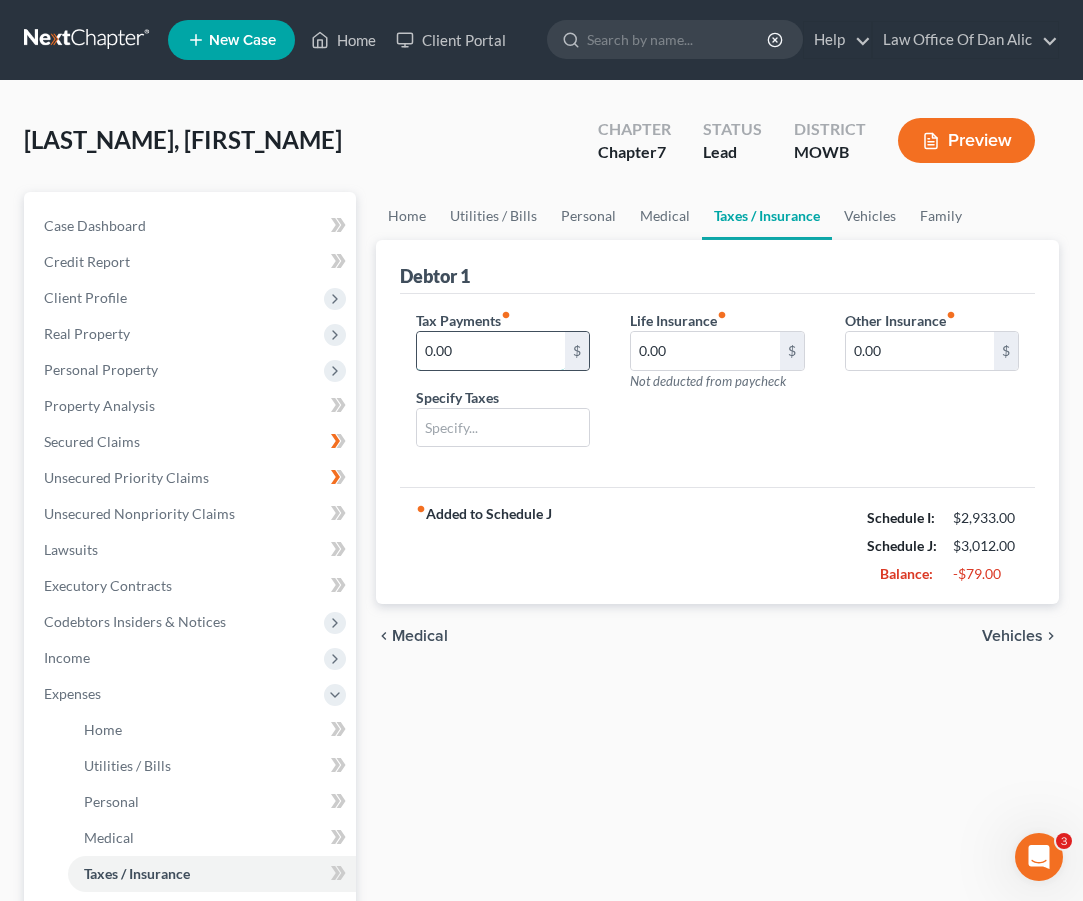click on "0.00" at bounding box center (491, 351) 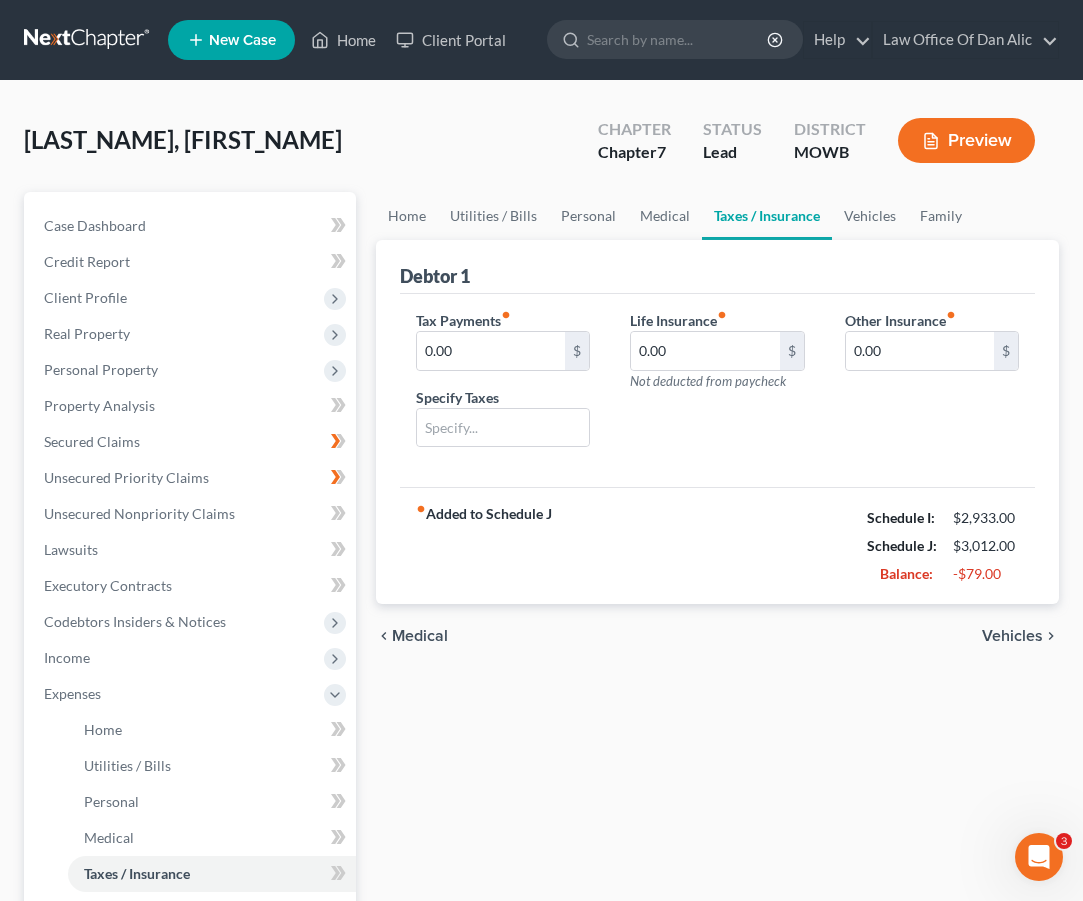 click on "Debtor 1" at bounding box center (717, 267) 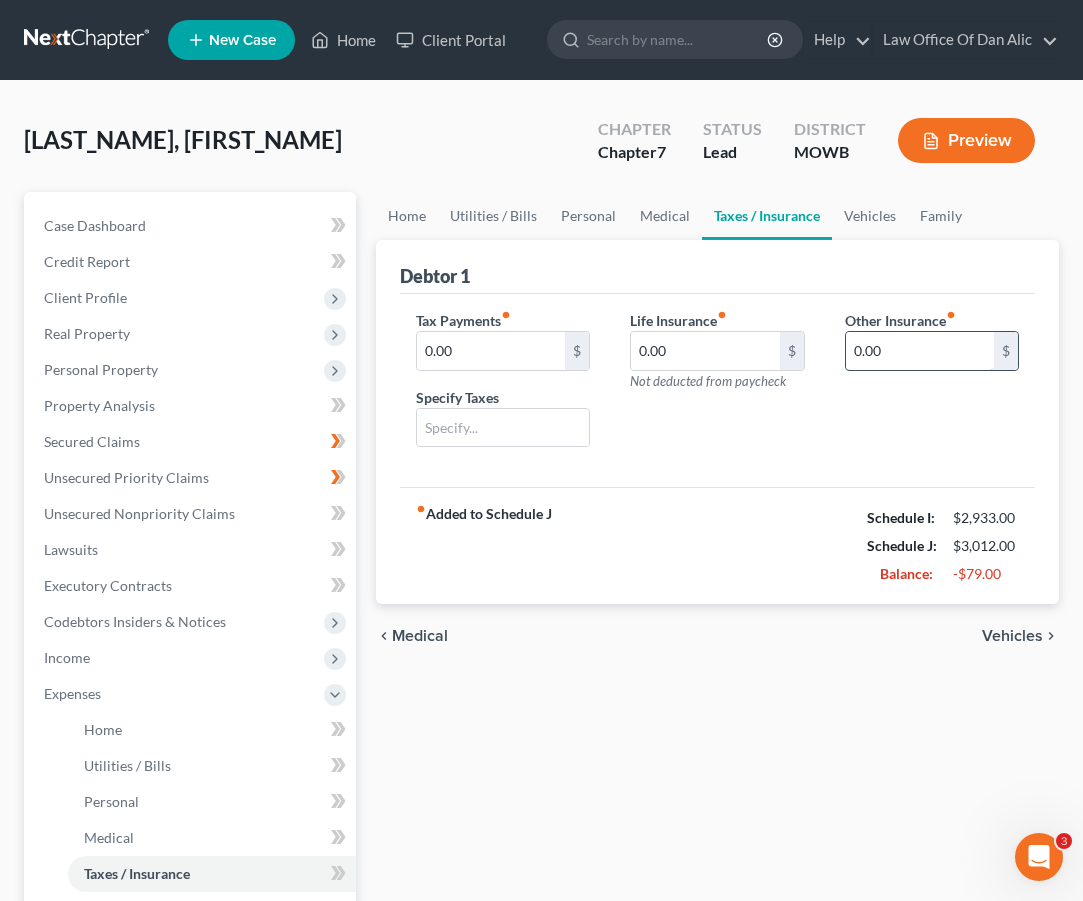 click on "0.00" at bounding box center [920, 351] 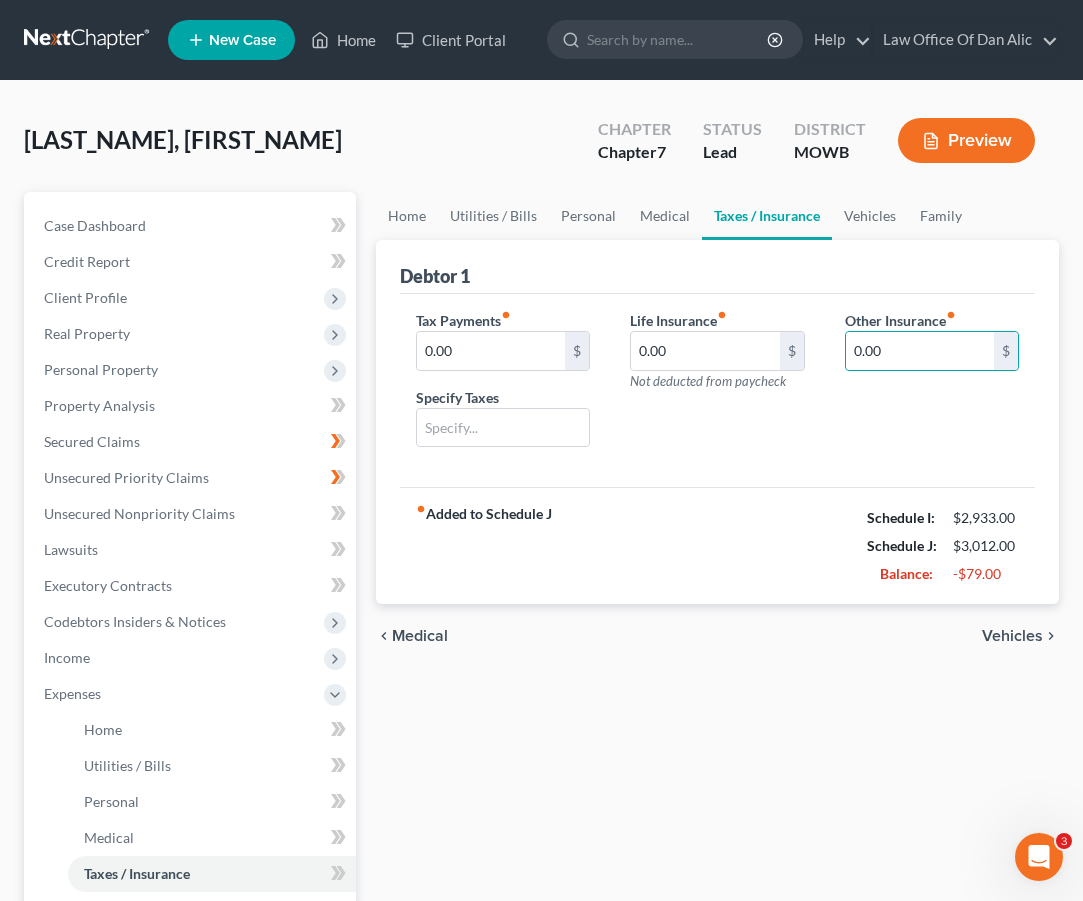 click on "Other Insurance  fiber_manual_record 0.00 $" at bounding box center (932, 387) 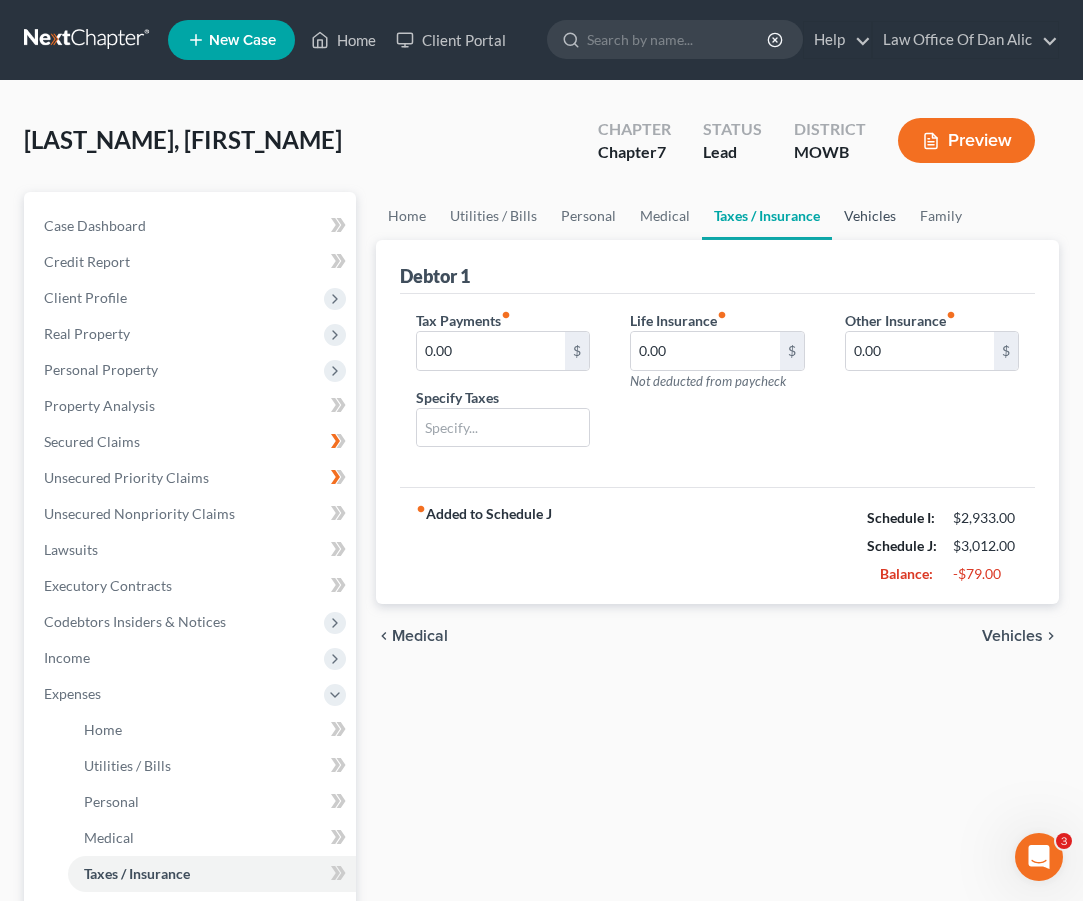 click on "Vehicles" at bounding box center [870, 216] 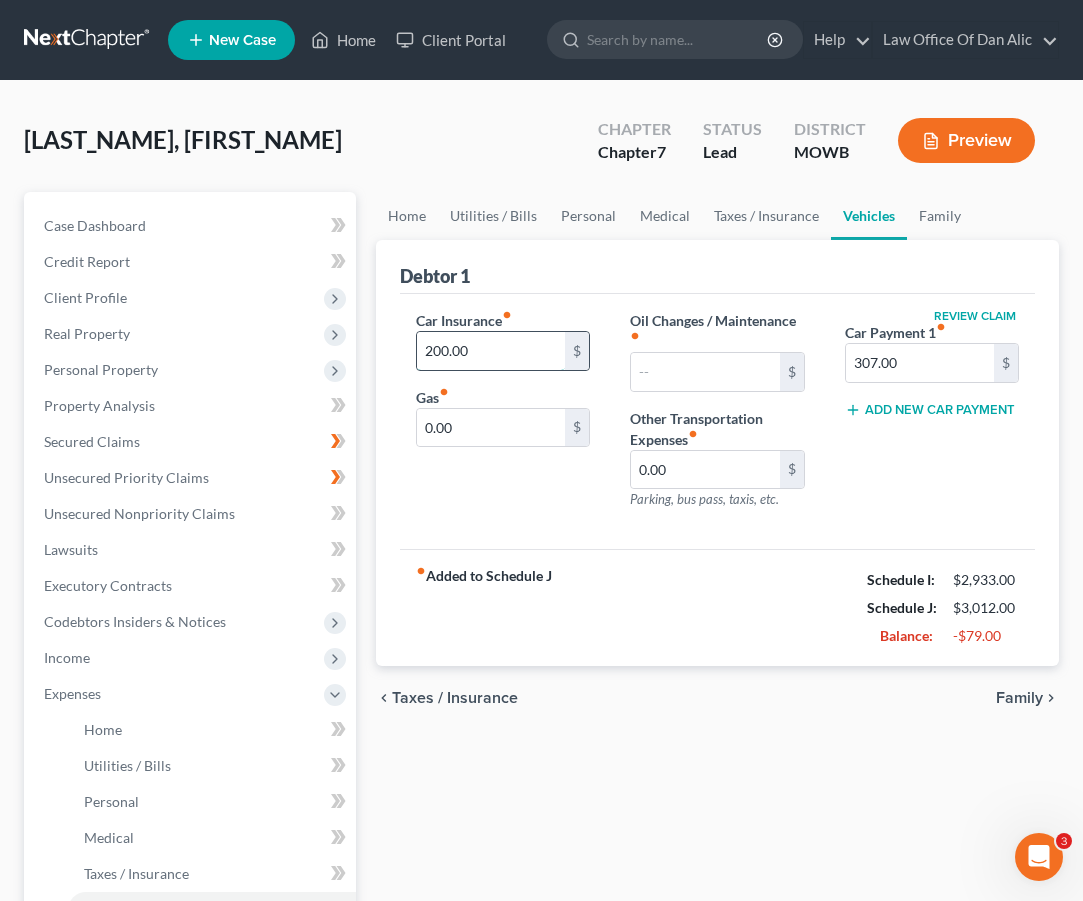 click on "200.00" at bounding box center (491, 351) 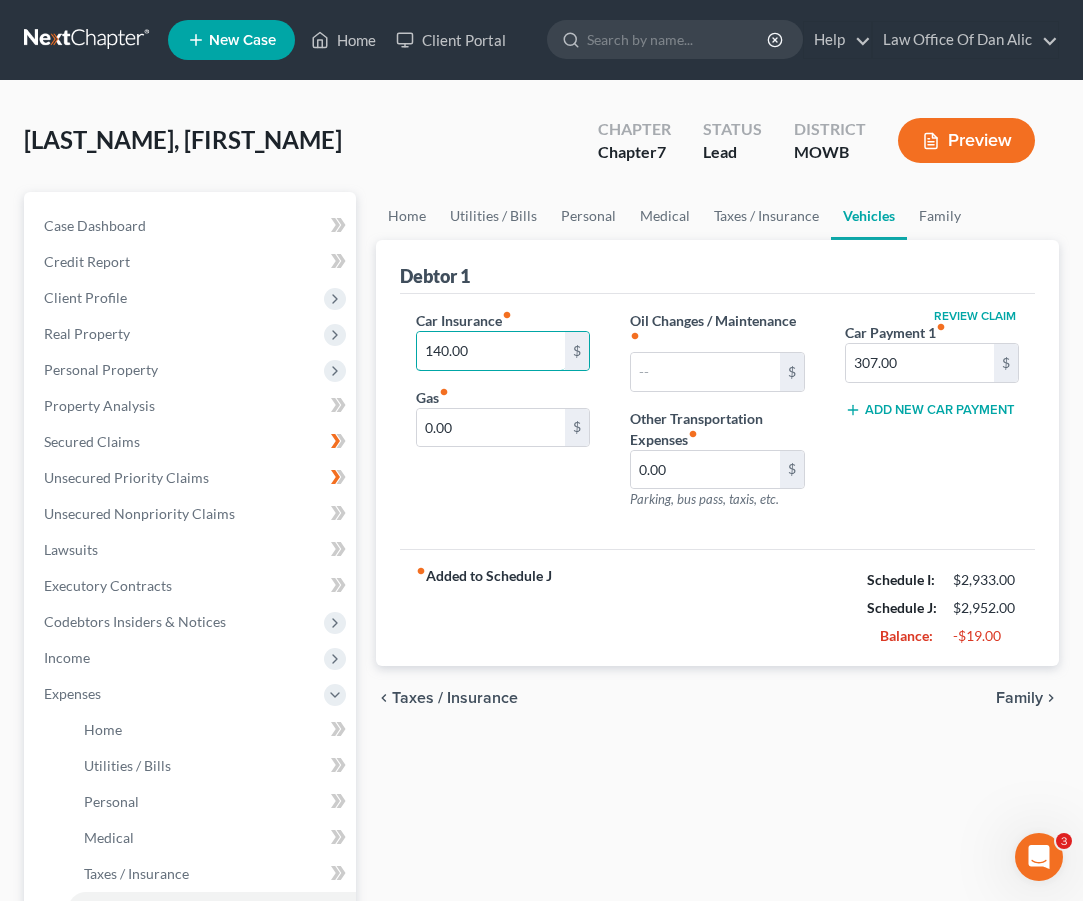 type on "140.00" 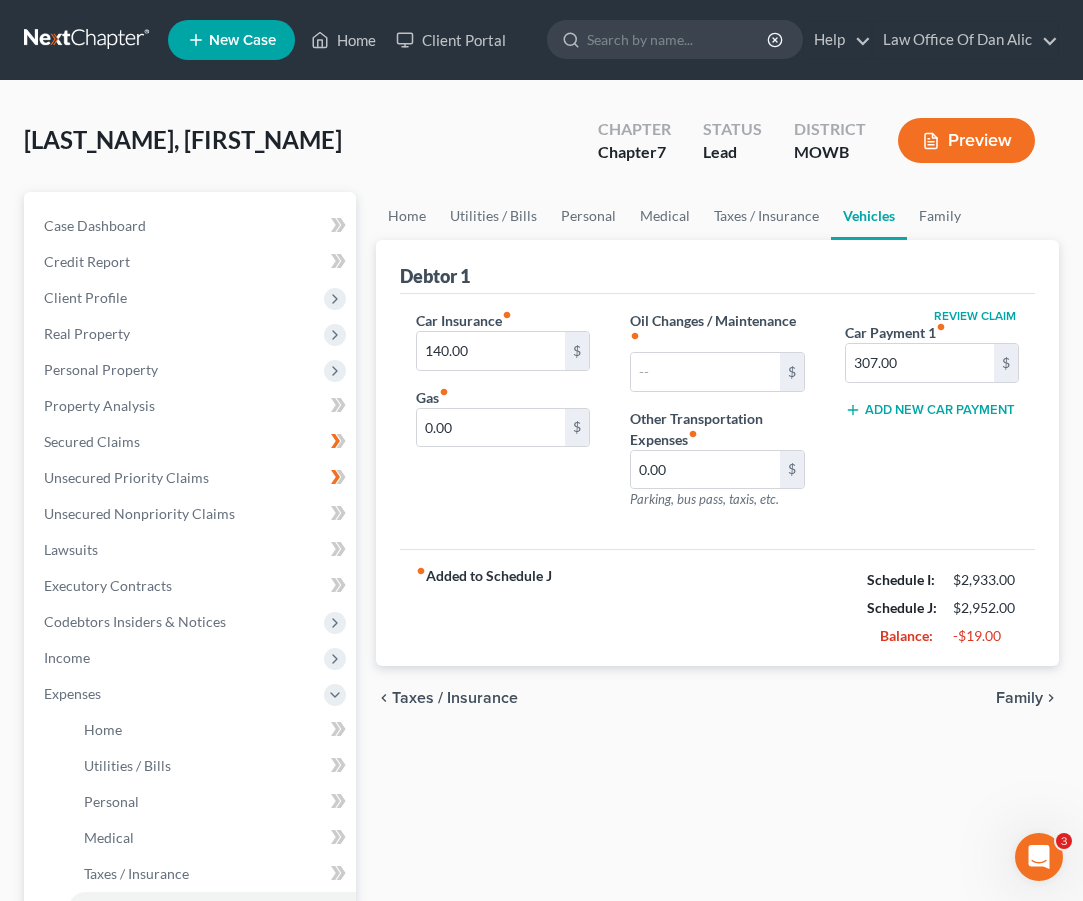 click on "Review Claim Car Payment 1  fiber_manual_record 307.00 $ Add New Car Payment" at bounding box center [932, 418] 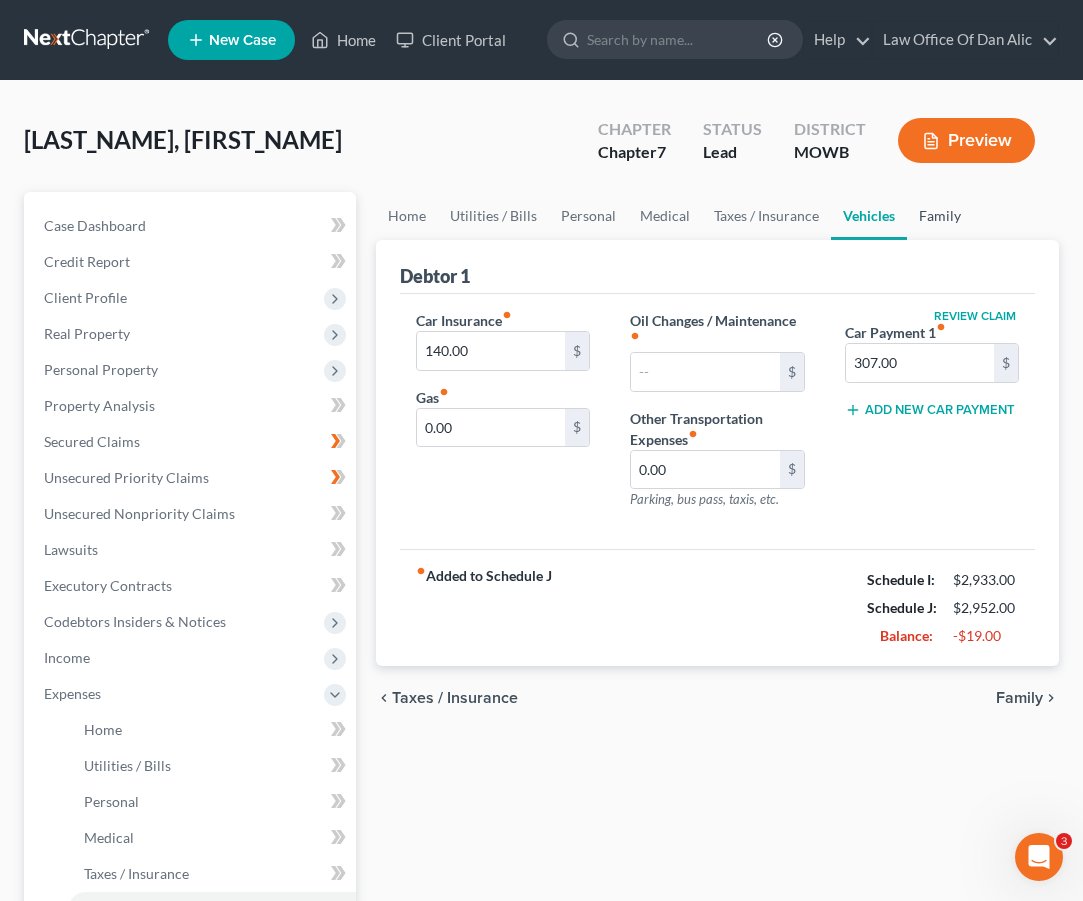 click on "Family" at bounding box center (940, 216) 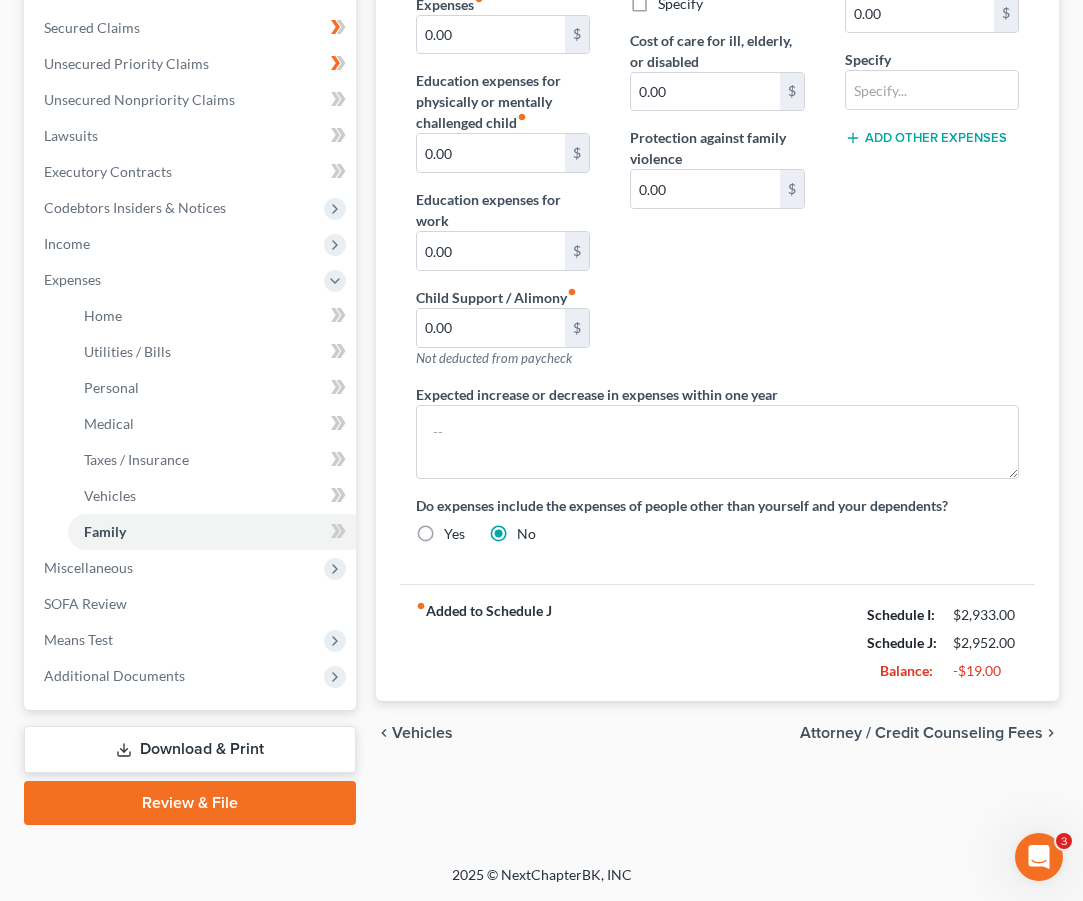scroll, scrollTop: 531, scrollLeft: 0, axis: vertical 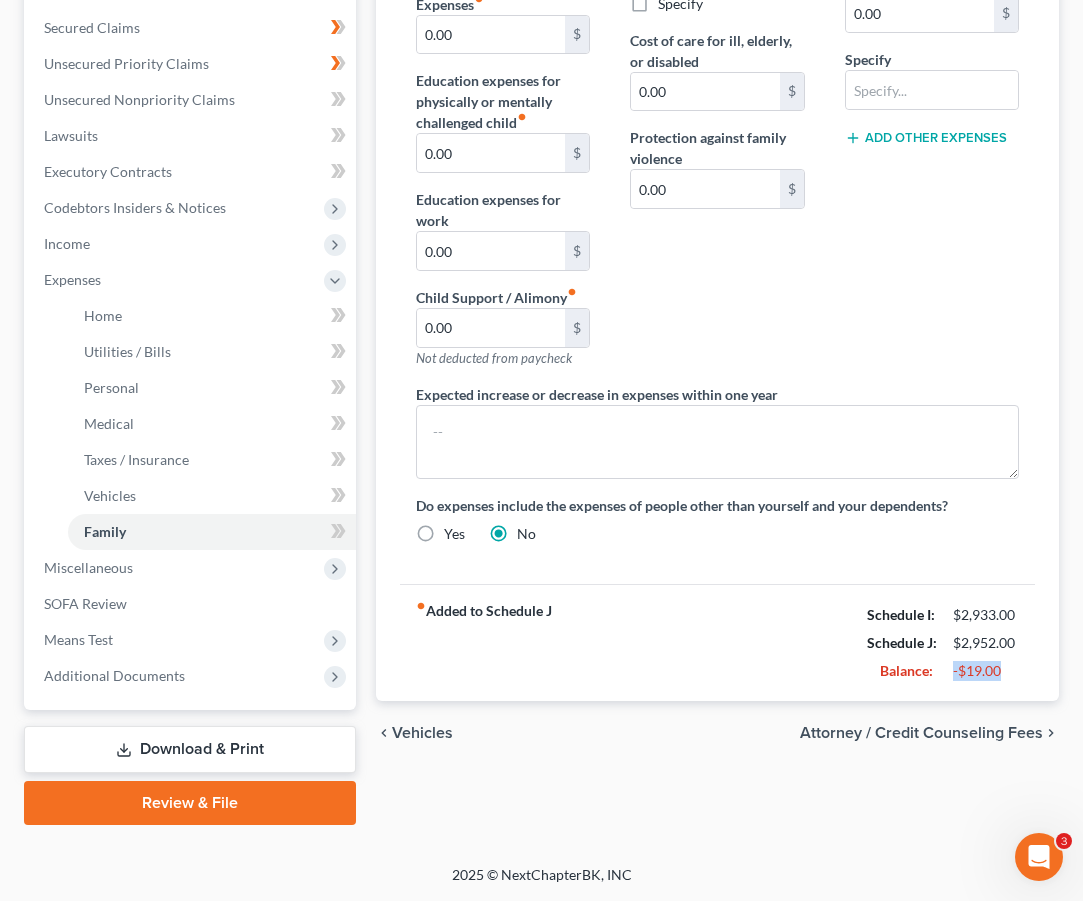 drag, startPoint x: 947, startPoint y: 656, endPoint x: 998, endPoint y: 654, distance: 51.0392 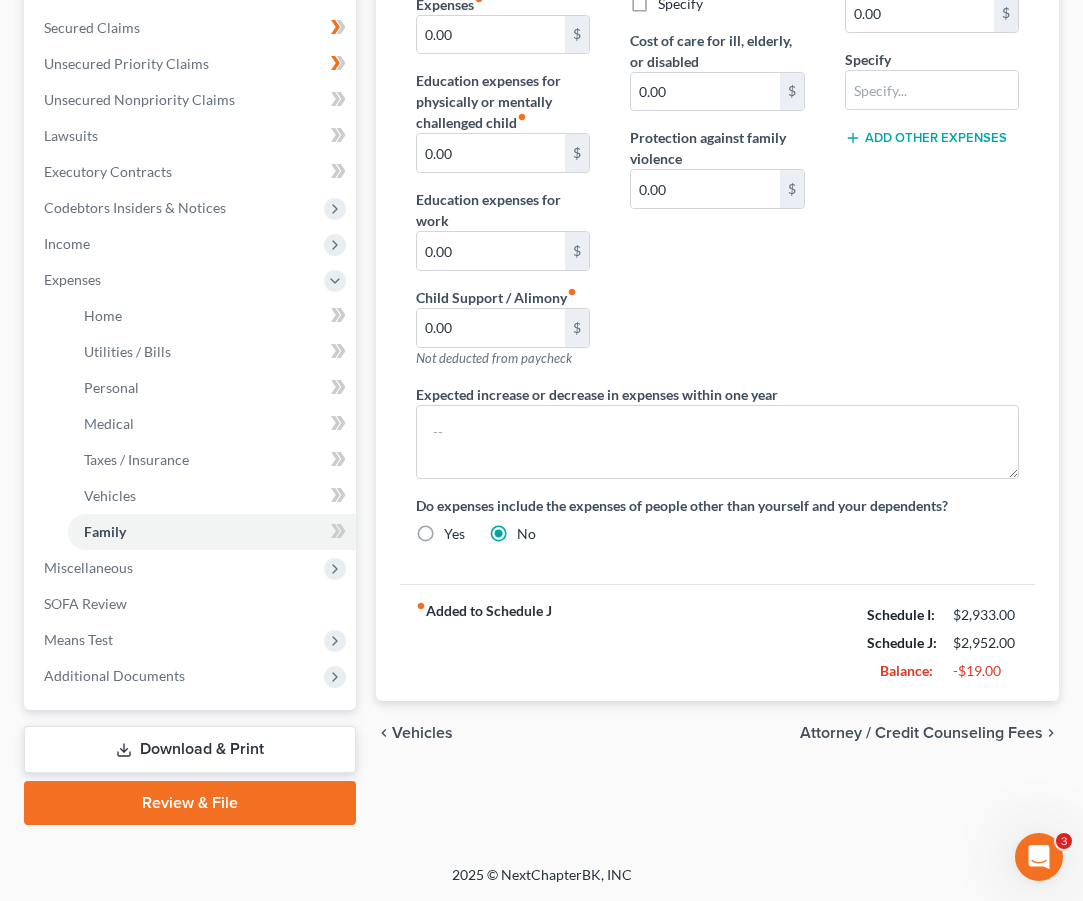 click on "fiber_manual_record  Added to Schedule J Schedule I: $2,933.00 Schedule J: $2,952.00 Balance: -$19.00" at bounding box center (717, 642) 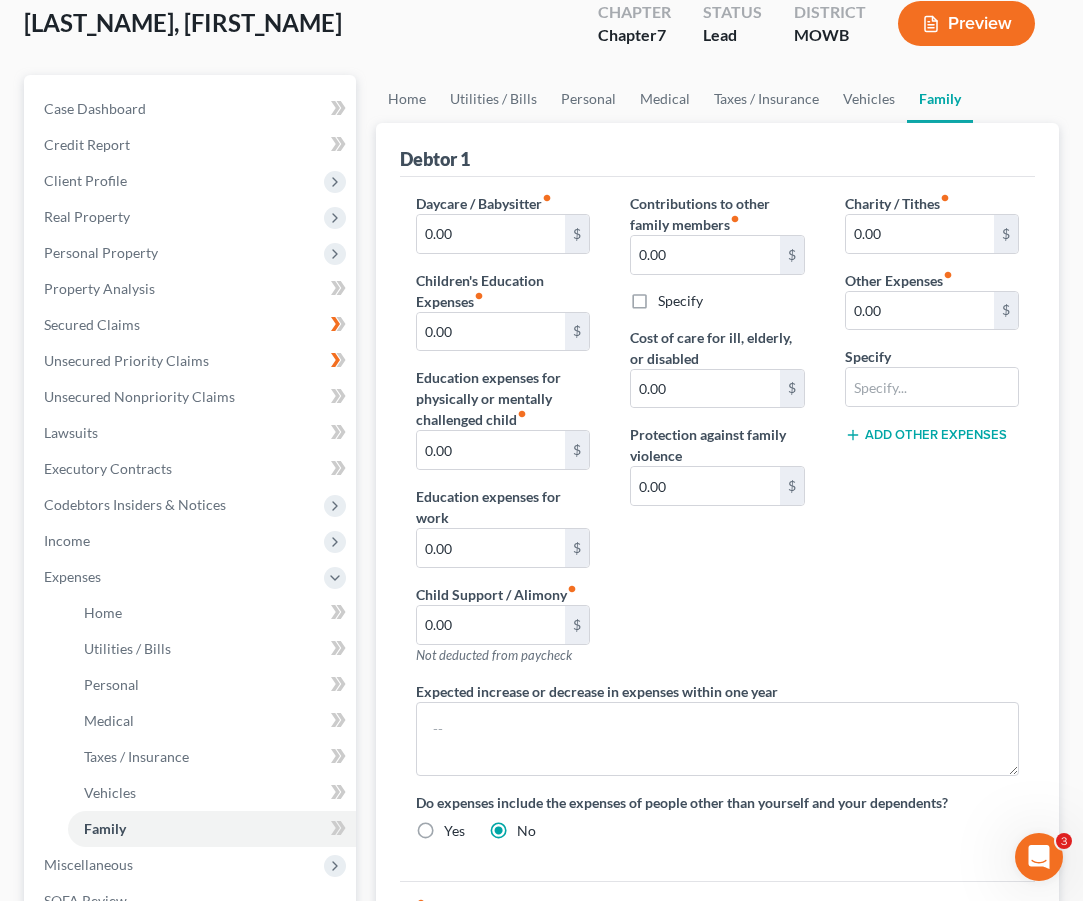 scroll, scrollTop: 119, scrollLeft: 0, axis: vertical 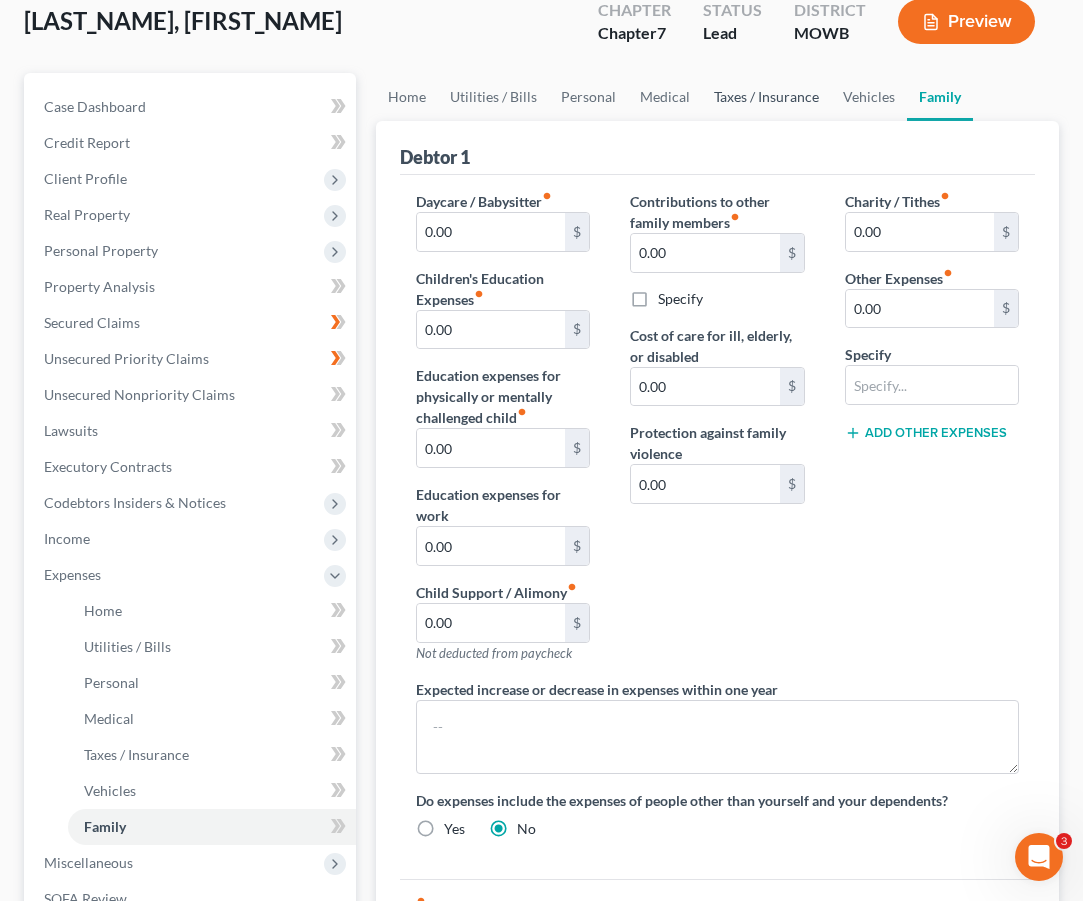 click on "Taxes / Insurance" at bounding box center [766, 97] 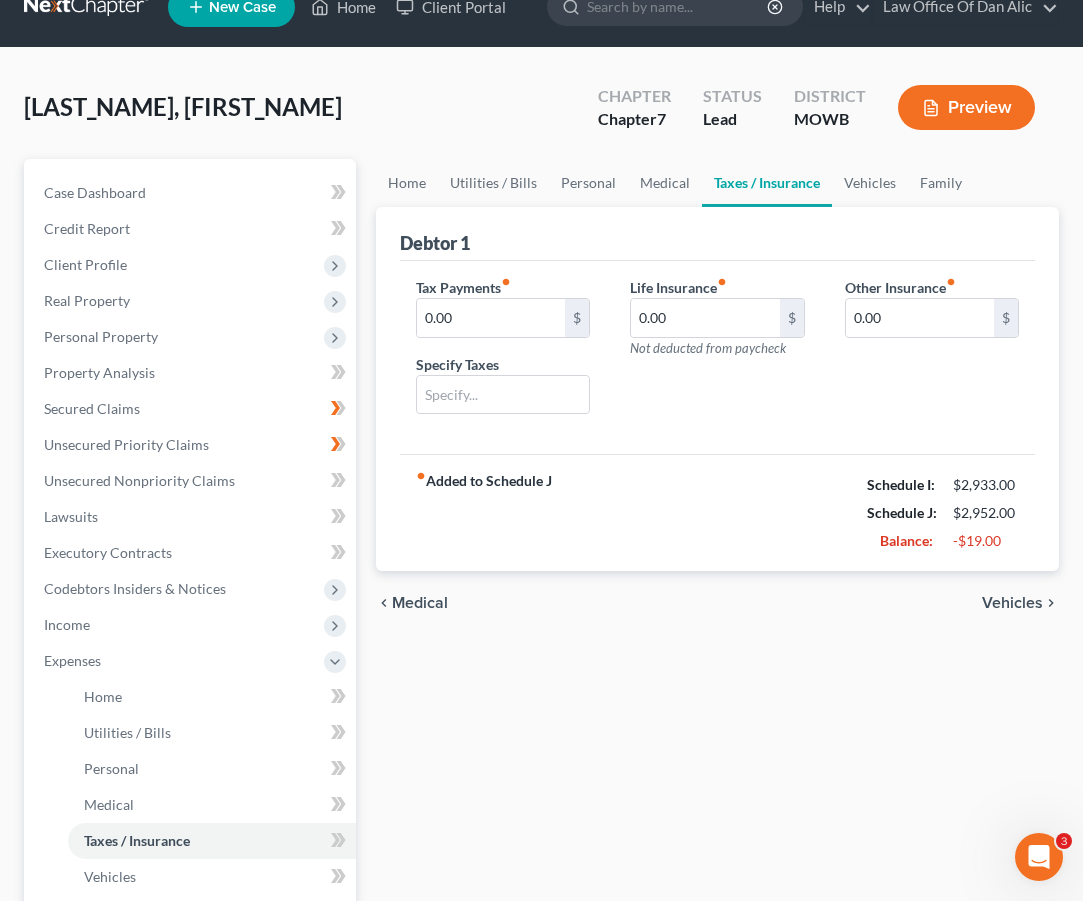 scroll, scrollTop: 0, scrollLeft: 0, axis: both 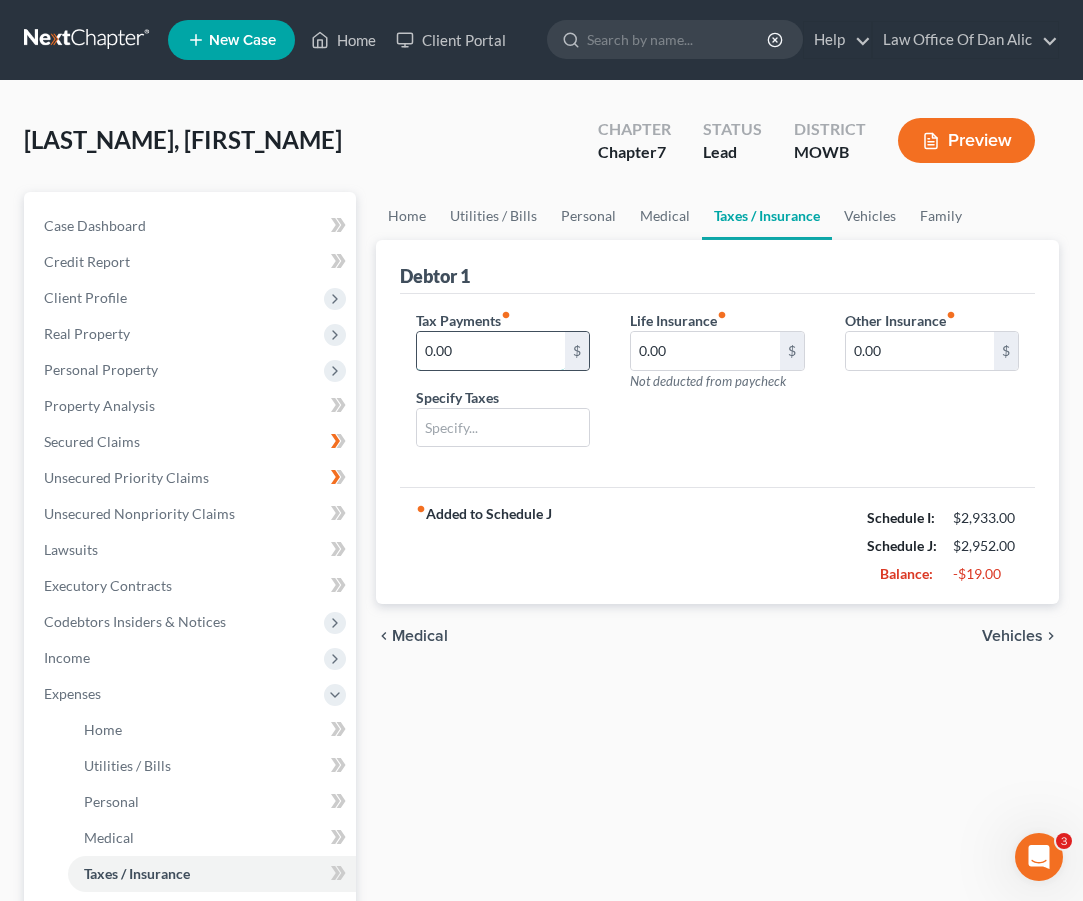 click on "0.00" at bounding box center (491, 351) 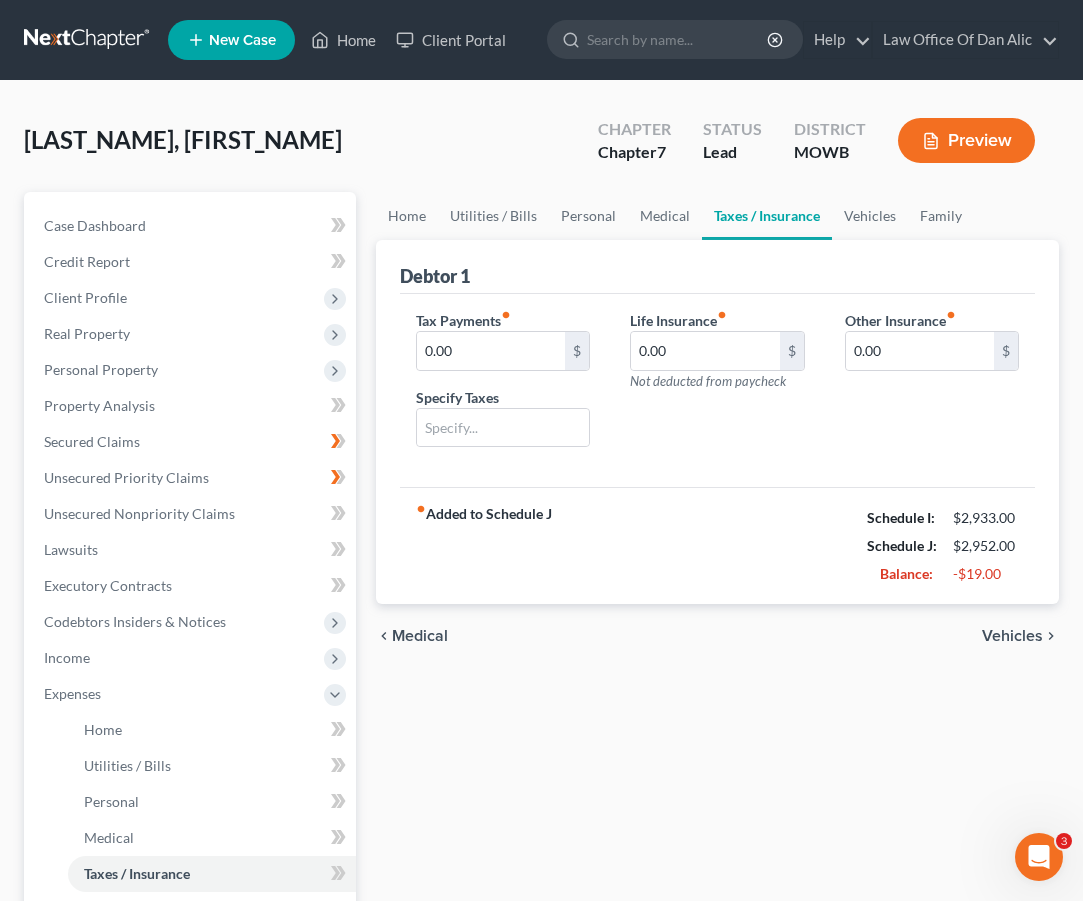 click on "fiber_manual_record" at bounding box center [506, 315] 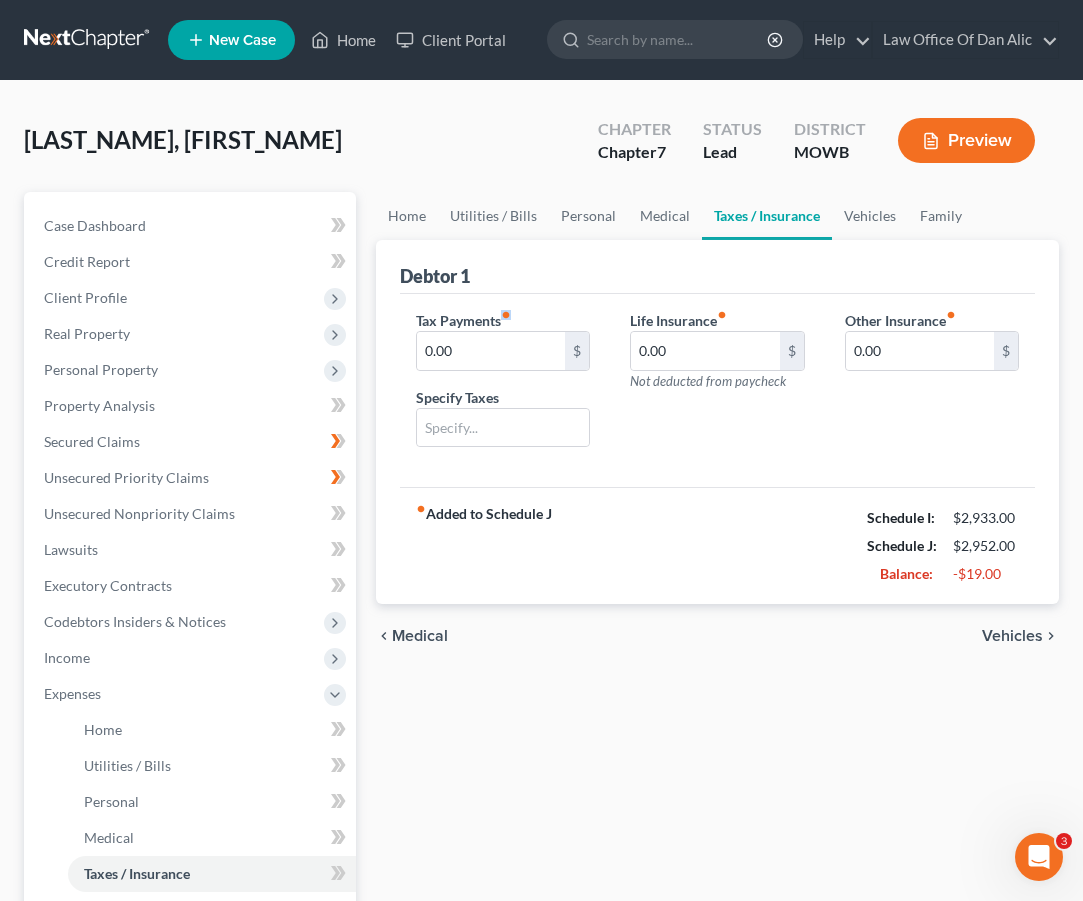 click on "fiber_manual_record" at bounding box center [506, 315] 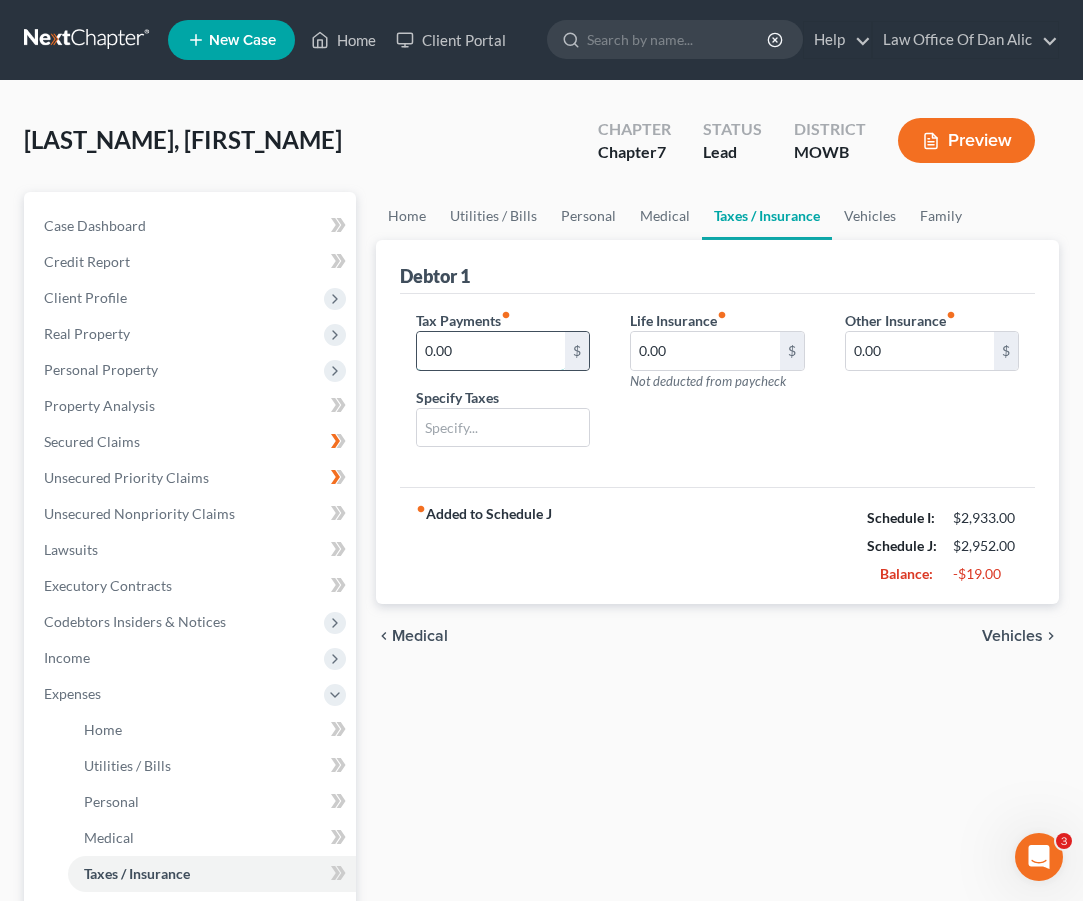 click on "0.00" at bounding box center (491, 351) 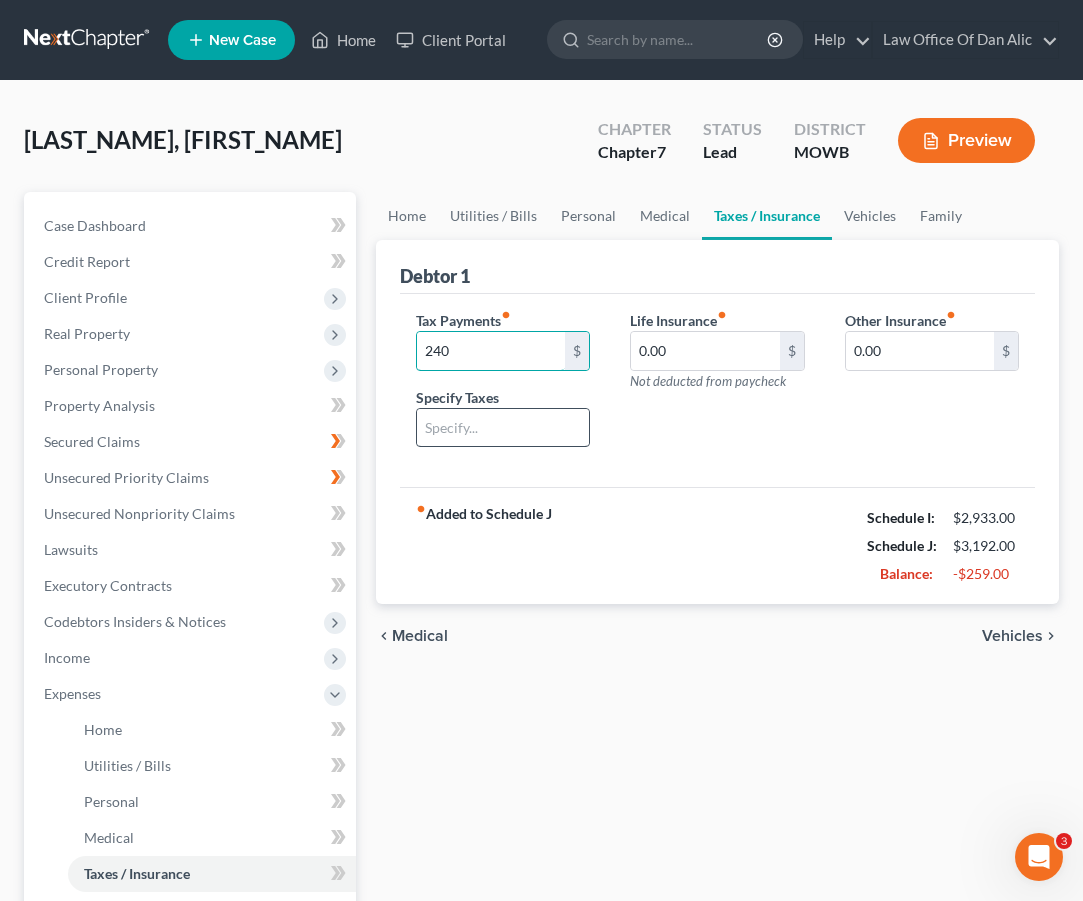 type on "240" 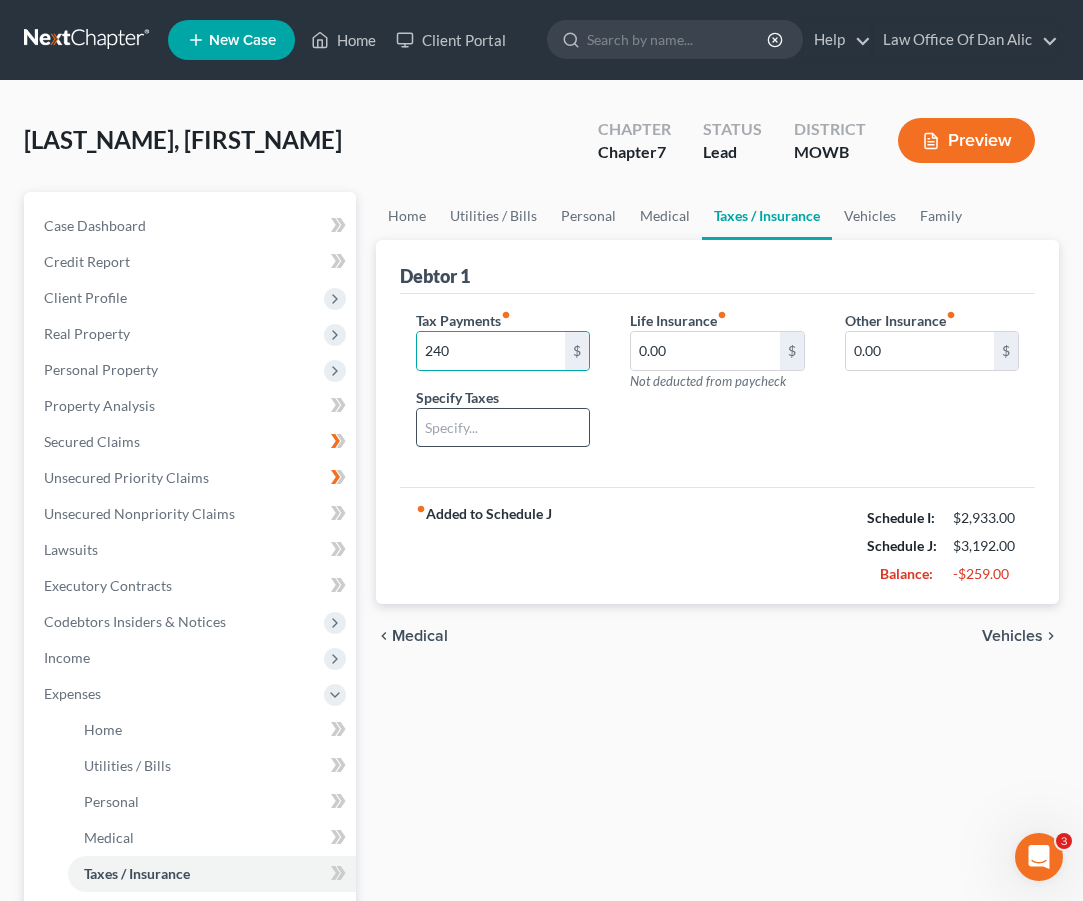 click at bounding box center [503, 428] 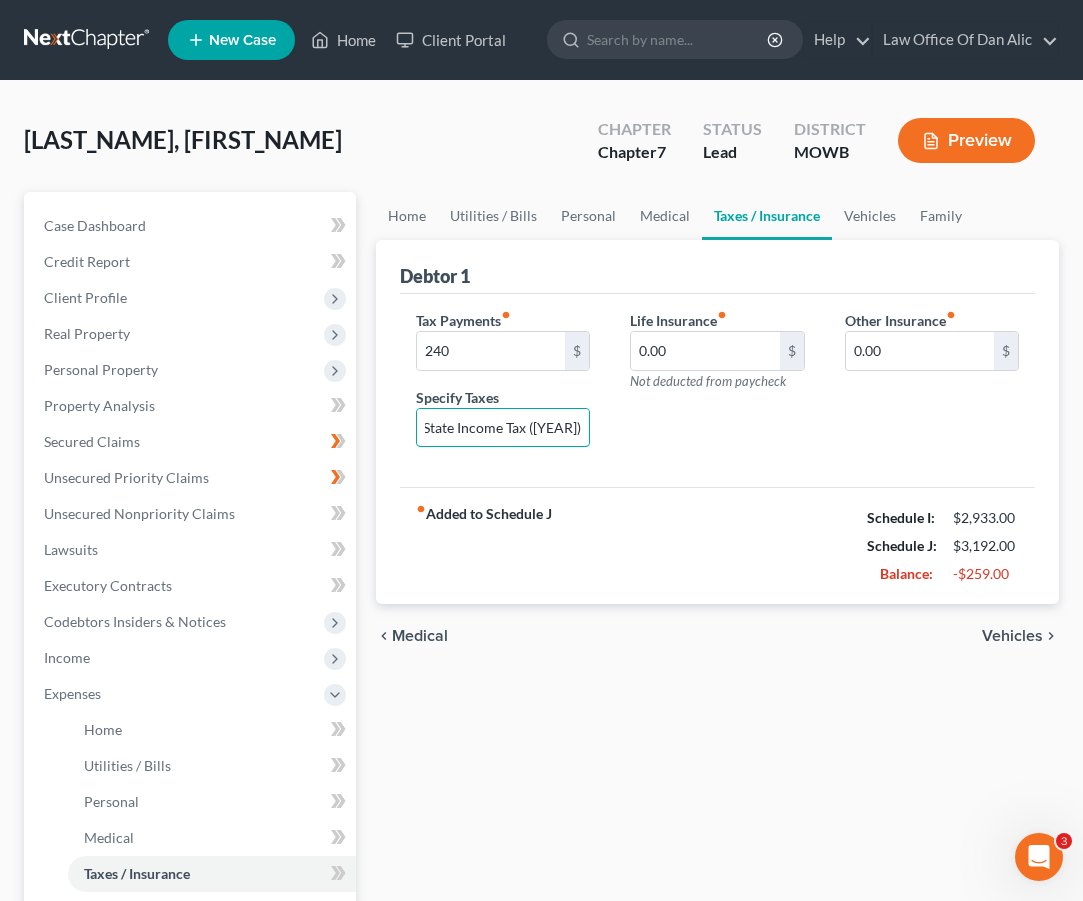 scroll, scrollTop: 0, scrollLeft: 85, axis: horizontal 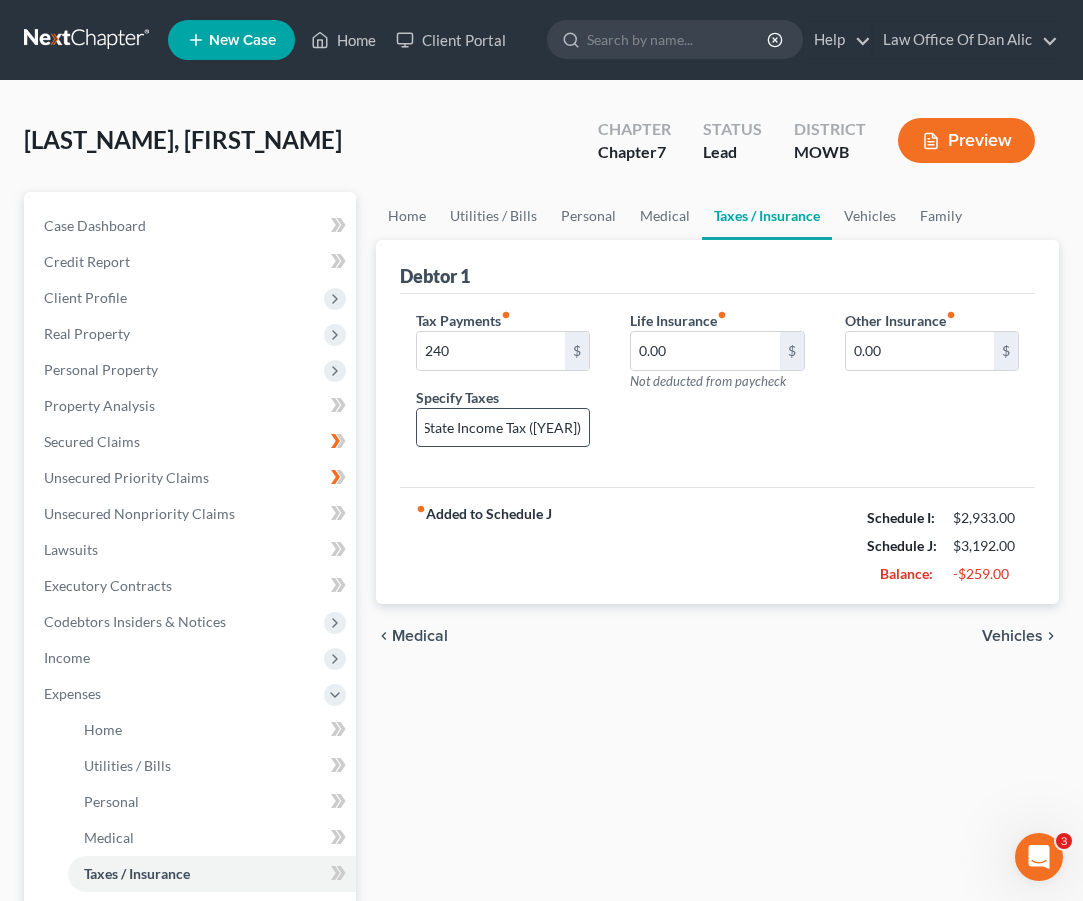 click on "Federal and State Income Tax ([YEAR])" at bounding box center [503, 428] 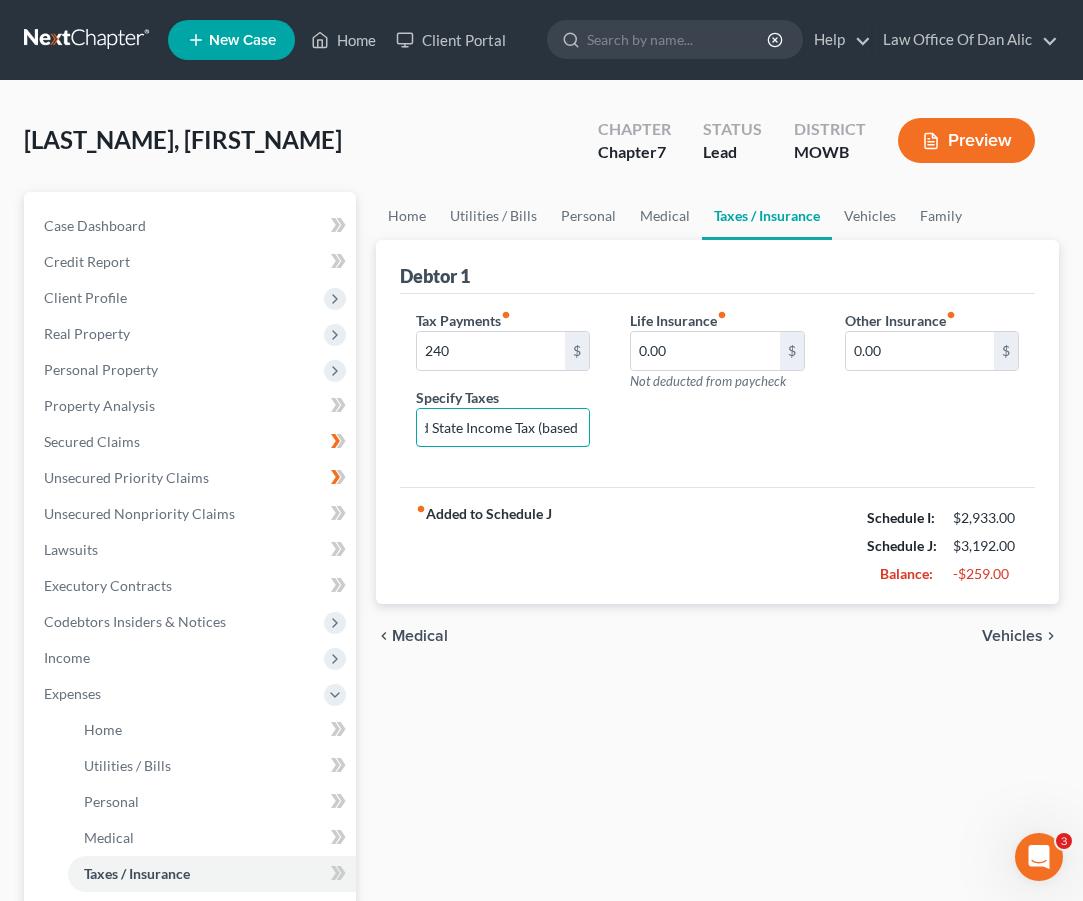 scroll, scrollTop: 0, scrollLeft: 105, axis: horizontal 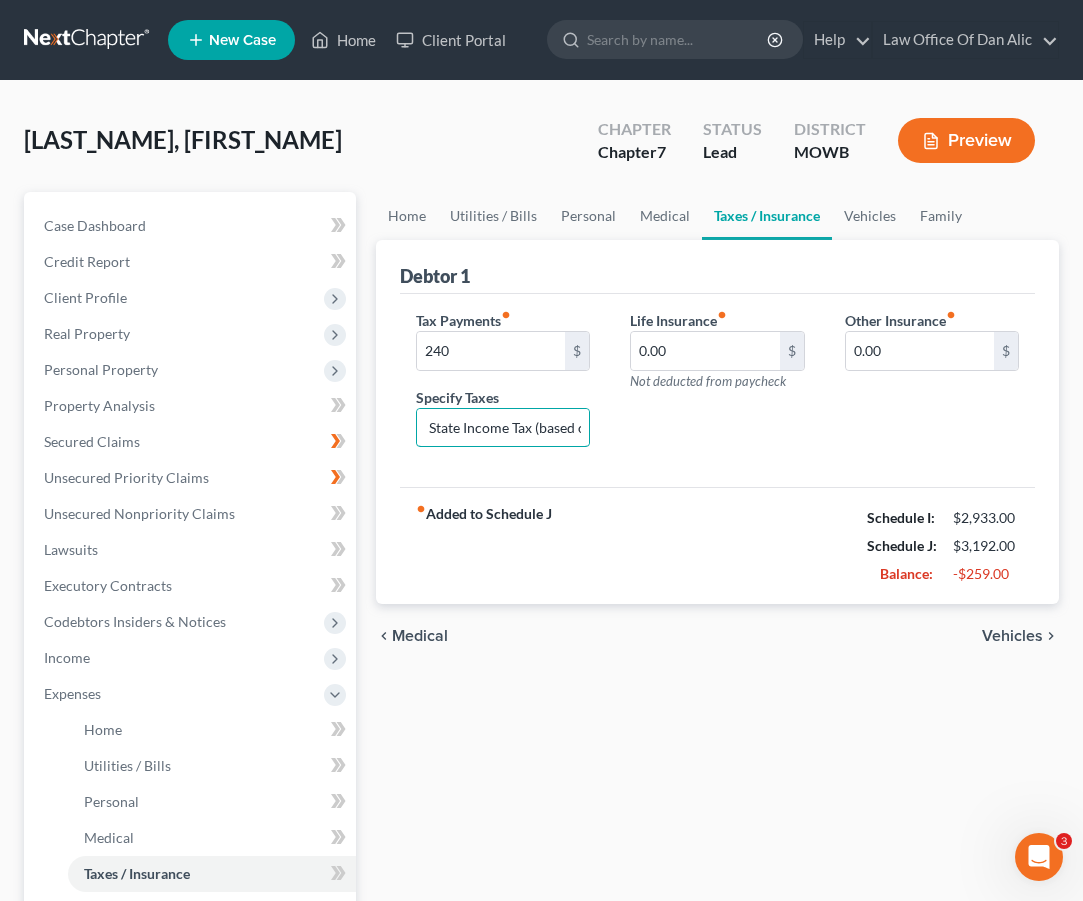 type on "[COMPANY] and State Income Tax (based on [YEAR])" 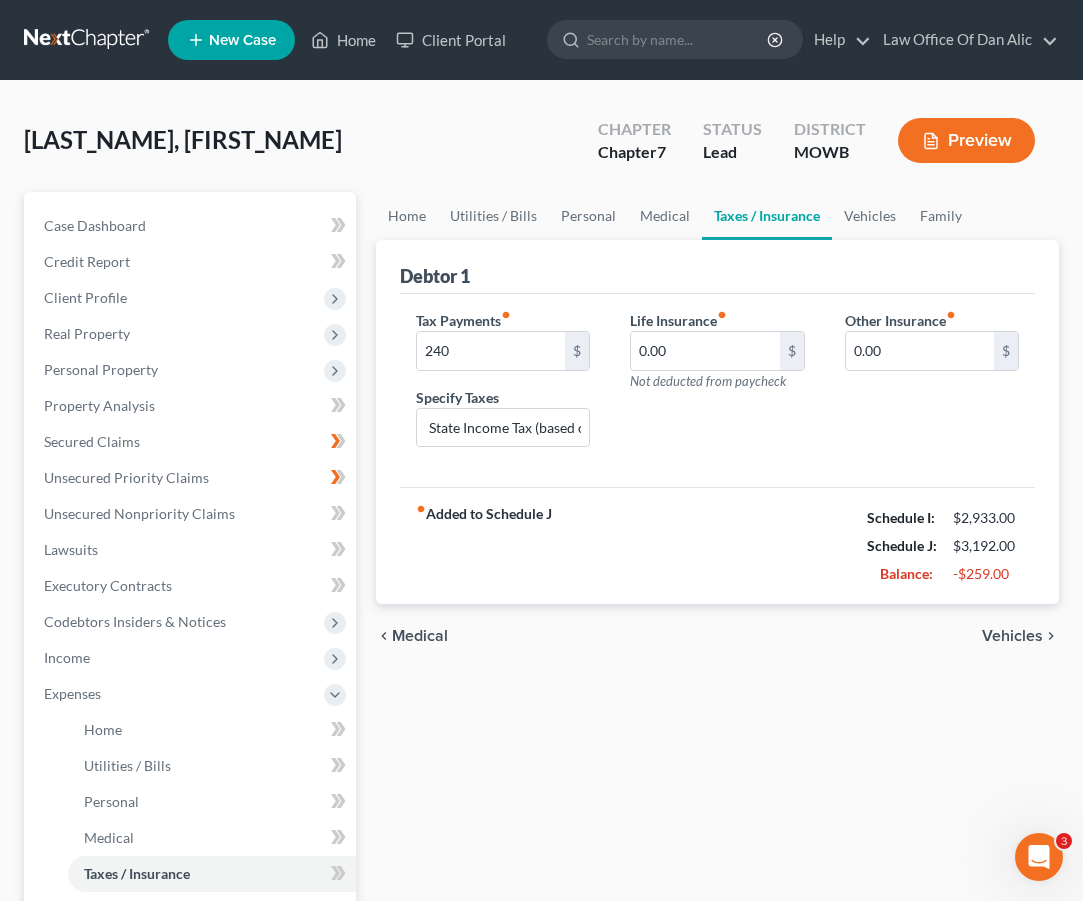 scroll, scrollTop: 0, scrollLeft: 0, axis: both 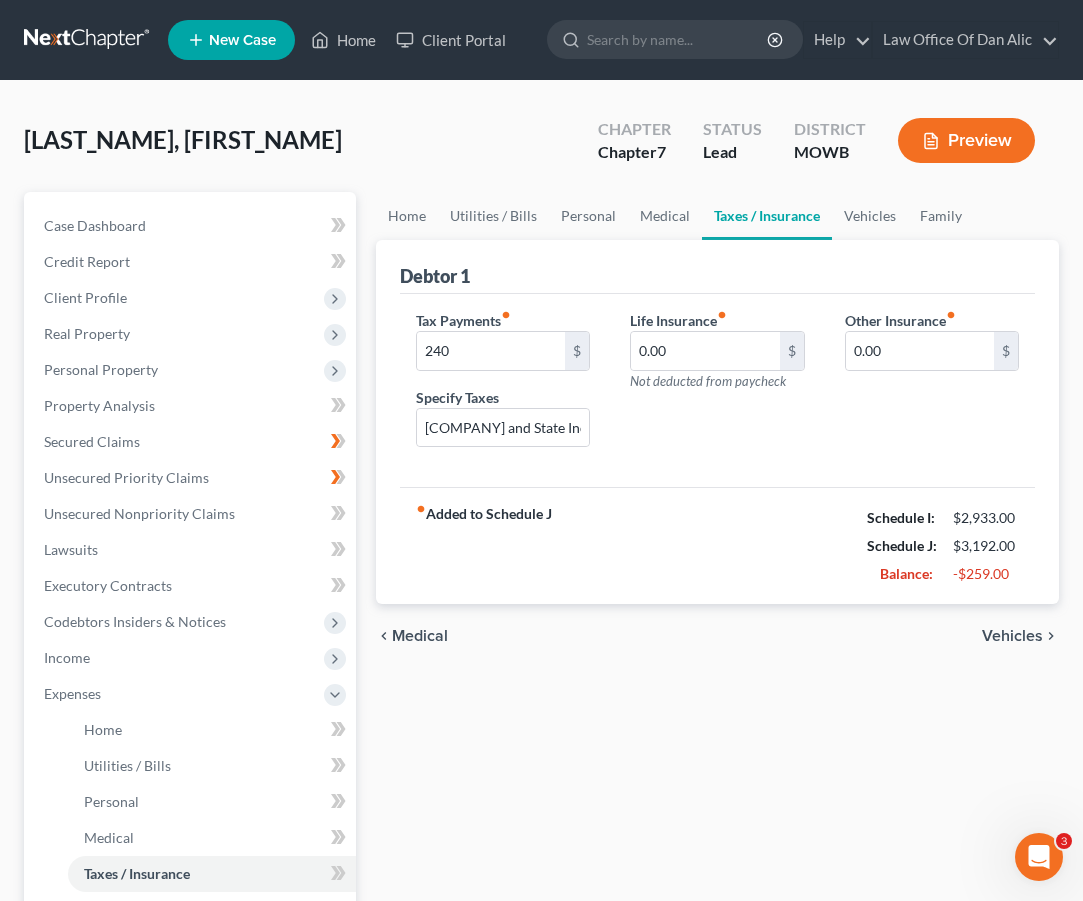 click on "Life Insurance  fiber_manual_record 0.00 $ Not deducted from paycheck" at bounding box center [717, 387] 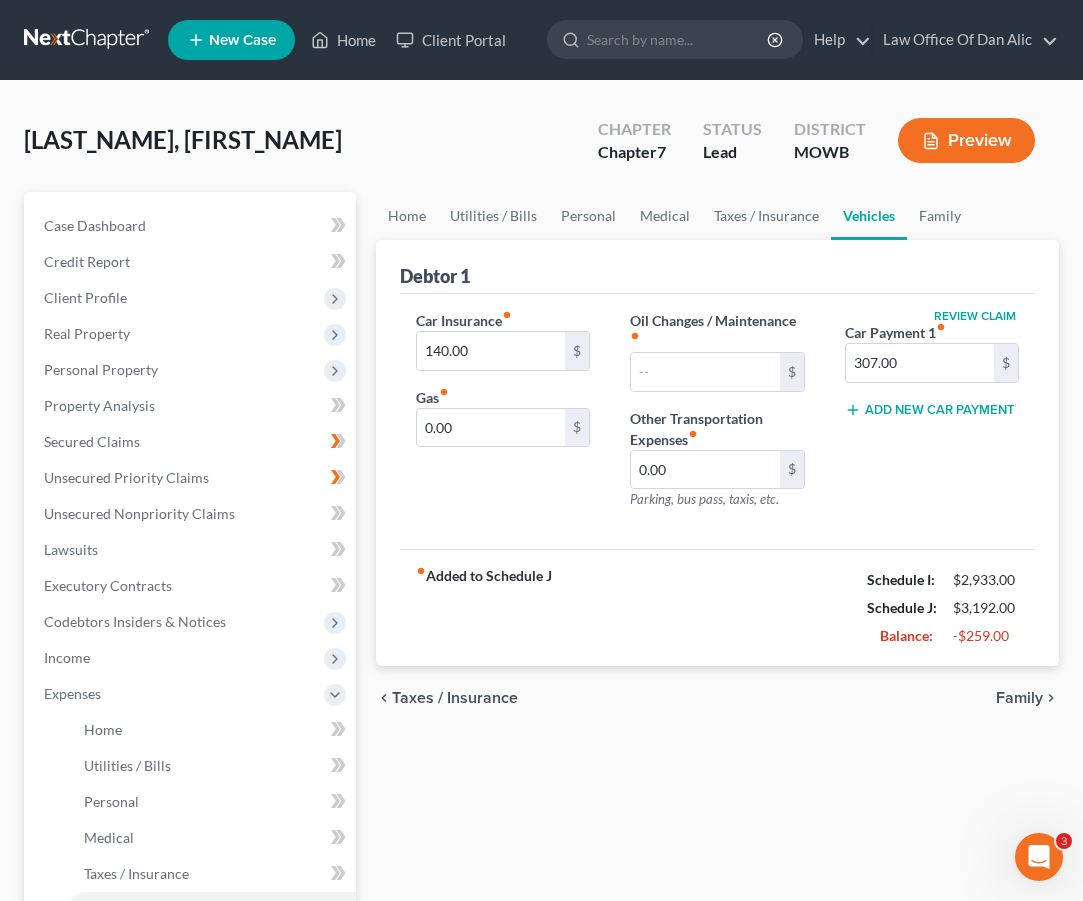 click on "fiber_manual_record  Added to Schedule J Schedule I: $2,933.00 Schedule J: $3,192.00 Balance: -$259.00" at bounding box center [717, 607] 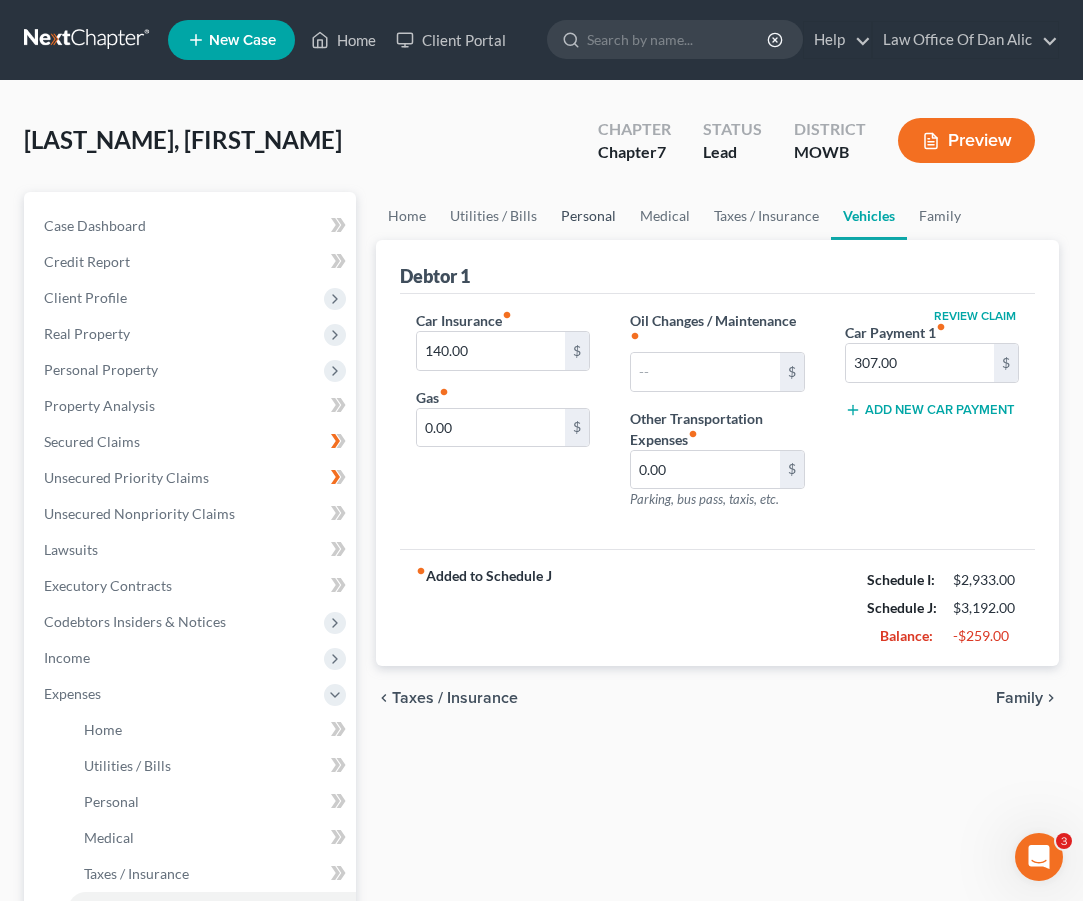 click on "Personal" at bounding box center [588, 216] 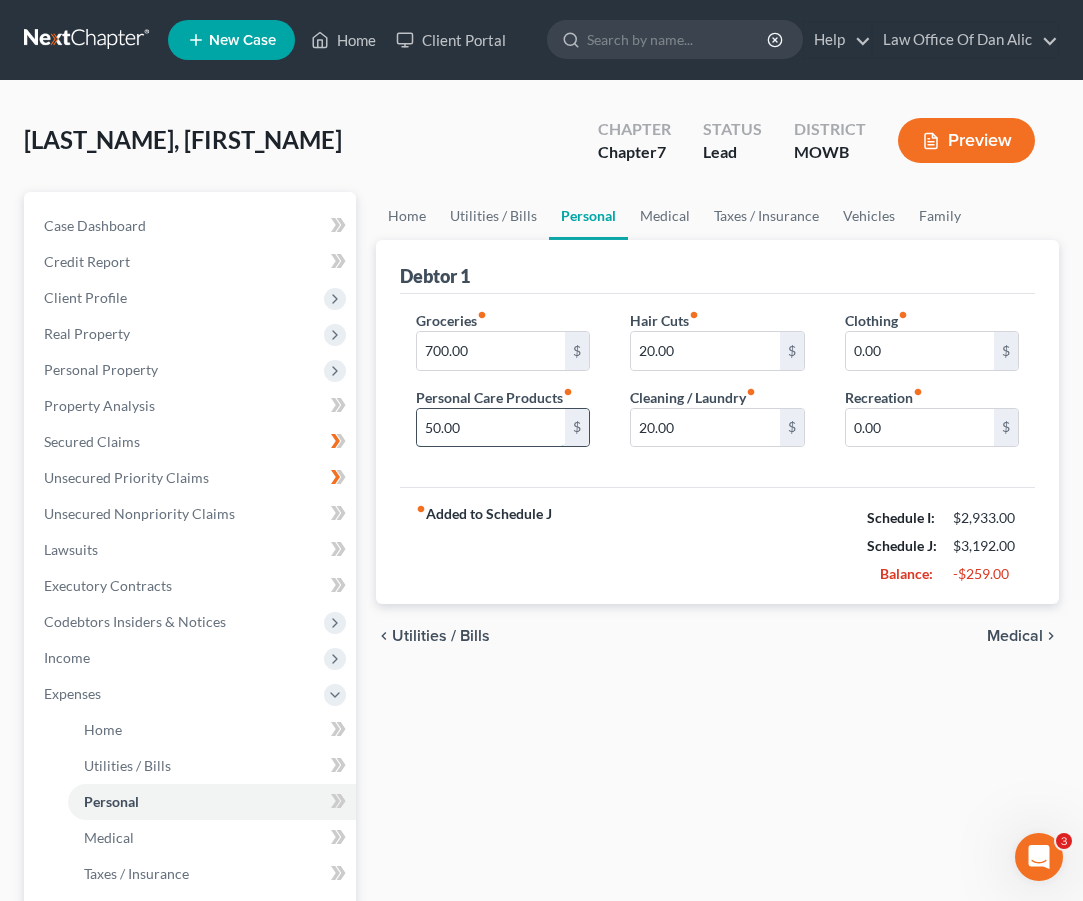 click on "50.00" at bounding box center [491, 428] 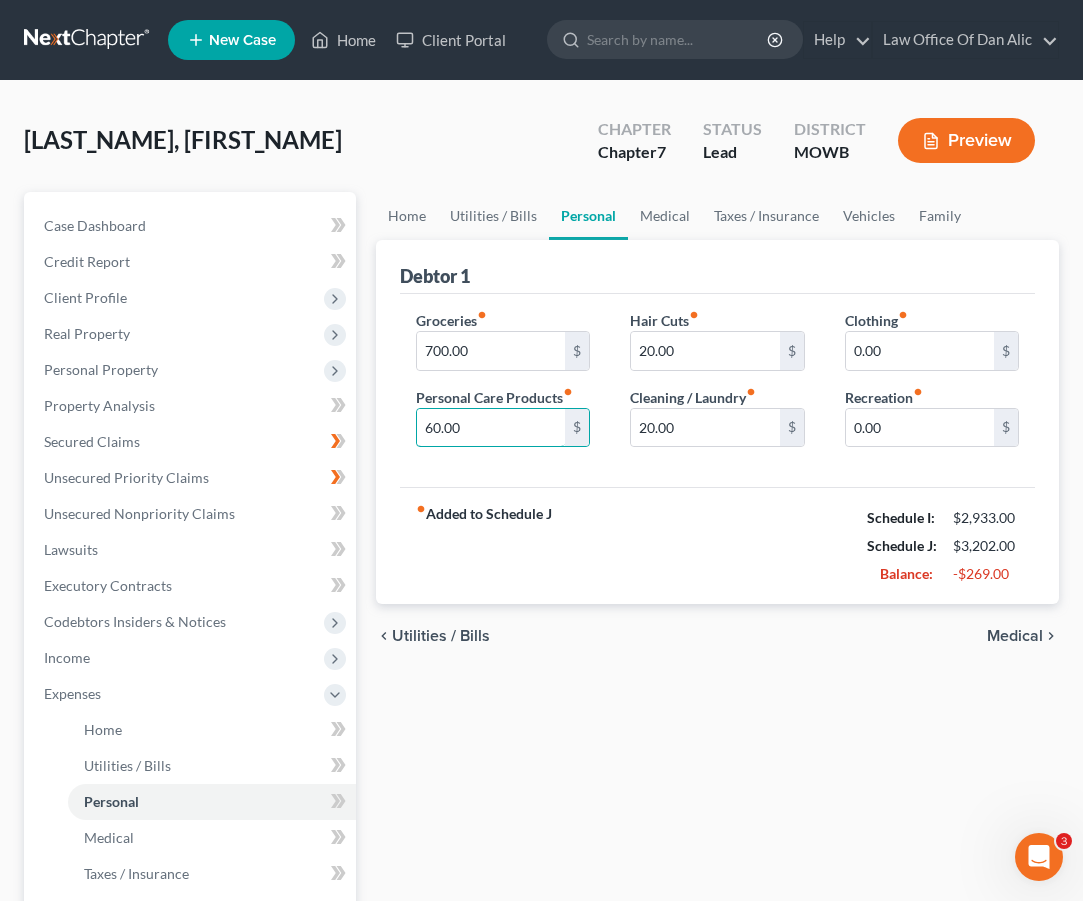 type on "60.00" 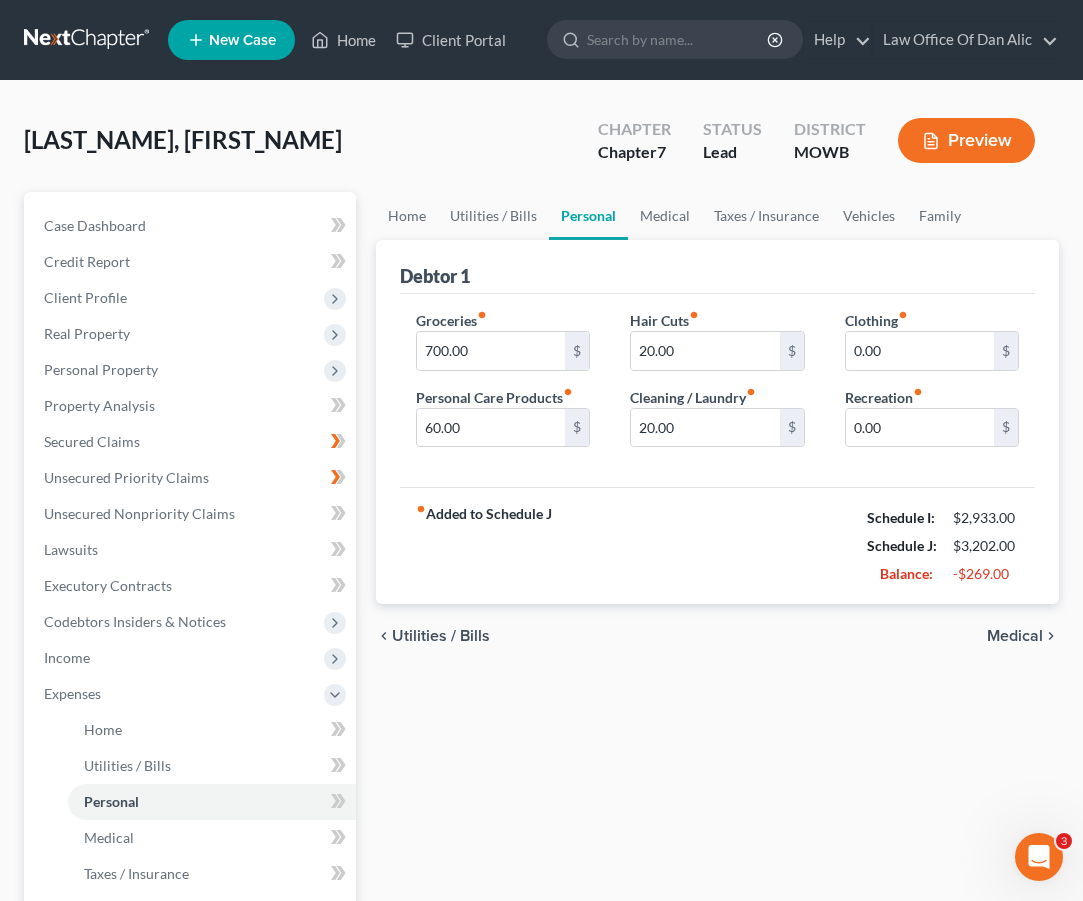 click on "fiber_manual_record  Added to Schedule J Schedule I: $2,933.00 Schedule J: $3,202.00 Balance: -$269.00" at bounding box center [717, 545] 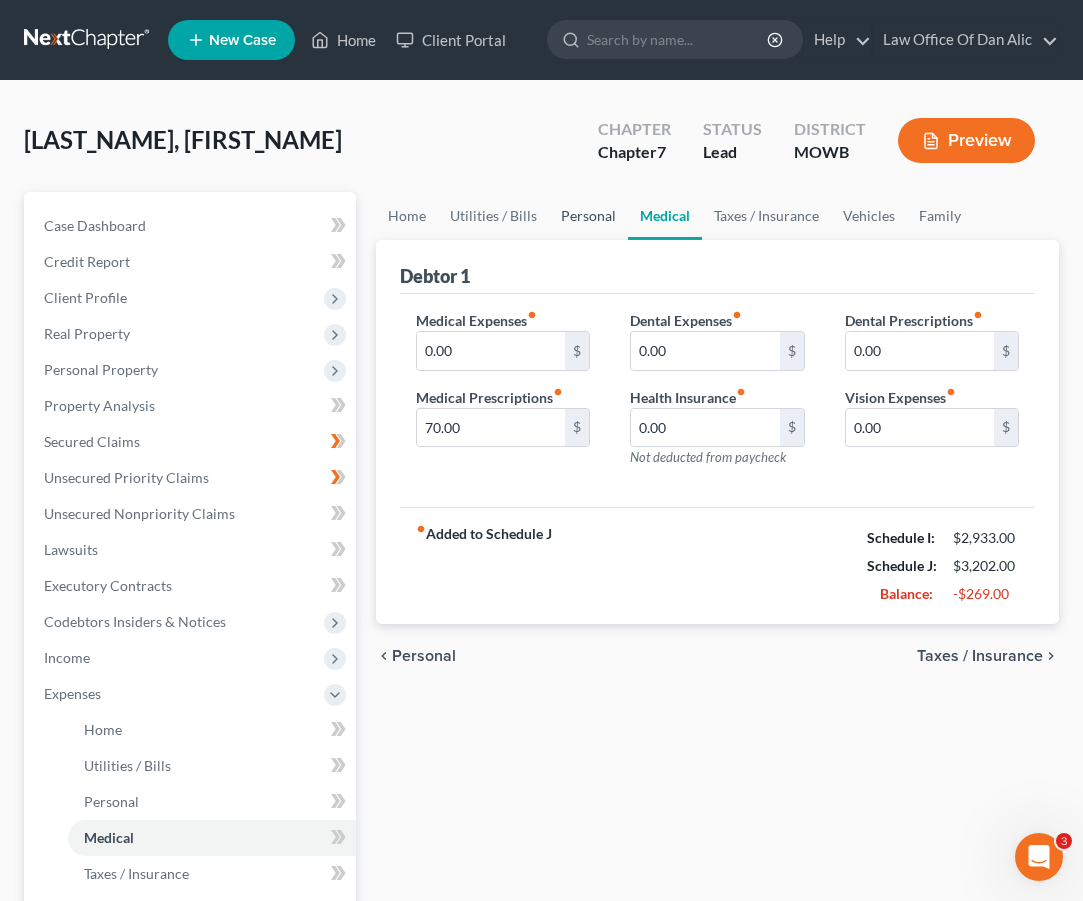 click on "Personal" at bounding box center (588, 216) 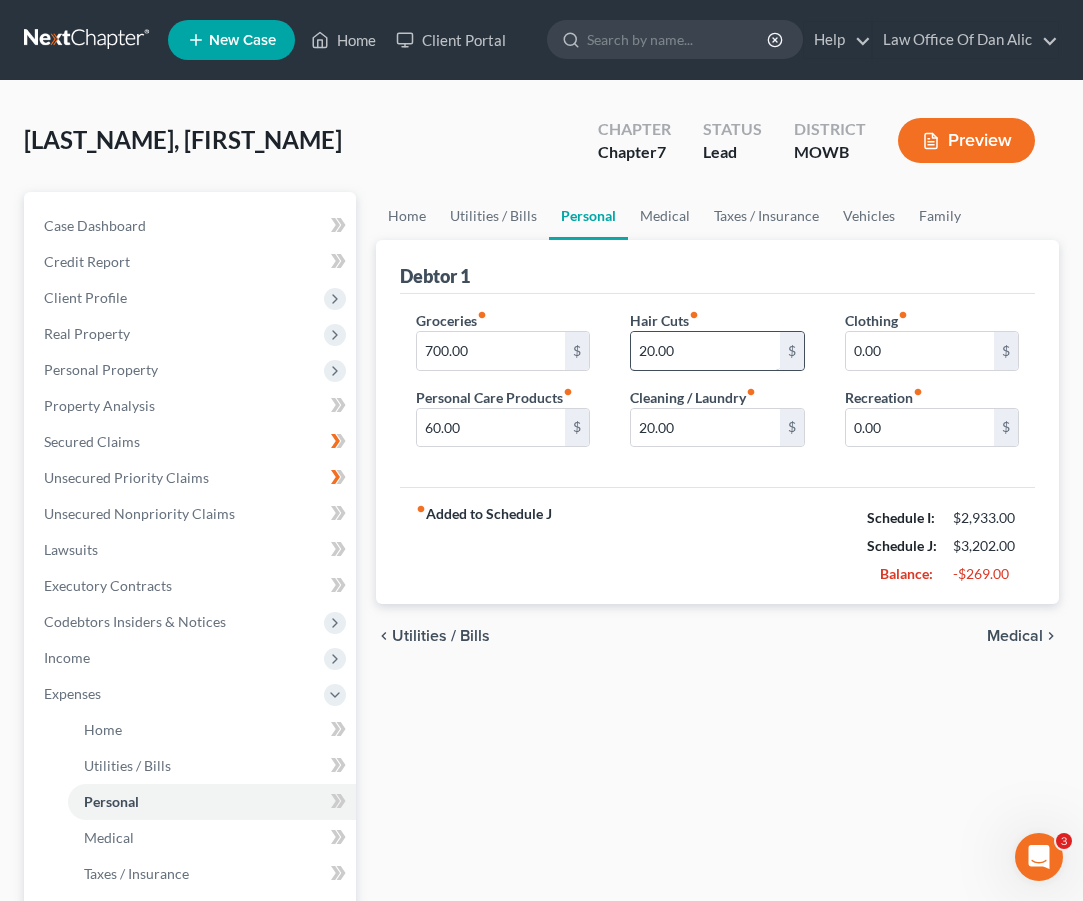 click on "20.00" at bounding box center [705, 351] 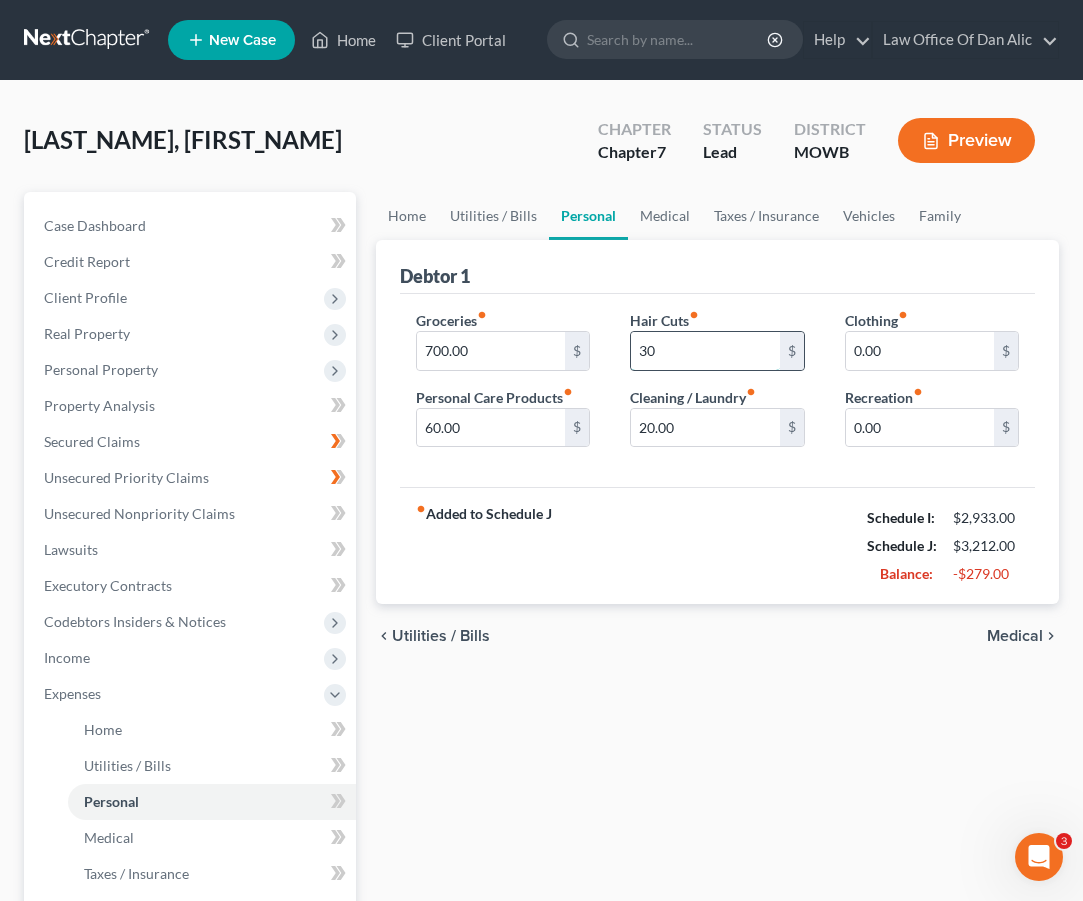 type on "30" 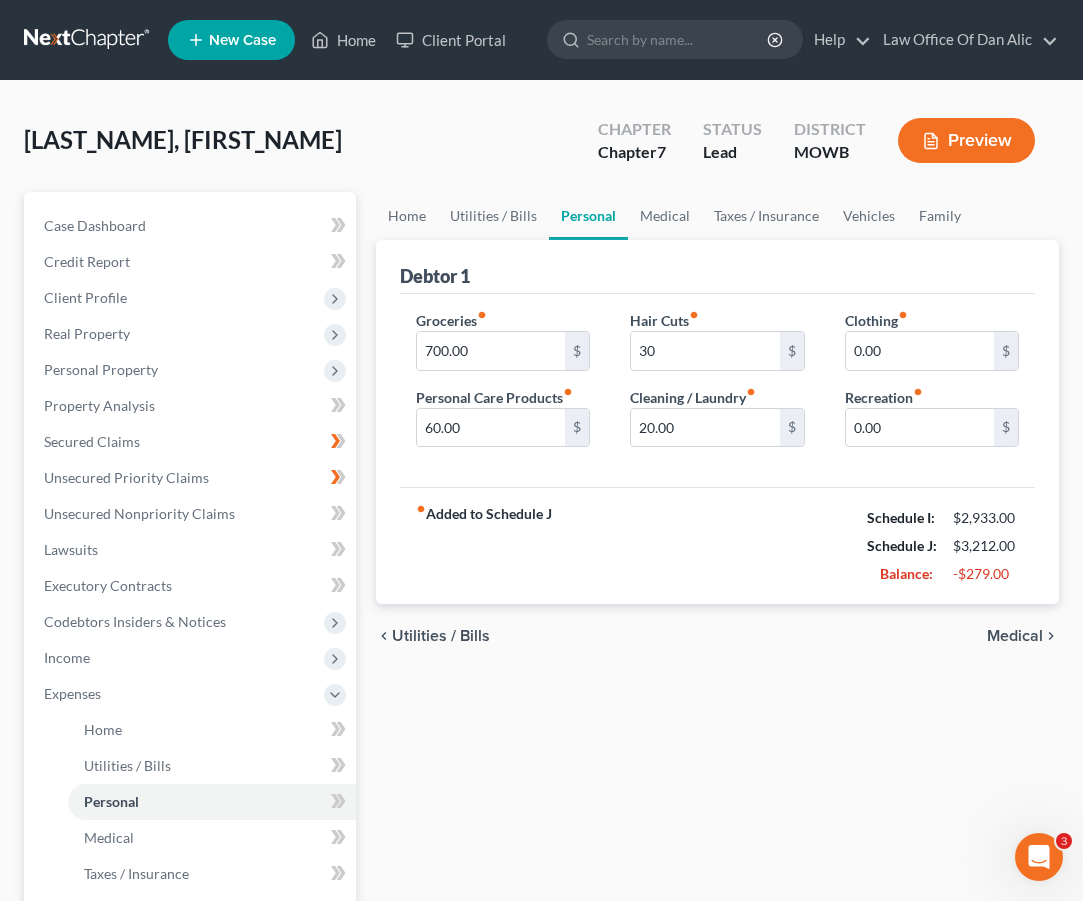 click on "fiber_manual_record  Added to Schedule J Schedule I: $2,933.00 Schedule J: $3,212.00 Balance: -$279.00" at bounding box center [717, 545] 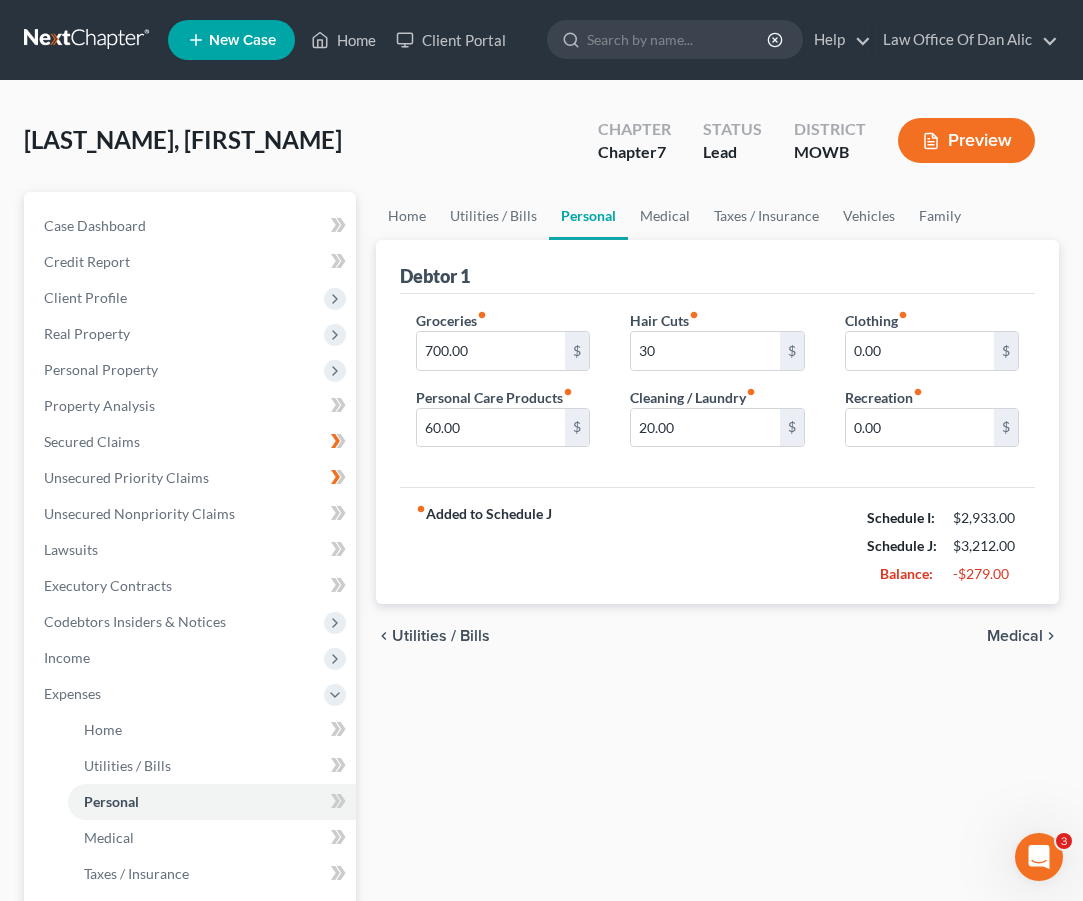 click on "chevron_left
Utilities / Bills
Medical
chevron_right" at bounding box center [717, 636] 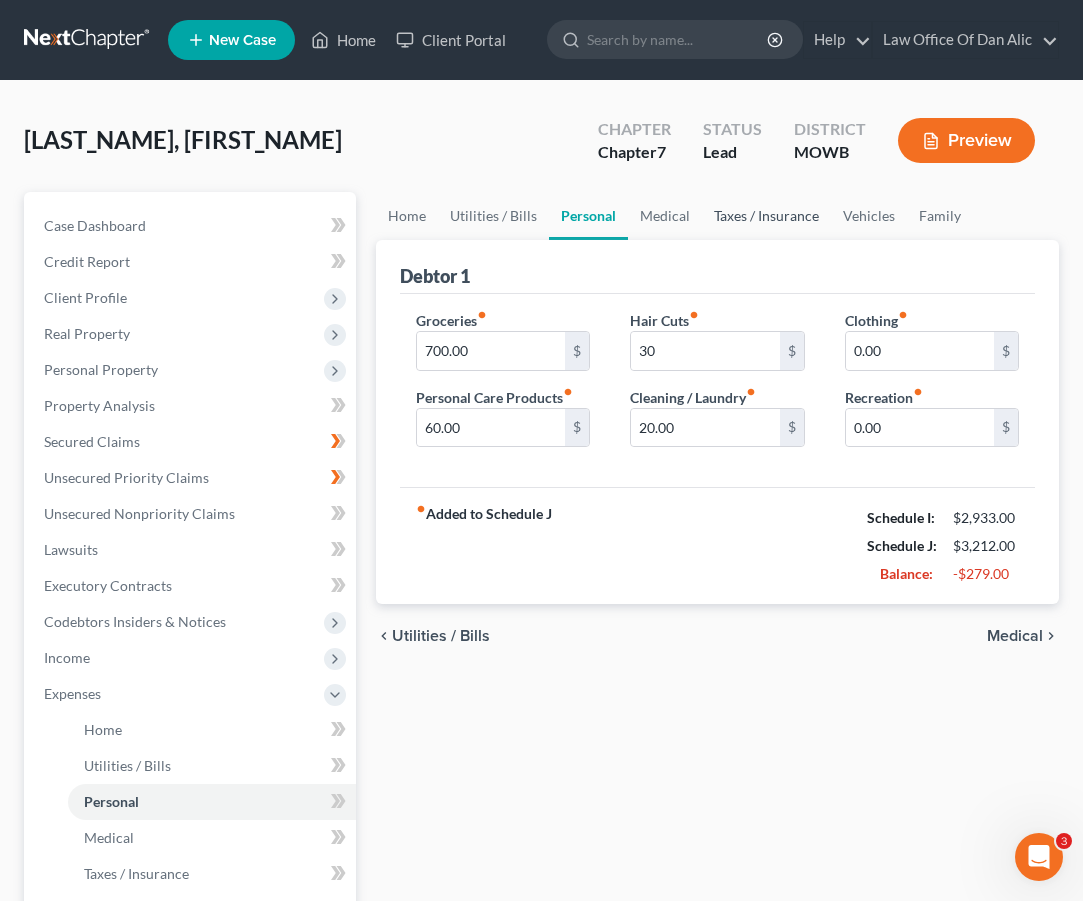 click on "Taxes / Insurance" at bounding box center [766, 216] 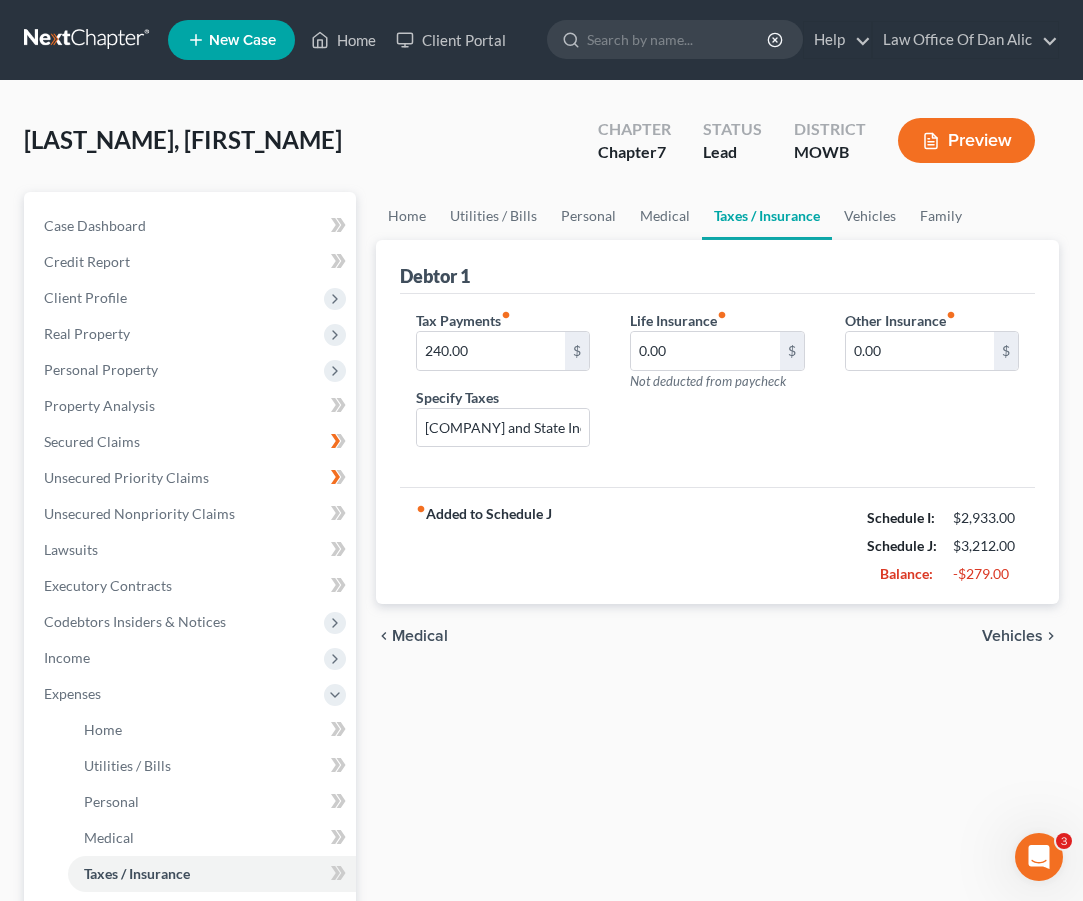 click on "Debtor 1" at bounding box center (717, 267) 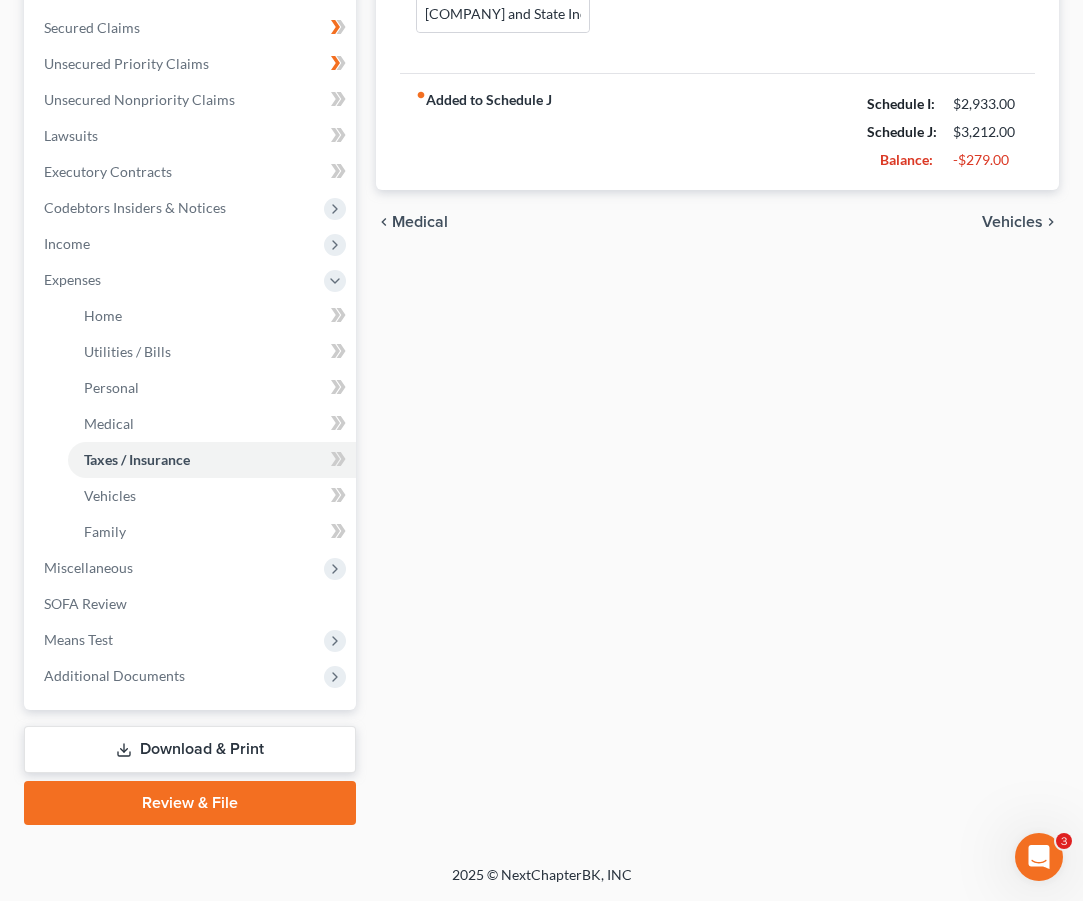 scroll, scrollTop: 513, scrollLeft: 0, axis: vertical 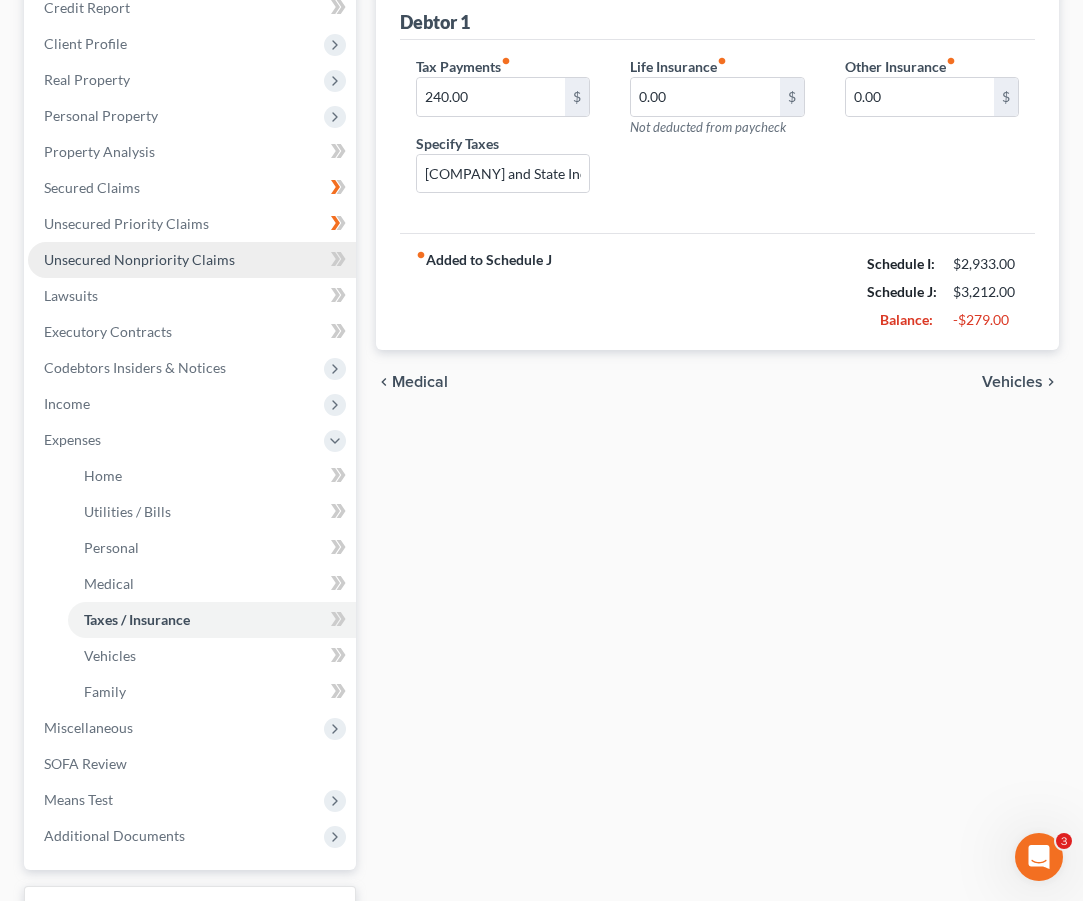 click on "Unsecured Nonpriority Claims" at bounding box center [192, 260] 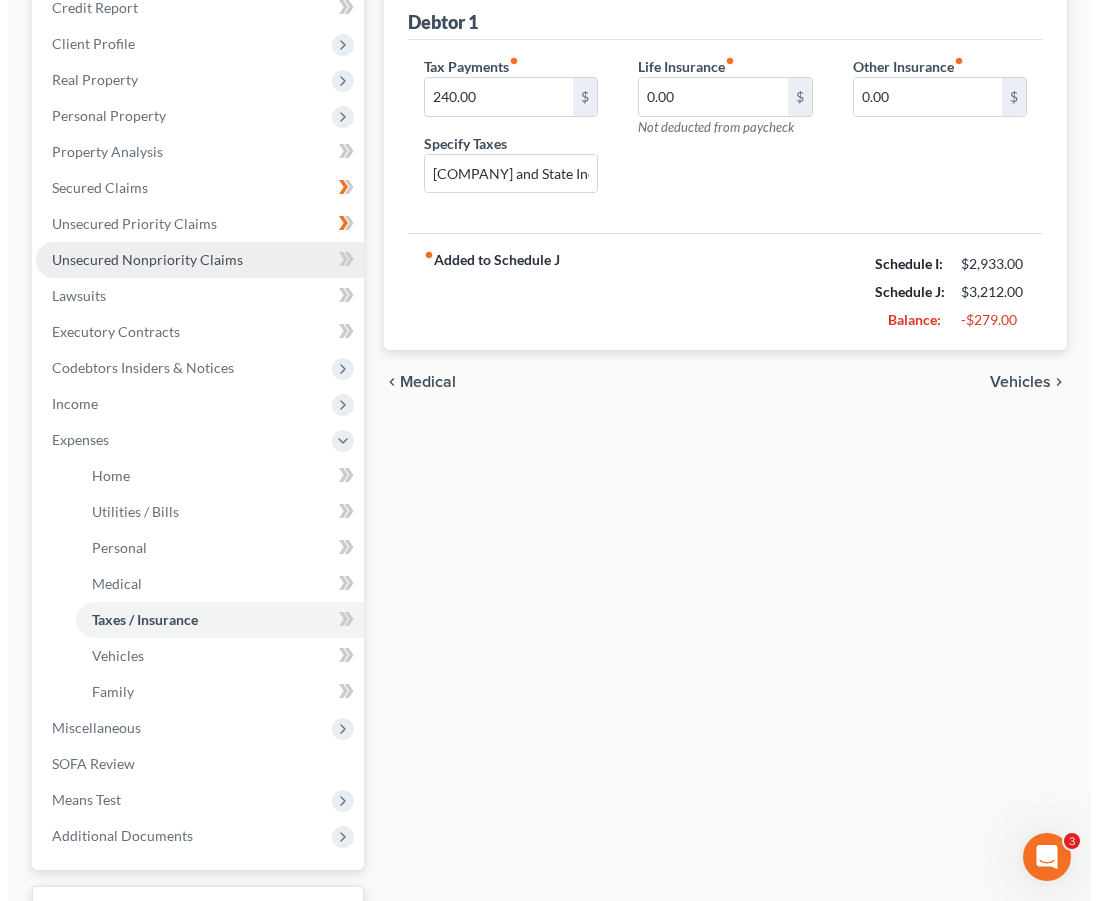 scroll, scrollTop: 218, scrollLeft: 0, axis: vertical 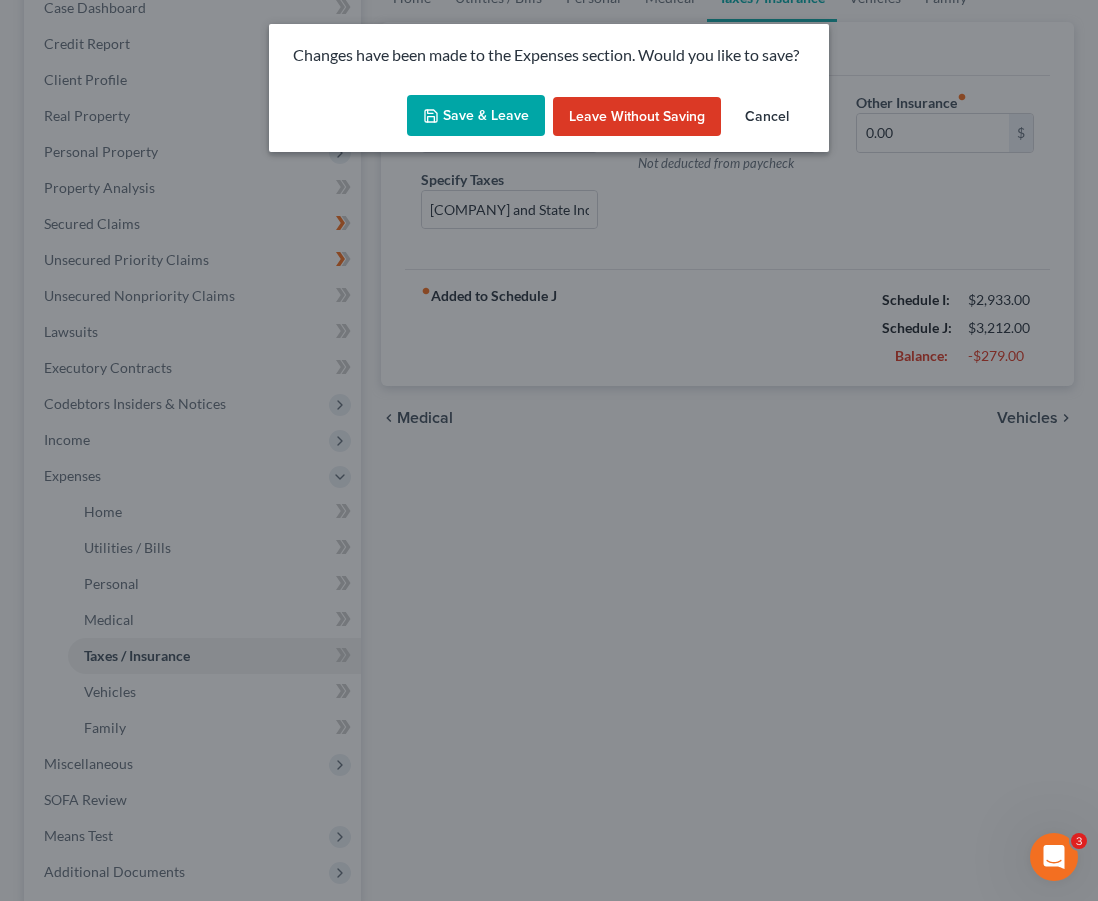 click on "Save & Leave" at bounding box center [476, 116] 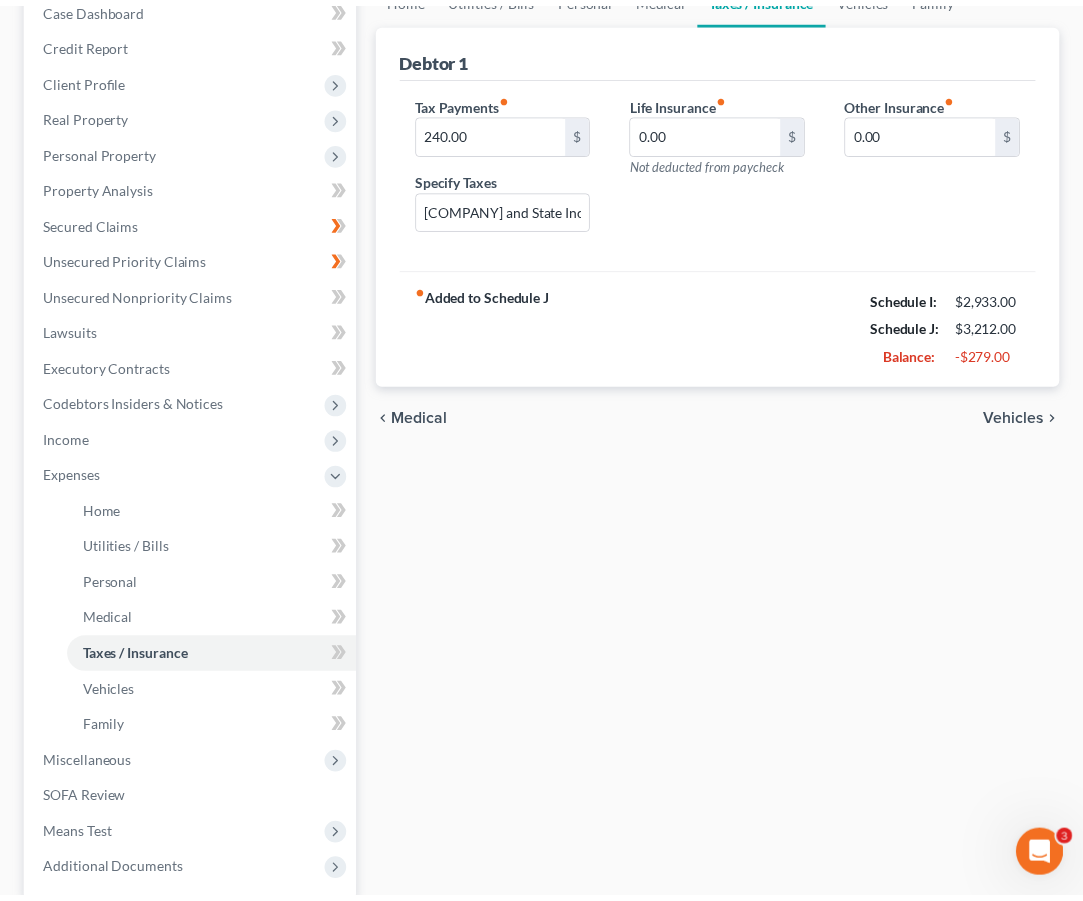 scroll, scrollTop: 254, scrollLeft: 0, axis: vertical 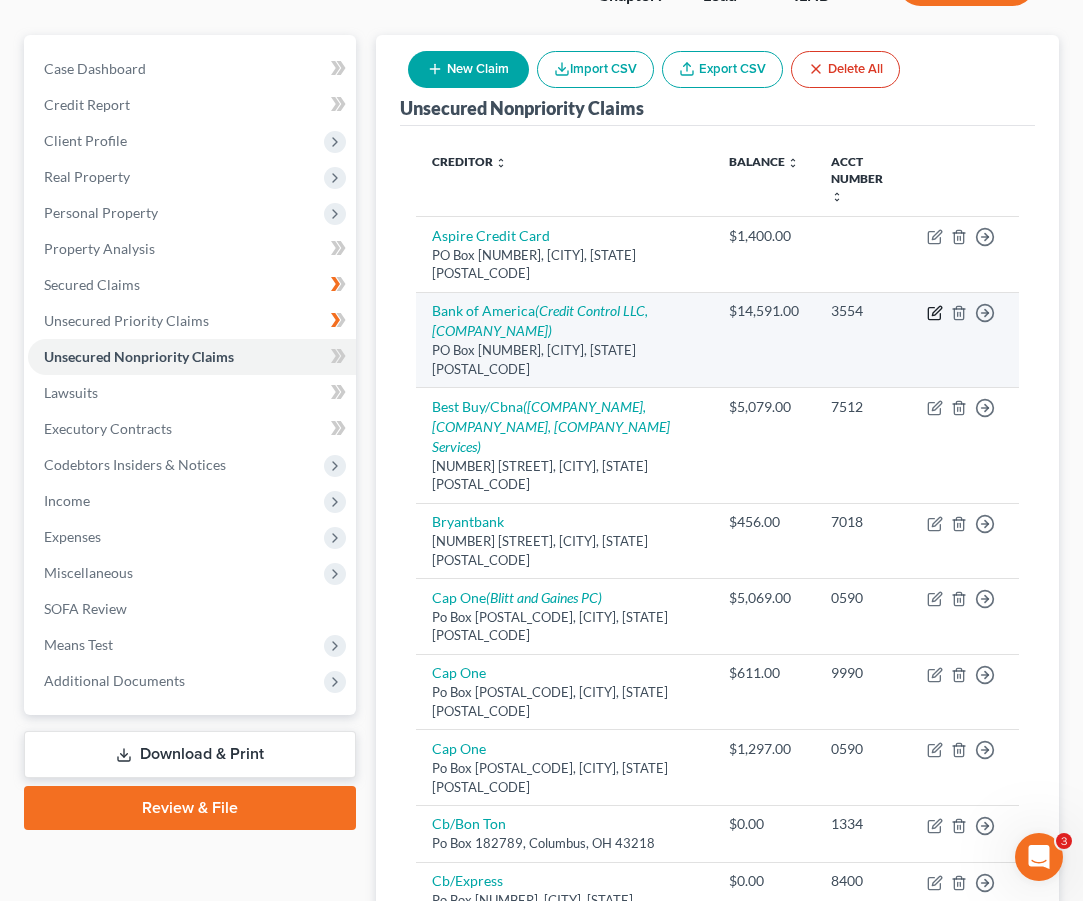 click 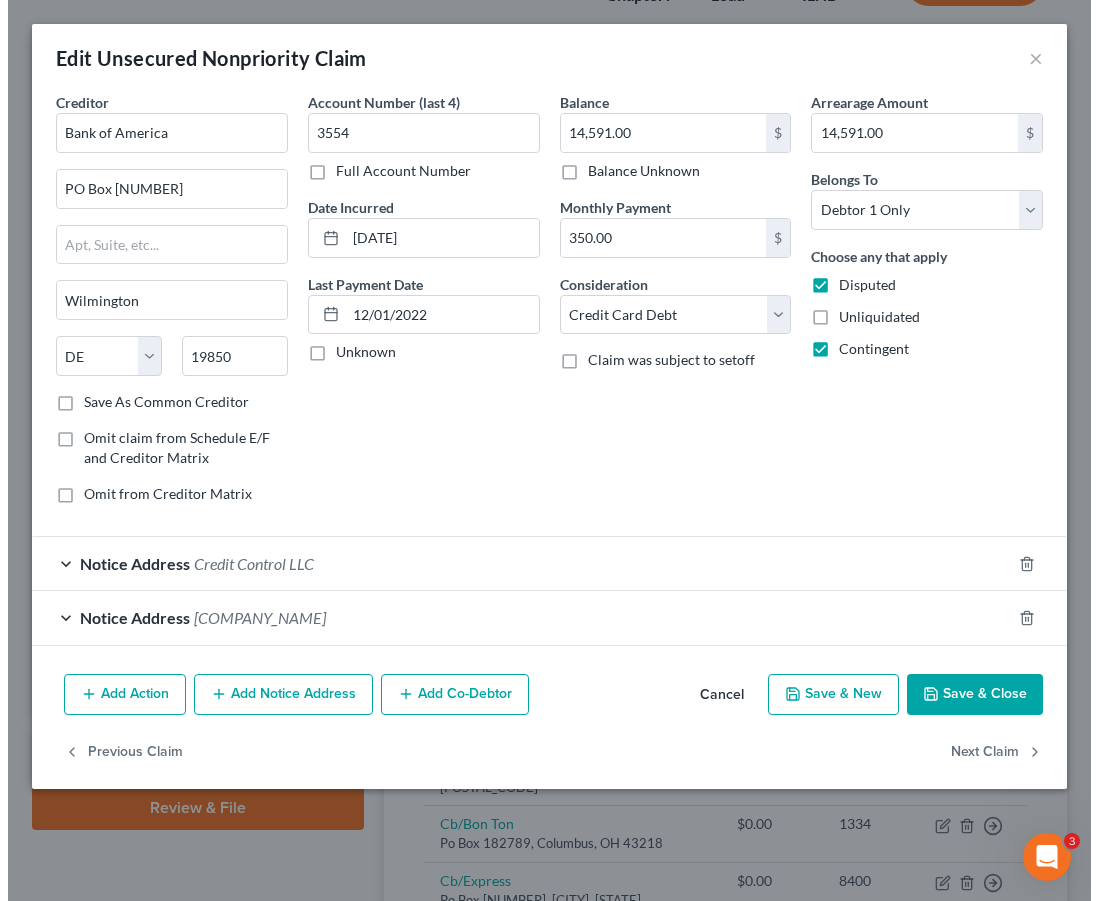 scroll, scrollTop: 122, scrollLeft: 0, axis: vertical 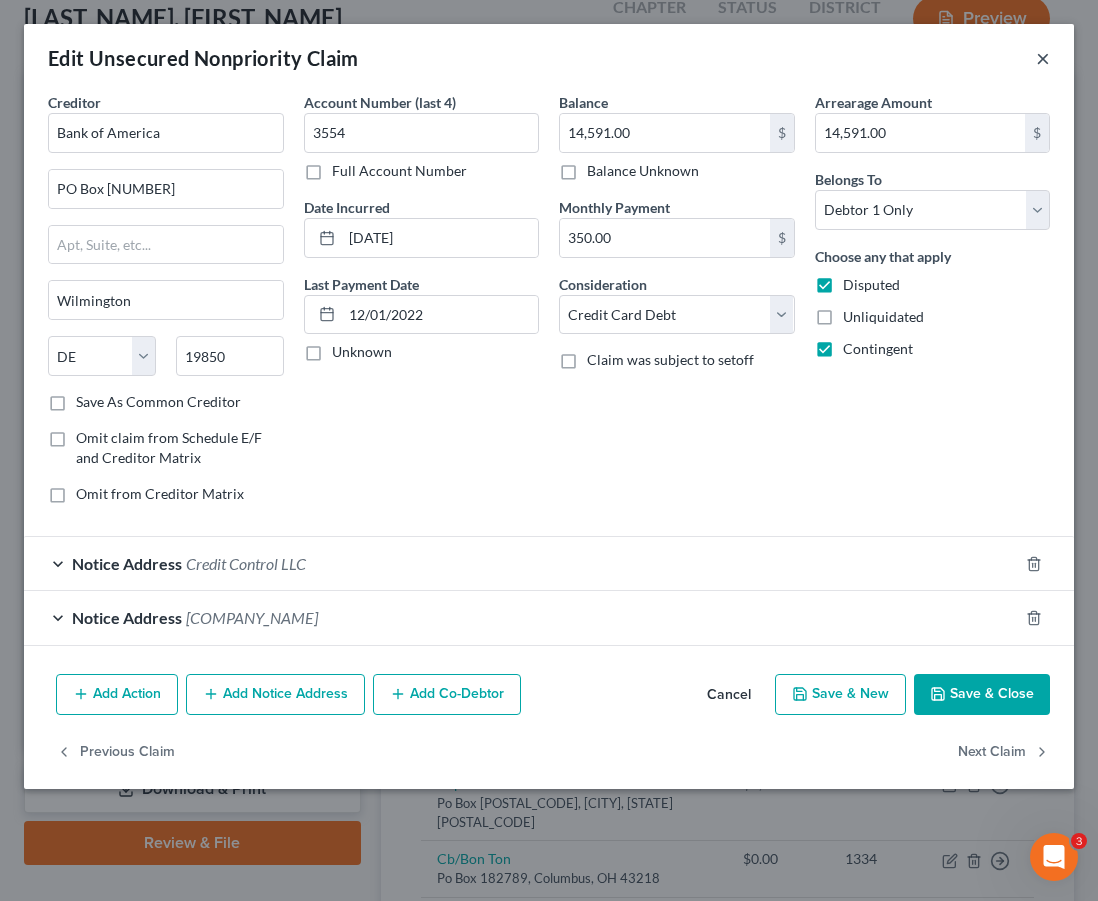 click on "×" at bounding box center (1043, 58) 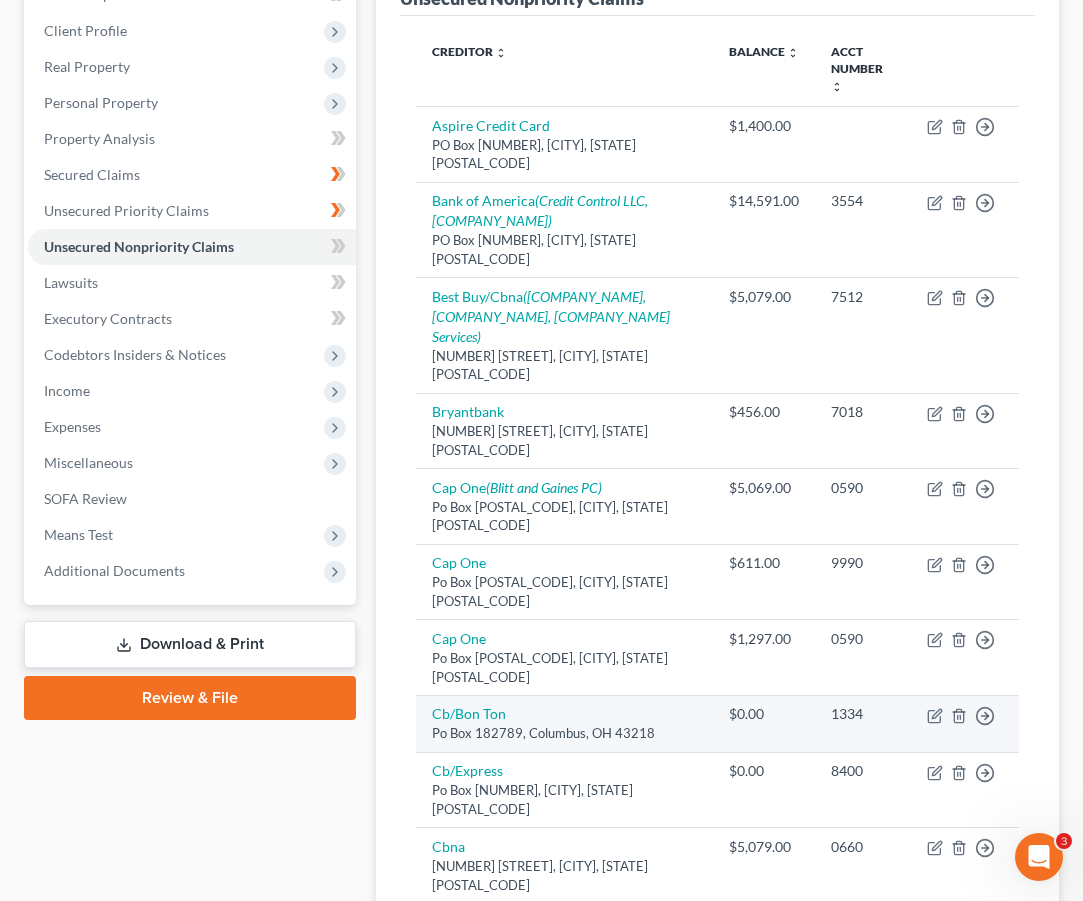 scroll, scrollTop: 337, scrollLeft: 0, axis: vertical 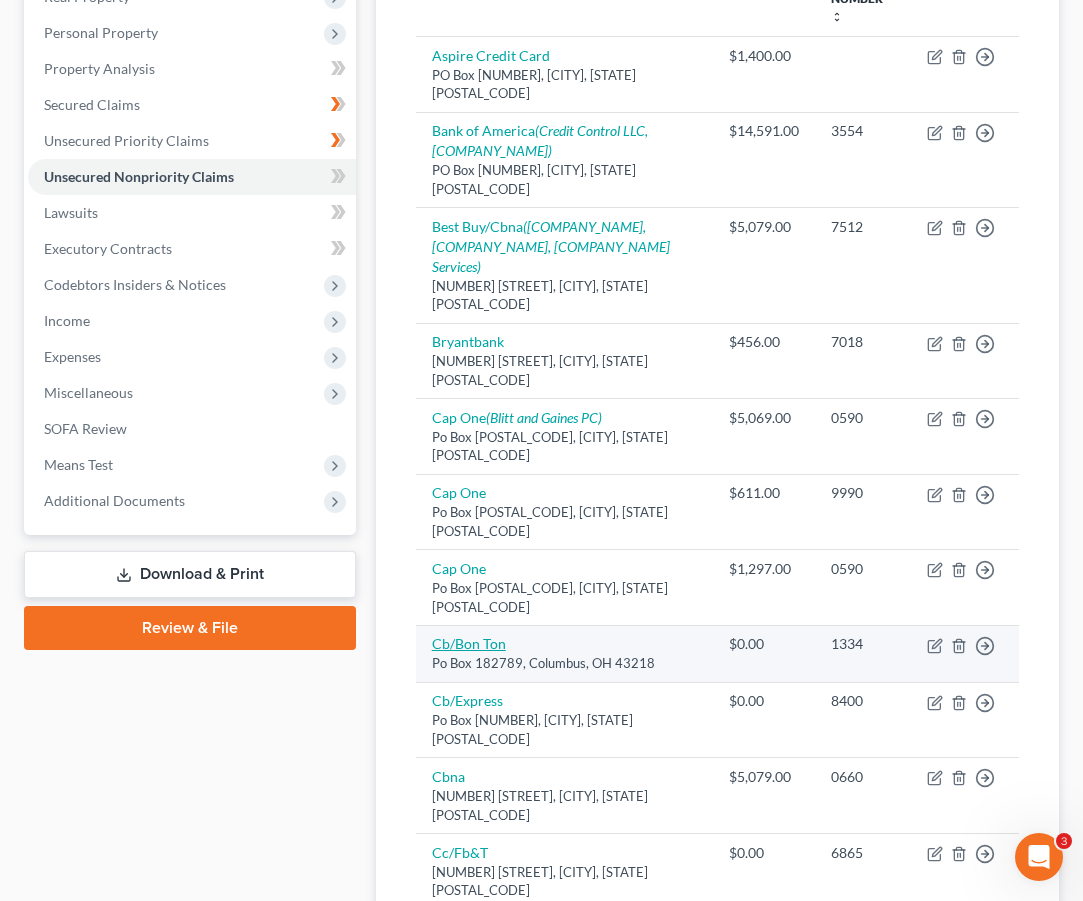 click on "Cb/Bon Ton" at bounding box center [469, 643] 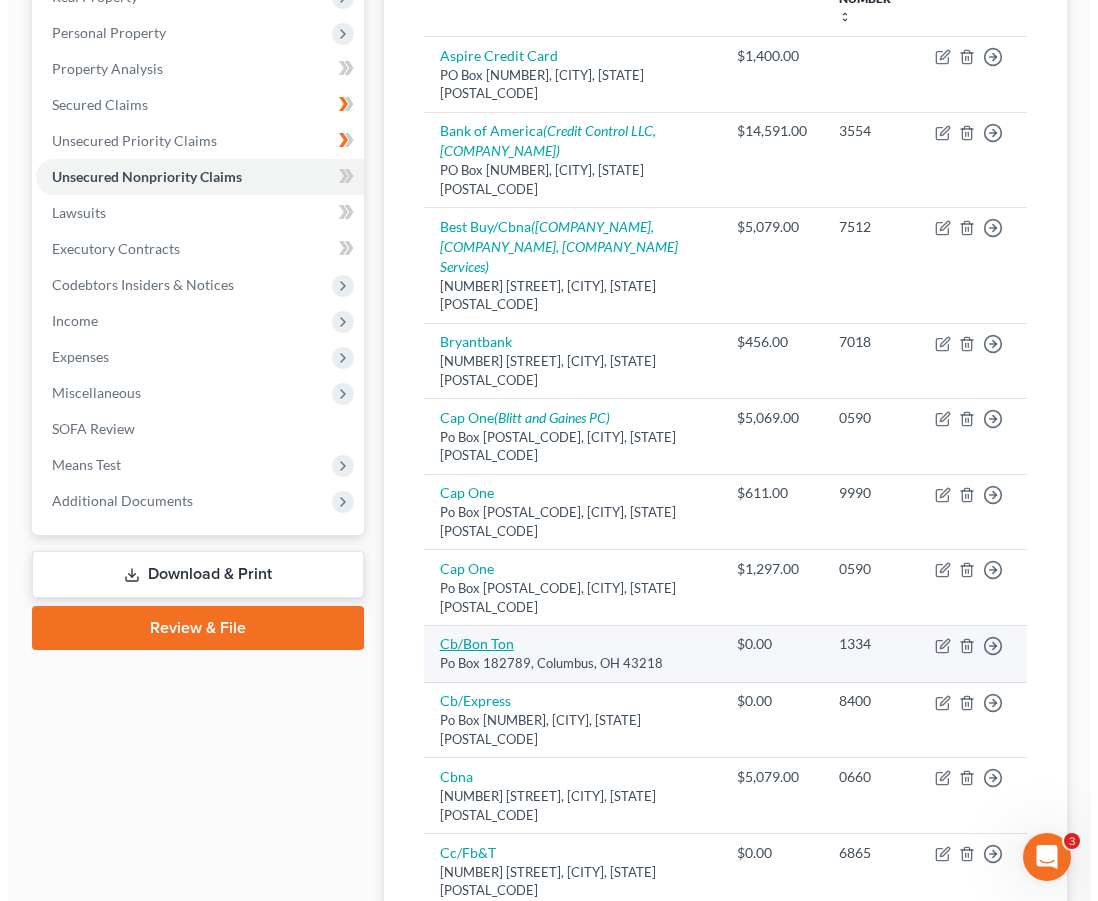 scroll, scrollTop: 301, scrollLeft: 0, axis: vertical 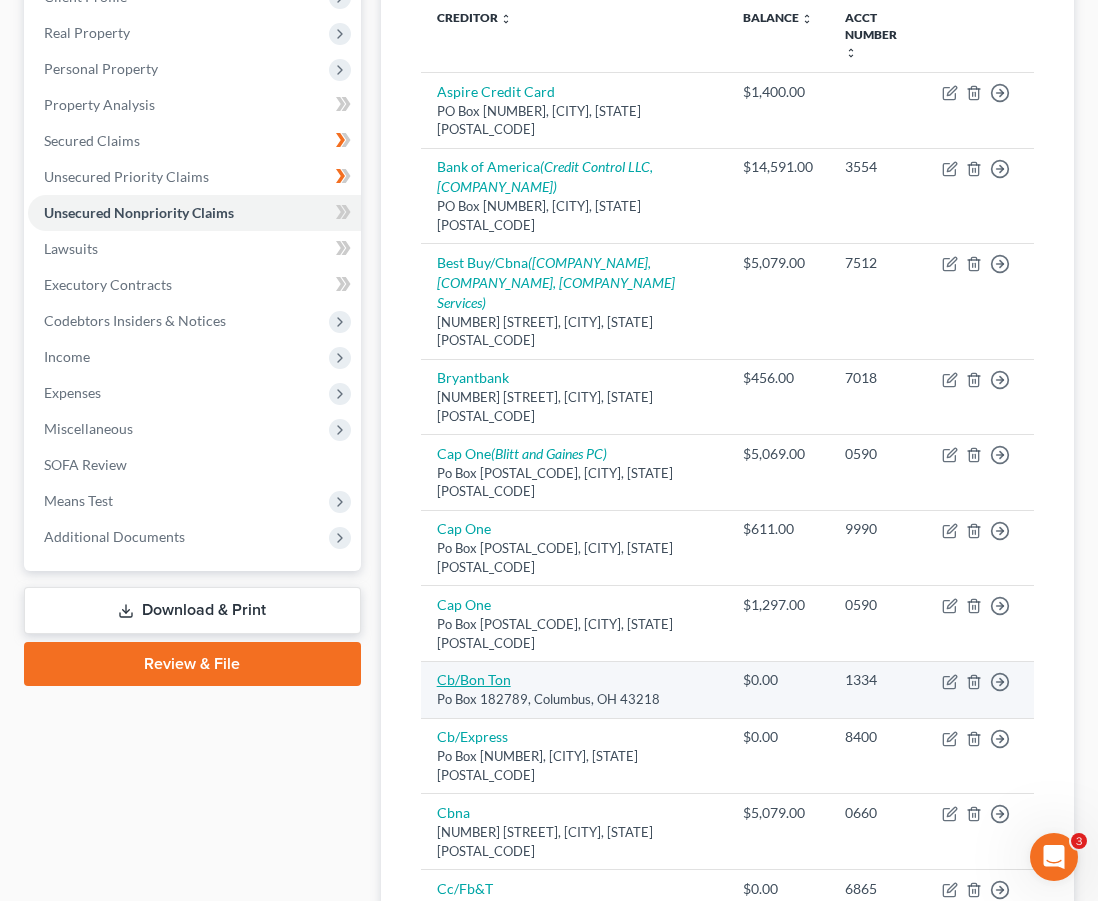 select on "36" 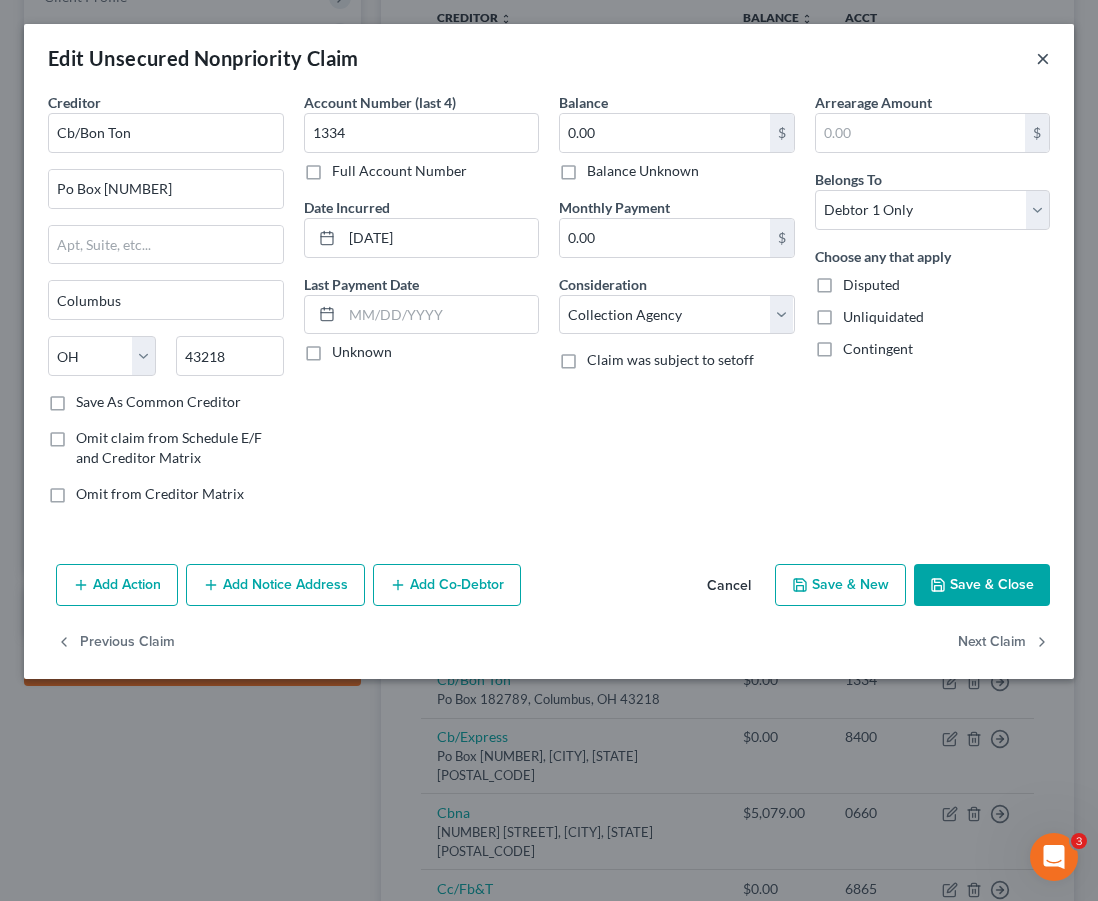 click on "×" at bounding box center (1043, 58) 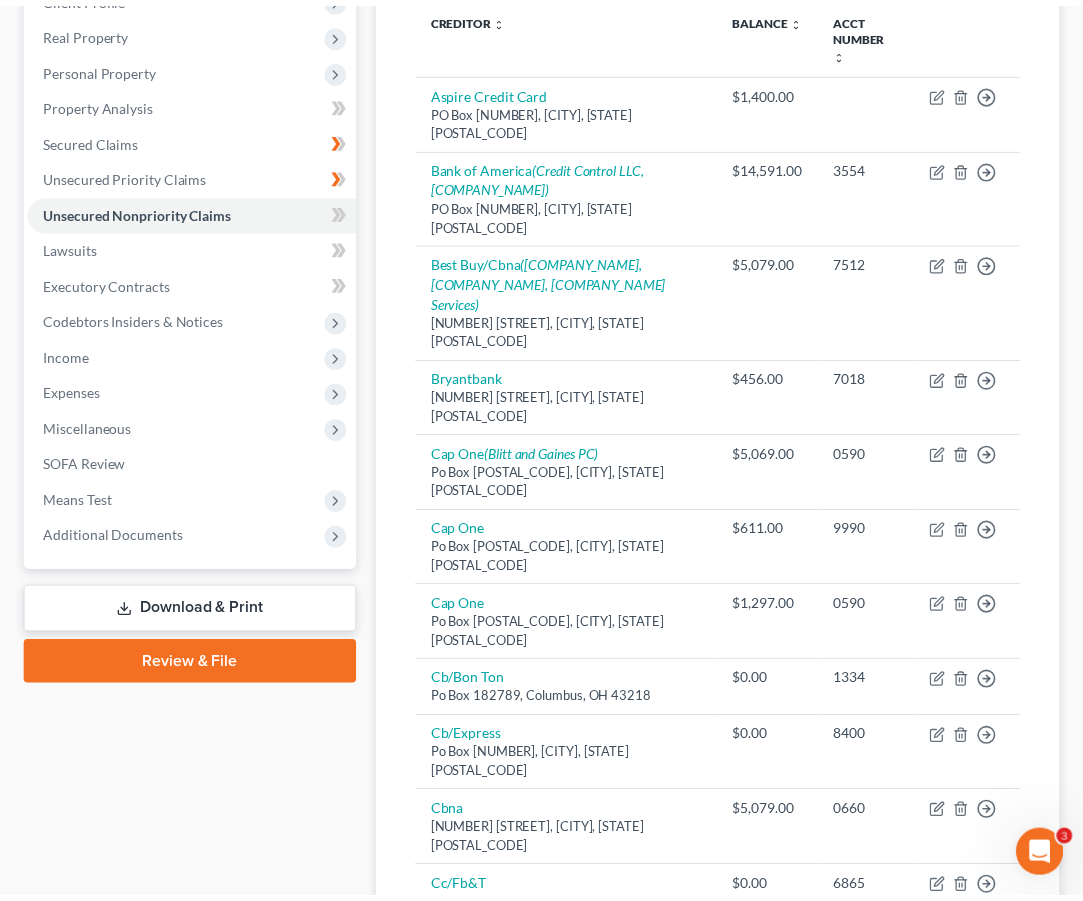 scroll, scrollTop: 337, scrollLeft: 0, axis: vertical 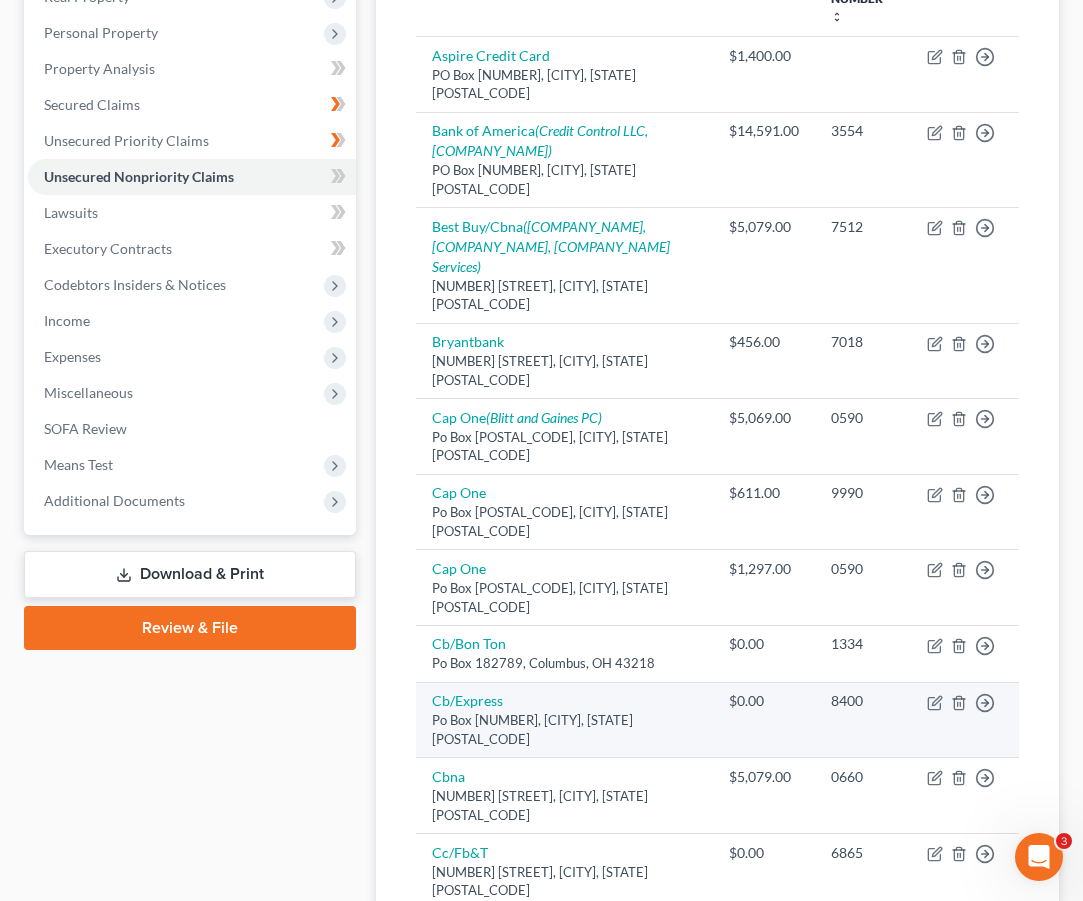 click on "$0.00" at bounding box center (764, 701) 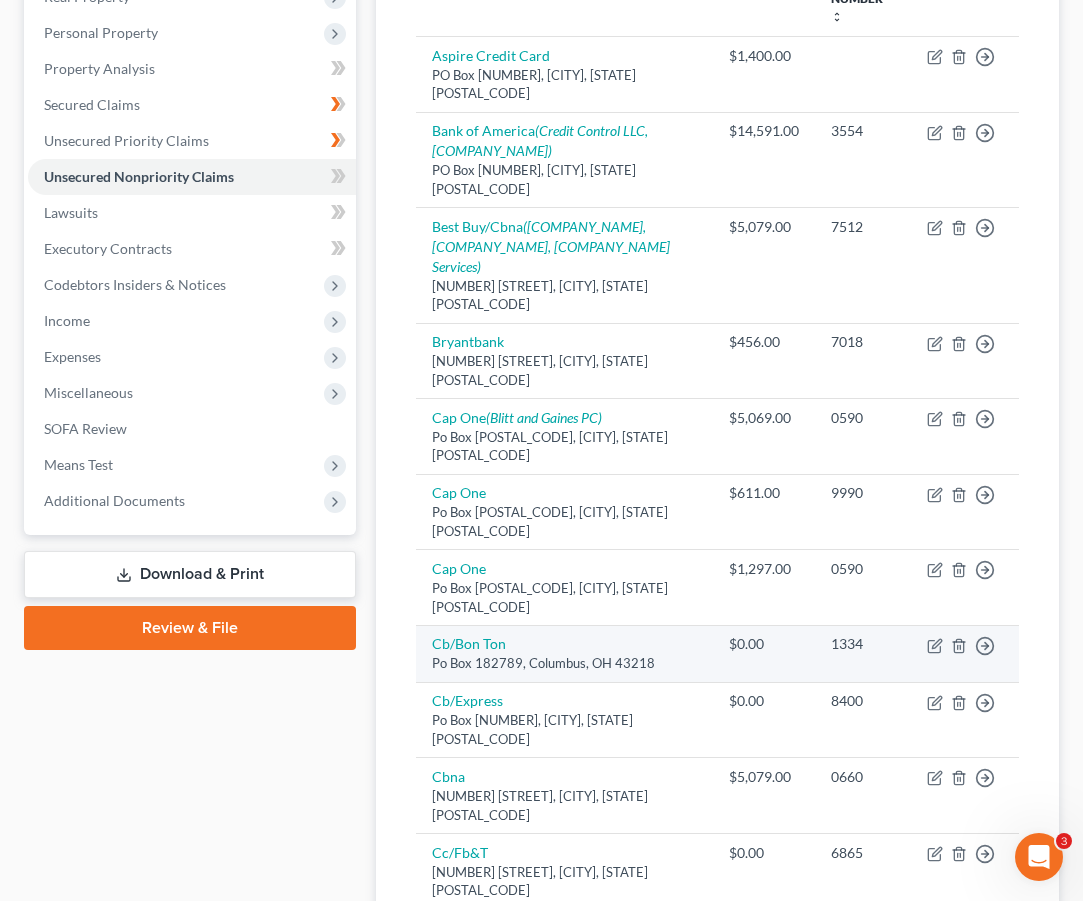click on "1334" at bounding box center (863, 653) 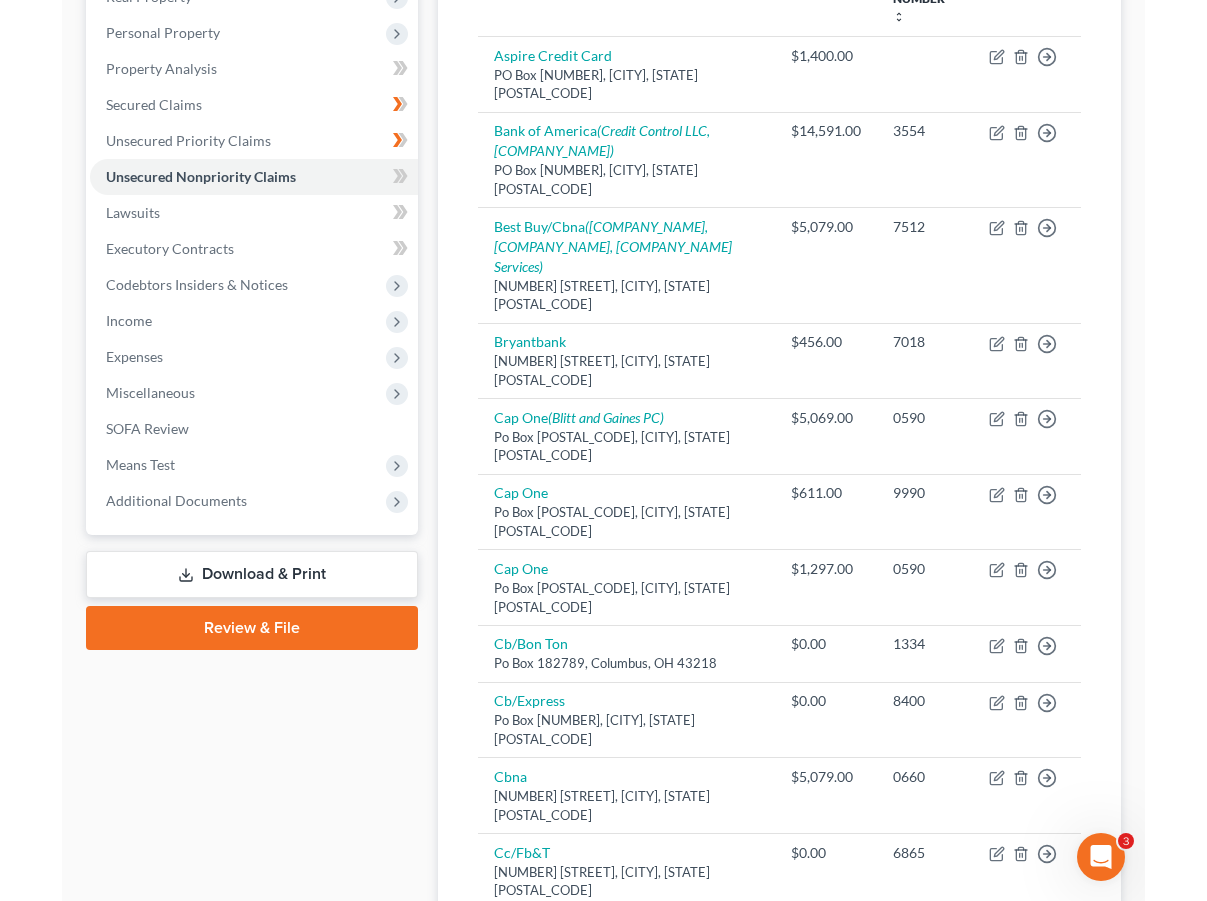 scroll, scrollTop: 301, scrollLeft: 0, axis: vertical 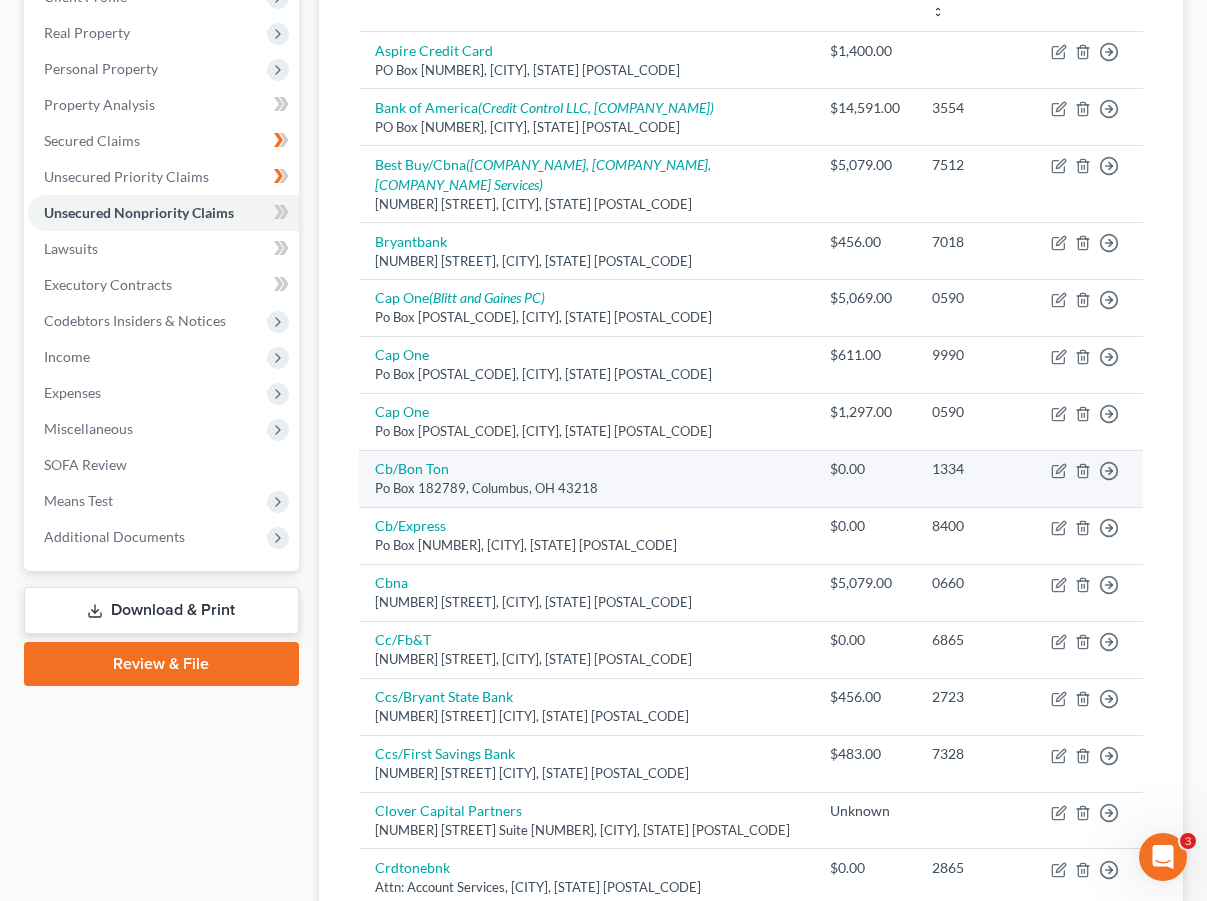 click on "[BANK_NAME] Po Box [POSTAL_CODE], [CITY], [STATE] [POSTAL_CODE]" at bounding box center (586, 478) 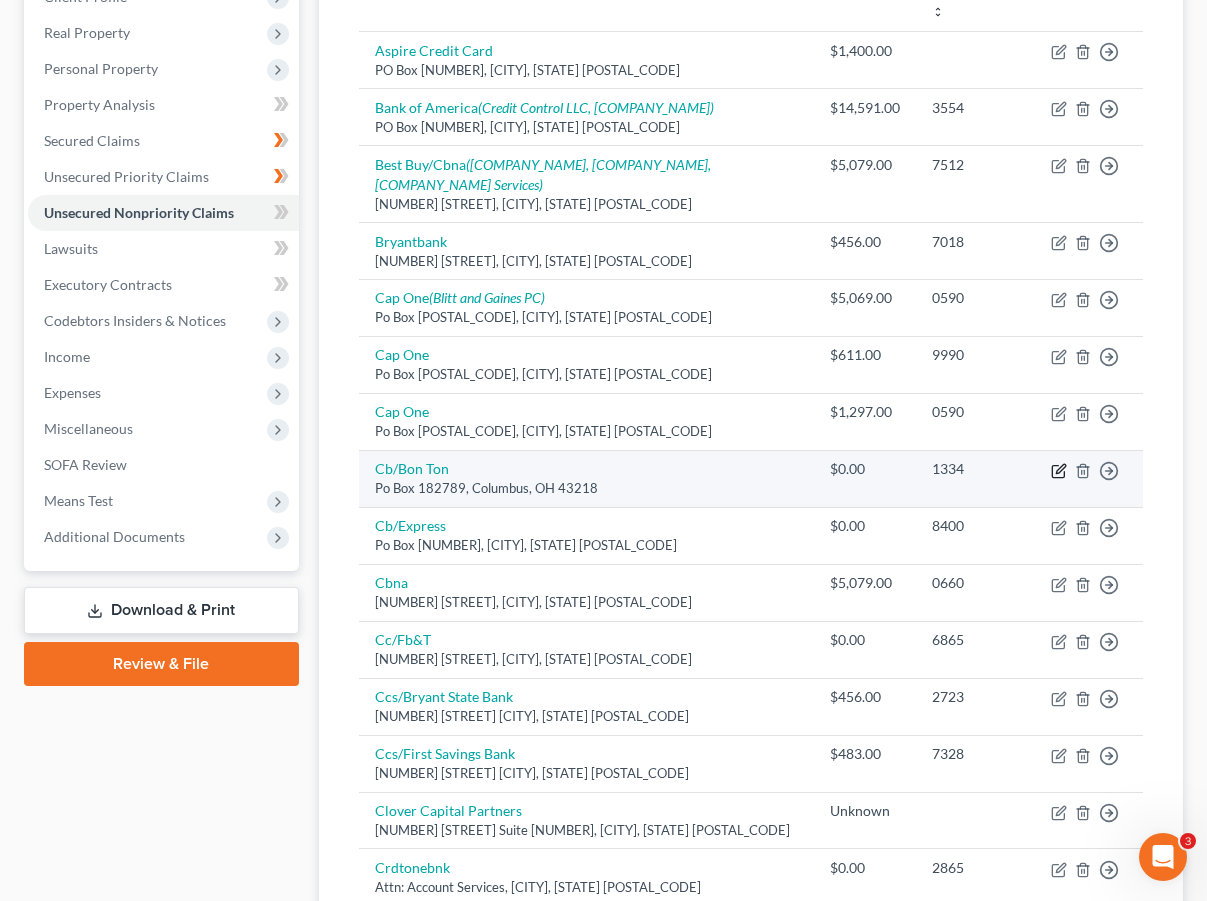 click 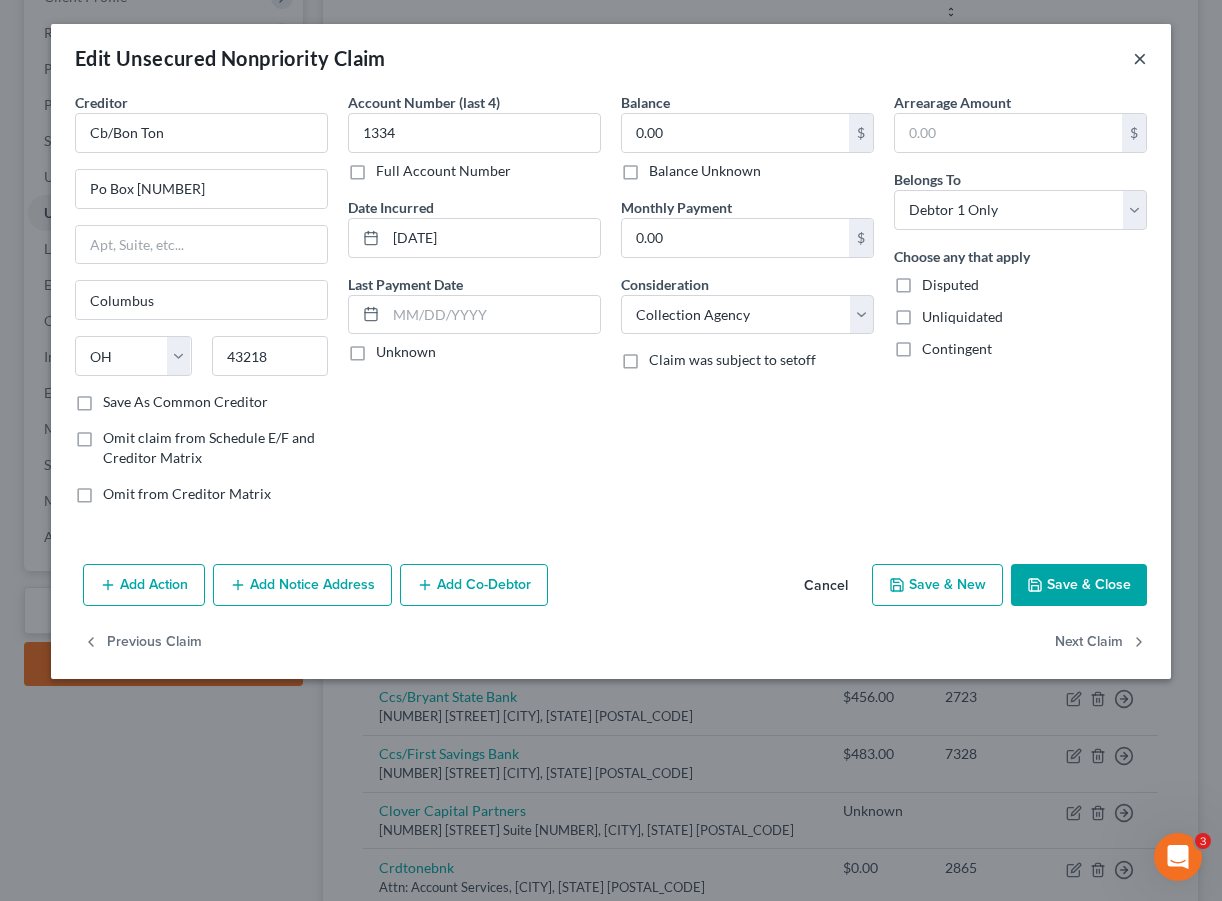 click on "×" at bounding box center [1140, 58] 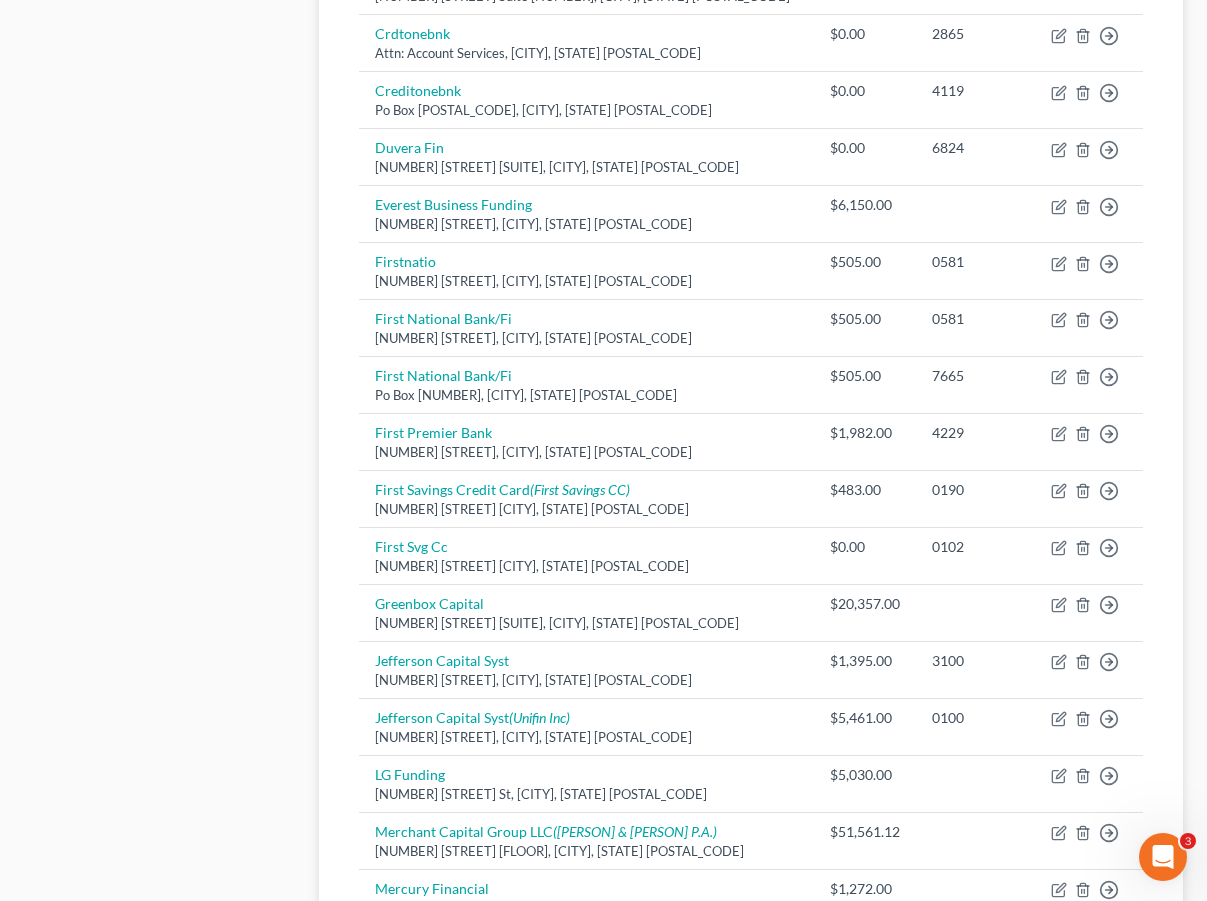 scroll, scrollTop: 1609, scrollLeft: 0, axis: vertical 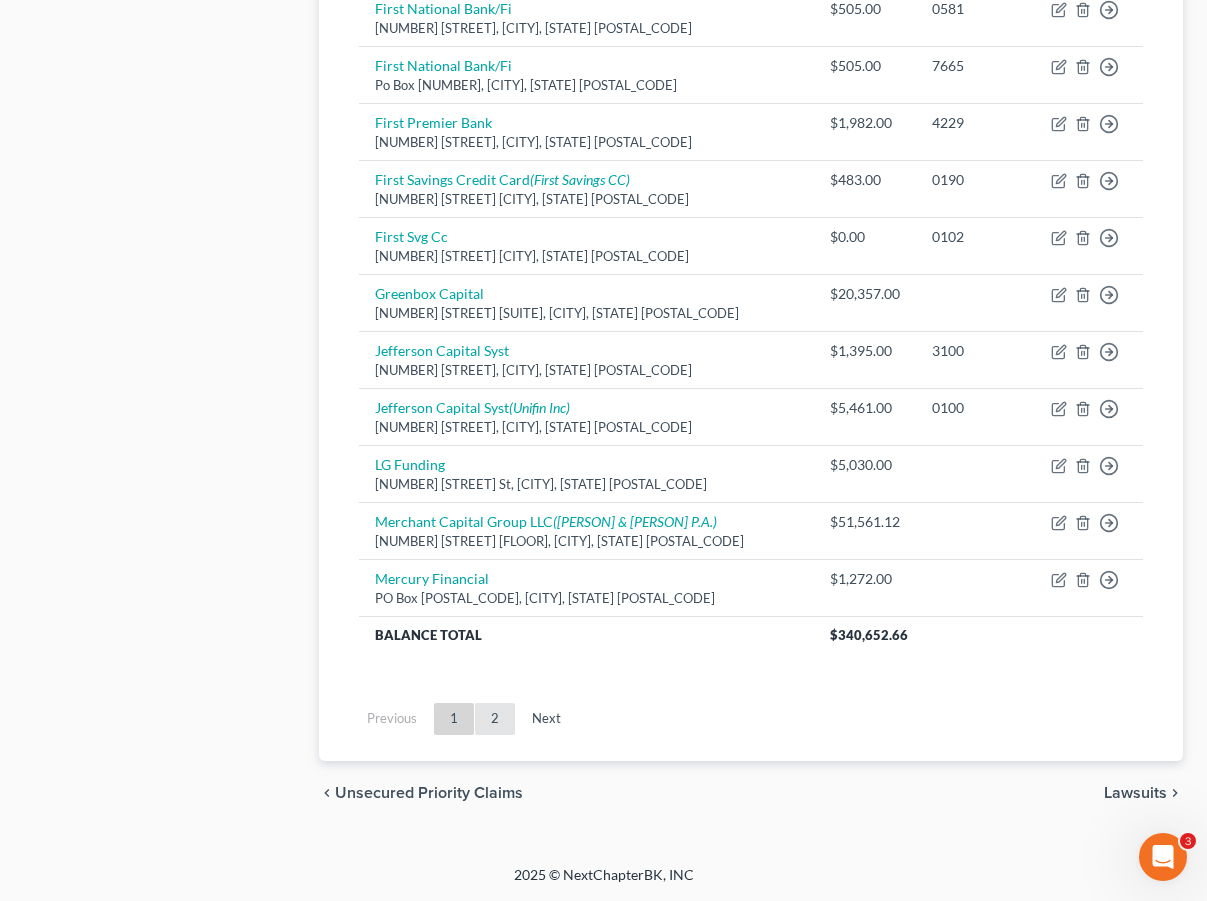 click on "2" at bounding box center [495, 719] 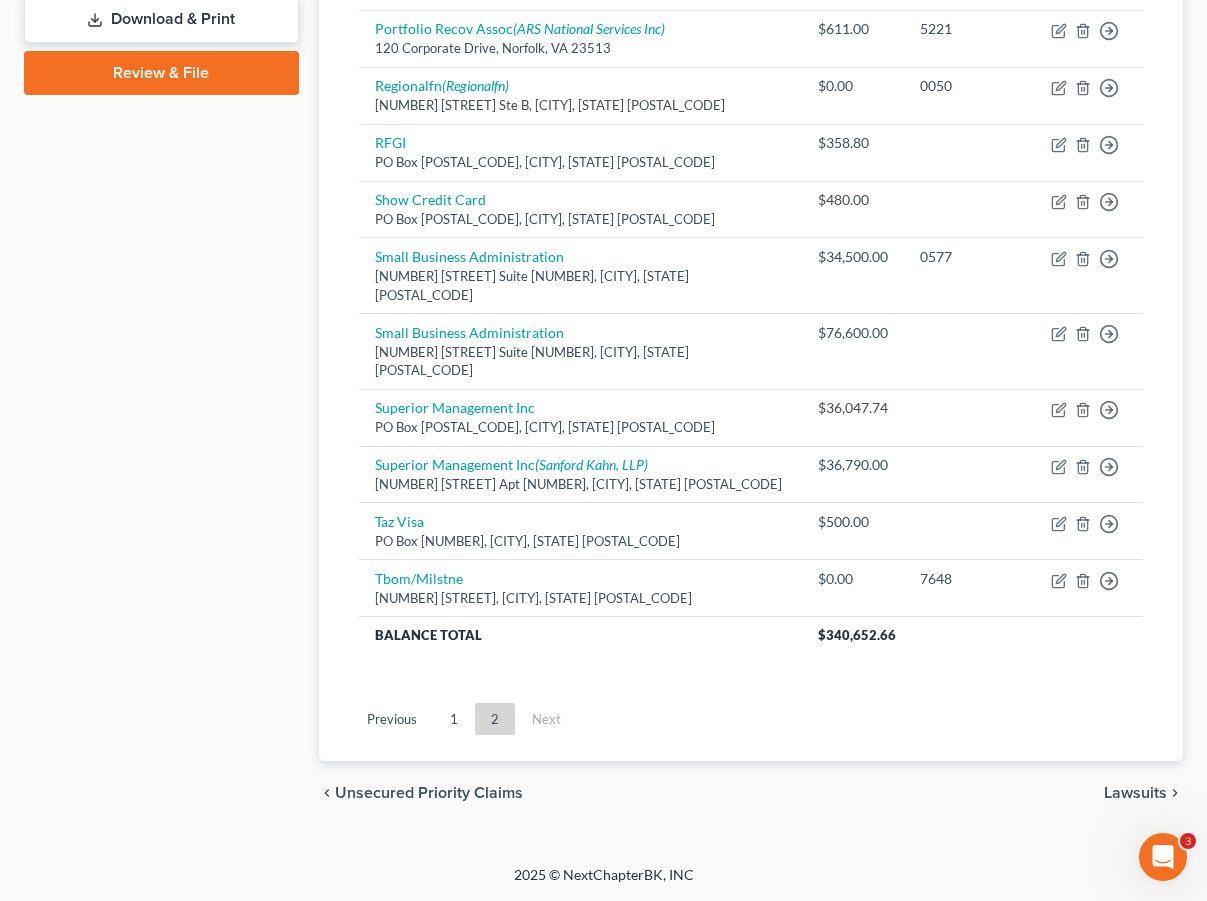 scroll, scrollTop: 983, scrollLeft: 0, axis: vertical 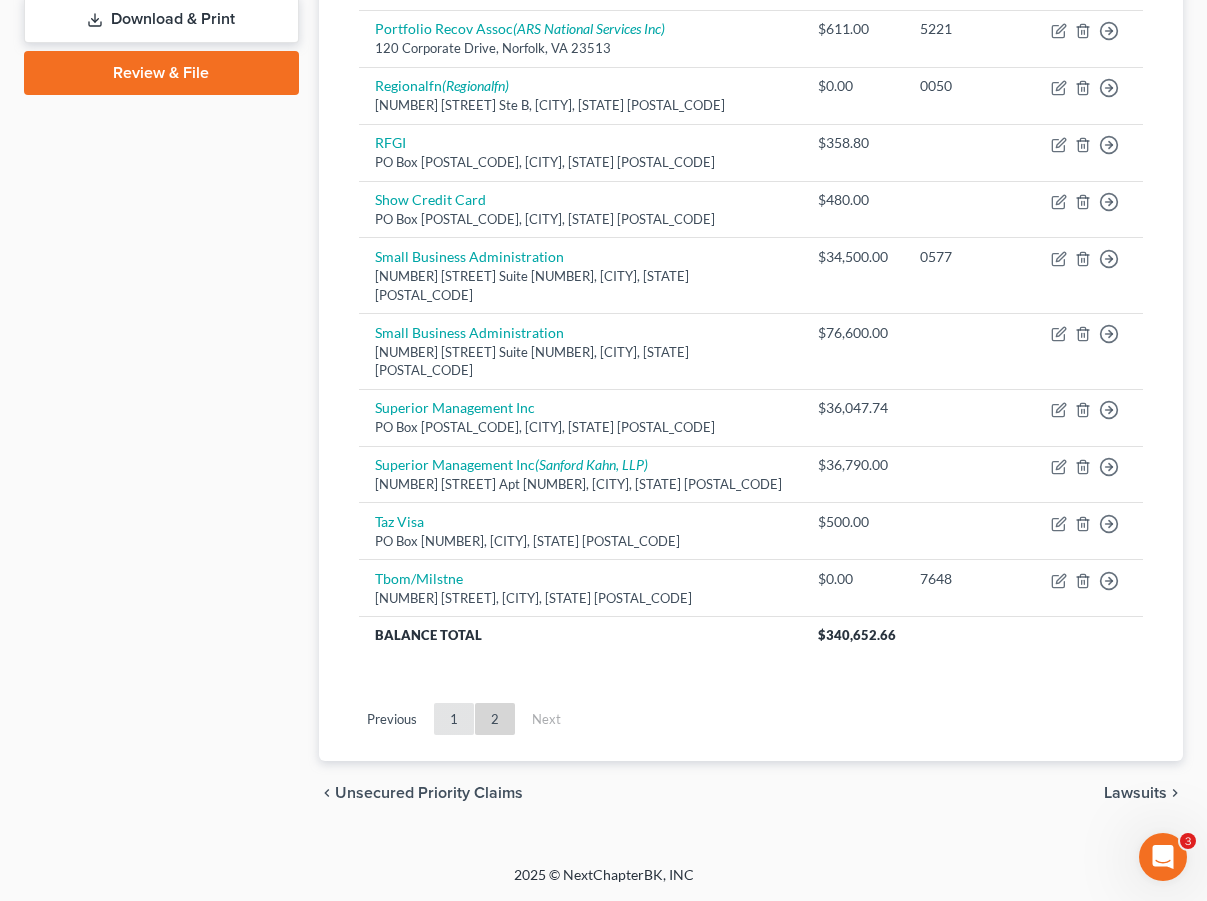 click on "1" at bounding box center [454, 719] 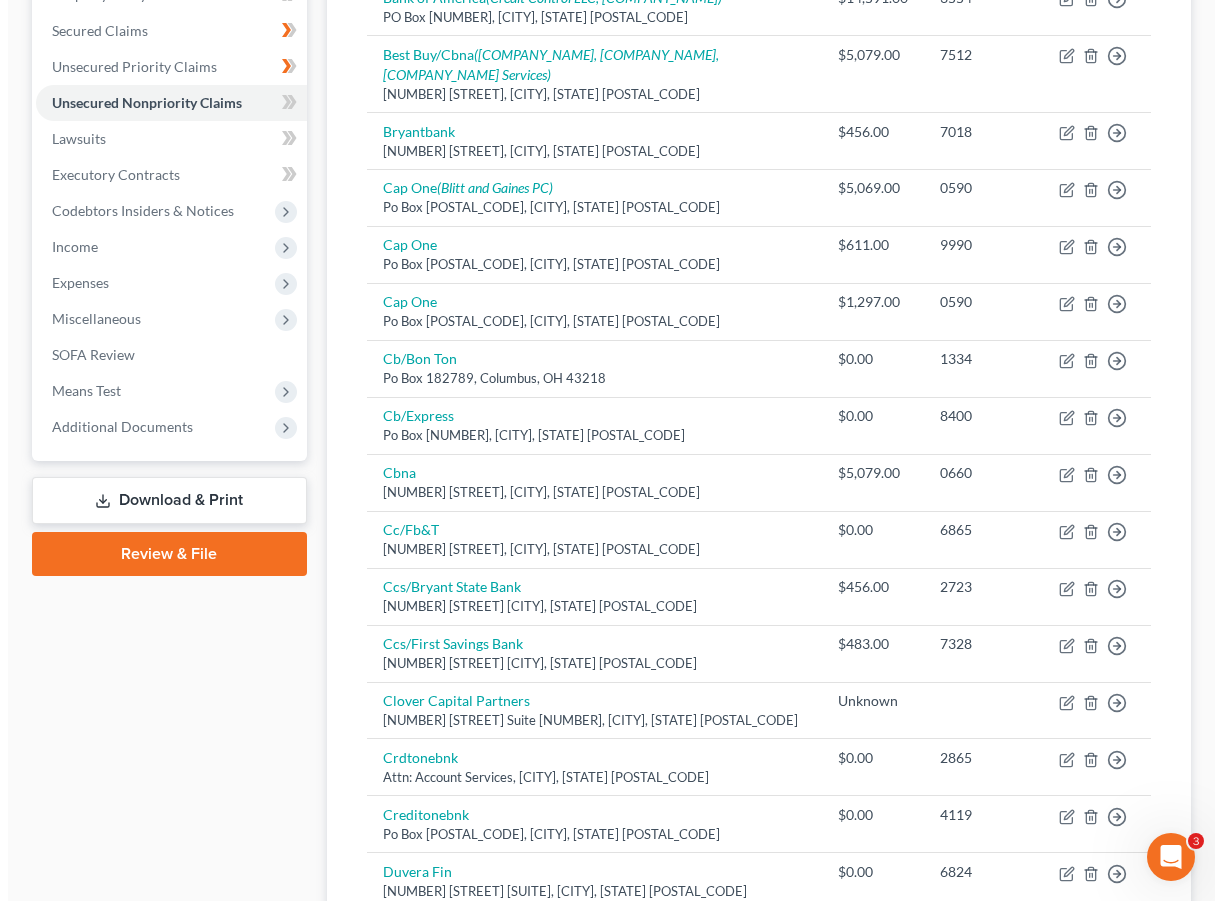 scroll, scrollTop: 286, scrollLeft: 0, axis: vertical 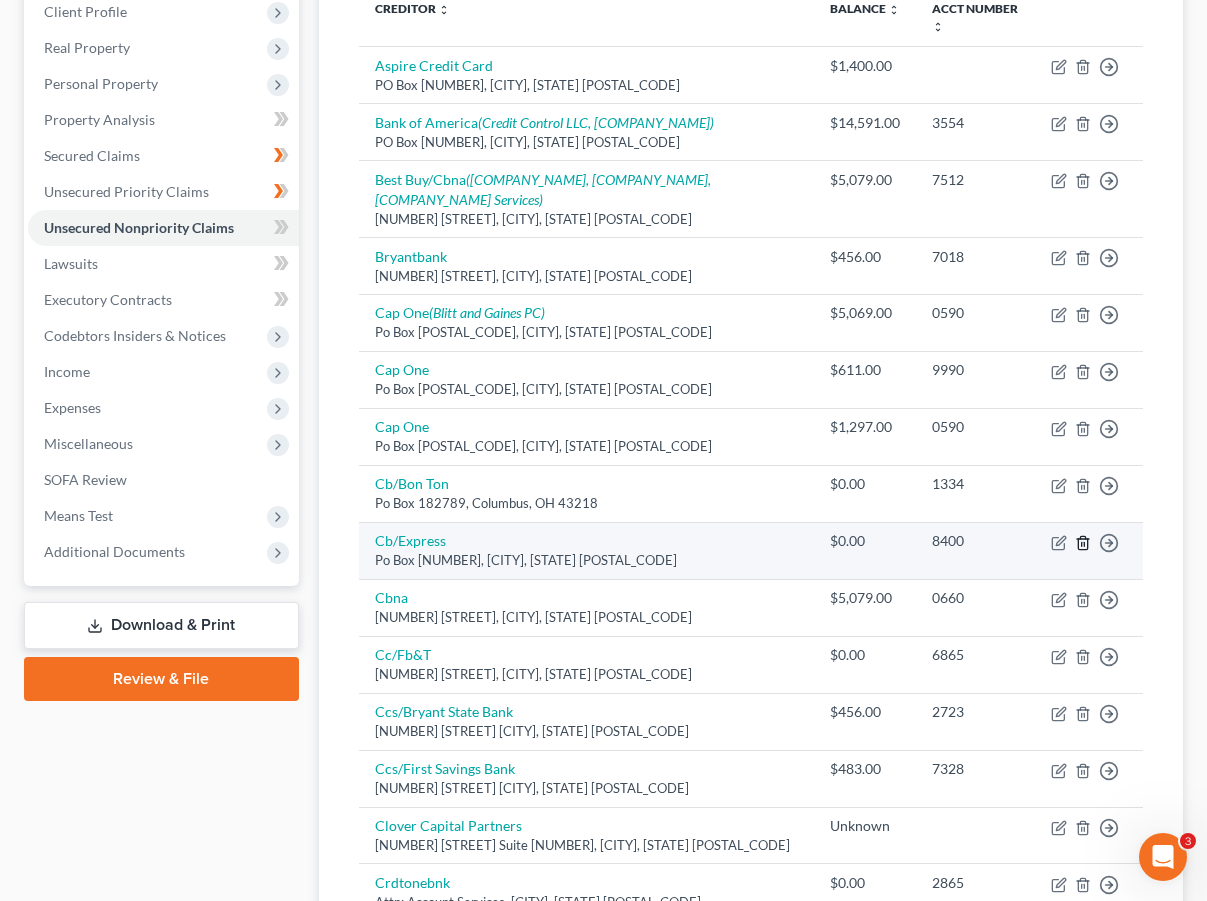 click 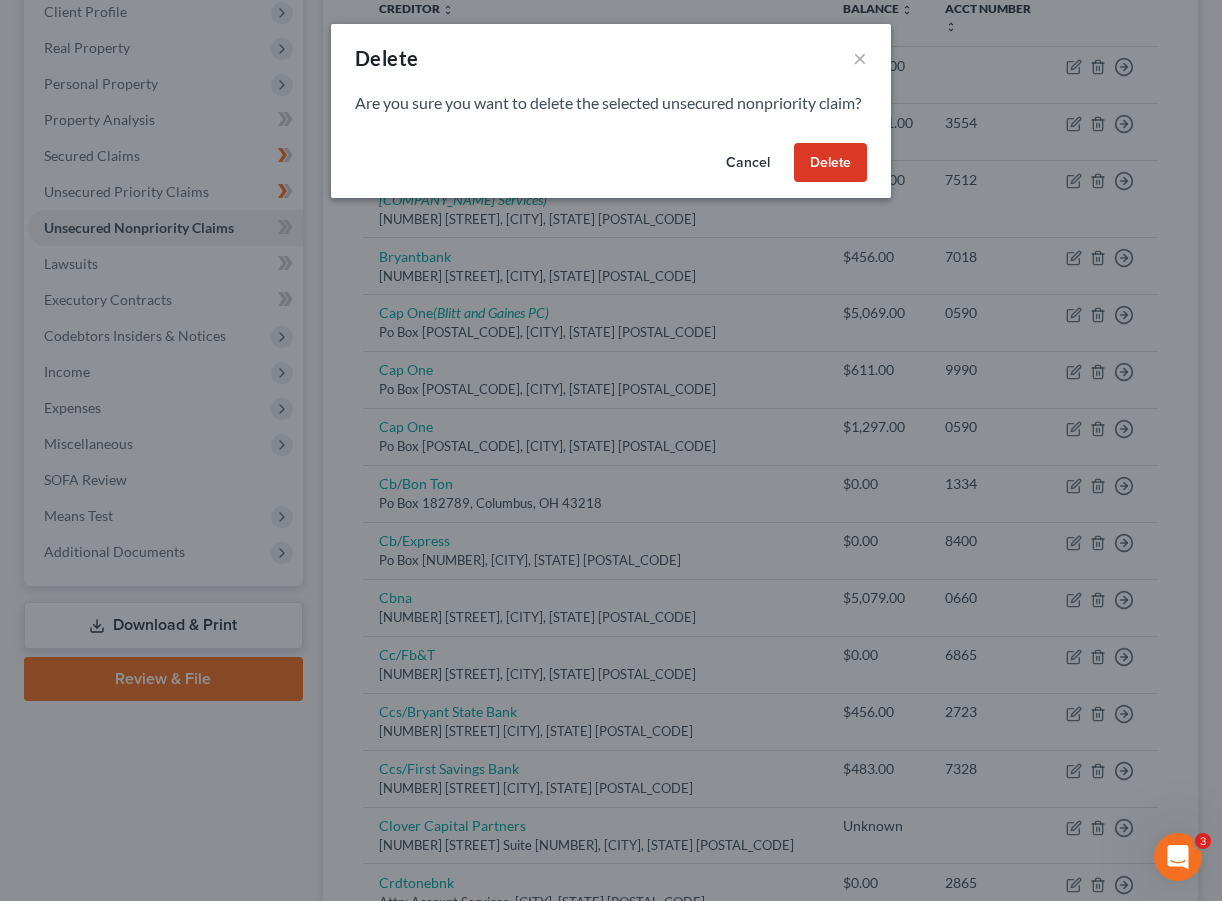 click on "Cancel" at bounding box center (748, 163) 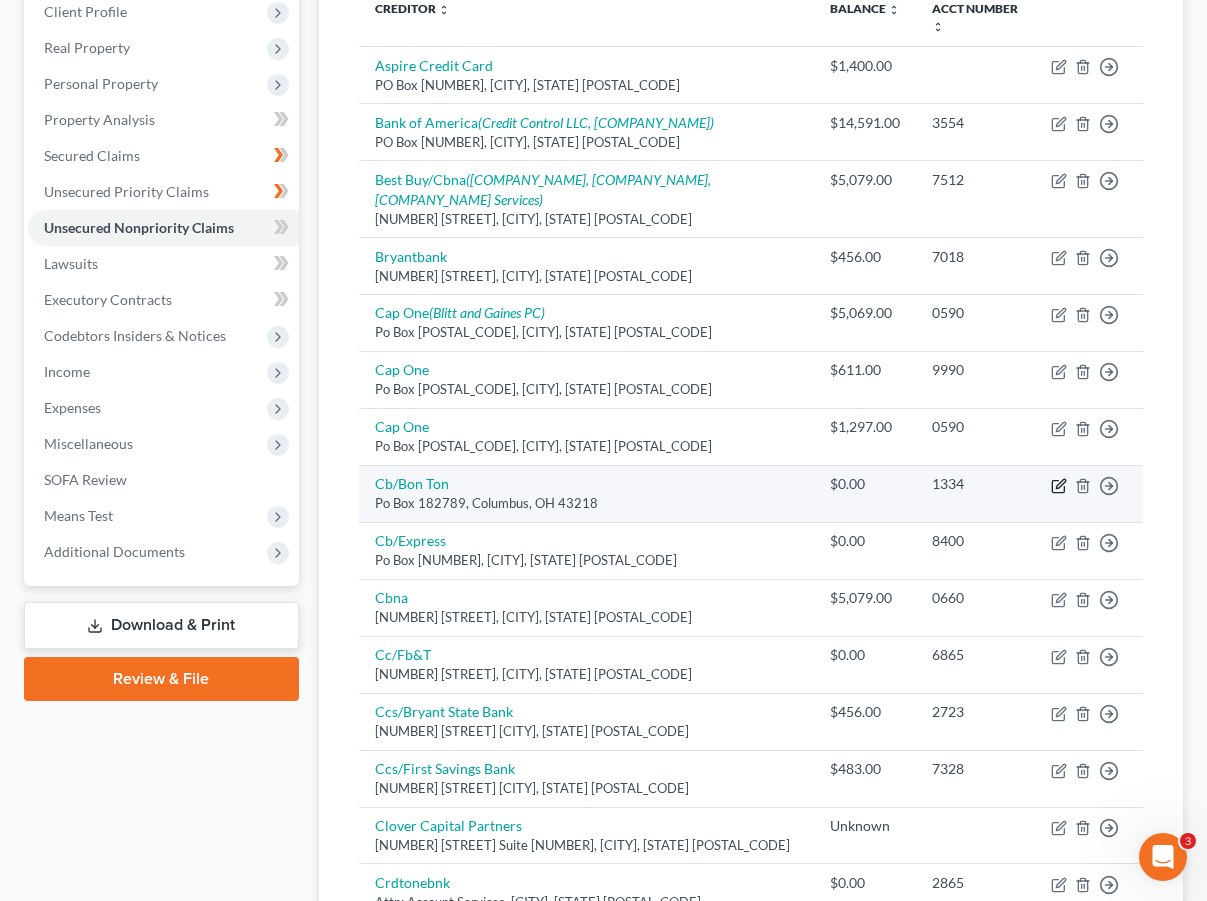 click 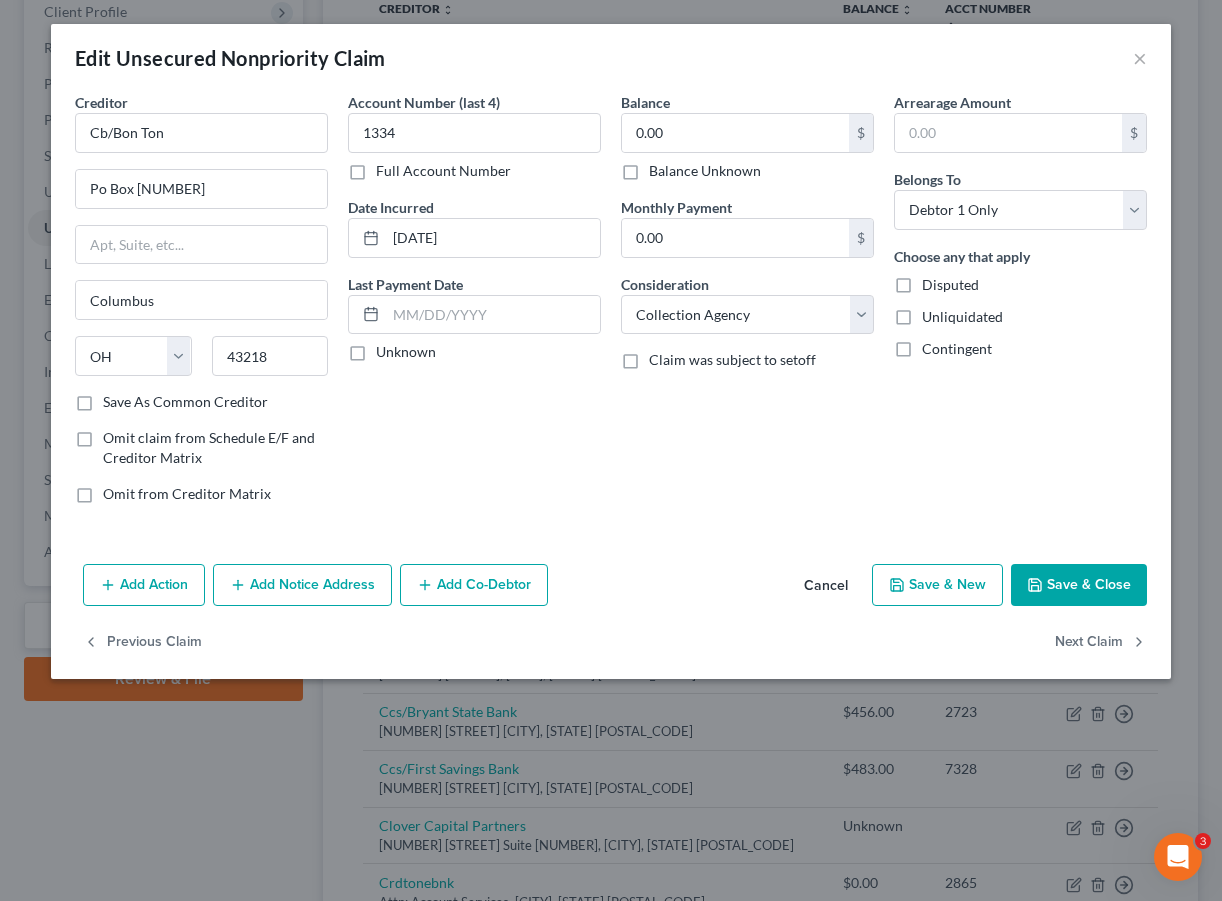 click on "Add Notice Address" at bounding box center [302, 585] 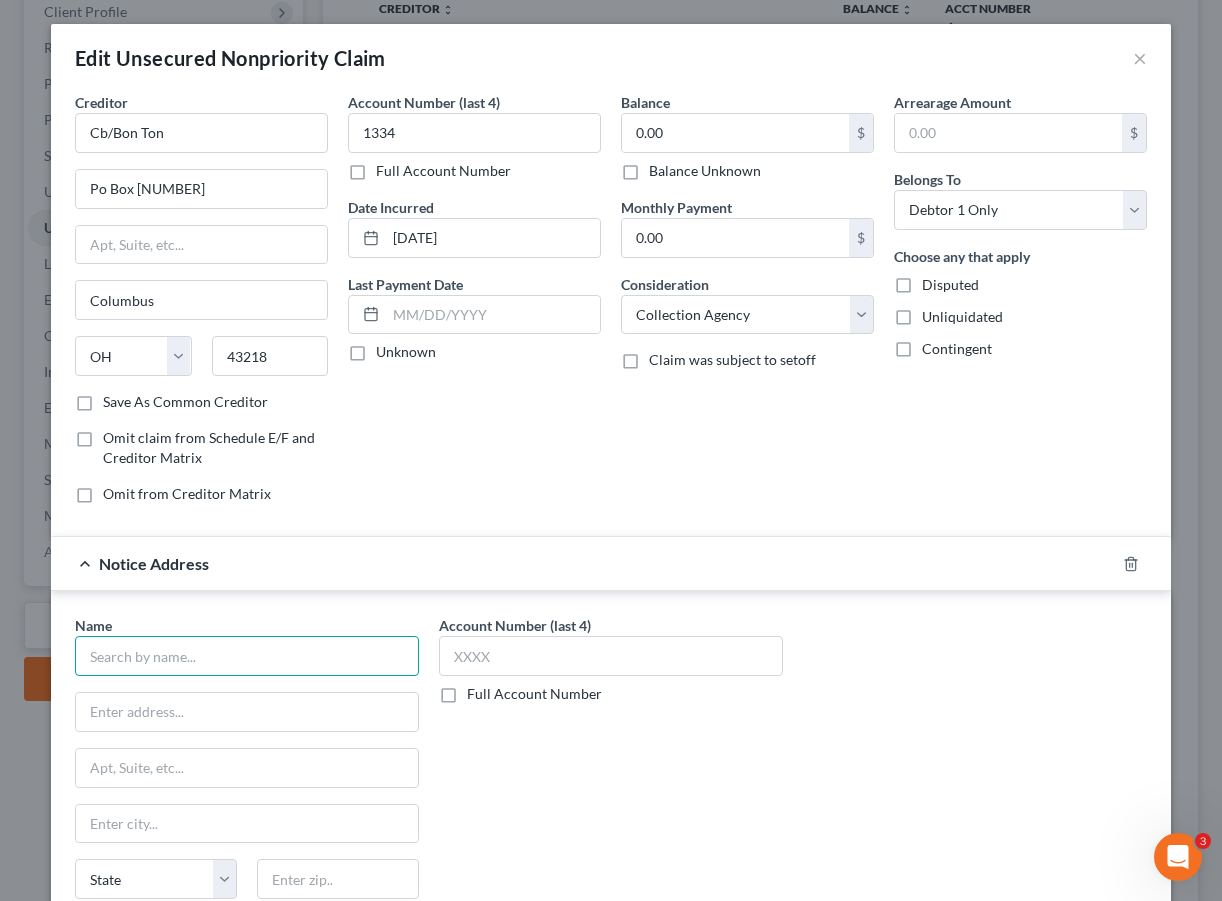 click at bounding box center (247, 656) 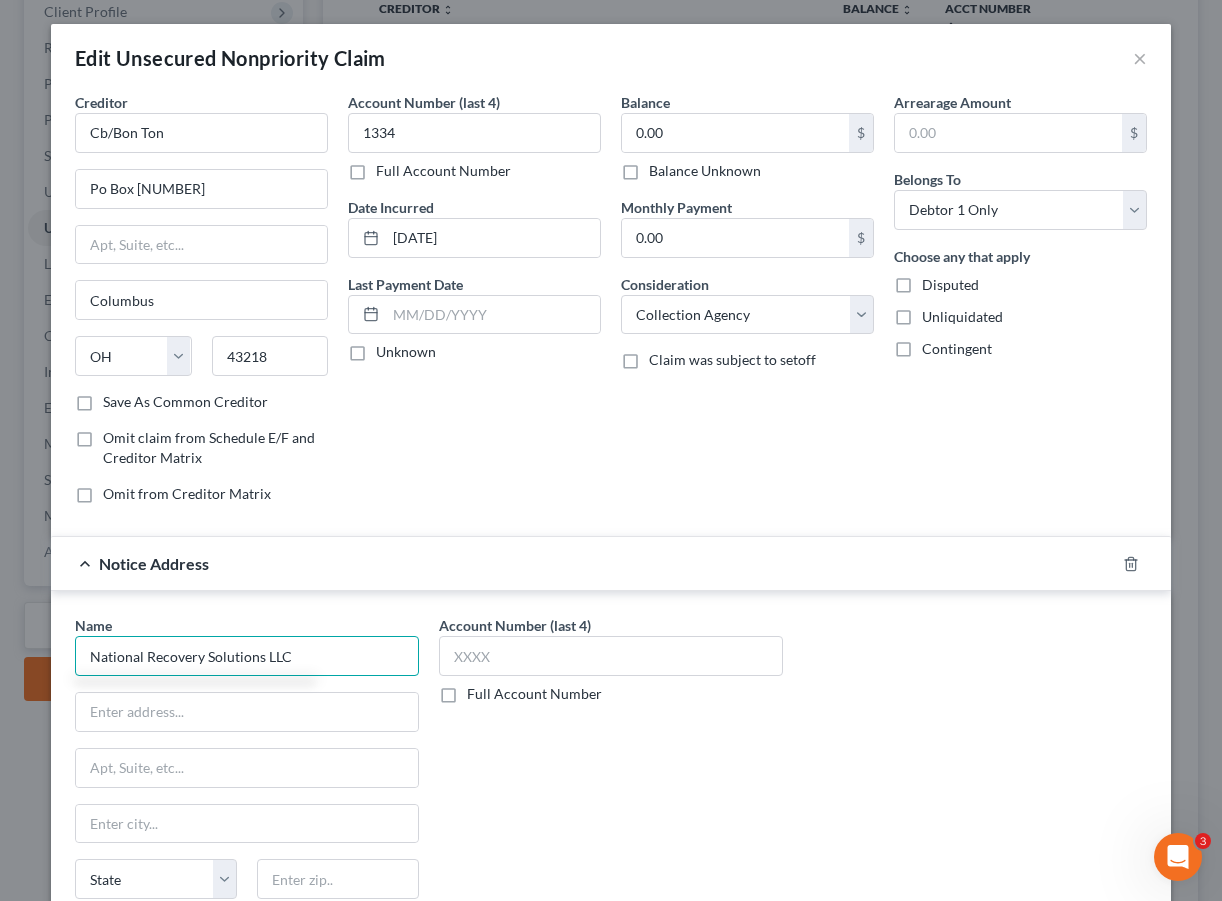 type on "National Recovery Solutions LLC" 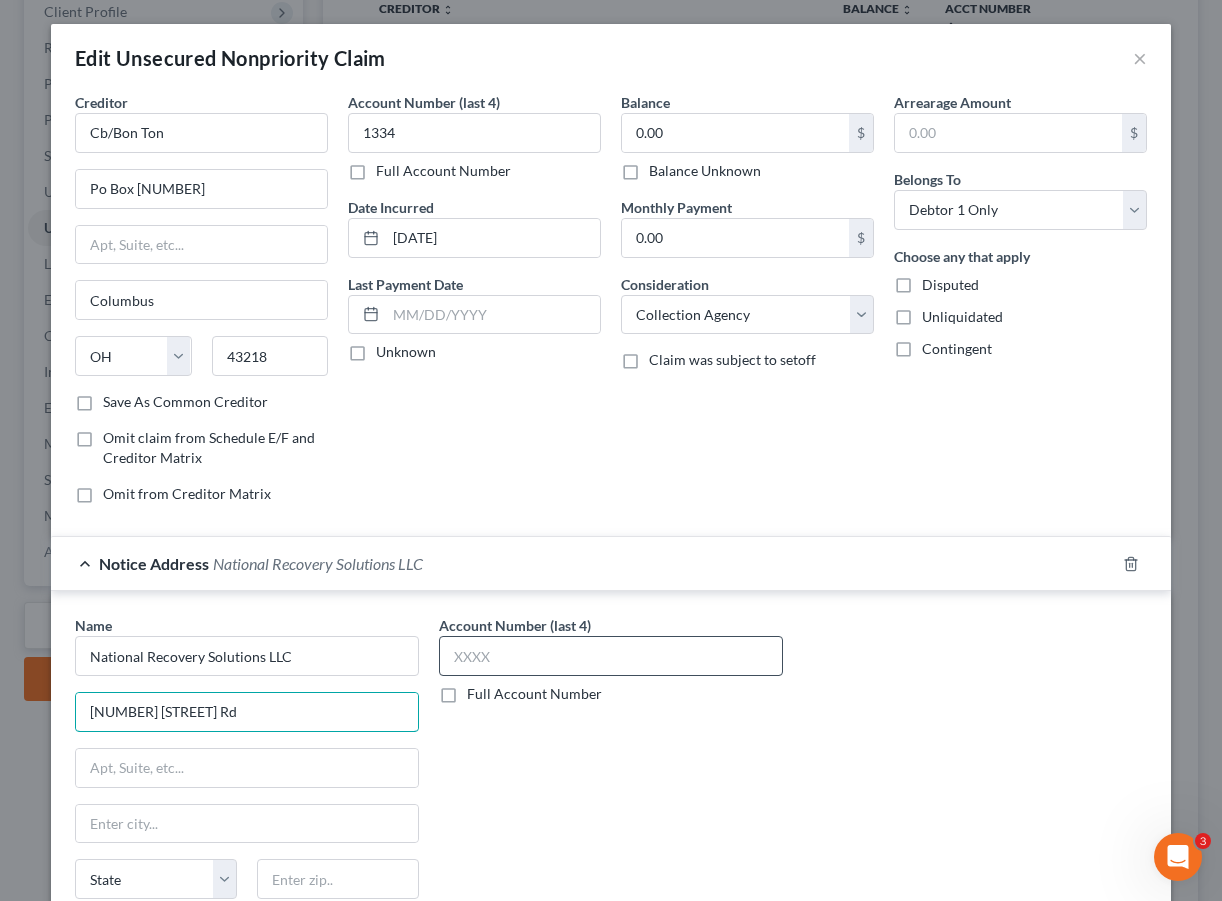 type on "[NUMBER] [STREET] Rd" 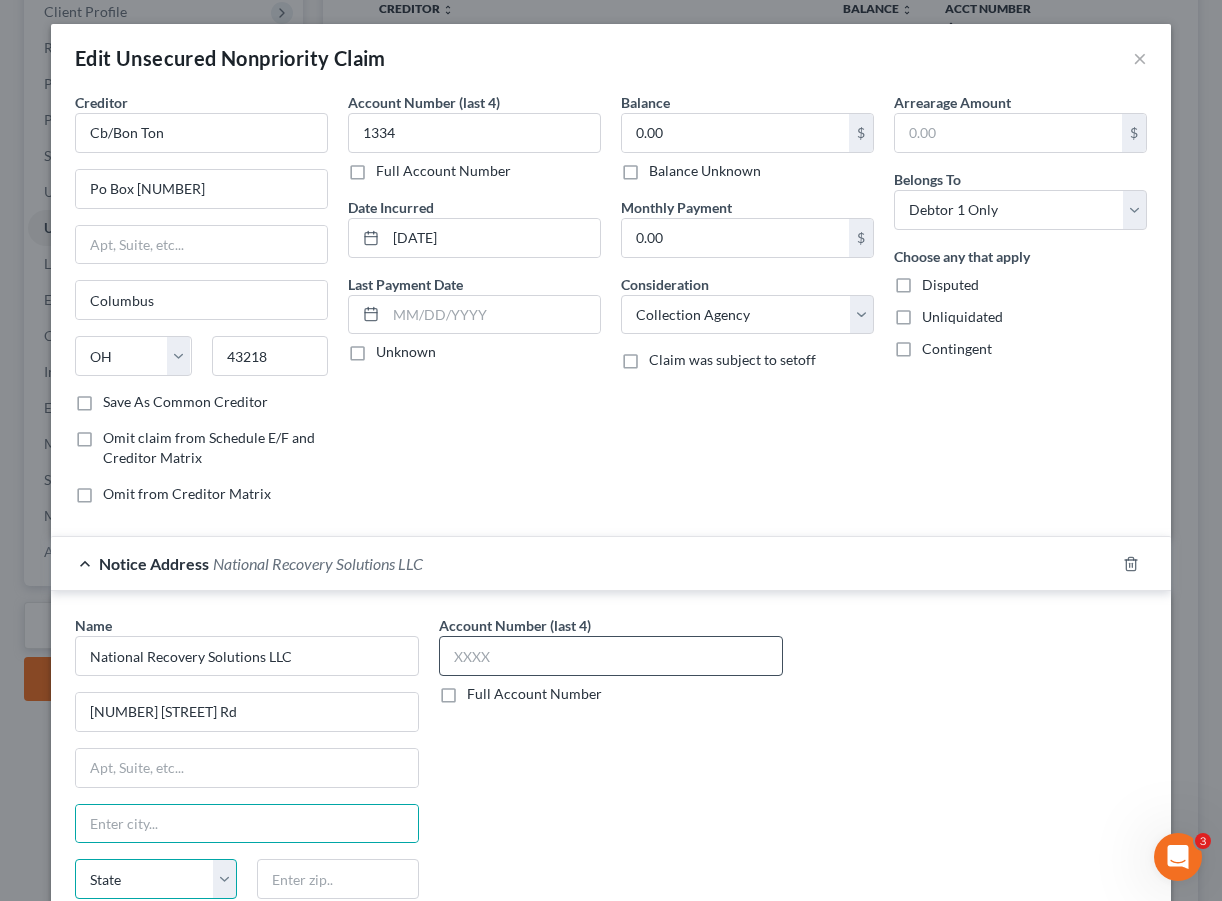 scroll, scrollTop: 301, scrollLeft: 0, axis: vertical 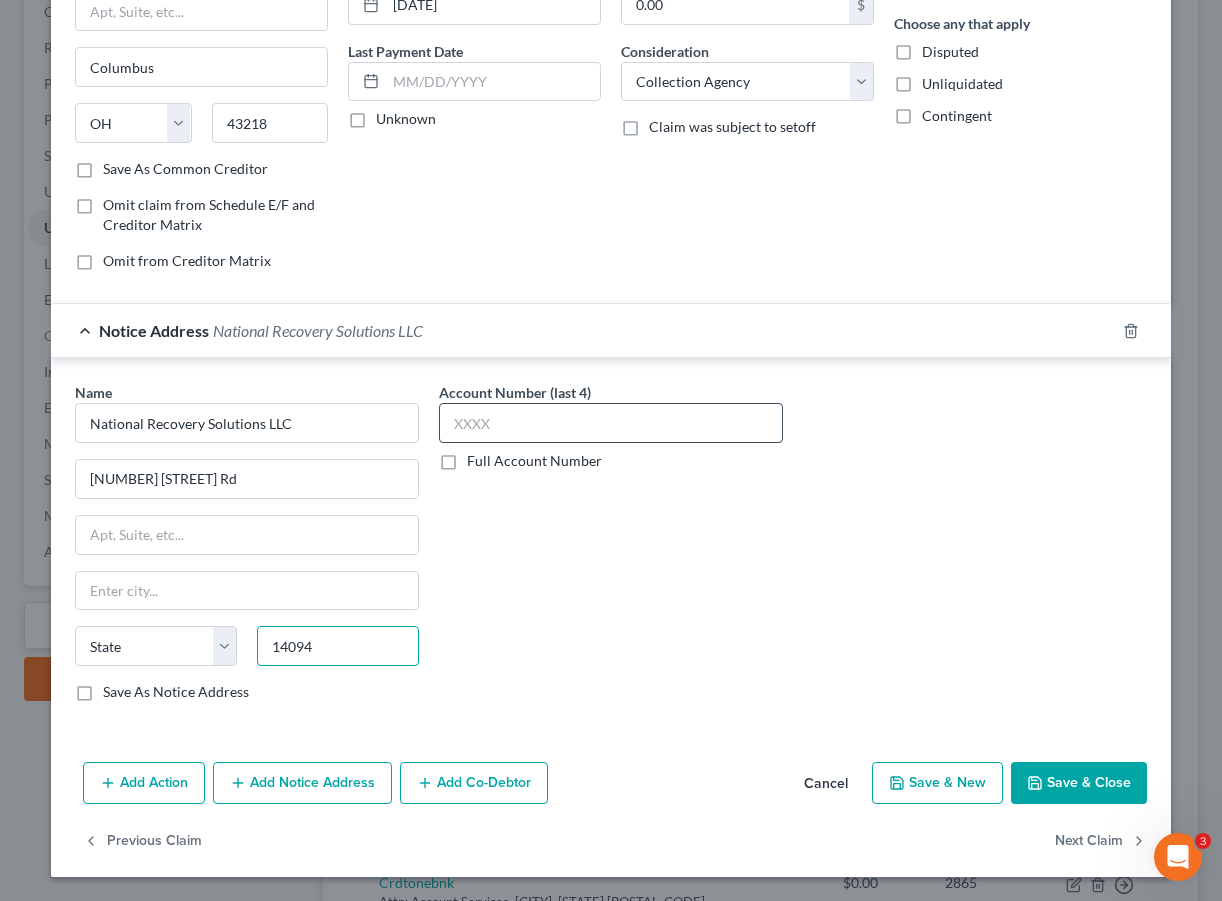 type on "14094" 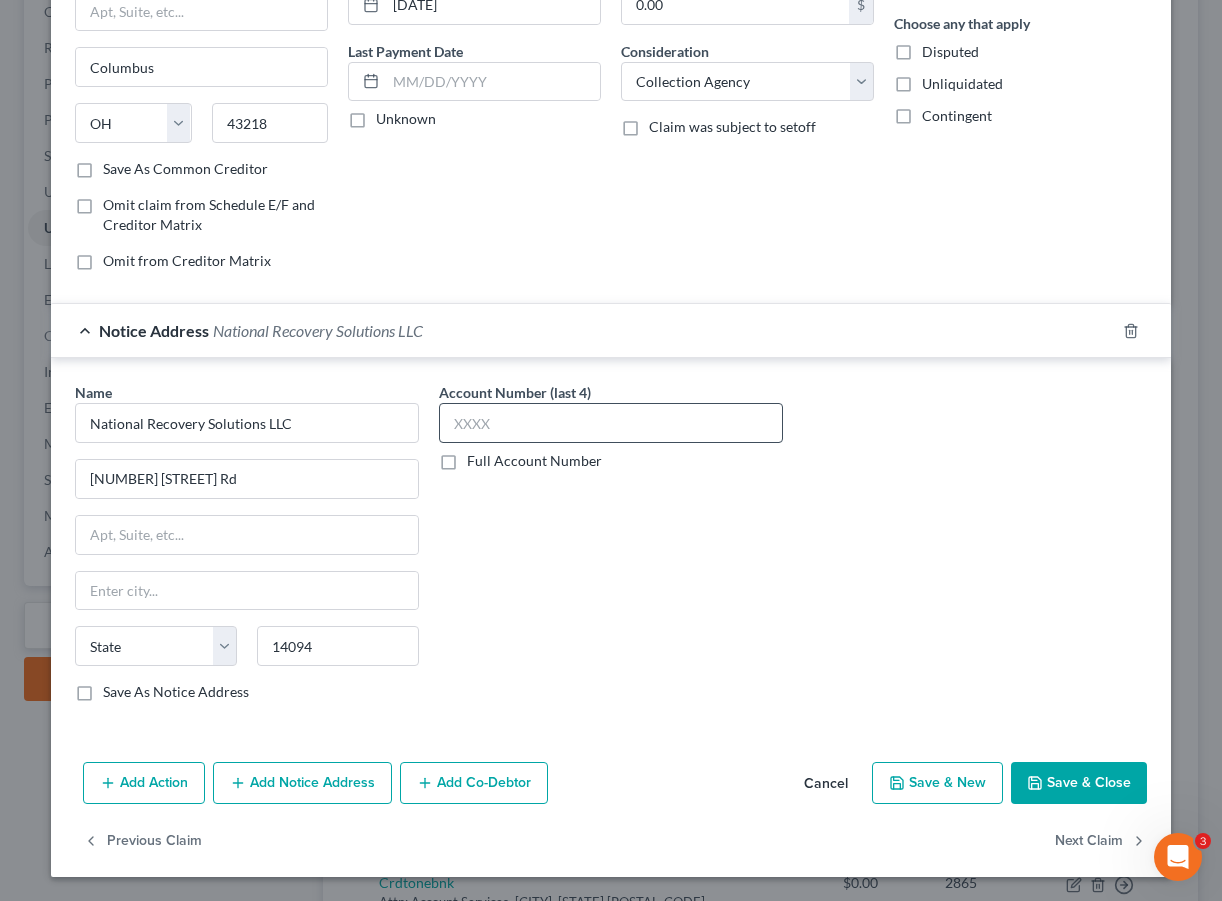 type on "[CITY]" 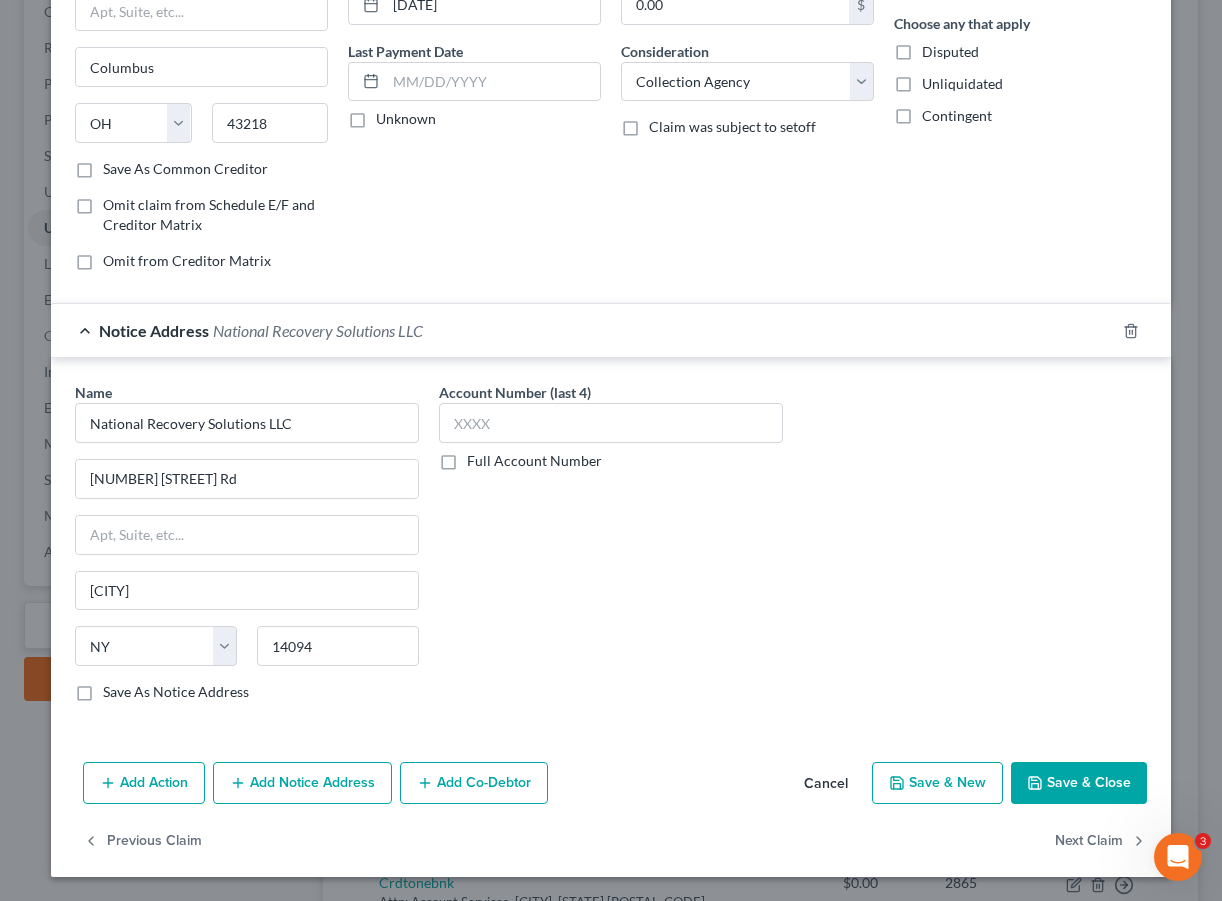 click on "Account Number (last 4)
Full Account Number" at bounding box center [611, 550] 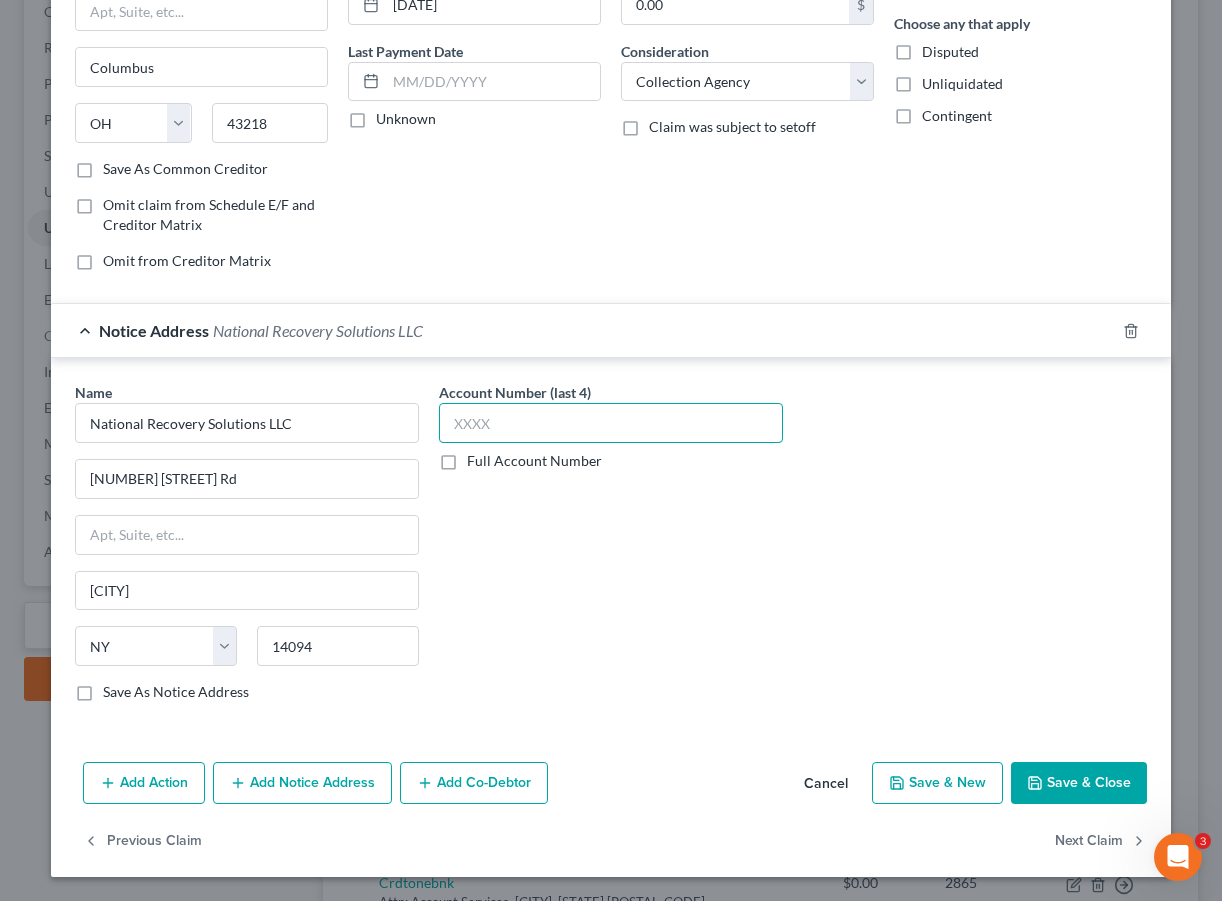 click at bounding box center (611, 423) 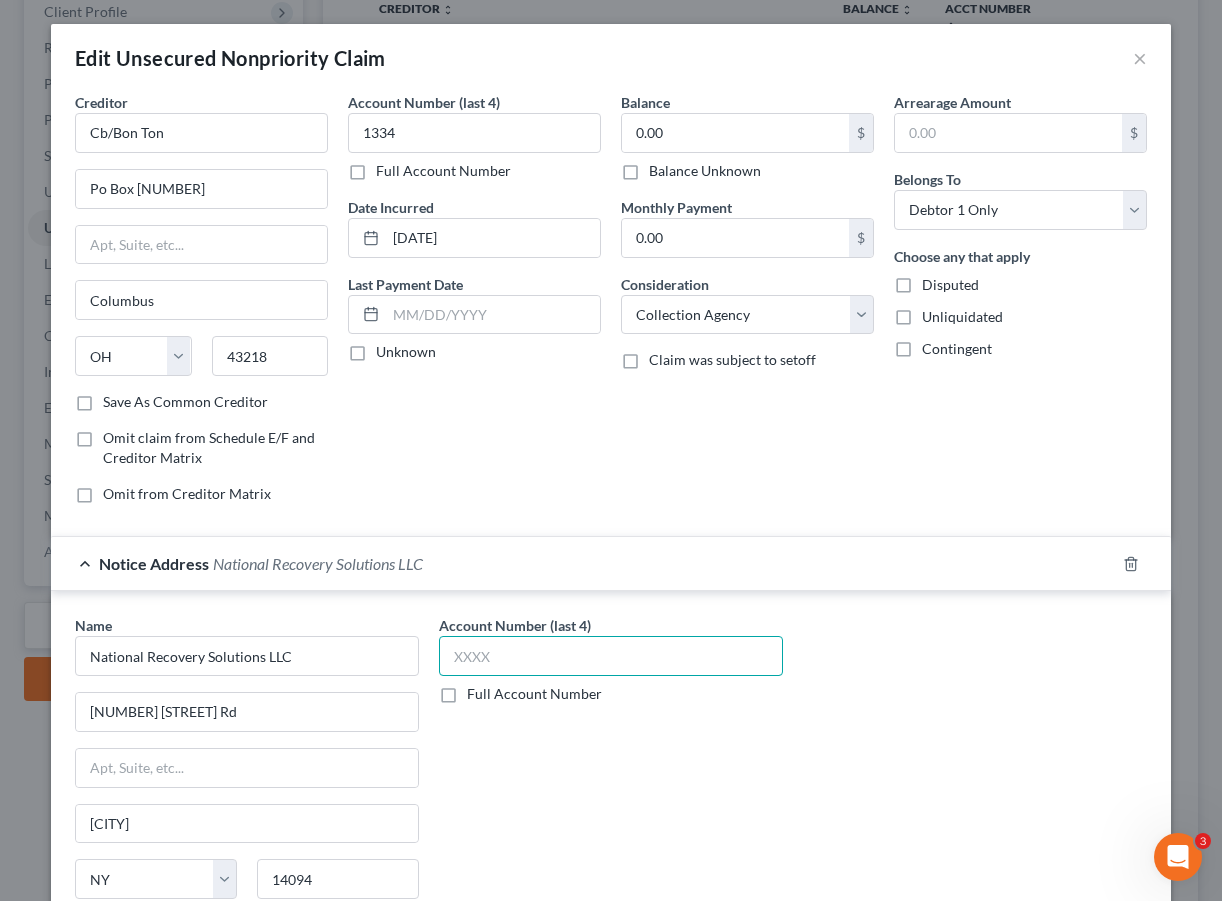 scroll, scrollTop: 2, scrollLeft: 0, axis: vertical 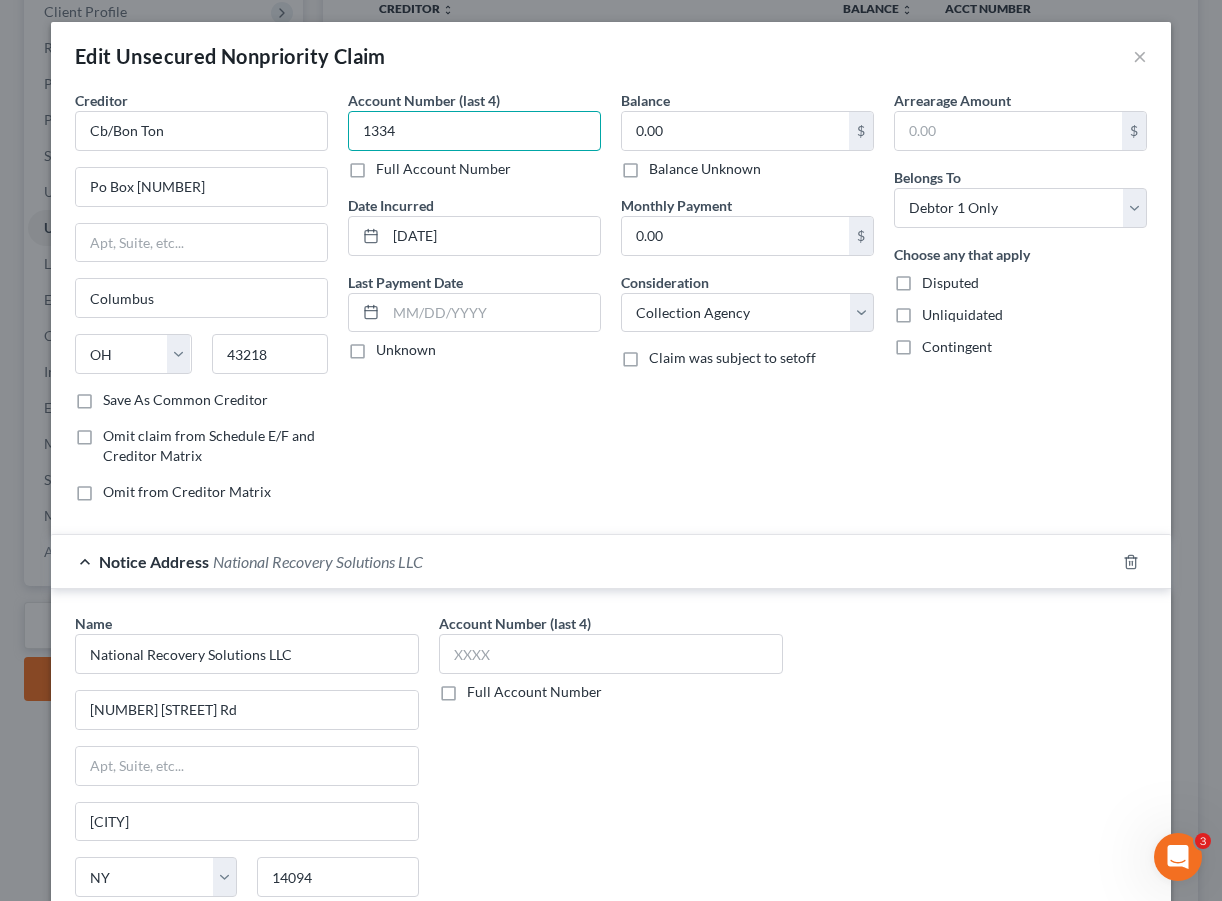 click on "1334" at bounding box center [474, 131] 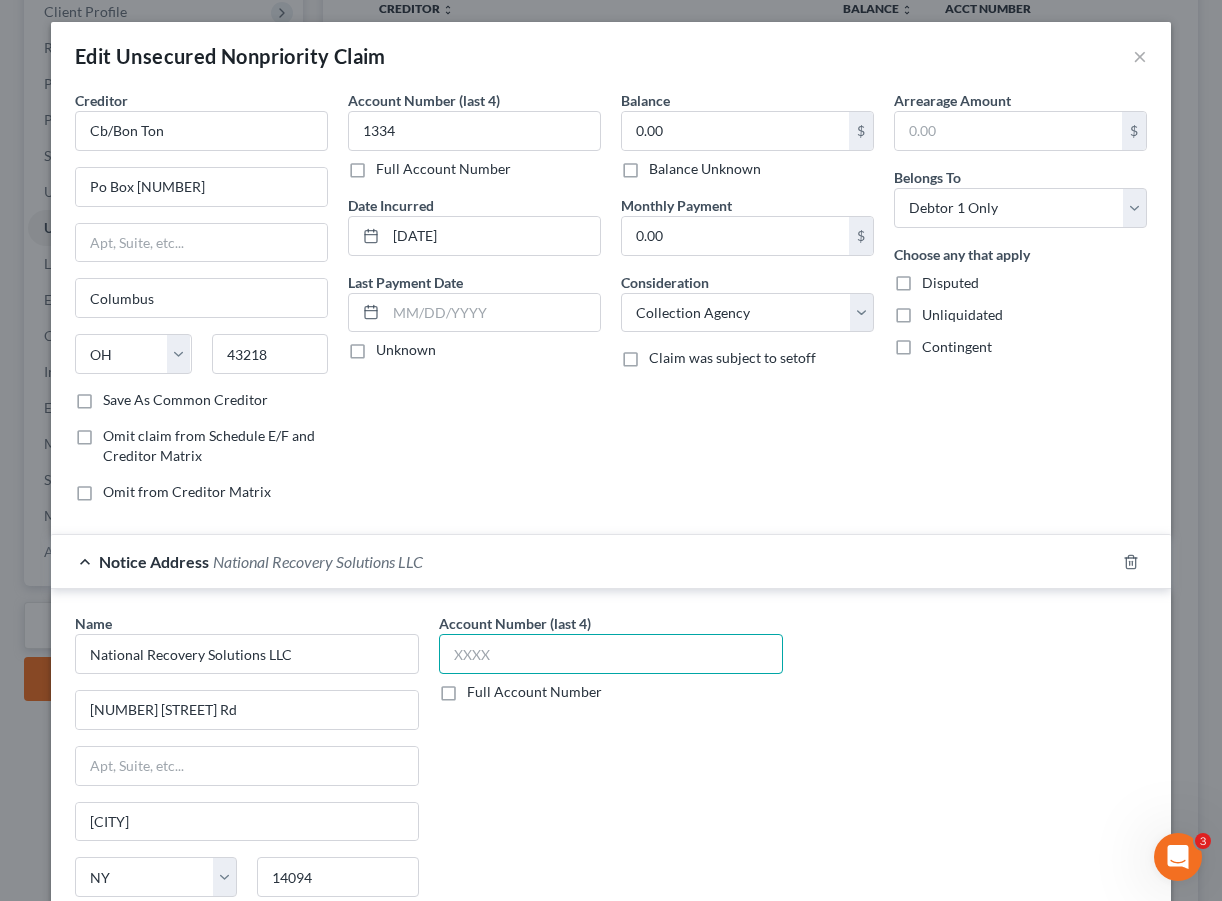 click at bounding box center (611, 654) 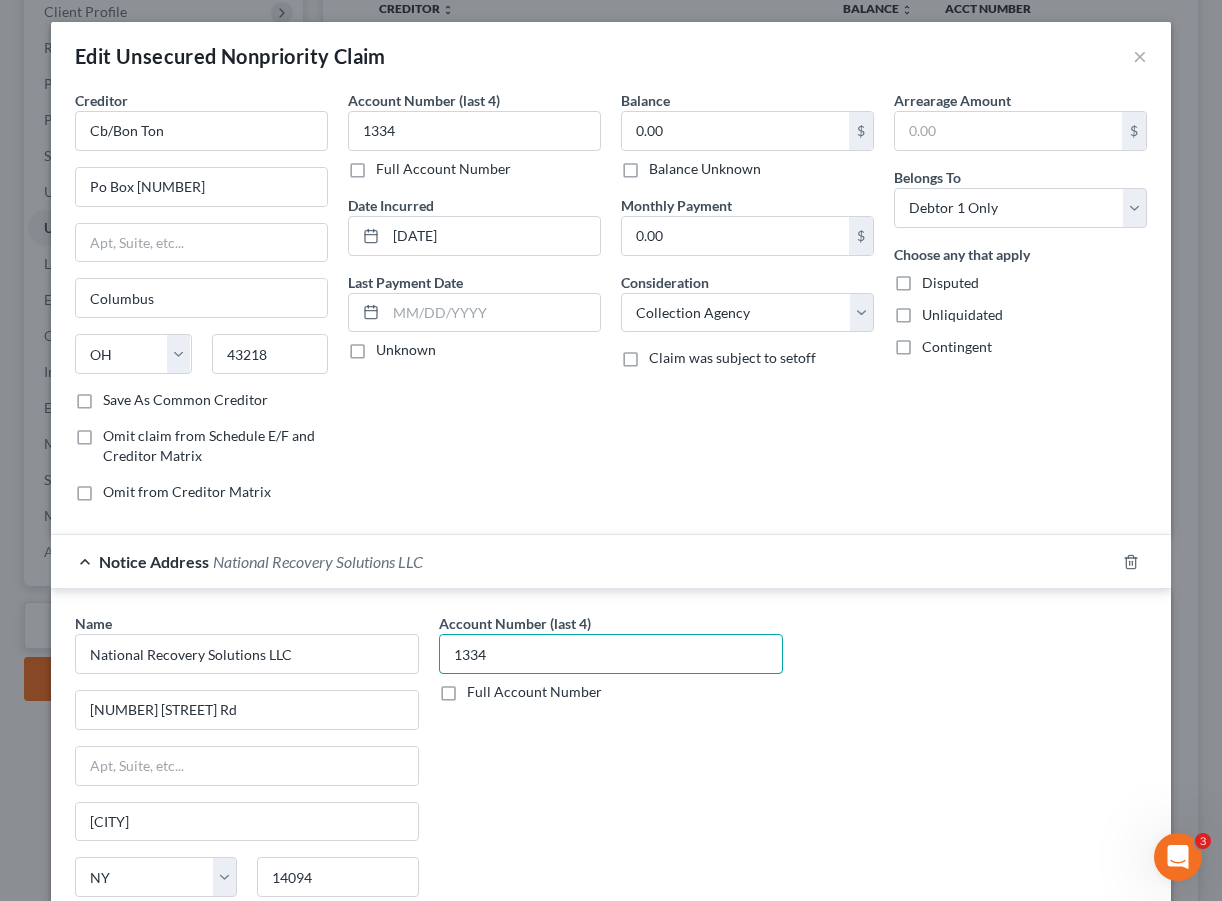 type on "1334" 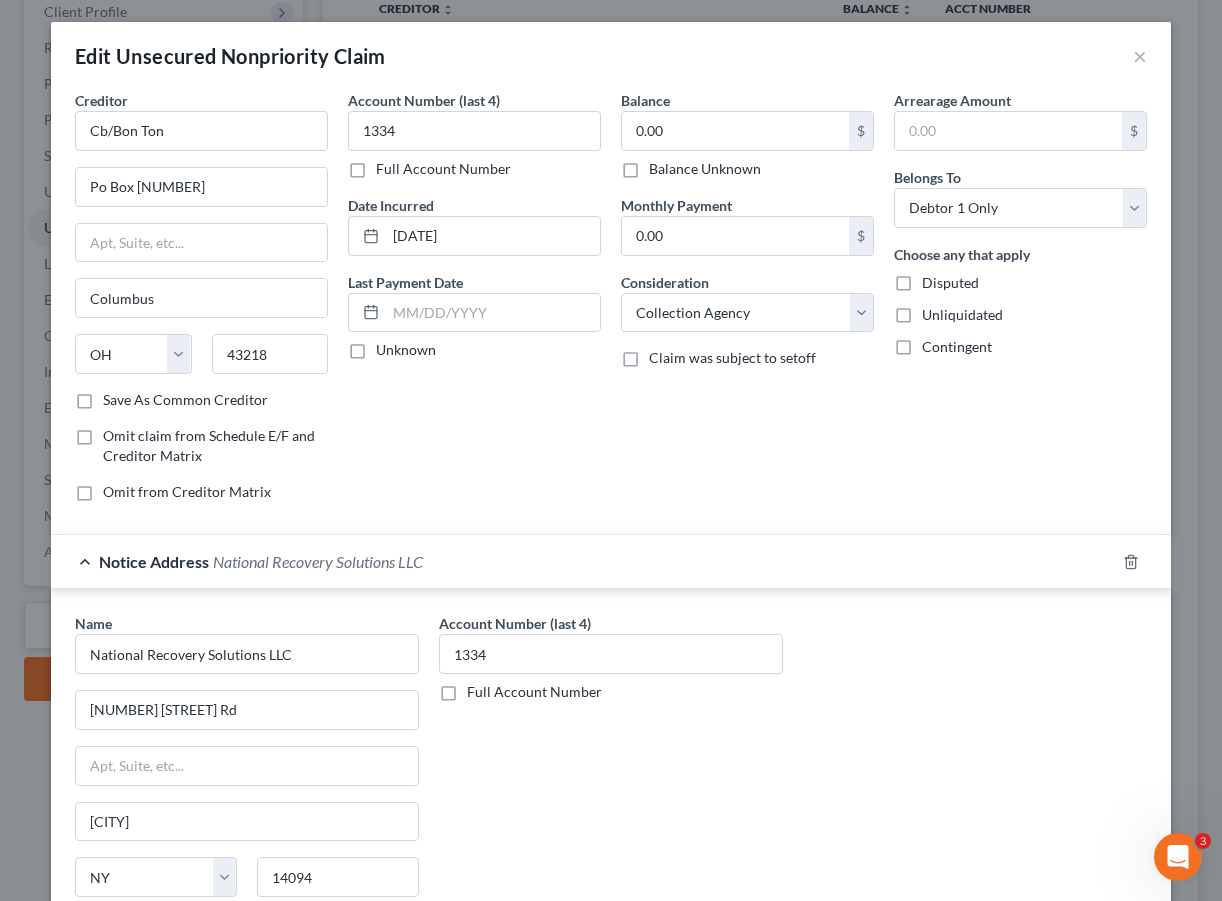 click on "Account Number (last 4)
[ACCOUNT_NUMBER]
Full Account Number" at bounding box center [611, 781] 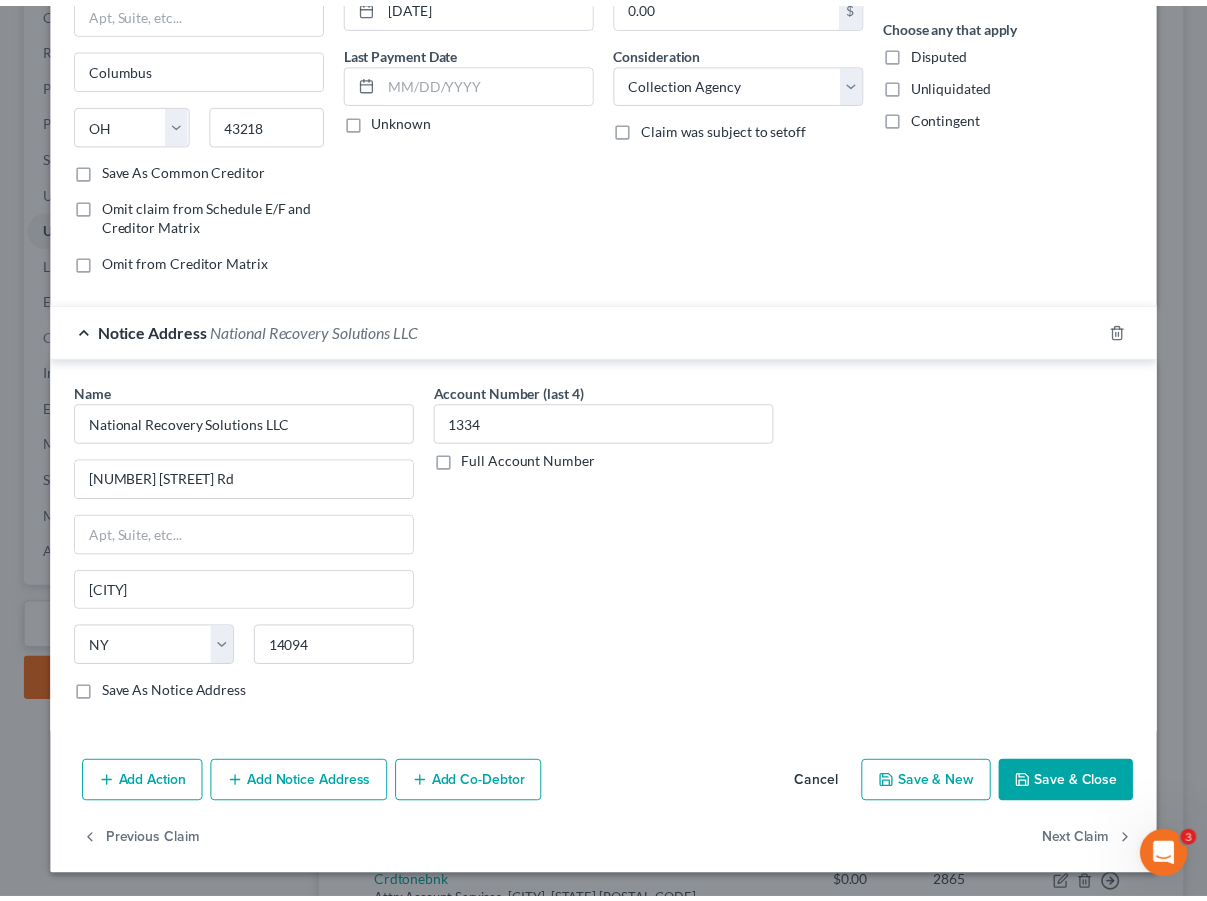 scroll, scrollTop: 301, scrollLeft: 0, axis: vertical 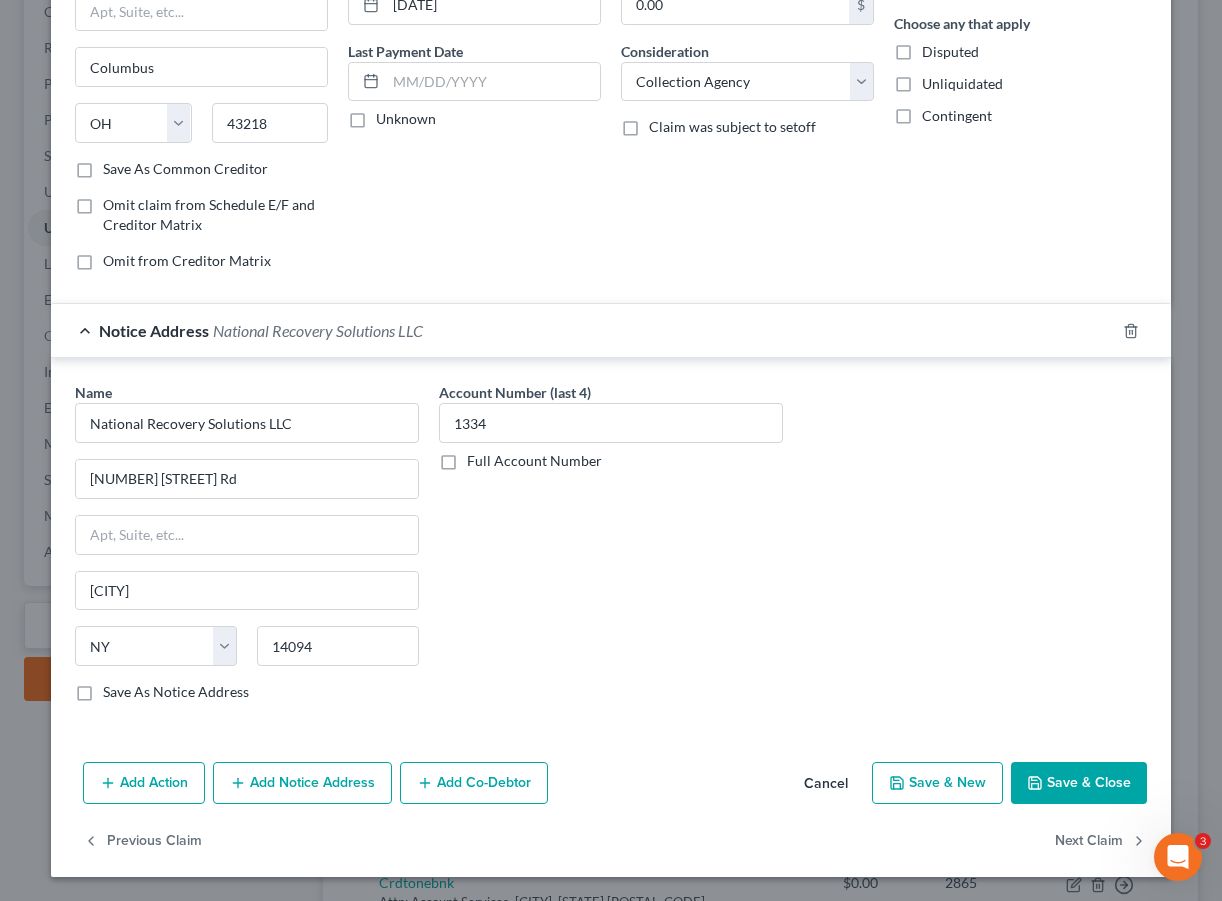 click on "Save & Close" at bounding box center (1079, 783) 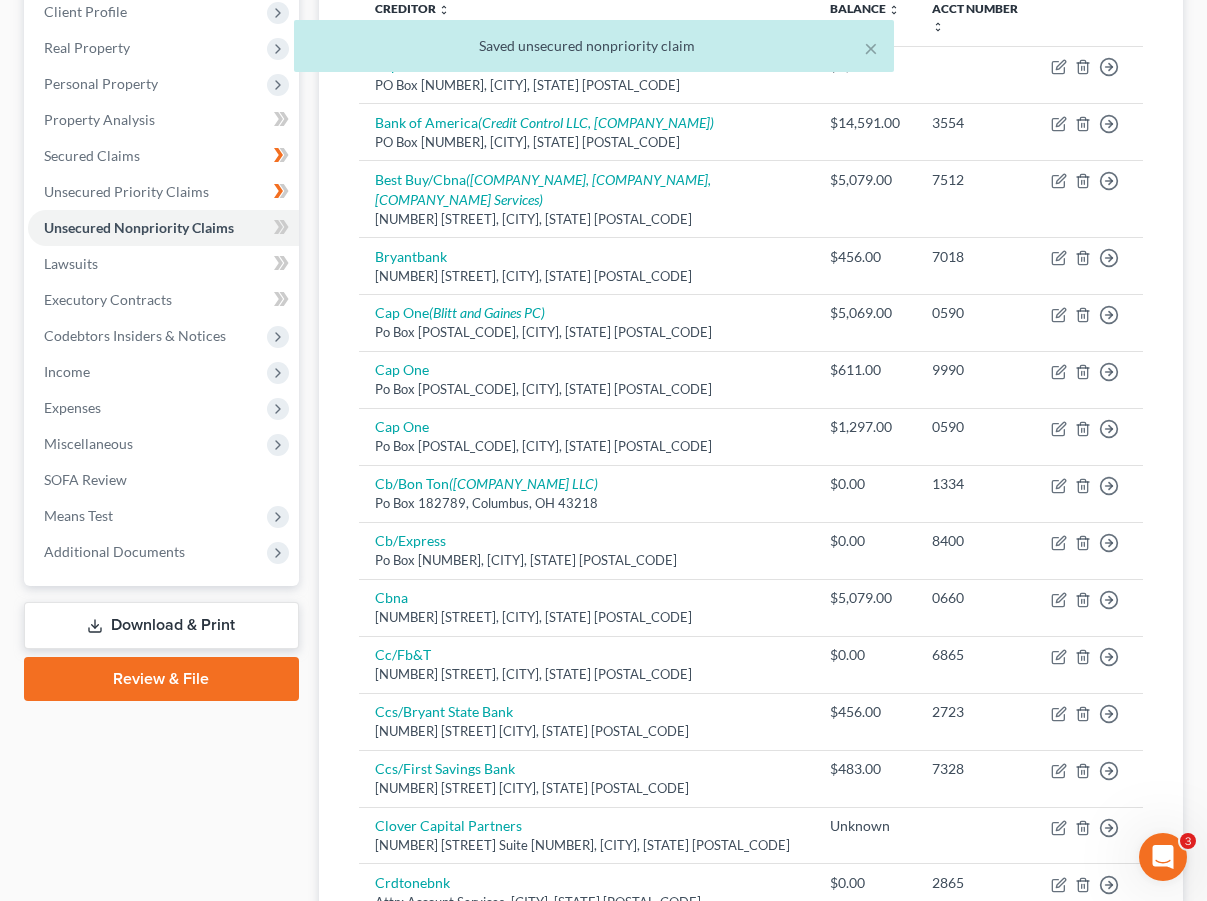click on "×                     Saved unsecured nonpriority claim" at bounding box center (593, 51) 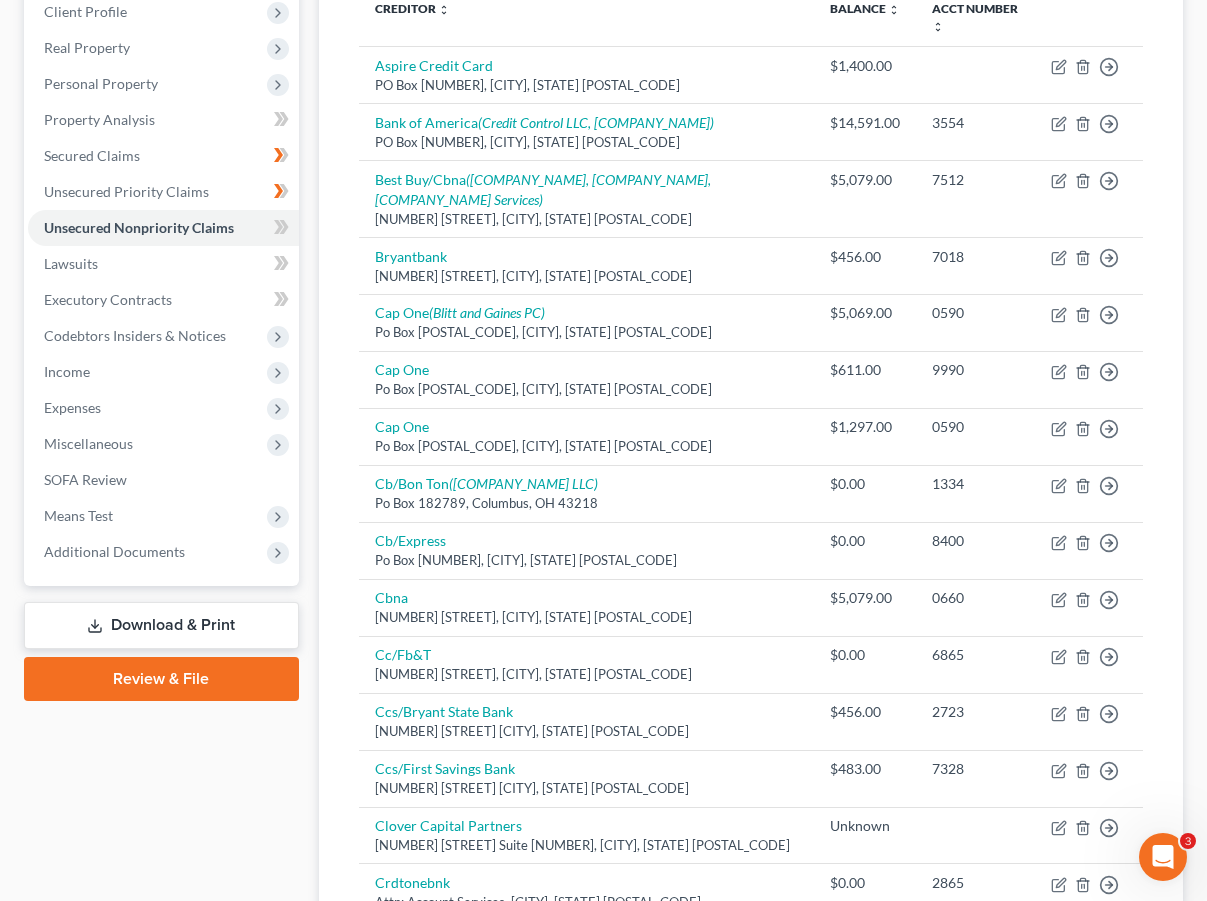 click at bounding box center (1089, 18) 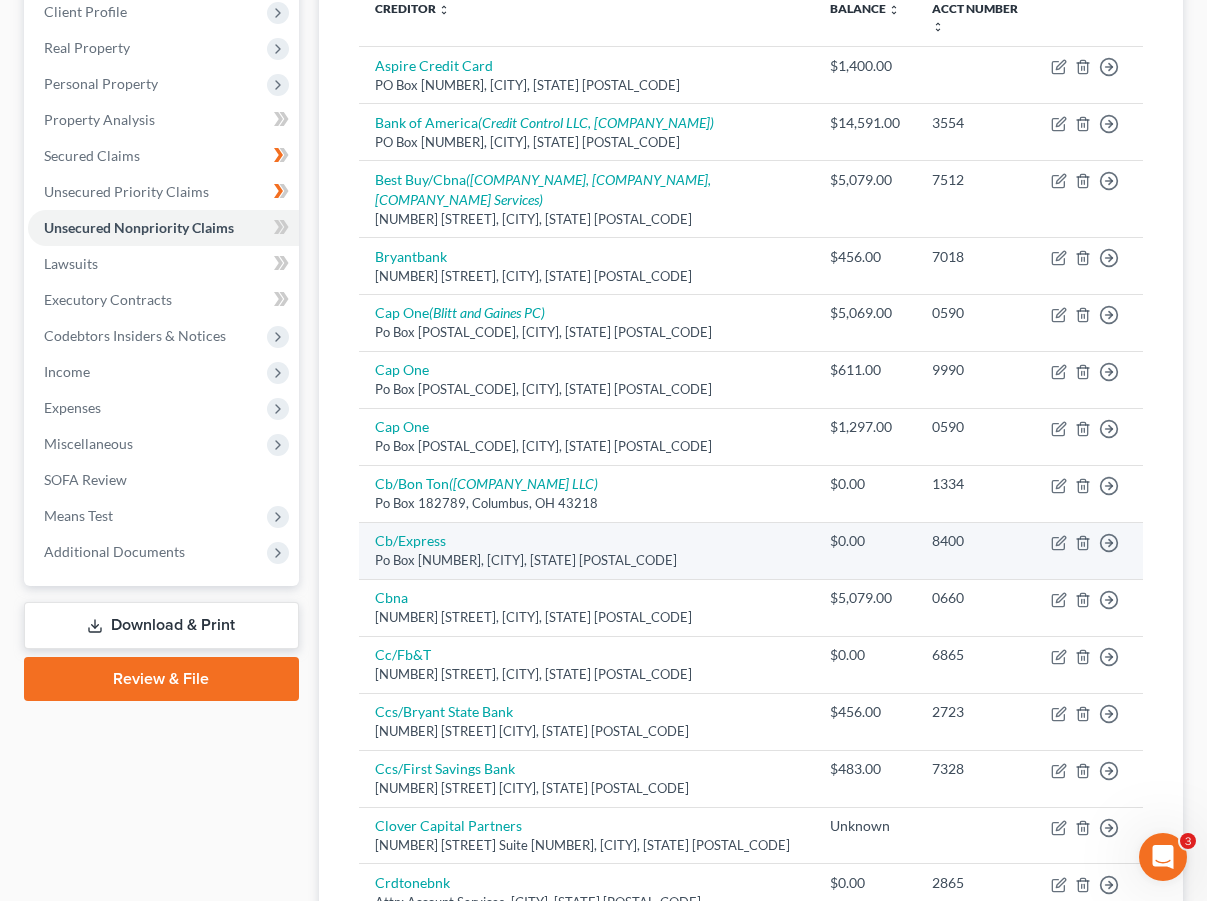 click on "Po Box [NUMBER], [CITY], [STATE] [POSTAL_CODE]" at bounding box center (586, 560) 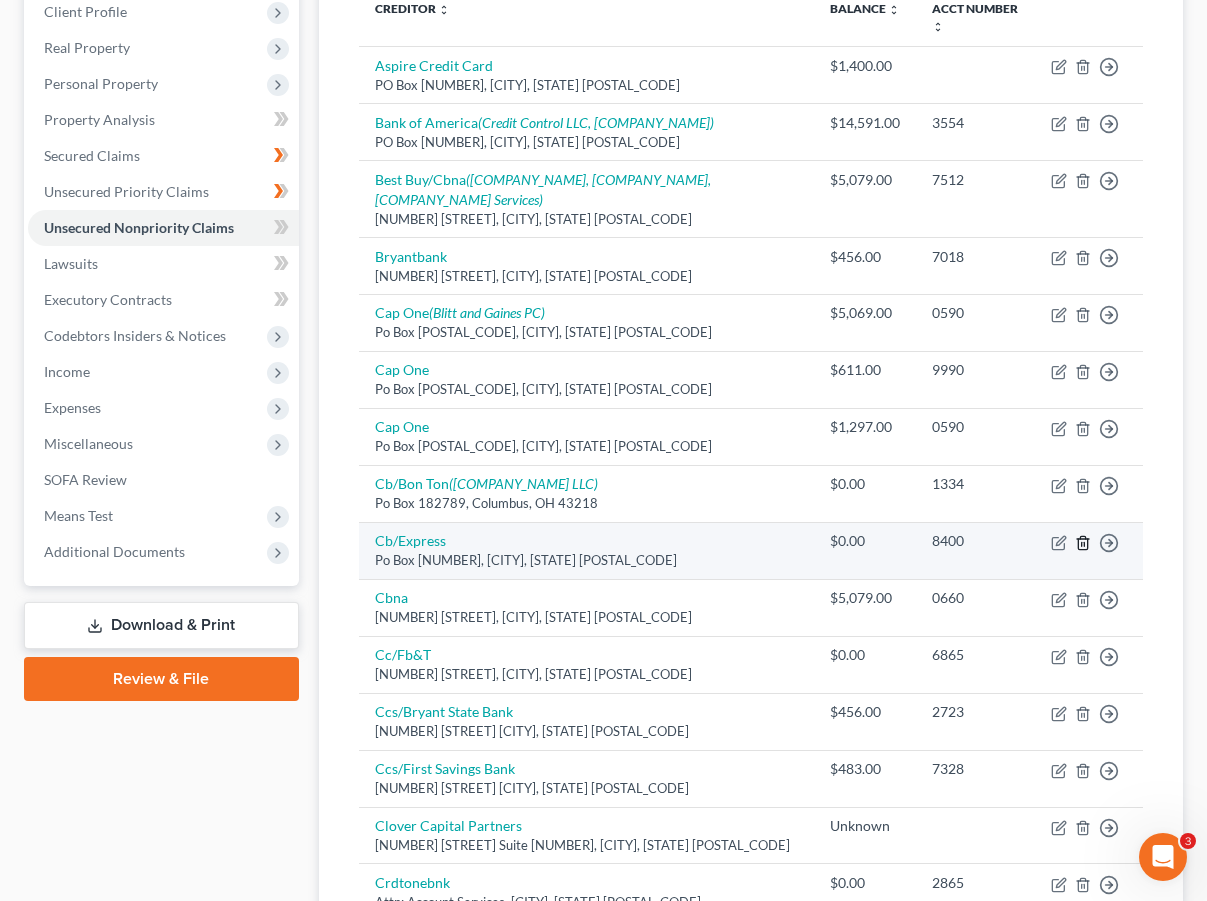 drag, startPoint x: 1076, startPoint y: 616, endPoint x: 978, endPoint y: 618, distance: 98.02041 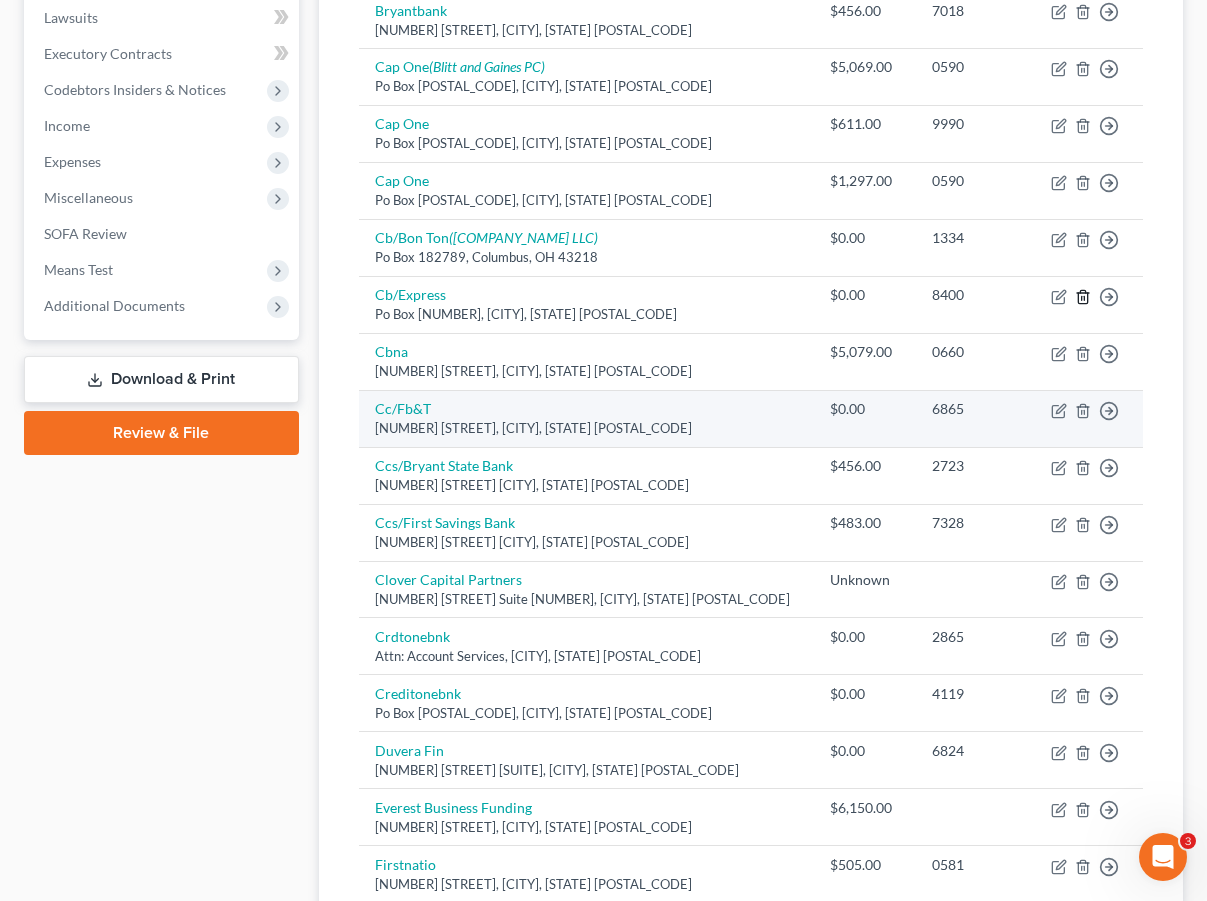 scroll, scrollTop: 537, scrollLeft: 0, axis: vertical 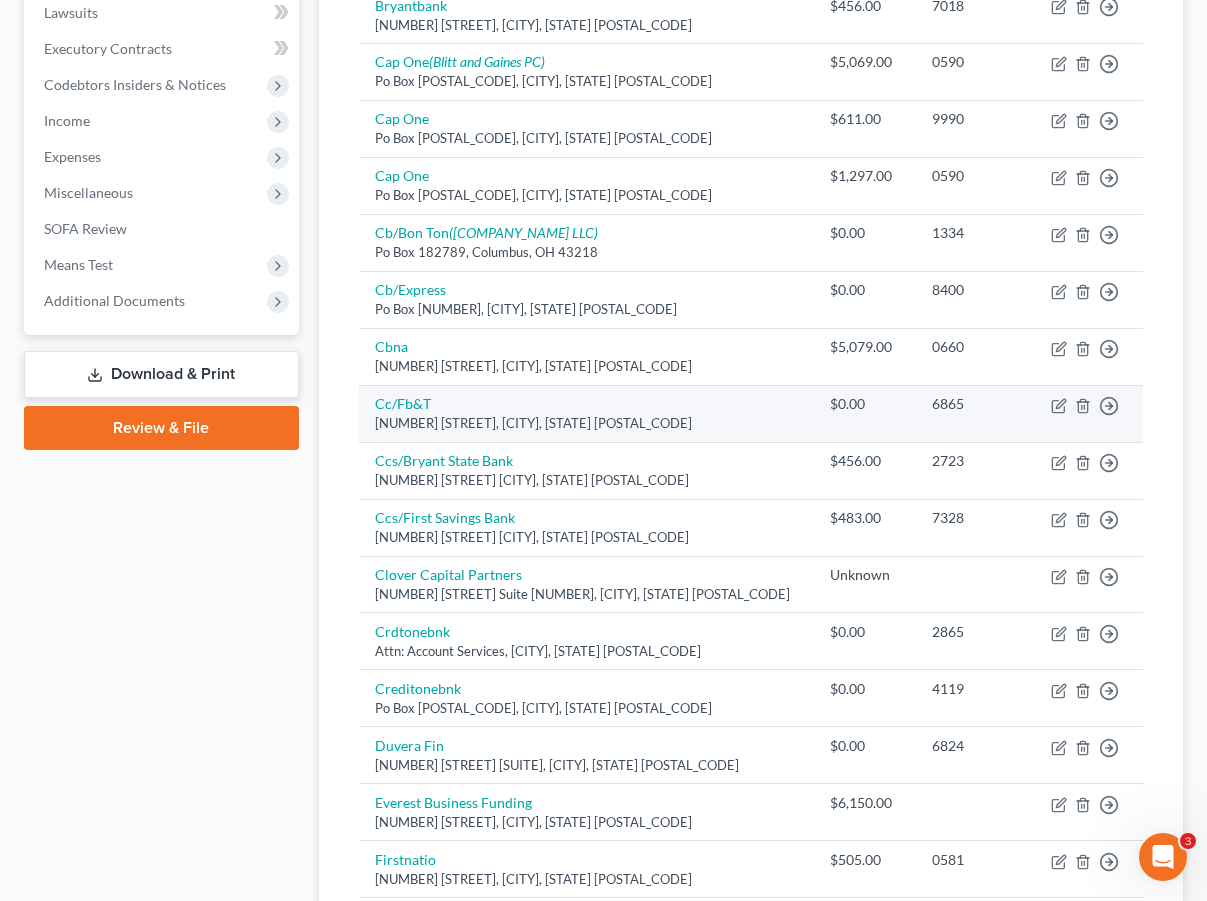 click on "[NUMBER] [STREET], [CITY], [STATE] [POSTAL_CODE]" at bounding box center [586, 423] 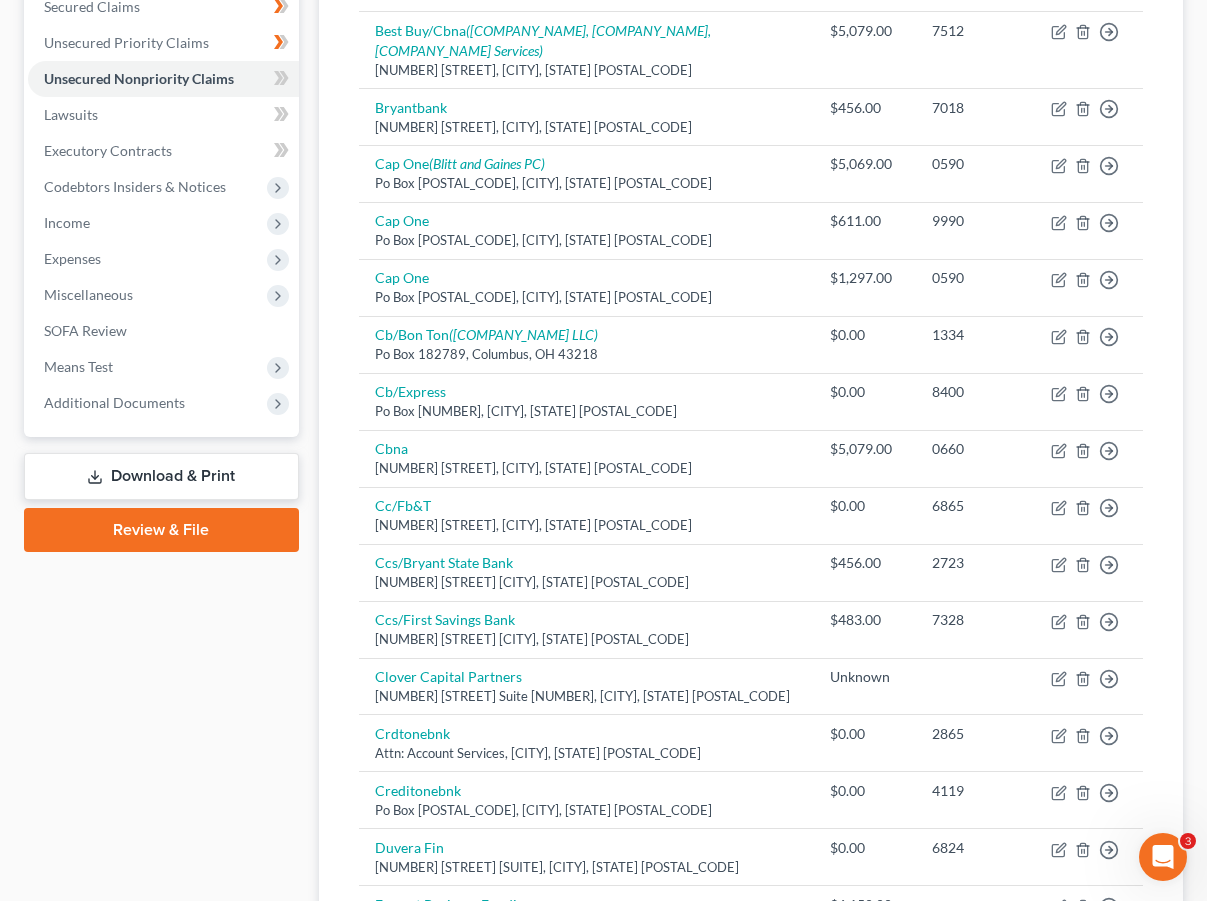 scroll, scrollTop: 420, scrollLeft: 0, axis: vertical 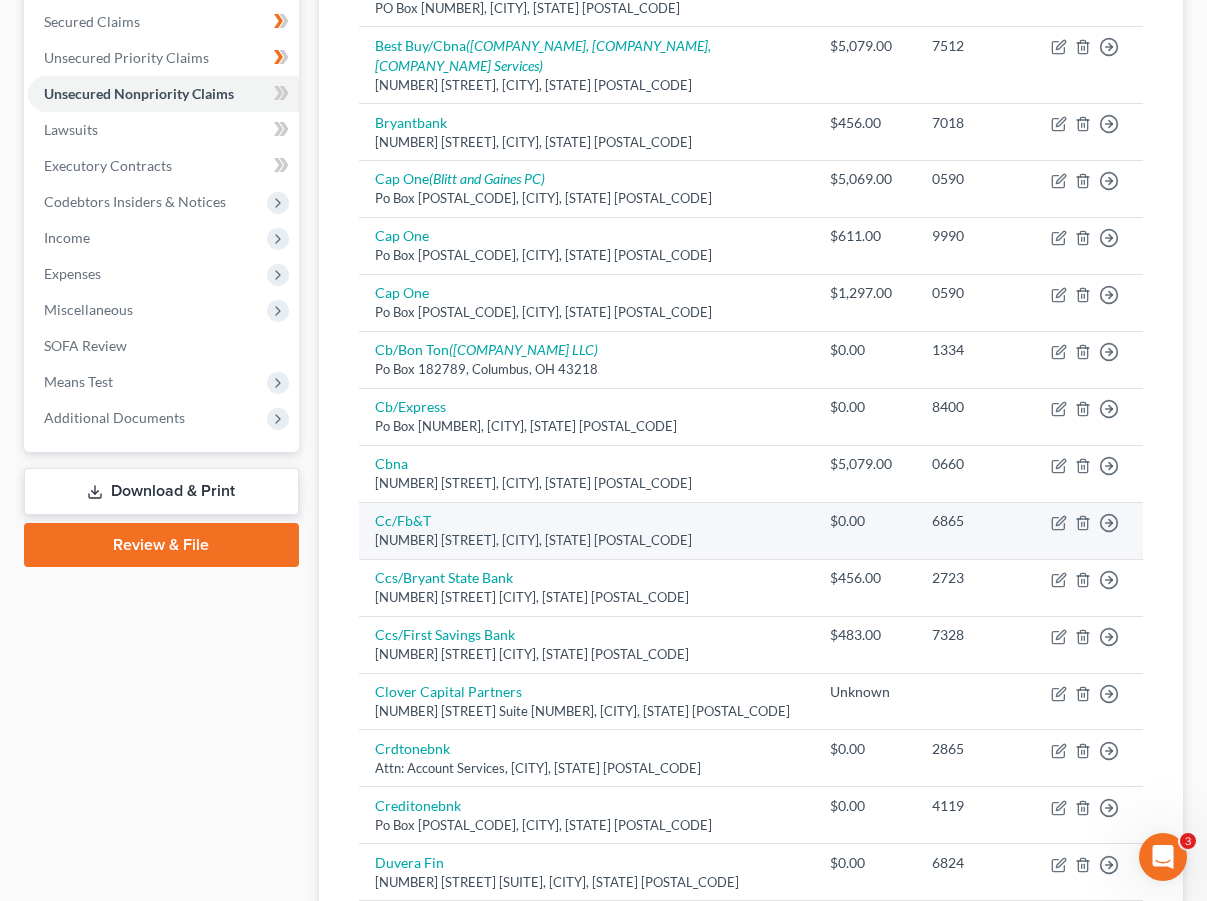 click on "[COMPANY_NAME] [COMPANY_NAME], [CITY], [STATE] [POSTAL_CODE]" at bounding box center (586, 530) 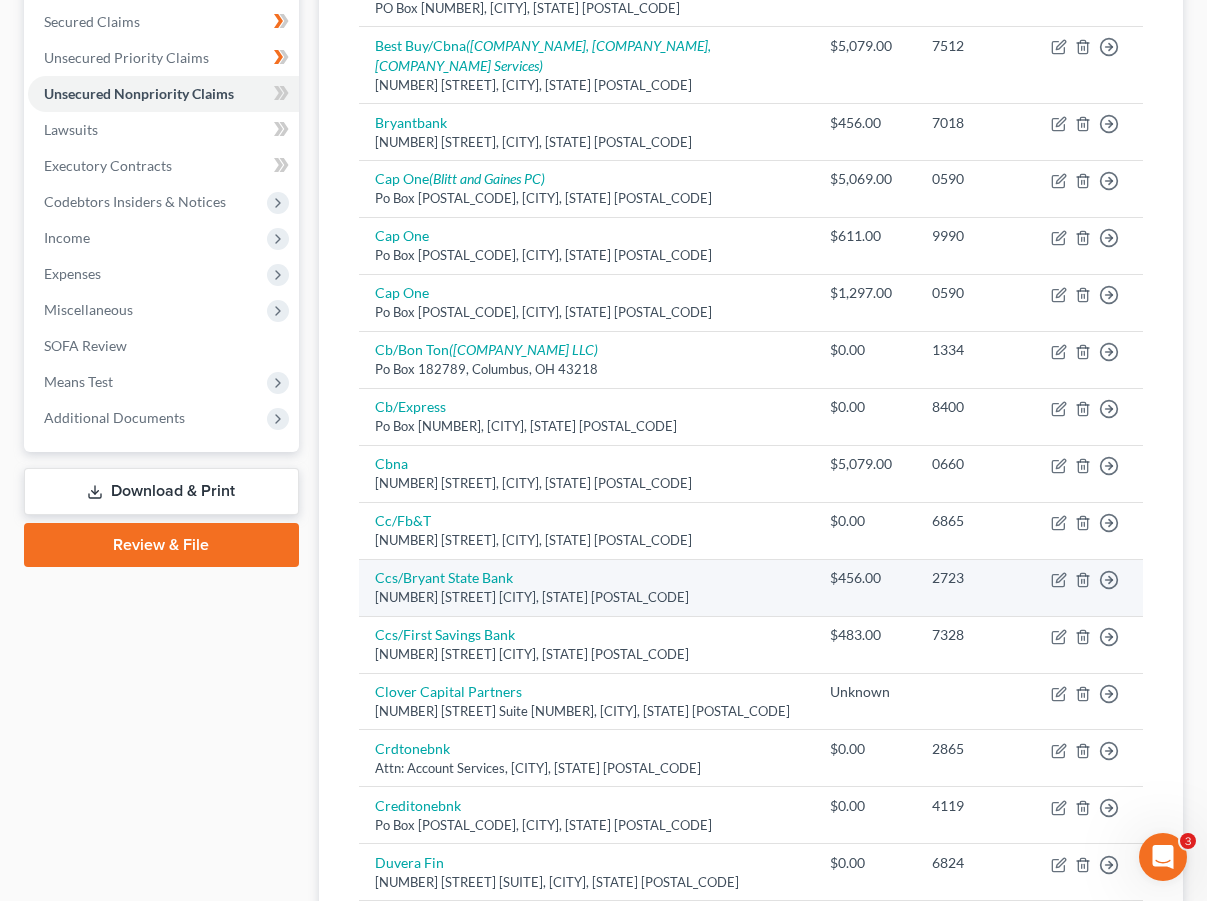 click on "[NUMBER] [STREET] [CITY], [STATE] [POSTAL_CODE]" at bounding box center (586, 597) 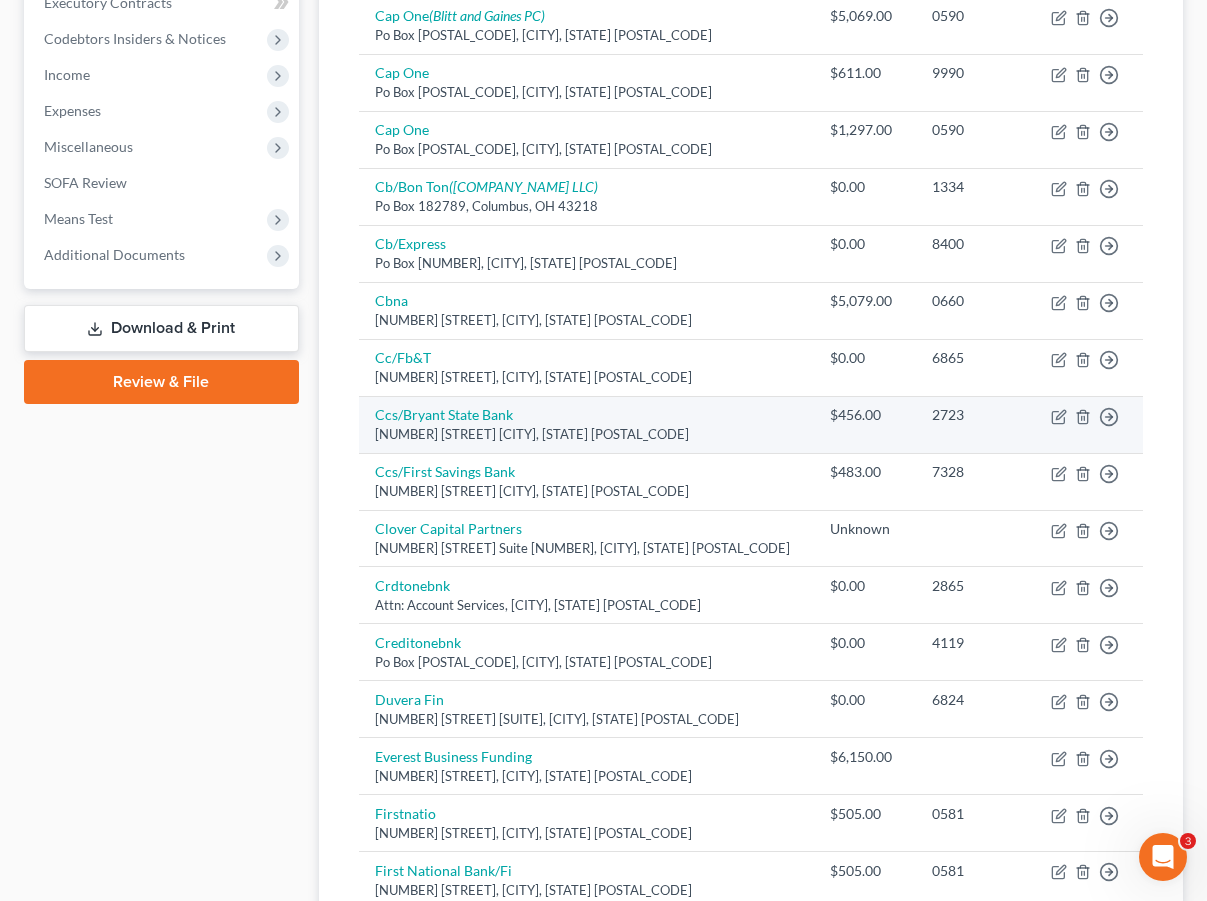 scroll, scrollTop: 586, scrollLeft: 0, axis: vertical 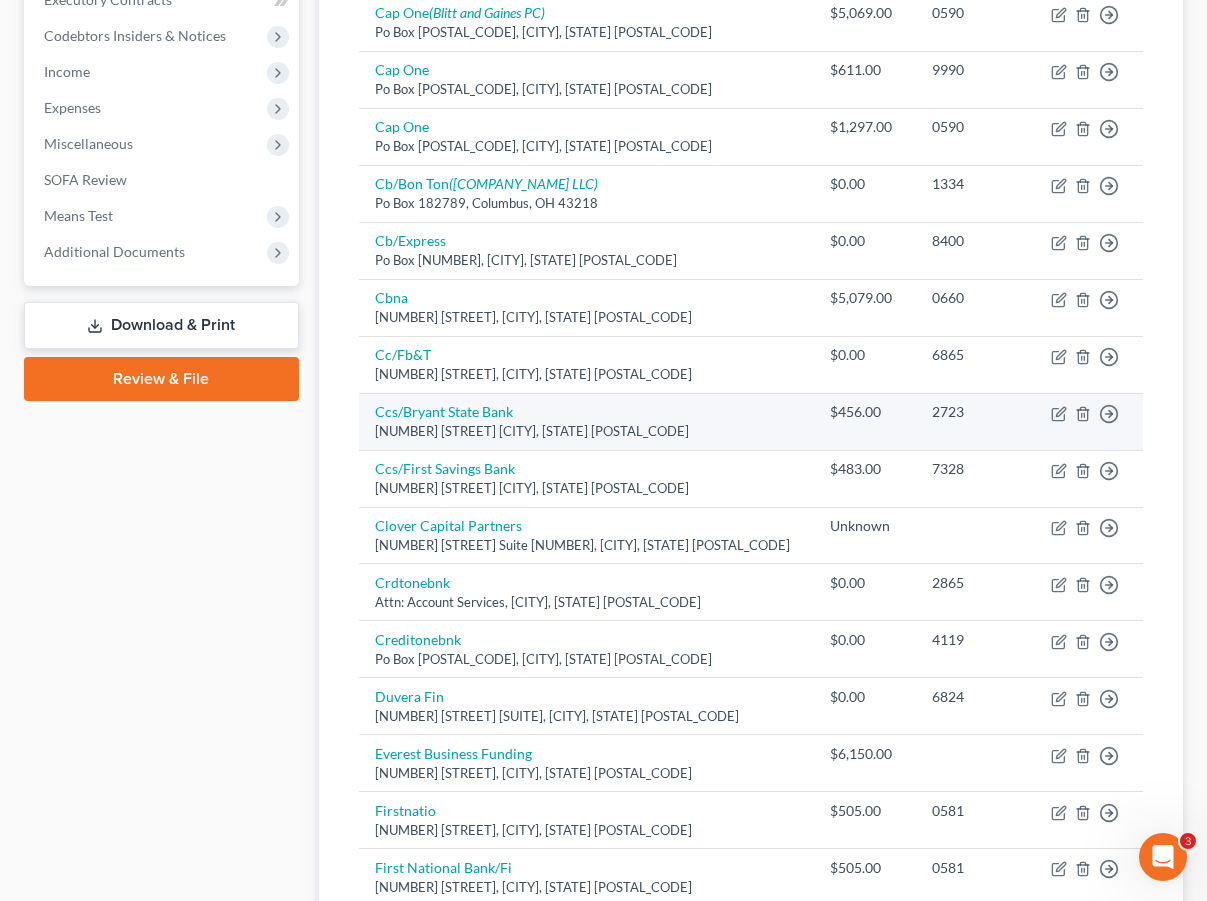 click on "[BANK_NAME] [BANK_NAME] [NUMBER] [STREET], [CITY], [STATE] [POSTAL_CODE]" at bounding box center [586, 421] 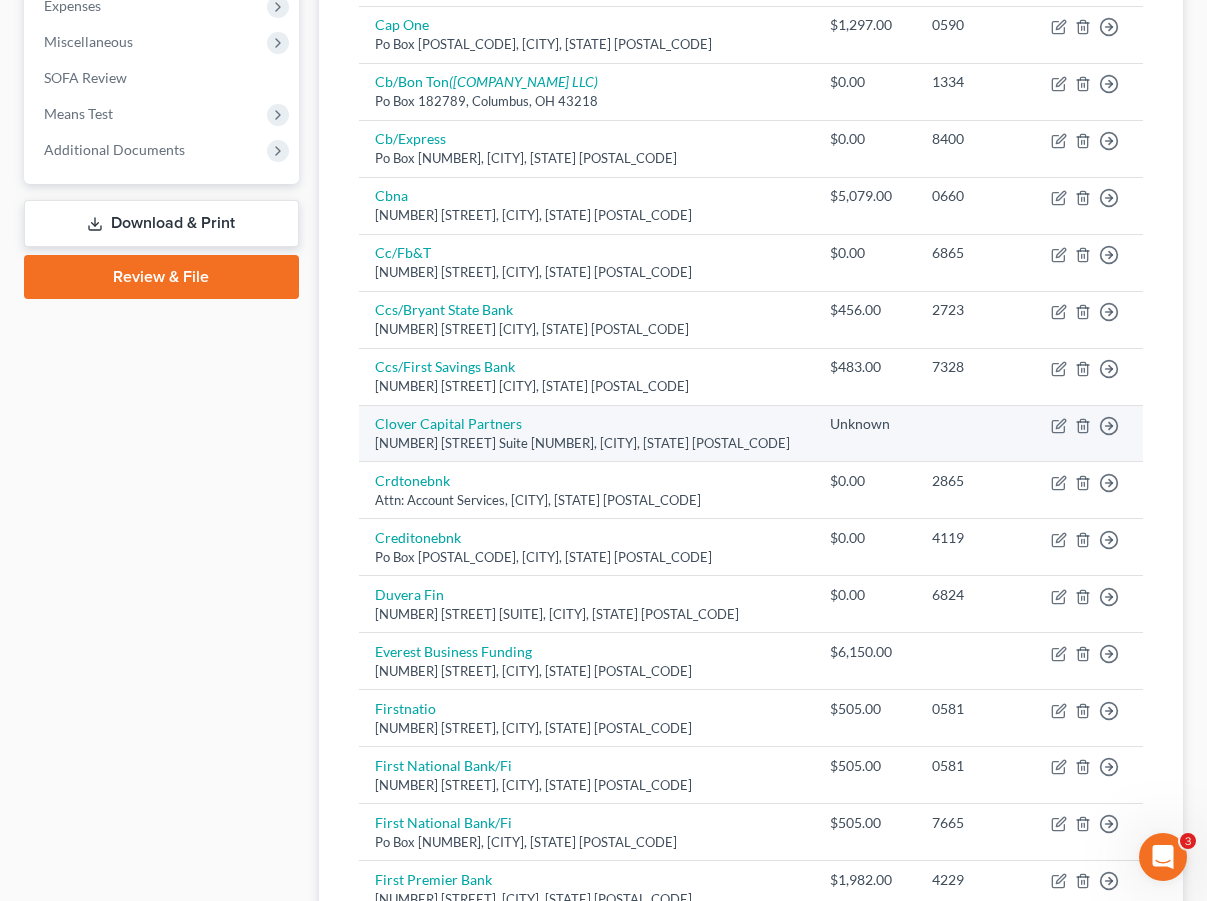 scroll, scrollTop: 707, scrollLeft: 0, axis: vertical 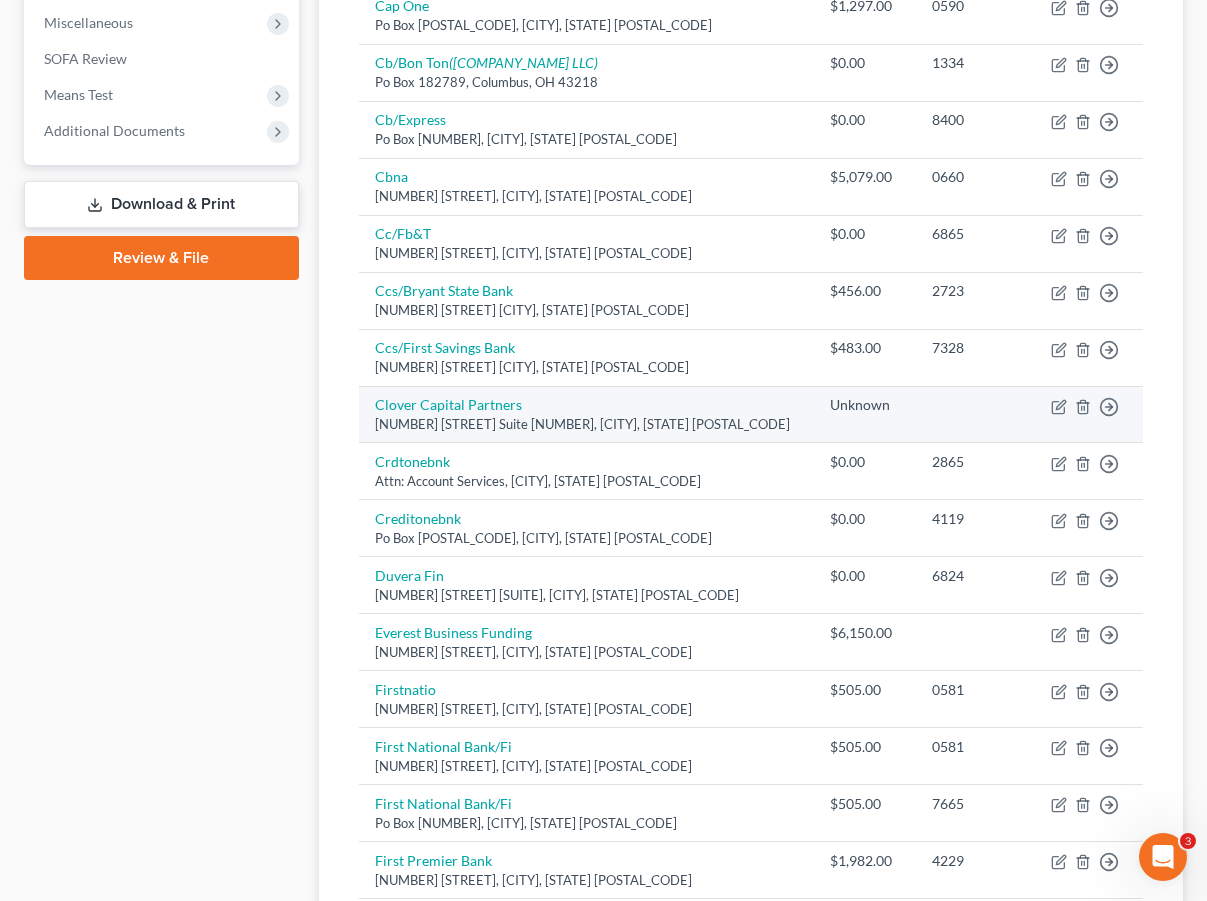 click on "[NUMBER] [STREET] Suite [NUMBER], [CITY], [STATE] [POSTAL_CODE]" at bounding box center (586, 424) 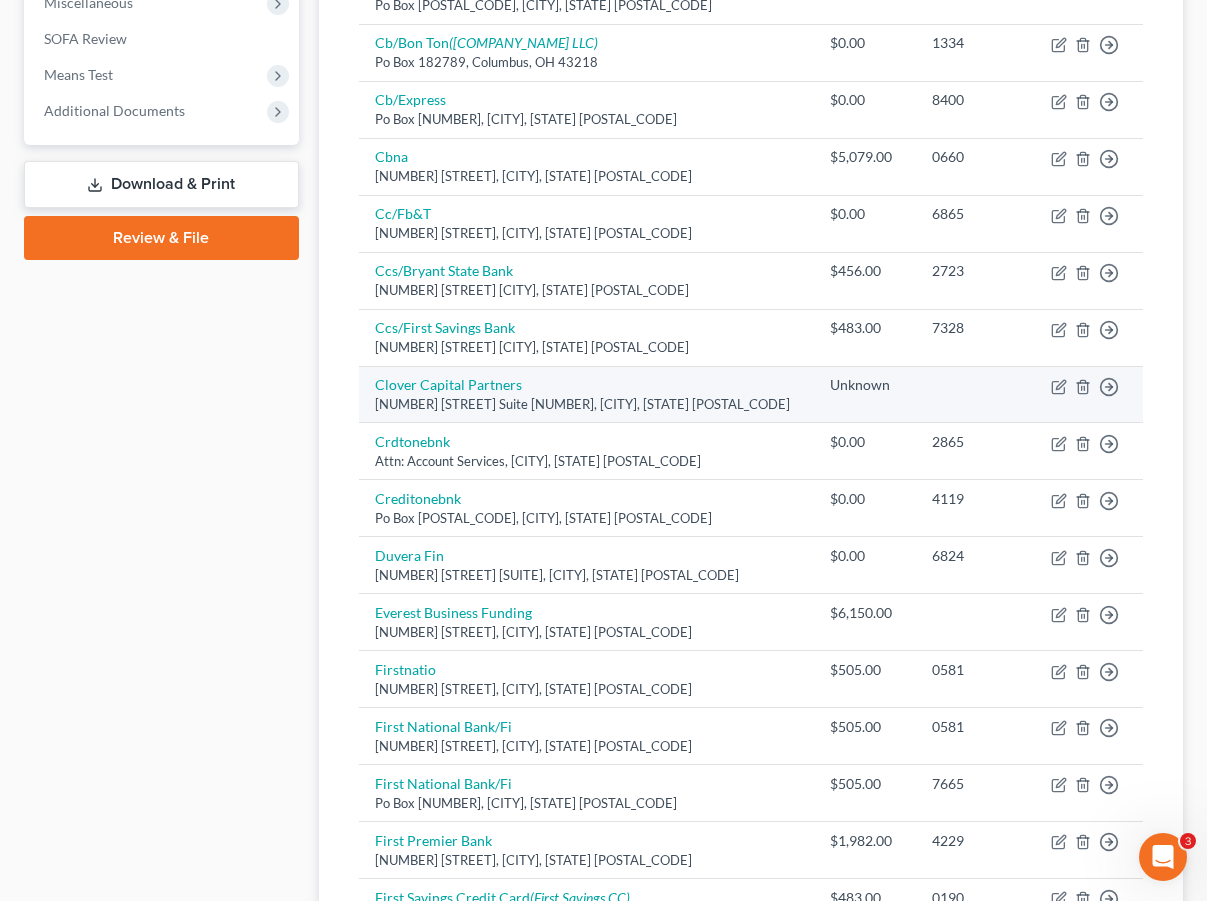 scroll, scrollTop: 728, scrollLeft: 0, axis: vertical 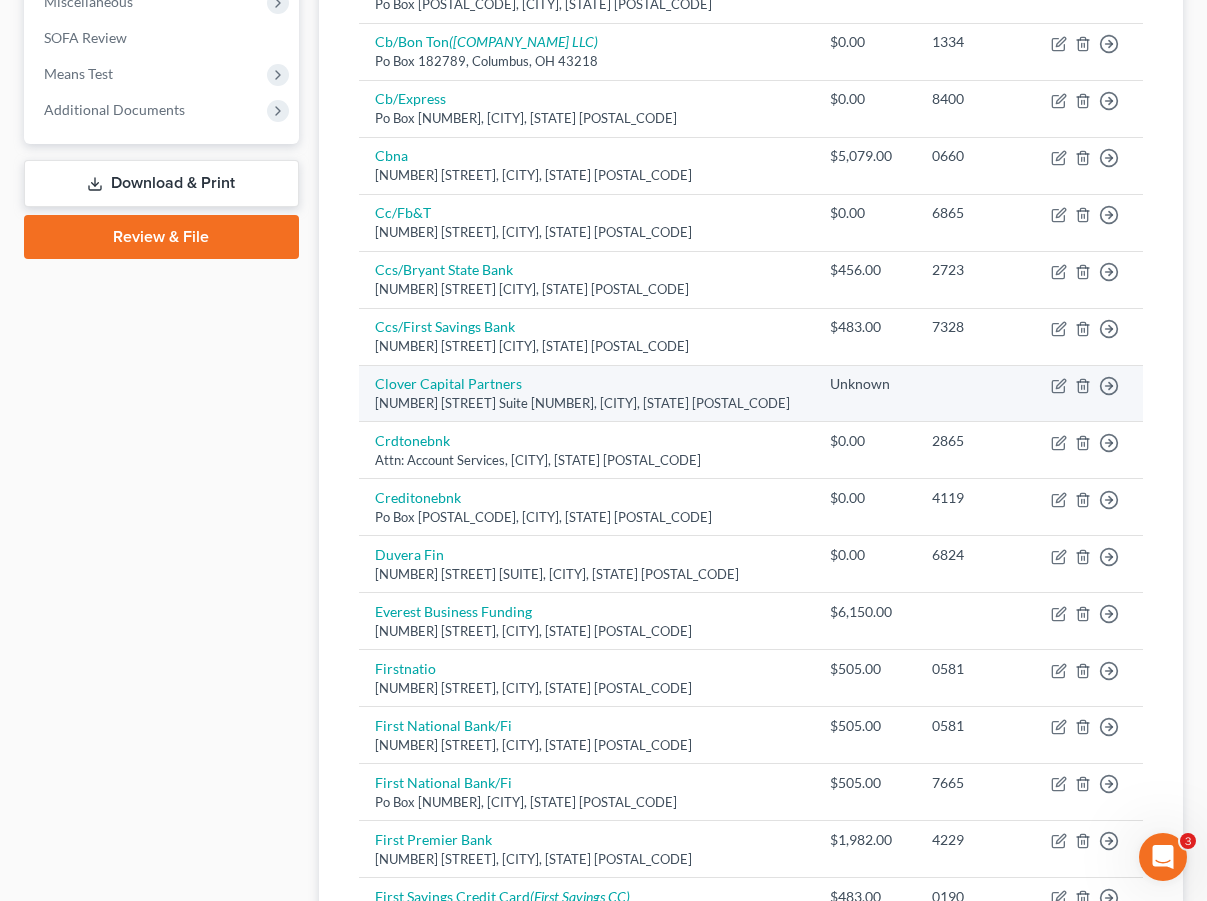 click on "Unknown" at bounding box center (865, 384) 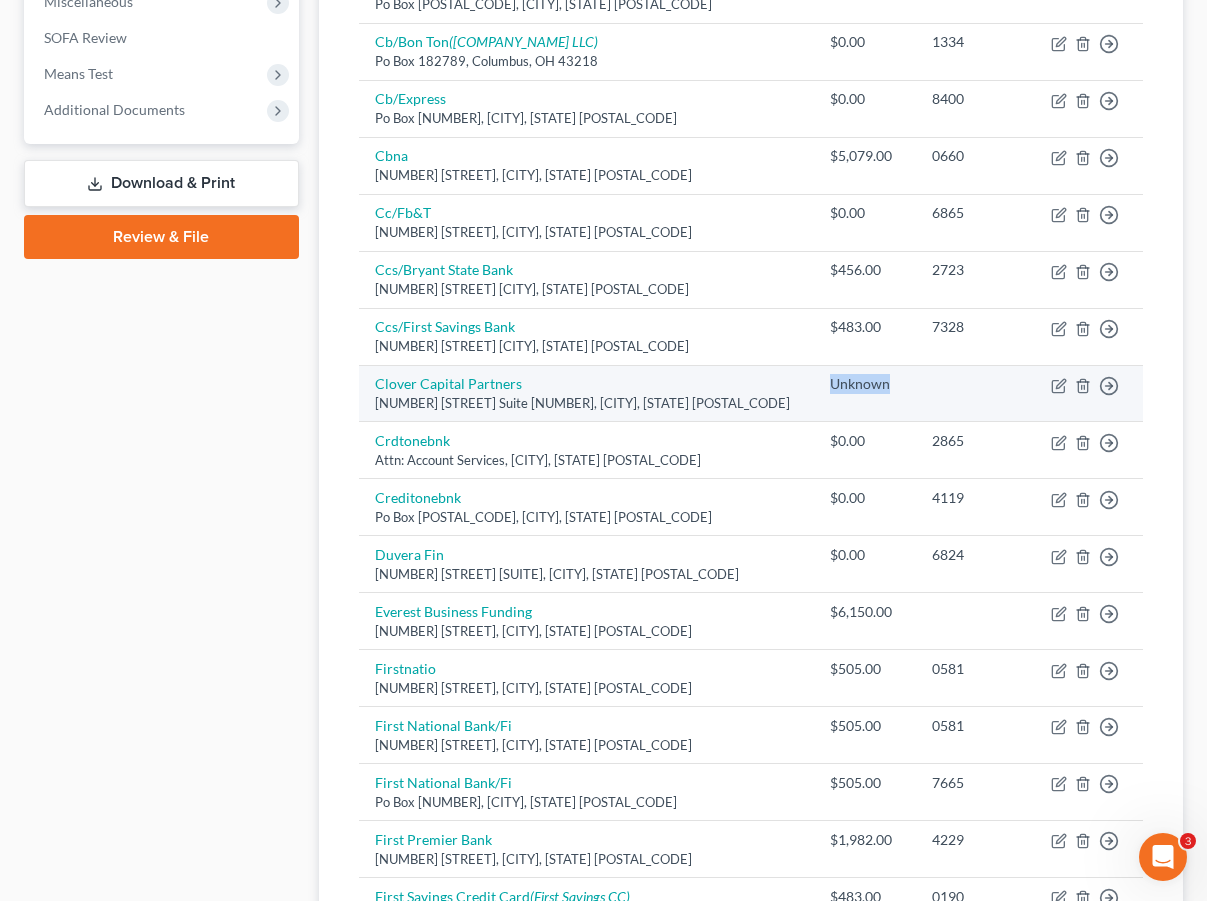 drag, startPoint x: 812, startPoint y: 474, endPoint x: 874, endPoint y: 474, distance: 62 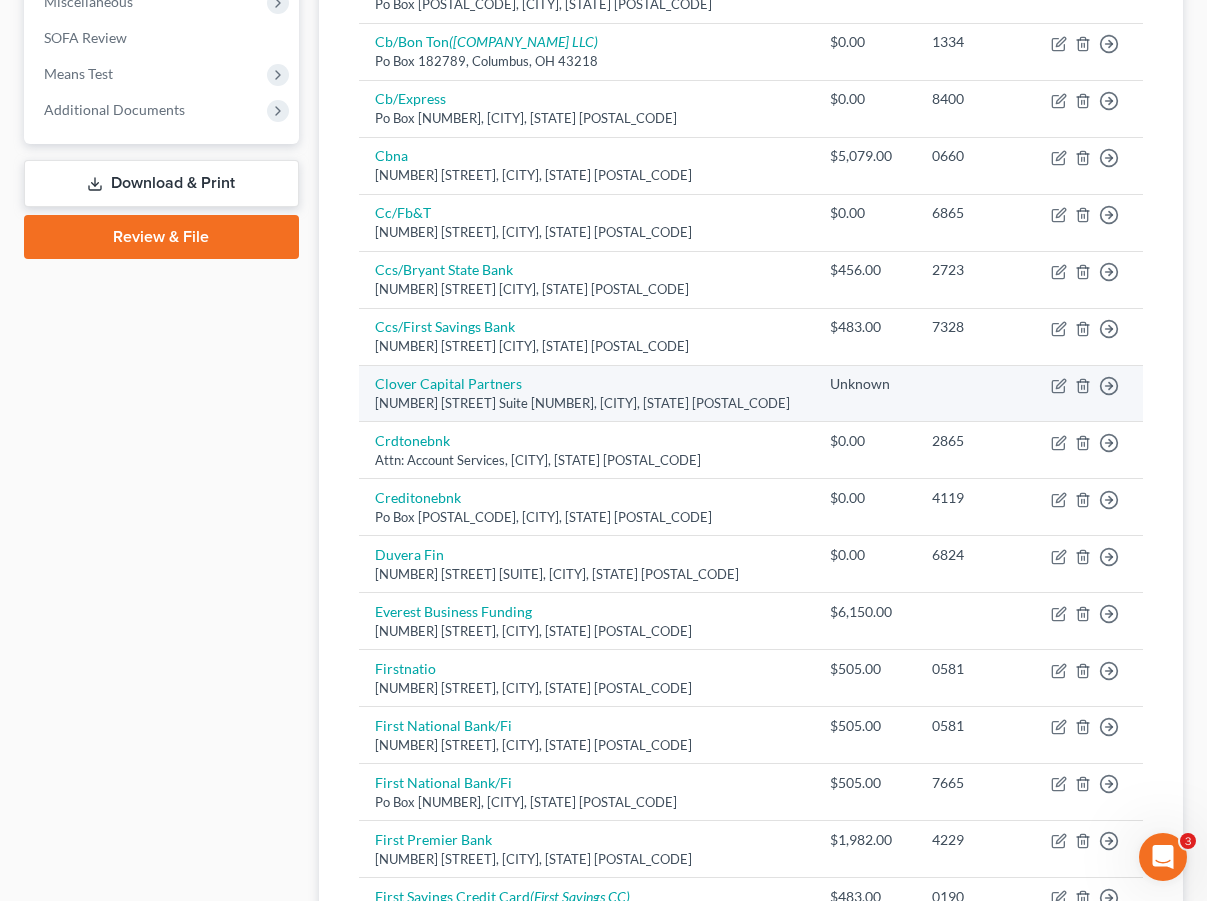click on "[NUMBER] [STREET] Suite [NUMBER], [CITY], [STATE] [POSTAL_CODE]" at bounding box center (586, 403) 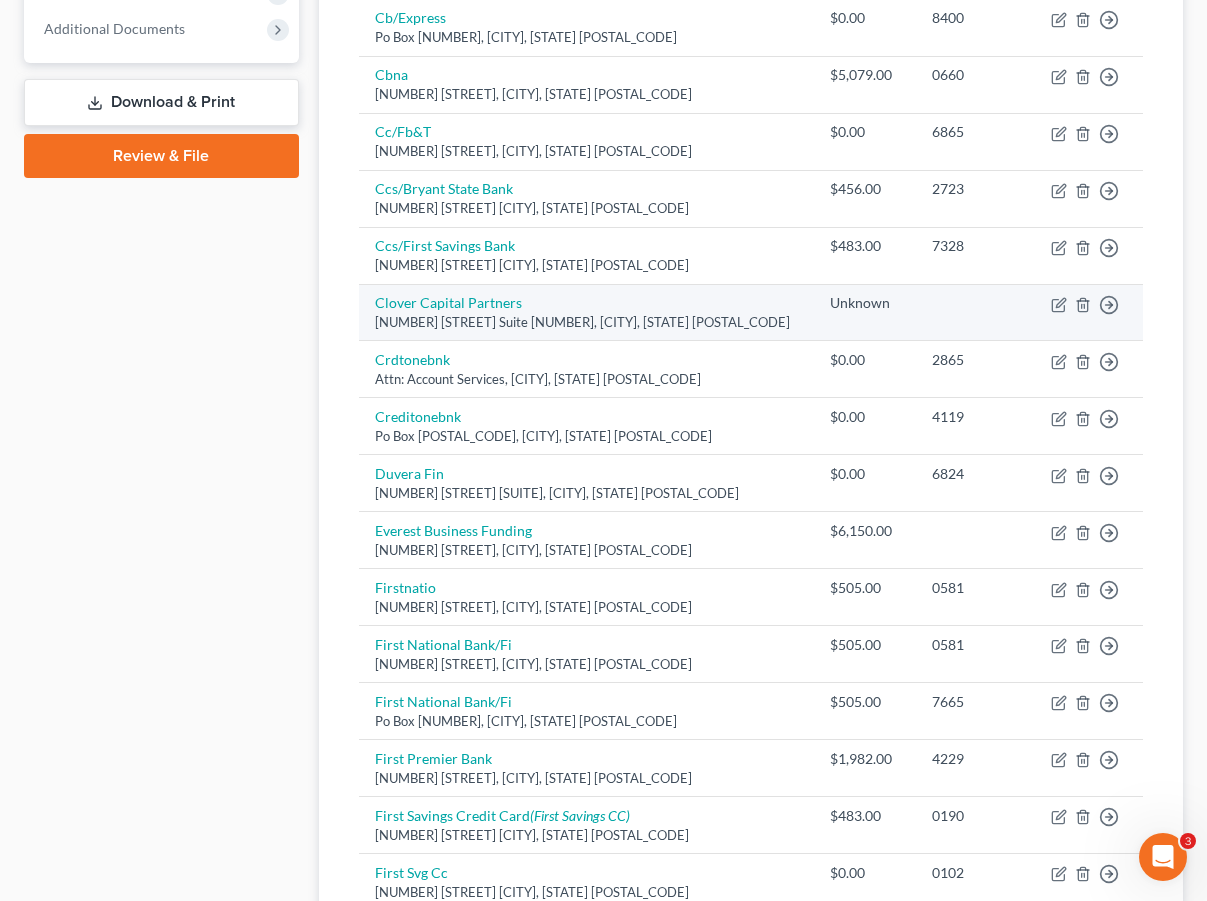 scroll, scrollTop: 810, scrollLeft: 0, axis: vertical 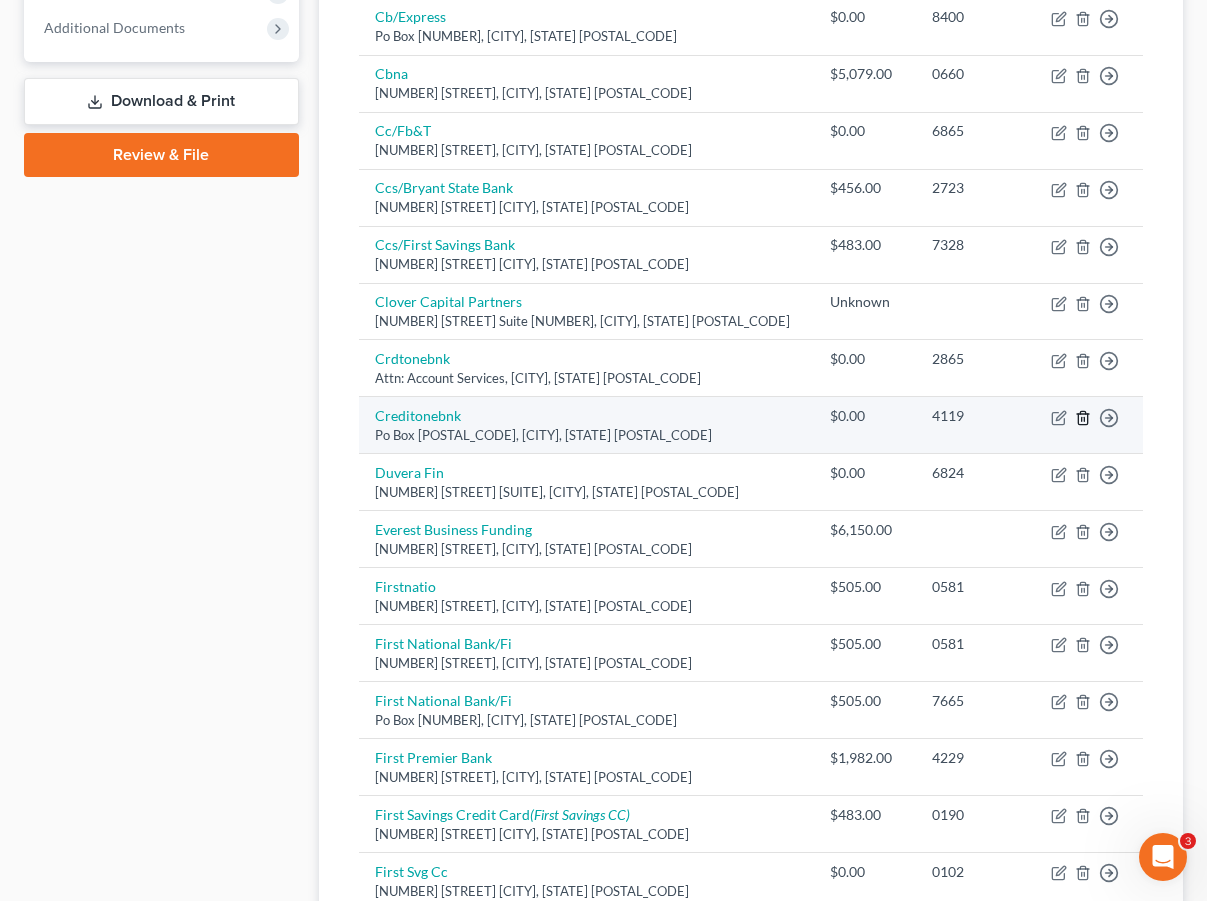 click 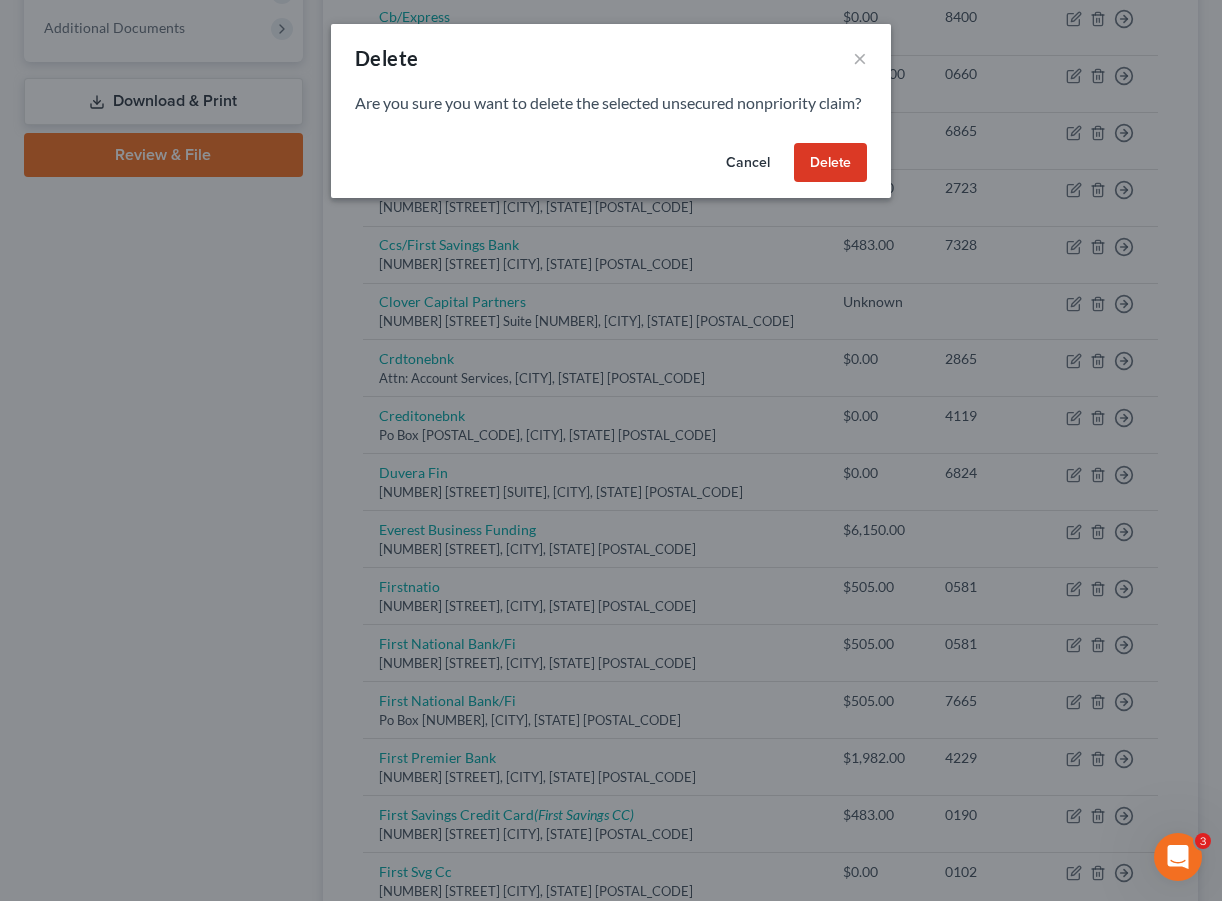 click on "Delete" at bounding box center [830, 163] 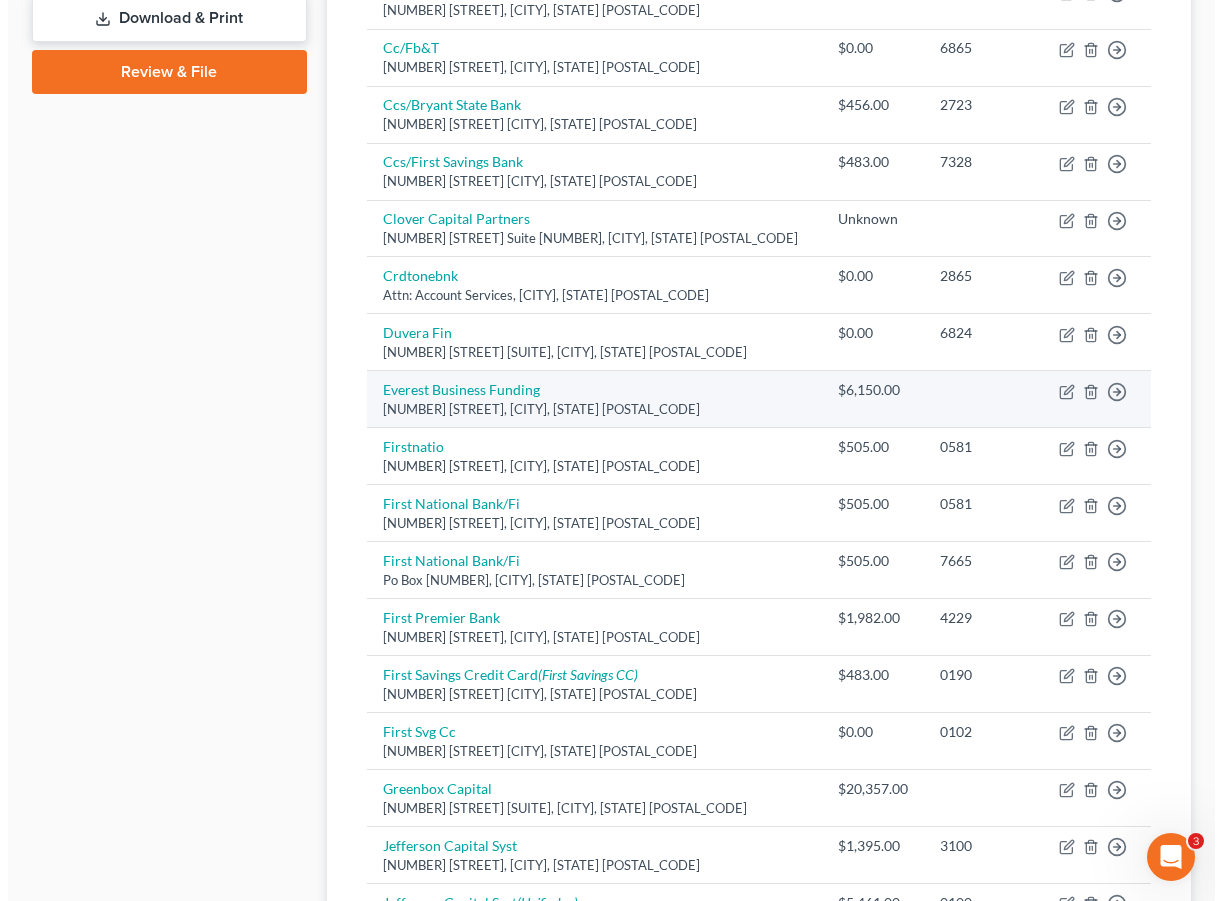 scroll, scrollTop: 892, scrollLeft: 0, axis: vertical 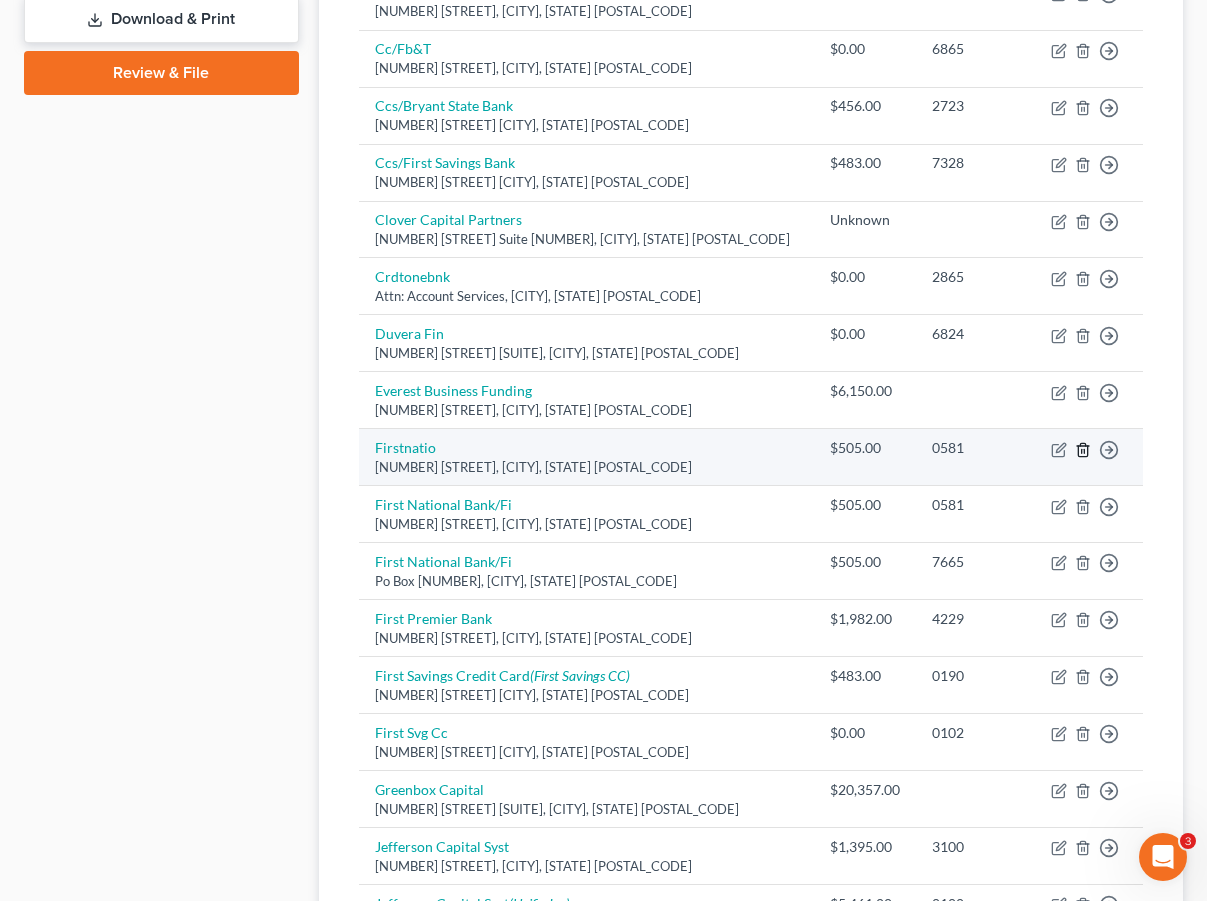 click 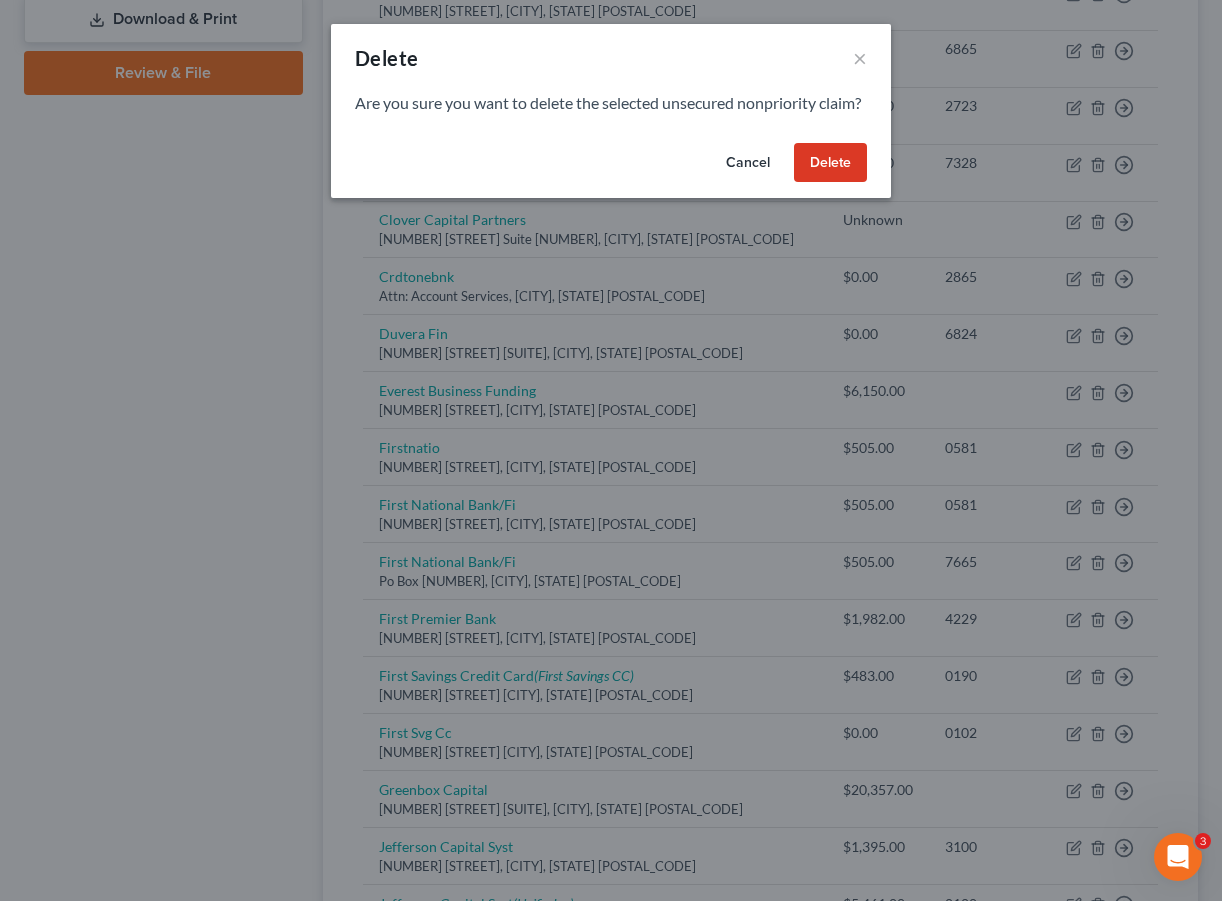 click on "Delete" at bounding box center (830, 163) 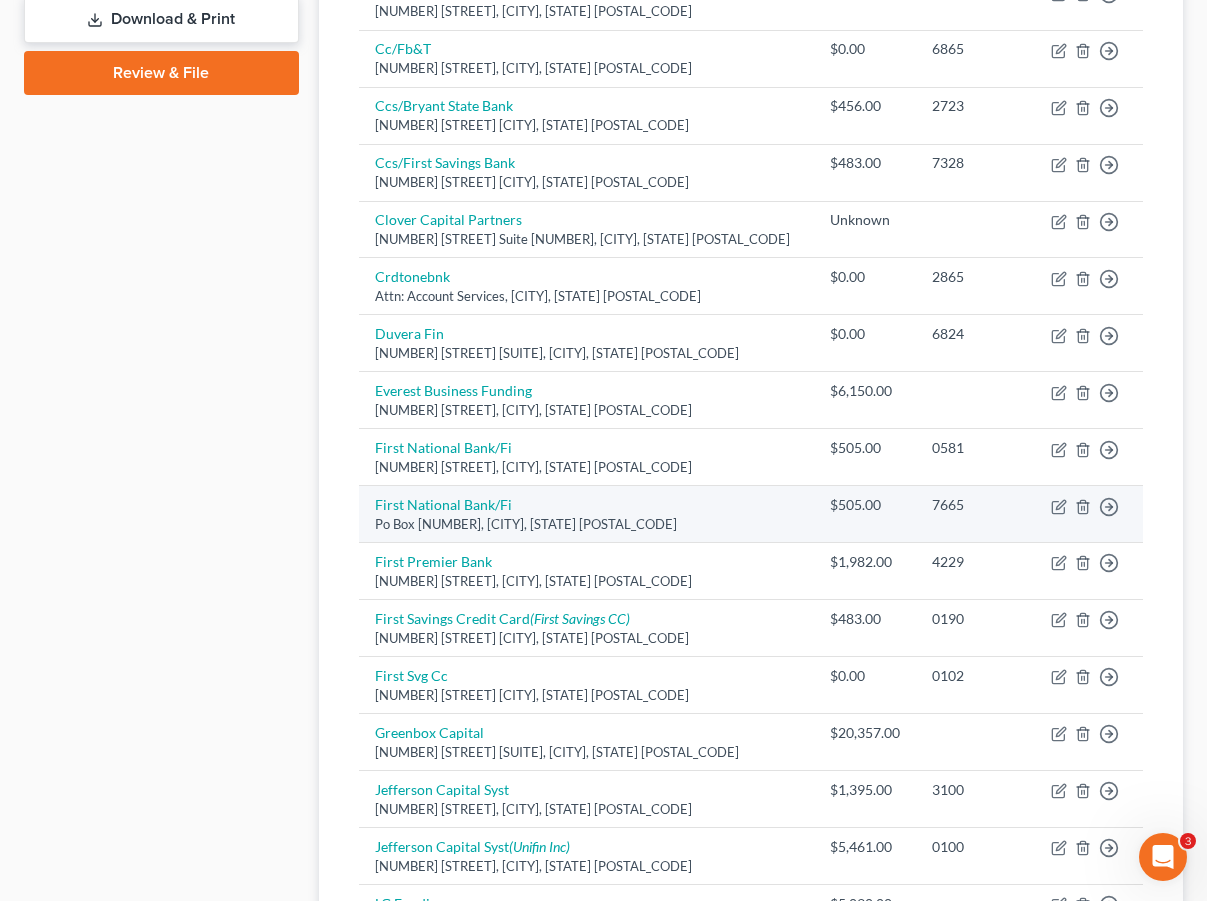 click on "Po Box [NUMBER], [CITY], [STATE] [POSTAL_CODE]" at bounding box center [586, 524] 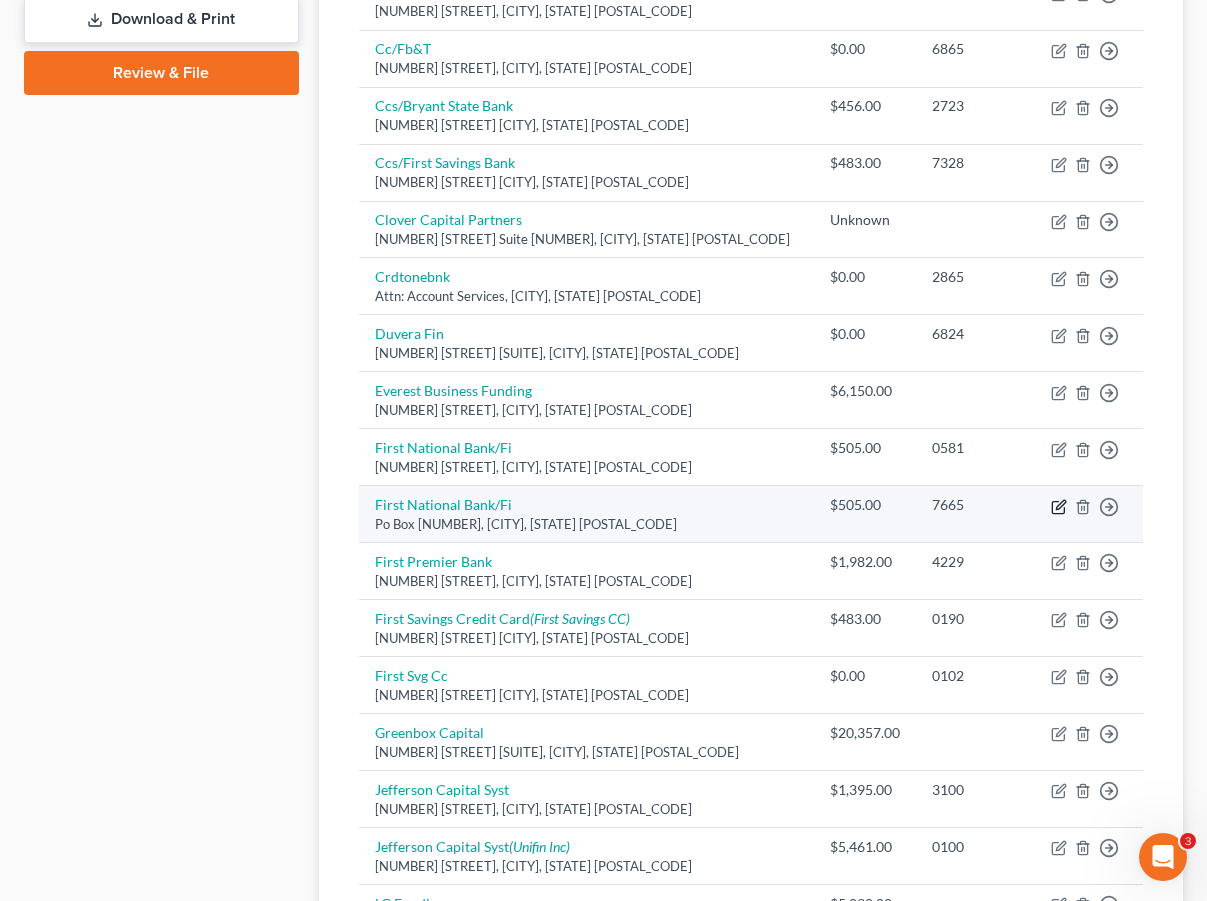 click 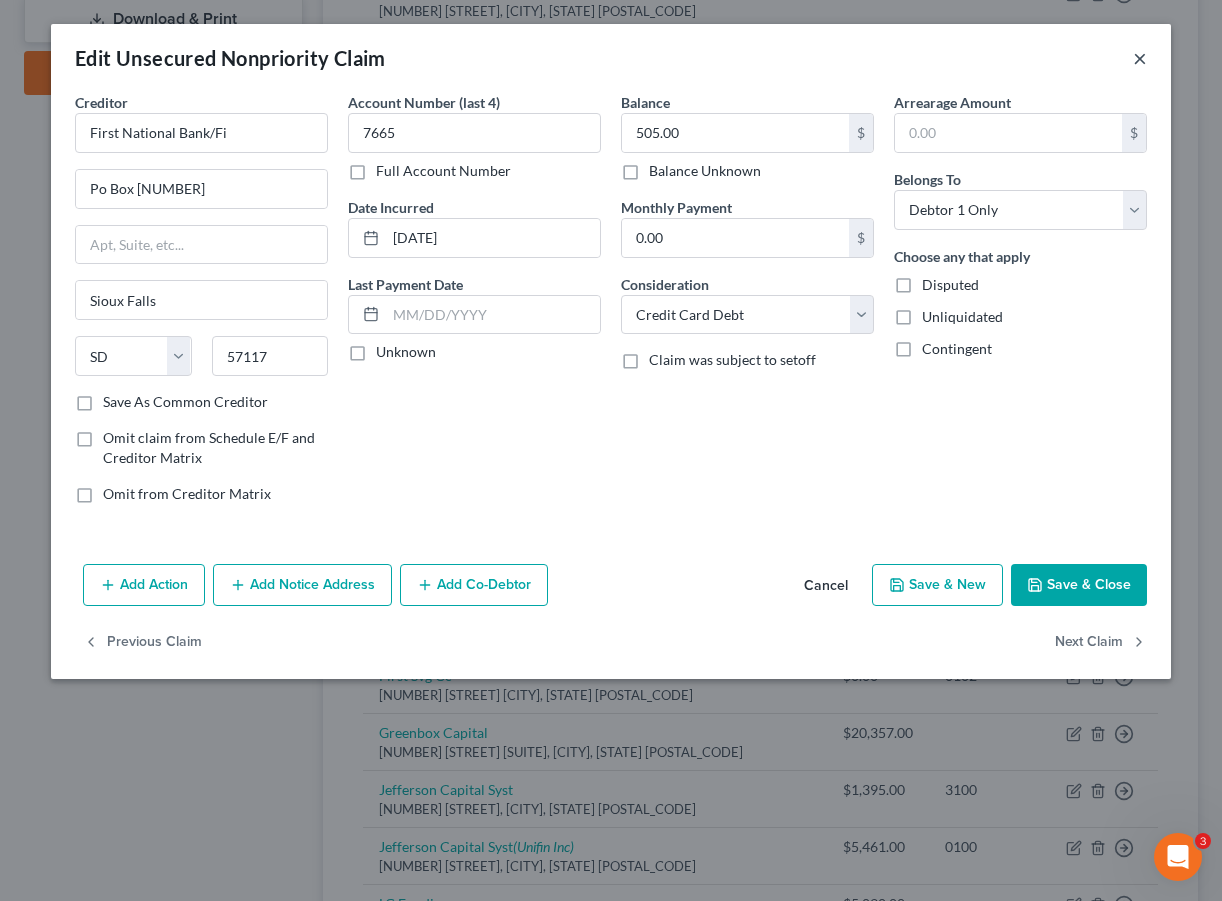click on "×" at bounding box center (1140, 58) 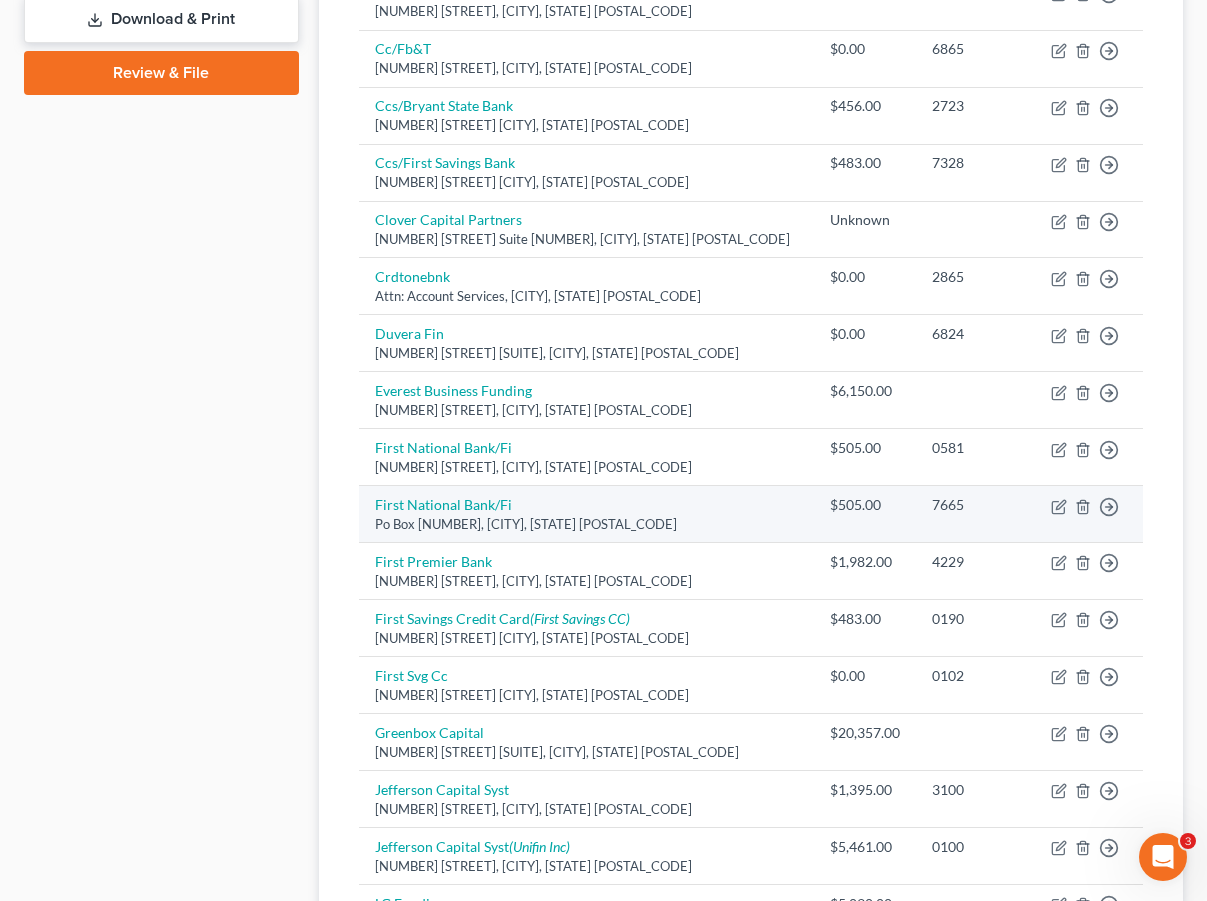 click on "7665" at bounding box center (975, 505) 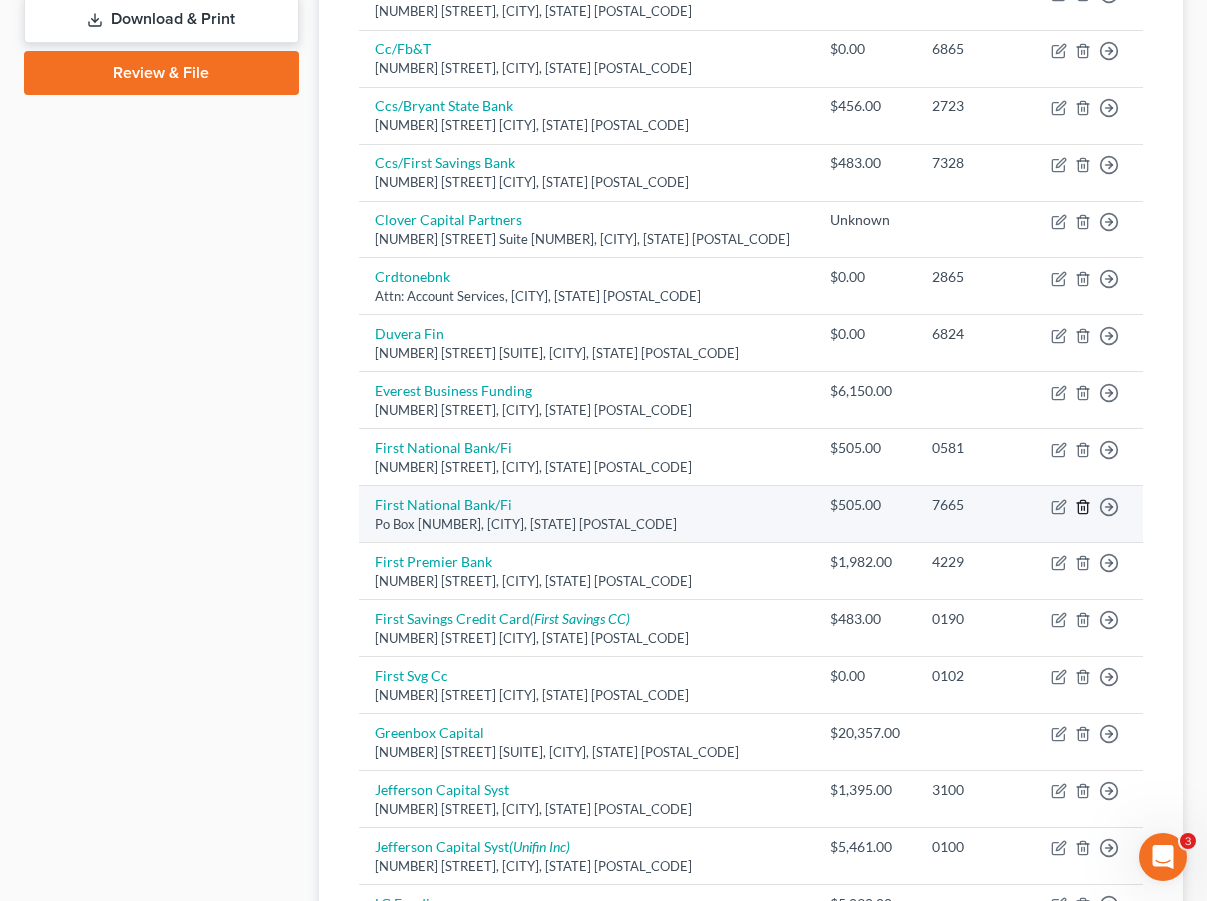 drag, startPoint x: 1075, startPoint y: 610, endPoint x: 801, endPoint y: 607, distance: 274.01642 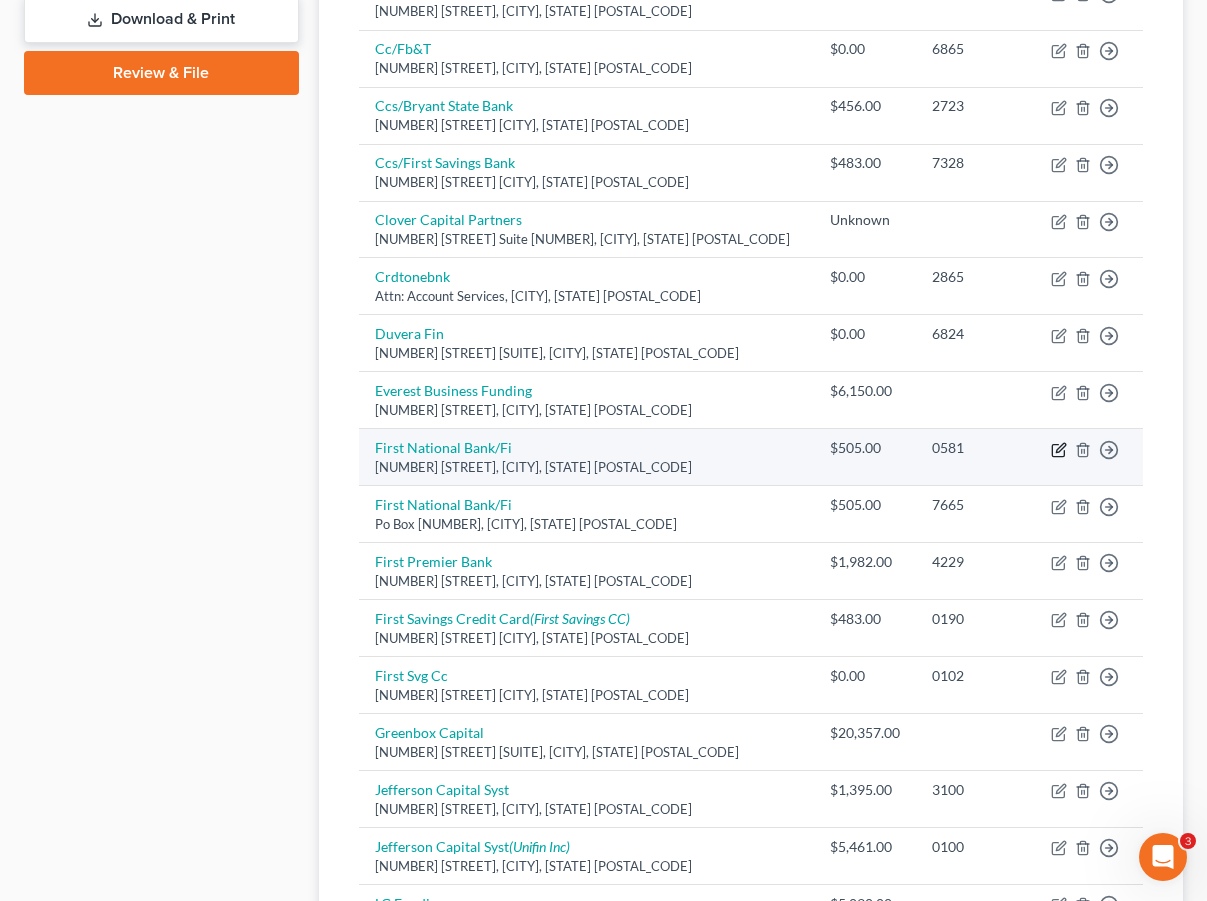 click 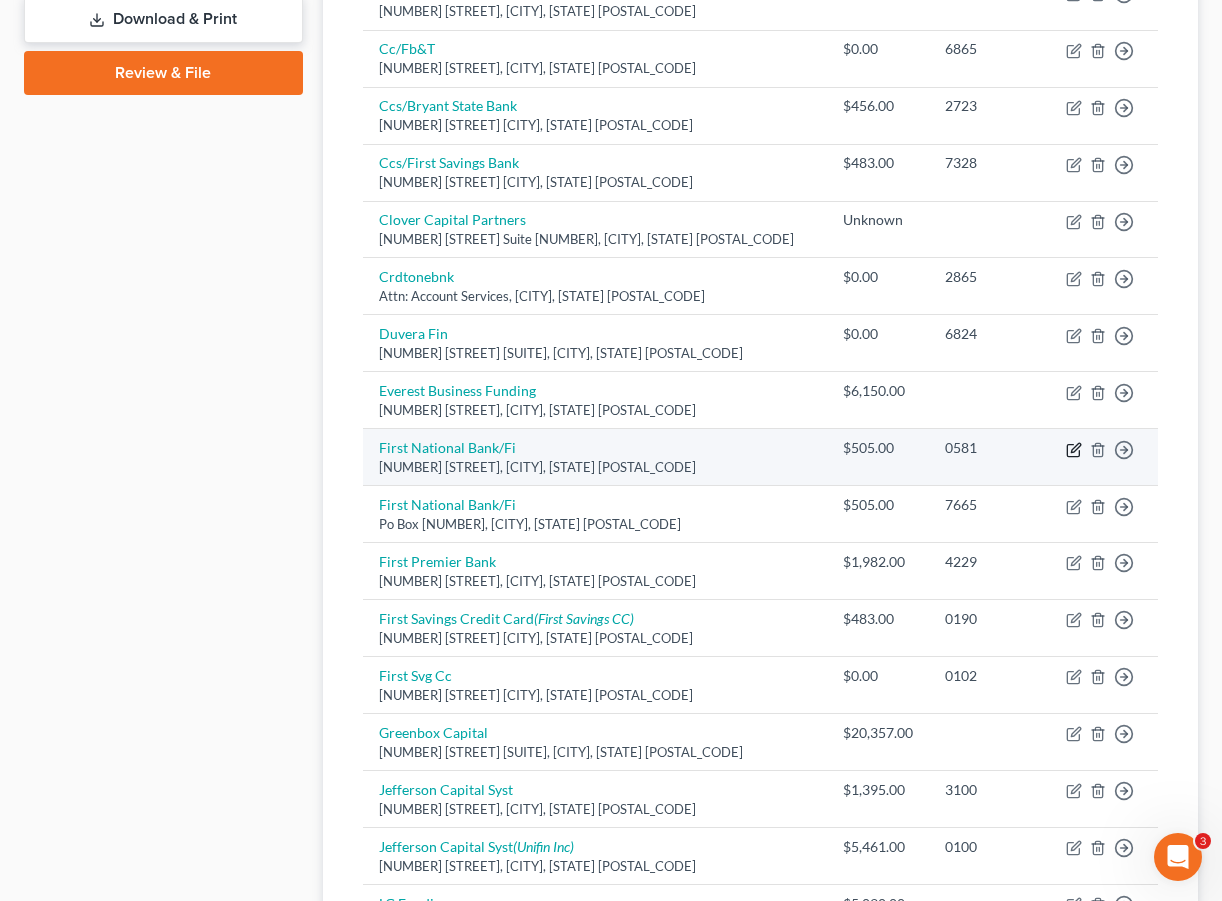select on "21" 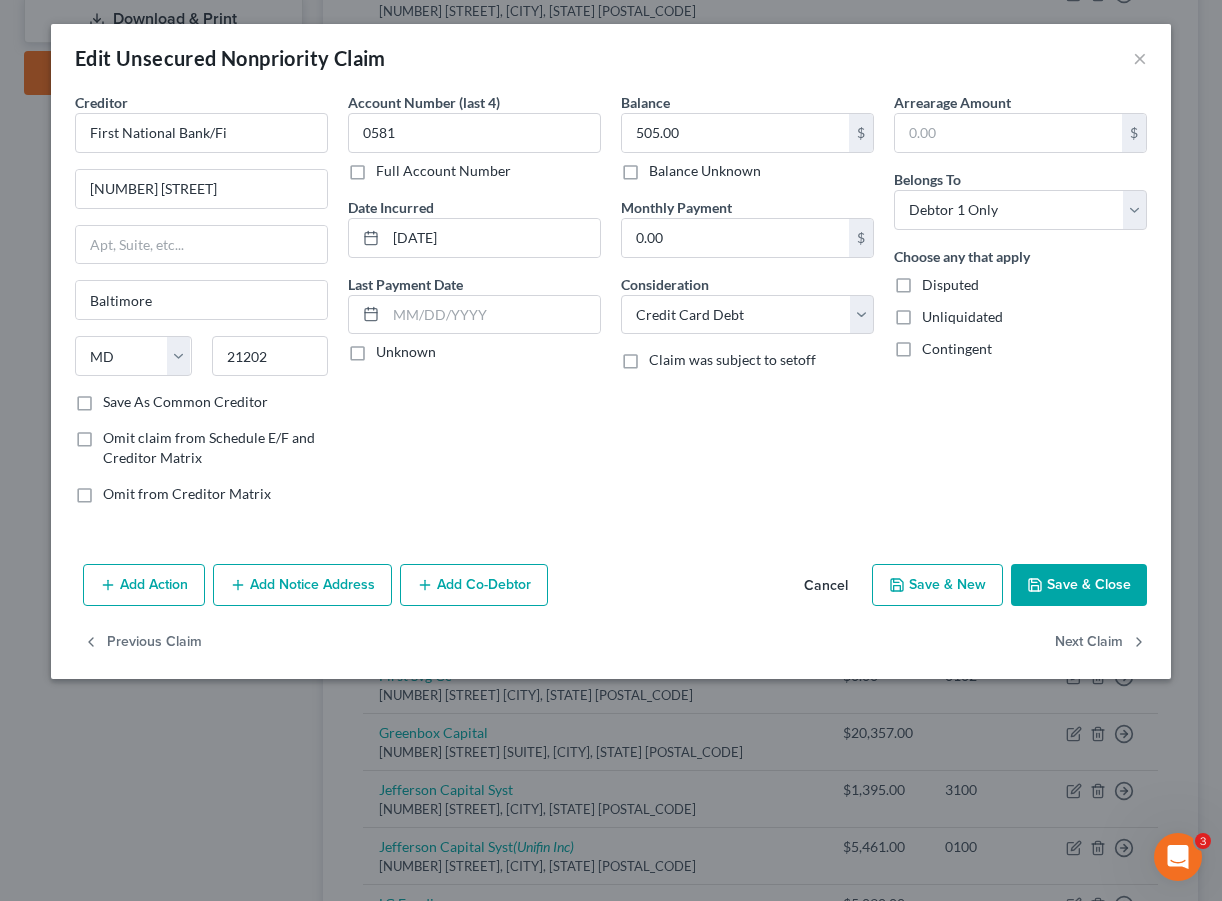 click on "Add Notice Address" at bounding box center [302, 585] 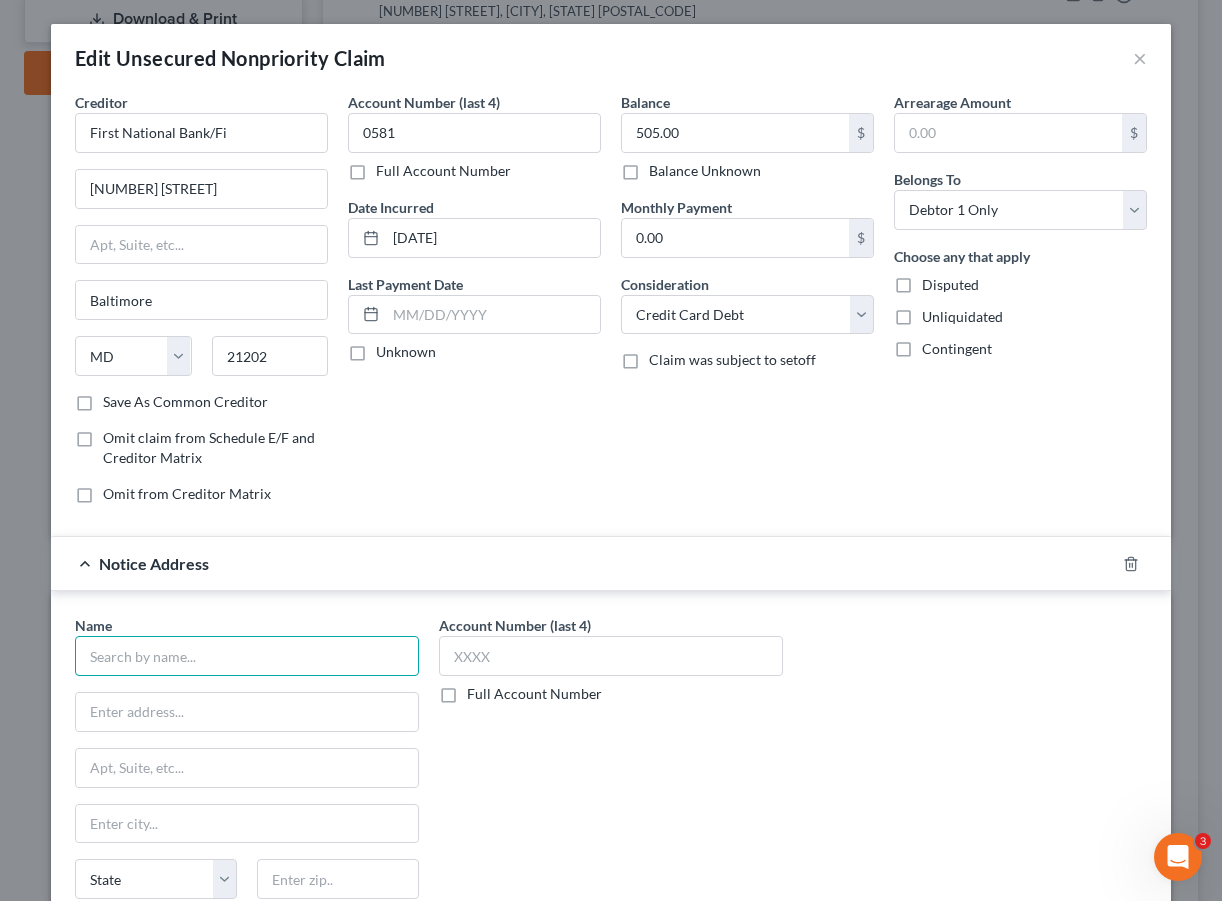 click at bounding box center [247, 656] 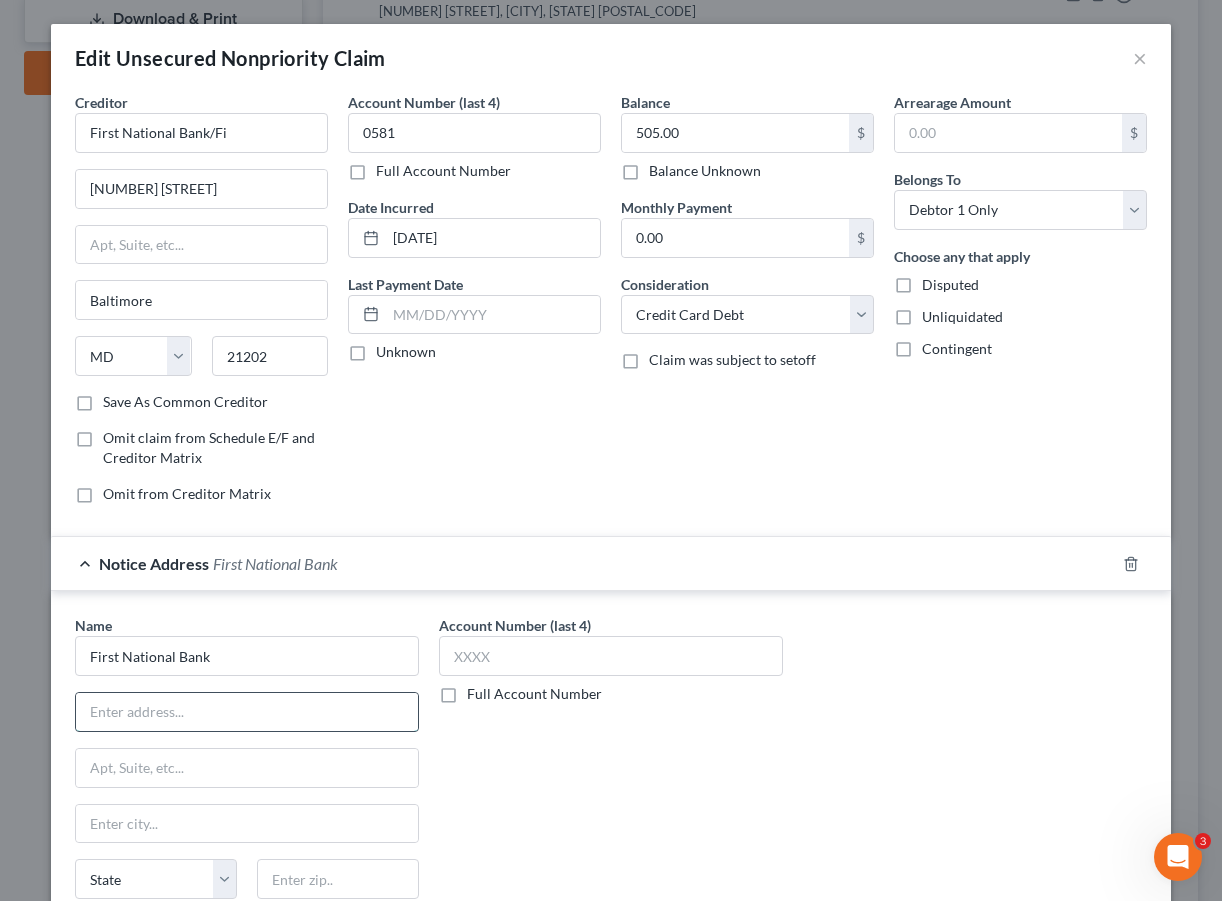 type on "First National Bank" 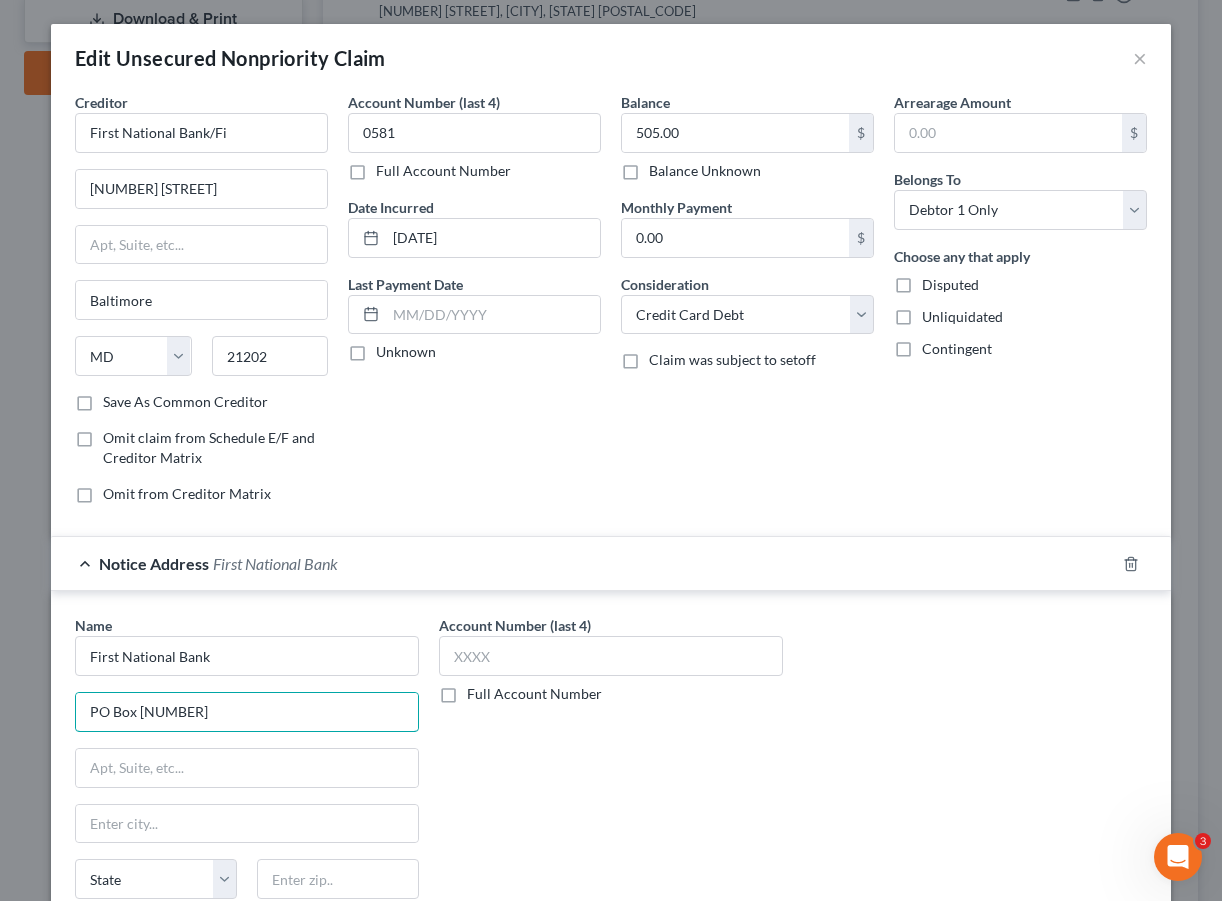 type on "PO Box [NUMBER]" 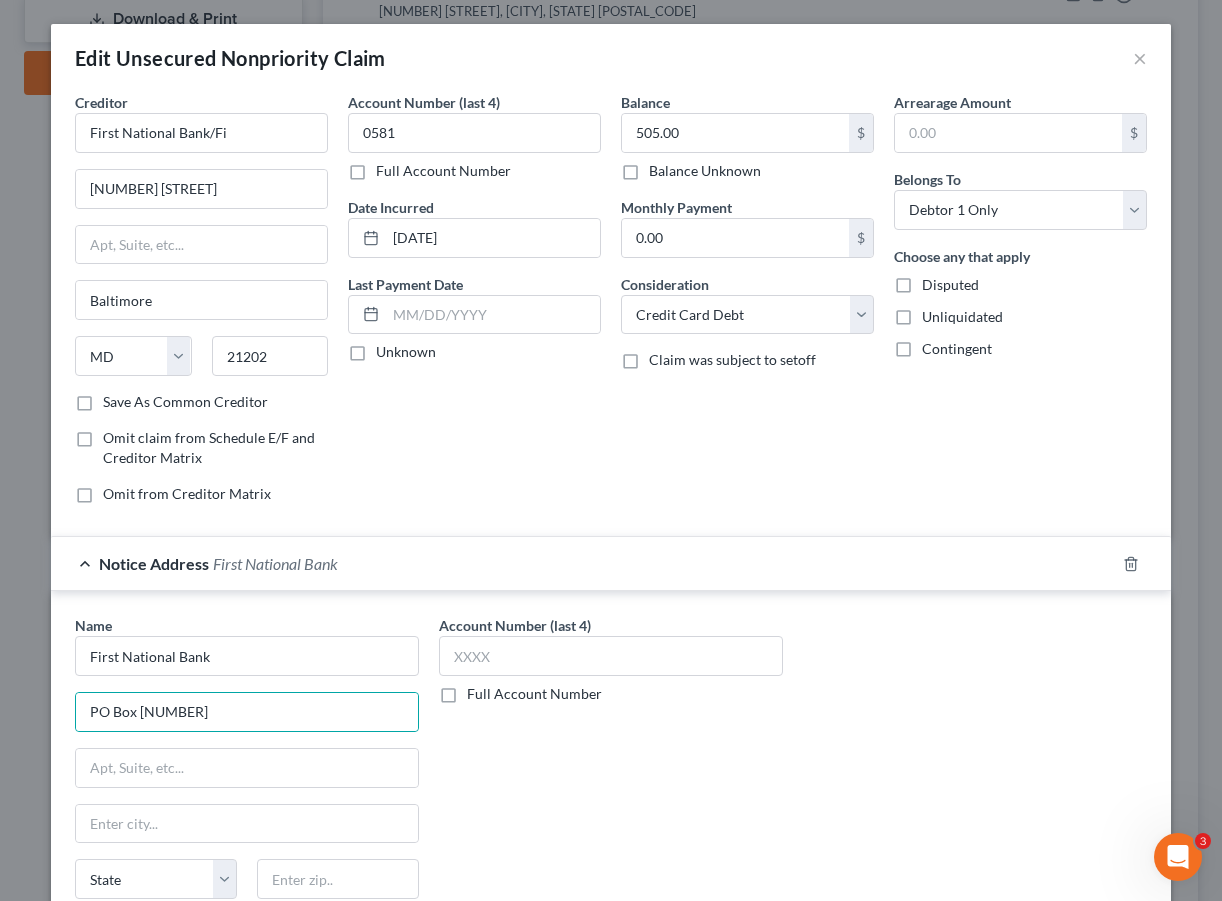 click on "Account Number (last 4)
Full Account Number" at bounding box center (611, 783) 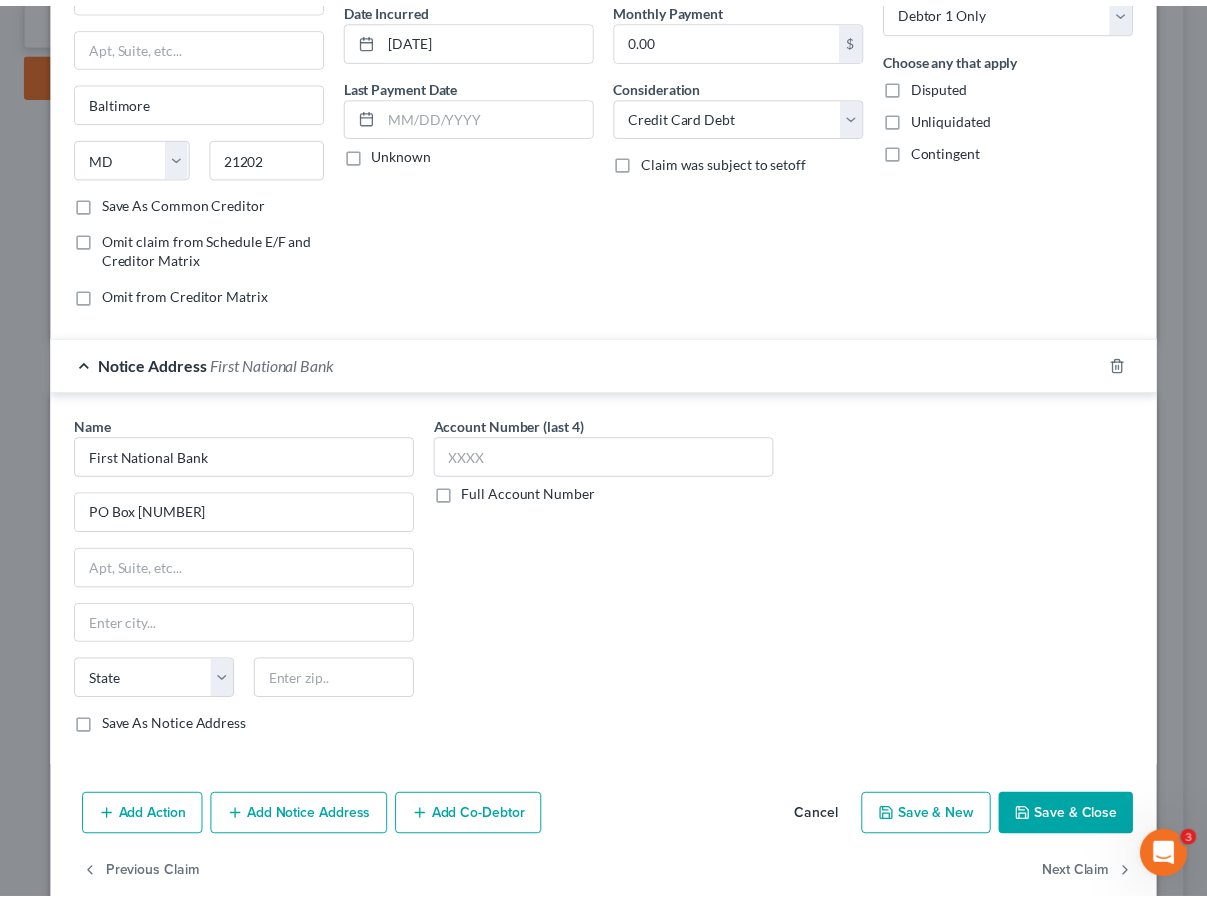 scroll, scrollTop: 301, scrollLeft: 0, axis: vertical 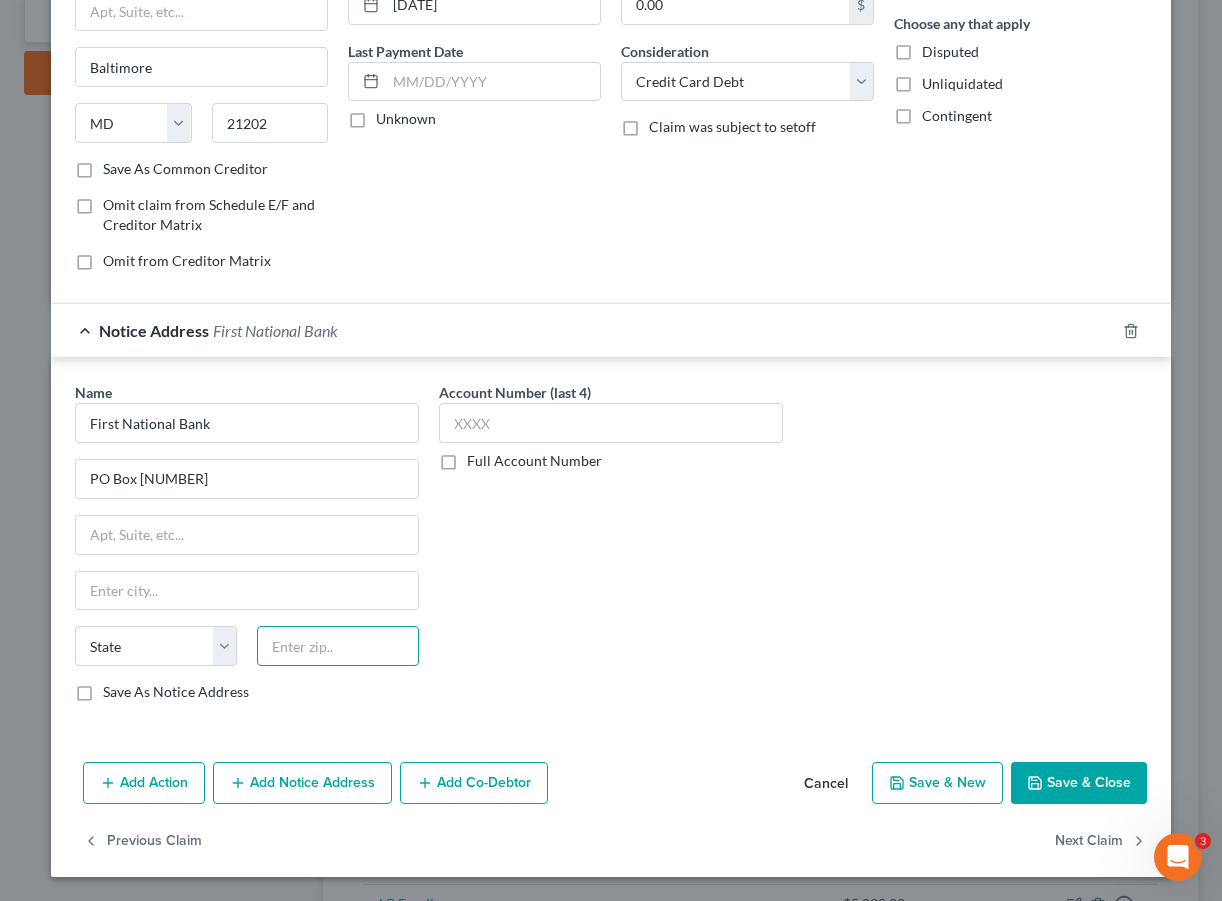 click at bounding box center (338, 646) 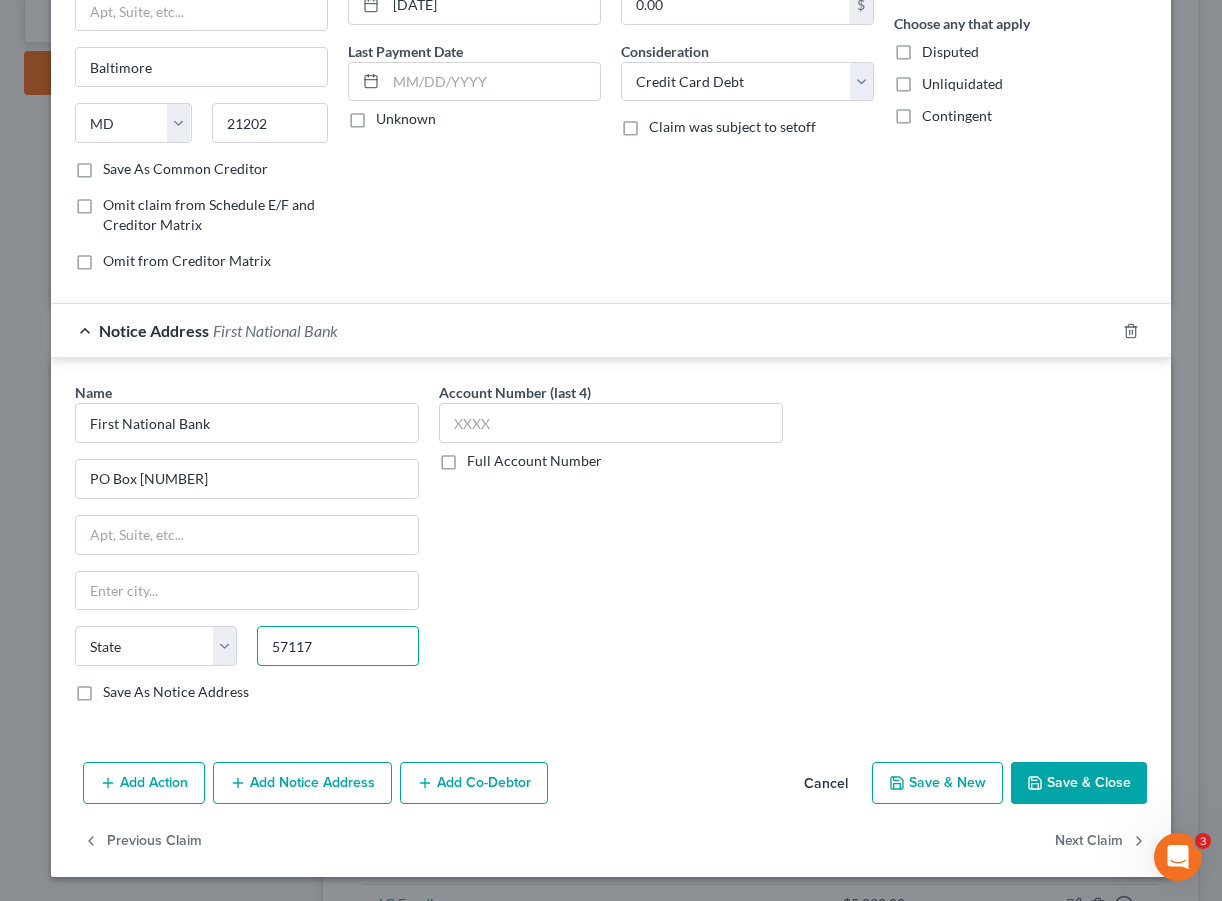 type on "57117" 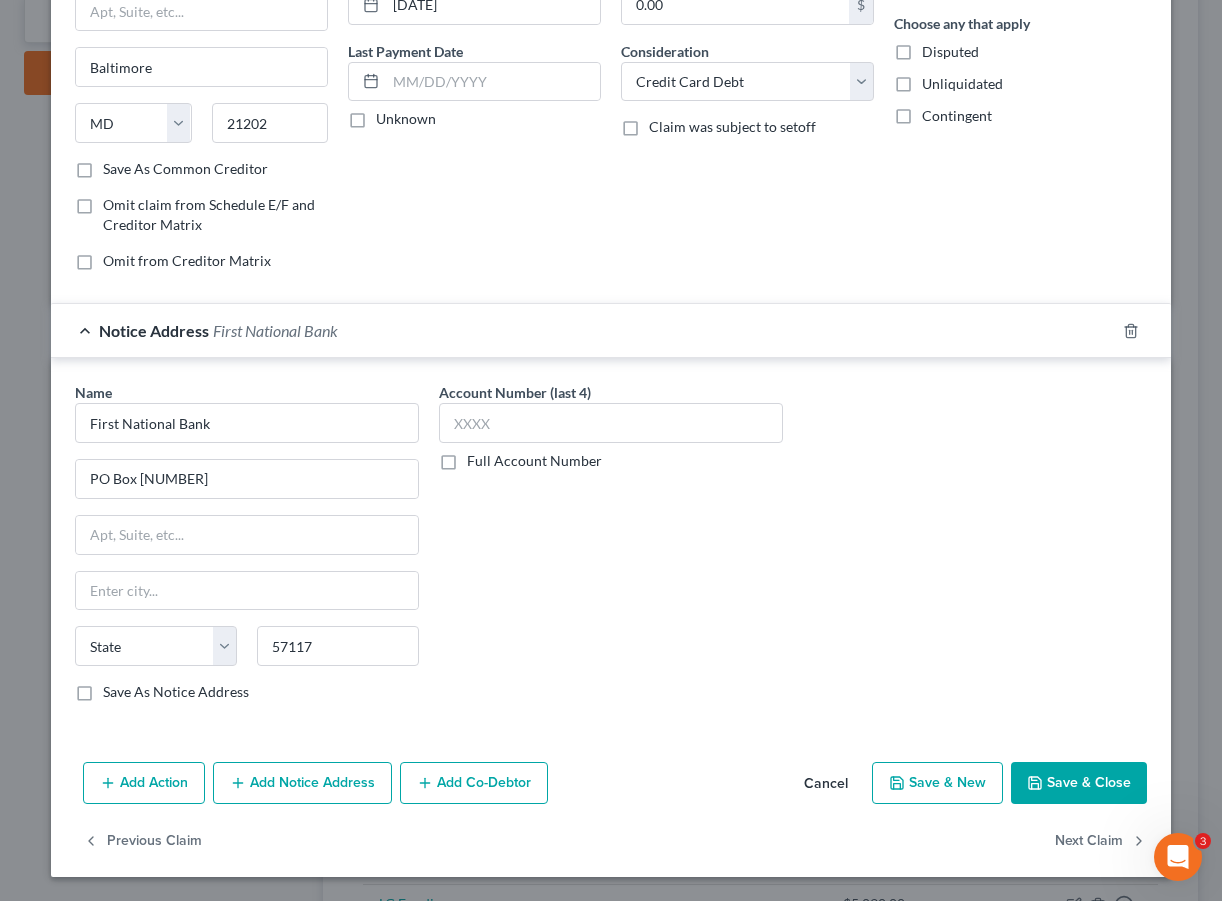 click on "Save & Close" at bounding box center [1079, 783] 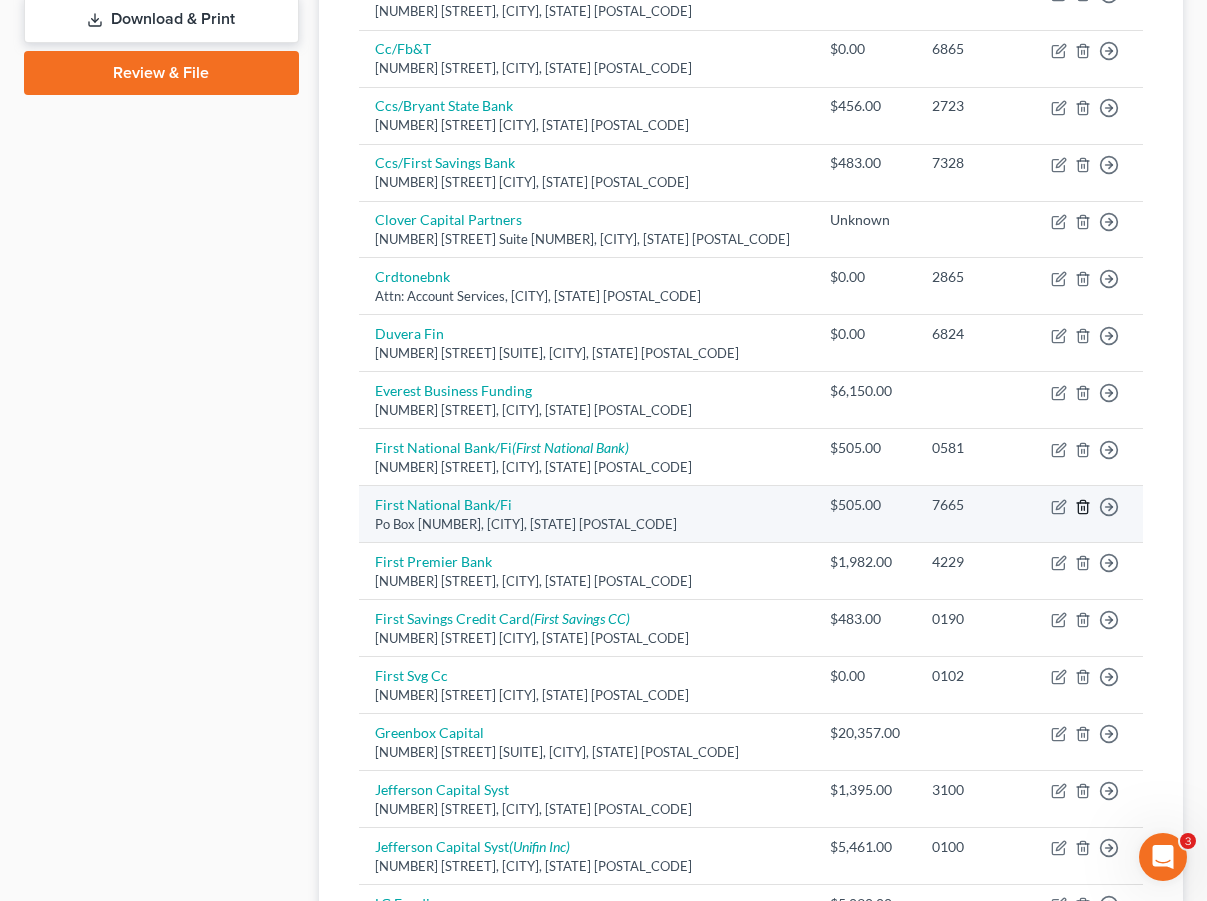 click 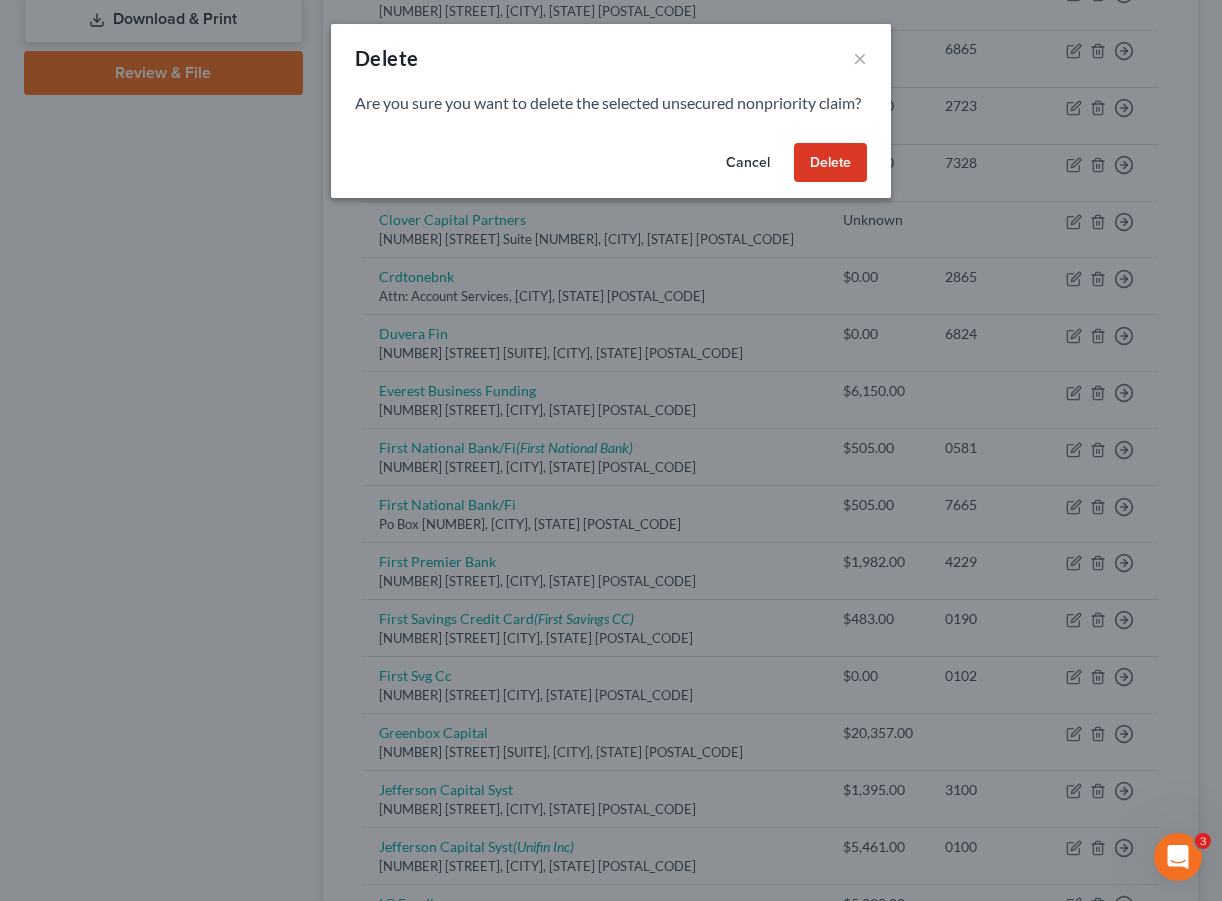 click on "Delete" at bounding box center (830, 163) 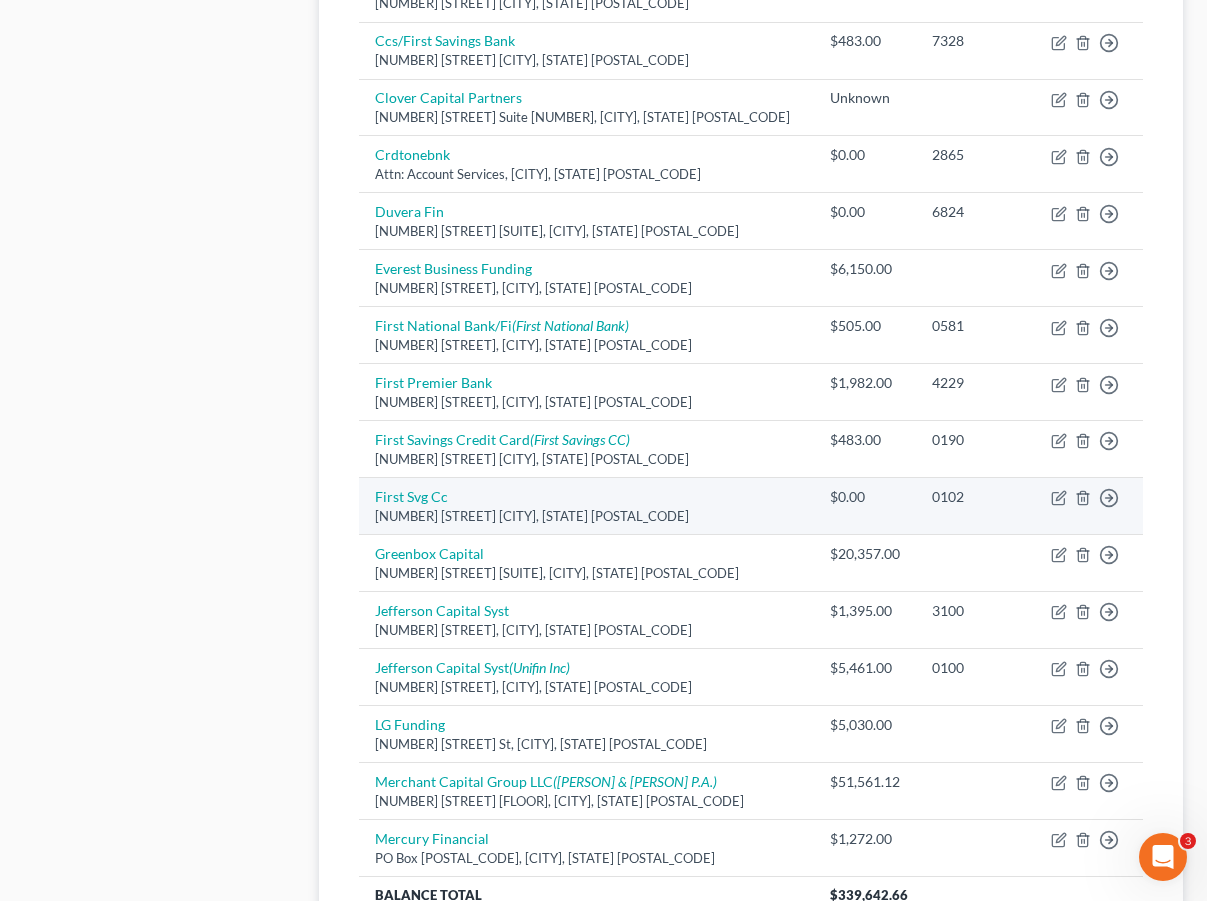 scroll, scrollTop: 1036, scrollLeft: 0, axis: vertical 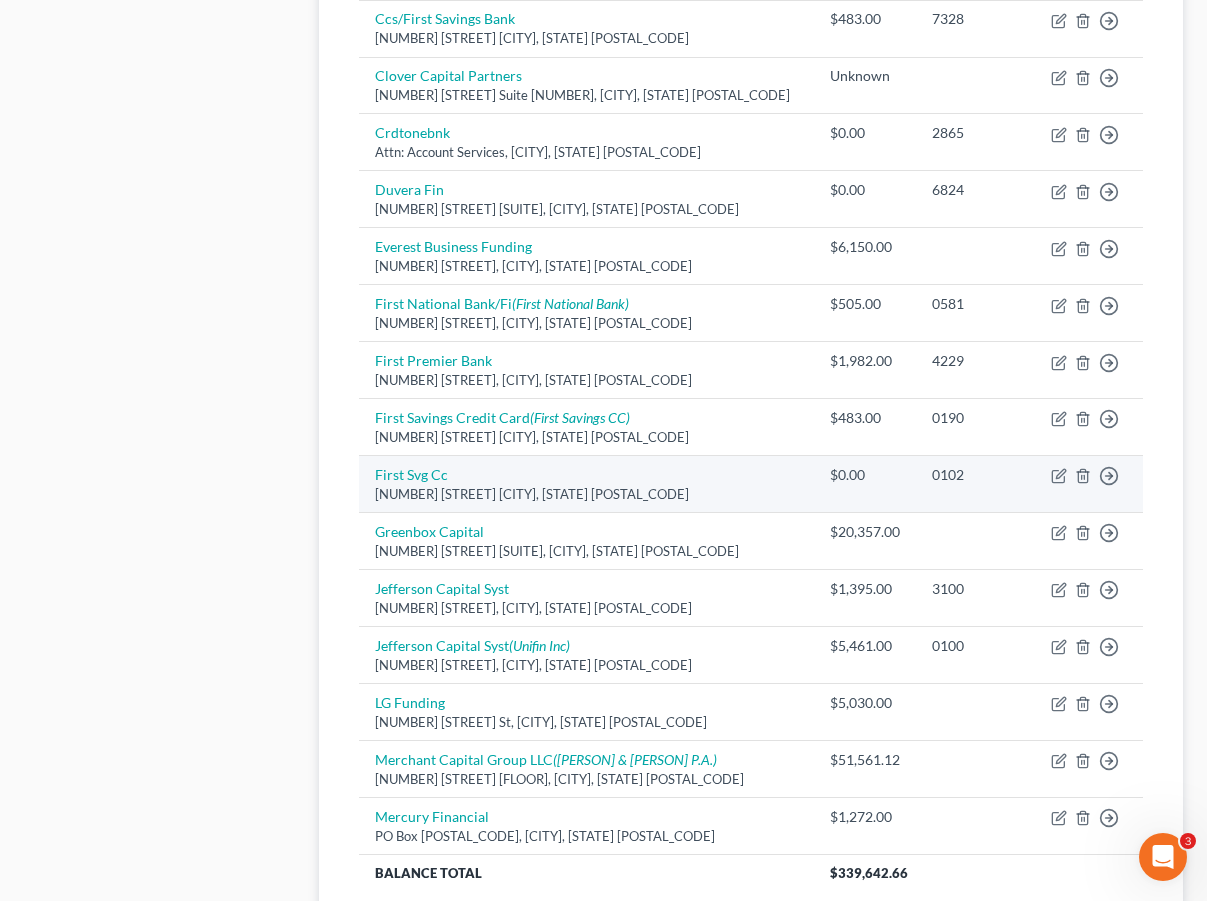 click on "0102" at bounding box center [975, 475] 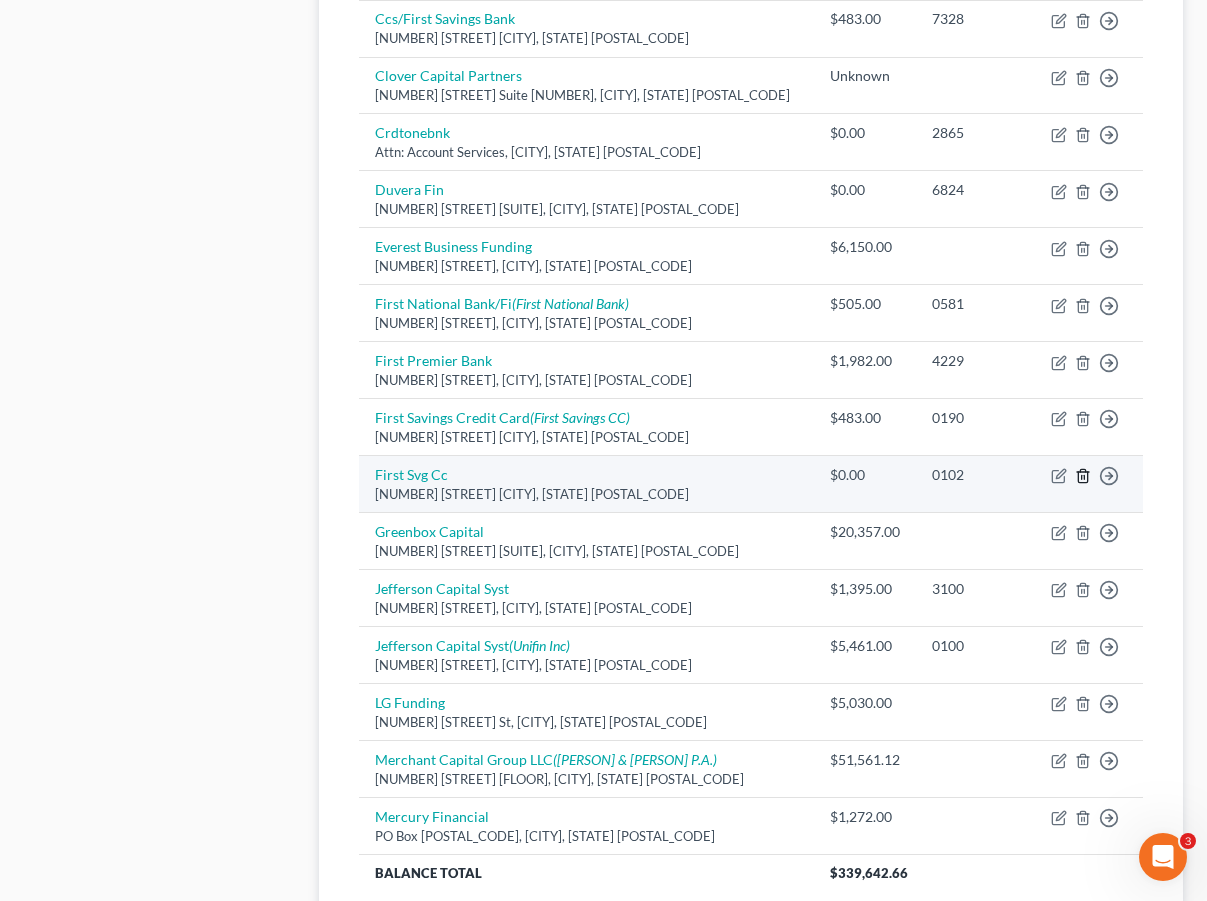 click 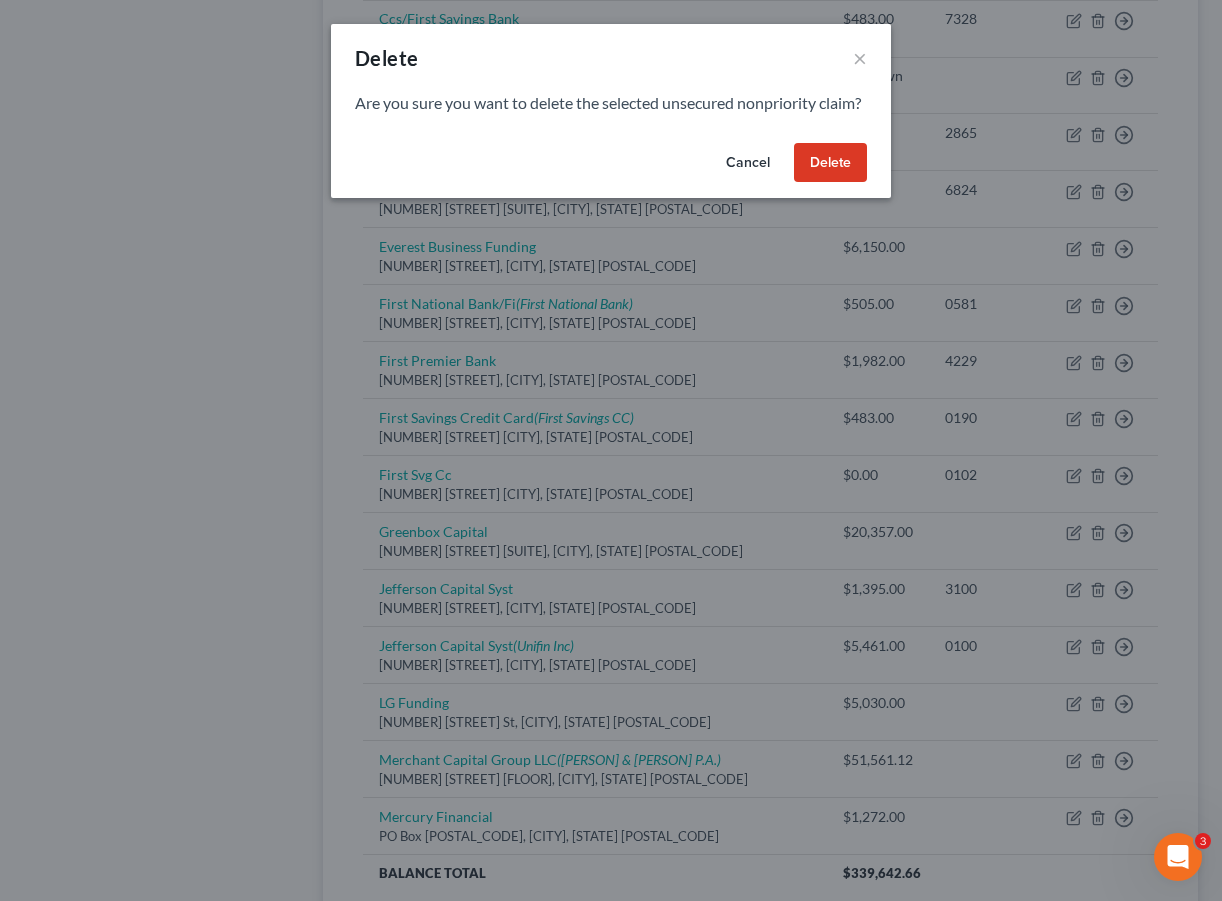 click on "Delete" at bounding box center (830, 163) 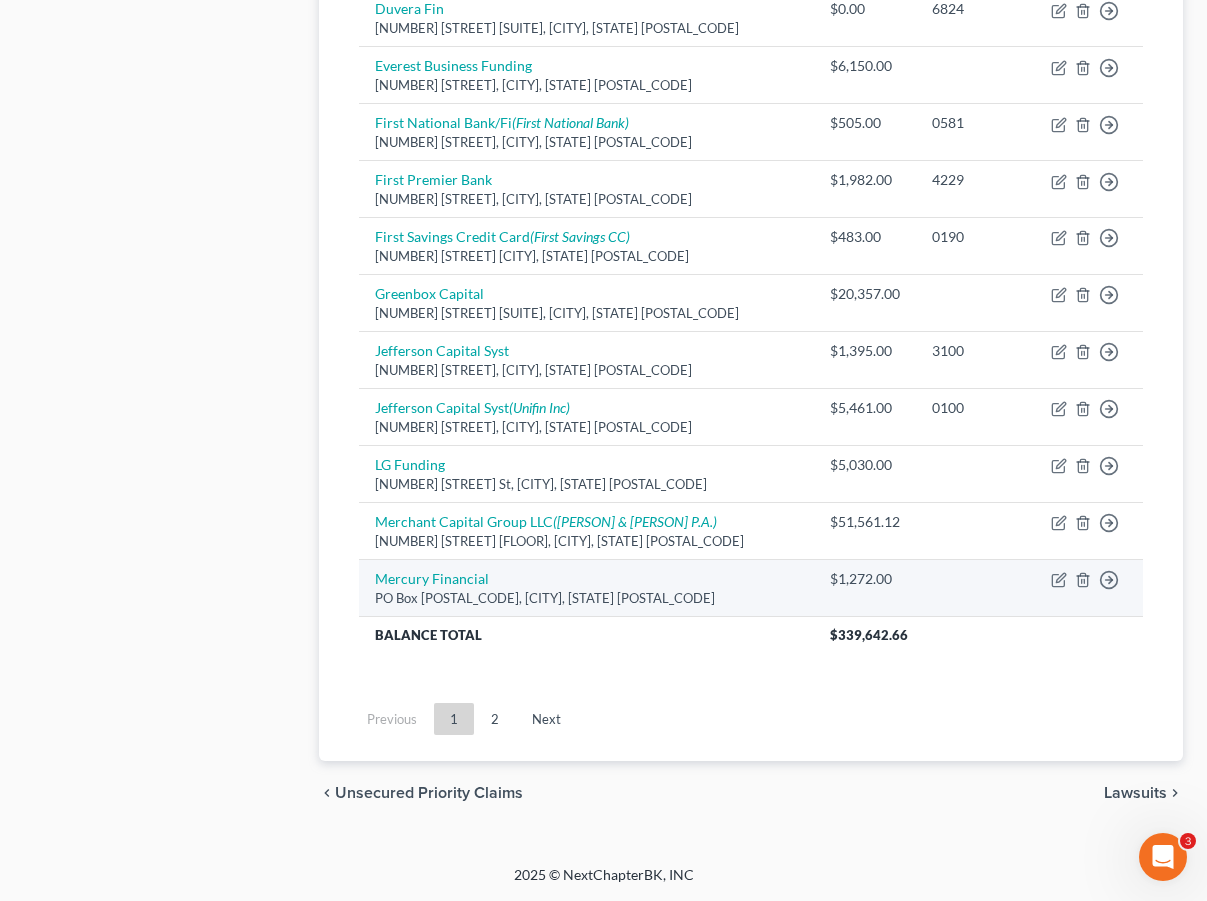 scroll, scrollTop: 1367, scrollLeft: 0, axis: vertical 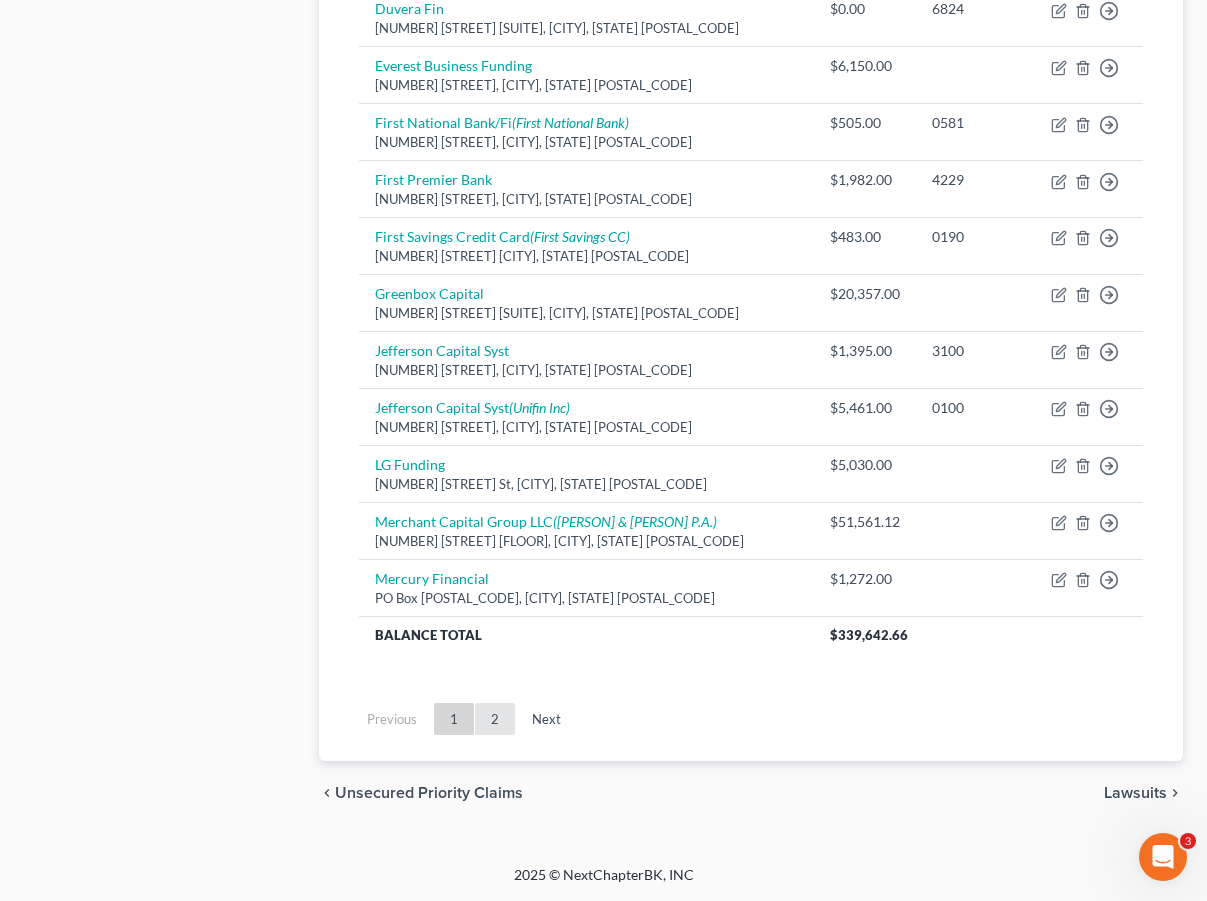 click on "2" at bounding box center [495, 719] 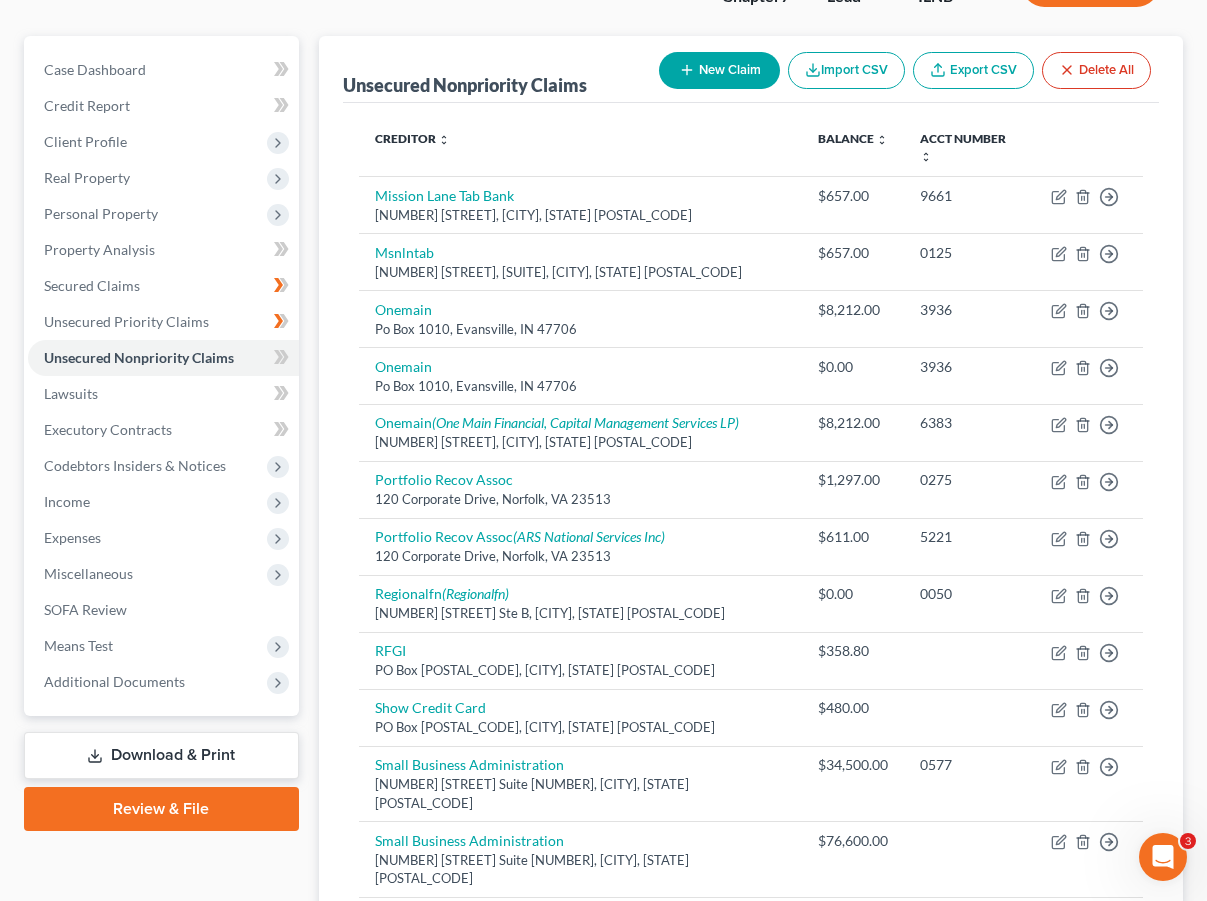 scroll, scrollTop: 135, scrollLeft: 0, axis: vertical 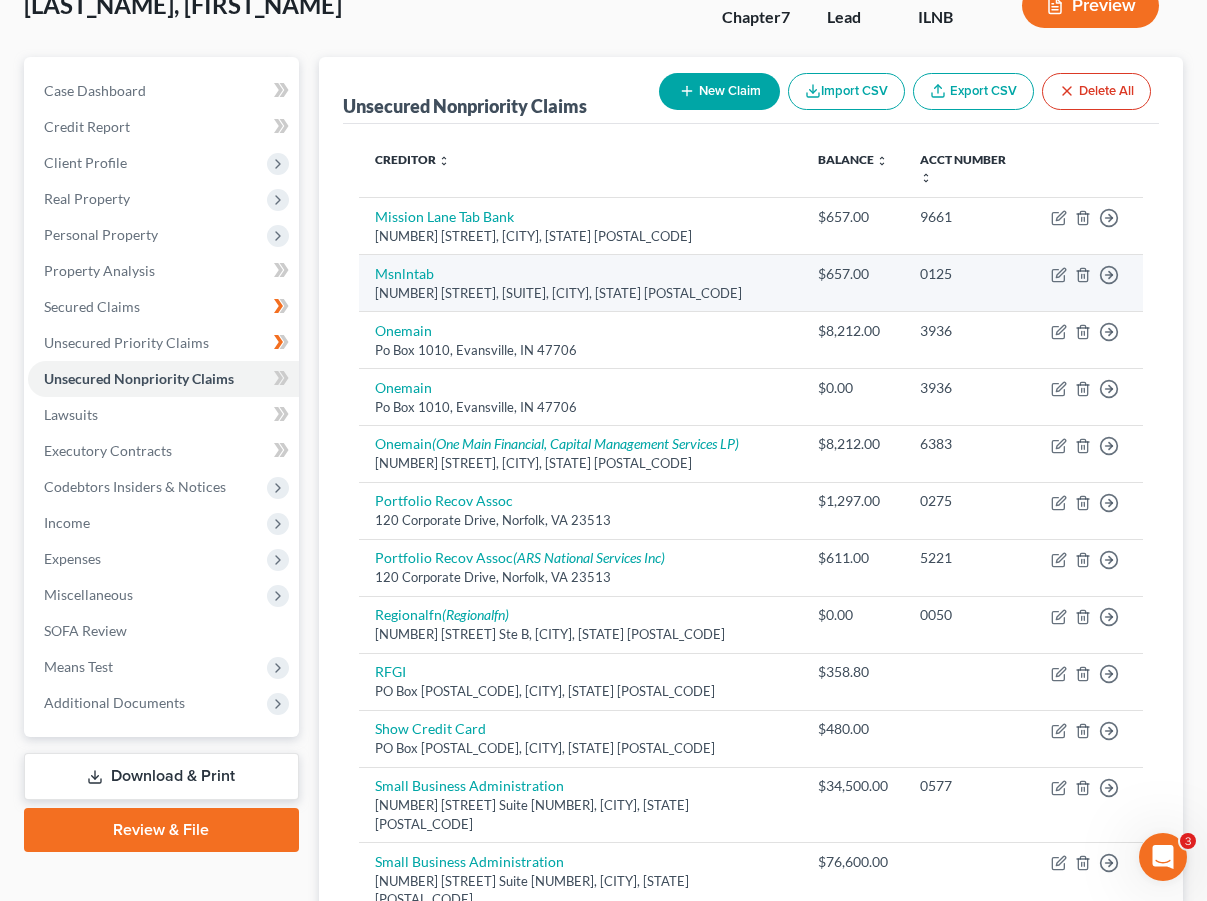 click on "0125" at bounding box center [969, 282] 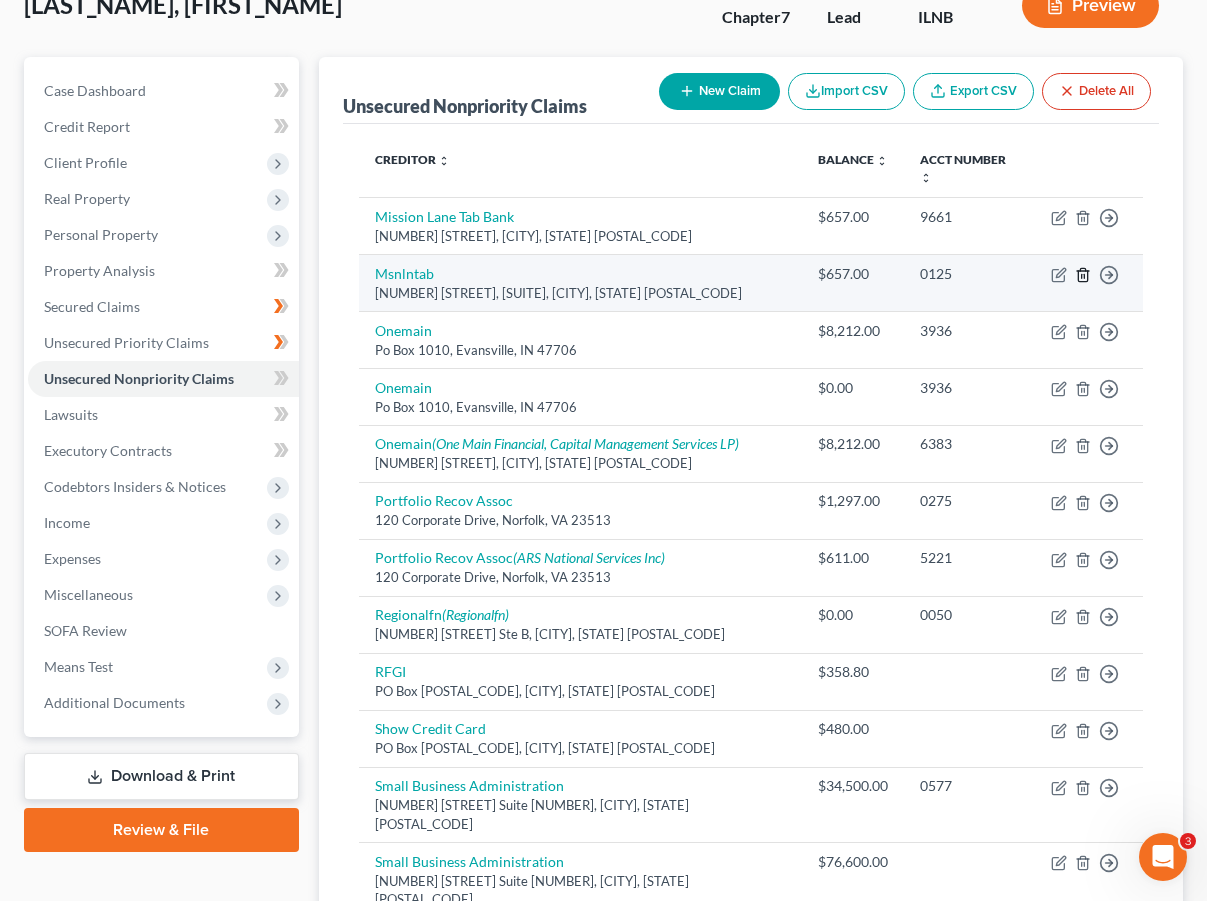 click 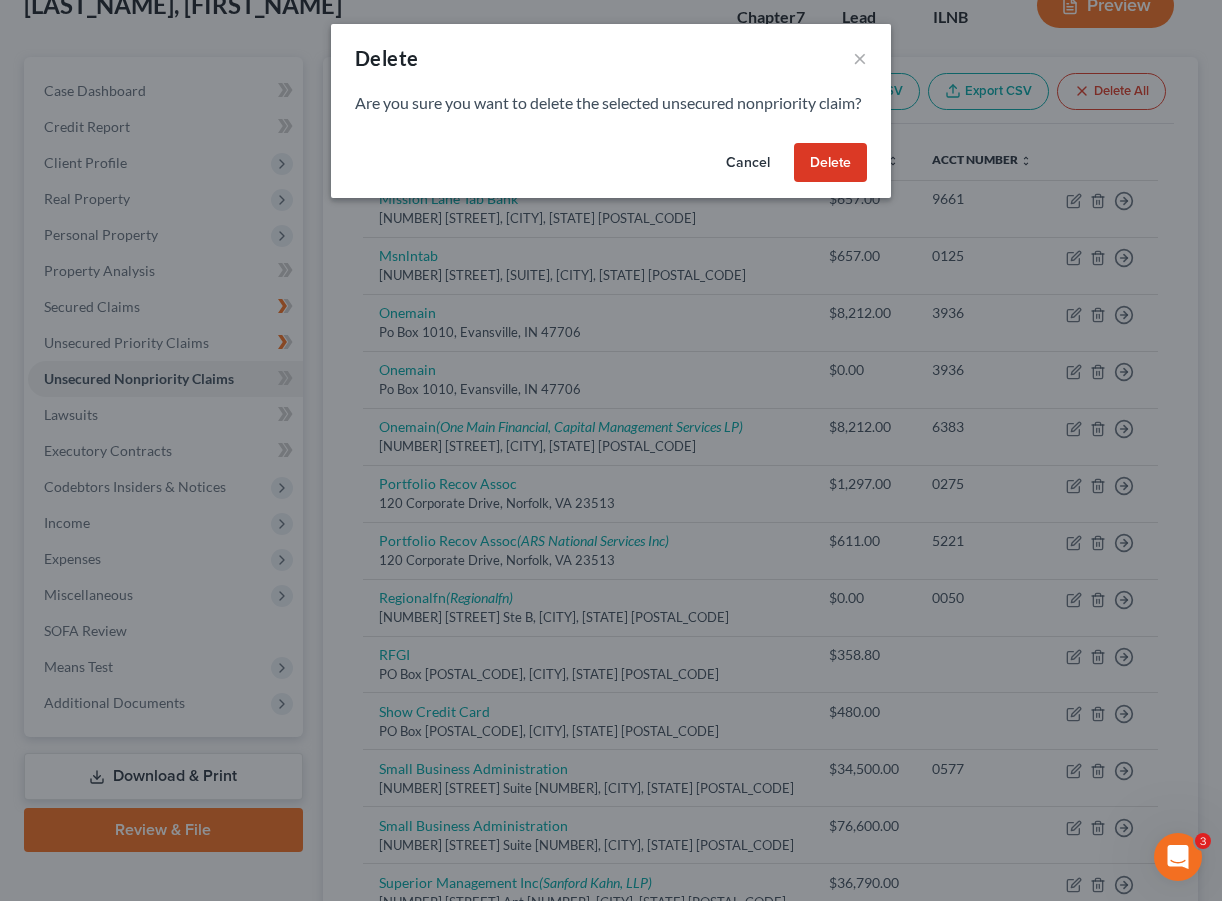 click on "Delete" at bounding box center [830, 163] 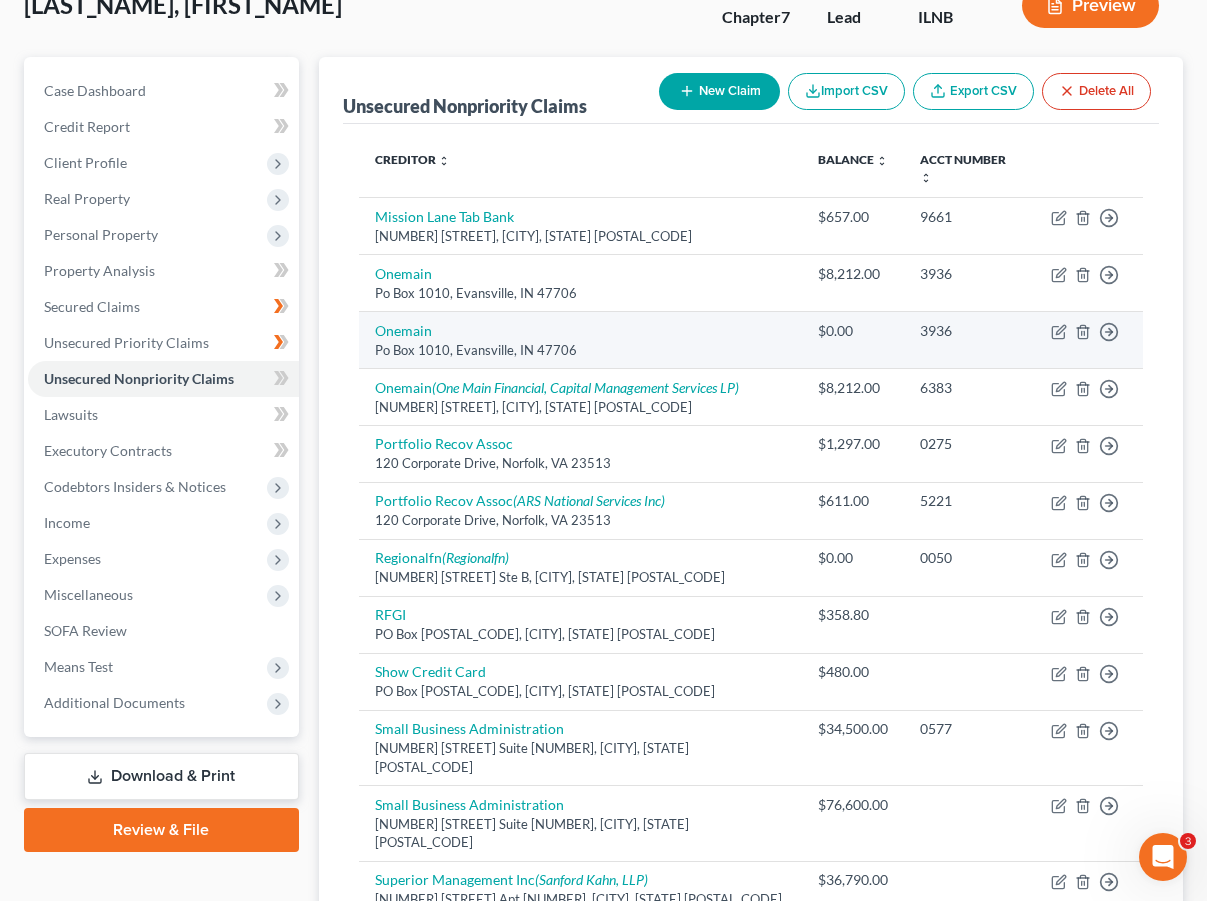 click on "3936" at bounding box center [969, 339] 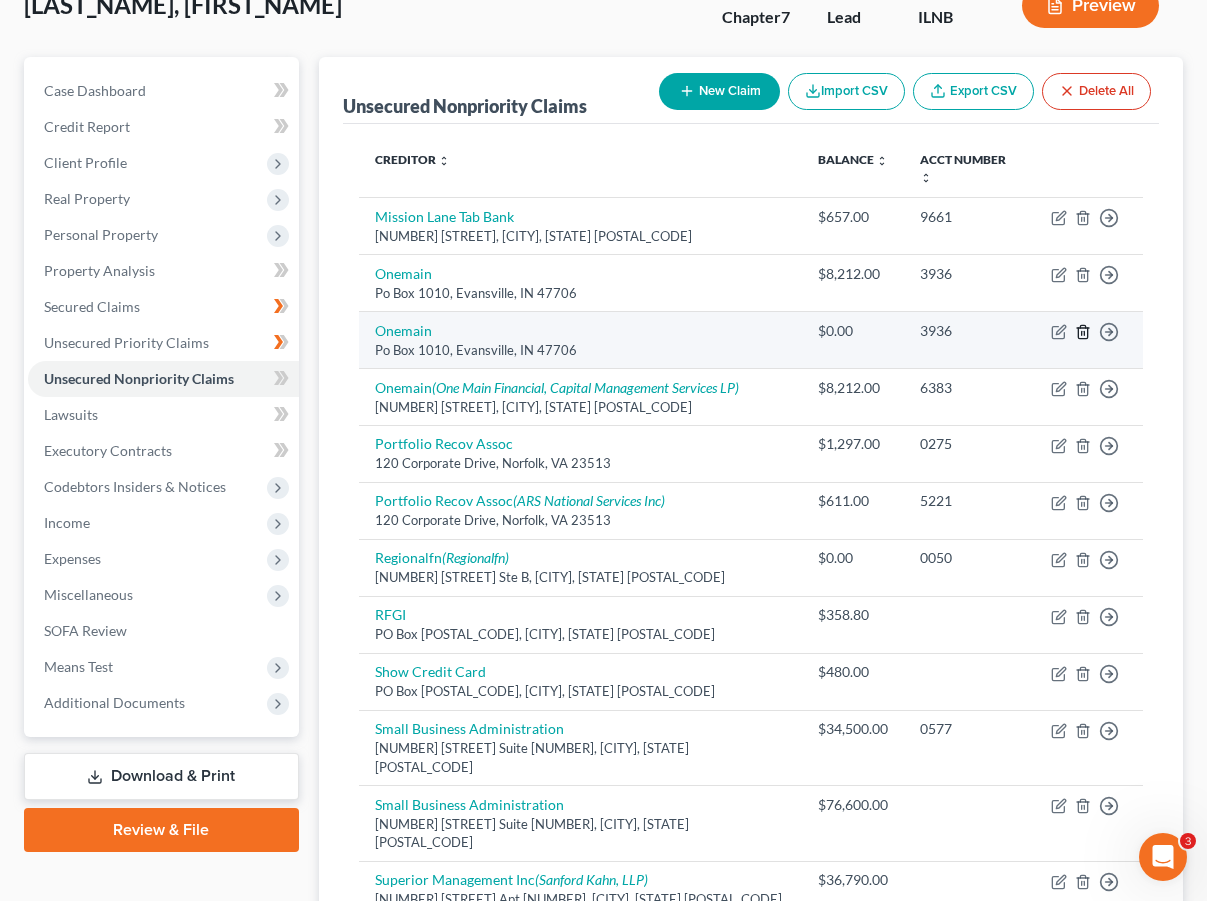click 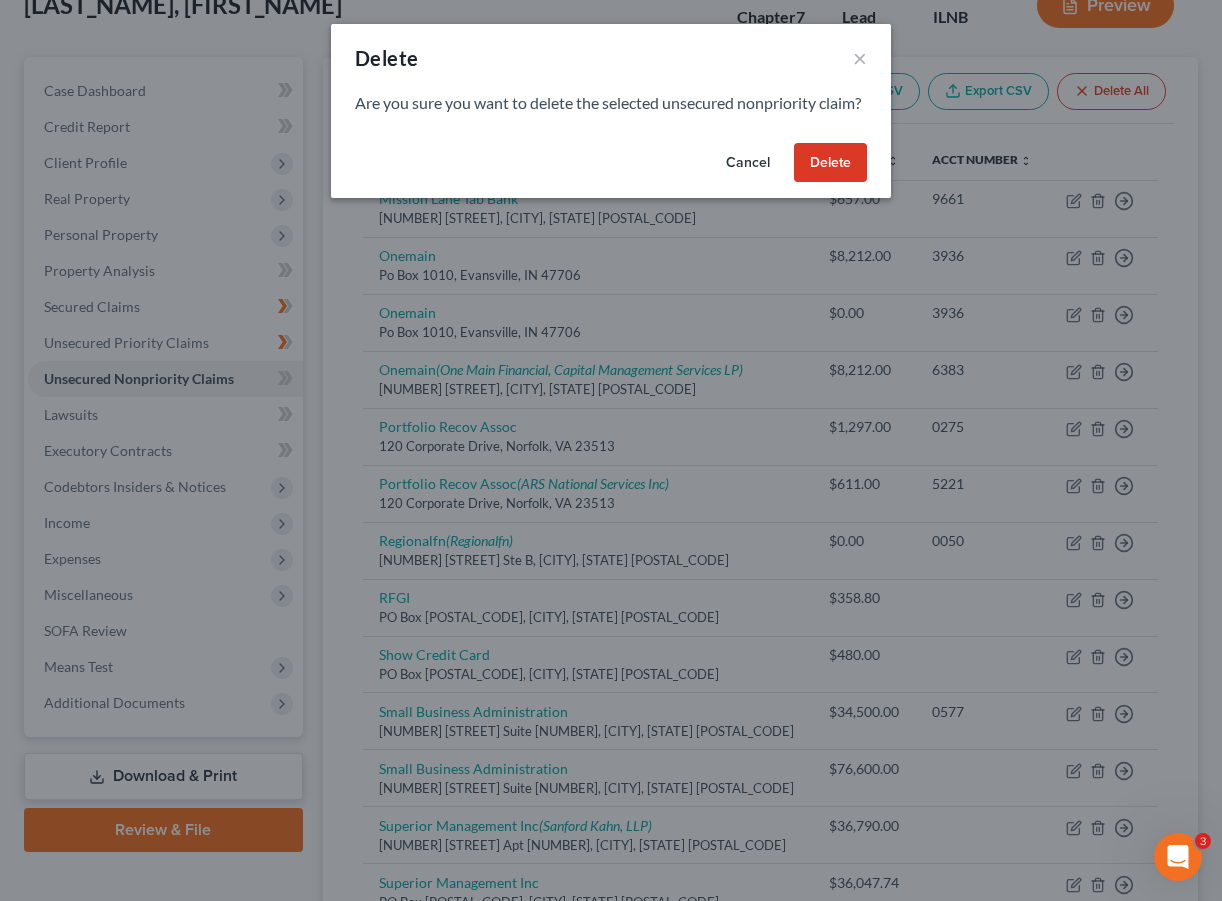 click on "Delete" at bounding box center (830, 163) 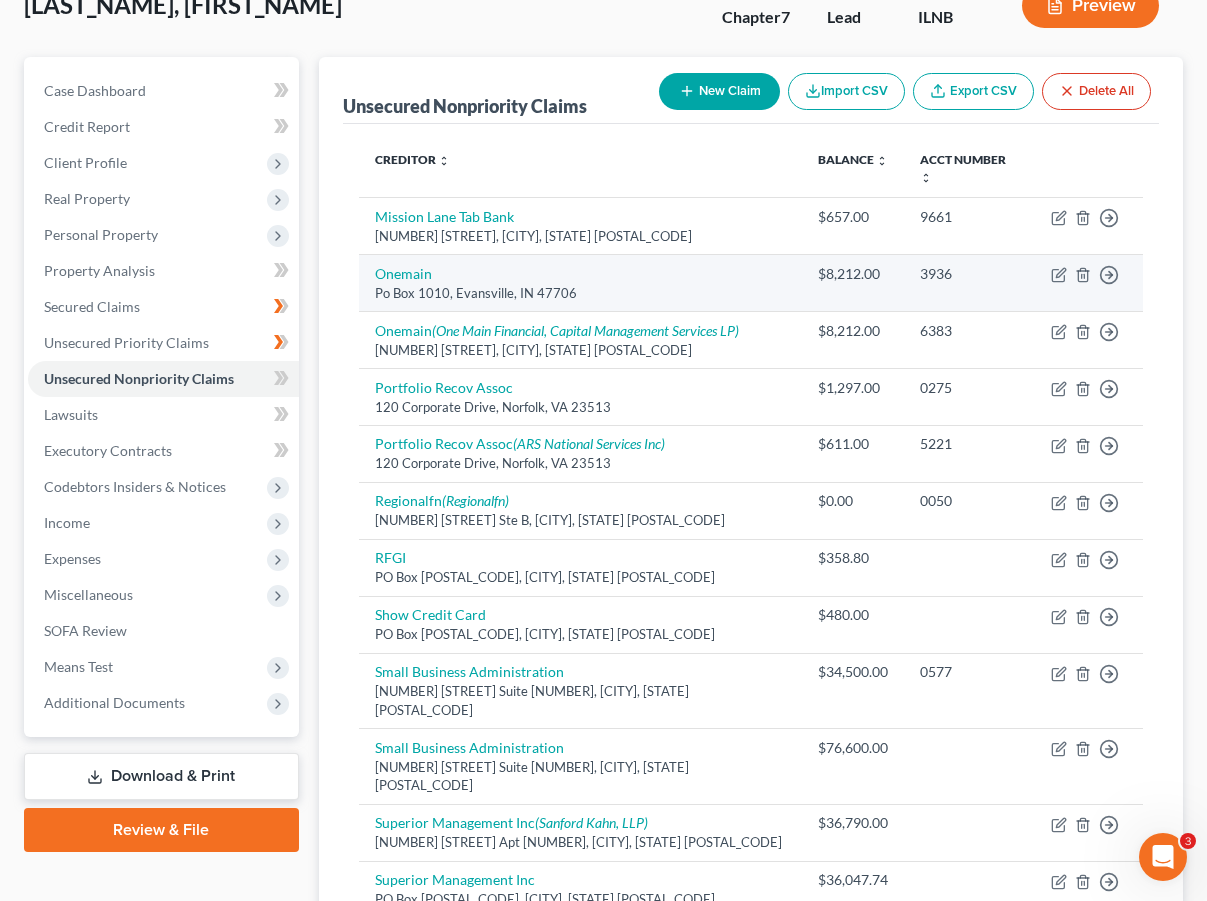 click on "Po Box 1010, Evansville, IN 47706" at bounding box center (580, 293) 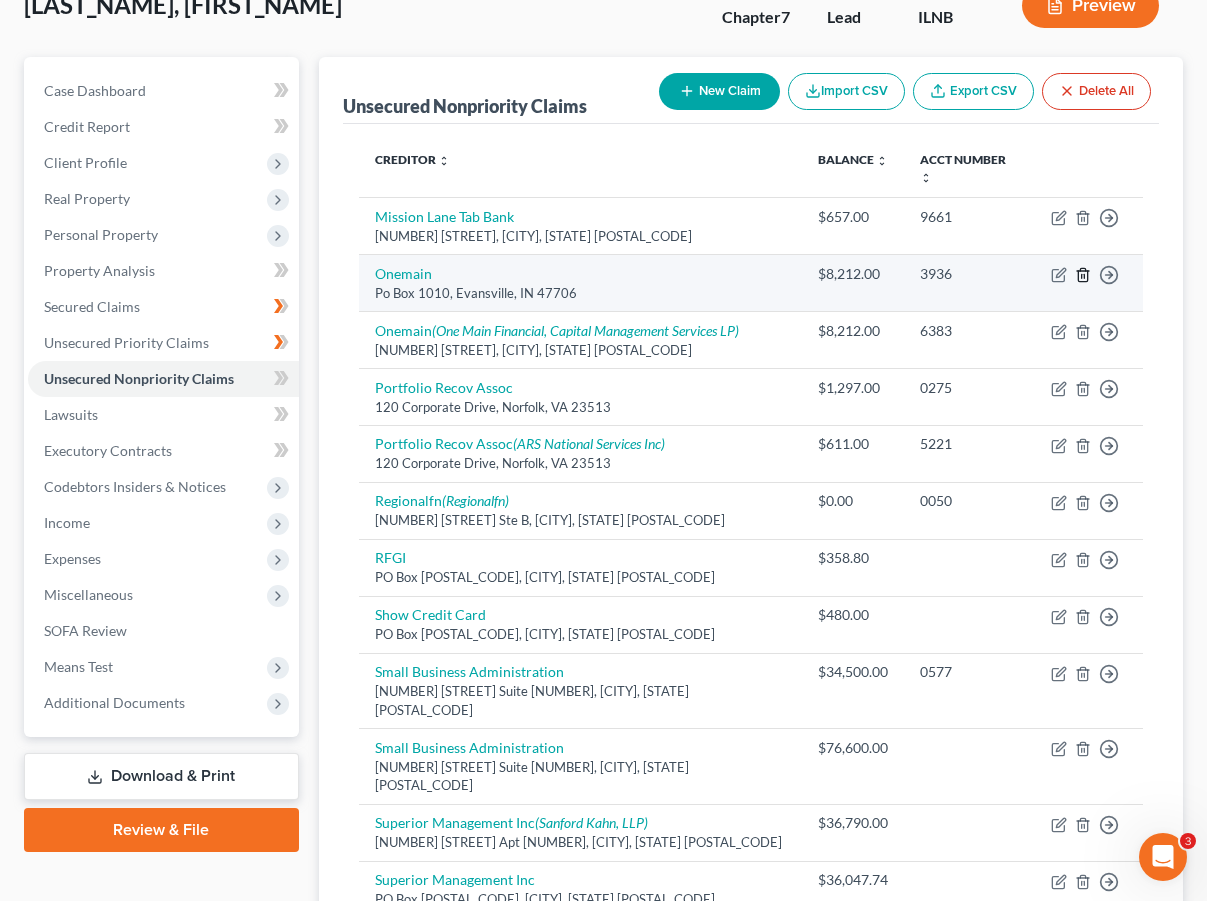 click 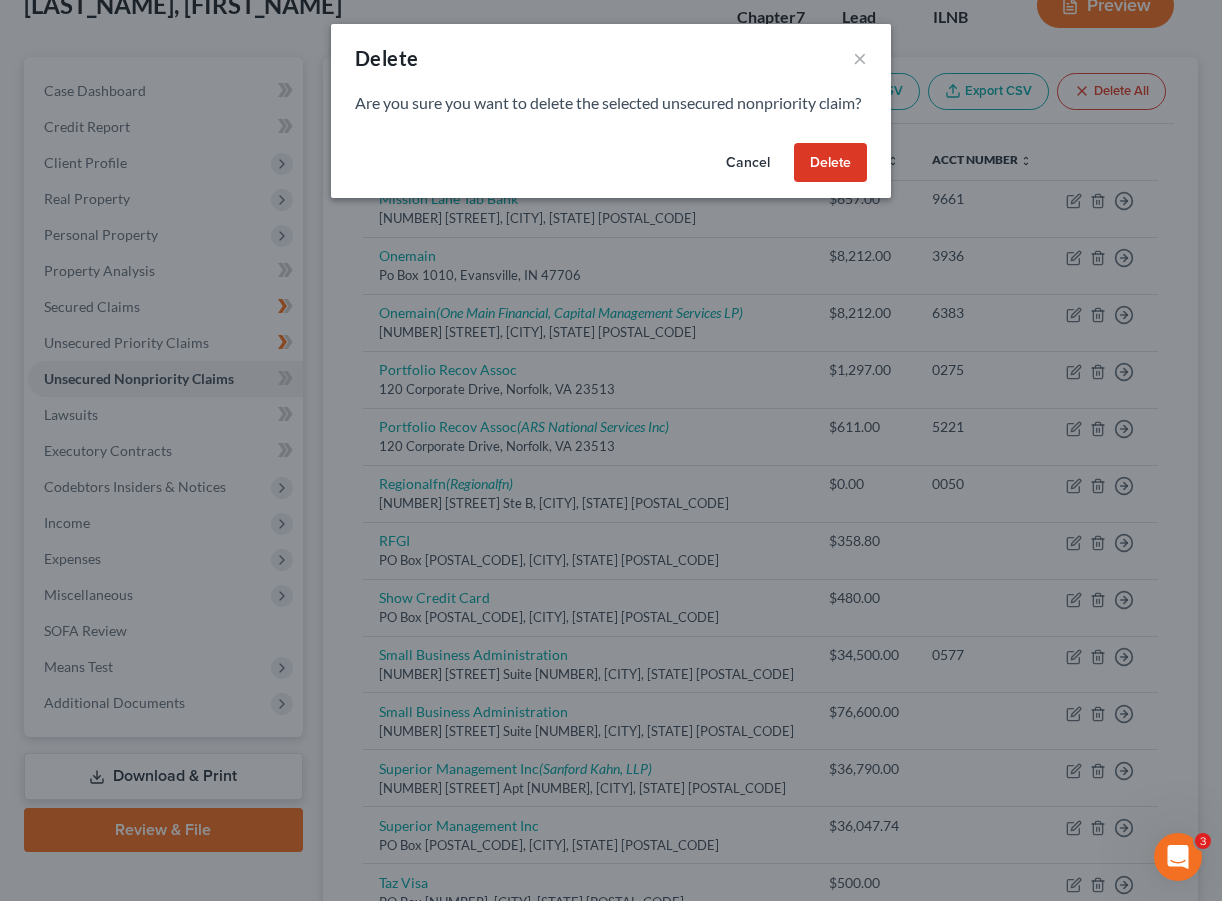 click on "Delete" at bounding box center (830, 163) 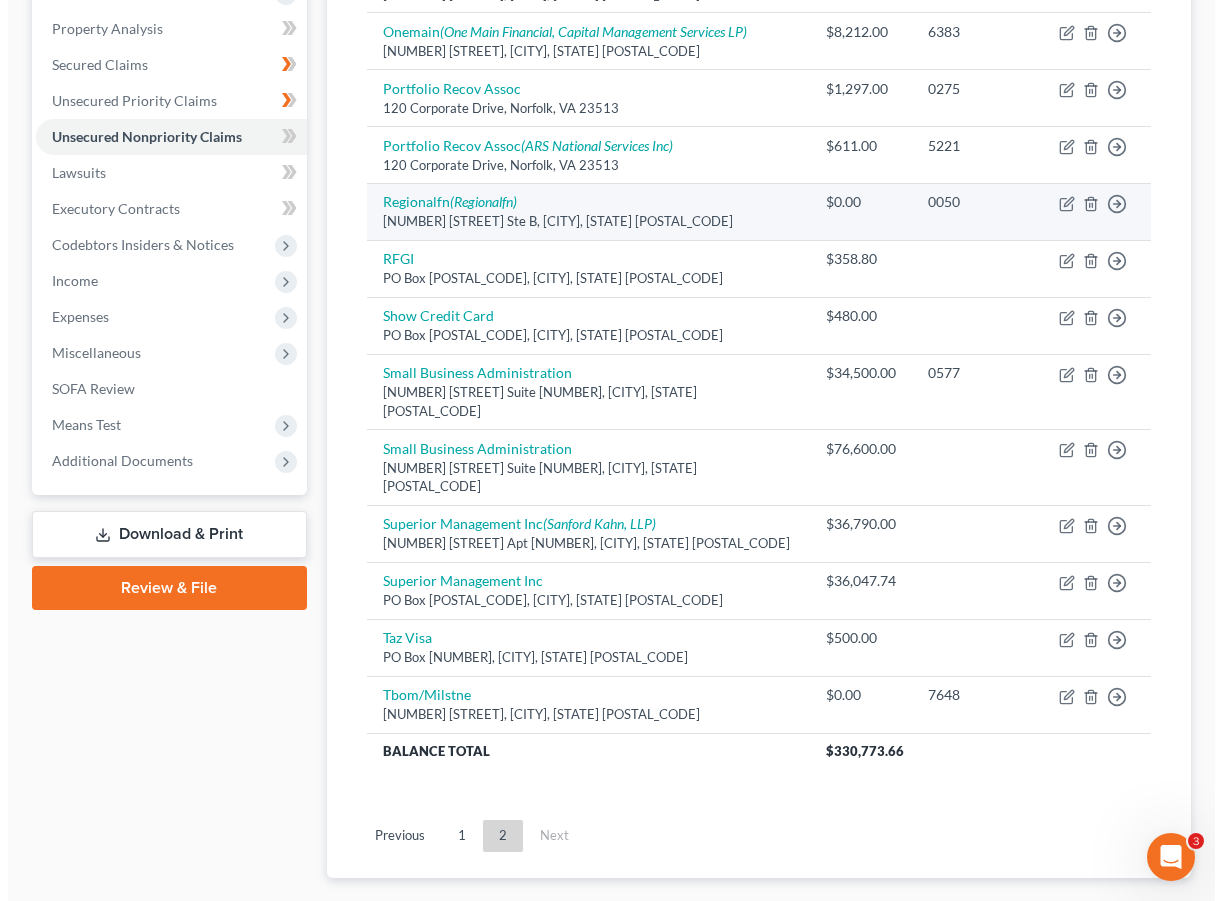 scroll, scrollTop: 399, scrollLeft: 0, axis: vertical 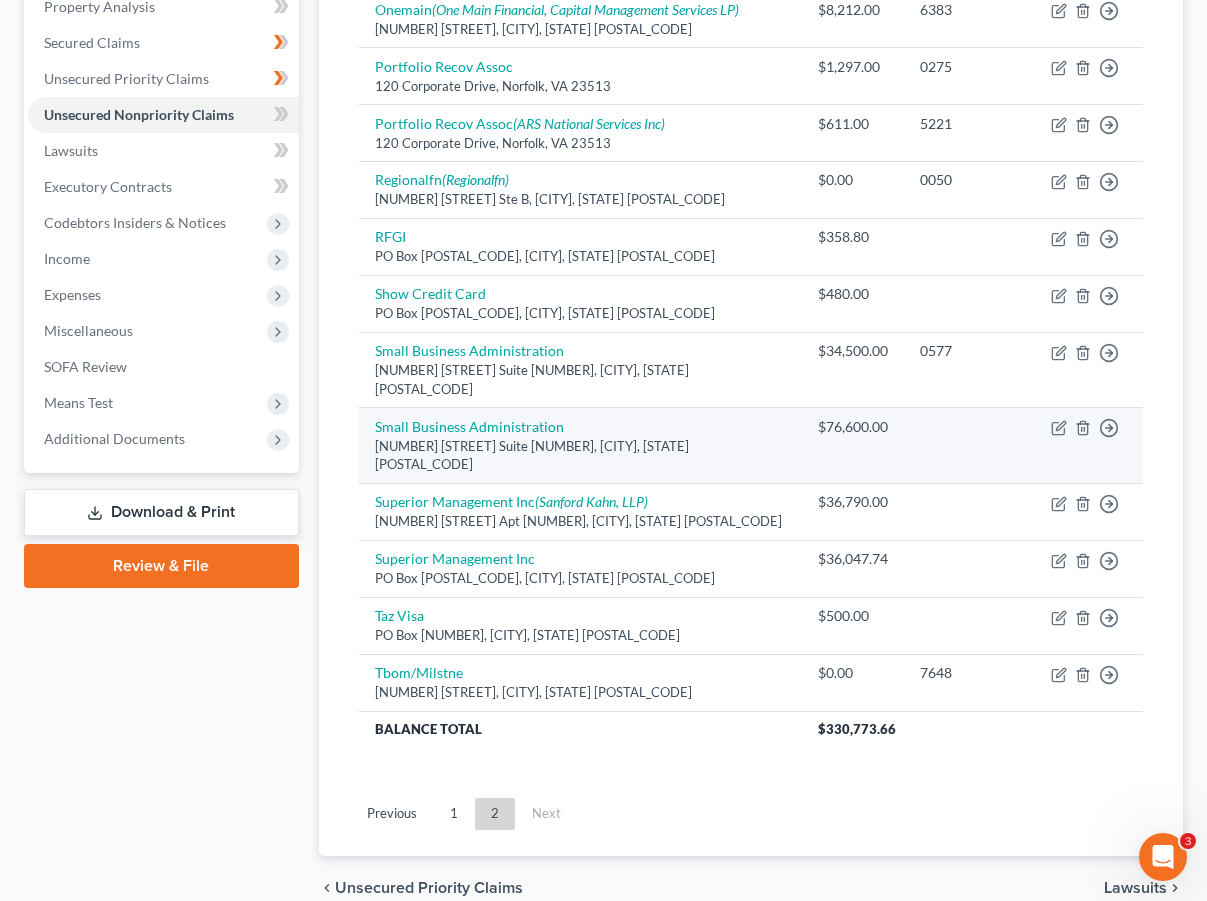 click on "[NUMBER] [STREET] Suite [NUMBER], [CITY], [STATE] [POSTAL_CODE]" at bounding box center [580, 455] 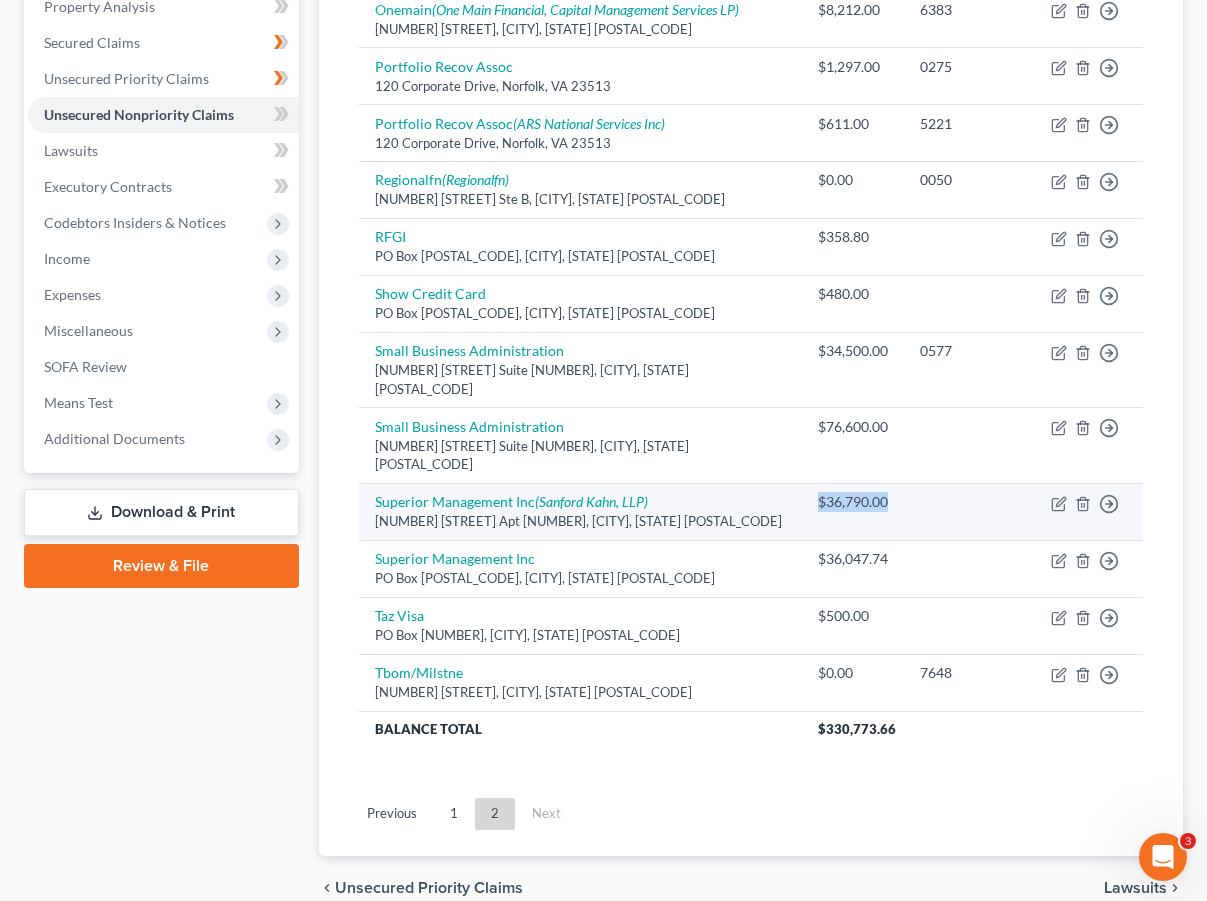 drag, startPoint x: 797, startPoint y: 535, endPoint x: 897, endPoint y: 537, distance: 100.02 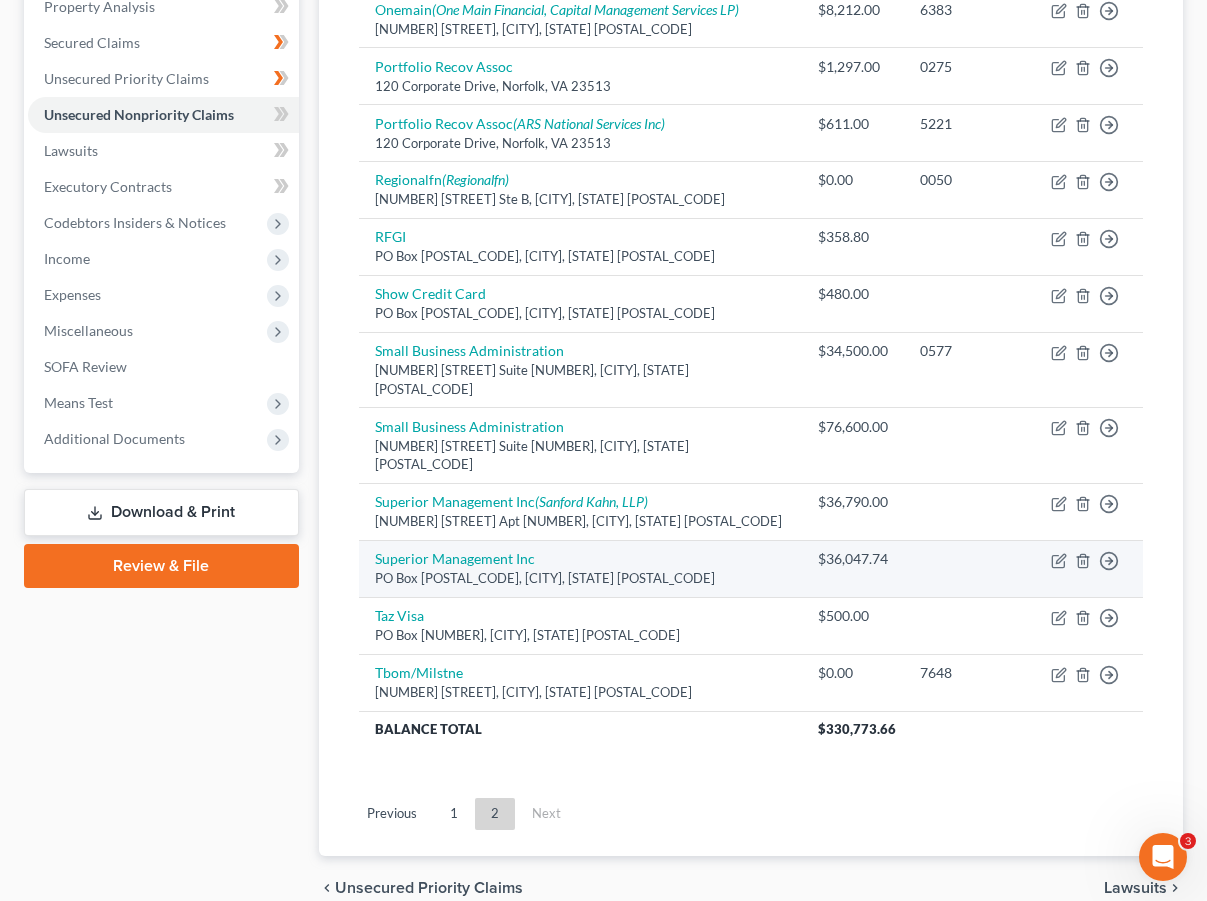 click on "PO Box [POSTAL_CODE], [CITY], [STATE] [POSTAL_CODE]" at bounding box center [580, 578] 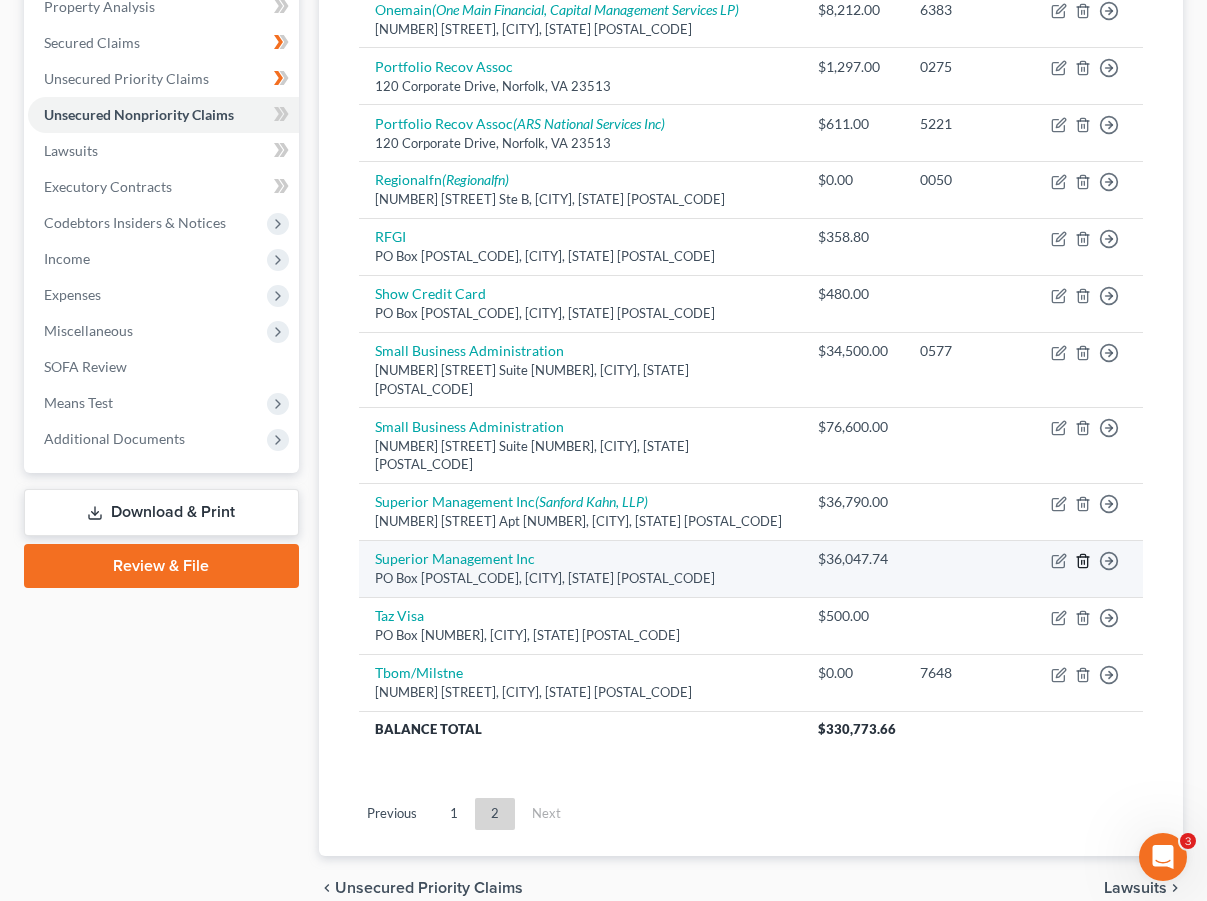 click 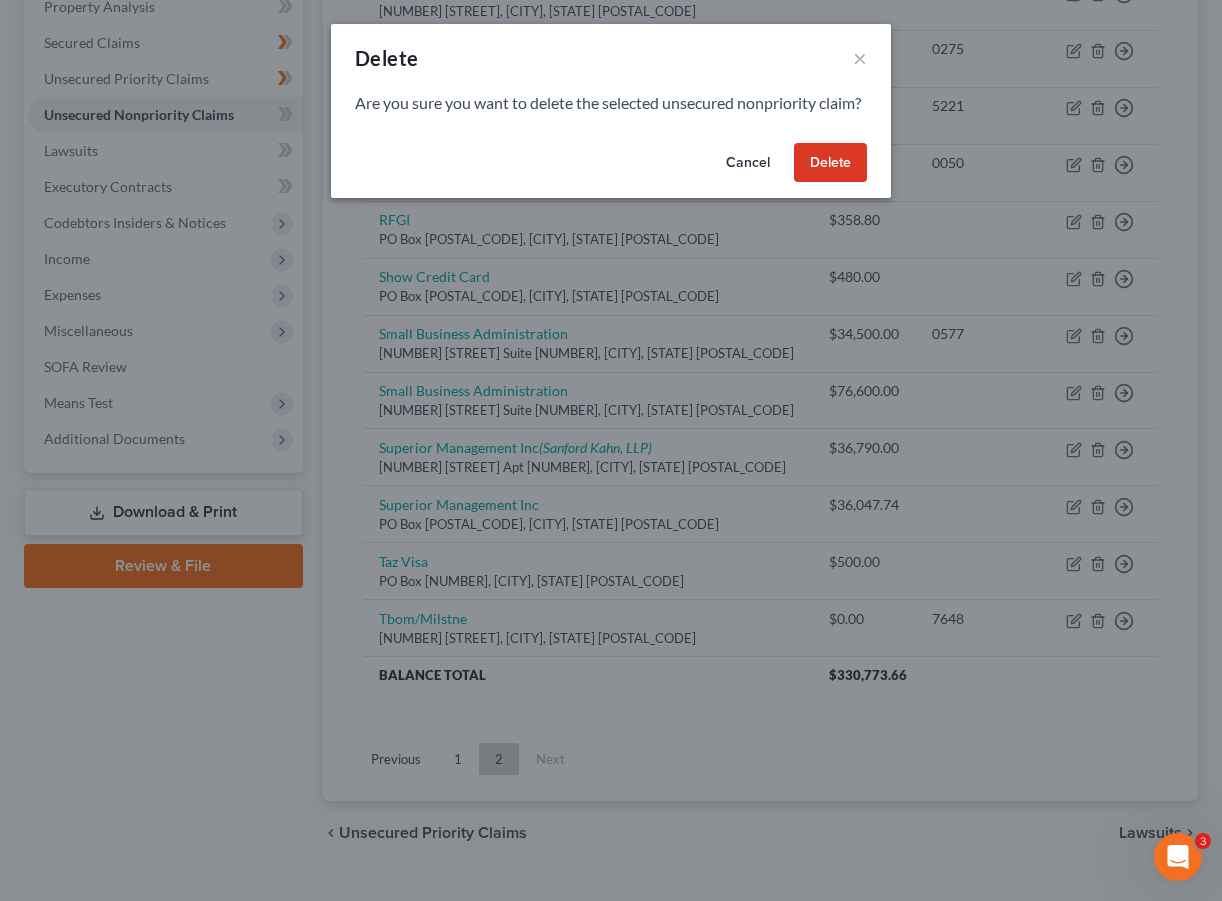 click on "Delete" at bounding box center [830, 163] 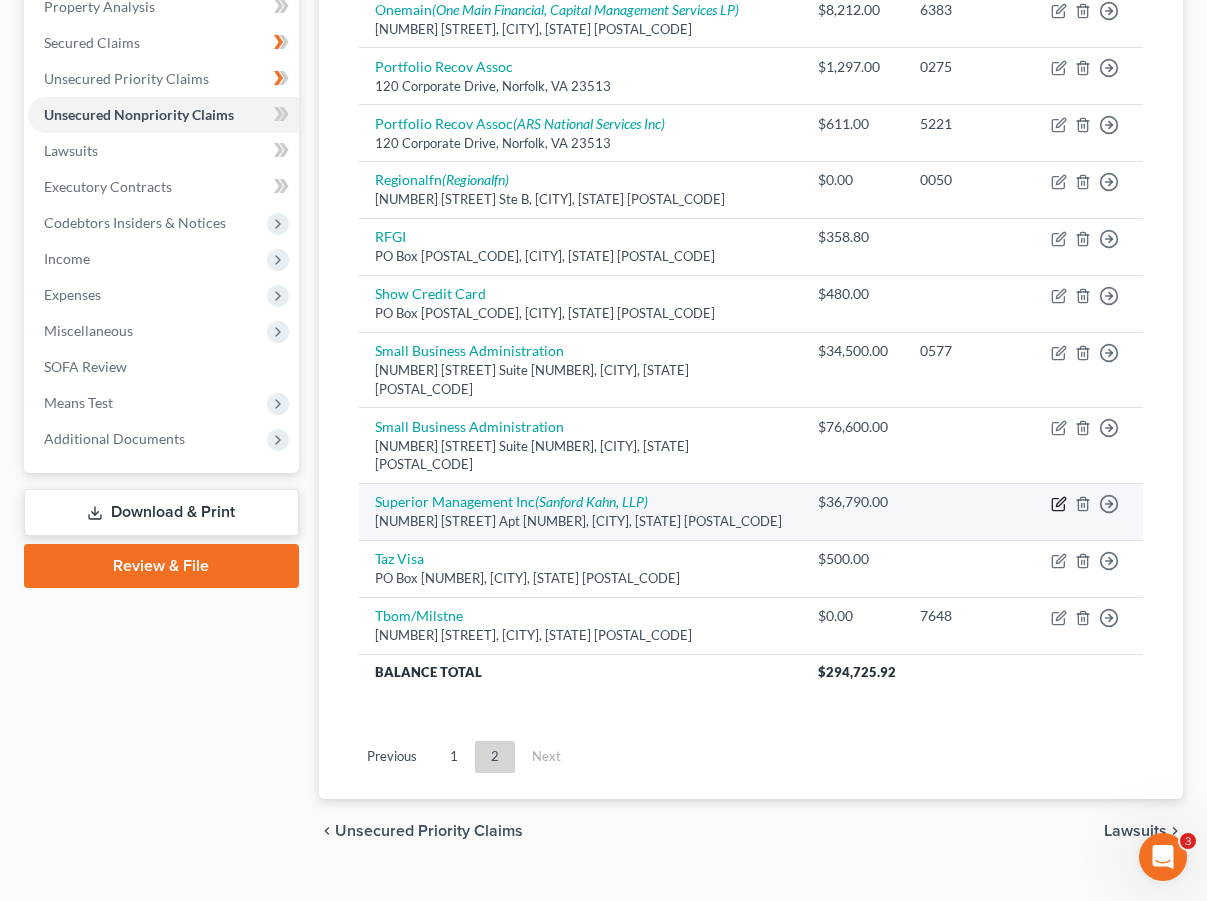 click 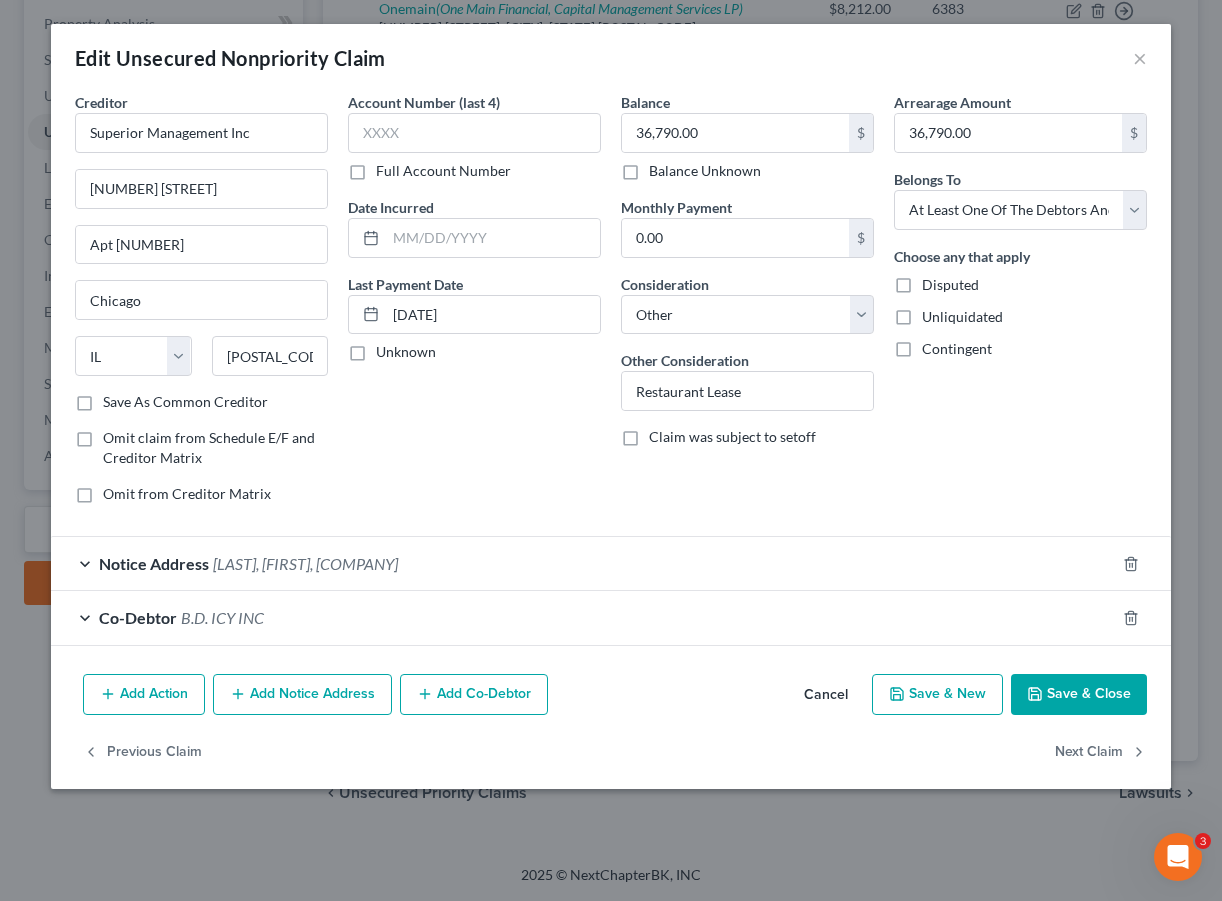 click on "Add Notice Address" at bounding box center (302, 695) 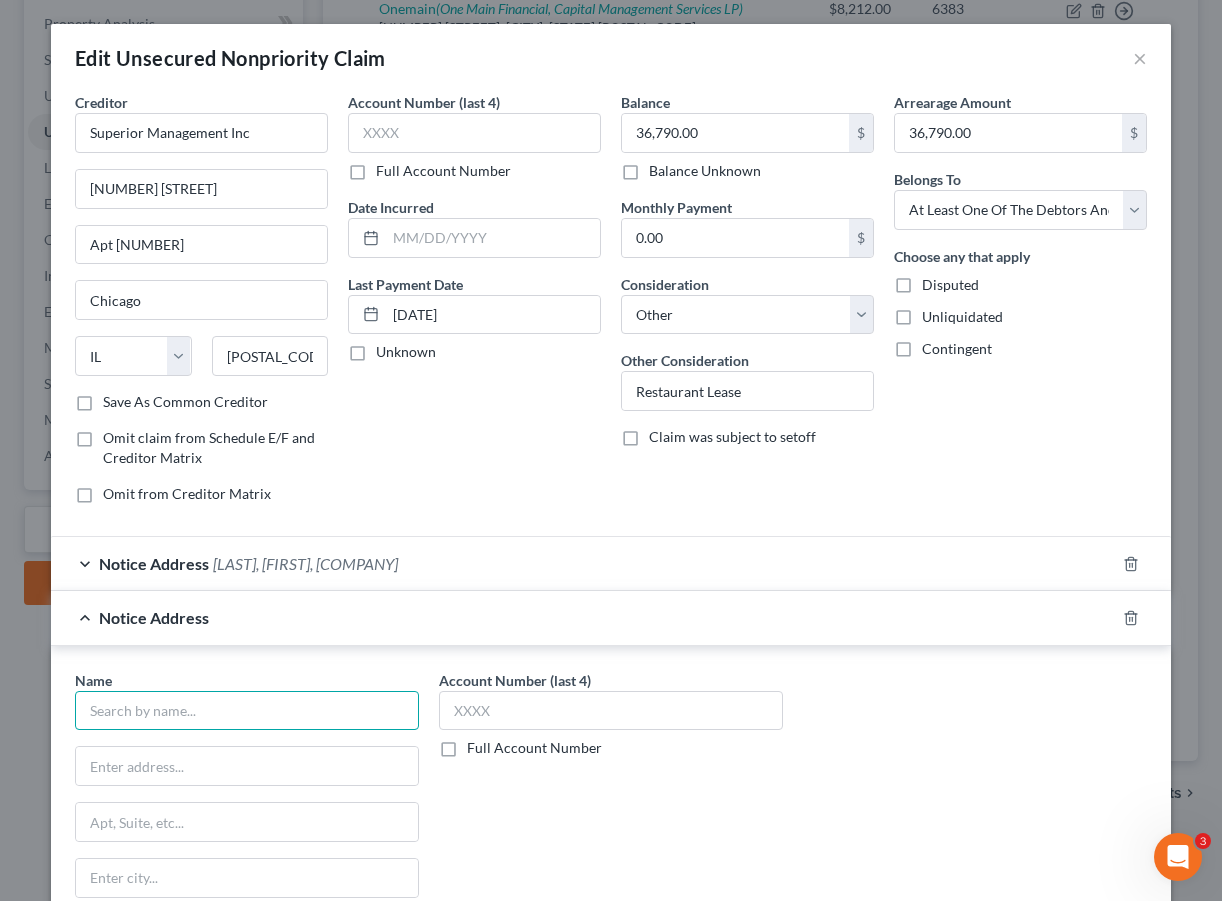 click at bounding box center [247, 711] 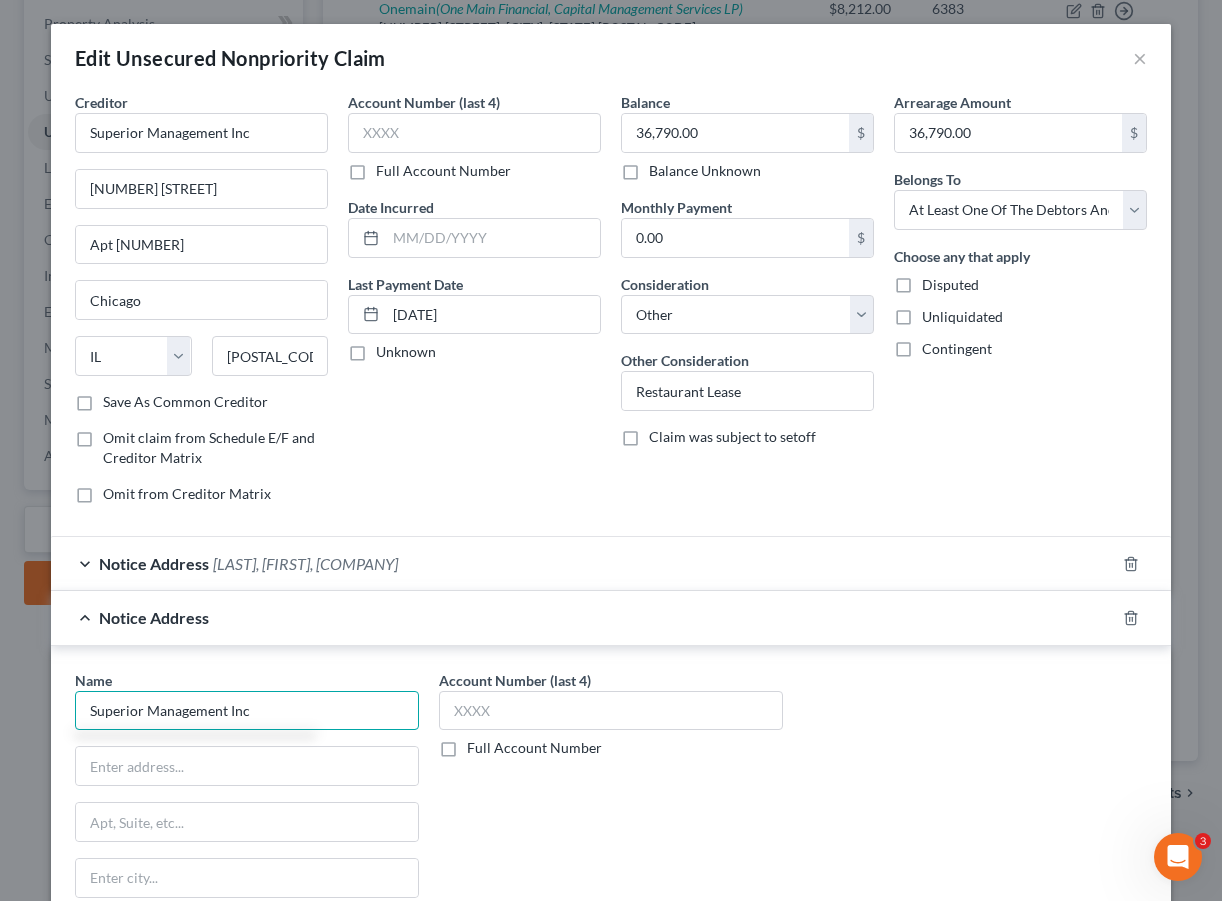 type on "Superior Management Inc" 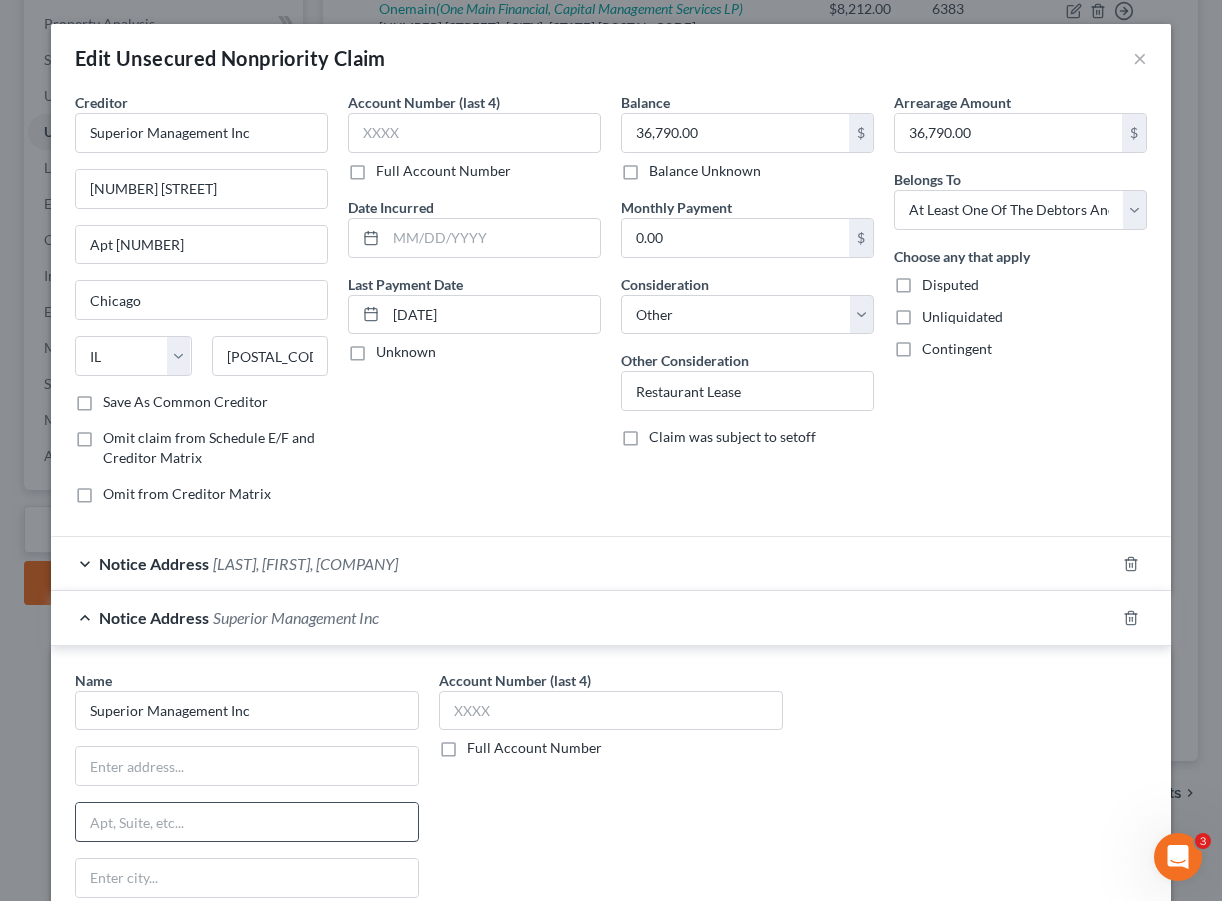 drag, startPoint x: 165, startPoint y: 893, endPoint x: 168, endPoint y: 879, distance: 14.3178215 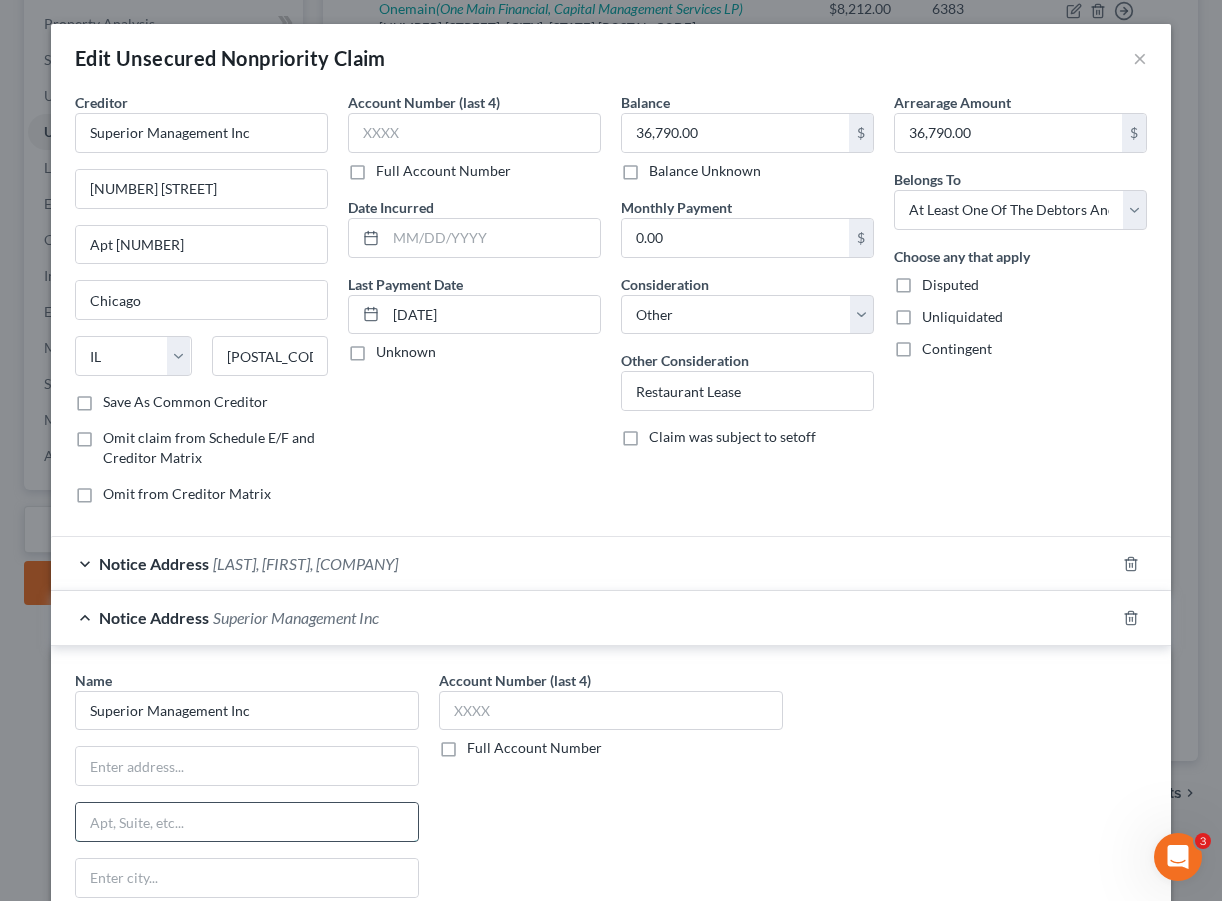 click at bounding box center (247, 822) 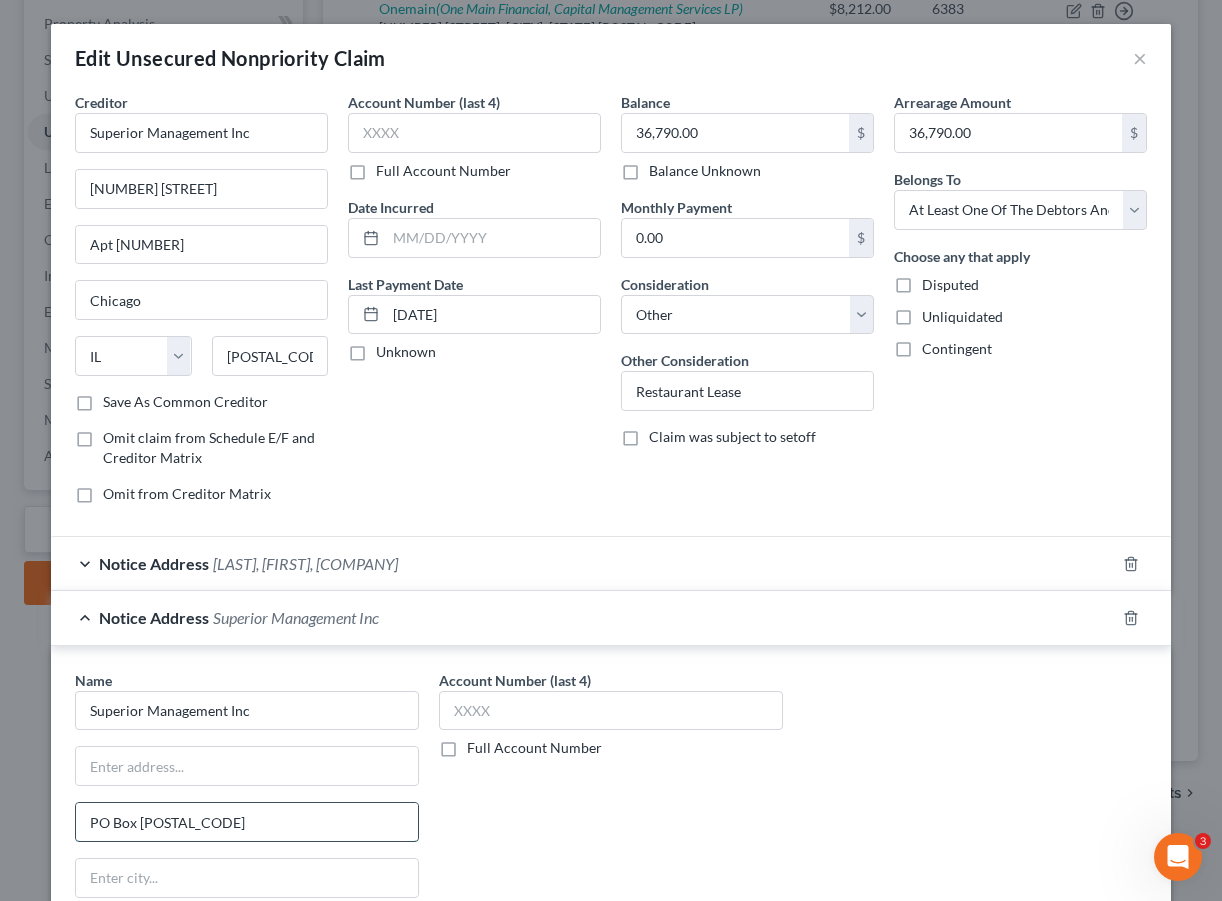 type on "PO Box [POSTAL_CODE]" 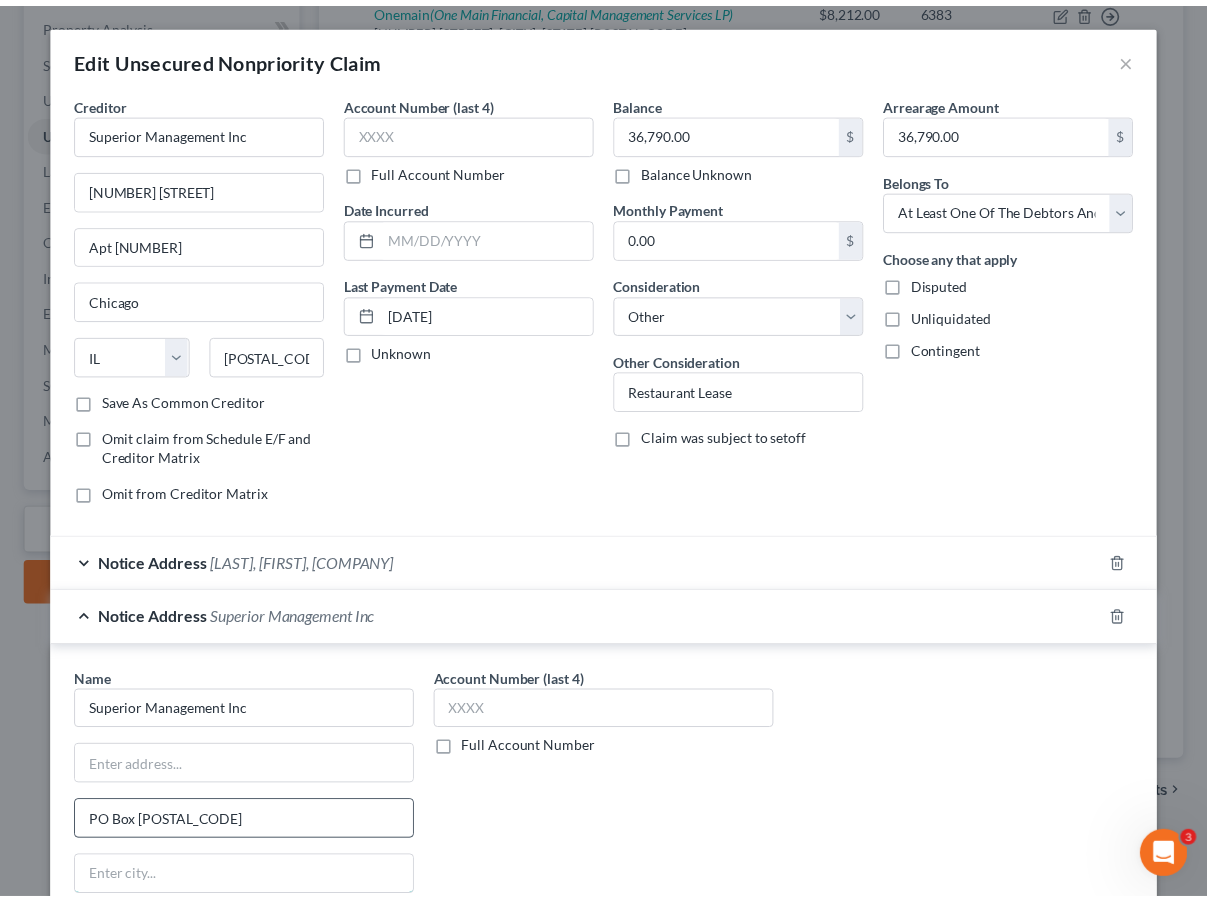 scroll, scrollTop: 417, scrollLeft: 0, axis: vertical 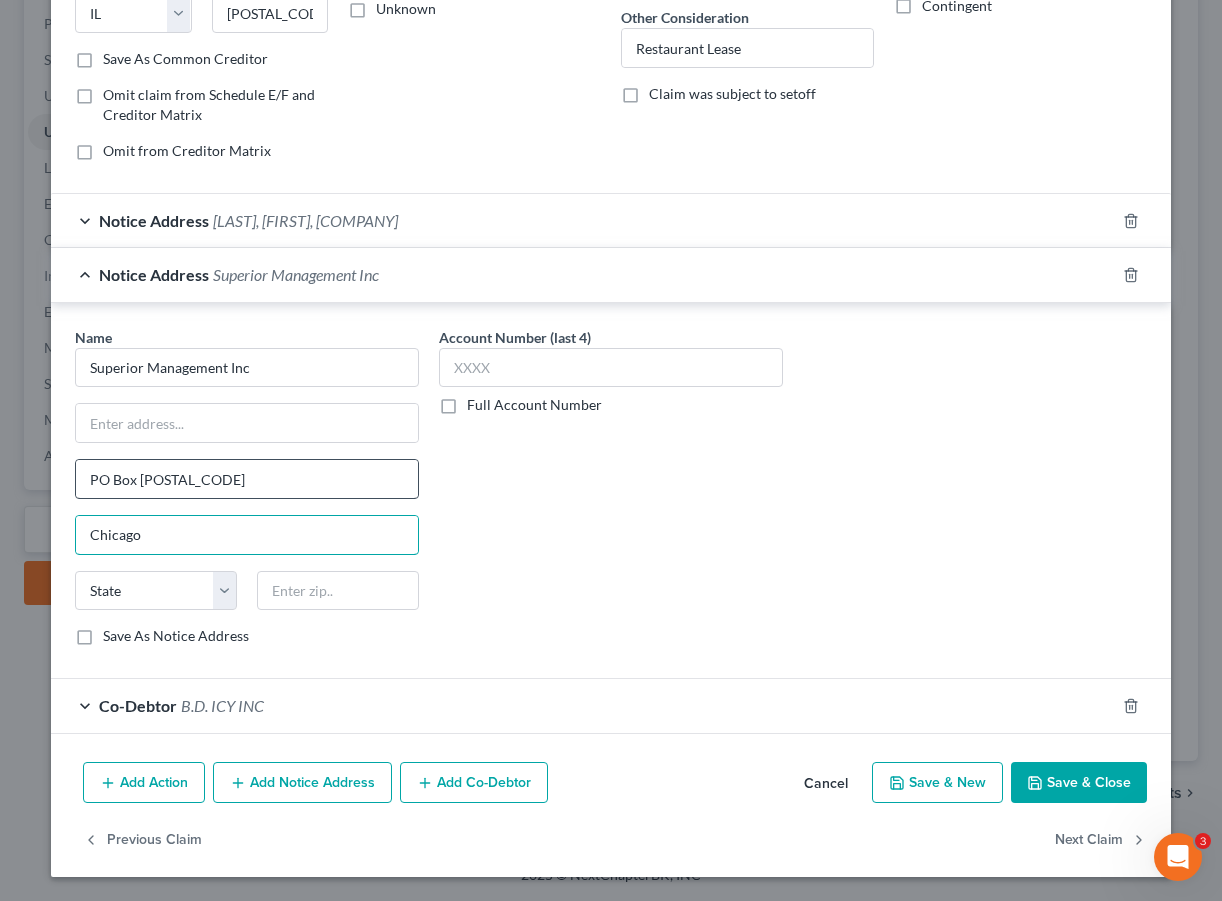 type 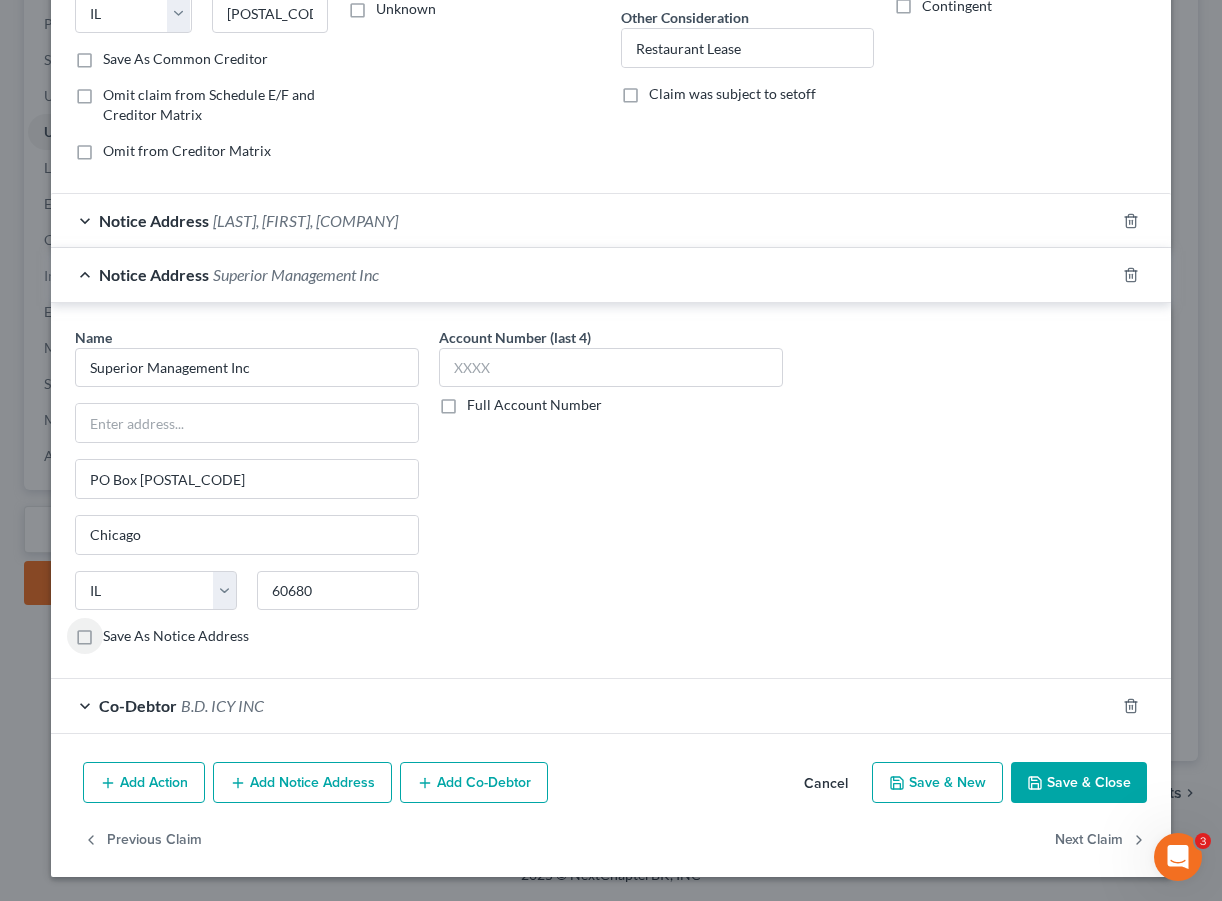 click on "Name * [COMPANY] [COMPANY] [CITY] State AL AK AR AZ CA CO CT DE DC FL GA GU HI ID IL IN IA KS KY LA ME MD MA MI MN MS MO MT NC ND NE NV NH NJ NM NY OH OK OR PA PR RI SC SD TN TX UT VI VA VT WA WV WI WY [POSTAL_CODE] Save As Notice Address" at bounding box center [247, 495] 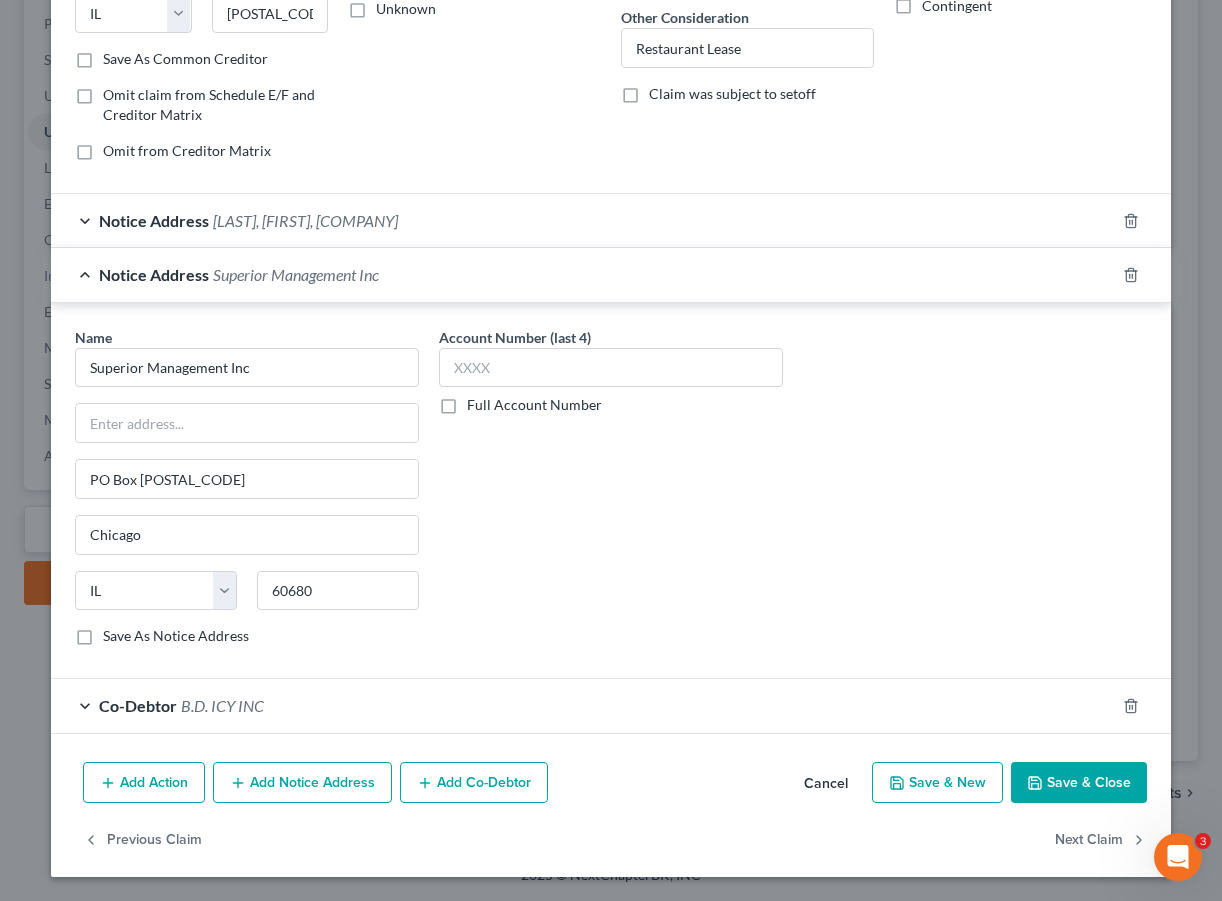 click on "Save & Close" at bounding box center (1079, 783) 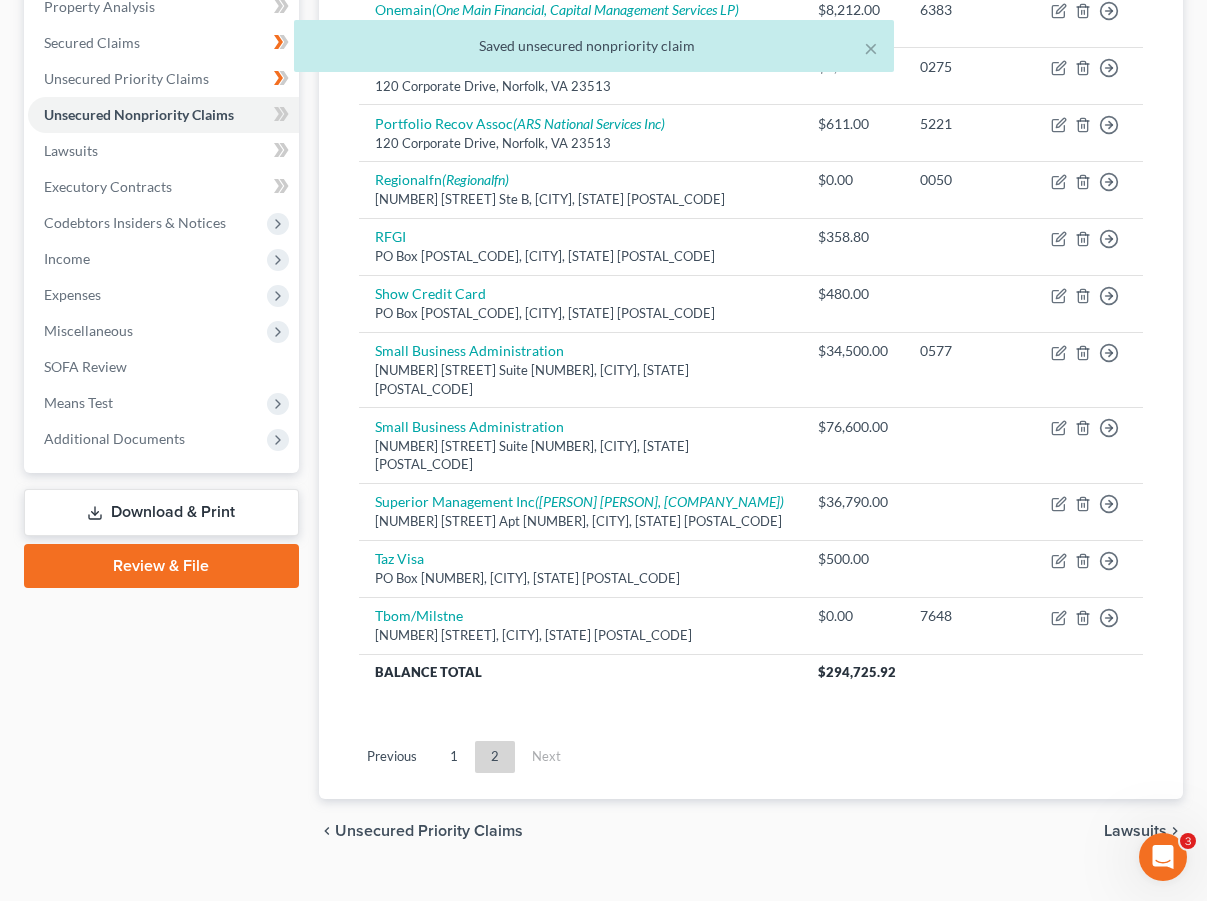 click on "Creditor expand_more expand_less unfold_more Balance expand_more expand_less unfold_more Acct Number expand_more expand_less unfold_more [COMPANY] Tab Bank [NUMBER] [STREET] St, [CITY], [STATE] [POSTAL_CODE] [AMOUNT].00 [NUMBER] Move to D Move to E Move to G Move to Notice Only [COMPANY] (One Main Financial, [COMPANY] [COMPANY]) [NUMBER] [STREET], [CITY], [STATE] [POSTAL_CODE] [AMOUNT].00 [NUMBER] Move to D Move to E Move to G Move to Notice Only [COMPANY] [COMPANY] [NUMBER] [STREET], [CITY], [STATE] [POSTAL_CODE] [AMOUNT].00 [NUMBER] Move to D Move to E Move to G Move to Notice Only [COMPANY] [COMPANY] ([COMPANY] [COMPANY] Inc) [NUMBER] [STREET], [CITY], [STATE] [POSTAL_CODE] [AMOUNT].00 [NUMBER] Move to D Move to E Move to G Move to Notice Only [COMPANY] (Regionalfn) [NUMBER] [STREET] Ste B, [CITY], [STATE] [POSTAL_CODE] [AMOUNT].00 [NUMBER] Move to D Move to E Move to G Move to Notice Only [COMPANY] PO Box [NUMBER], [CITY], [STATE] [POSTAL_CODE] [AMOUNT].80 Move to D Move to E Move to G Move to Notice Only Show Credit Card PO Box [NUMBER], [CITY], [STATE] [POSTAL_CODE] [AMOUNT].00 [NUMBER]" at bounding box center (751, 295) 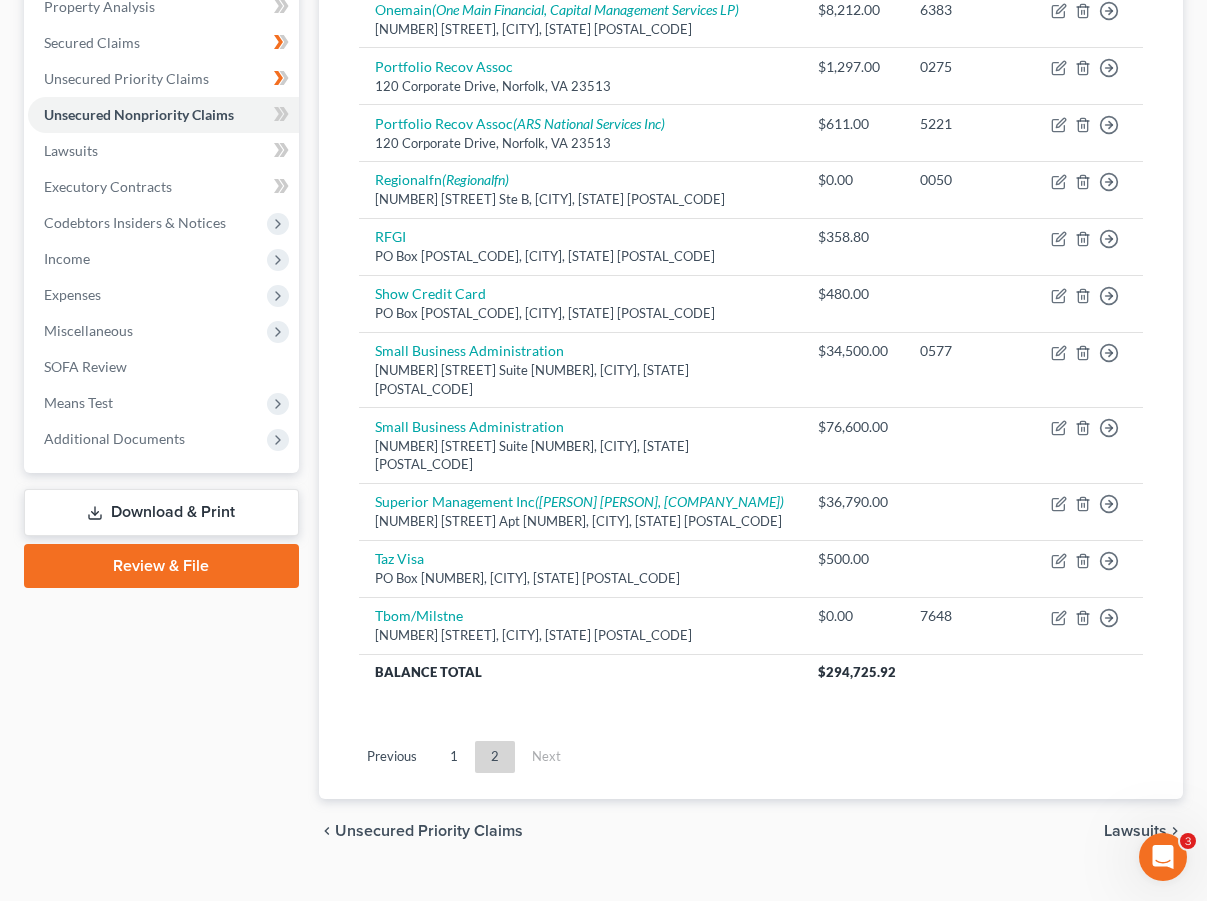 click on "Creditor expand_more expand_less unfold_more Balance expand_more expand_less unfold_more Acct Number expand_more expand_less unfold_more [COMPANY] Tab Bank [NUMBER] [STREET] St, [CITY], [STATE] [POSTAL_CODE] [AMOUNT].00 [NUMBER] Move to D Move to E Move to G Move to Notice Only [COMPANY] (One Main Financial, [COMPANY] [COMPANY]) [NUMBER] [STREET], [CITY], [STATE] [POSTAL_CODE] [AMOUNT].00 [NUMBER] Move to D Move to E Move to G Move to Notice Only [COMPANY] [COMPANY] [NUMBER] [STREET], [CITY], [STATE] [POSTAL_CODE] [AMOUNT].00 [NUMBER] Move to D Move to E Move to G Move to Notice Only [COMPANY] [COMPANY] ([COMPANY] [COMPANY] Inc) [NUMBER] [STREET], [CITY], [STATE] [POSTAL_CODE] [AMOUNT].00 [NUMBER] Move to D Move to E Move to G Move to Notice Only [COMPANY] (Regionalfn) [NUMBER] [STREET] Ste B, [CITY], [STATE] [POSTAL_CODE] [AMOUNT].00 [NUMBER] Move to D Move to E Move to G Move to Notice Only [COMPANY] PO Box [NUMBER], [CITY], [STATE] [POSTAL_CODE] [AMOUNT].80 Move to D Move to E Move to G Move to Notice Only Show Credit Card PO Box [NUMBER], [CITY], [STATE] [POSTAL_CODE] [AMOUNT].00 [NUMBER]" at bounding box center [751, 295] 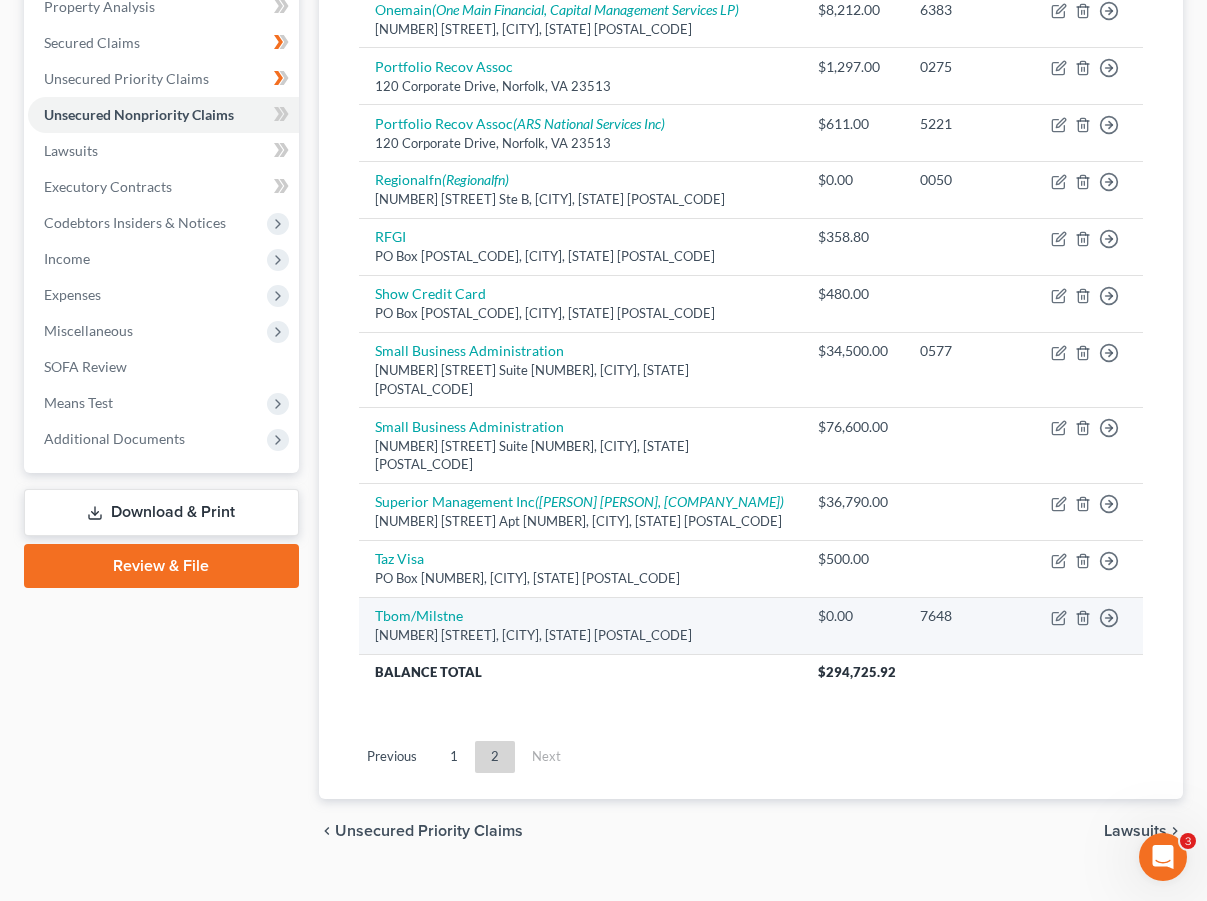 scroll, scrollTop: 520, scrollLeft: 0, axis: vertical 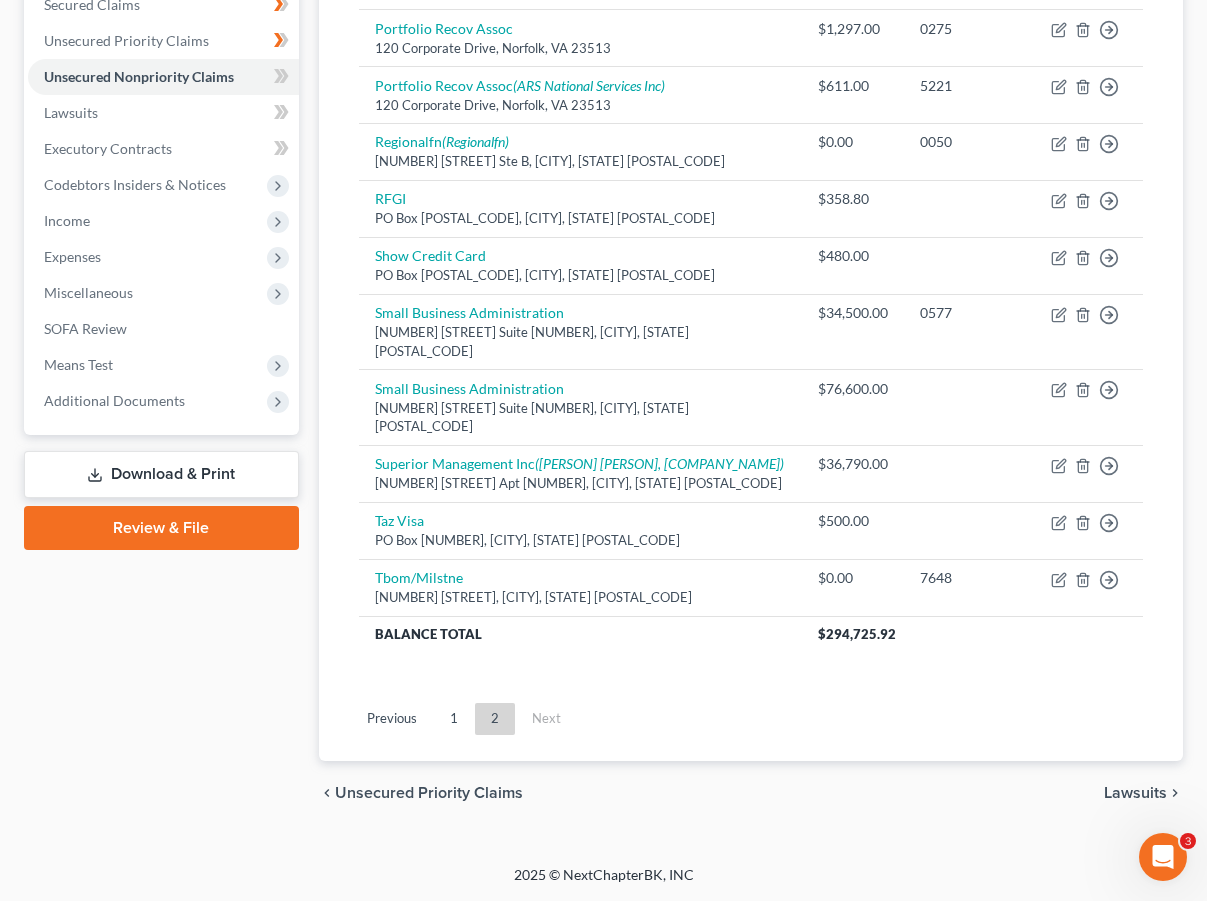 click on "Creditor expand_more expand_less unfold_more Balance expand_more expand_less unfold_more Acct Number expand_more expand_less unfold_more [COMPANY] Tab Bank [NUMBER] [STREET] St, [CITY], [STATE] [POSTAL_CODE] [AMOUNT].00 [NUMBER] Move to D Move to E Move to G Move to Notice Only [COMPANY] (One Main Financial, [COMPANY] [COMPANY]) [NUMBER] [STREET], [CITY], [STATE] [POSTAL_CODE] [AMOUNT].00 [NUMBER] Move to D Move to E Move to G Move to Notice Only [COMPANY] [COMPANY] [NUMBER] [STREET], [CITY], [STATE] [POSTAL_CODE] [AMOUNT].00 [NUMBER] Move to D Move to E Move to G Move to Notice Only [COMPANY] [COMPANY] ([COMPANY] [COMPANY] Inc) [NUMBER] [STREET], [CITY], [STATE] [POSTAL_CODE] [AMOUNT].00 [NUMBER] Move to D Move to E Move to G Move to Notice Only [COMPANY] (Regionalfn) [NUMBER] [STREET] Ste B, [CITY], [STATE] [POSTAL_CODE] [AMOUNT].00 [NUMBER] Move to D Move to E Move to G Move to Notice Only [COMPANY] PO Box [NUMBER], [CITY], [STATE] [POSTAL_CODE] [AMOUNT].80 Move to D Move to E Move to G Move to Notice Only Show Credit Card PO Box [NUMBER], [CITY], [STATE] [POSTAL_CODE] [AMOUNT].00 [NUMBER]" at bounding box center (751, 257) 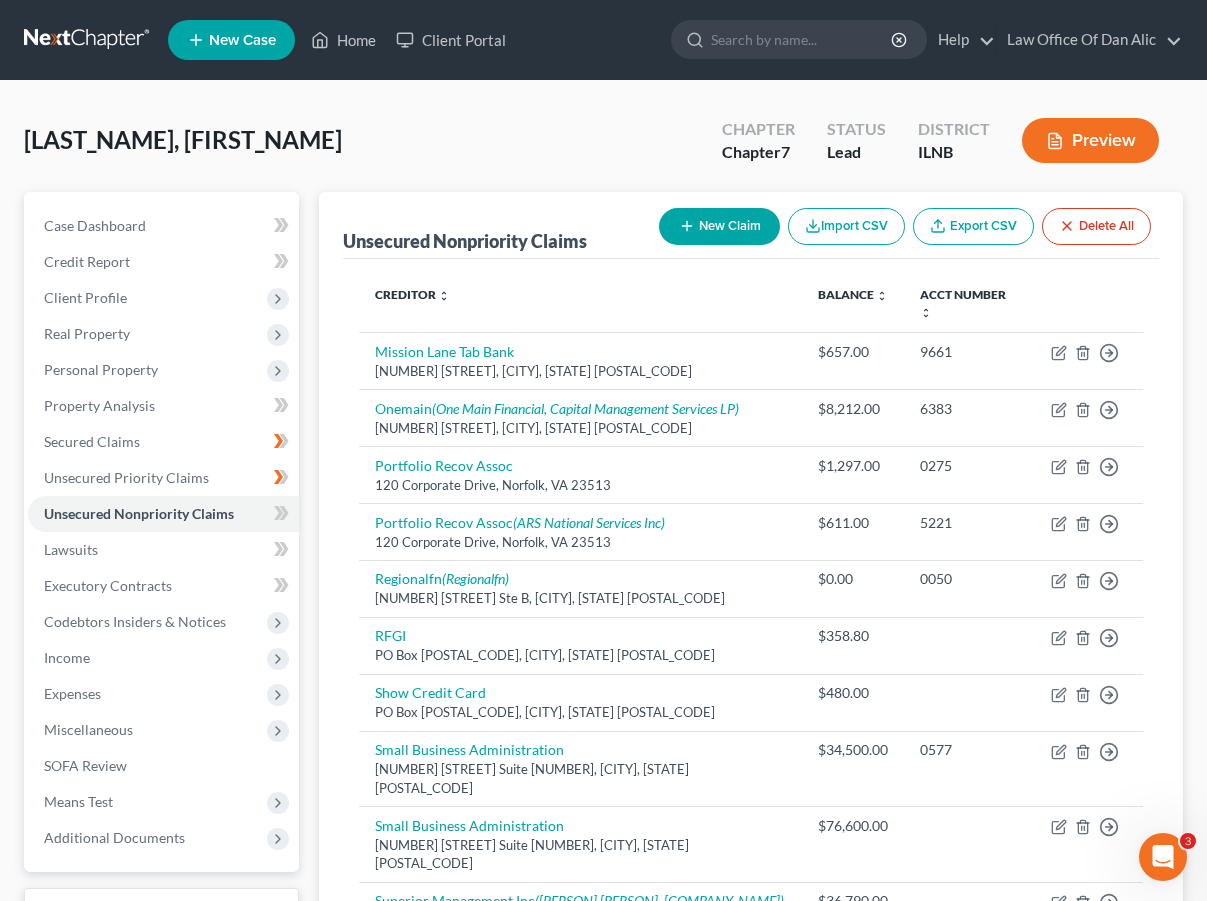 click on "[LAST], [FIRST] Upgraded Chapter Chapter 7 Status Lead District ILNB Preview" at bounding box center [603, 148] 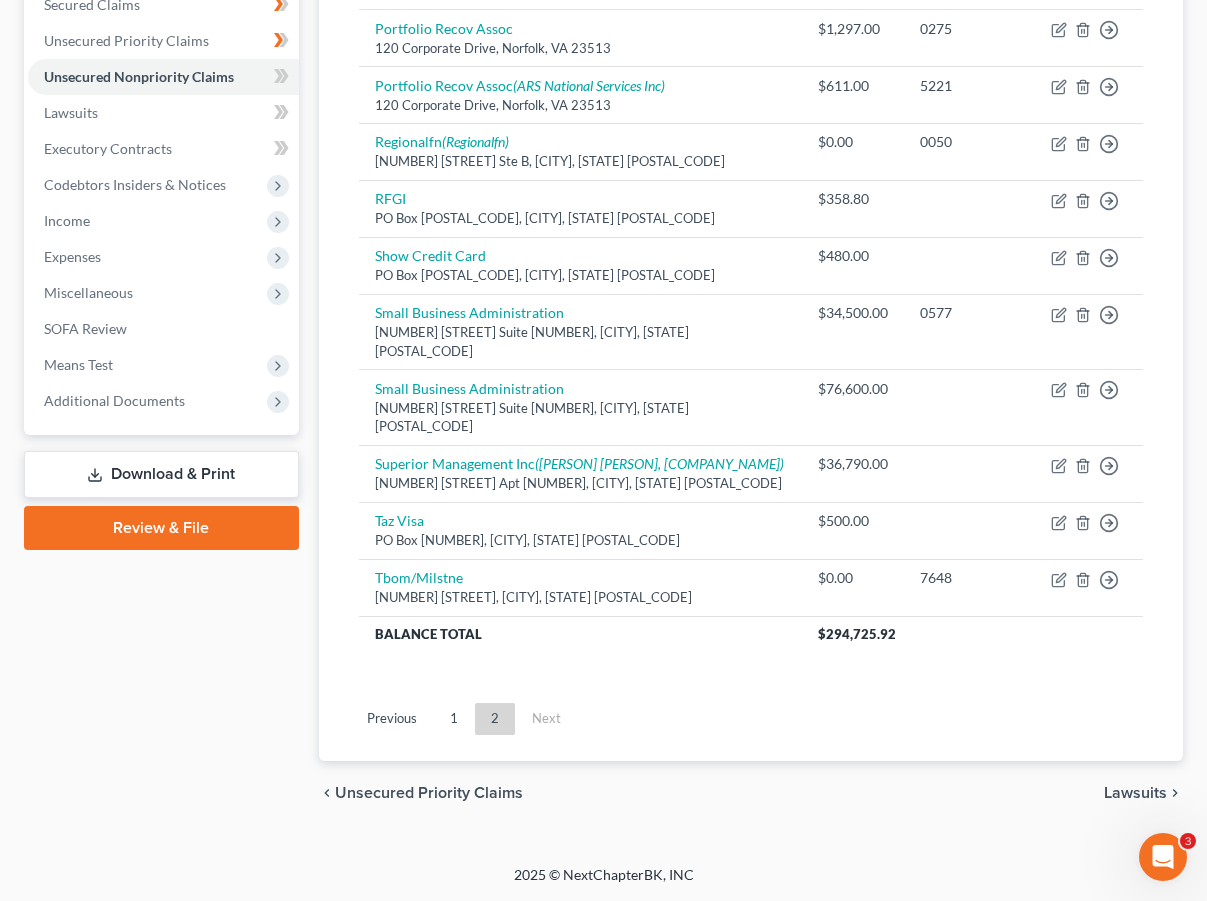 scroll, scrollTop: 520, scrollLeft: 0, axis: vertical 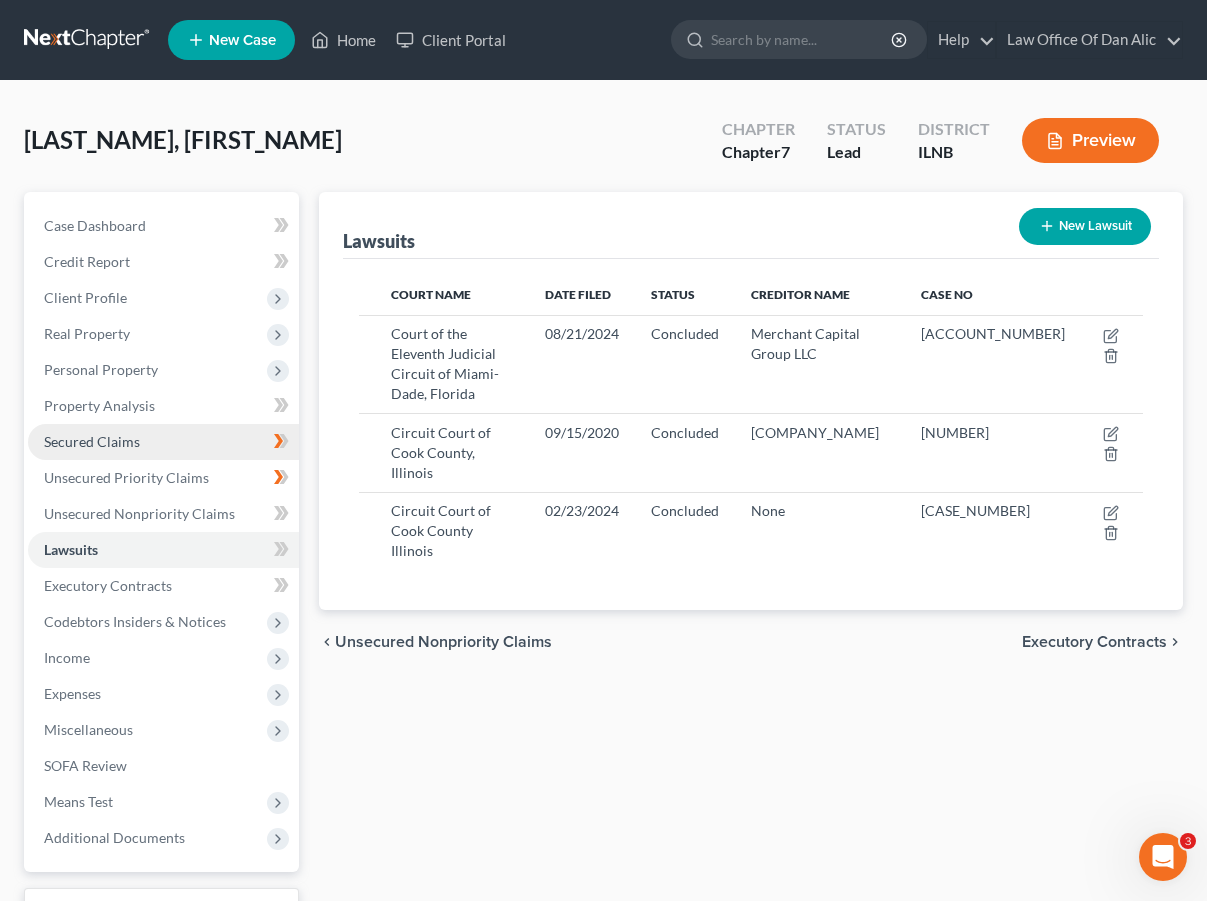 click on "Secured Claims" at bounding box center (163, 442) 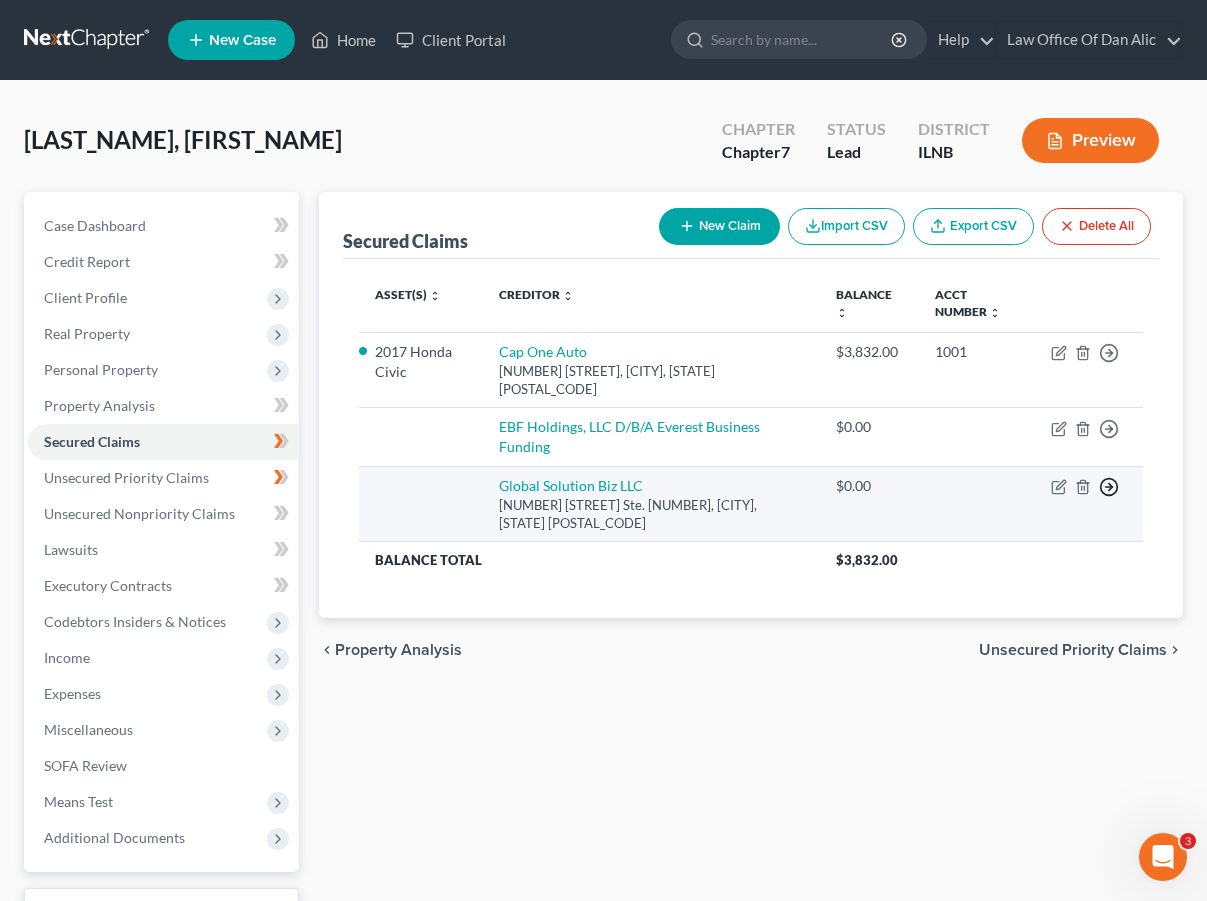 click 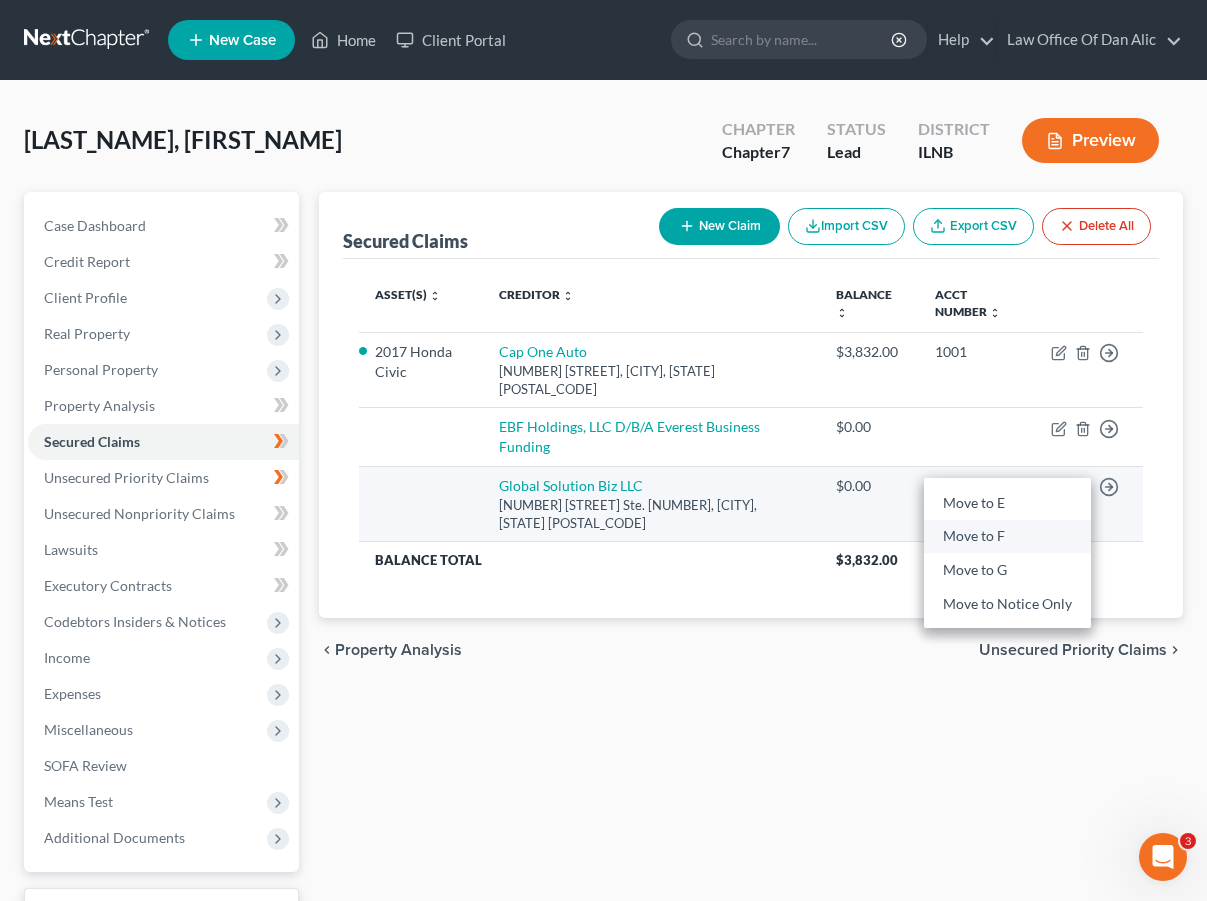 click on "Move to F" at bounding box center (1007, 536) 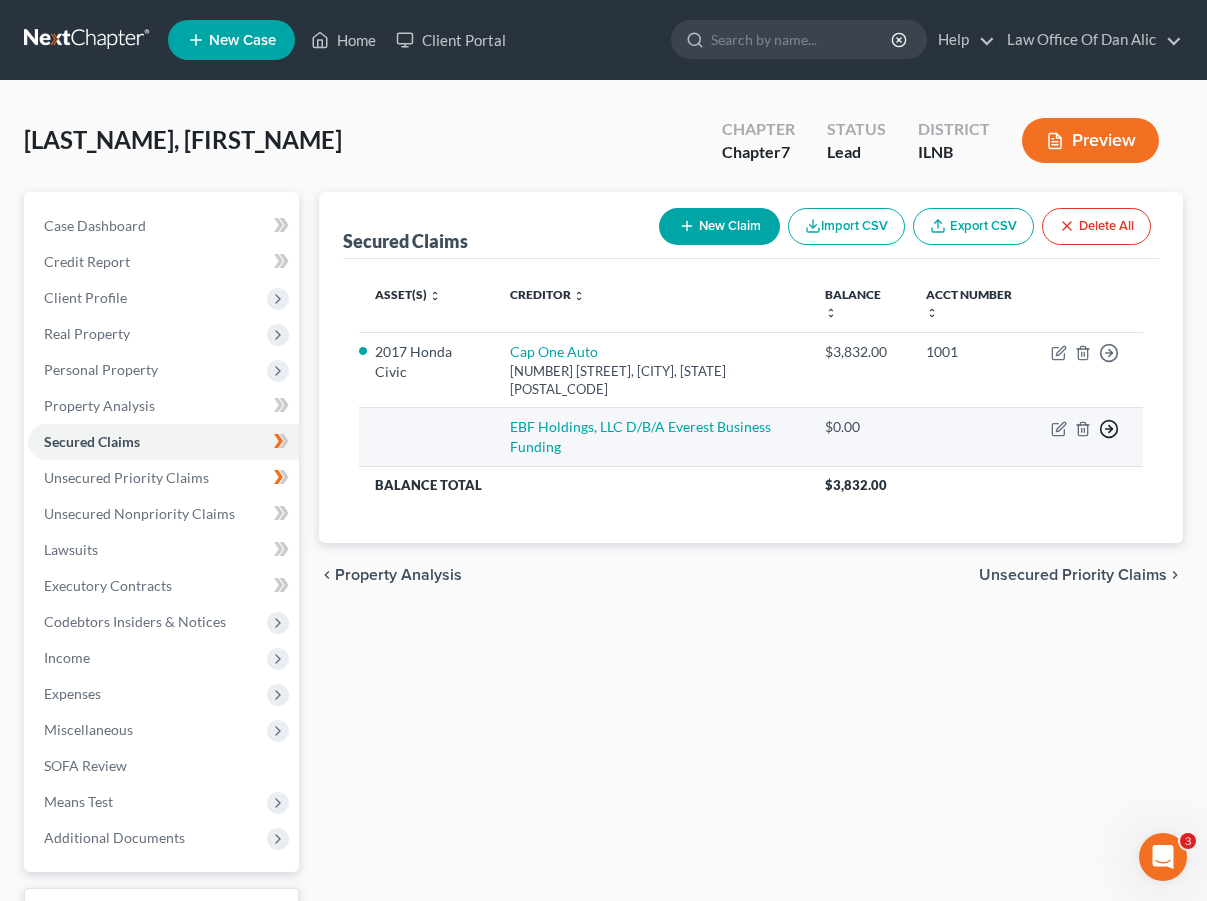 click 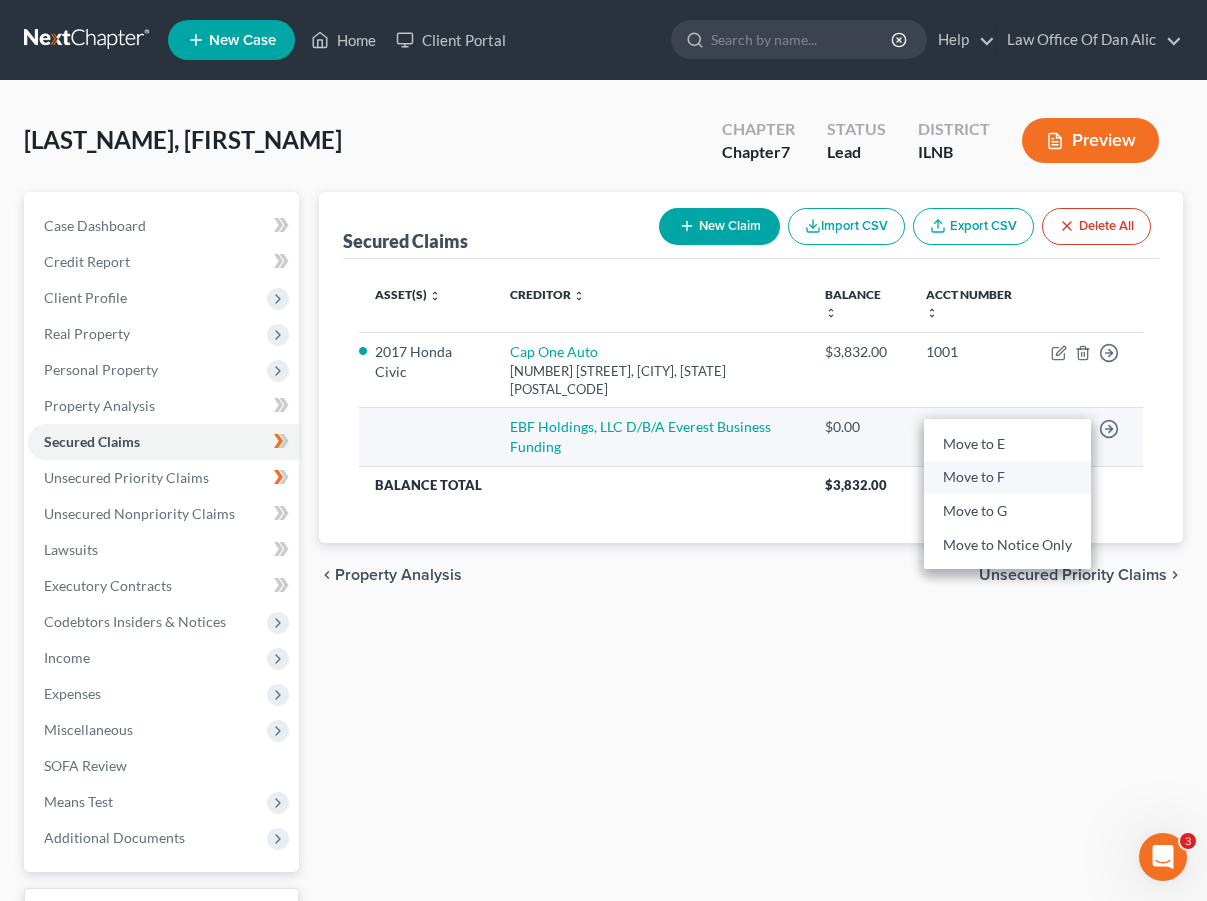 click on "Move to F" at bounding box center [1007, 478] 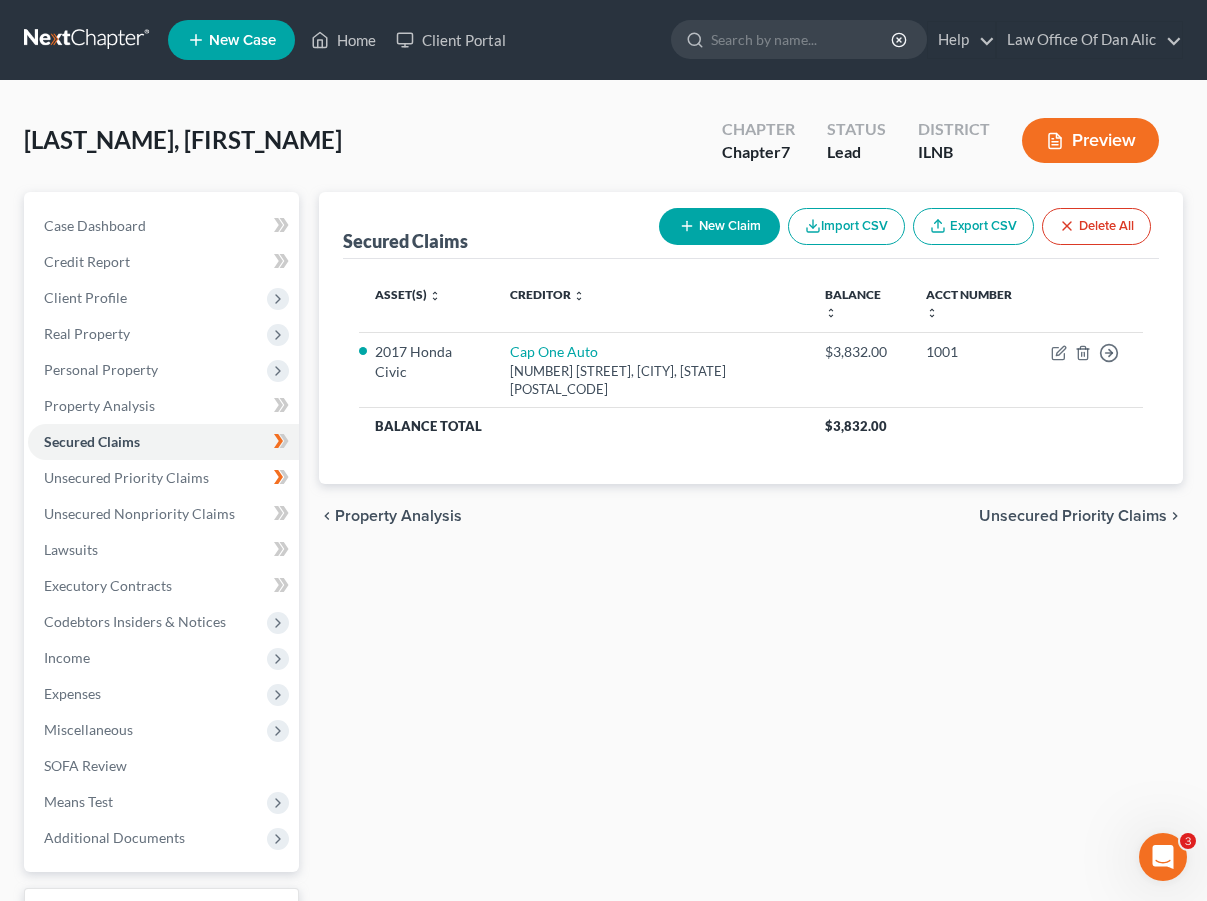 click on "Secured Claims New Claim
Import CSV
Export CSV Delete All
Asset(s)  expand_more   expand_less   unfold_more Creditor  expand_more   expand_less   unfold_more Balance  expand_more   expand_less   unfold_more Acct Number  expand_more   expand_less   unfold_more 2017 Honda Civic Cap One Auto 3901 [STREET], [CITY], [STATE] [POSTAL_CODE] $3,832.00 1001 Move to E Move to F Move to G Move to Notice Only Balance Total $3,832.00
Previous
1
Next
chevron_left
Property Analysis
Unsecured Priority Claims
chevron_right" at bounding box center [751, 589] 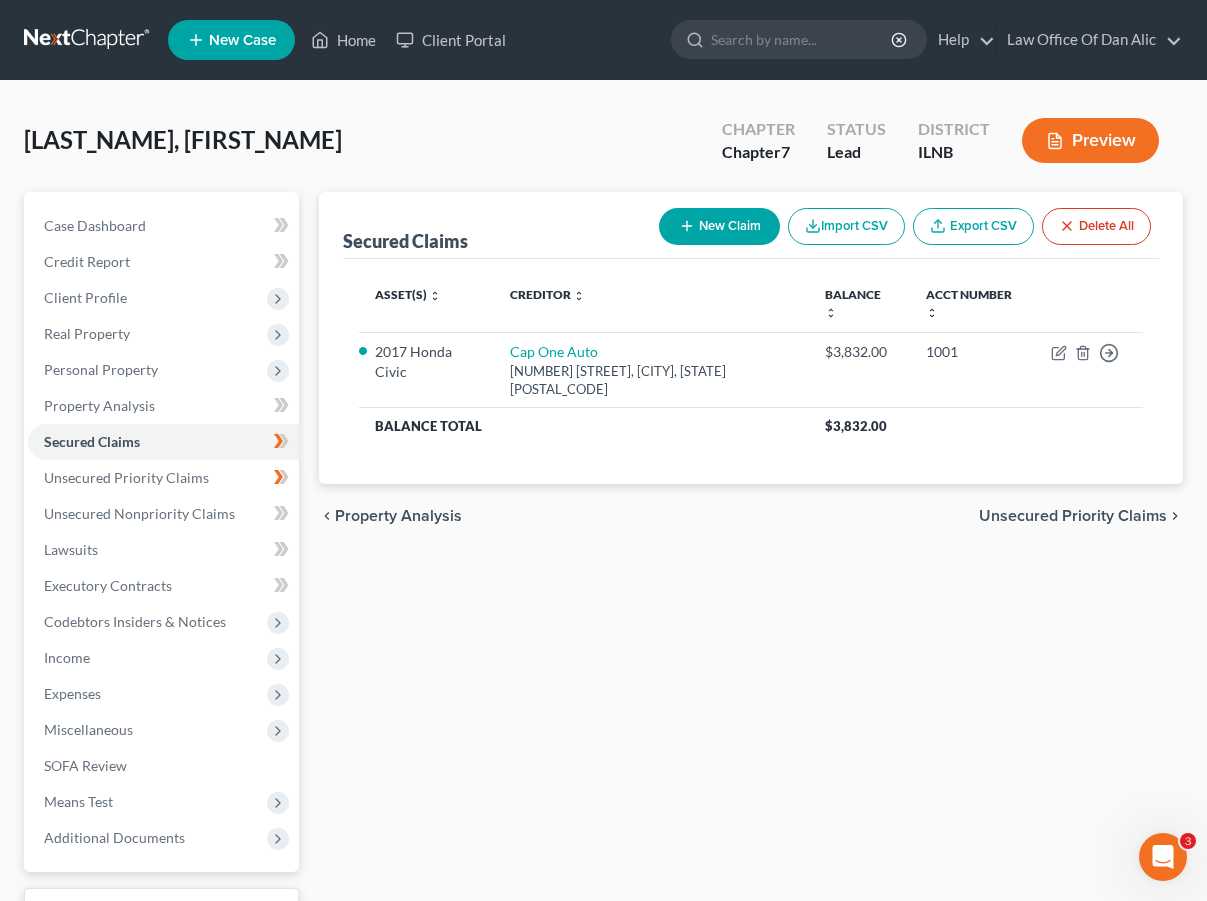 scroll, scrollTop: 228, scrollLeft: 0, axis: vertical 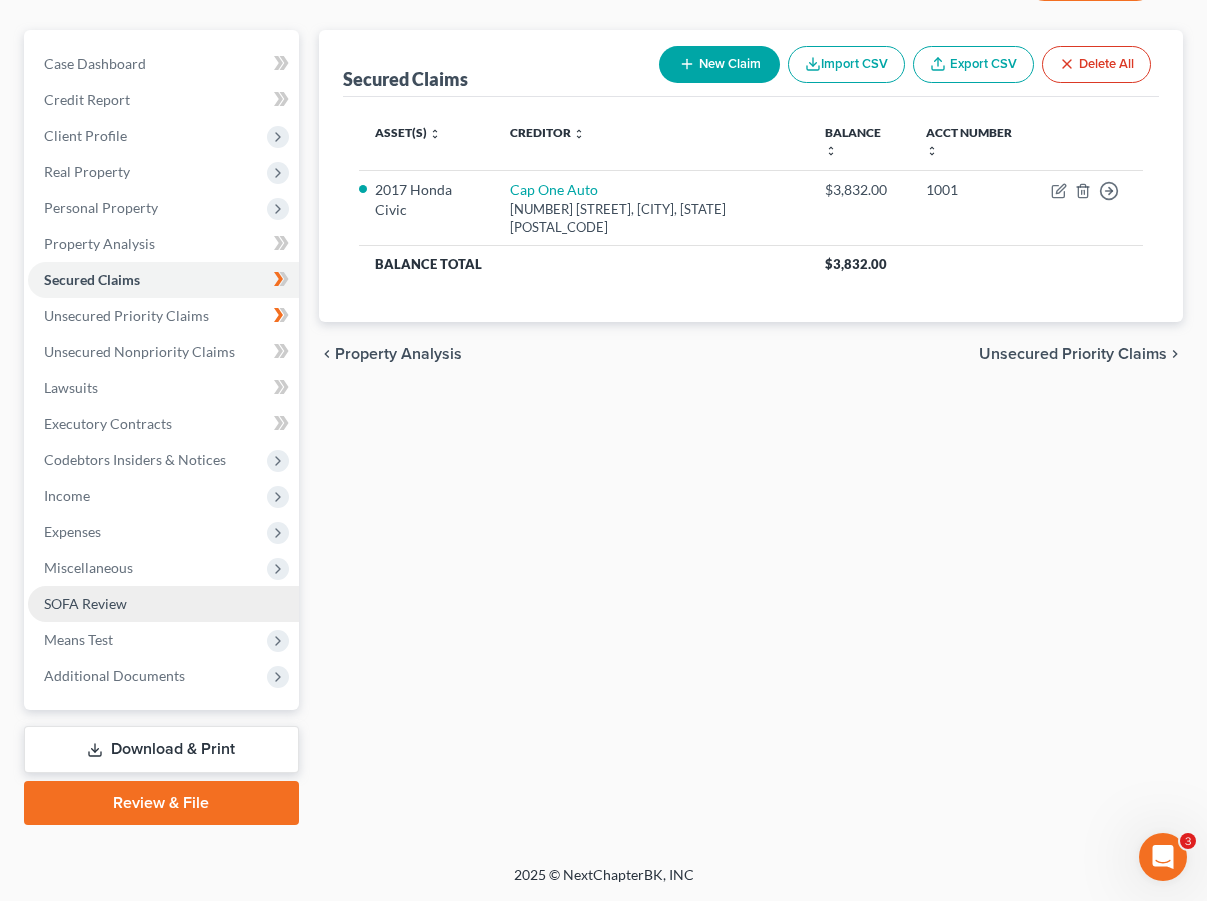 click on "SOFA Review" at bounding box center (163, 604) 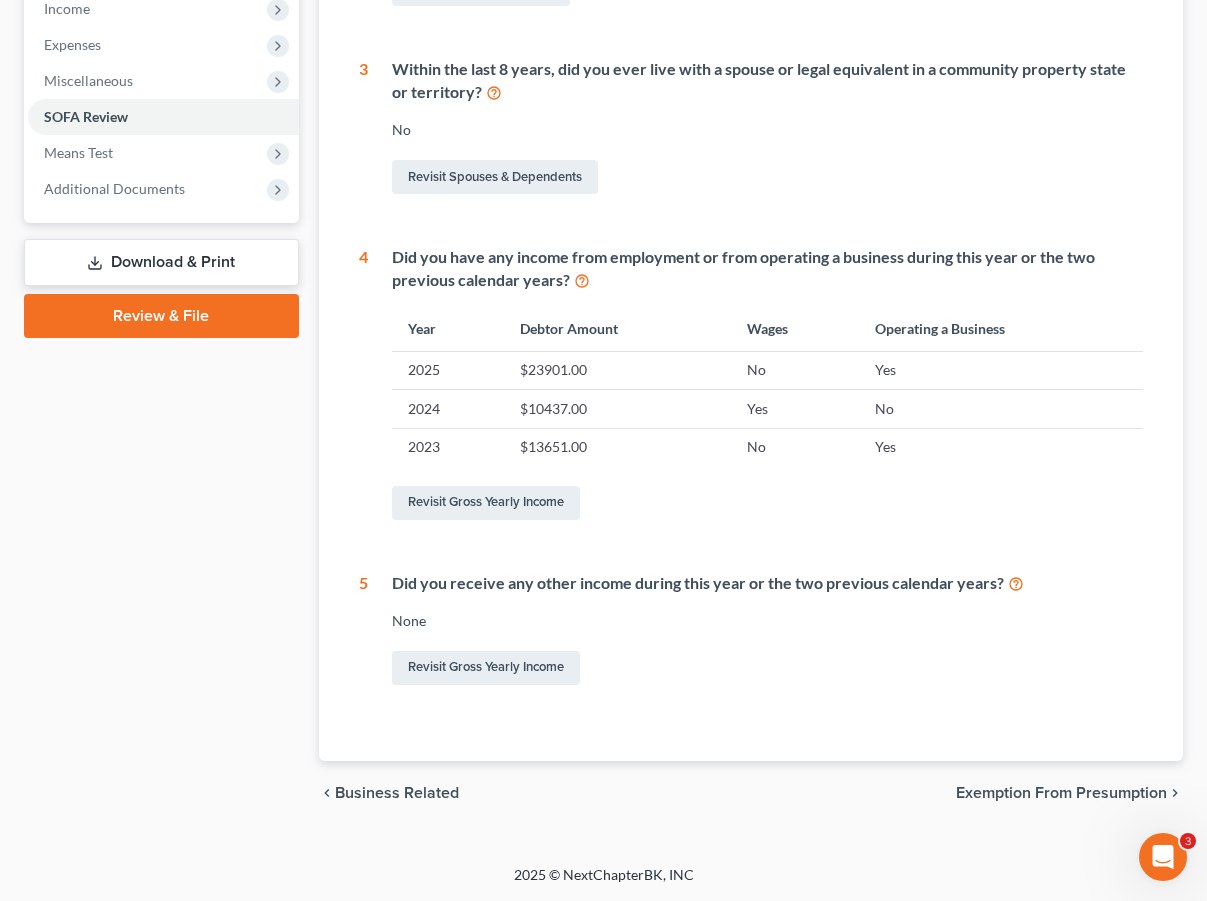 scroll, scrollTop: 742, scrollLeft: 0, axis: vertical 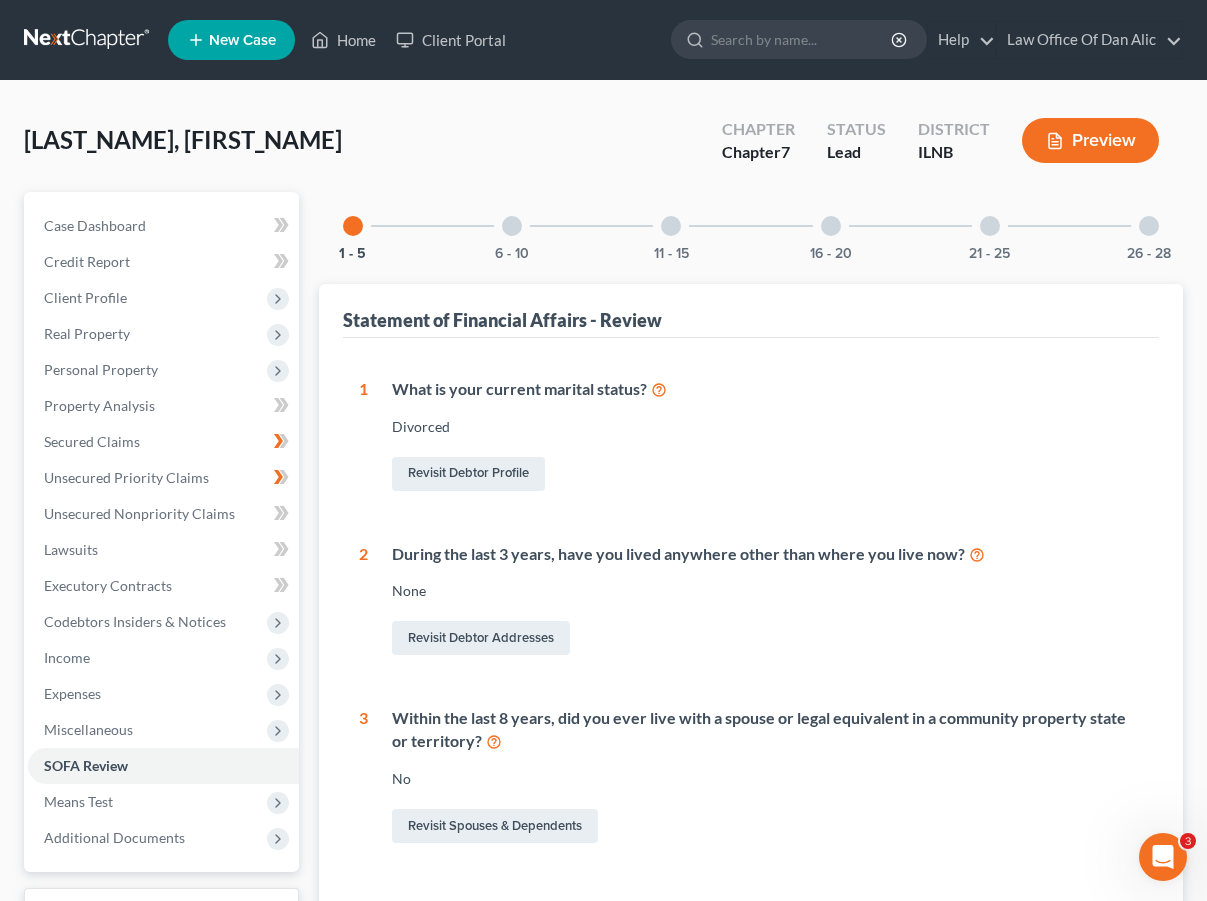 click on "6 - 10" at bounding box center [512, 226] 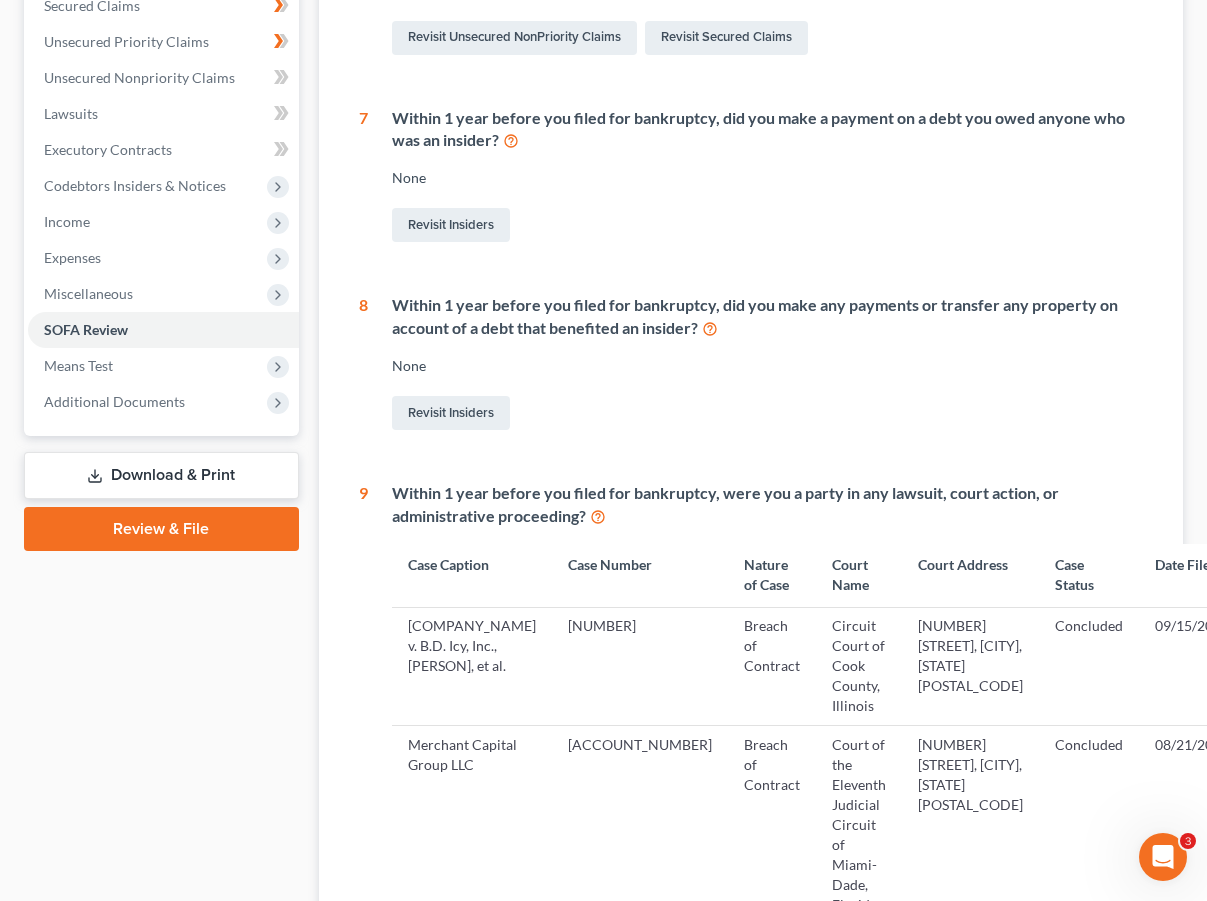 scroll, scrollTop: 0, scrollLeft: 0, axis: both 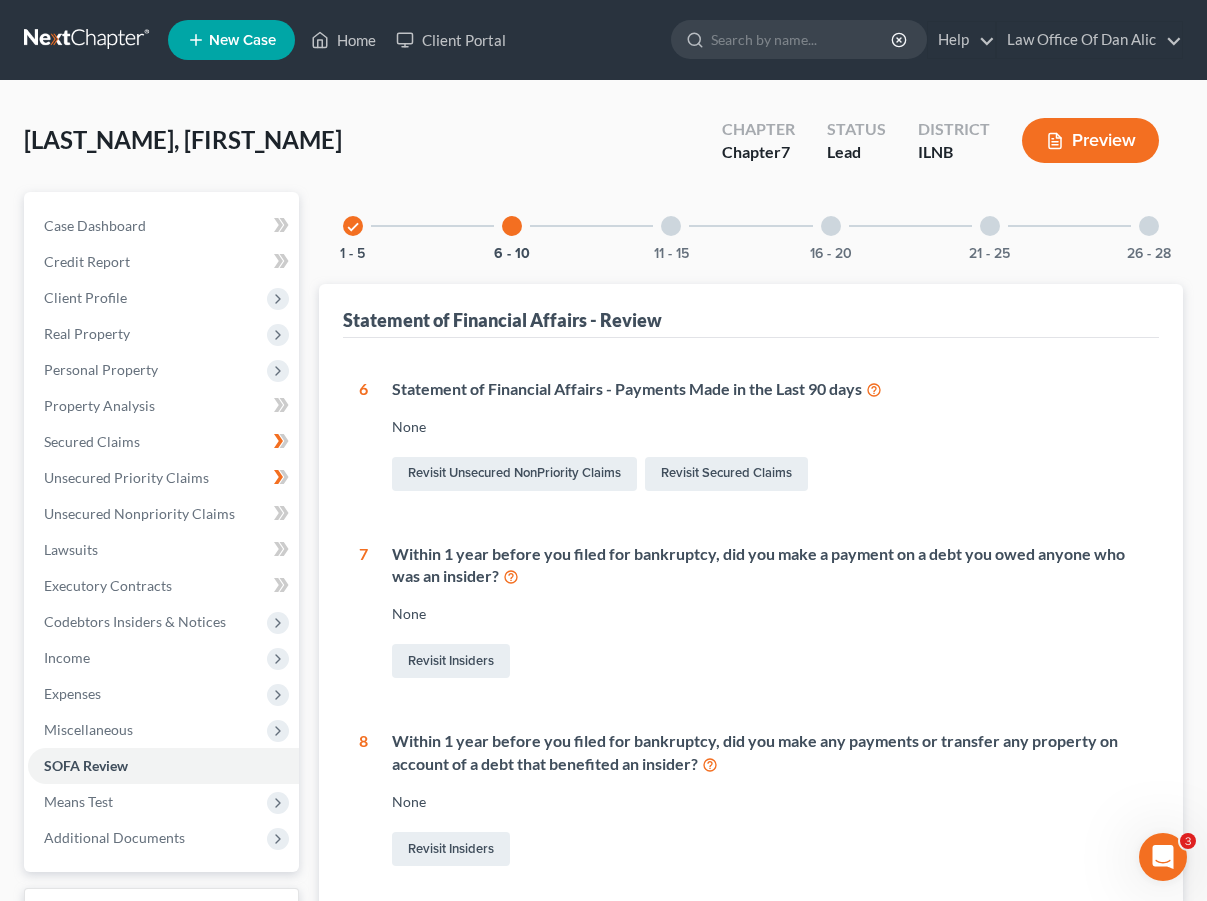 click on "11 - 15" at bounding box center [671, 226] 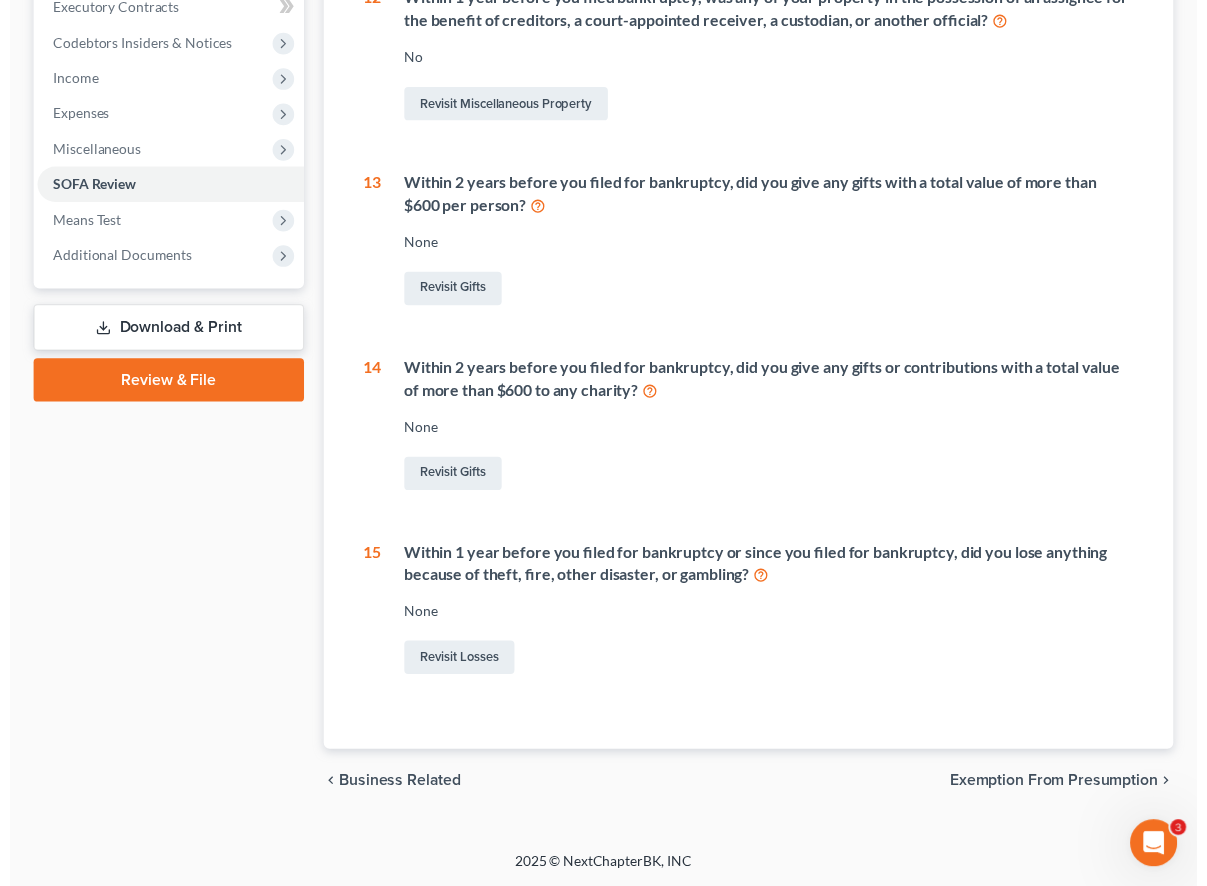 scroll, scrollTop: 0, scrollLeft: 0, axis: both 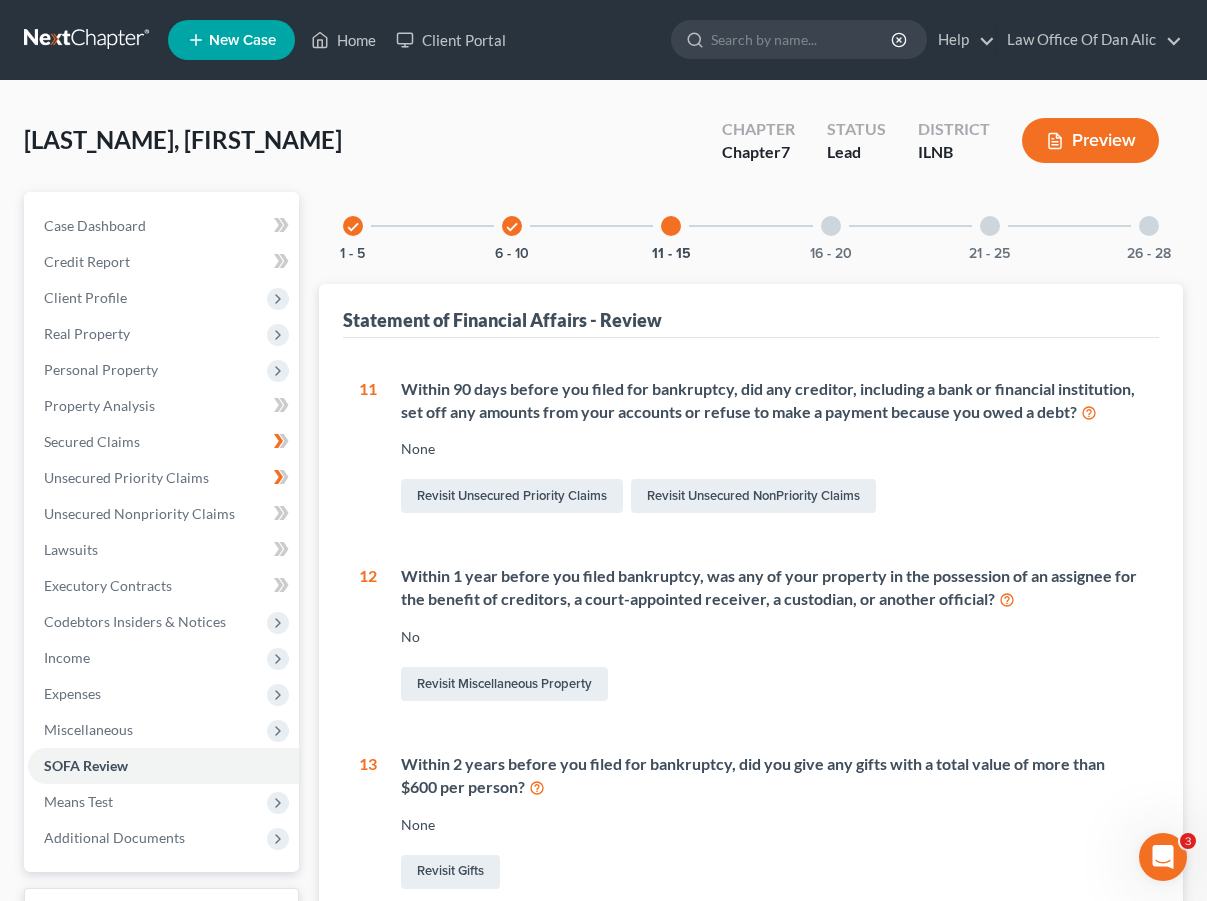 click at bounding box center [831, 226] 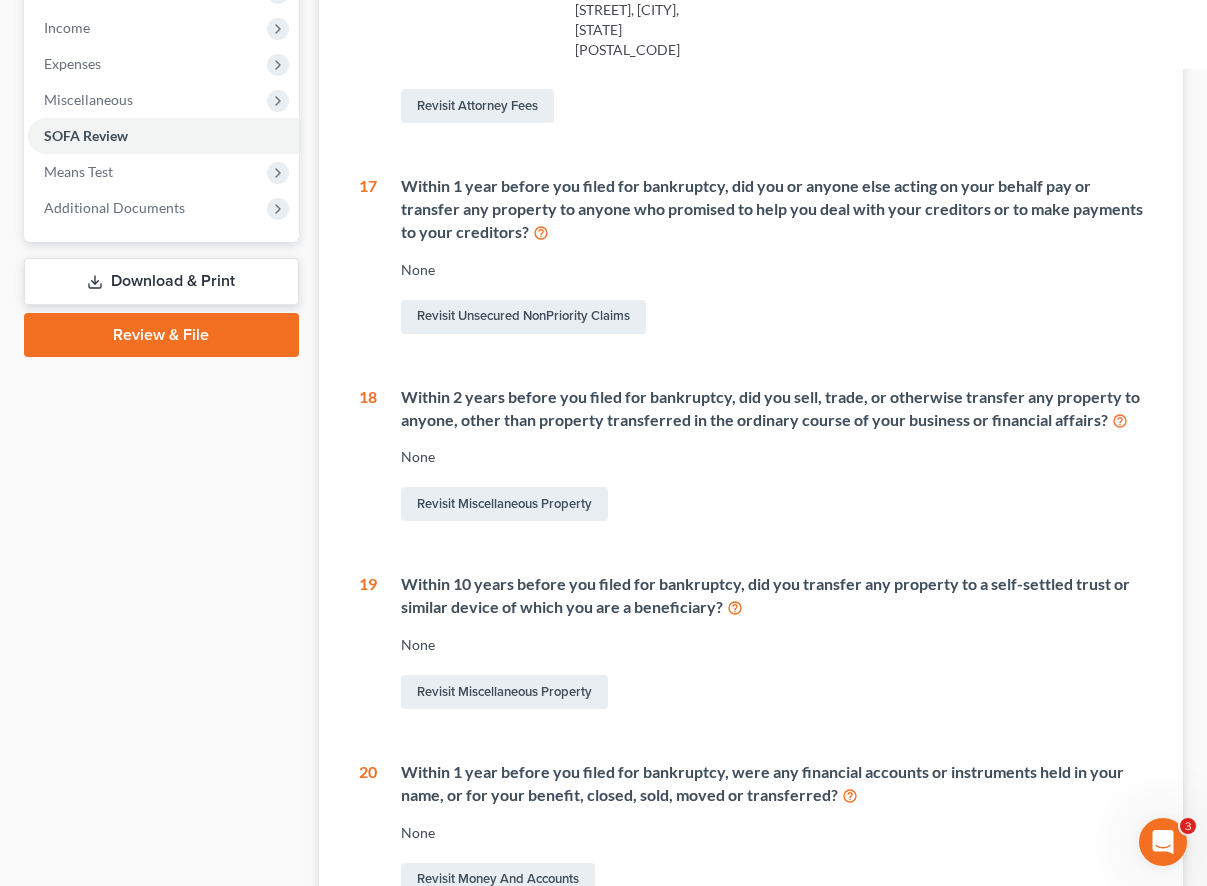 scroll, scrollTop: 629, scrollLeft: 0, axis: vertical 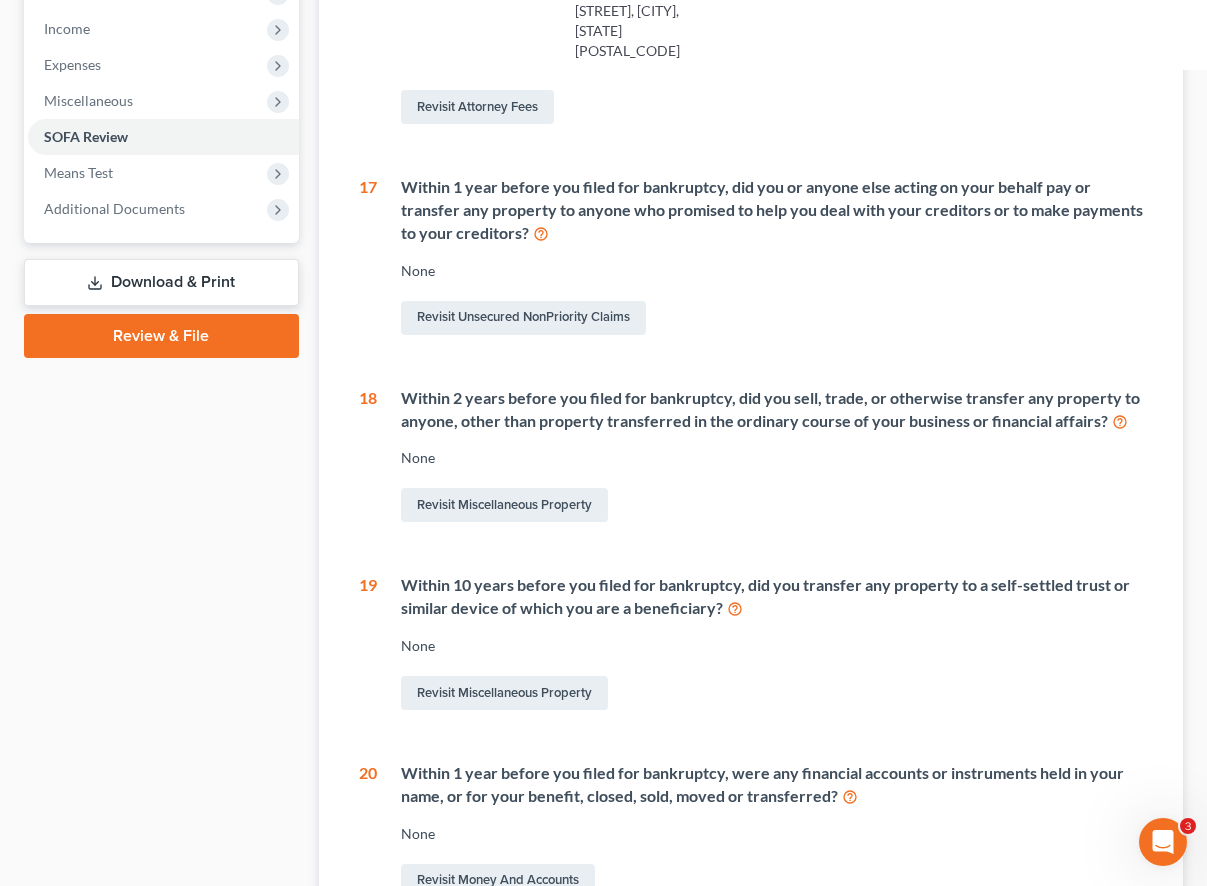 click on "Within 2 years before you filed for bankruptcy, did you sell, trade, or otherwise transfer any property to anyone, other than property transferred in the ordinary course of your business or financial affairs? None Revisit Miscellaneous Property" at bounding box center (760, 457) 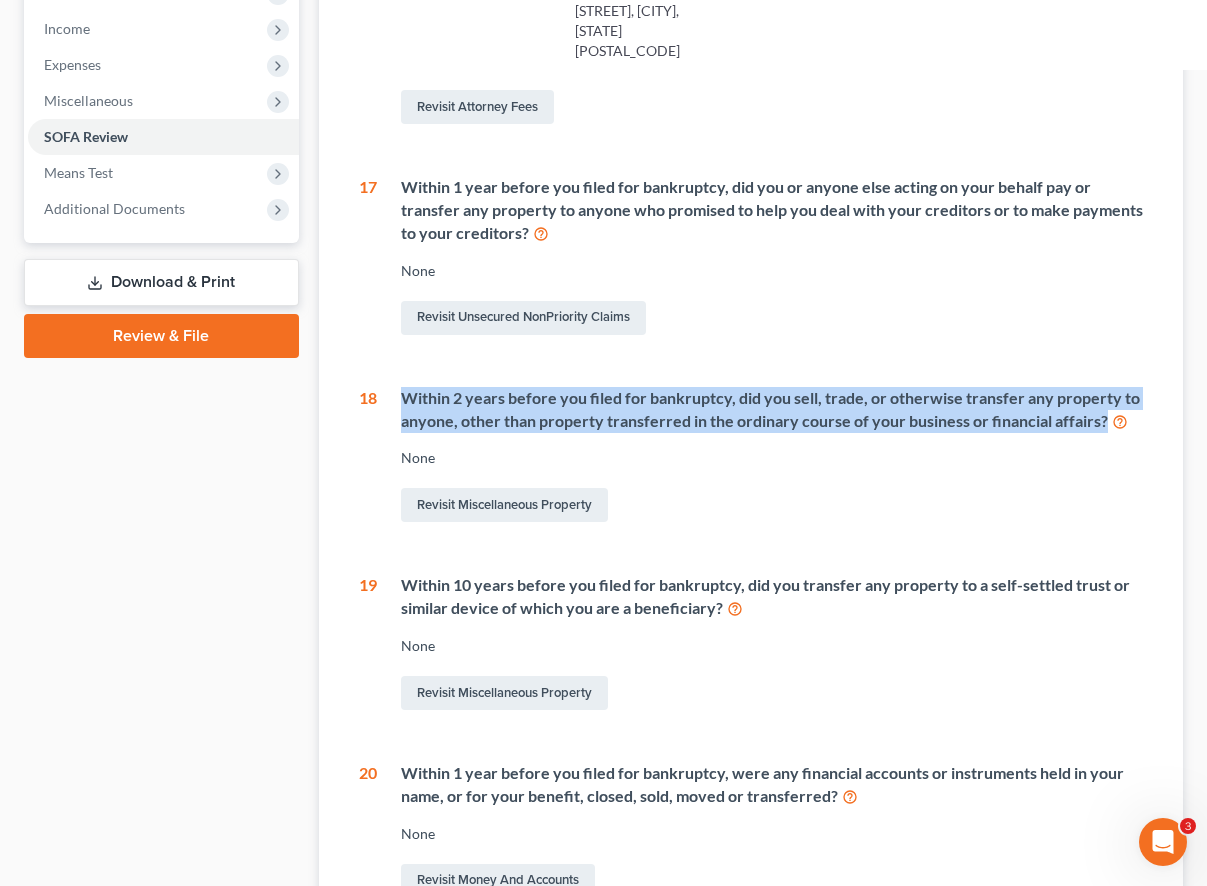 drag, startPoint x: 409, startPoint y: 442, endPoint x: 527, endPoint y: 497, distance: 130.18832 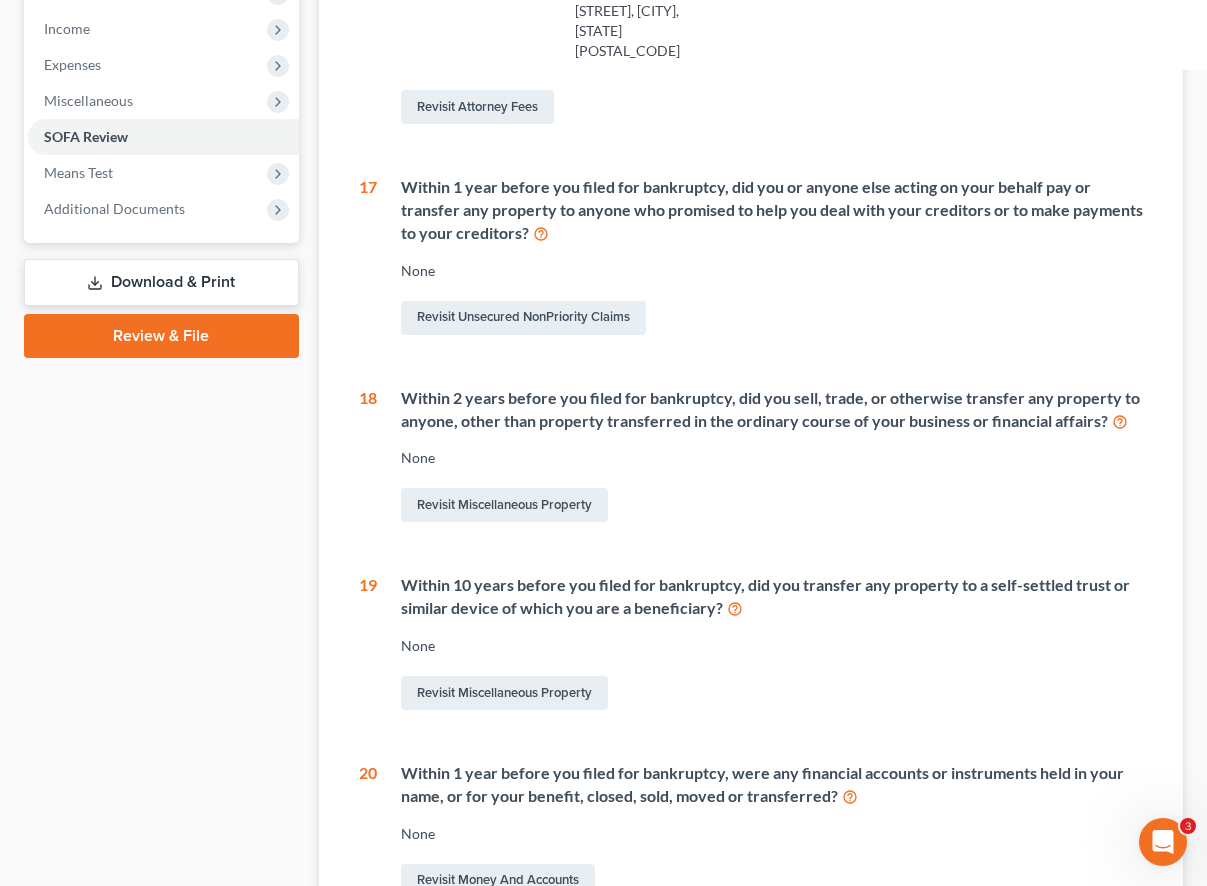 click on "Within 2 years before you filed for bankruptcy, did you sell, trade, or otherwise transfer any property to anyone, other than property transferred in the ordinary course of your business or financial affairs? None Revisit Miscellaneous Property" at bounding box center [760, 457] 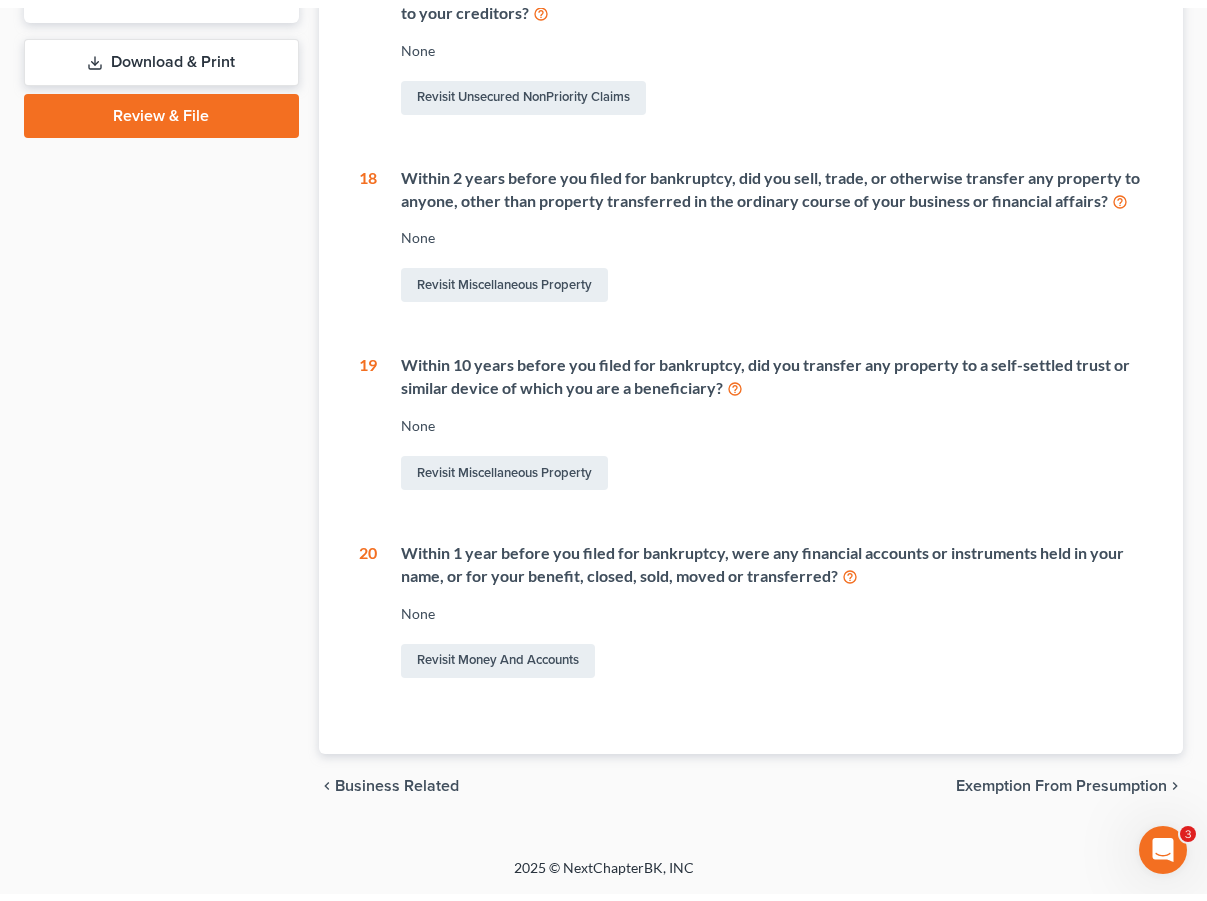 scroll, scrollTop: 0, scrollLeft: 0, axis: both 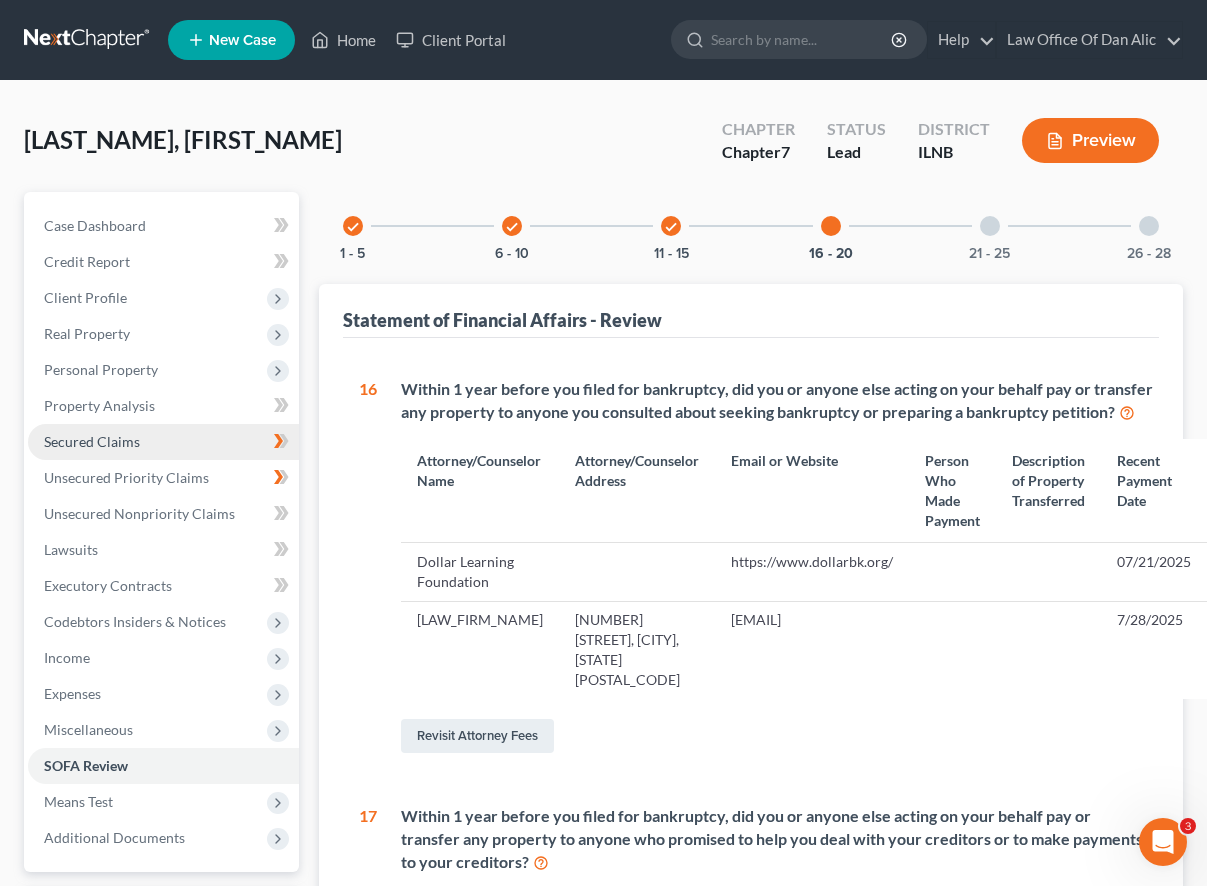 click on "Secured Claims" at bounding box center [163, 442] 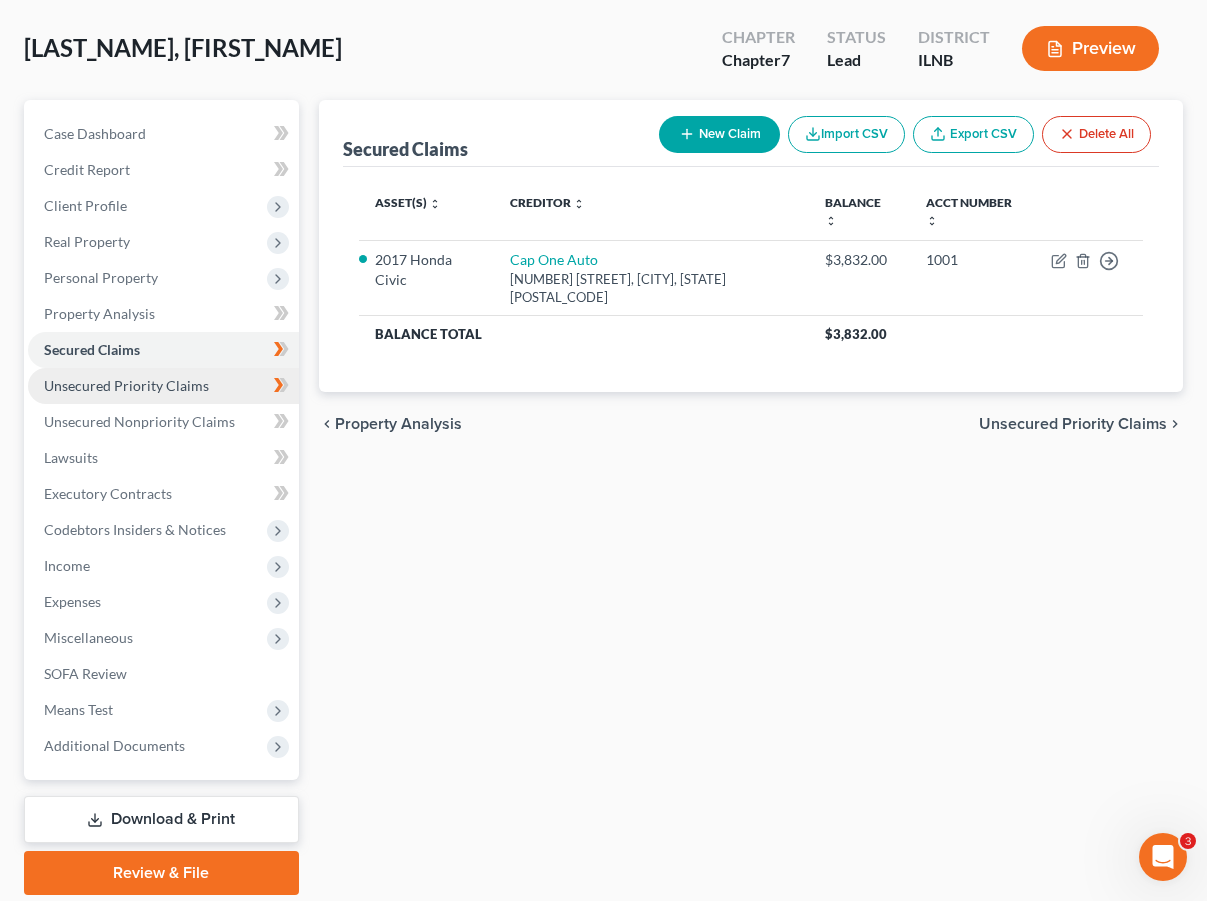 scroll, scrollTop: 89, scrollLeft: 0, axis: vertical 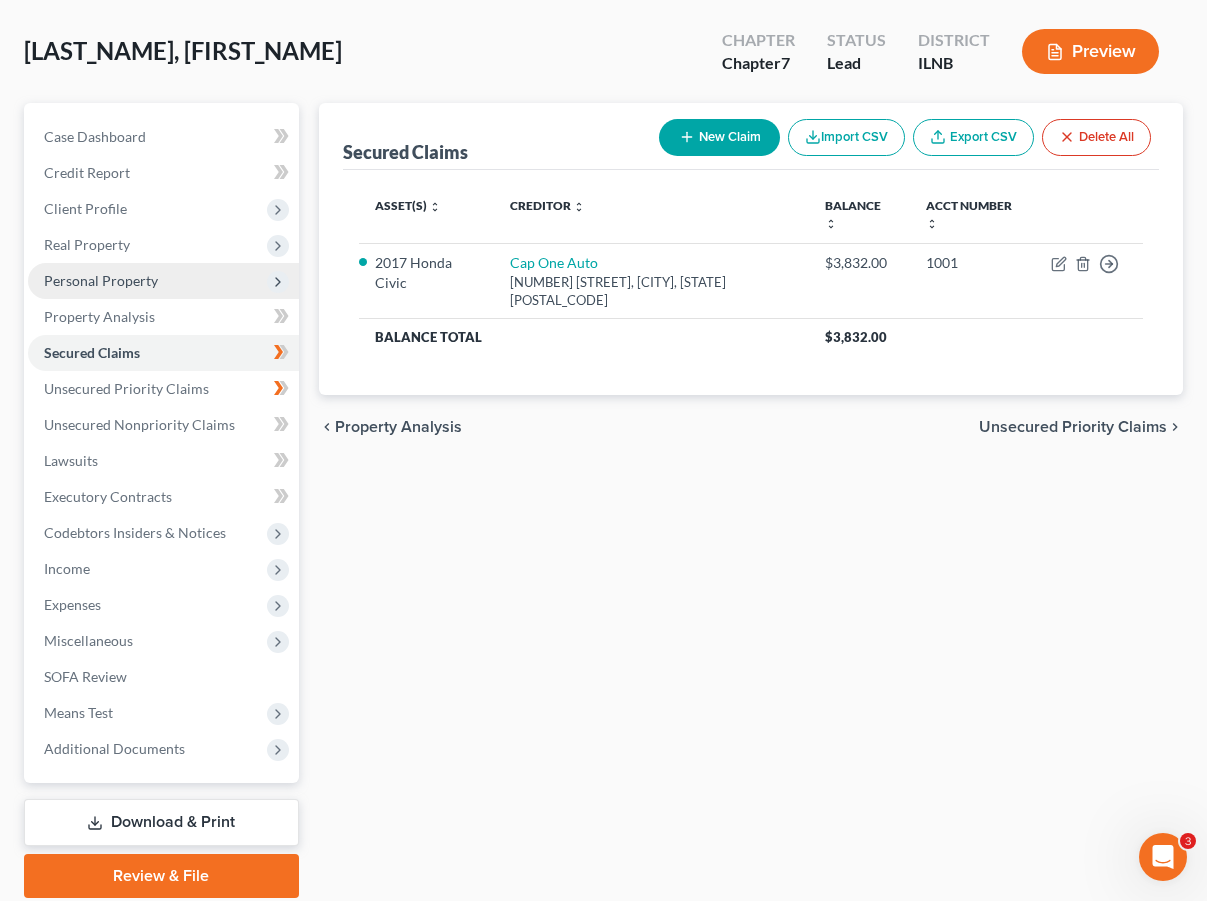 click on "Personal Property" at bounding box center (101, 280) 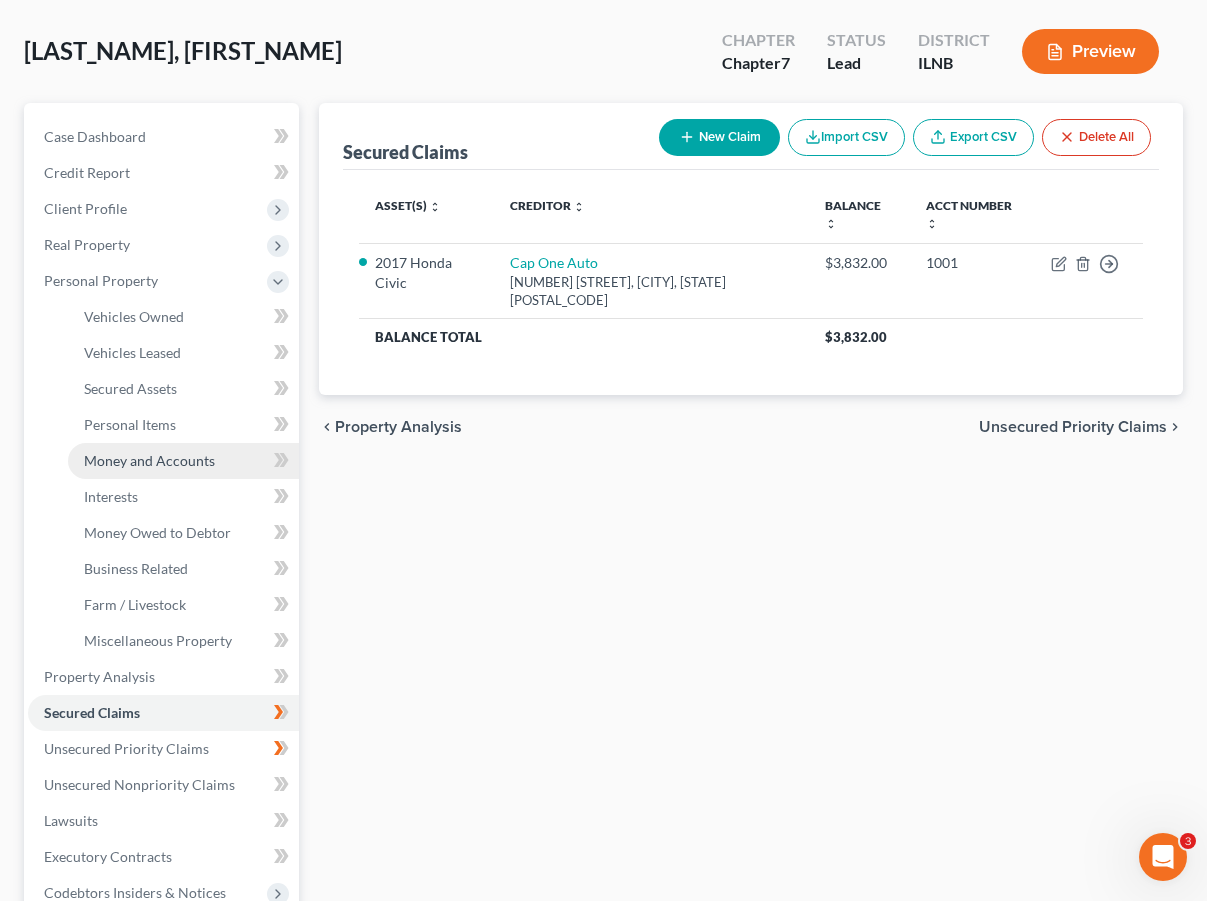 click on "Money and Accounts" at bounding box center [149, 460] 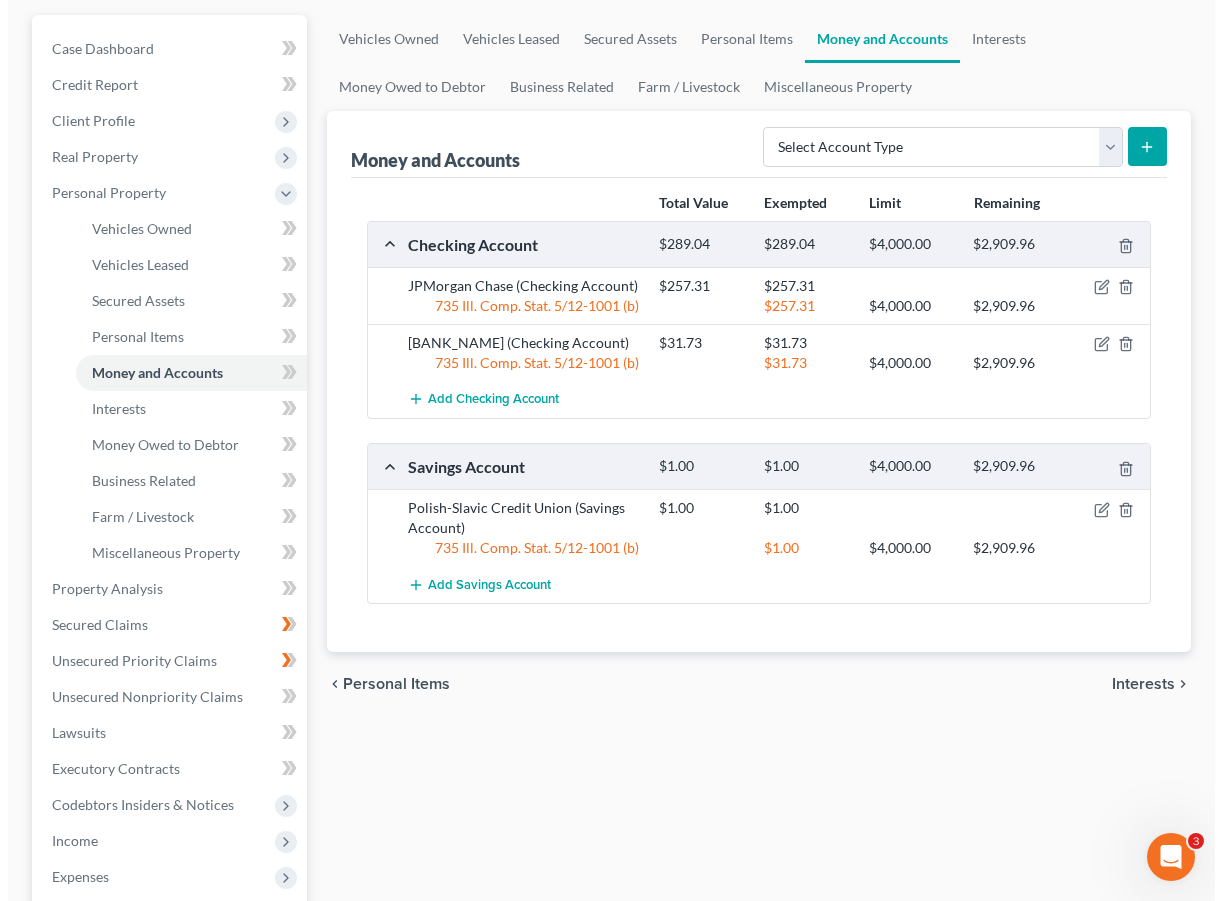 scroll, scrollTop: 154, scrollLeft: 0, axis: vertical 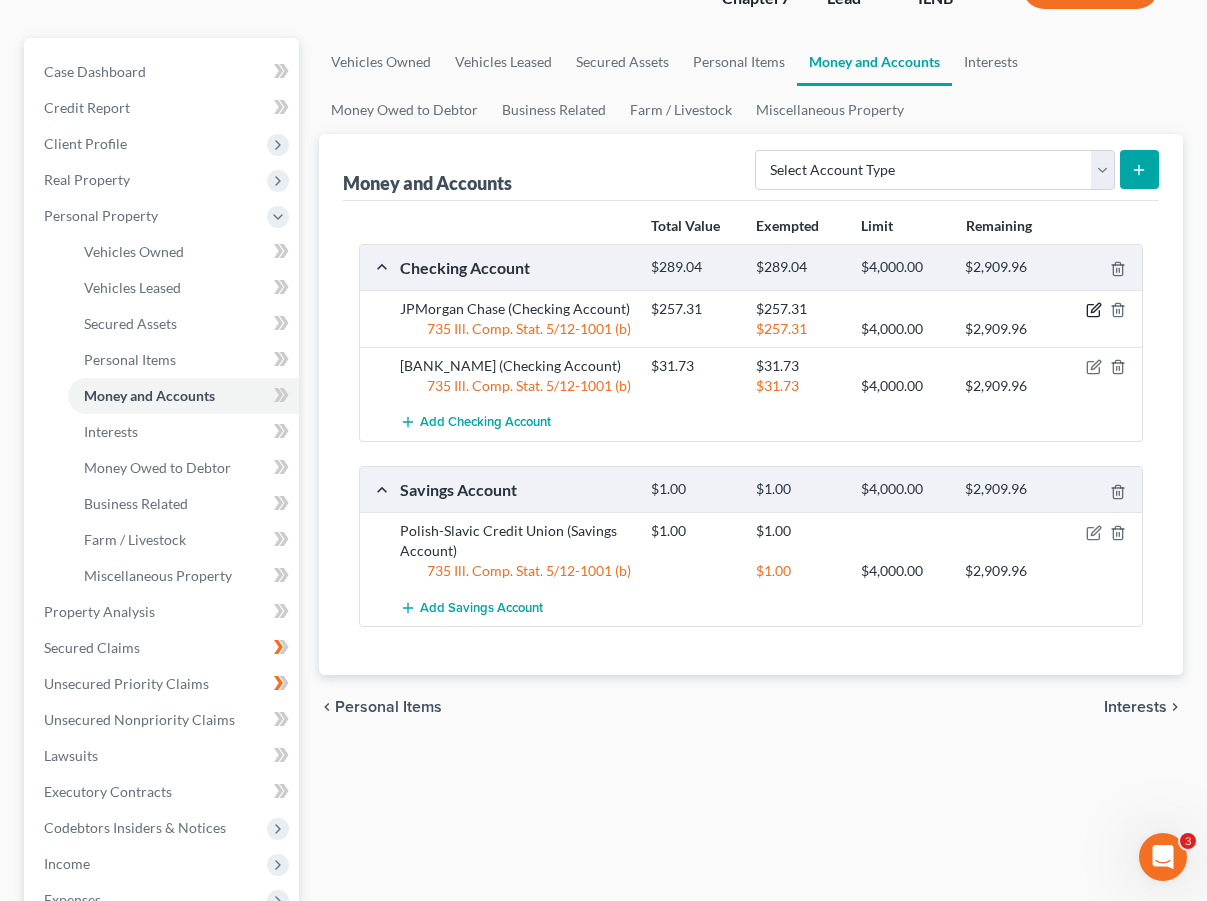 click 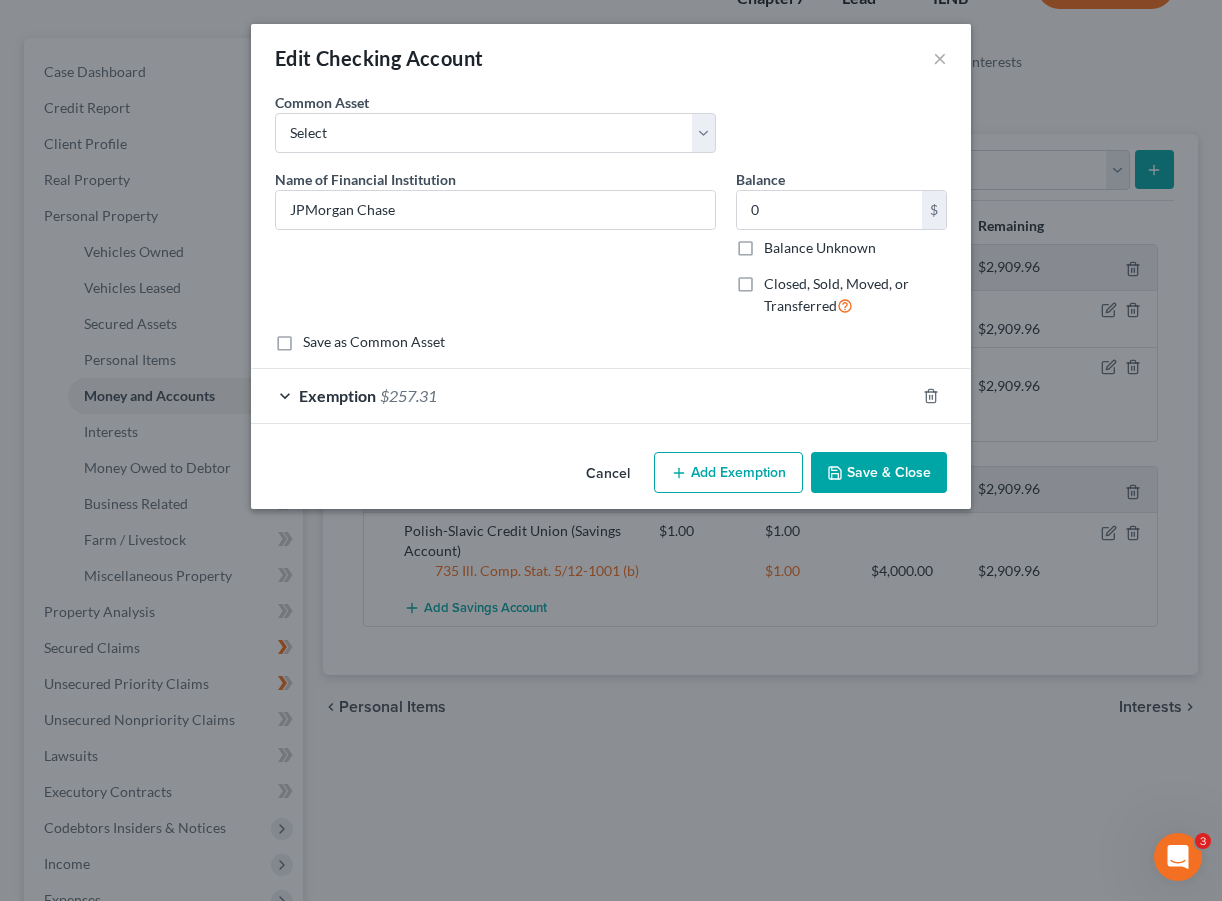 click on "Save as Common Asset" at bounding box center (611, 342) 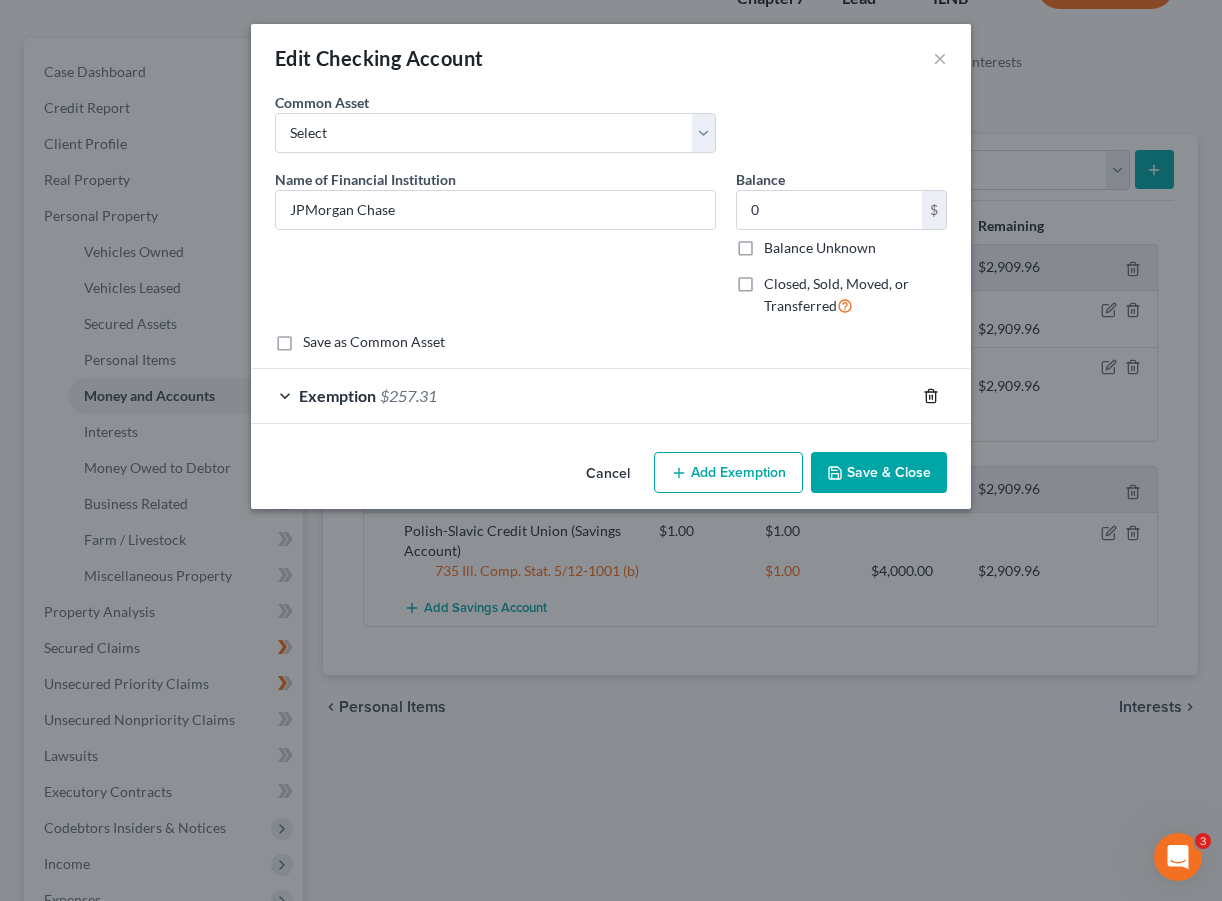 click 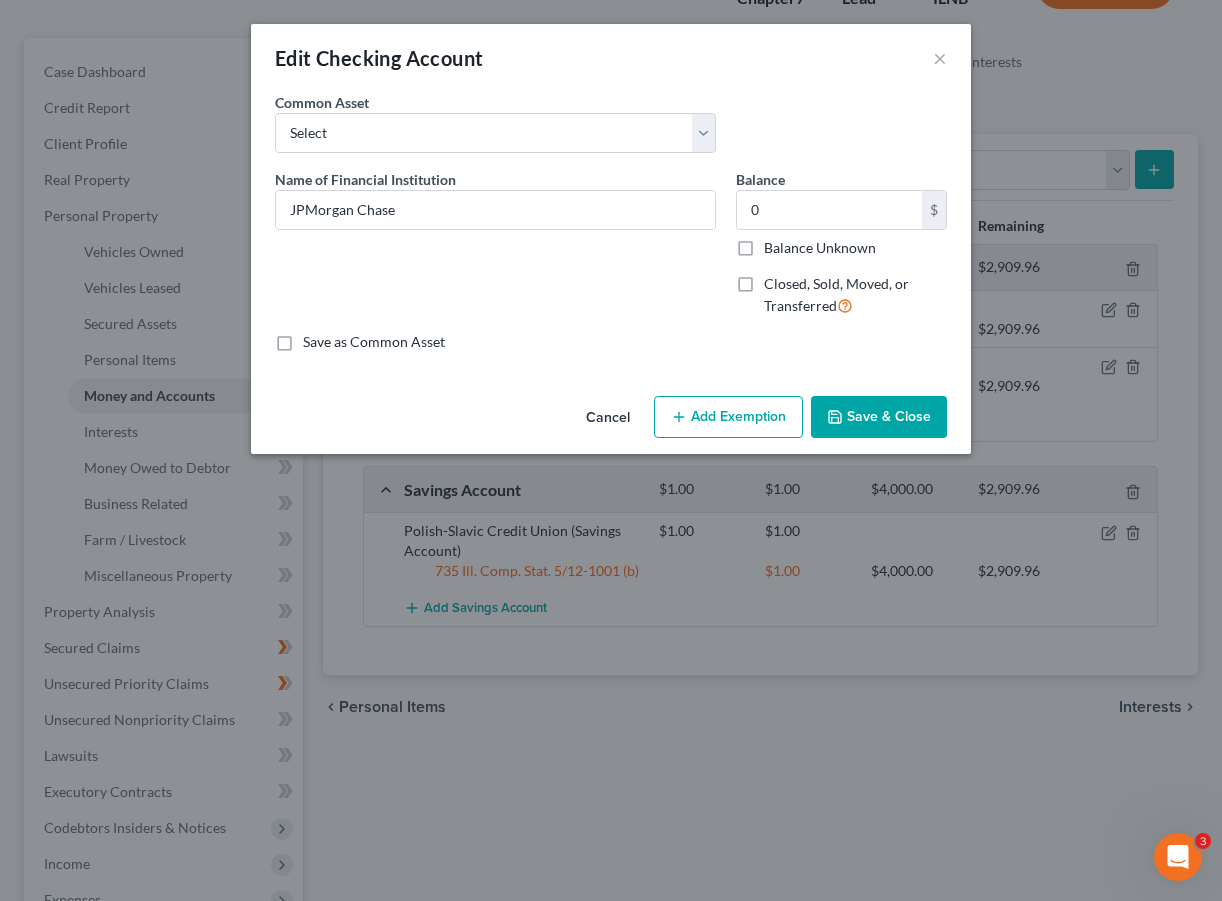 click on "Save & Close" at bounding box center (879, 417) 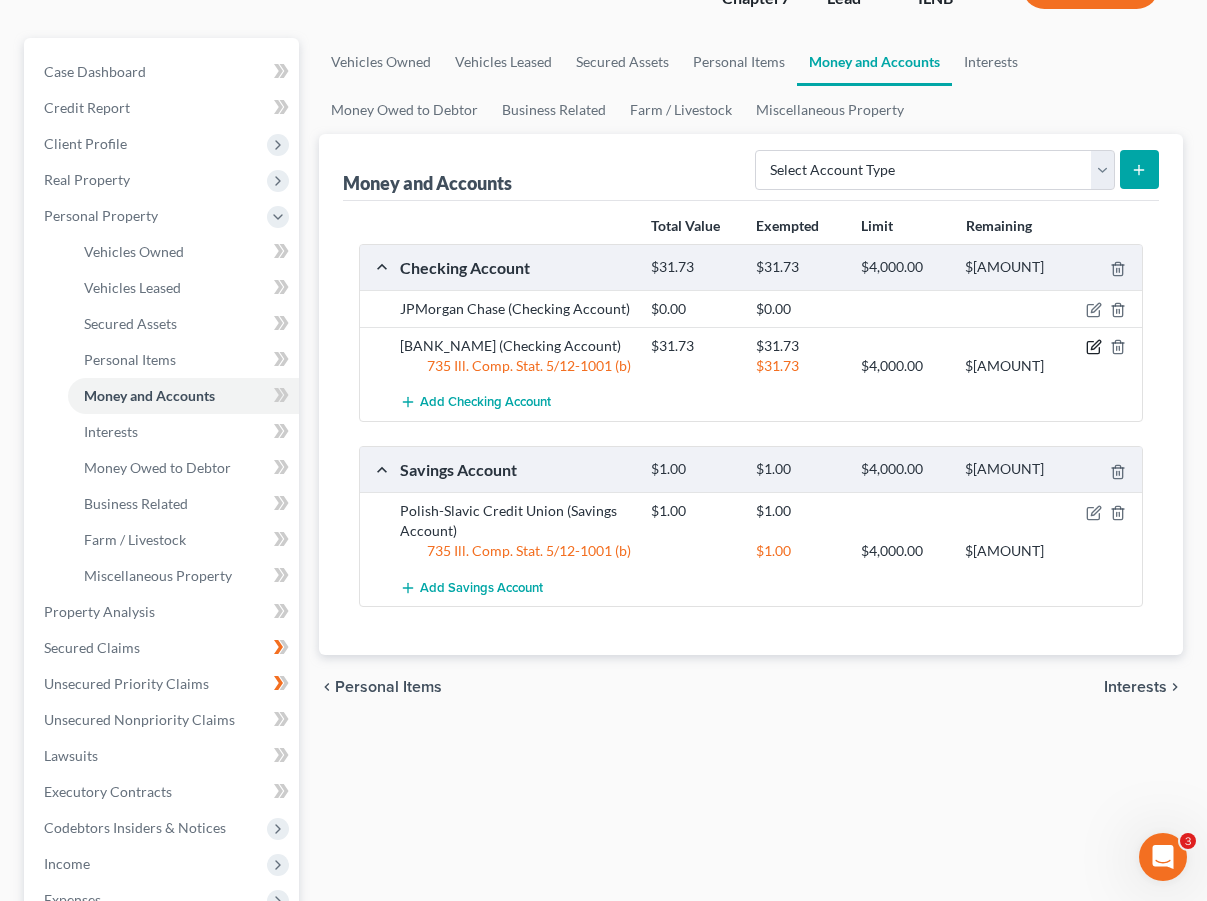 click 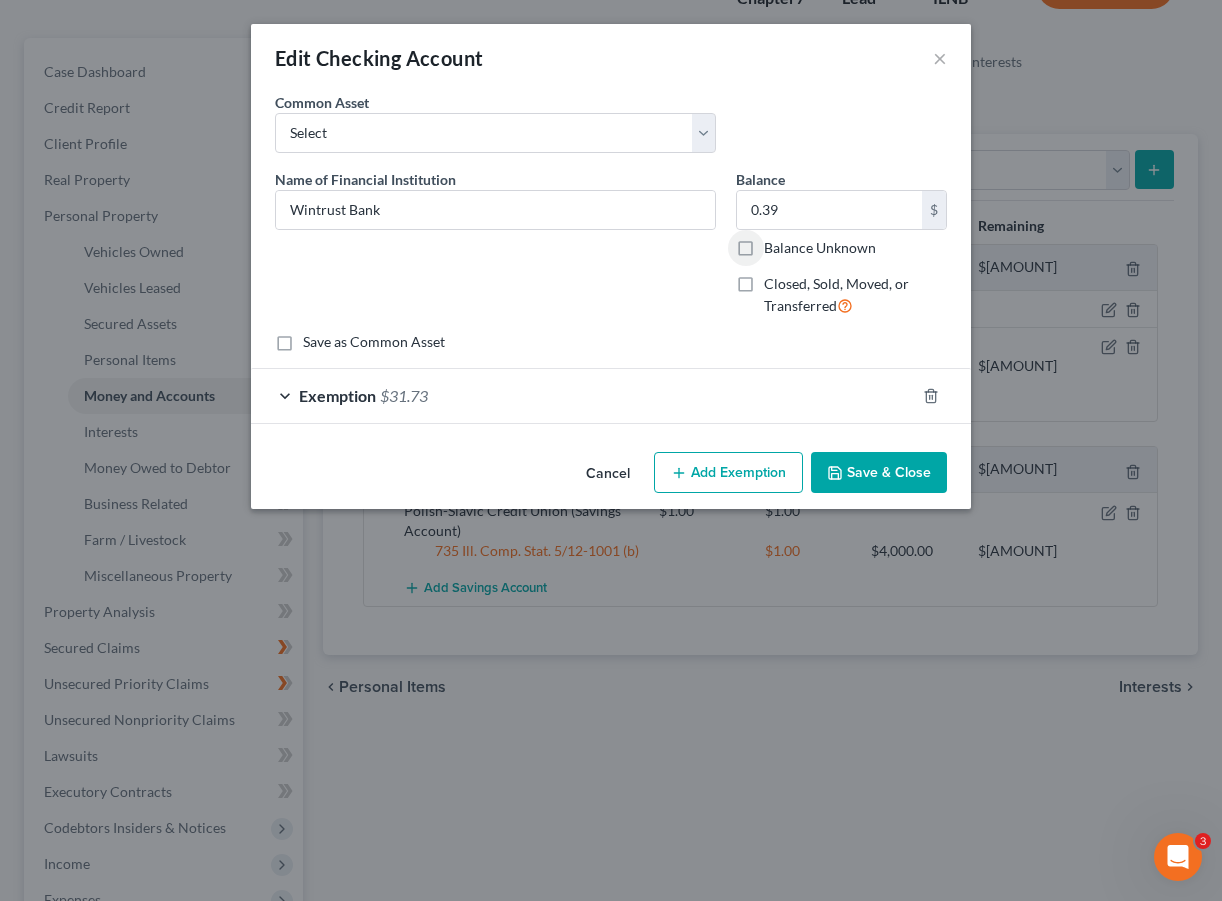 click on "Exemption $31.73" at bounding box center [583, 395] 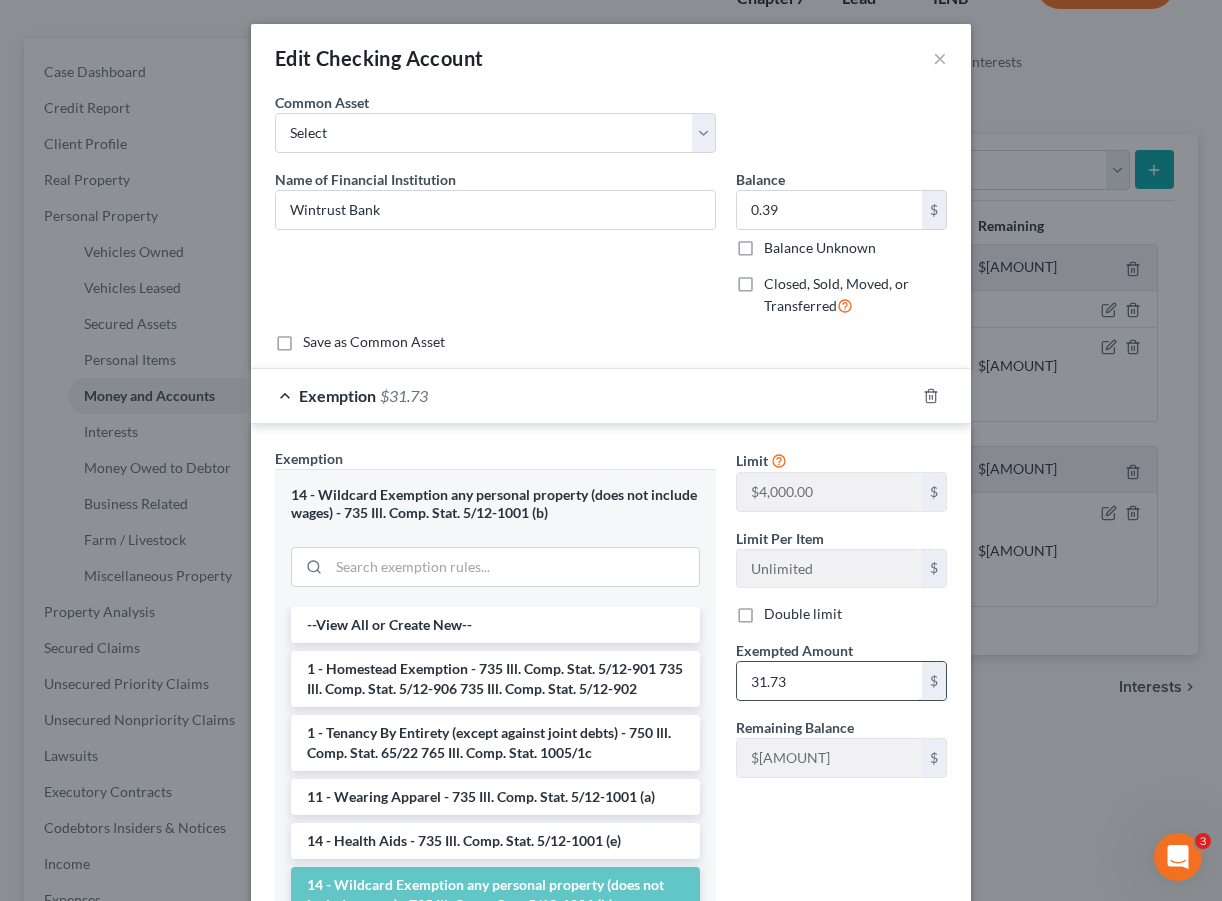 click on "31.73" at bounding box center (829, 681) 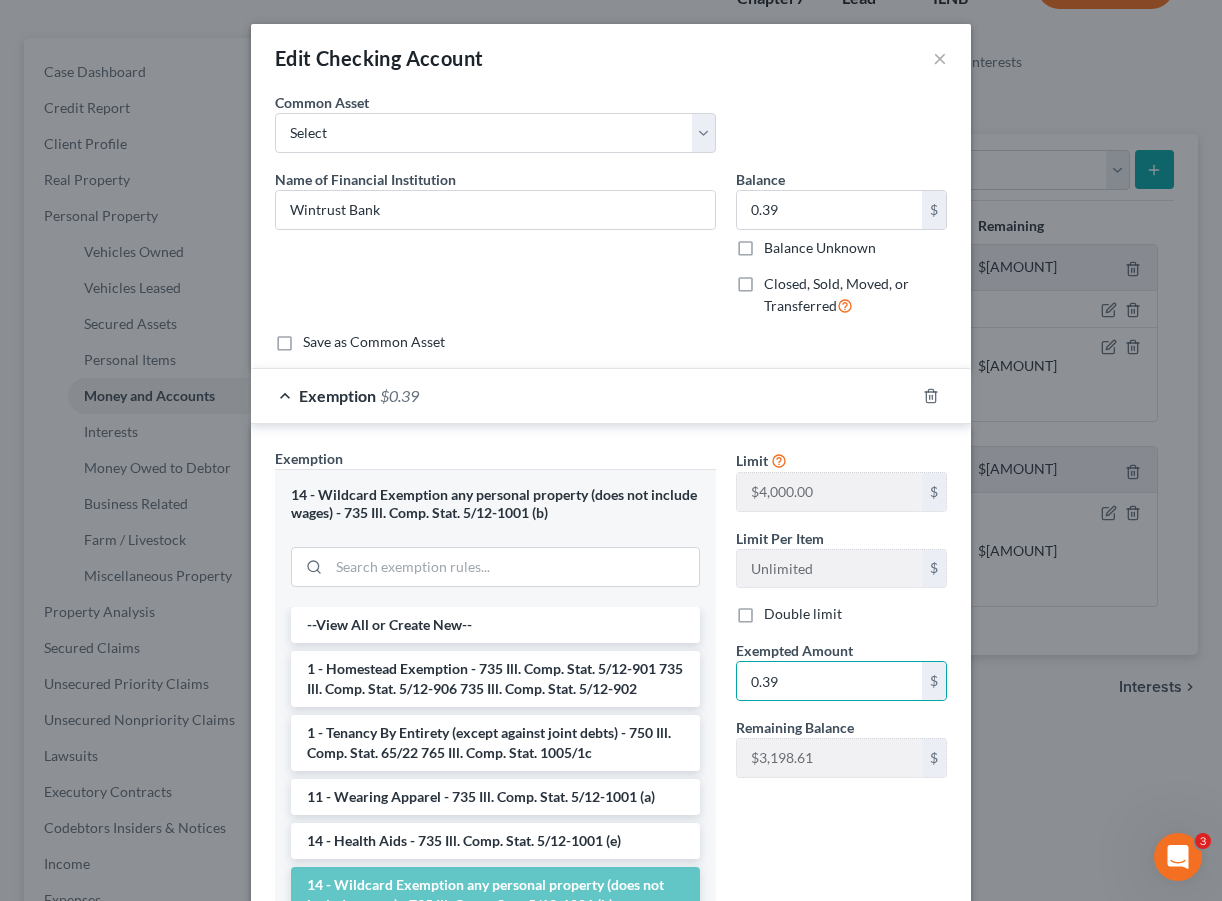 click on "Limit $[AMOUNT] $ Limit Per Item Unlimited $ Double limit Exempted Amount $ [AMOUNT] $ Remaining Balance $[AMOUNT].27 $" at bounding box center [841, 695] 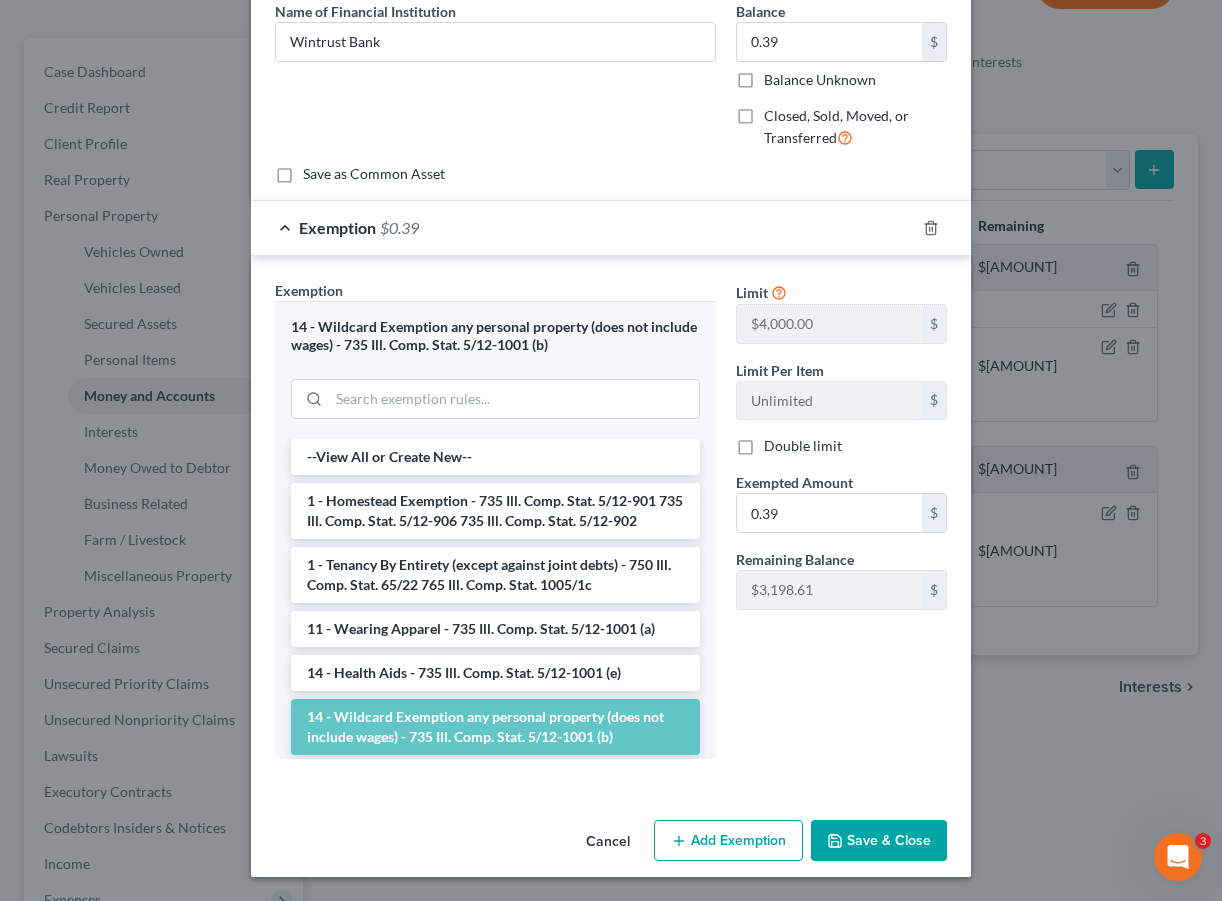 scroll, scrollTop: 228, scrollLeft: 0, axis: vertical 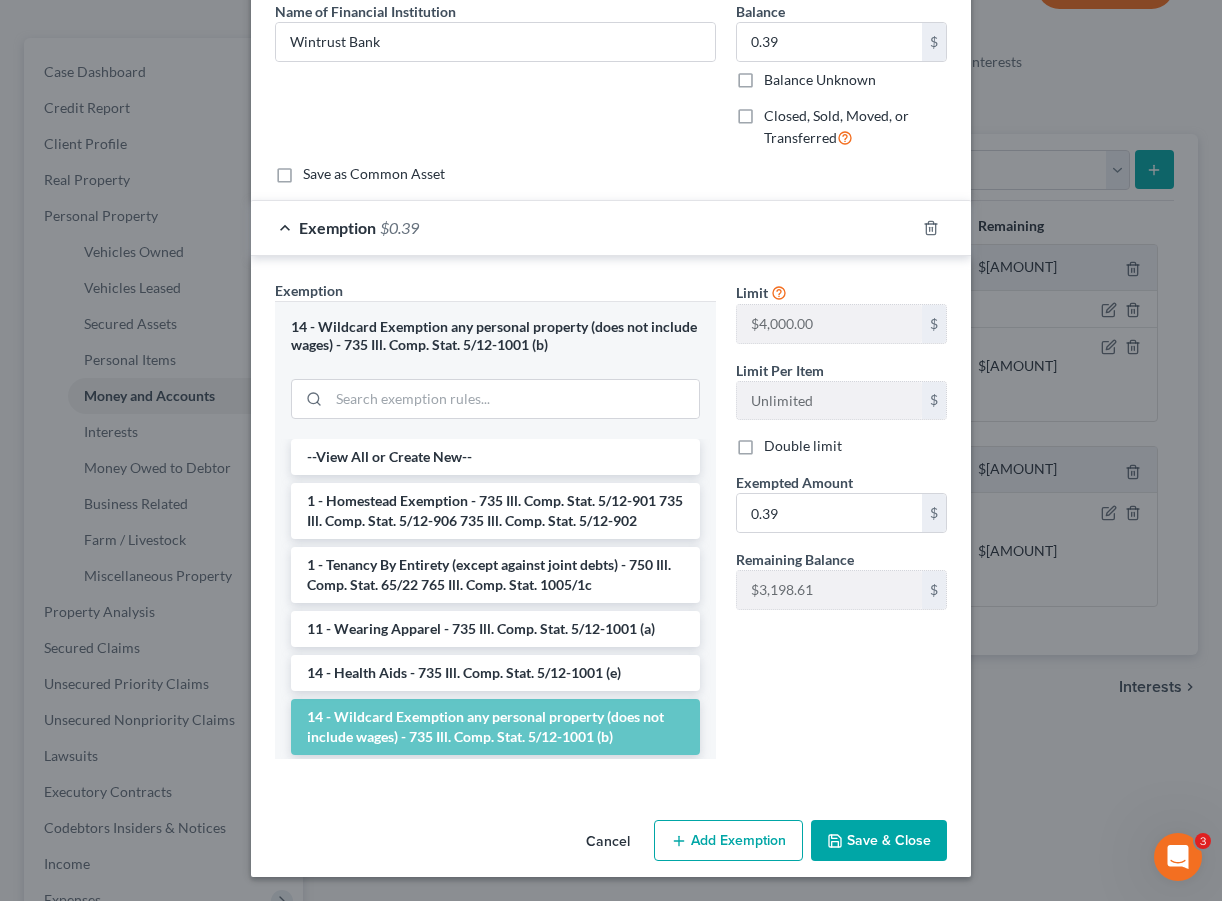 click on "Save & Close" at bounding box center (879, 841) 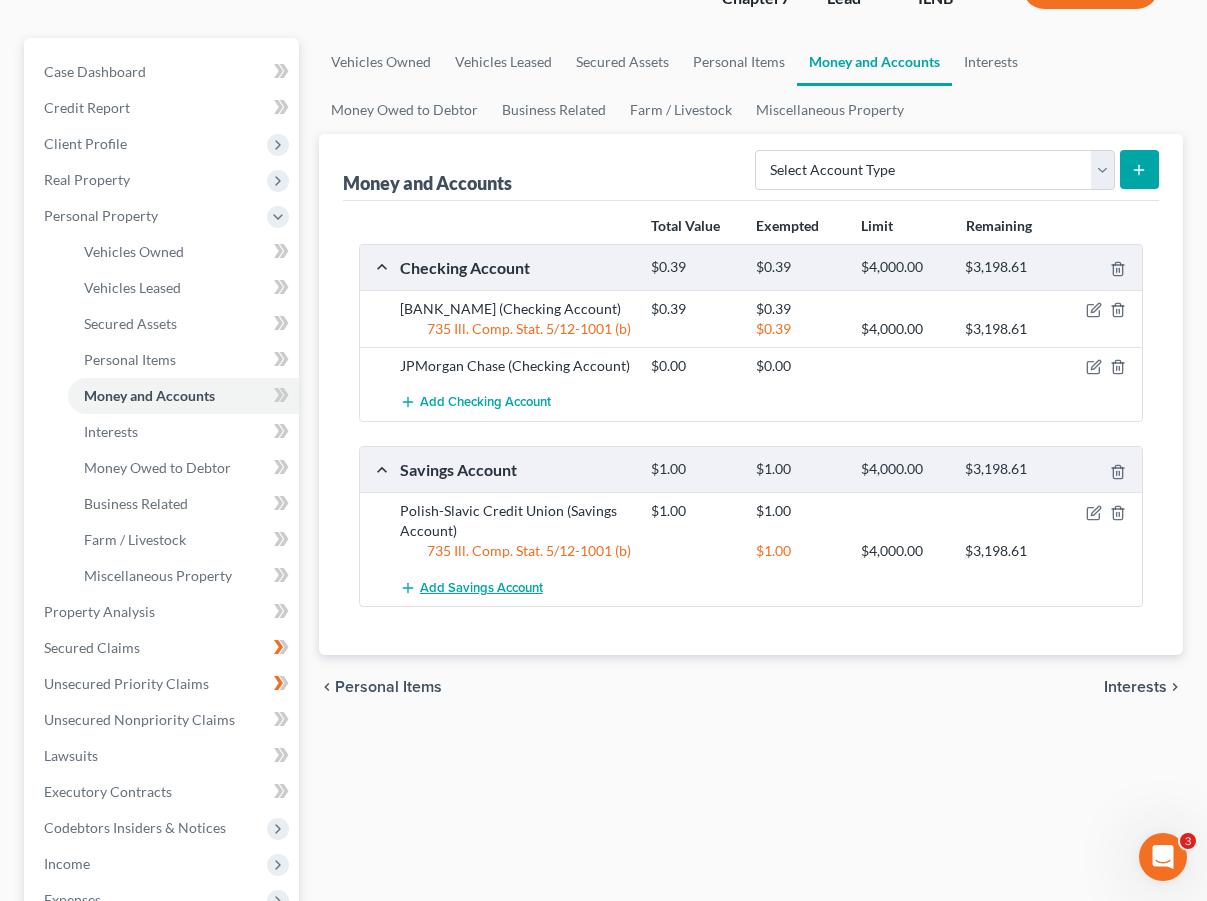 click on "Add Savings Account" at bounding box center [481, 588] 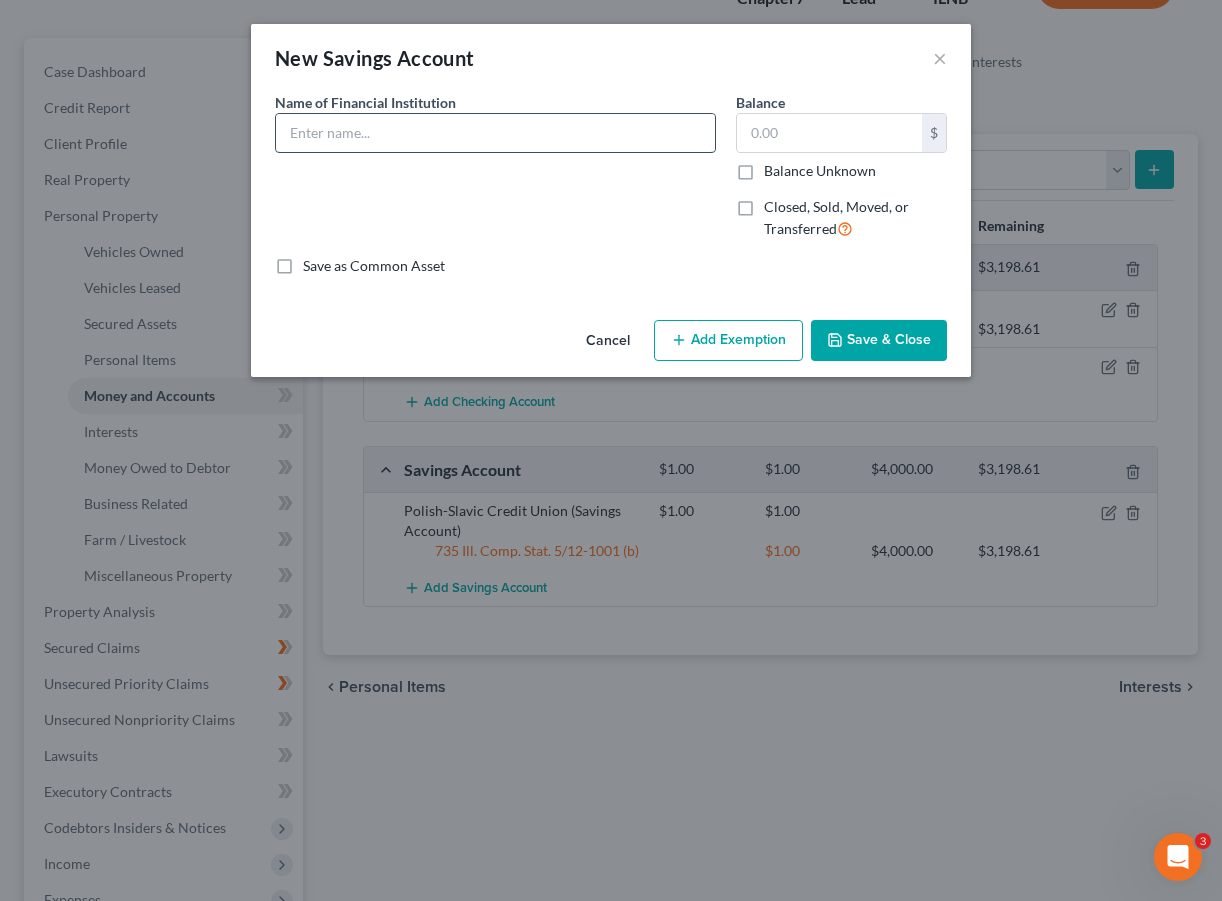 click at bounding box center [495, 133] 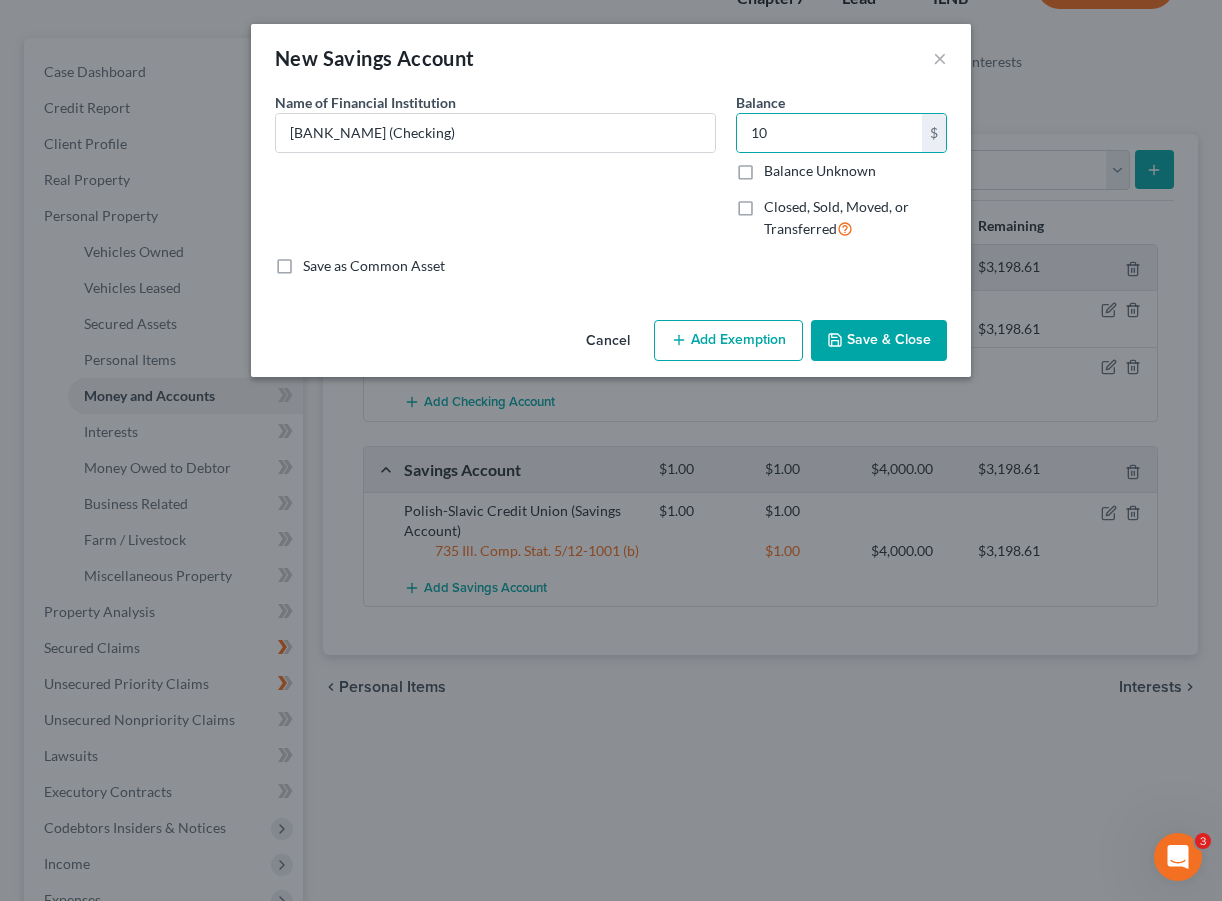 click on "Save & Close" at bounding box center (879, 341) 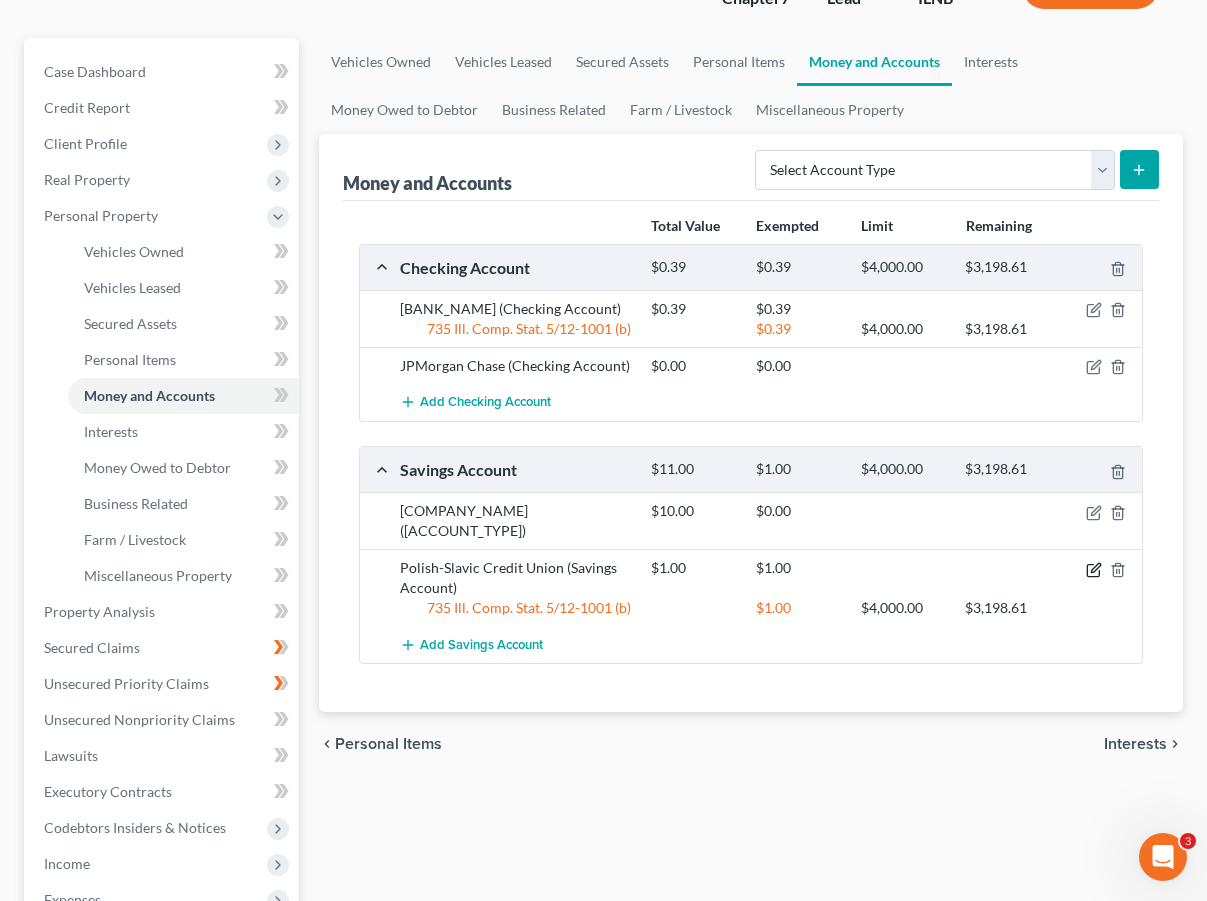 click 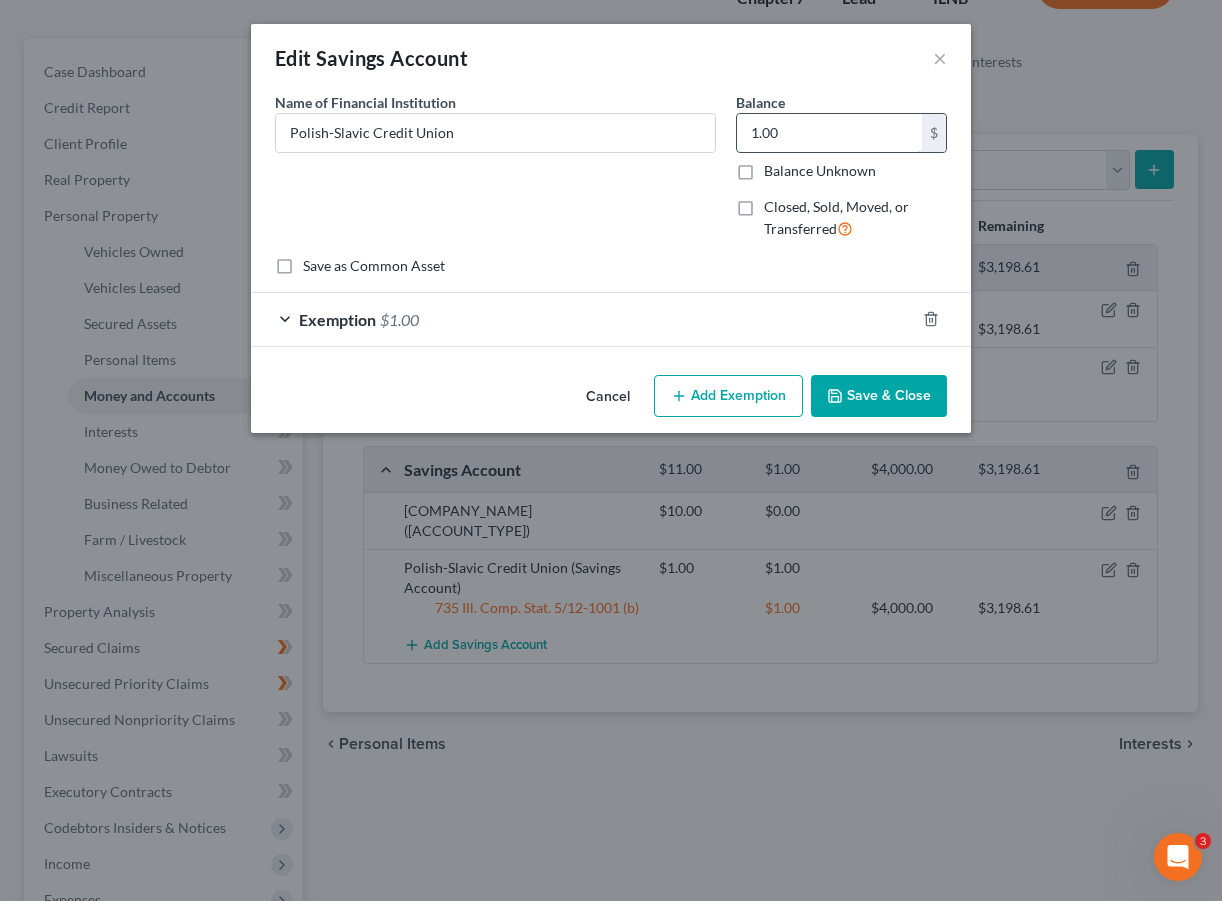 click on "1.00" at bounding box center (829, 133) 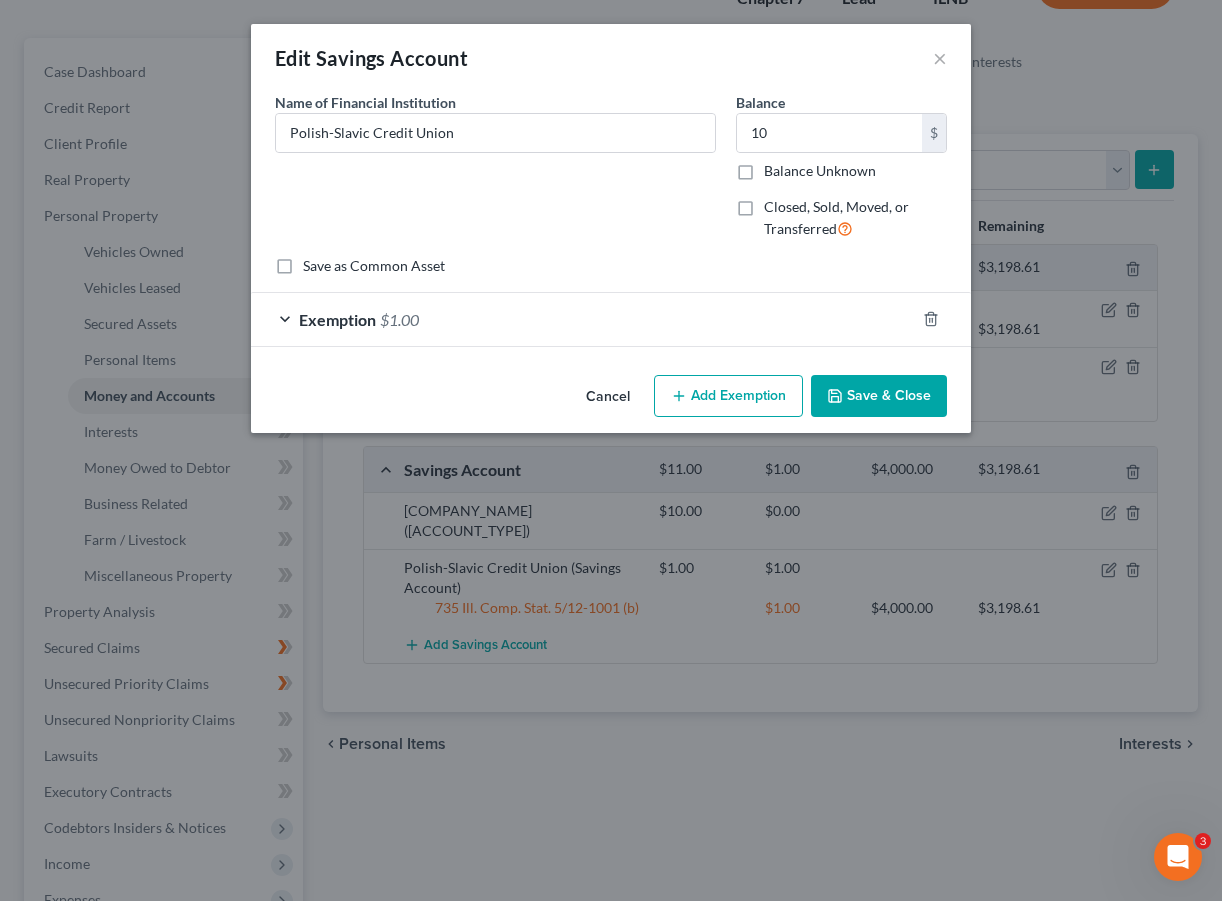 click on "Exemption $1.00" at bounding box center [583, 319] 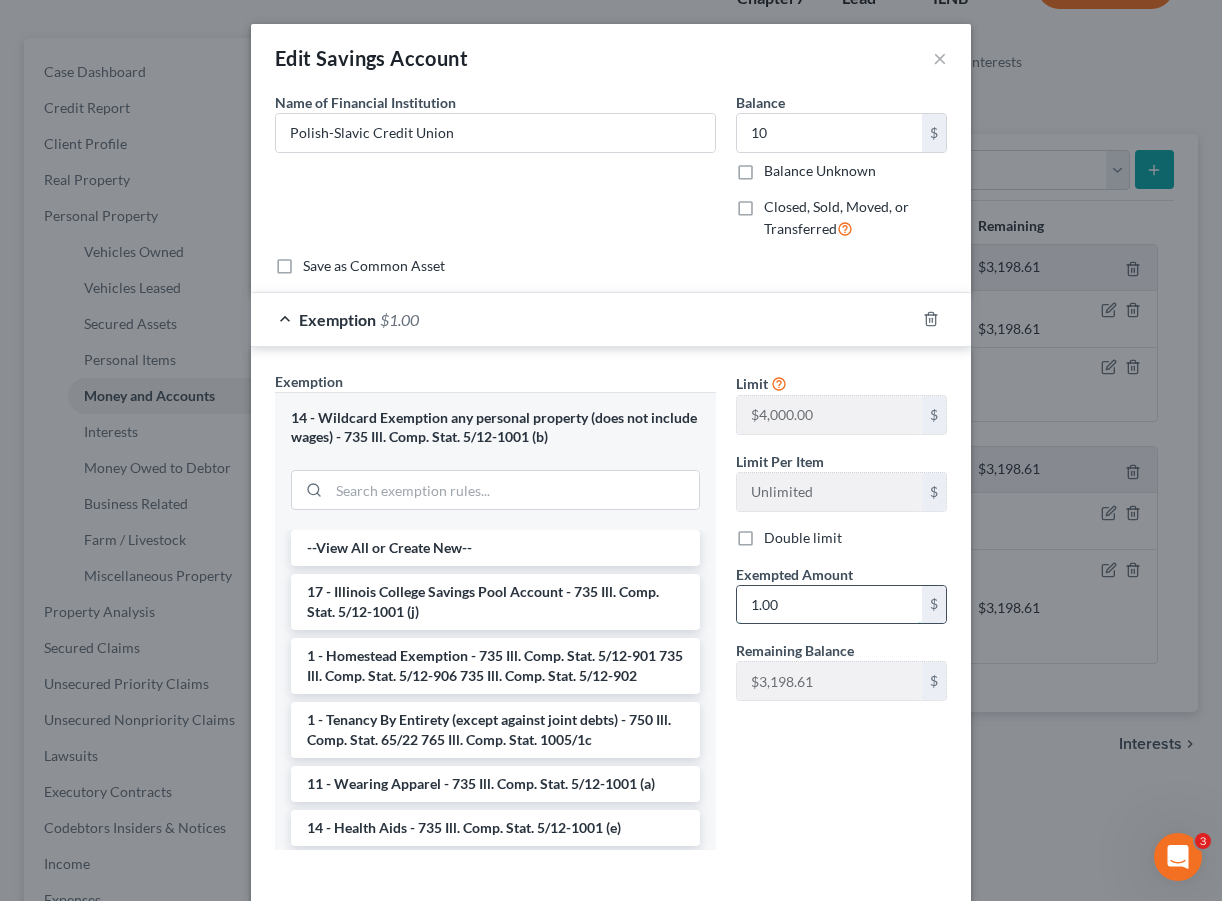 click on "1.00" at bounding box center [829, 605] 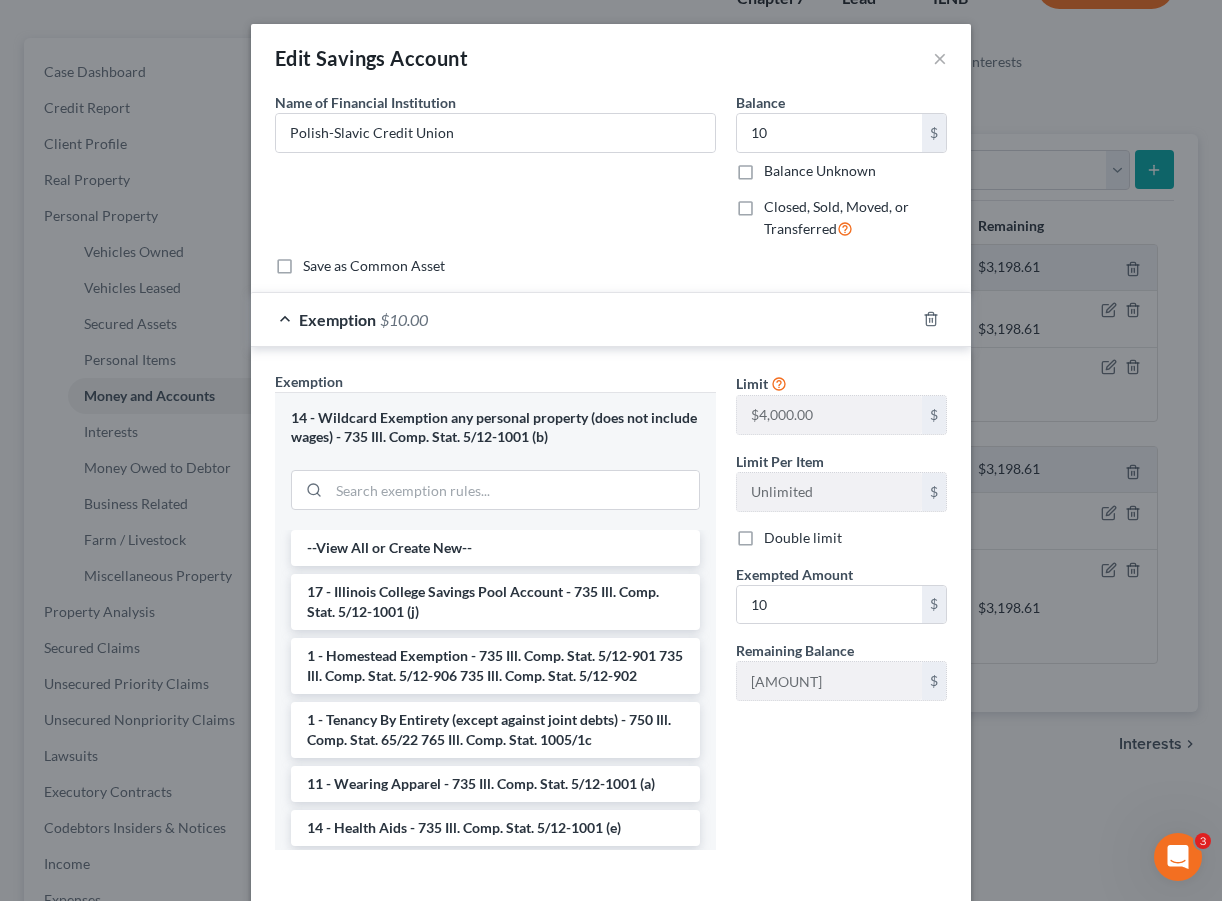 click on "Limit $4,000.00 $ Limit Per Item Unlimited $ Double limit Exempted Amount * 10 $ Remaining Balance $3,198.61 $" at bounding box center [841, 618] 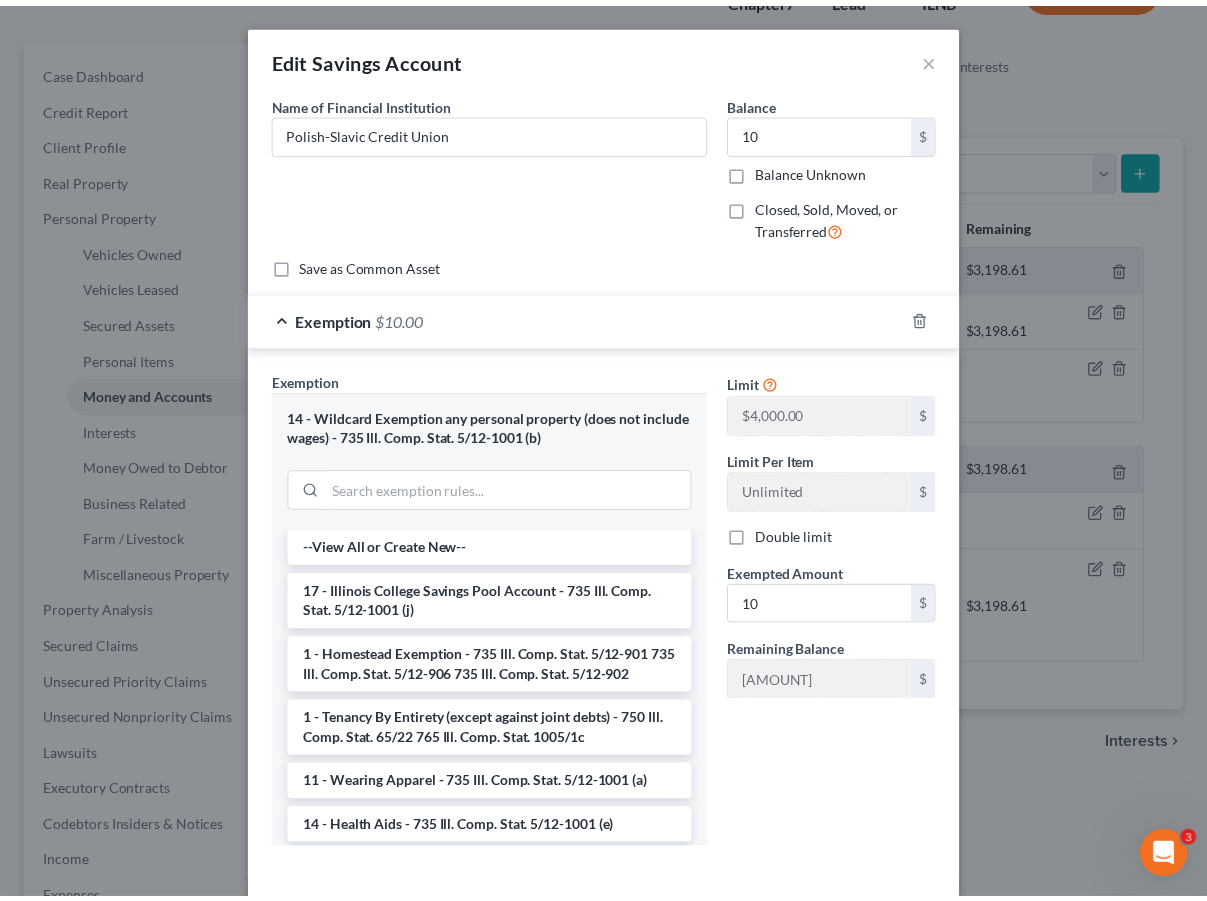 scroll, scrollTop: 152, scrollLeft: 0, axis: vertical 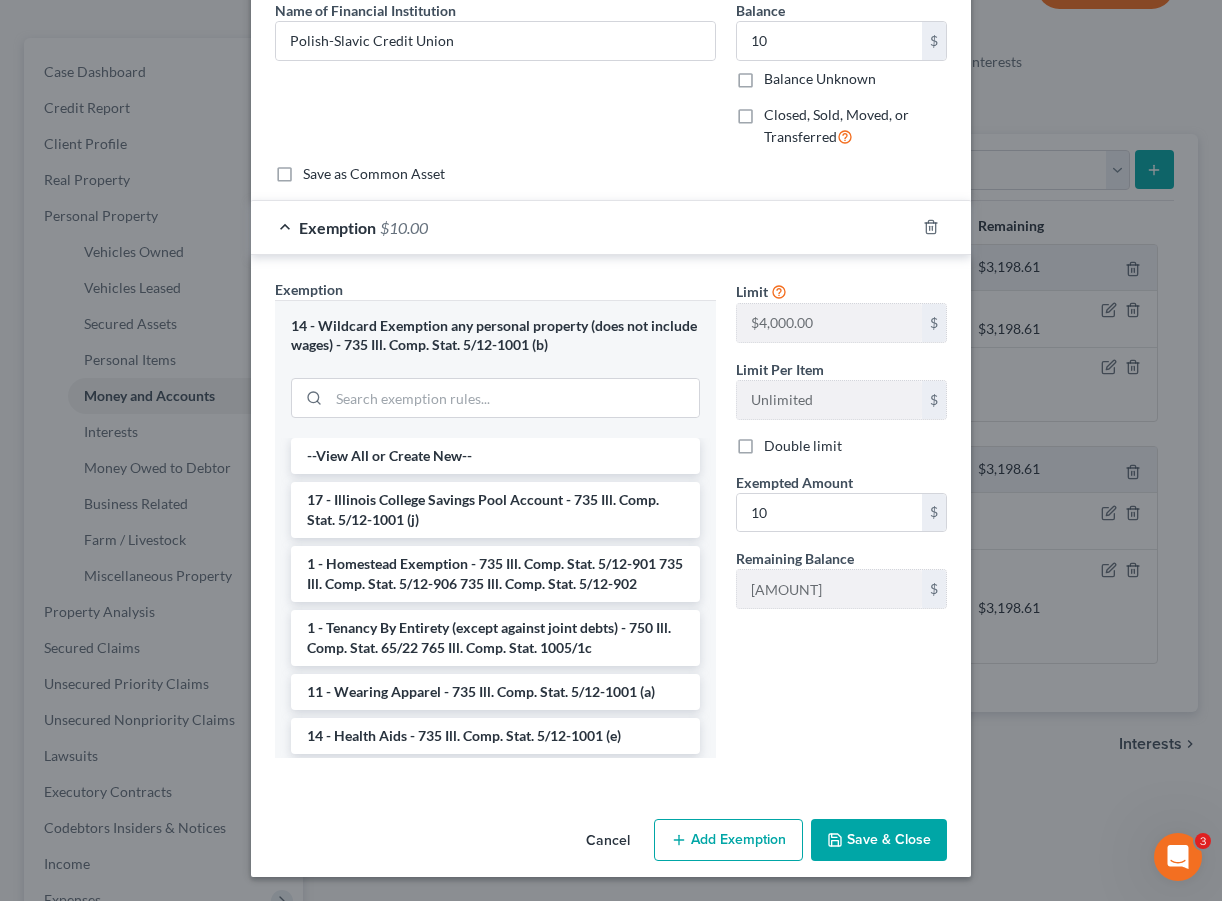 click on "Save & Close" at bounding box center (879, 840) 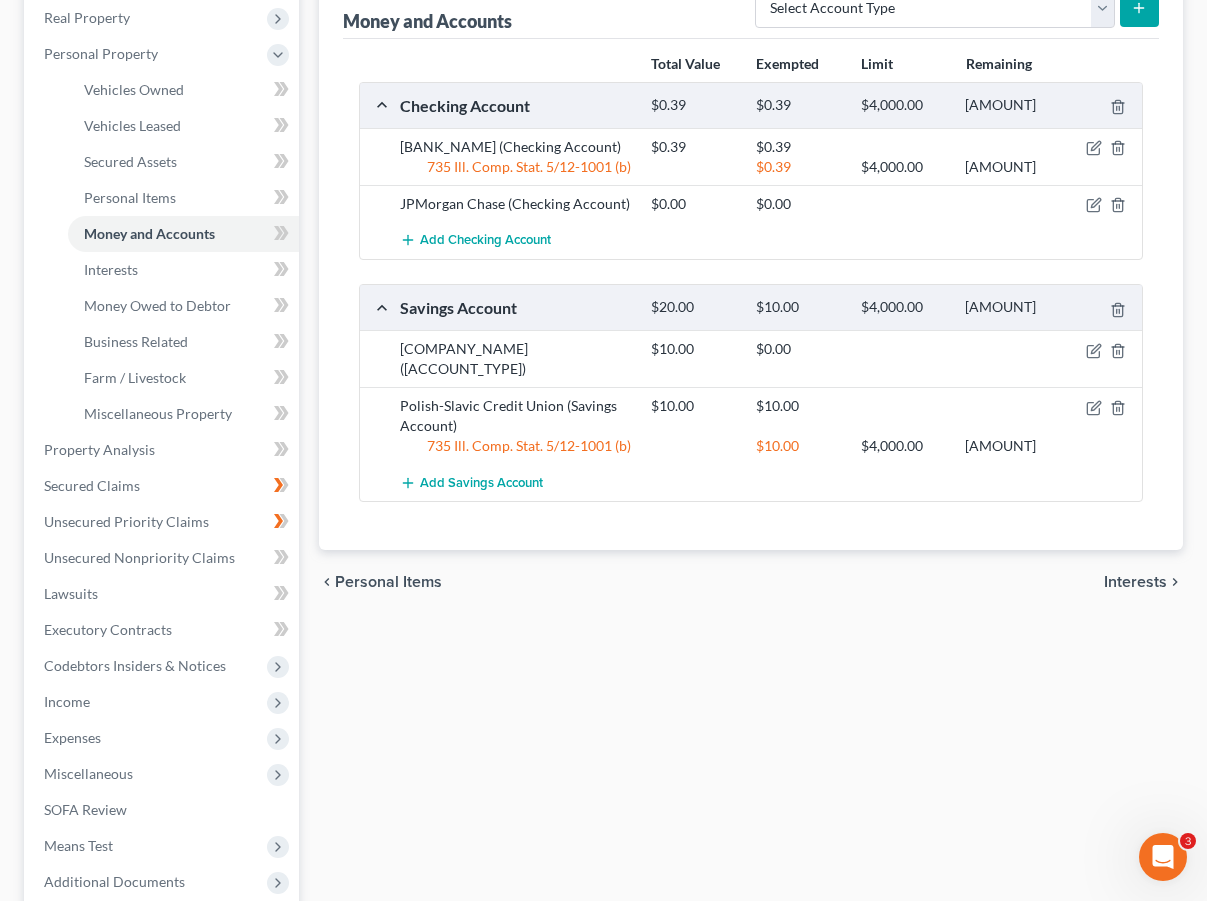 scroll, scrollTop: 318, scrollLeft: 0, axis: vertical 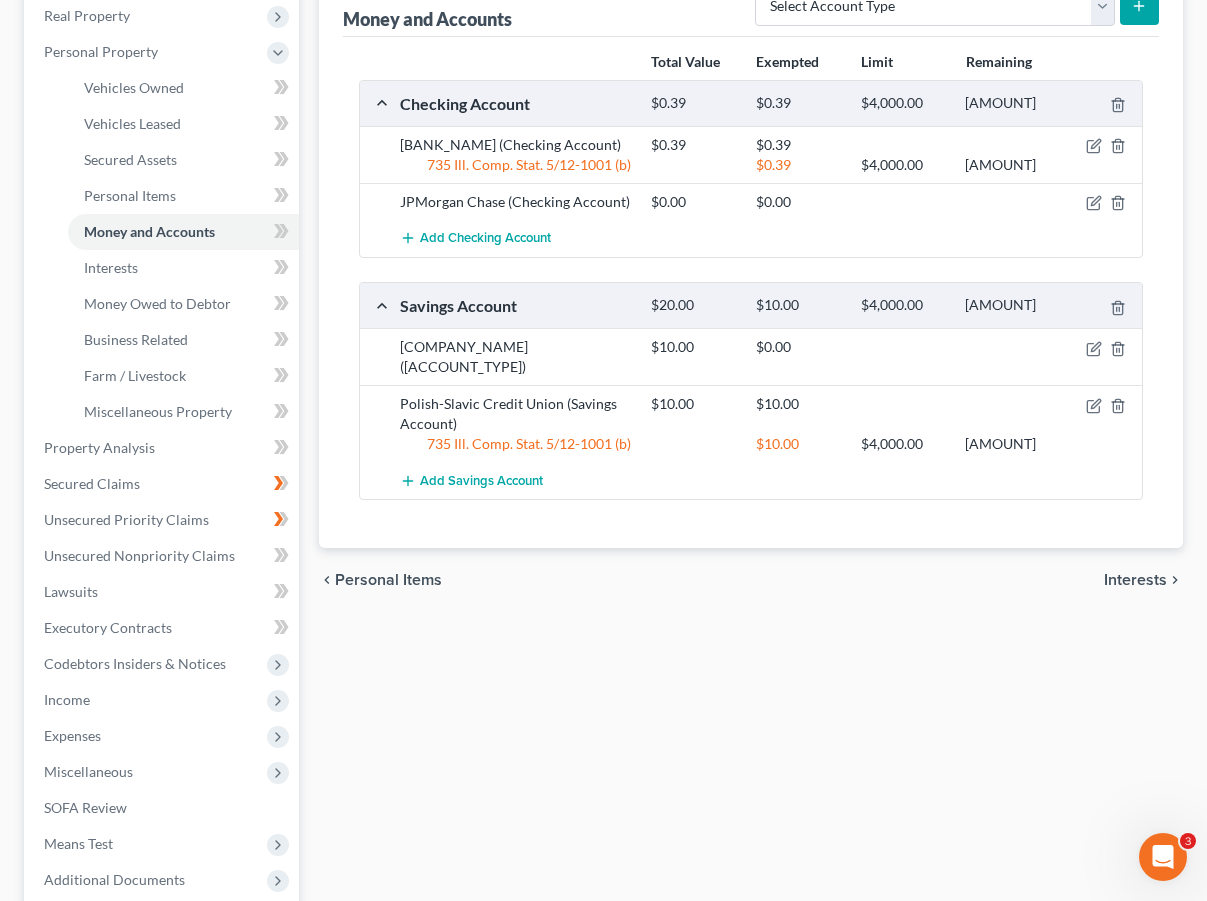 click on "Interests" at bounding box center (1135, 580) 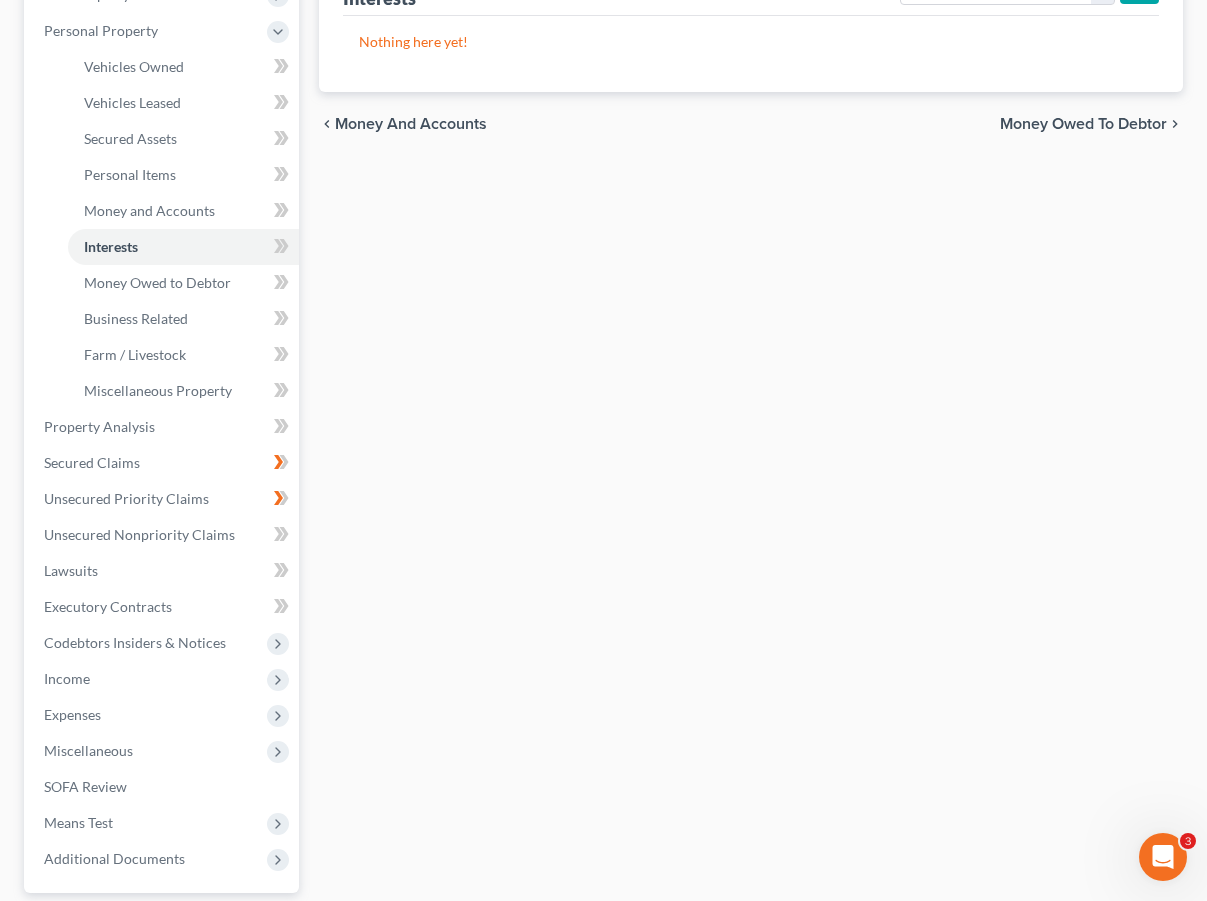 scroll, scrollTop: 610, scrollLeft: 0, axis: vertical 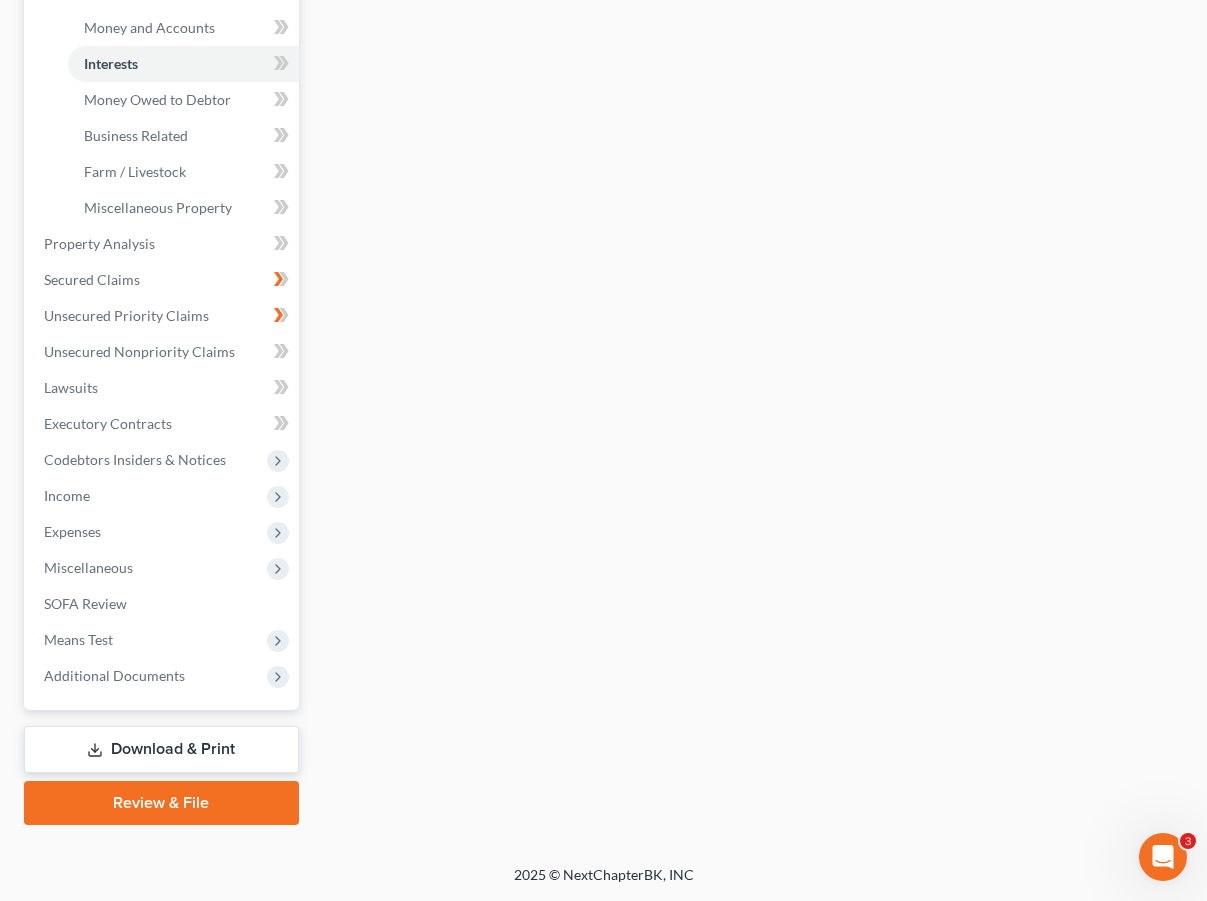 click on "Download & Print" at bounding box center (161, 749) 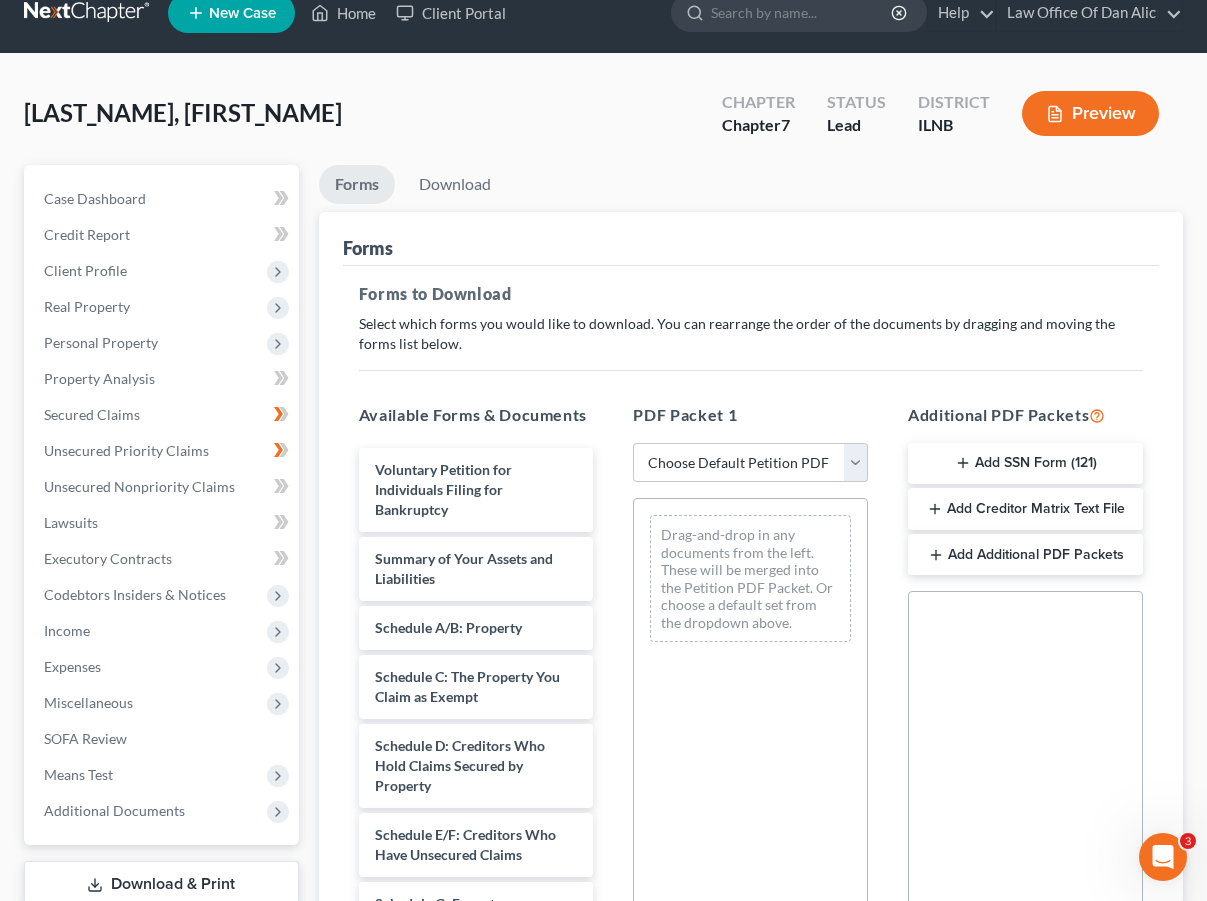scroll, scrollTop: 0, scrollLeft: 0, axis: both 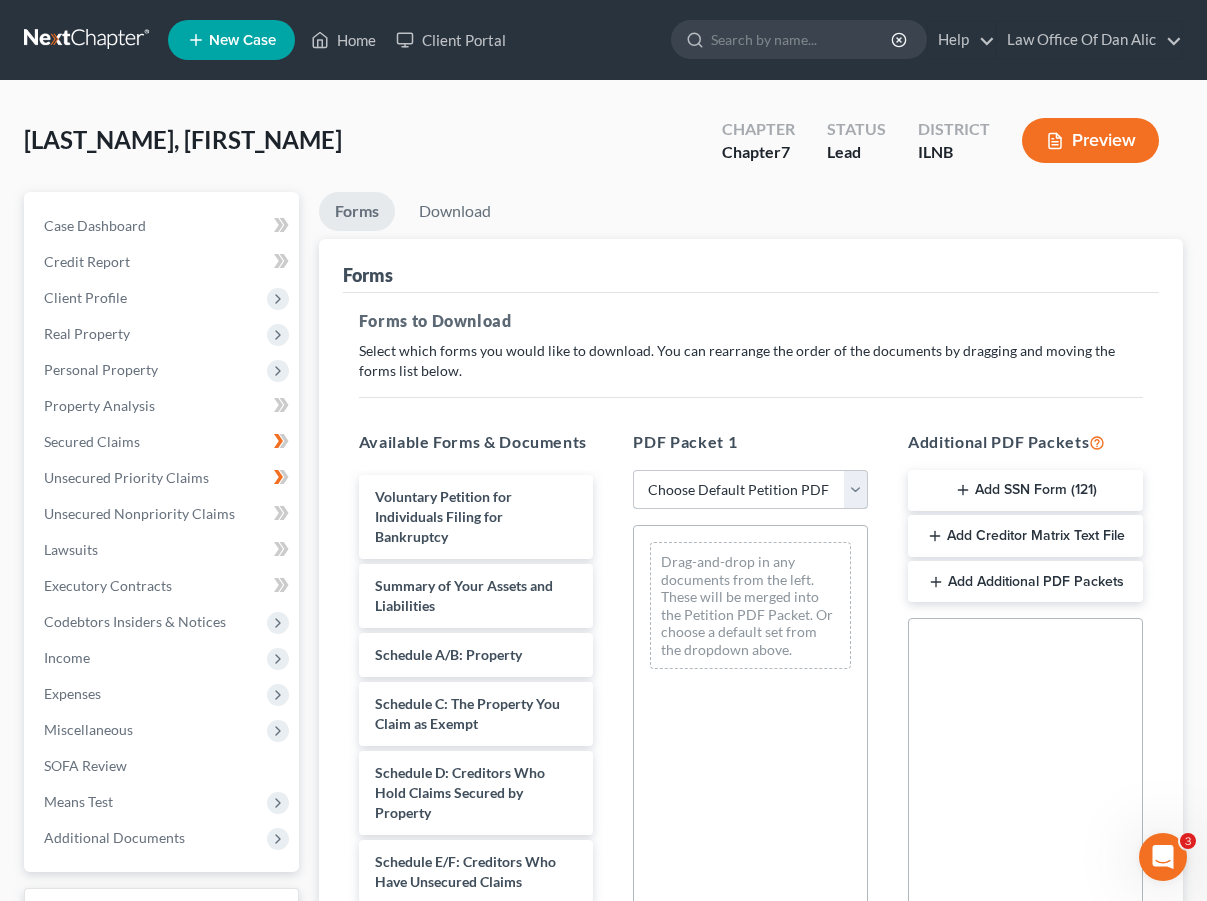 click on "Choose Default Petition PDF Packet Complete Bankruptcy Petition (all forms and schedules) Emergency Filing Forms (Petition and Creditor List Only) Amended Forms Signature Pages Only" at bounding box center (750, 490) 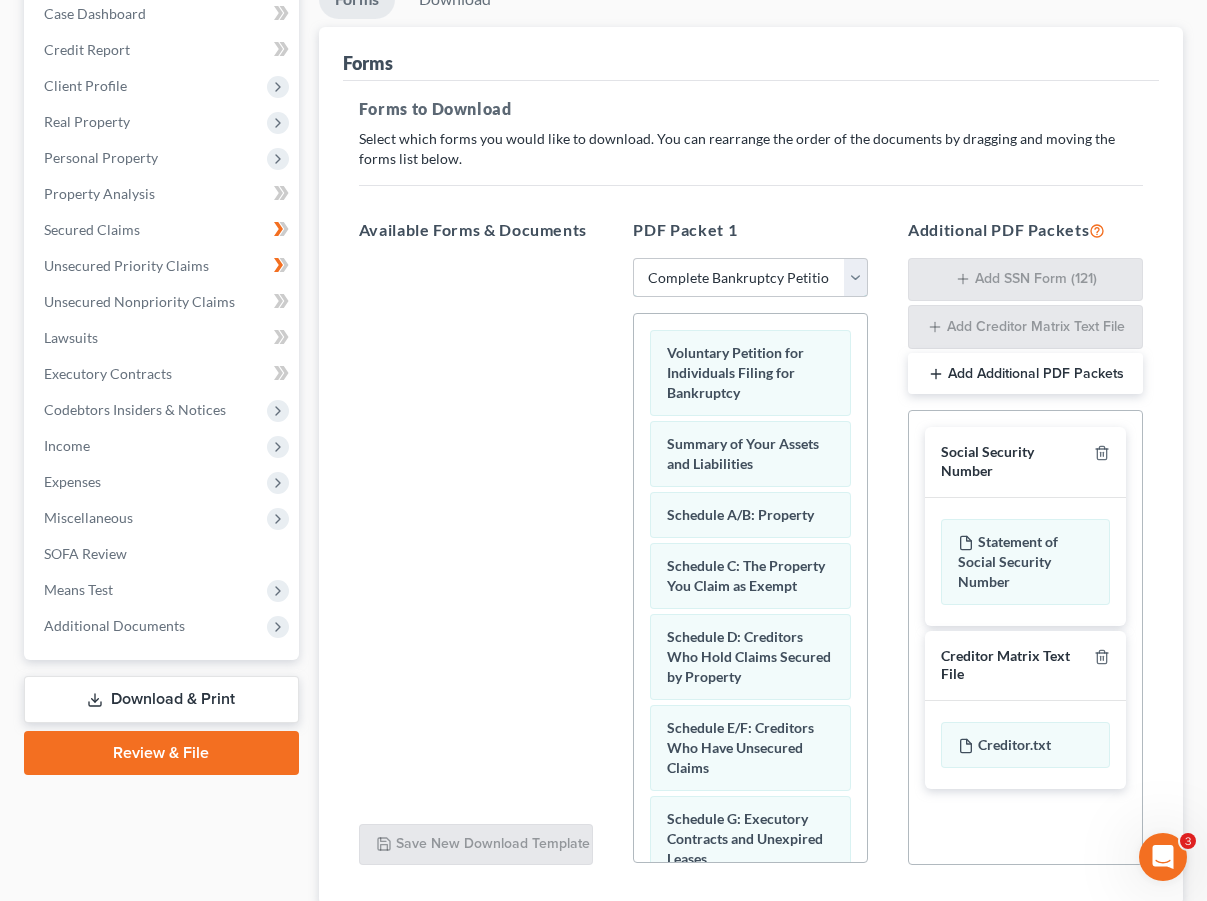 scroll, scrollTop: 407, scrollLeft: 0, axis: vertical 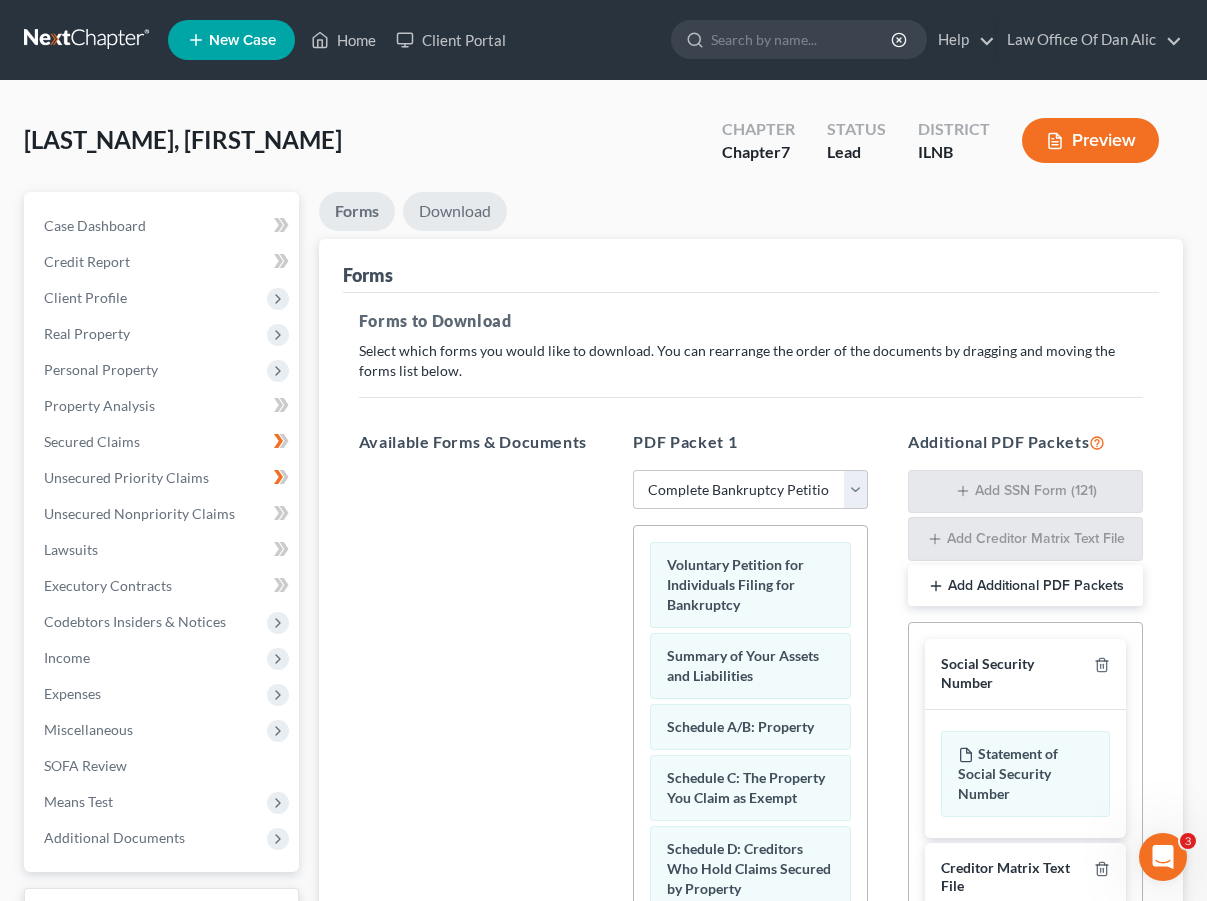 click on "Download" at bounding box center [455, 211] 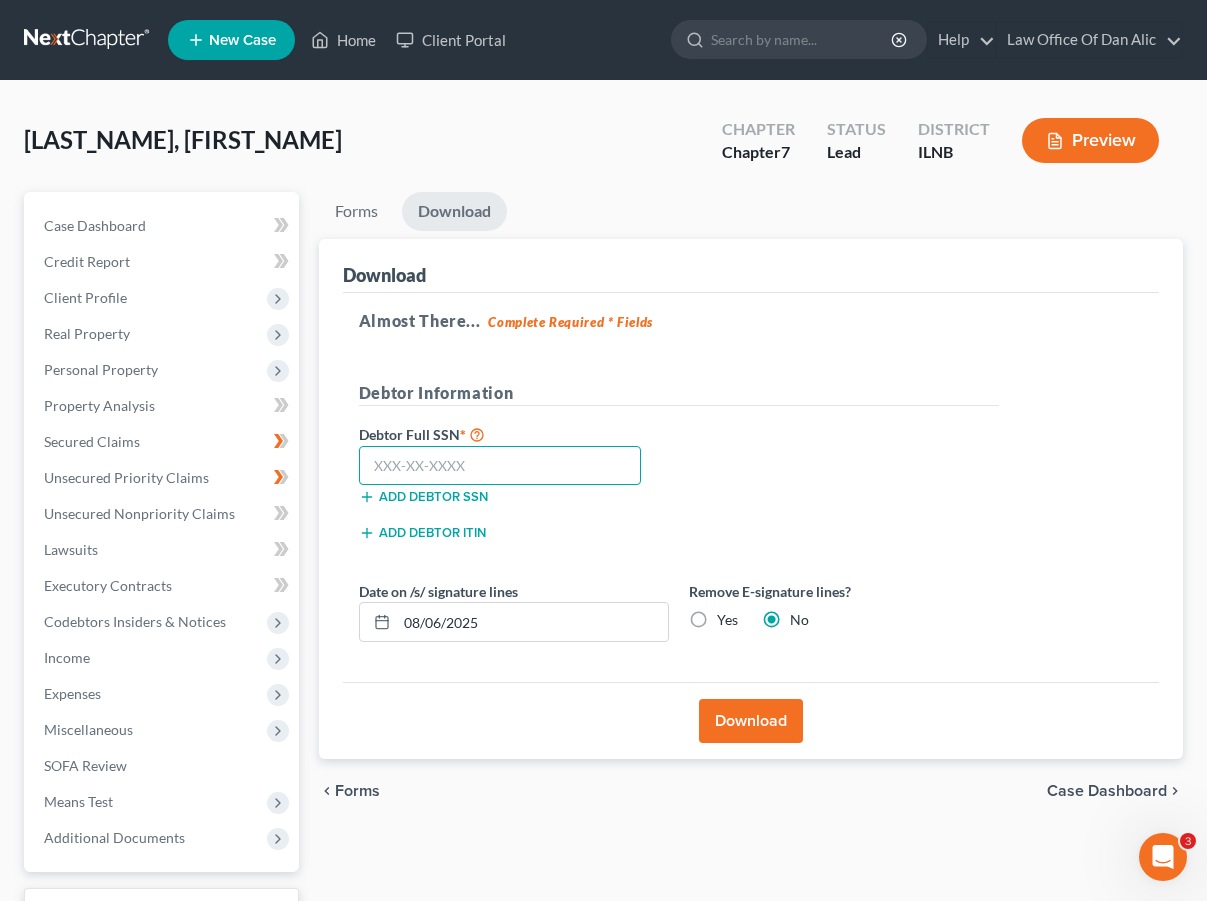 click at bounding box center (500, 466) 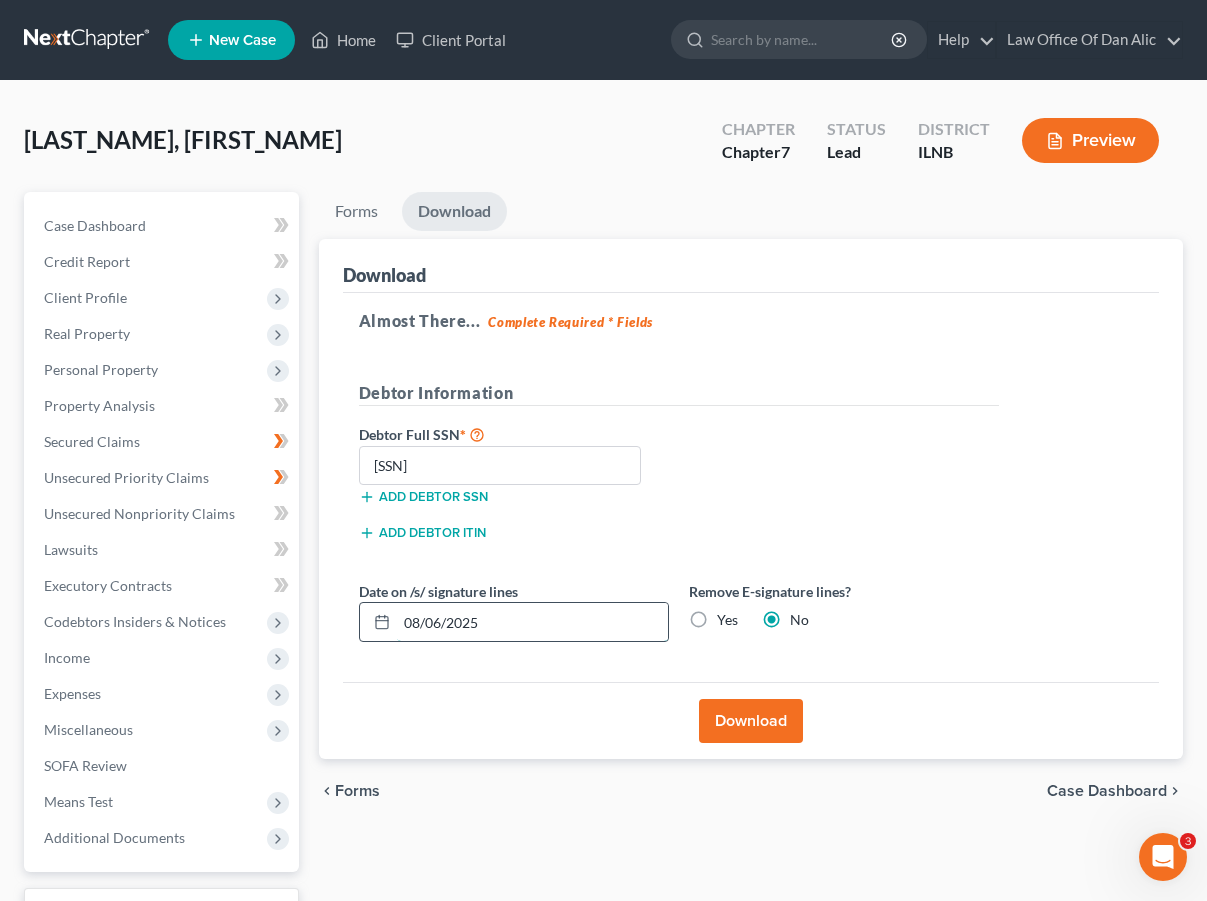click on "08/06/2025" at bounding box center [532, 622] 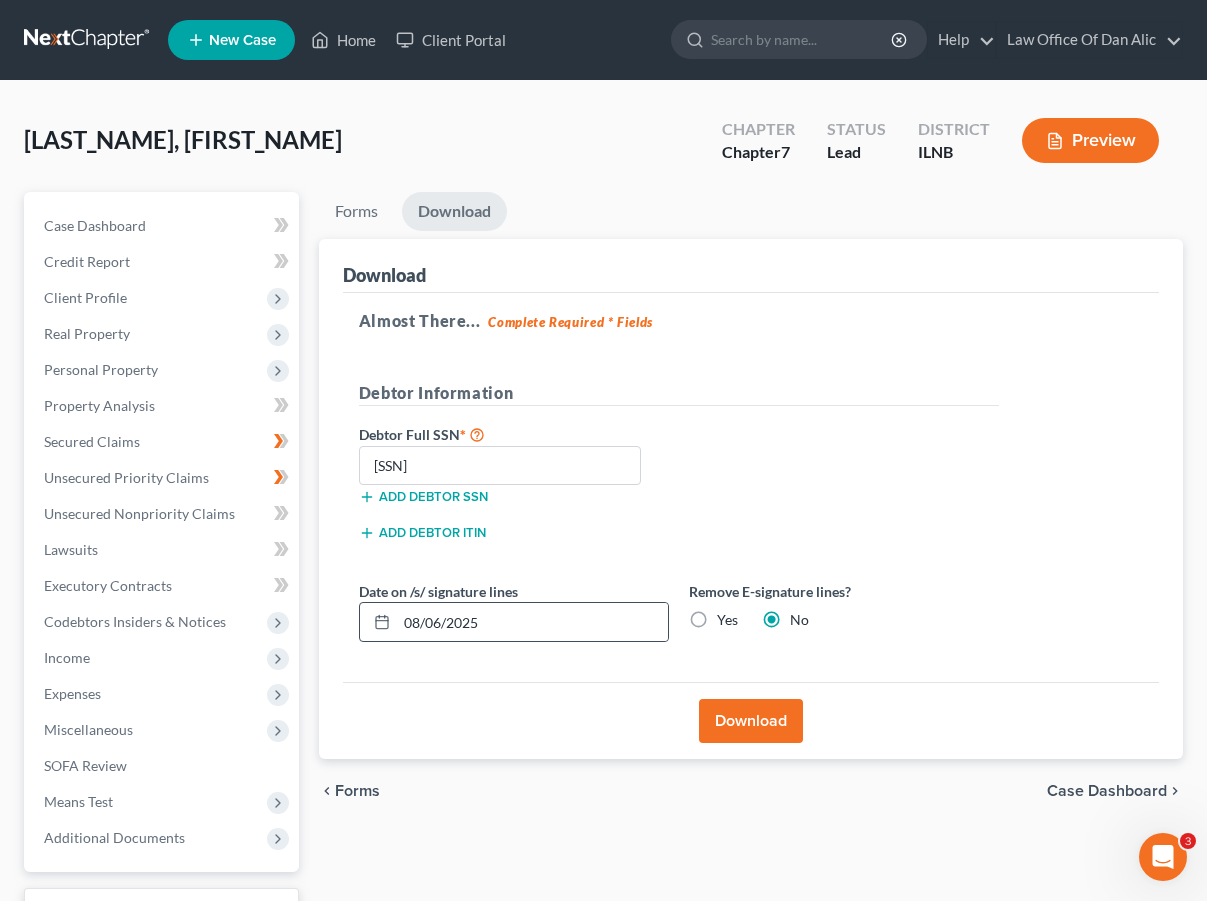 click 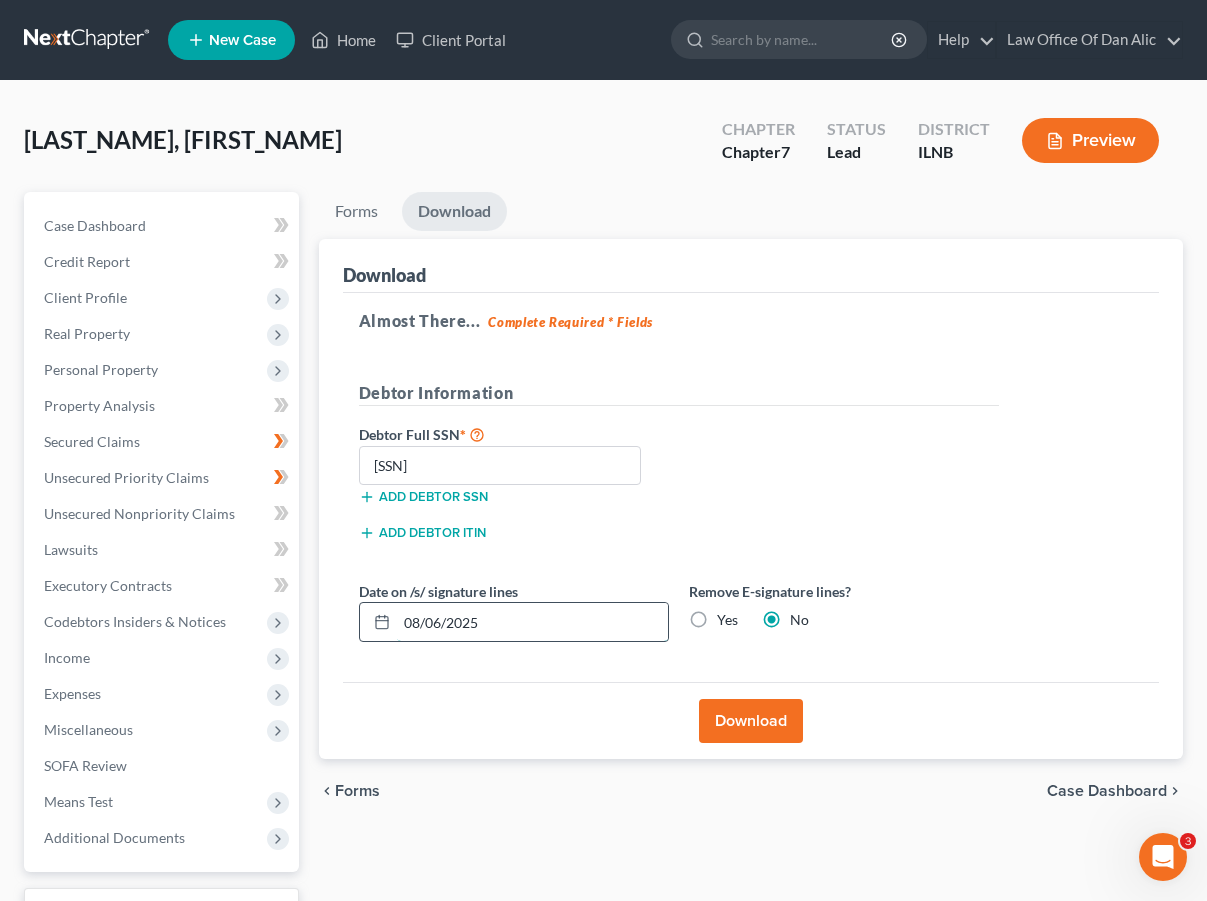 click on "08/06/2025" at bounding box center (532, 622) 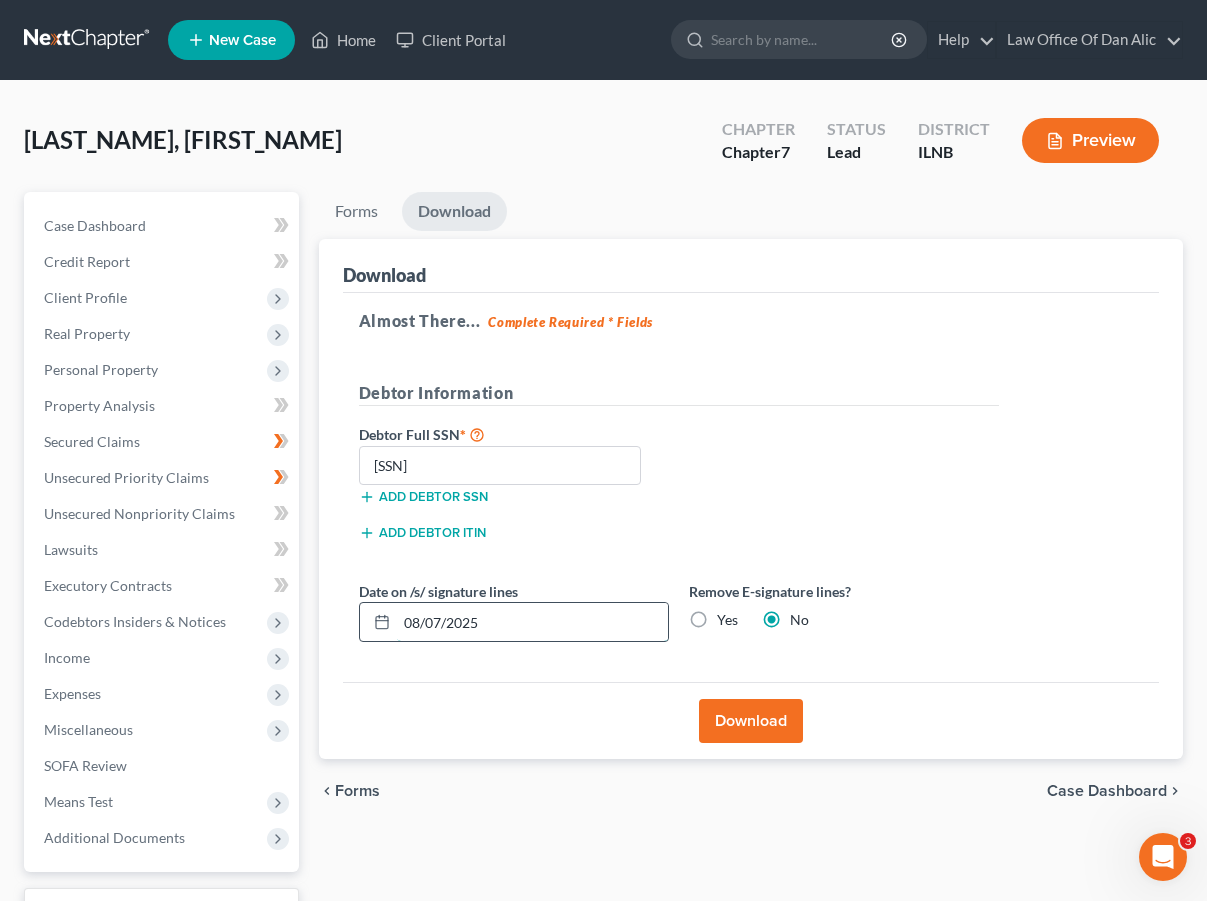 click on "08/07/2025" at bounding box center [532, 622] 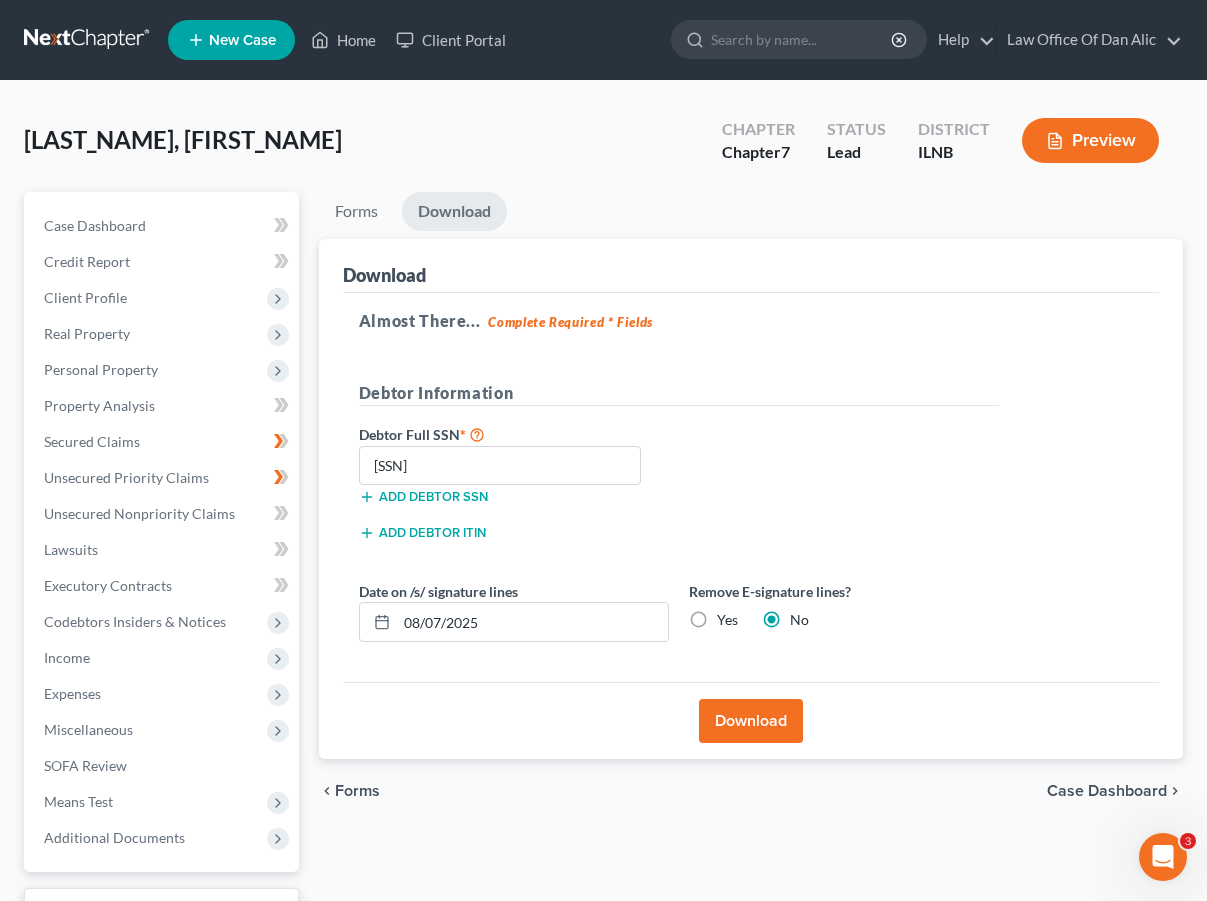 click on "Download" at bounding box center [751, 721] 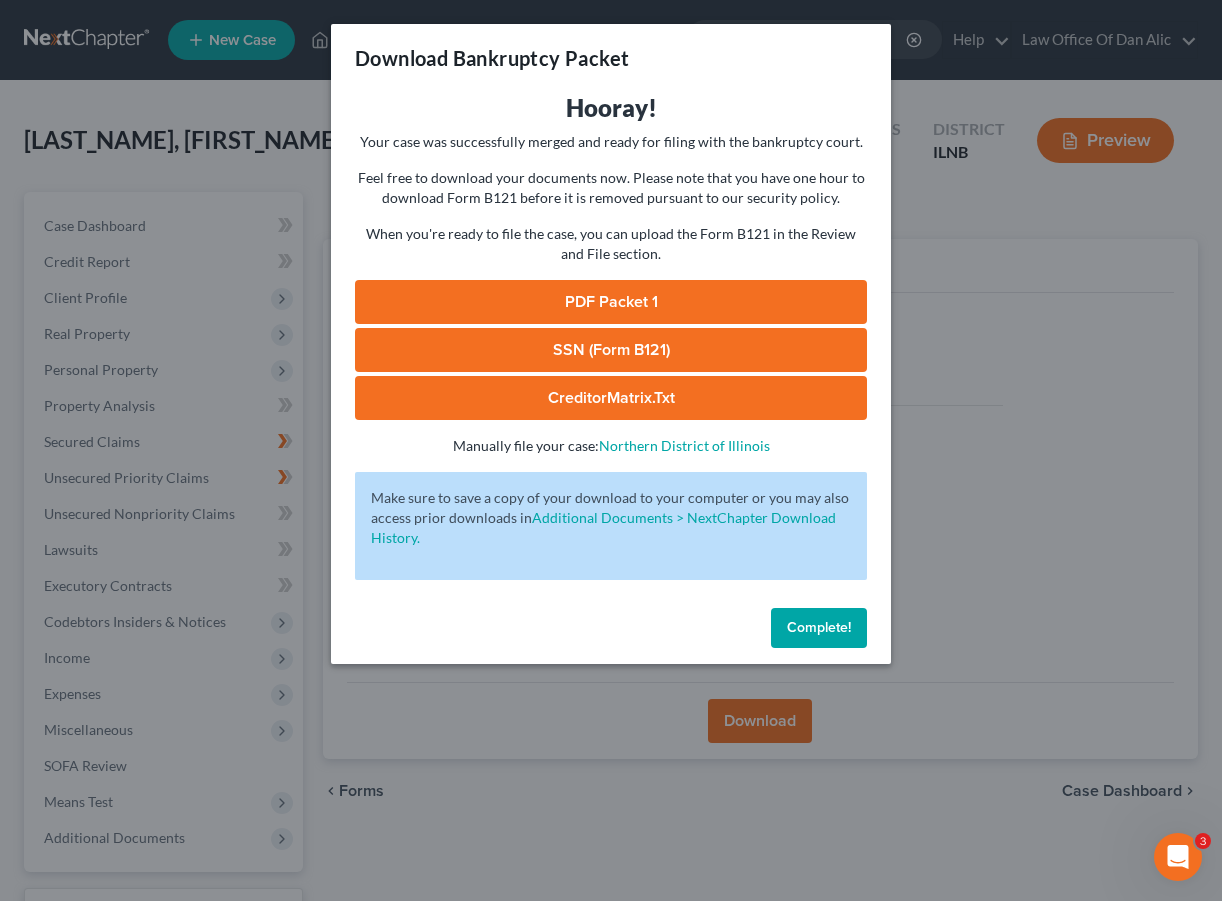 click on "PDF Packet 1" at bounding box center (611, 302) 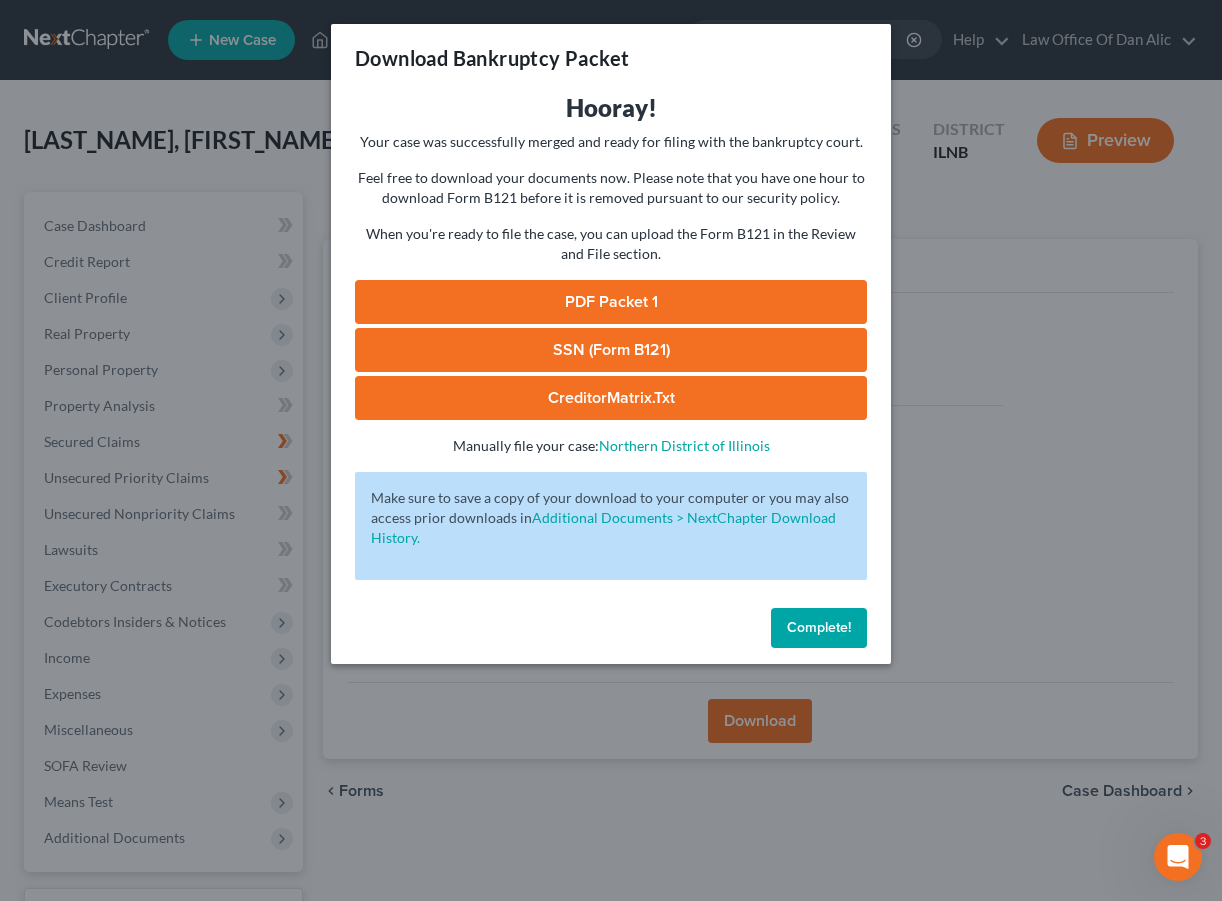 click on "SSN (Form B121)" at bounding box center [611, 350] 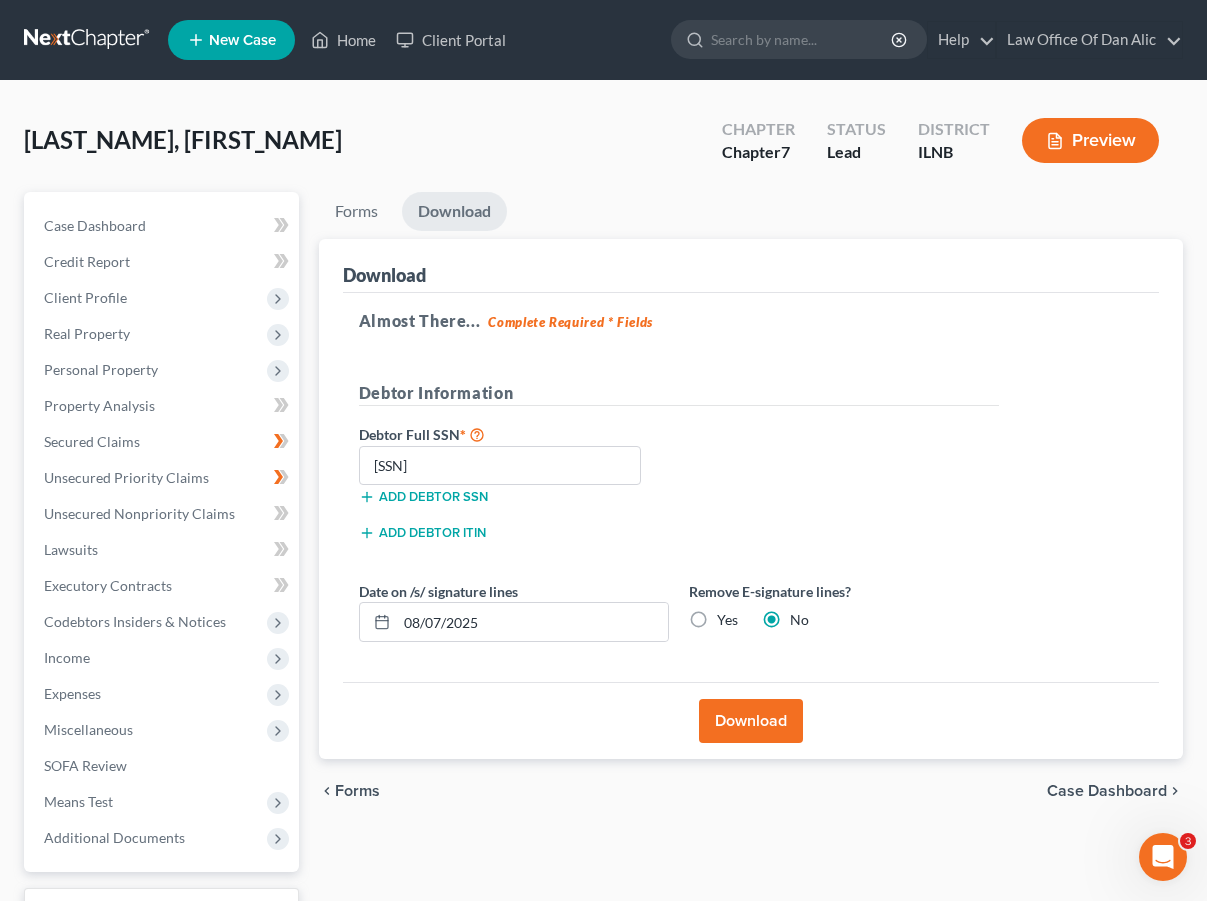 click on "Debtor Full SSN * [SSN] Add debtor SSN" at bounding box center [679, 472] 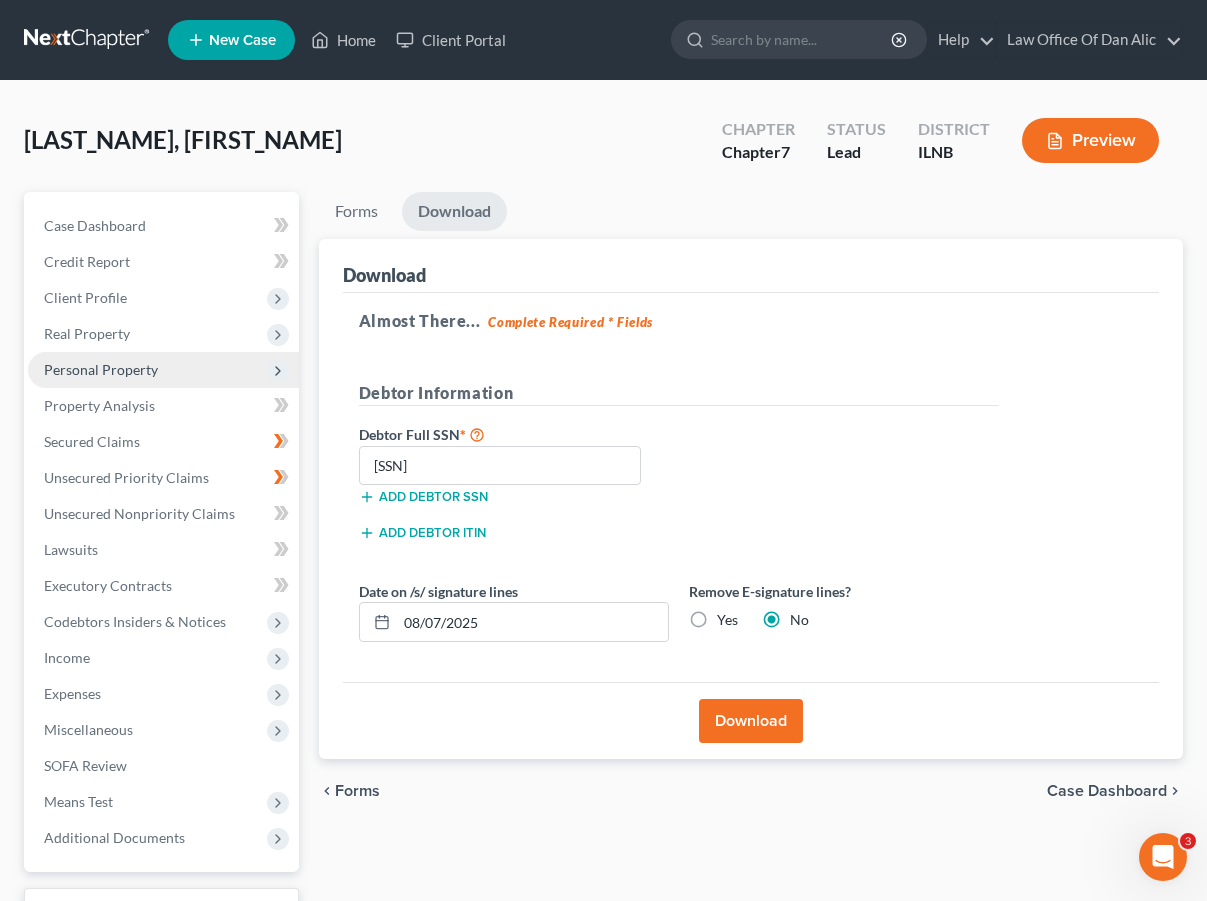 click on "Personal Property" at bounding box center (101, 369) 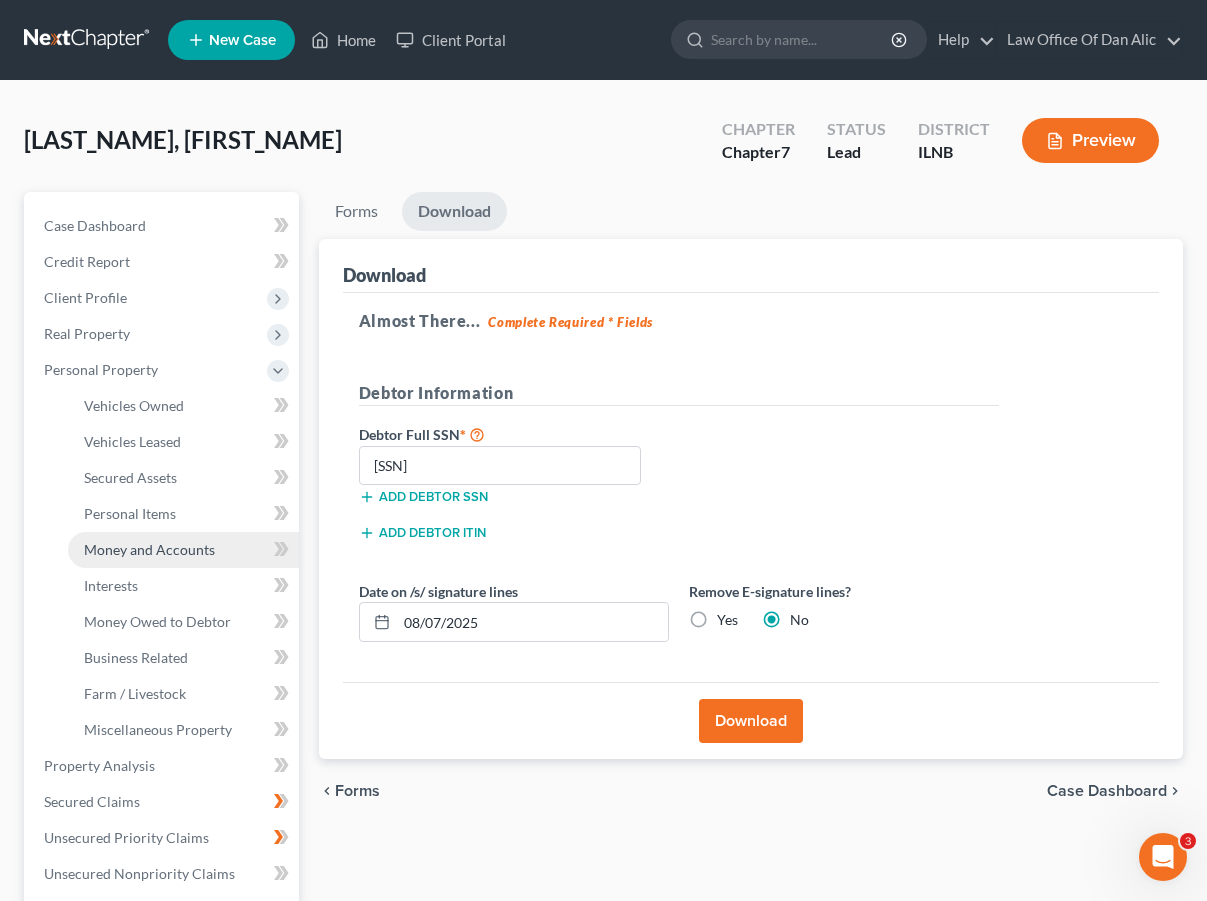 click on "Money and Accounts" at bounding box center [183, 550] 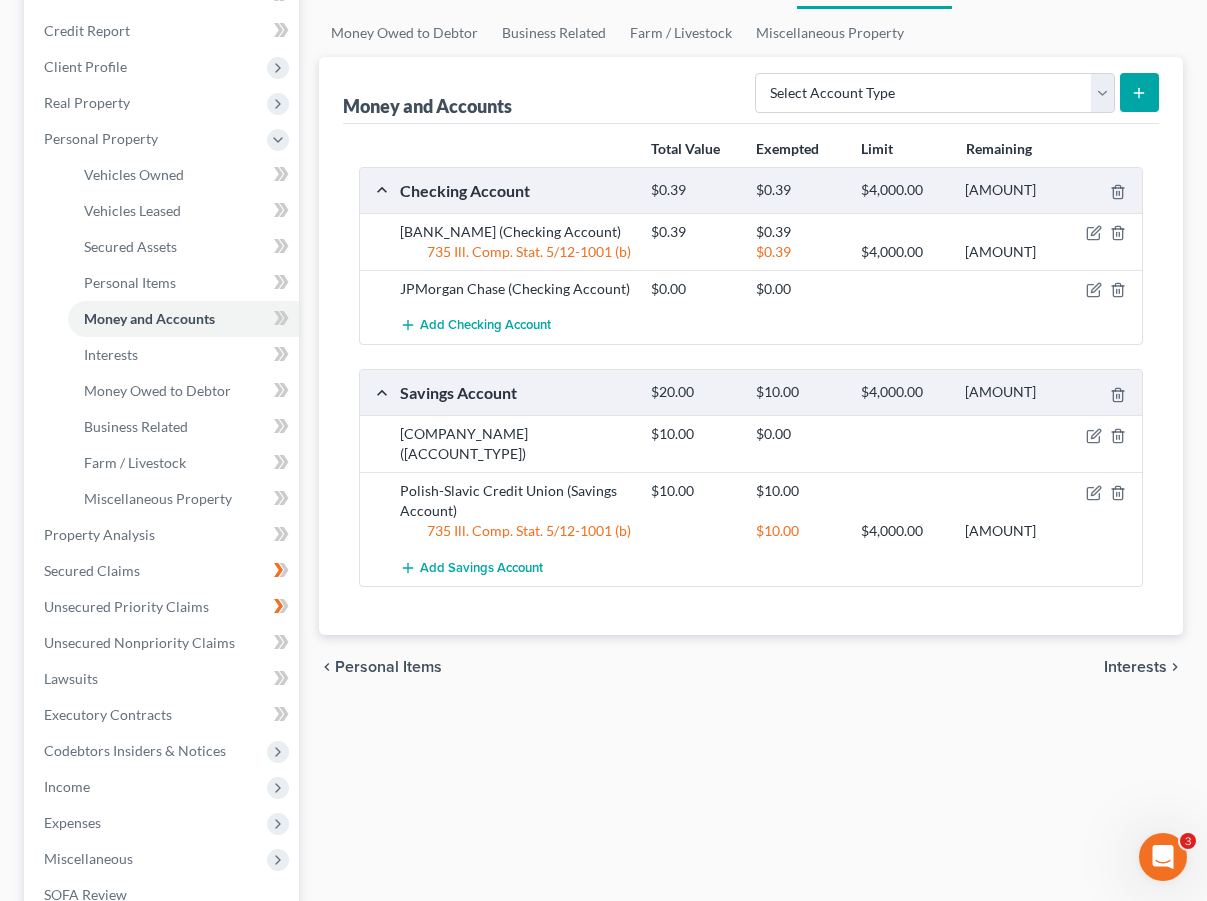 scroll, scrollTop: 0, scrollLeft: 0, axis: both 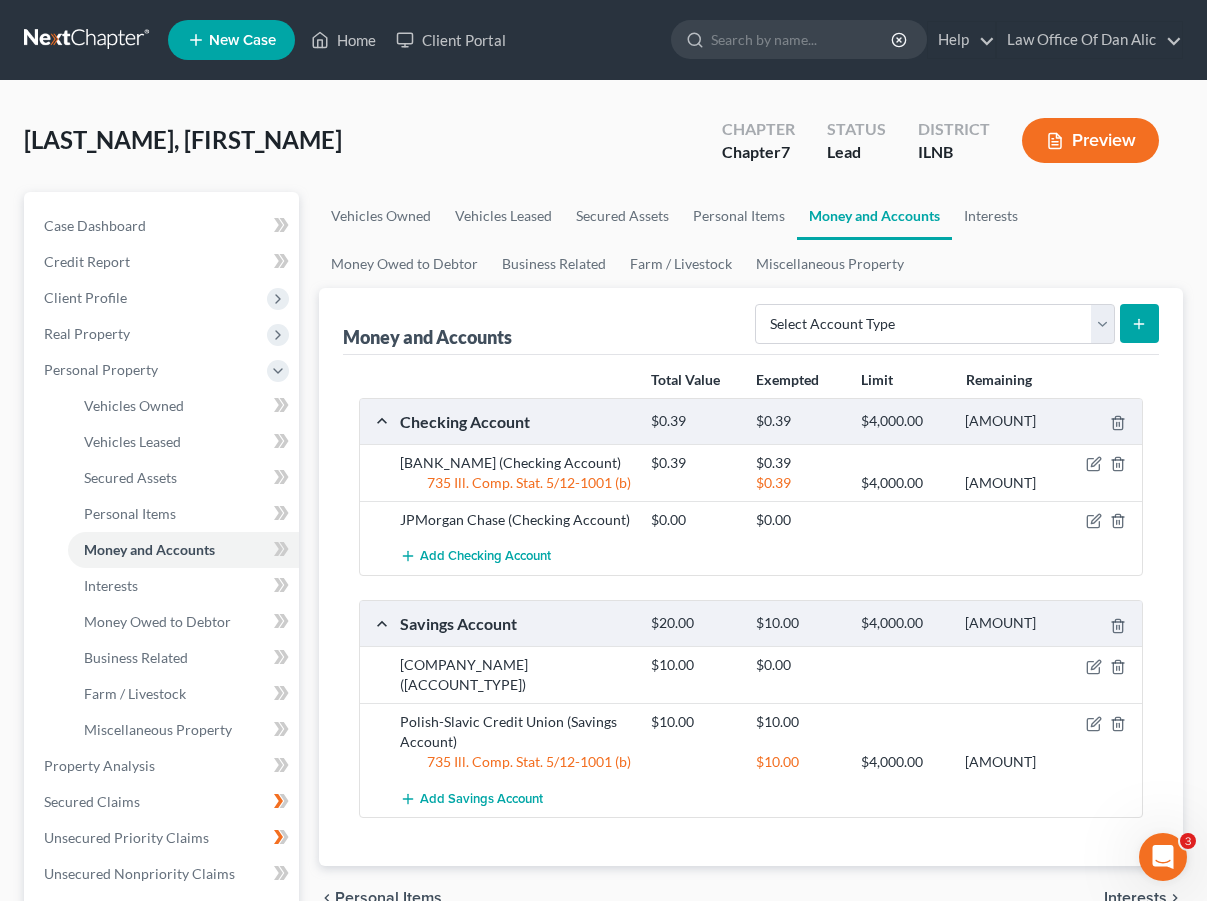 click on "Vehicles Owned
Vehicles Leased
Secured Assets
Personal Items
Money and Accounts
Interests
Money Owed to Debtor
Business Related
Farm / Livestock
Miscellaneous Property" at bounding box center [751, 240] 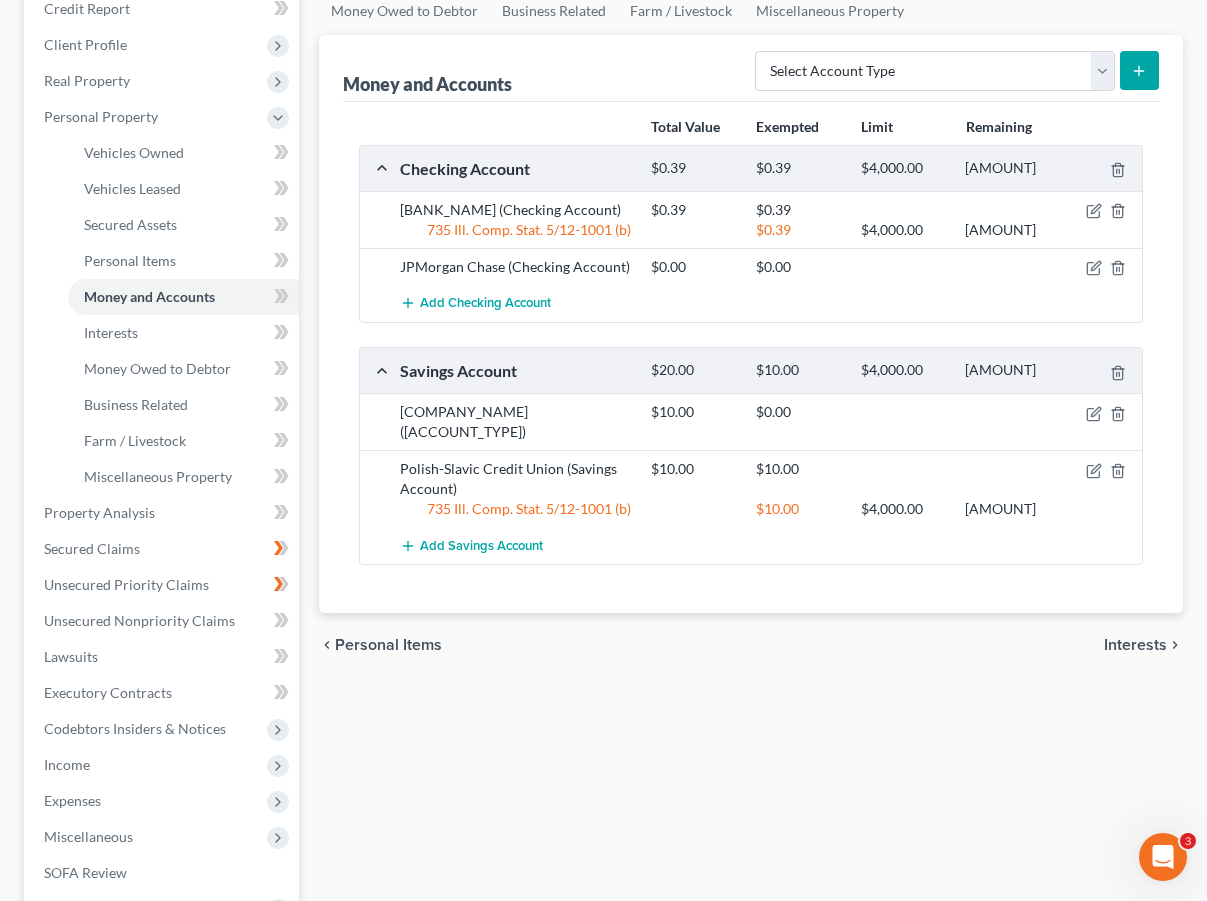 scroll, scrollTop: 0, scrollLeft: 0, axis: both 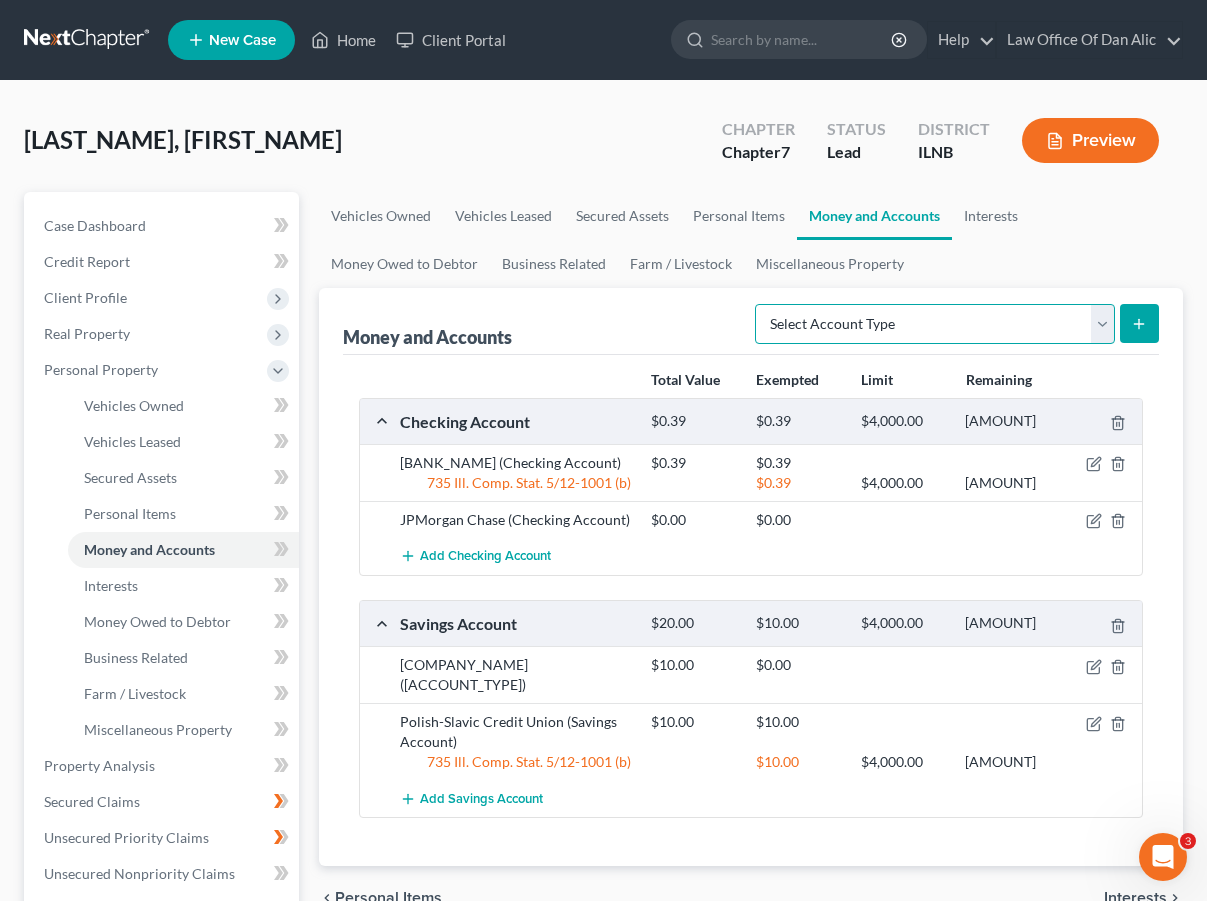 click on "Select Account Type Brokerage Cash on Hand Certificates of Deposit Checking Account Money Market Other (Credit Union, Health Savings Account, etc) Safe Deposit Box Savings Account Security Deposits or Prepayments" at bounding box center [935, 324] 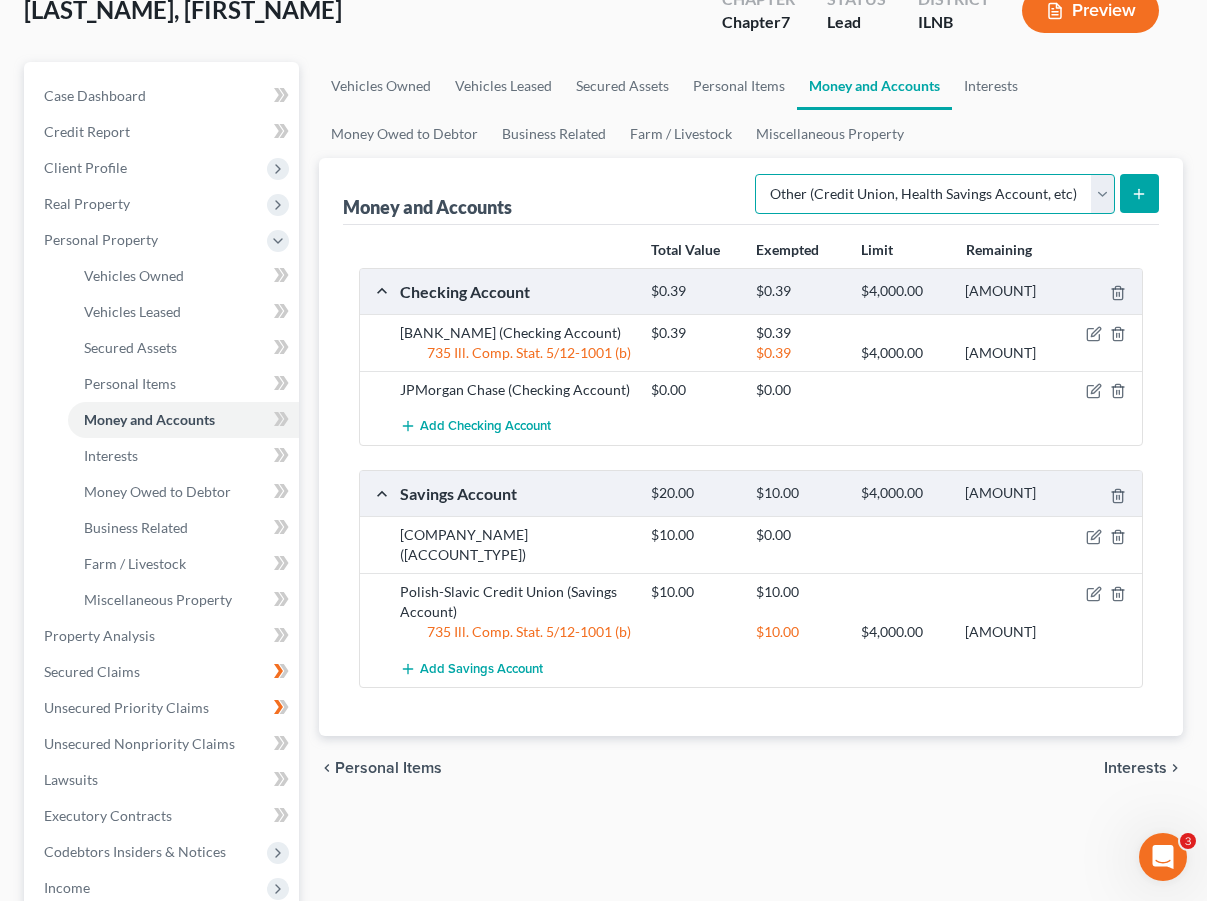 scroll, scrollTop: 39, scrollLeft: 0, axis: vertical 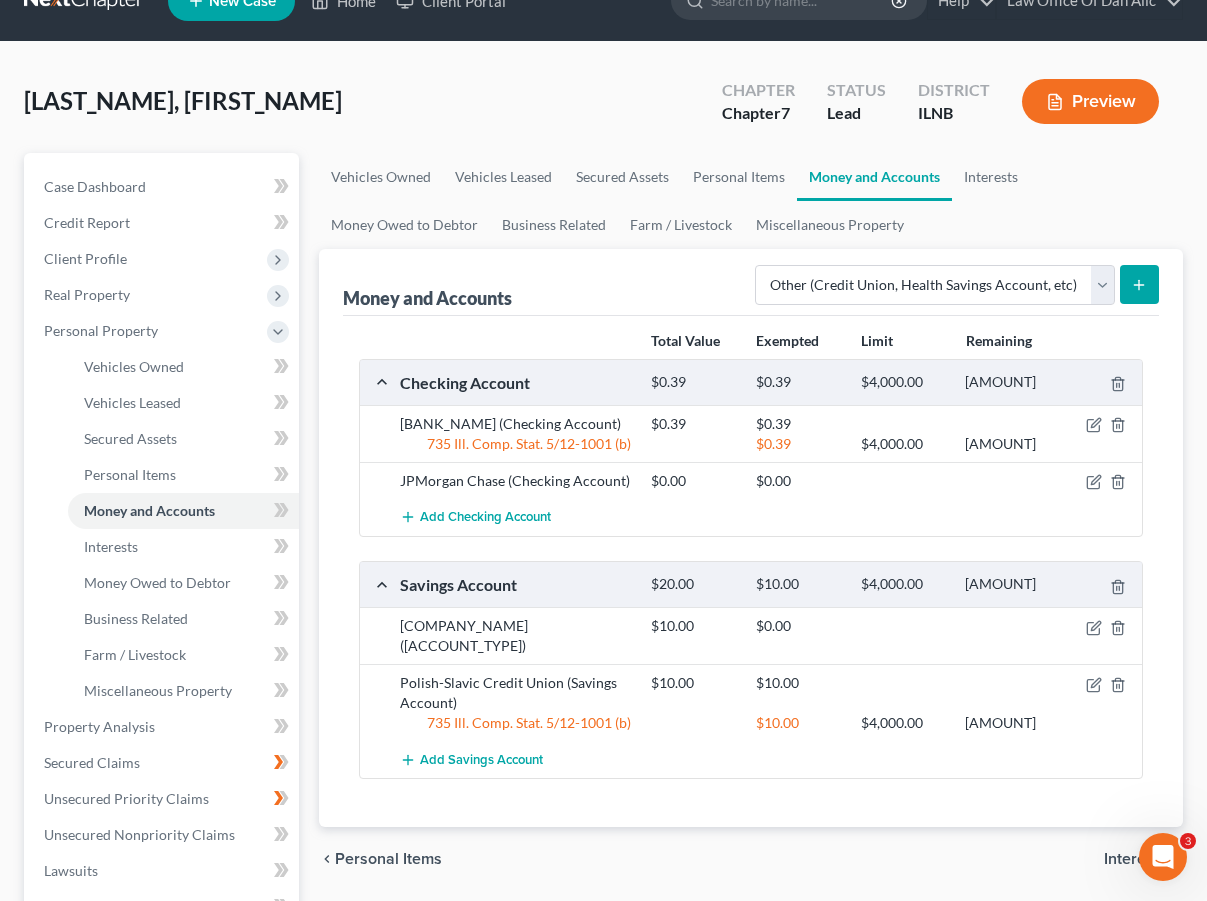 click 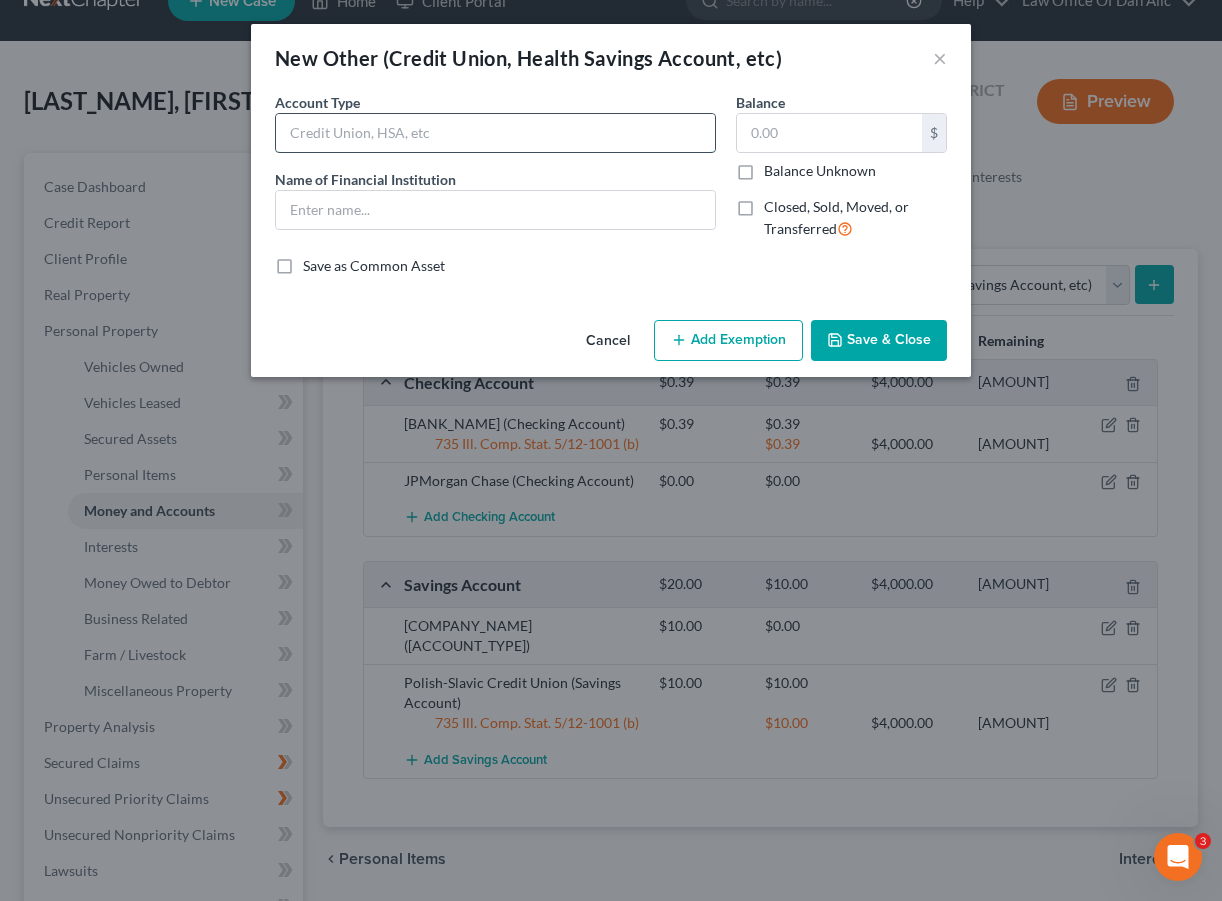 click at bounding box center (495, 133) 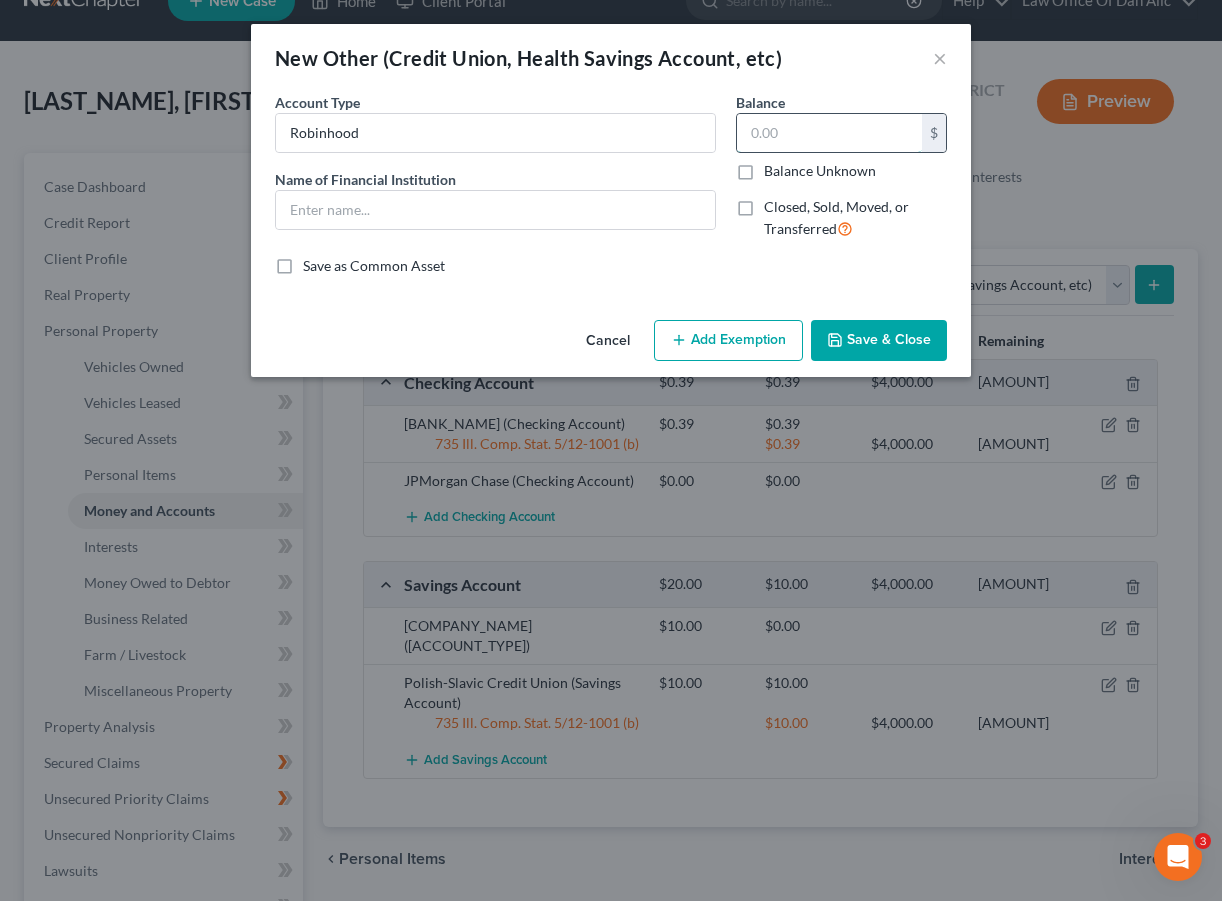 click at bounding box center (829, 133) 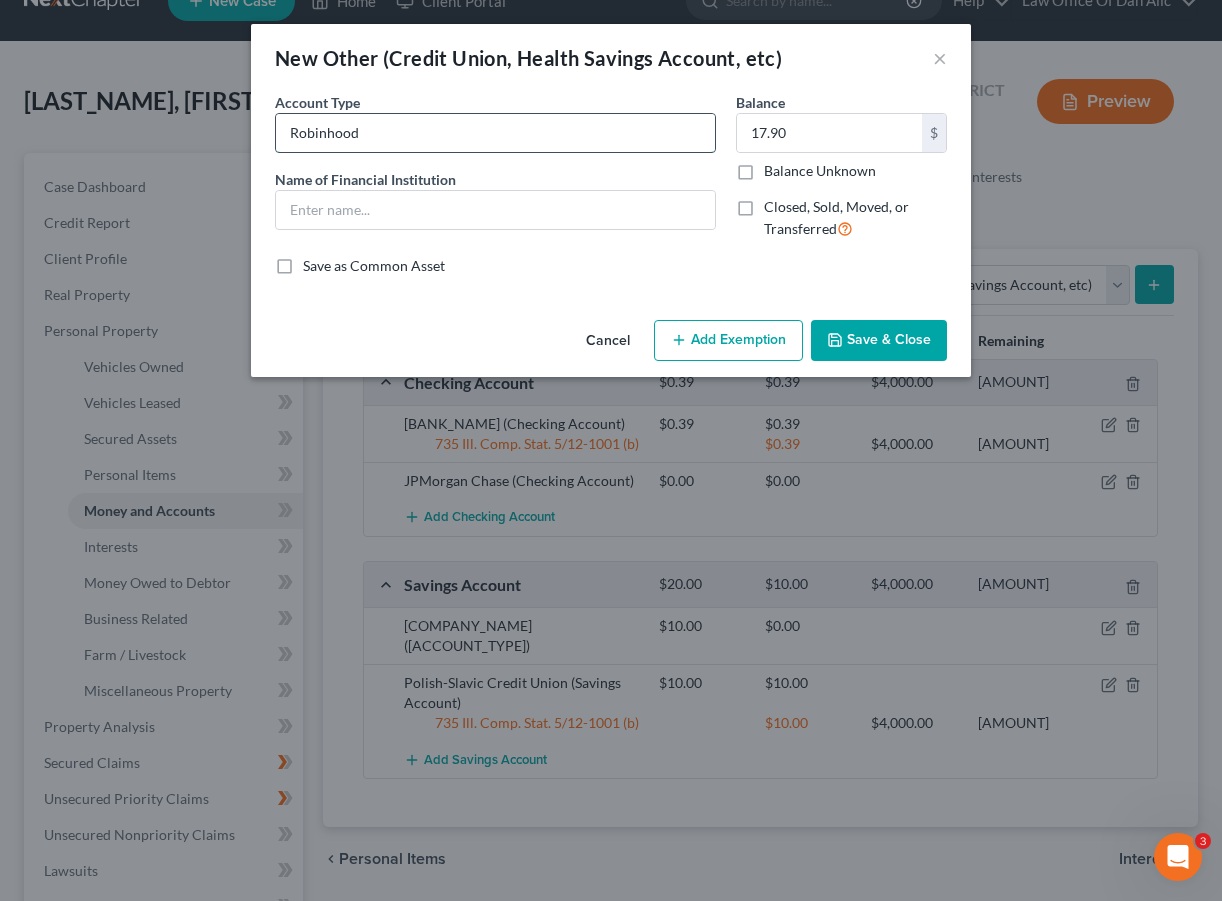 click on "Robinhood" at bounding box center (495, 133) 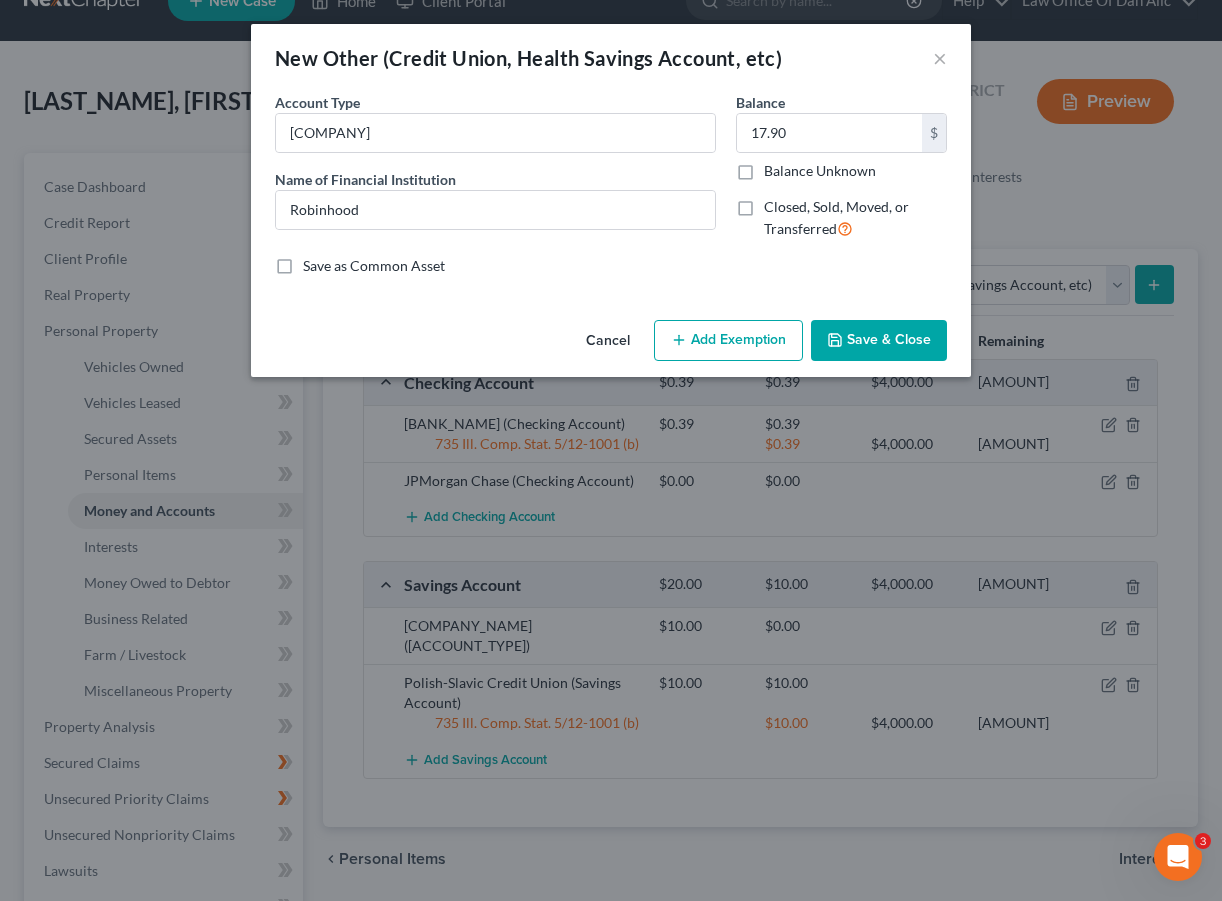 click on "Balance
17.90 $
Balance Unknown
Balance Undetermined
17.90 $
Balance Unknown
Closed, Sold, Moved, or Transferred" at bounding box center [841, 174] 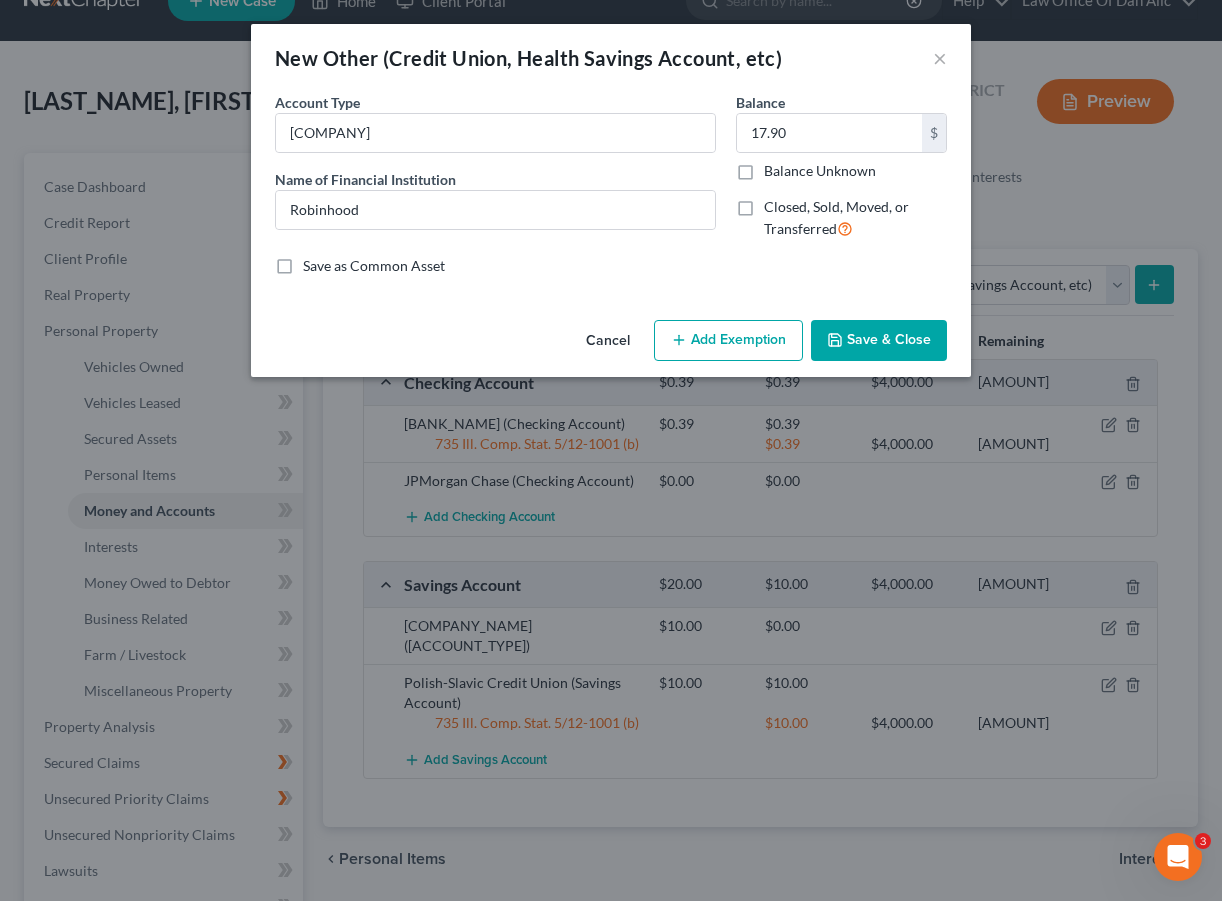 click on "Save & Close" at bounding box center [879, 341] 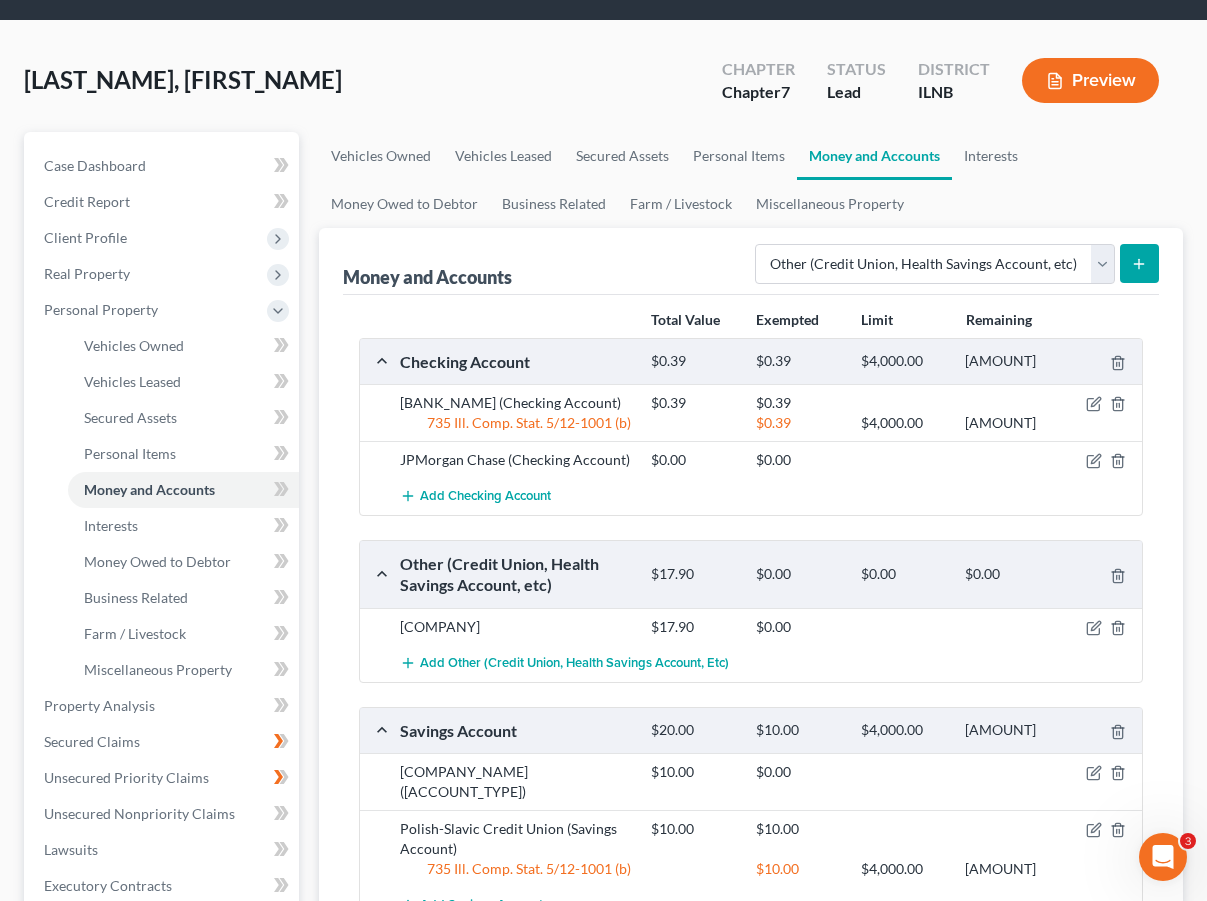 scroll, scrollTop: 71, scrollLeft: 0, axis: vertical 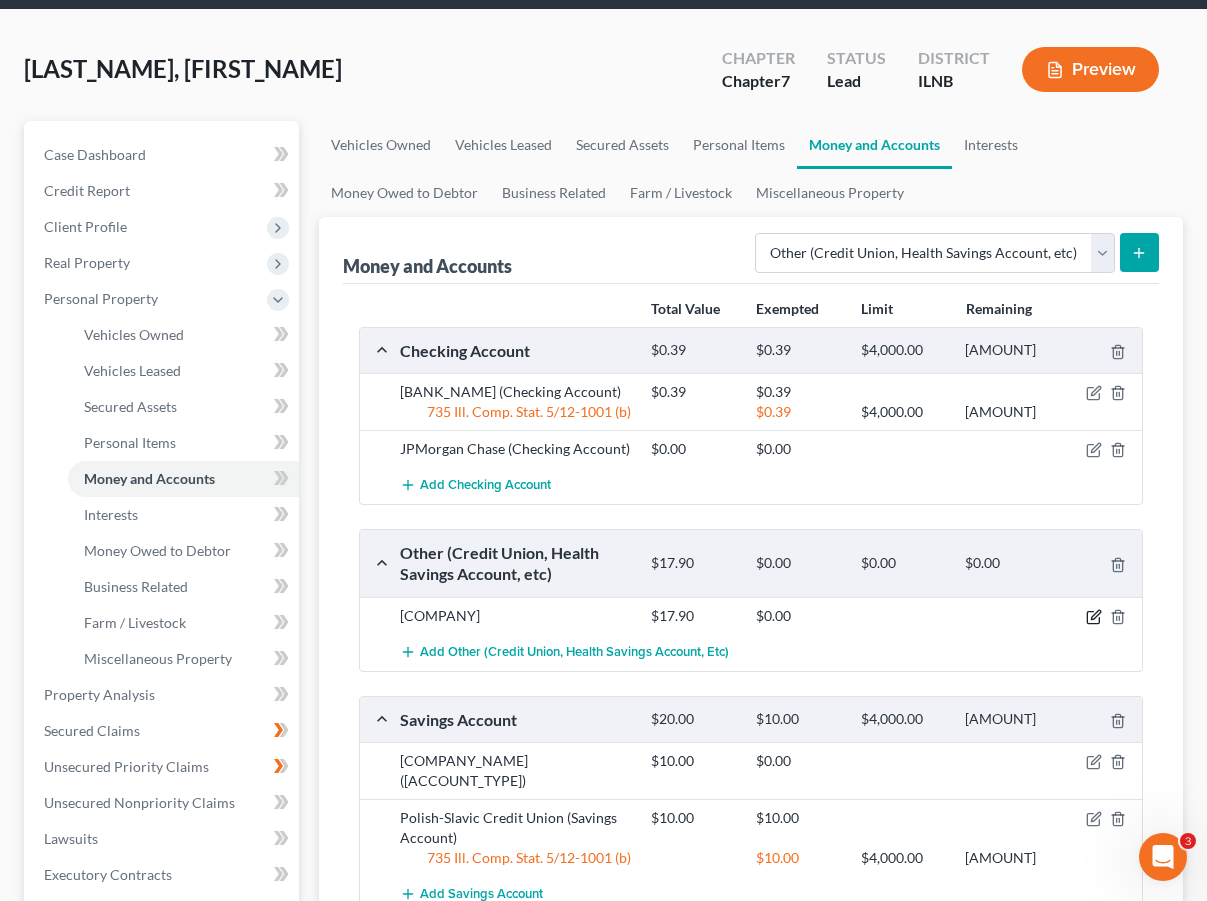 click 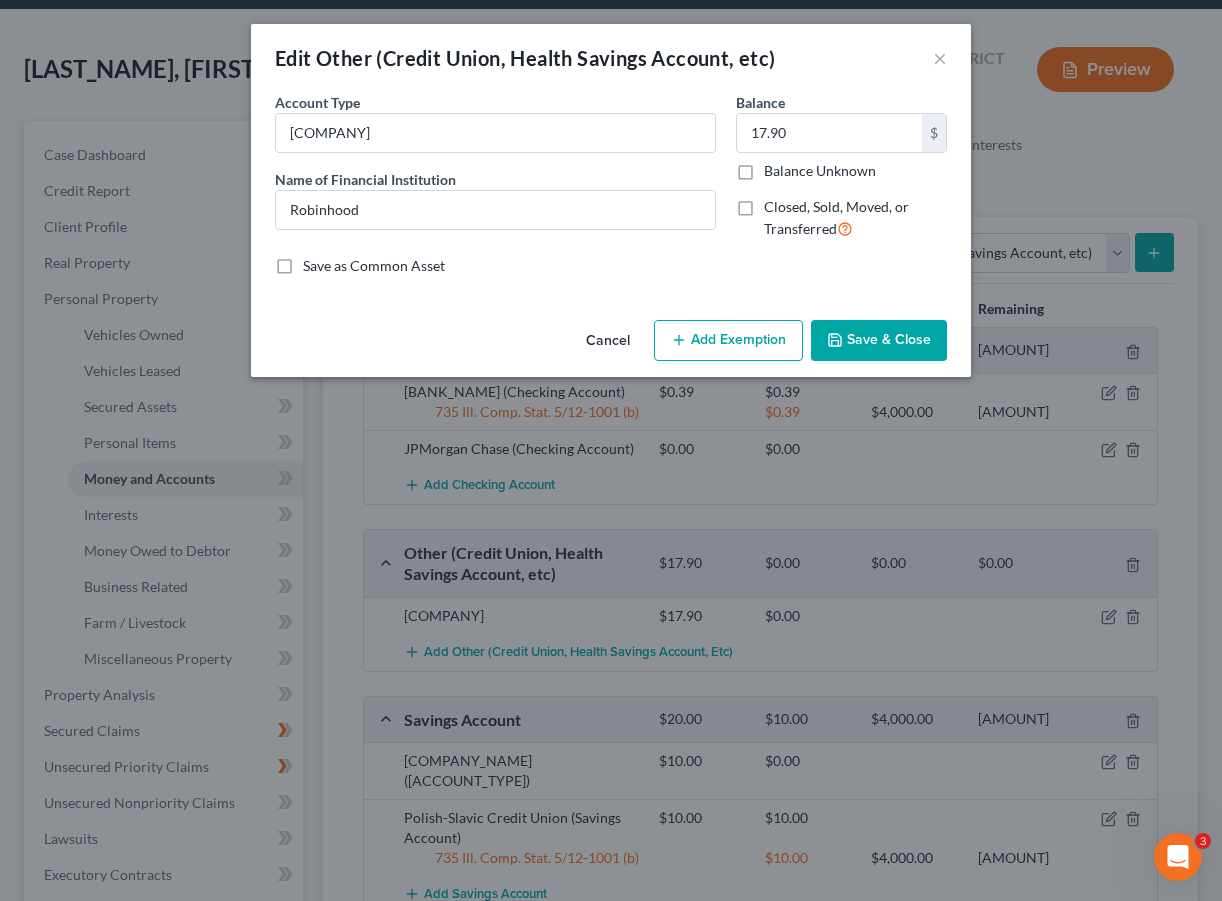 click on "Add Exemption" at bounding box center [728, 341] 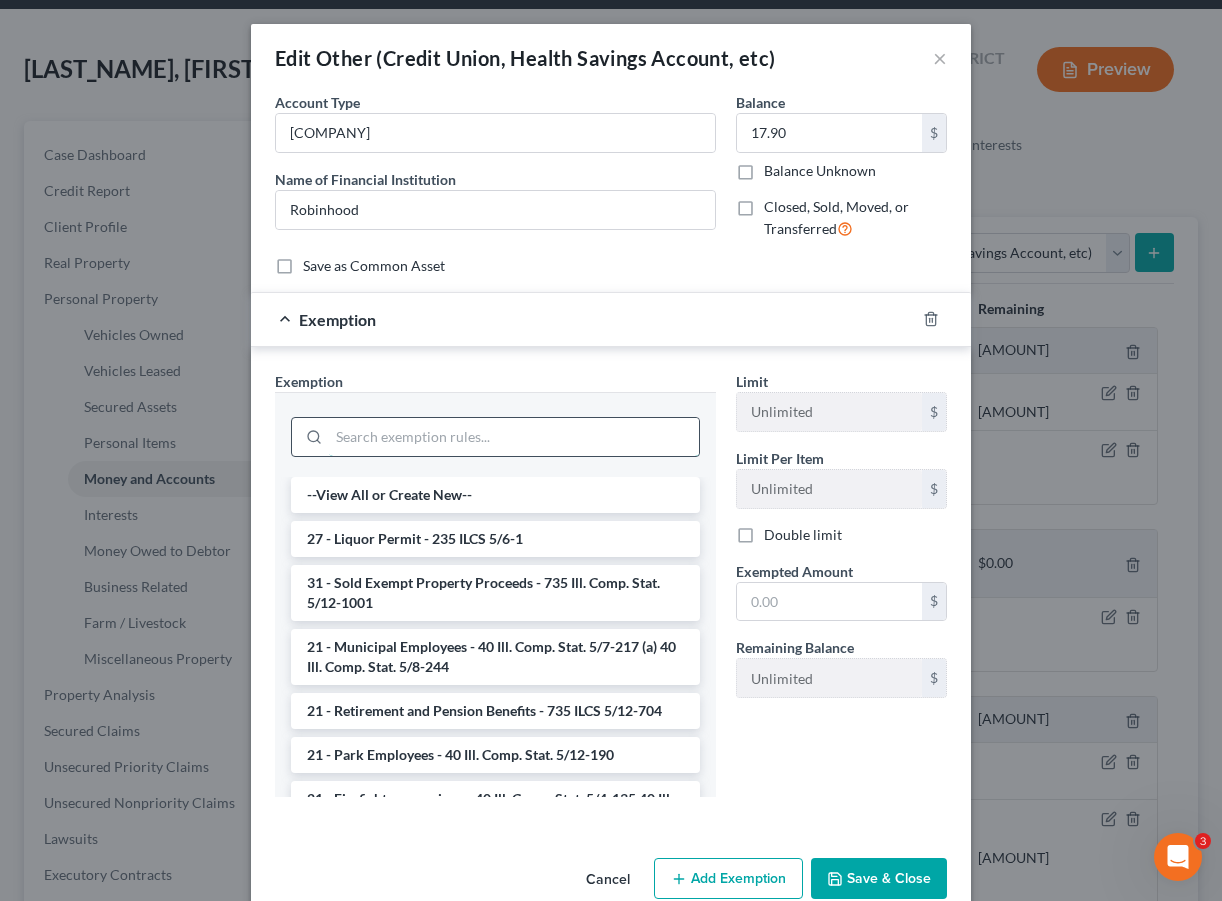 click at bounding box center [514, 437] 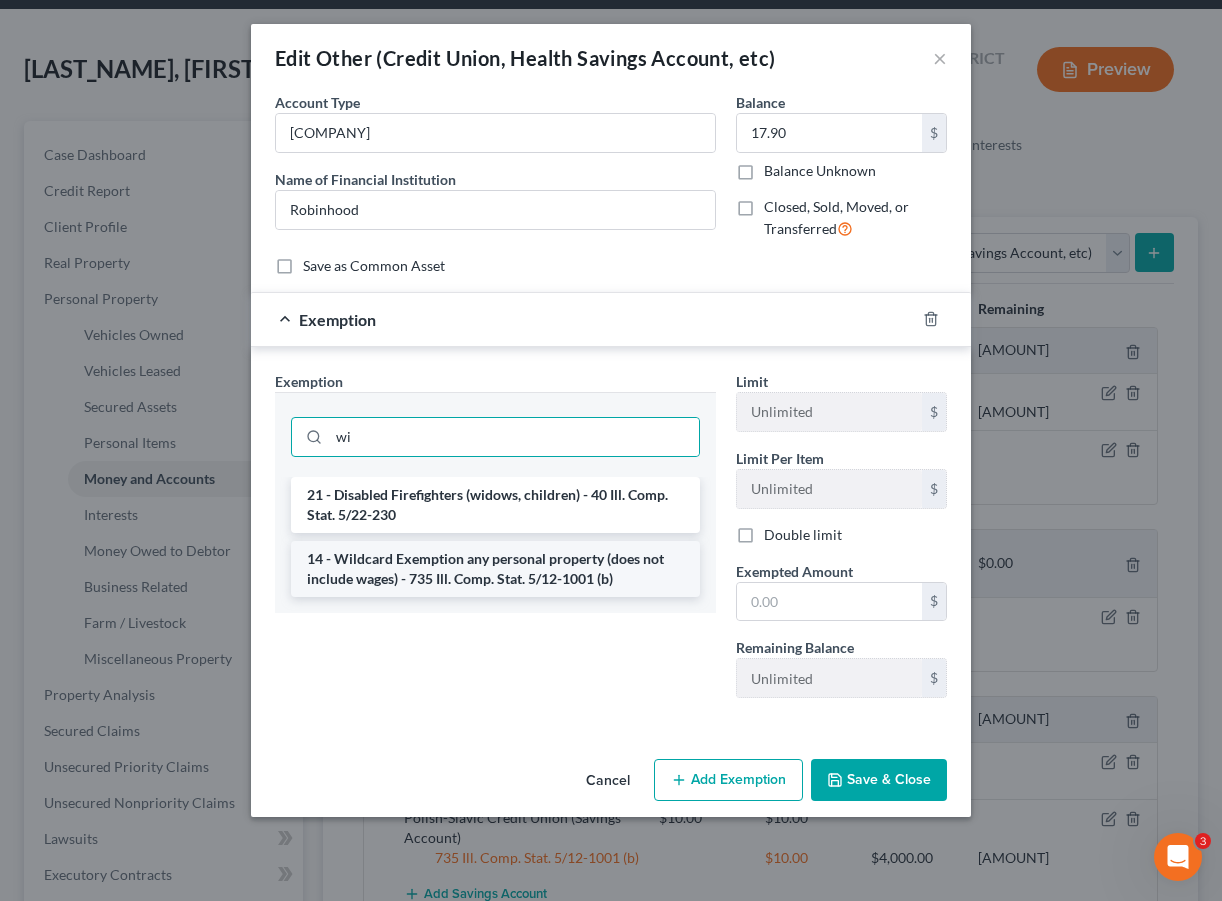 click on "14 - Wildcard Exemption any personal property (does not include wages) - 735 Ill. Comp. Stat. 5/12-1001 (b)" at bounding box center [495, 569] 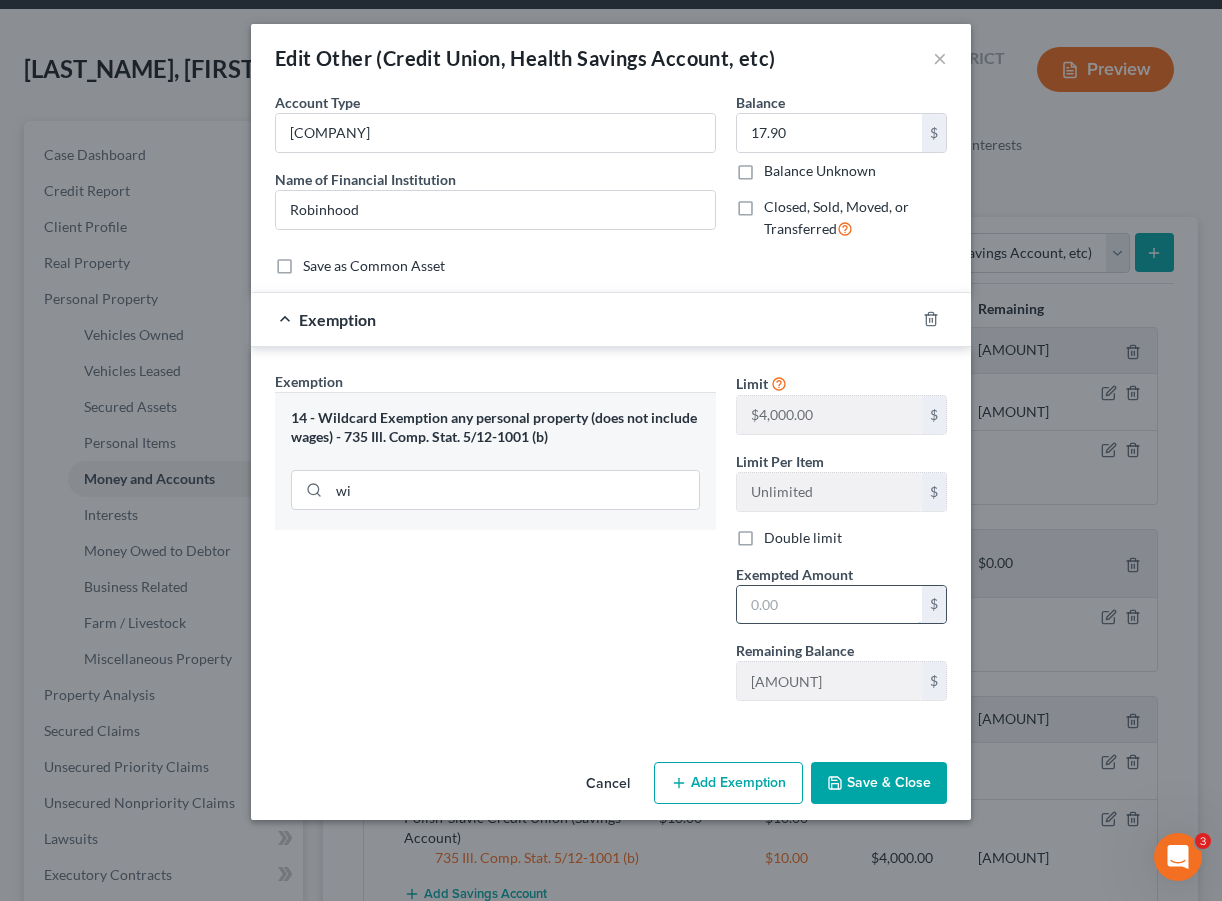 click at bounding box center (829, 605) 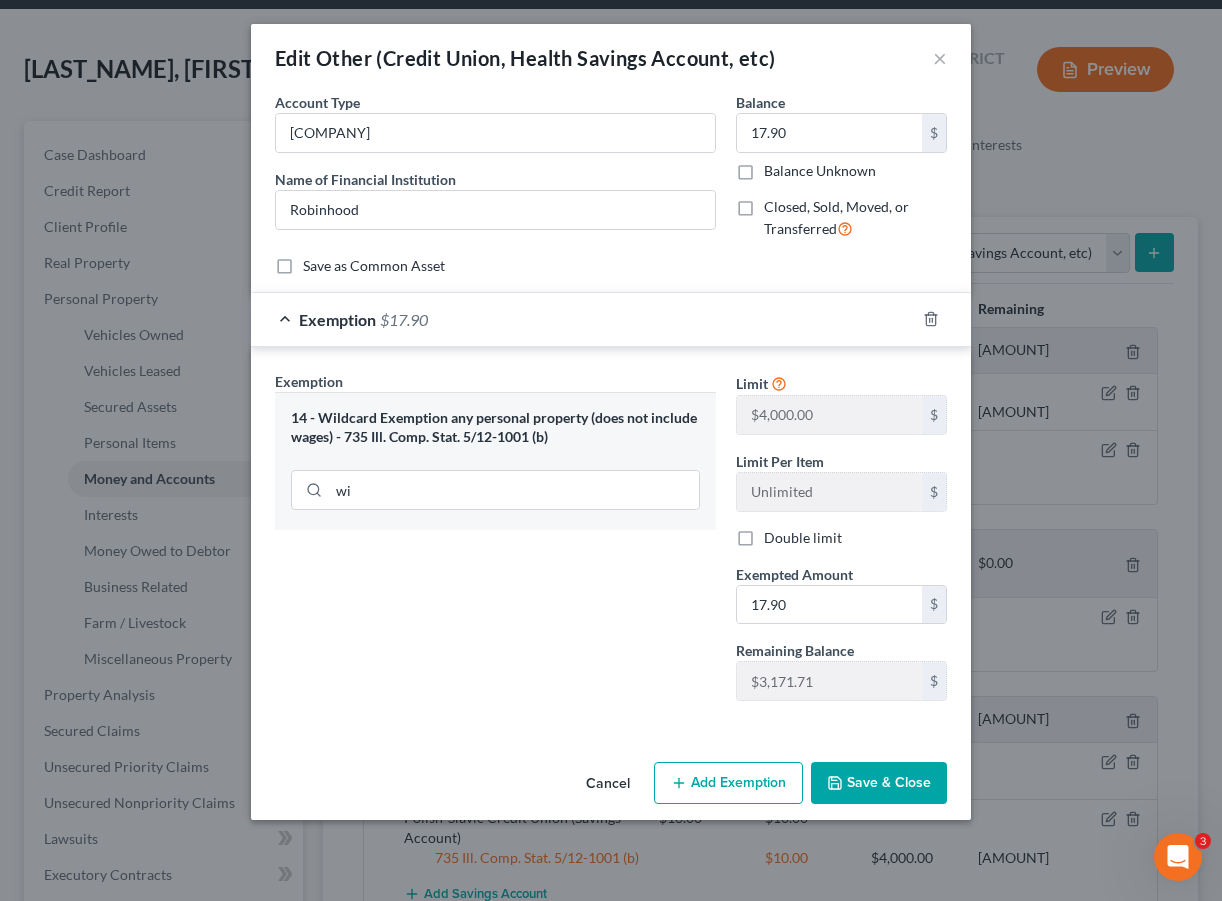 click on "Save & Close" at bounding box center (879, 783) 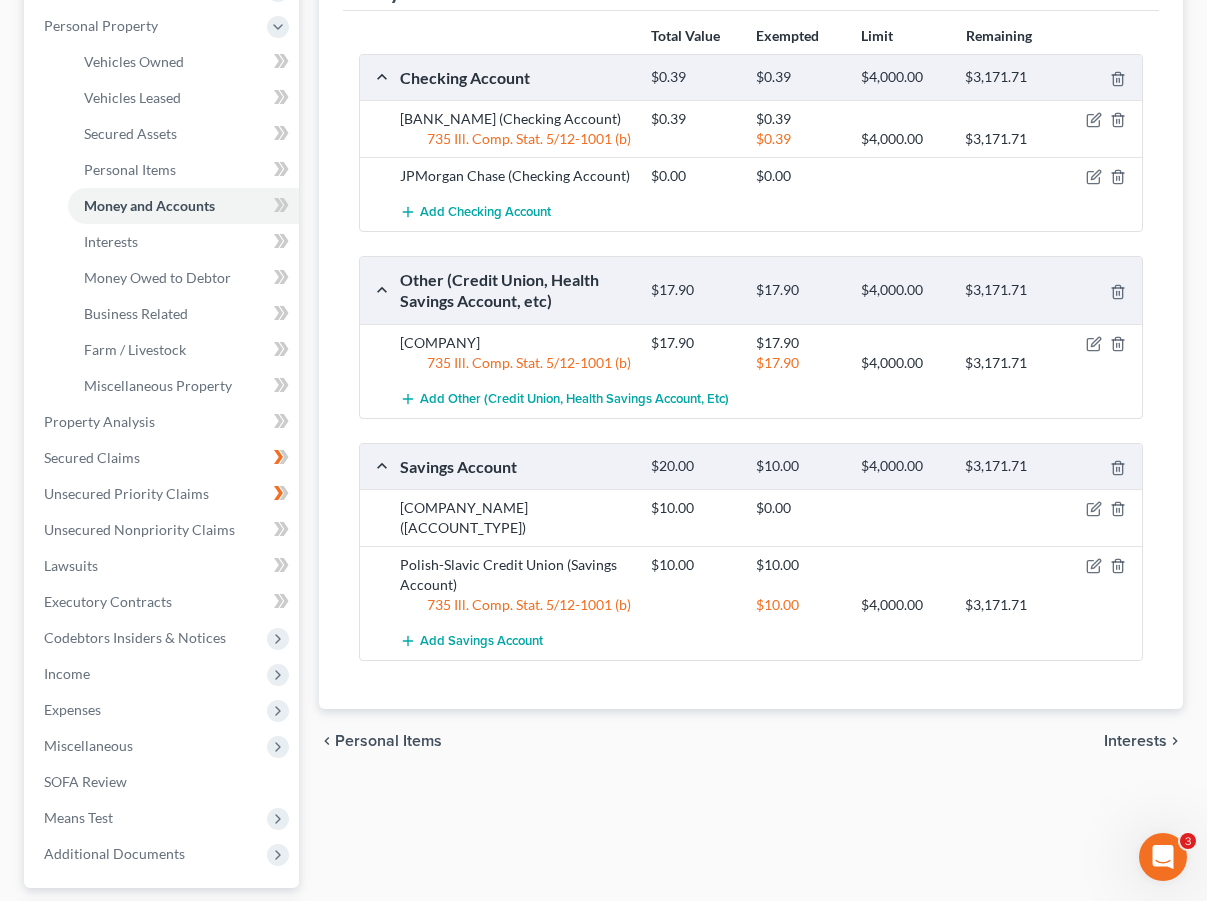 scroll, scrollTop: 0, scrollLeft: 0, axis: both 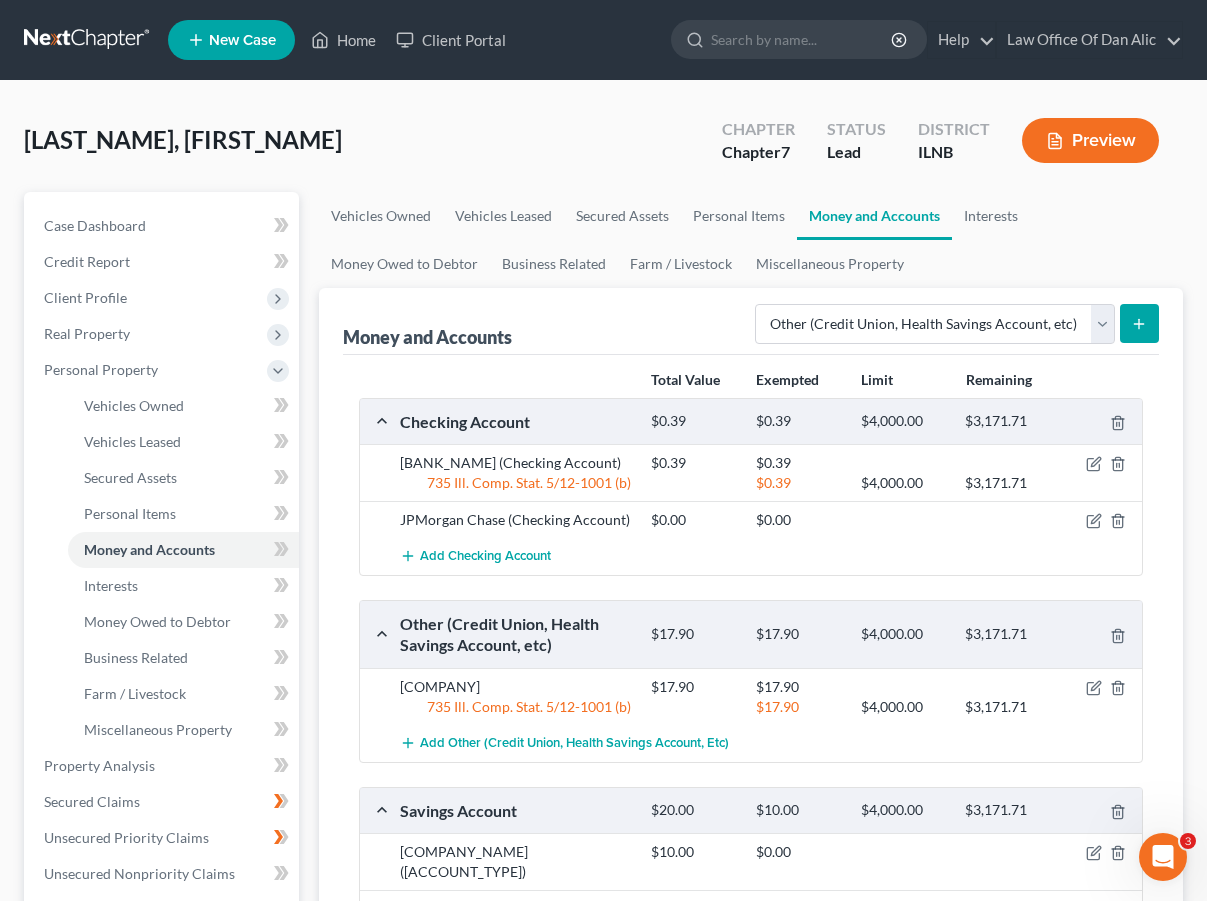 click on "Money and Accounts" at bounding box center (874, 216) 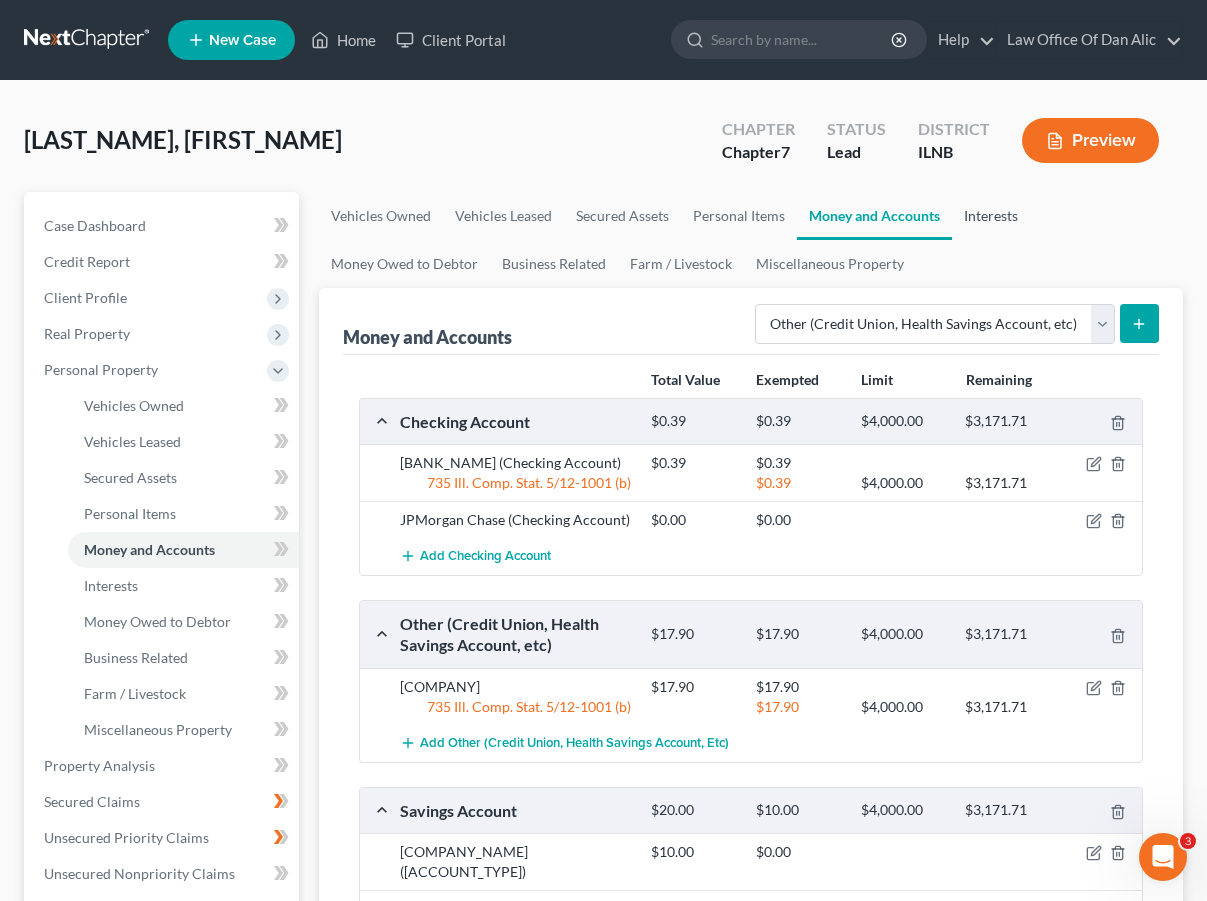 click on "Interests" at bounding box center (991, 216) 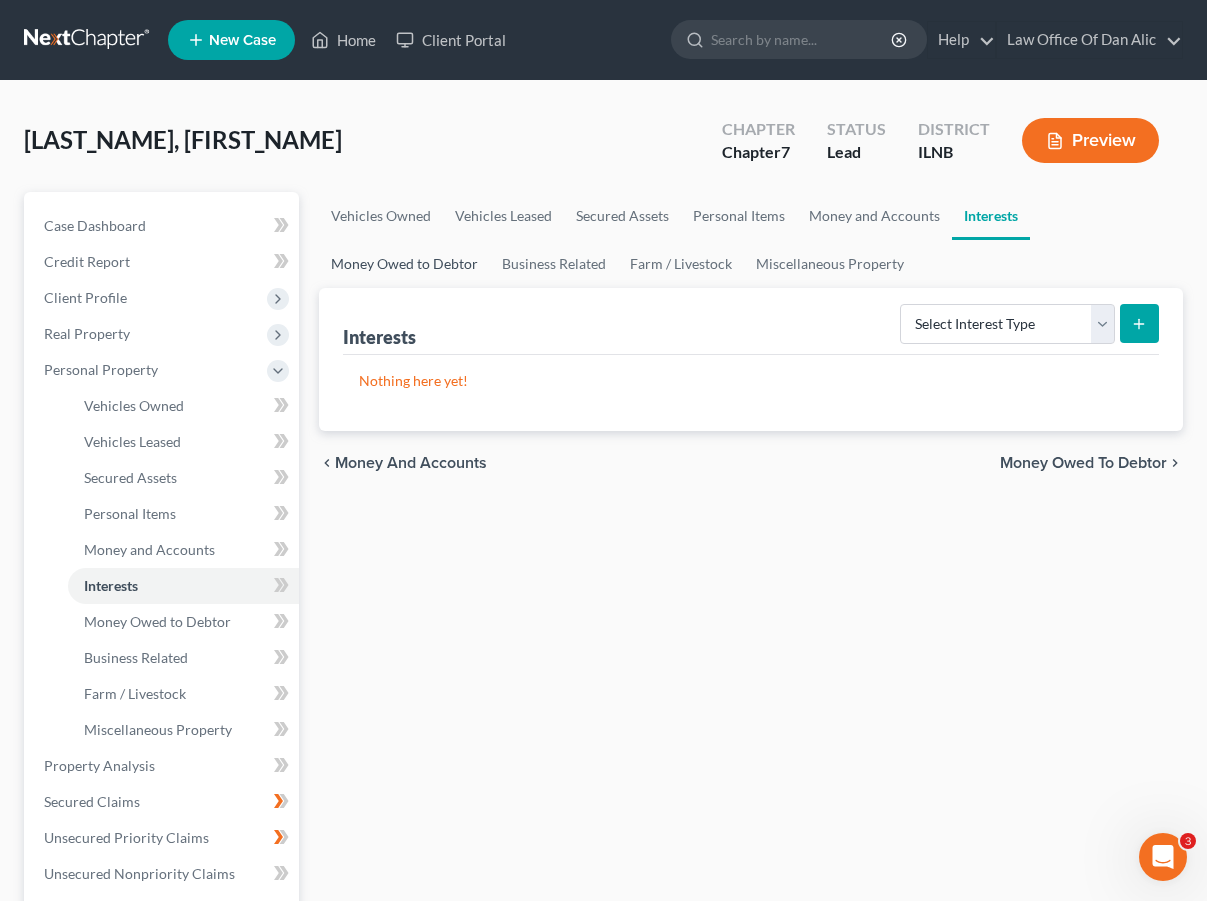 click on "Money Owed to Debtor" at bounding box center [404, 264] 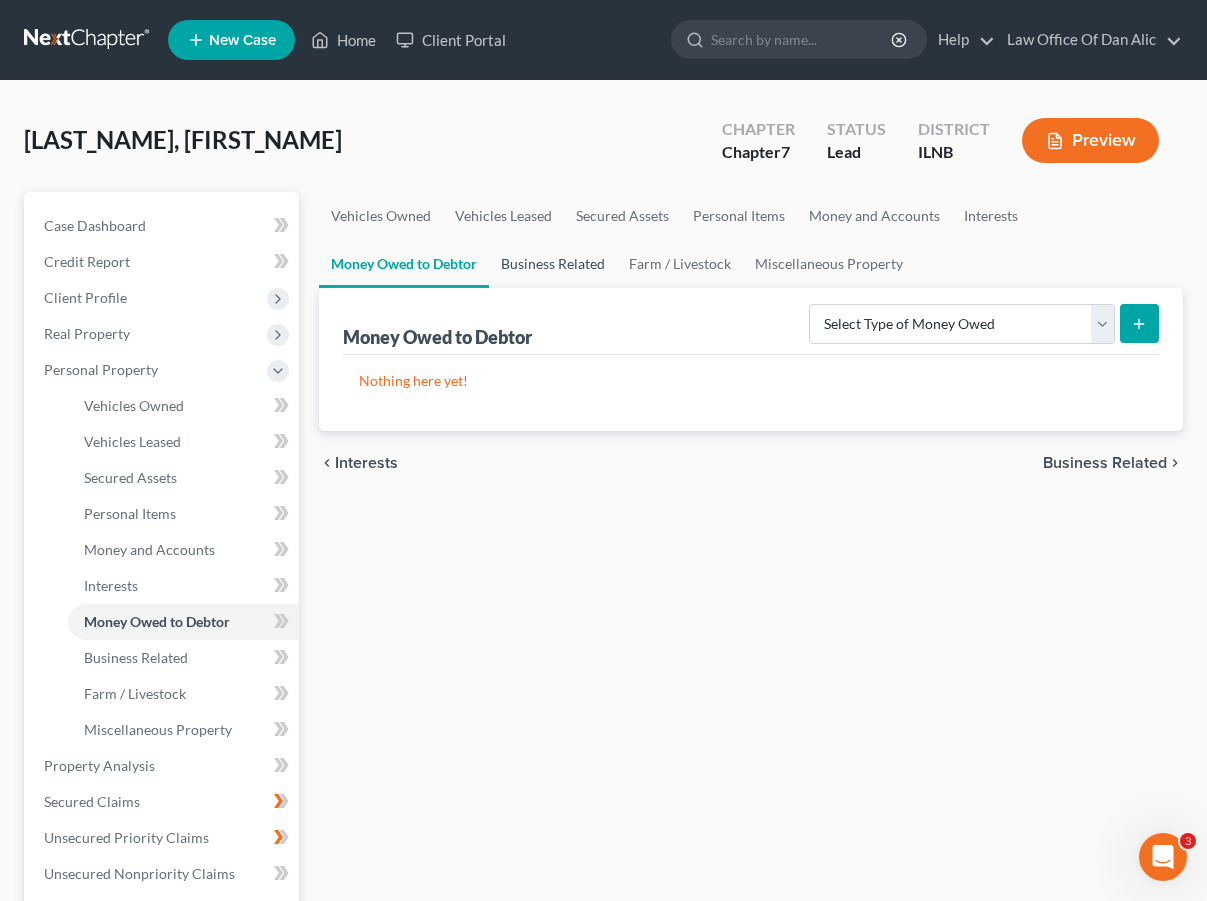 click on "Business Related" at bounding box center [553, 264] 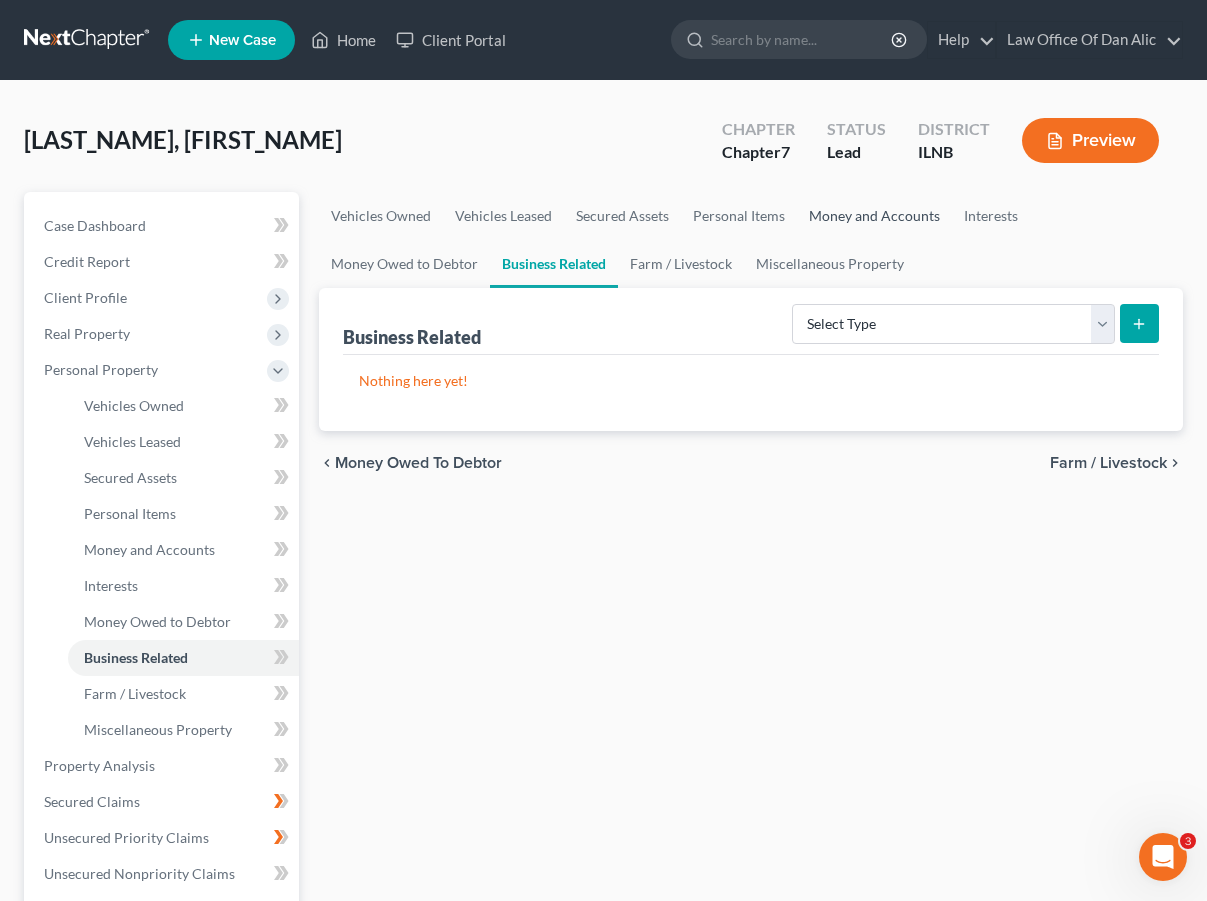 click on "Money and Accounts" at bounding box center [874, 216] 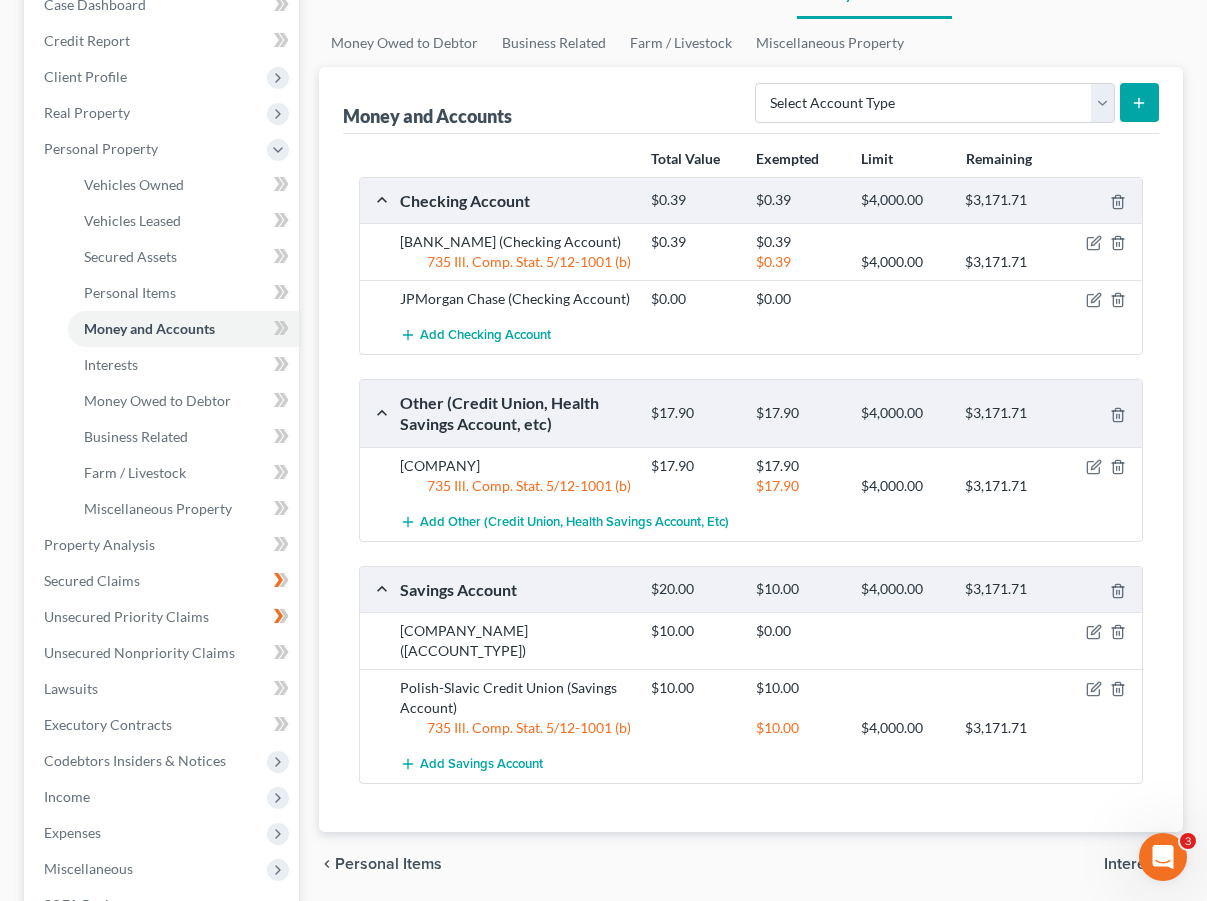 scroll, scrollTop: 0, scrollLeft: 0, axis: both 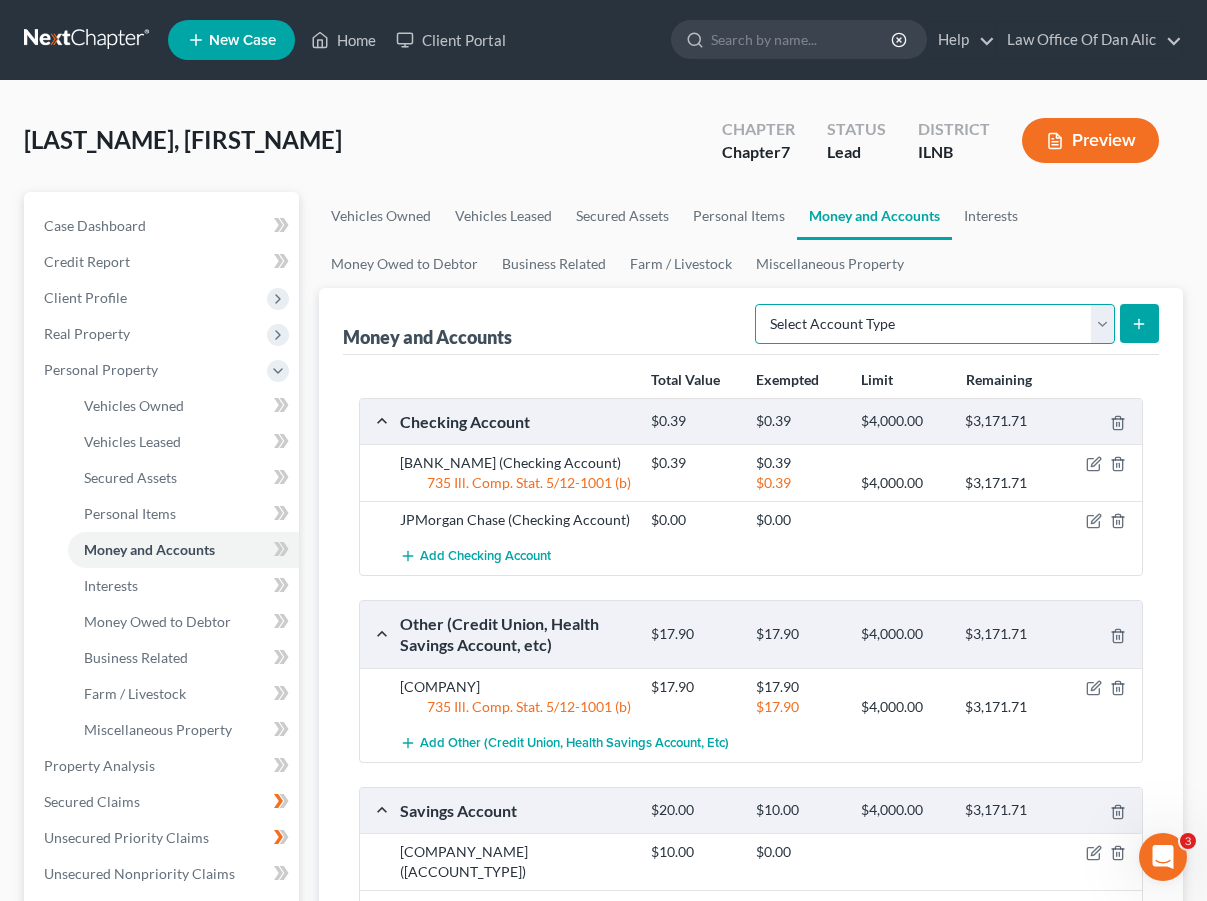 click on "Select Account Type Brokerage Cash on Hand Certificates of Deposit Checking Account Money Market Other (Credit Union, Health Savings Account, etc) Safe Deposit Box Savings Account Security Deposits or Prepayments" at bounding box center [935, 324] 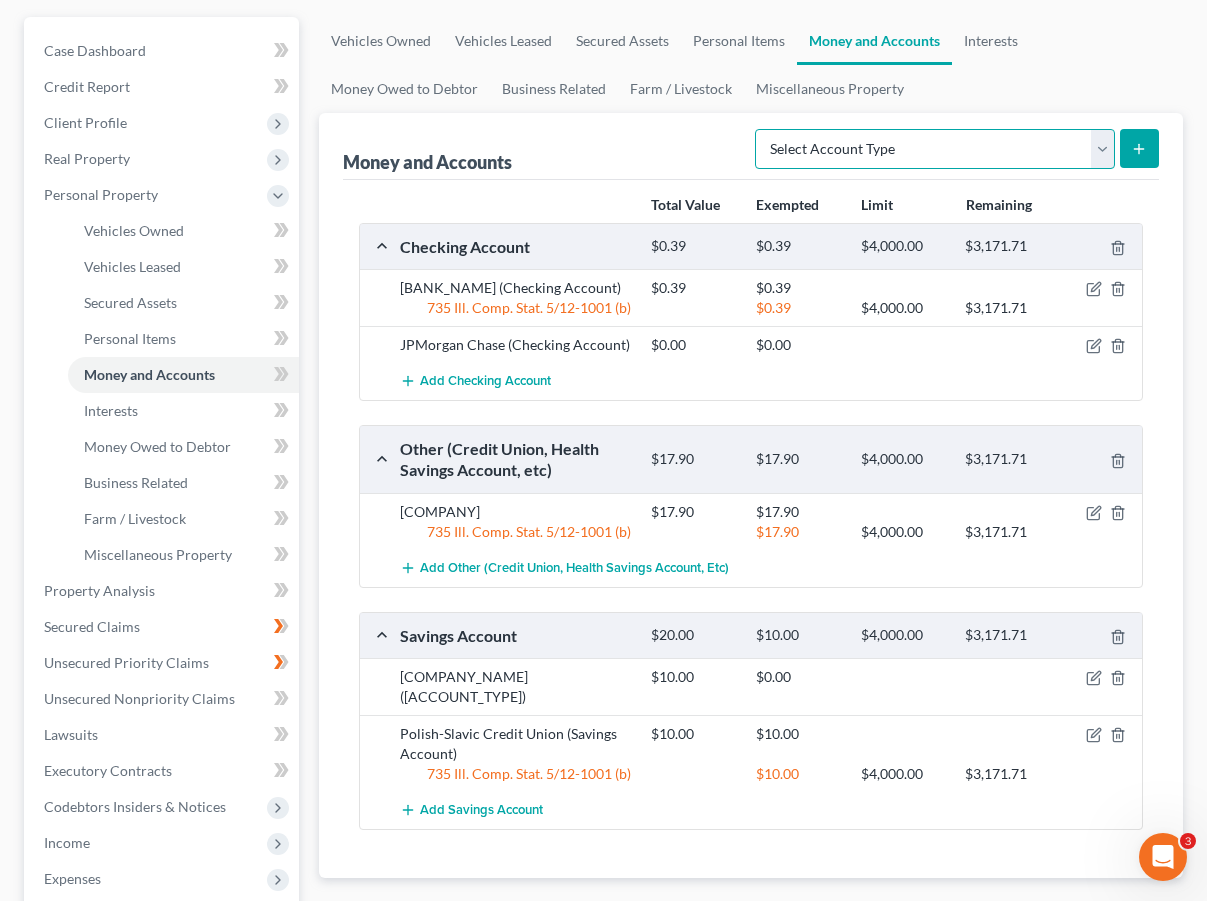 scroll, scrollTop: 177, scrollLeft: 0, axis: vertical 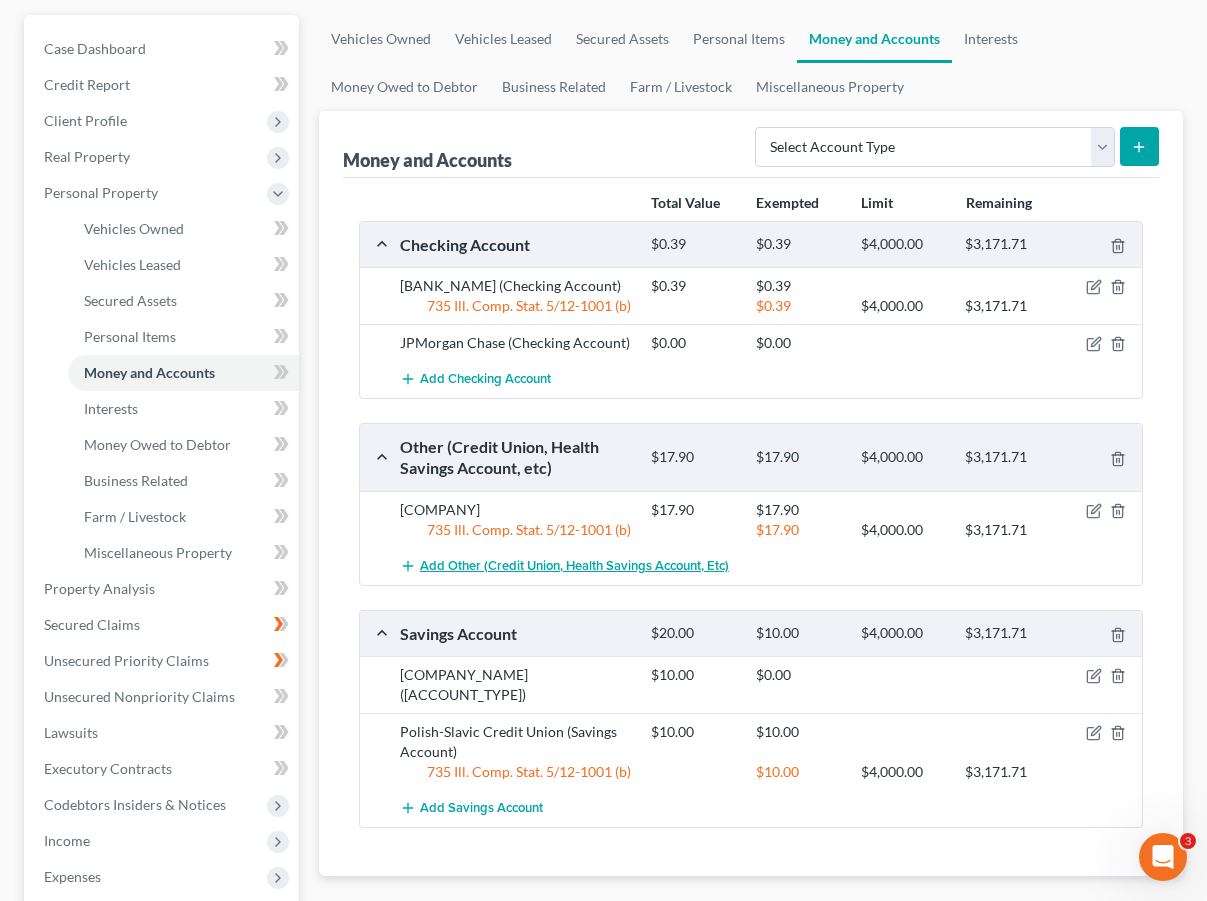 click on "Add Other (Credit Union, Health Savings Account, etc)" at bounding box center (574, 566) 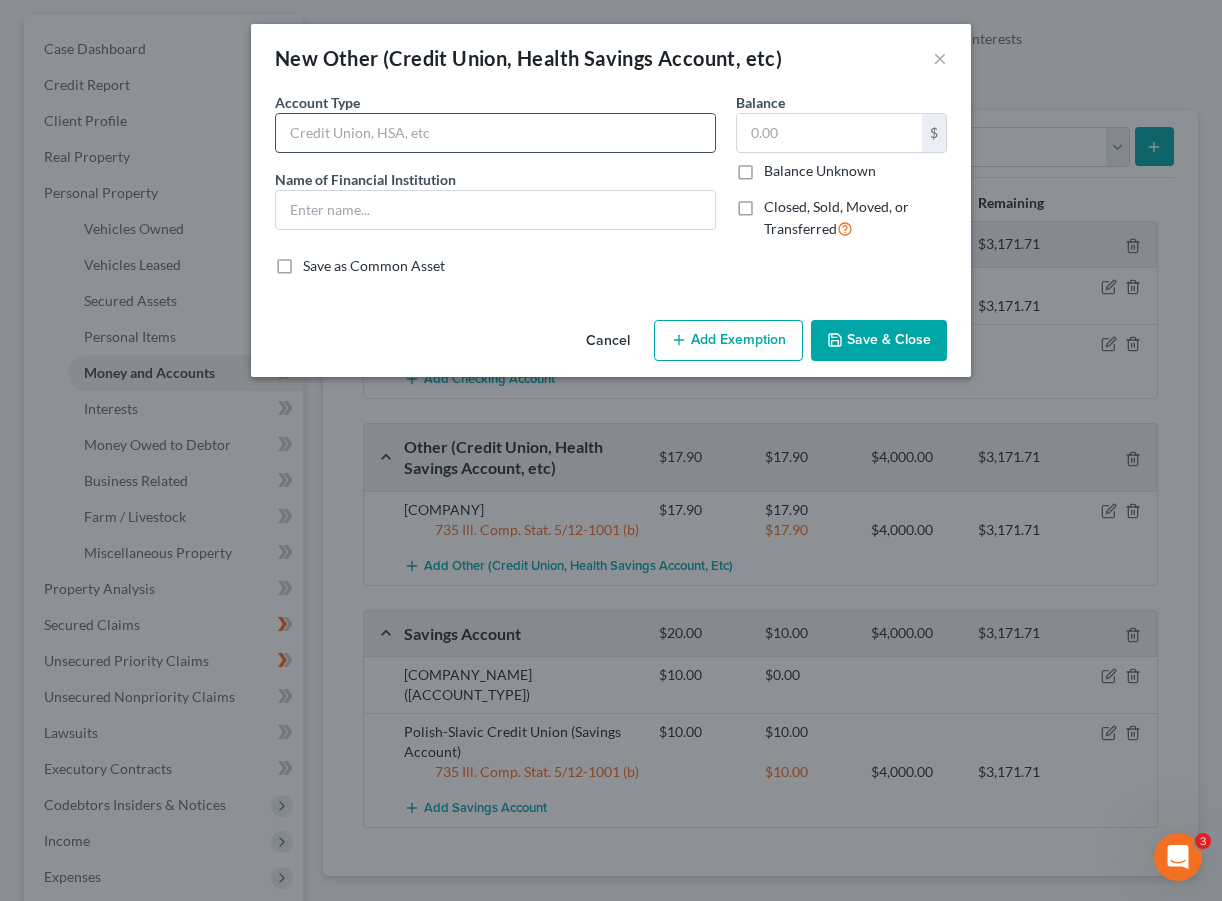 click at bounding box center (495, 133) 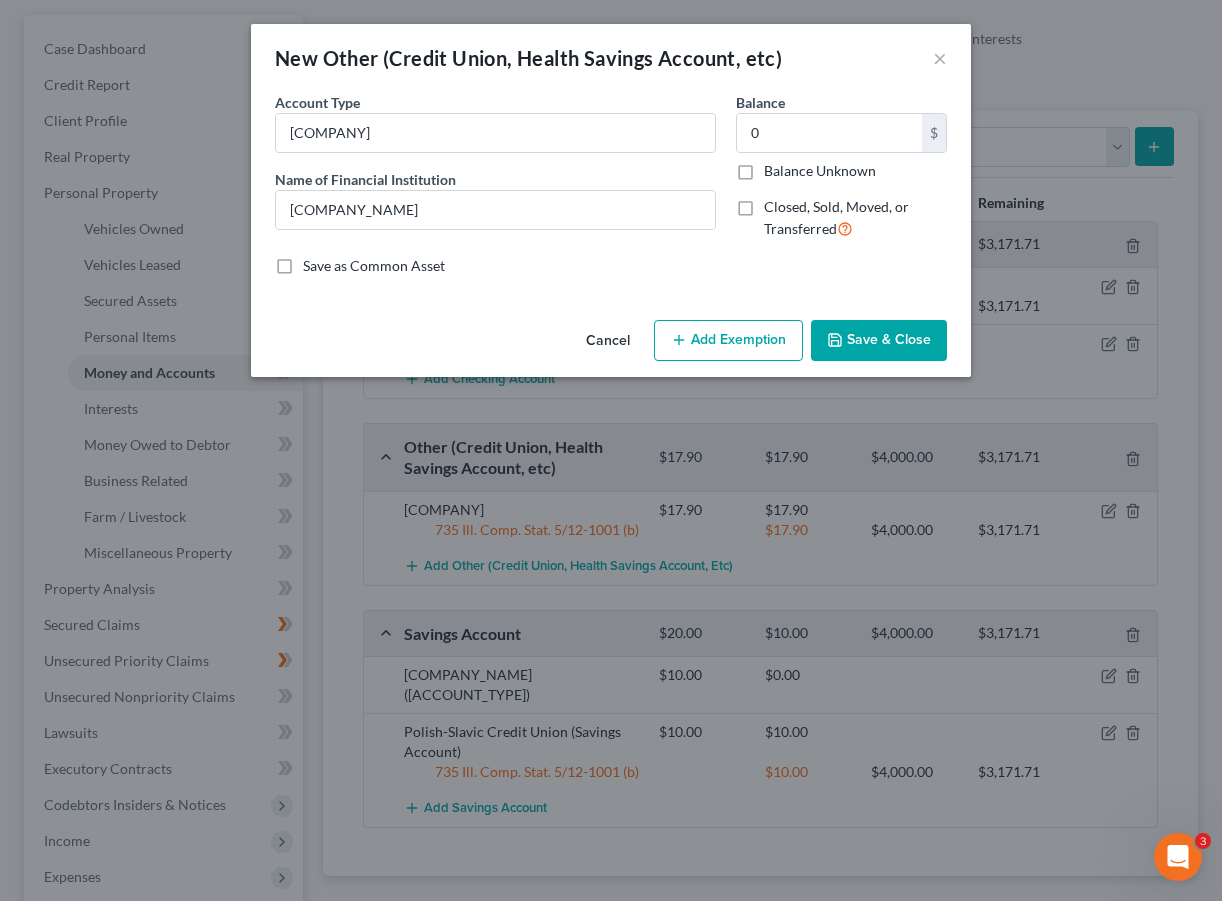 drag, startPoint x: 871, startPoint y: 366, endPoint x: 902, endPoint y: 252, distance: 118.13975 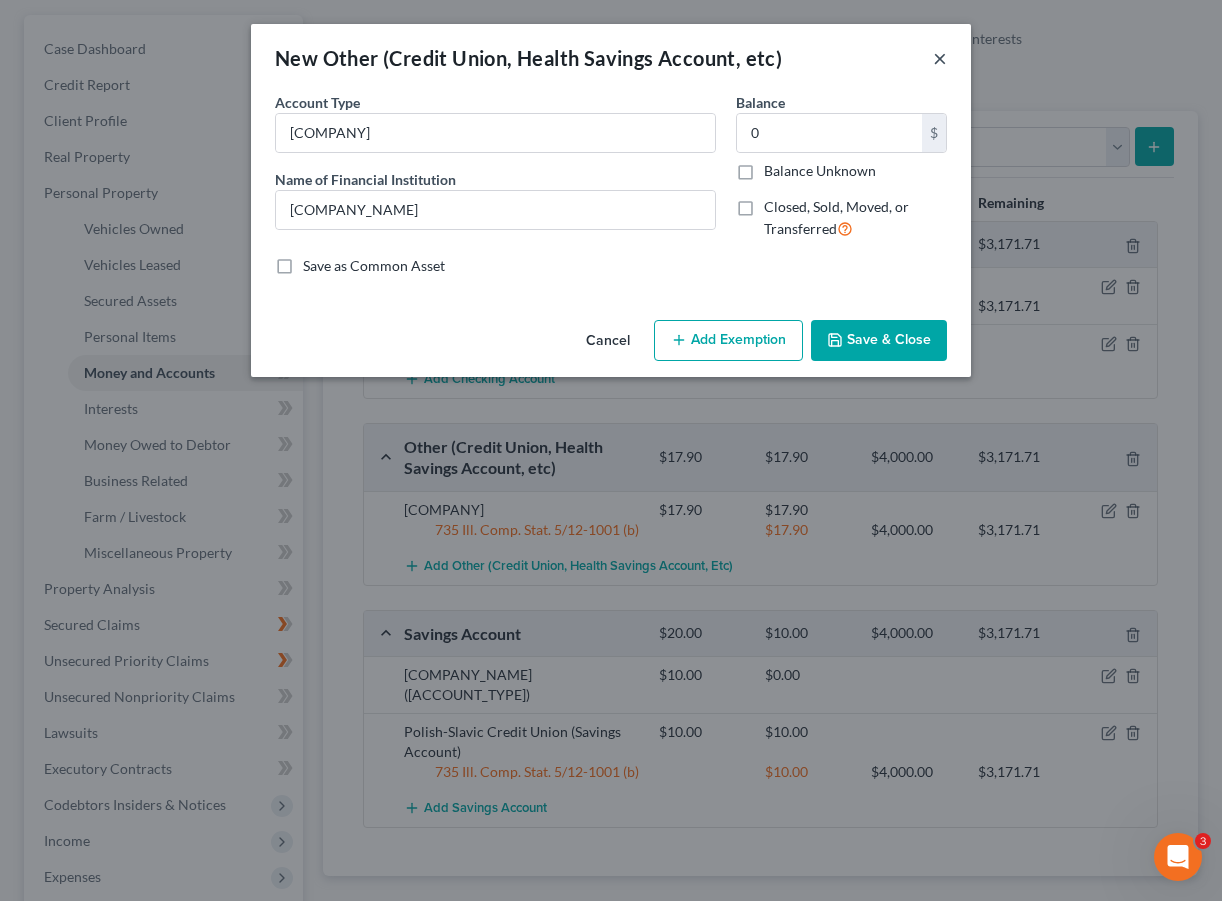 click on "×" at bounding box center (940, 58) 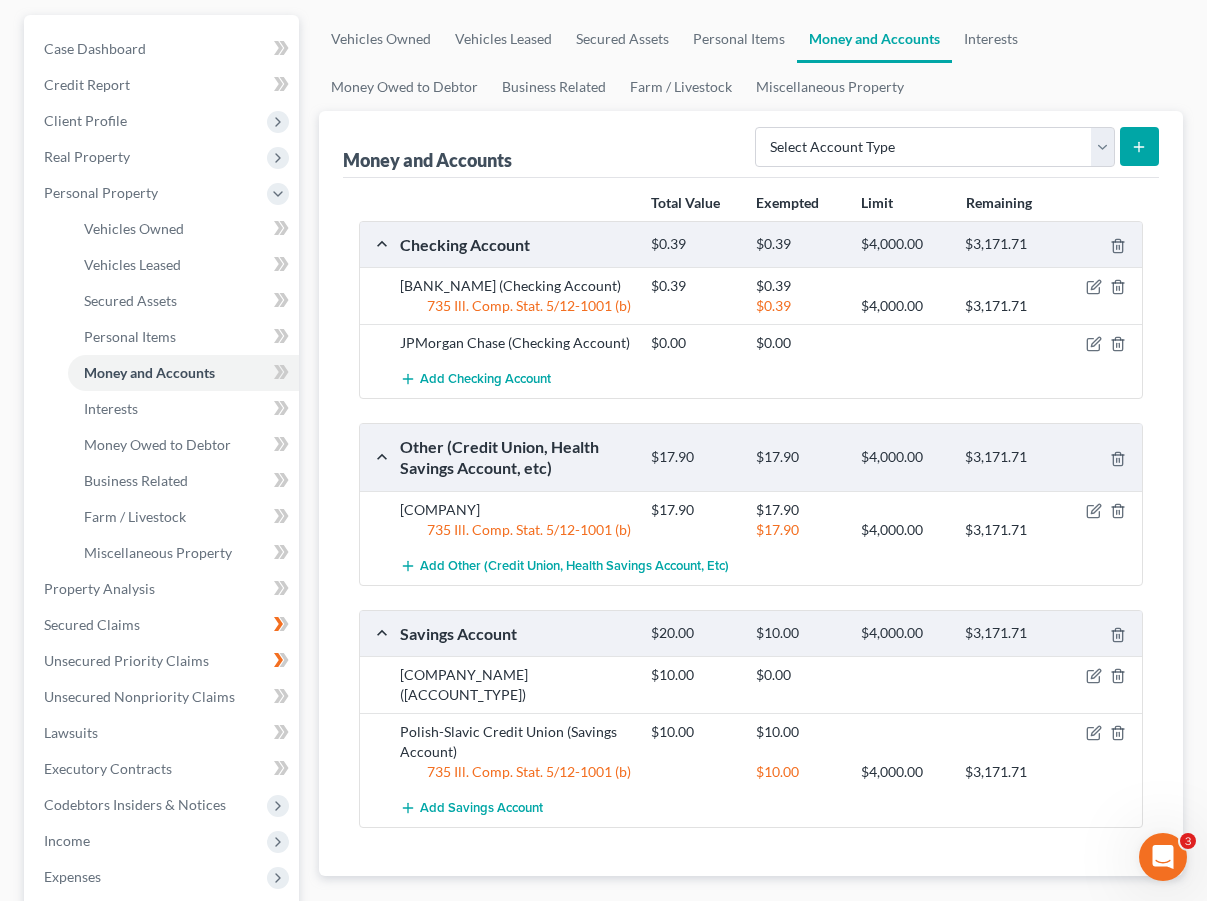 click on "Vehicles Owned
Vehicles Leased
Secured Assets
Personal Items
Money and Accounts
Interests
Money Owed to Debtor
Business Related
Farm / Livestock
Miscellaneous Property" at bounding box center (751, 63) 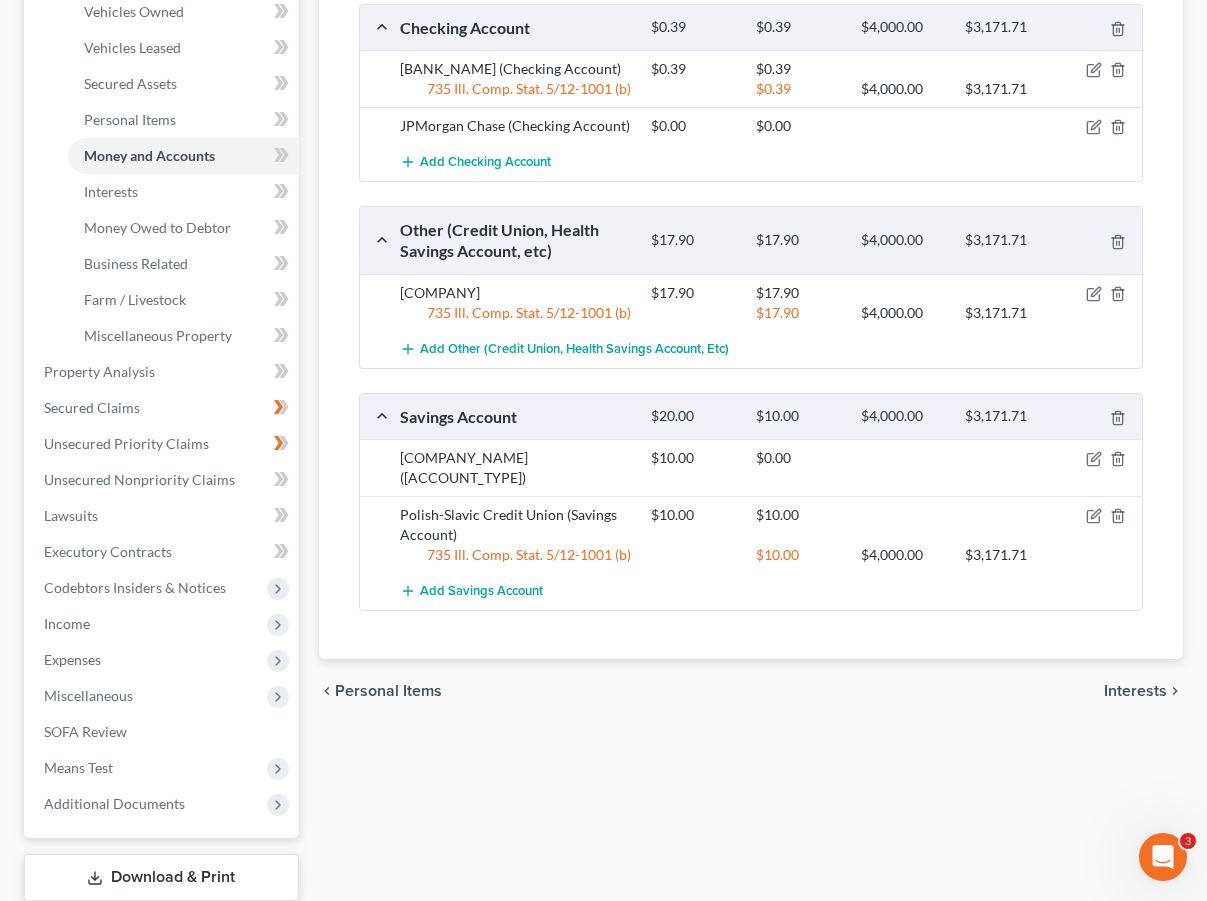 scroll, scrollTop: 397, scrollLeft: 0, axis: vertical 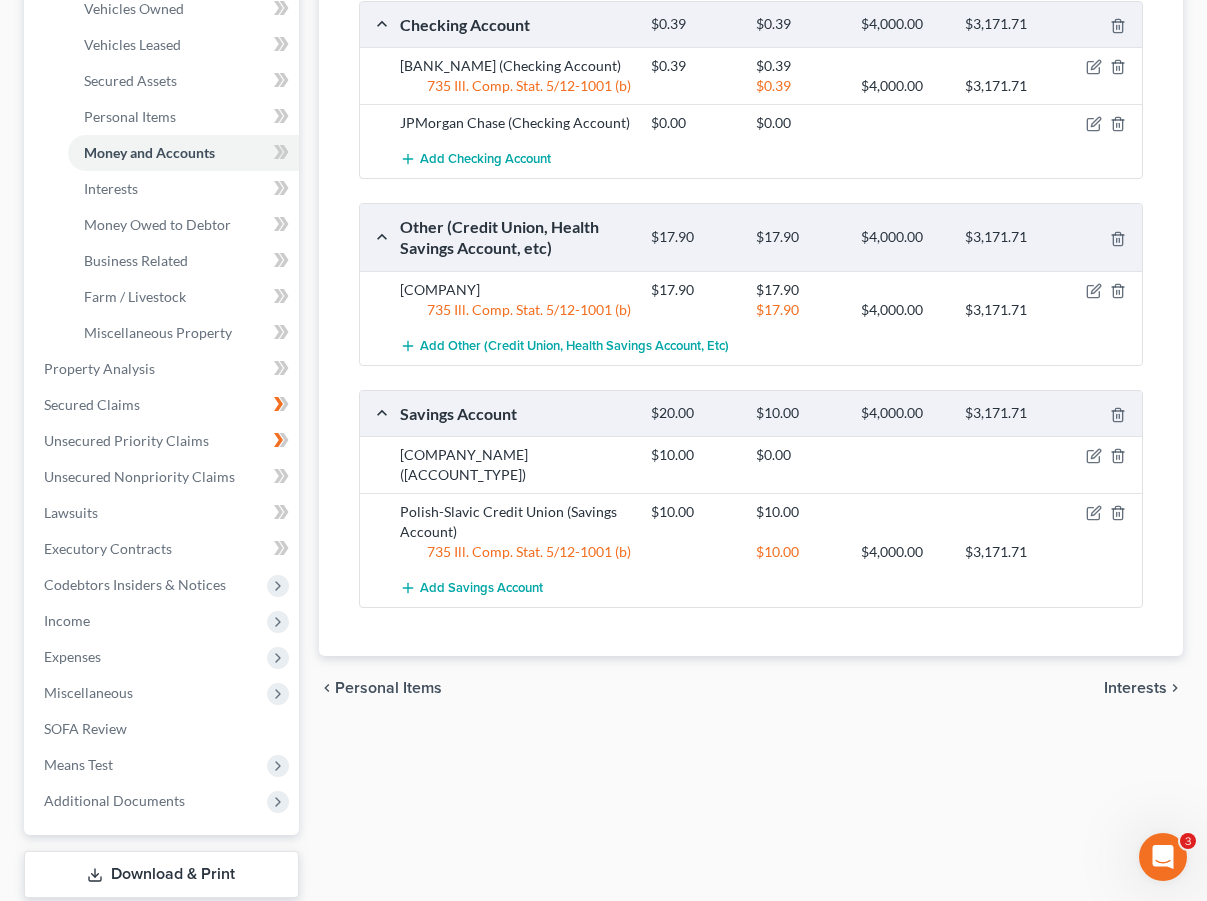 click on "chevron_left
Personal Items
Interests
chevron_right" at bounding box center [751, 688] 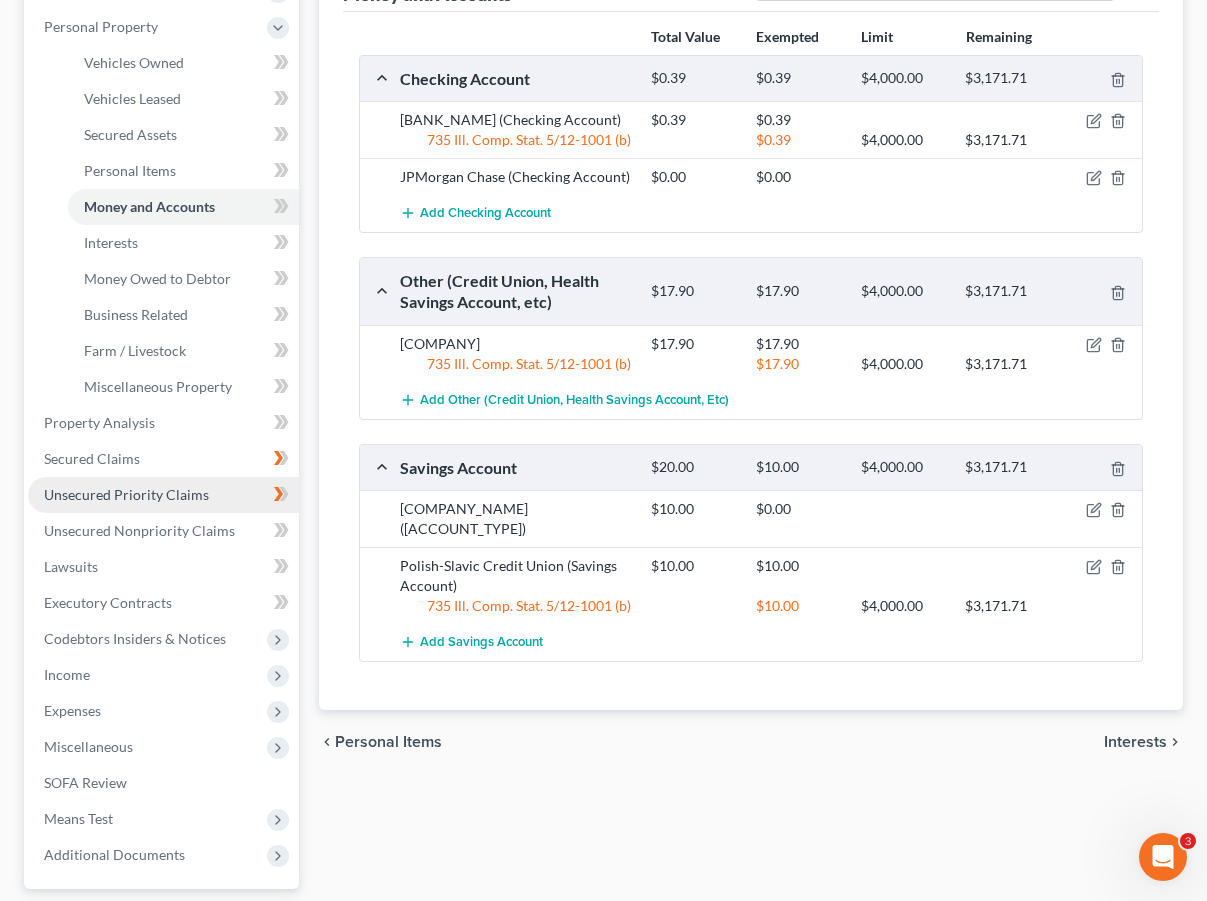 scroll, scrollTop: 610, scrollLeft: 0, axis: vertical 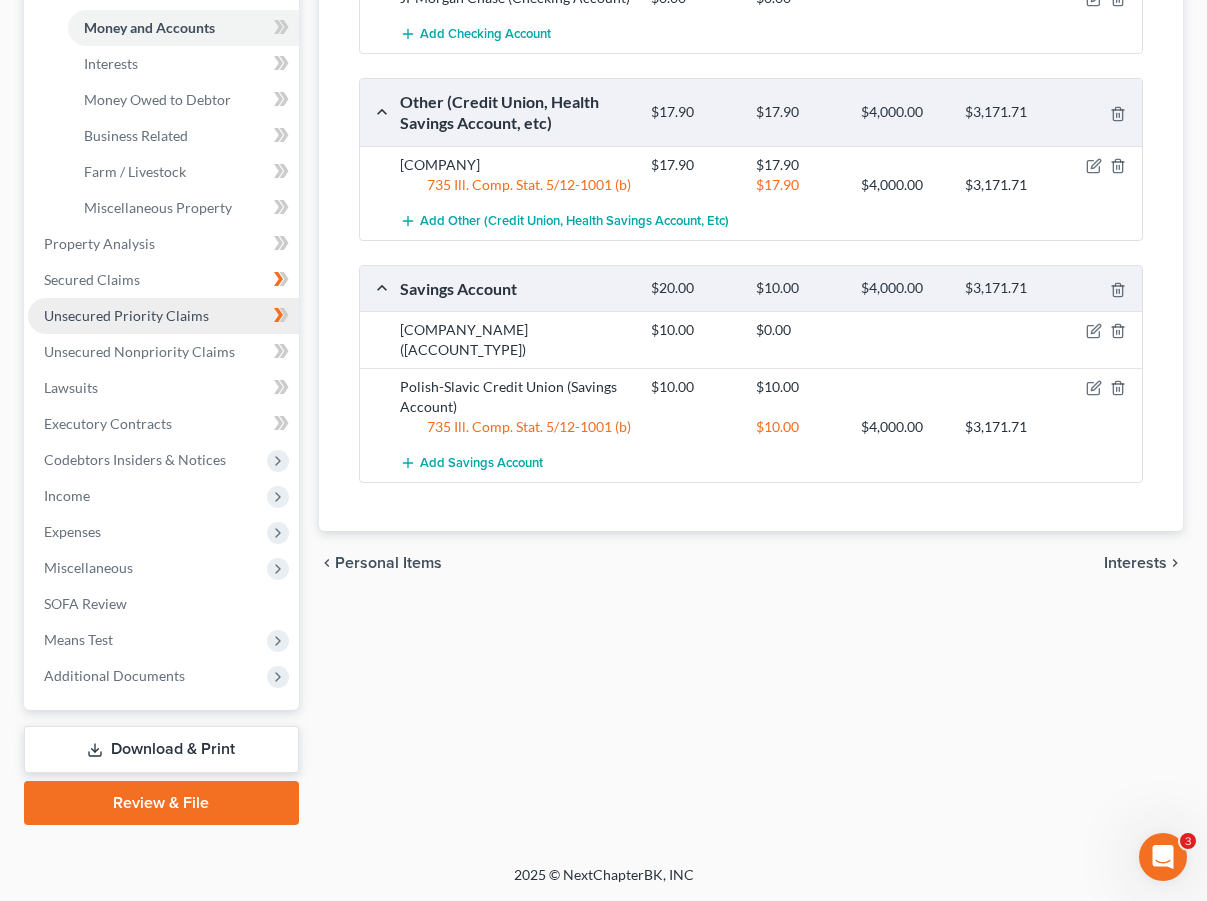 click on "Unsecured Priority Claims" at bounding box center [126, 315] 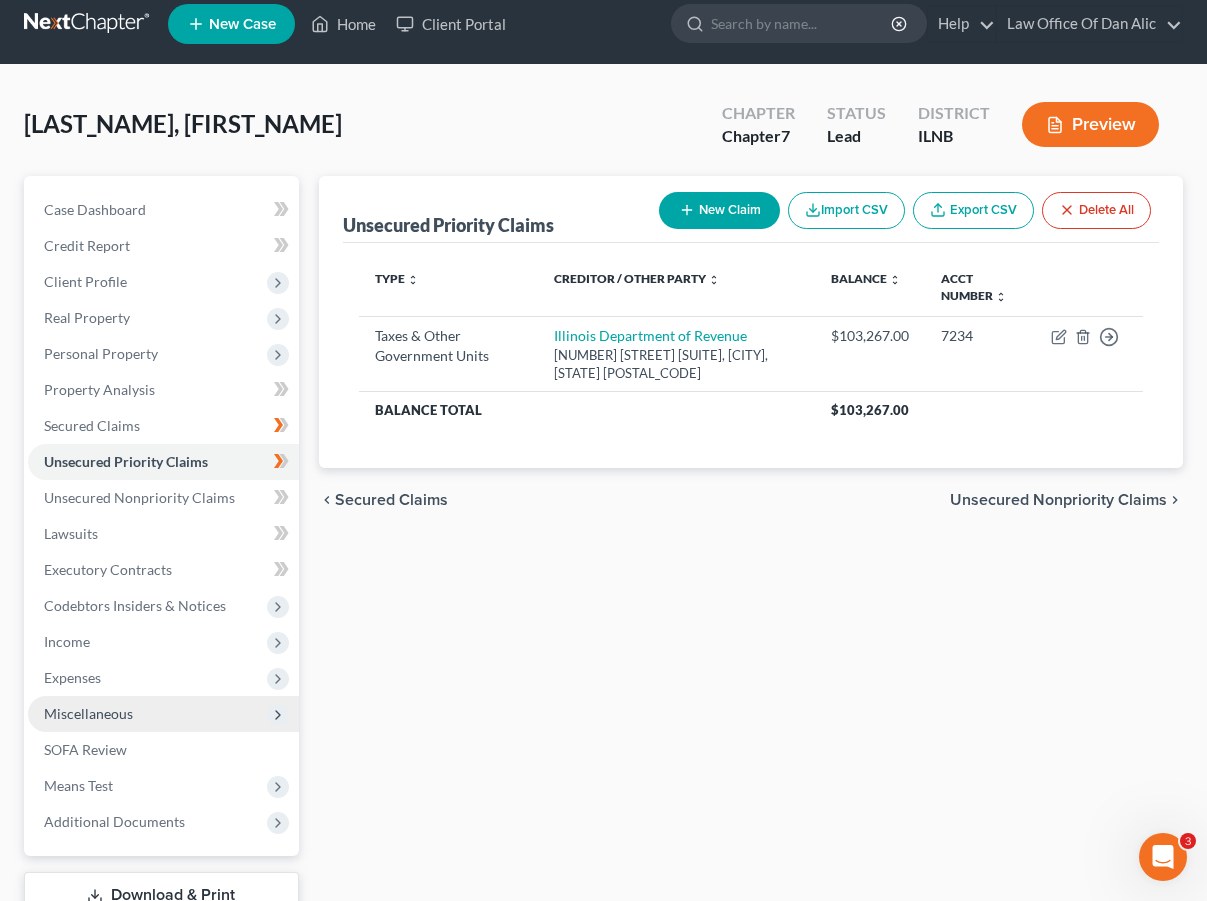 scroll, scrollTop: 0, scrollLeft: 0, axis: both 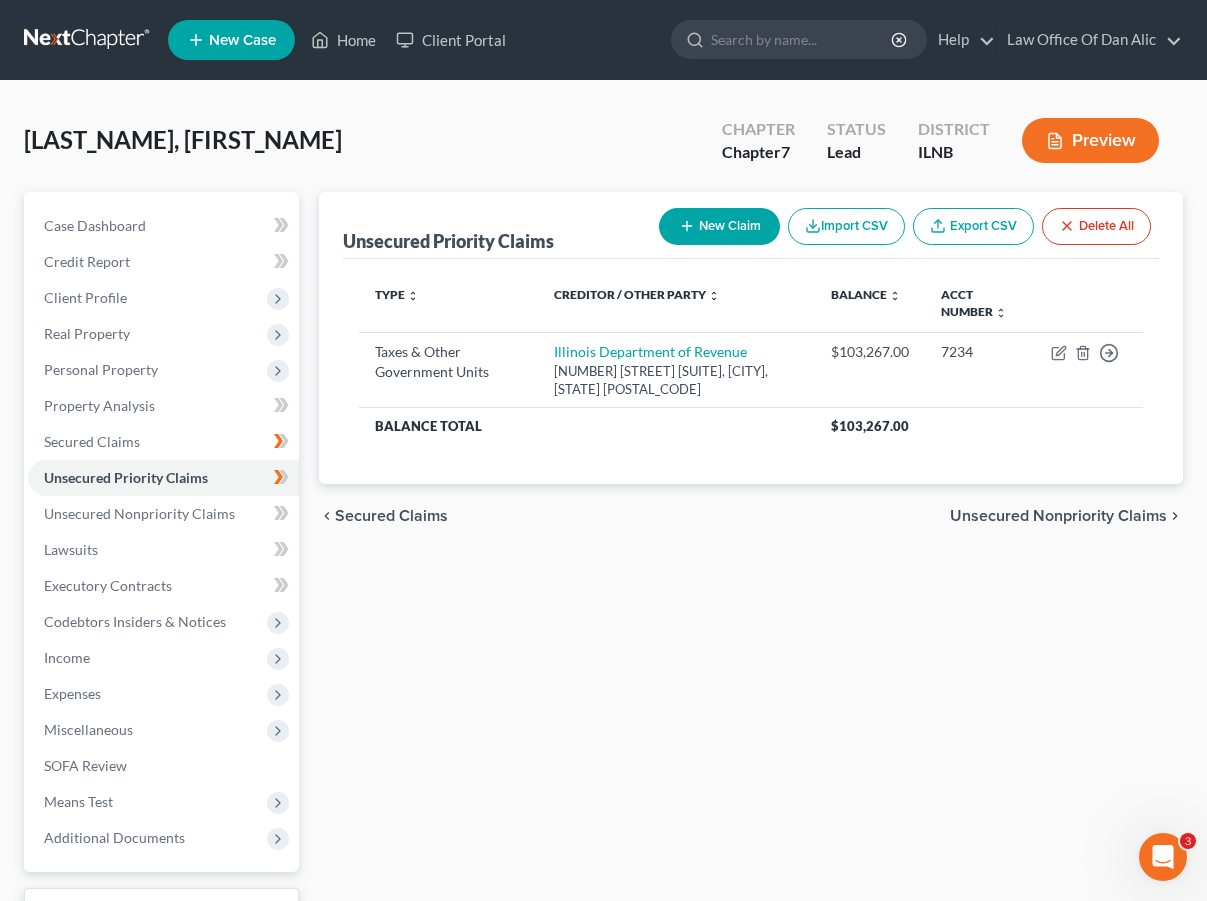 click on "Unsecured Priority Claims New Claim
Import CSV
Export CSV Delete All
Type  expand_more   expand_less   unfold_more Creditor / Other Party  expand_more   expand_less   unfold_more Balance  expand_more   expand_less   unfold_more Acct Number  expand_more   expand_less   unfold_more Taxes & Other Government Units Illinois Department of Revenue [NUMBER] [STREET] [SUITE], [CITY], [STATE] [POSTAL_CODE] $[AMOUNT] [ACCOUNT_NUMBER] Move to D Move to F Move to G Move to Notice Only Balance Total $[AMOUNT]
Previous
1
Next
chevron_left
Secured Claims
Unsecured Nonpriority Claims
chevron_right" at bounding box center [751, 589] 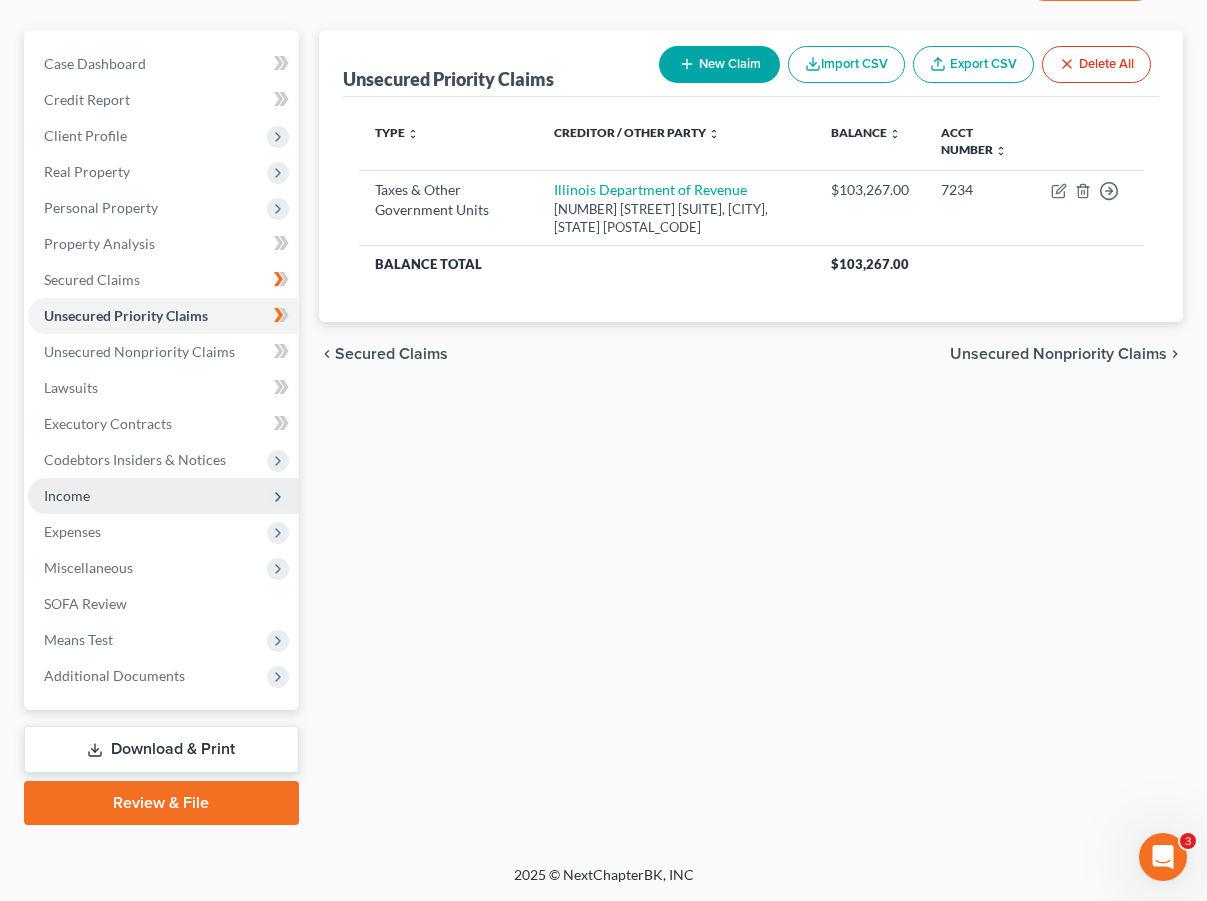 scroll, scrollTop: 223, scrollLeft: 0, axis: vertical 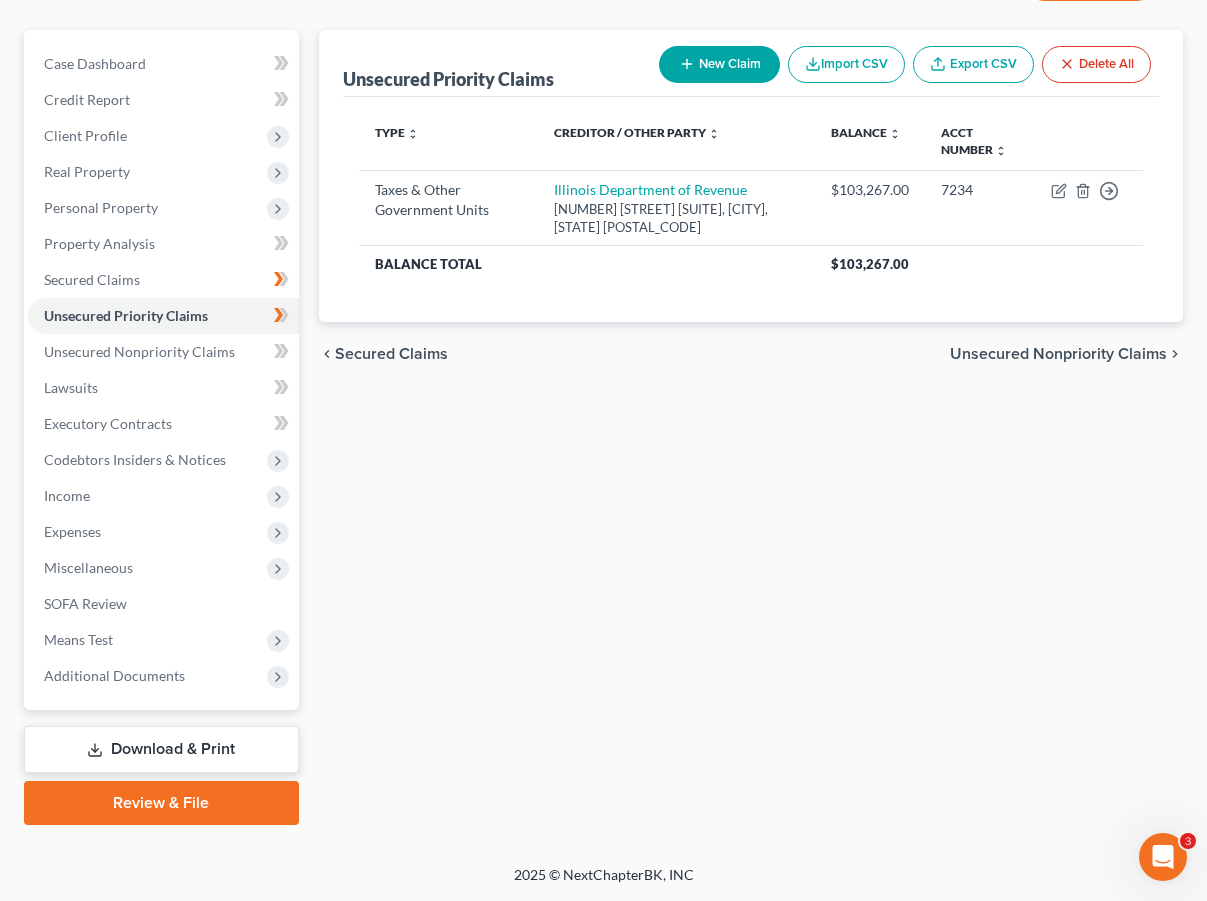 click on "Download & Print" at bounding box center [161, 749] 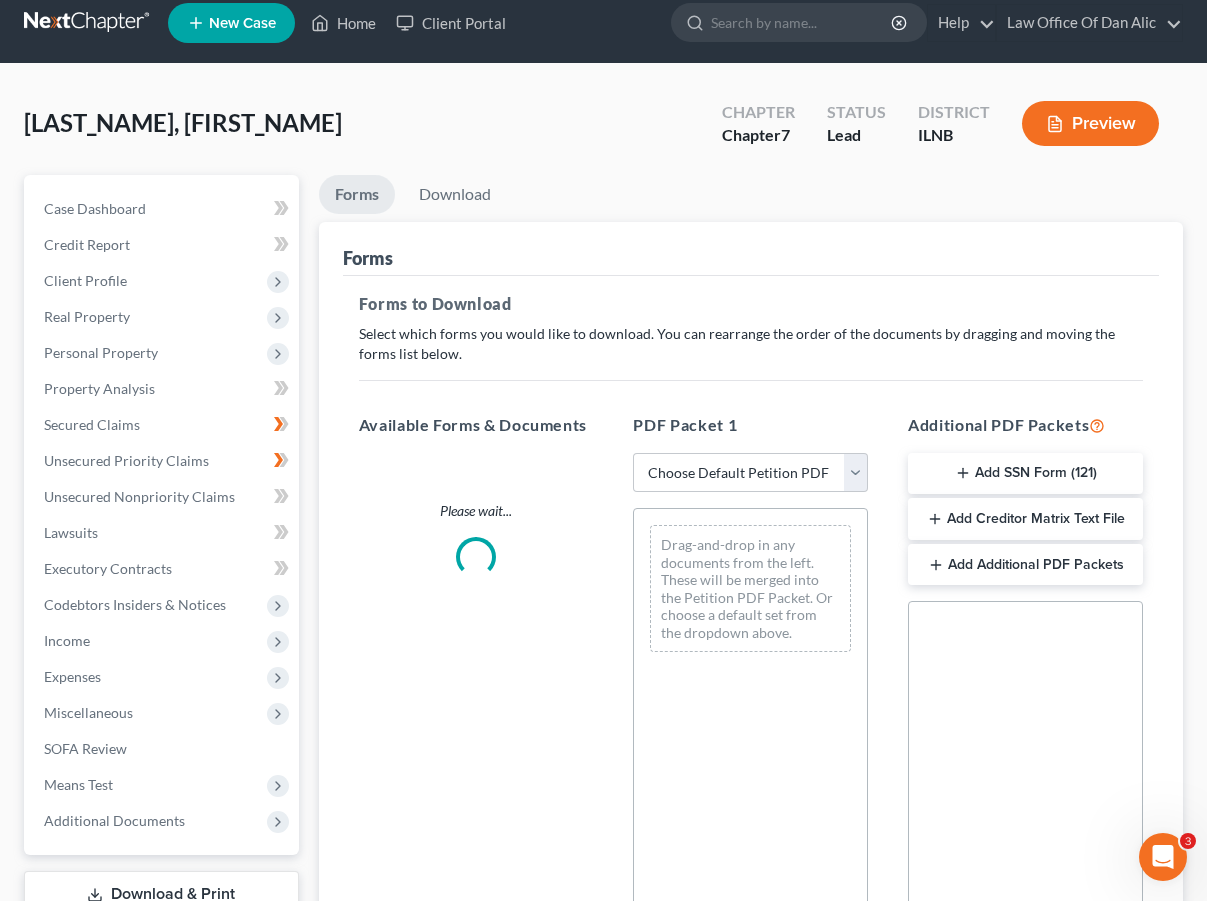 scroll, scrollTop: 0, scrollLeft: 0, axis: both 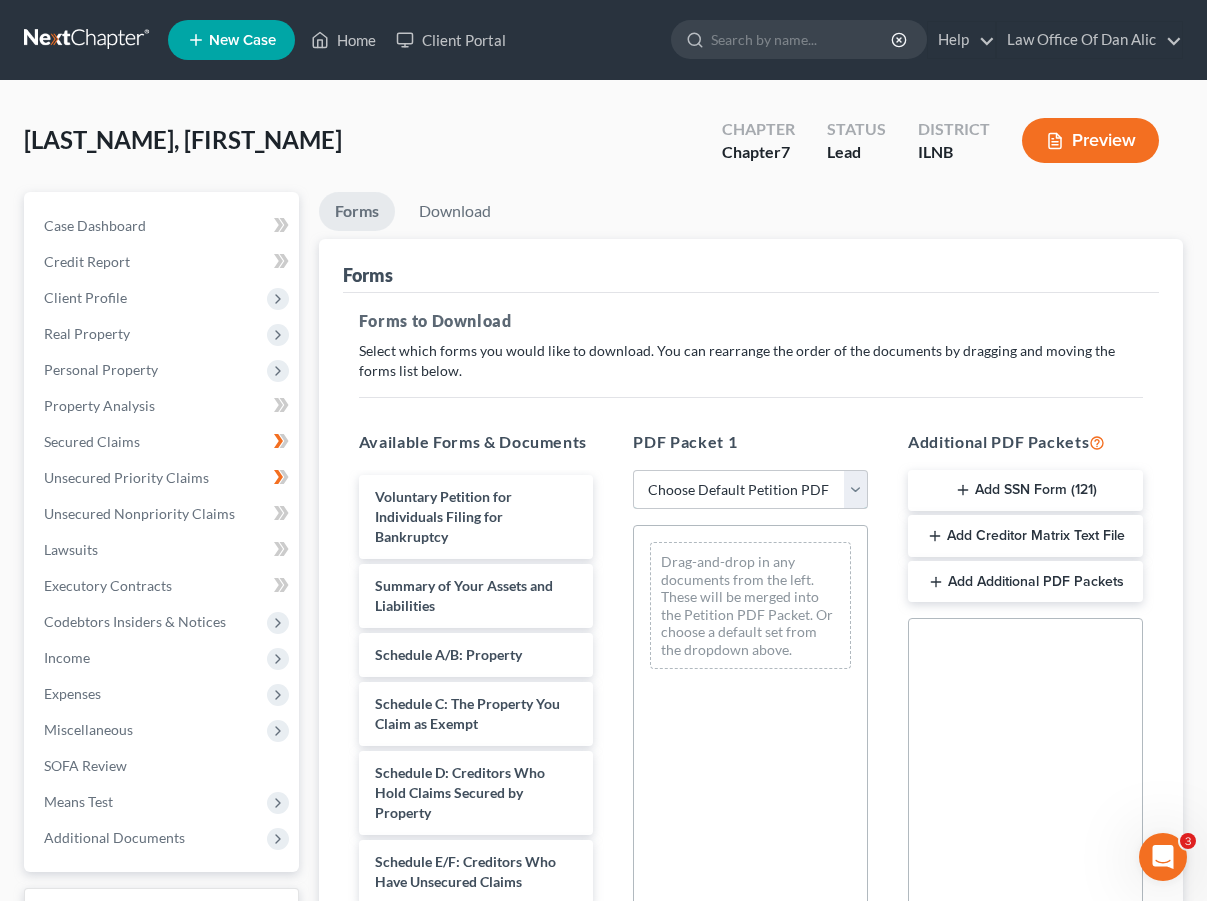 click on "Choose Default Petition PDF Packet Complete Bankruptcy Petition (all forms and schedules) Emergency Filing Forms (Petition and Creditor List Only) Amended Forms Signature Pages Only" at bounding box center [750, 490] 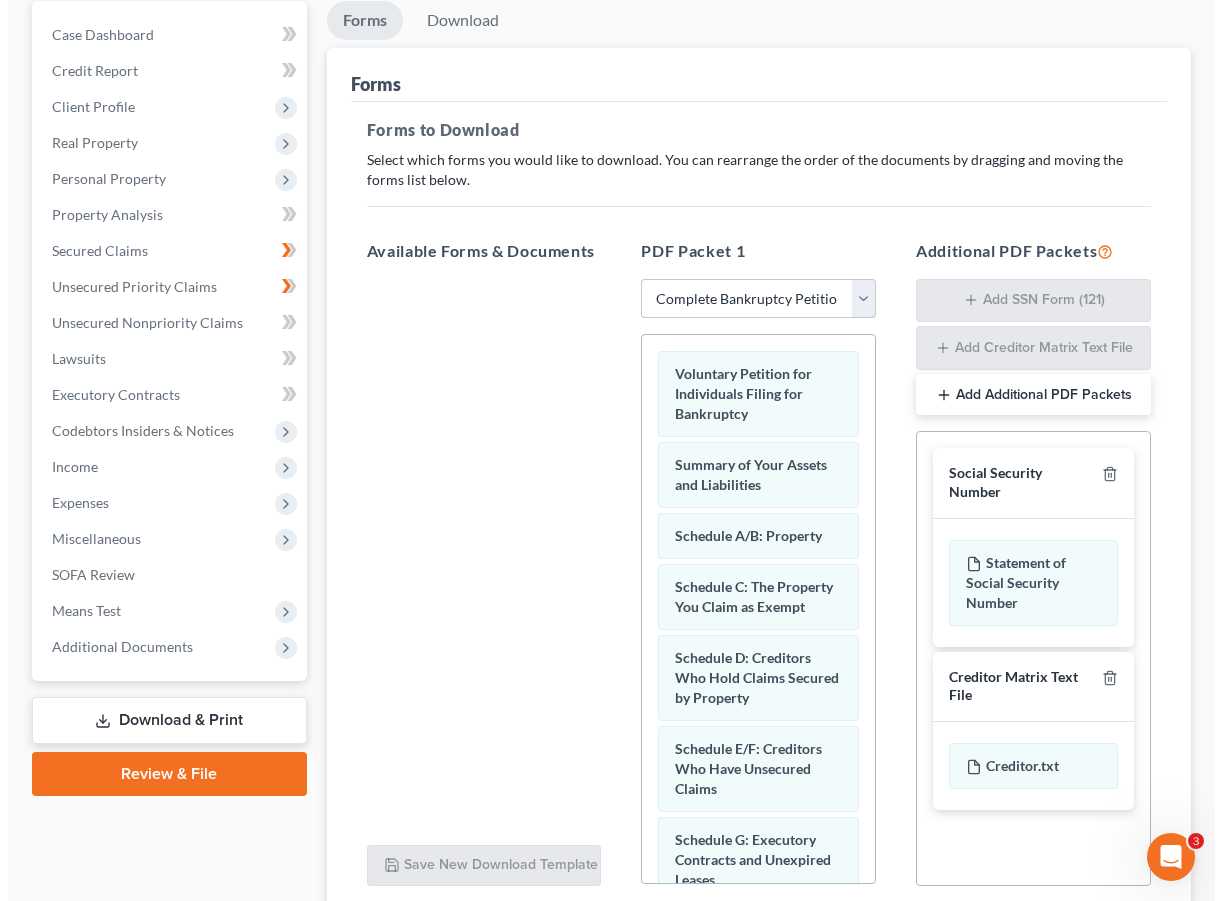 scroll, scrollTop: 34, scrollLeft: 0, axis: vertical 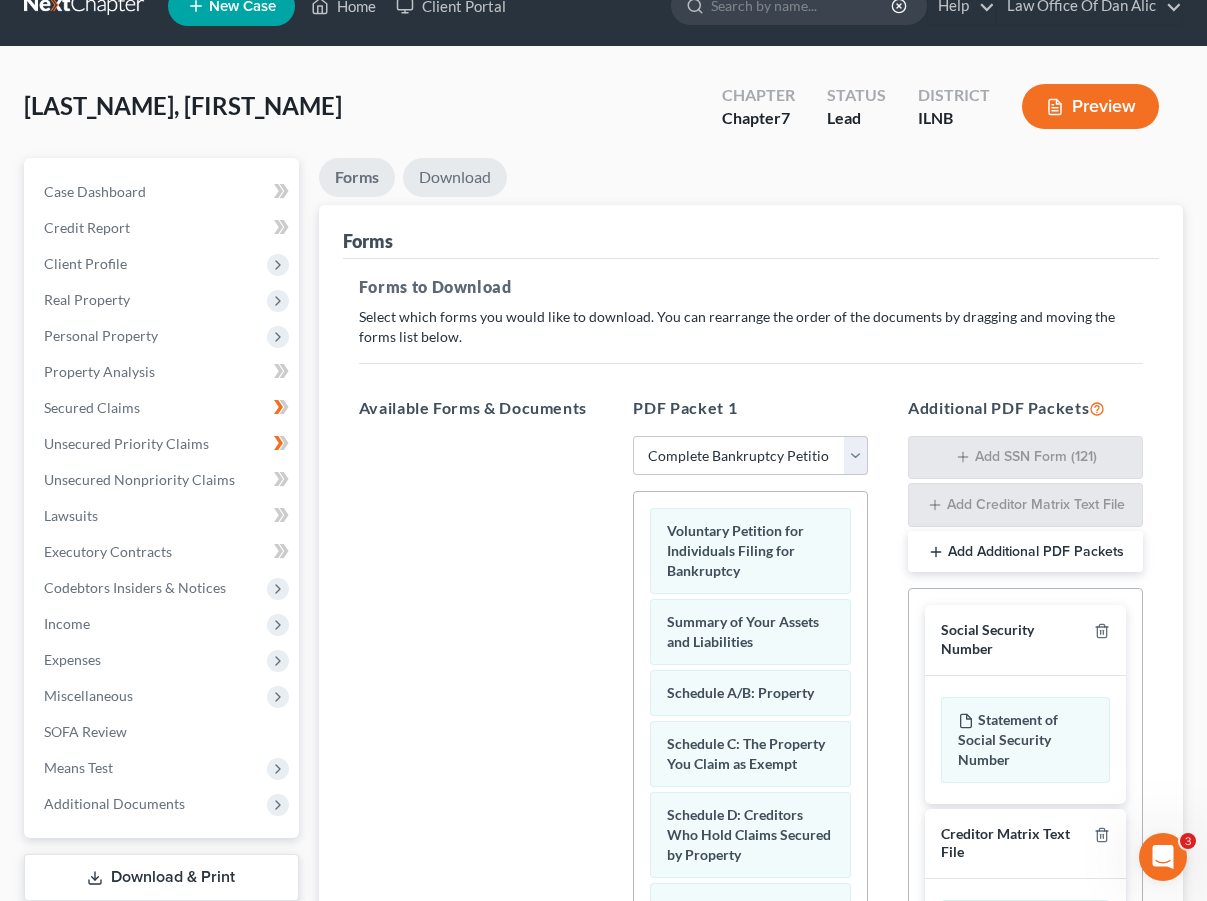 click on "Download" at bounding box center (455, 177) 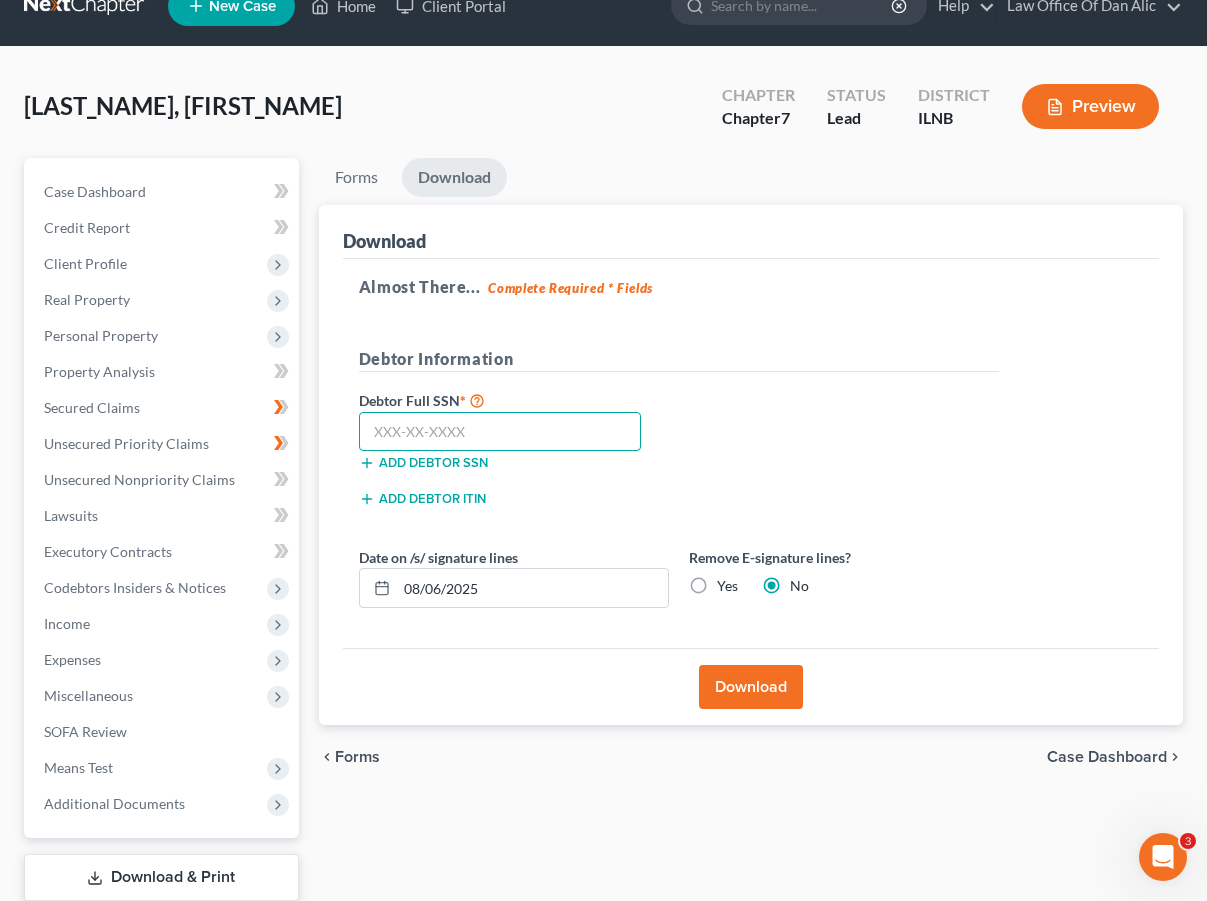 click at bounding box center [500, 432] 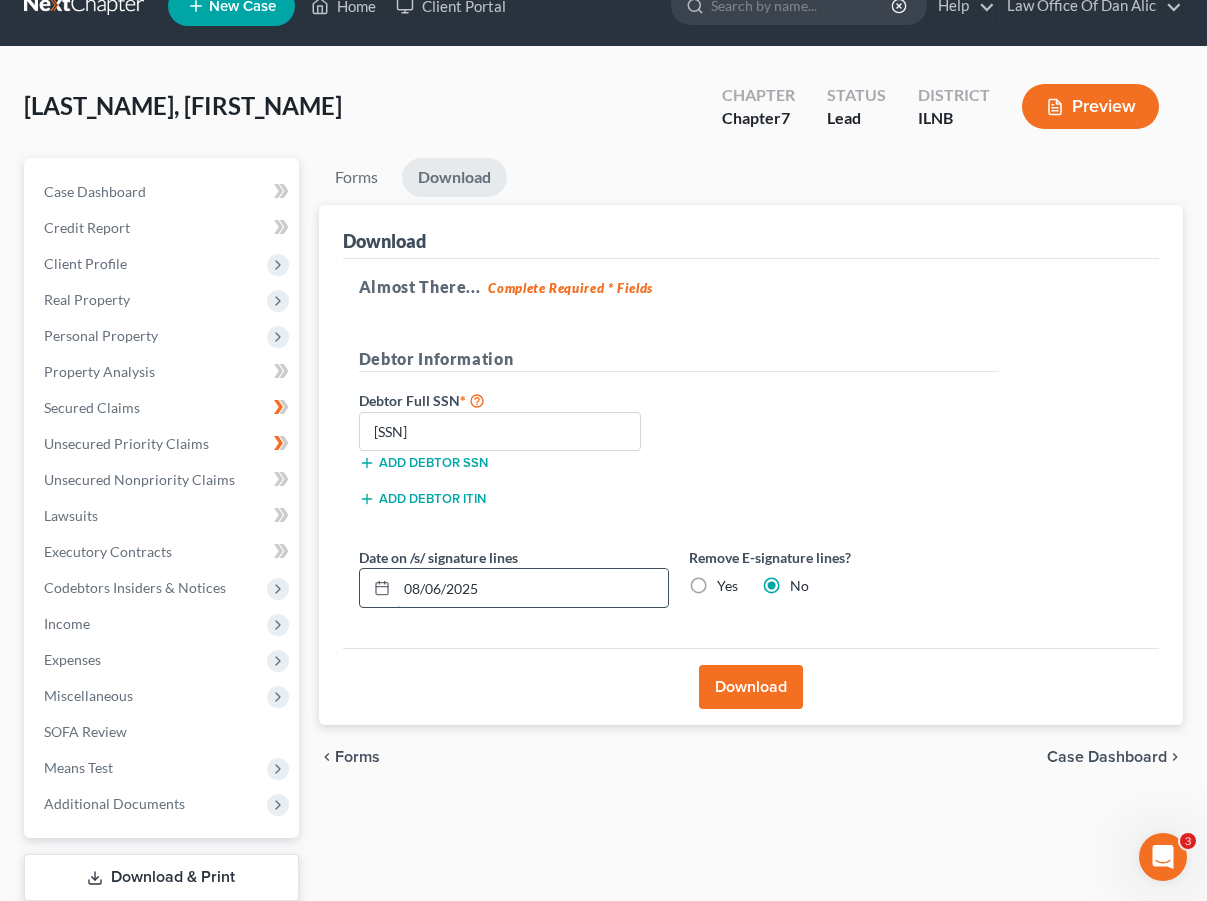 click on "08/06/2025" at bounding box center (532, 588) 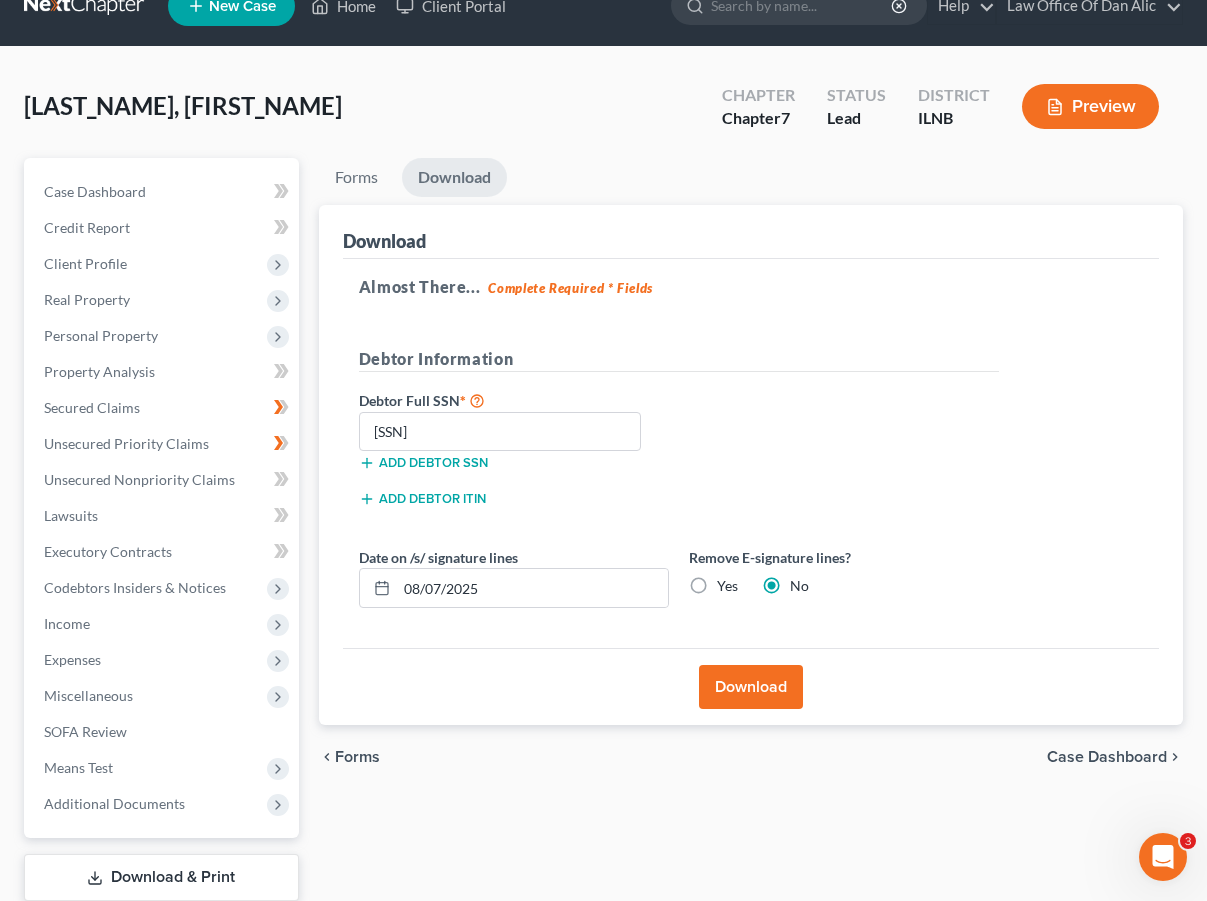 click on "Download" at bounding box center [751, 686] 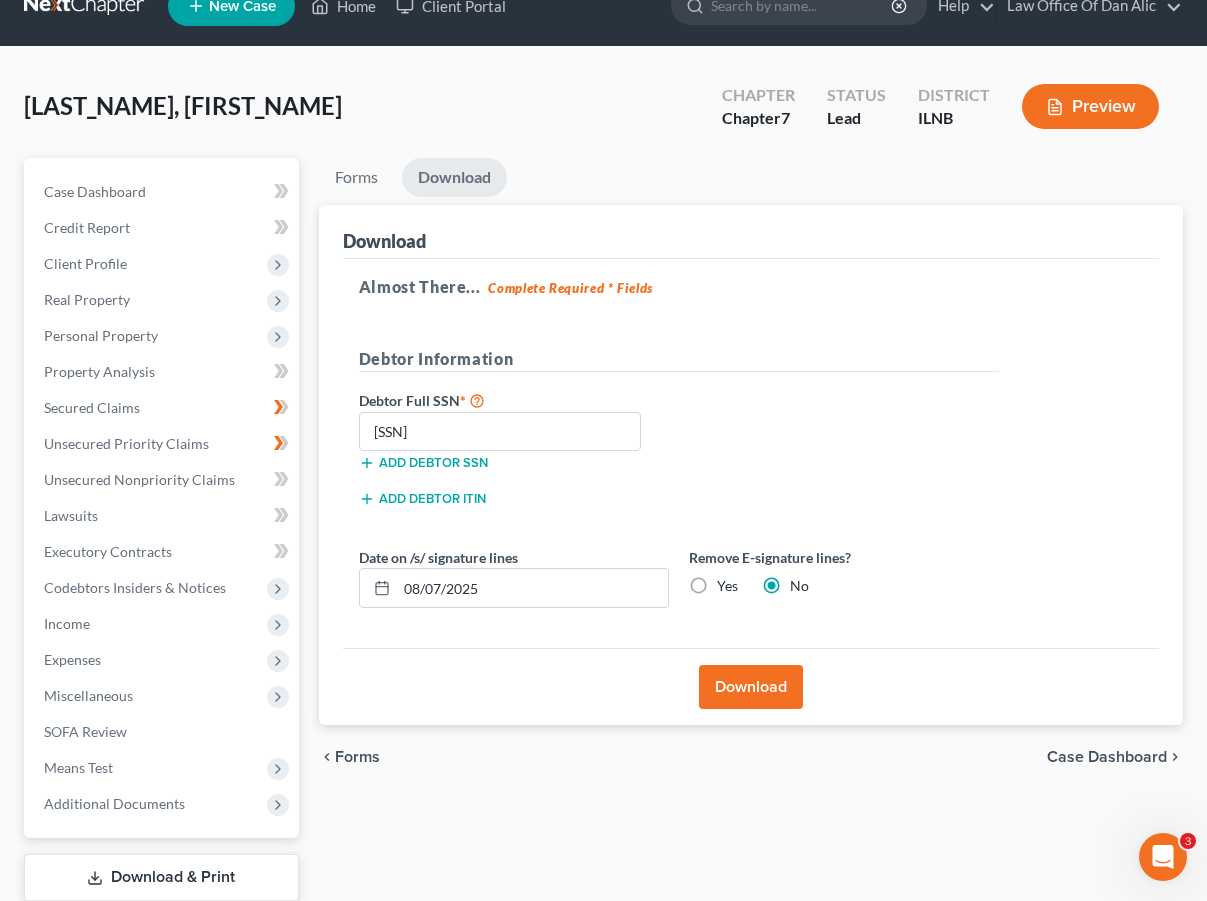 click on "Download" at bounding box center (751, 687) 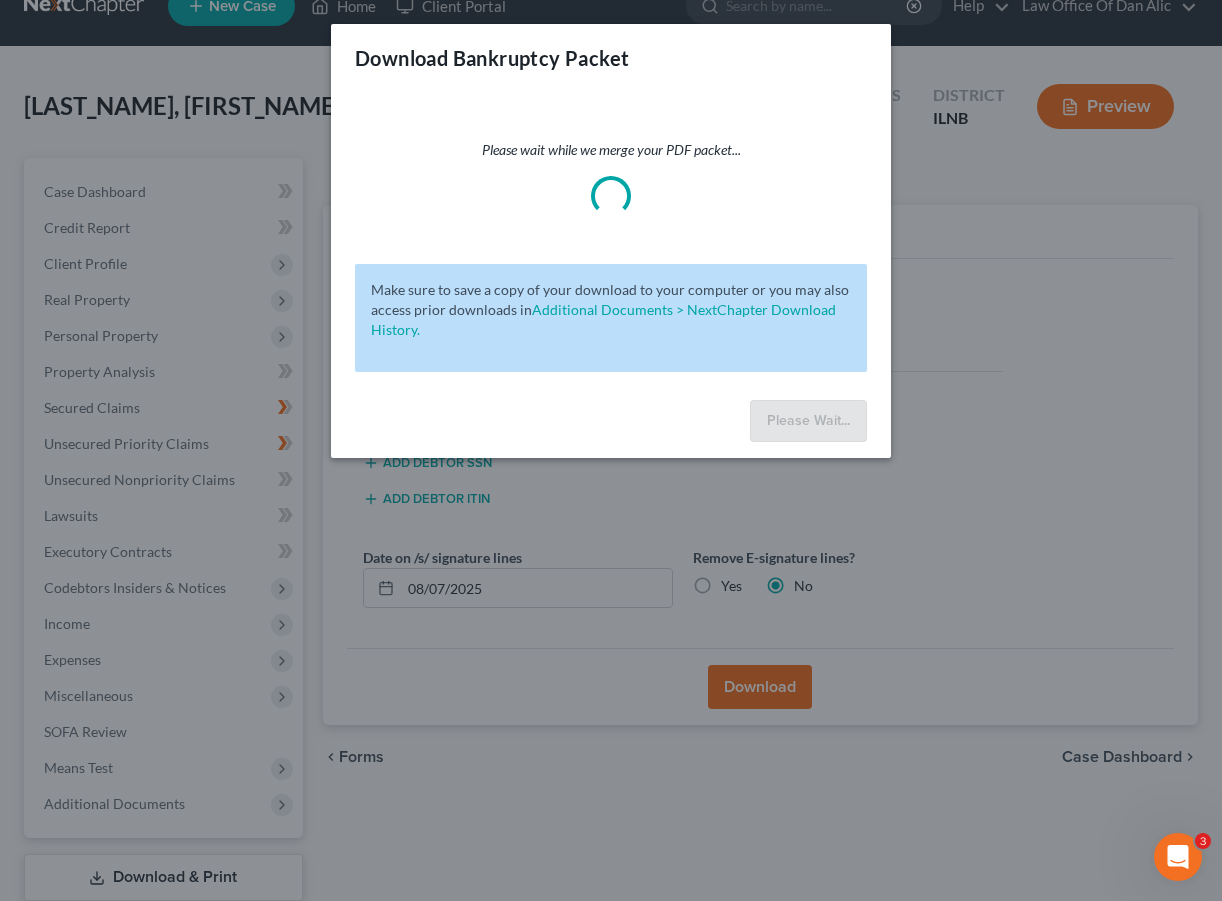 click on "Please wait while we merge your PDF packet..." at bounding box center [611, 150] 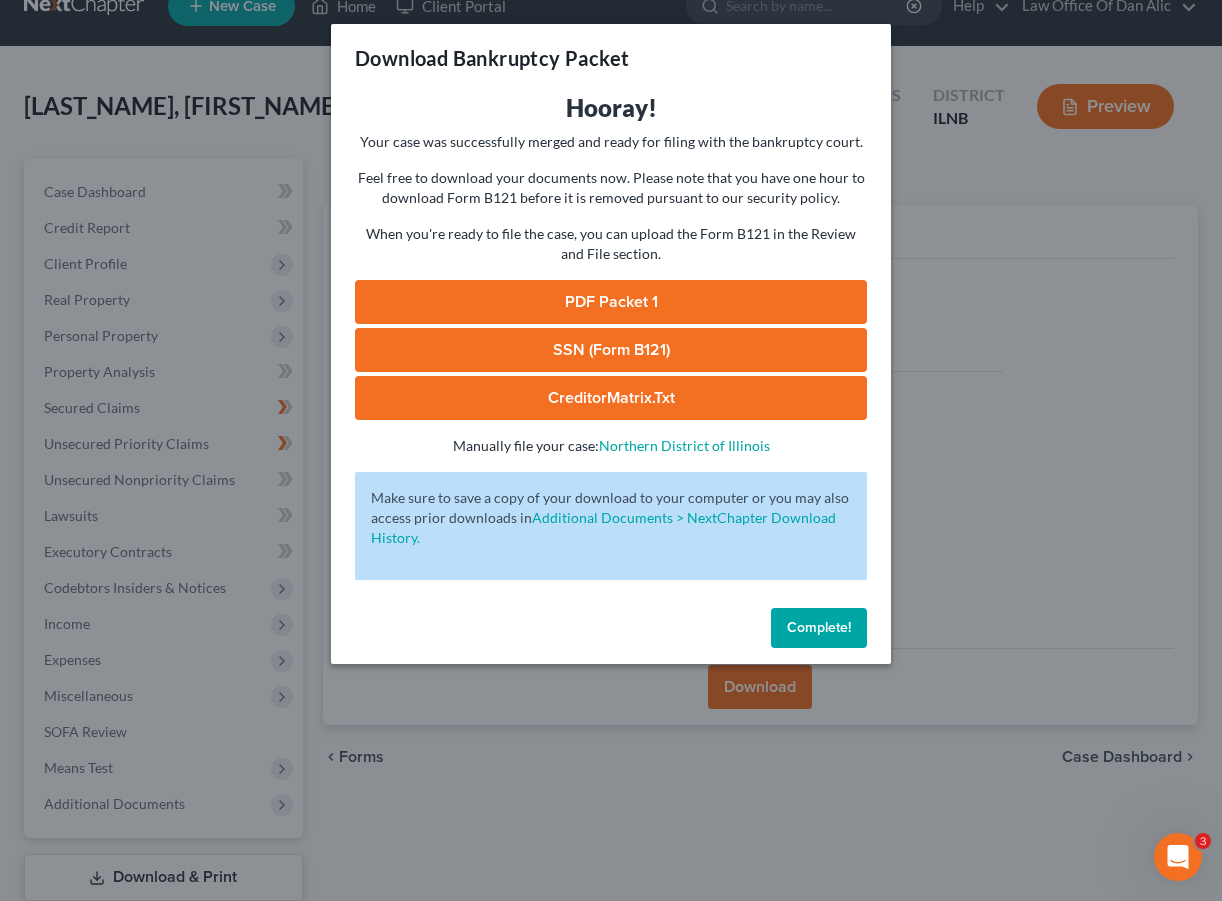click on "PDF Packet 1" at bounding box center (611, 302) 